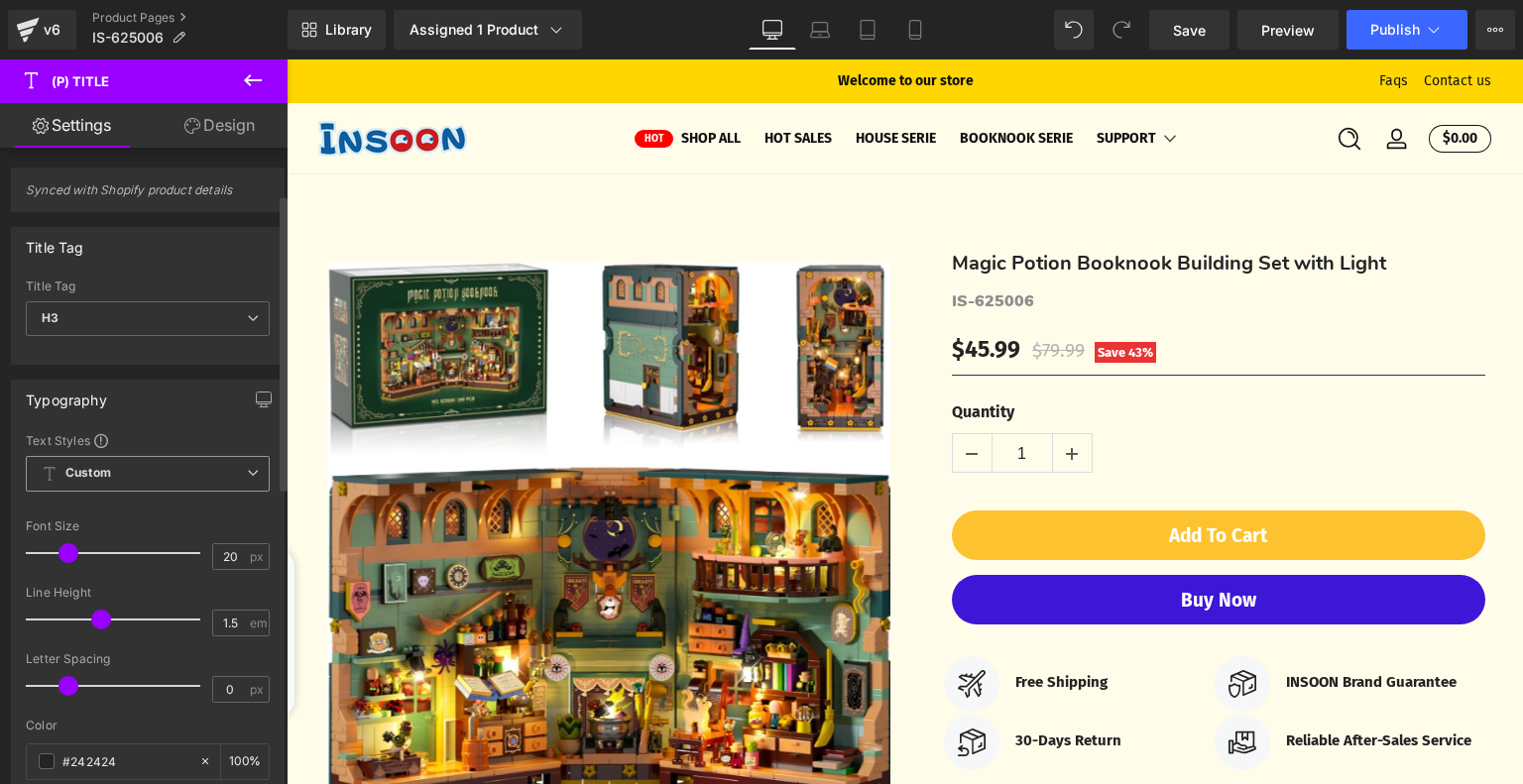 scroll, scrollTop: 0, scrollLeft: 0, axis: both 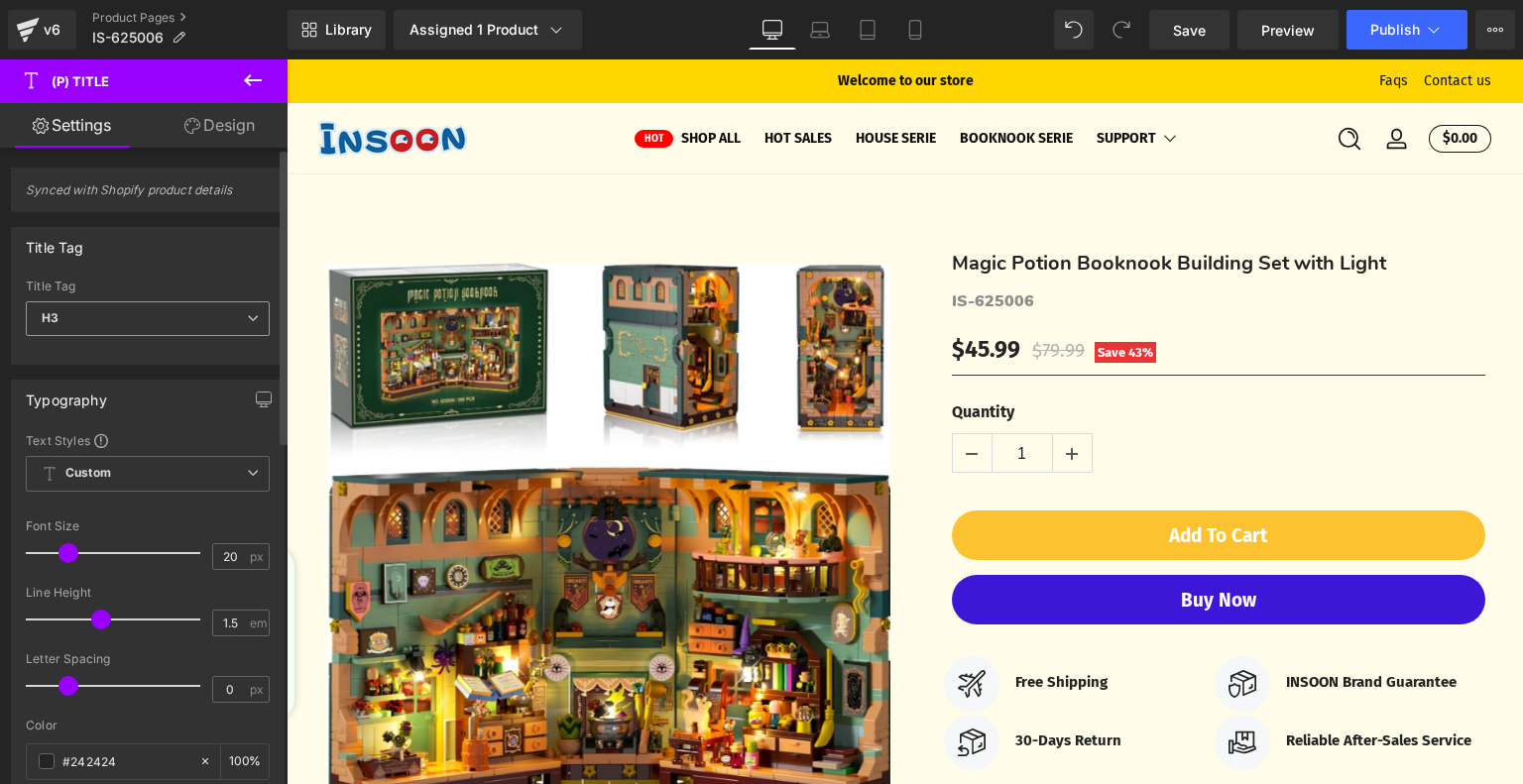 click on "H3" at bounding box center (148, 318) 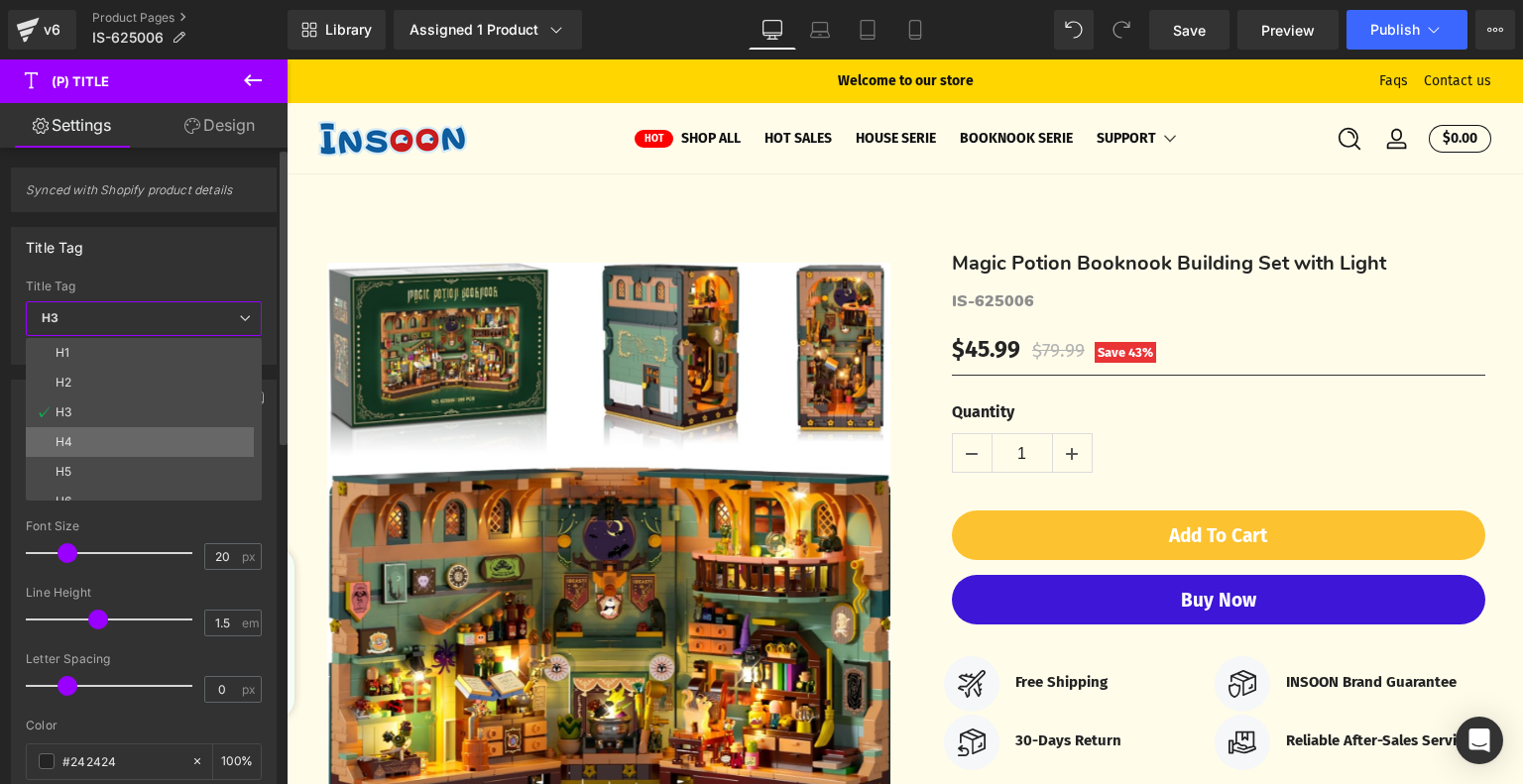 click on "H4" at bounding box center (148, 442) 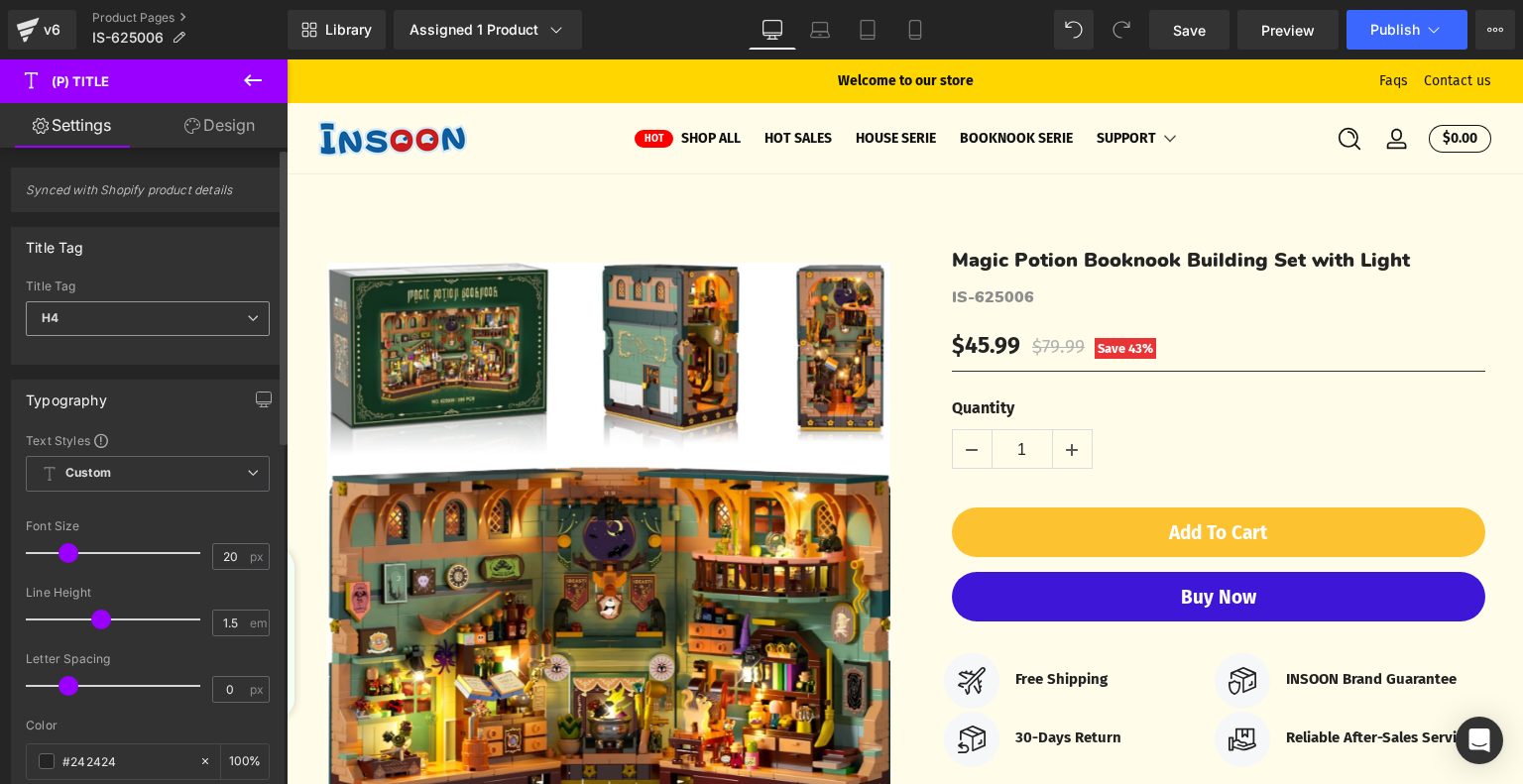 click on "H4" at bounding box center [148, 318] 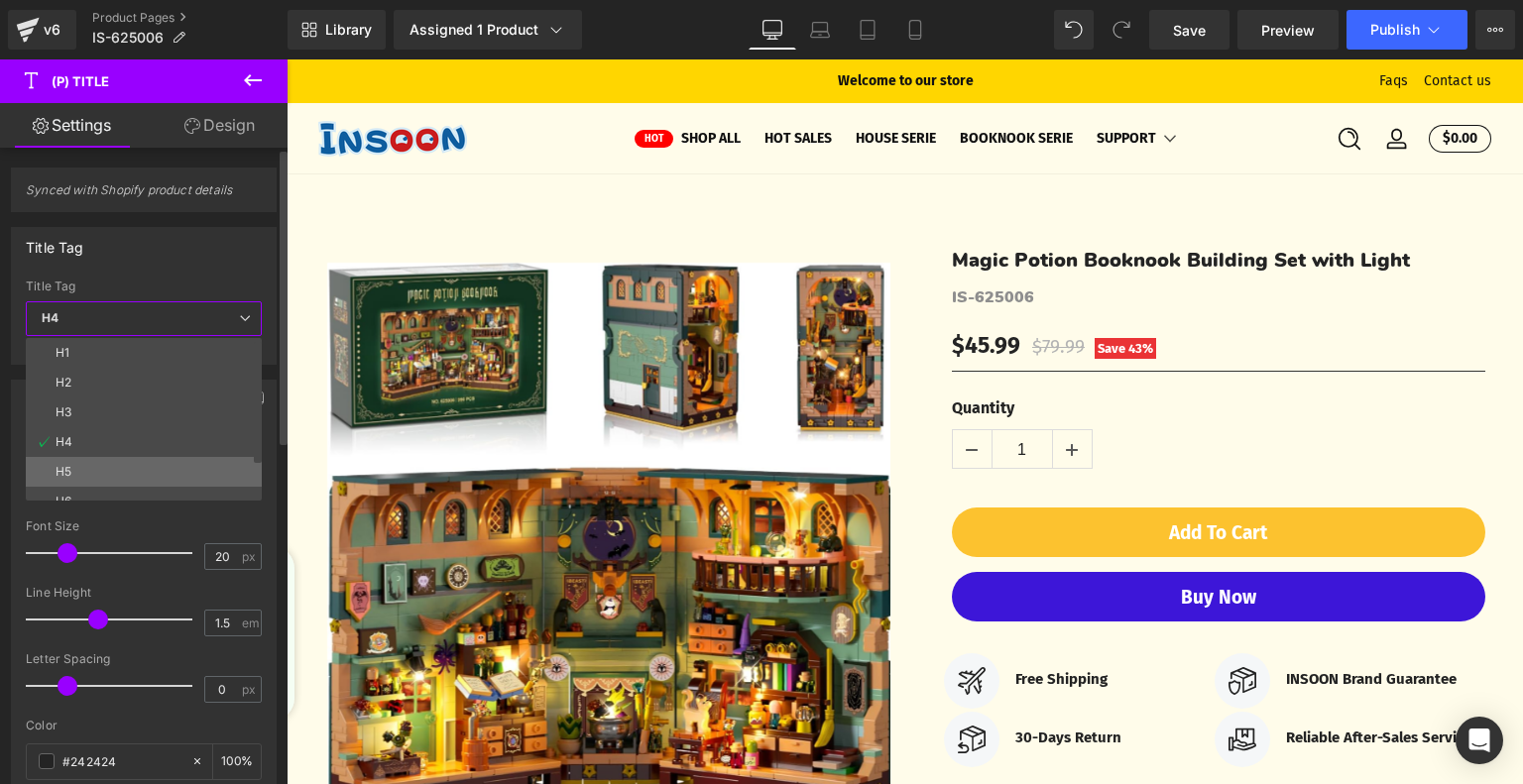 click on "H5" at bounding box center (148, 472) 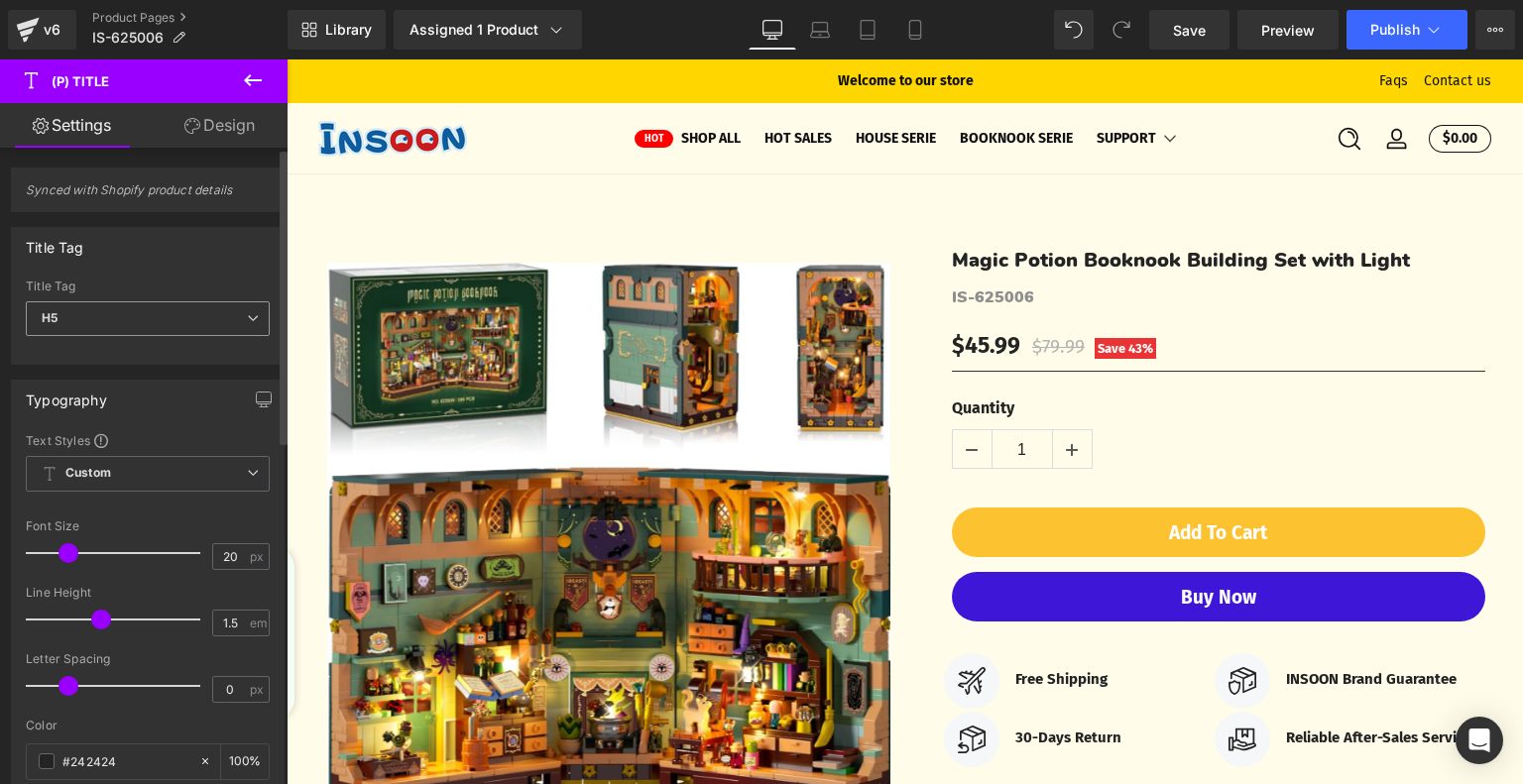 click on "H5" at bounding box center [148, 318] 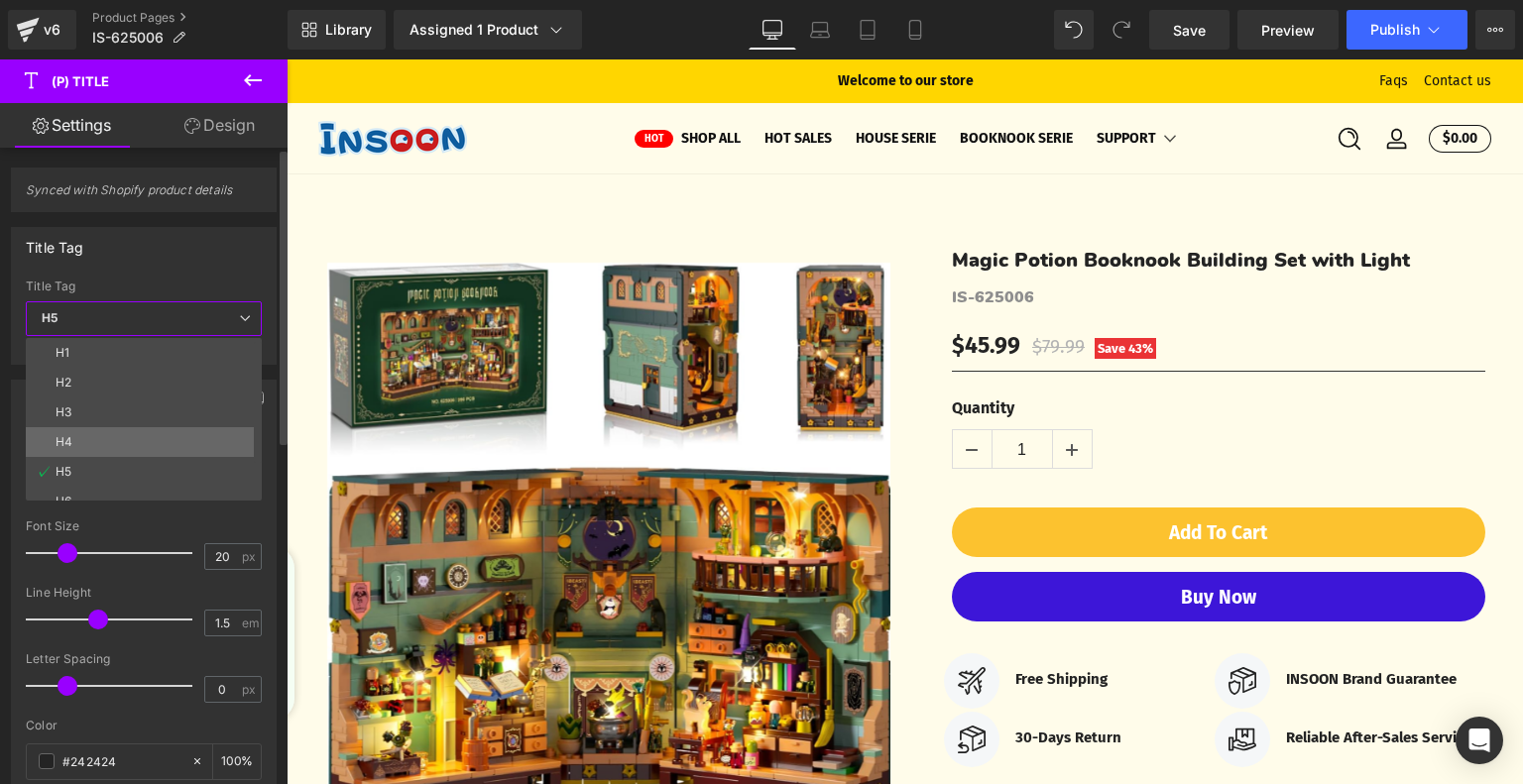 click on "H4" at bounding box center [148, 442] 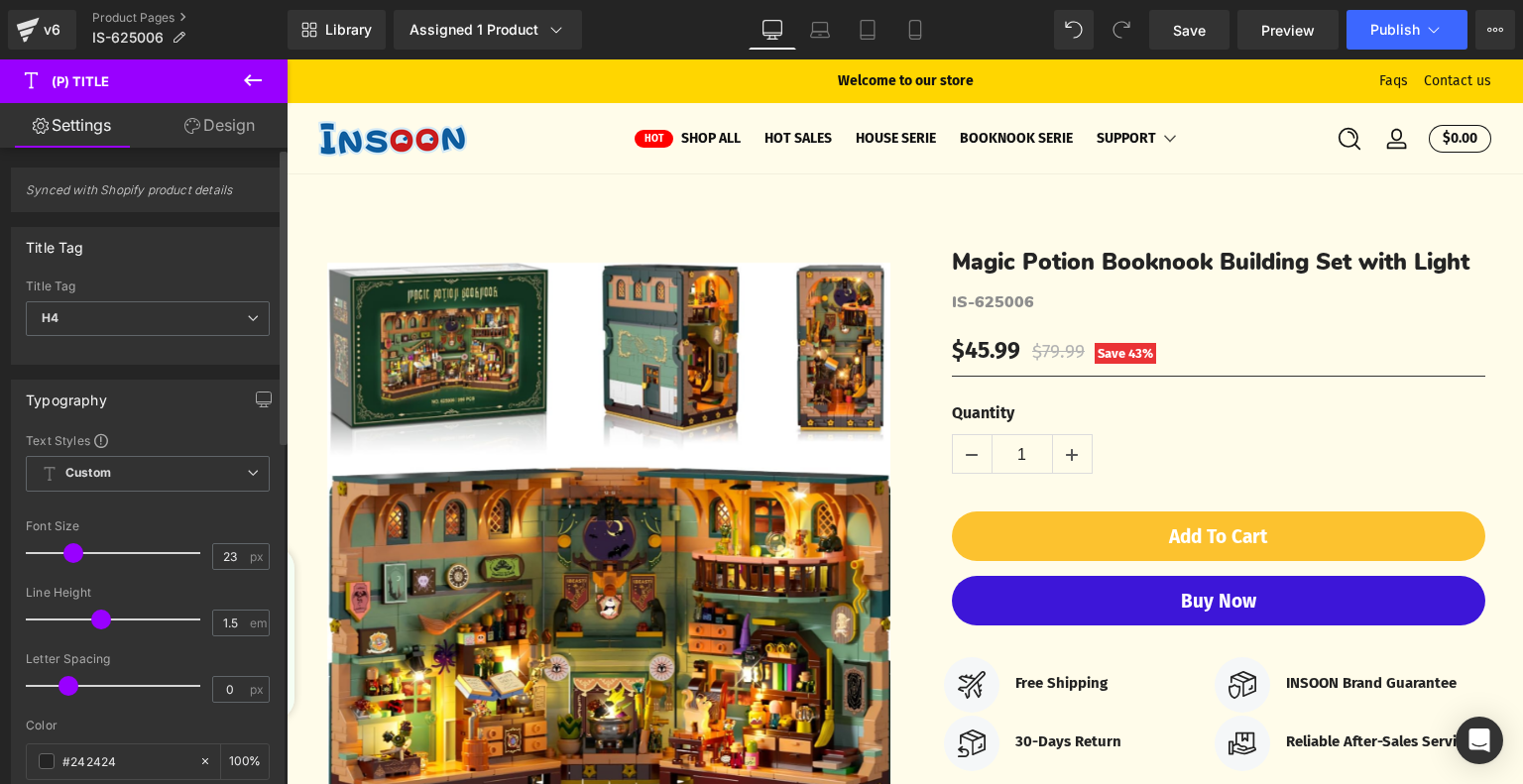 click at bounding box center (73, 553) 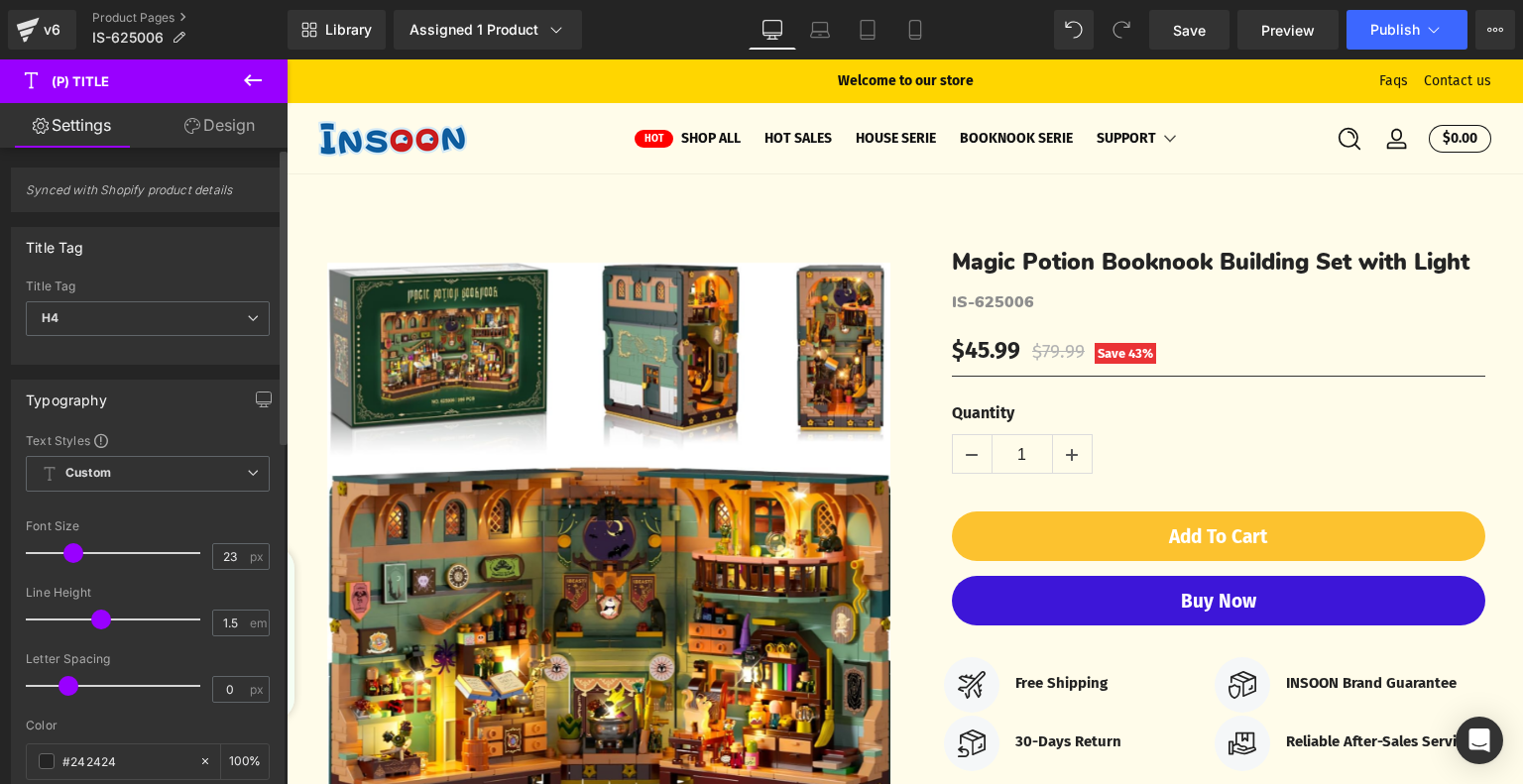 type on "22" 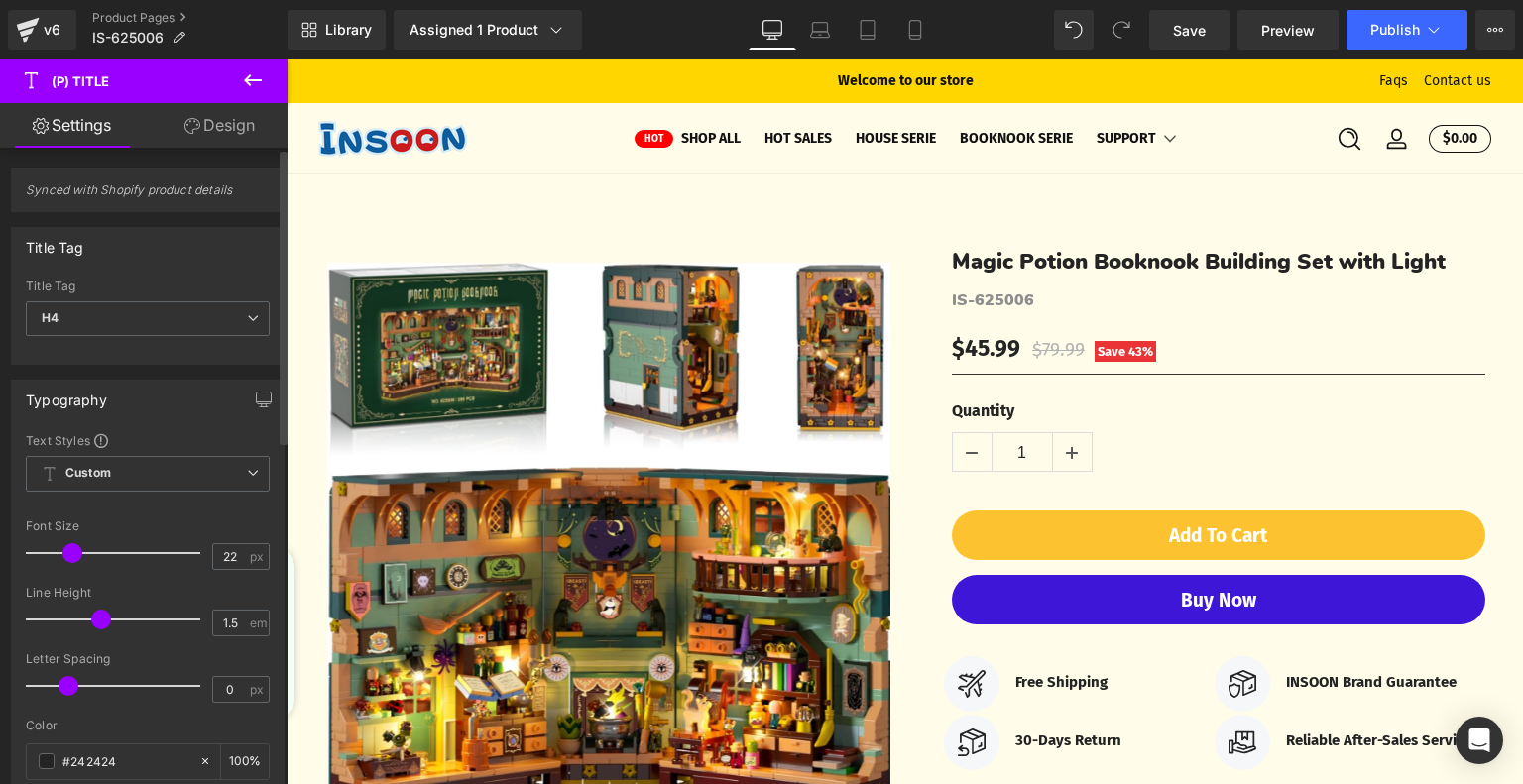 click at bounding box center [72, 553] 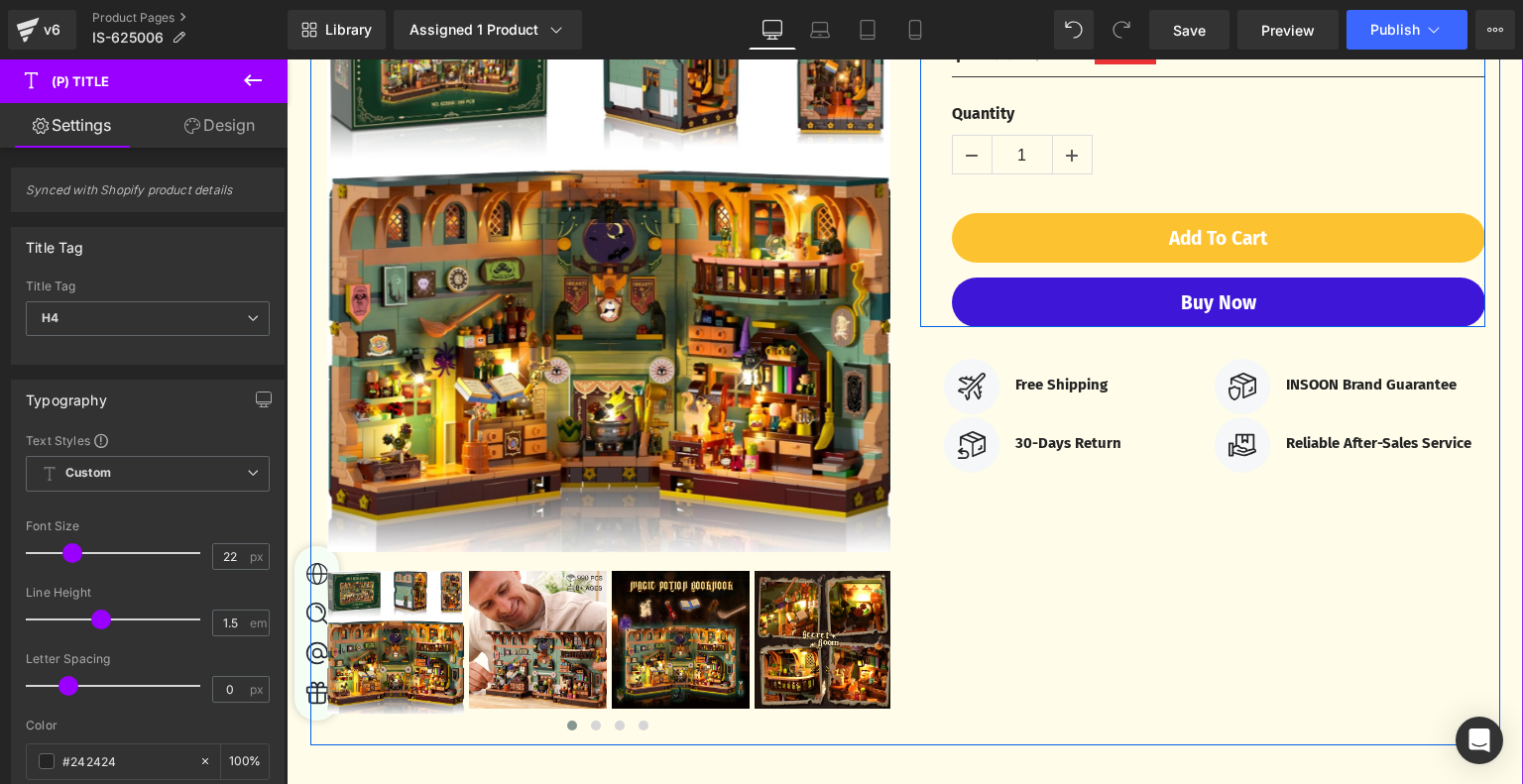 scroll, scrollTop: 0, scrollLeft: 0, axis: both 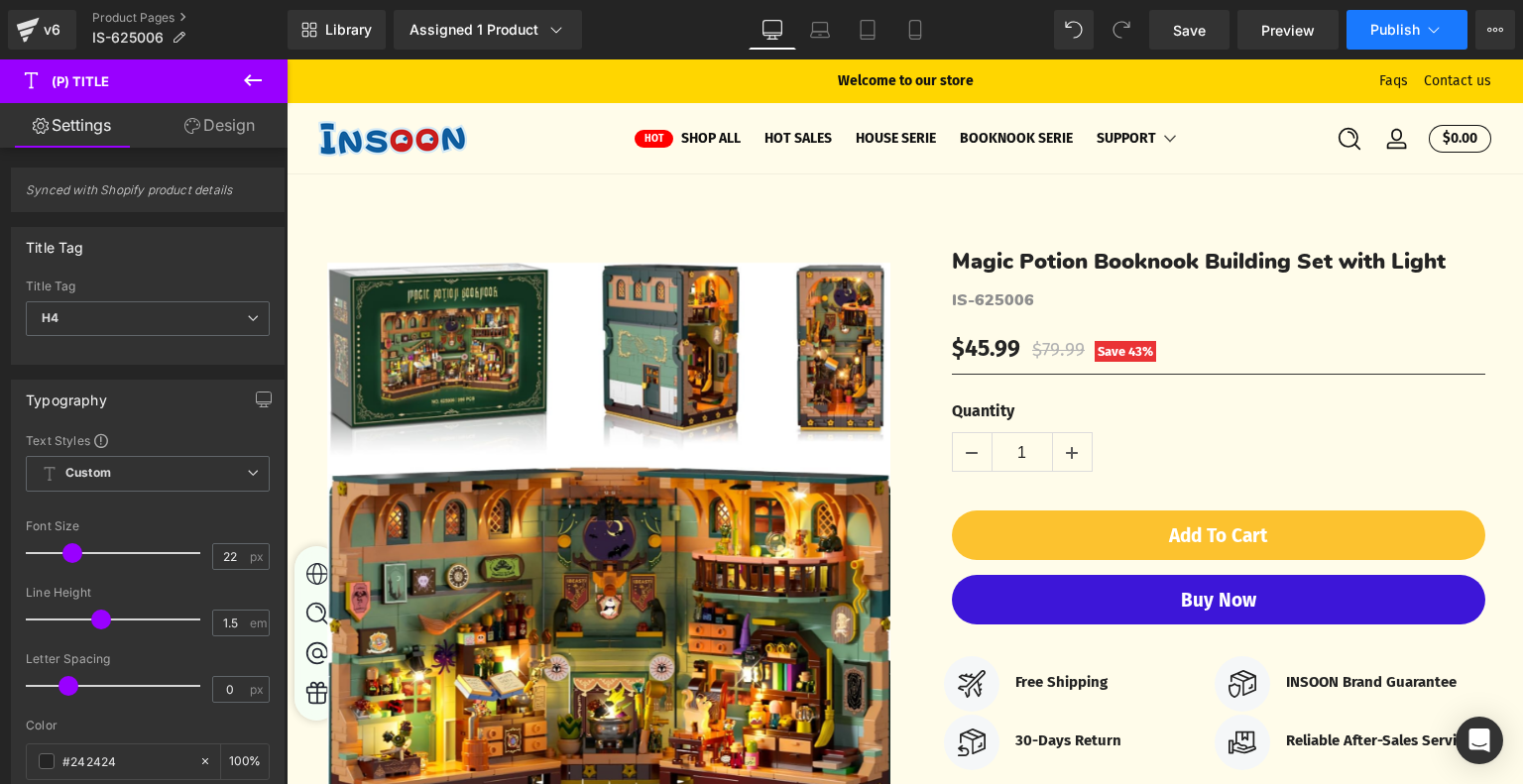 click 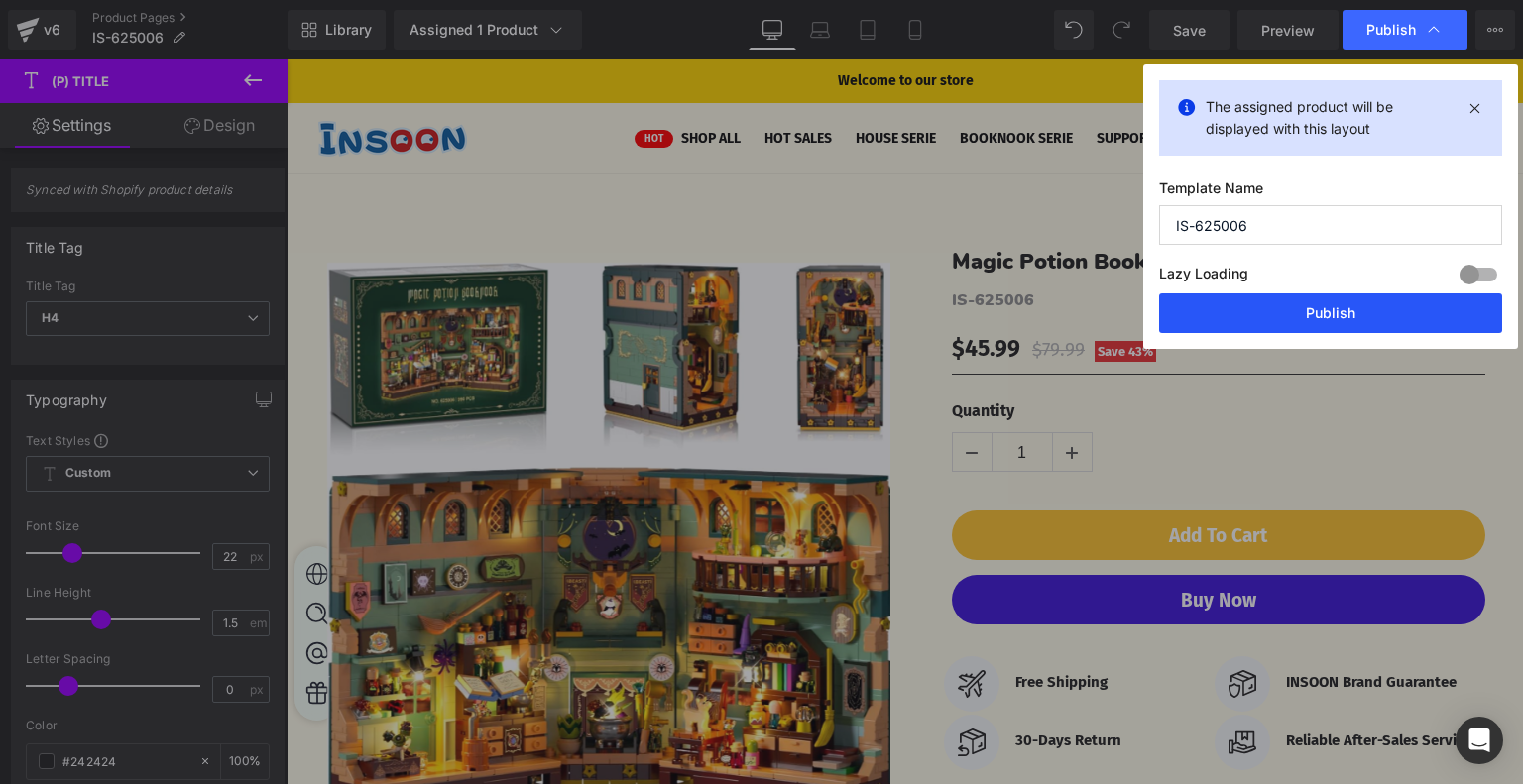 click on "Publish" at bounding box center (1331, 313) 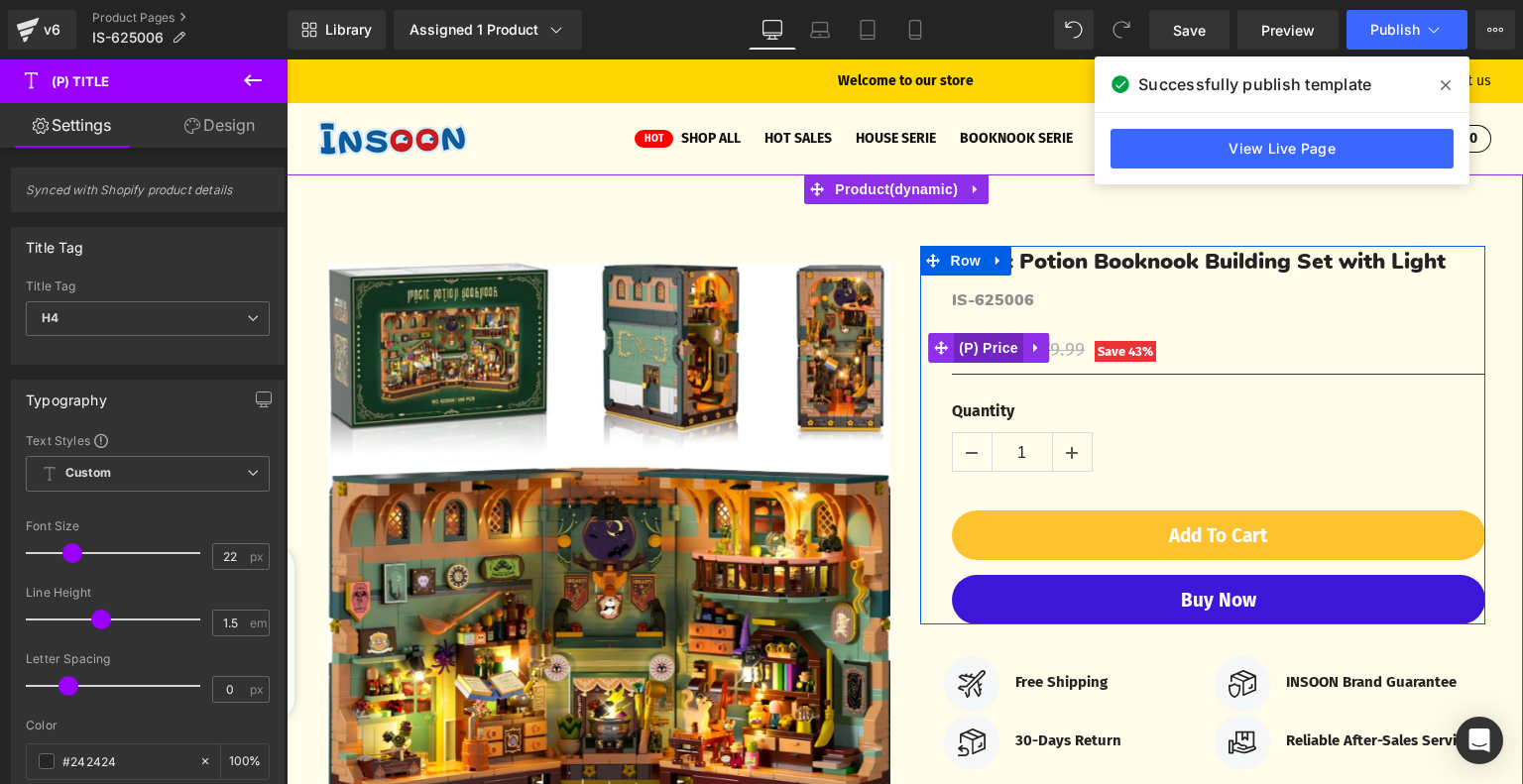 click on "(P) Price" at bounding box center (989, 348) 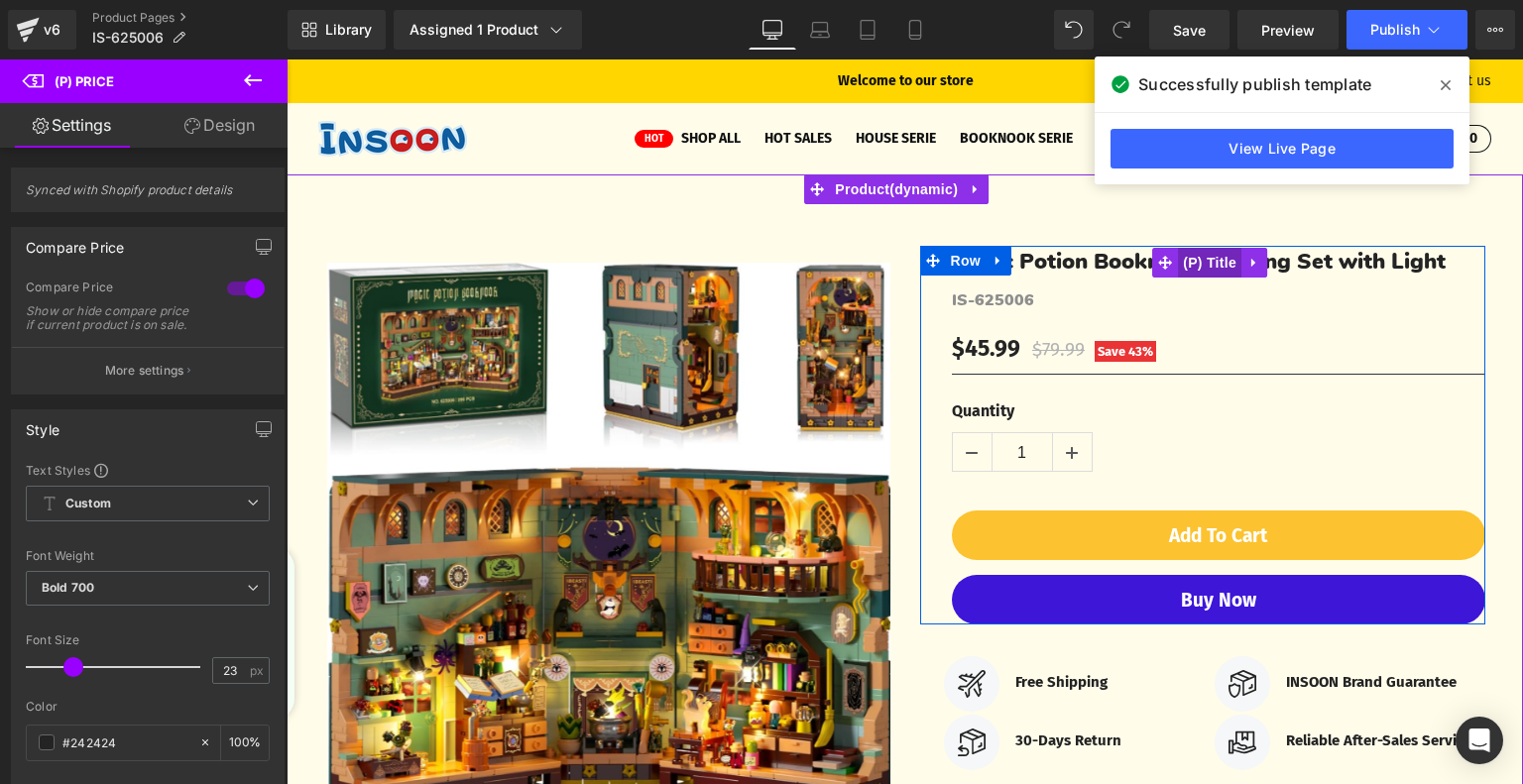 click on "(P) Title" at bounding box center [1210, 263] 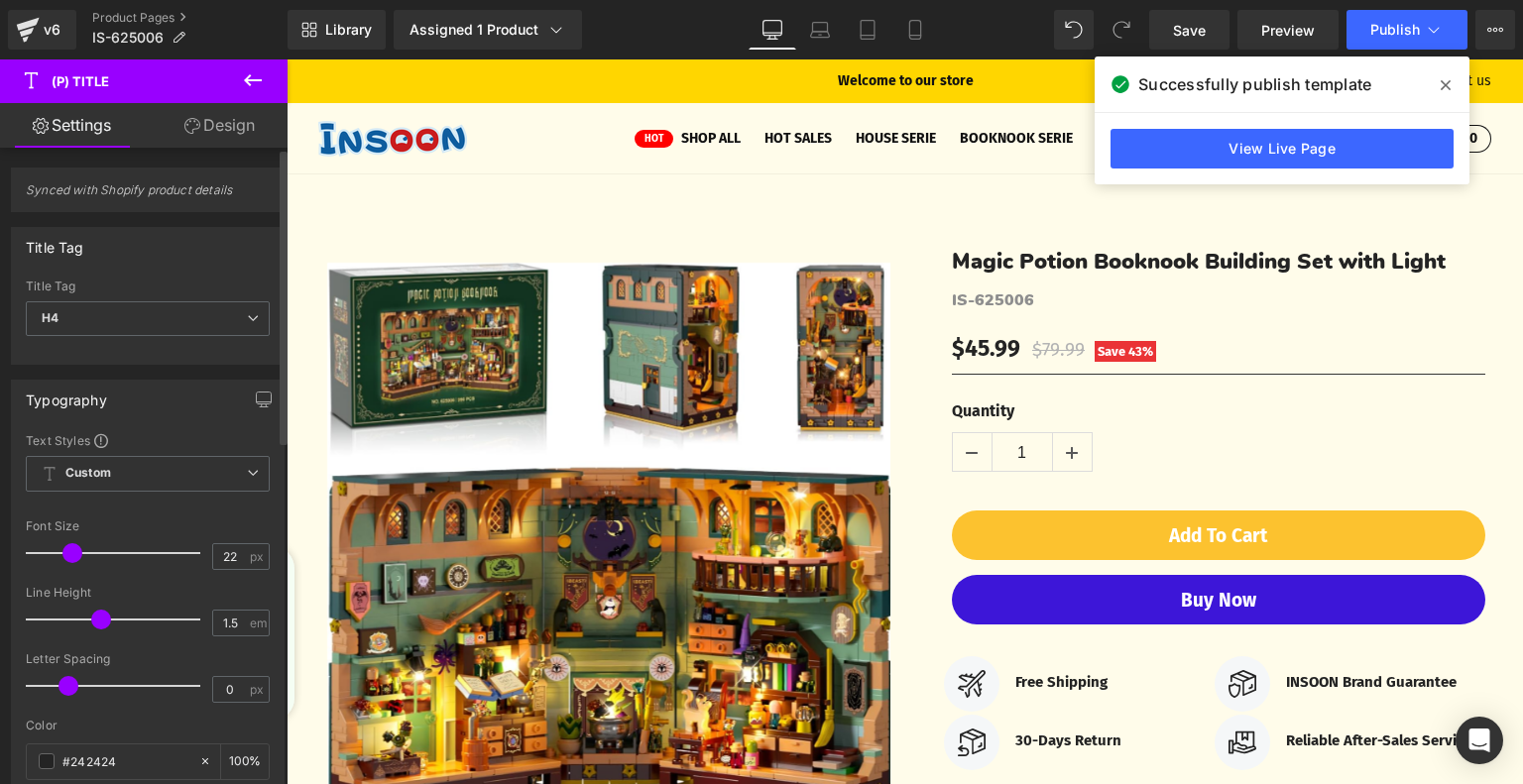 type on "23" 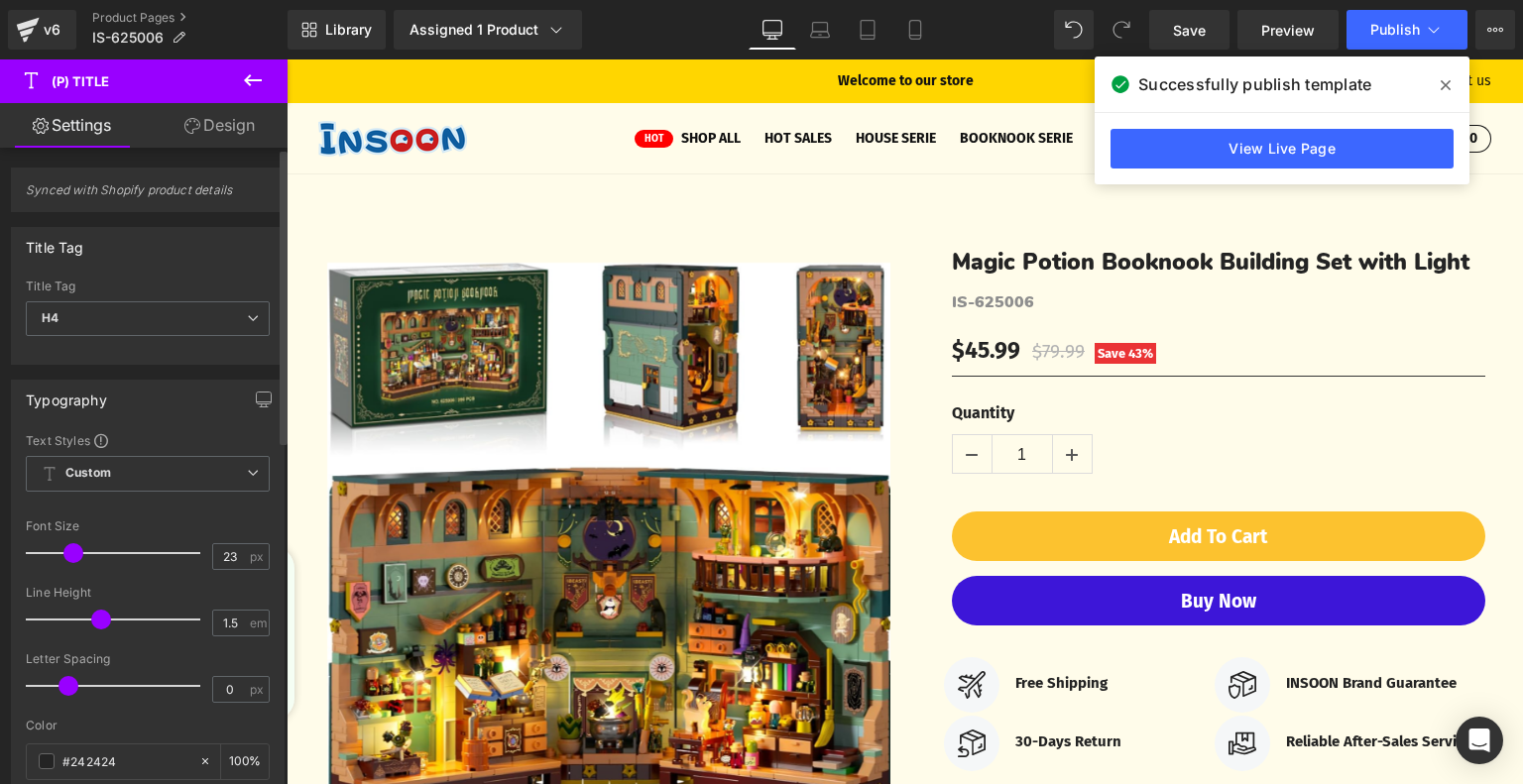 click at bounding box center [73, 553] 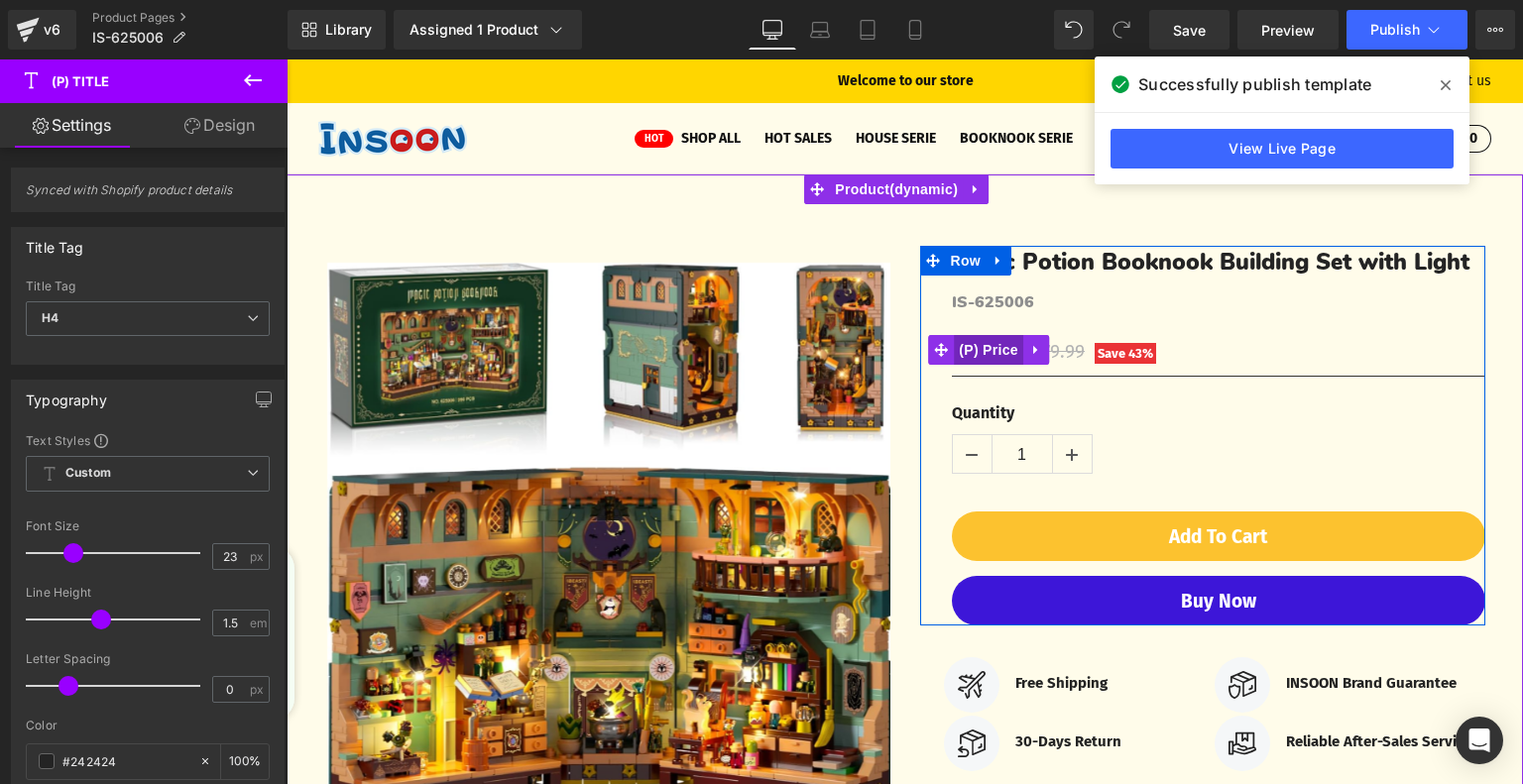 click on "(P) Price" at bounding box center [989, 350] 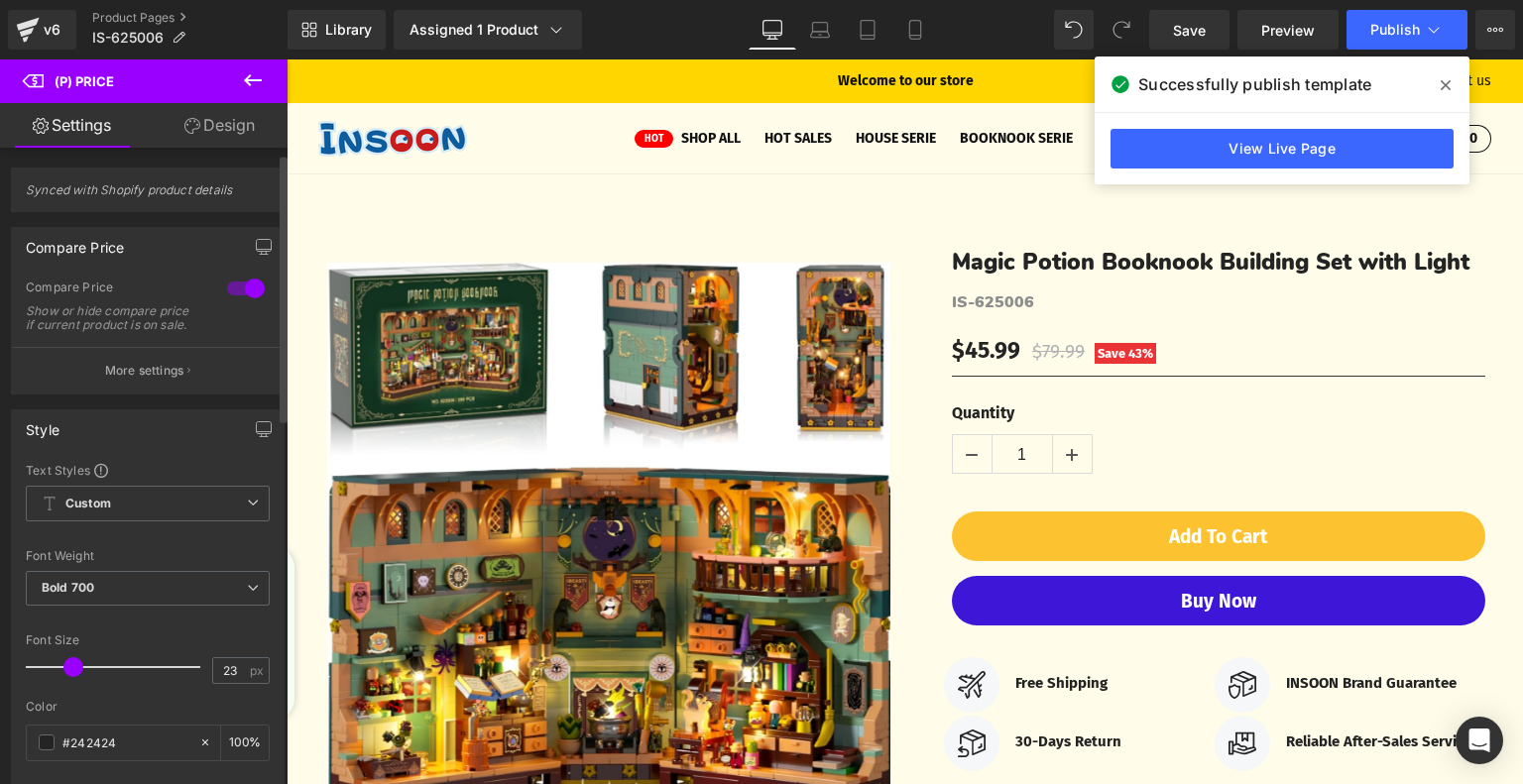 scroll, scrollTop: 99, scrollLeft: 0, axis: vertical 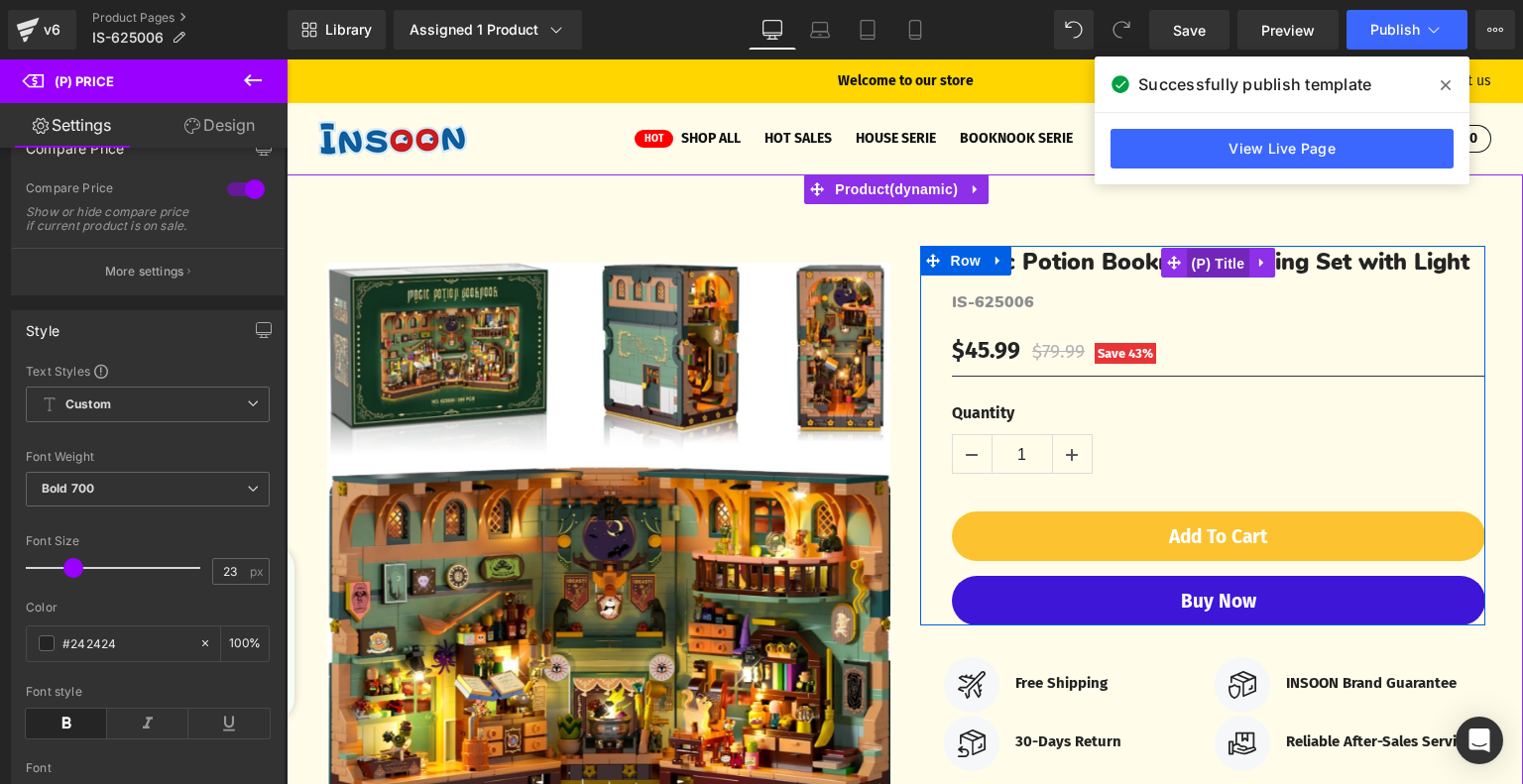 click on "(P) Title" at bounding box center (1219, 264) 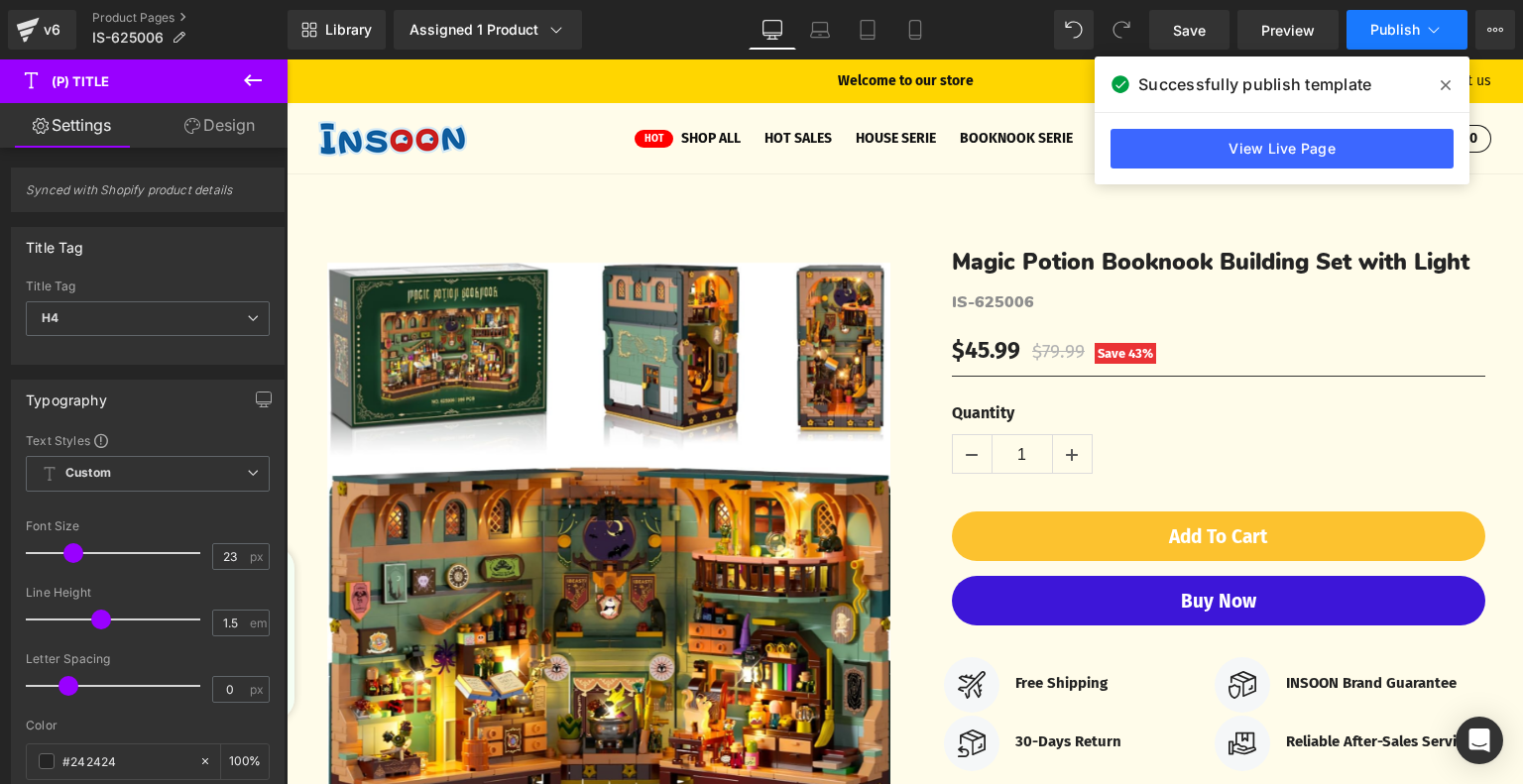 click on "Publish" at bounding box center (1407, 30) 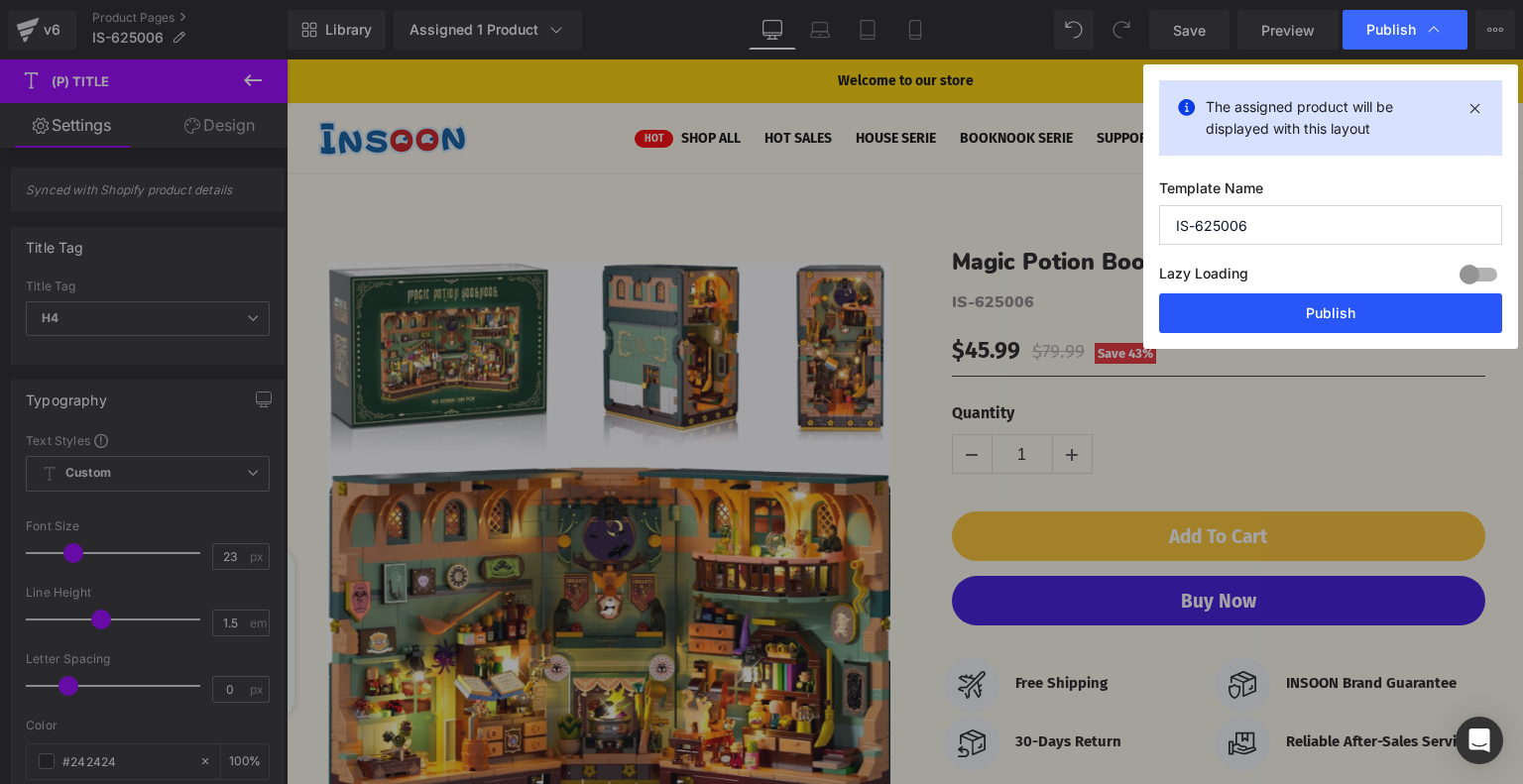 click on "Publish" at bounding box center [1331, 313] 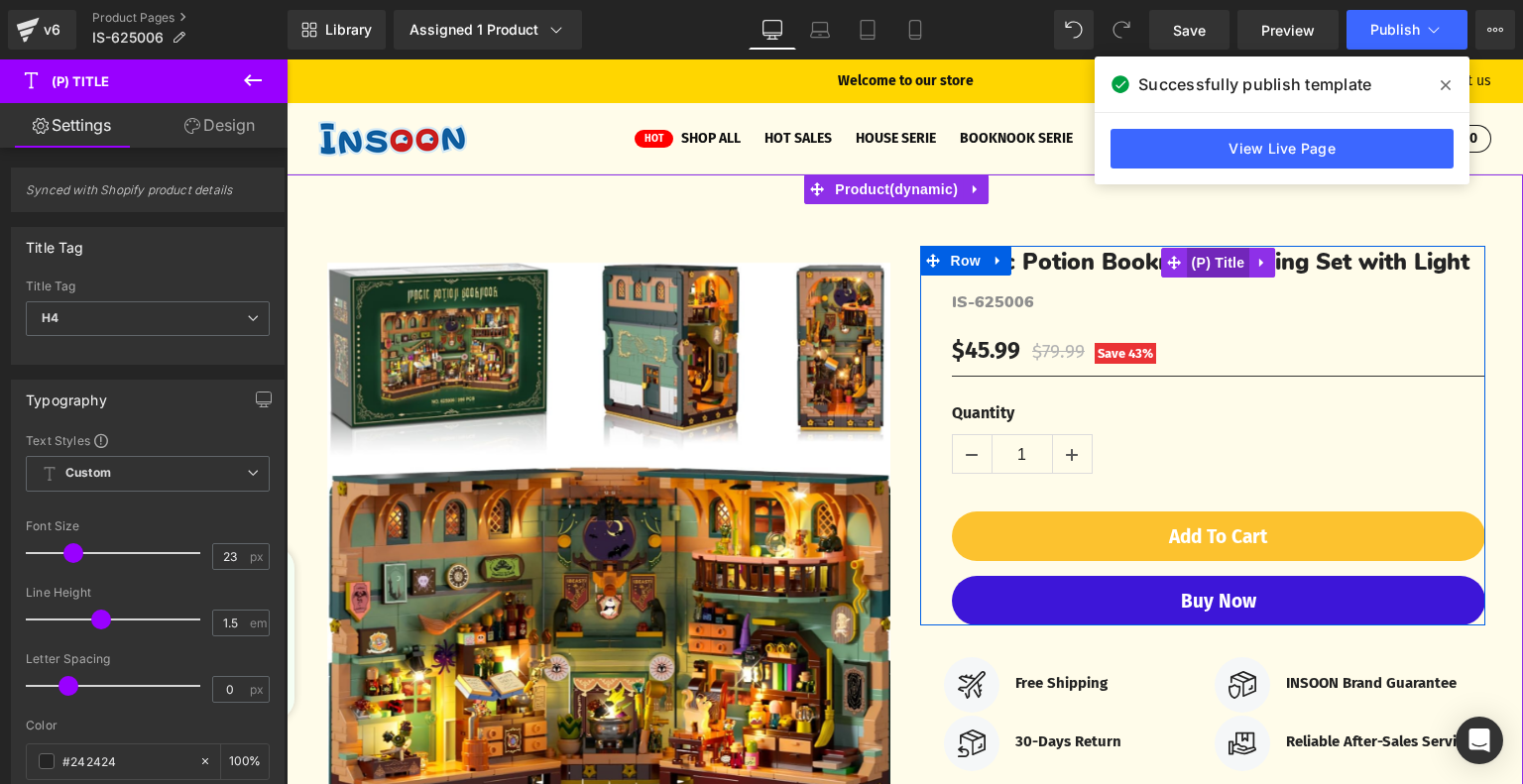 click on "(P) Title" at bounding box center (1219, 263) 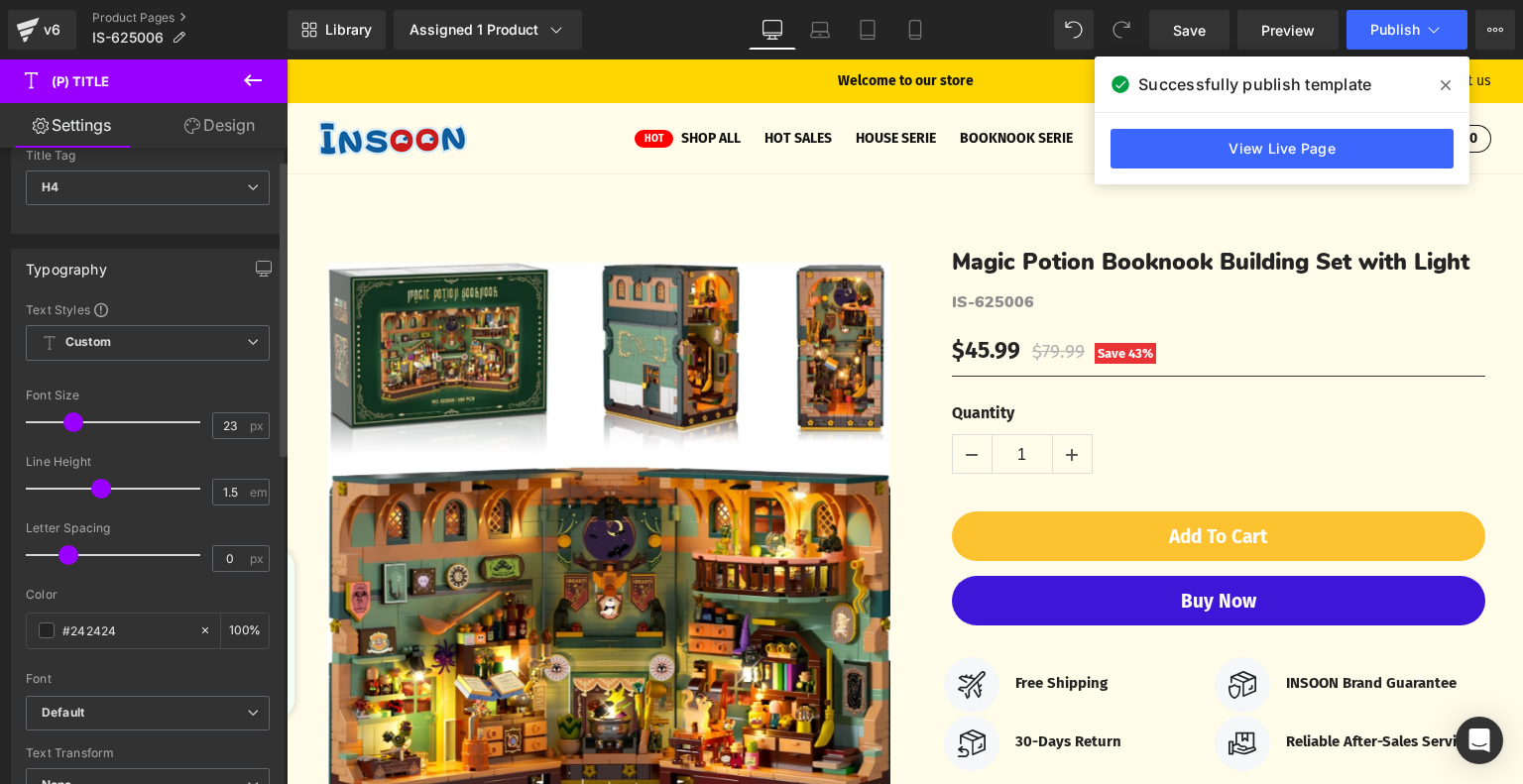 scroll, scrollTop: 0, scrollLeft: 0, axis: both 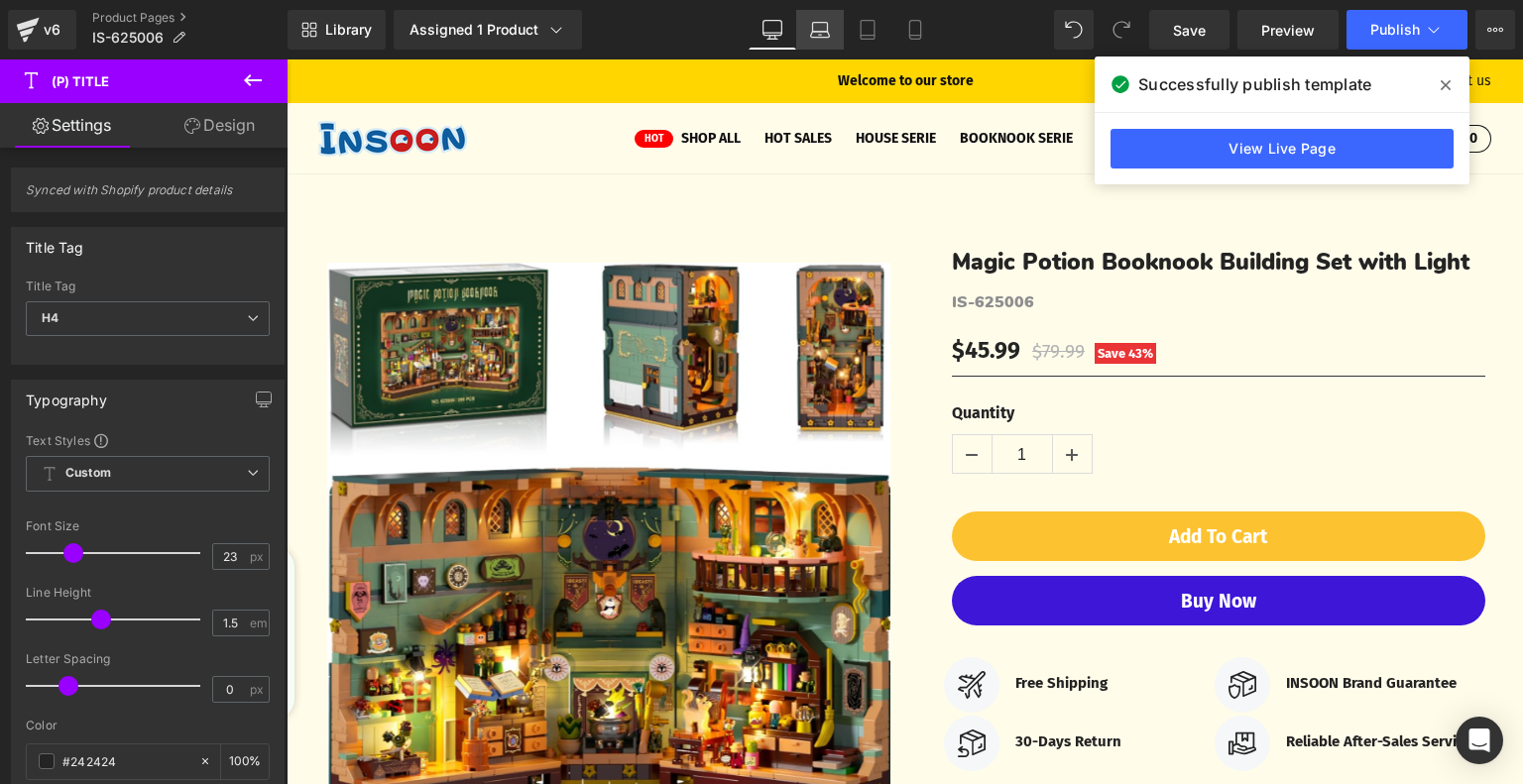 click on "Laptop" at bounding box center [820, 30] 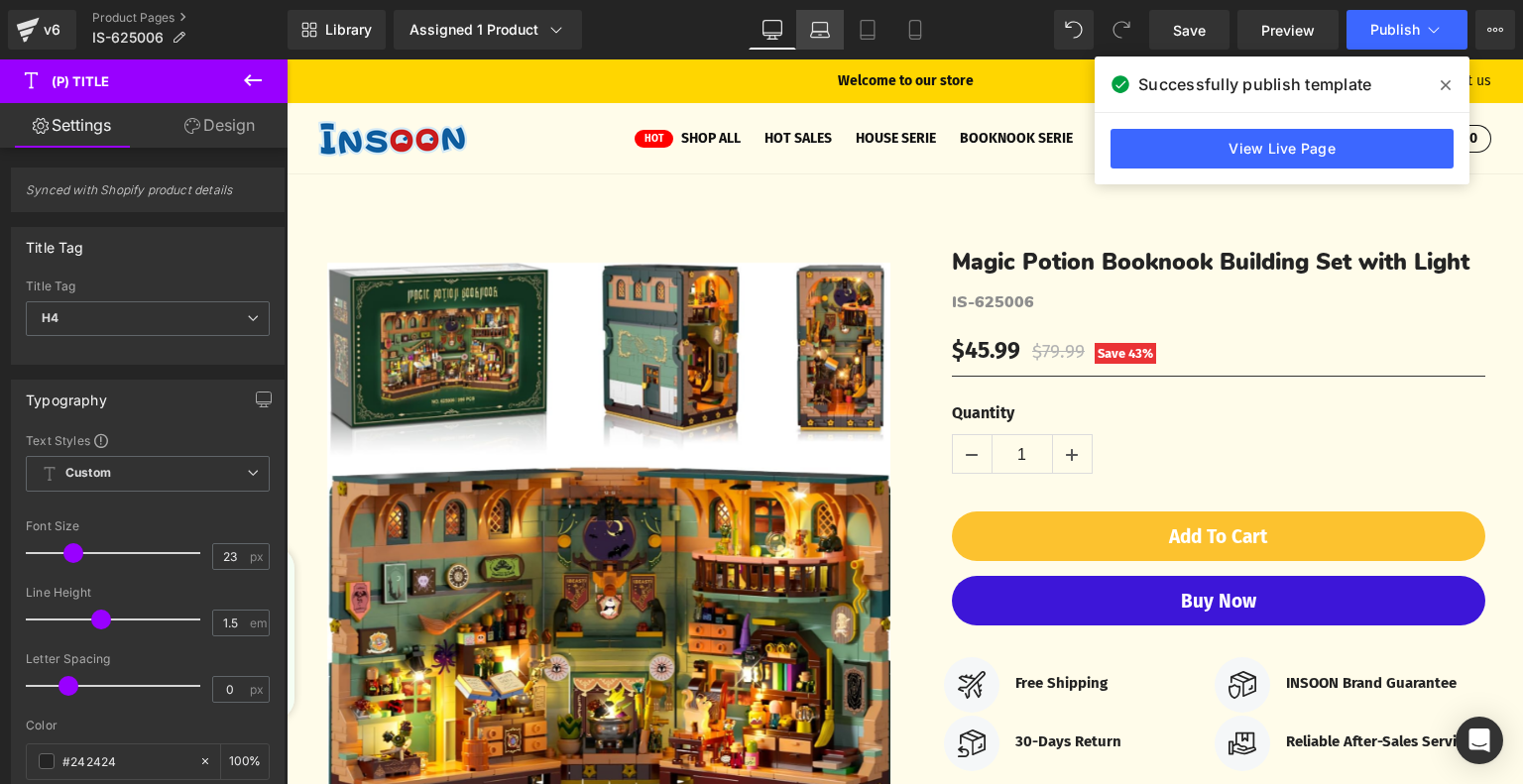 type on "100" 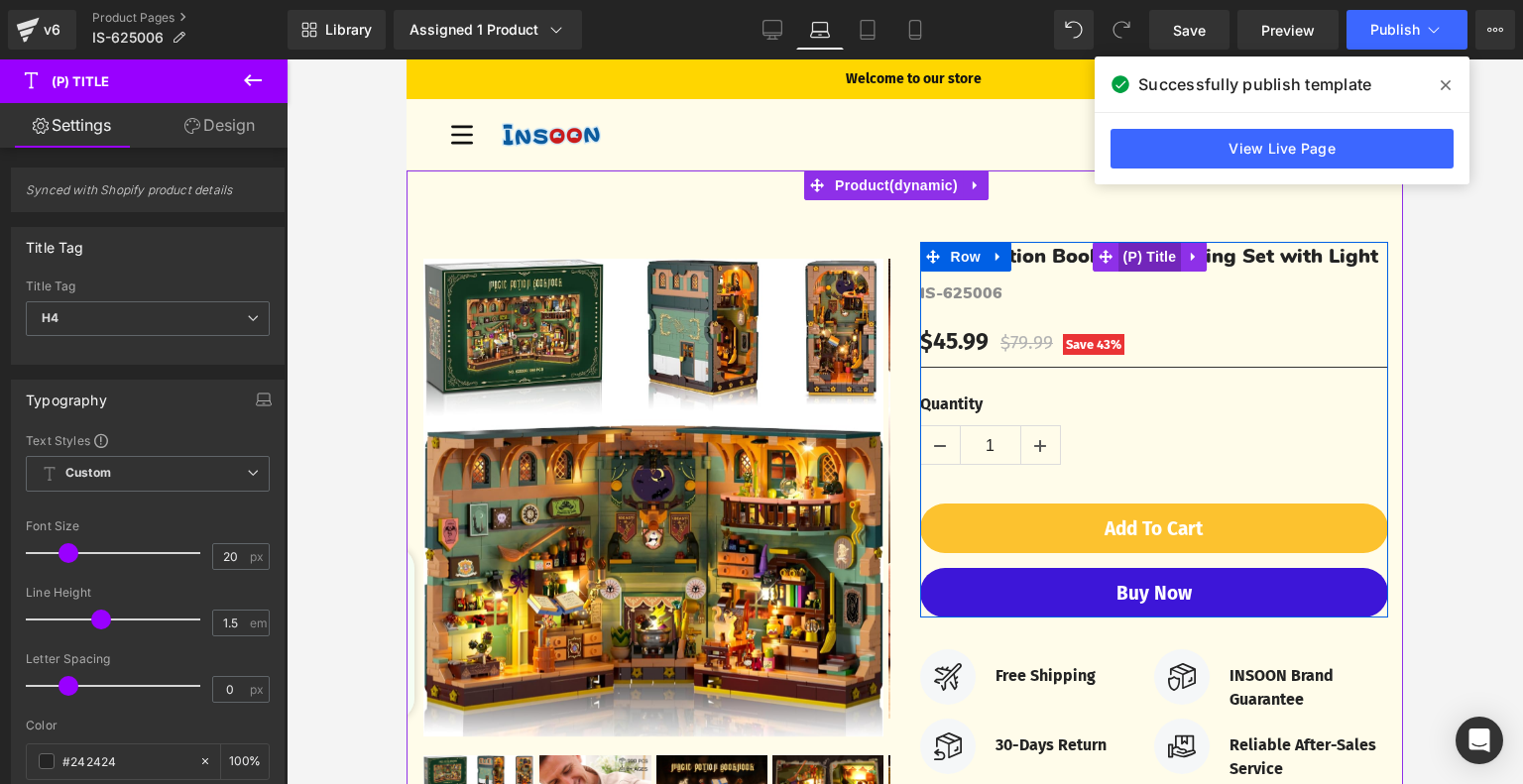 click on "(P) Title" at bounding box center (1150, 257) 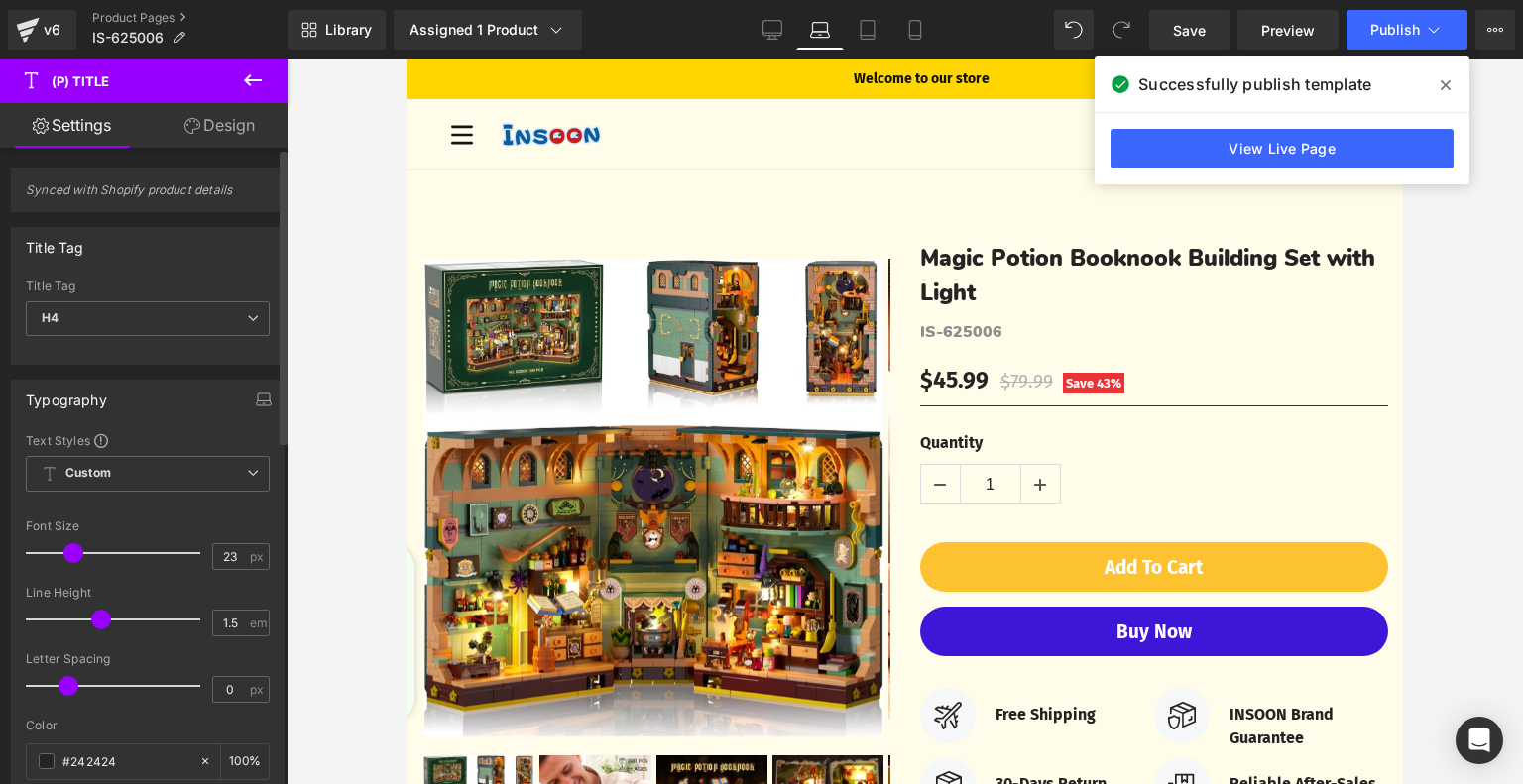 click at bounding box center (73, 553) 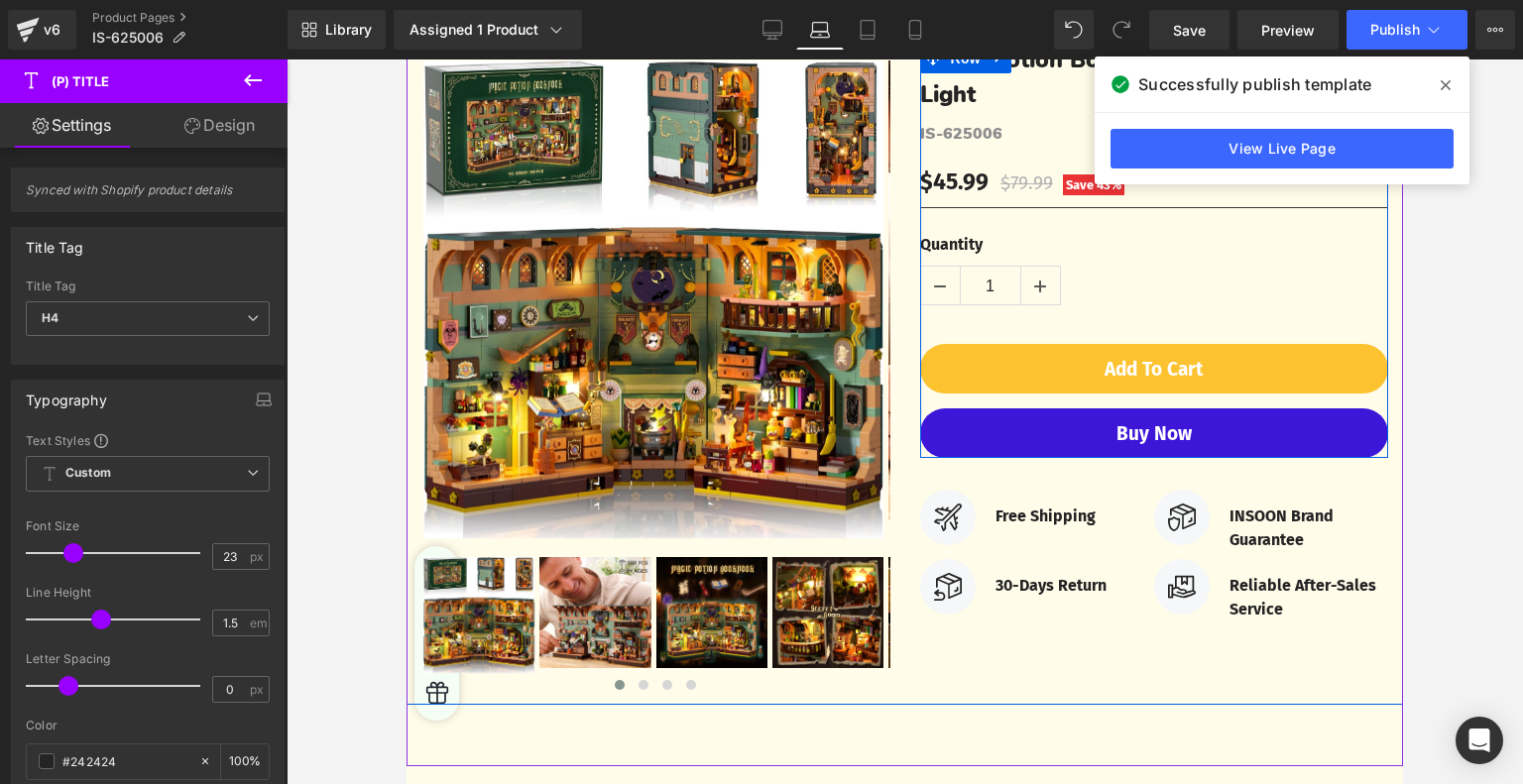 scroll, scrollTop: 0, scrollLeft: 0, axis: both 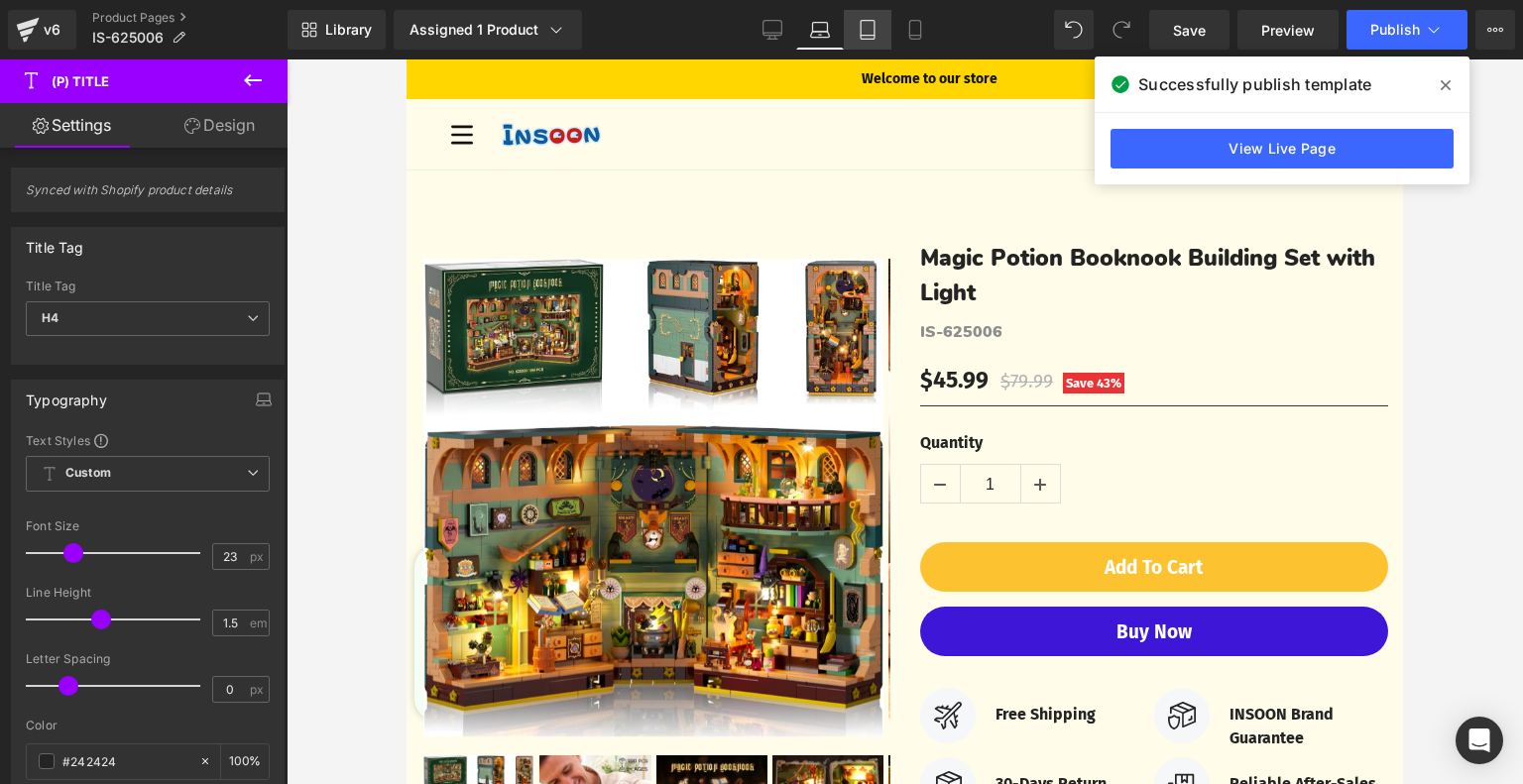 click 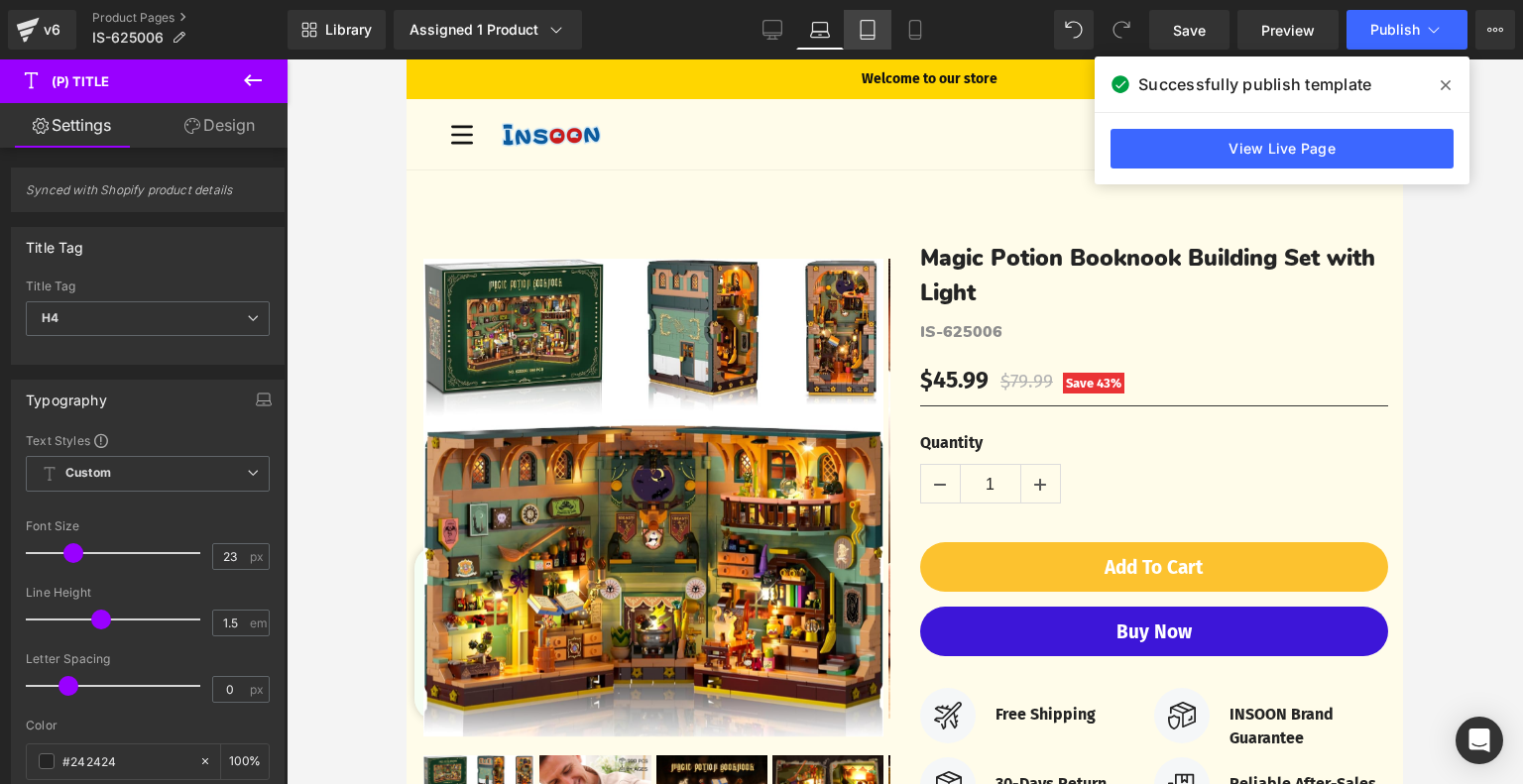 type on "18" 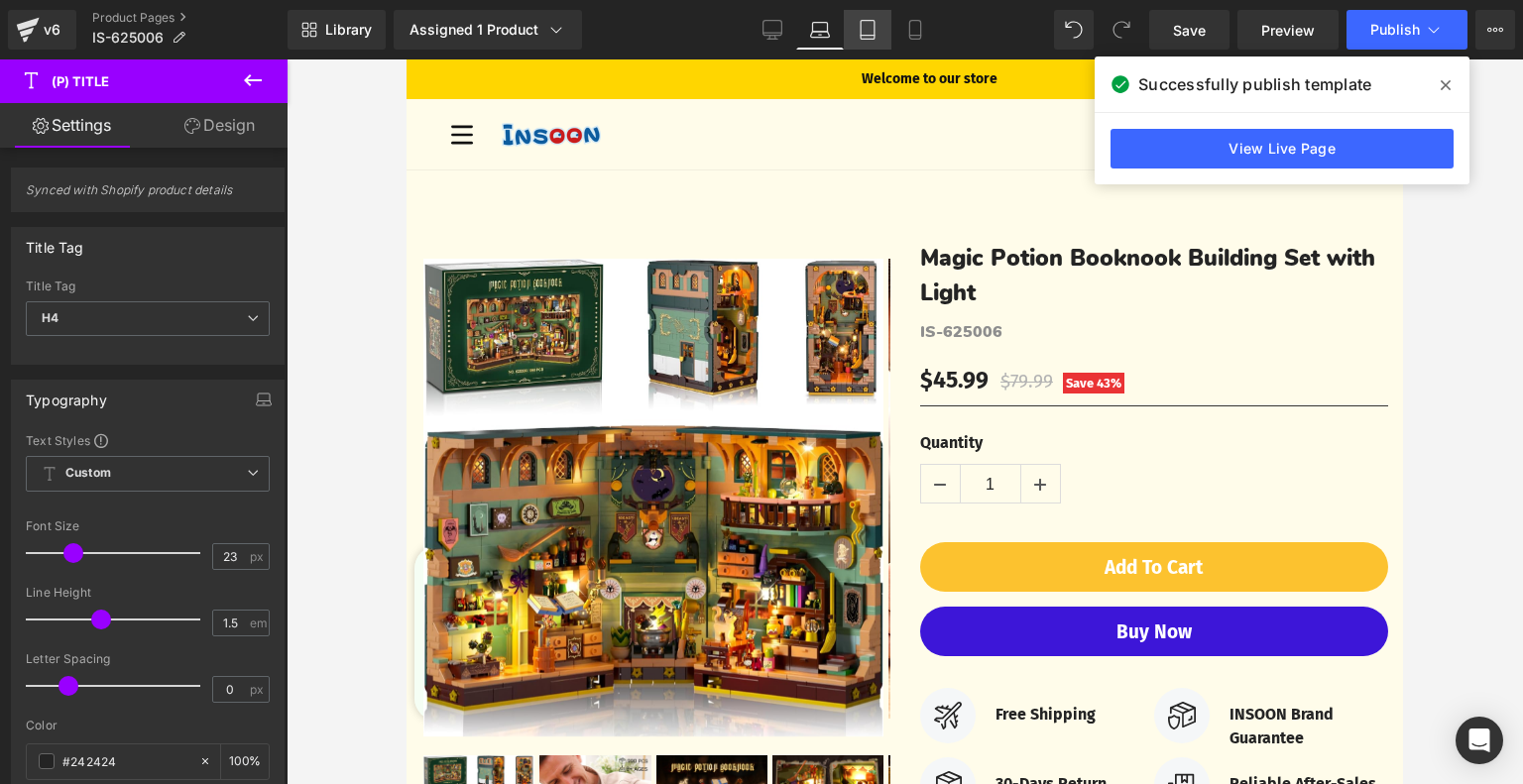 type on "100" 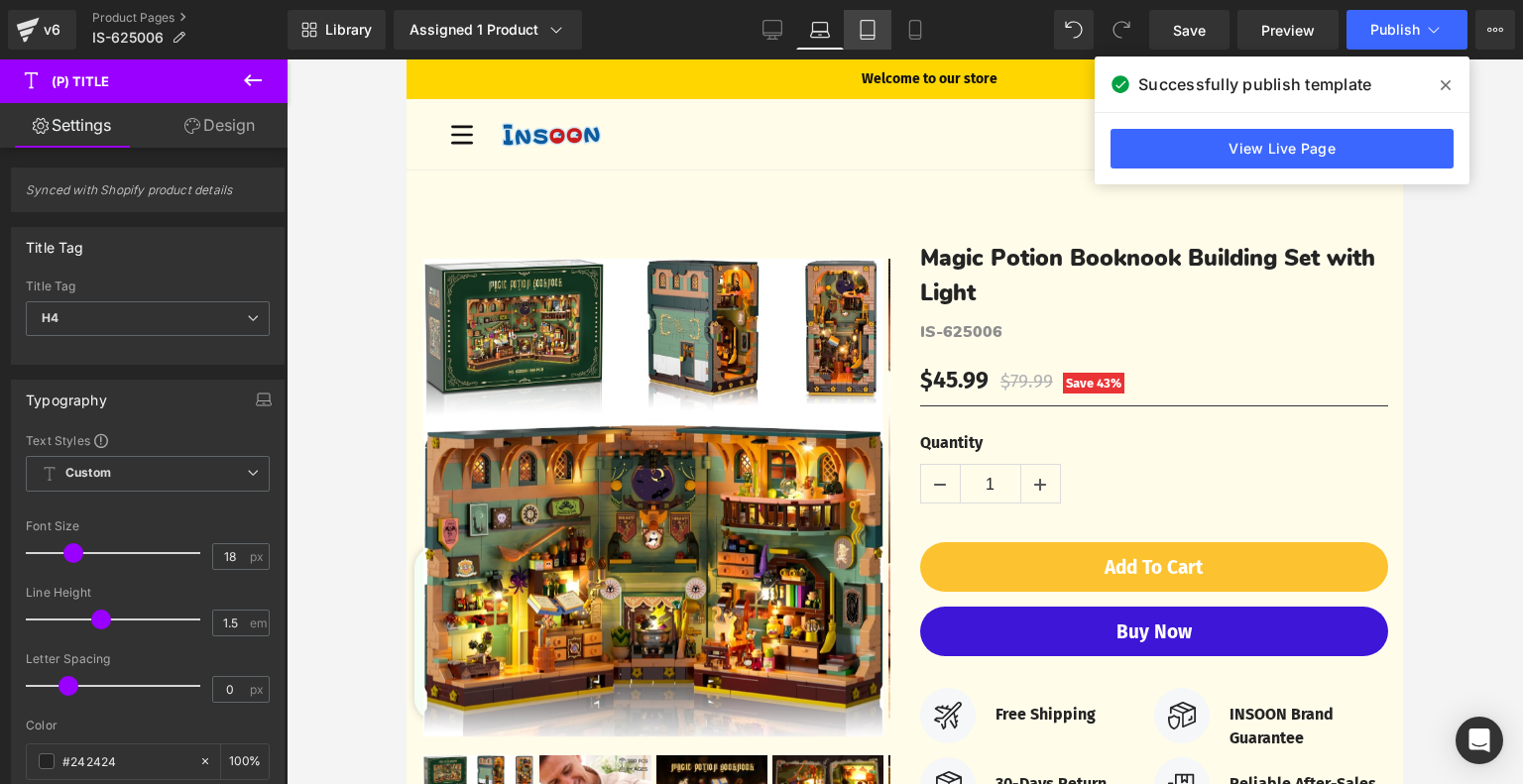 scroll, scrollTop: 18, scrollLeft: 0, axis: vertical 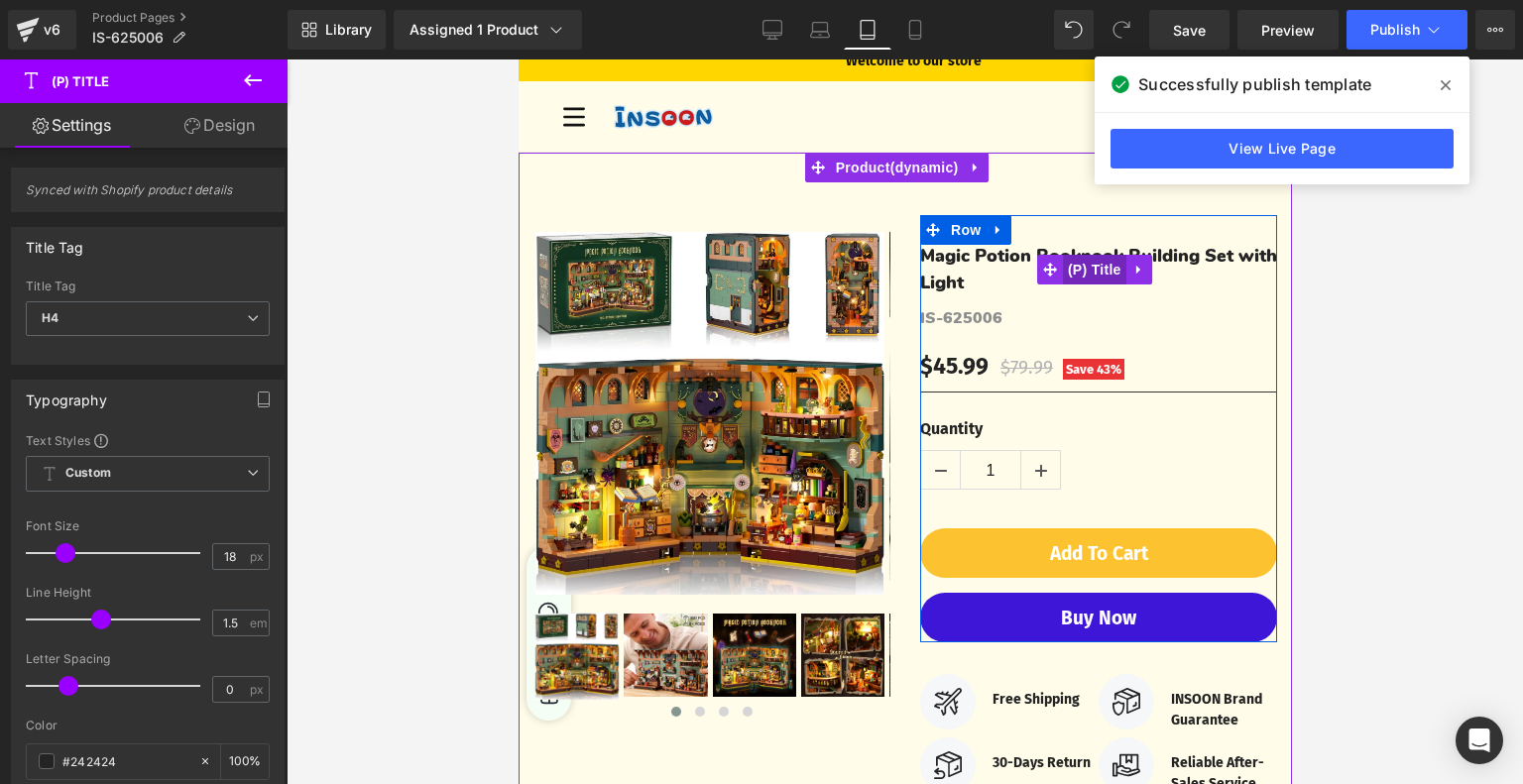 click on "(P) Title" at bounding box center (1094, 270) 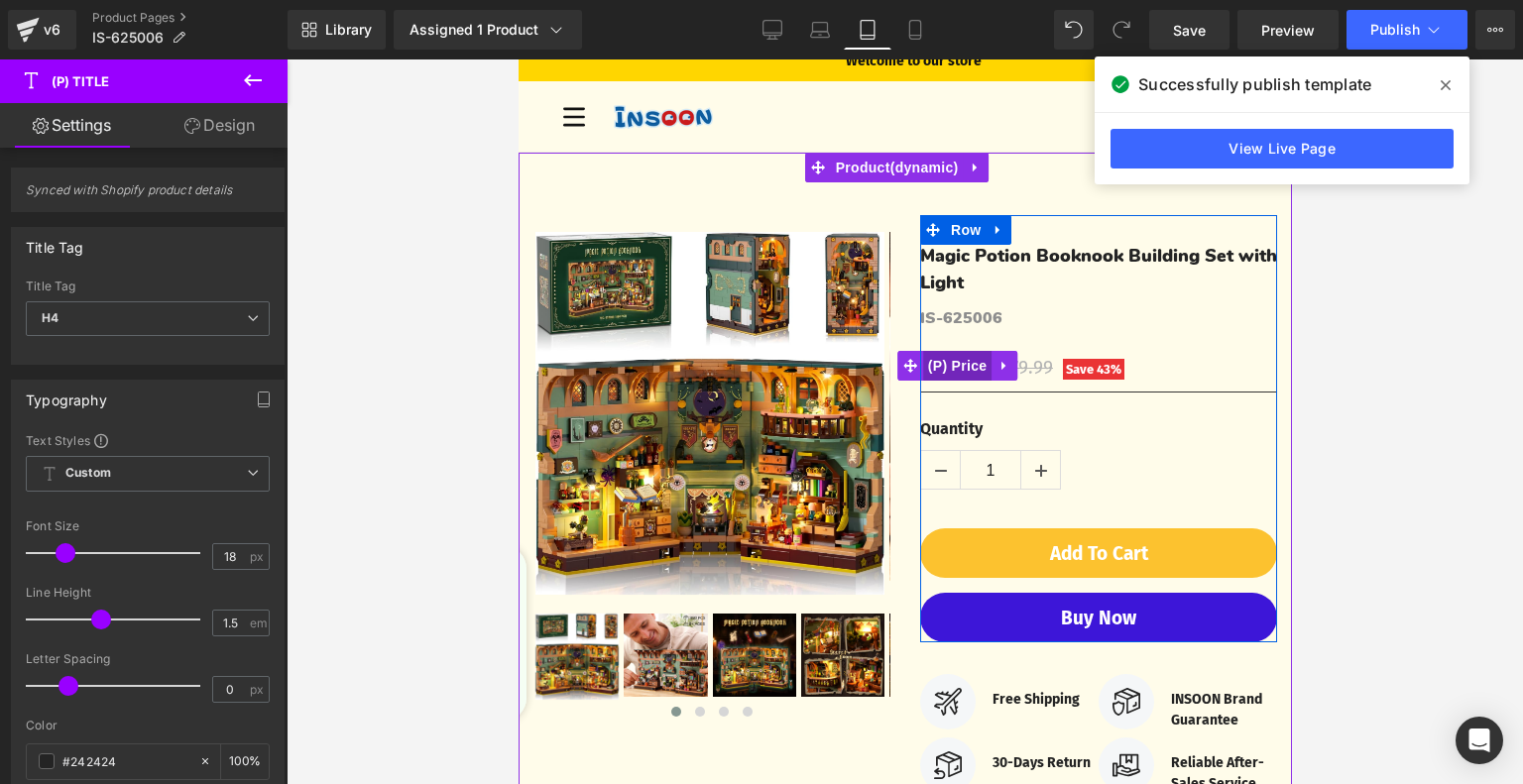 click on "(P) Price" at bounding box center [957, 366] 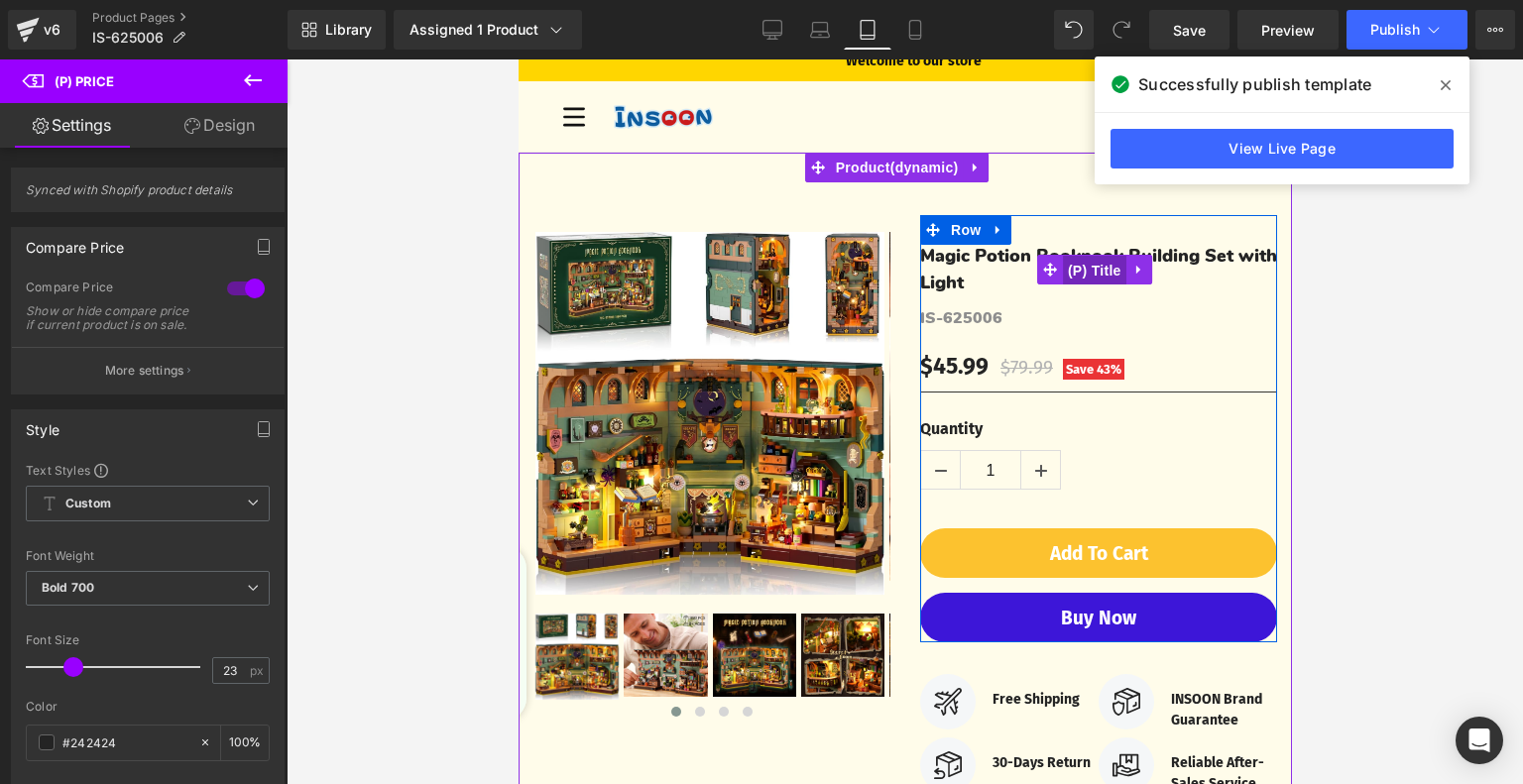 click on "(P) Title" at bounding box center (1094, 271) 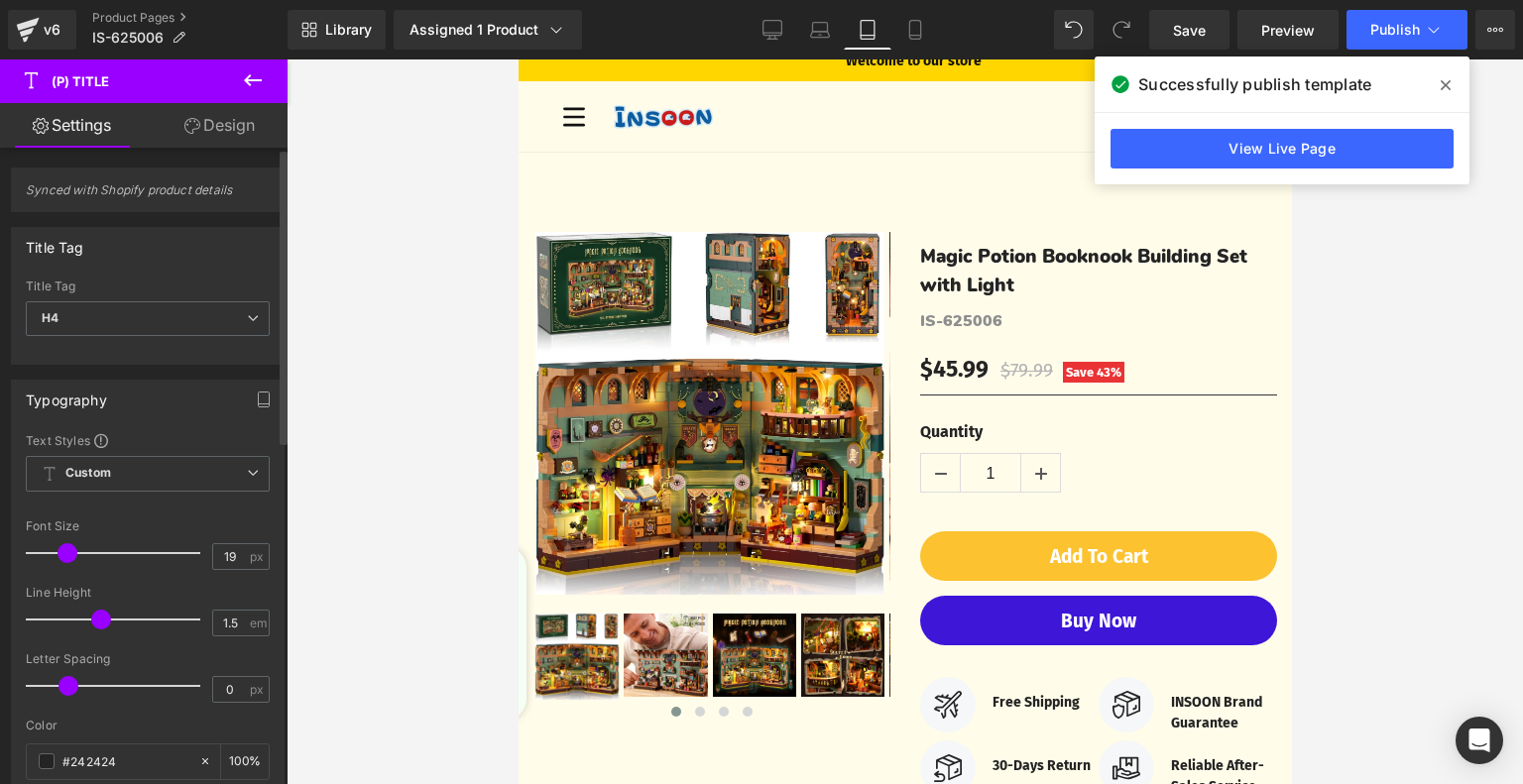 click at bounding box center (67, 553) 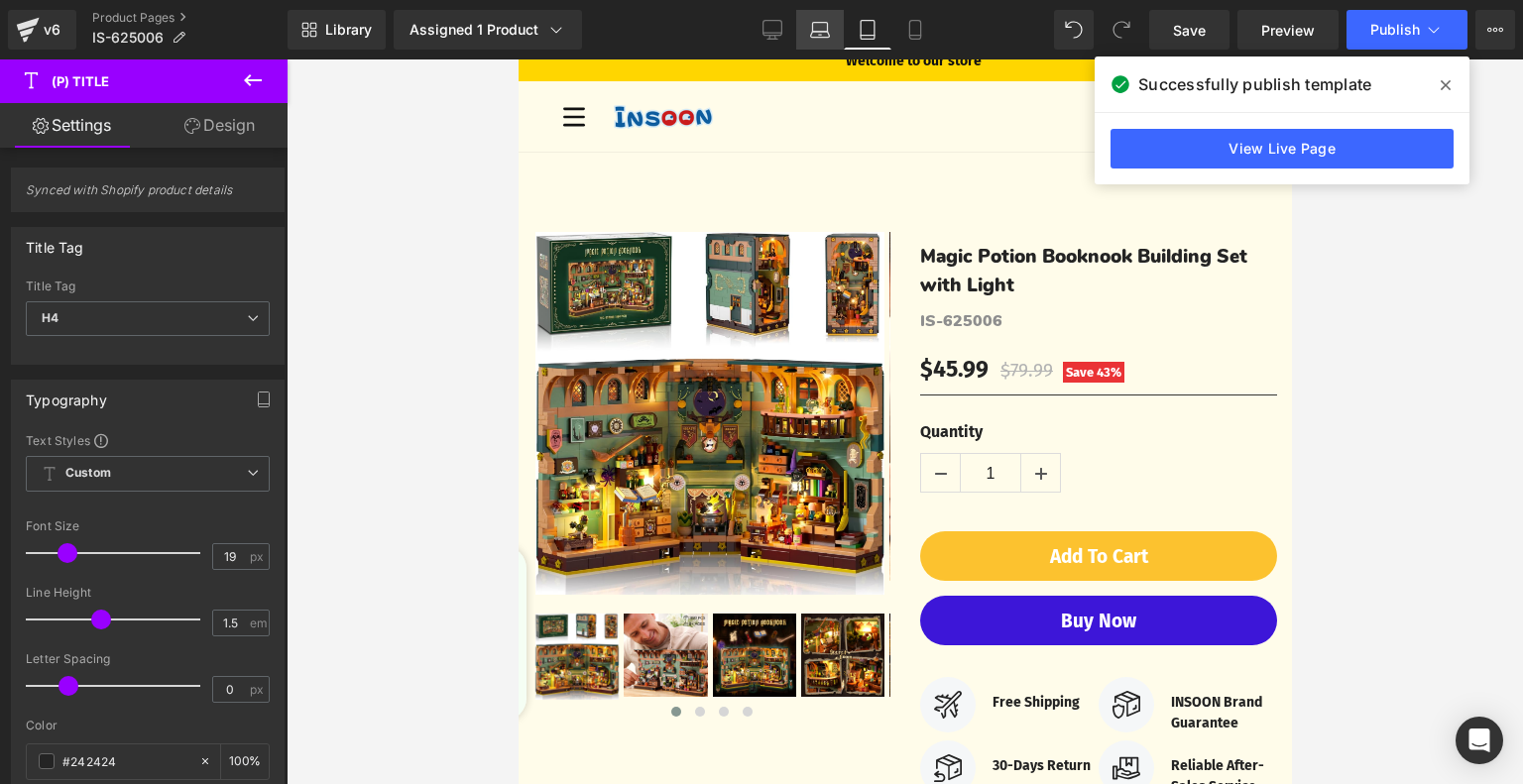 click on "Laptop" at bounding box center (820, 30) 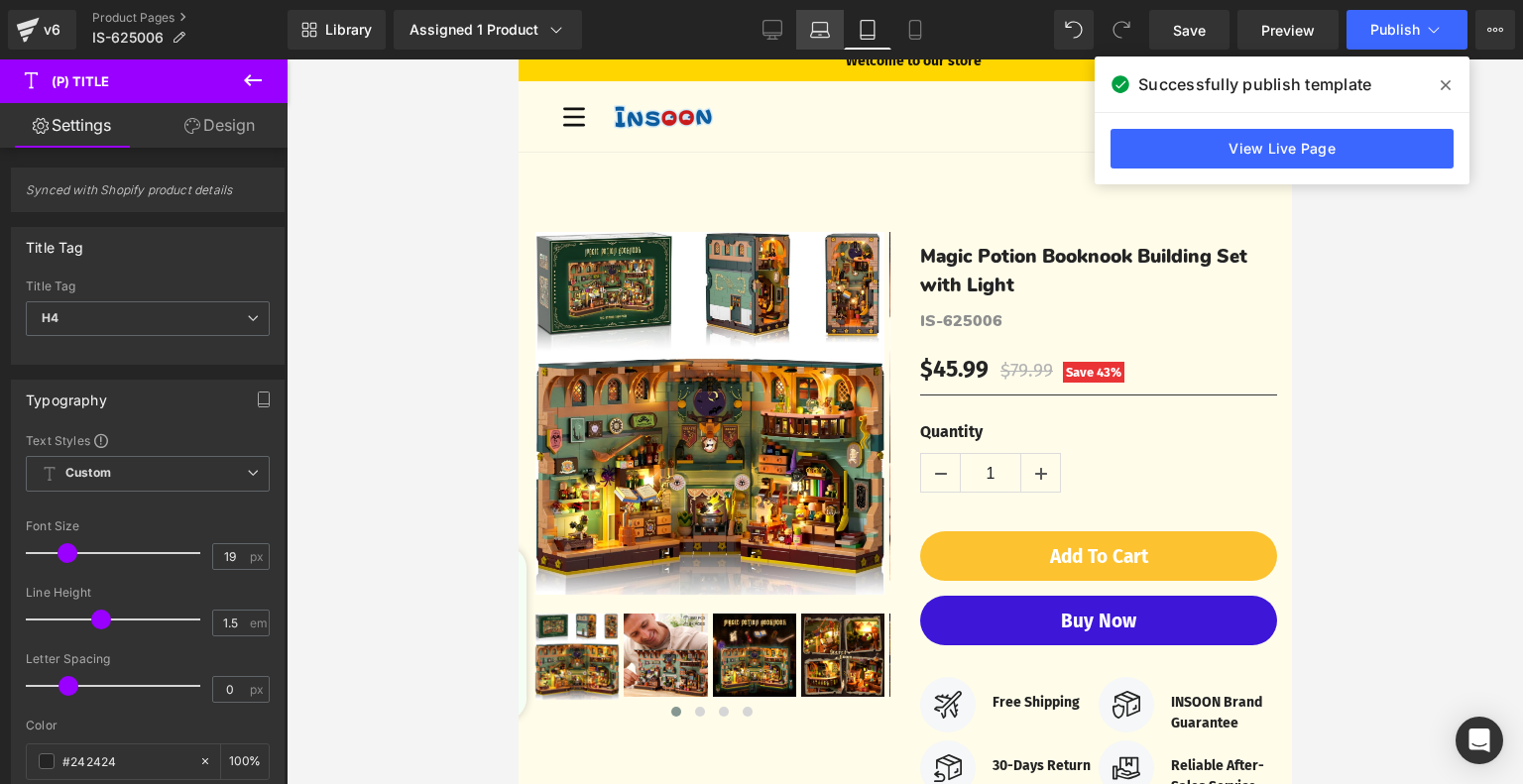 type on "23" 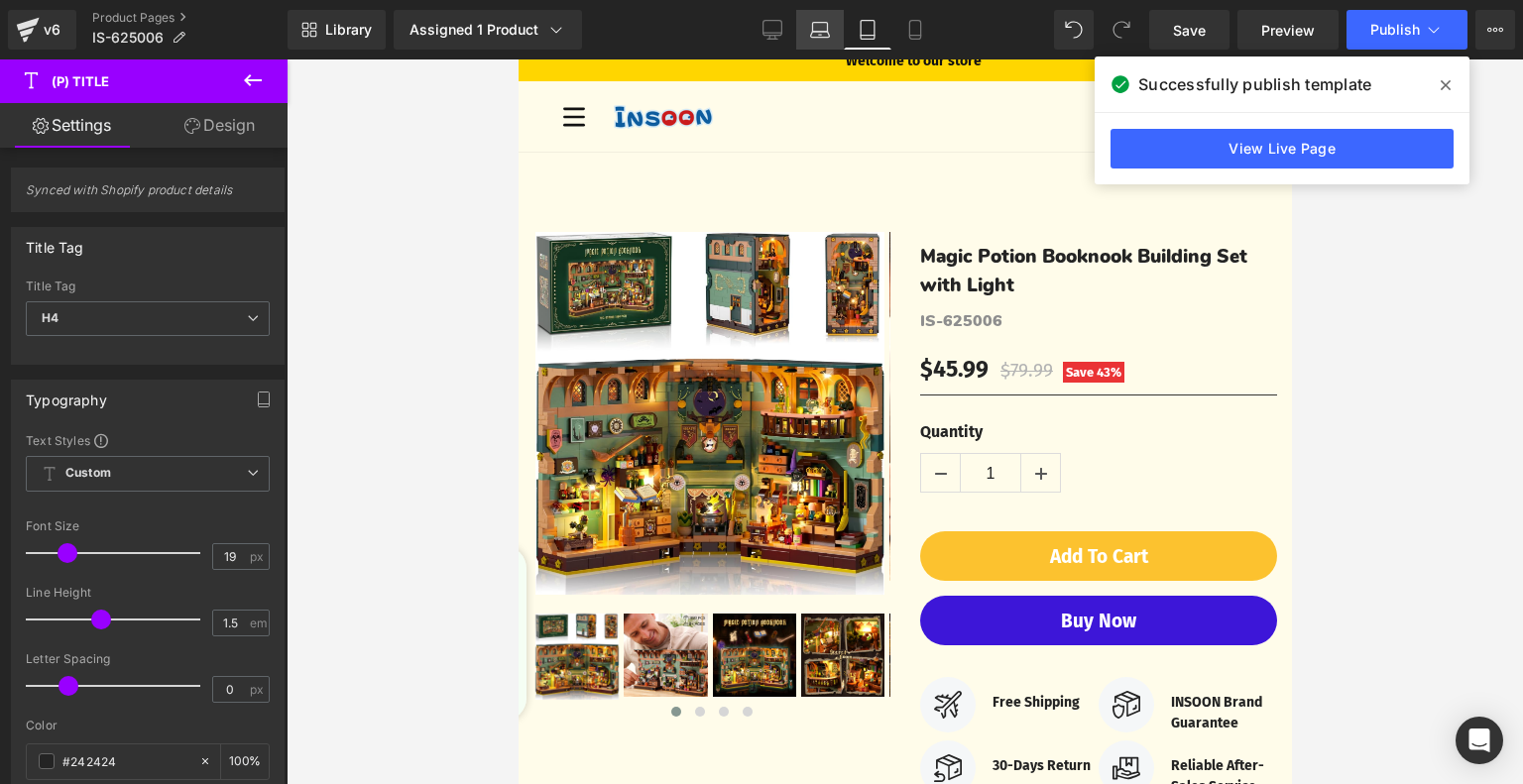 type on "100" 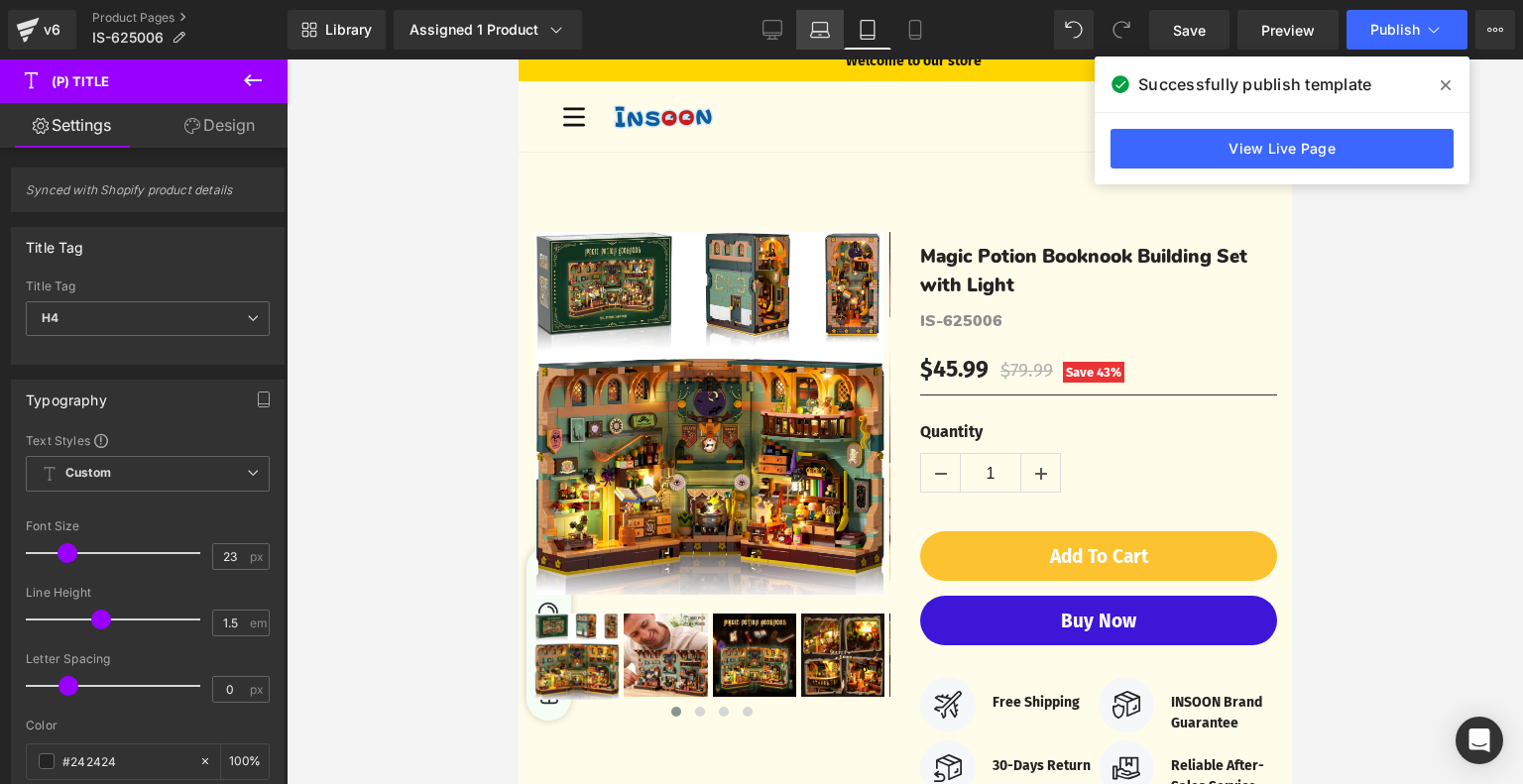 scroll, scrollTop: 0, scrollLeft: 0, axis: both 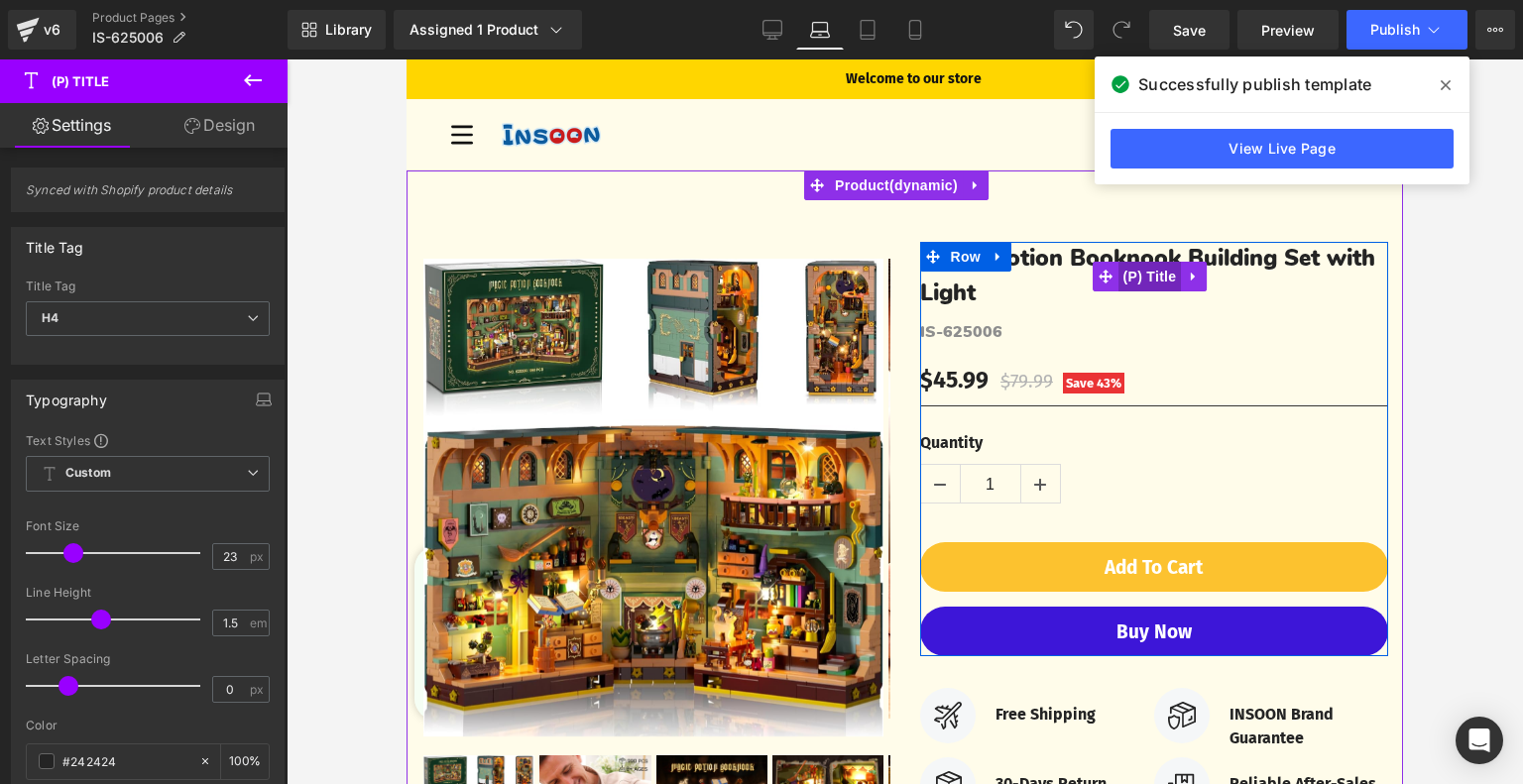 click on "(P) Title" at bounding box center [1150, 277] 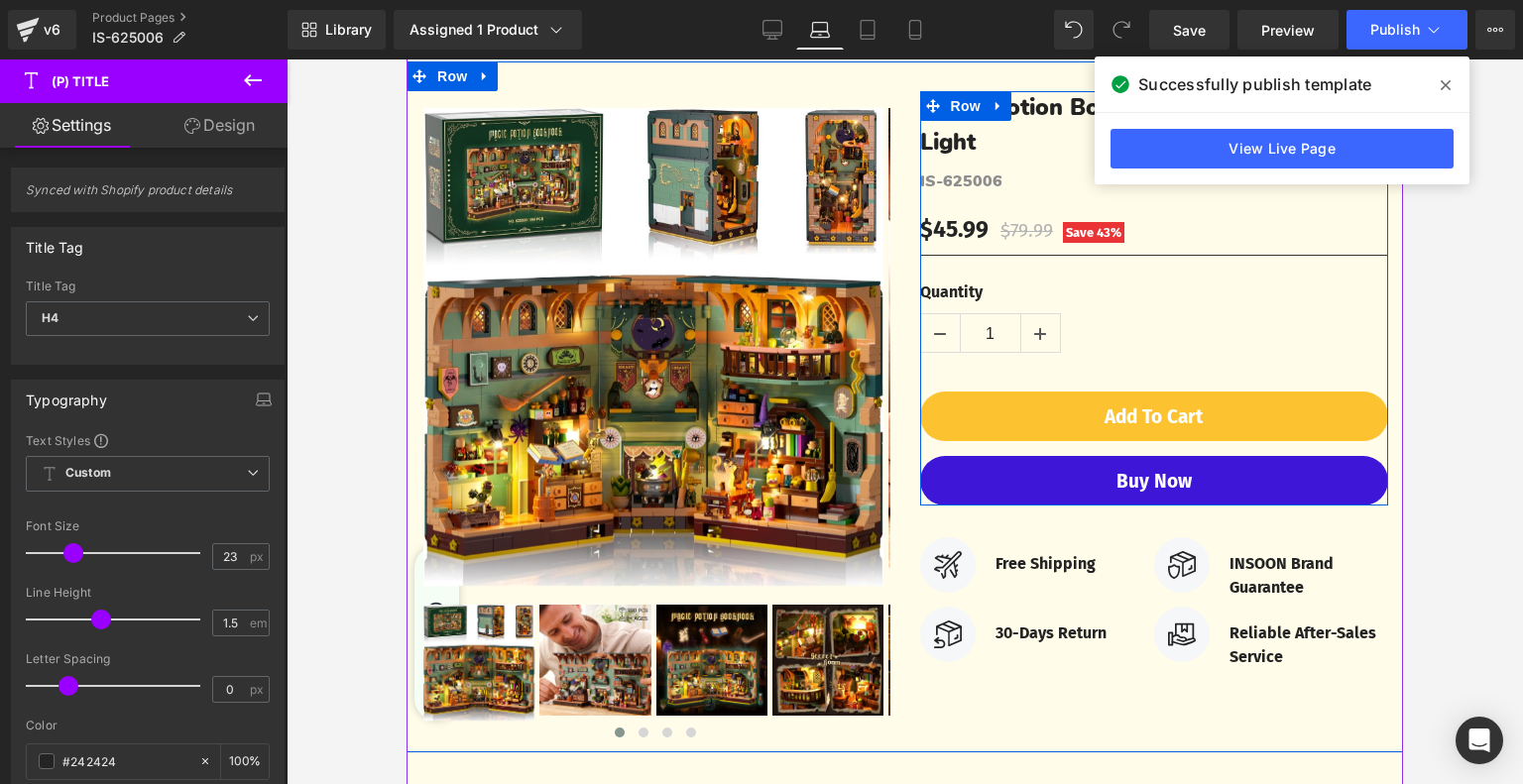 scroll, scrollTop: 297, scrollLeft: 0, axis: vertical 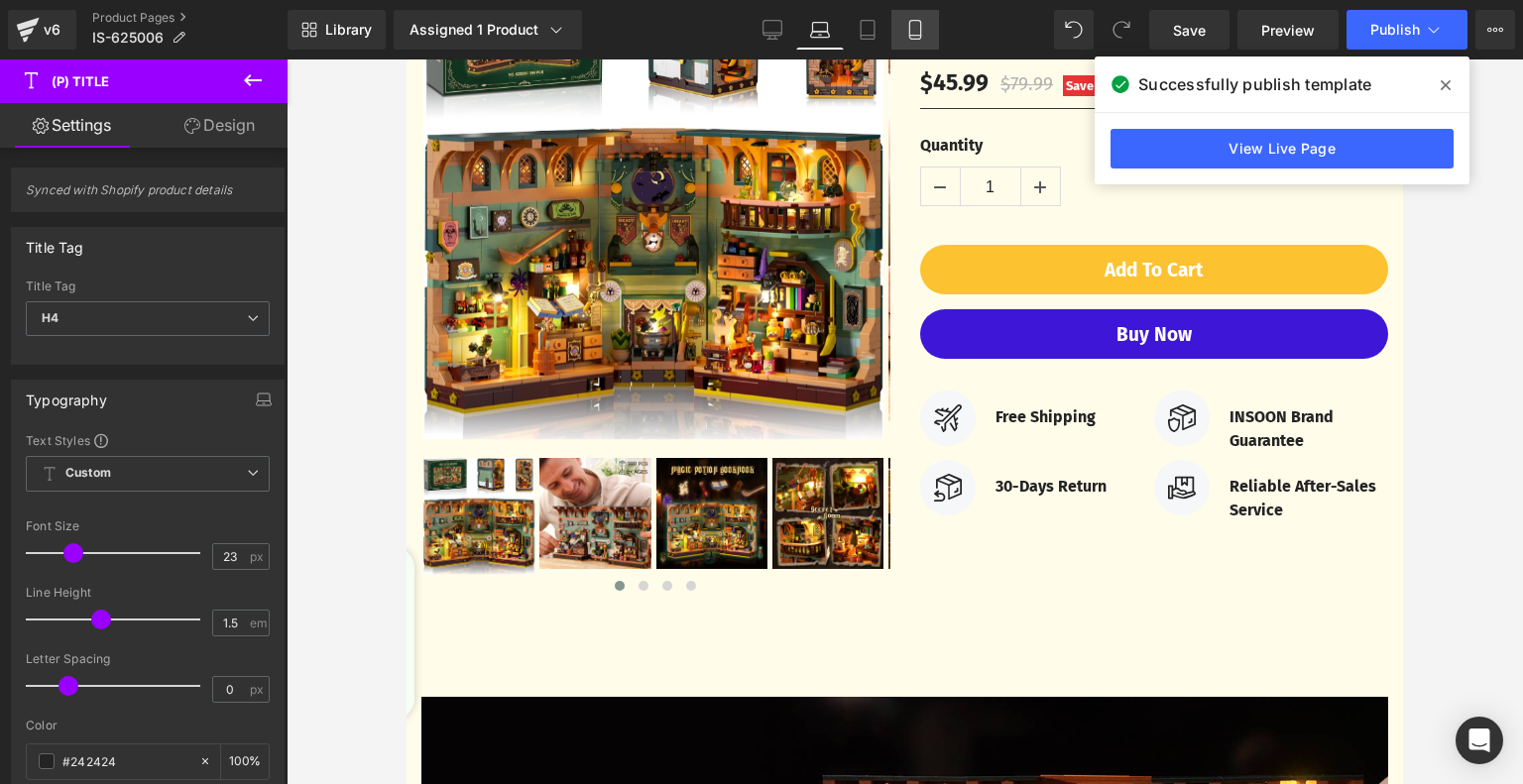click 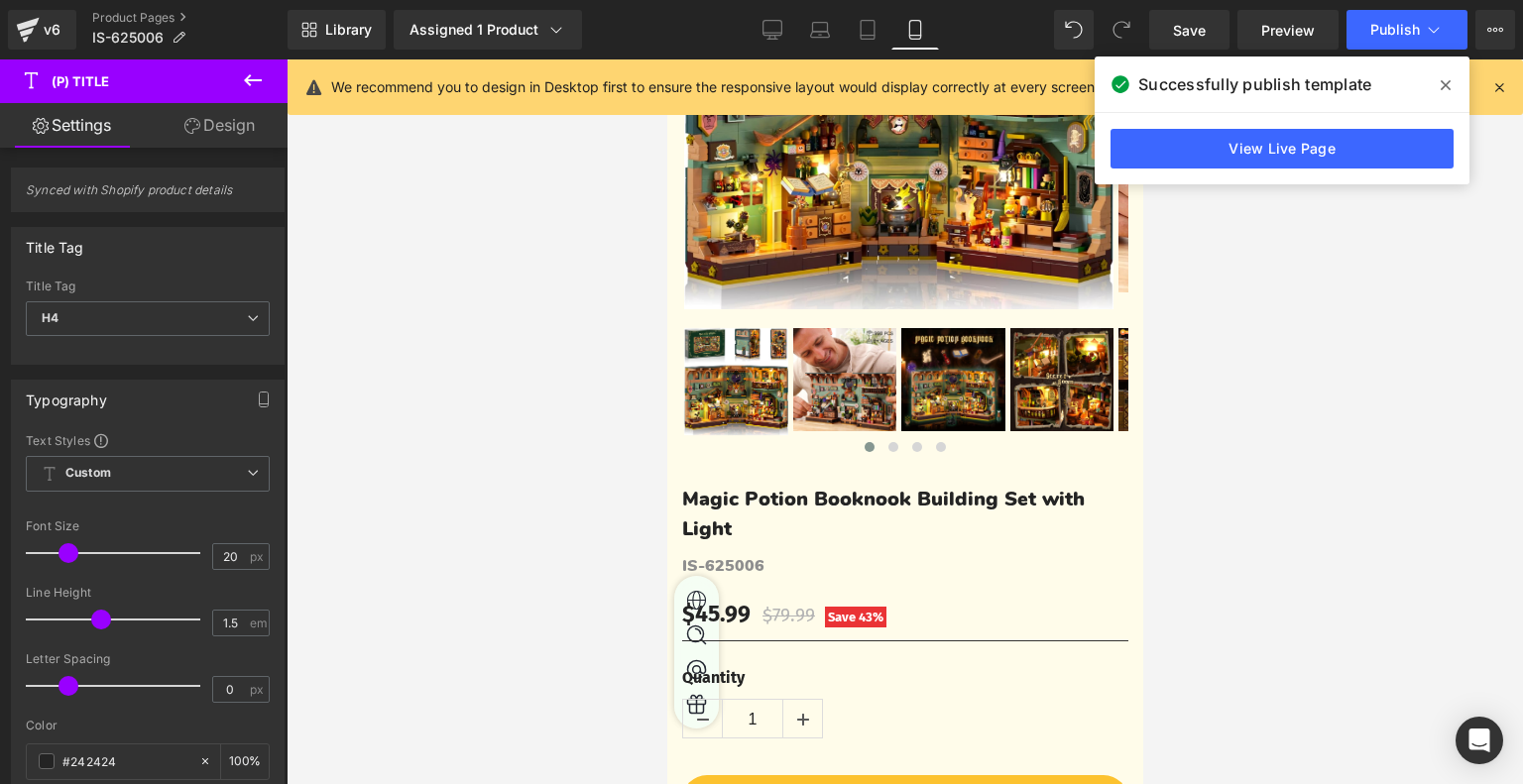 scroll, scrollTop: 494, scrollLeft: 0, axis: vertical 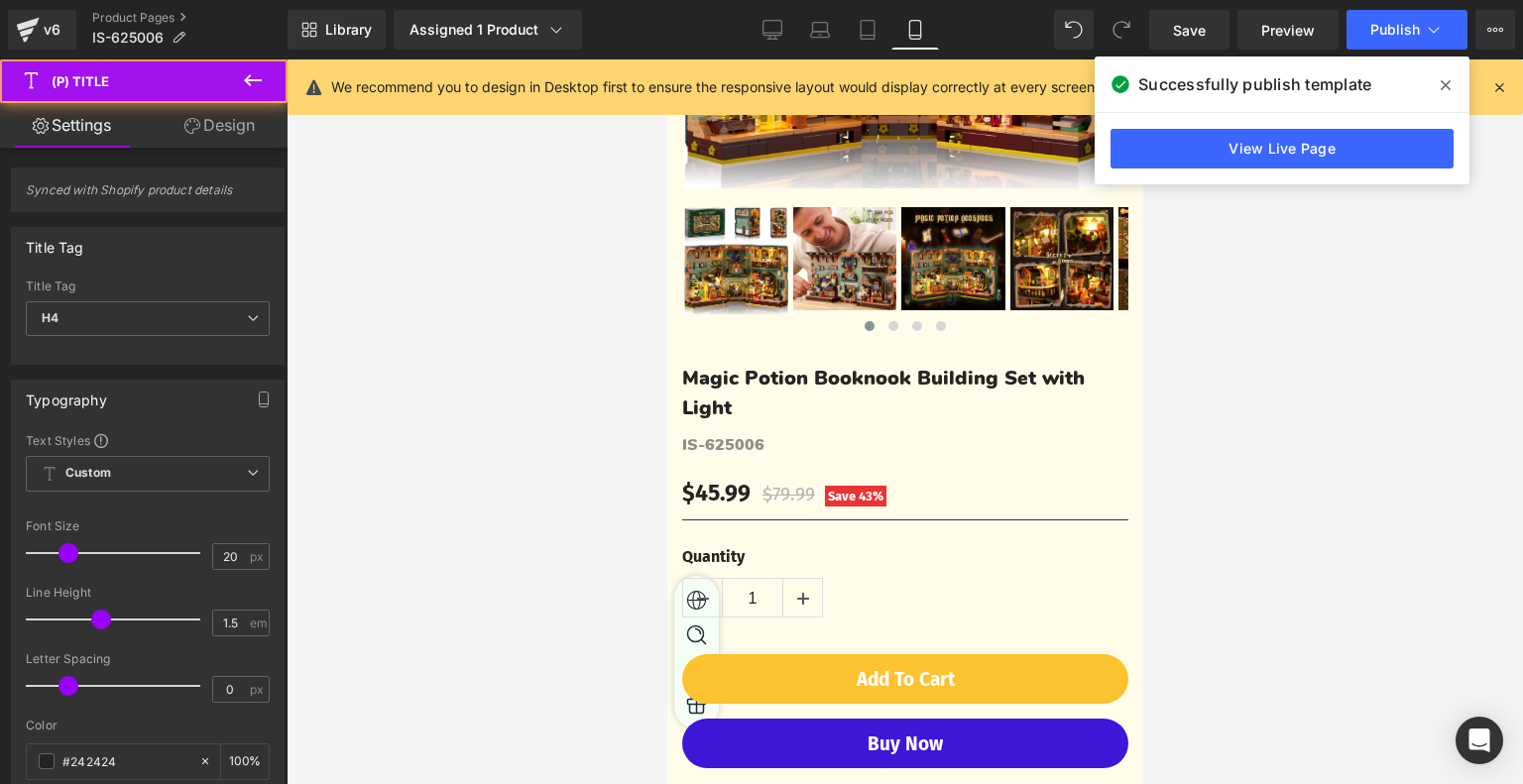 click on "Magic Potion Booknook Building Set with Light
(P) Title" at bounding box center (904, 393) 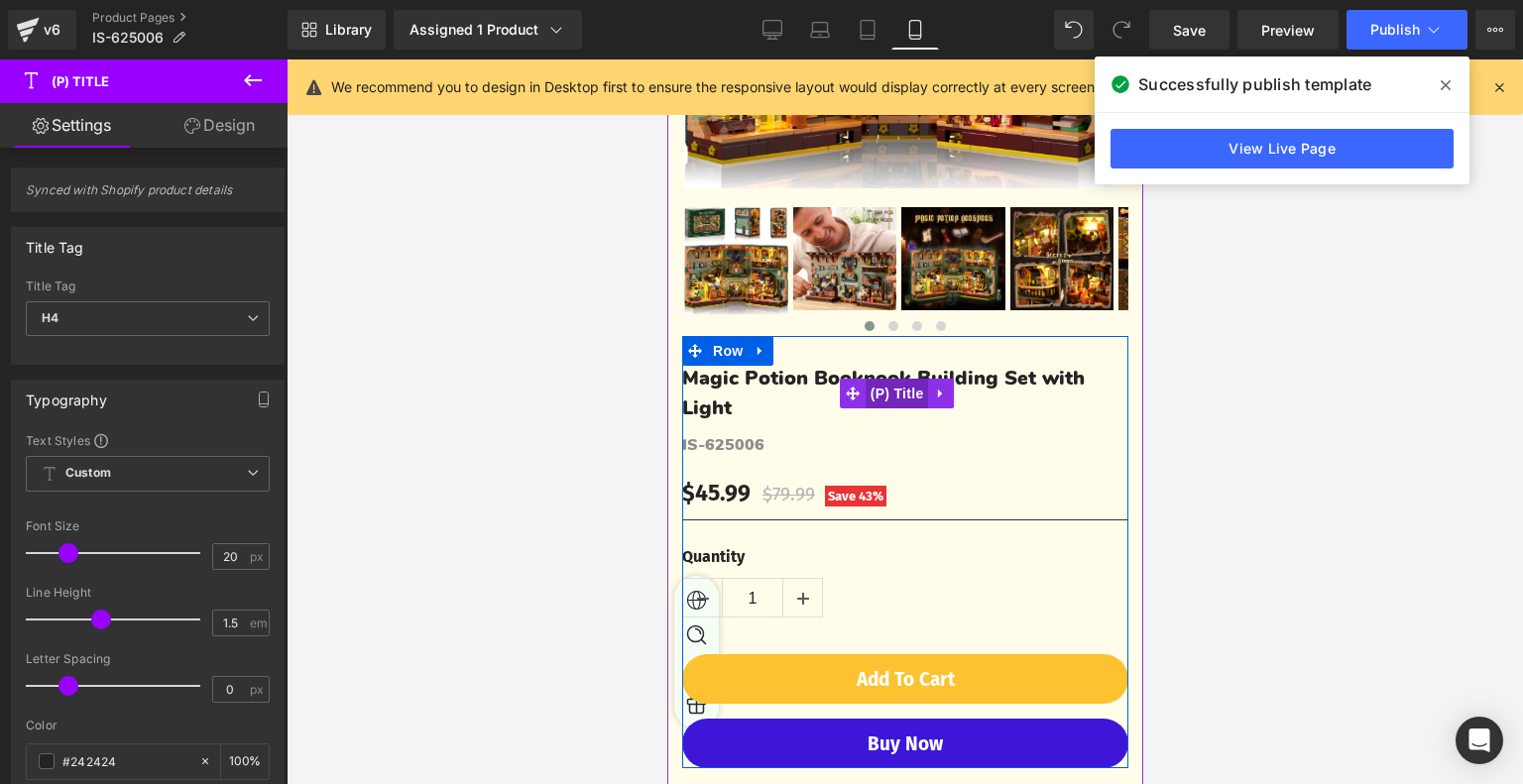 click on "(P) Title" at bounding box center (896, 393) 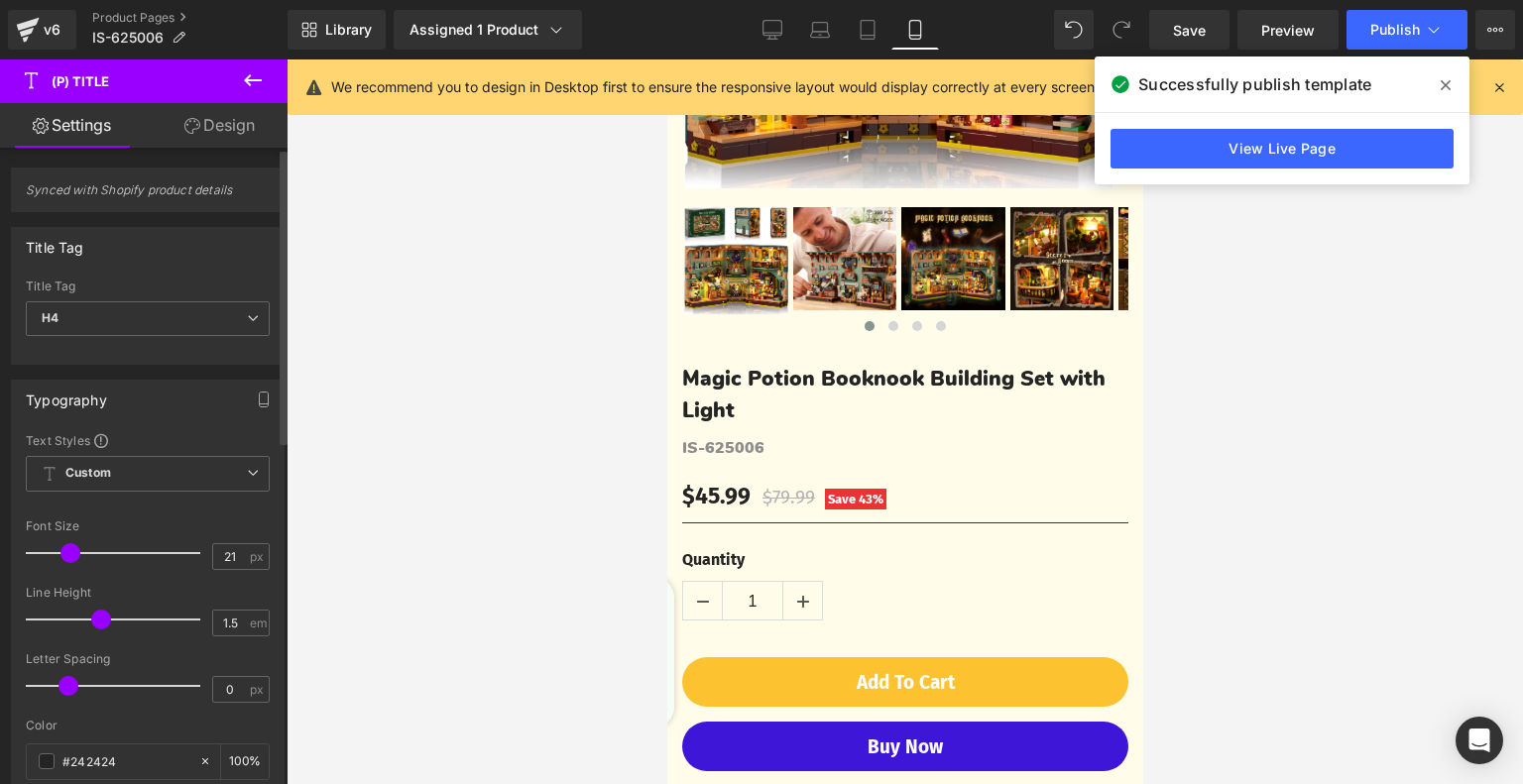 click at bounding box center (70, 553) 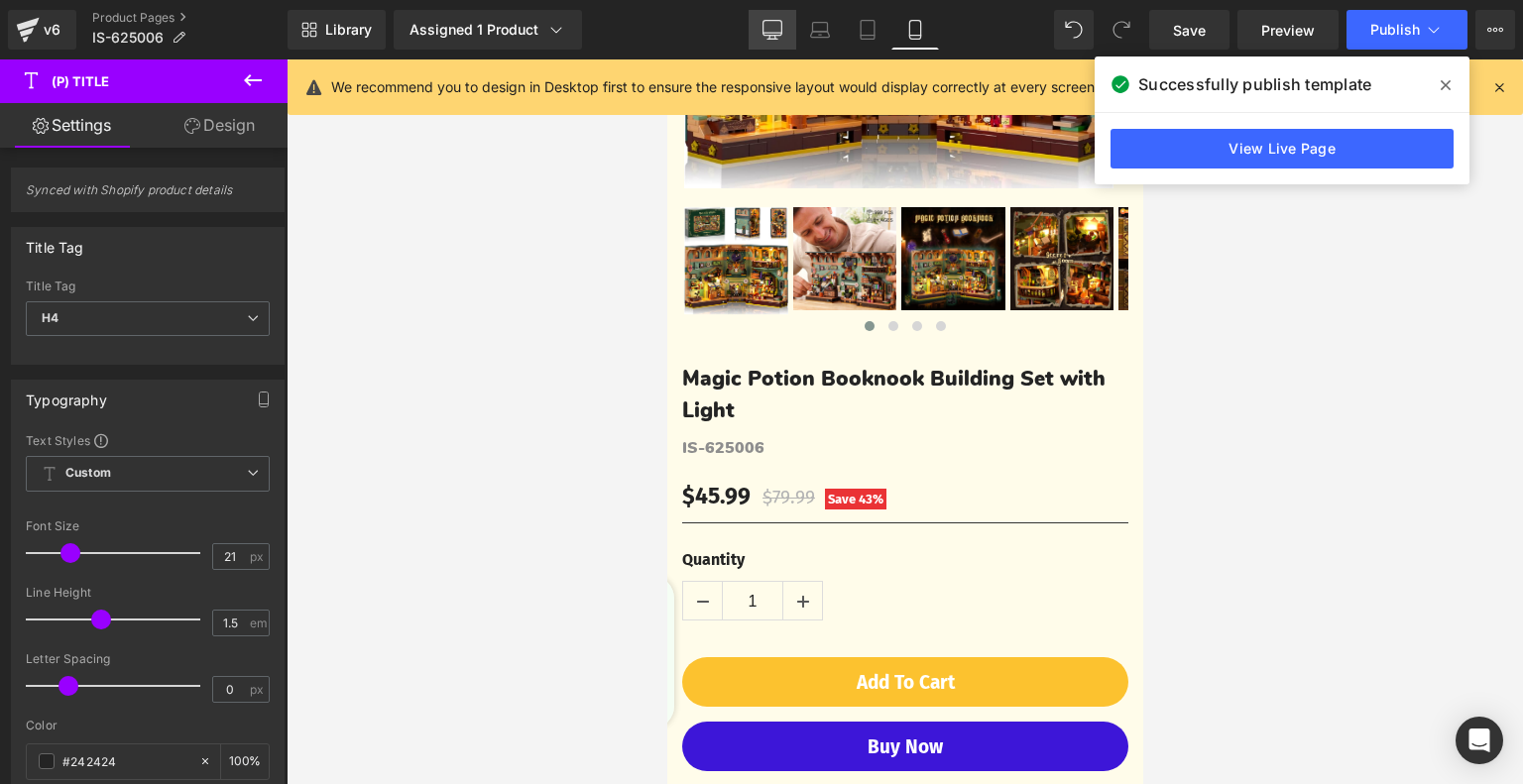click on "Desktop" at bounding box center (772, 30) 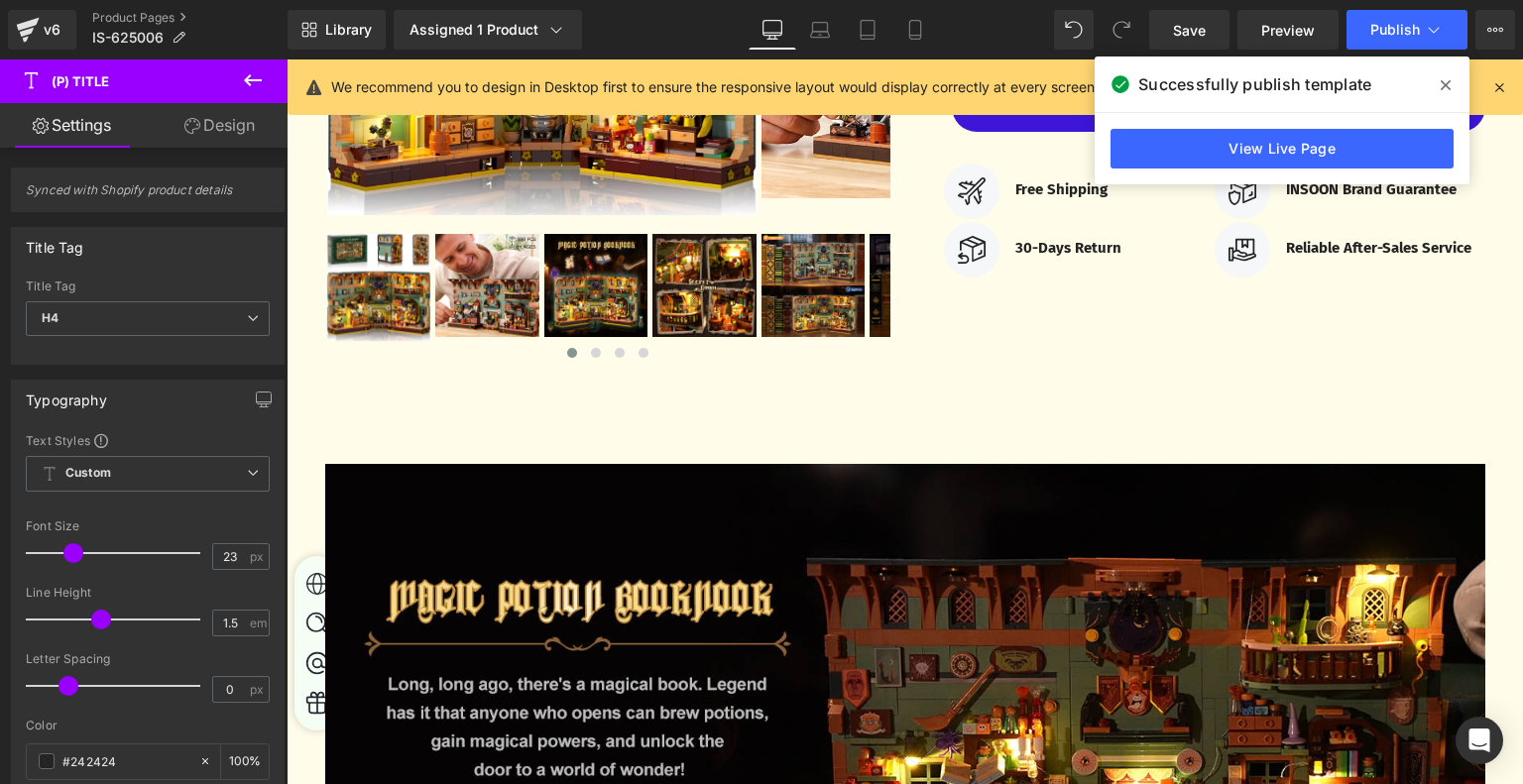 scroll, scrollTop: 0, scrollLeft: 0, axis: both 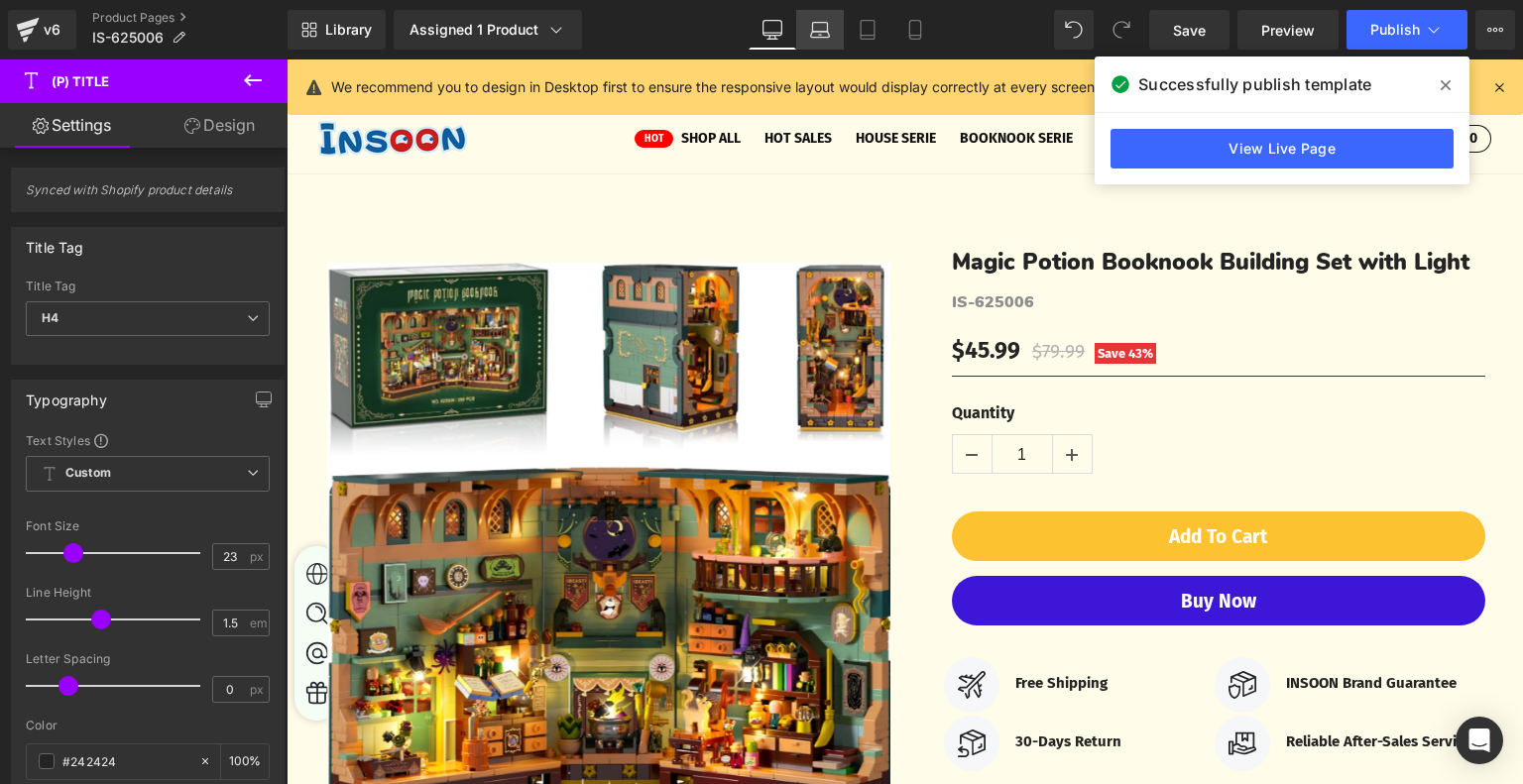 click on "Laptop" at bounding box center (820, 30) 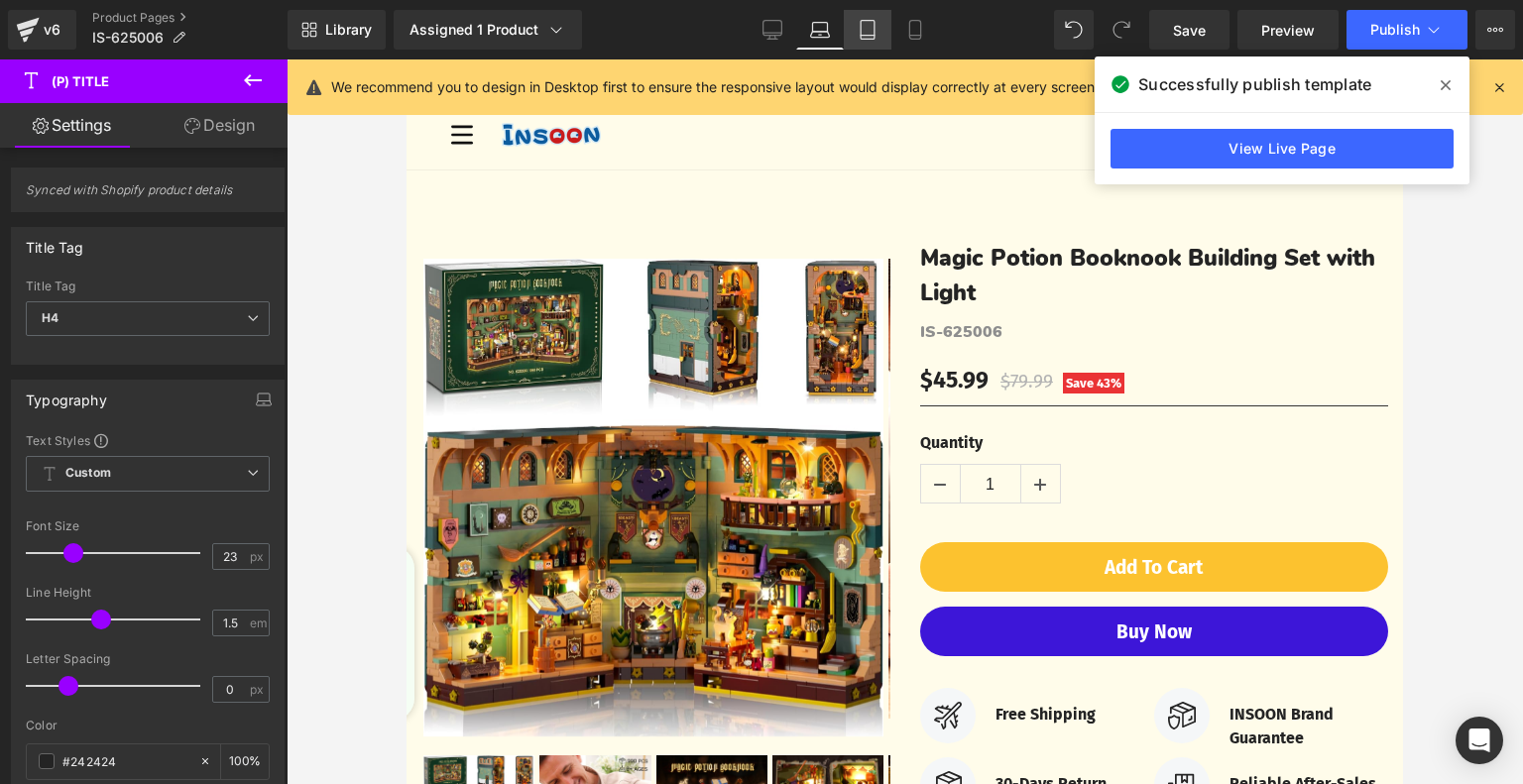 click on "Tablet" at bounding box center (868, 30) 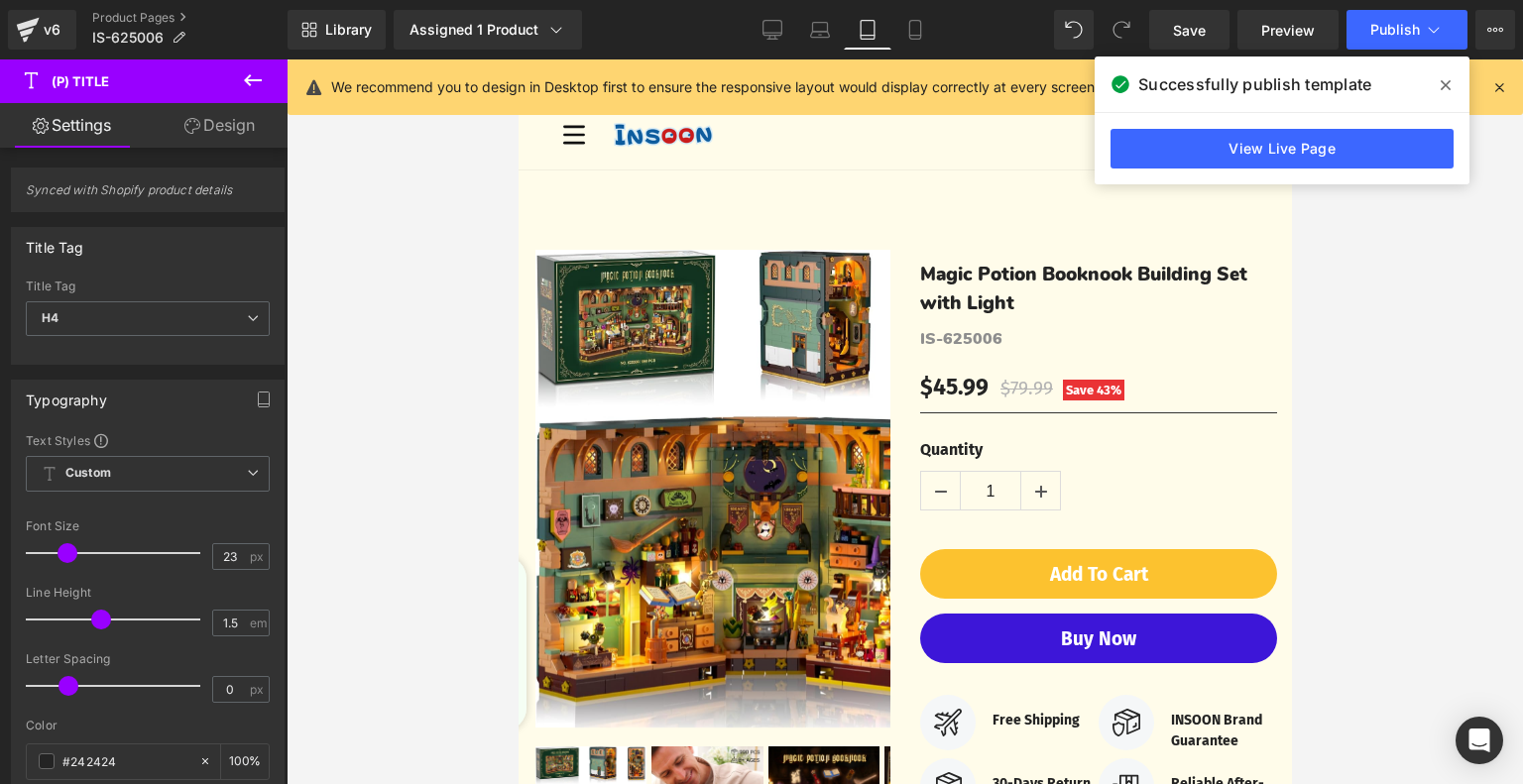 type on "19" 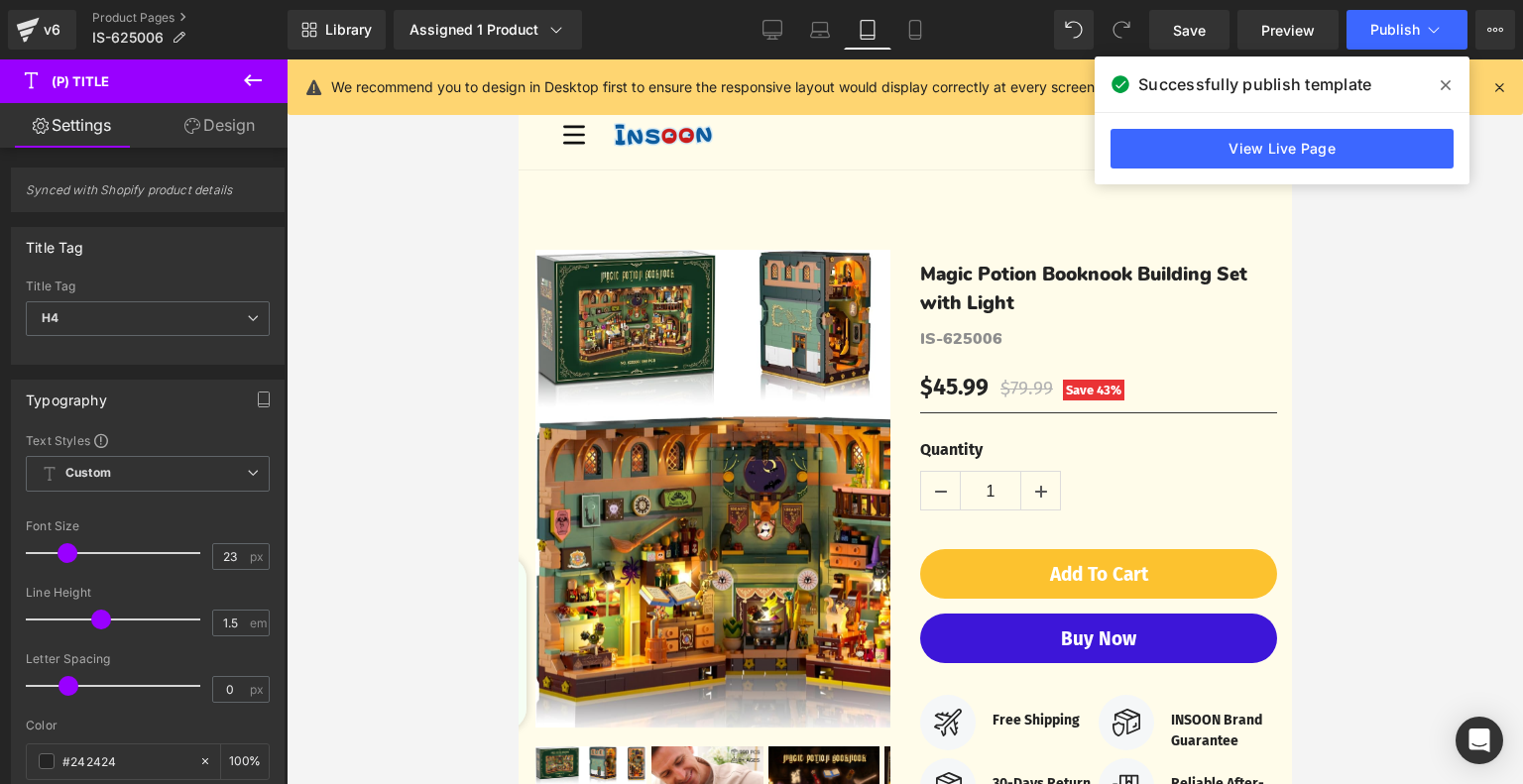 type on "100" 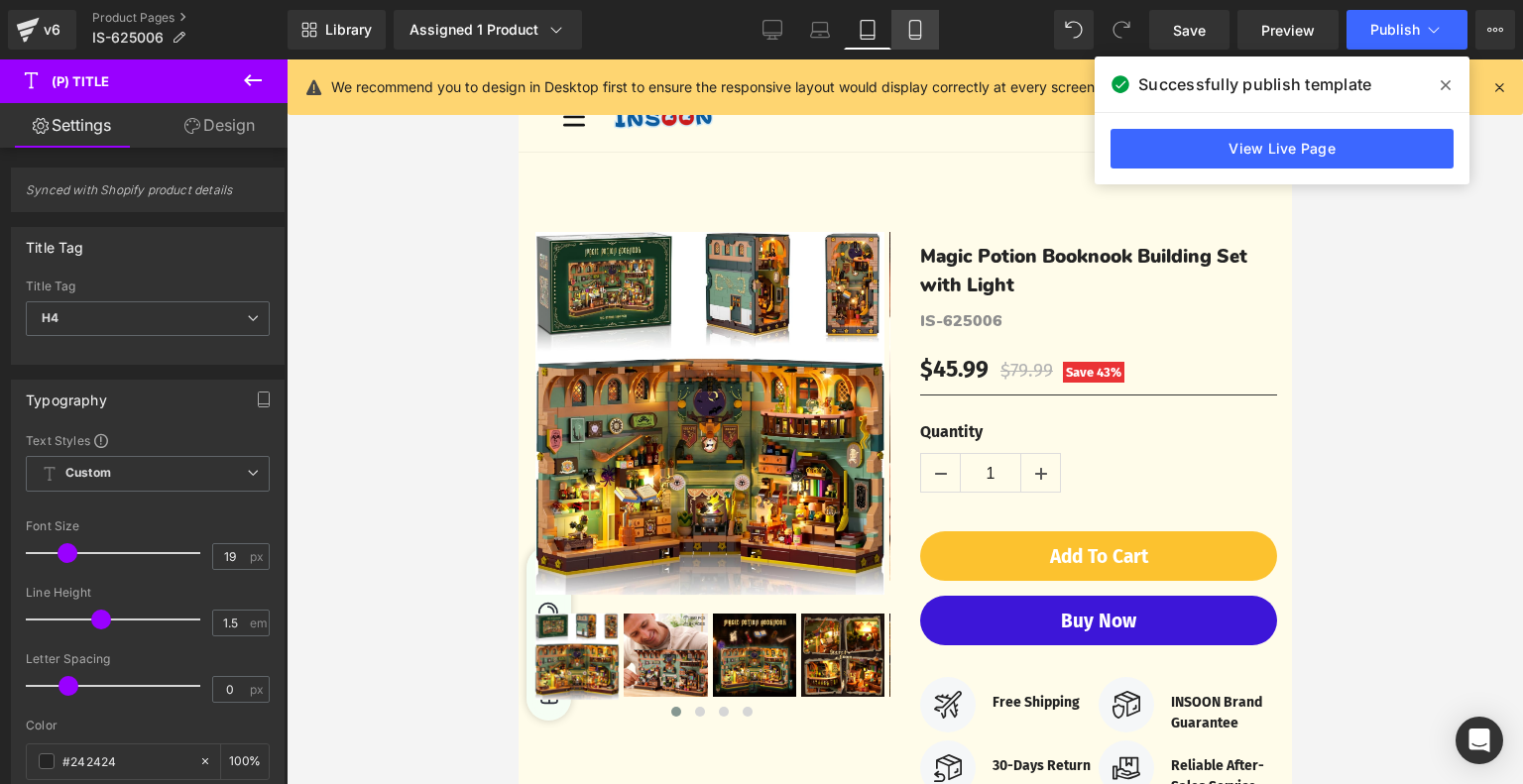 click on "Mobile" at bounding box center (915, 30) 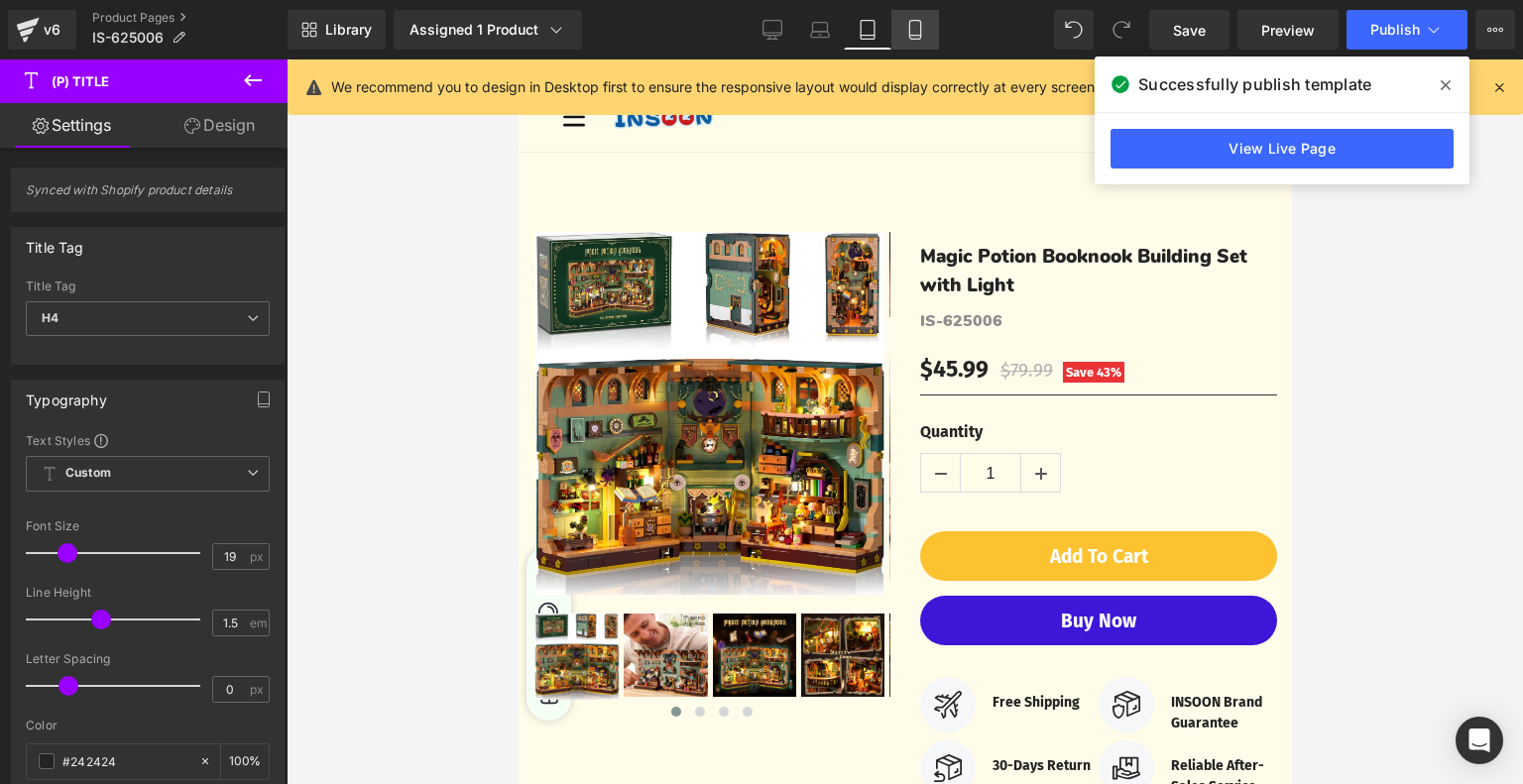 type on "21" 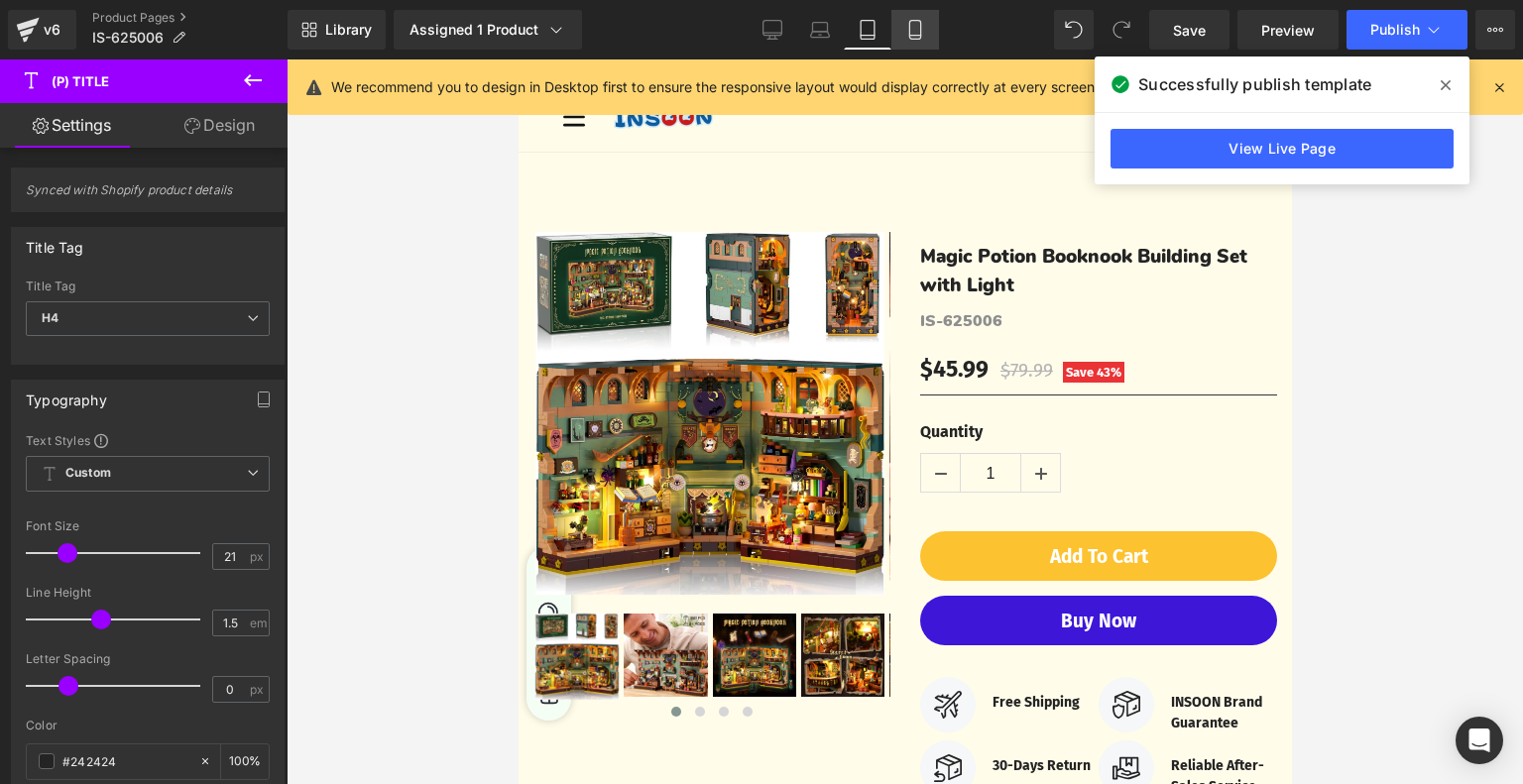 scroll, scrollTop: 510, scrollLeft: 0, axis: vertical 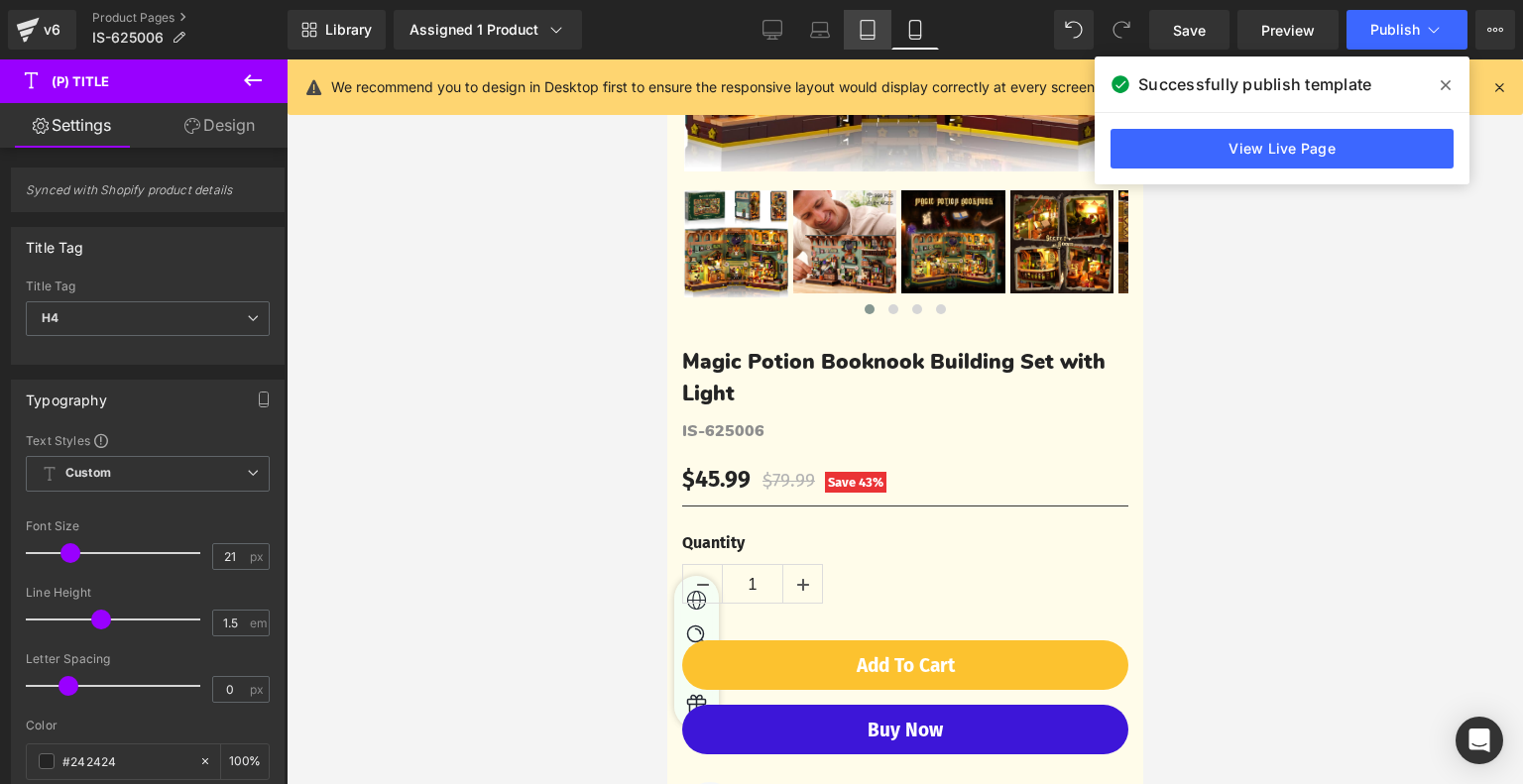 click on "Tablet" at bounding box center [868, 30] 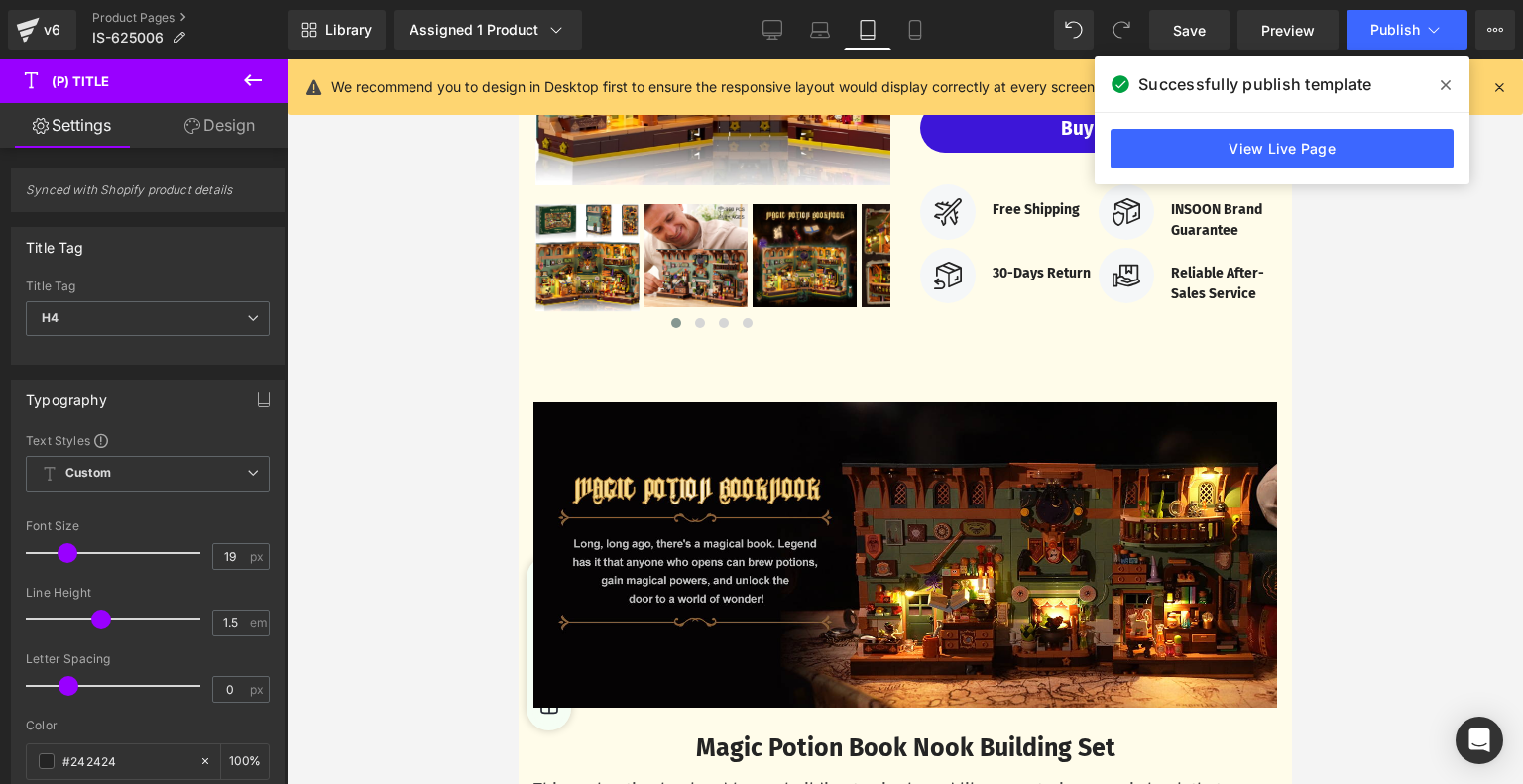 scroll, scrollTop: 0, scrollLeft: 0, axis: both 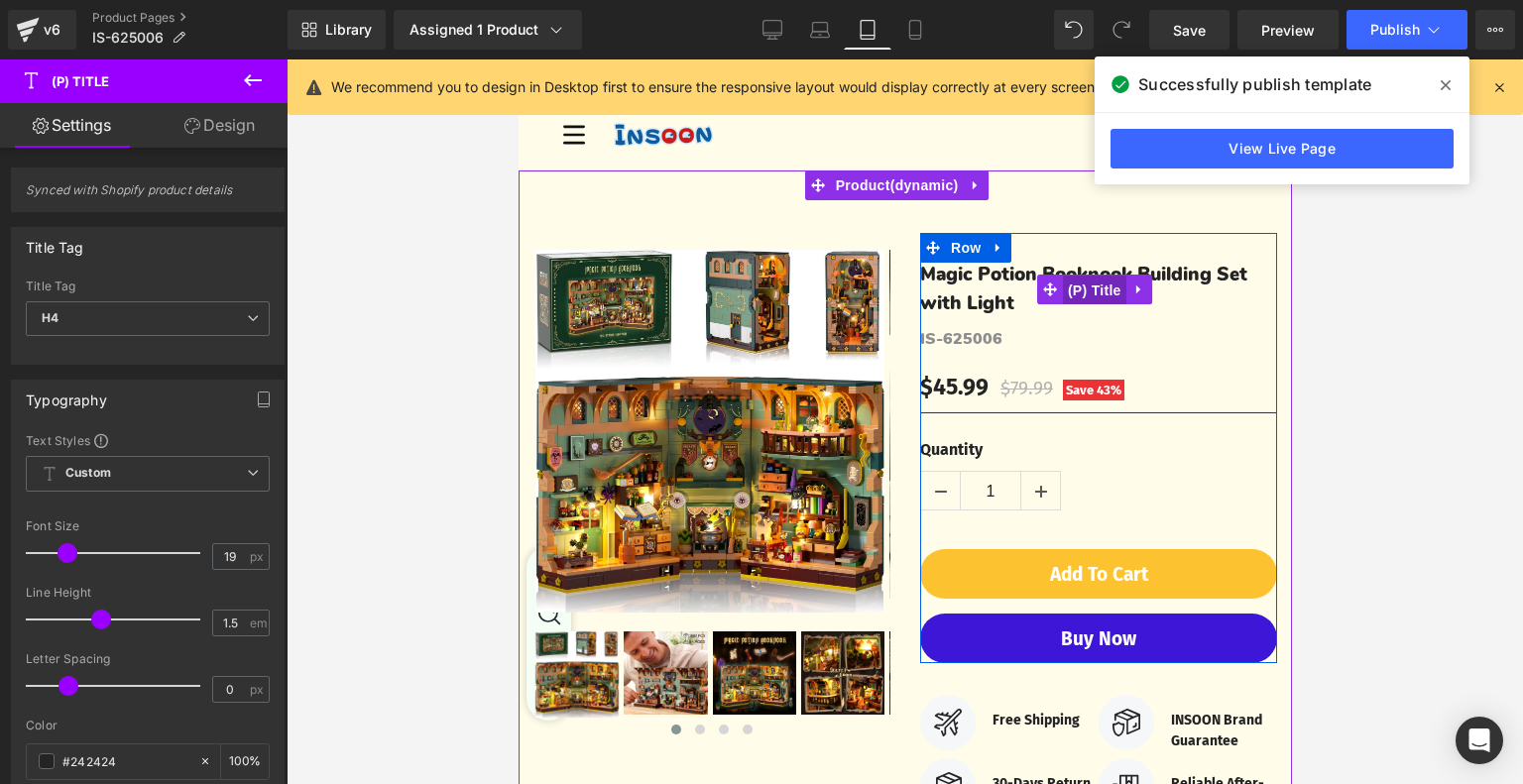 click on "(P) Title" at bounding box center (1094, 290) 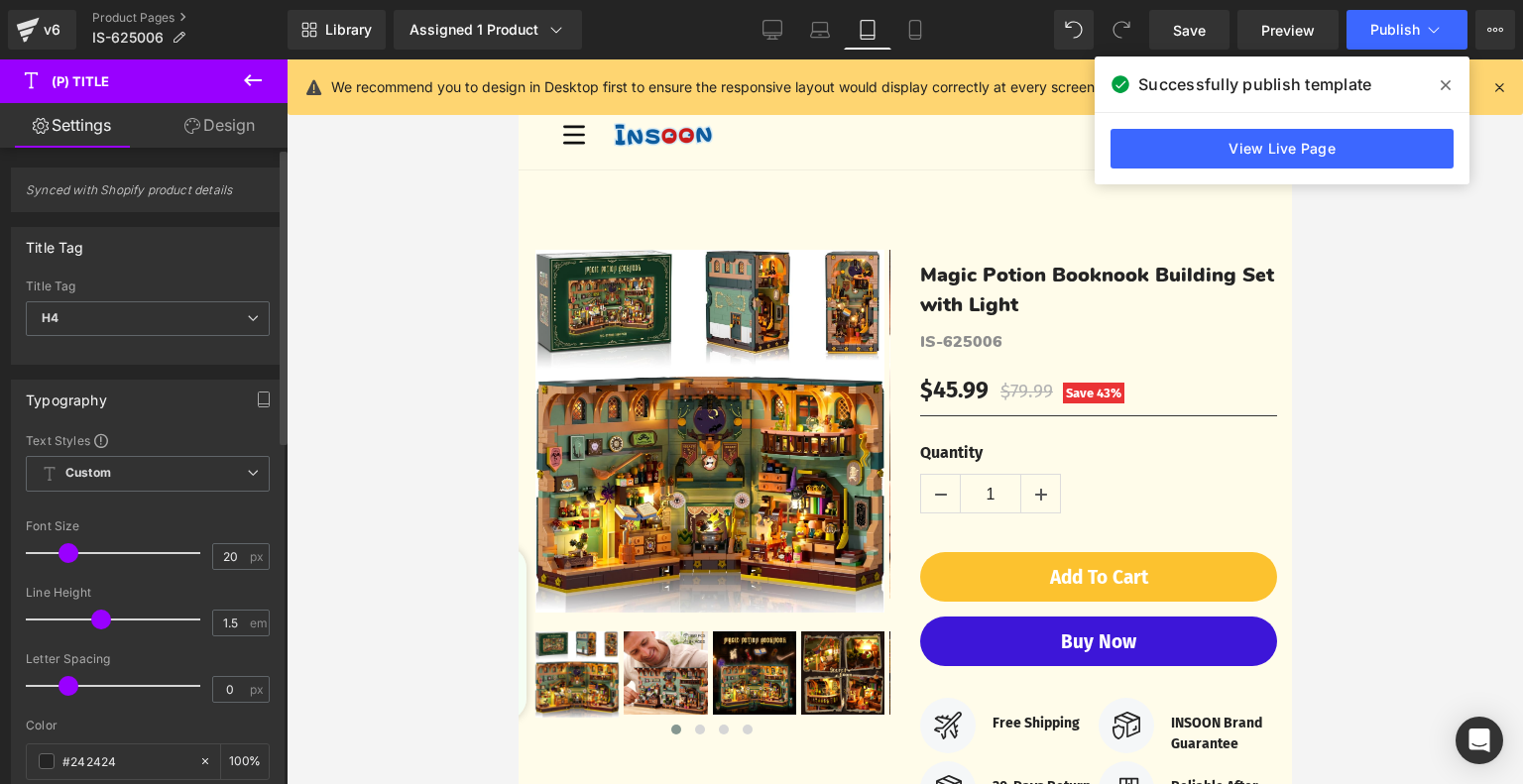click at bounding box center (68, 553) 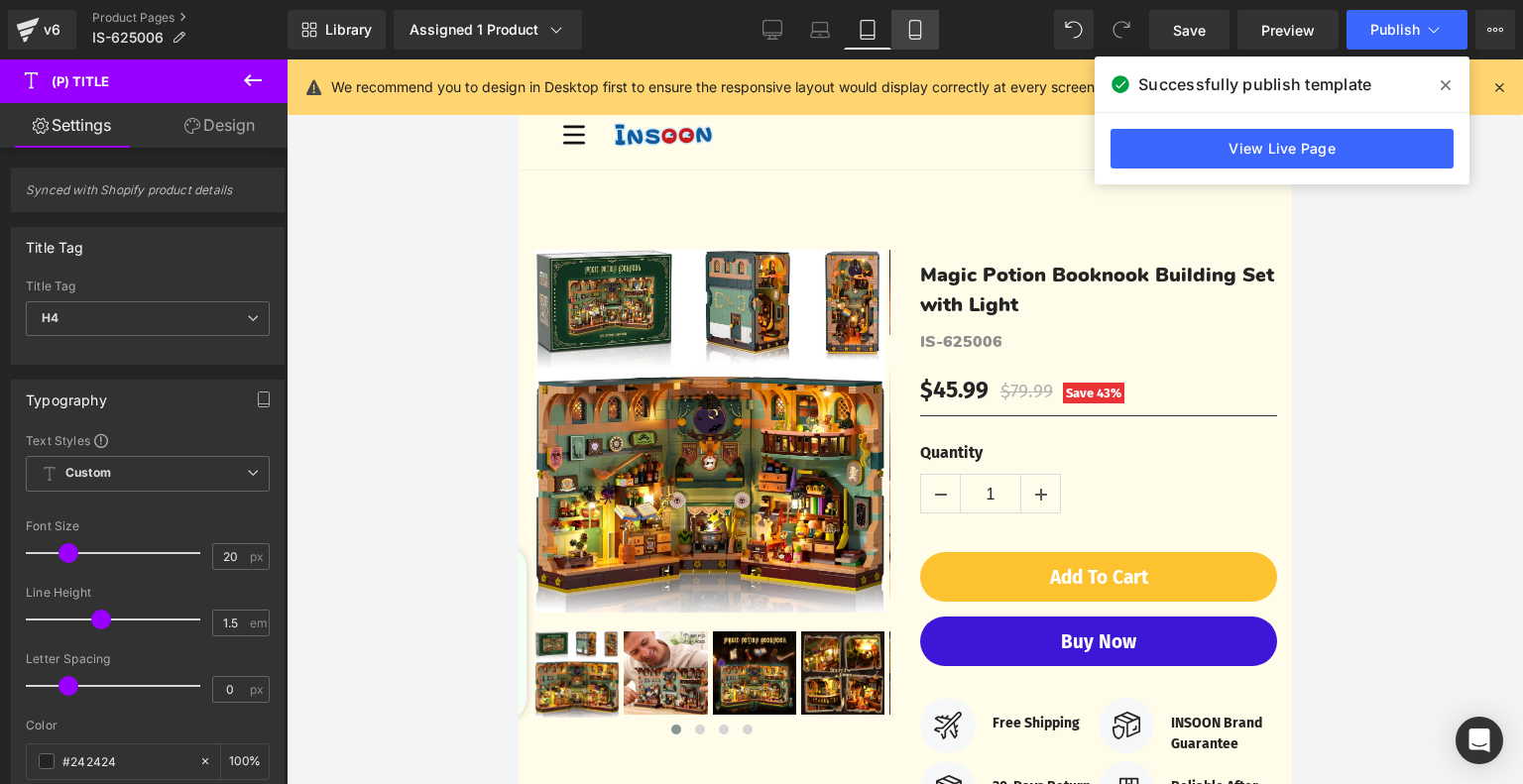 click 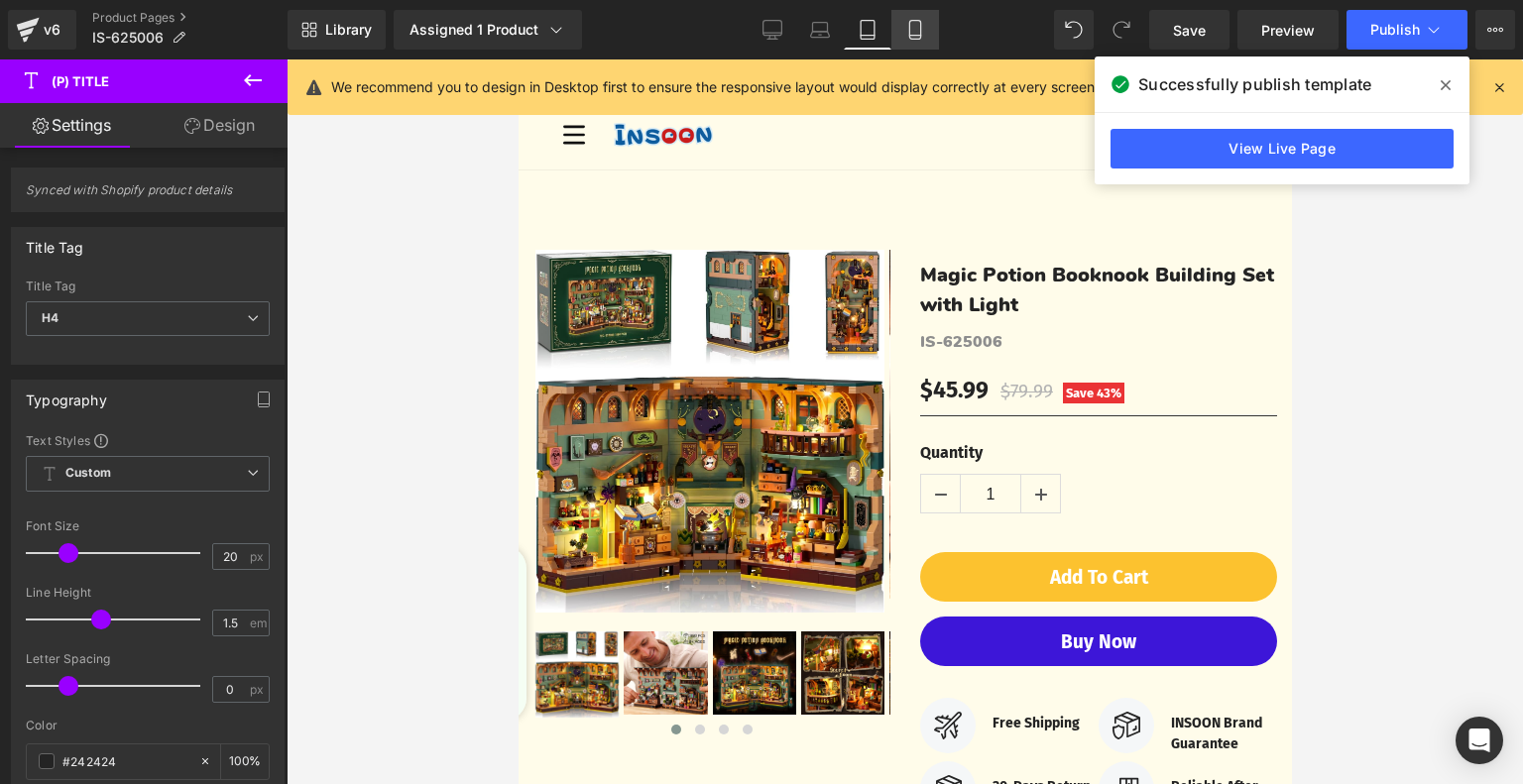 type on "21" 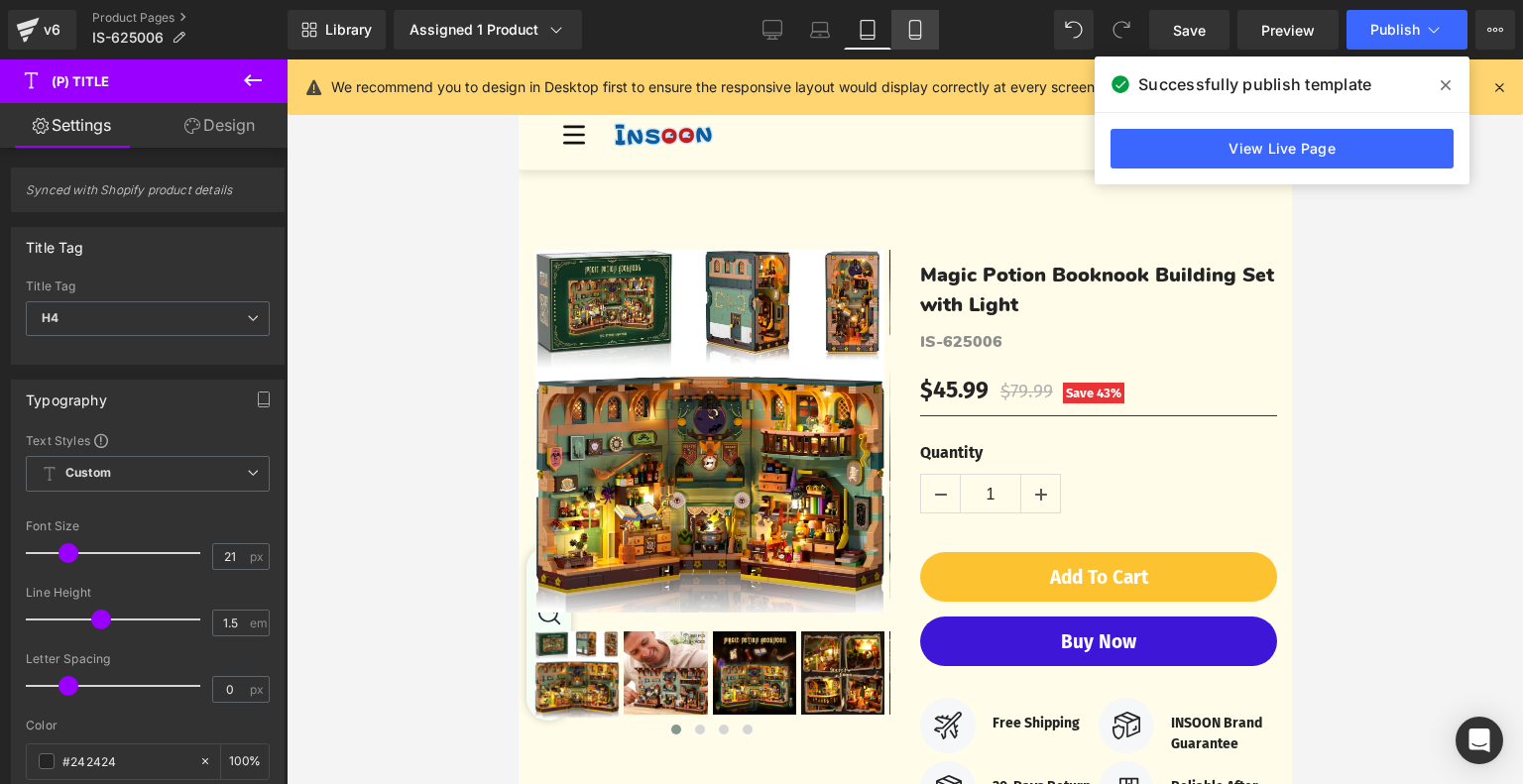 scroll, scrollTop: 492, scrollLeft: 0, axis: vertical 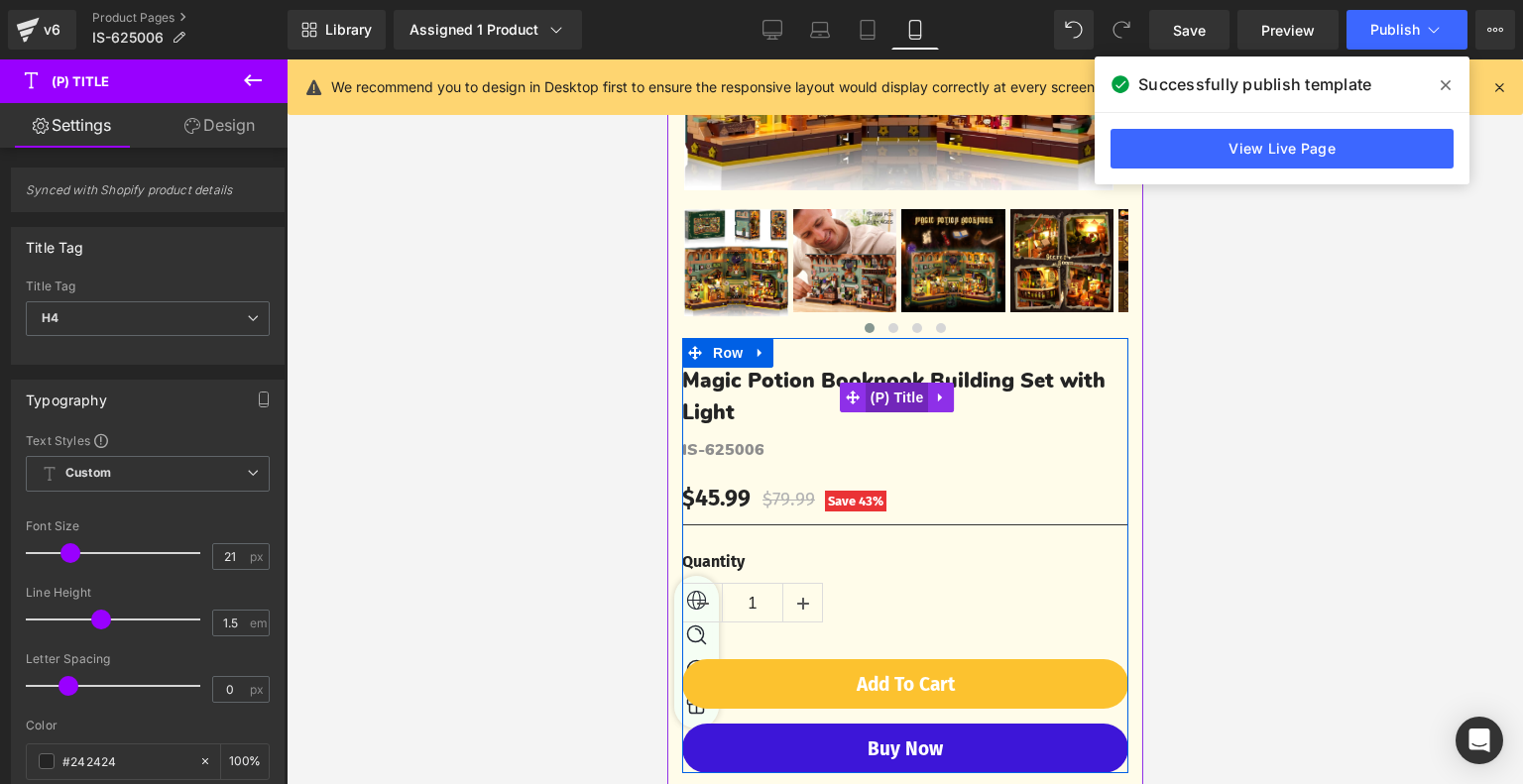 click on "(P) Title" at bounding box center [896, 397] 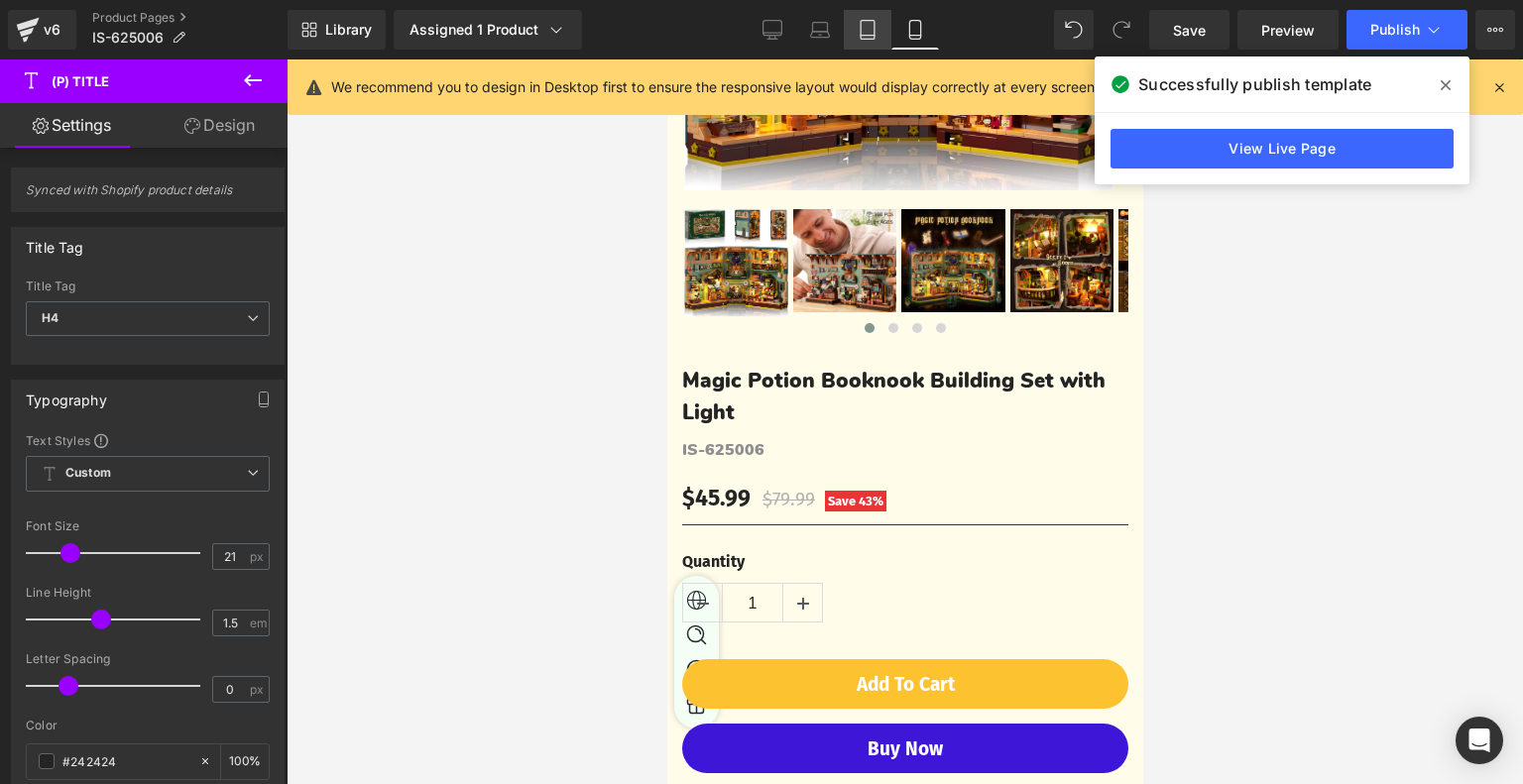 click on "Tablet" at bounding box center [868, 30] 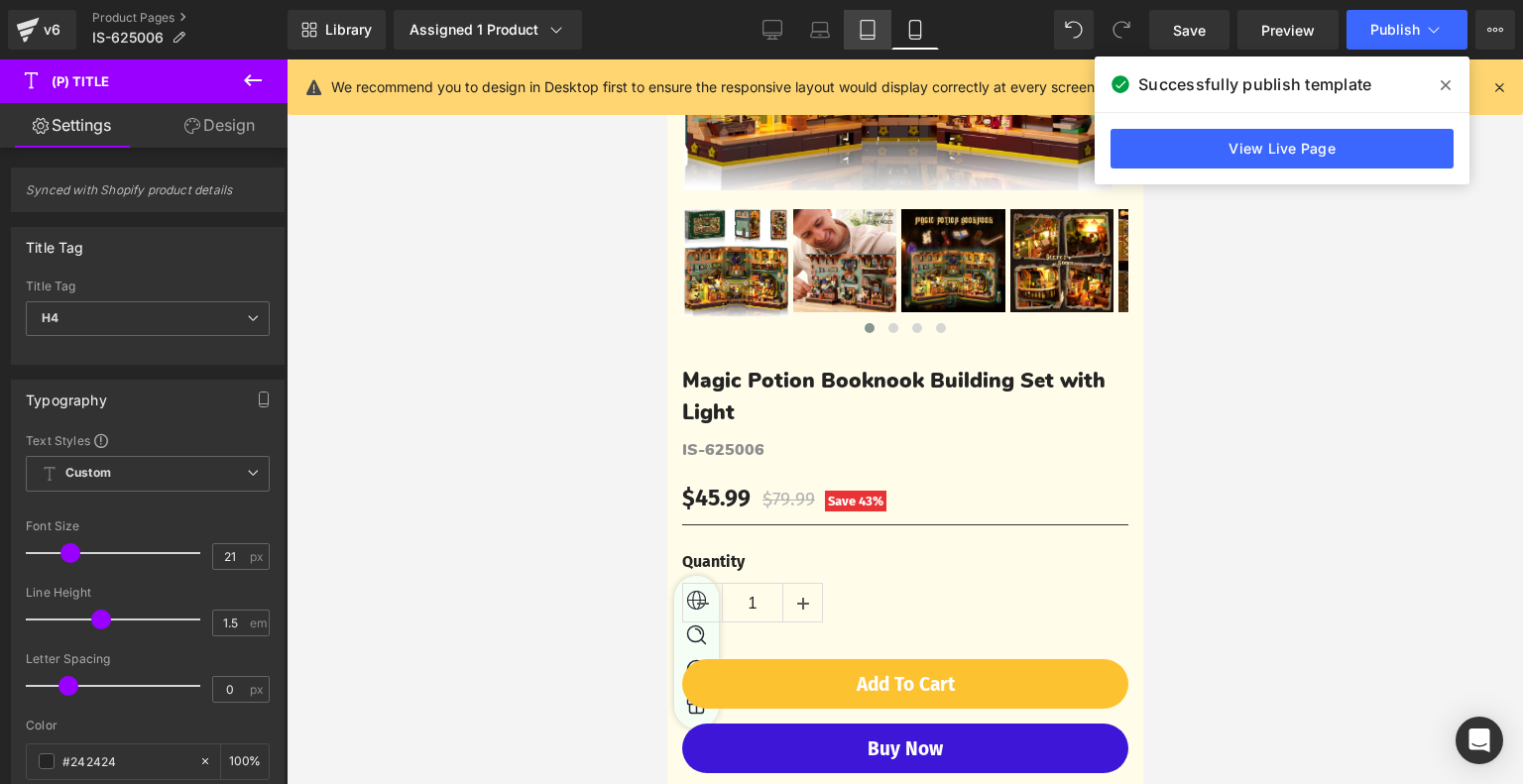 type on "20" 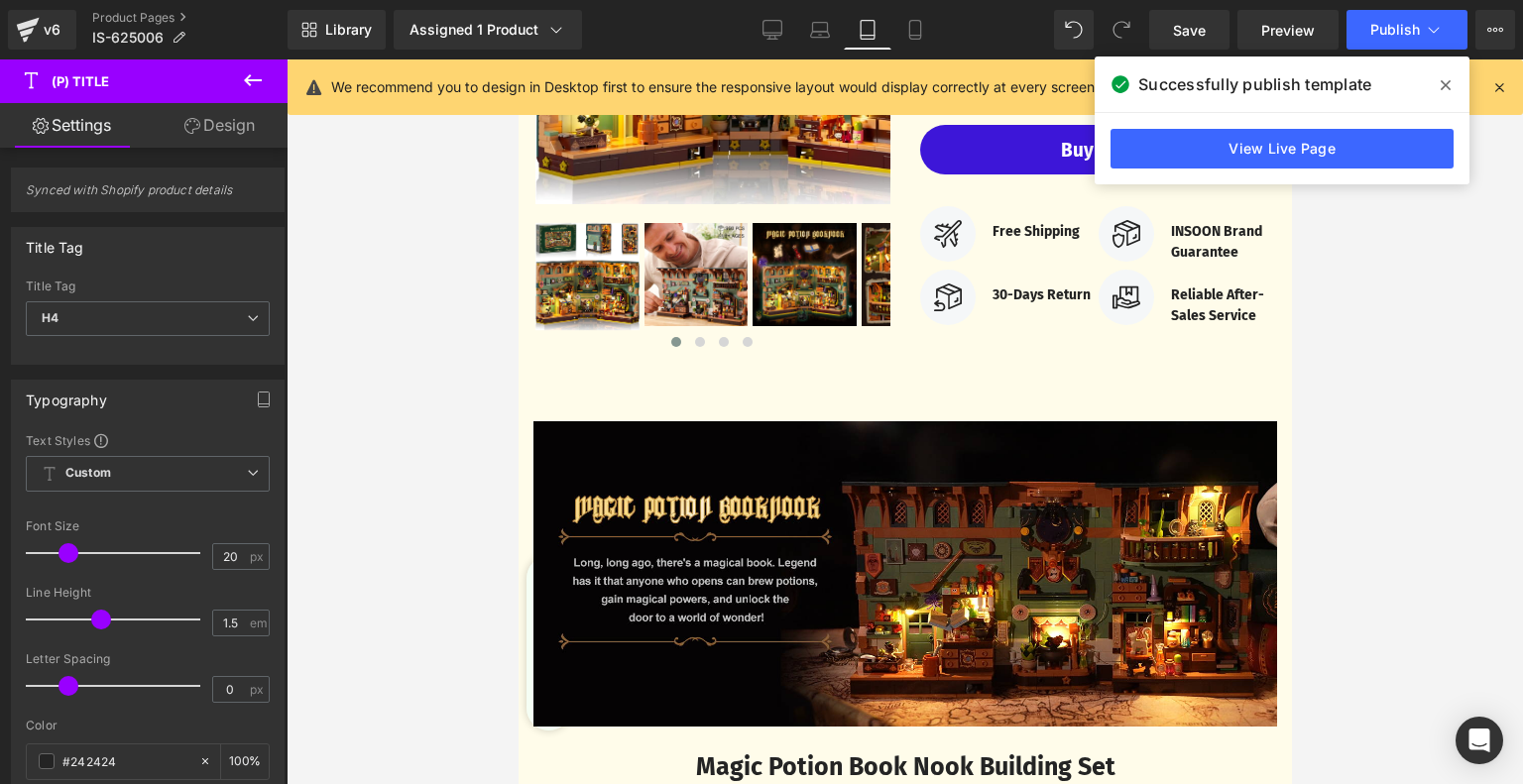 scroll, scrollTop: 0, scrollLeft: 0, axis: both 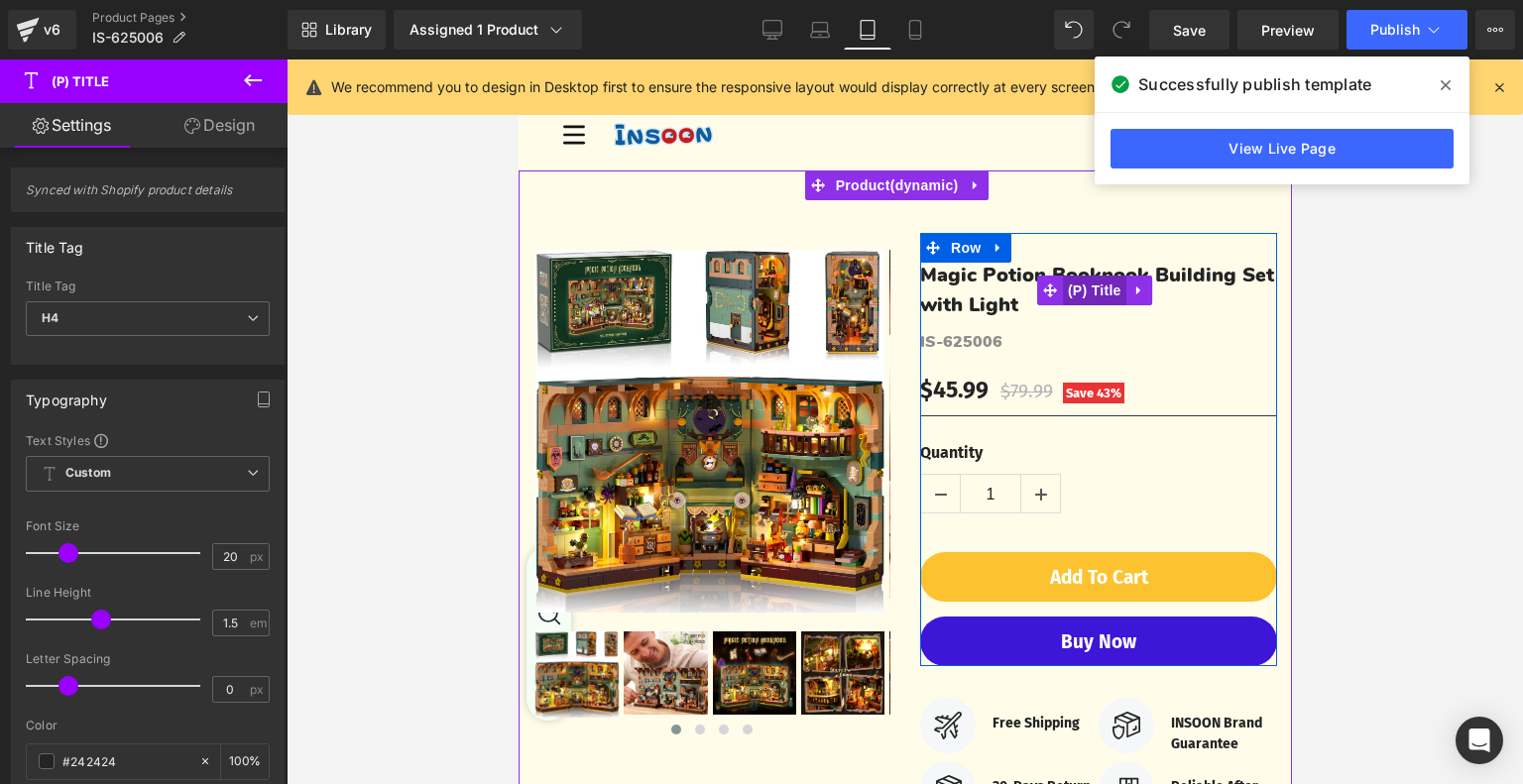click on "(P) Title" at bounding box center [1094, 290] 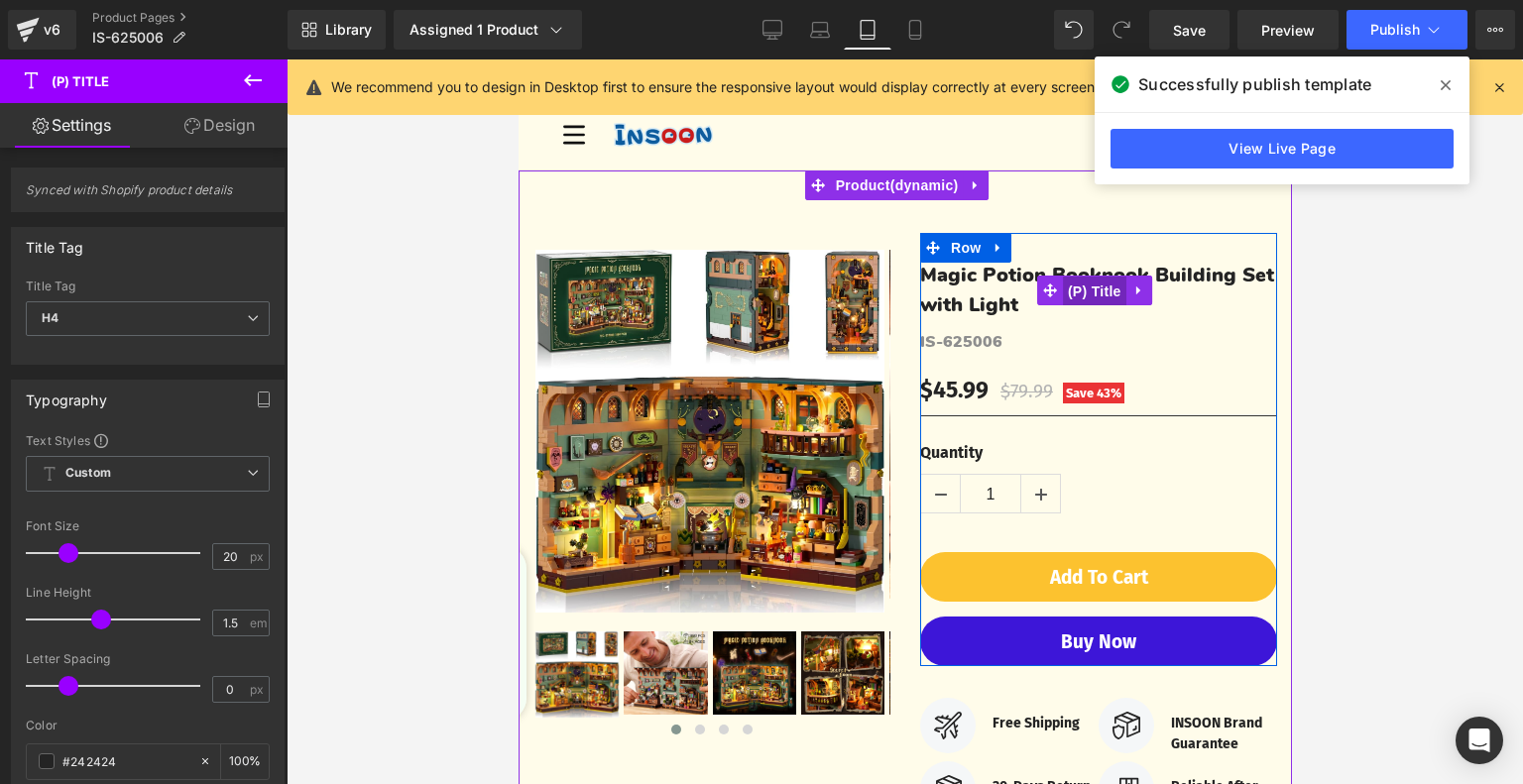 click on "(P) Title" at bounding box center [1094, 291] 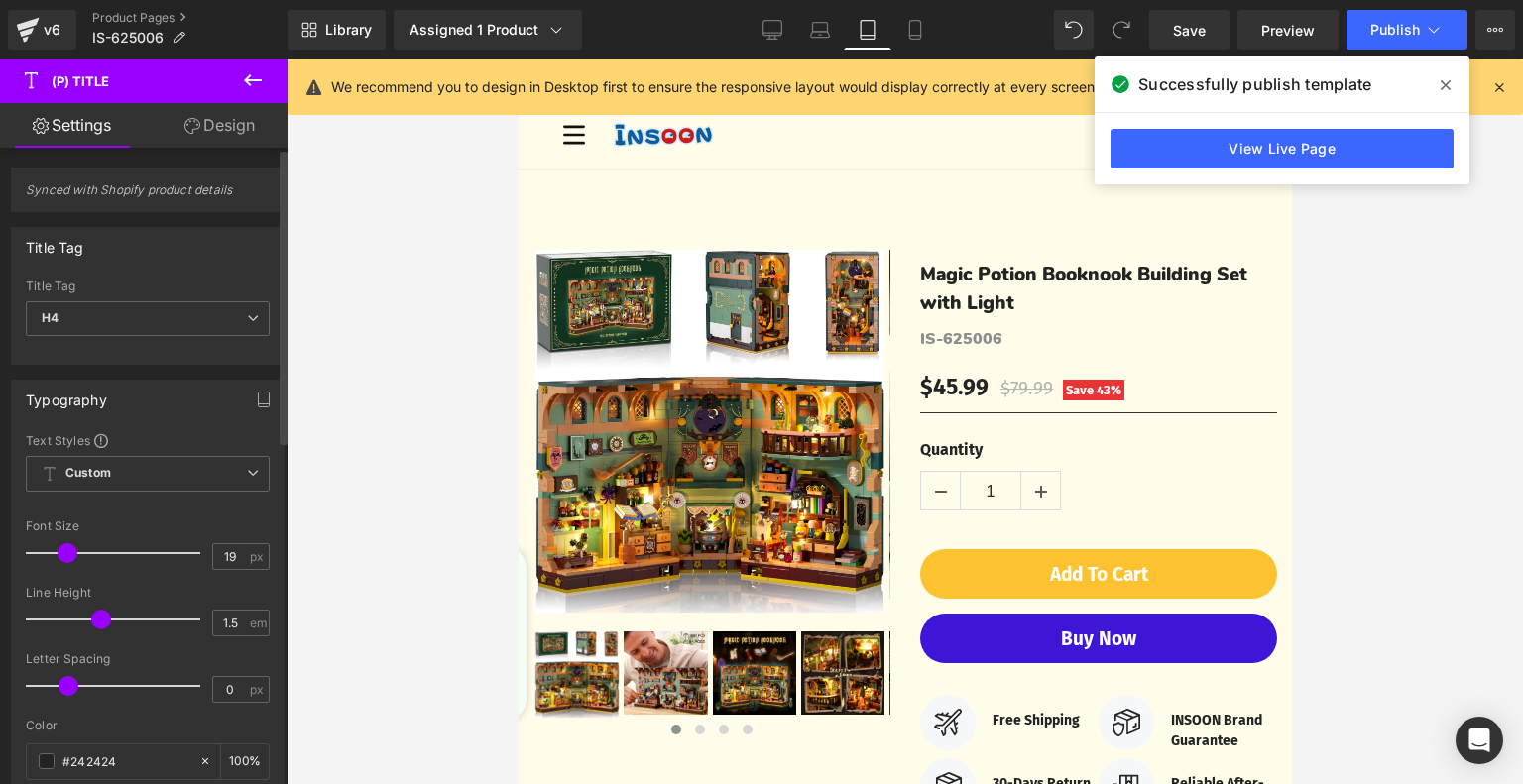 click at bounding box center [67, 553] 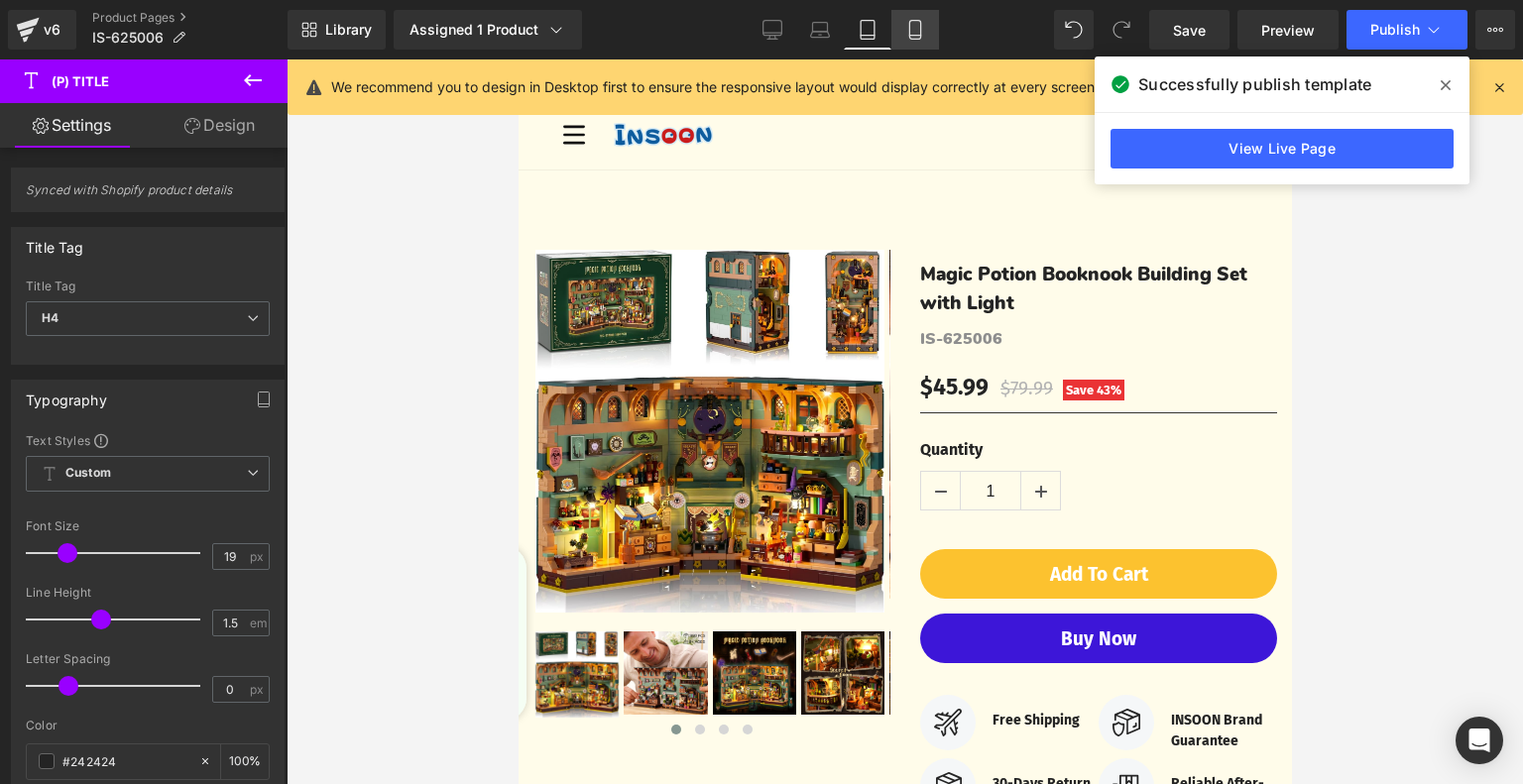 click on "Mobile" at bounding box center [915, 30] 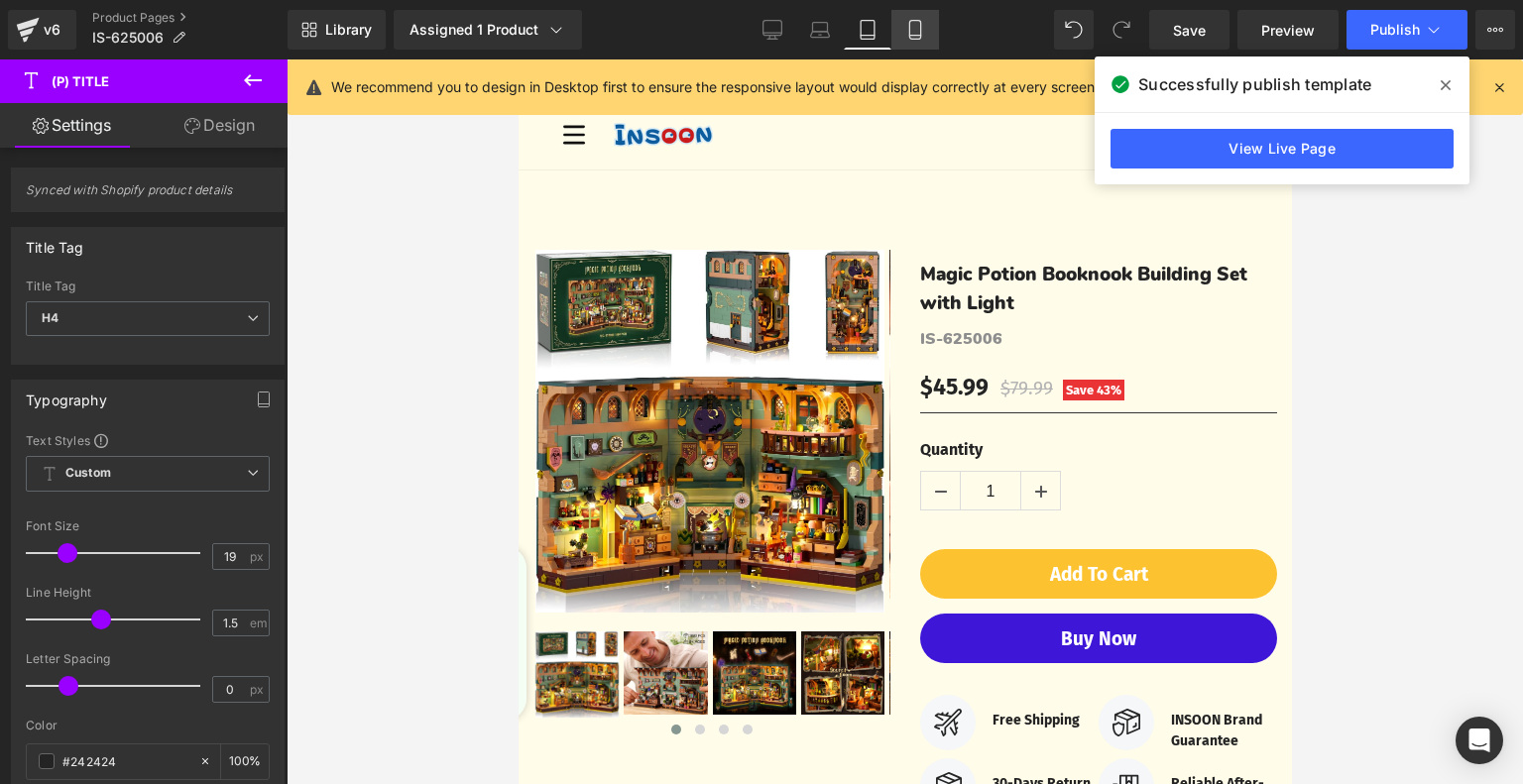 type on "21" 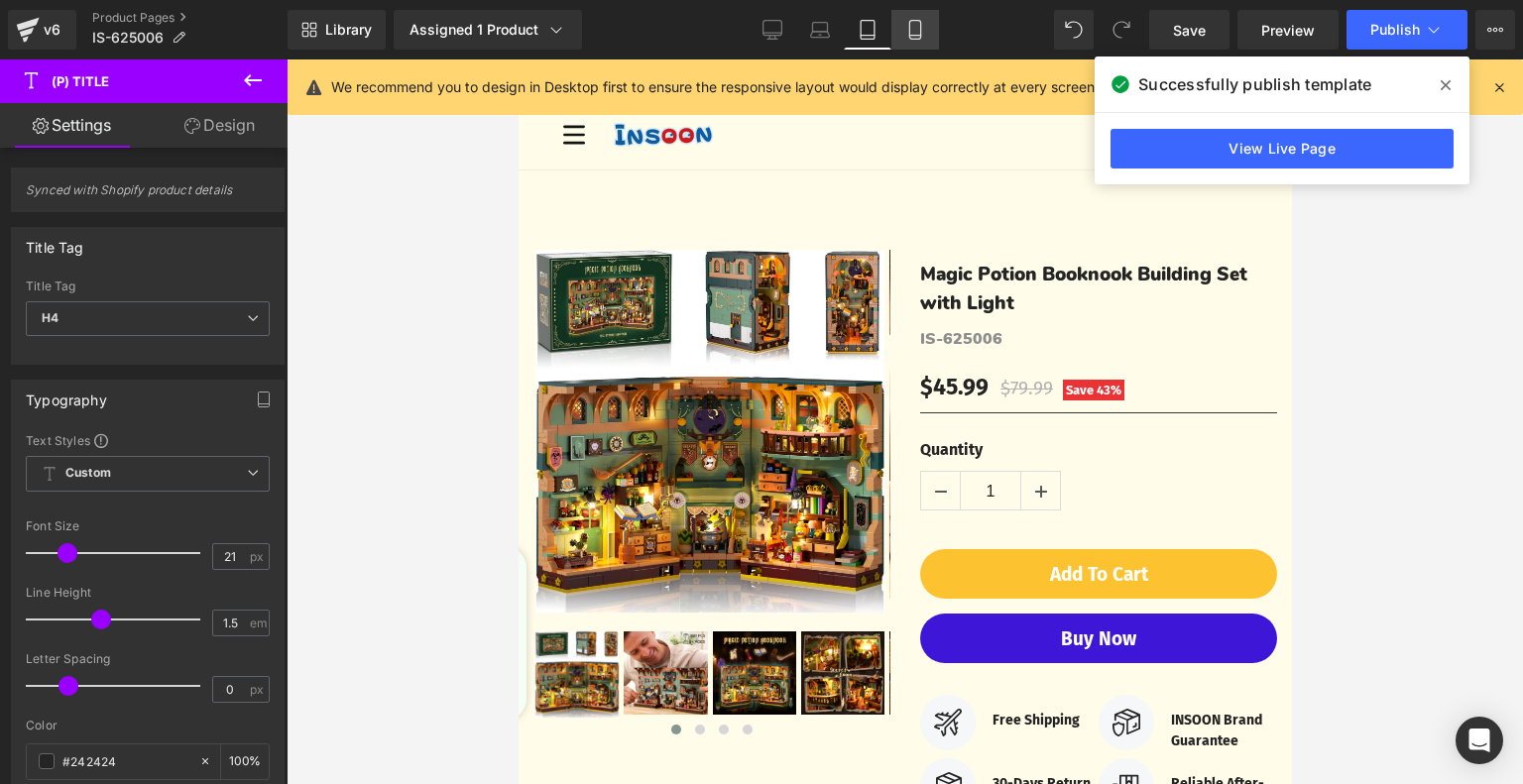 scroll, scrollTop: 492, scrollLeft: 0, axis: vertical 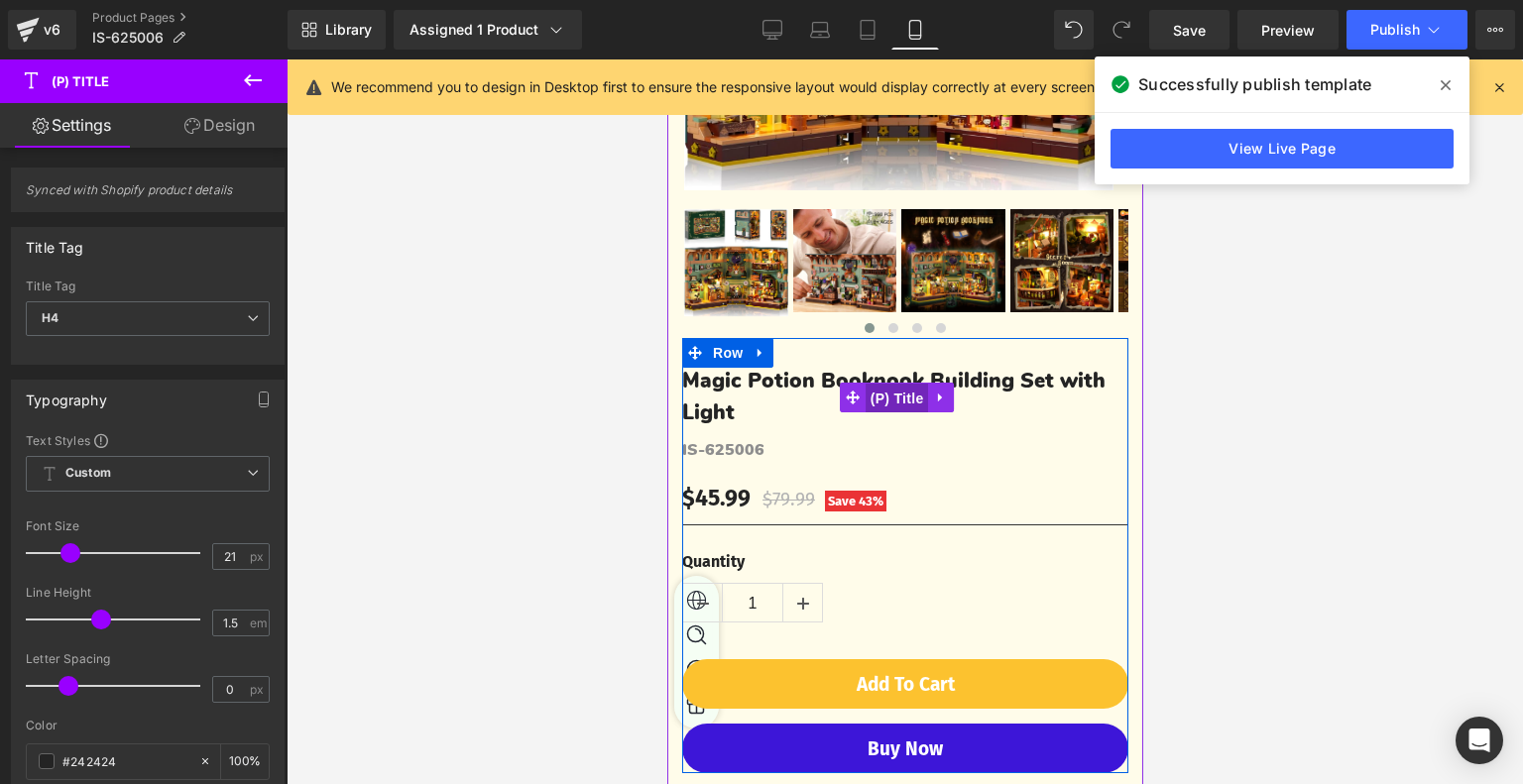 click on "(P) Title" at bounding box center [896, 398] 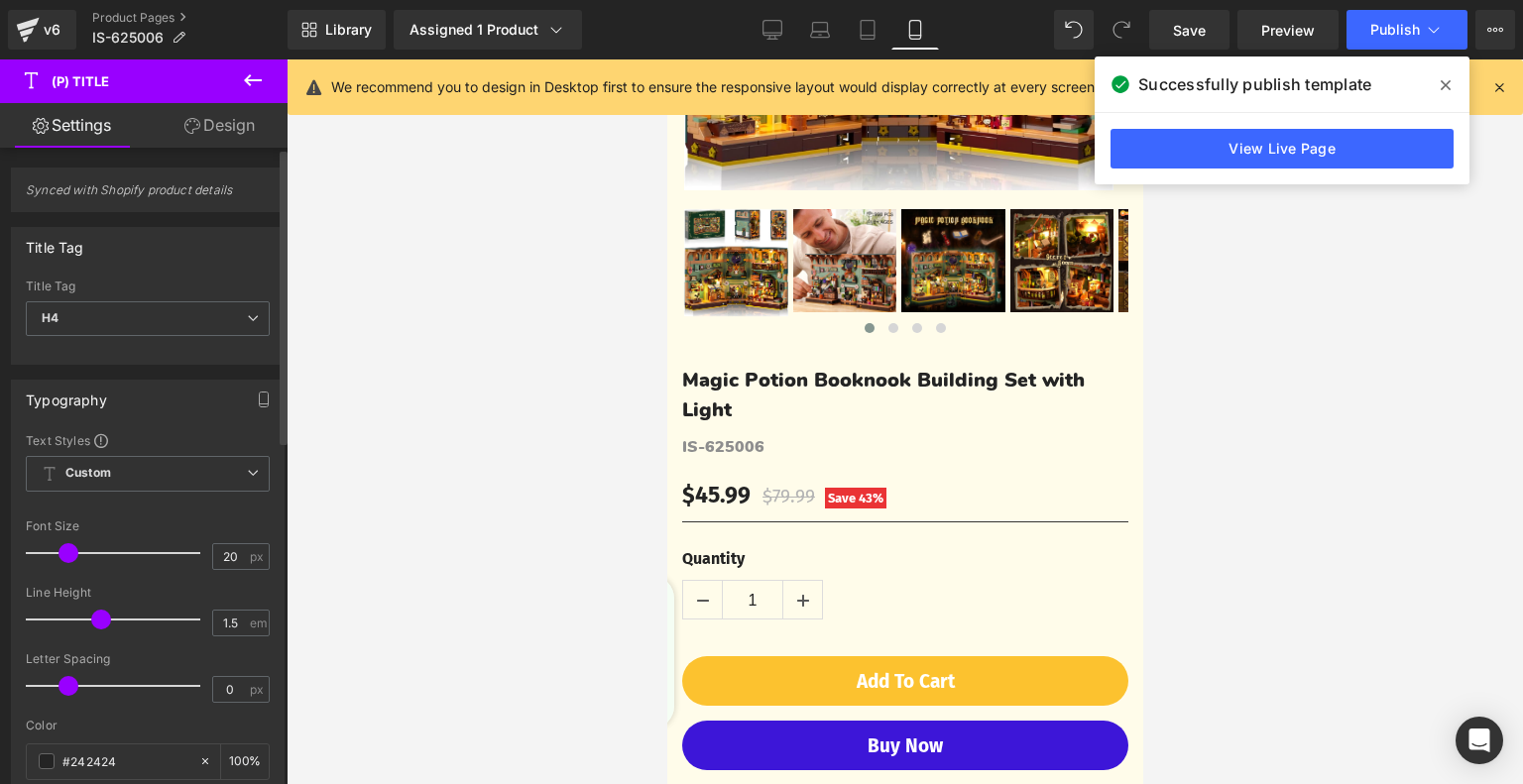 click at bounding box center (68, 553) 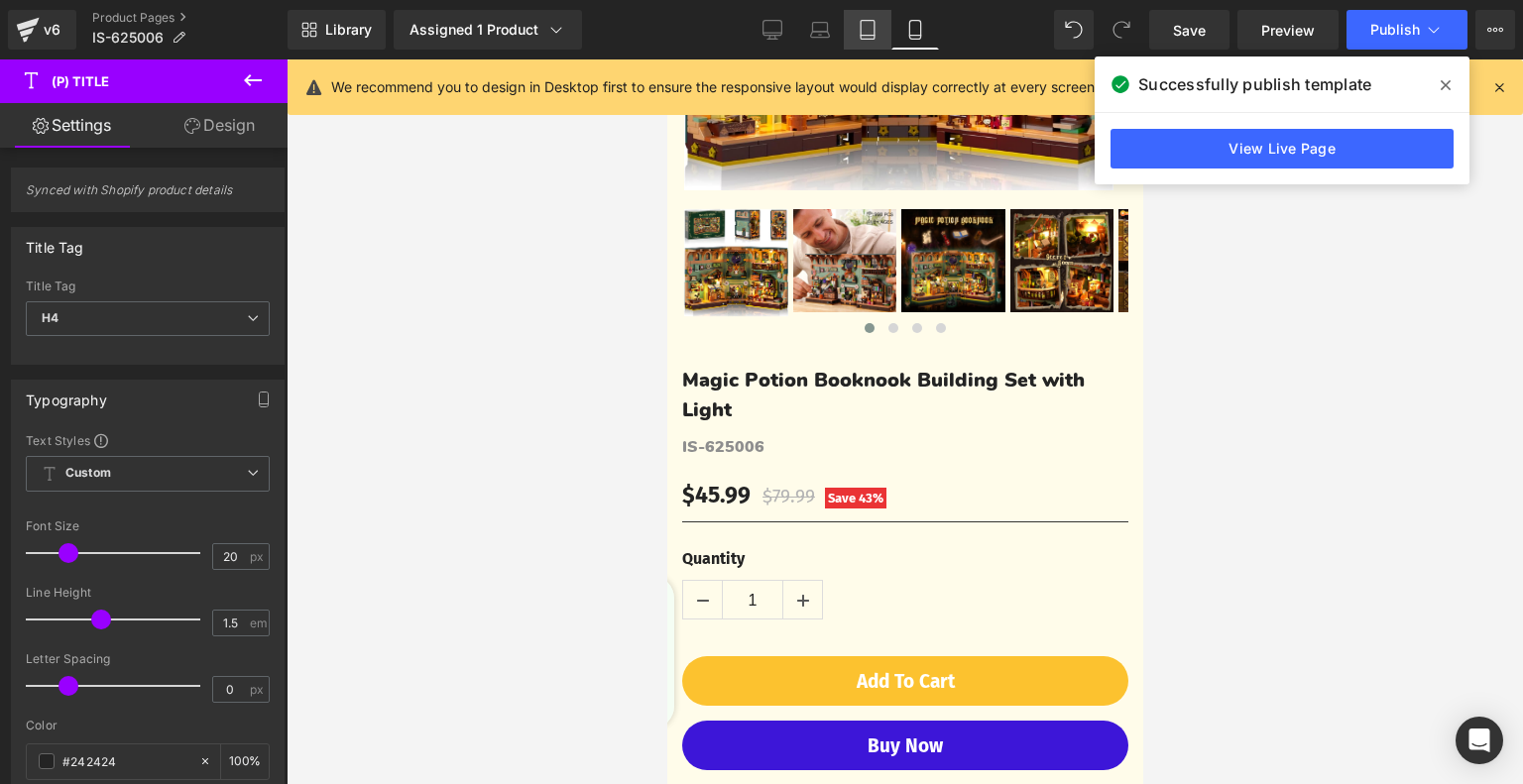 click on "Tablet" at bounding box center [868, 30] 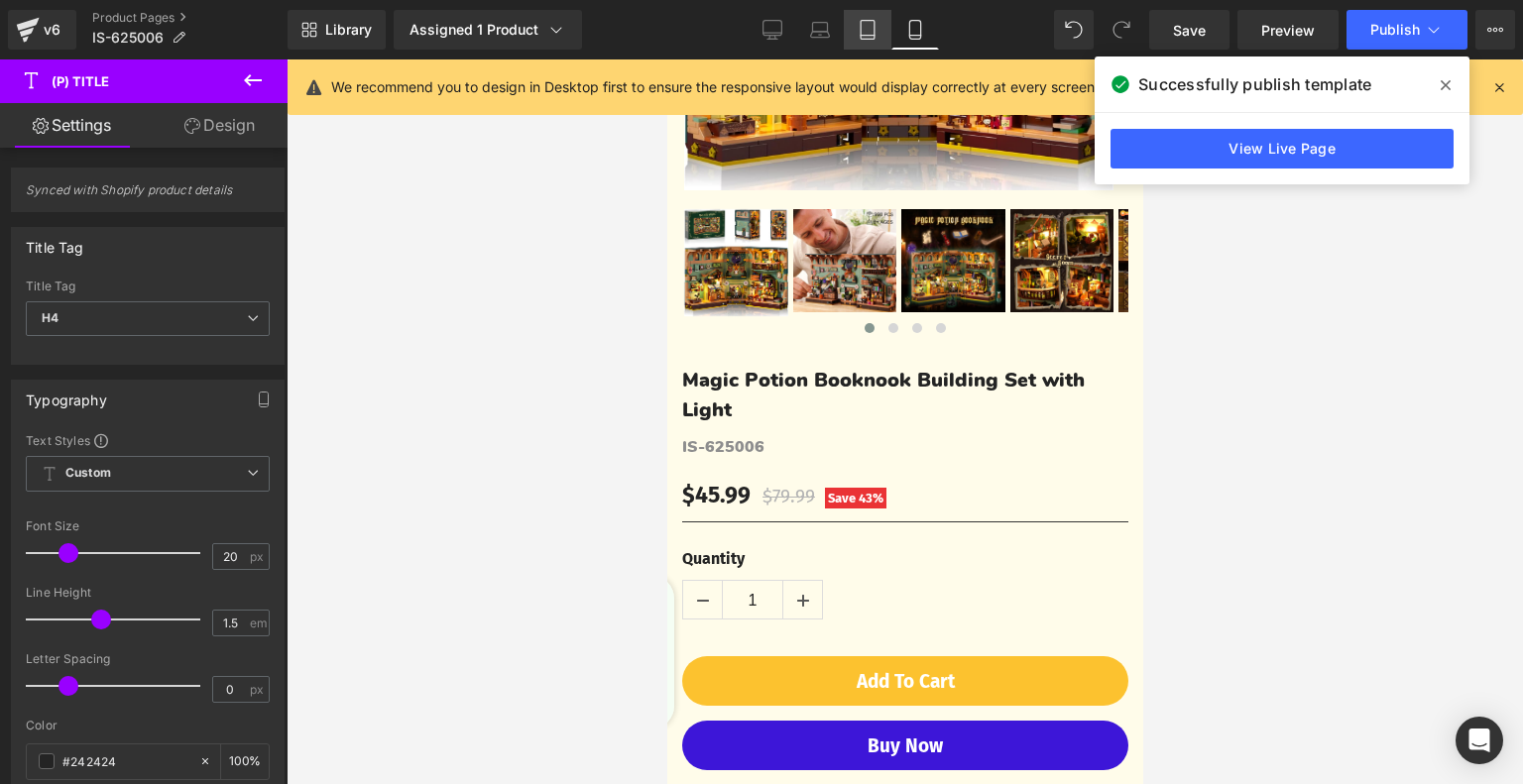 type on "19" 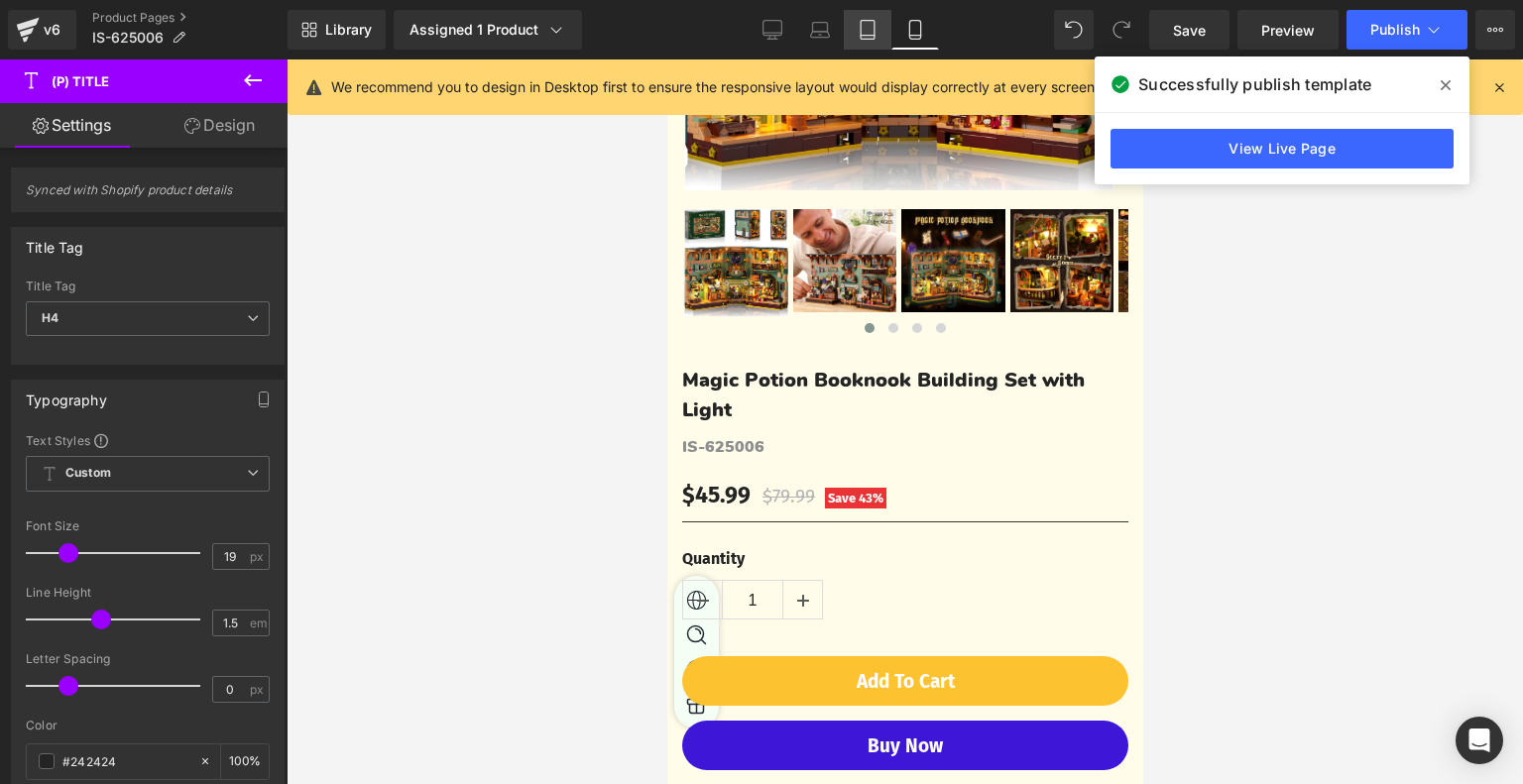 scroll, scrollTop: 0, scrollLeft: 0, axis: both 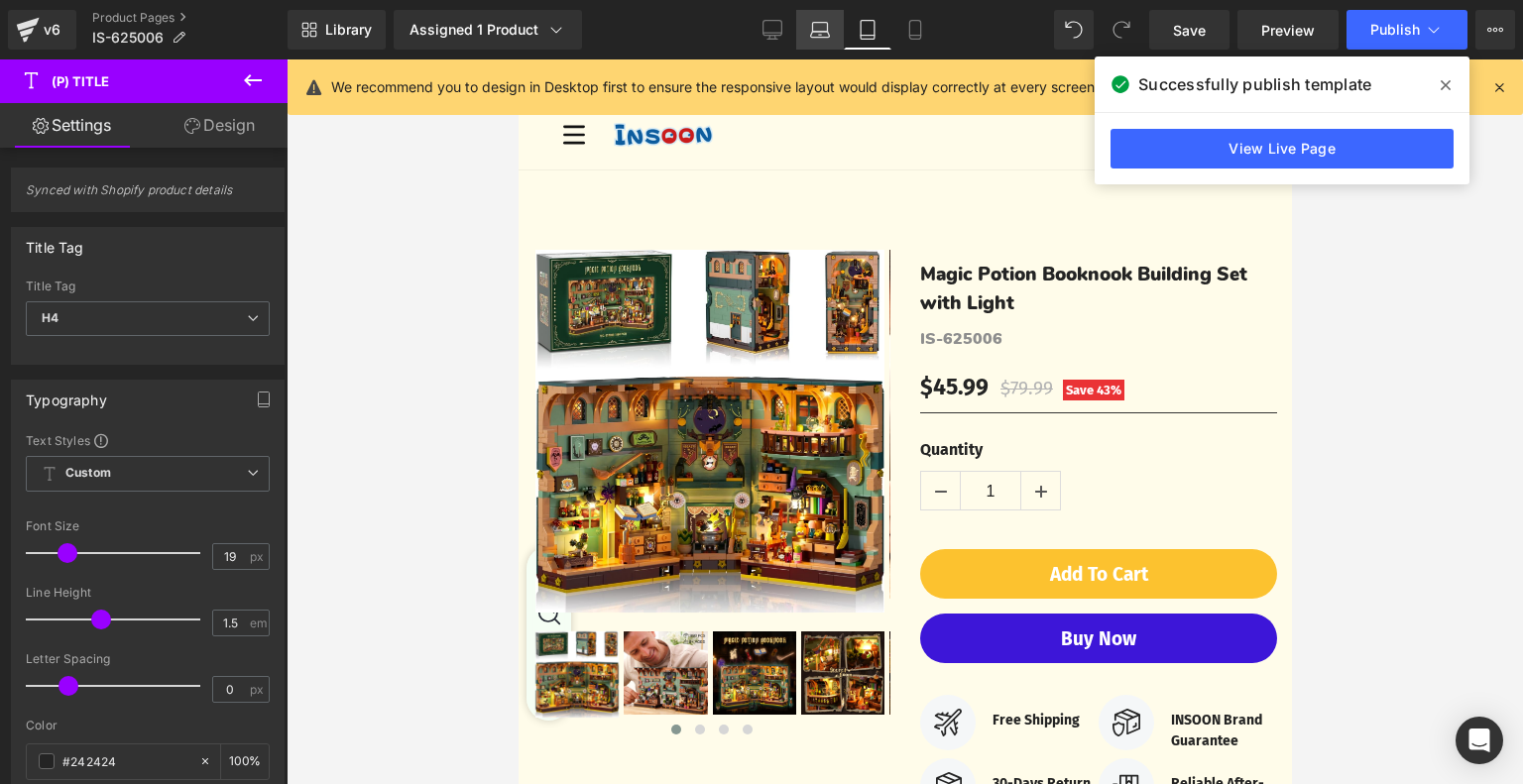 click 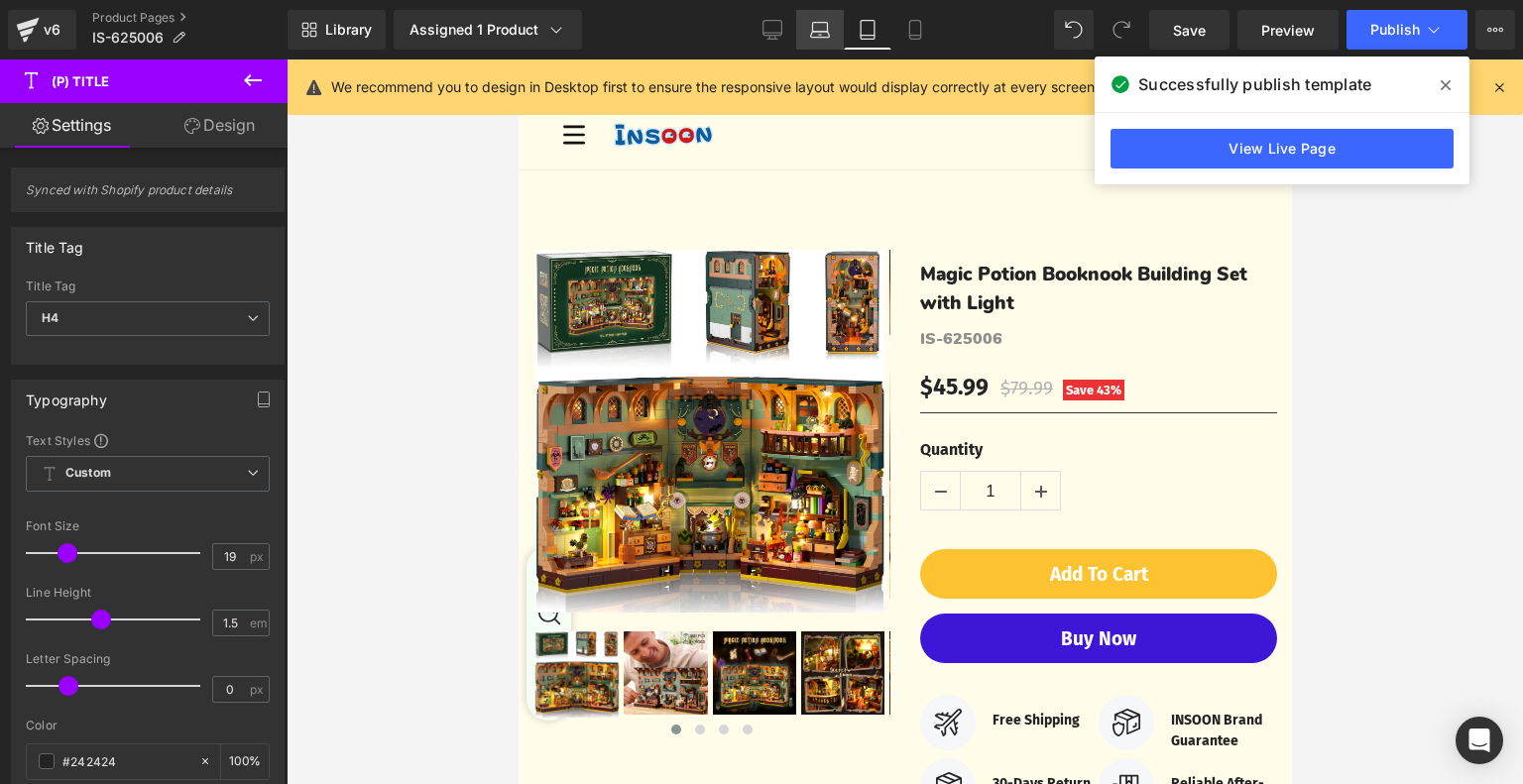 type on "23" 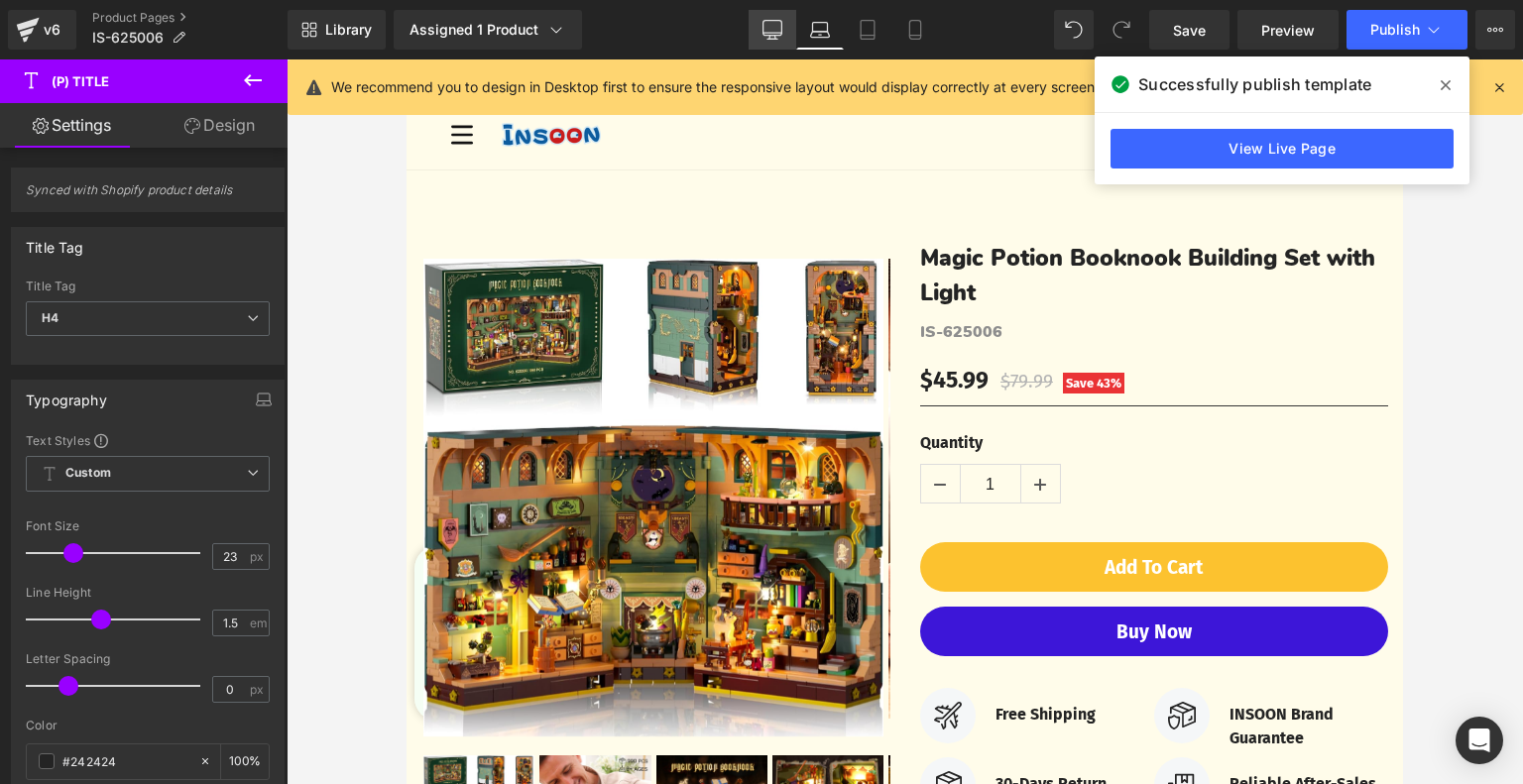 click 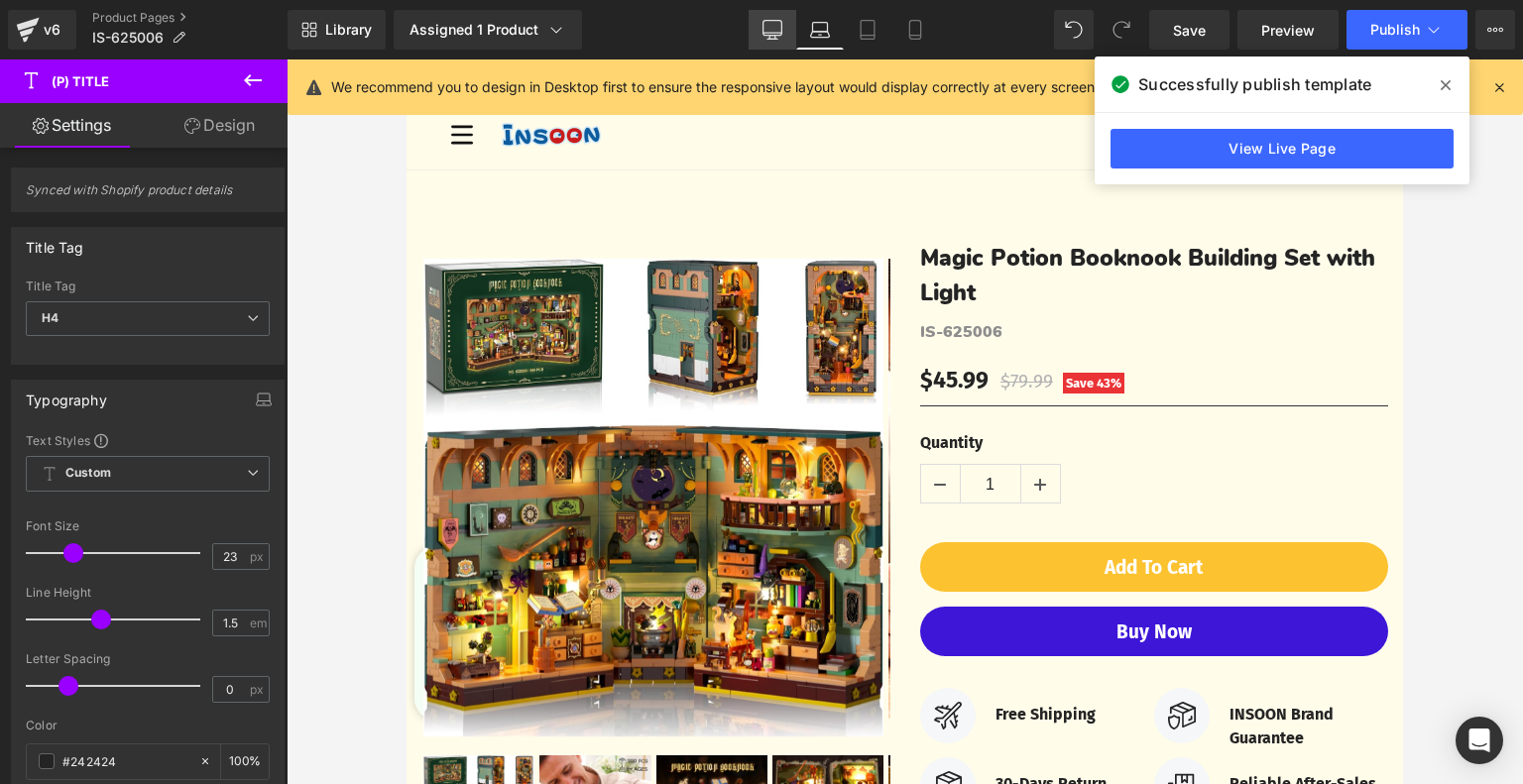 type on "100" 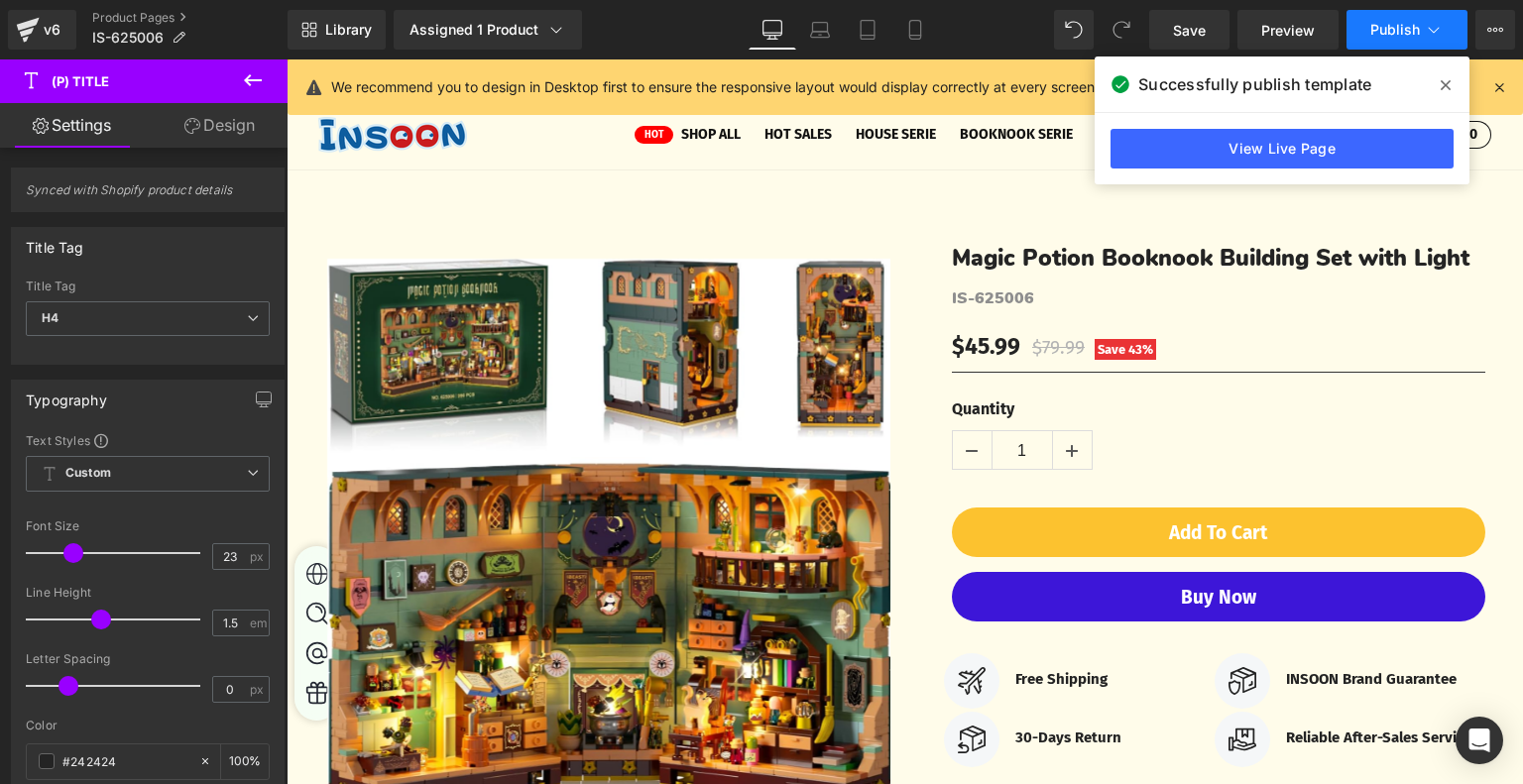 click on "Publish" at bounding box center [1407, 30] 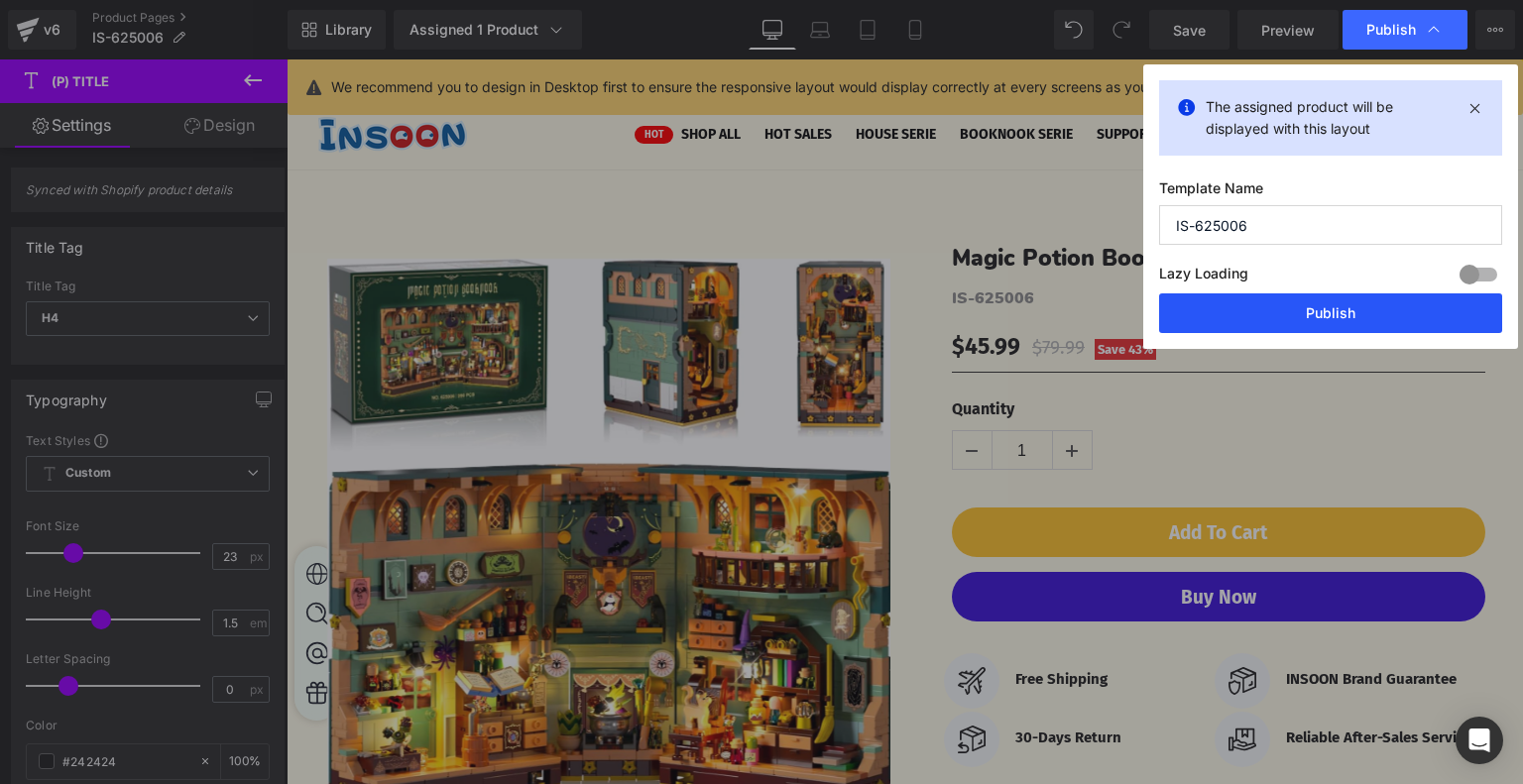 click on "Publish" at bounding box center [1331, 313] 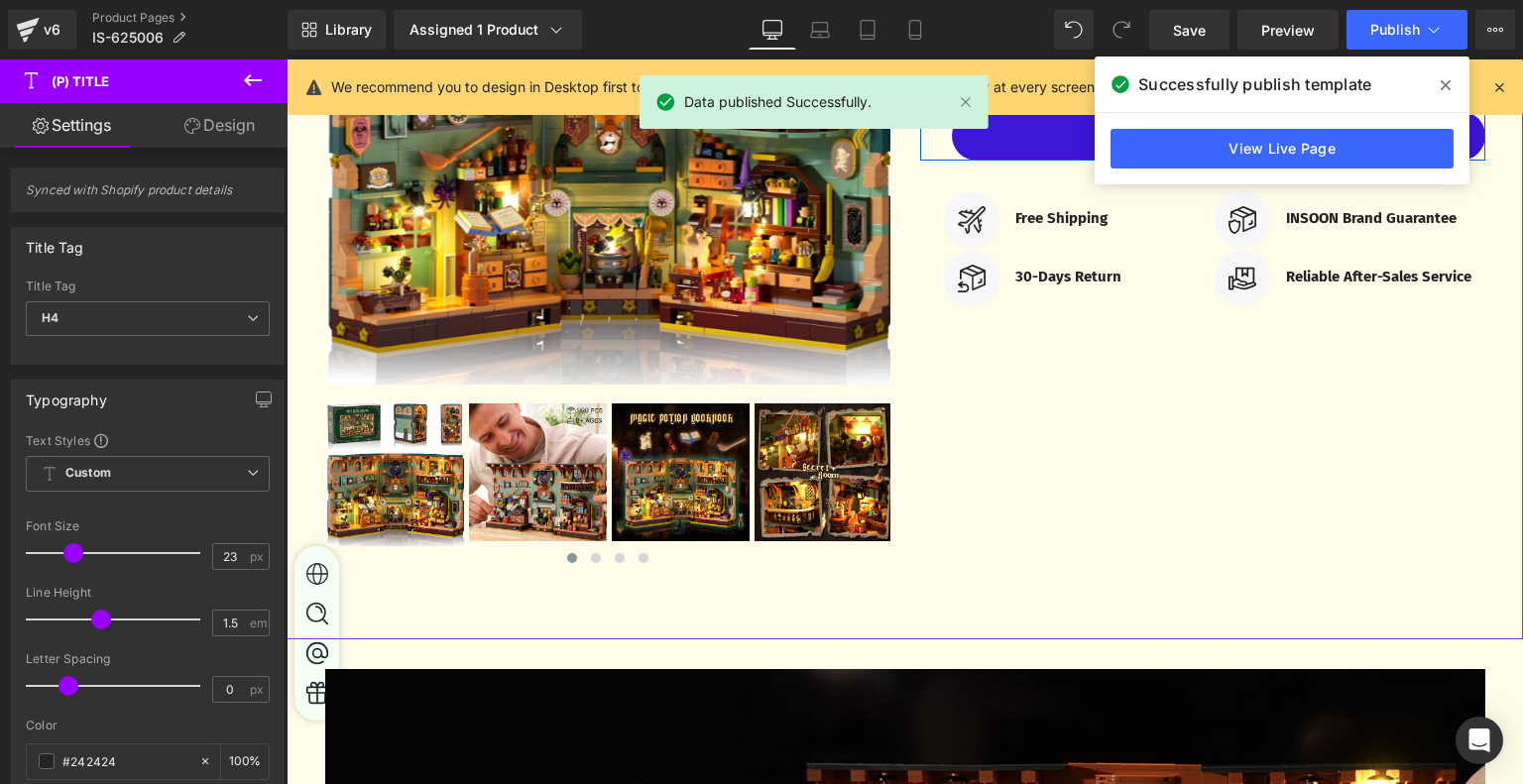 scroll, scrollTop: 500, scrollLeft: 0, axis: vertical 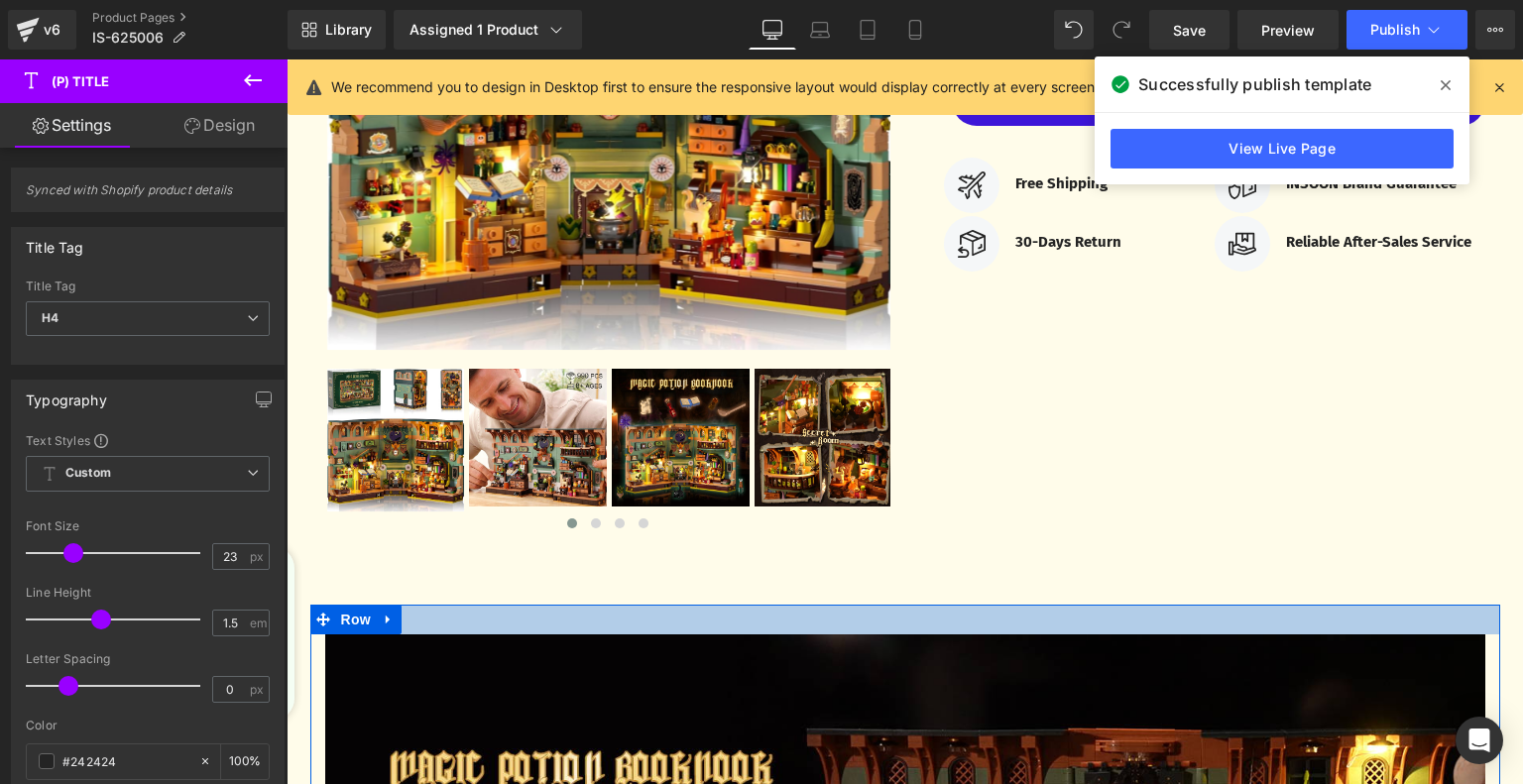 click at bounding box center (905, 619) 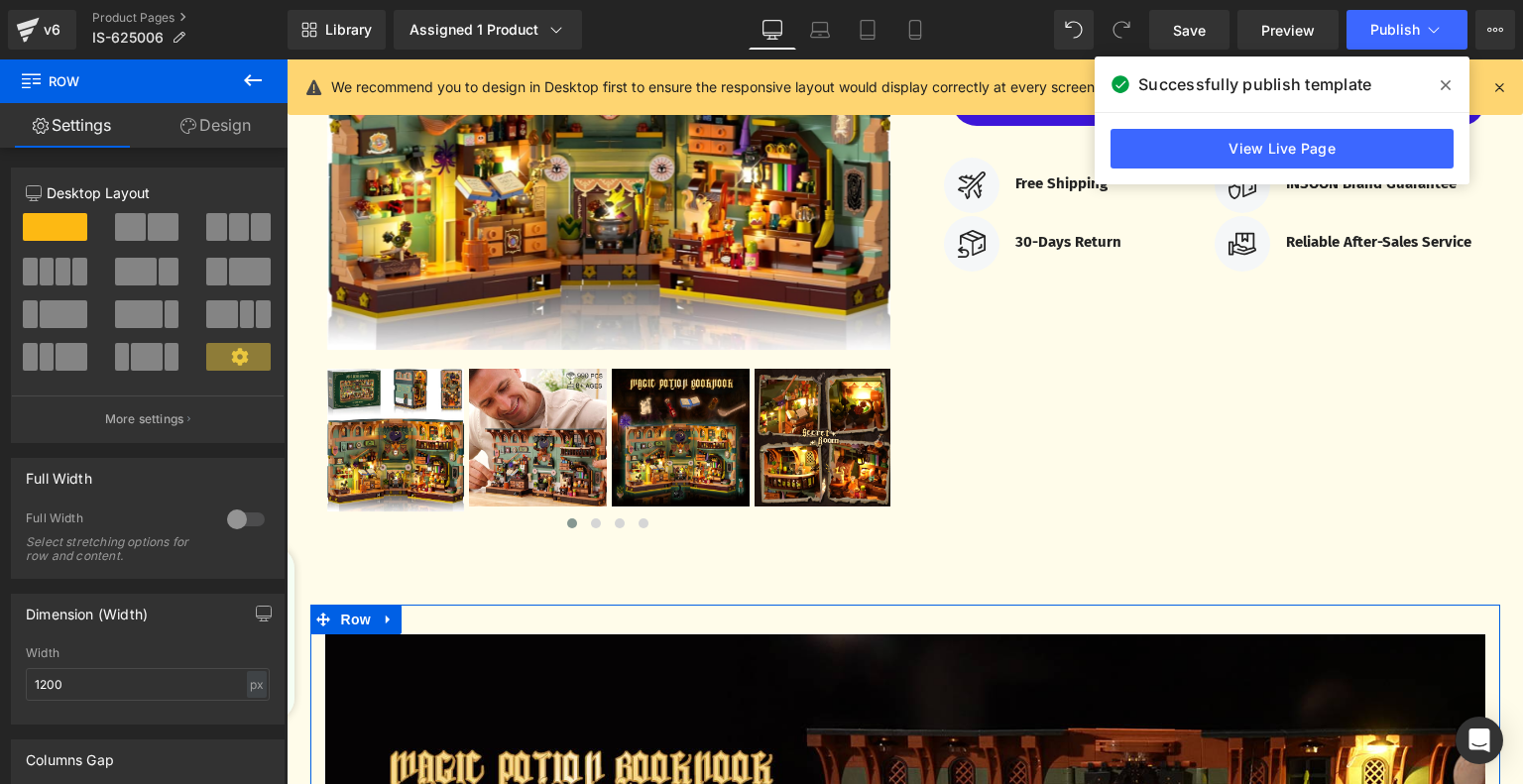 click on "Design" at bounding box center (215, 125) 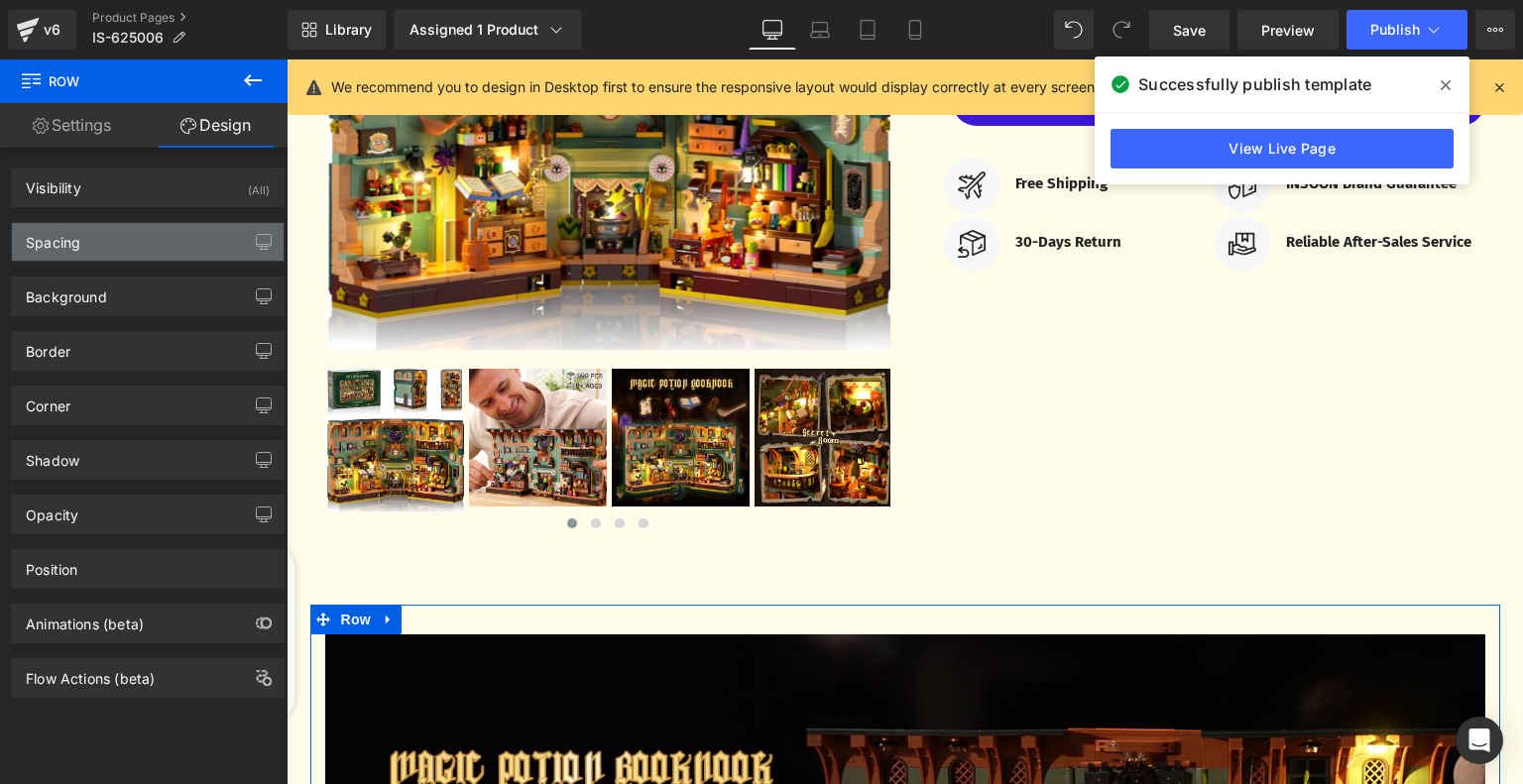 click on "Spacing" at bounding box center (148, 242) 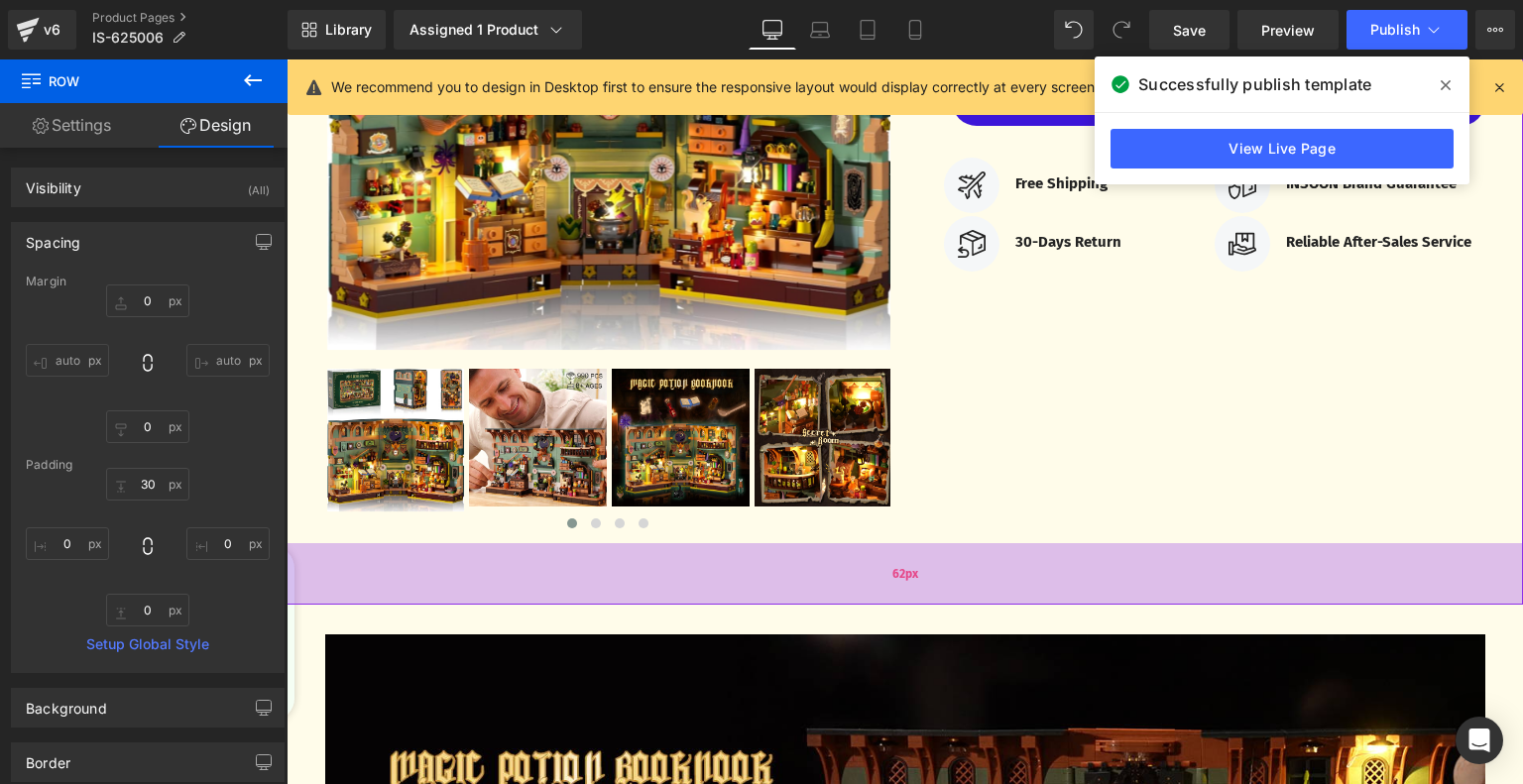 click on "62px" at bounding box center (904, 574) 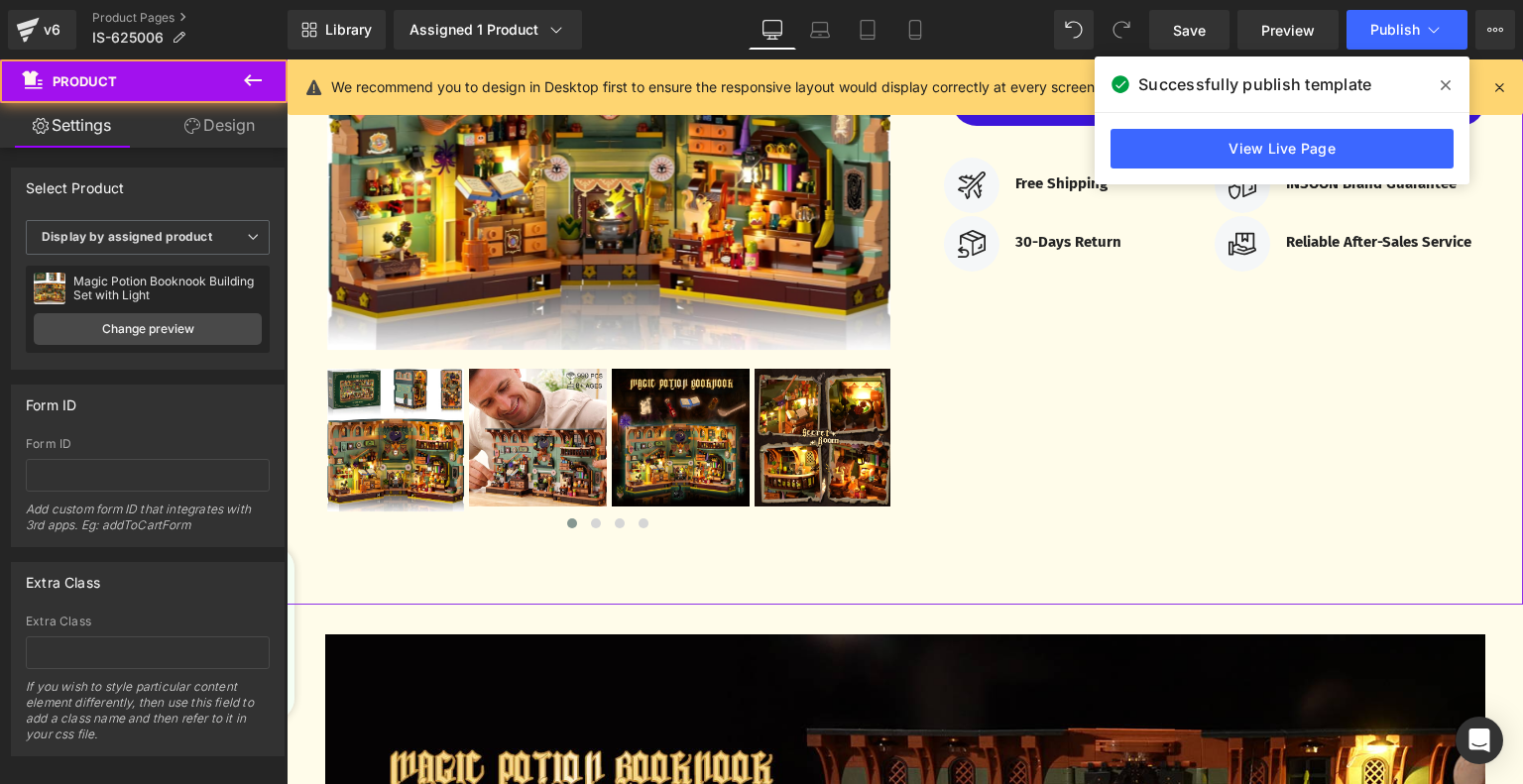 click on "Design" at bounding box center (219, 125) 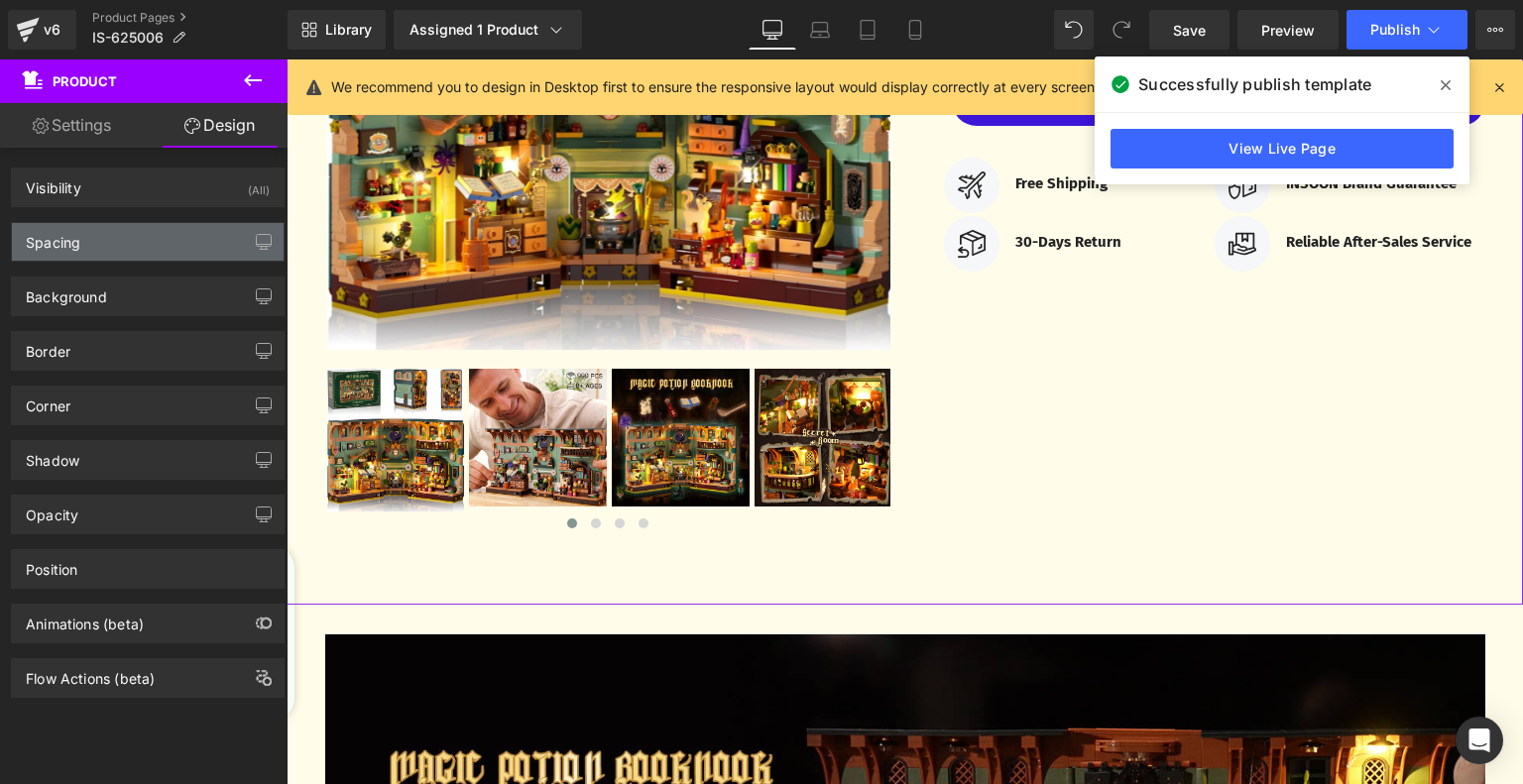 click on "Spacing" at bounding box center [148, 242] 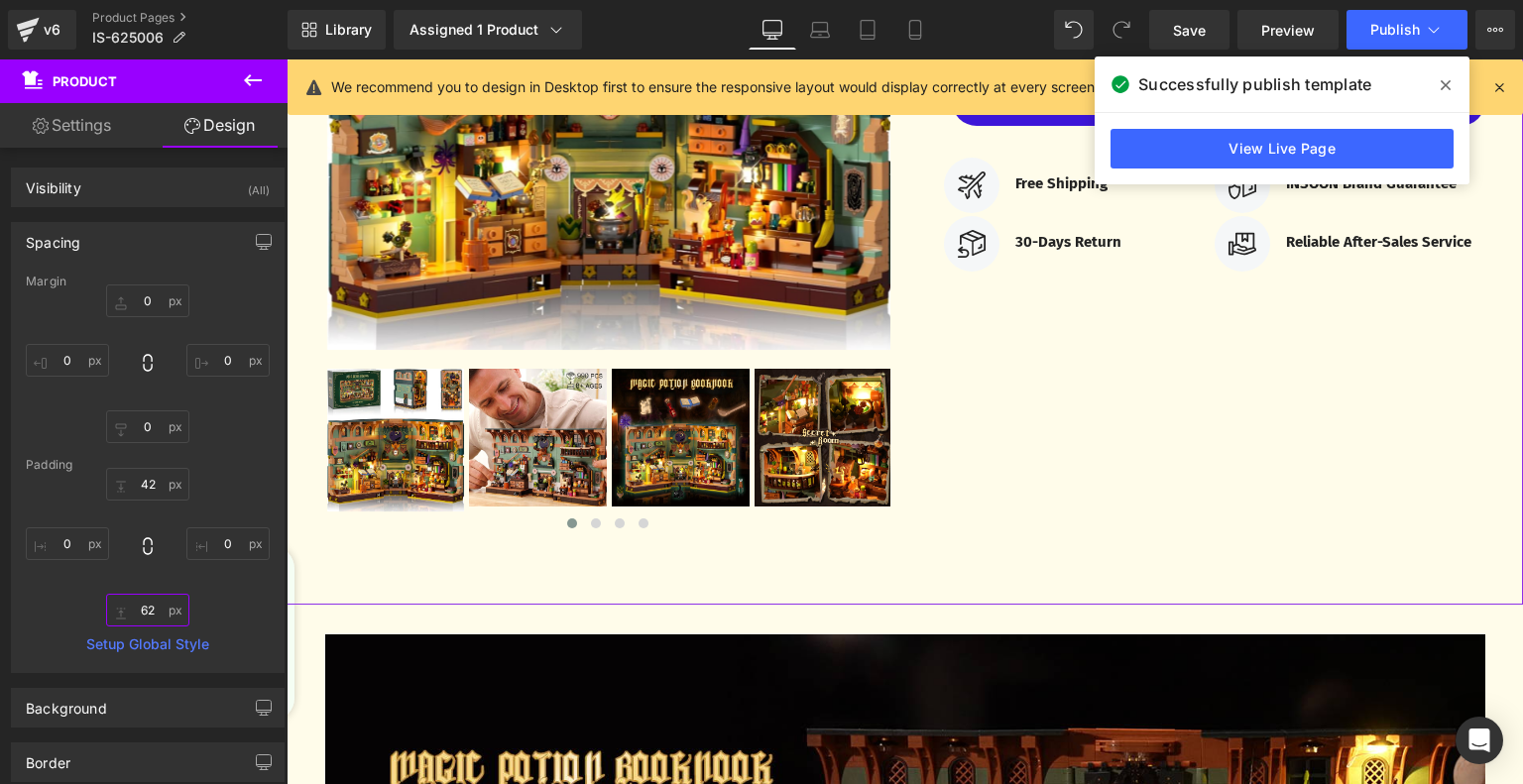 click on "62" at bounding box center (148, 610) 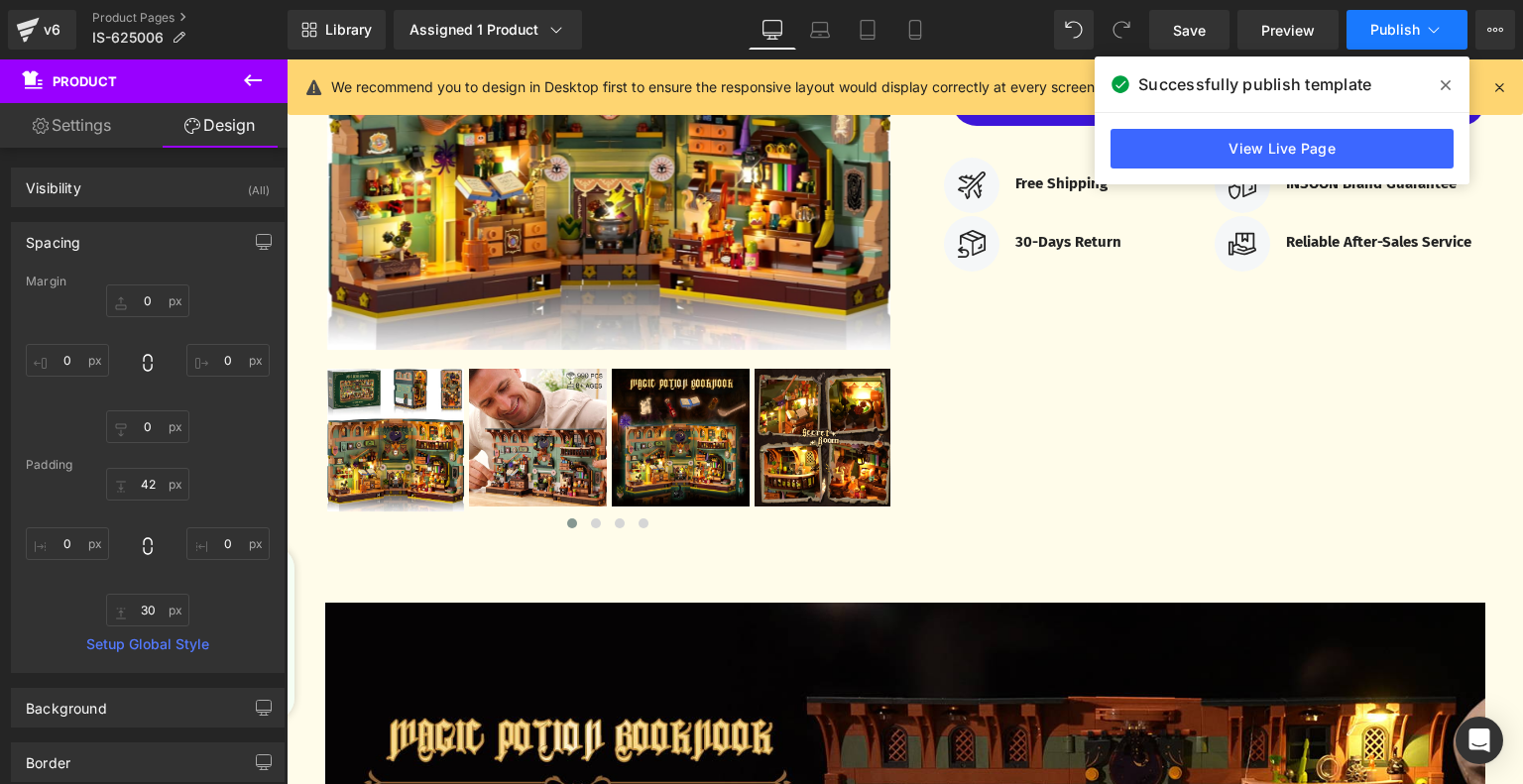 click on "Publish" at bounding box center [1407, 30] 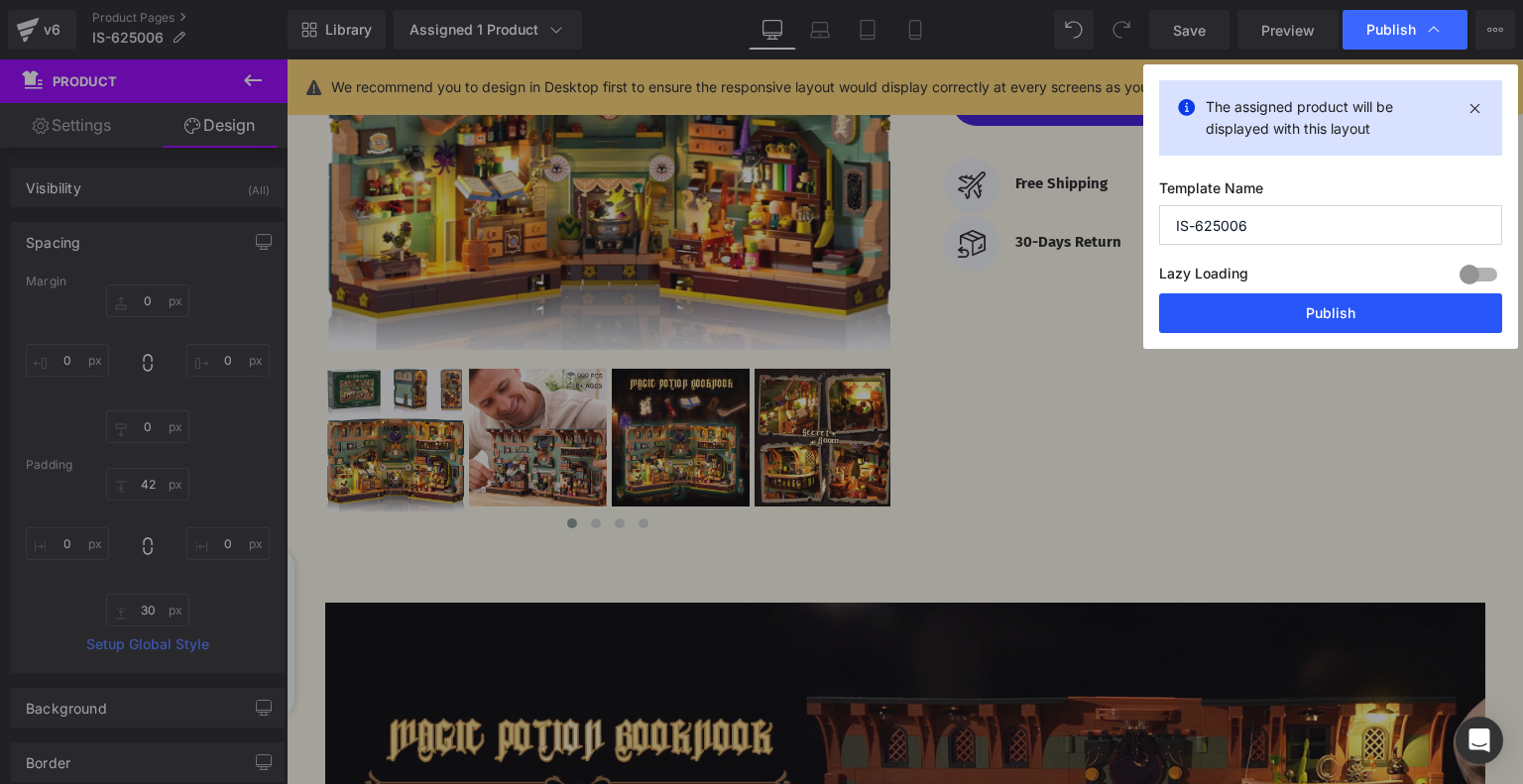 click on "Publish" at bounding box center (1331, 313) 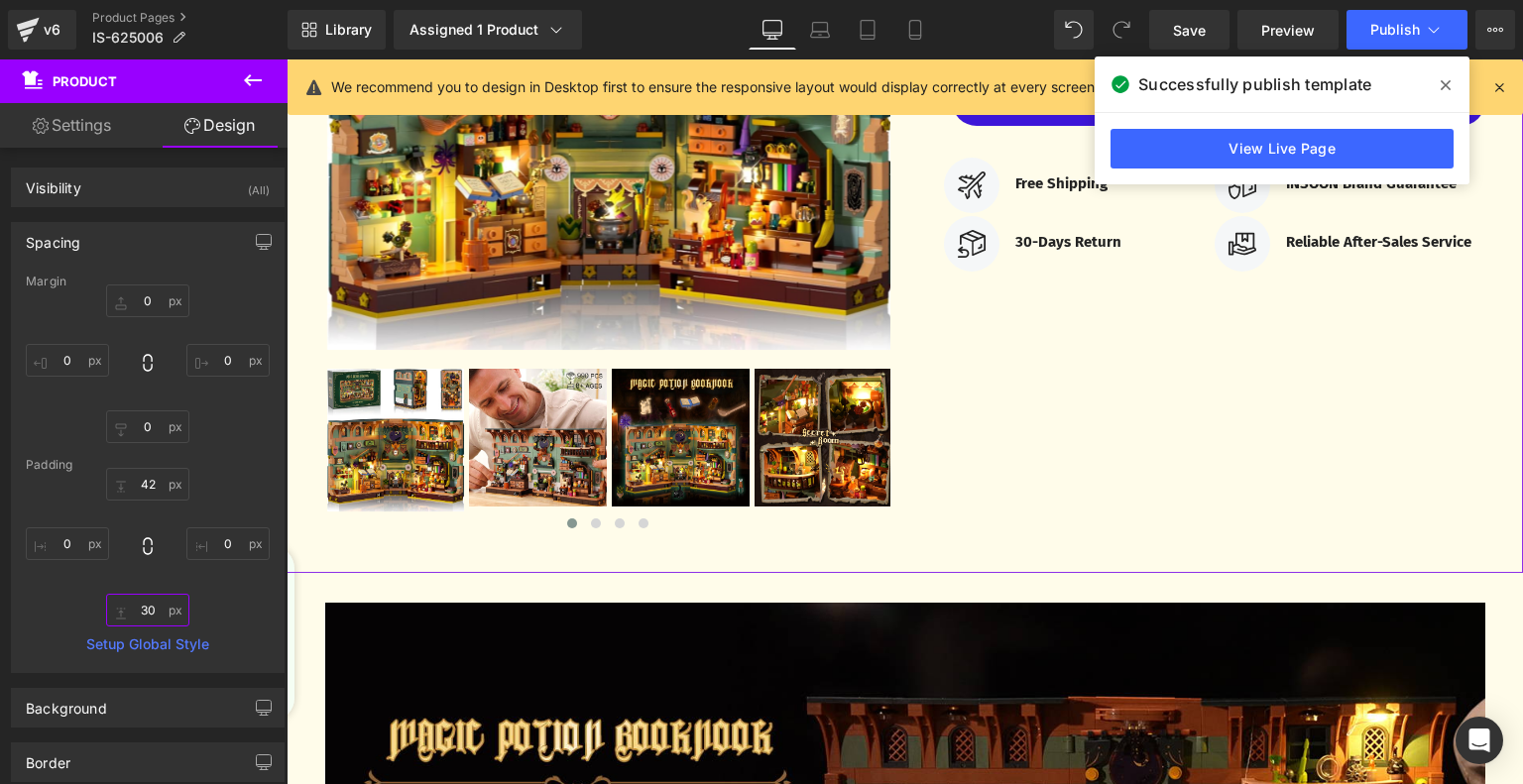 click on "30" at bounding box center [148, 610] 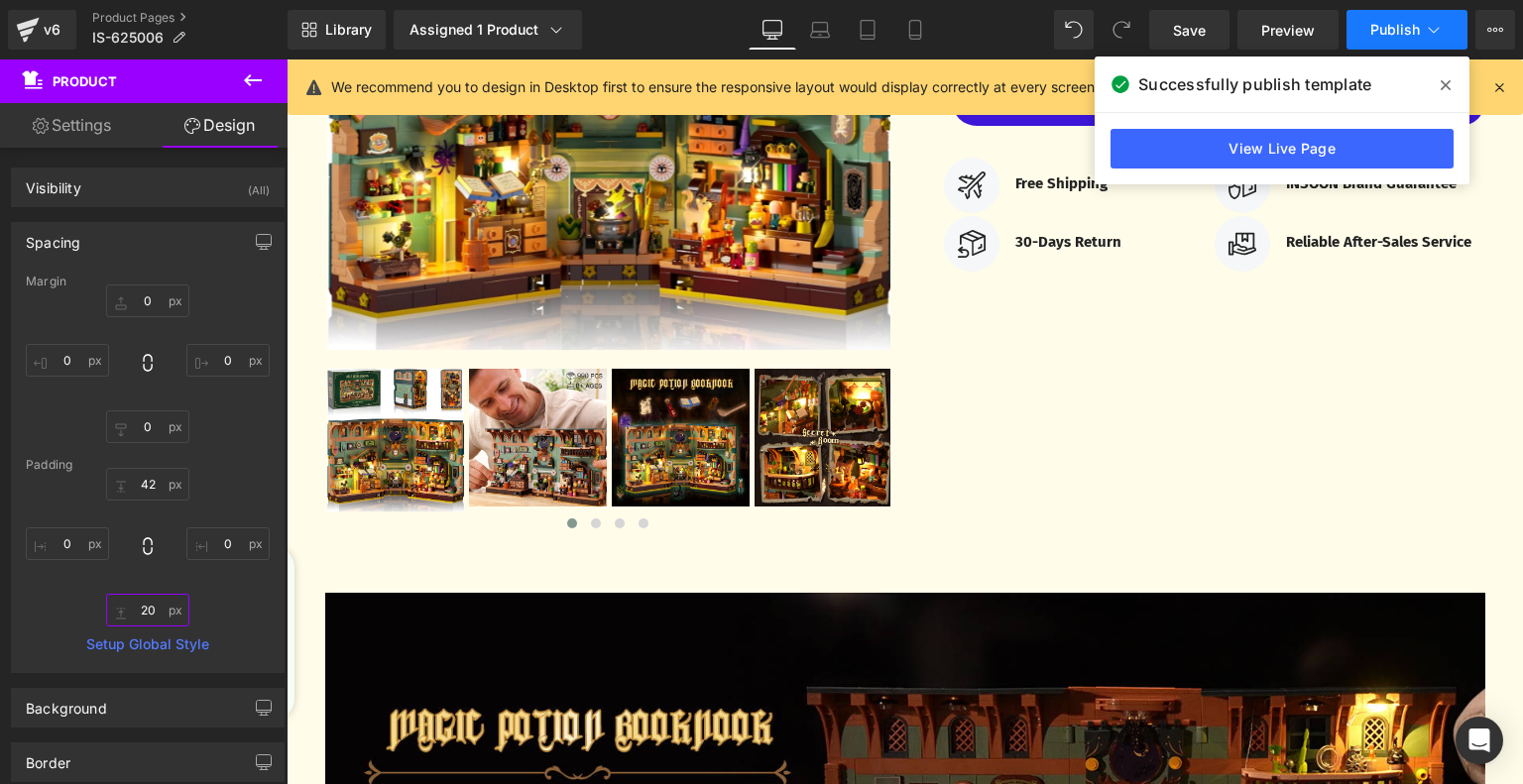 type on "20" 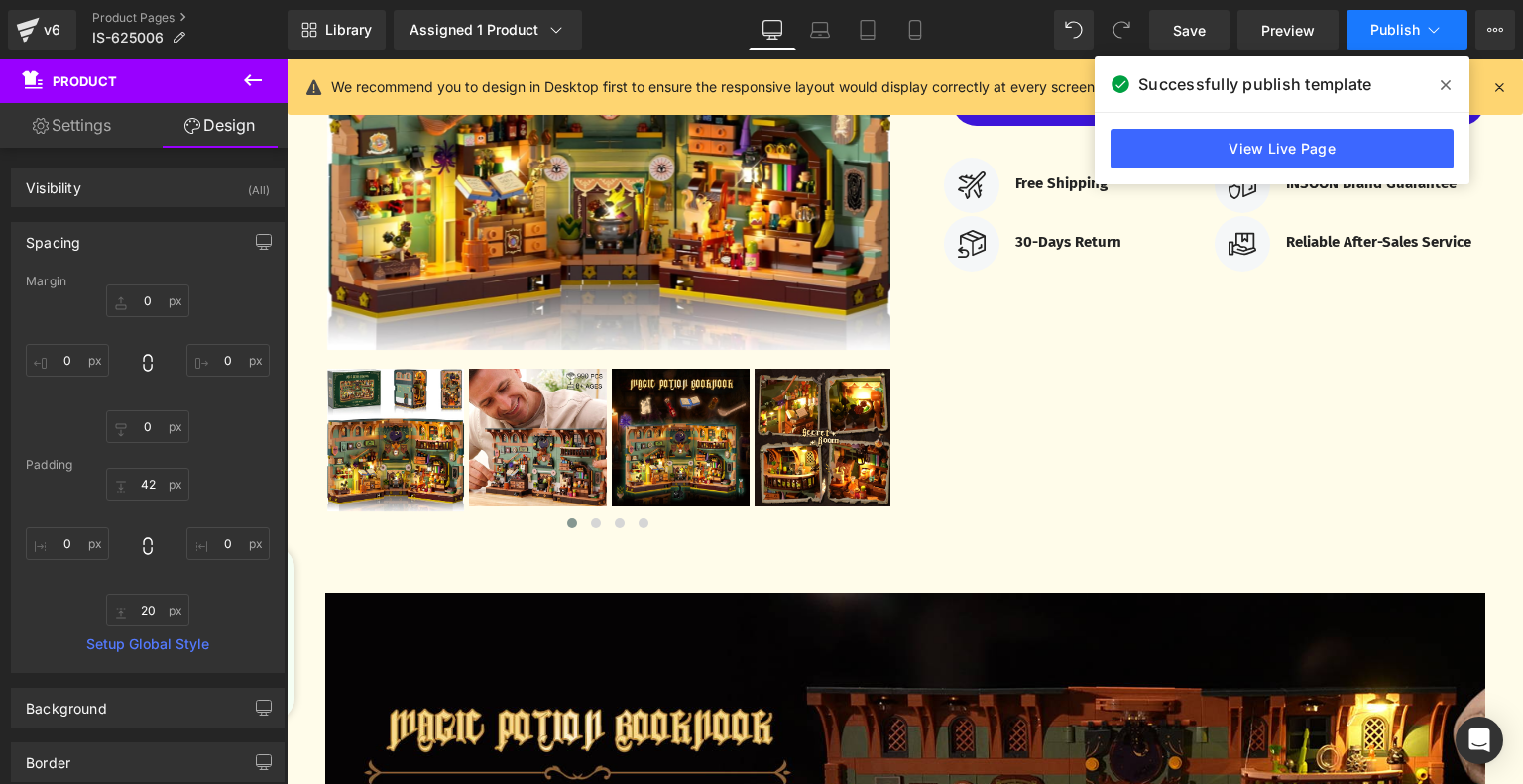 click on "Publish" at bounding box center (1395, 30) 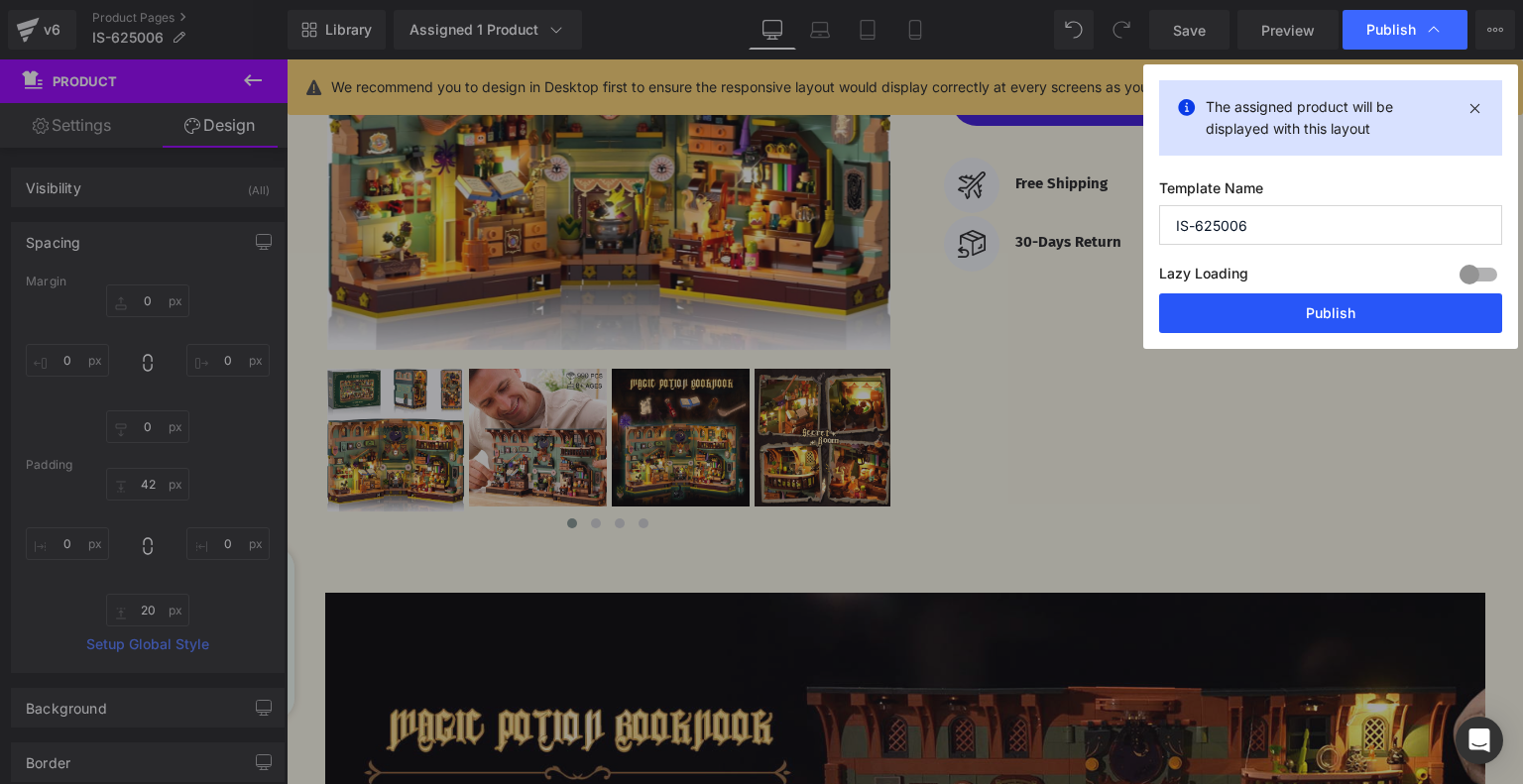 click on "Publish" at bounding box center [1331, 313] 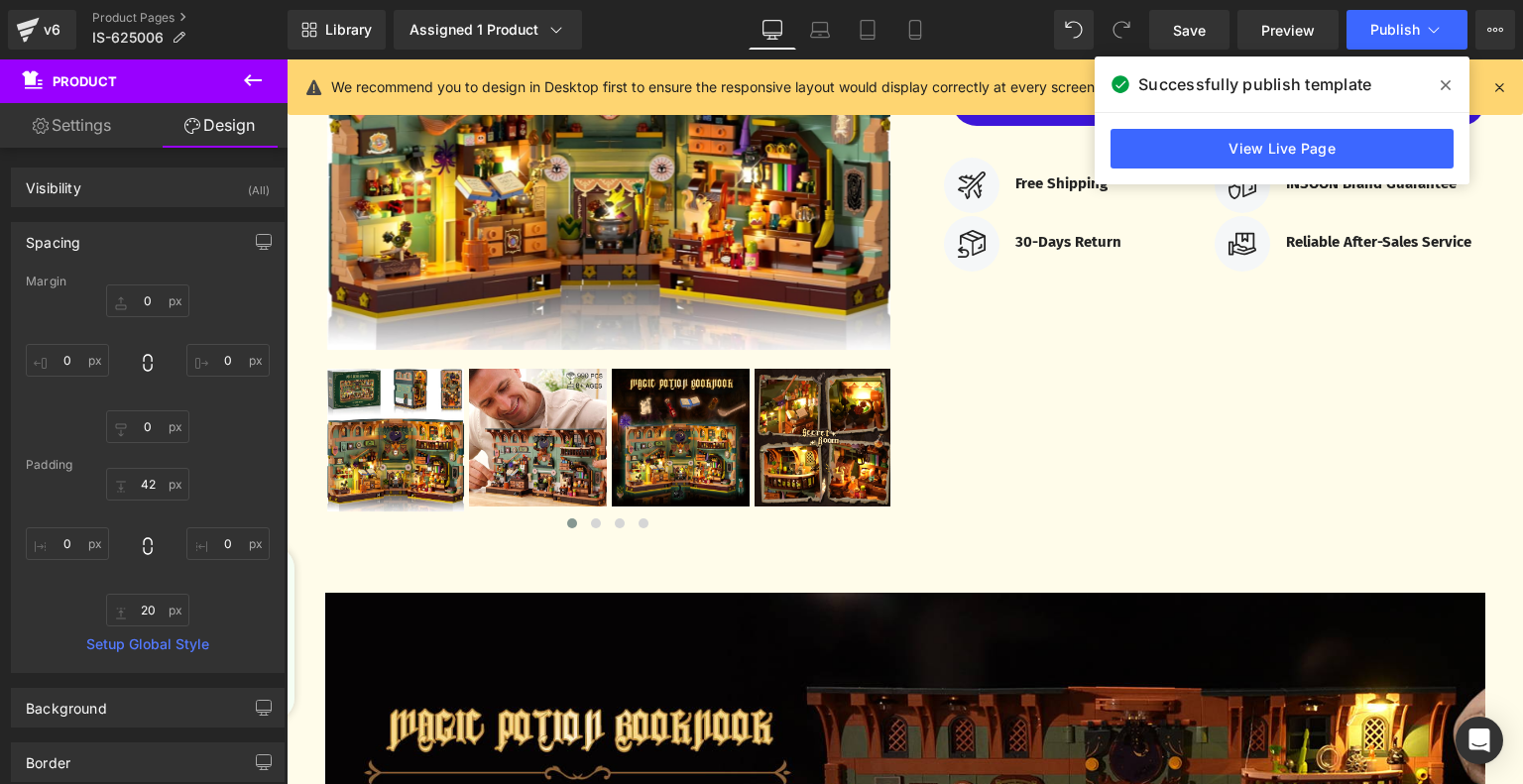 click 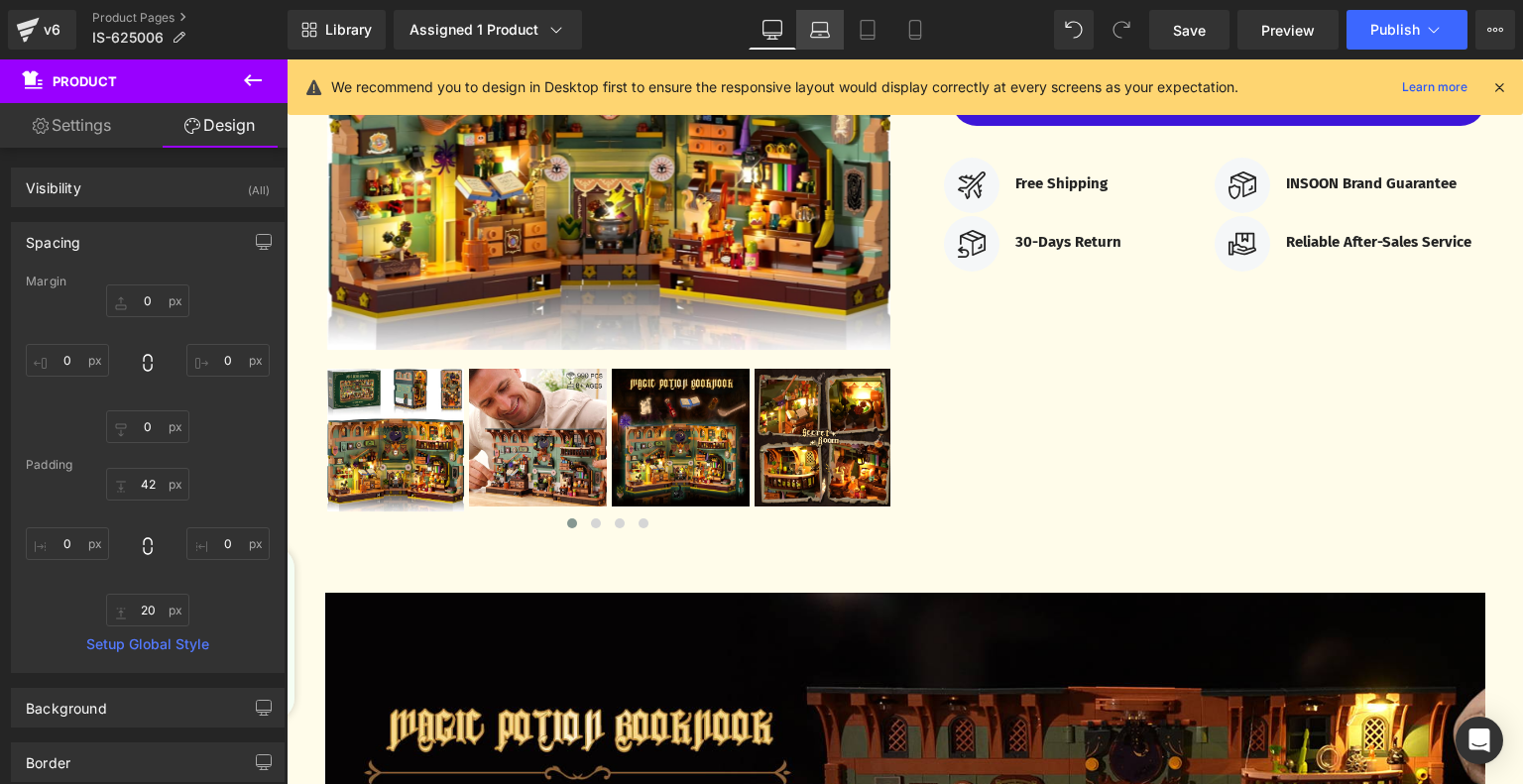 click on "Laptop" at bounding box center (820, 30) 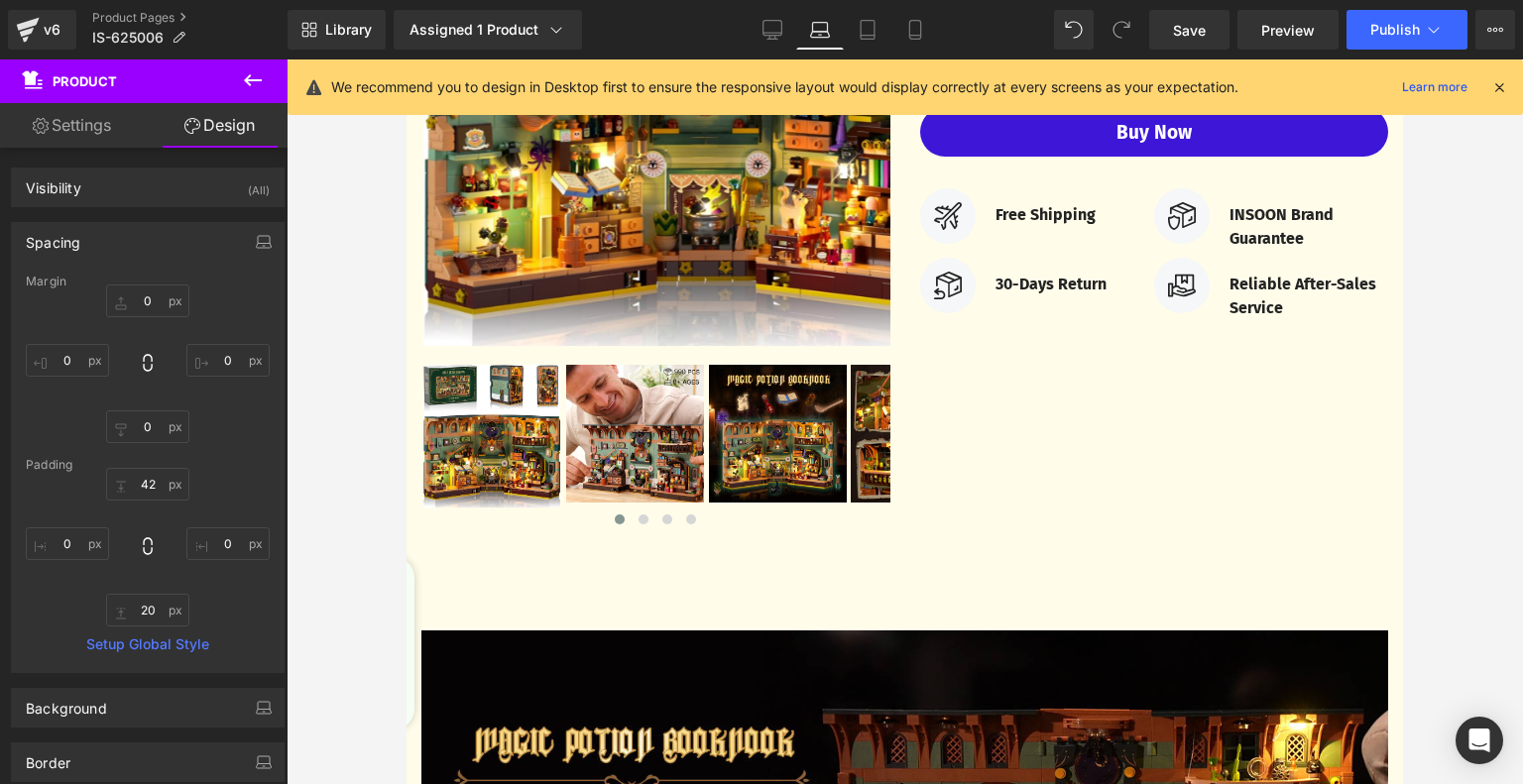 type on "0" 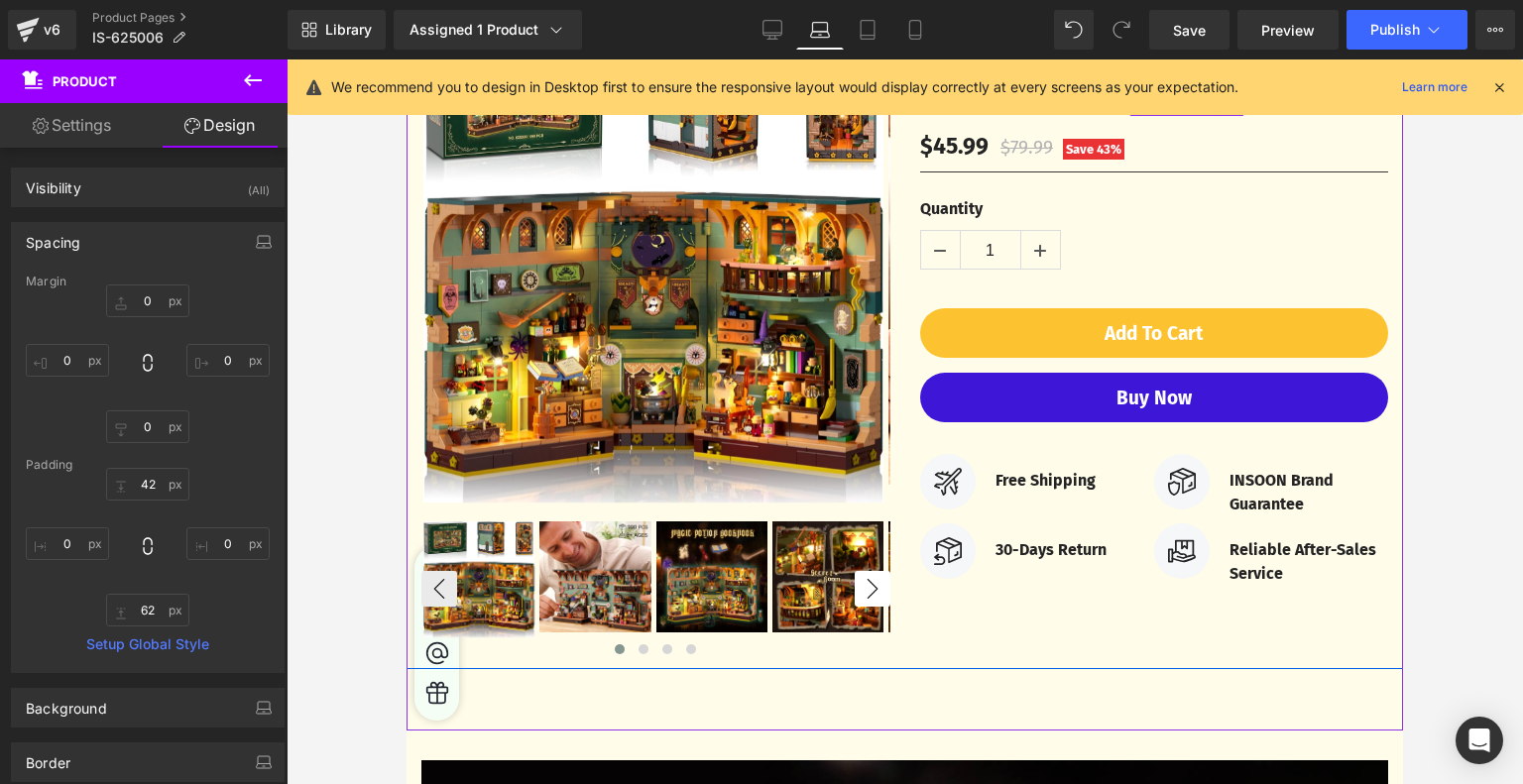 scroll, scrollTop: 396, scrollLeft: 0, axis: vertical 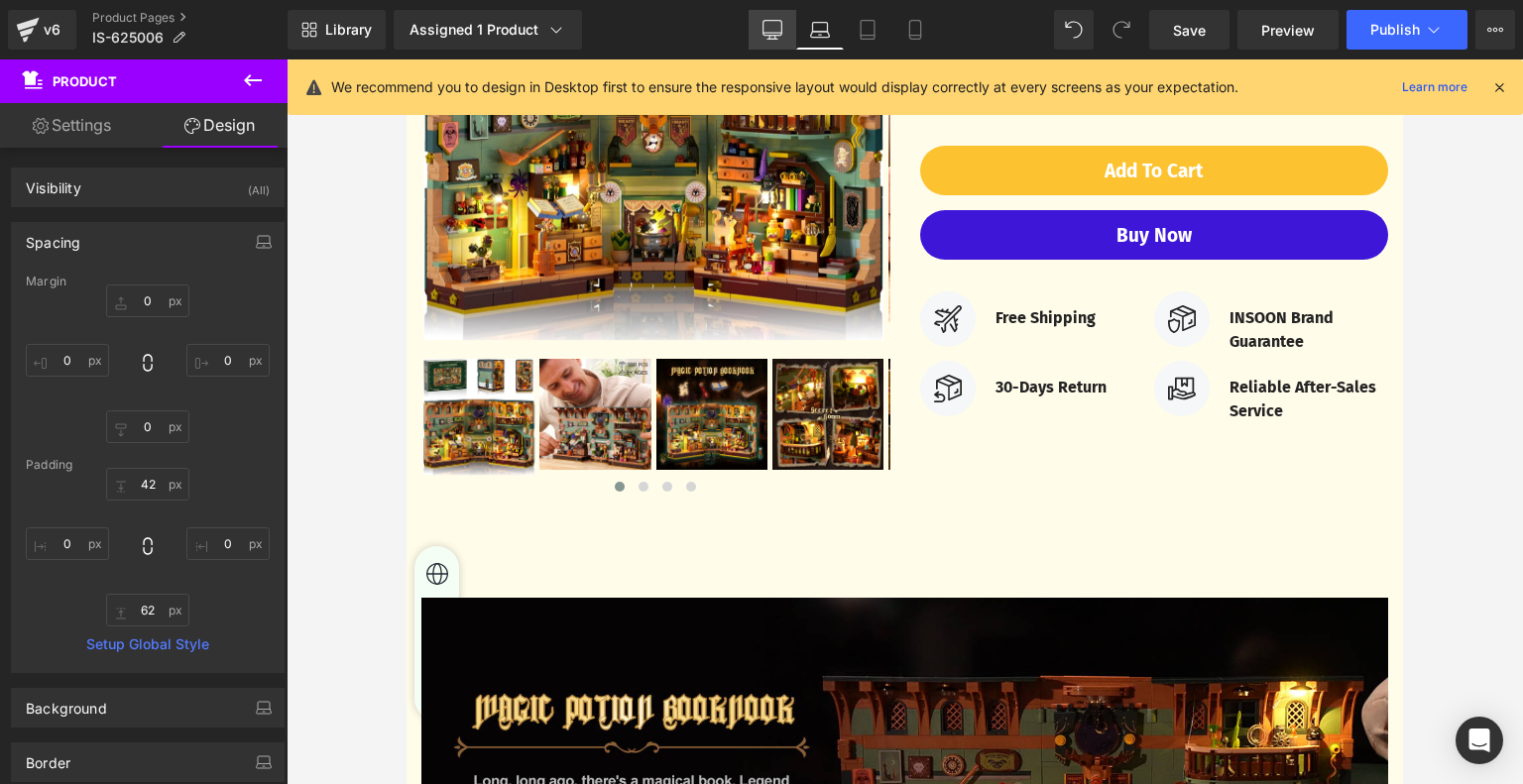 click 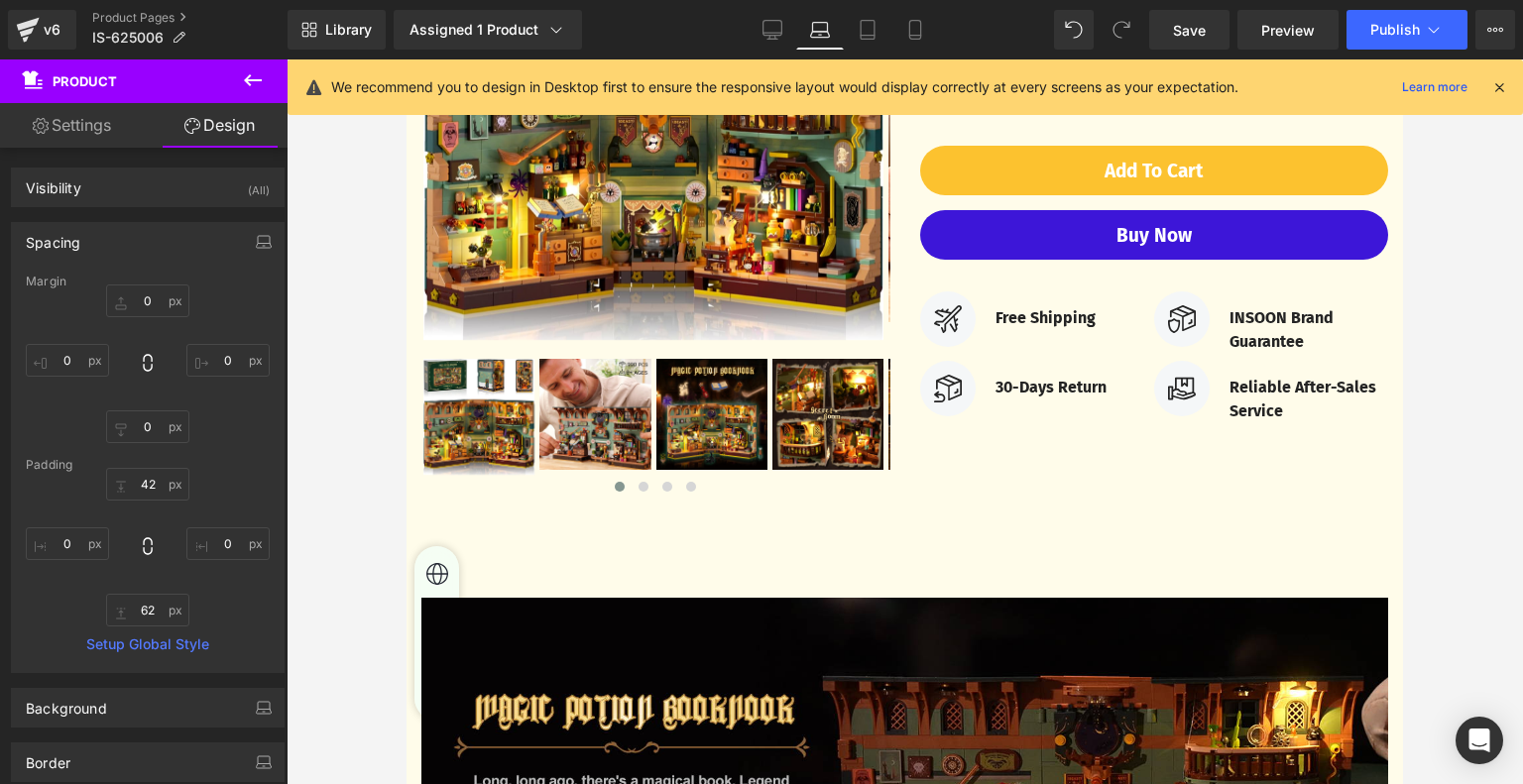 type on "0" 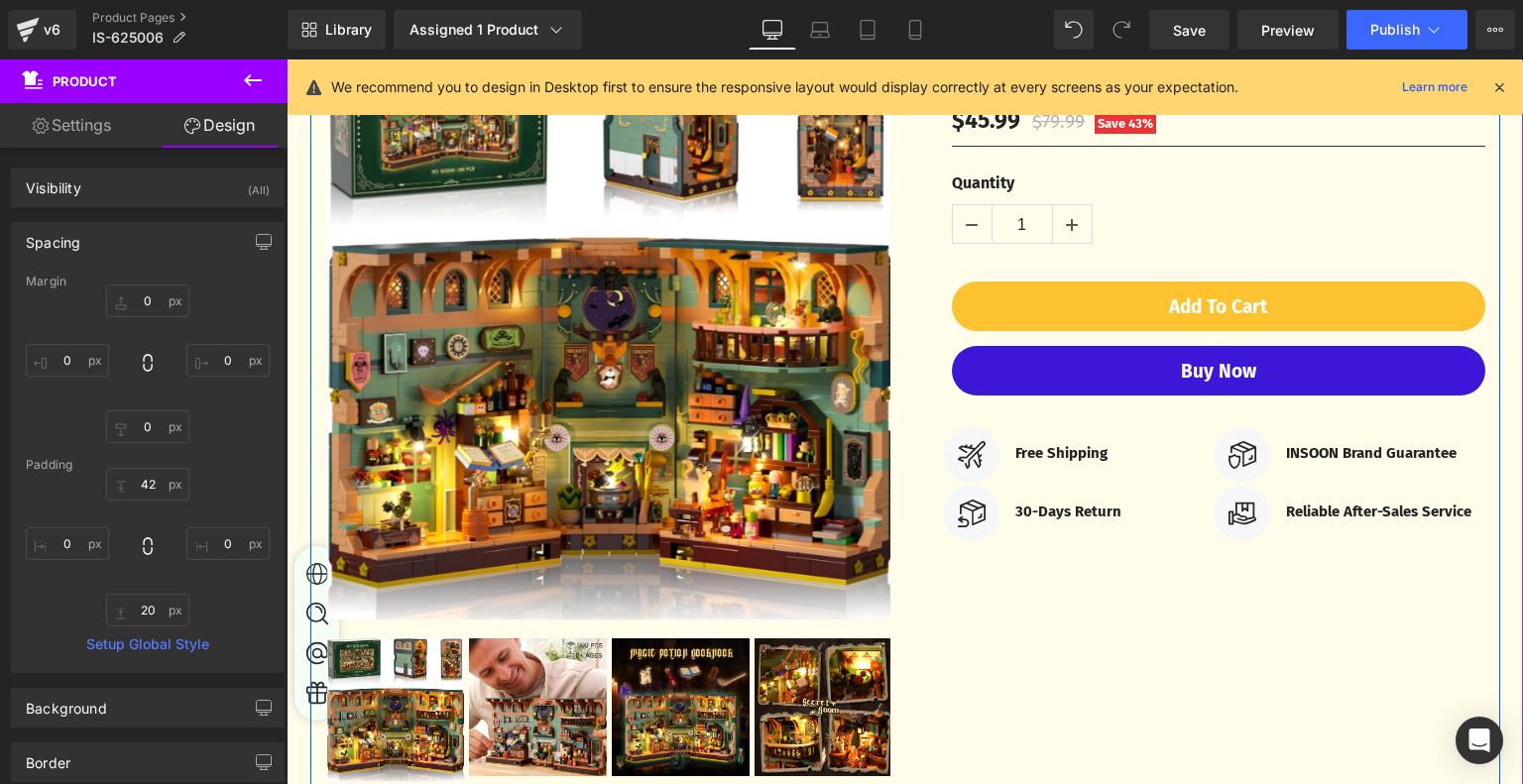 scroll, scrollTop: 396, scrollLeft: 0, axis: vertical 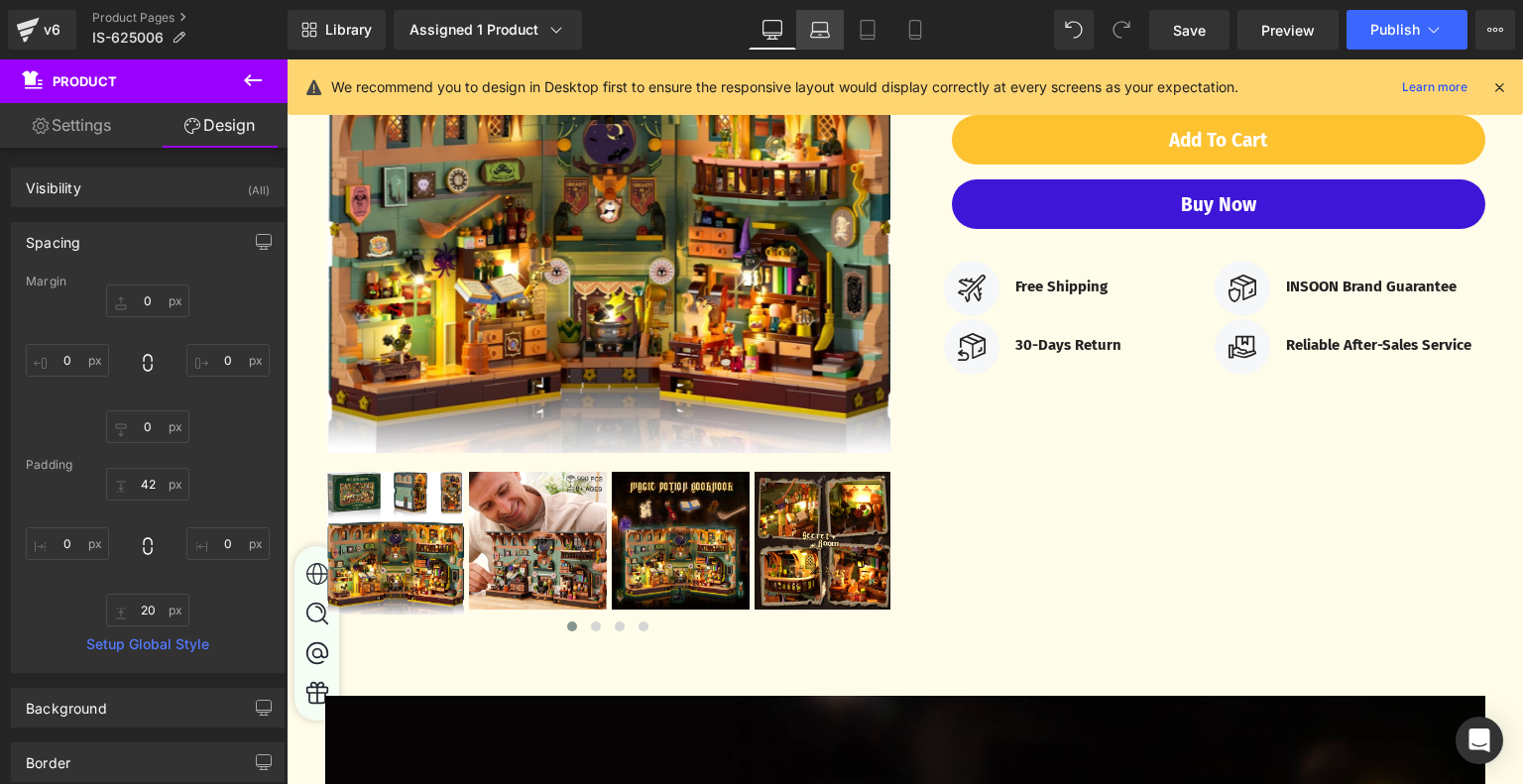 click on "Laptop" at bounding box center (820, 30) 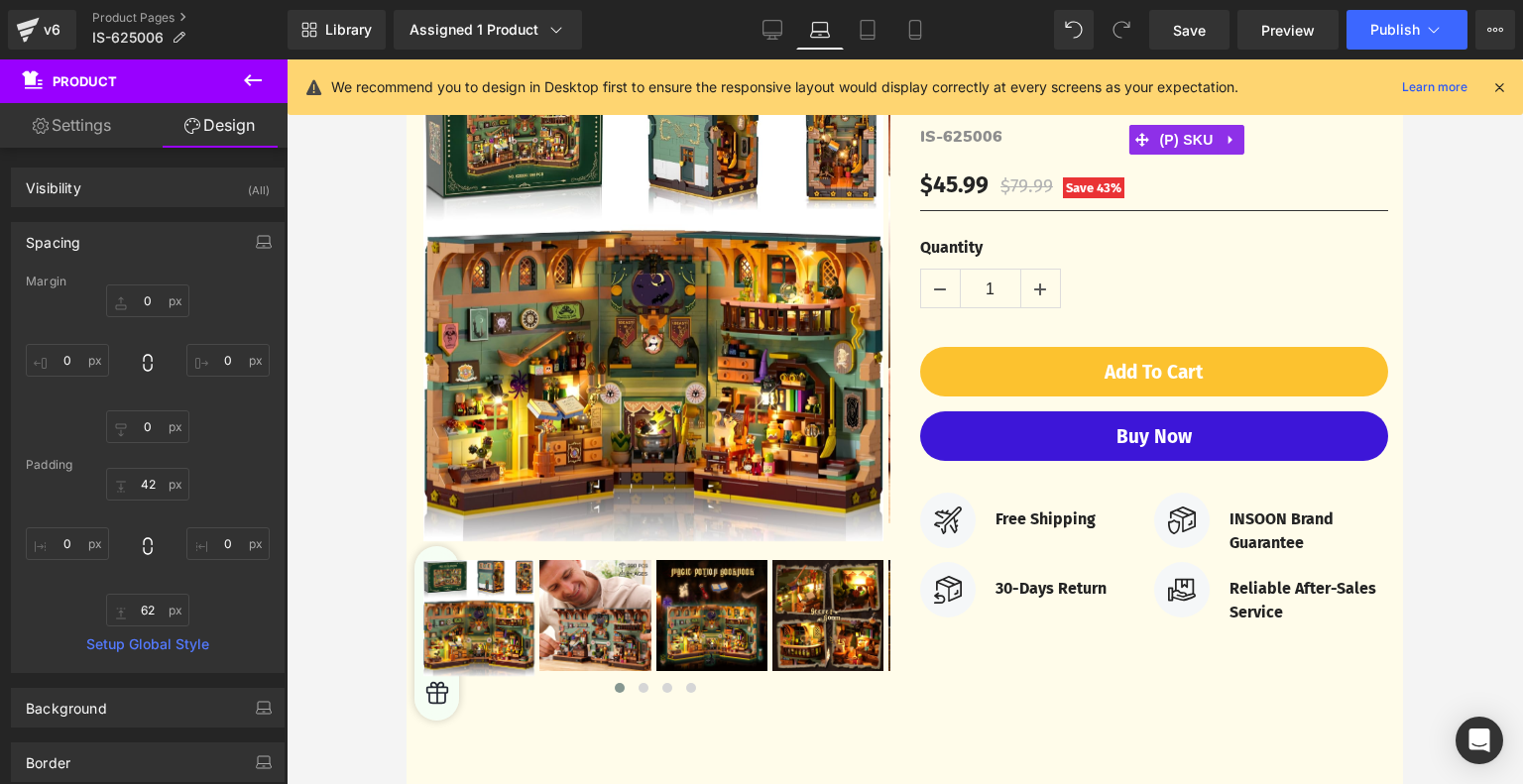 scroll, scrollTop: 396, scrollLeft: 0, axis: vertical 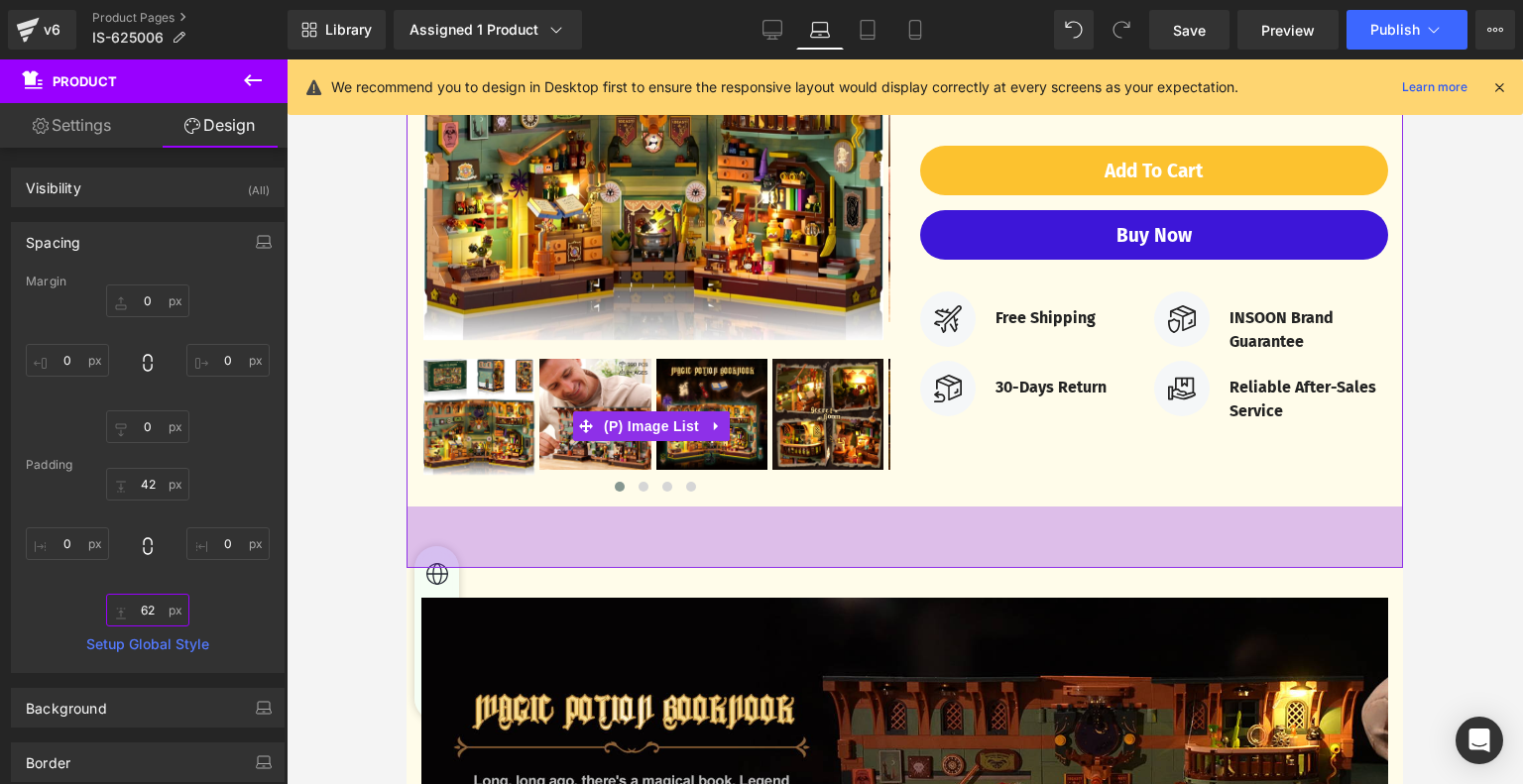 click on "62" at bounding box center [148, 610] 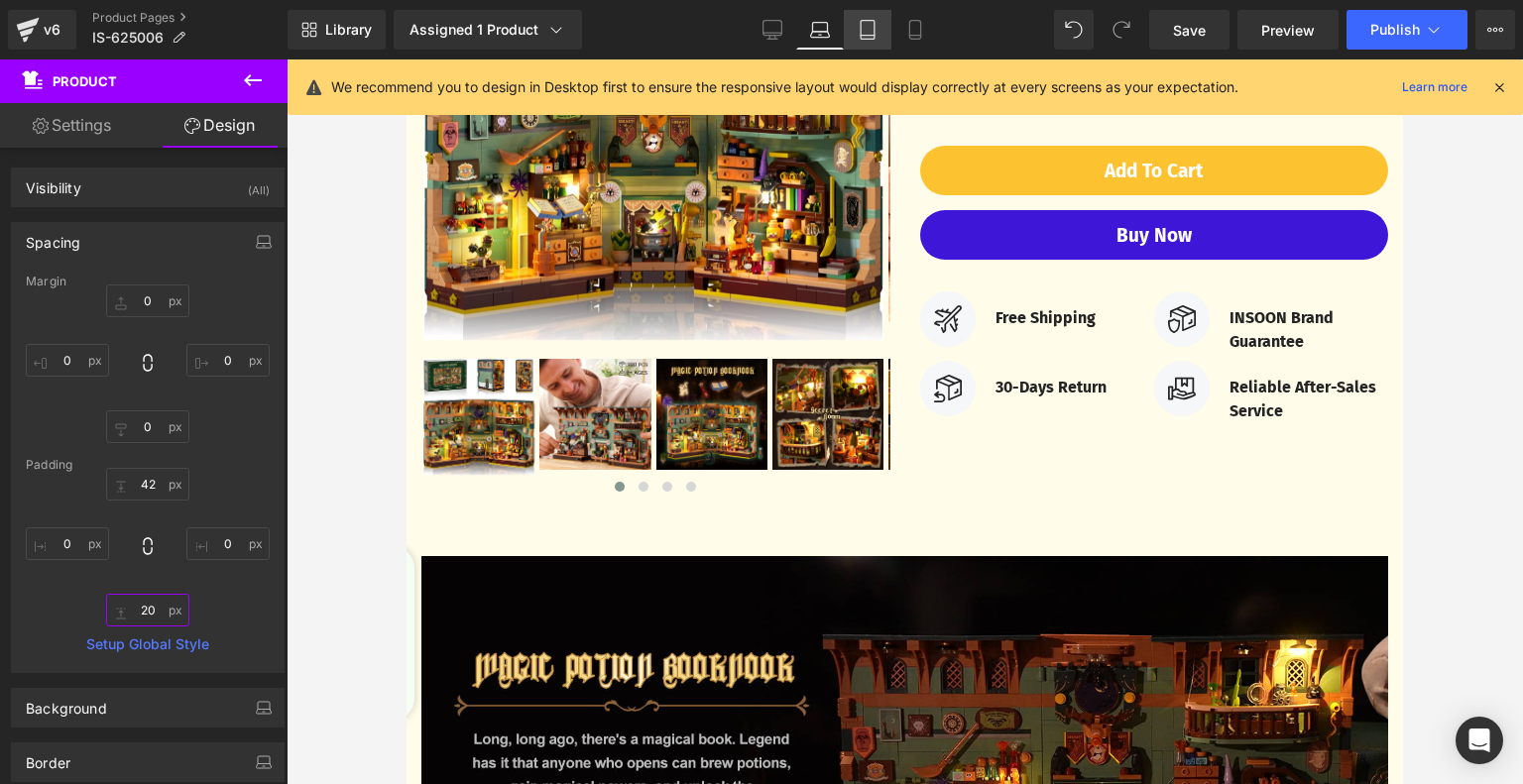 type on "20" 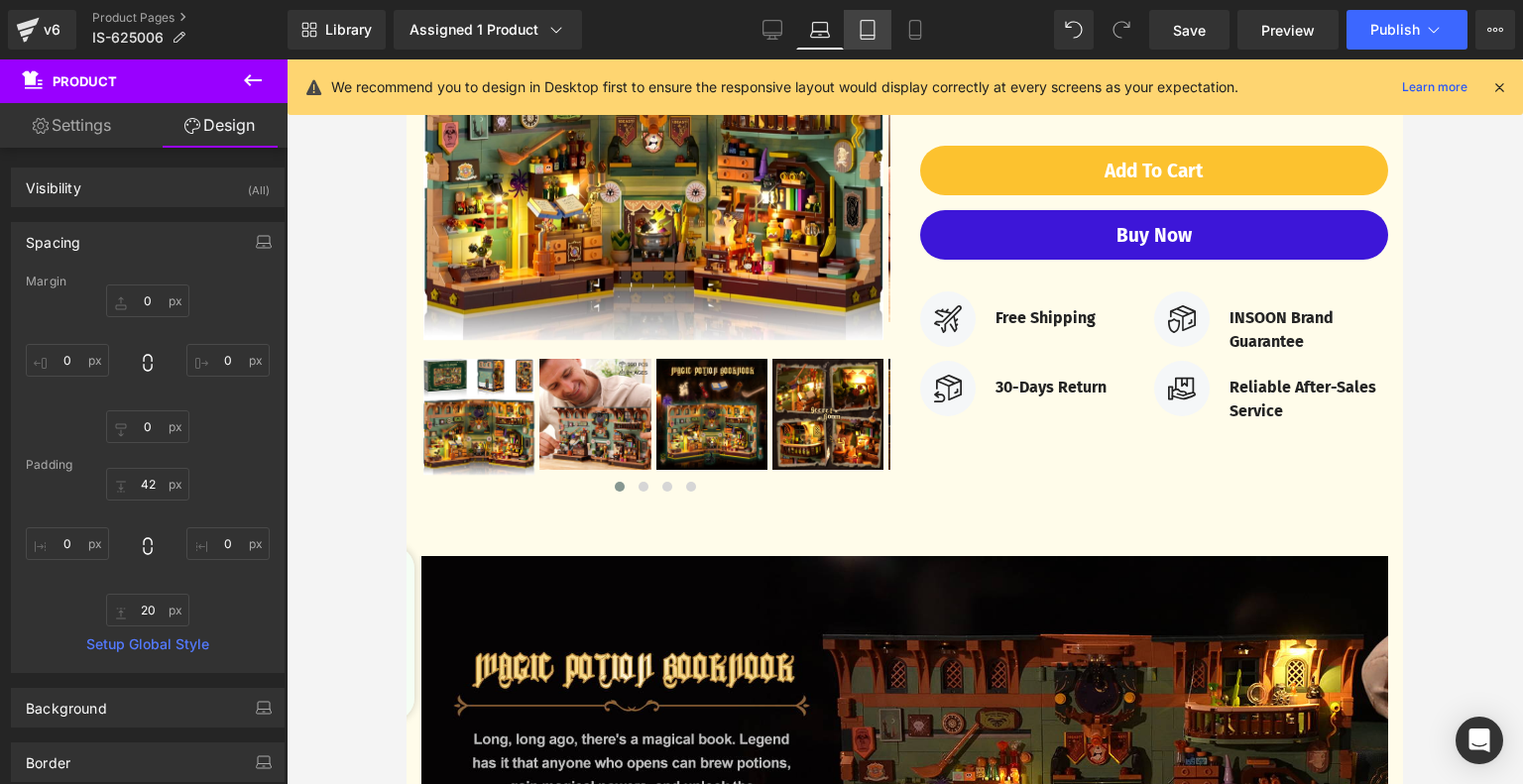 click 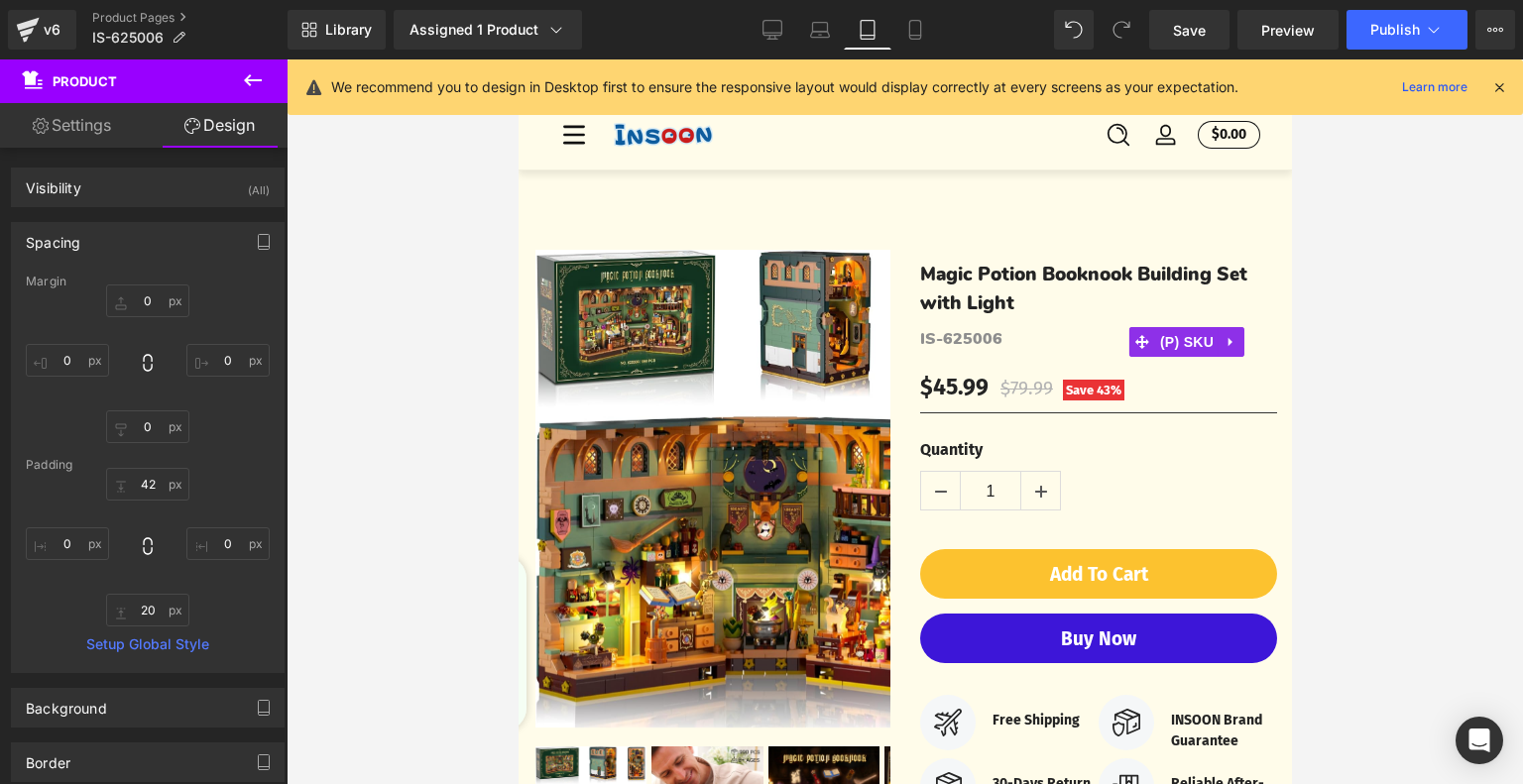 type on "0" 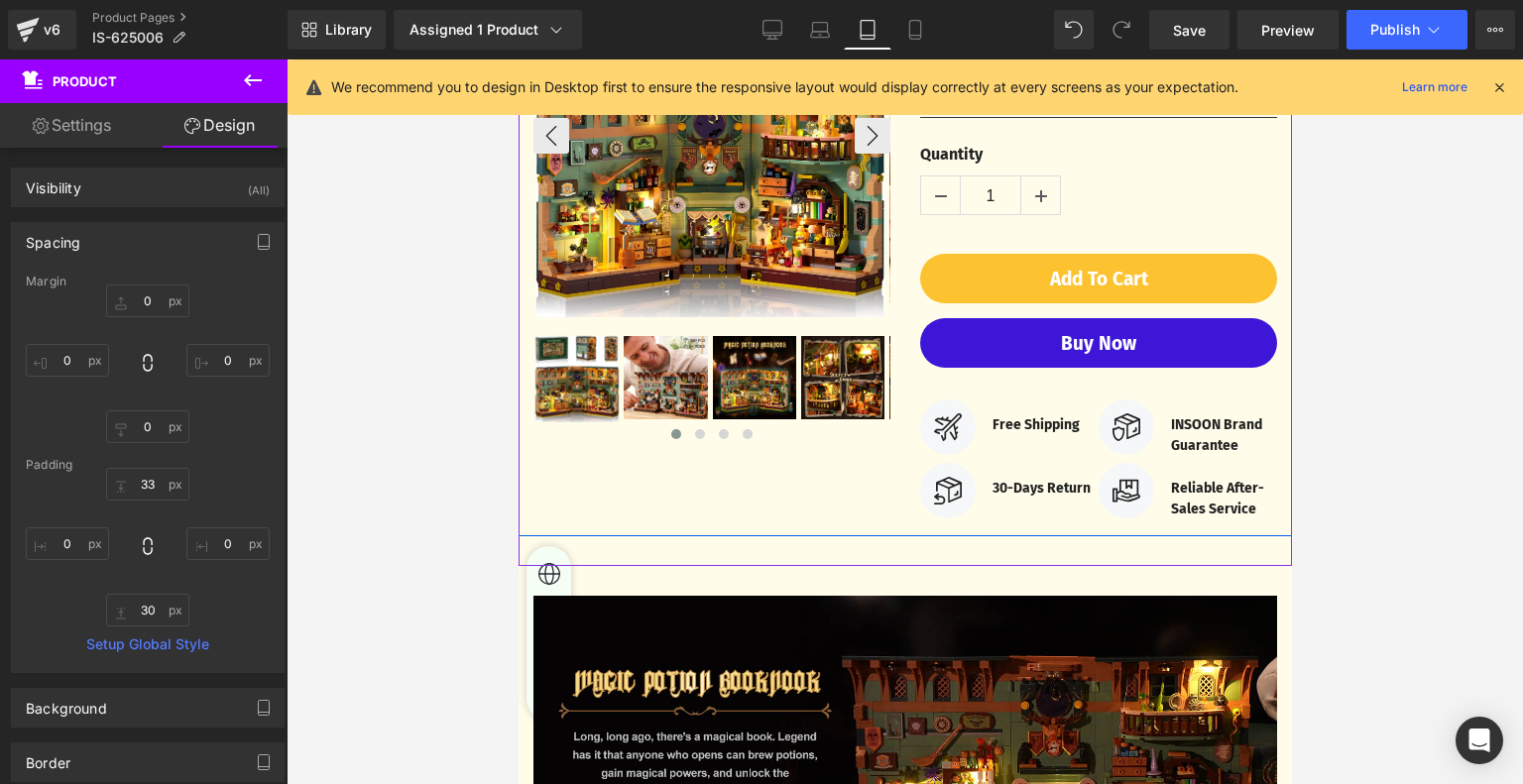 scroll, scrollTop: 396, scrollLeft: 0, axis: vertical 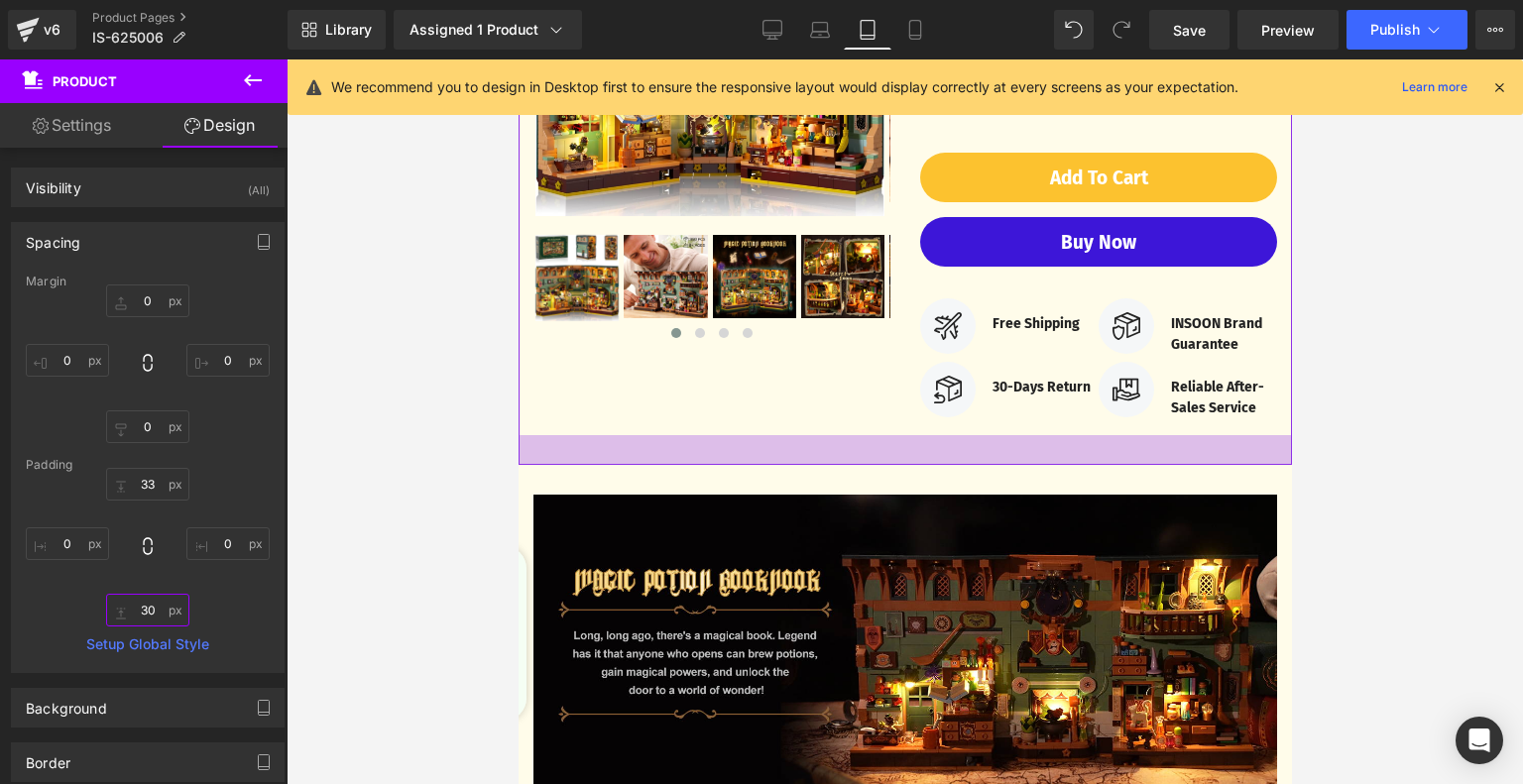 click on "30" at bounding box center (148, 610) 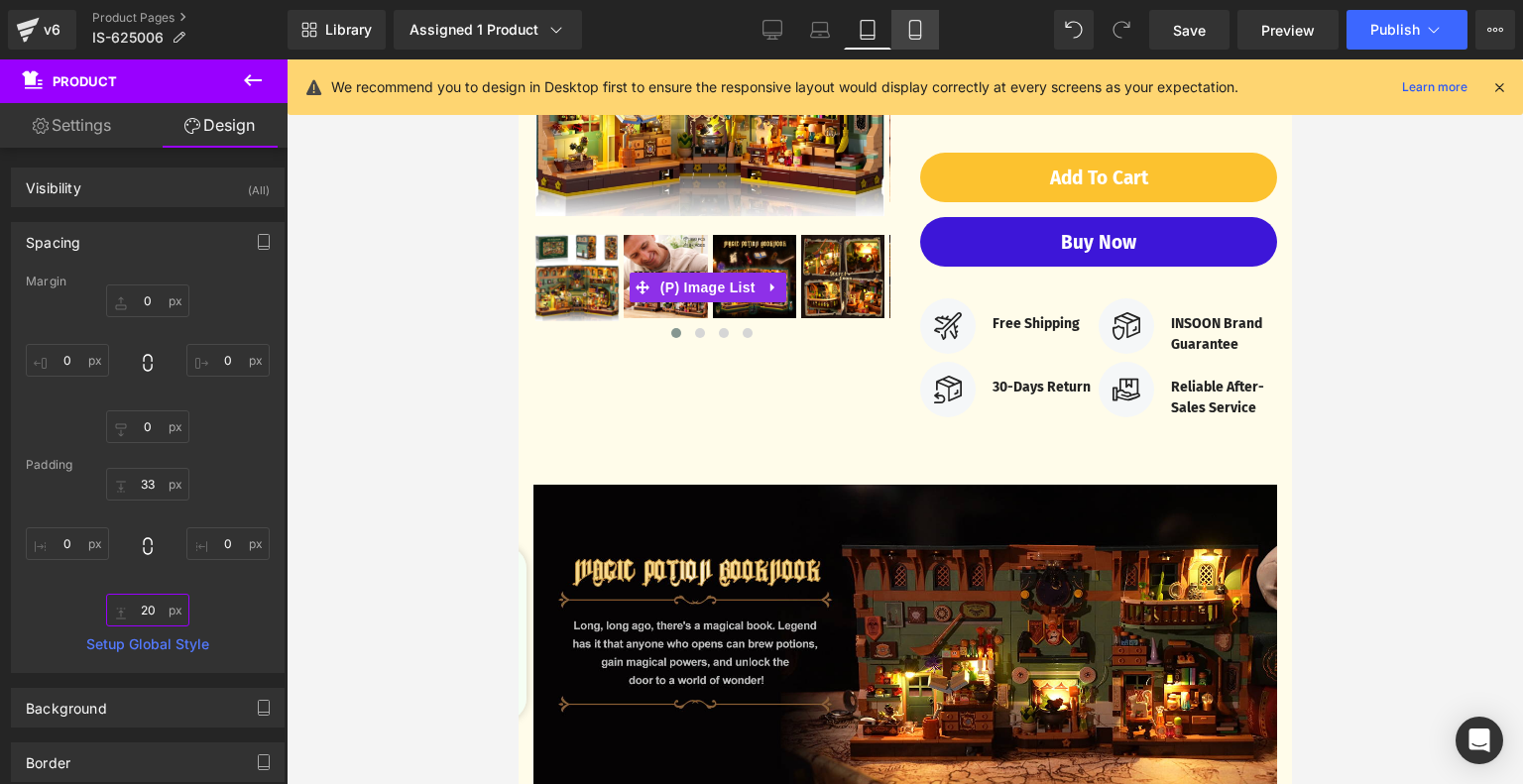 type on "20" 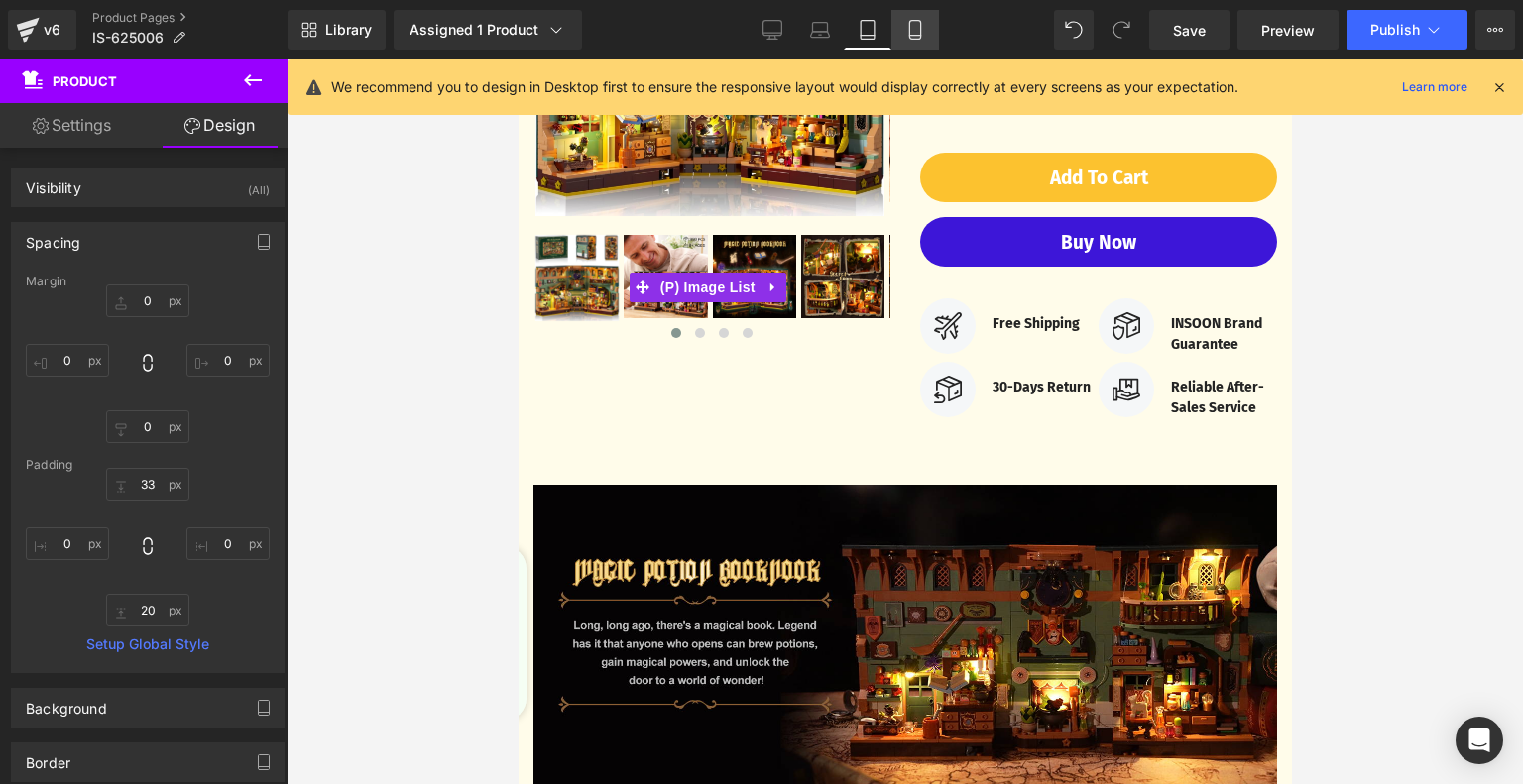click 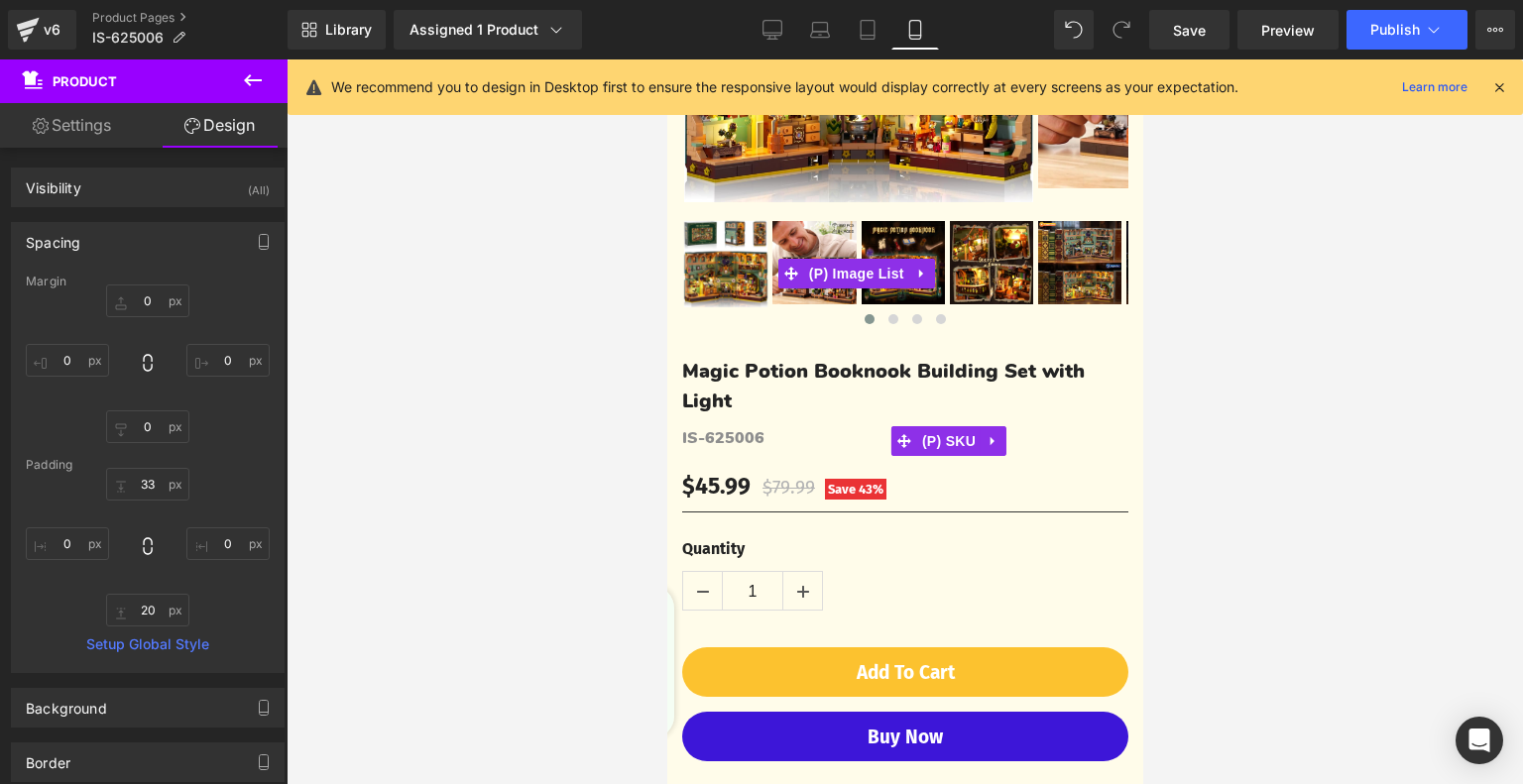 type on "0" 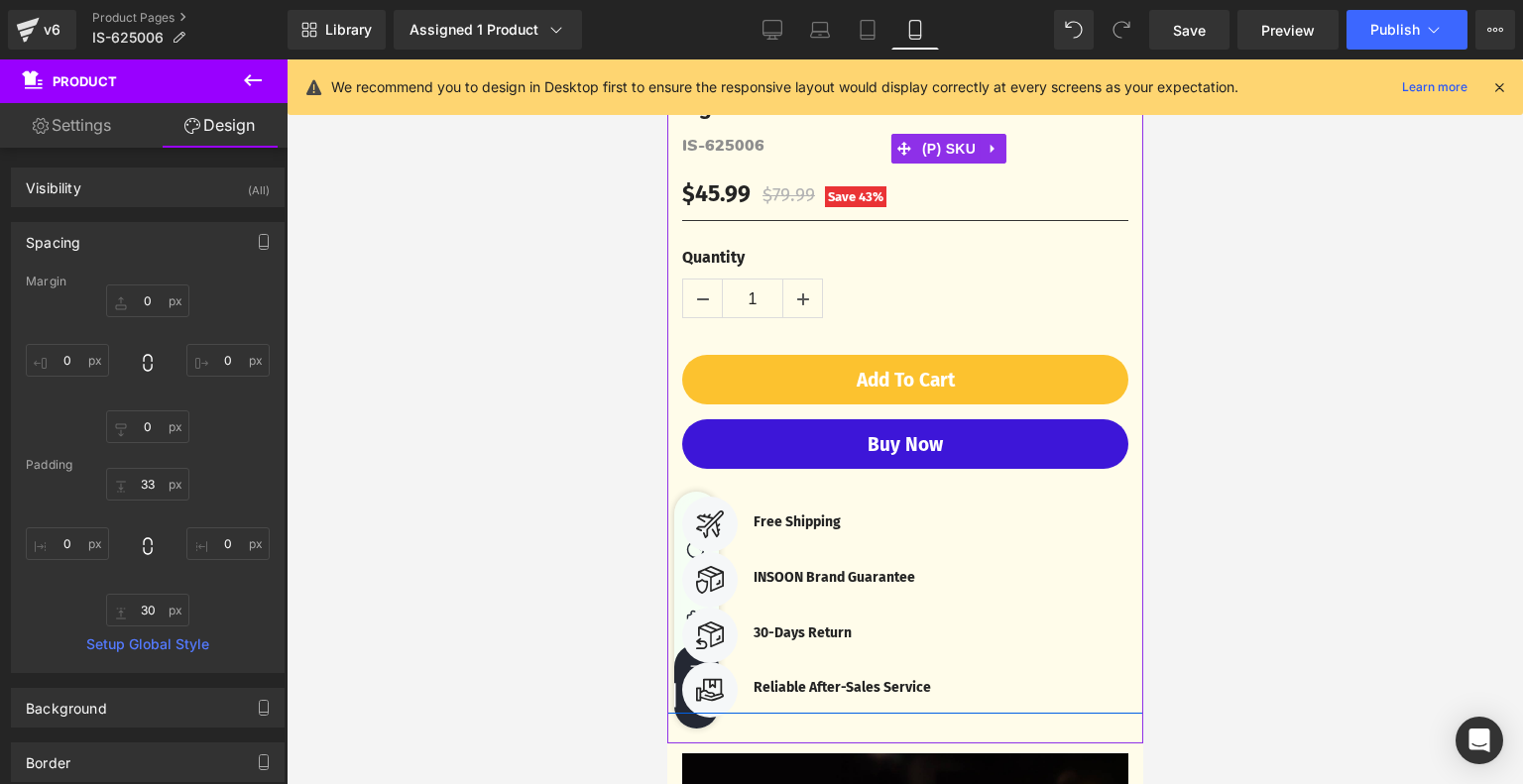 scroll, scrollTop: 1090, scrollLeft: 0, axis: vertical 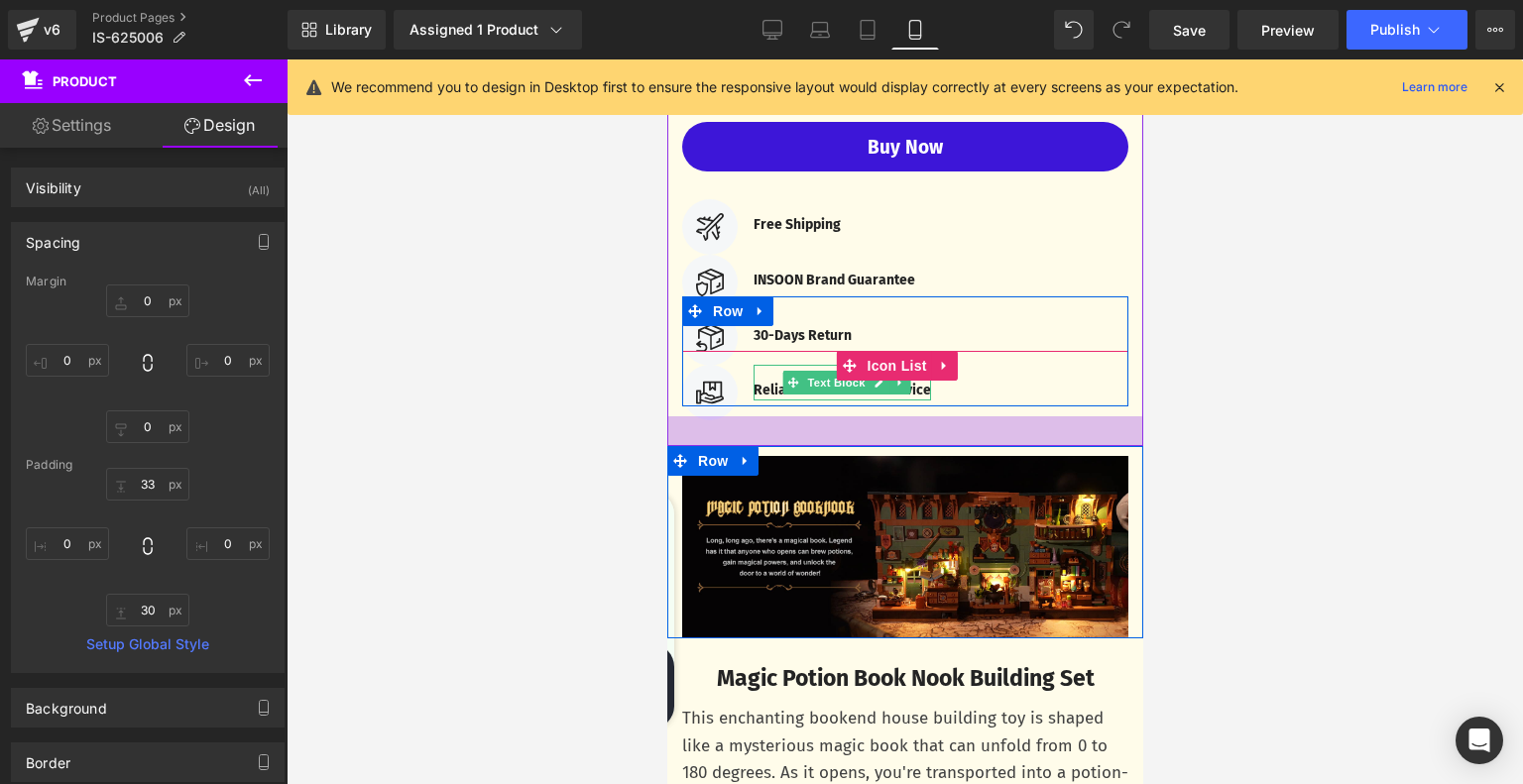 click at bounding box center [904, 431] 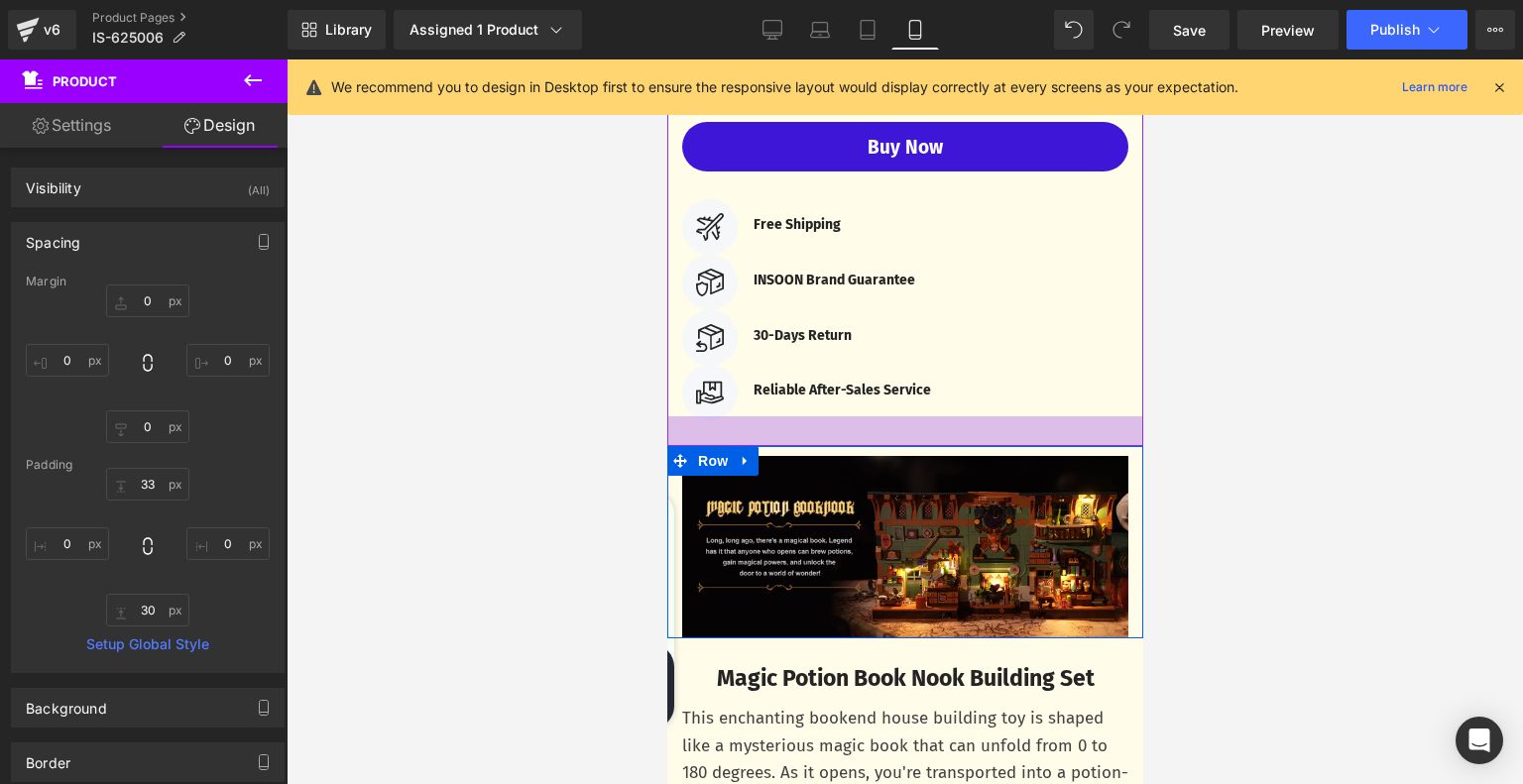 click at bounding box center (904, 431) 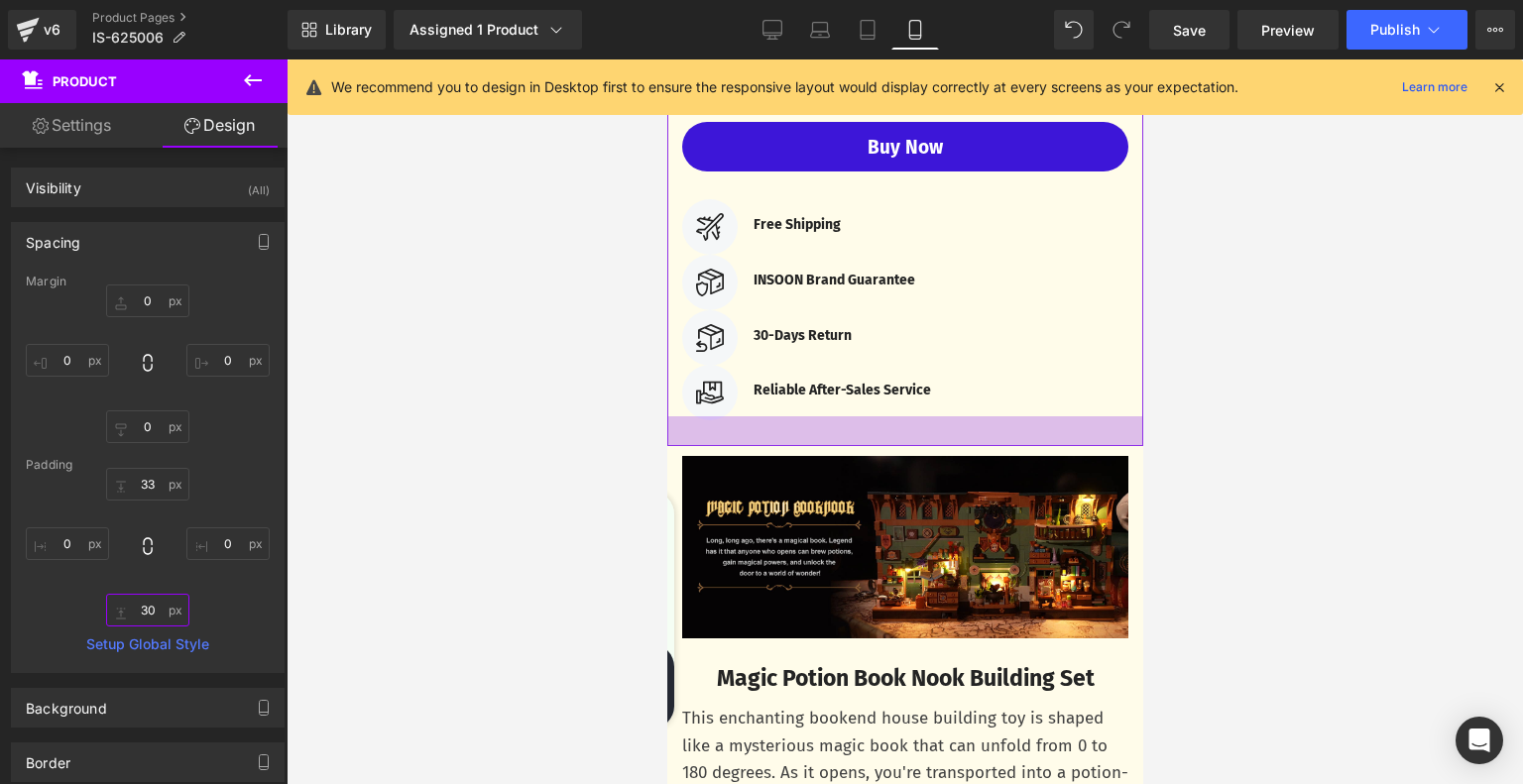 click on "30" at bounding box center (148, 610) 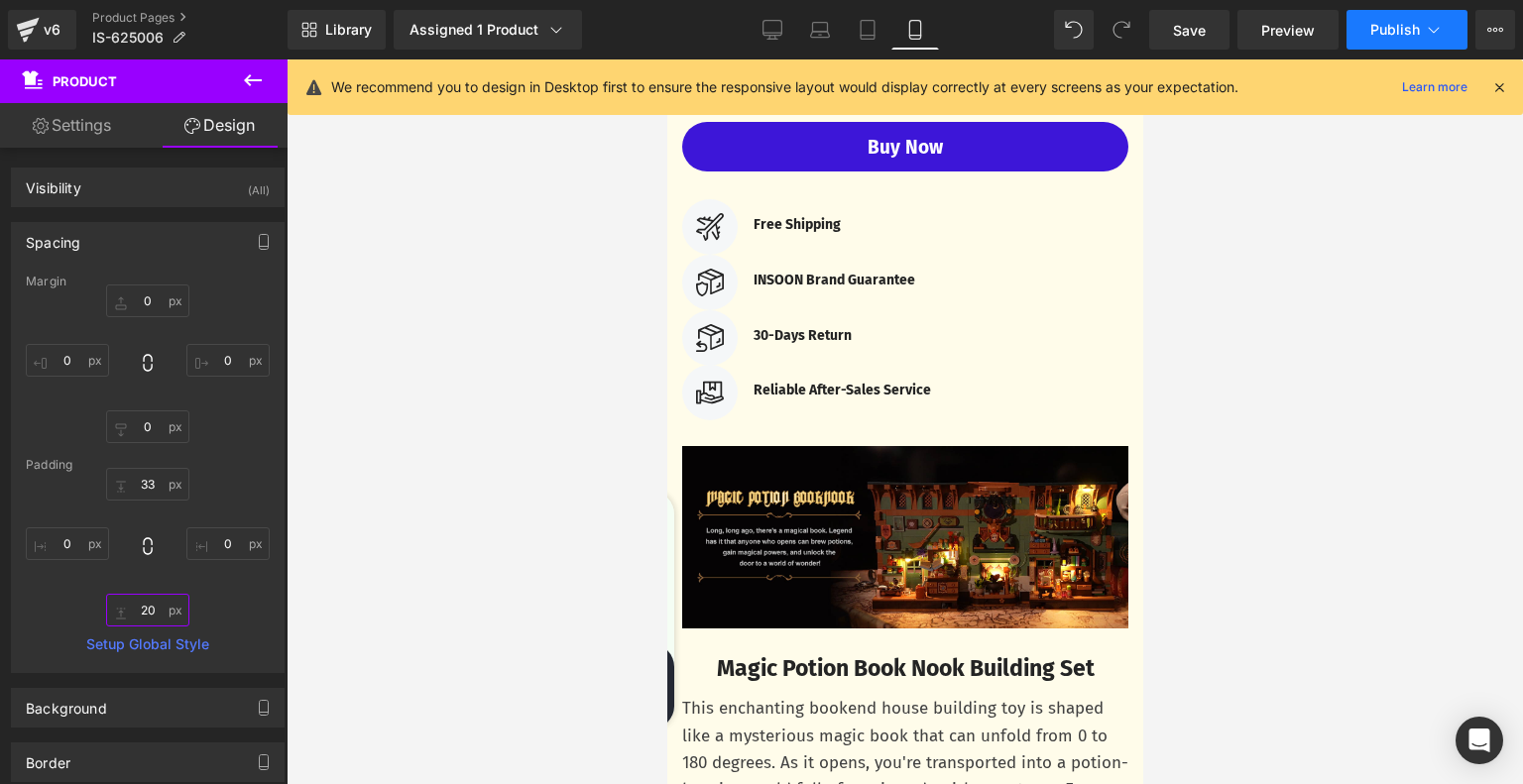 type on "20" 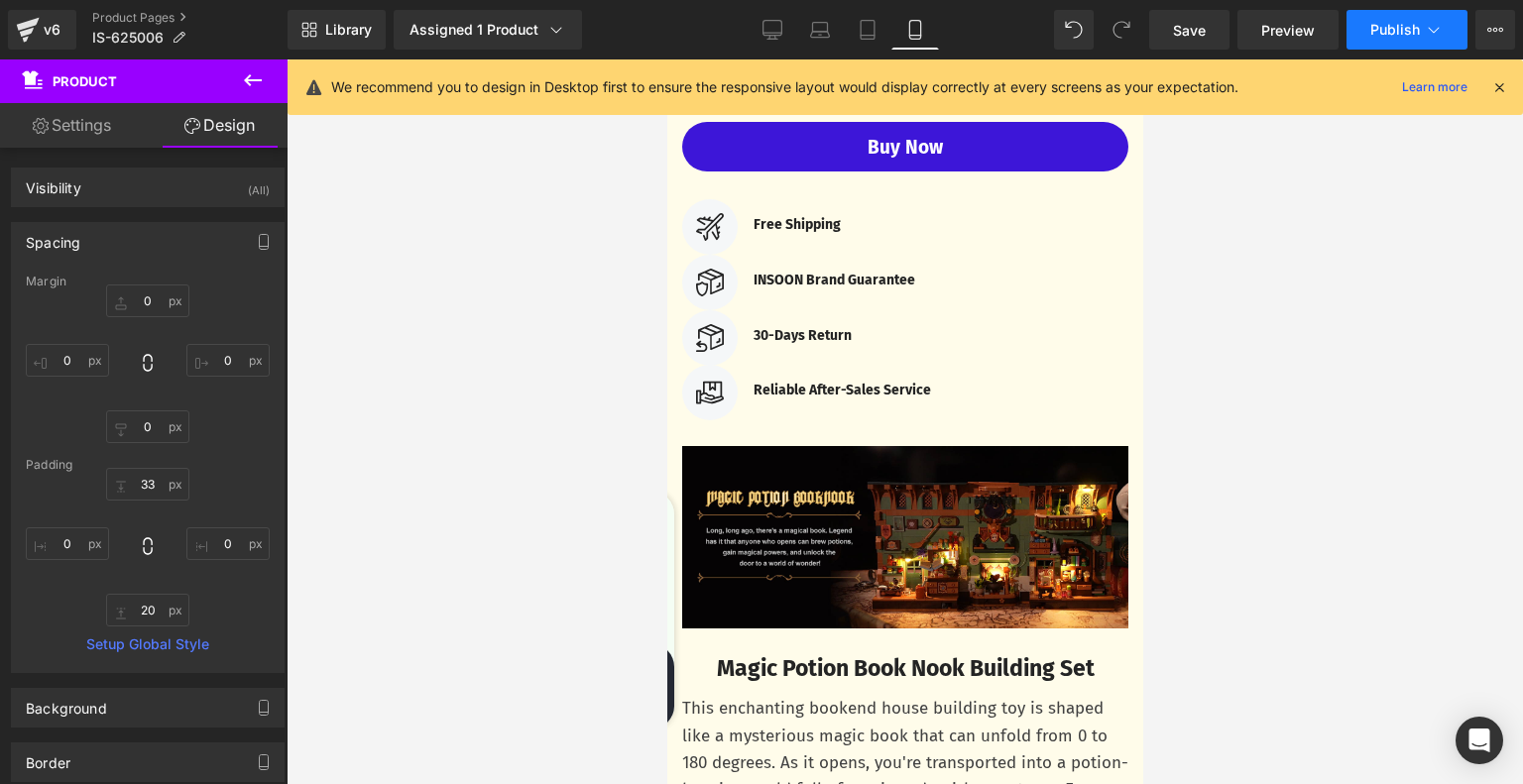 click 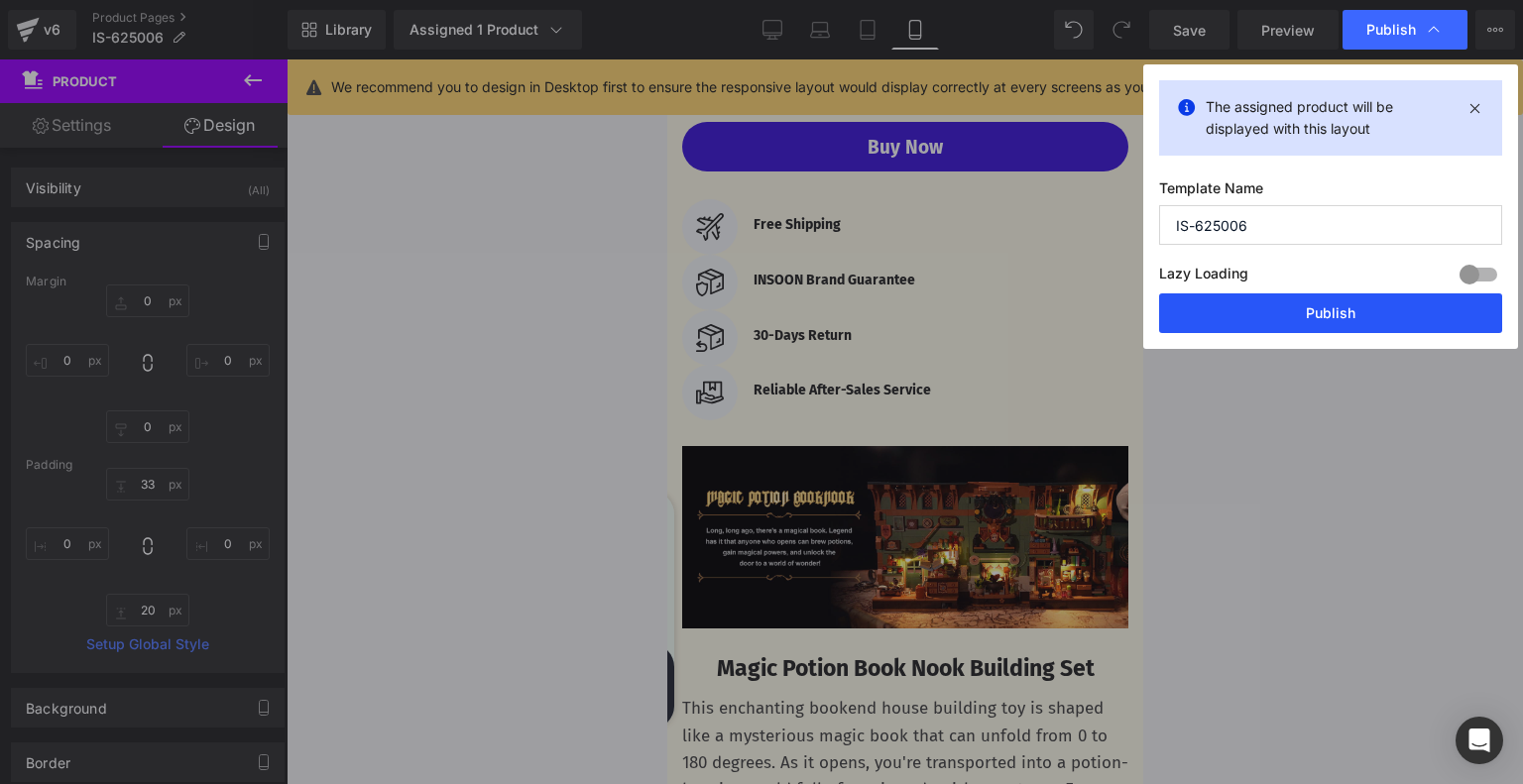 click on "Publish" at bounding box center (1331, 313) 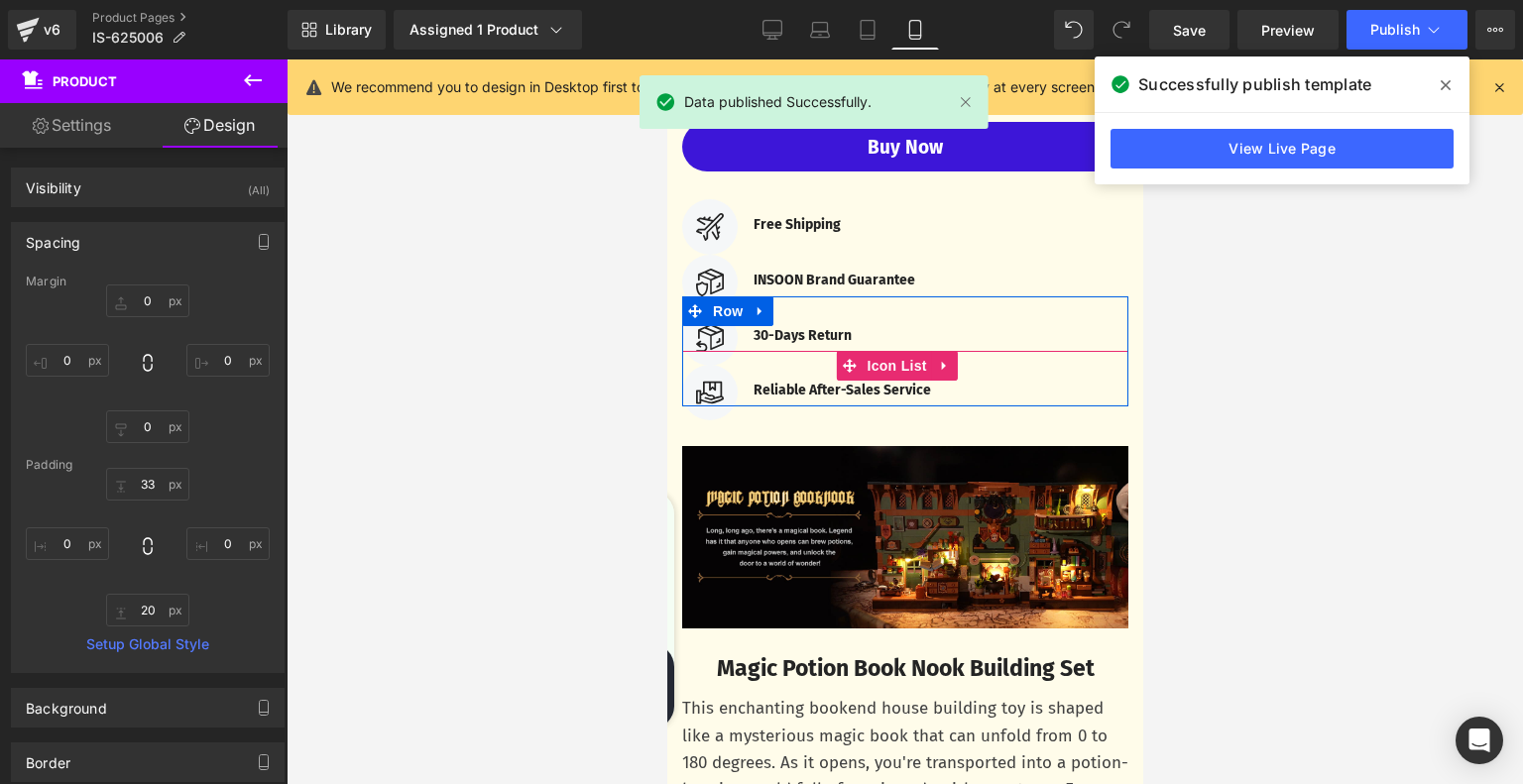 click 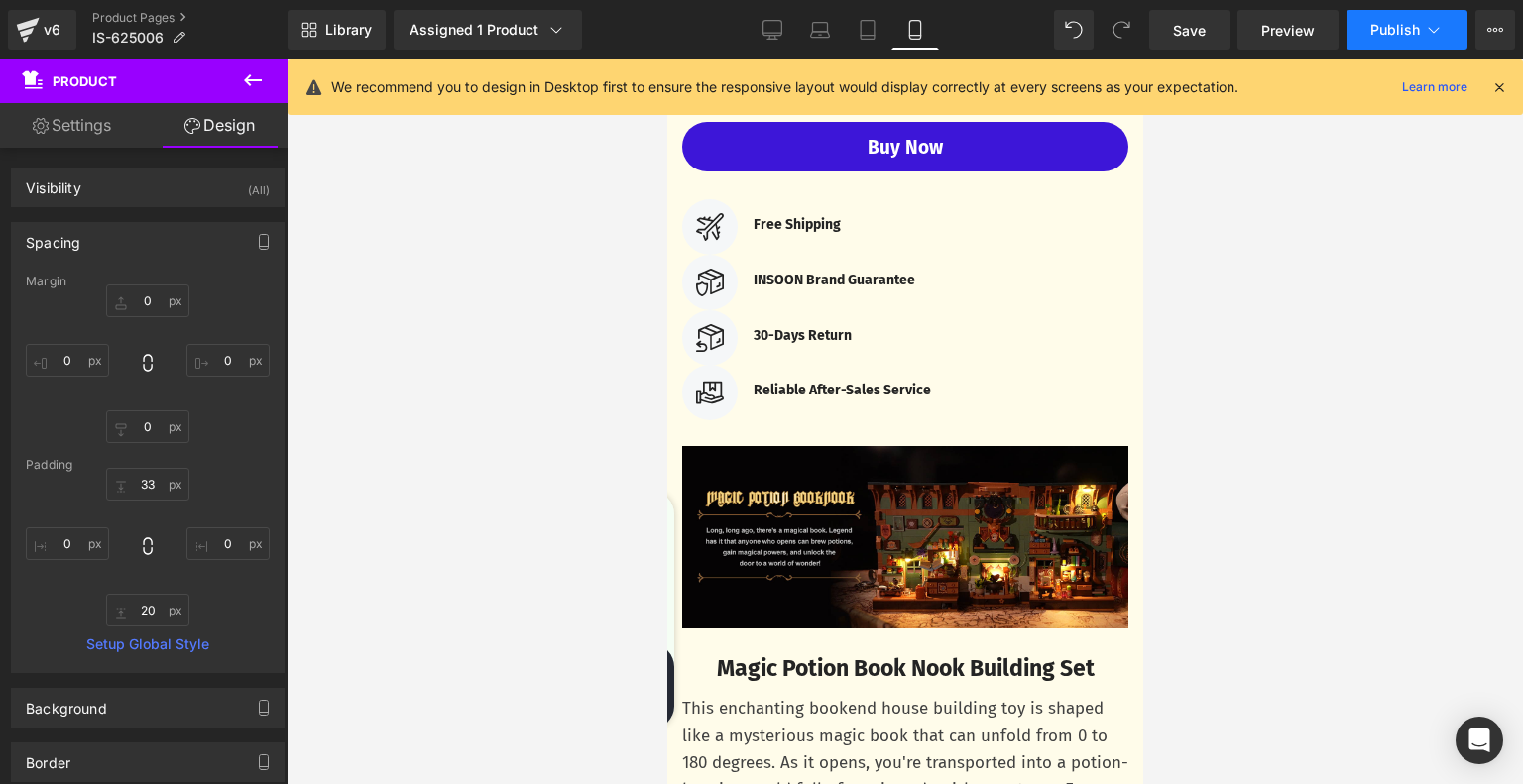 click on "Publish" at bounding box center (1395, 30) 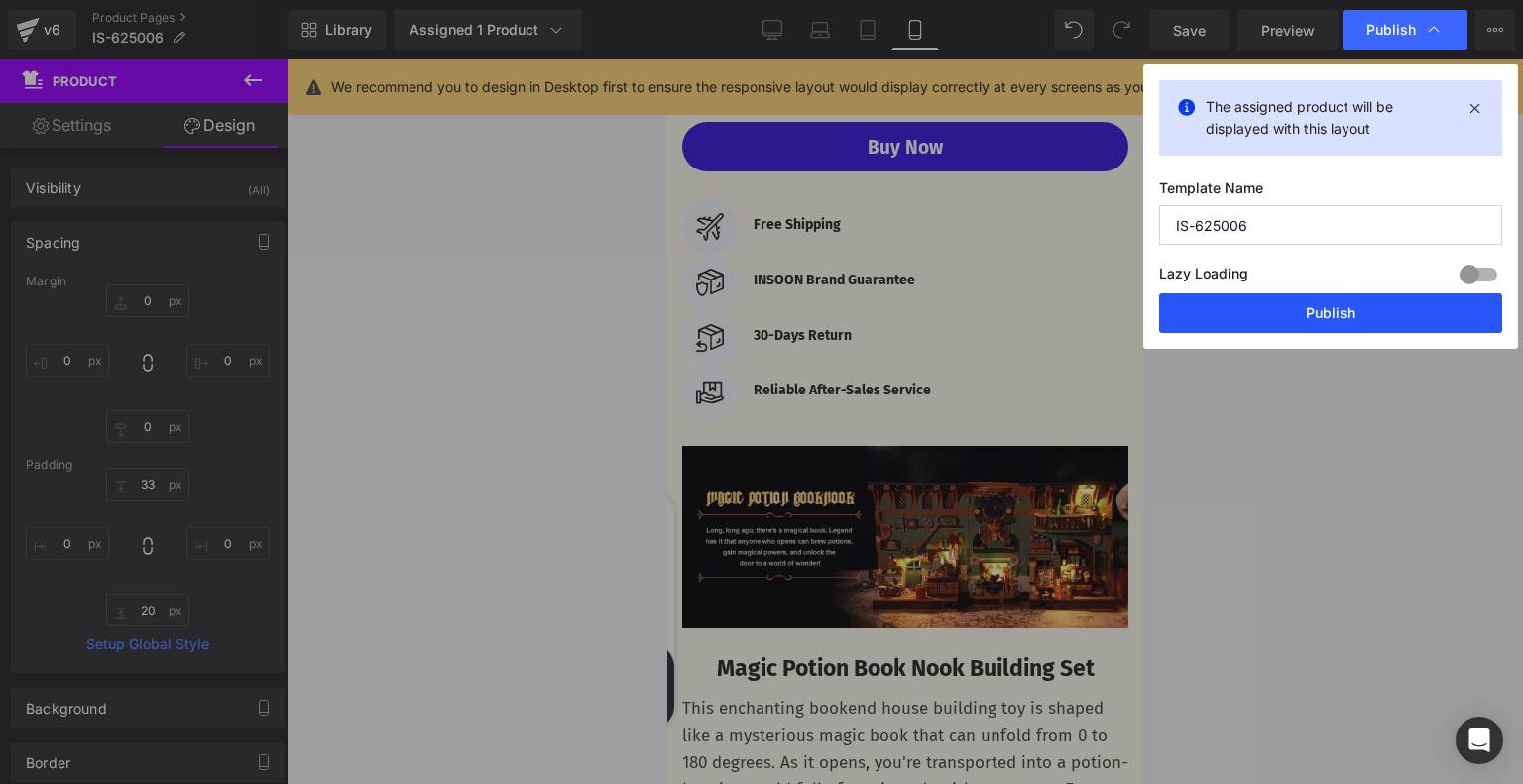 click on "Publish" at bounding box center [1331, 313] 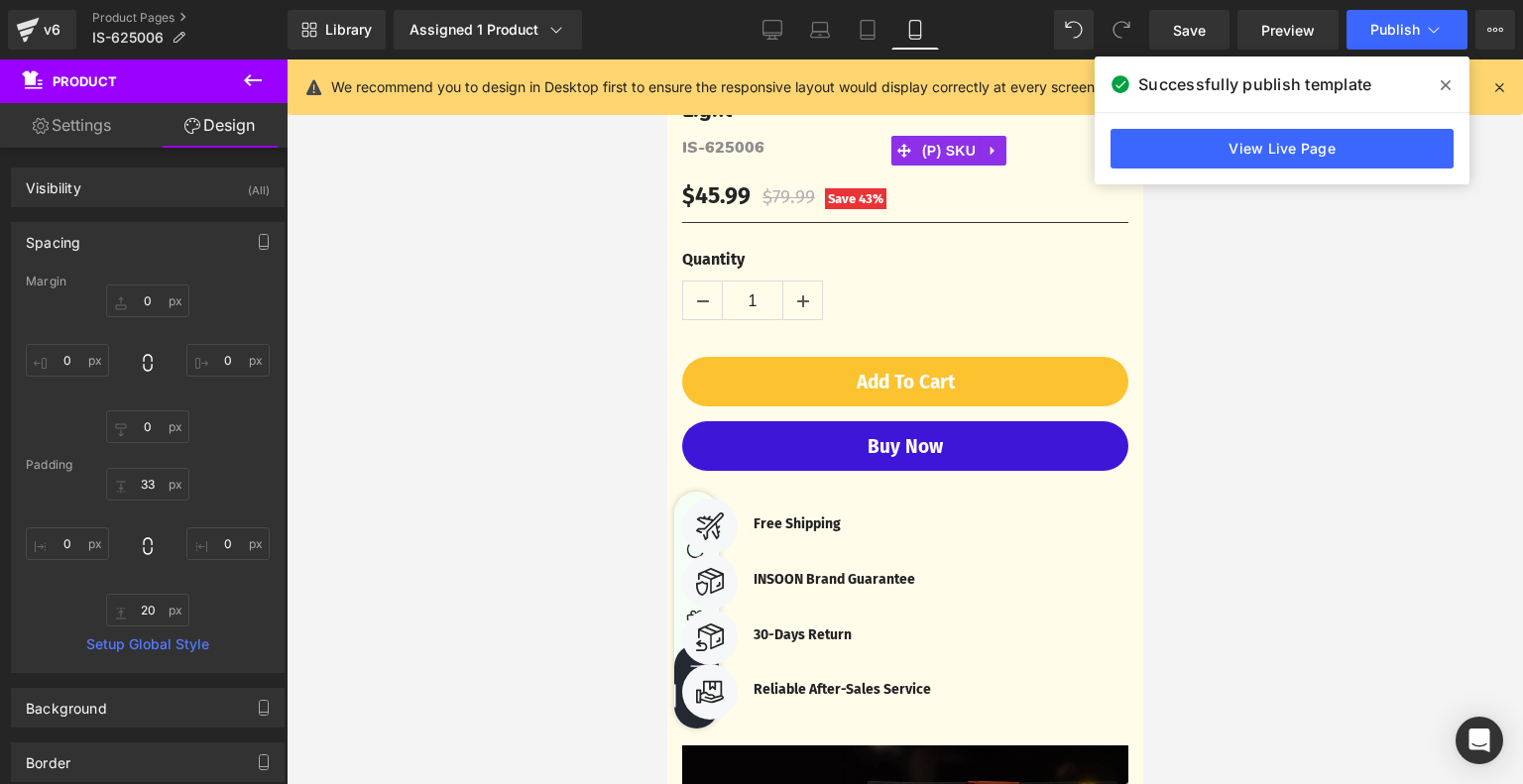scroll, scrollTop: 396, scrollLeft: 0, axis: vertical 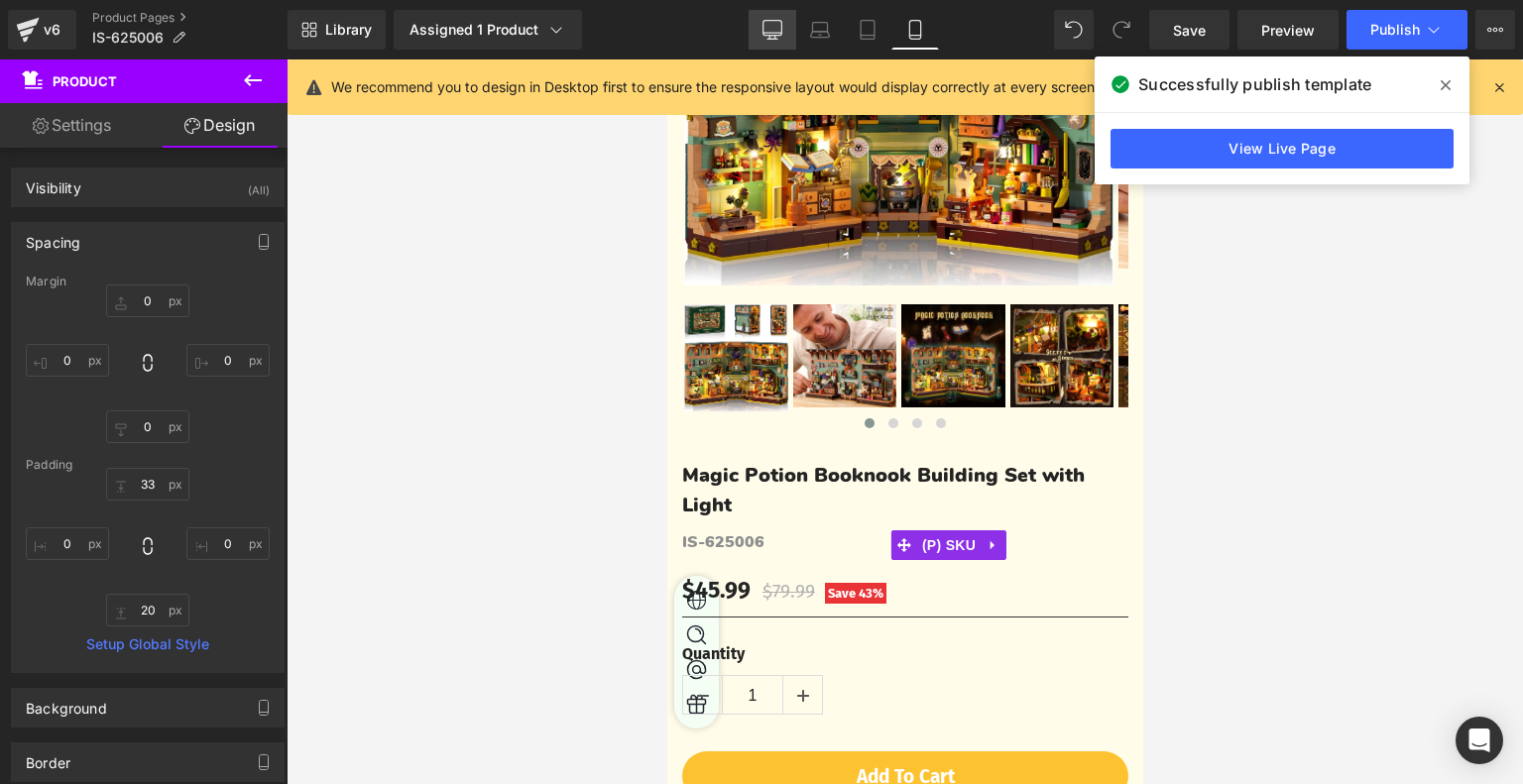 click 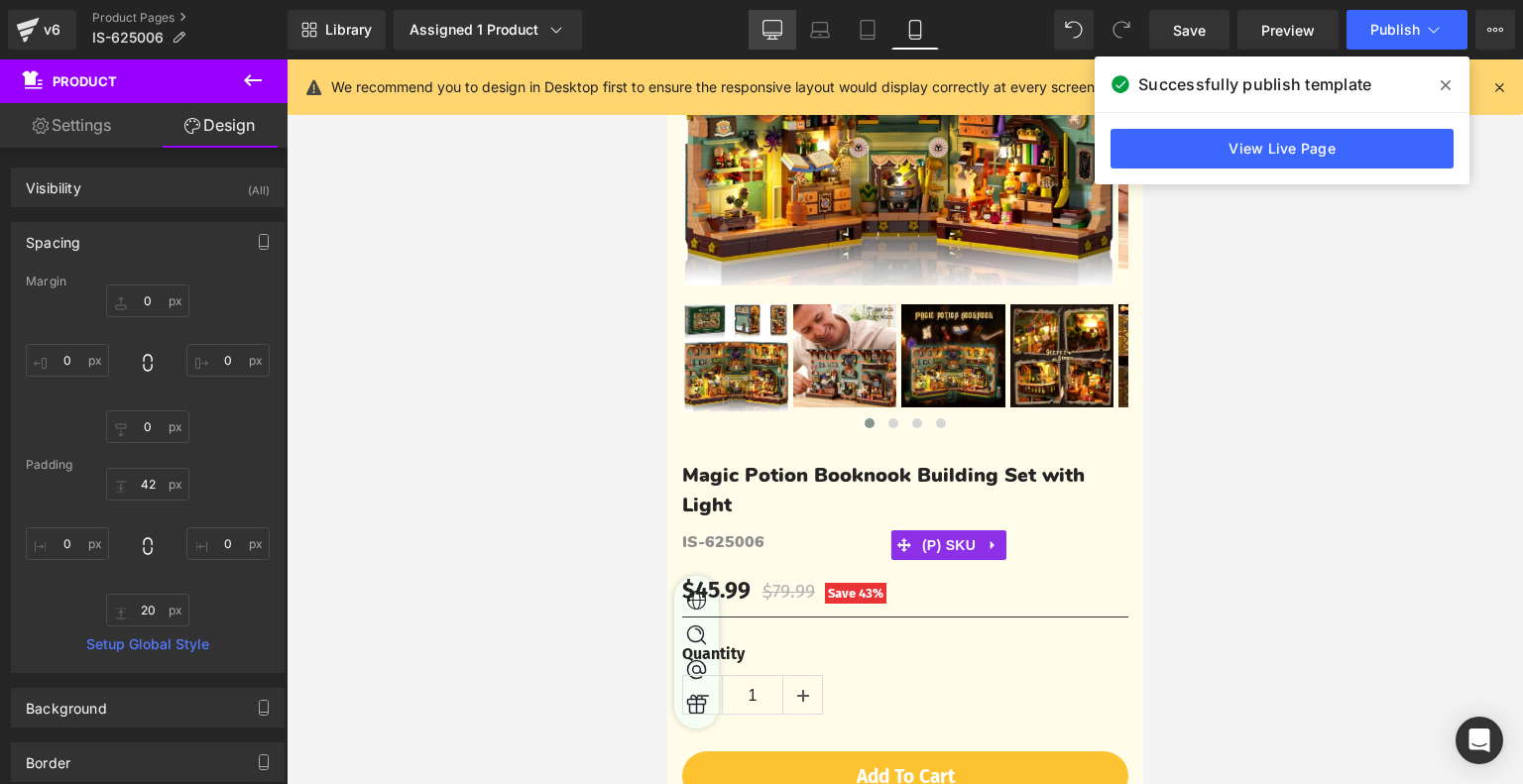 scroll, scrollTop: 0, scrollLeft: 0, axis: both 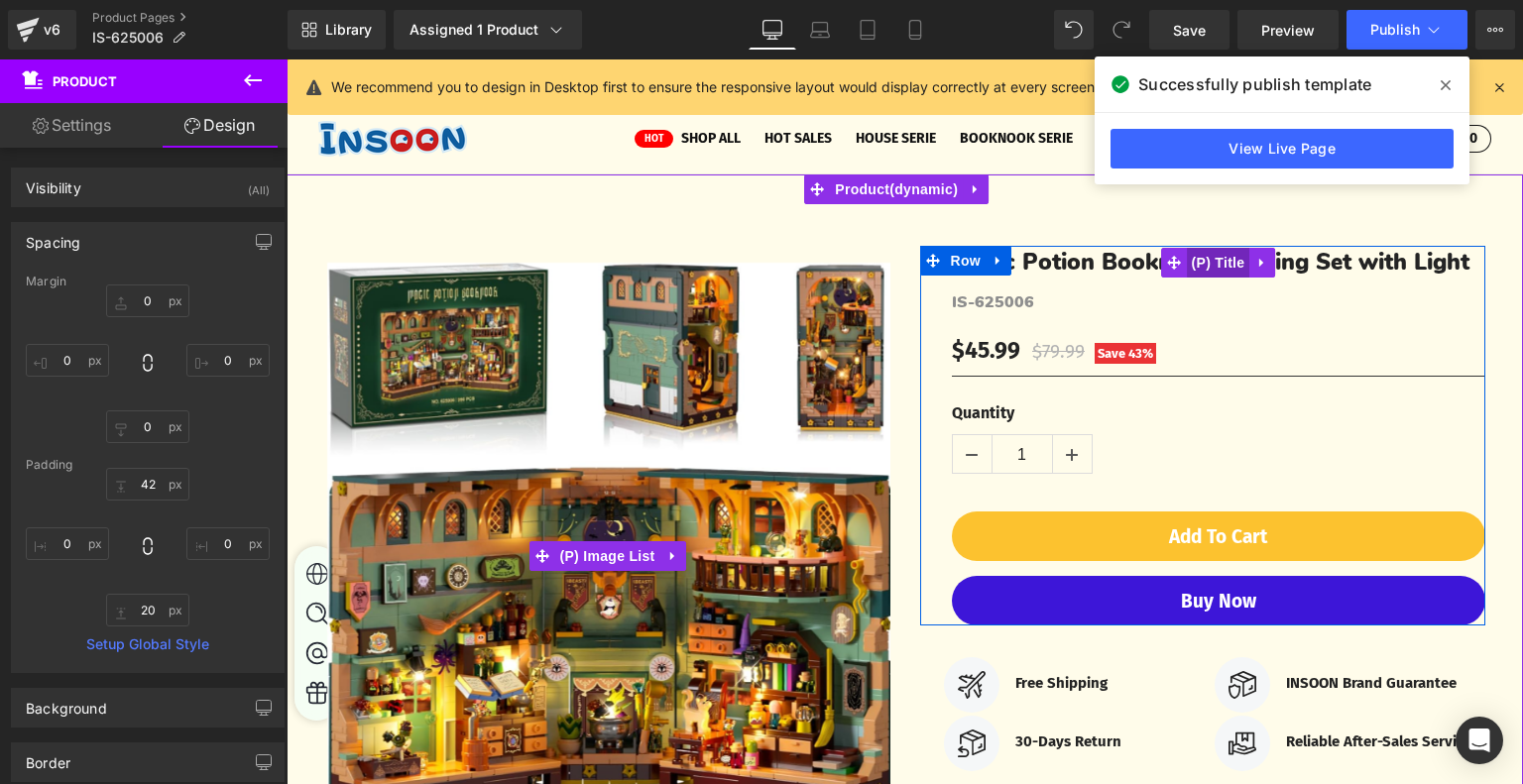 click on "(P) Title" at bounding box center (1219, 263) 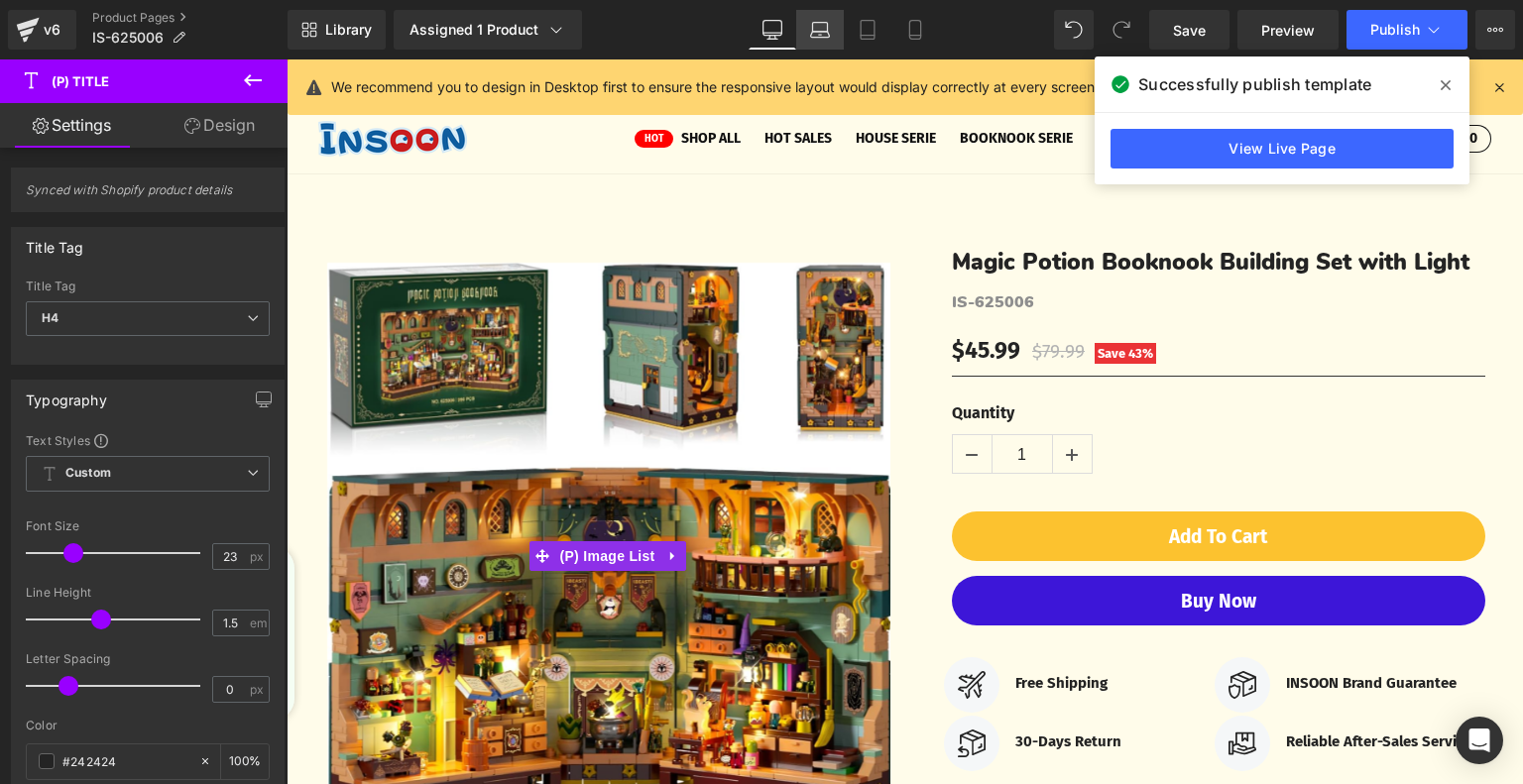 click on "Laptop" at bounding box center [820, 30] 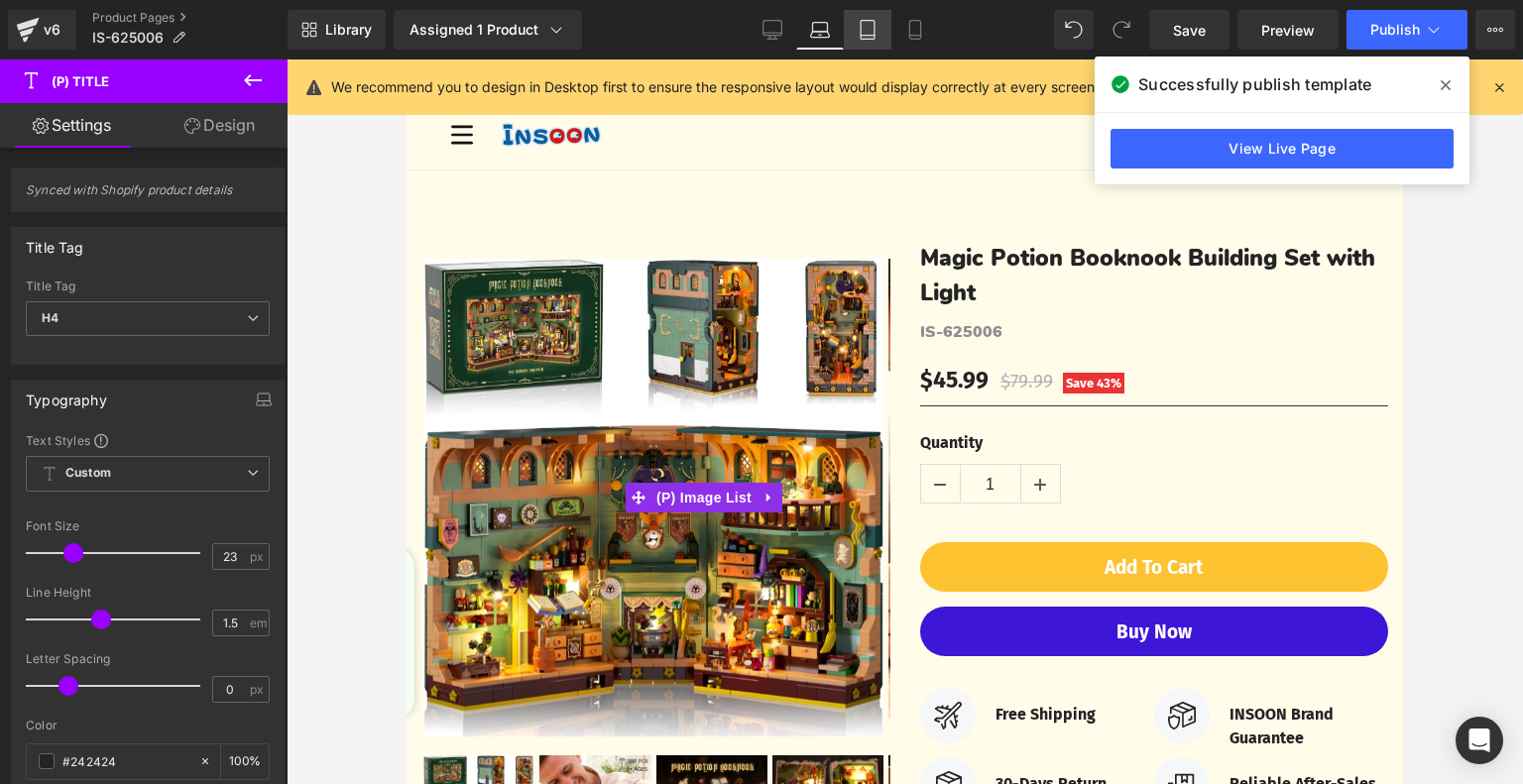 click on "Tablet" at bounding box center (868, 30) 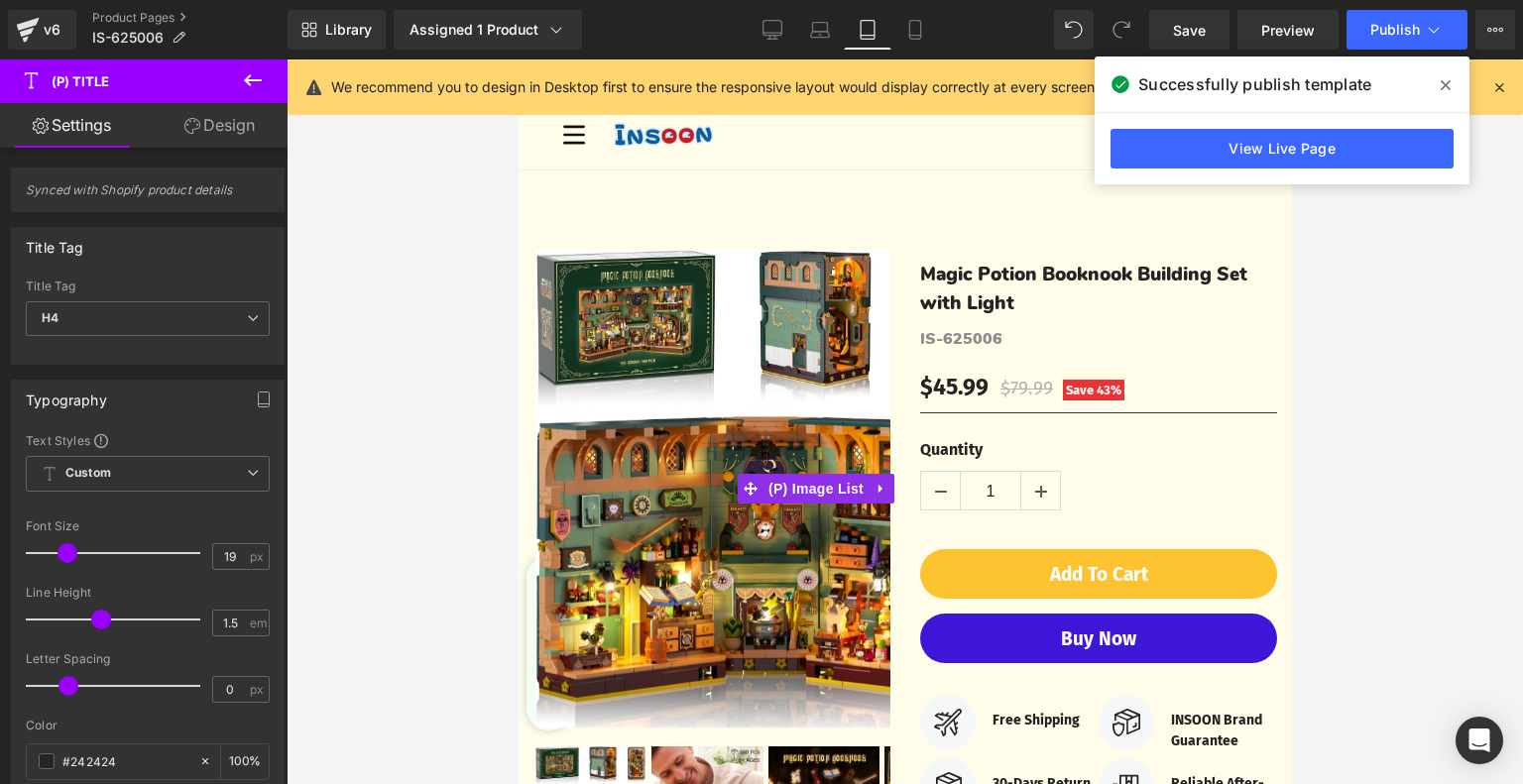 scroll, scrollTop: 18, scrollLeft: 0, axis: vertical 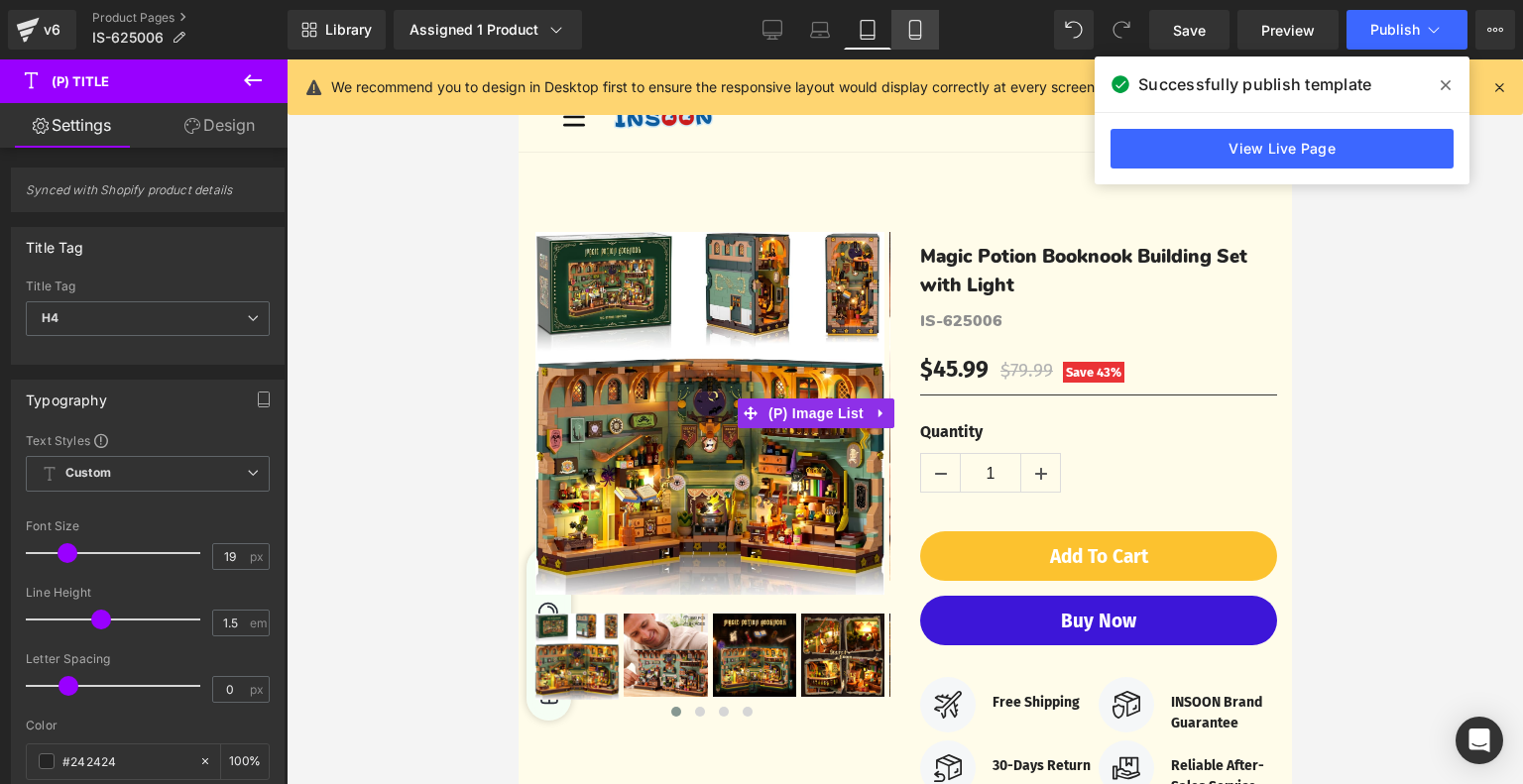 click 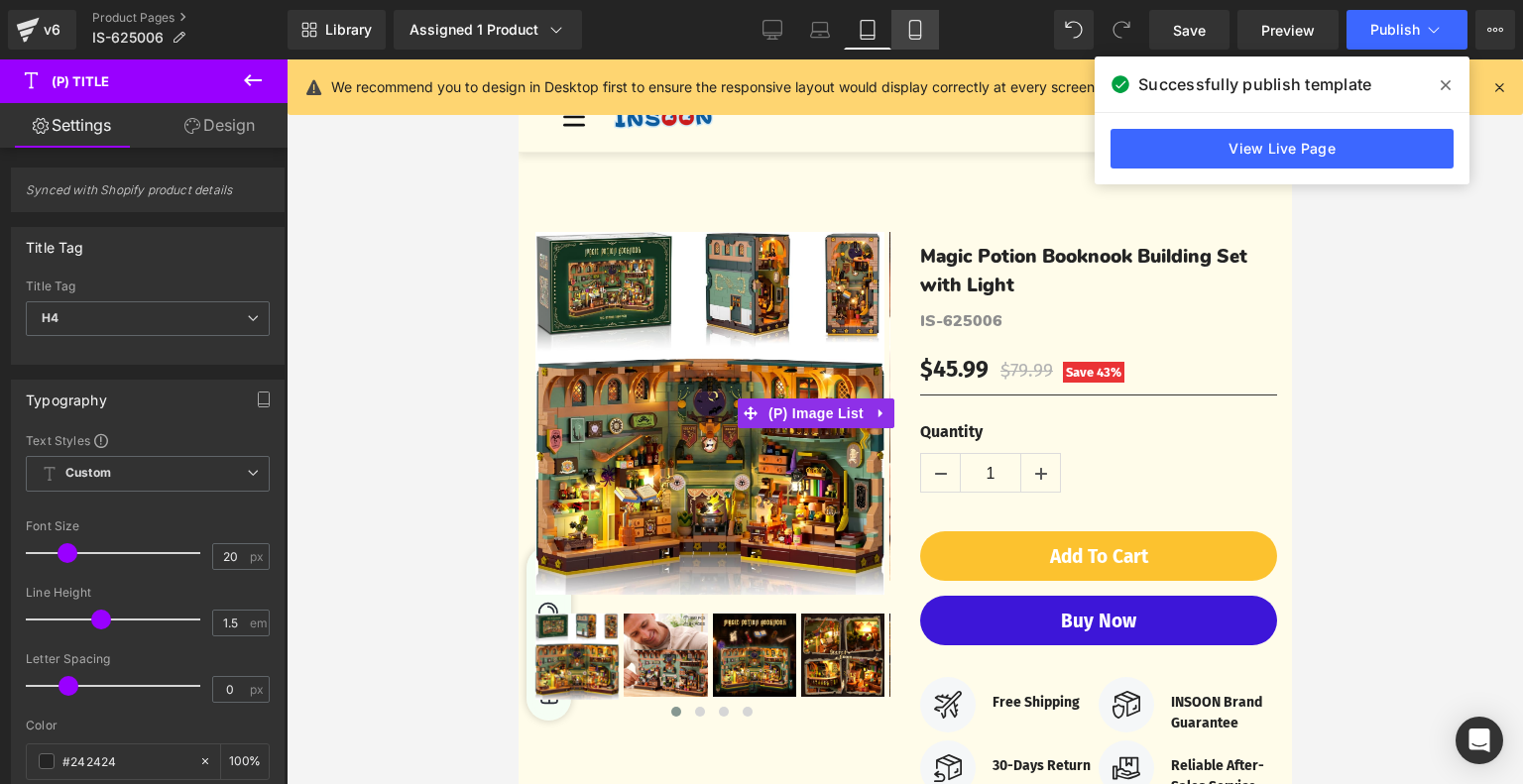 scroll, scrollTop: 510, scrollLeft: 0, axis: vertical 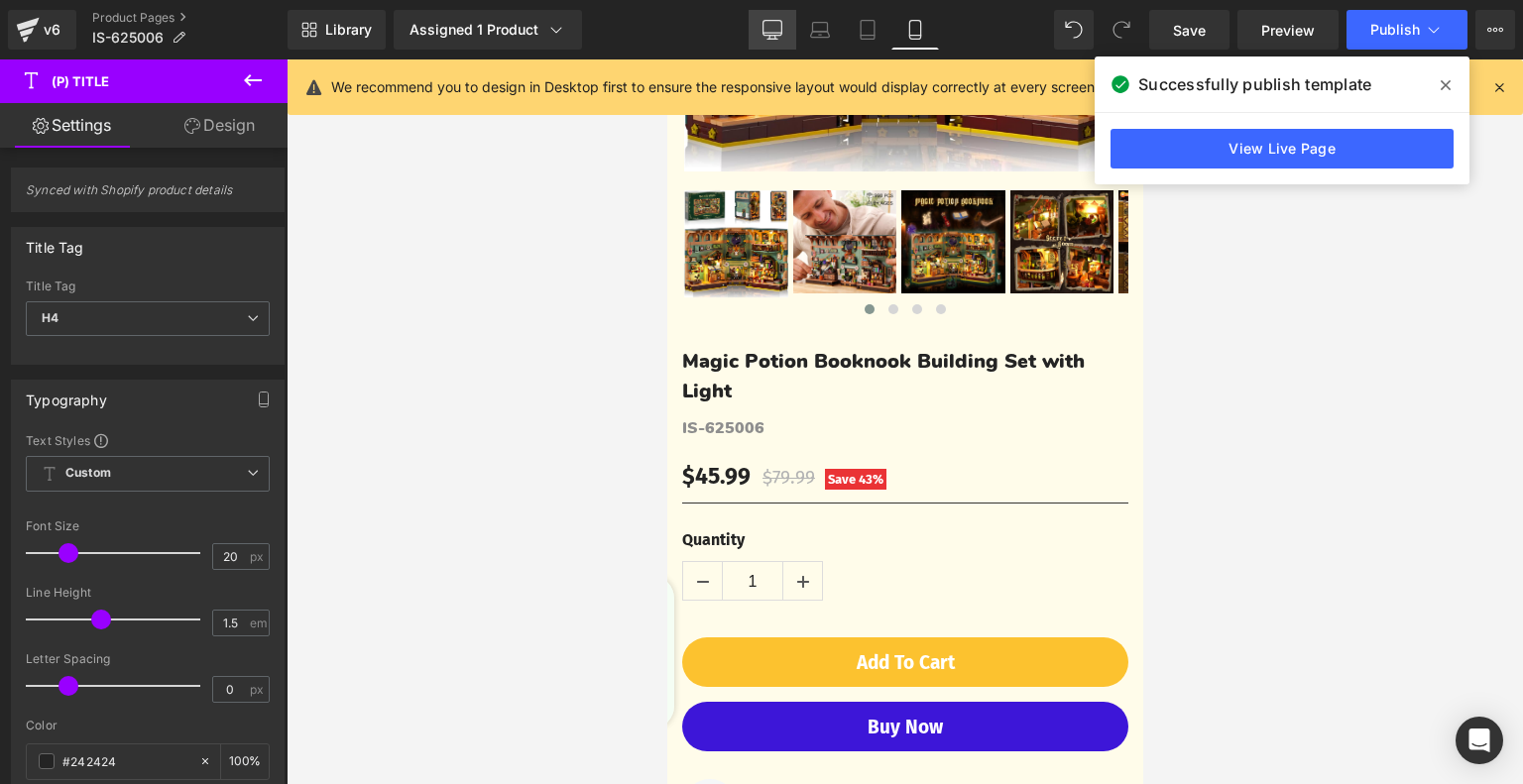click 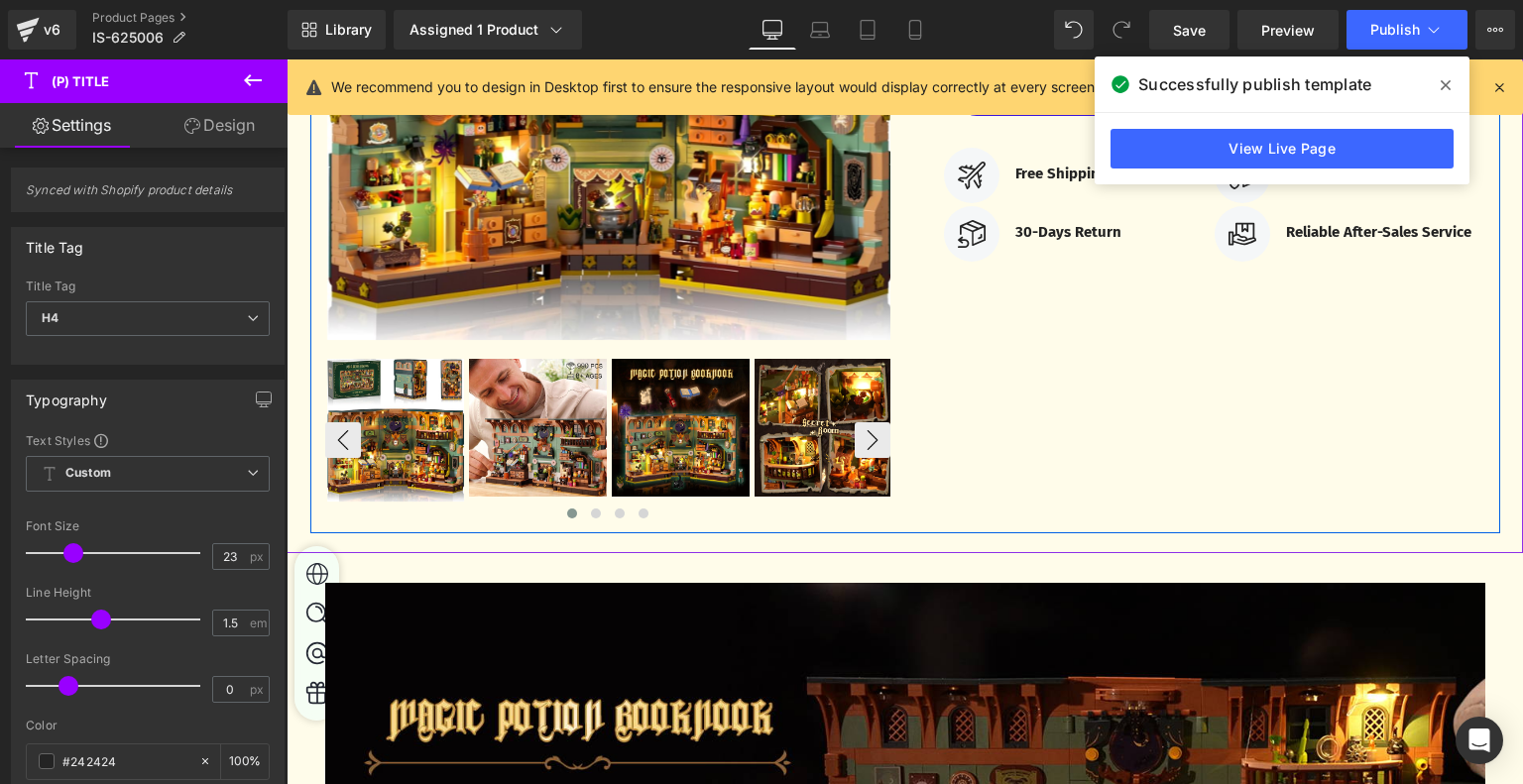 scroll, scrollTop: 595, scrollLeft: 0, axis: vertical 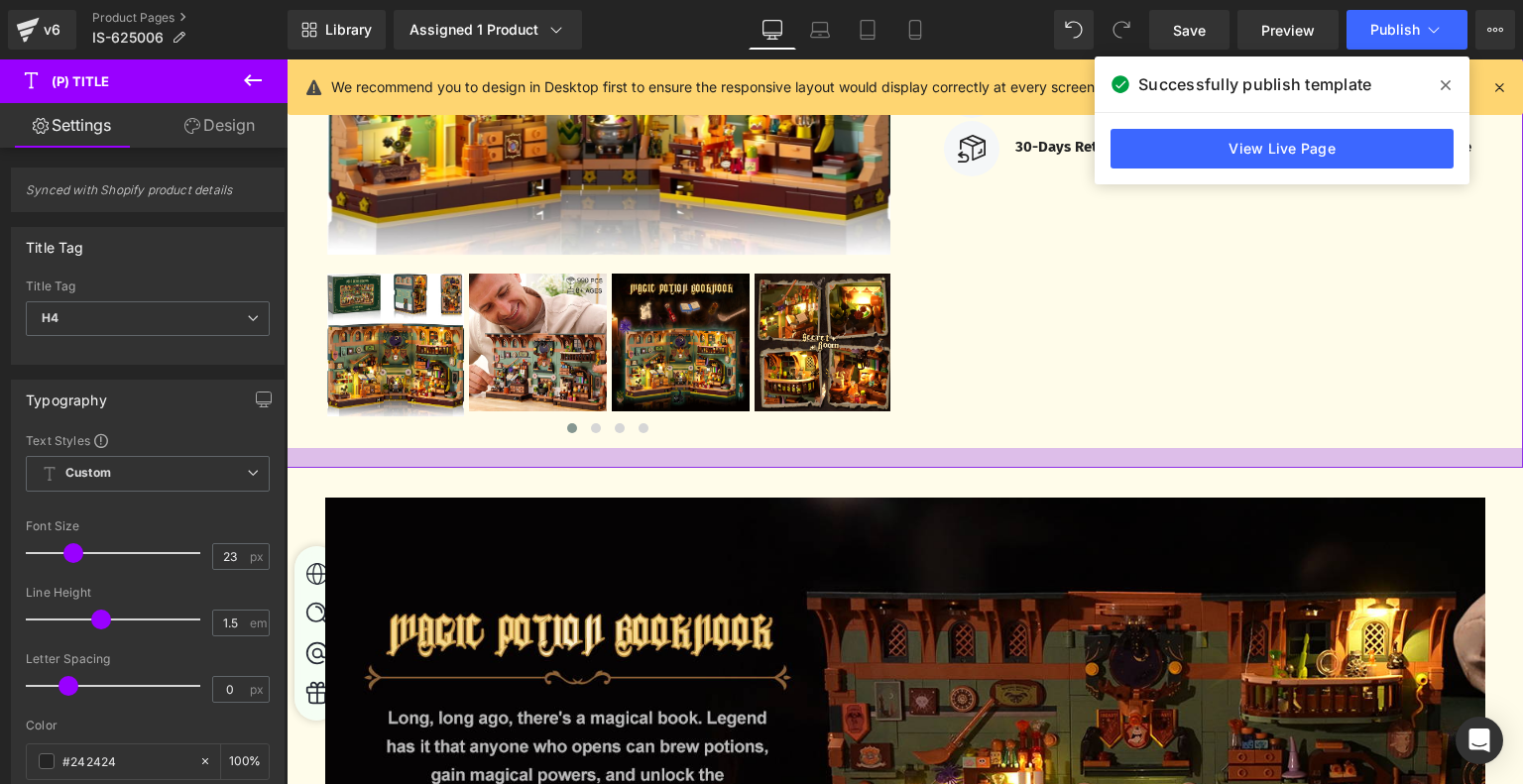 click at bounding box center (904, 458) 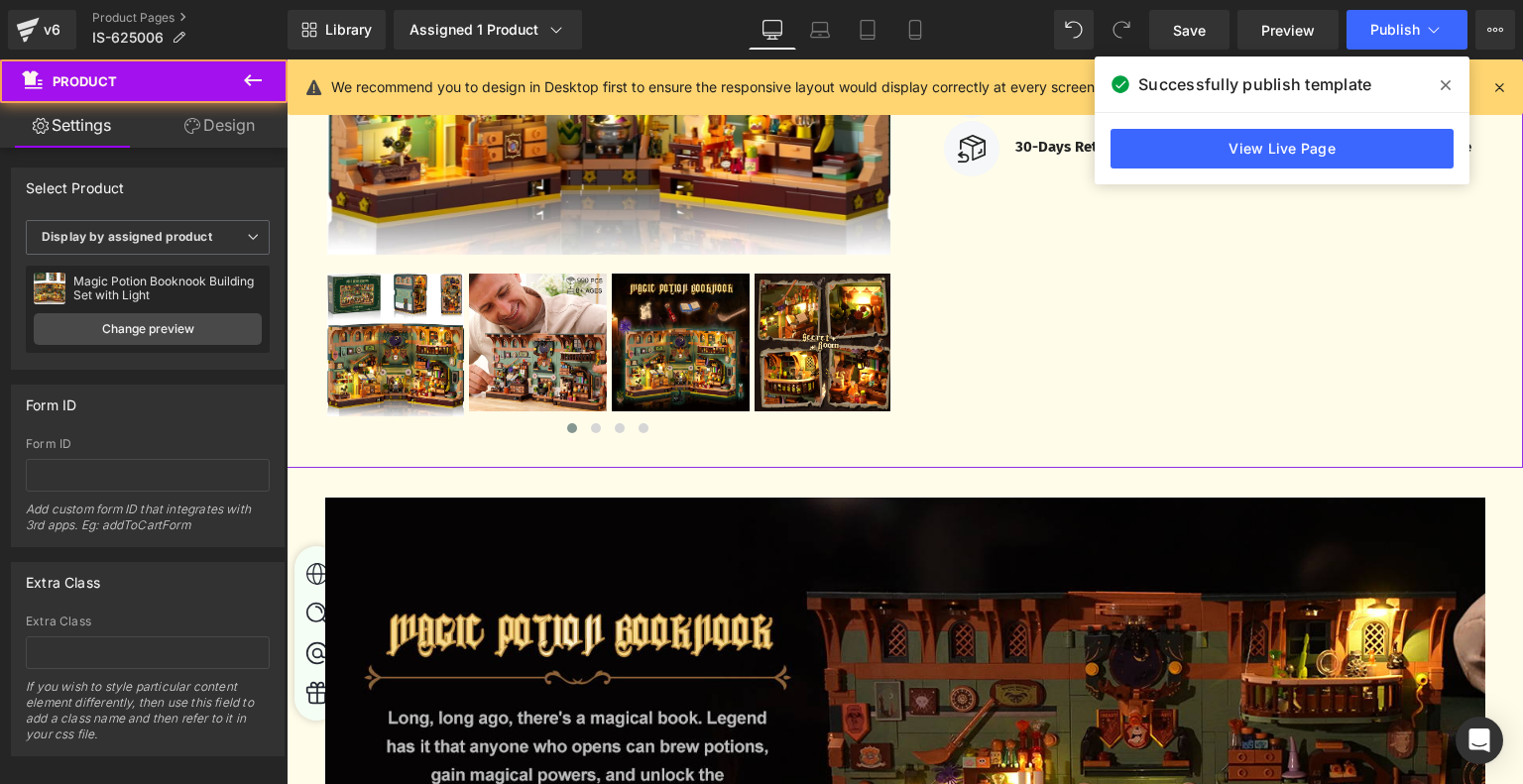 click on "Design" at bounding box center [219, 125] 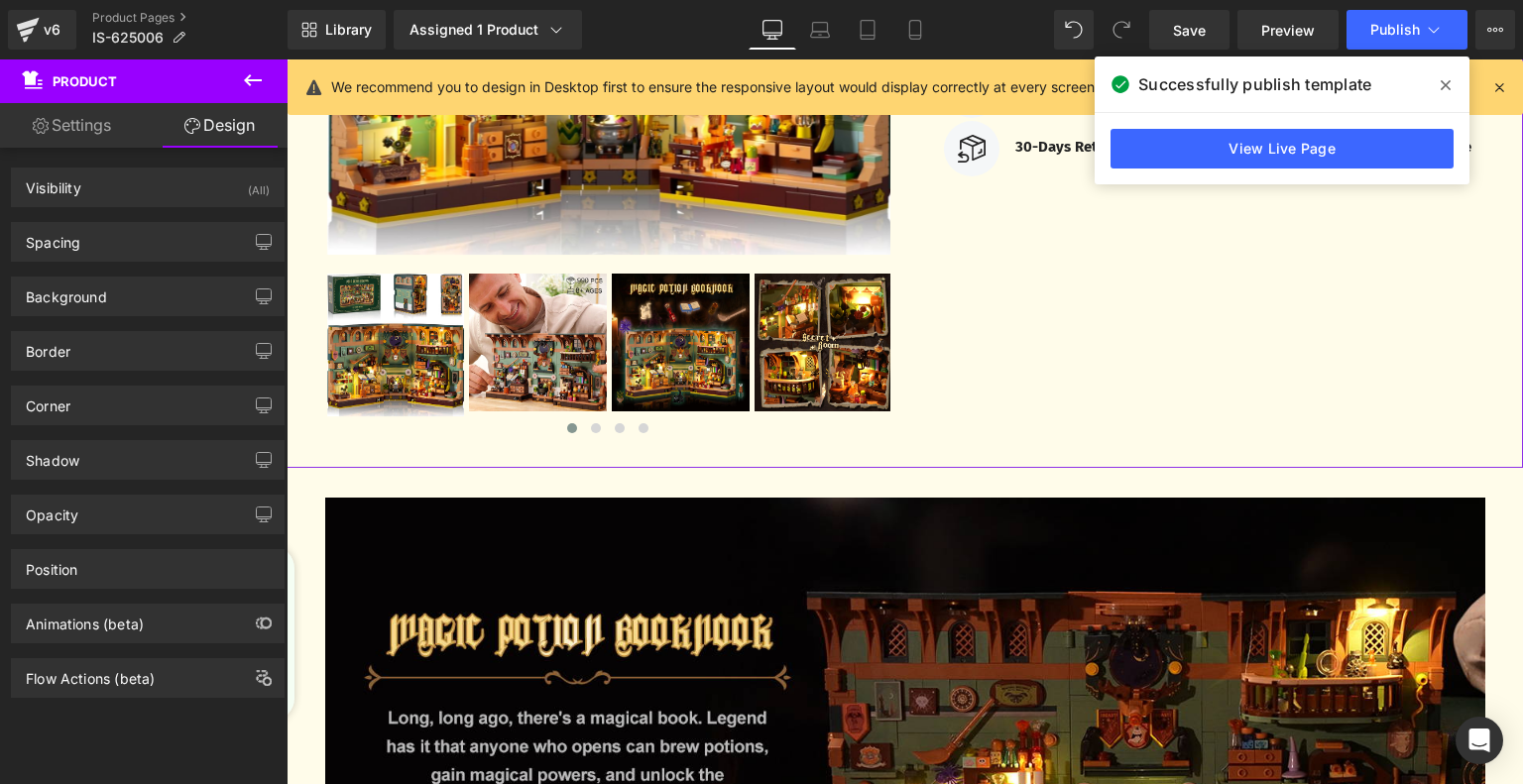 click on "Spacing
Margin
0px 0
0px 0
0px 0
0px 0
Padding
42px 42
0px 0
20px 20
0px 0
Setup Global Style" at bounding box center (148, 234) 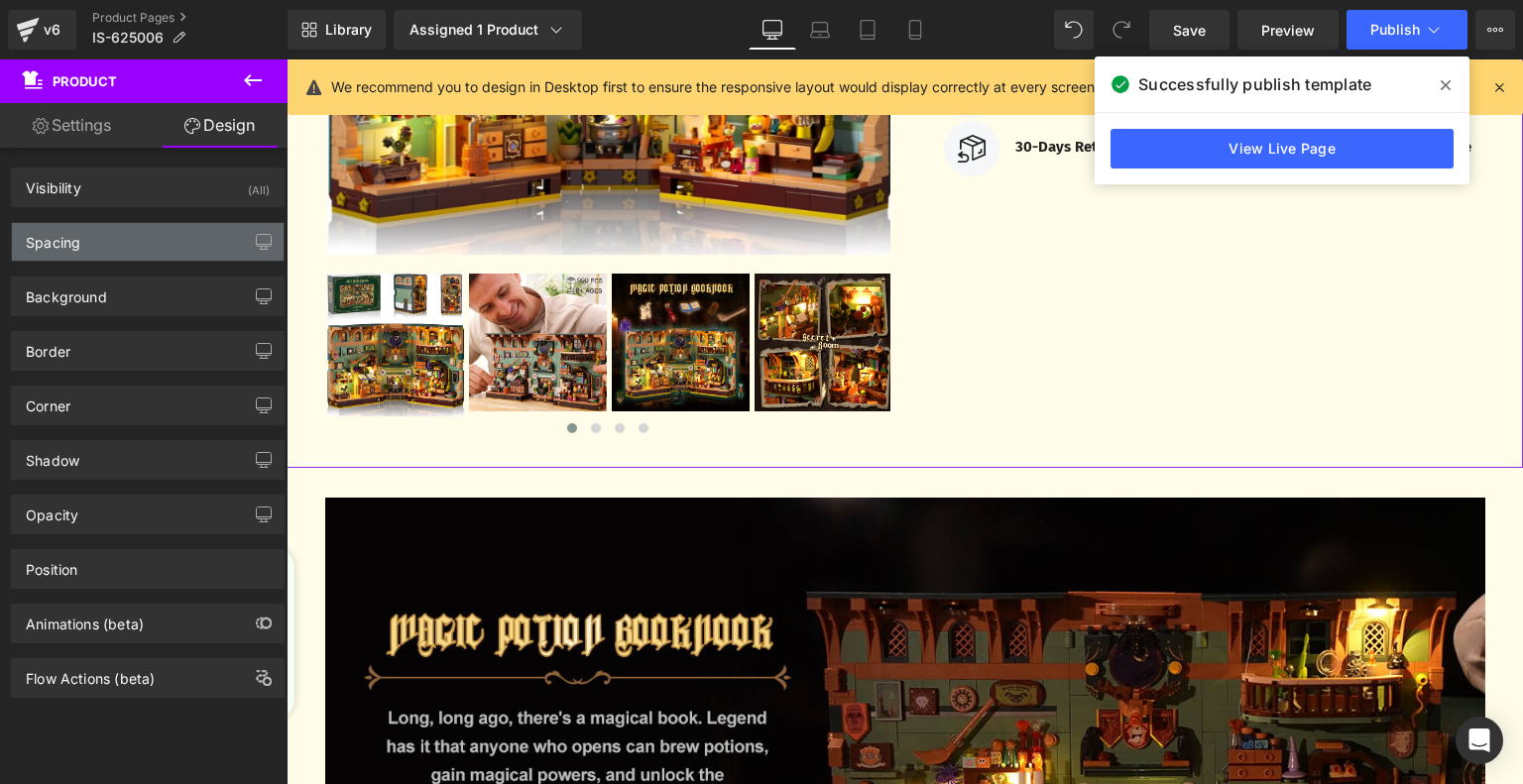 click on "Spacing" at bounding box center (148, 242) 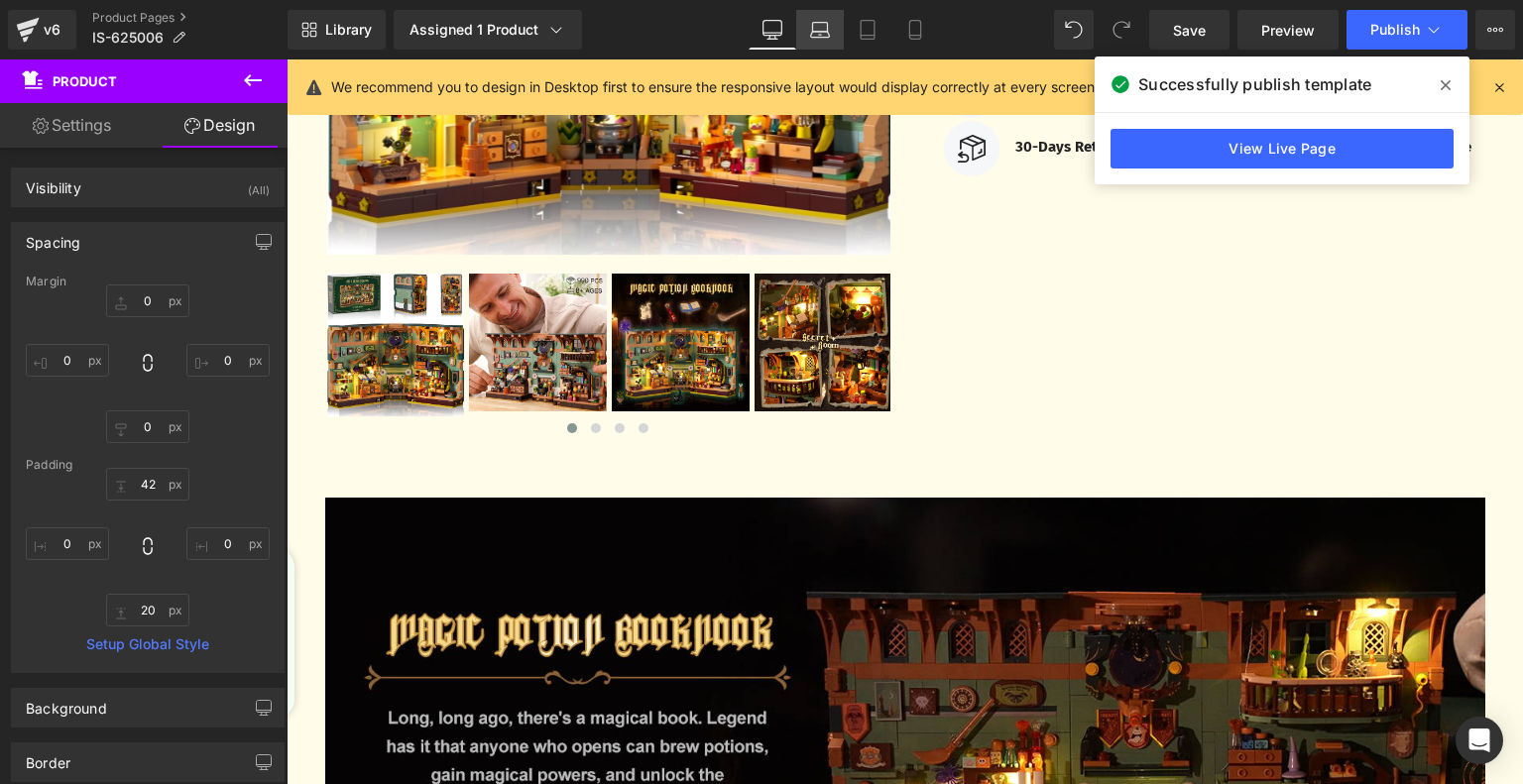 click 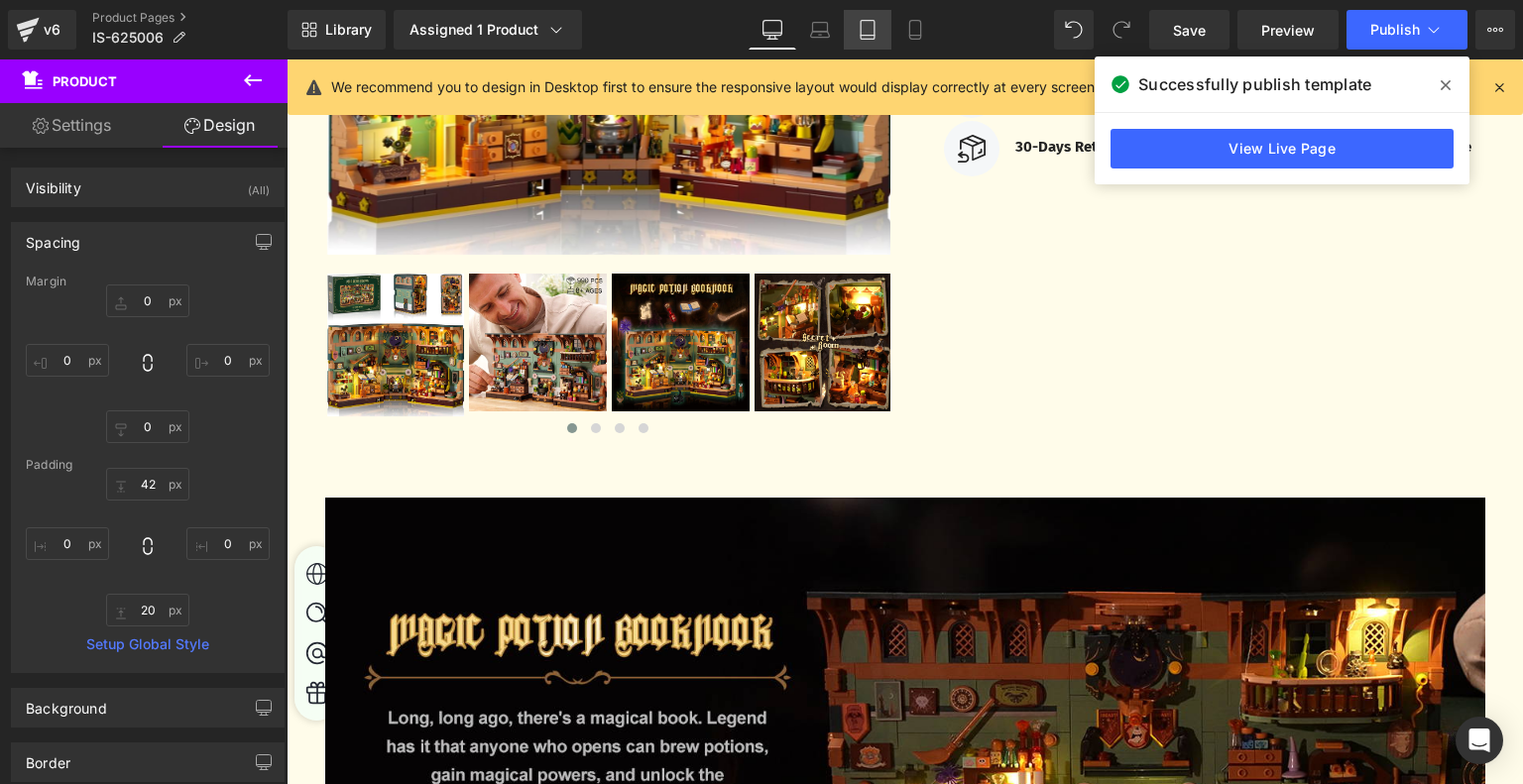 type on "0" 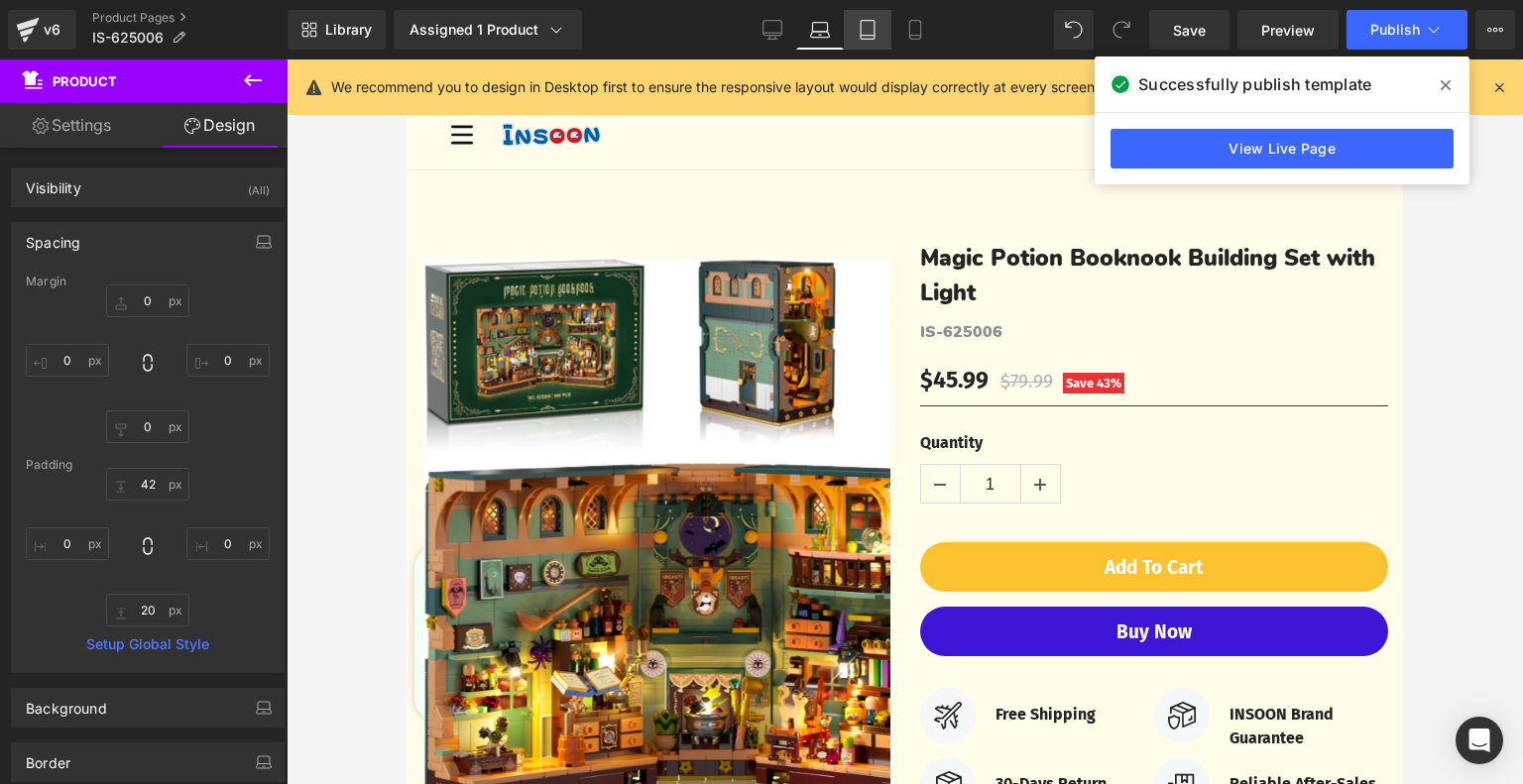 click on "Tablet" at bounding box center [868, 30] 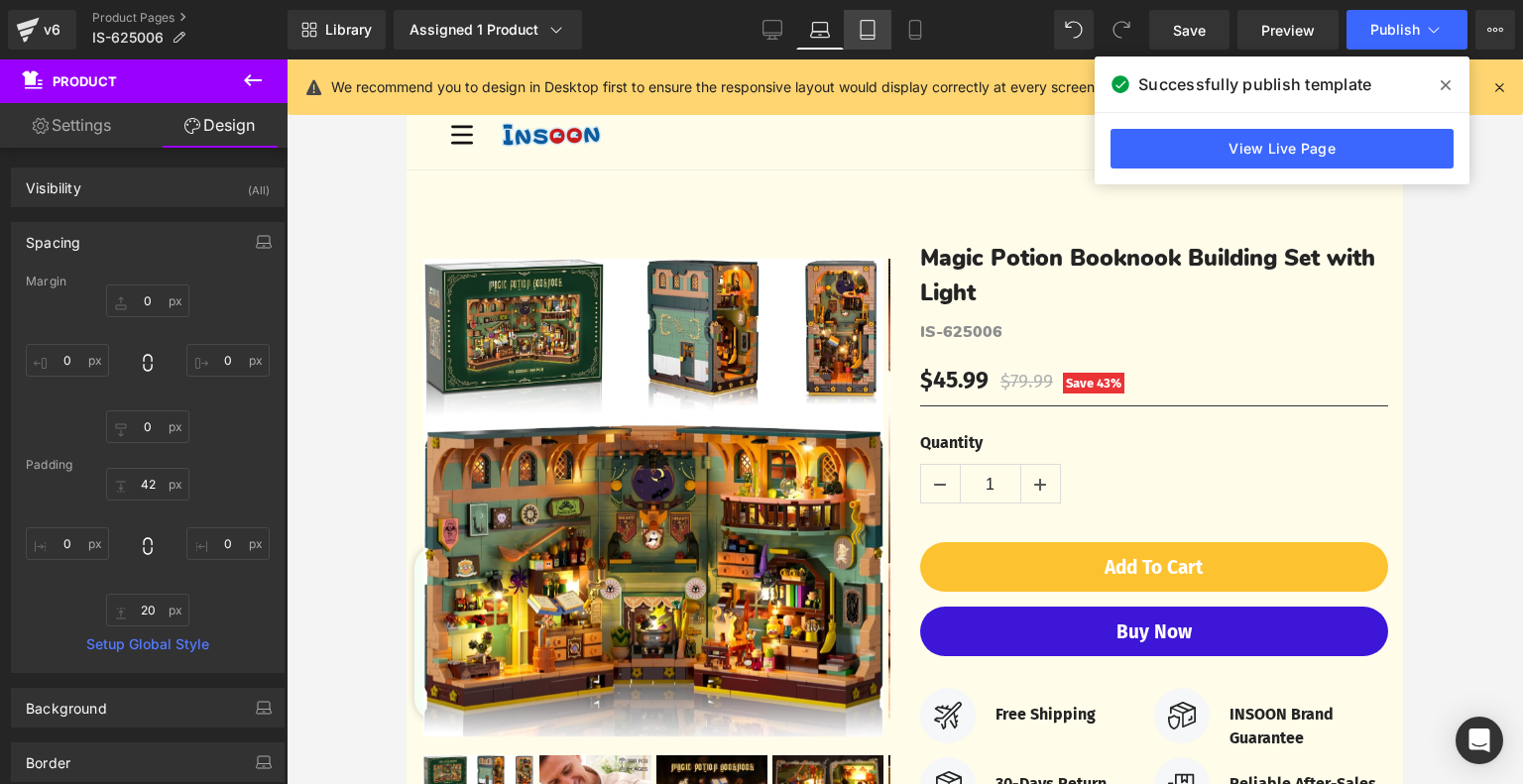 type on "0" 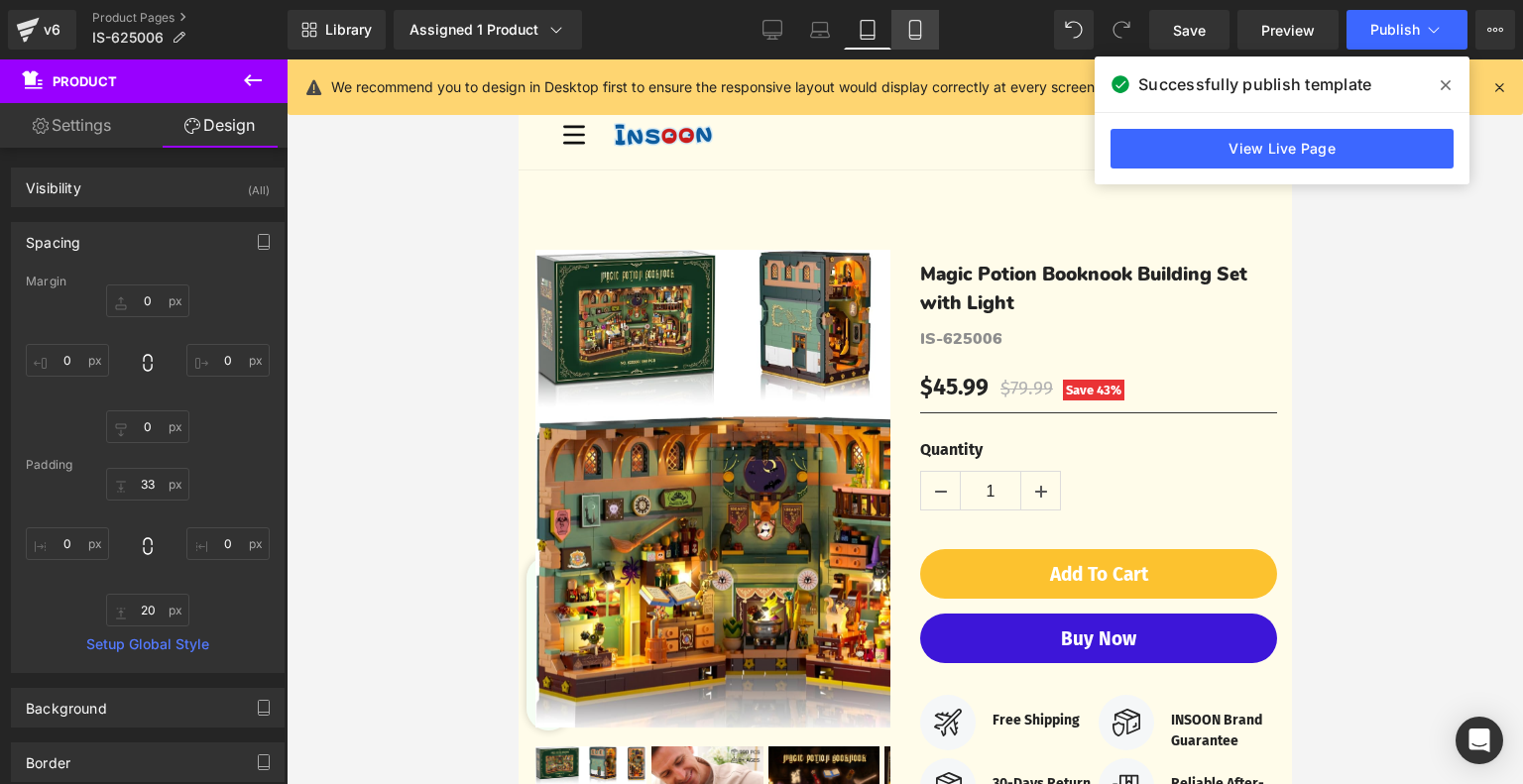 click on "Mobile" at bounding box center [915, 30] 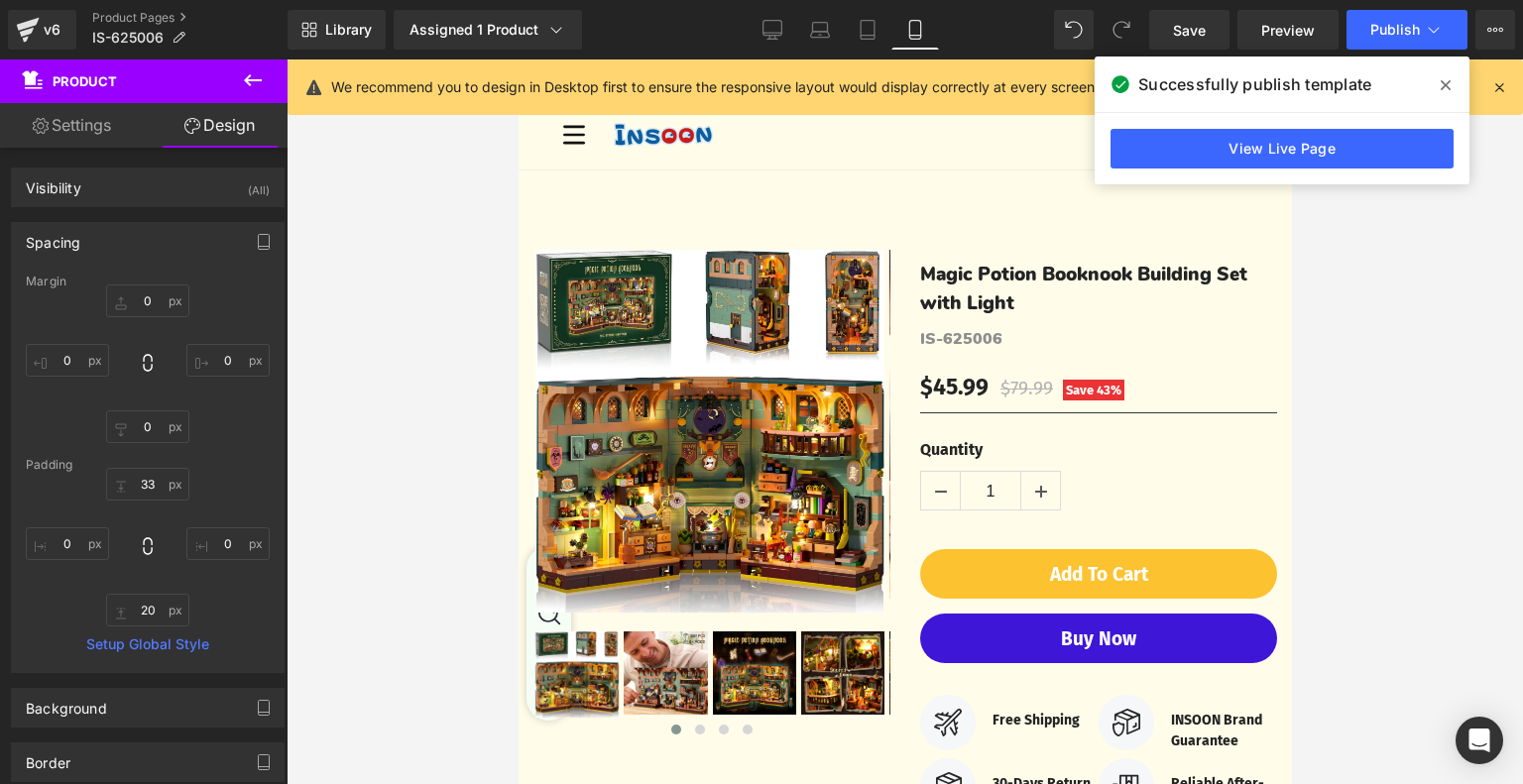 type on "0" 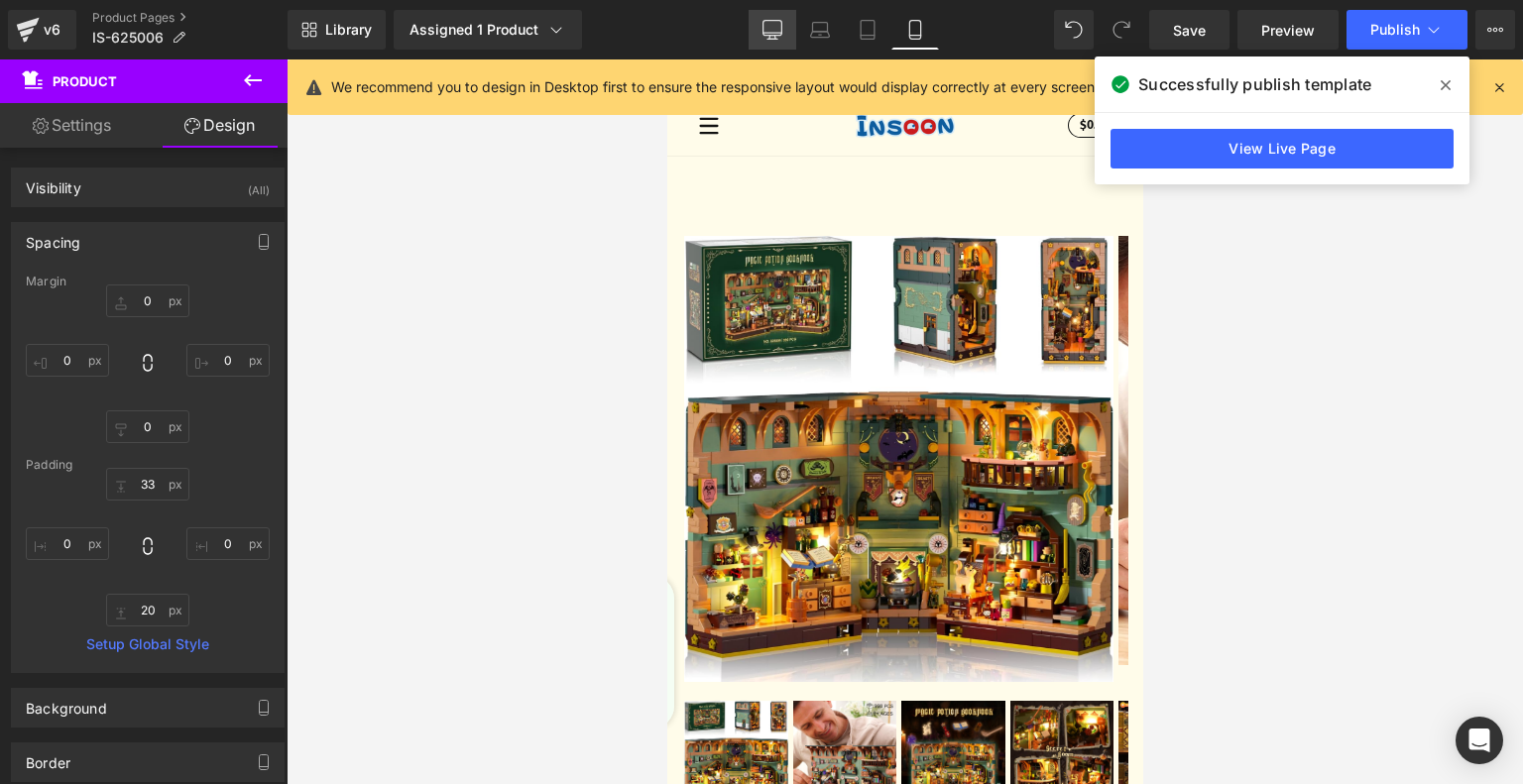 click on "Desktop" at bounding box center (772, 30) 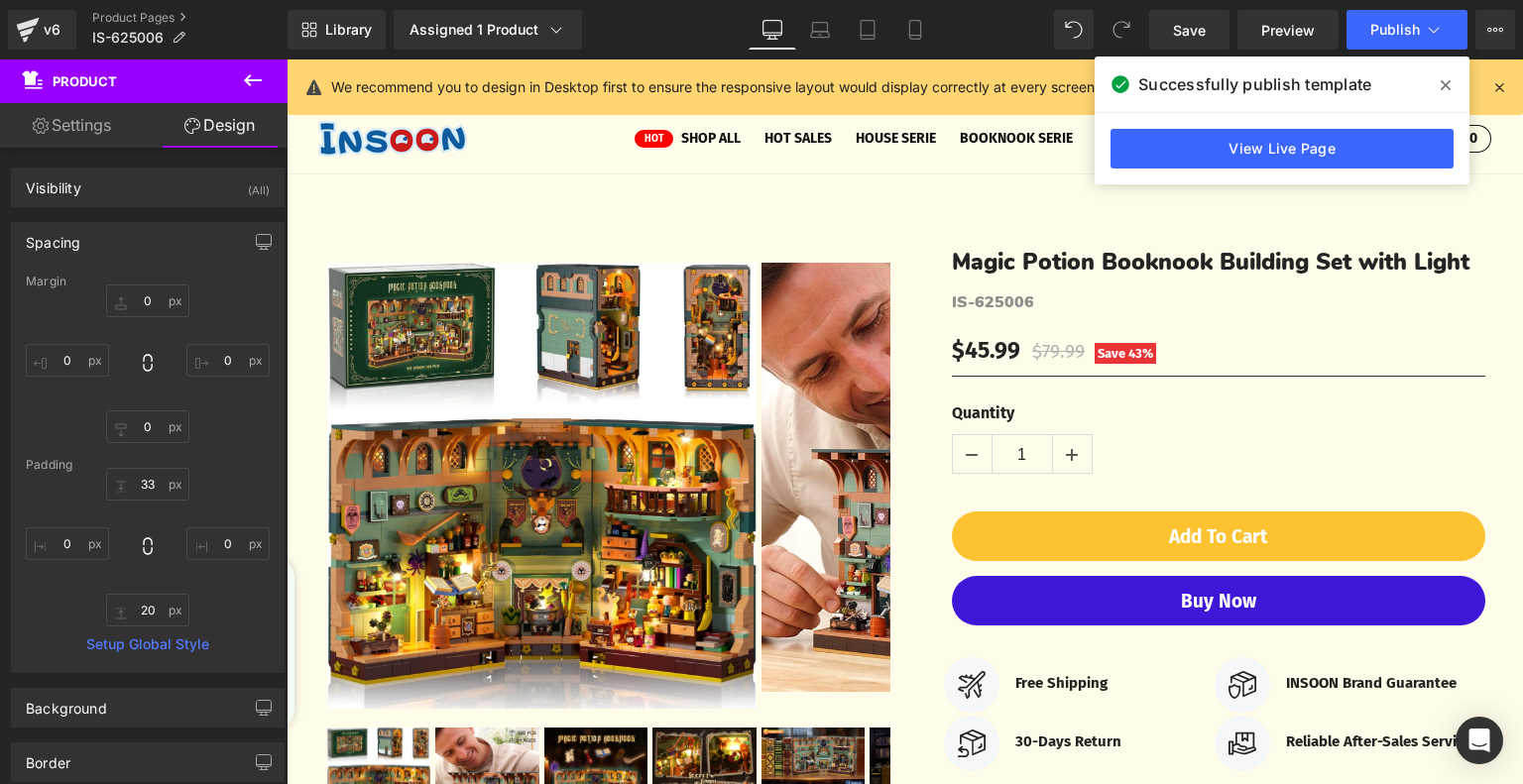 type on "0" 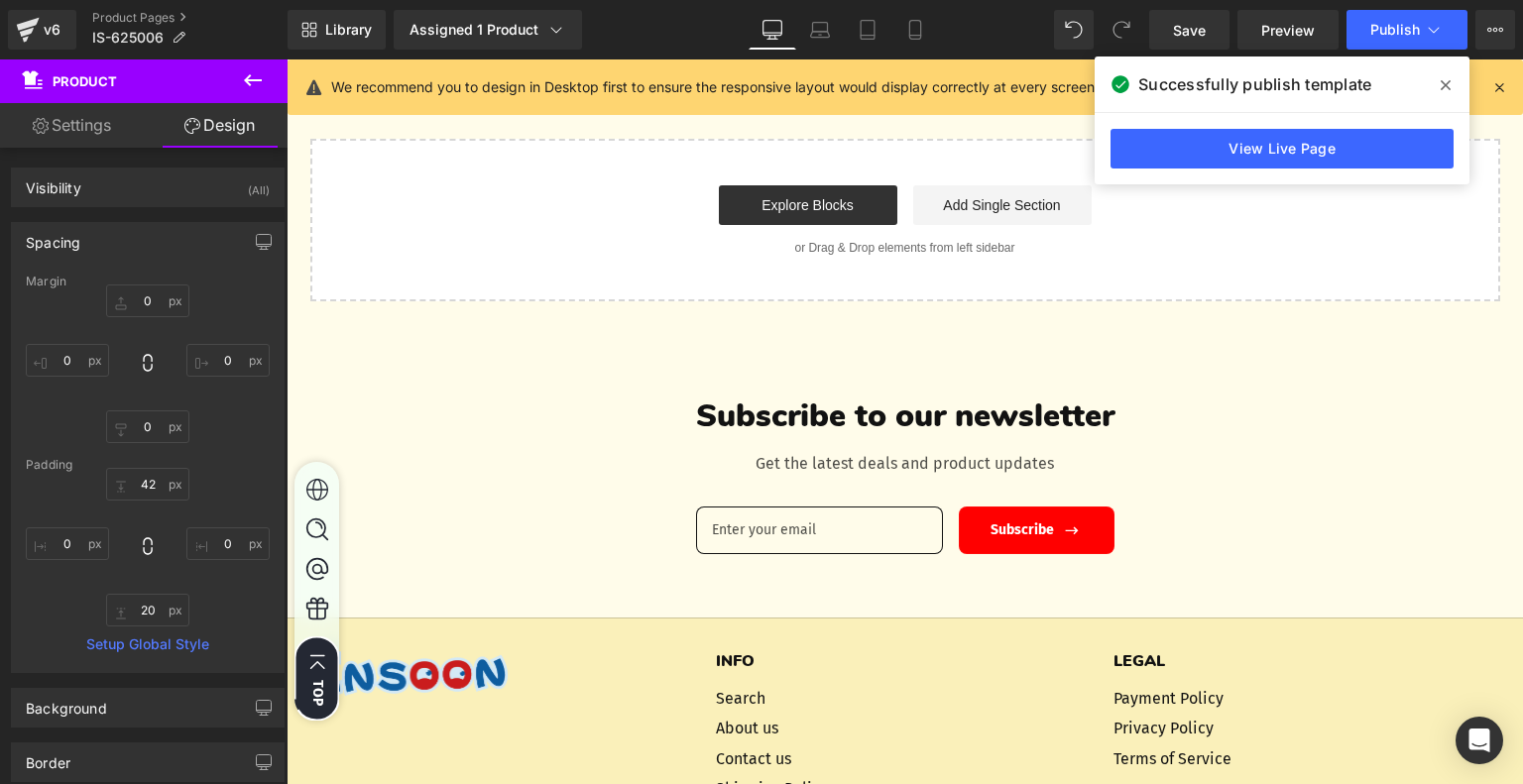 scroll, scrollTop: 6856, scrollLeft: 0, axis: vertical 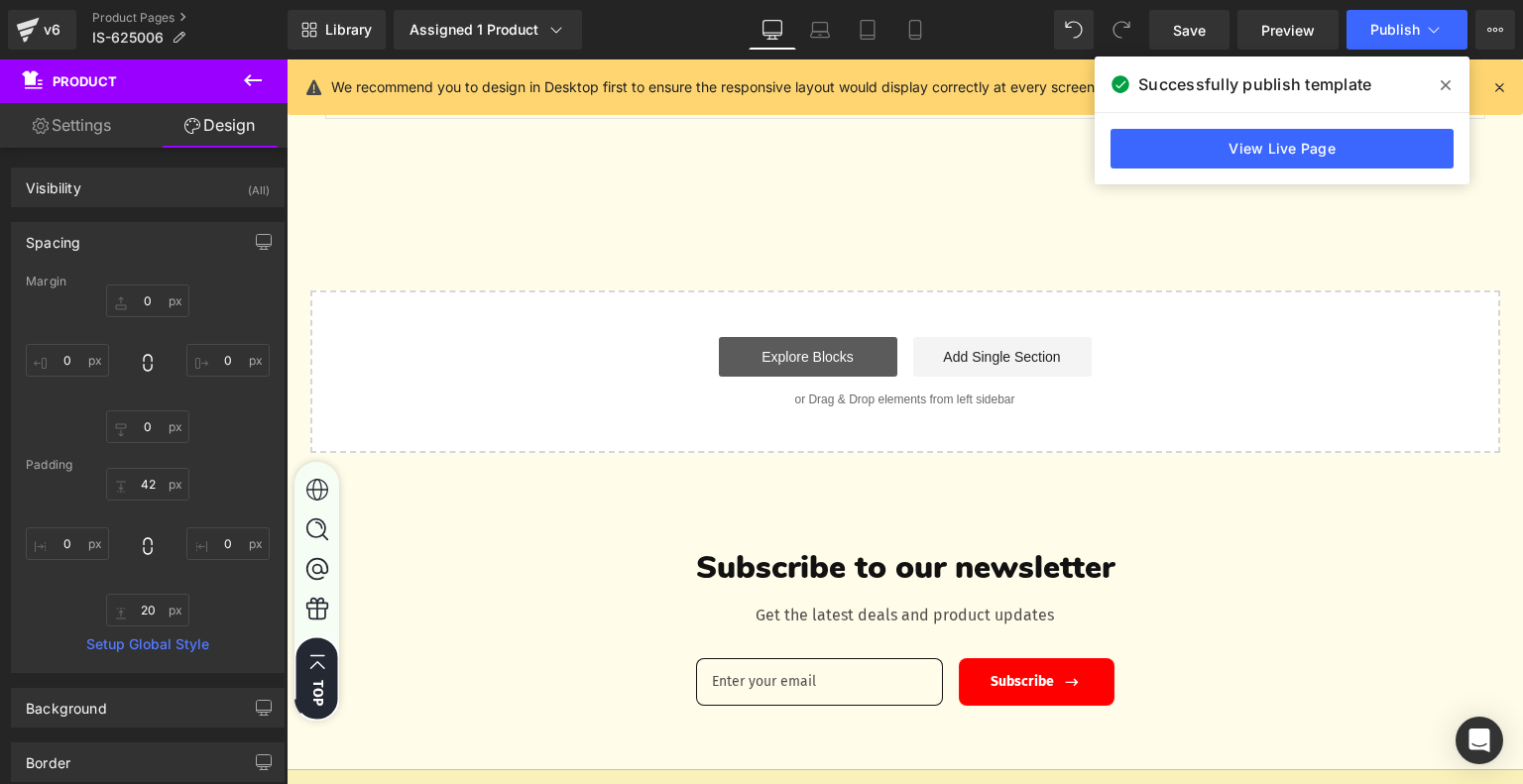click on "Explore Blocks" at bounding box center [808, 357] 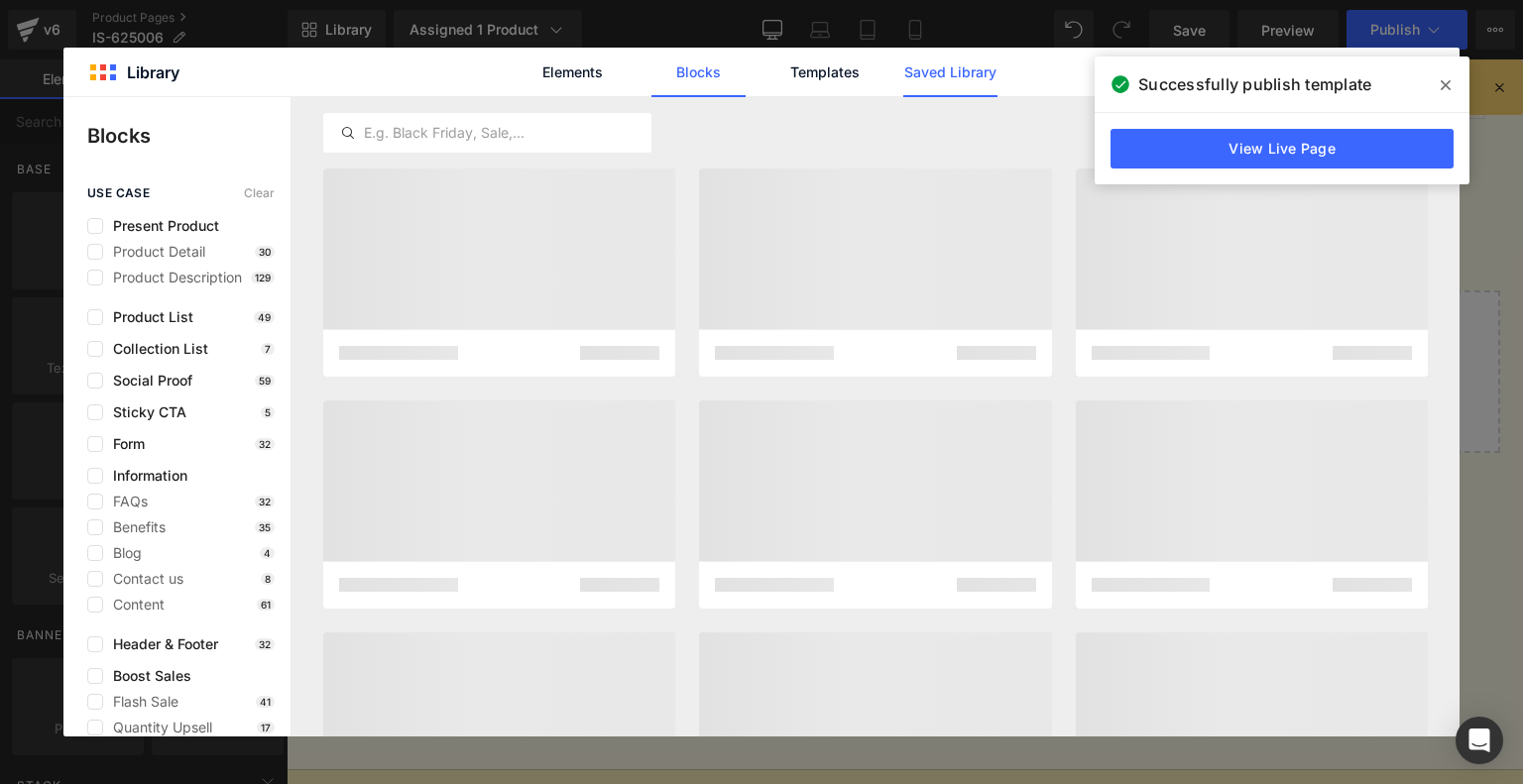 click on "Saved Library" 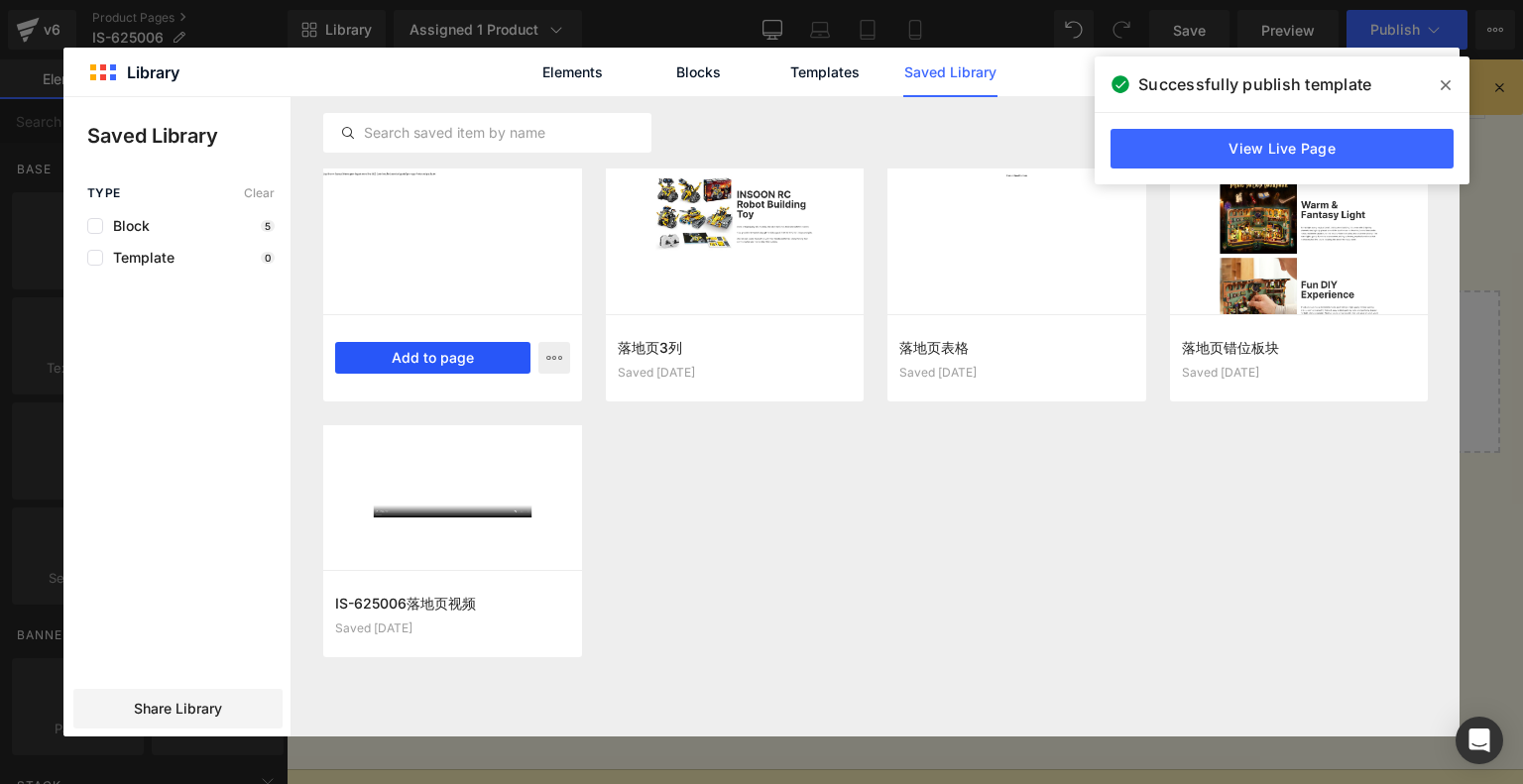 click on "Add to page" at bounding box center [432, 358] 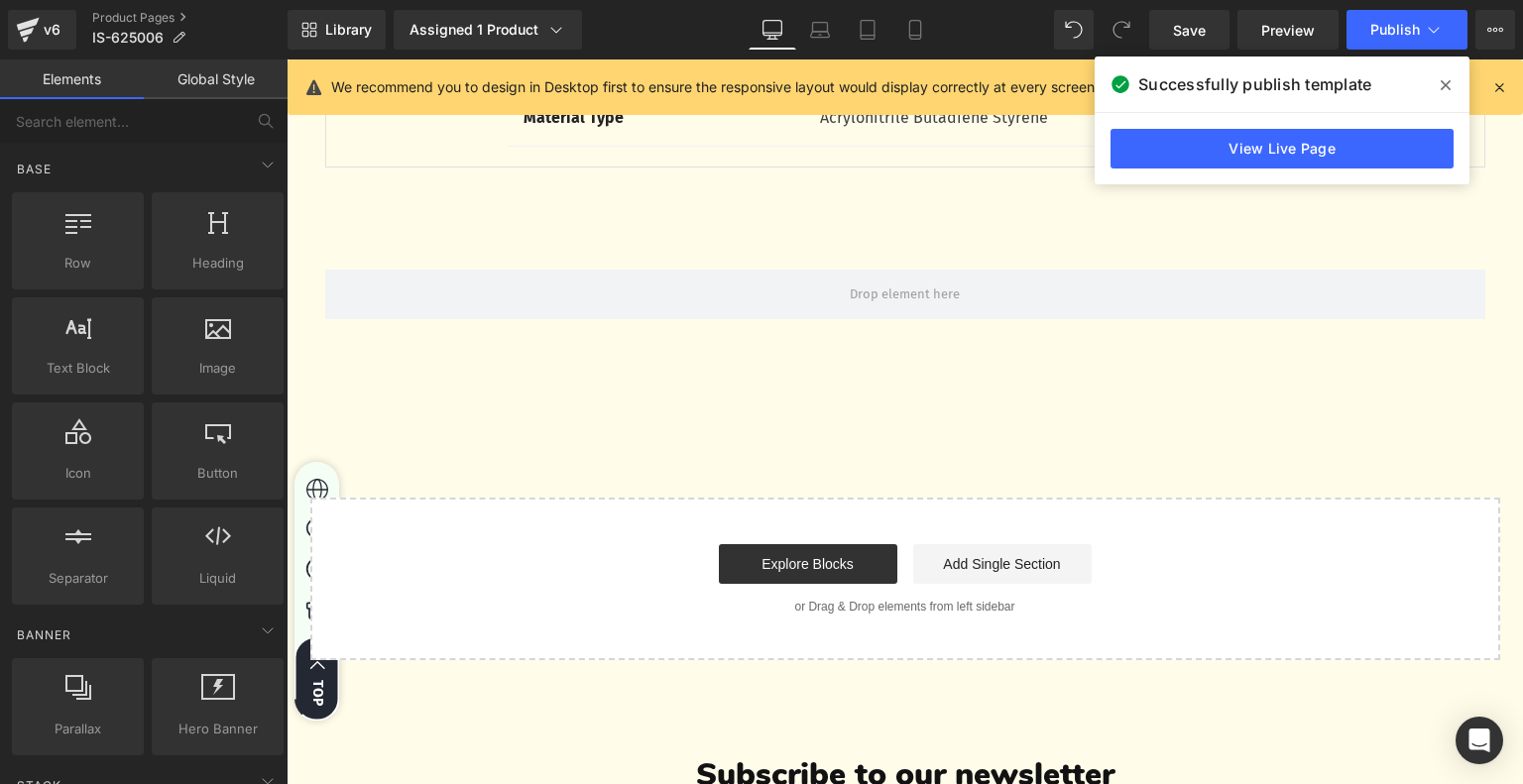 scroll, scrollTop: 6687, scrollLeft: 0, axis: vertical 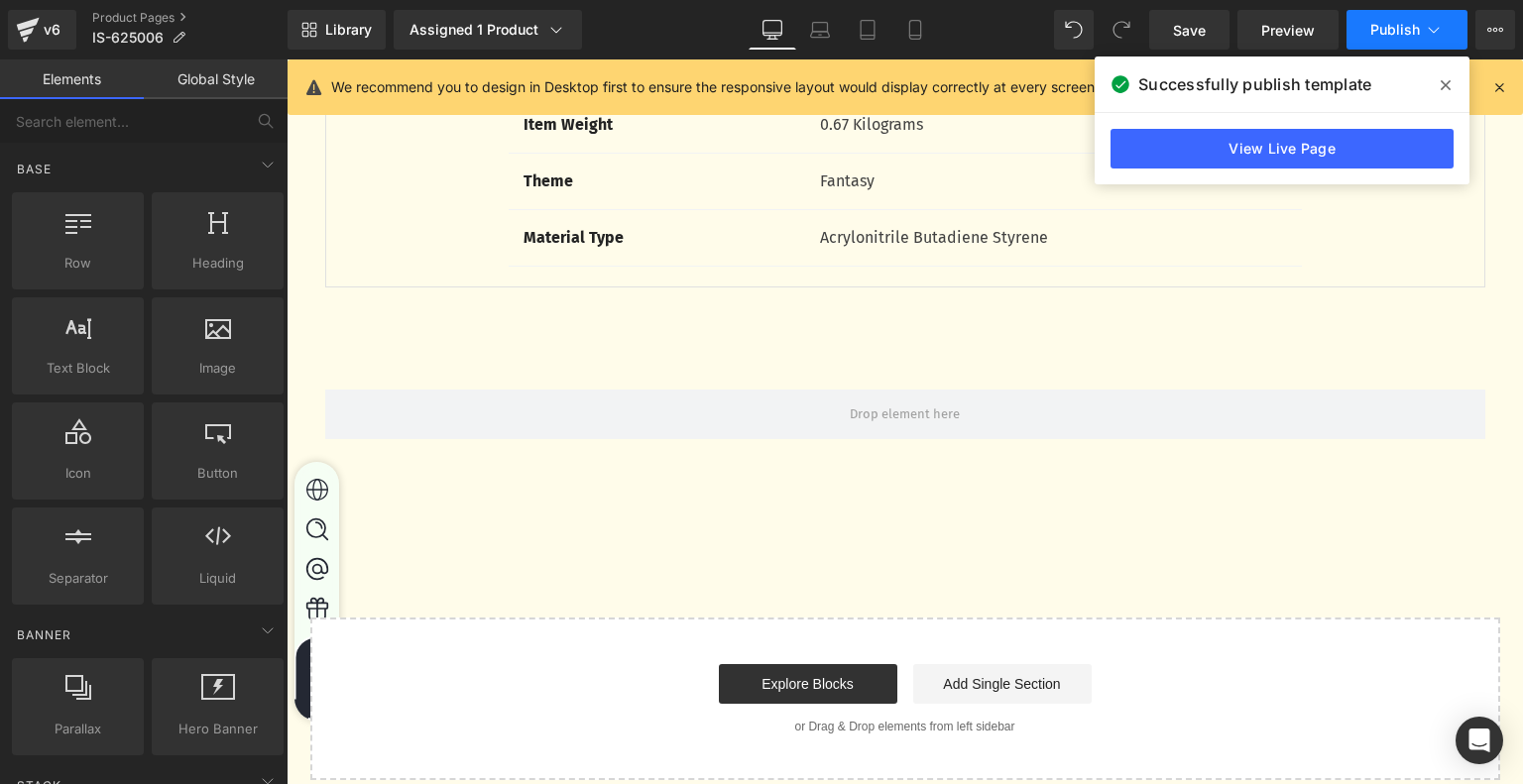 click on "Publish" at bounding box center (1395, 30) 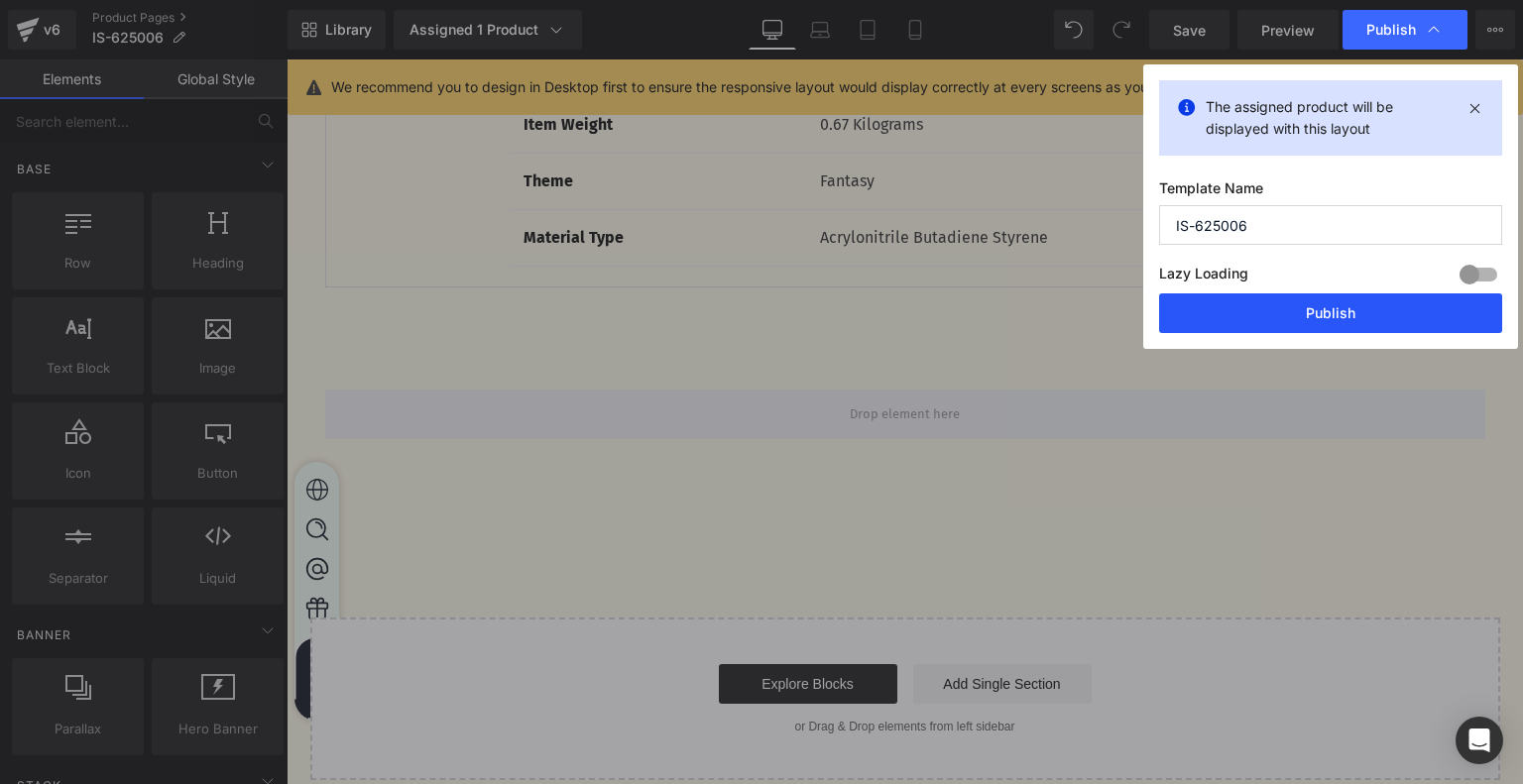 click on "Publish" at bounding box center [1331, 313] 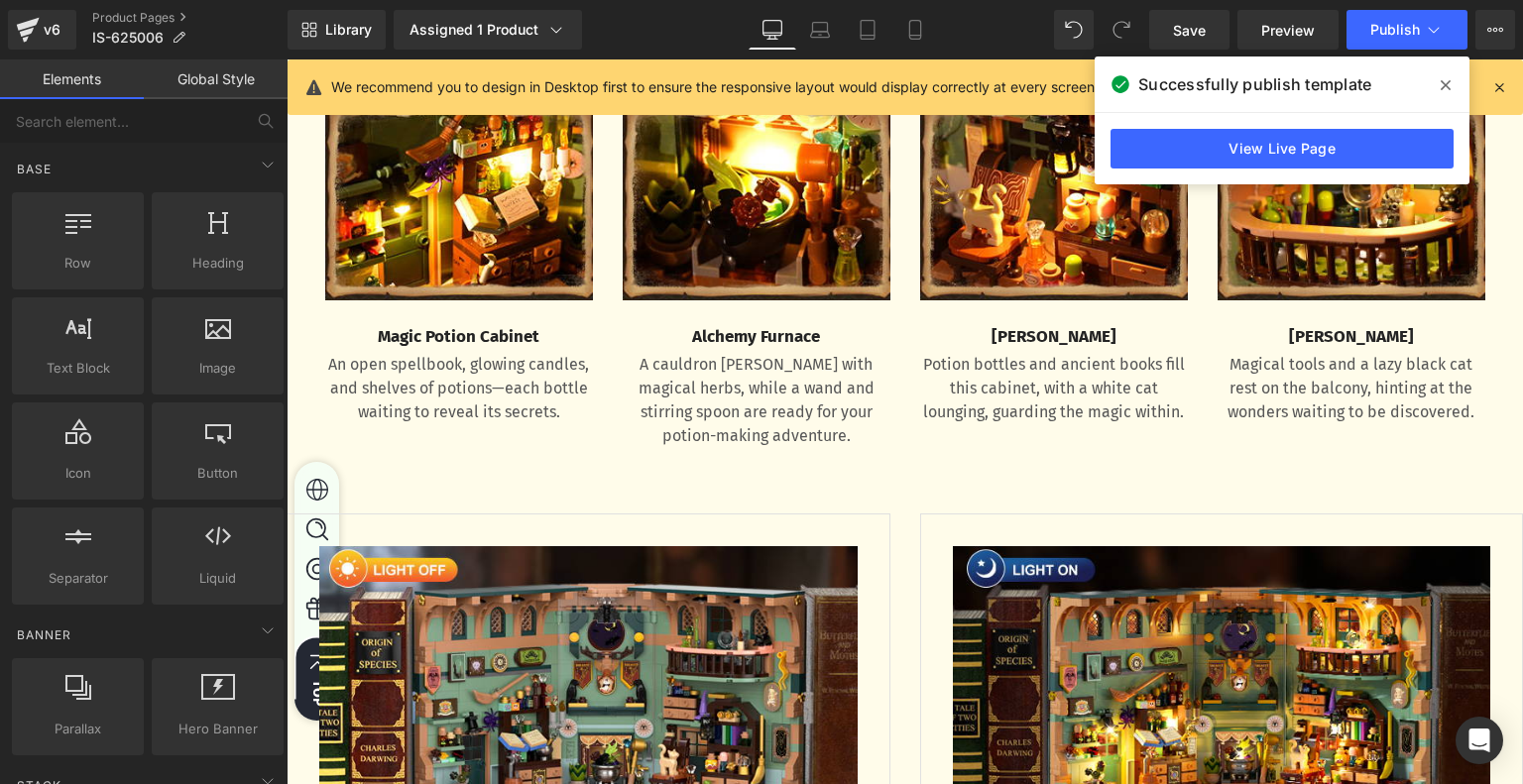 scroll, scrollTop: 4209, scrollLeft: 0, axis: vertical 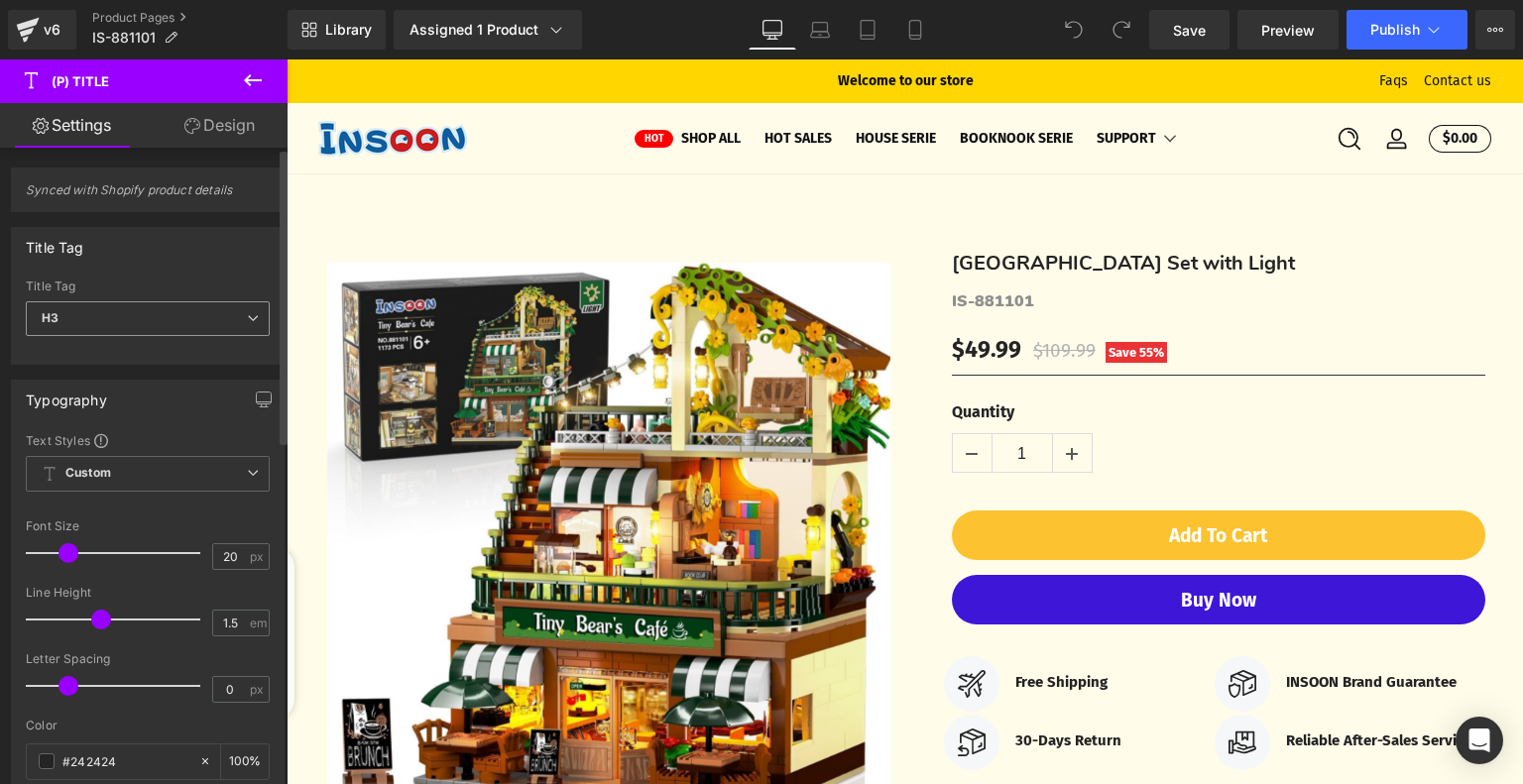 click on "H3" at bounding box center [148, 318] 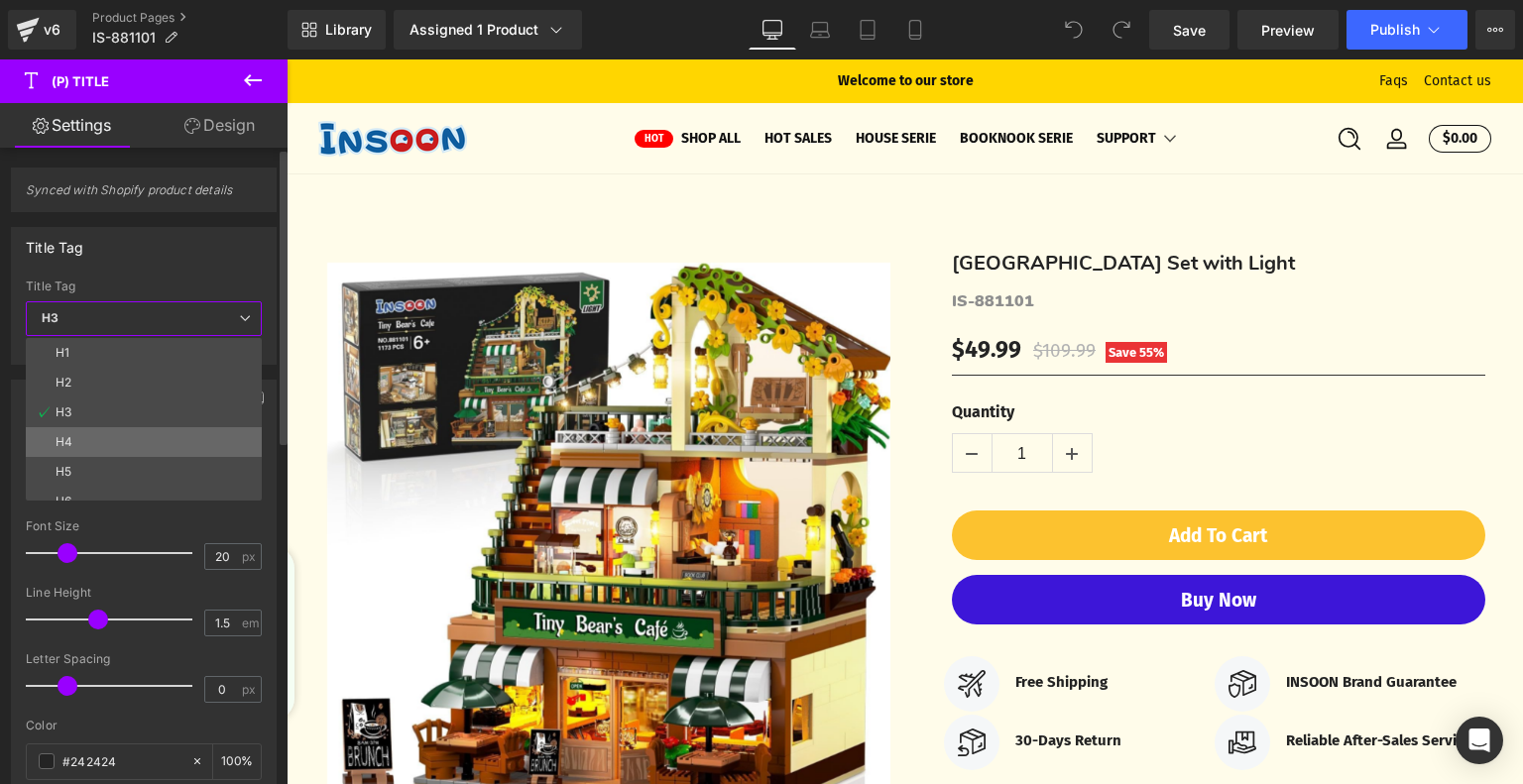 click on "H4" at bounding box center (148, 442) 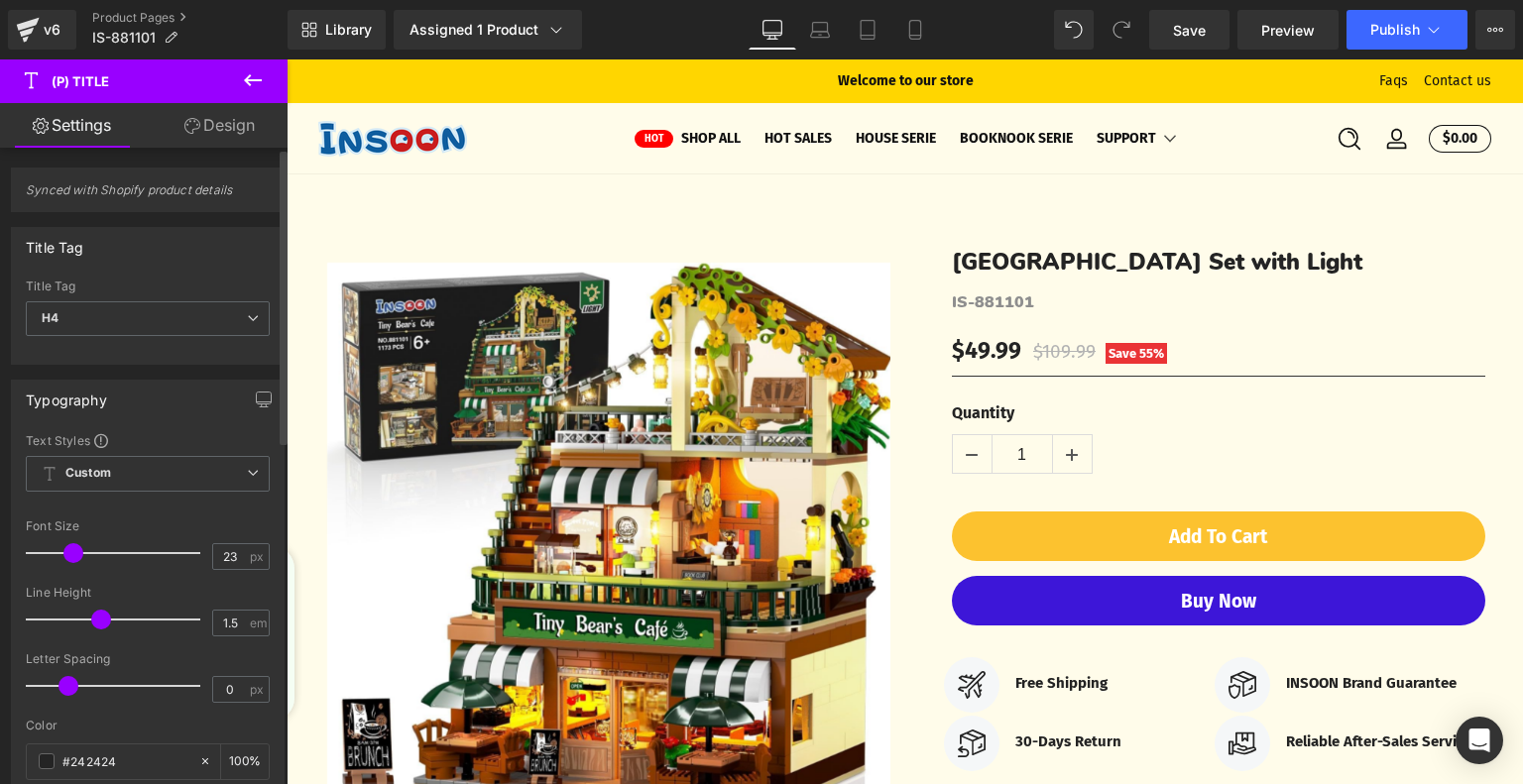 click at bounding box center [73, 553] 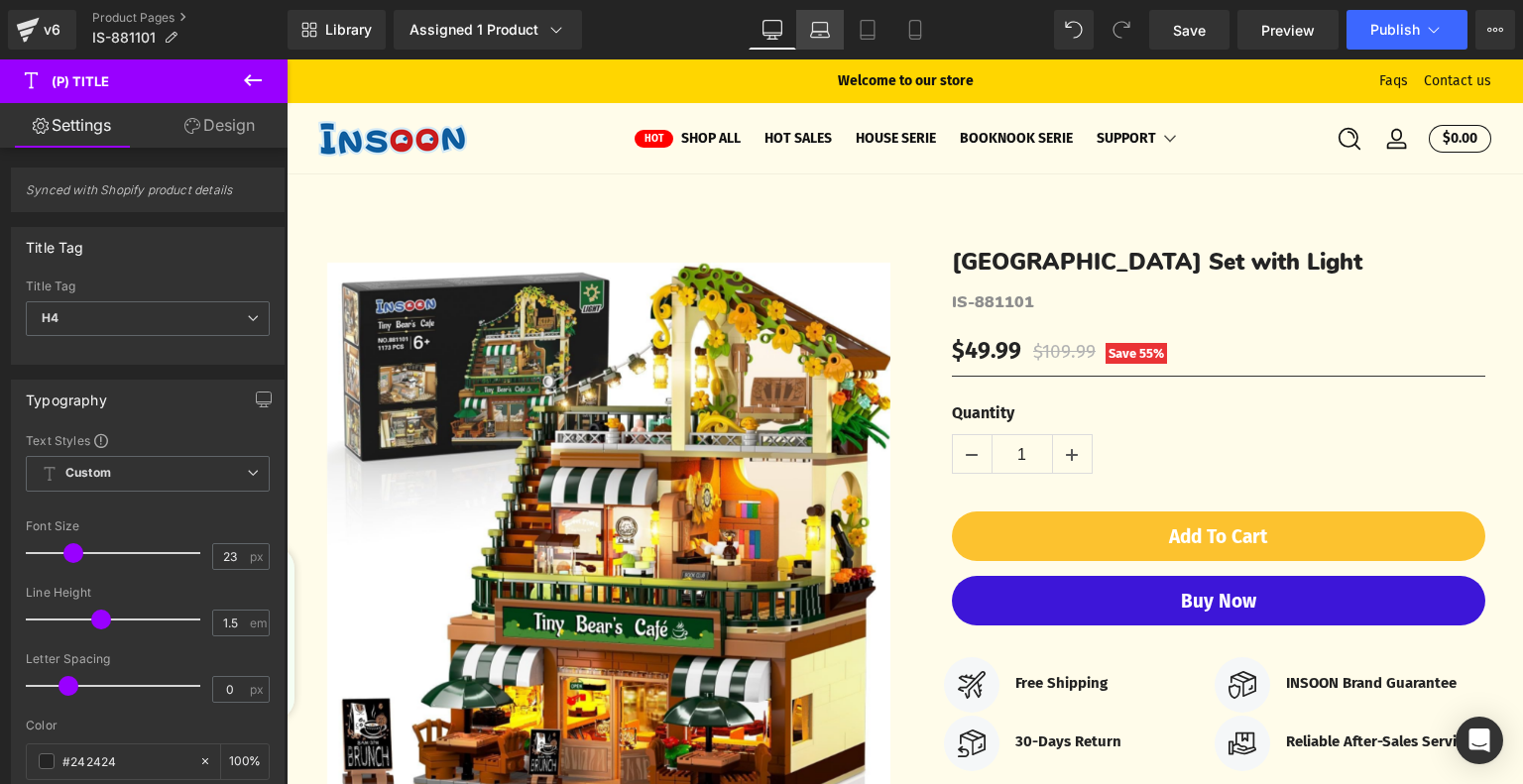click 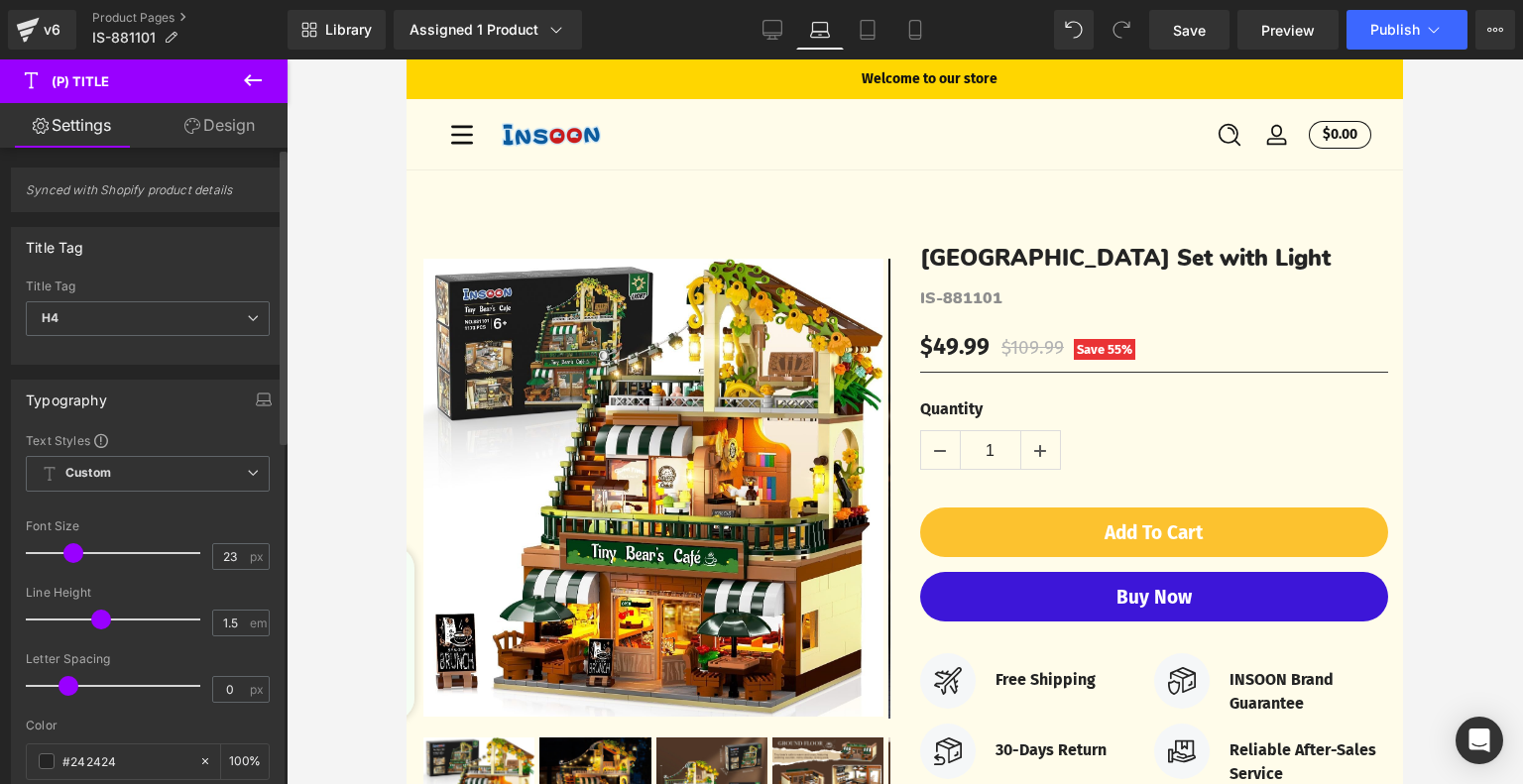 click at bounding box center [73, 553] 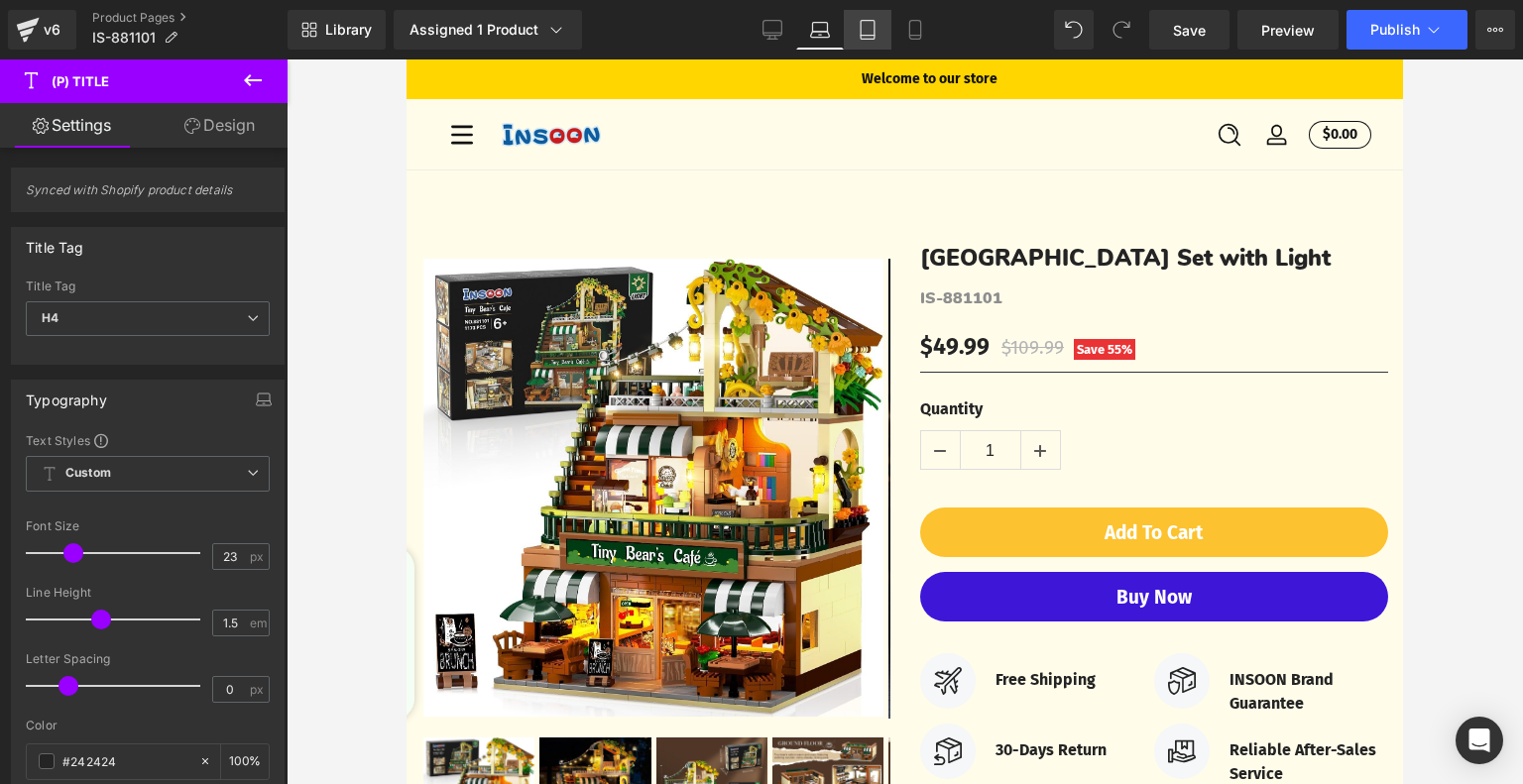 click 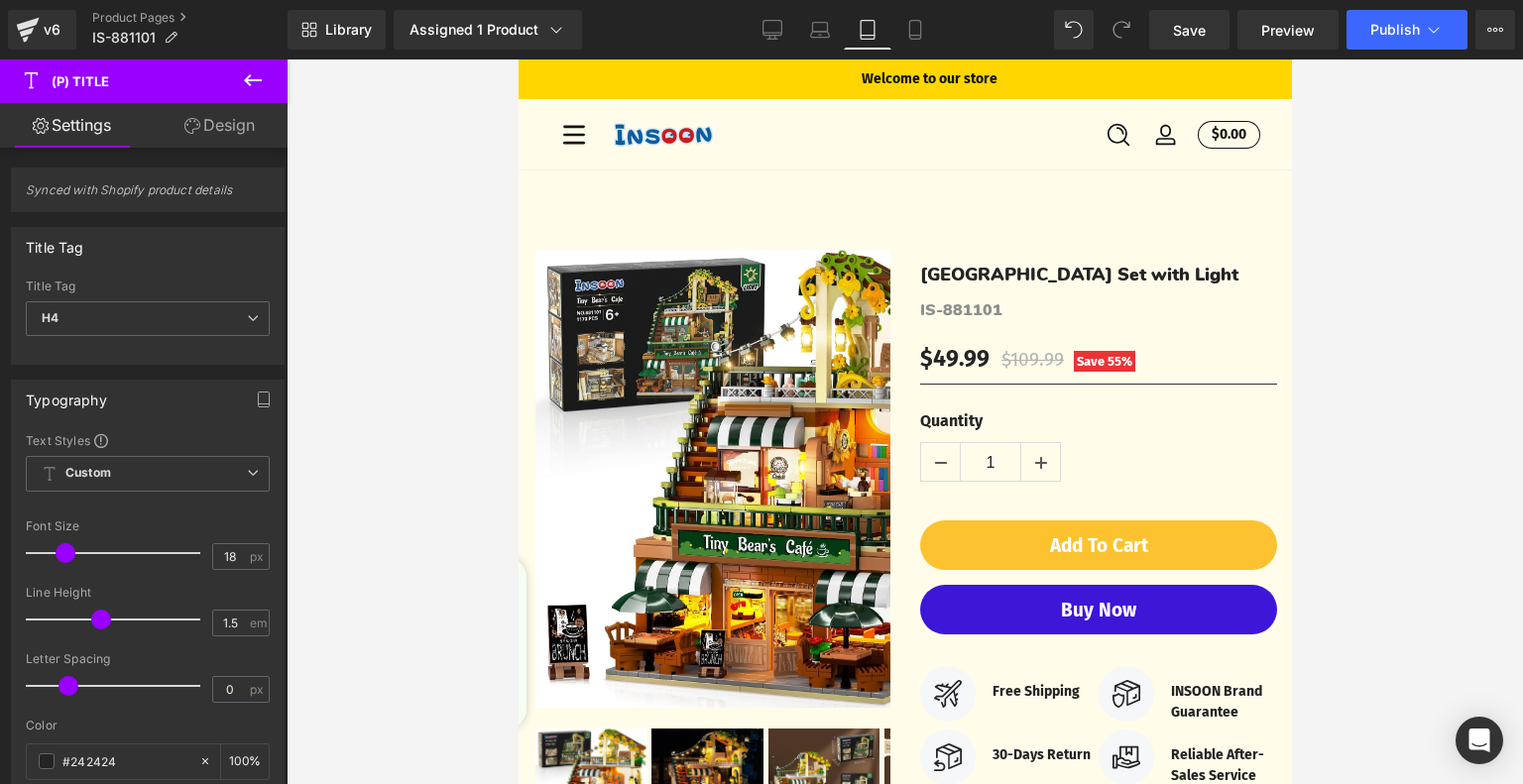 scroll, scrollTop: 18, scrollLeft: 0, axis: vertical 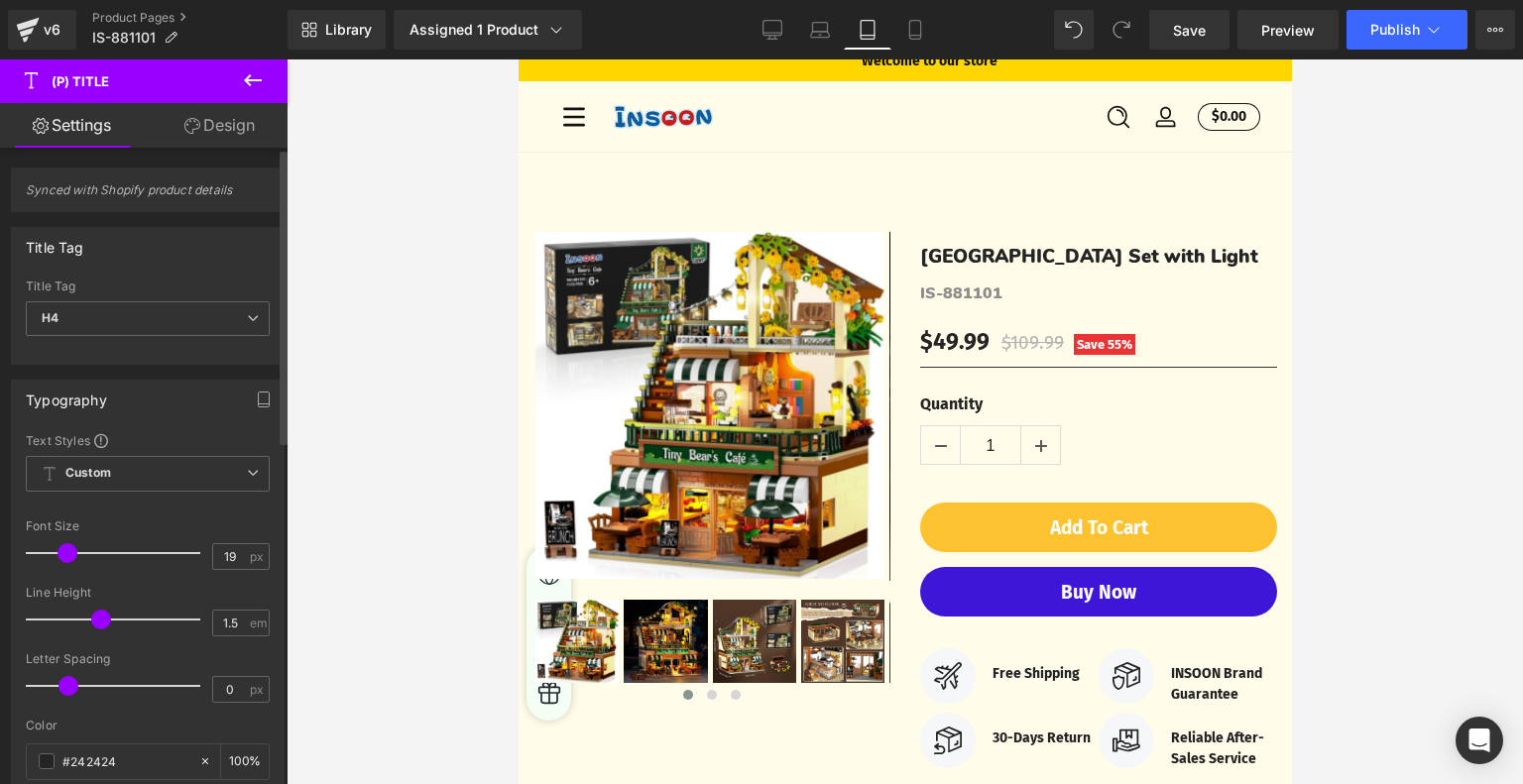 click at bounding box center (67, 553) 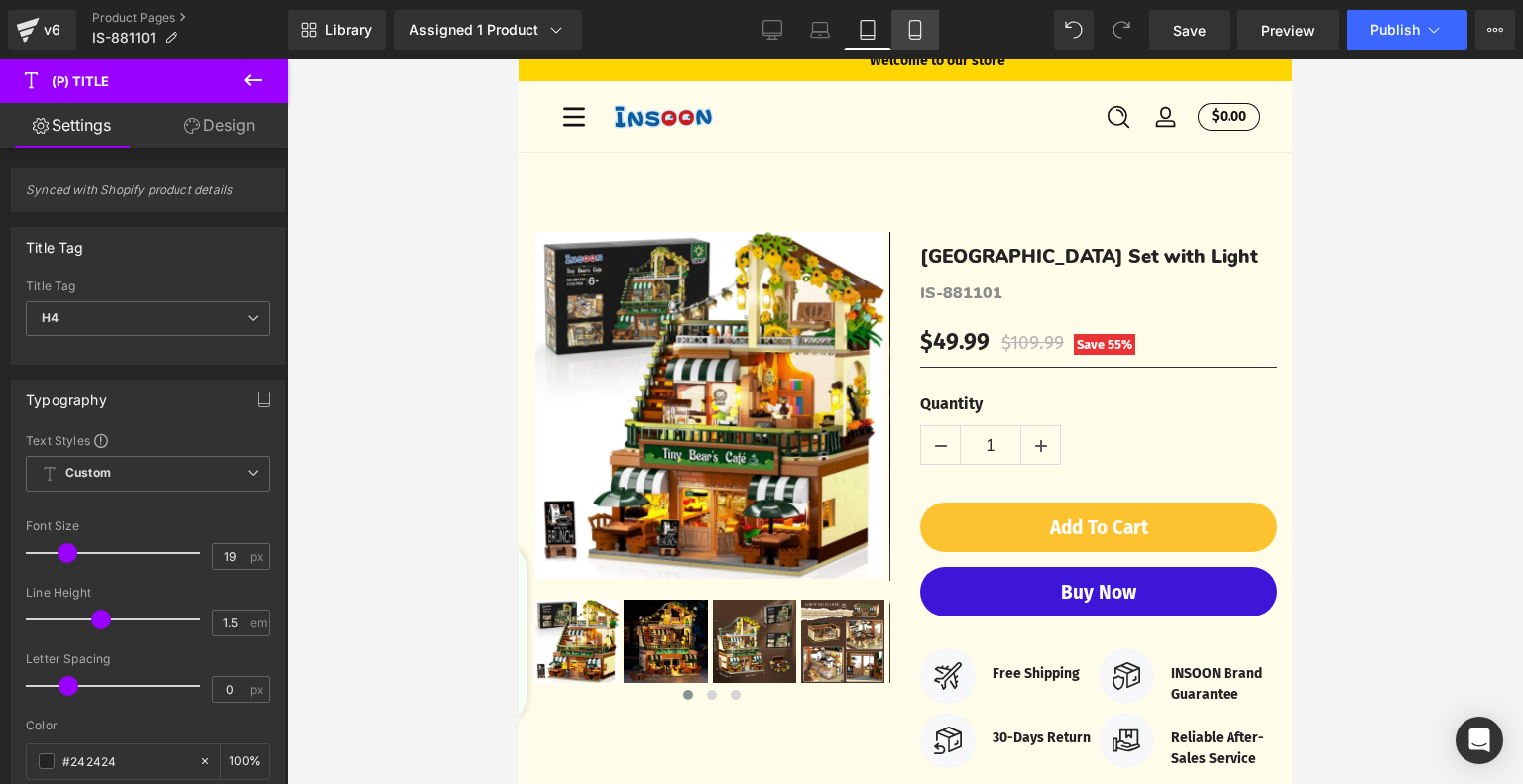 click 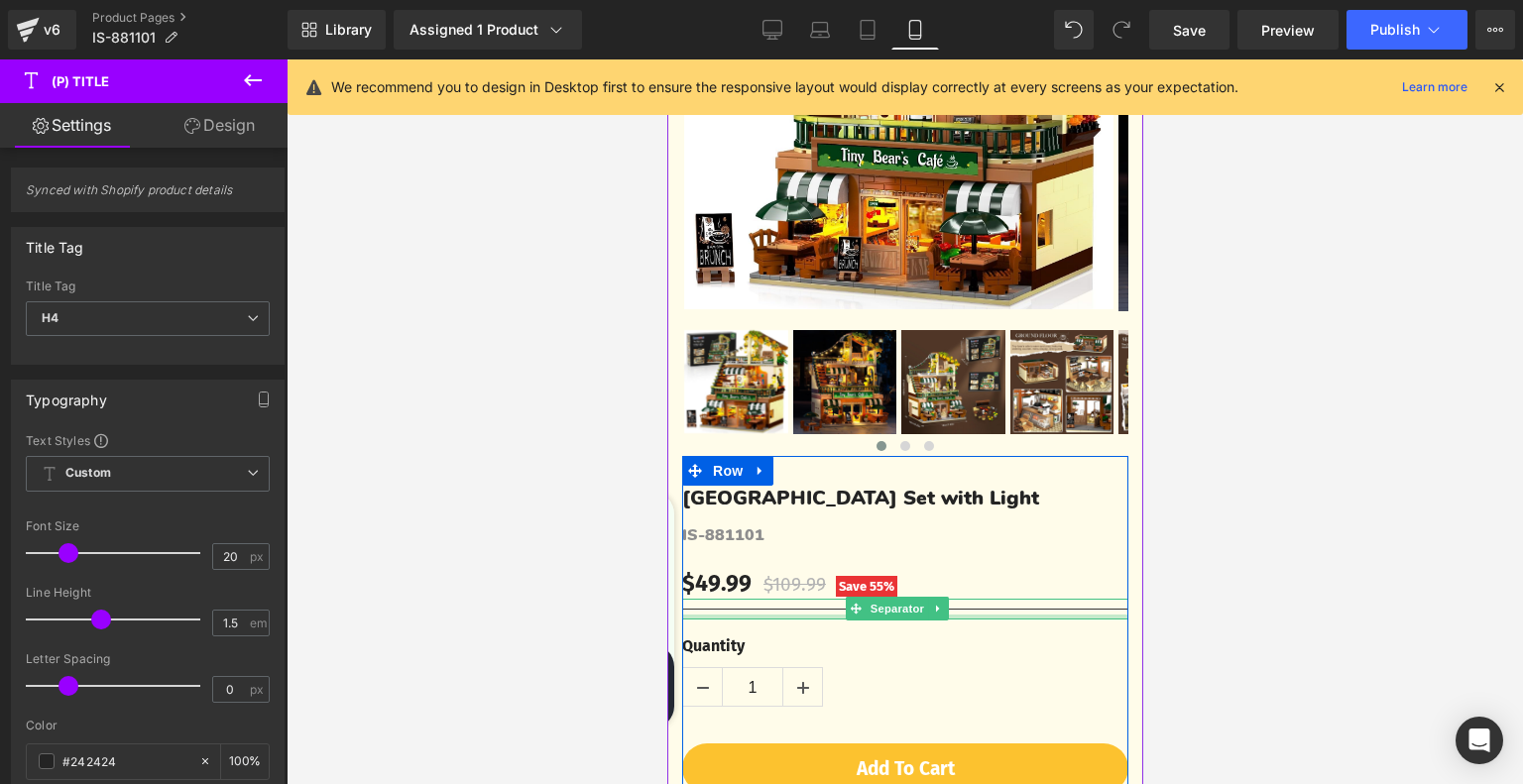 scroll, scrollTop: 196, scrollLeft: 0, axis: vertical 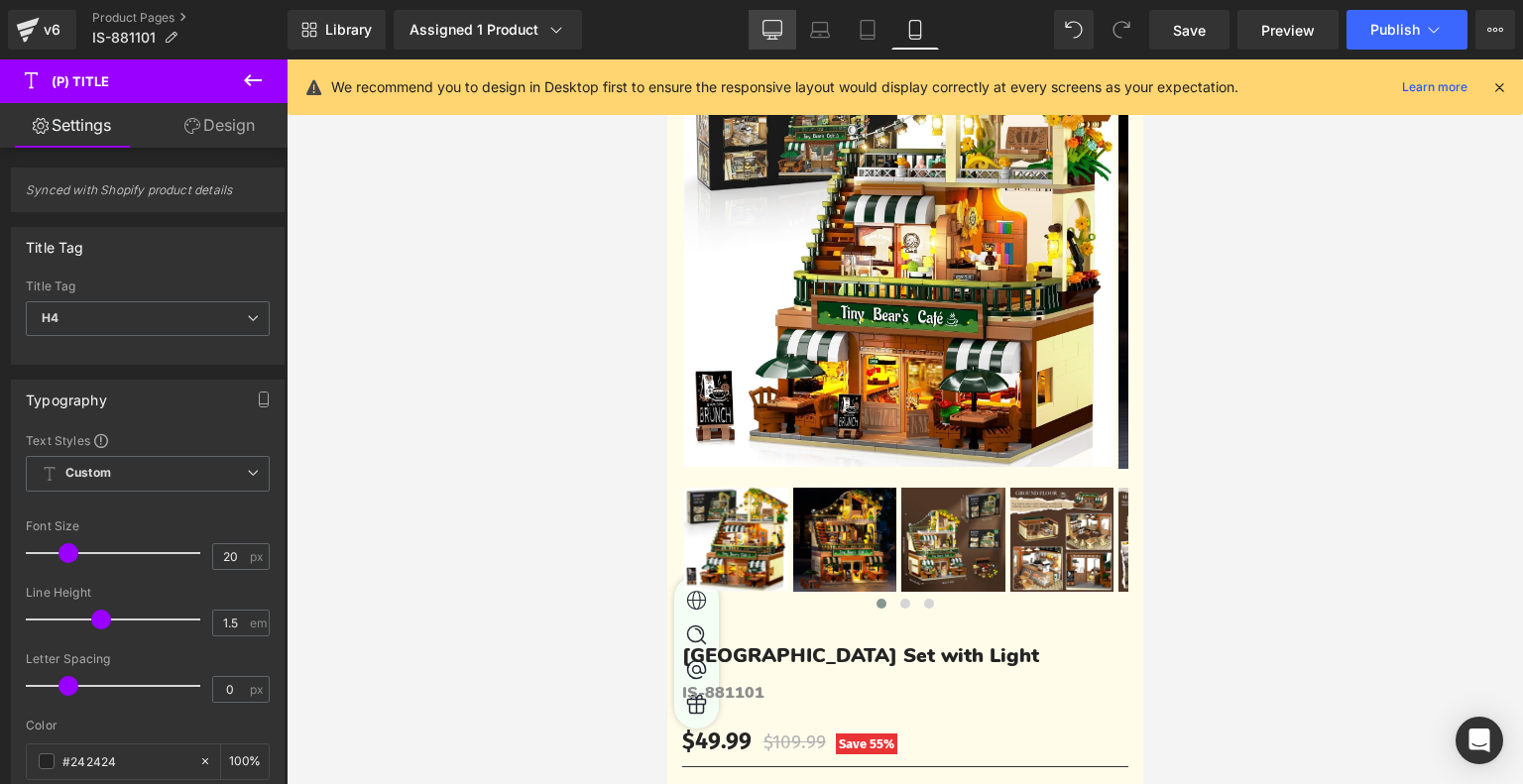 click 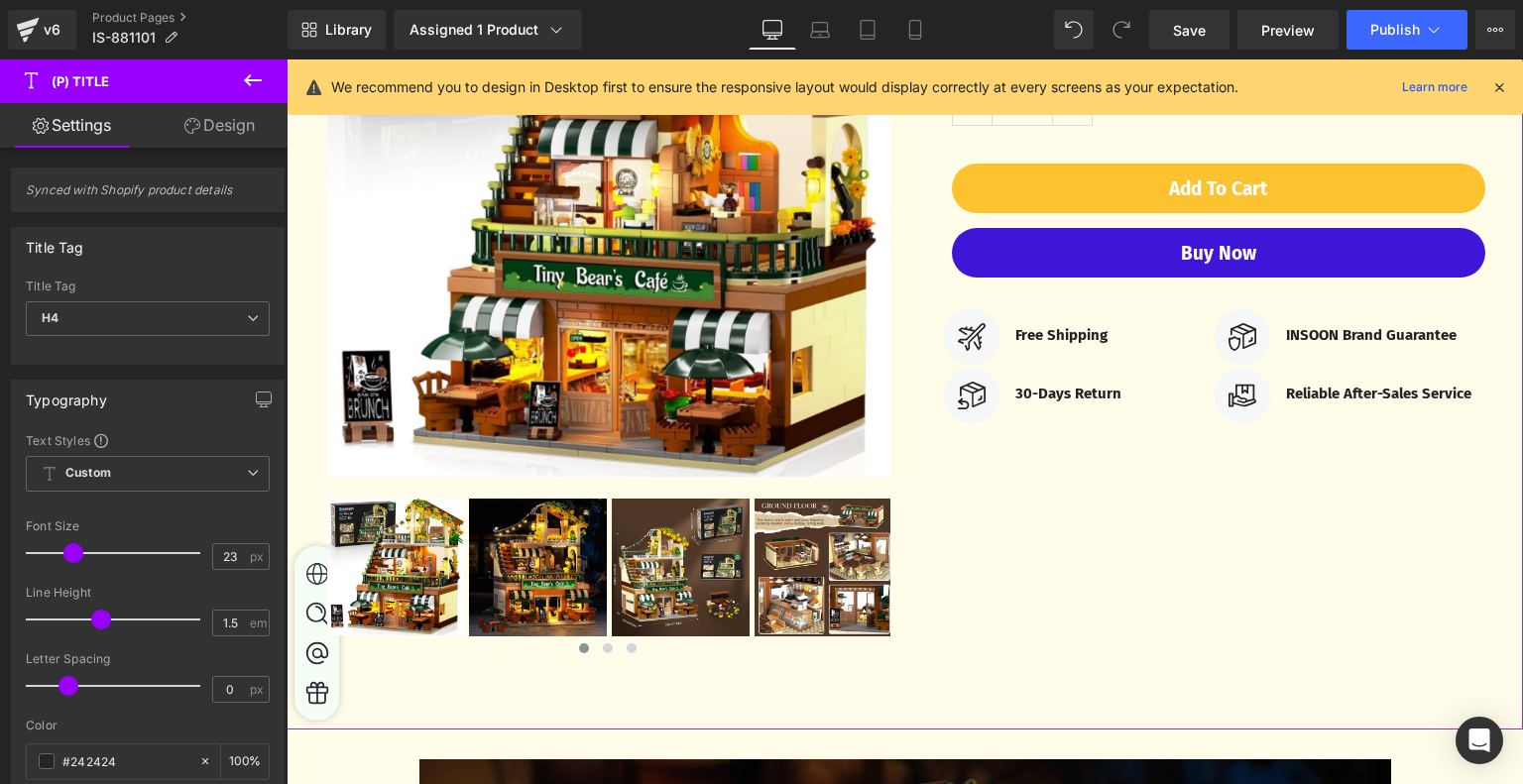 scroll, scrollTop: 396, scrollLeft: 0, axis: vertical 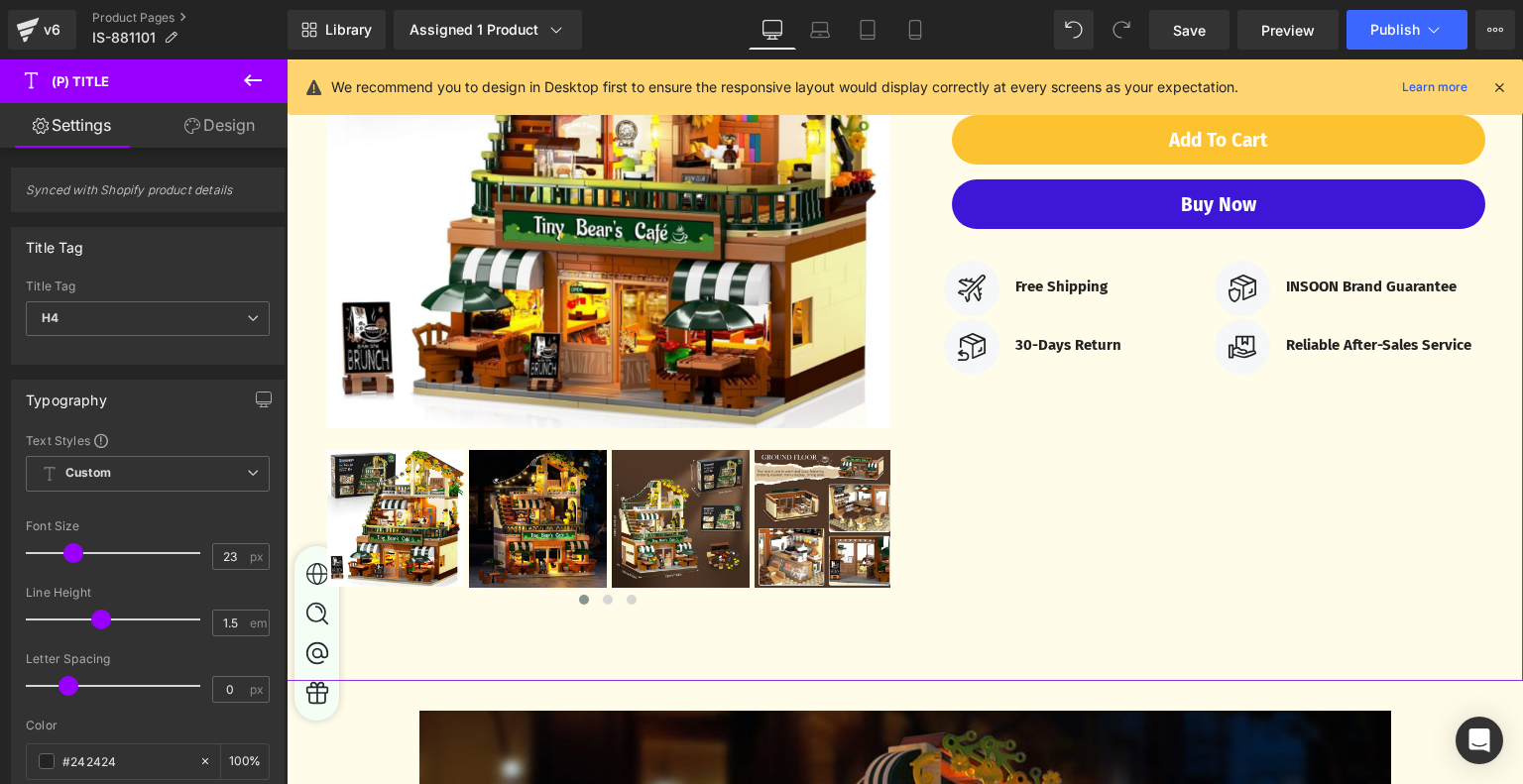click on "‹ ›" at bounding box center [904, 229] 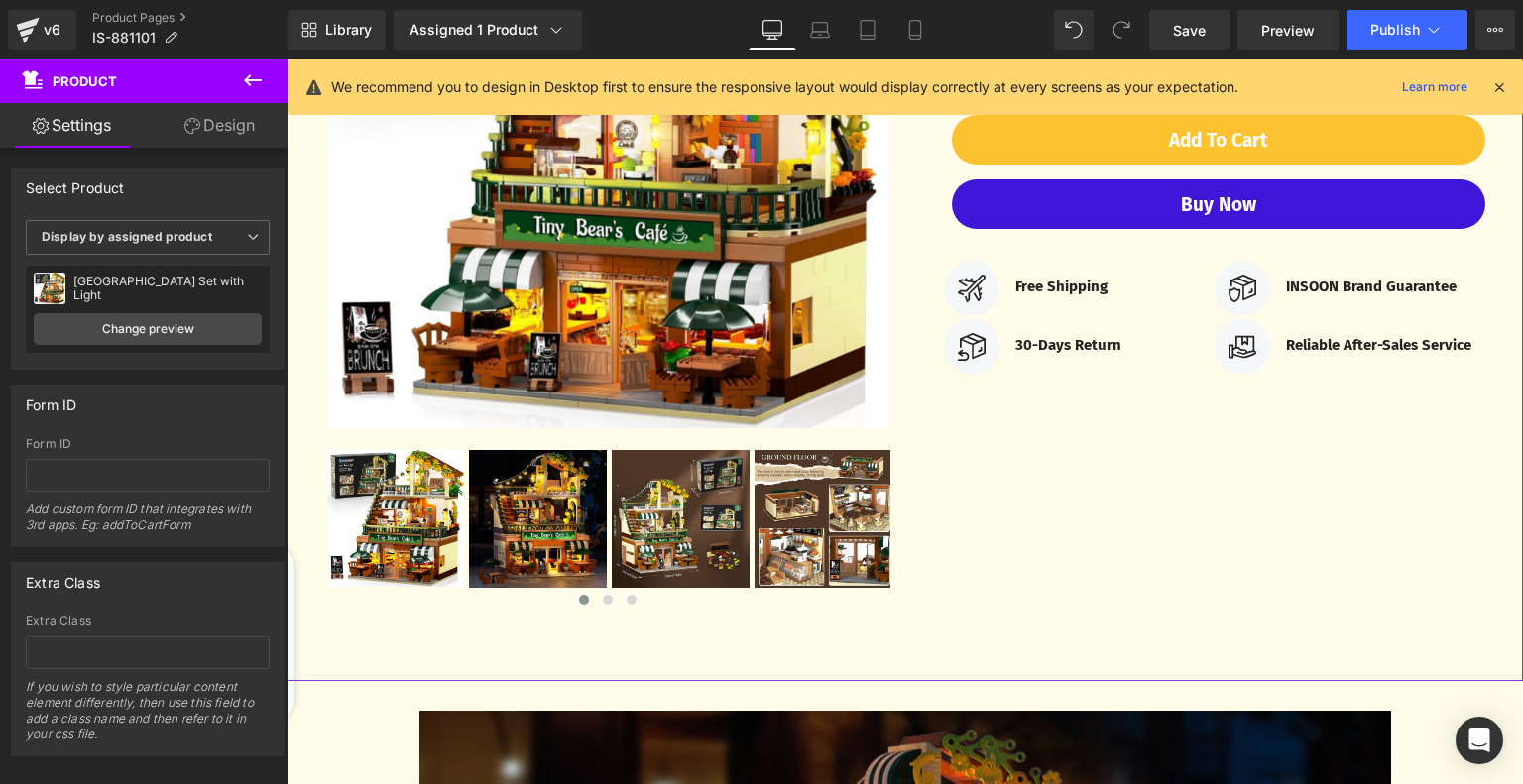 click on "‹ ›" at bounding box center [904, 229] 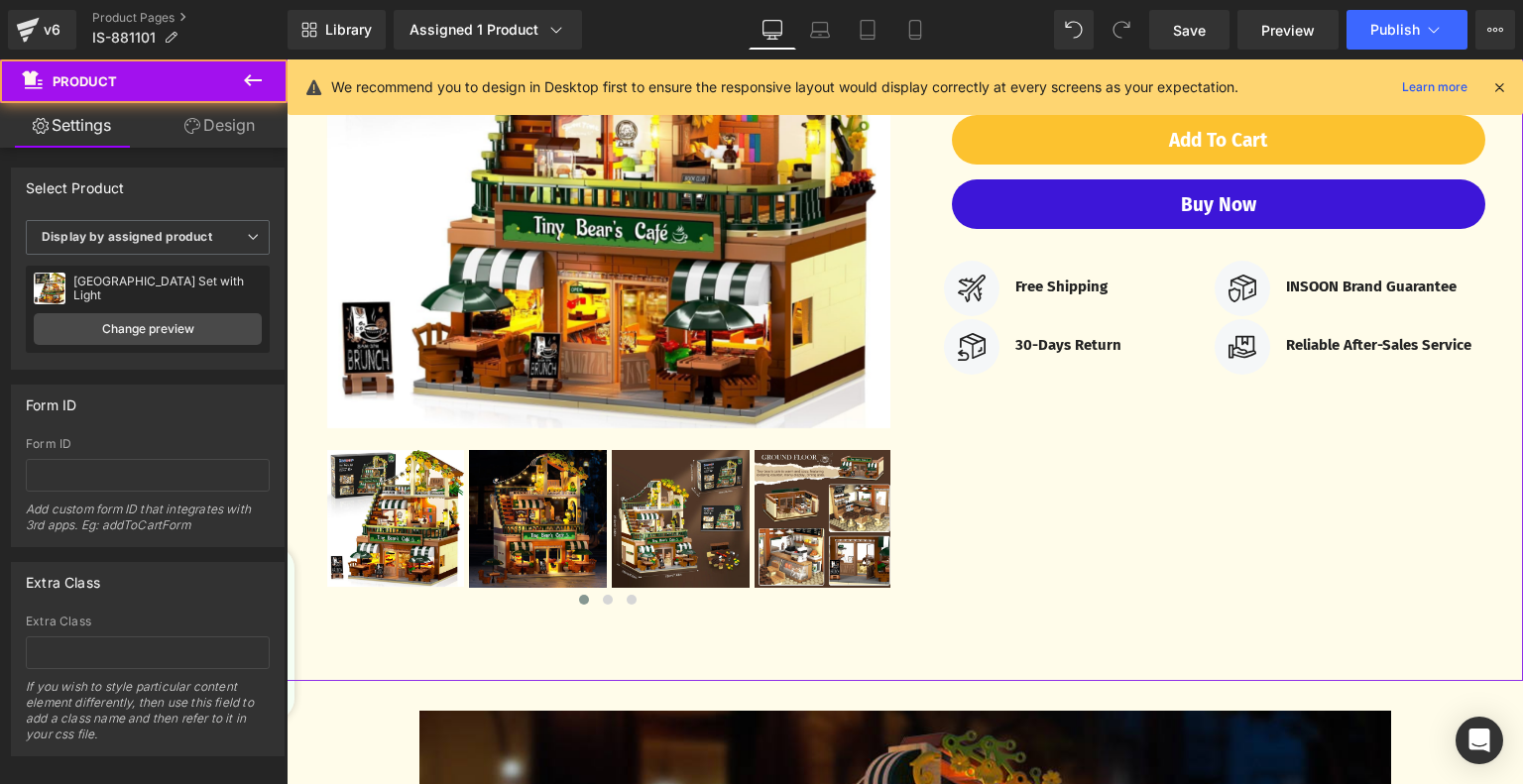 click on "Design" at bounding box center (219, 125) 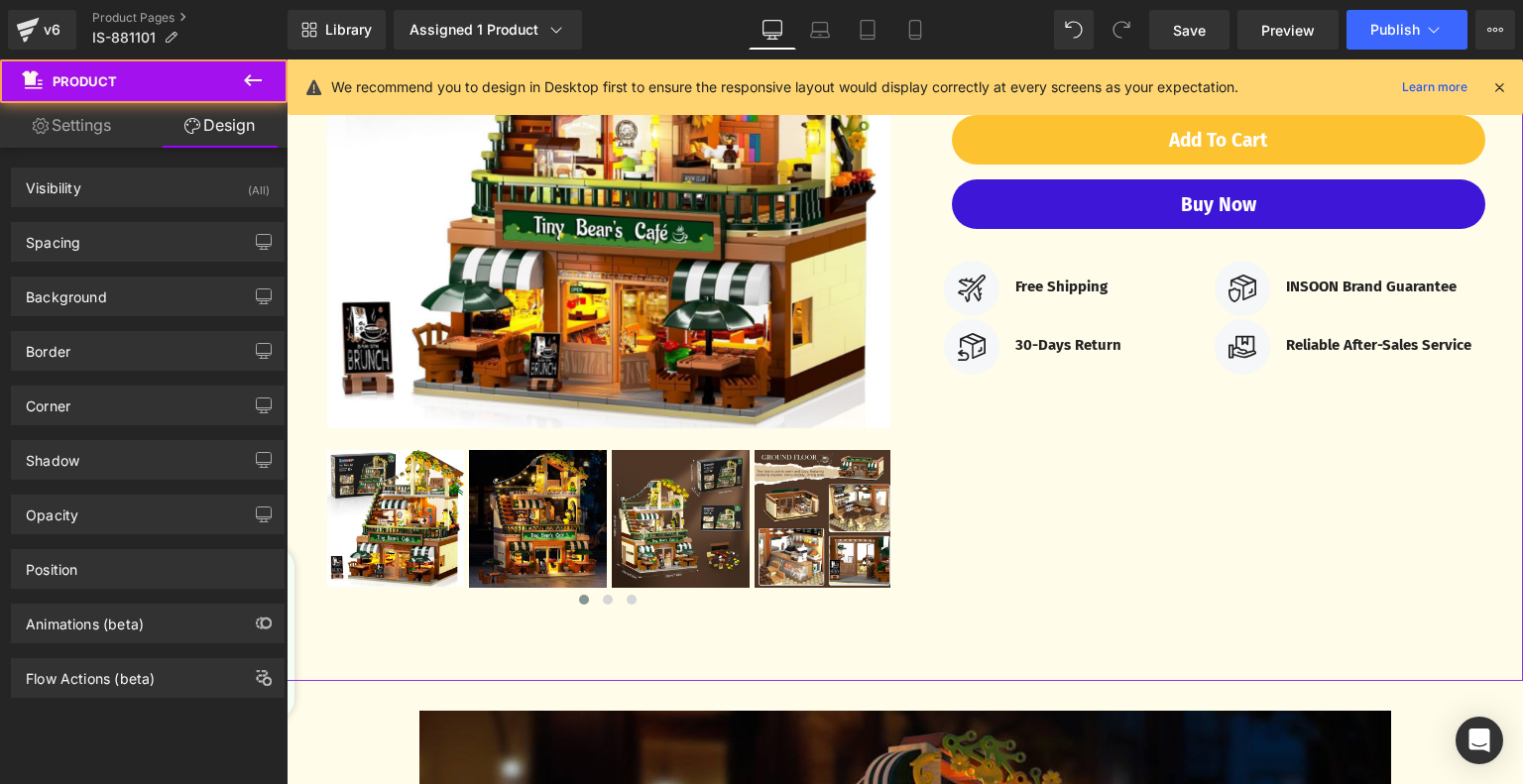 type on "0" 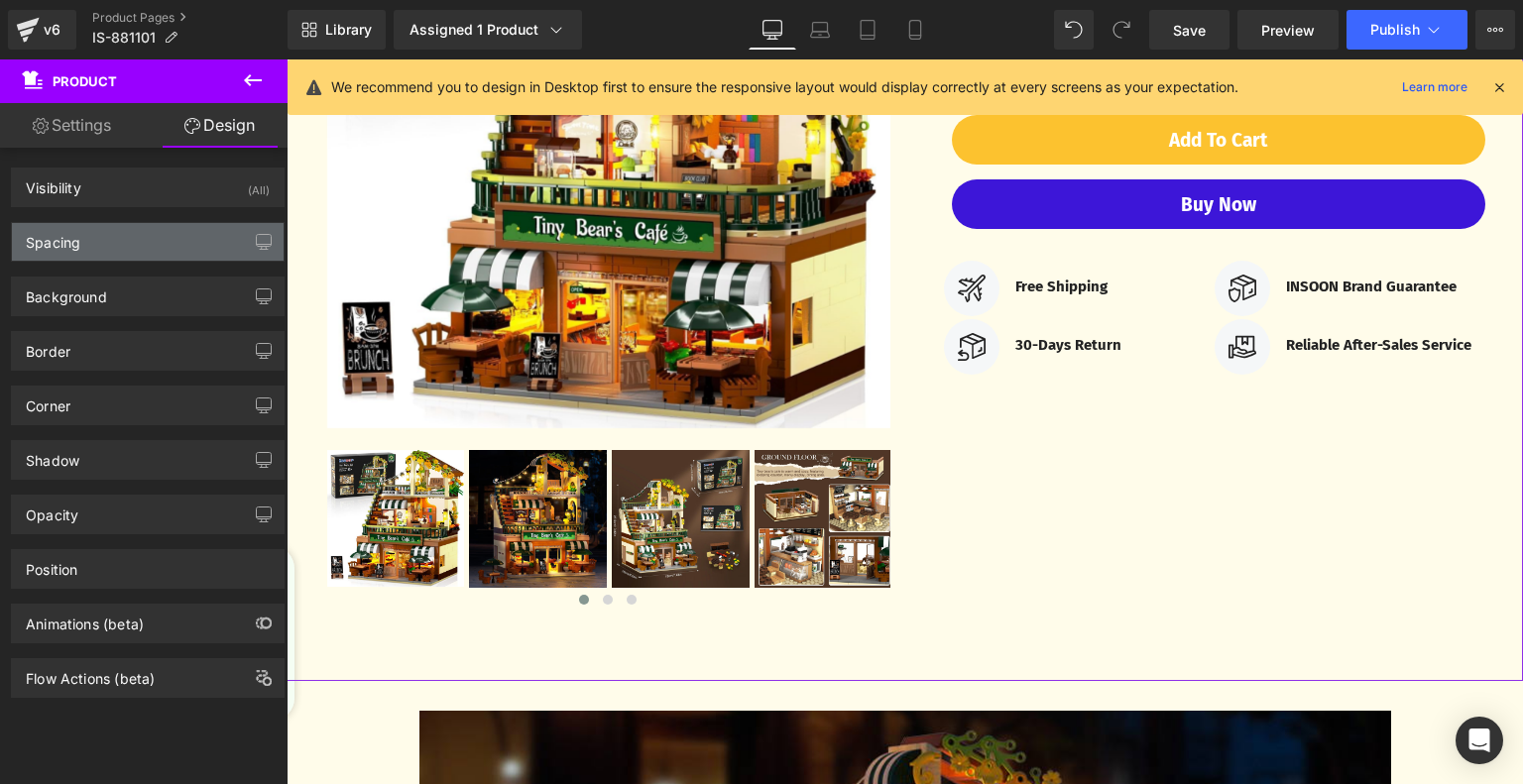 click on "Spacing" at bounding box center [148, 242] 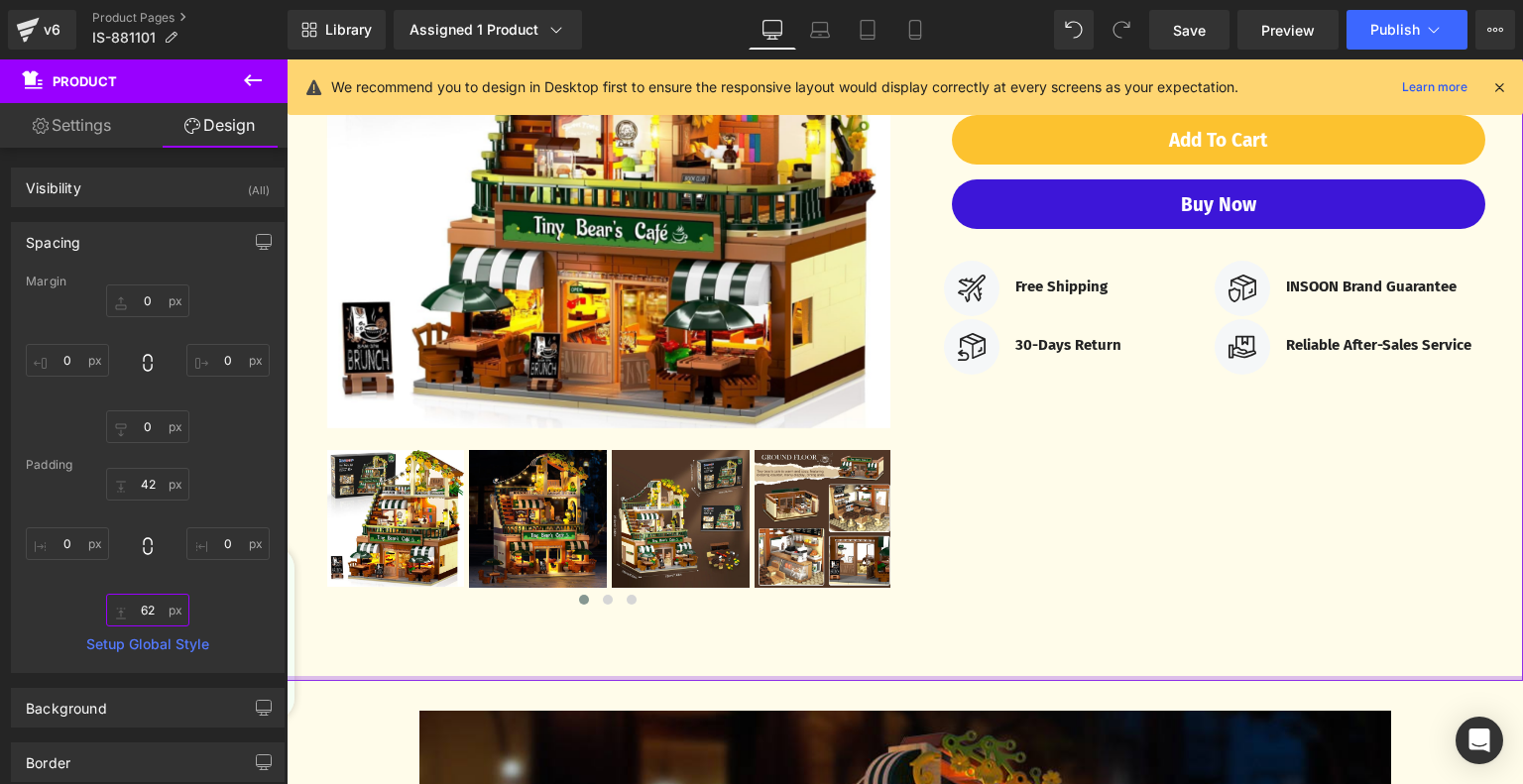 click on "62" at bounding box center (148, 610) 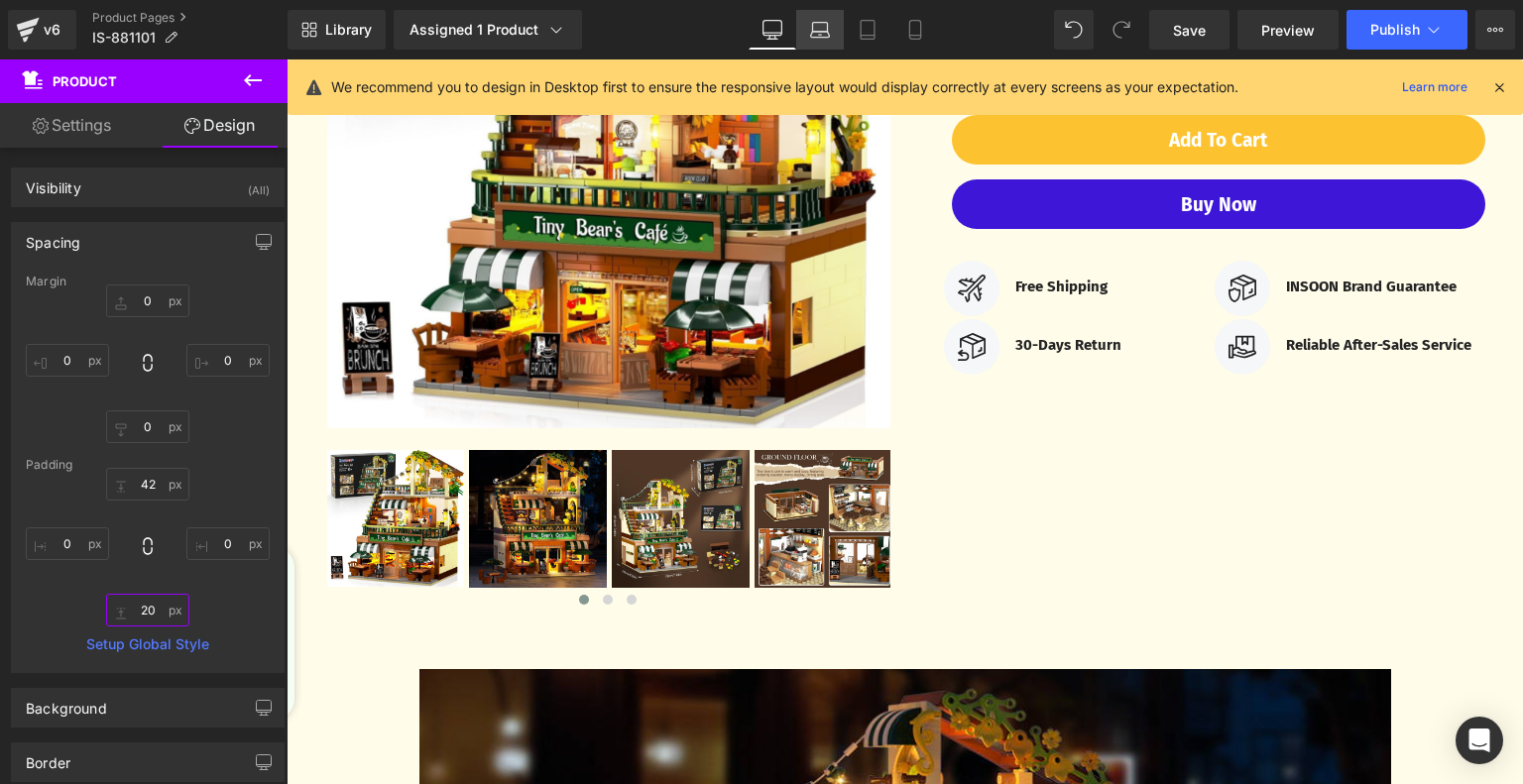type on "20" 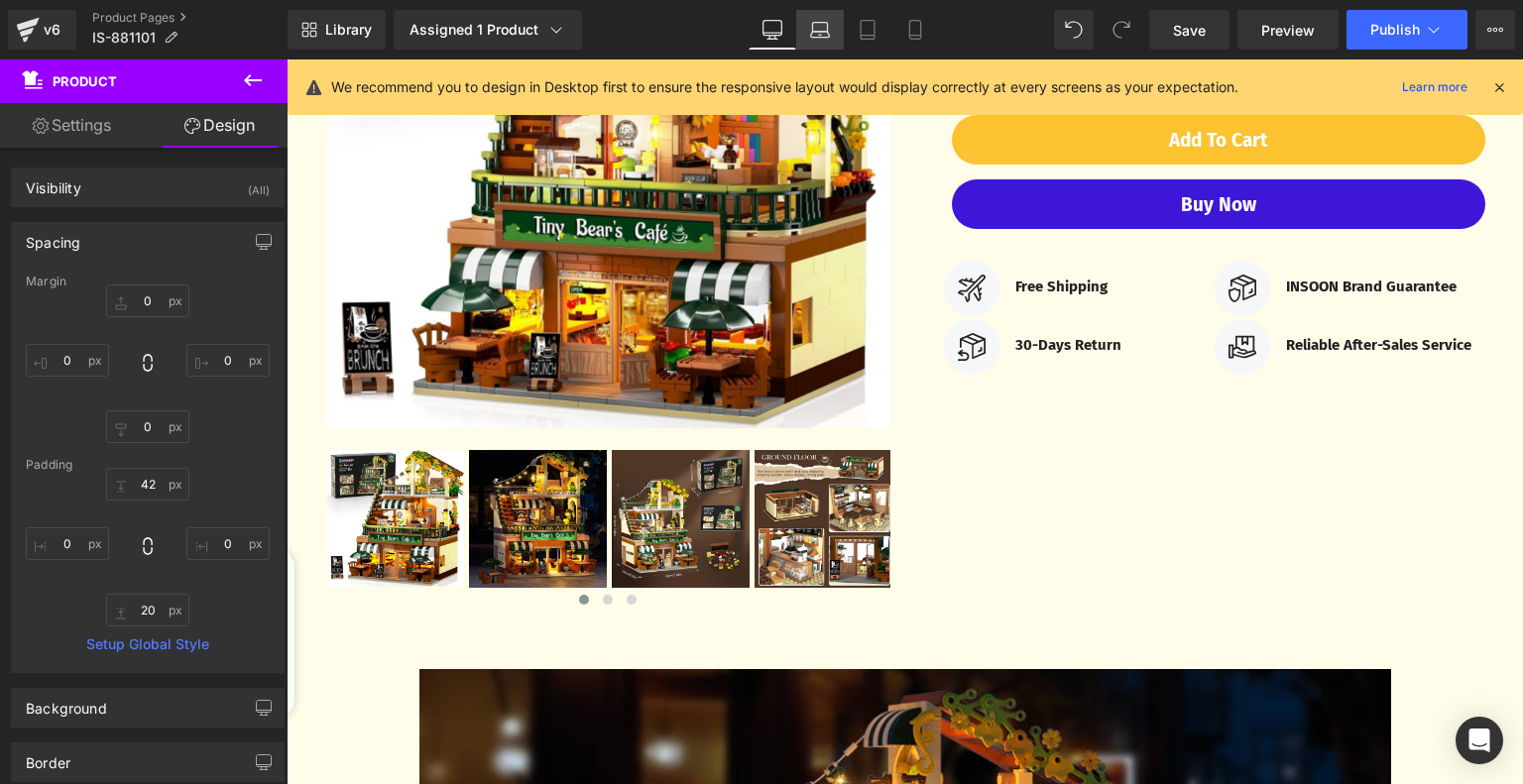 click 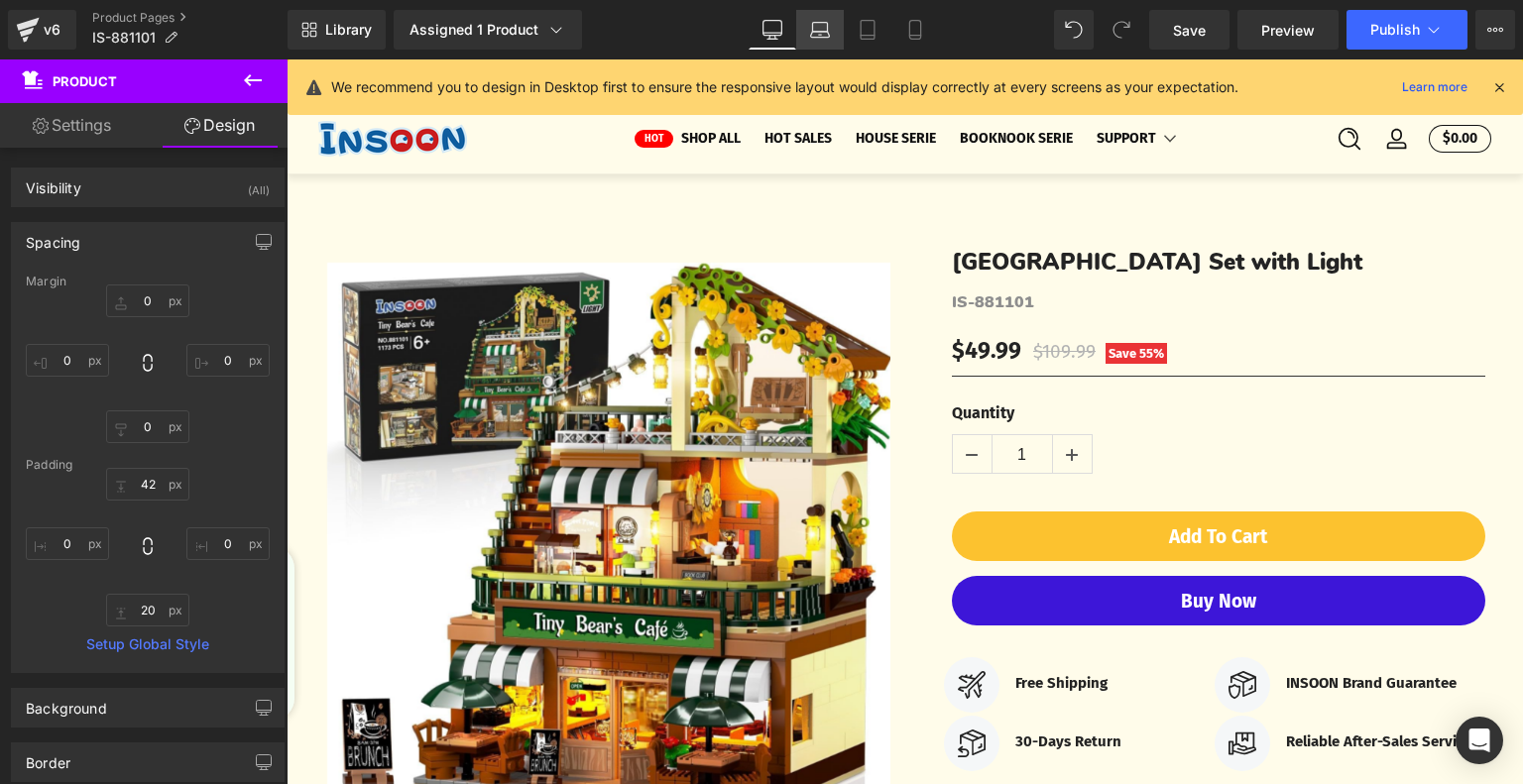 type on "0" 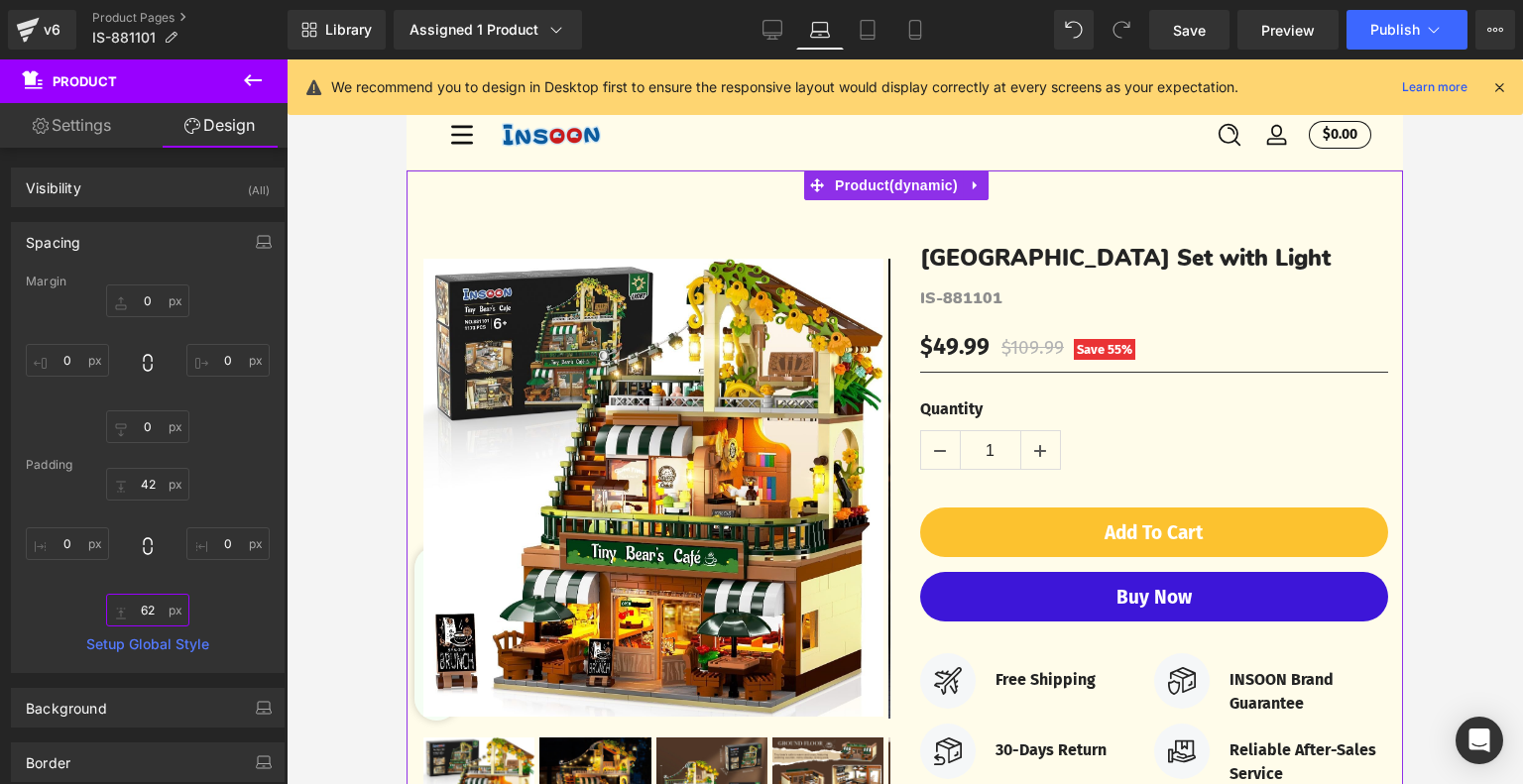 click on "62" at bounding box center (148, 610) 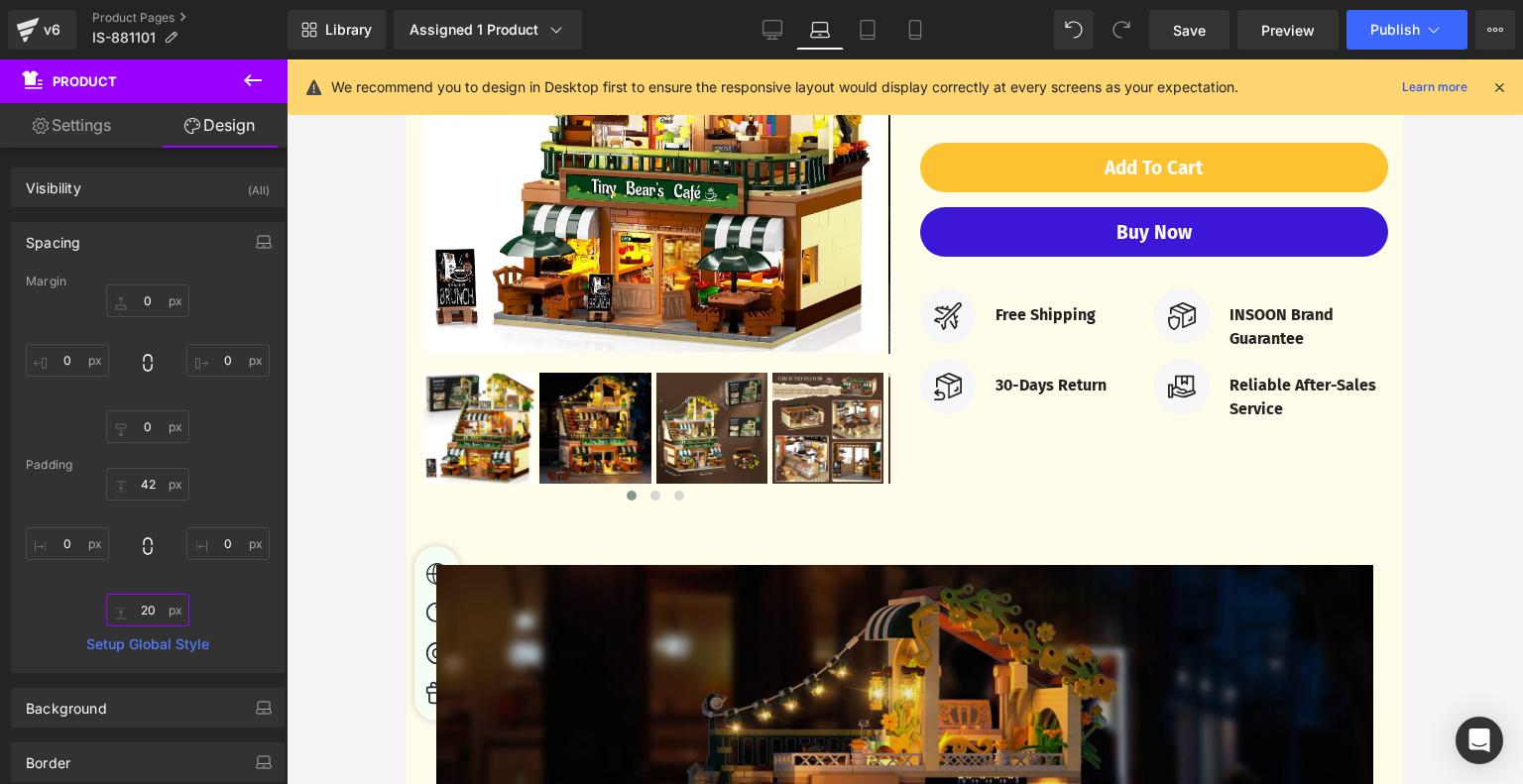 scroll, scrollTop: 396, scrollLeft: 0, axis: vertical 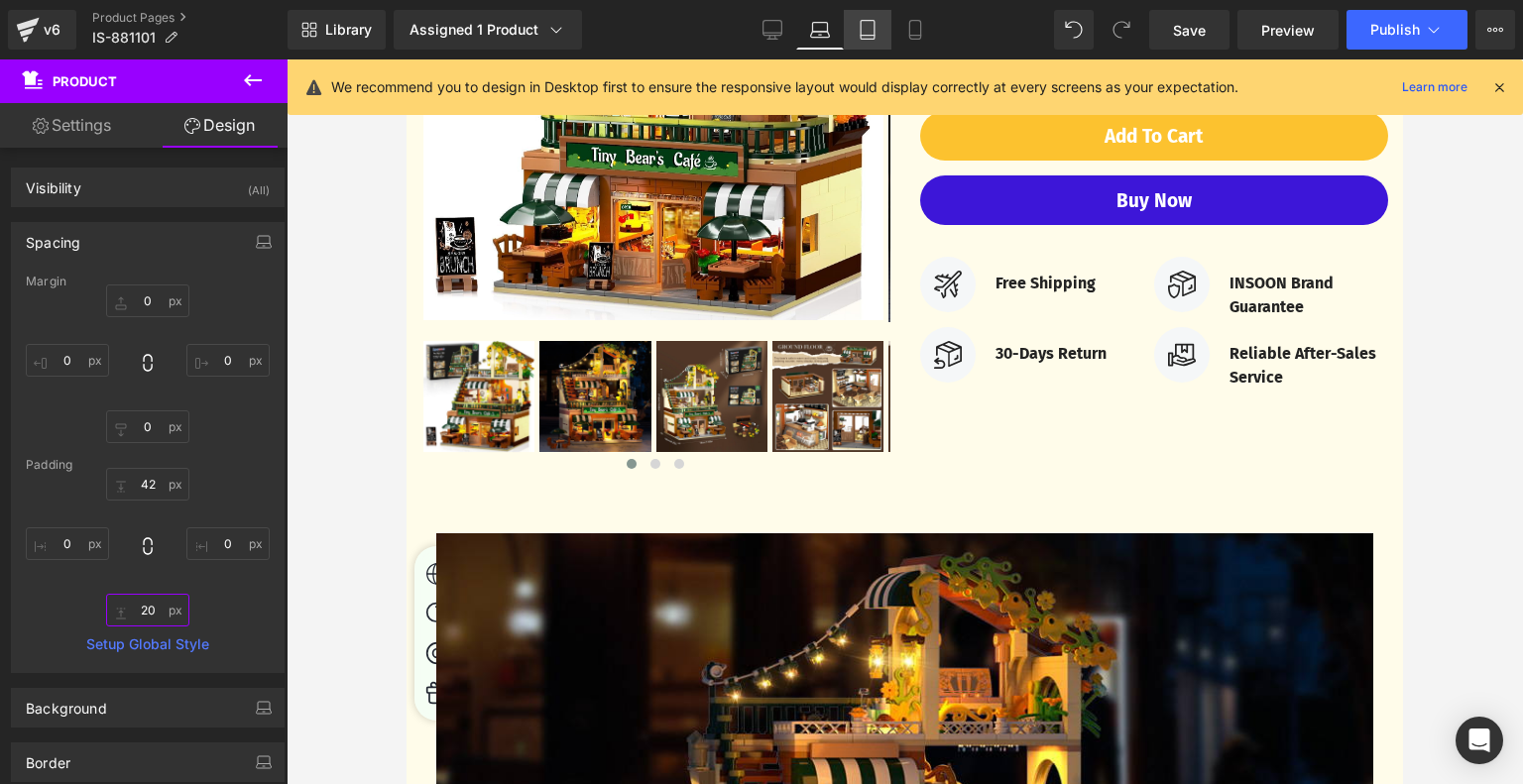 type on "20" 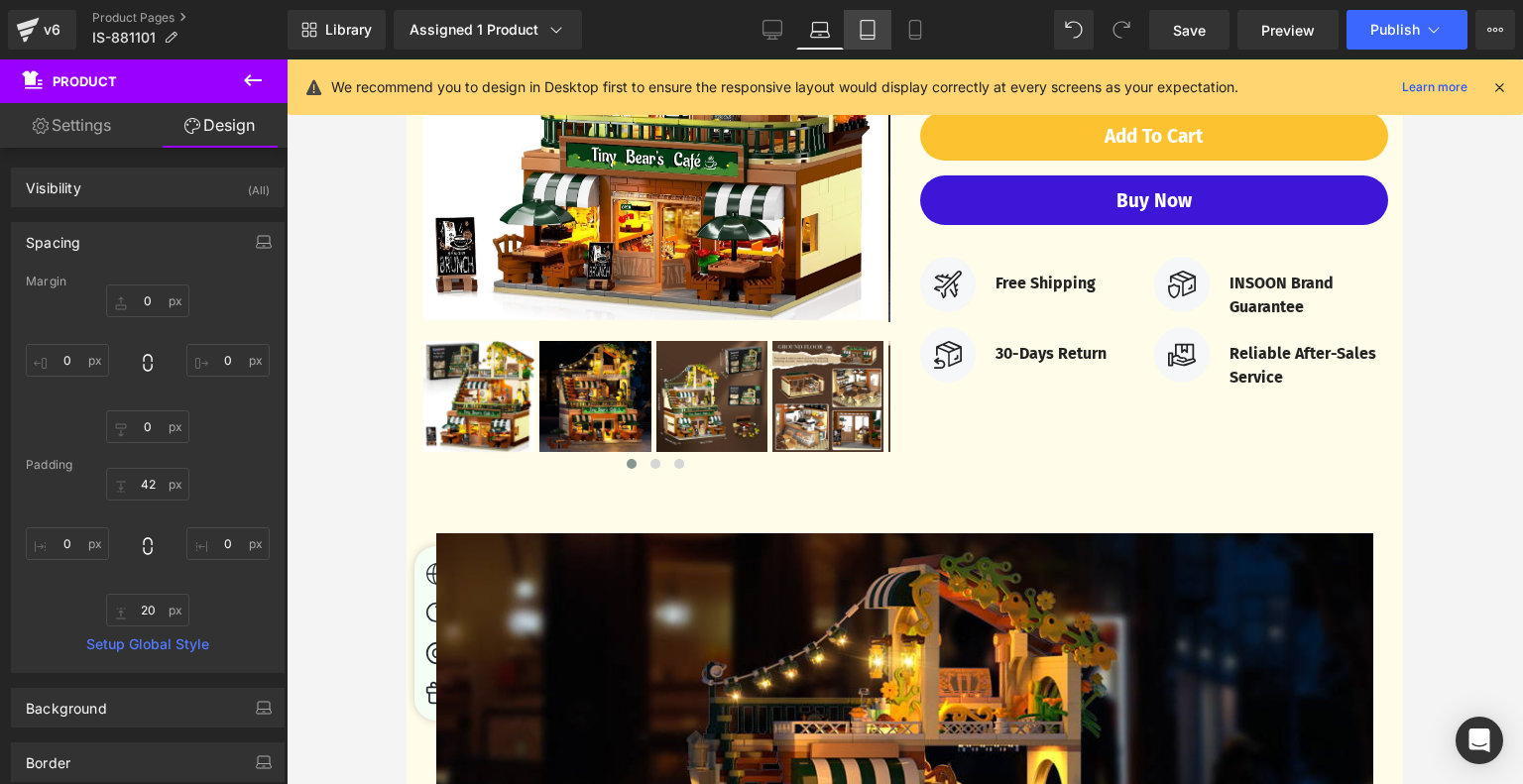 click on "Tablet" at bounding box center (868, 30) 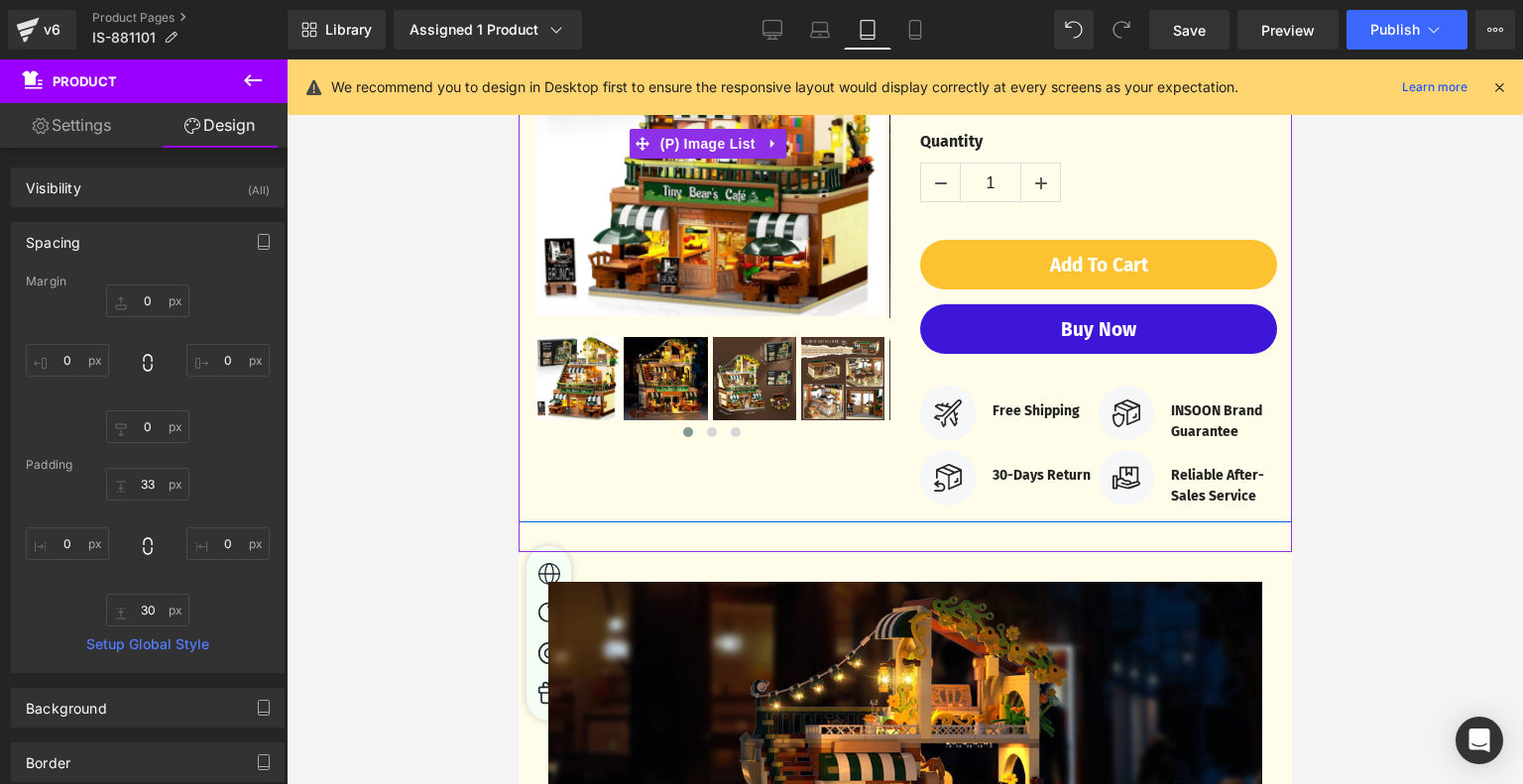 scroll, scrollTop: 396, scrollLeft: 0, axis: vertical 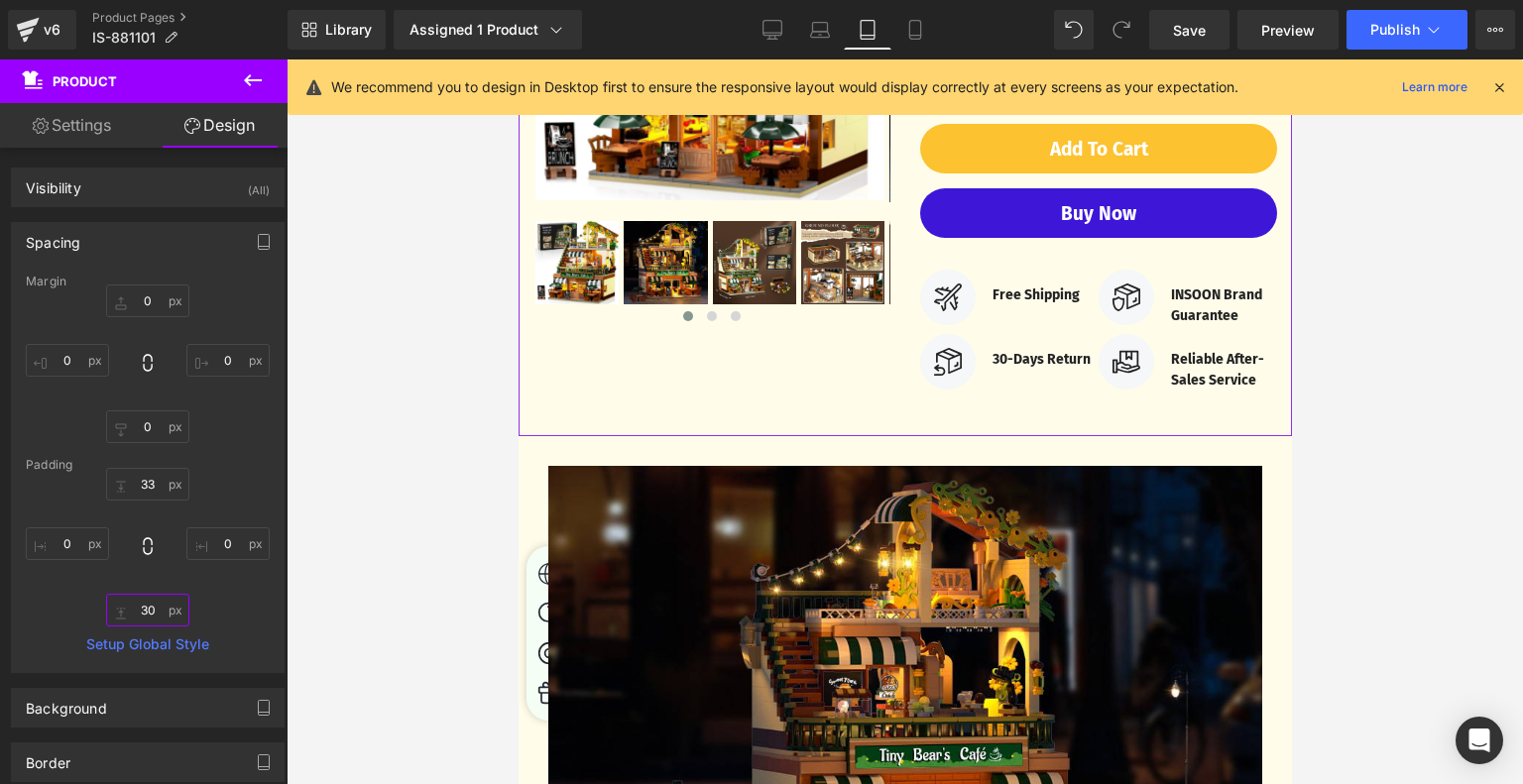 click on "30" at bounding box center (148, 610) 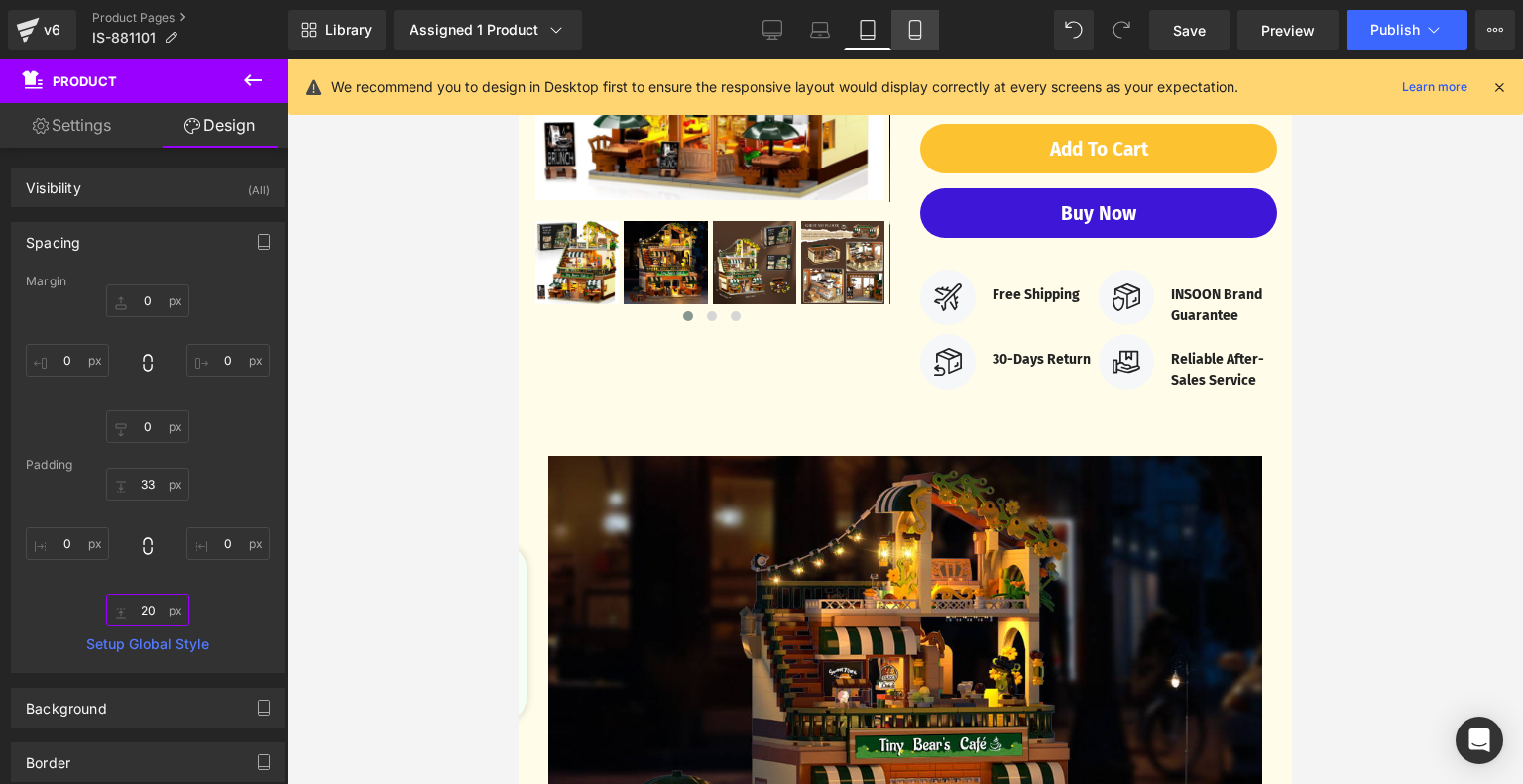 type on "20" 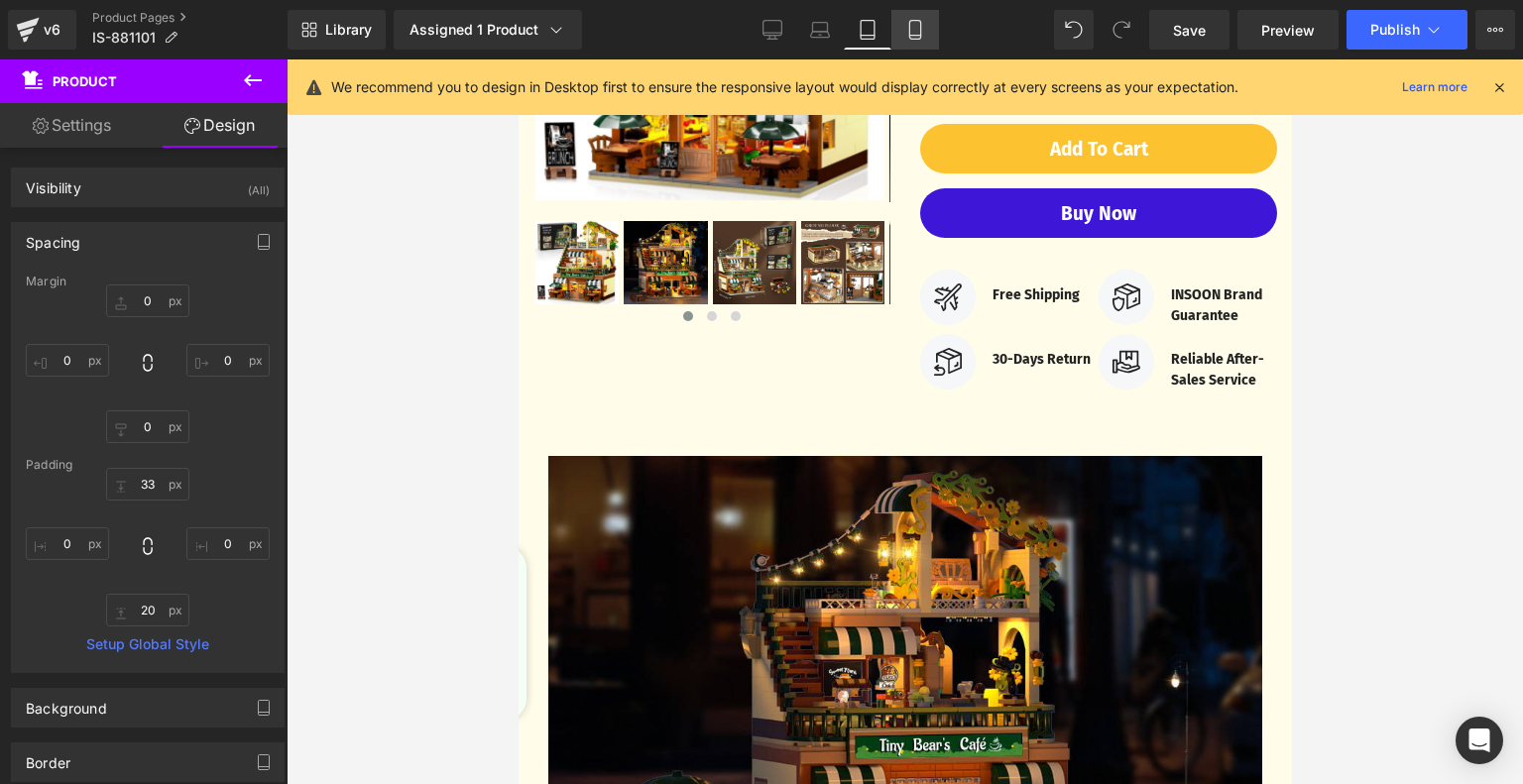 click 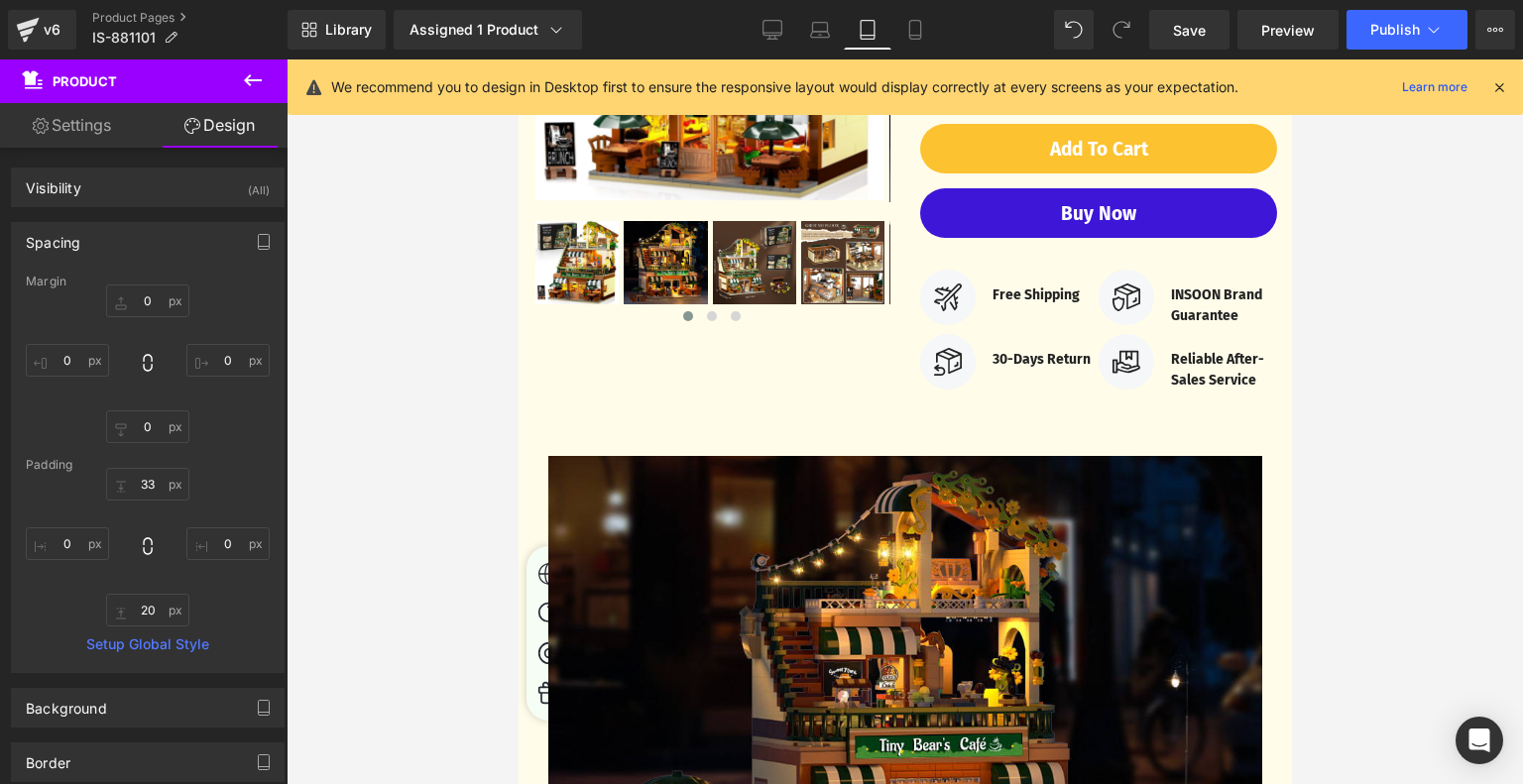 scroll, scrollTop: 0, scrollLeft: 0, axis: both 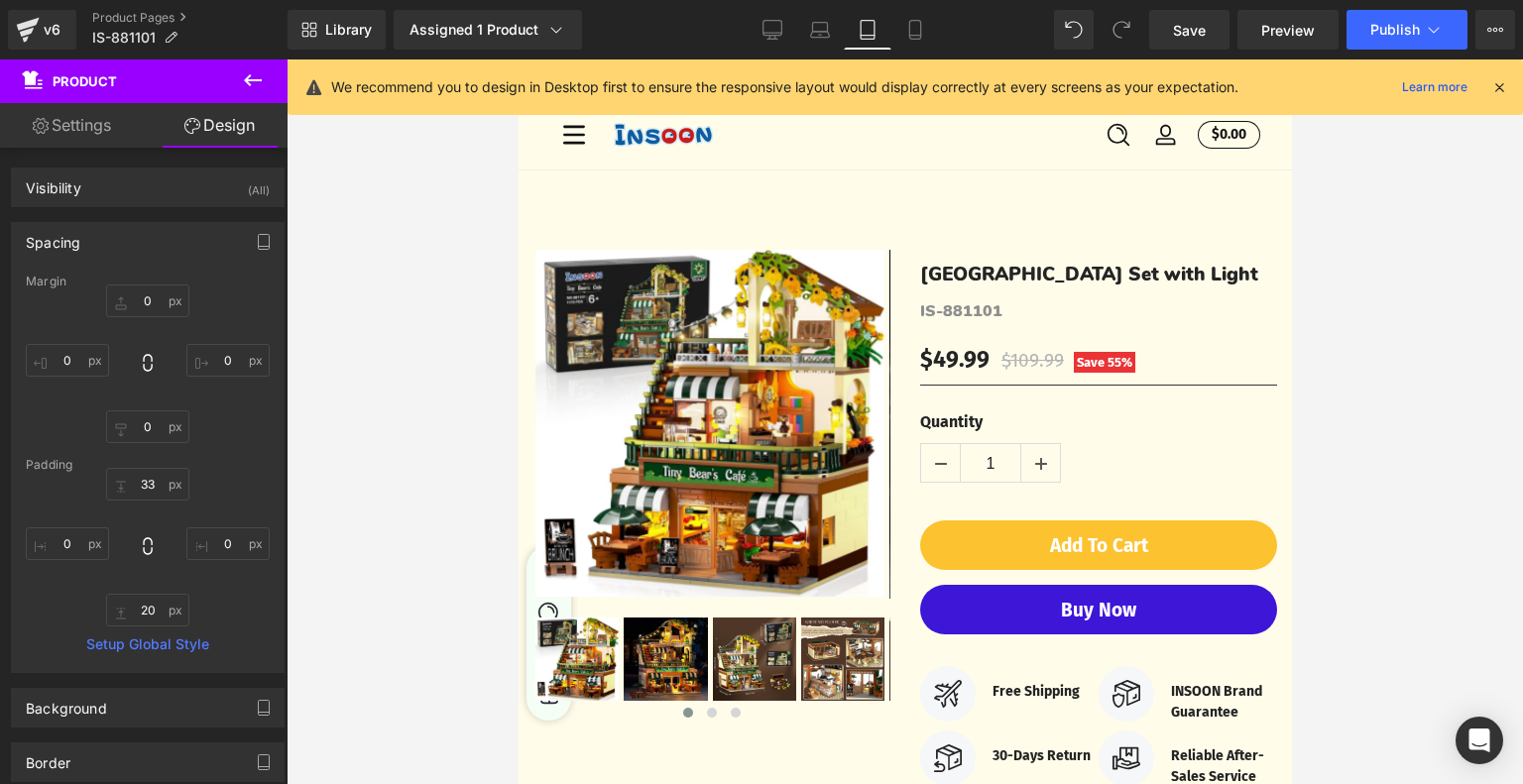 type on "0" 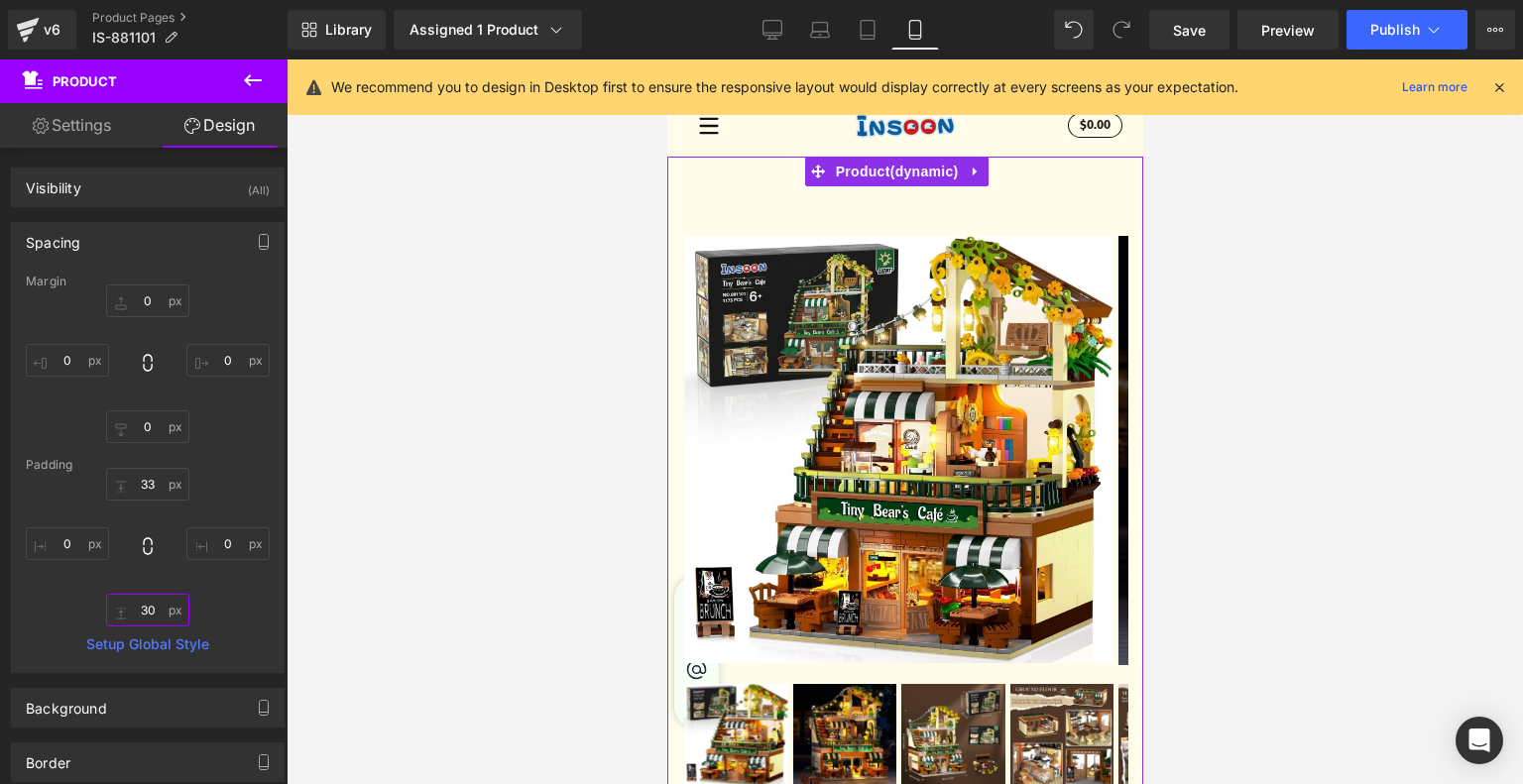 click on "30" at bounding box center [148, 610] 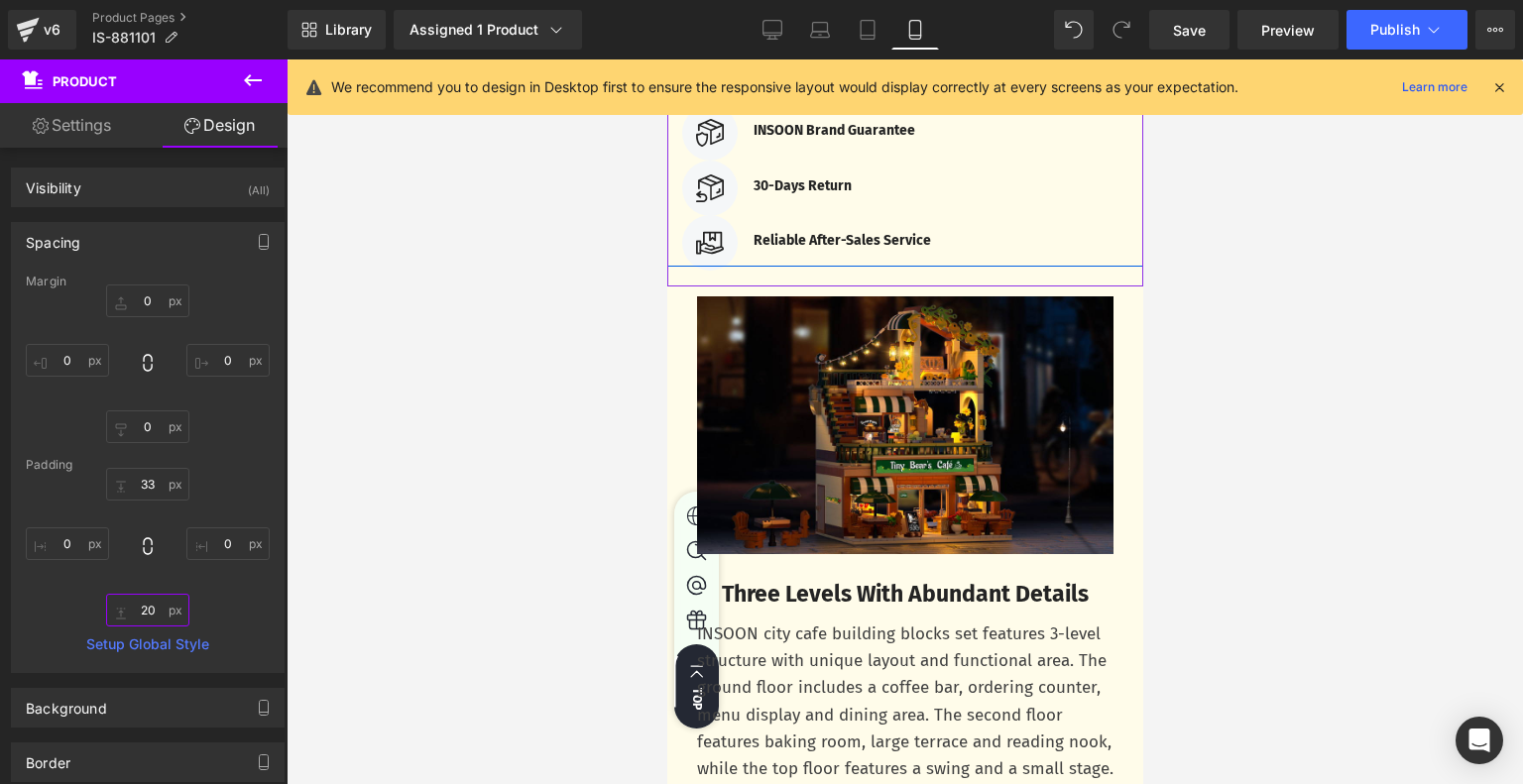 scroll, scrollTop: 1685, scrollLeft: 0, axis: vertical 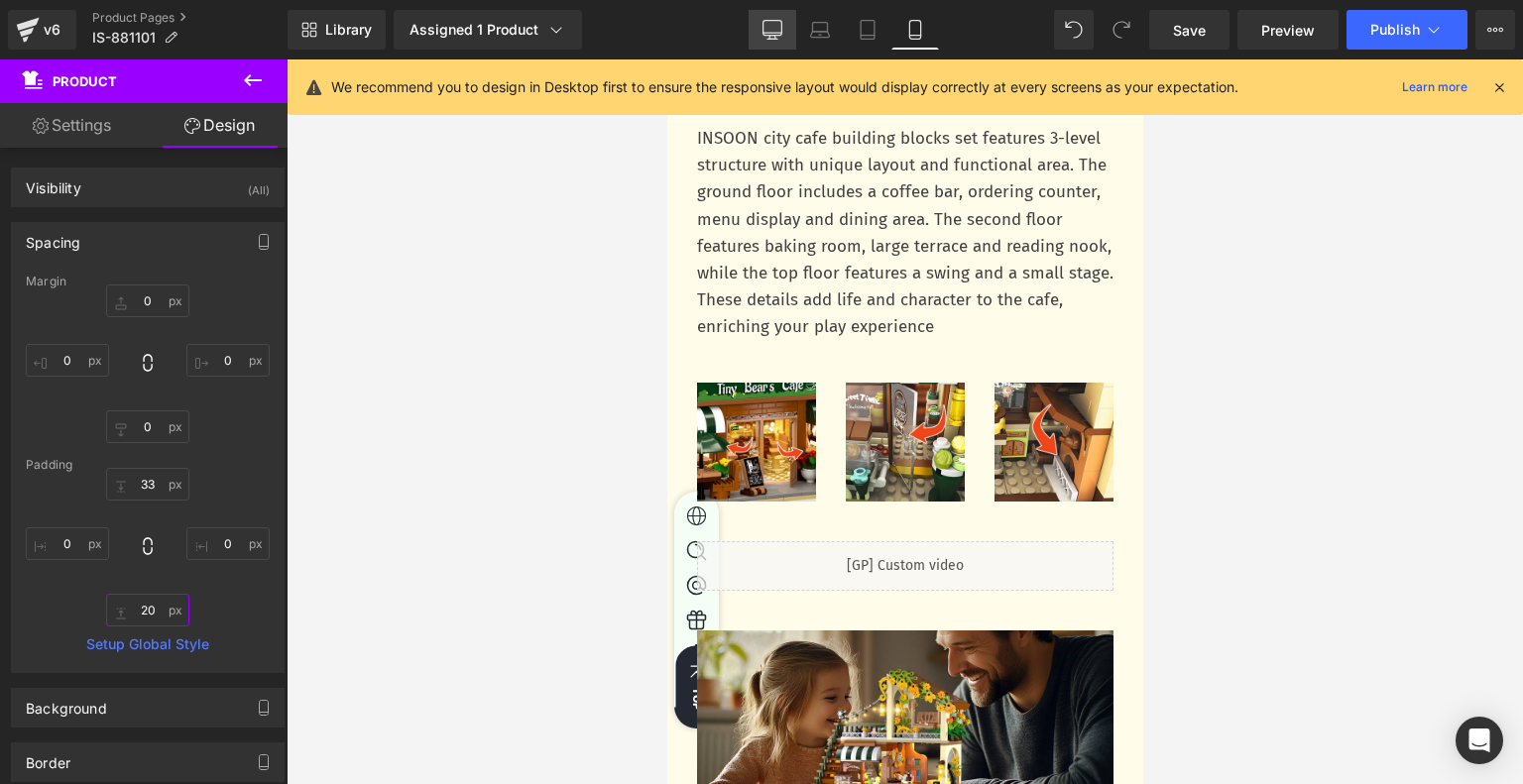 type on "20" 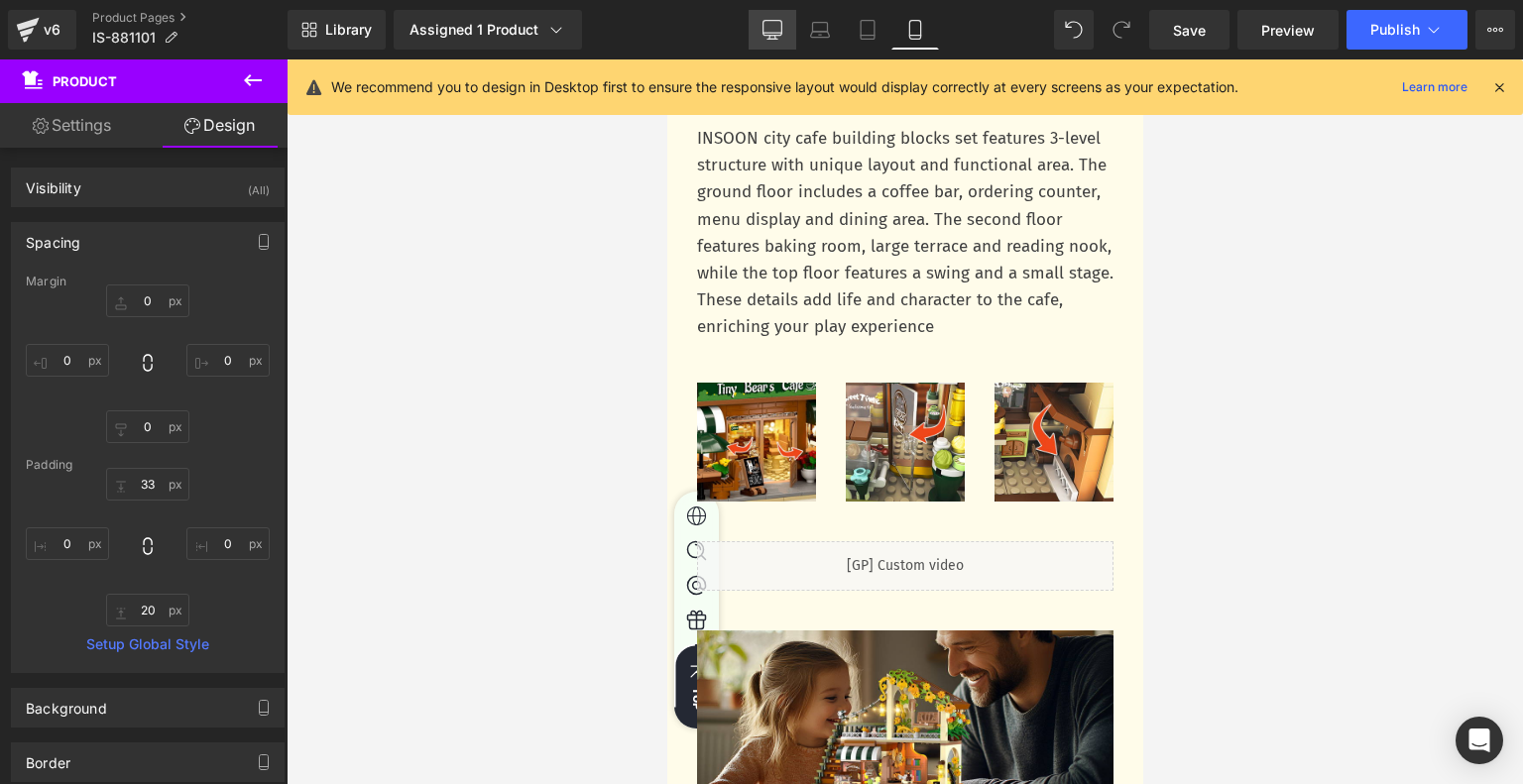 click on "Desktop" at bounding box center [772, 30] 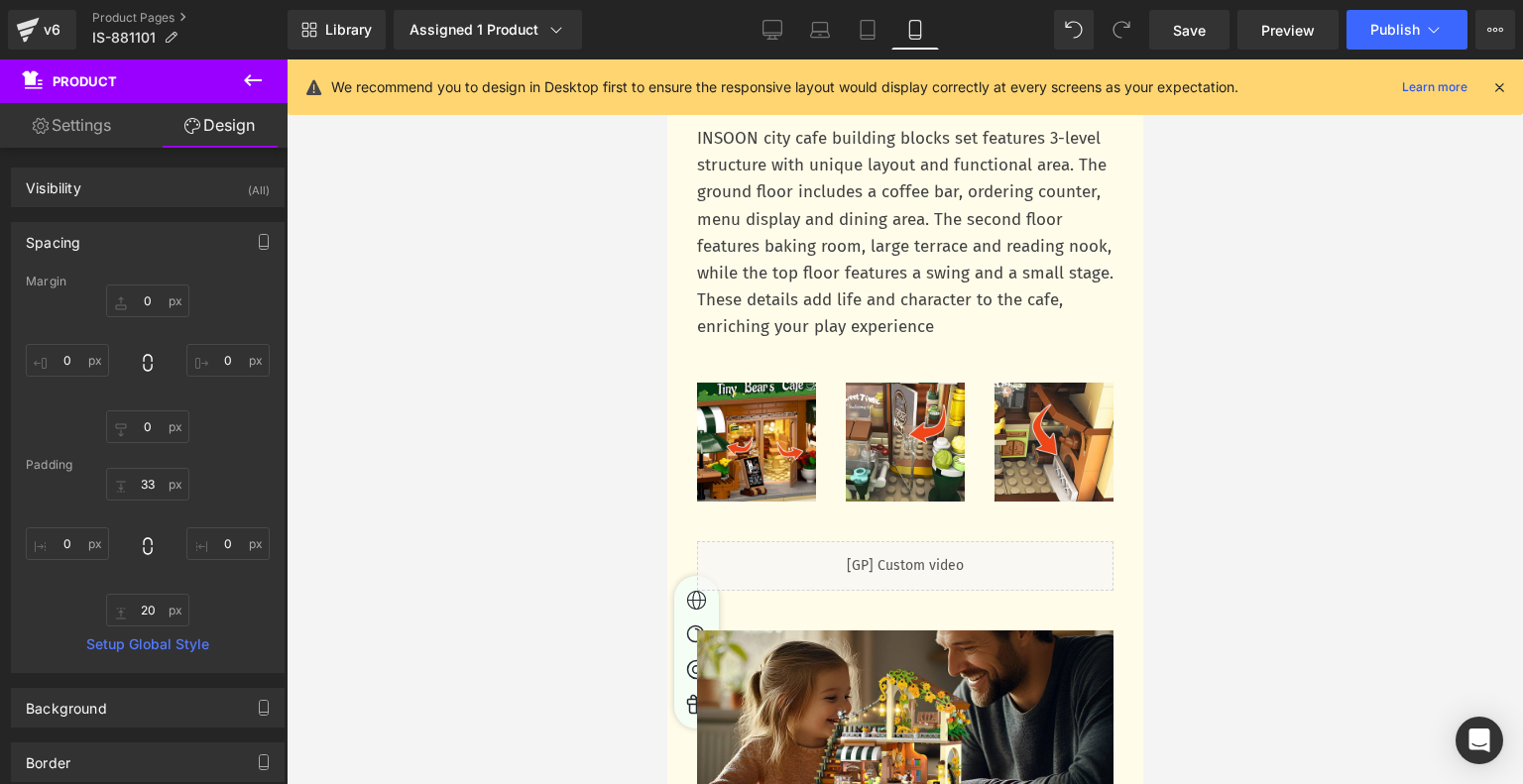 scroll, scrollTop: 0, scrollLeft: 0, axis: both 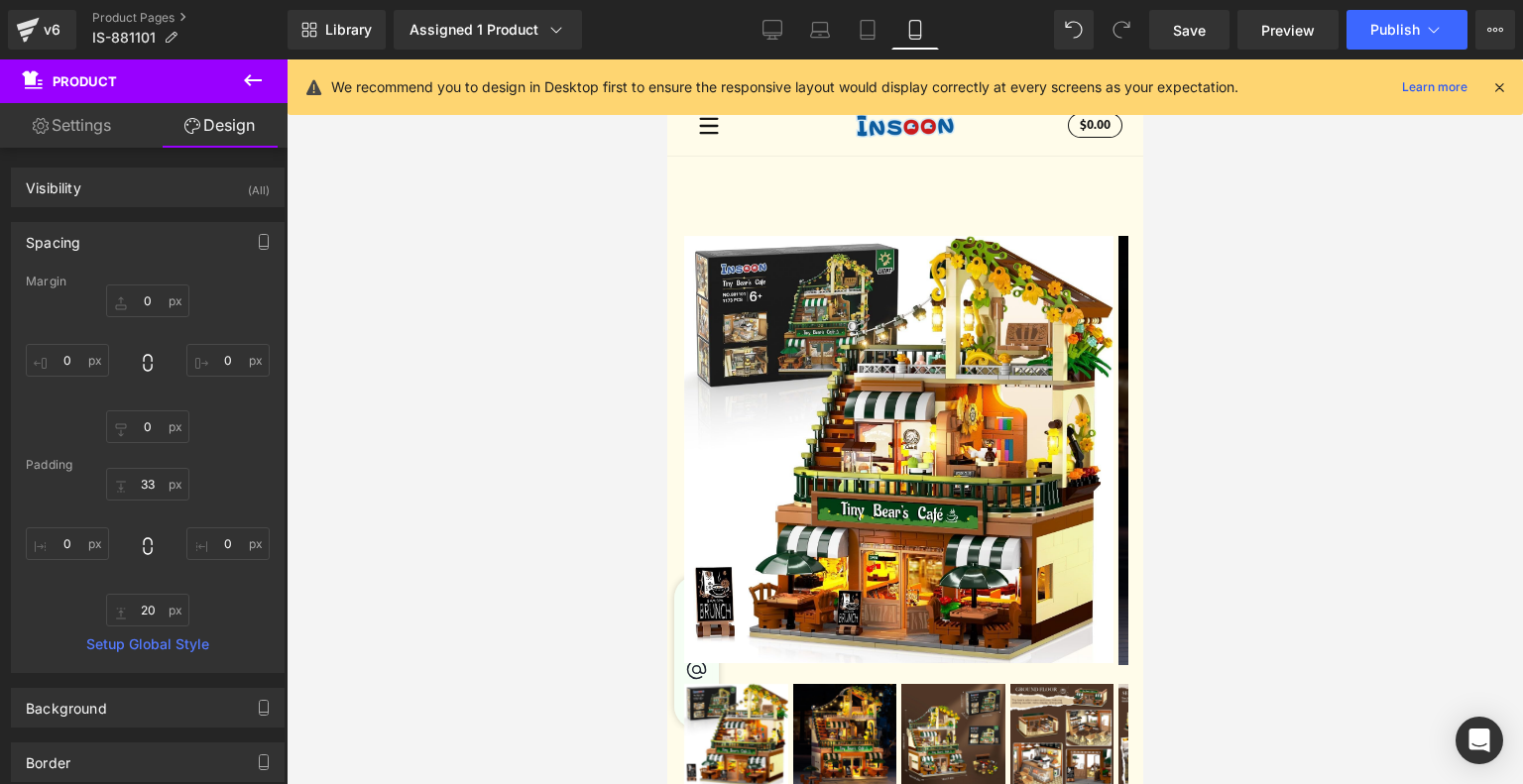 type on "0" 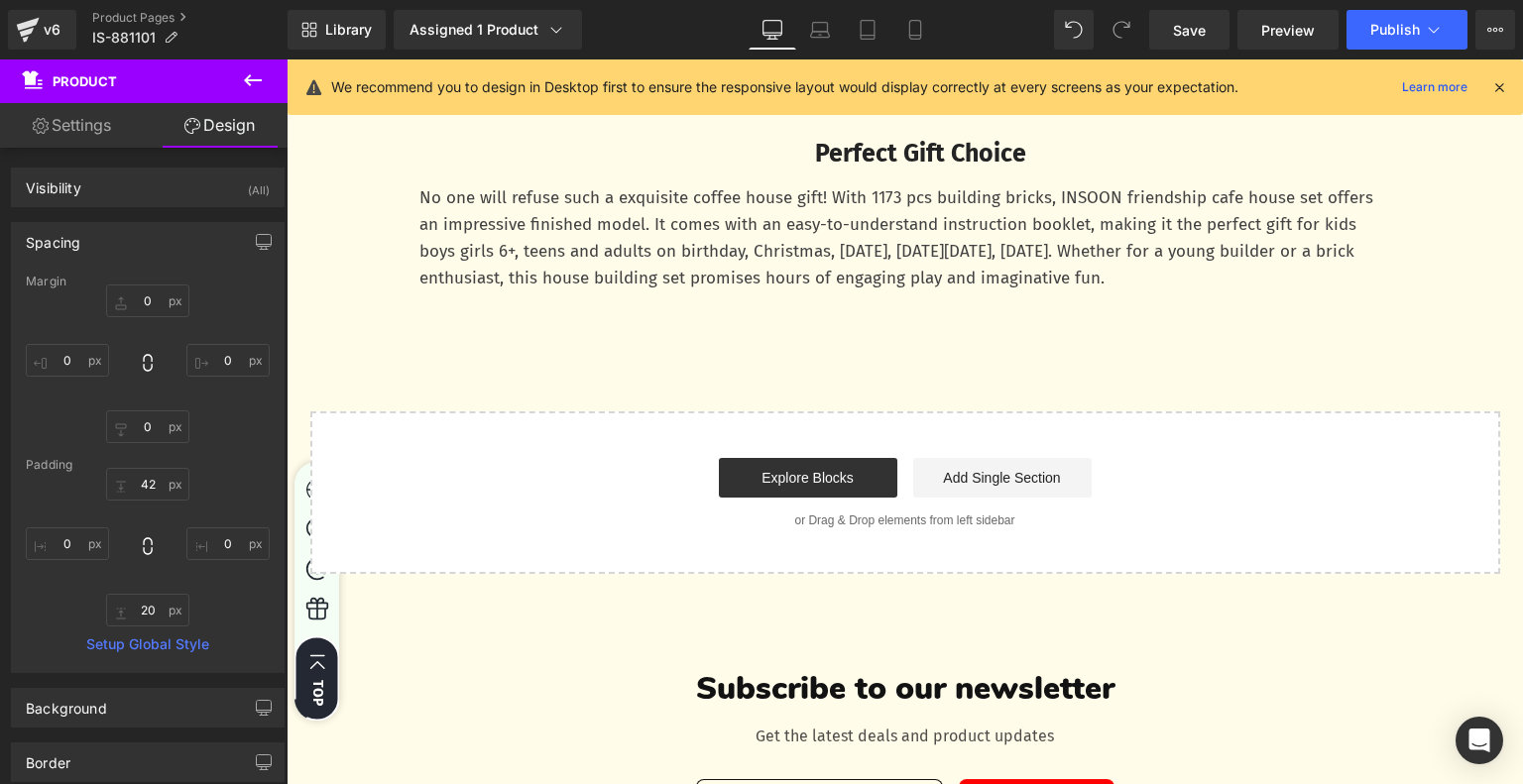 scroll, scrollTop: 5848, scrollLeft: 0, axis: vertical 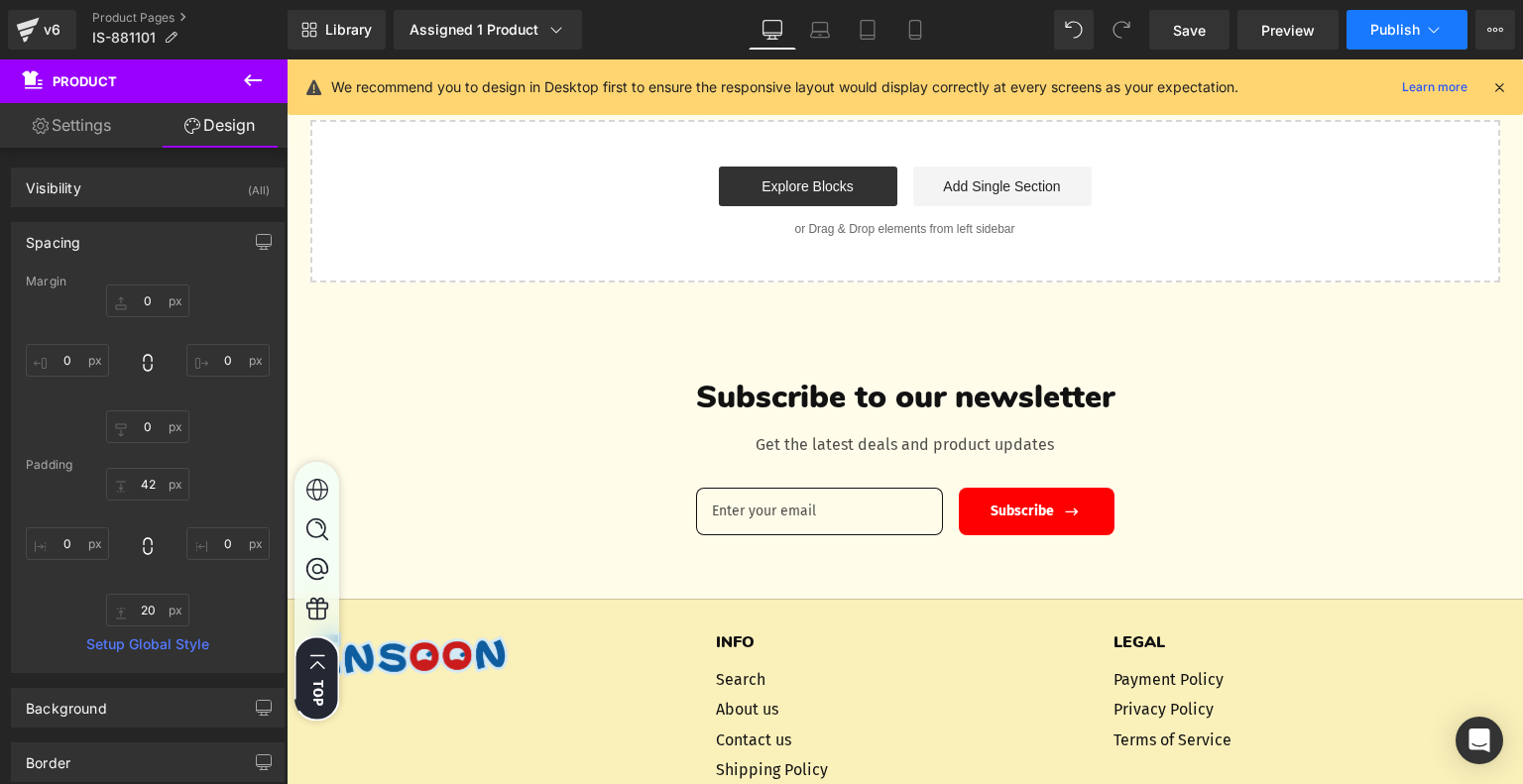 click on "Publish" at bounding box center [1395, 30] 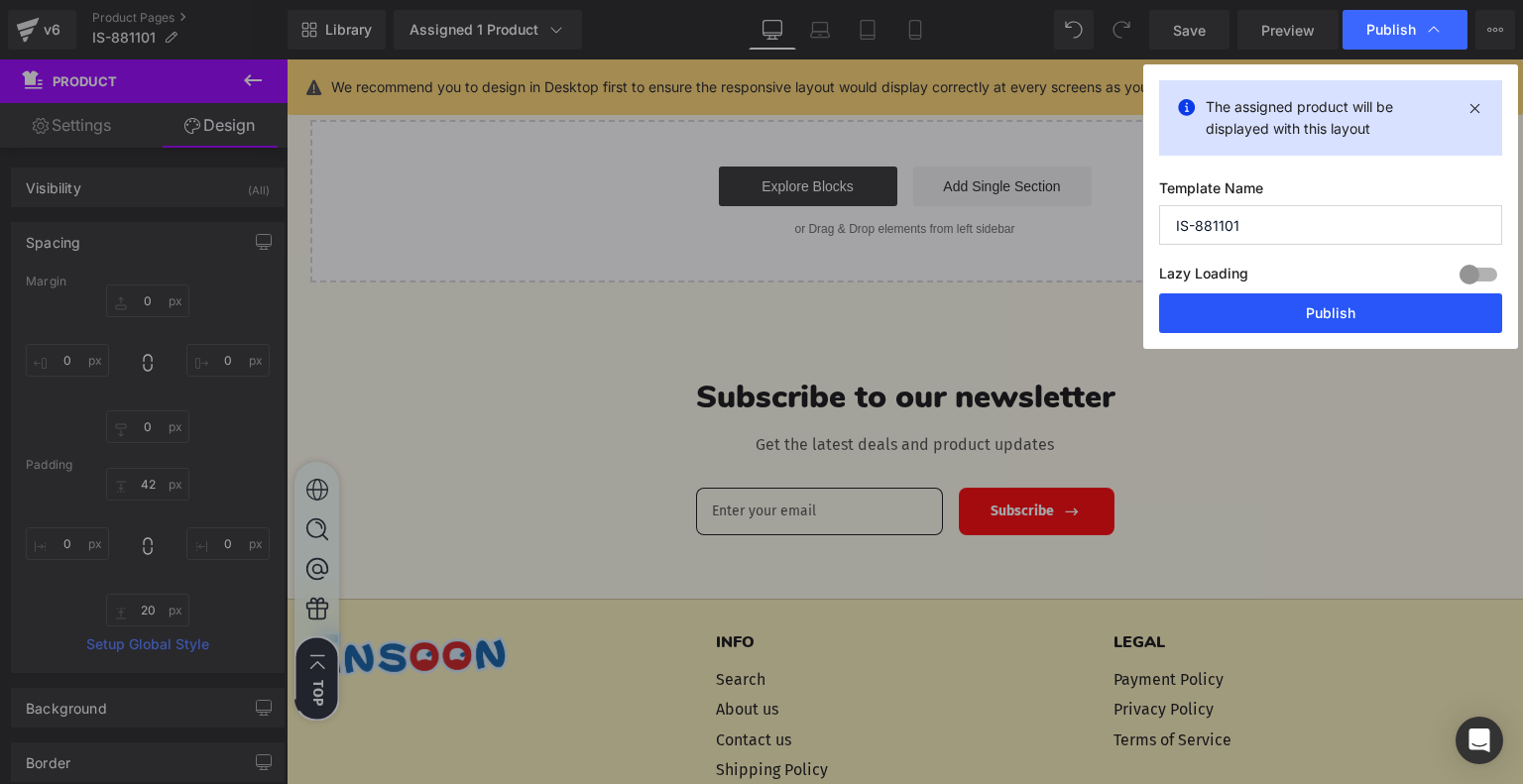 click on "Publish" at bounding box center [1331, 313] 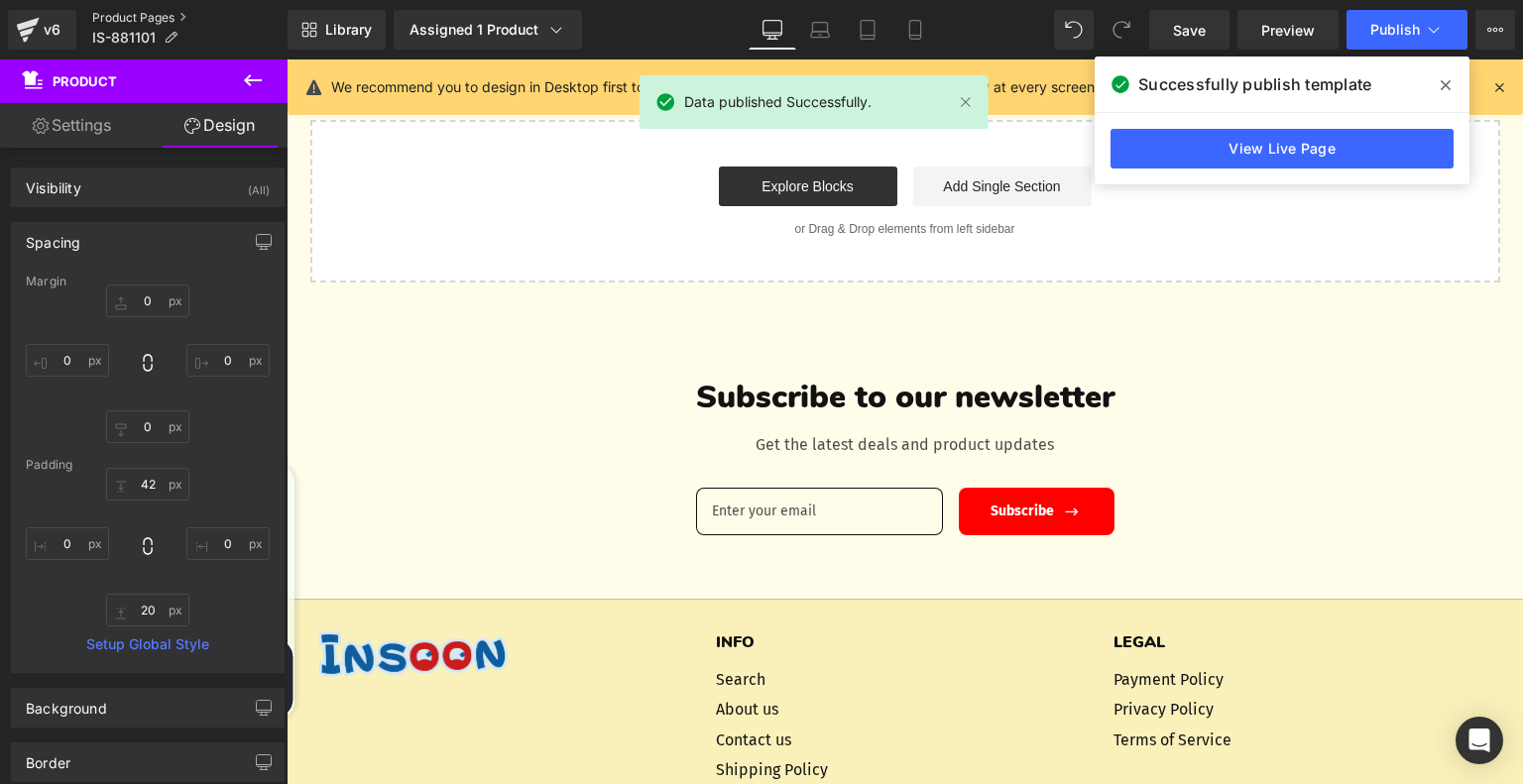 click on "Product Pages" at bounding box center (189, 18) 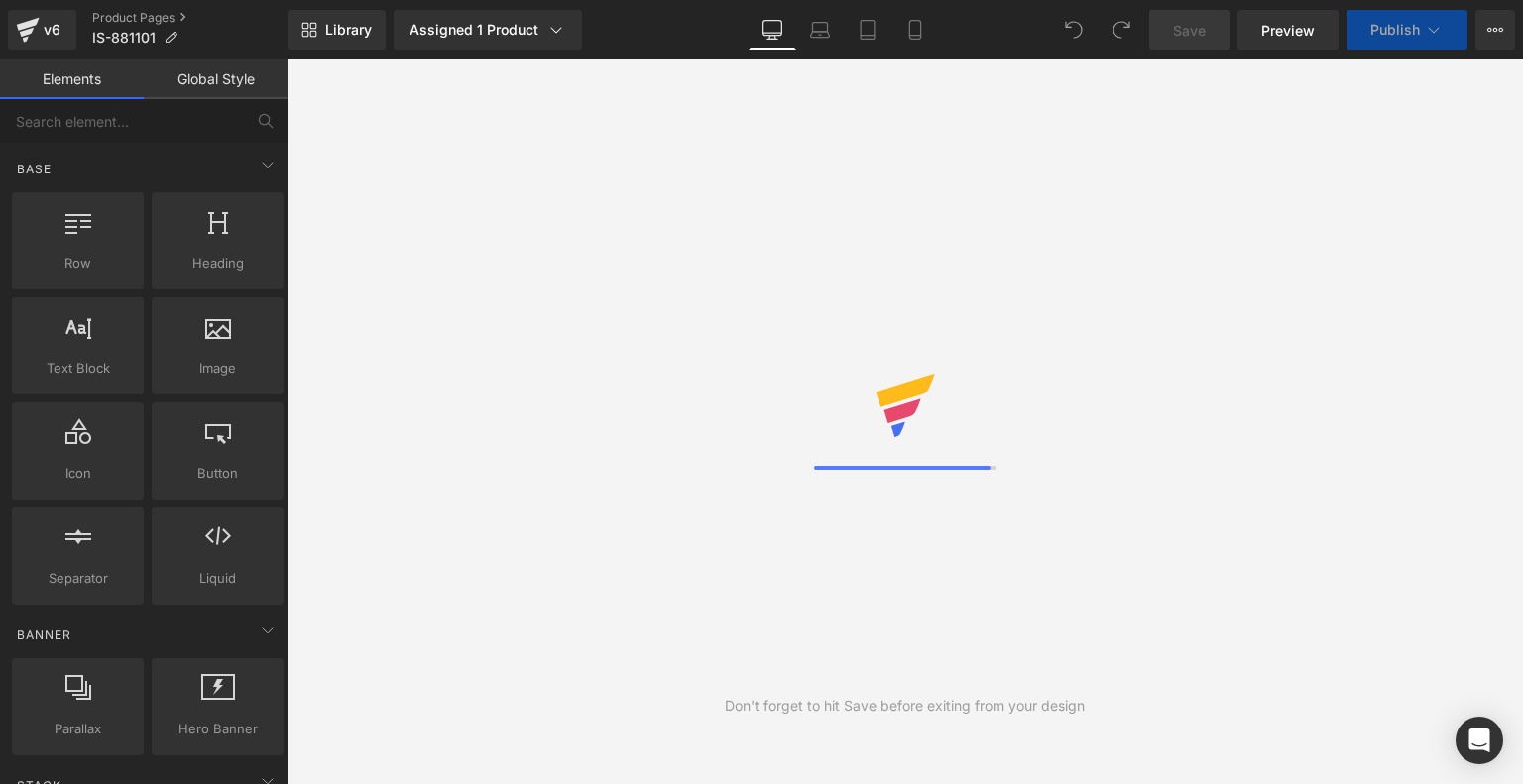 scroll, scrollTop: 0, scrollLeft: 0, axis: both 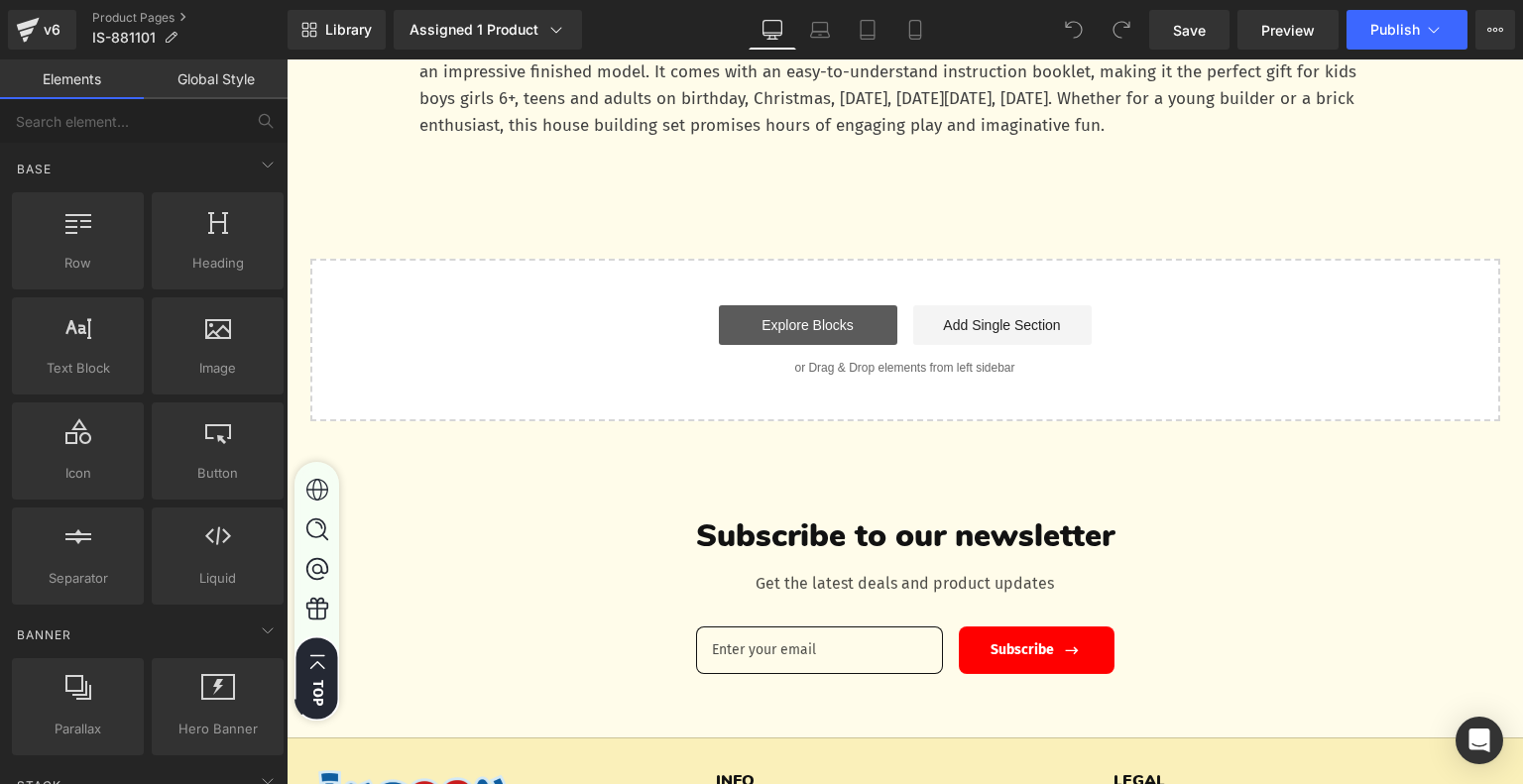 click on "Explore Blocks" at bounding box center [808, 325] 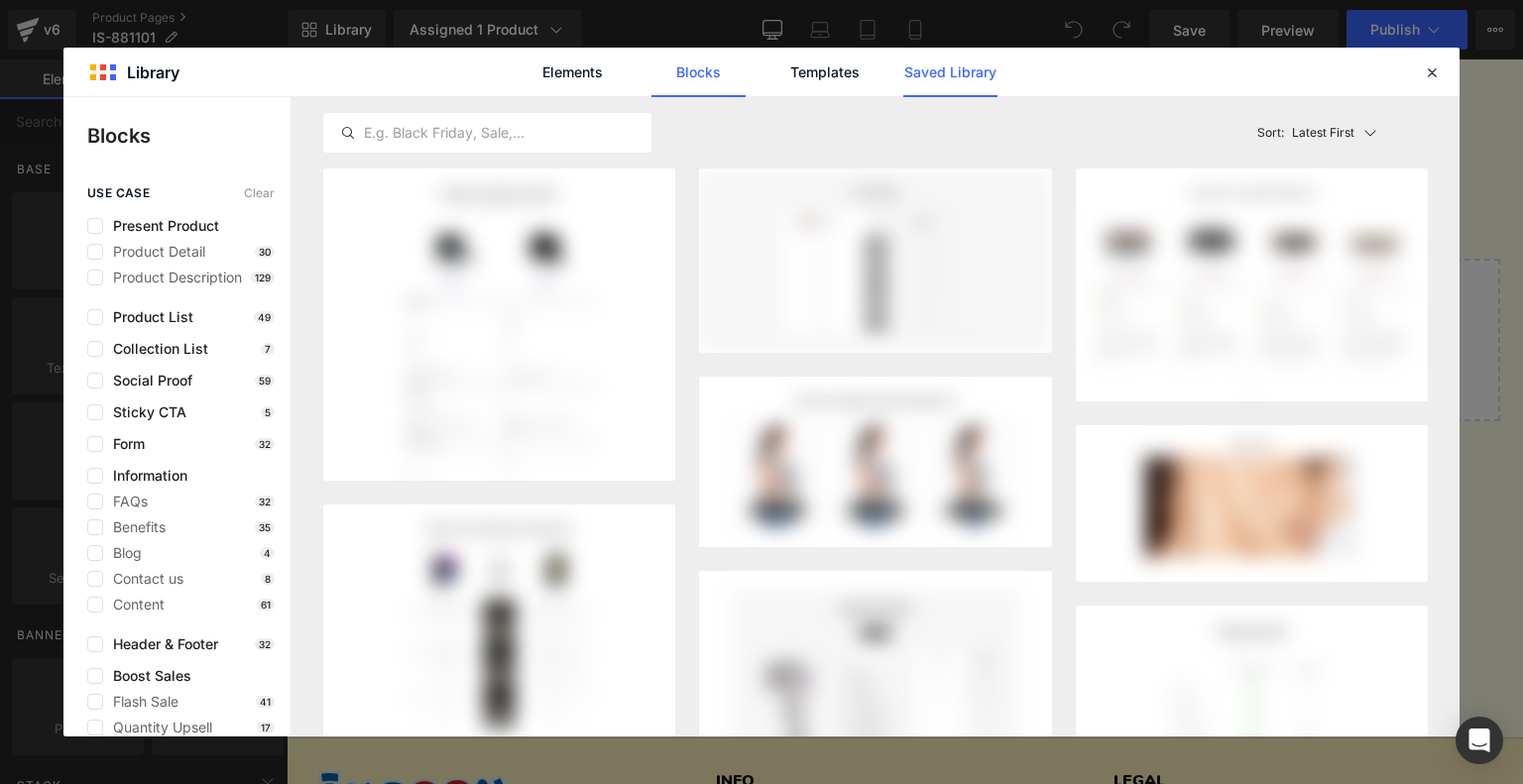 click on "Saved Library" 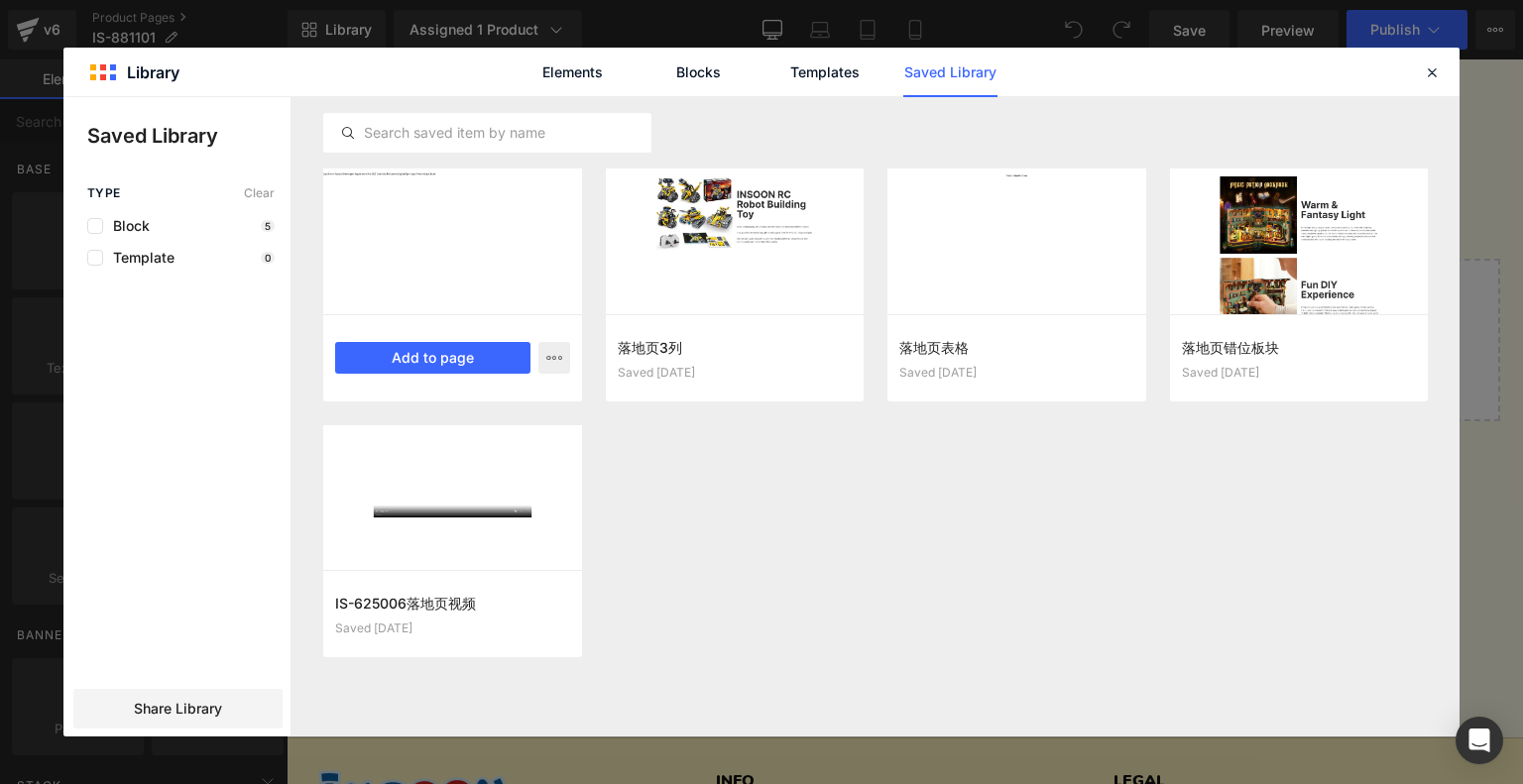 click on "政策页面最后的空格 Saved 1 hour ago Add to page" at bounding box center (452, 358) 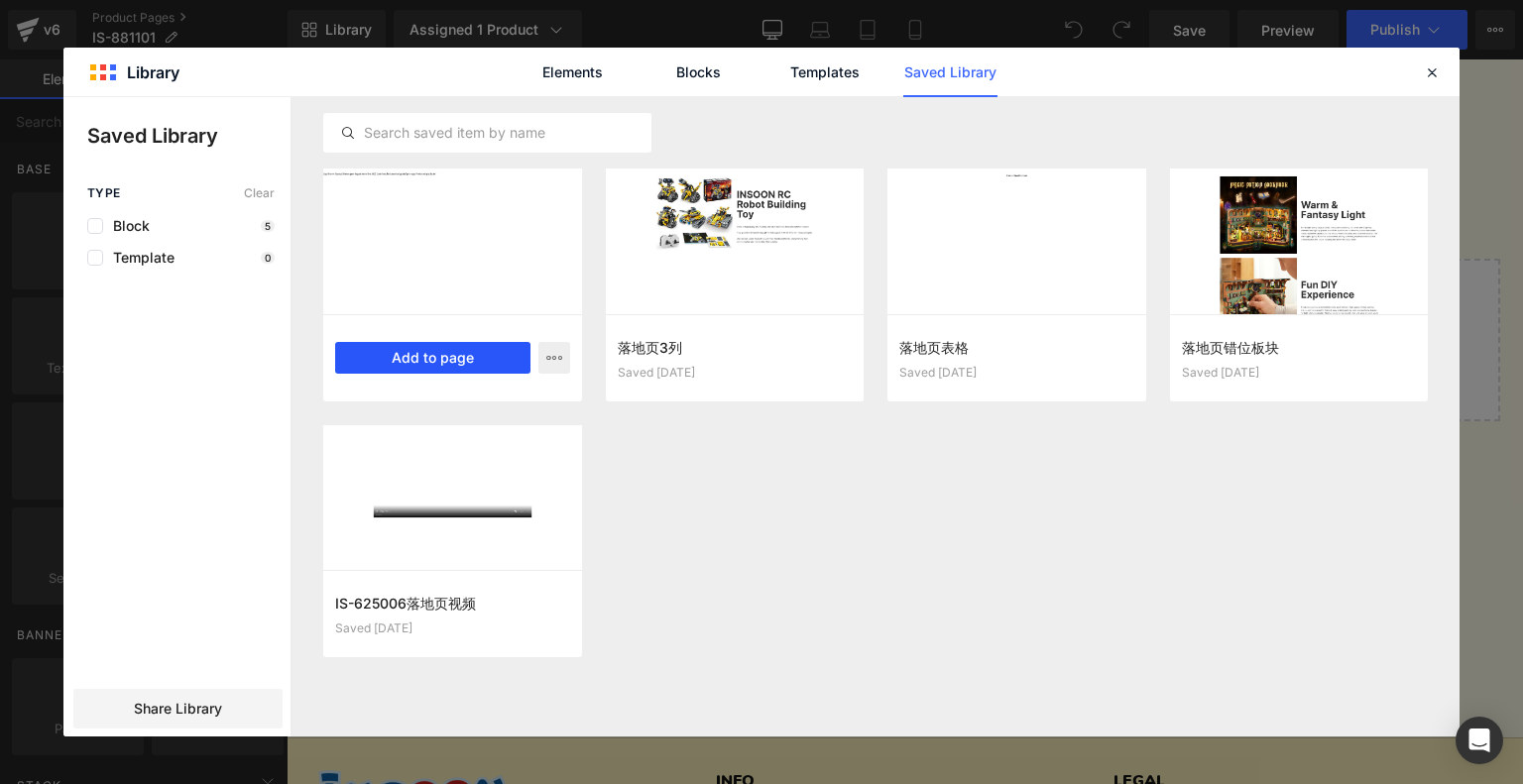 click on "Add to page" at bounding box center (432, 358) 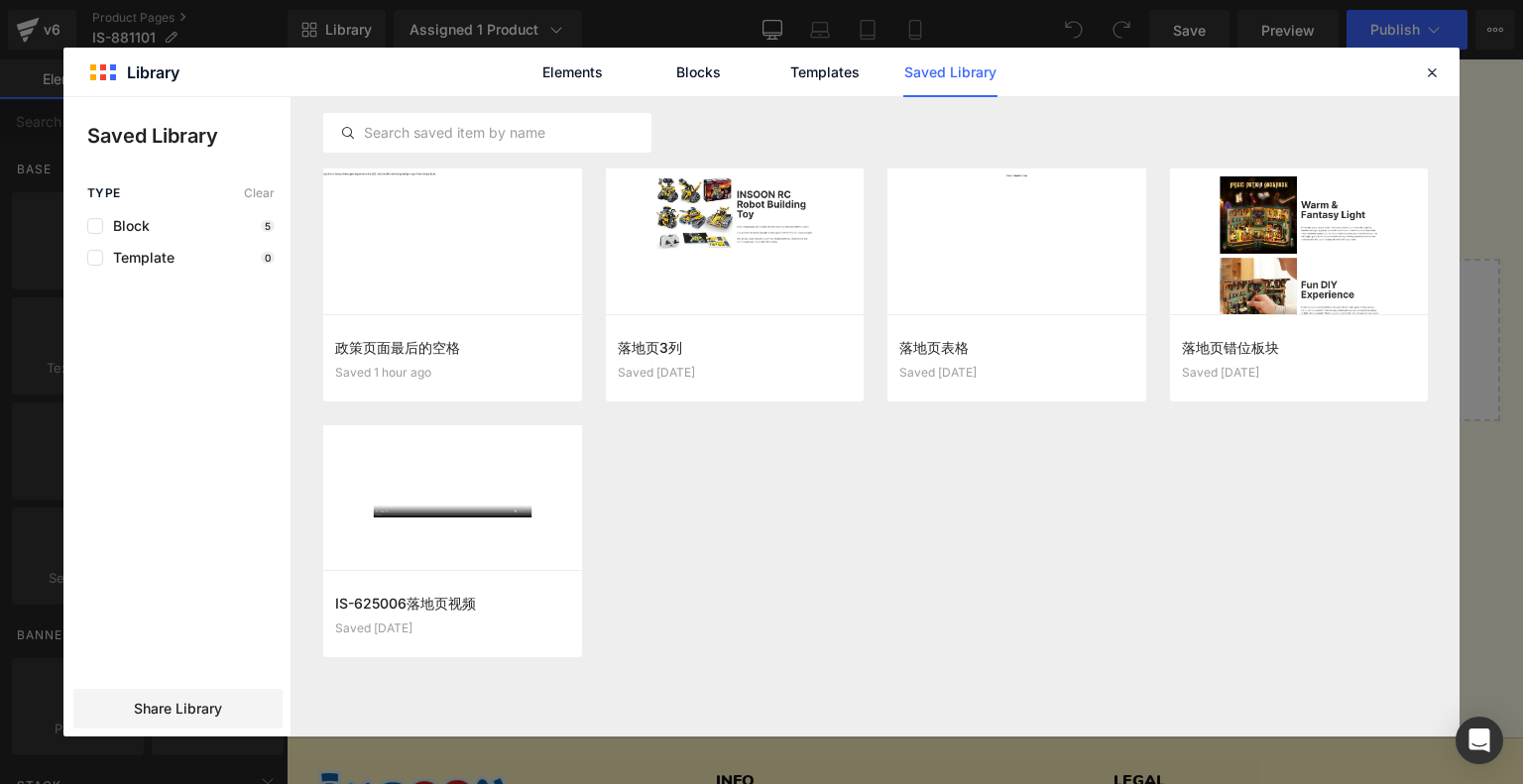 scroll, scrollTop: 5709, scrollLeft: 0, axis: vertical 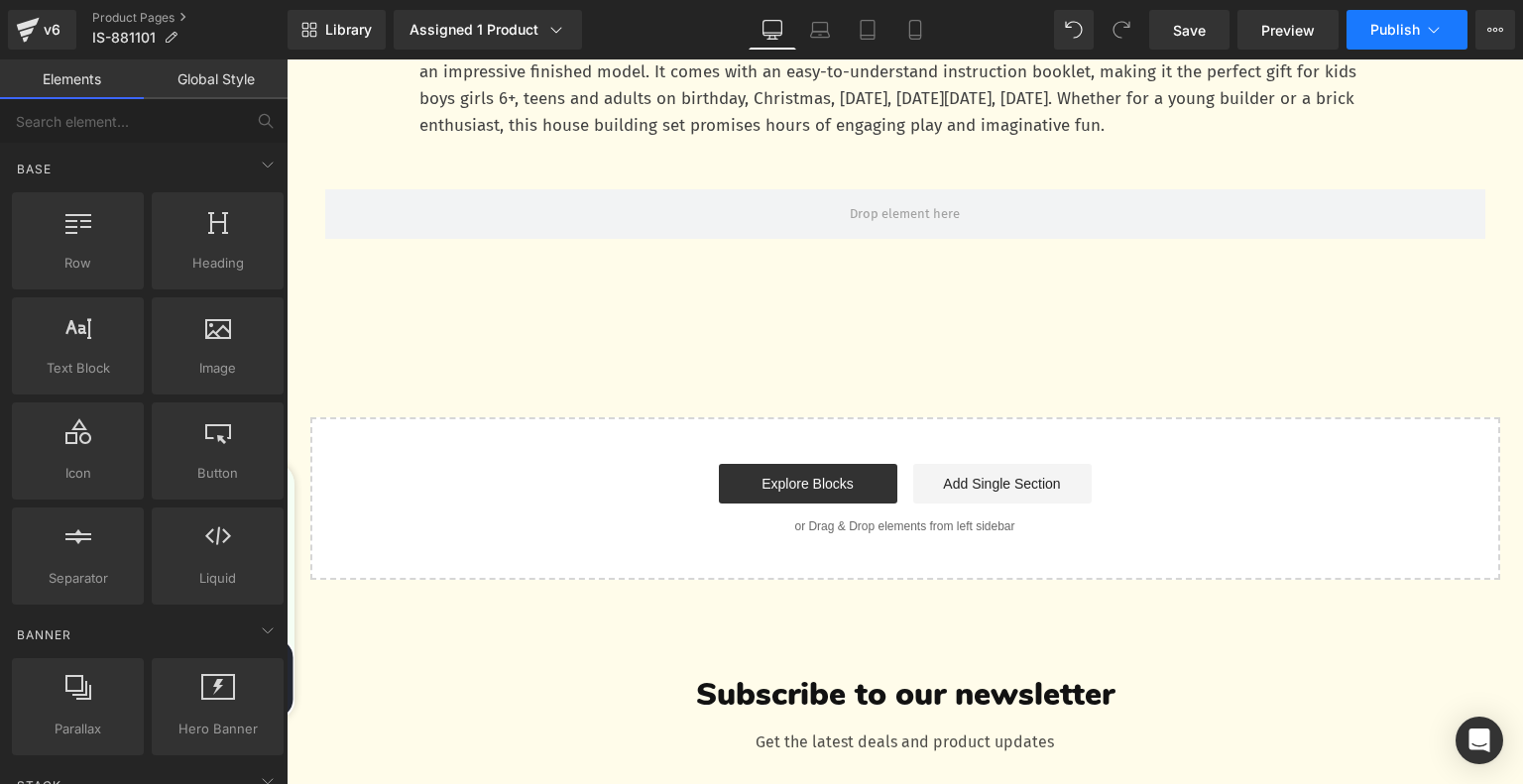 click on "Publish" at bounding box center [1395, 30] 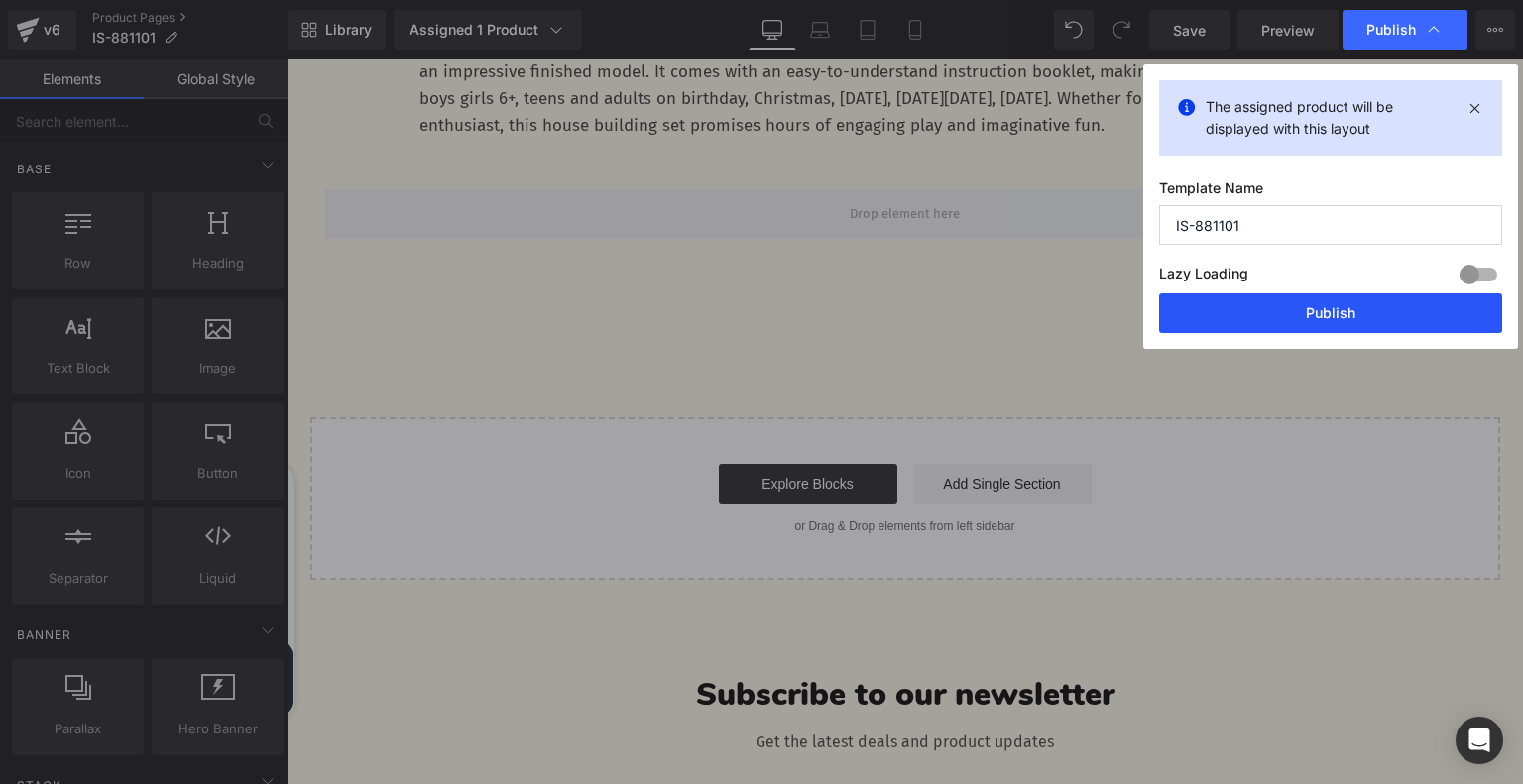 click on "Publish" at bounding box center [1331, 313] 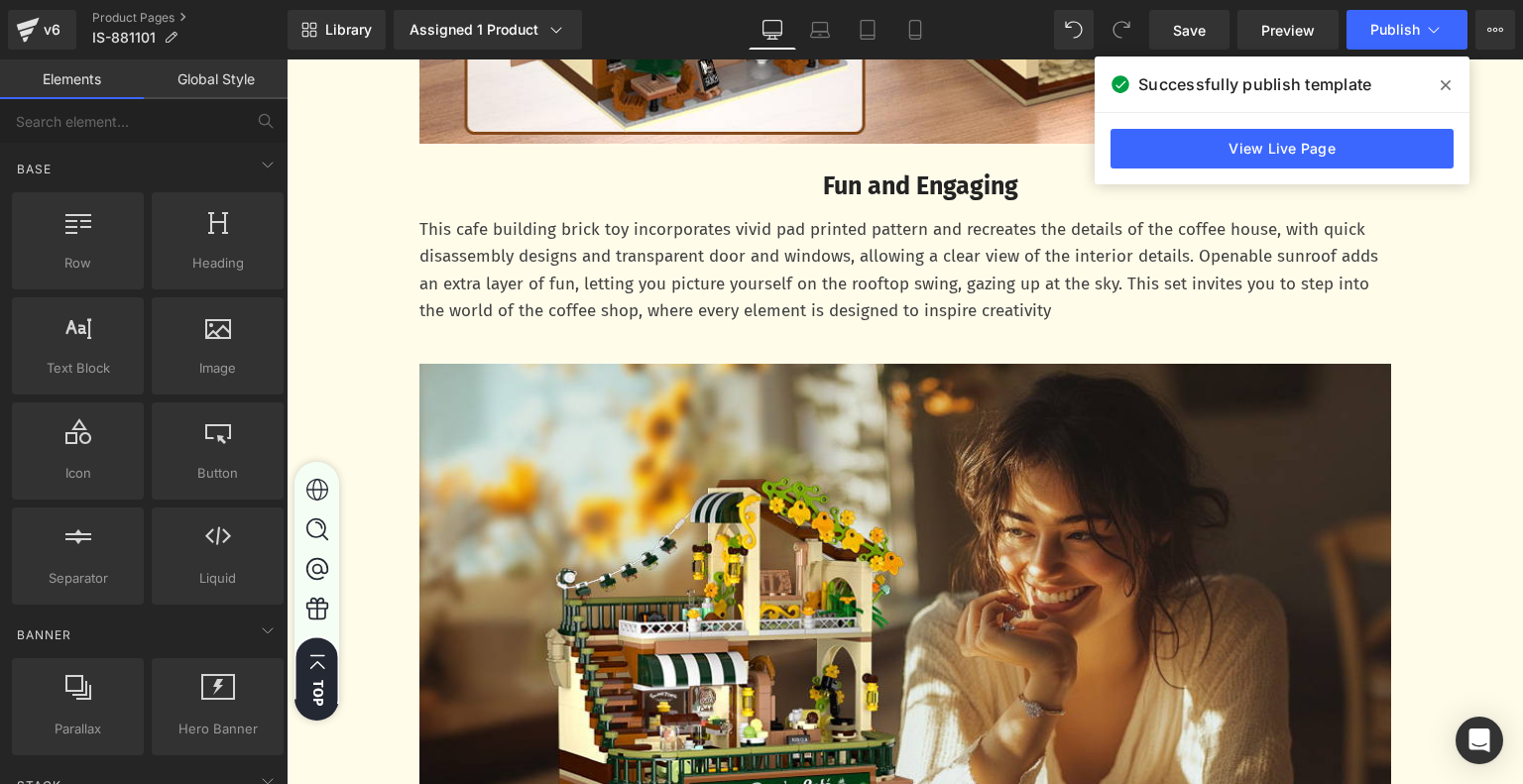 scroll, scrollTop: 4520, scrollLeft: 0, axis: vertical 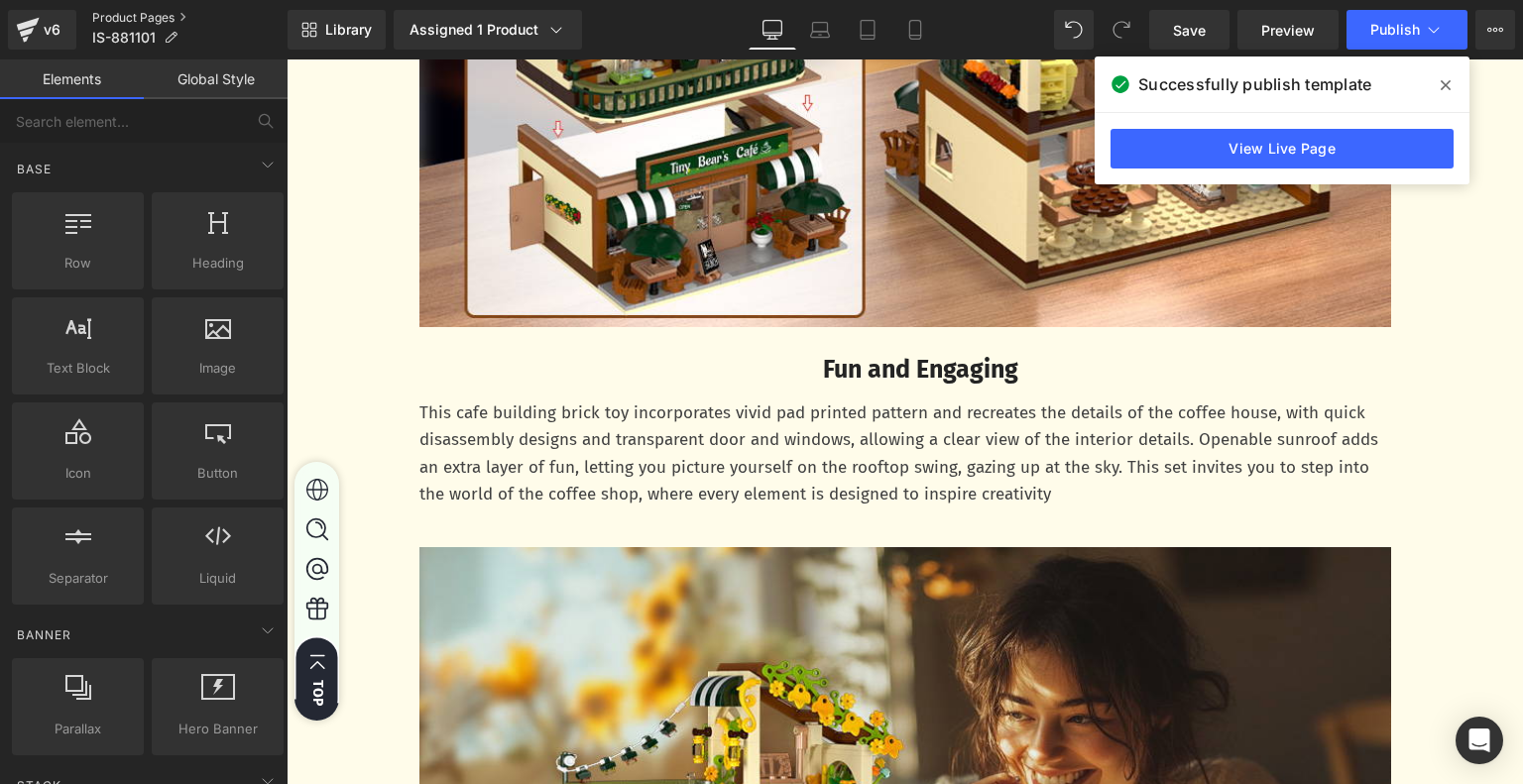 click on "Product Pages" at bounding box center (189, 18) 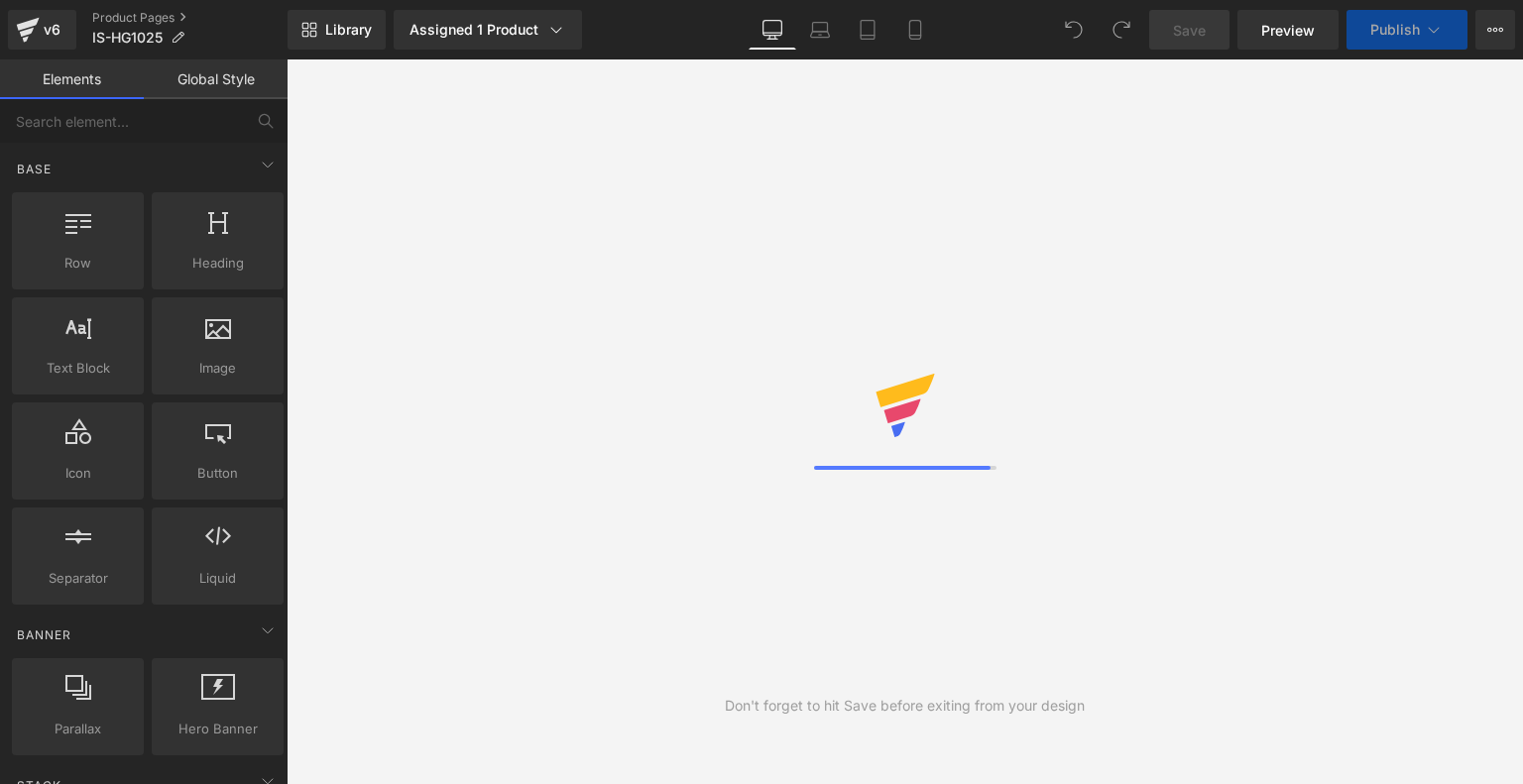 scroll, scrollTop: 0, scrollLeft: 0, axis: both 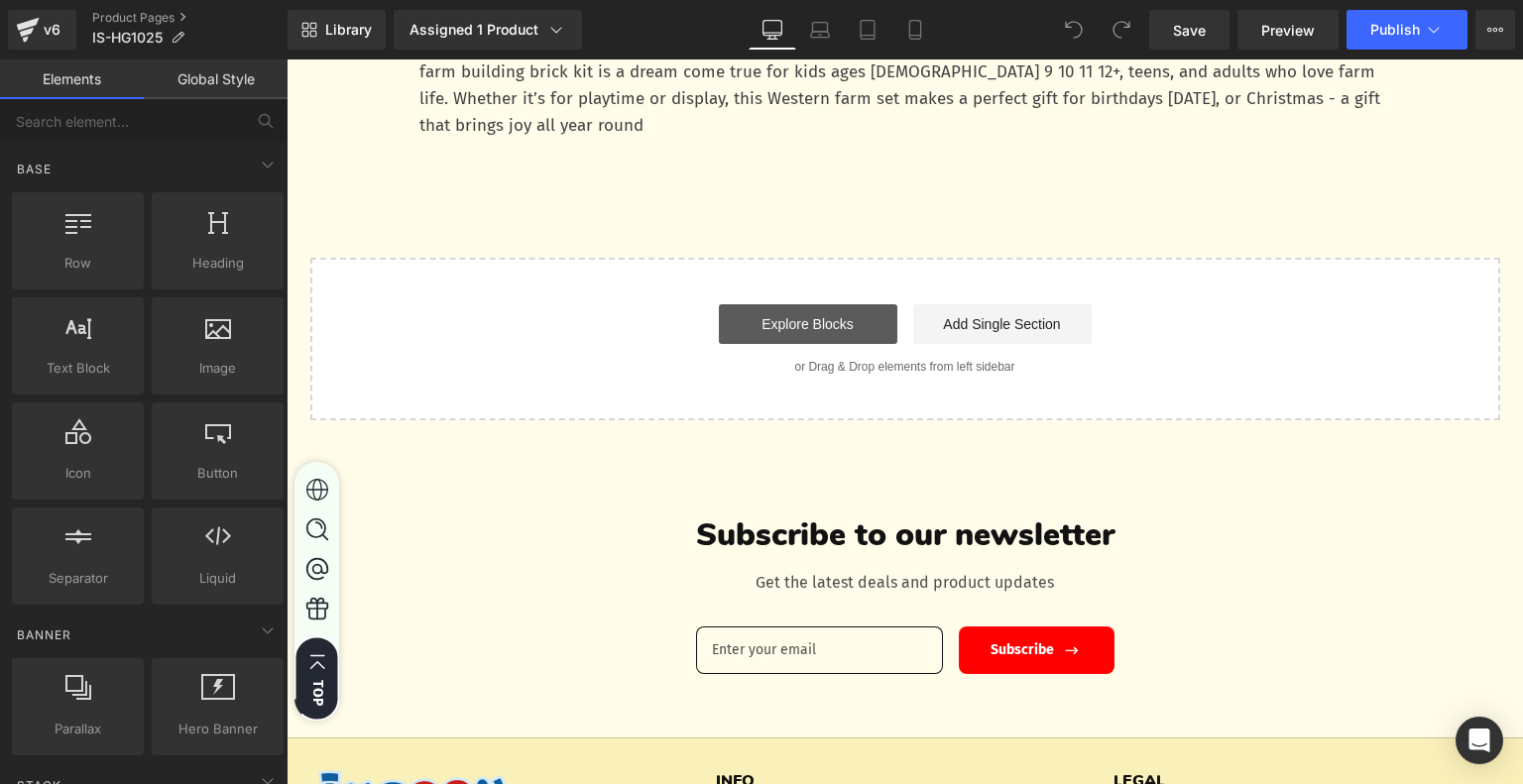 click on "Explore Blocks" at bounding box center [808, 324] 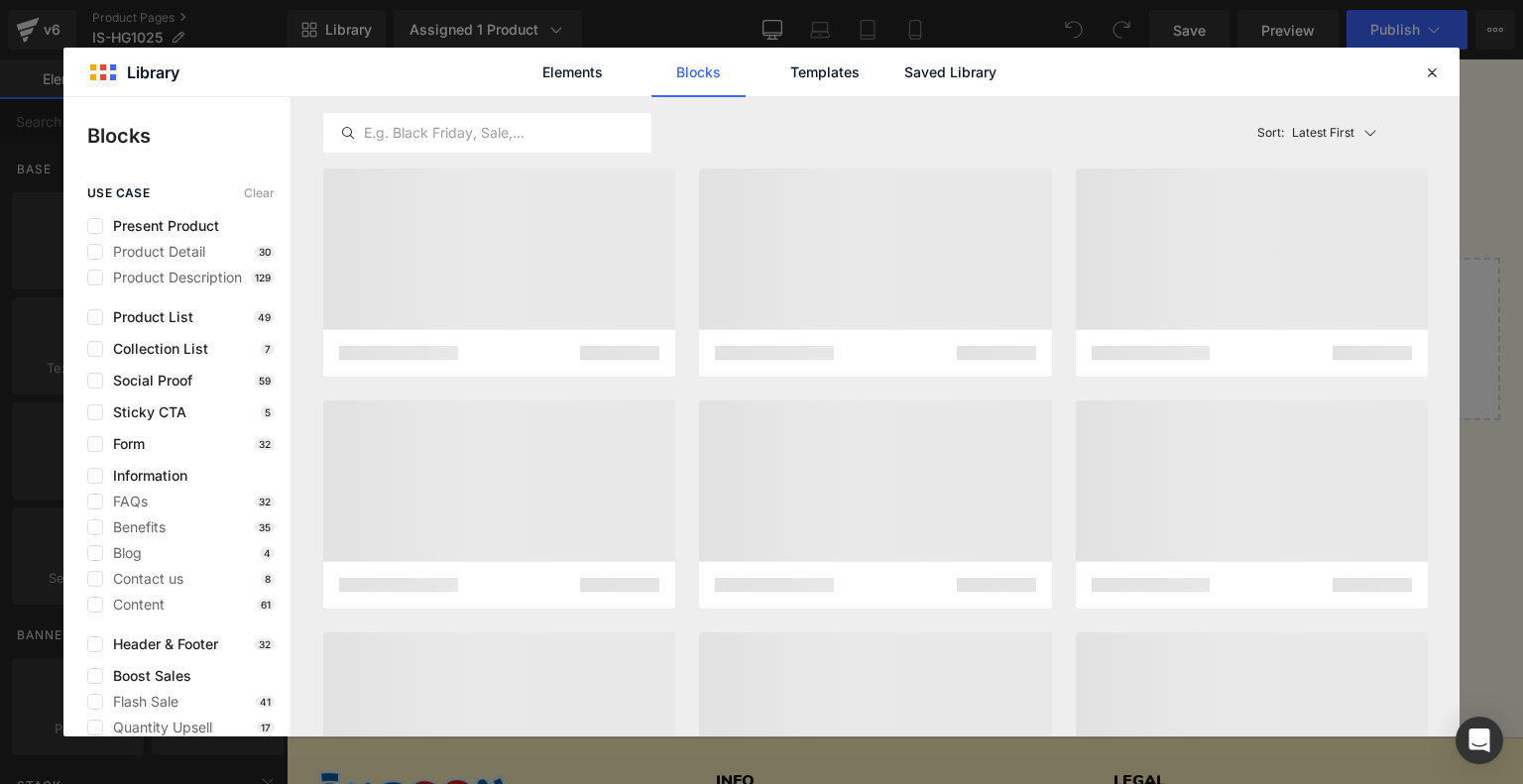 click on "Saved Library" 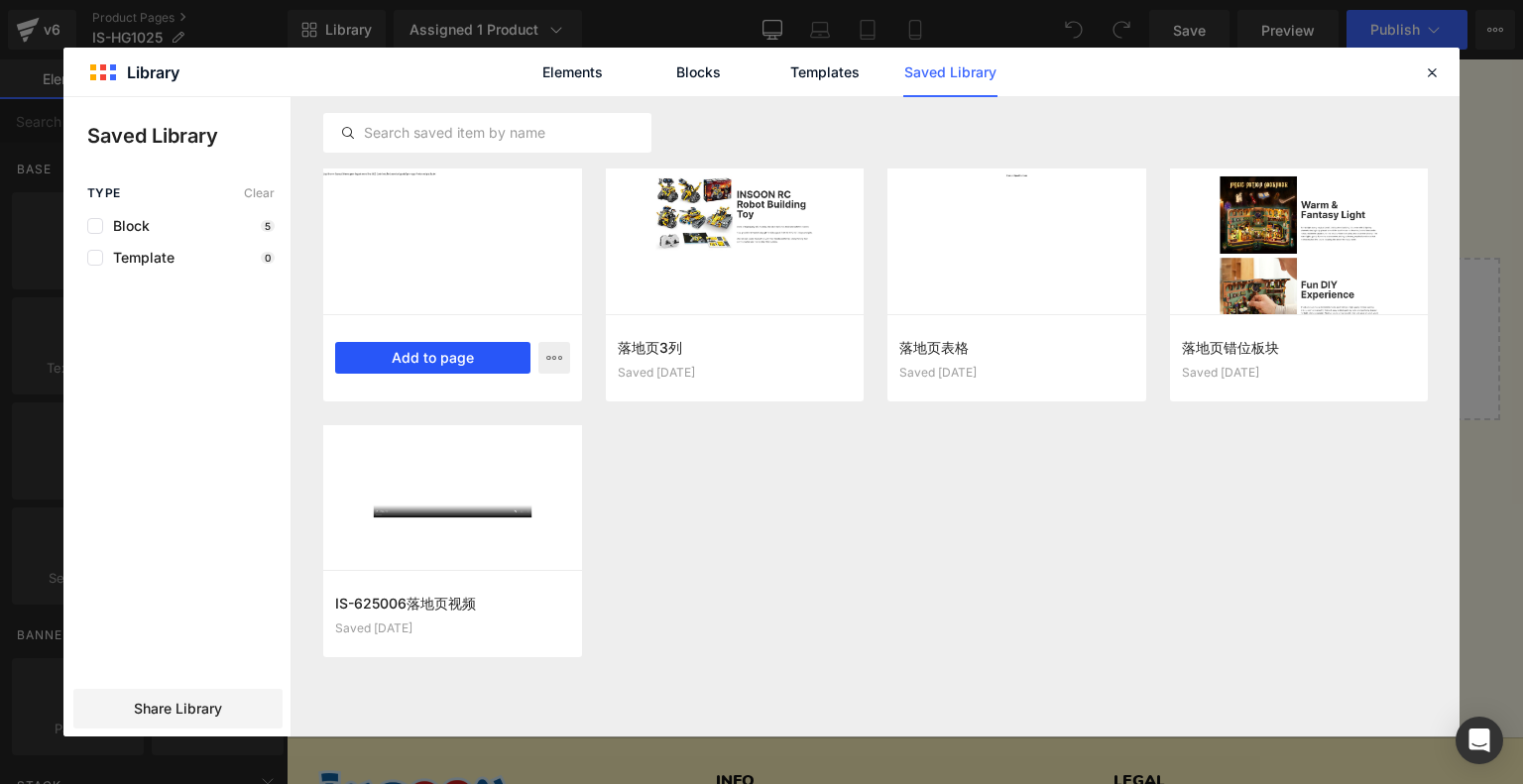 click on "Add to page" at bounding box center (432, 358) 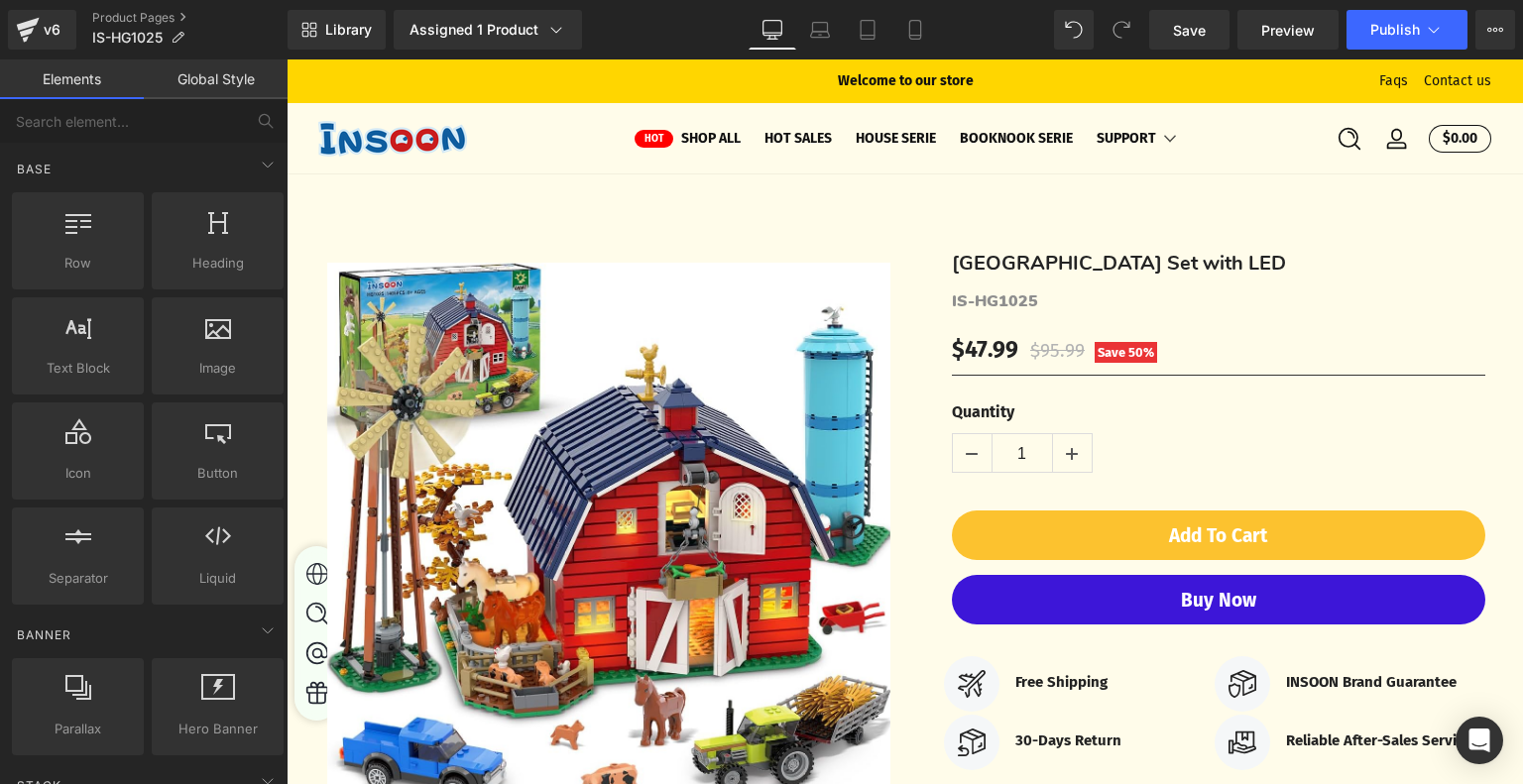scroll, scrollTop: 0, scrollLeft: 0, axis: both 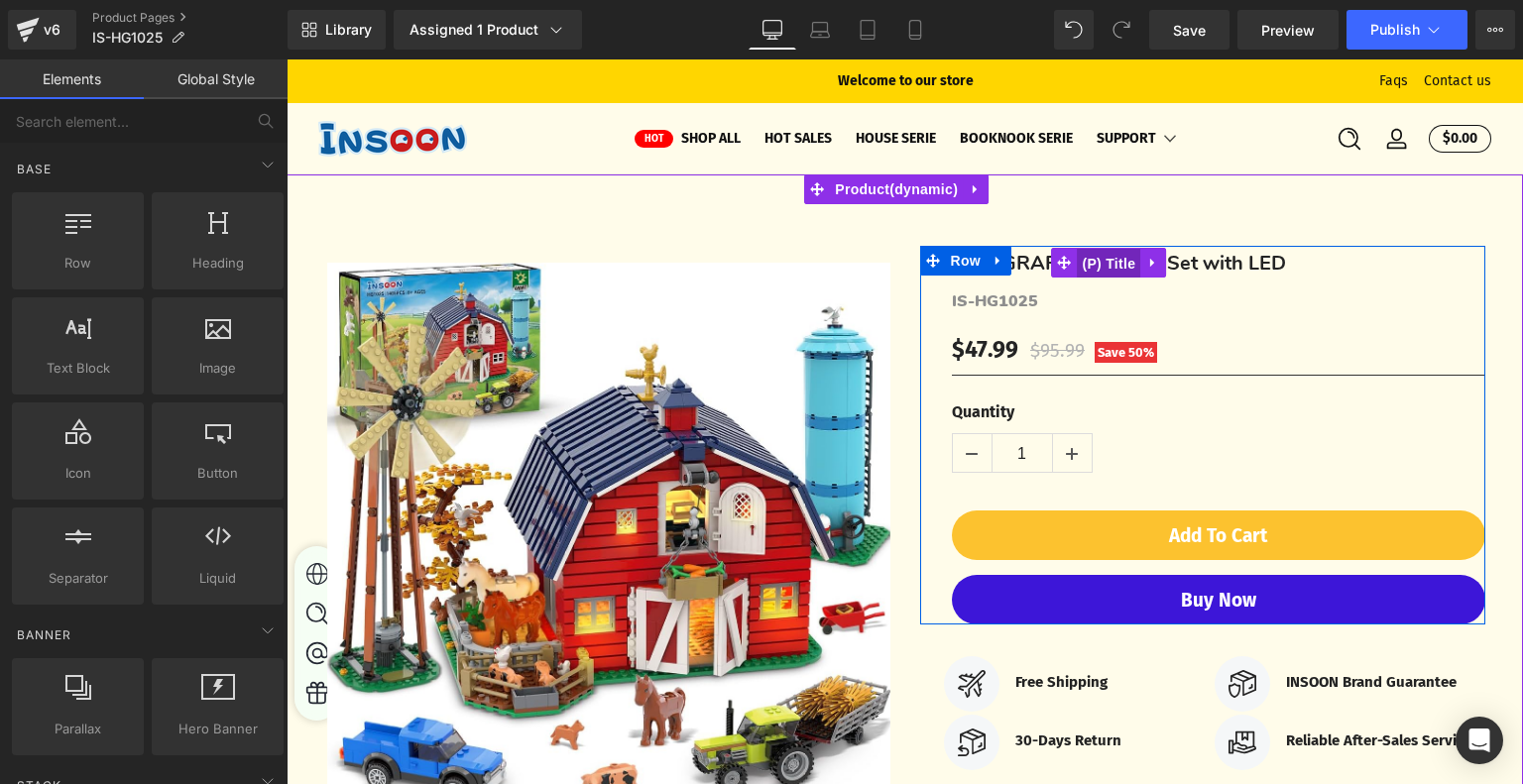 click on "(P) Title" at bounding box center [1109, 264] 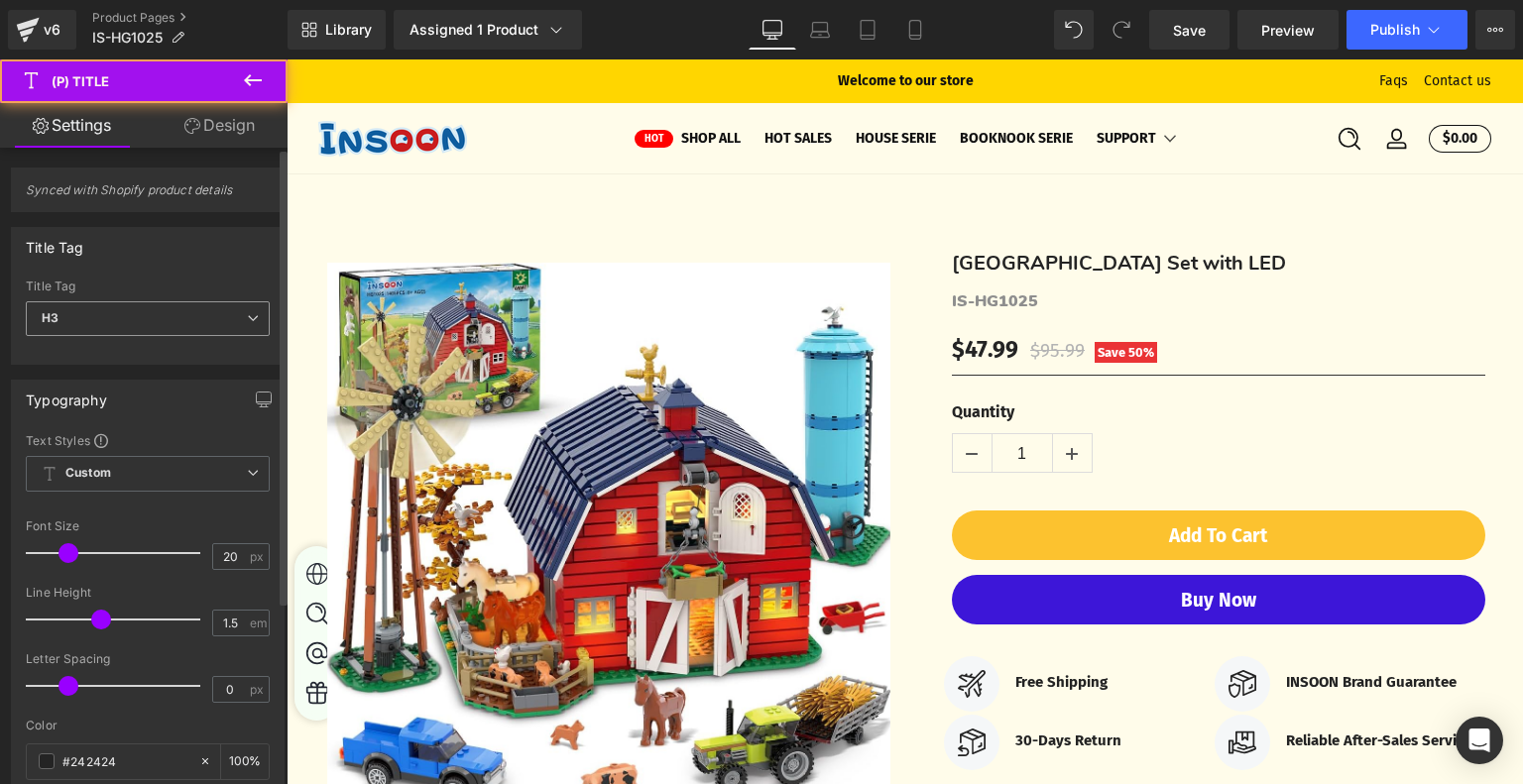 click on "H3" at bounding box center (148, 318) 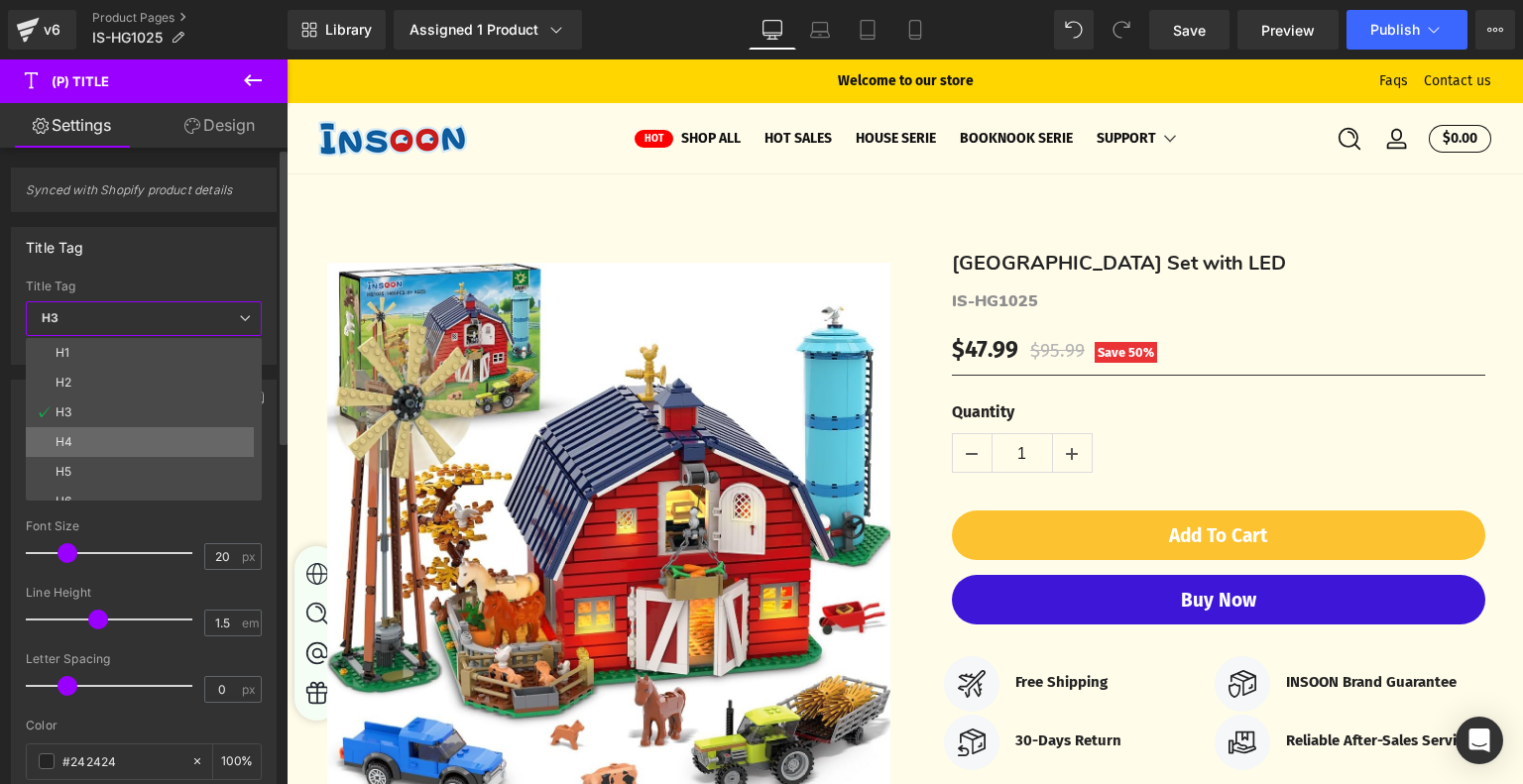 click on "H4" at bounding box center (148, 442) 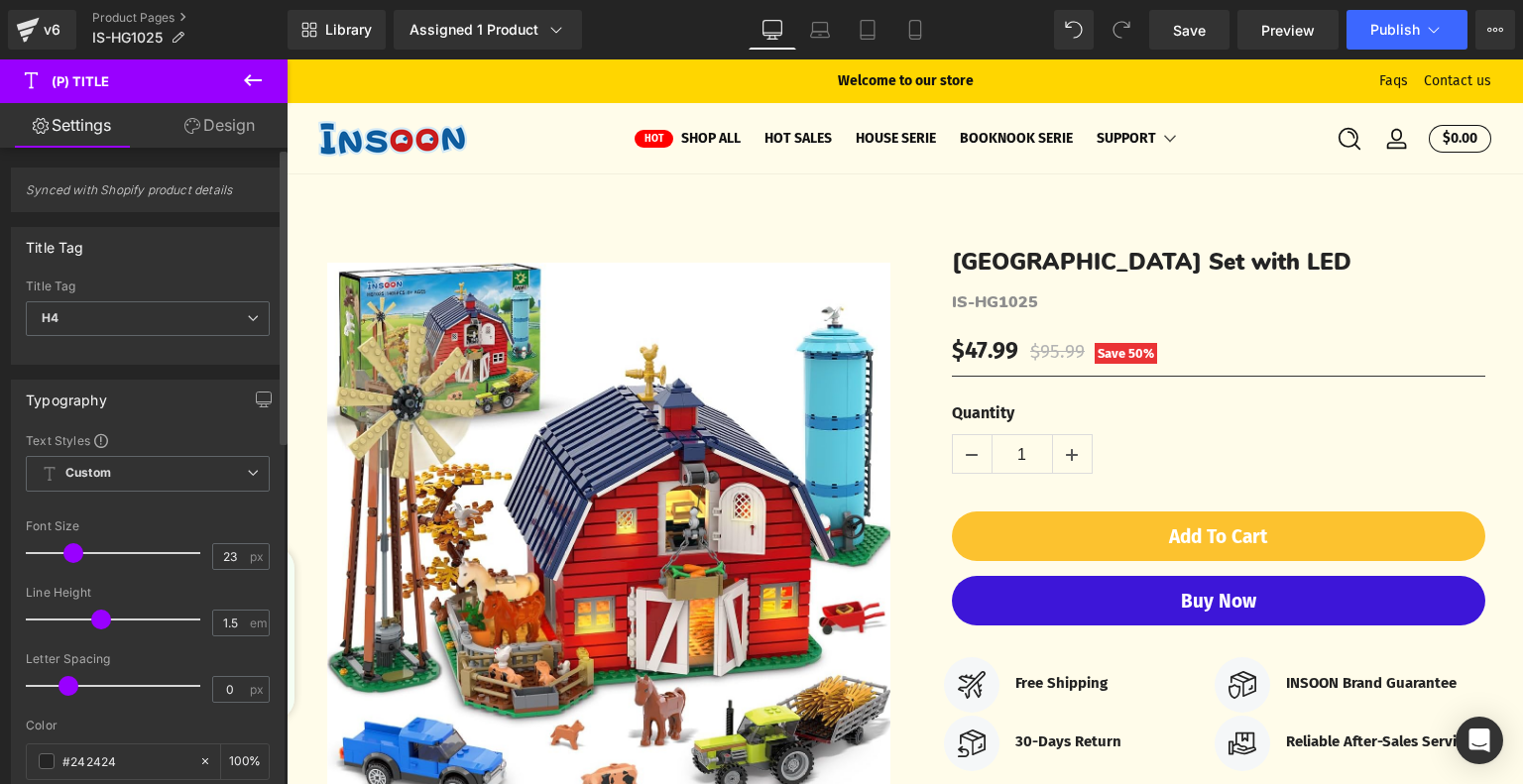 click at bounding box center (73, 553) 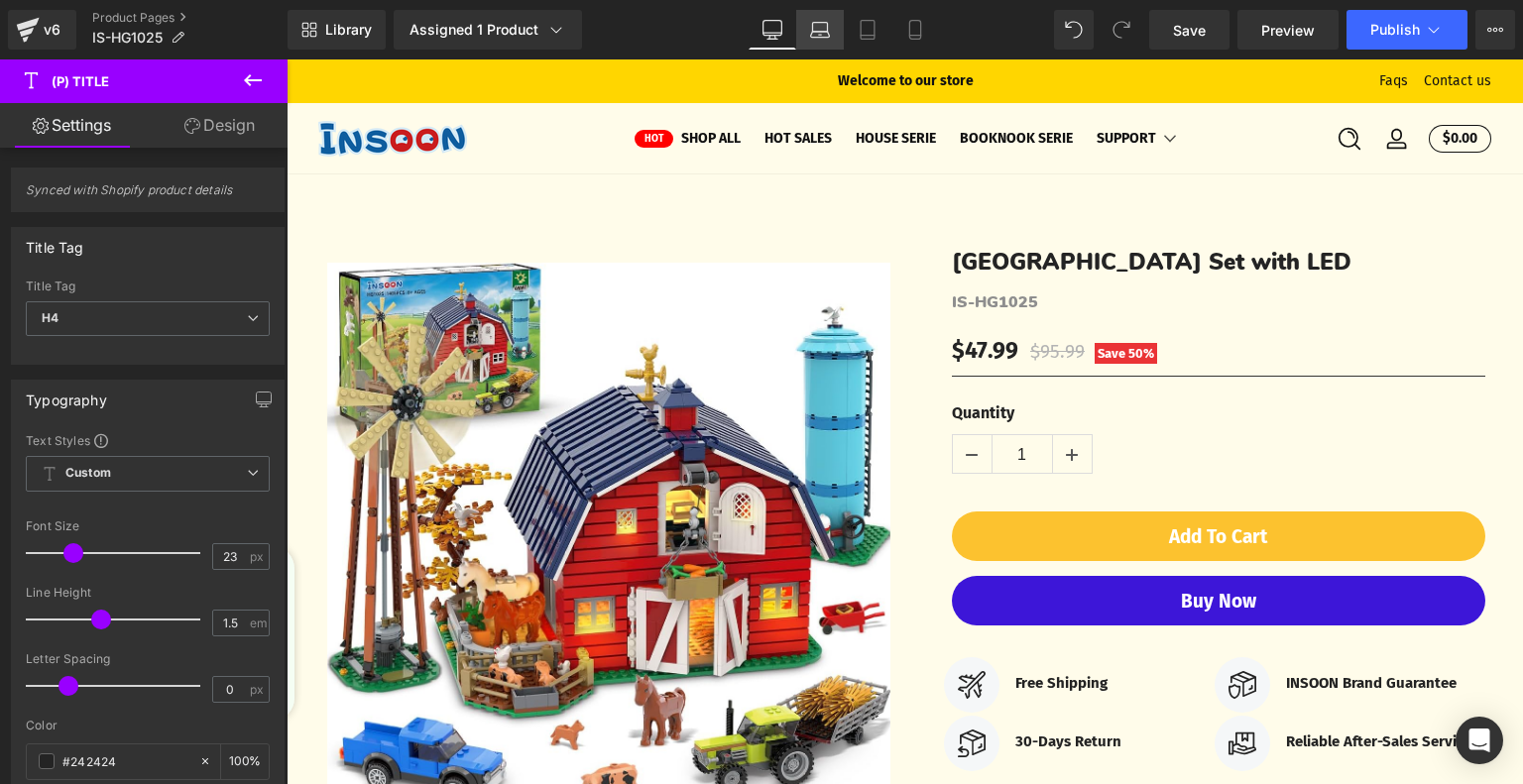 click on "Laptop" at bounding box center [820, 30] 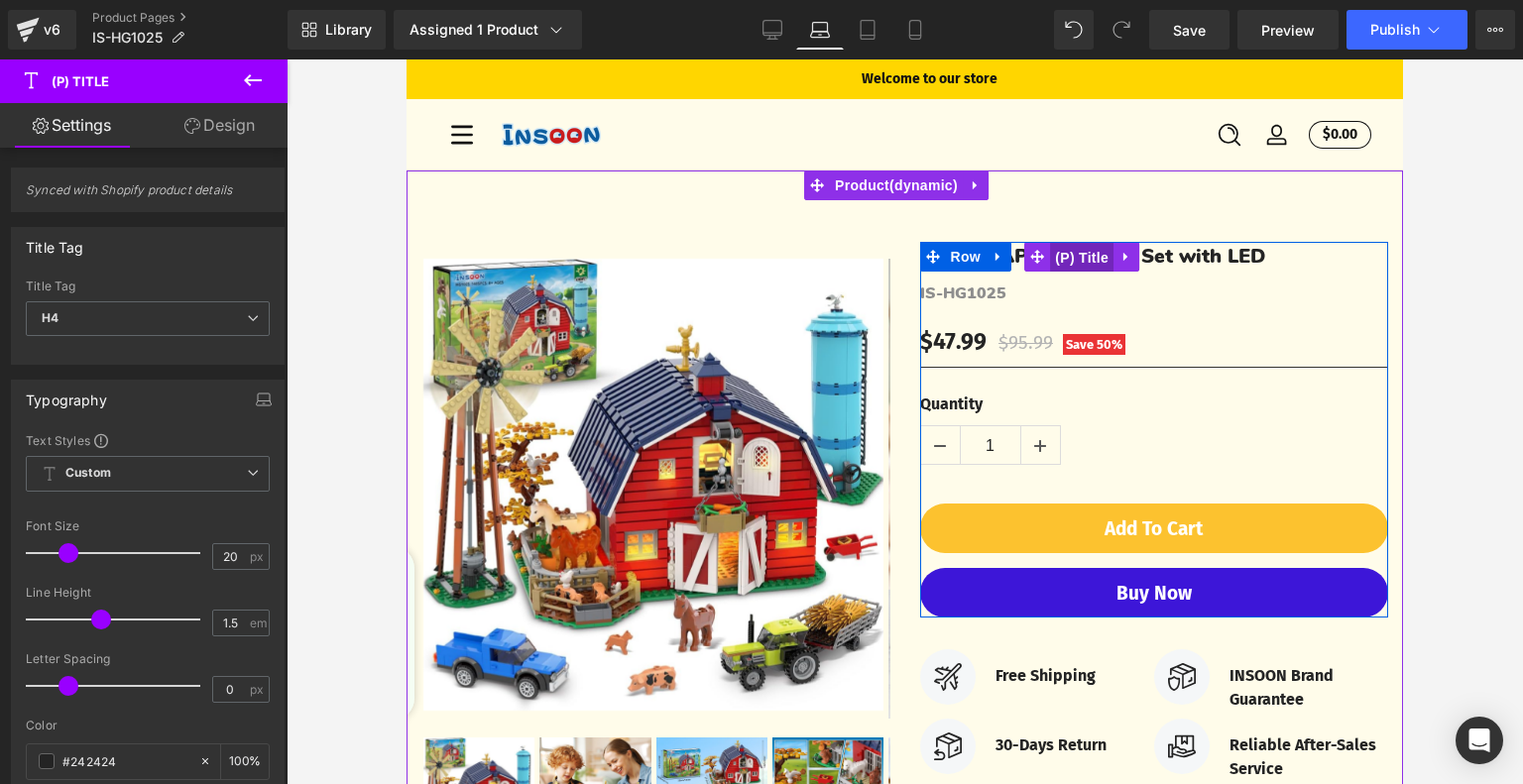 click on "(P) Title" at bounding box center (1082, 258) 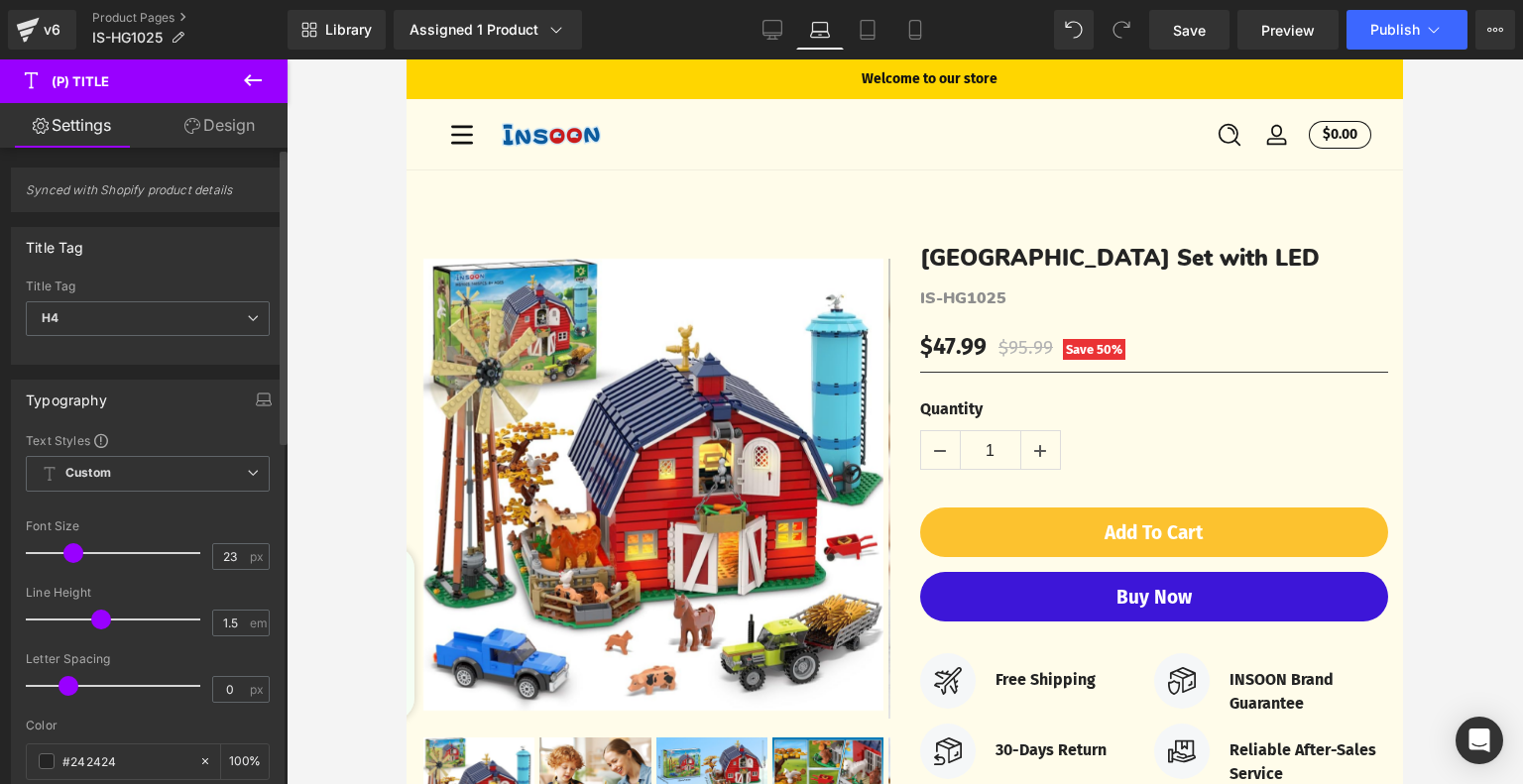click at bounding box center (73, 553) 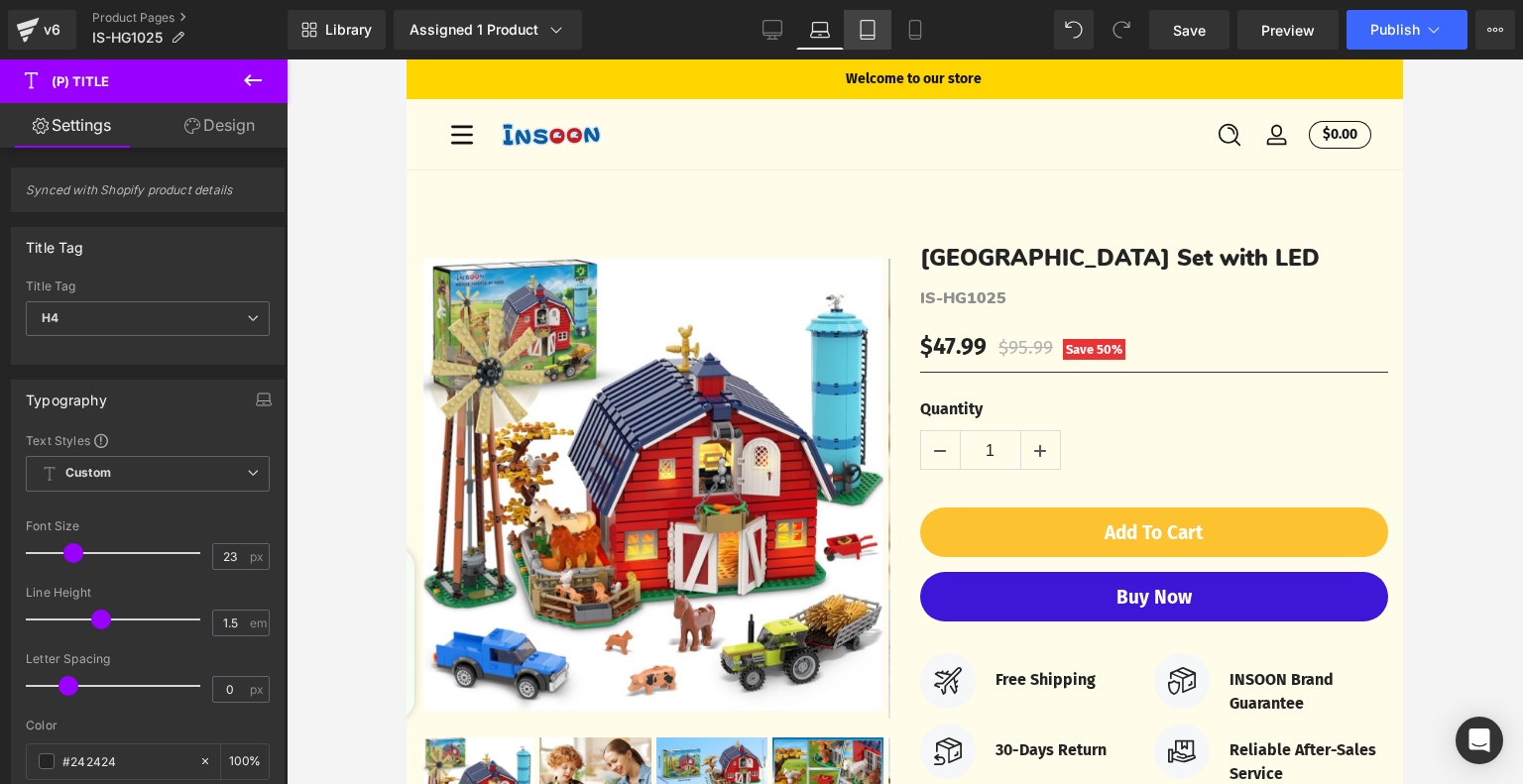 click 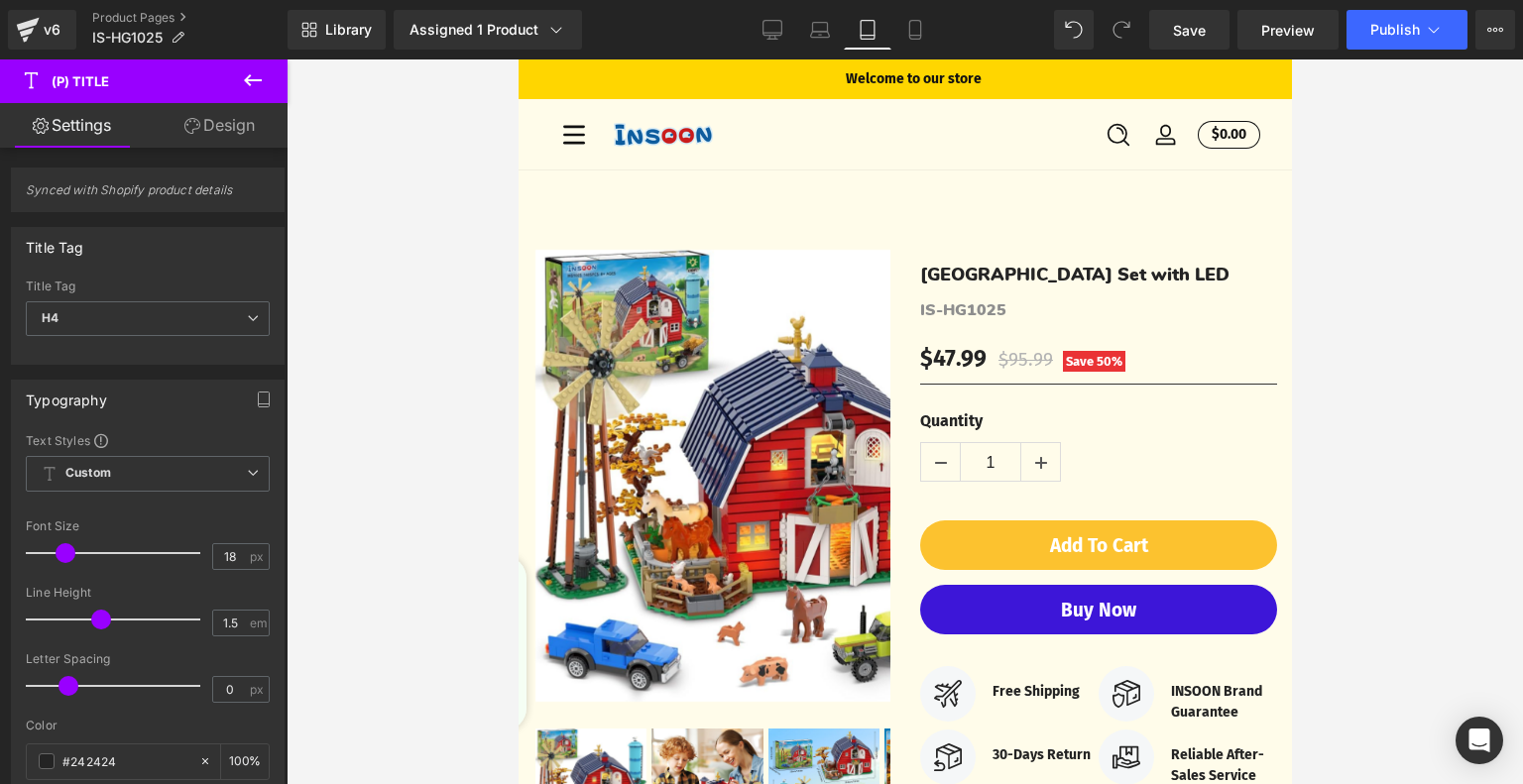 scroll, scrollTop: 18, scrollLeft: 0, axis: vertical 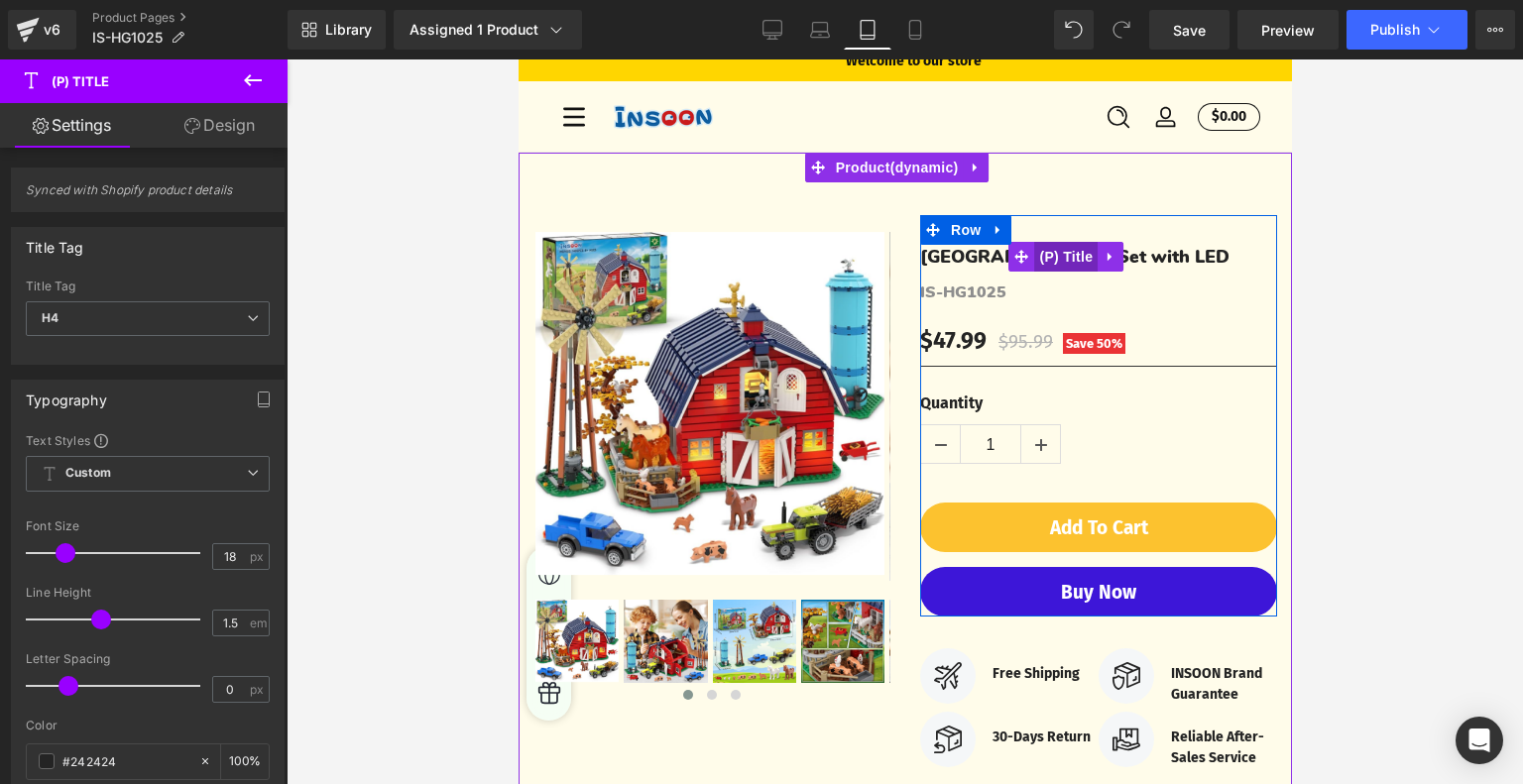 click on "(P) Title" at bounding box center [1065, 257] 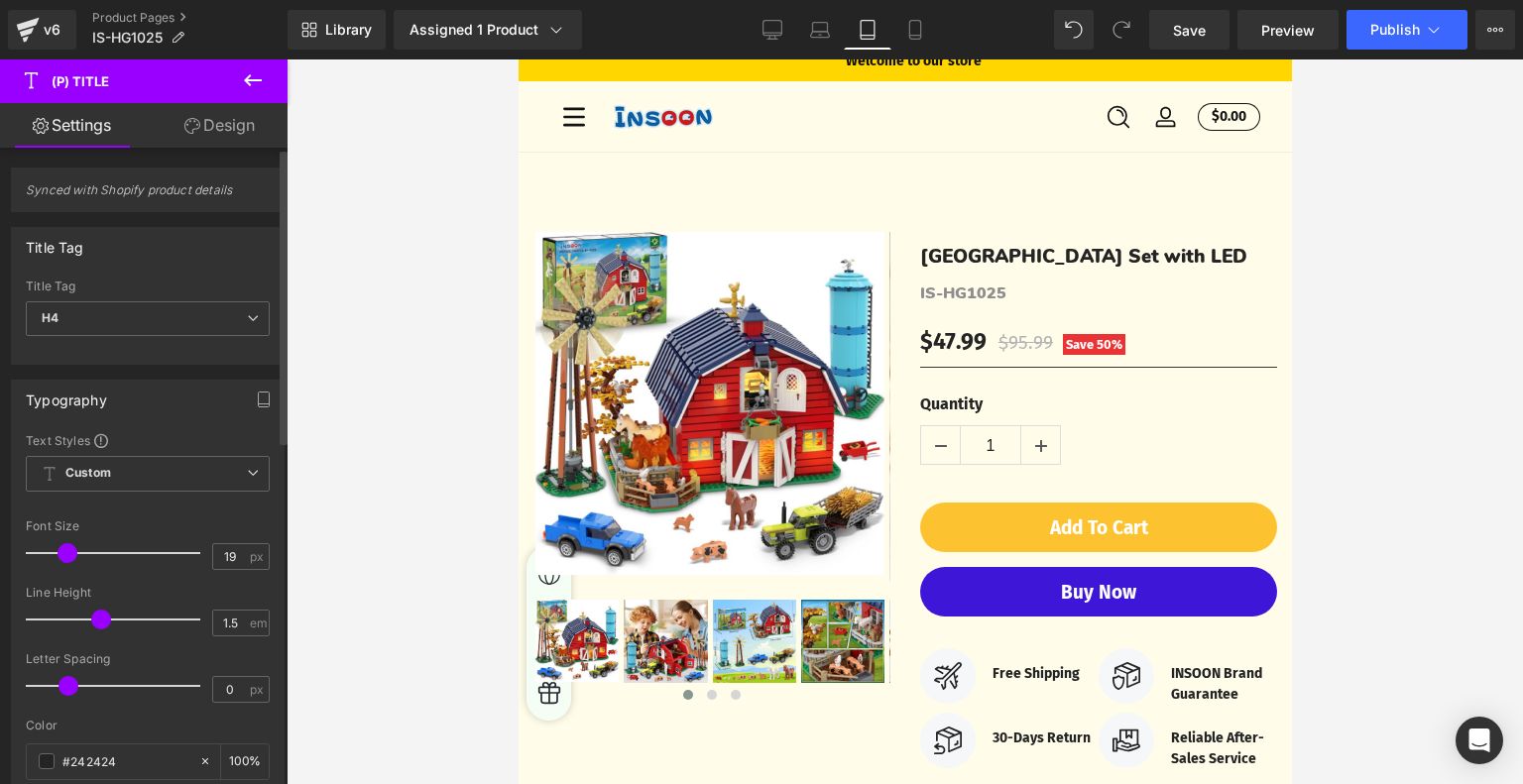 click at bounding box center (67, 553) 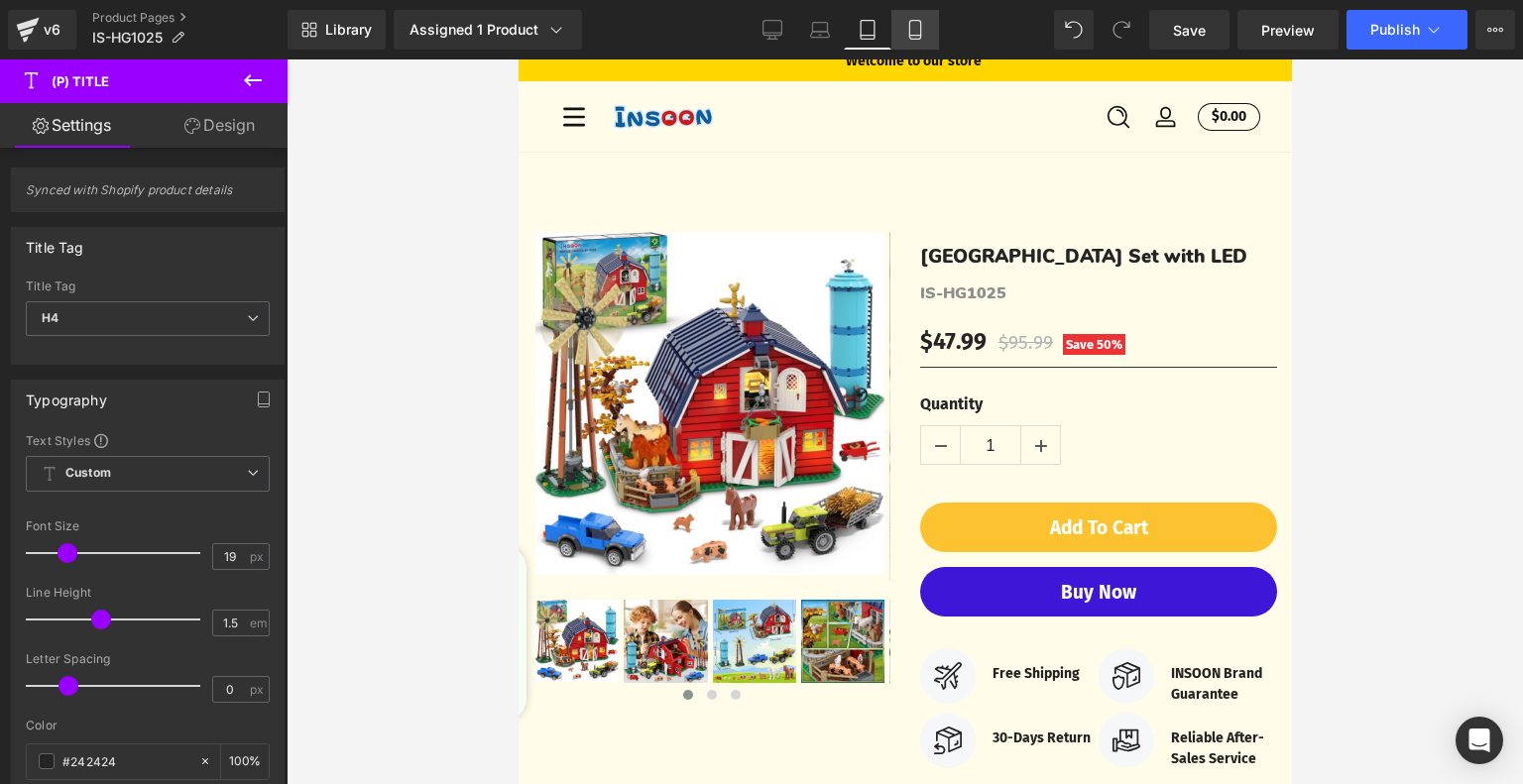 click 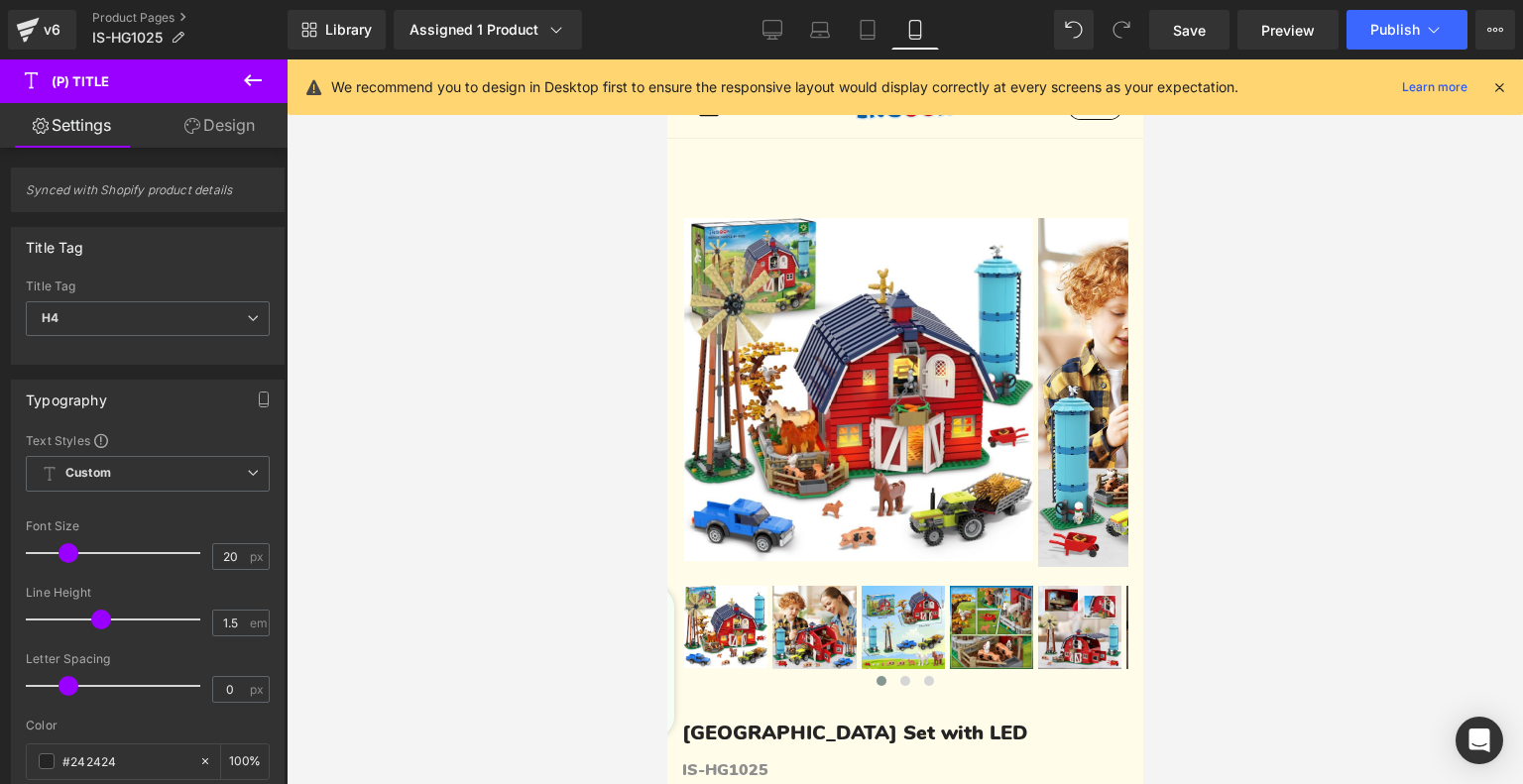 scroll, scrollTop: 494, scrollLeft: 0, axis: vertical 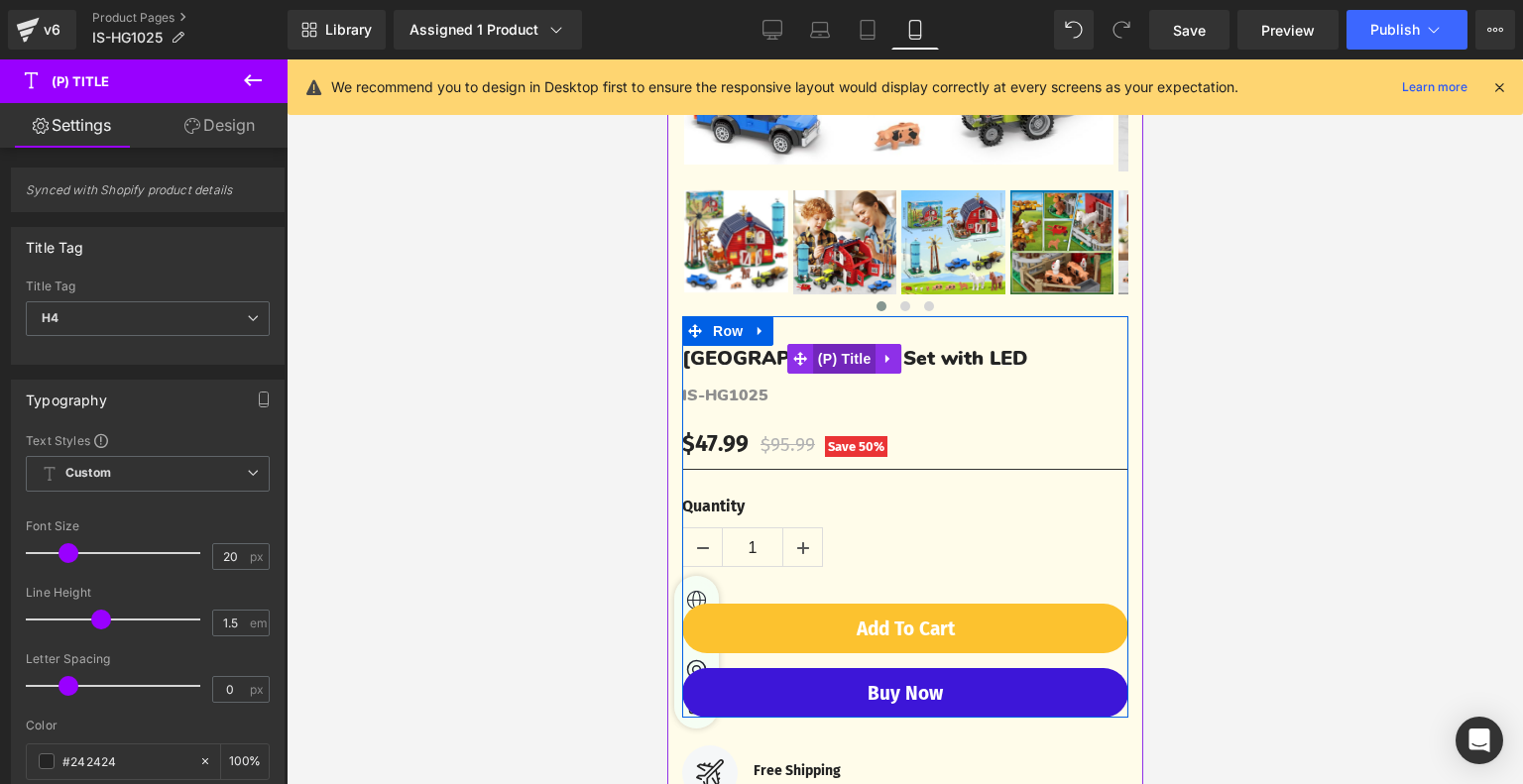 click on "(P) Title" at bounding box center (844, 359) 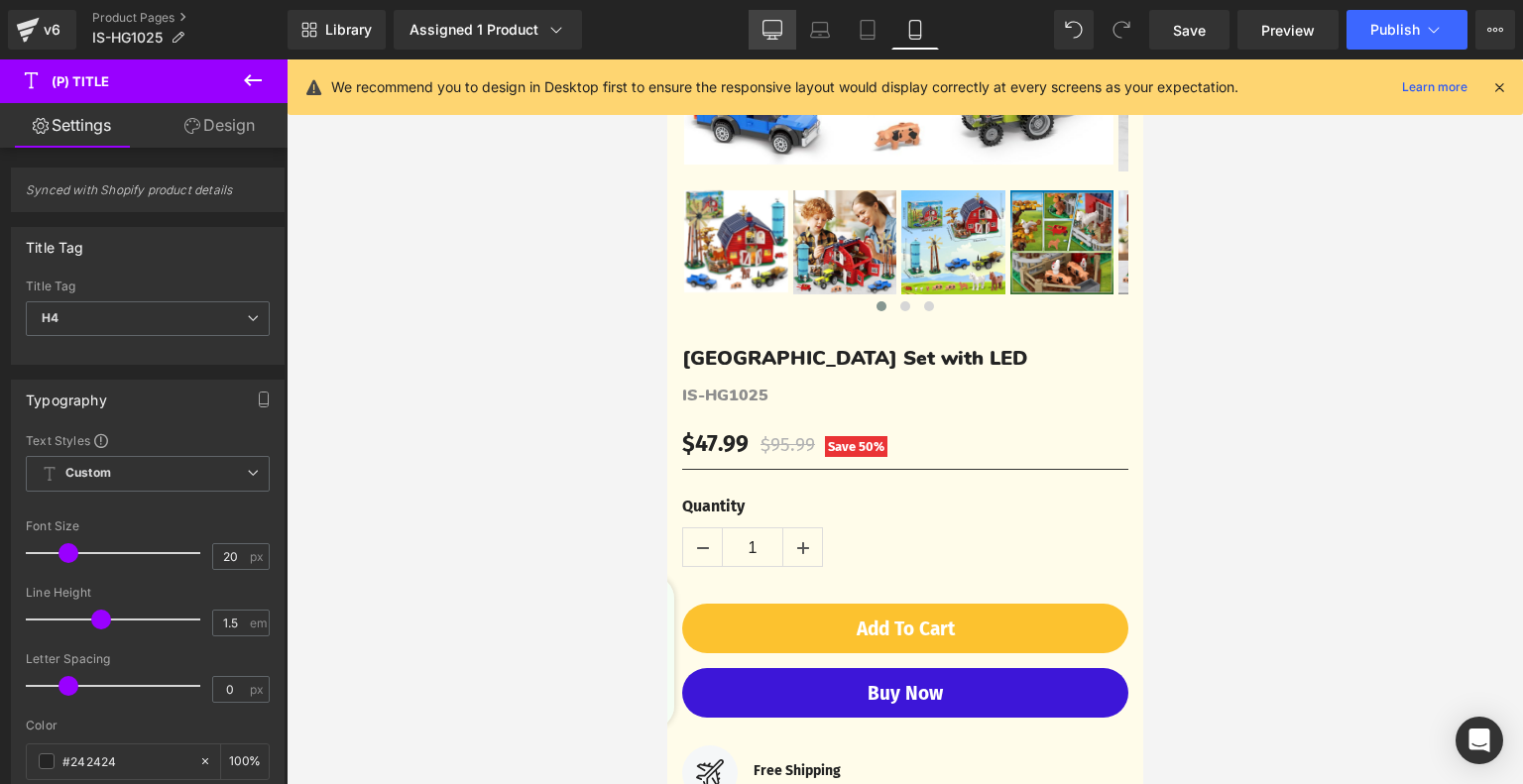 click 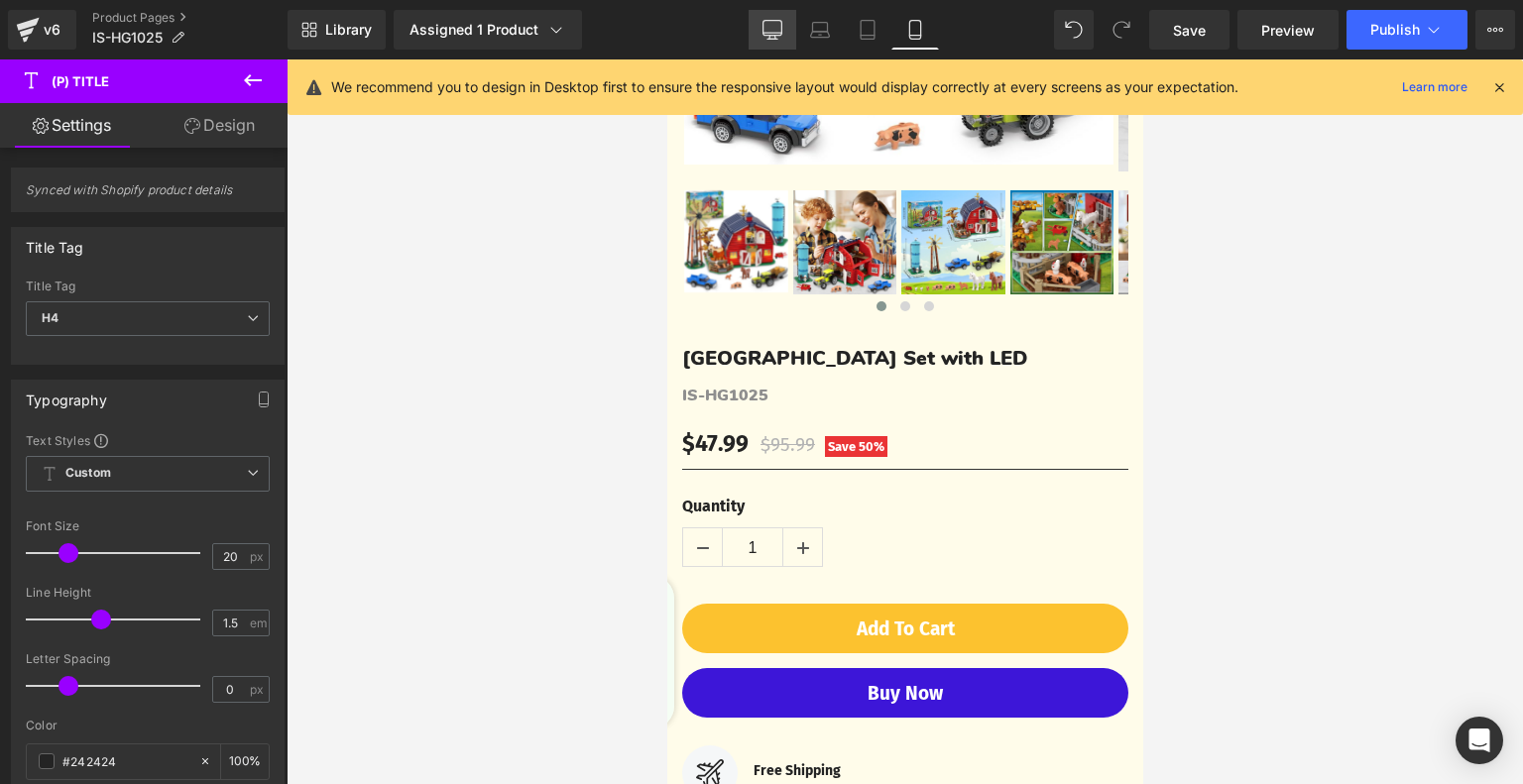 type on "23" 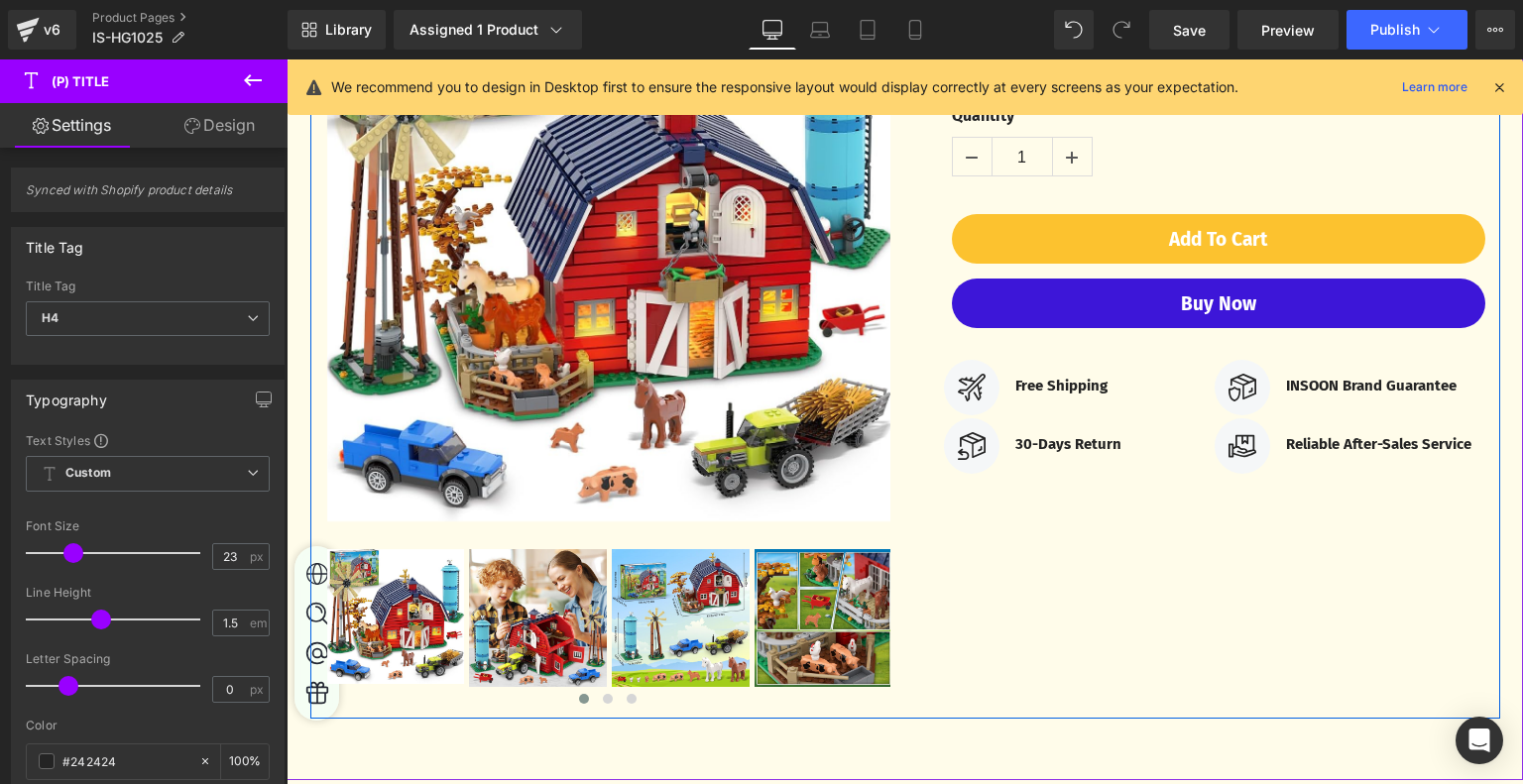 scroll, scrollTop: 595, scrollLeft: 0, axis: vertical 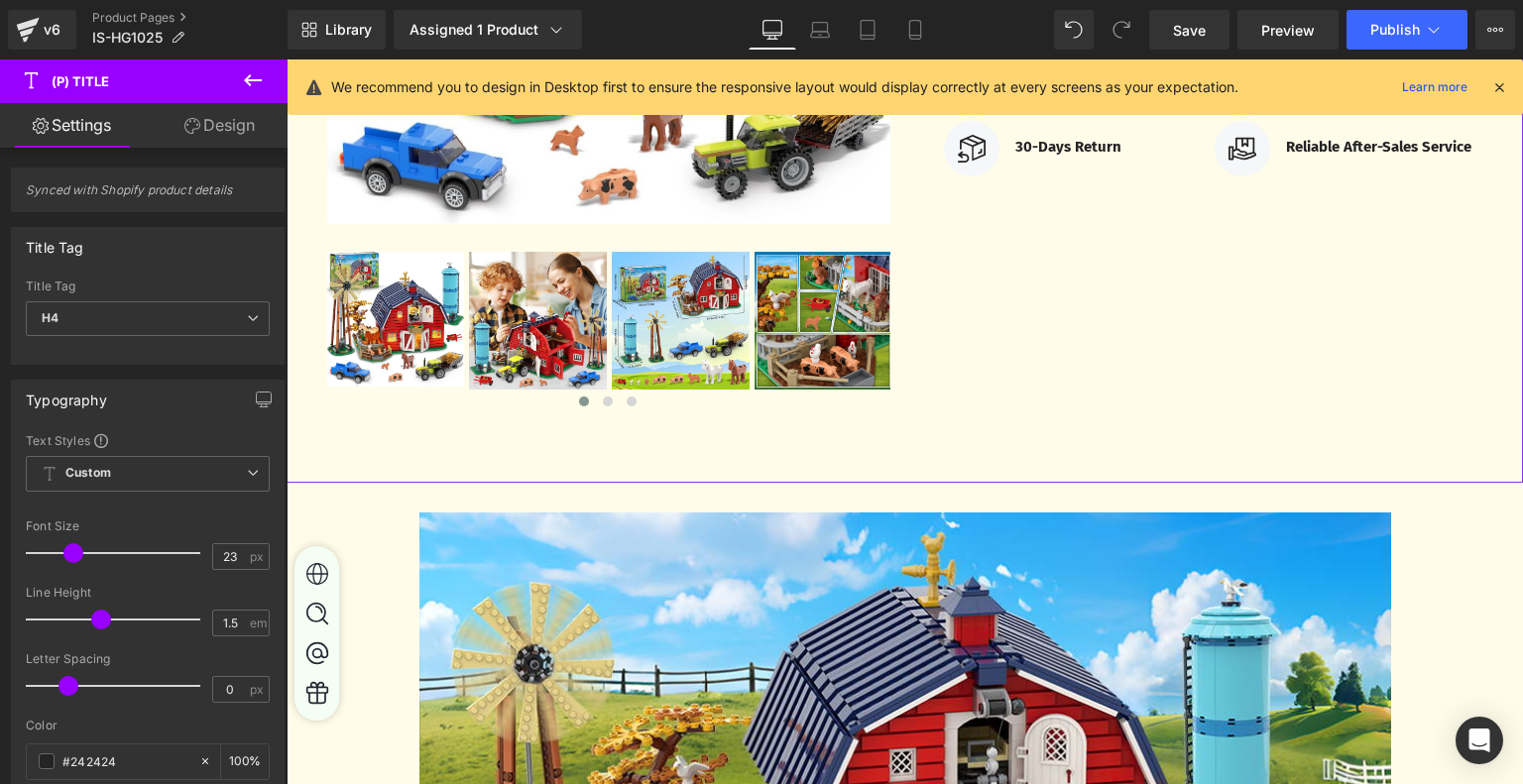 click on "‹ ›" at bounding box center (904, 31) 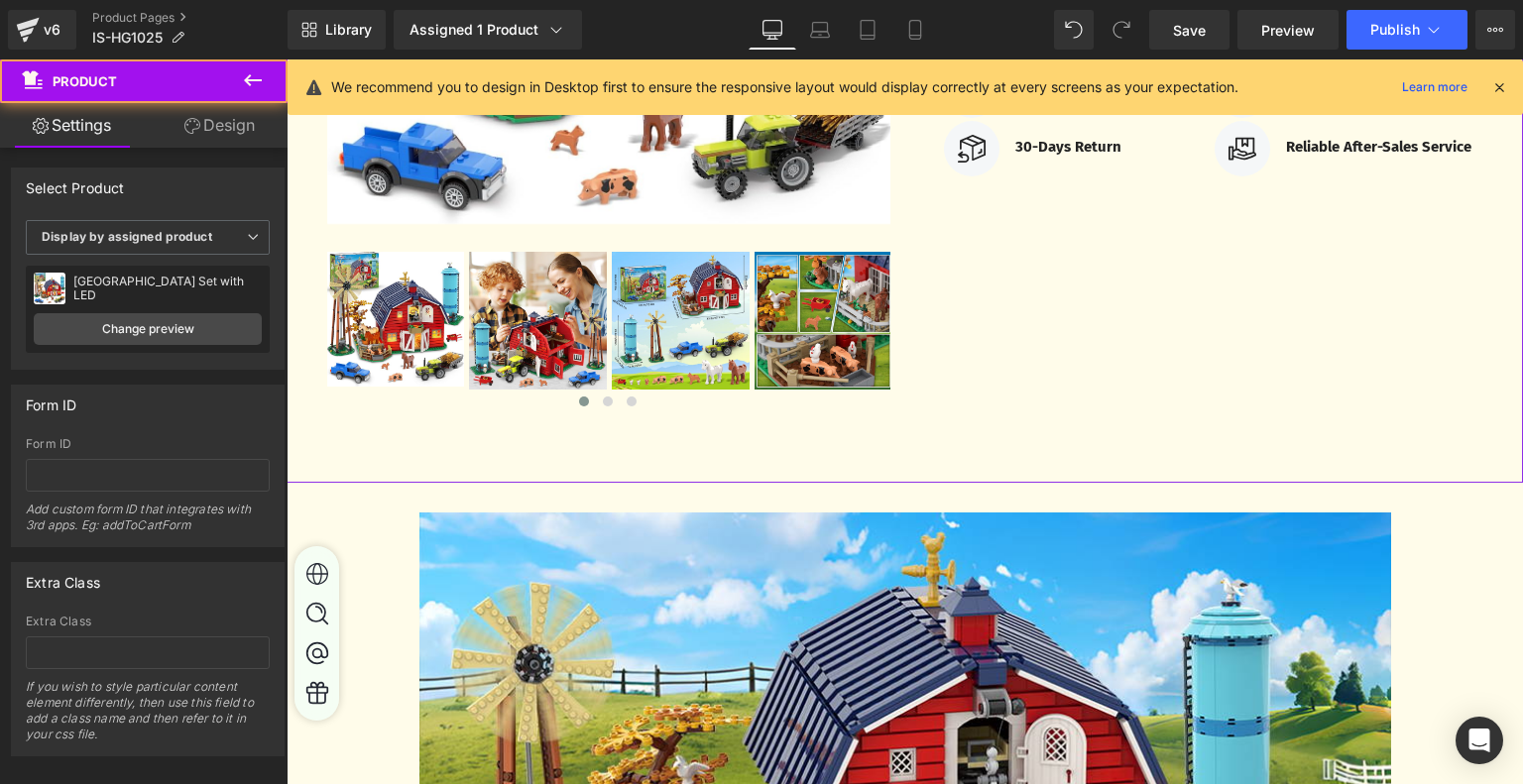 click on "Design" at bounding box center (219, 125) 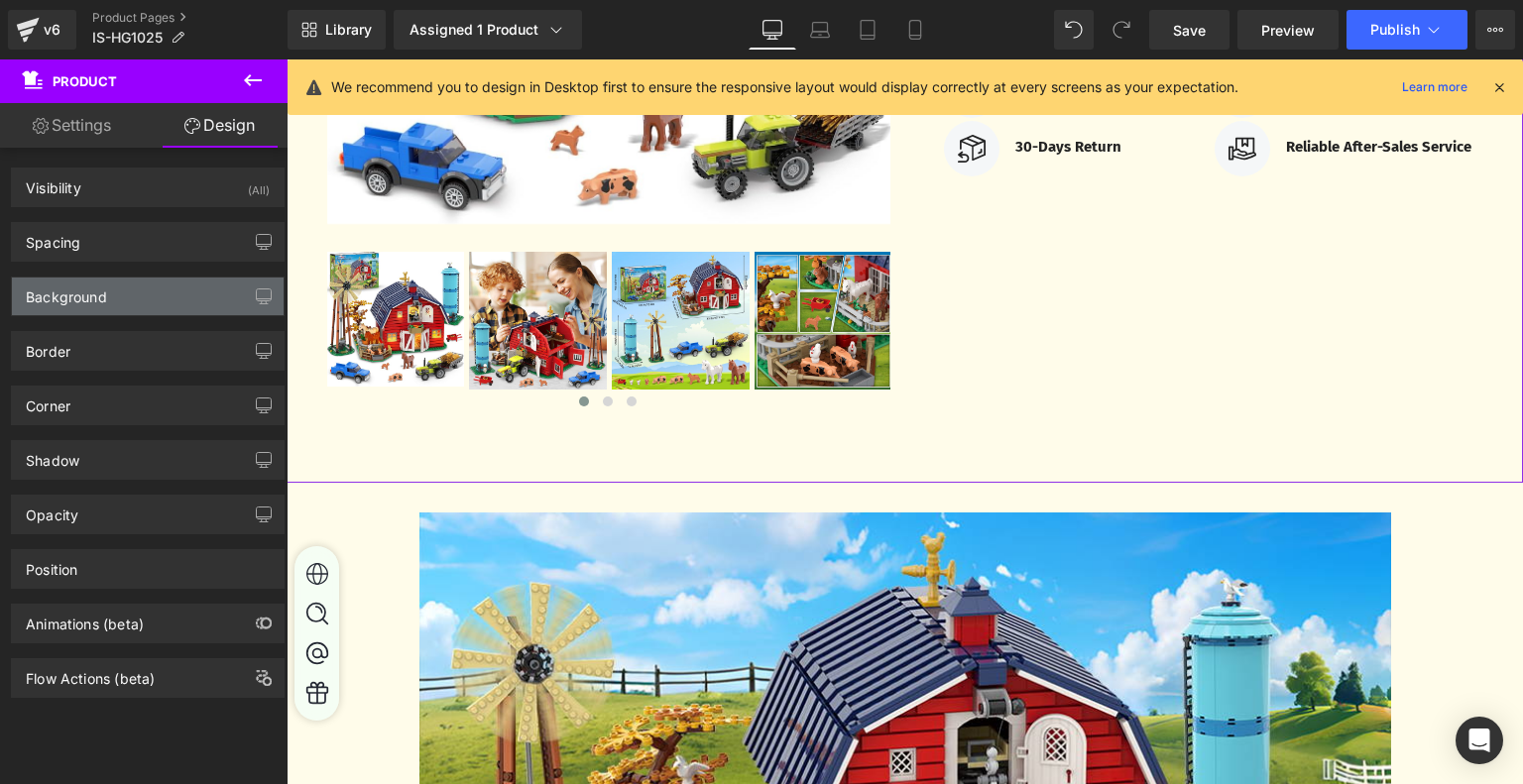 click on "Background" at bounding box center [148, 296] 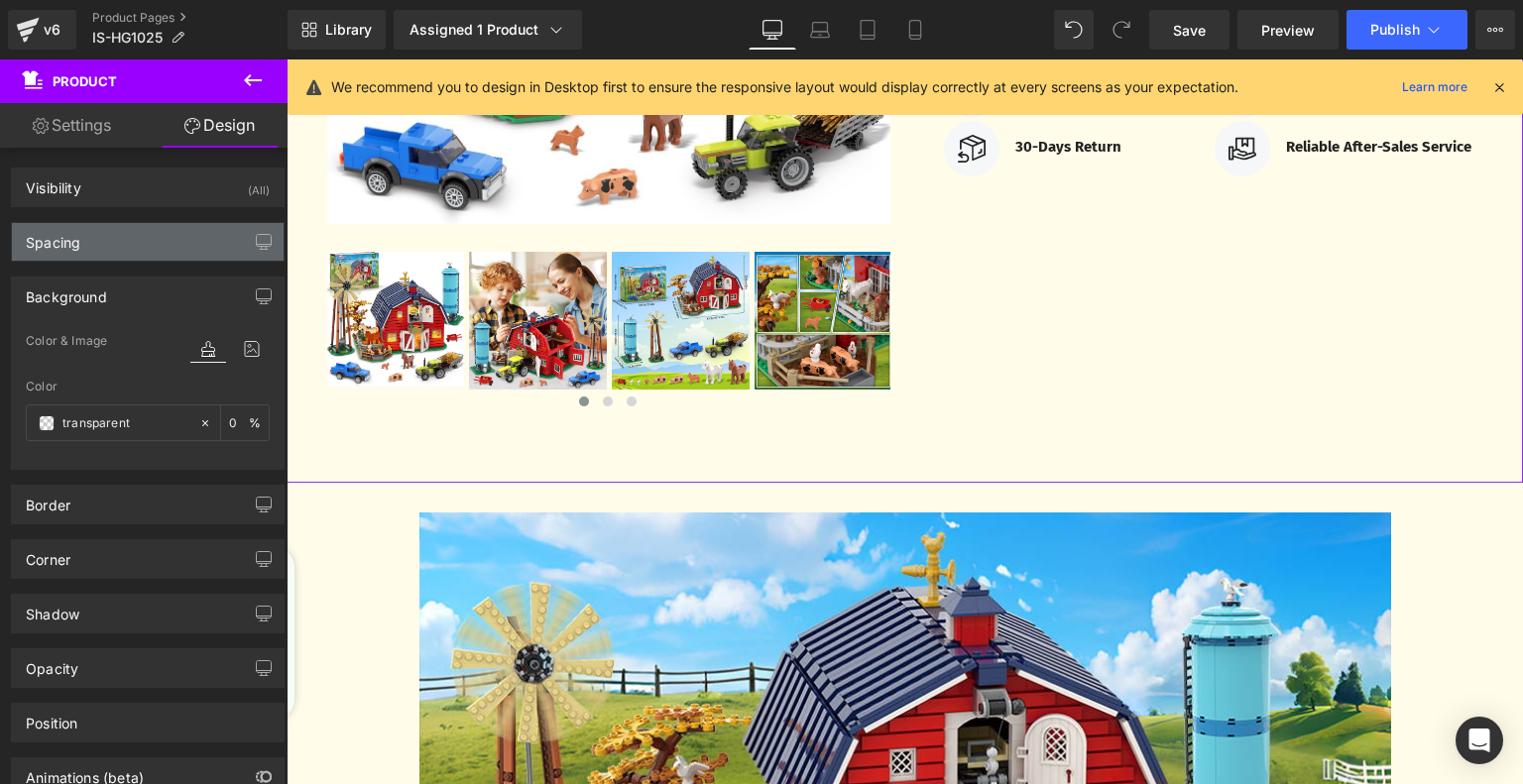 click on "Spacing" at bounding box center (148, 242) 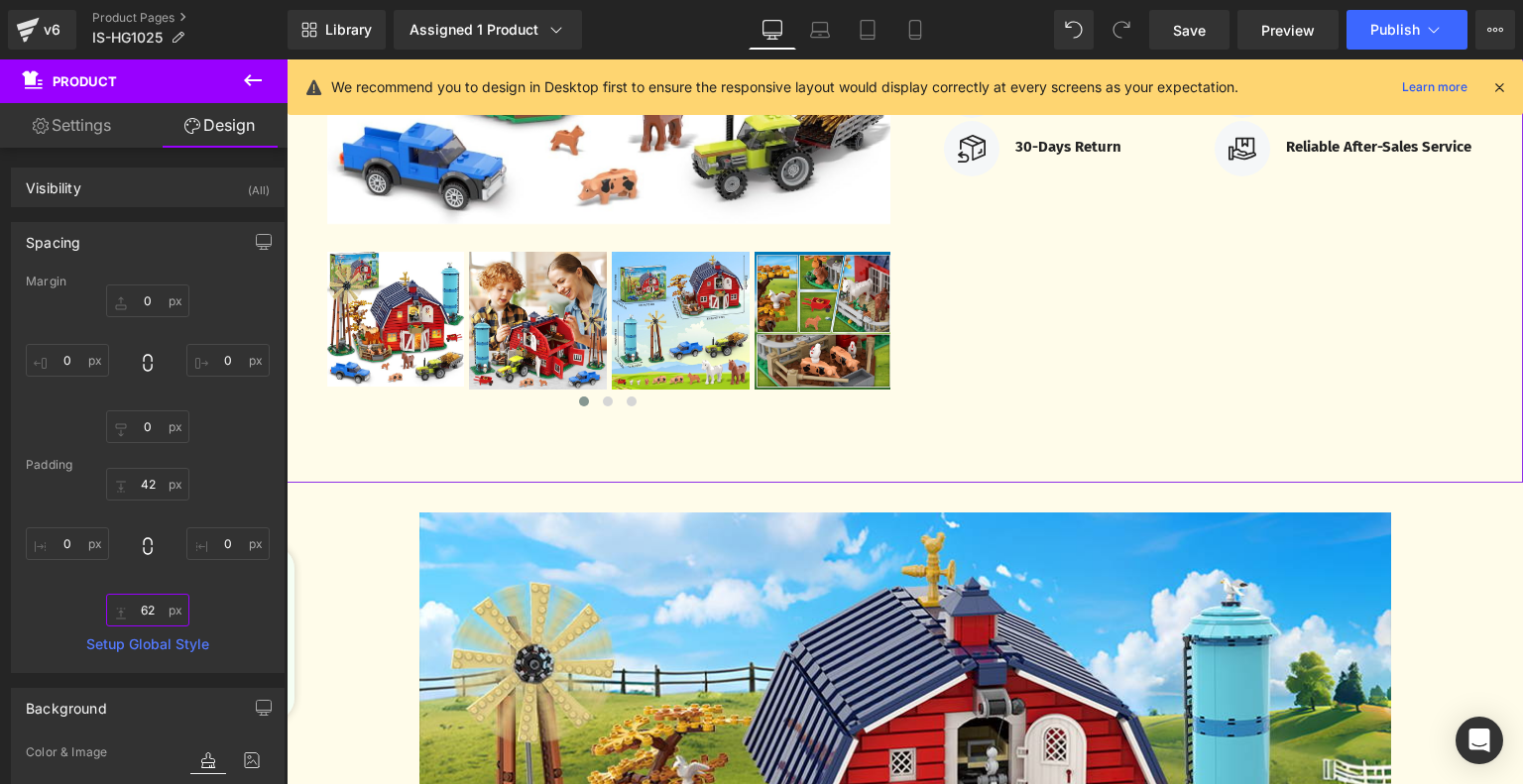 click on "62" at bounding box center (148, 610) 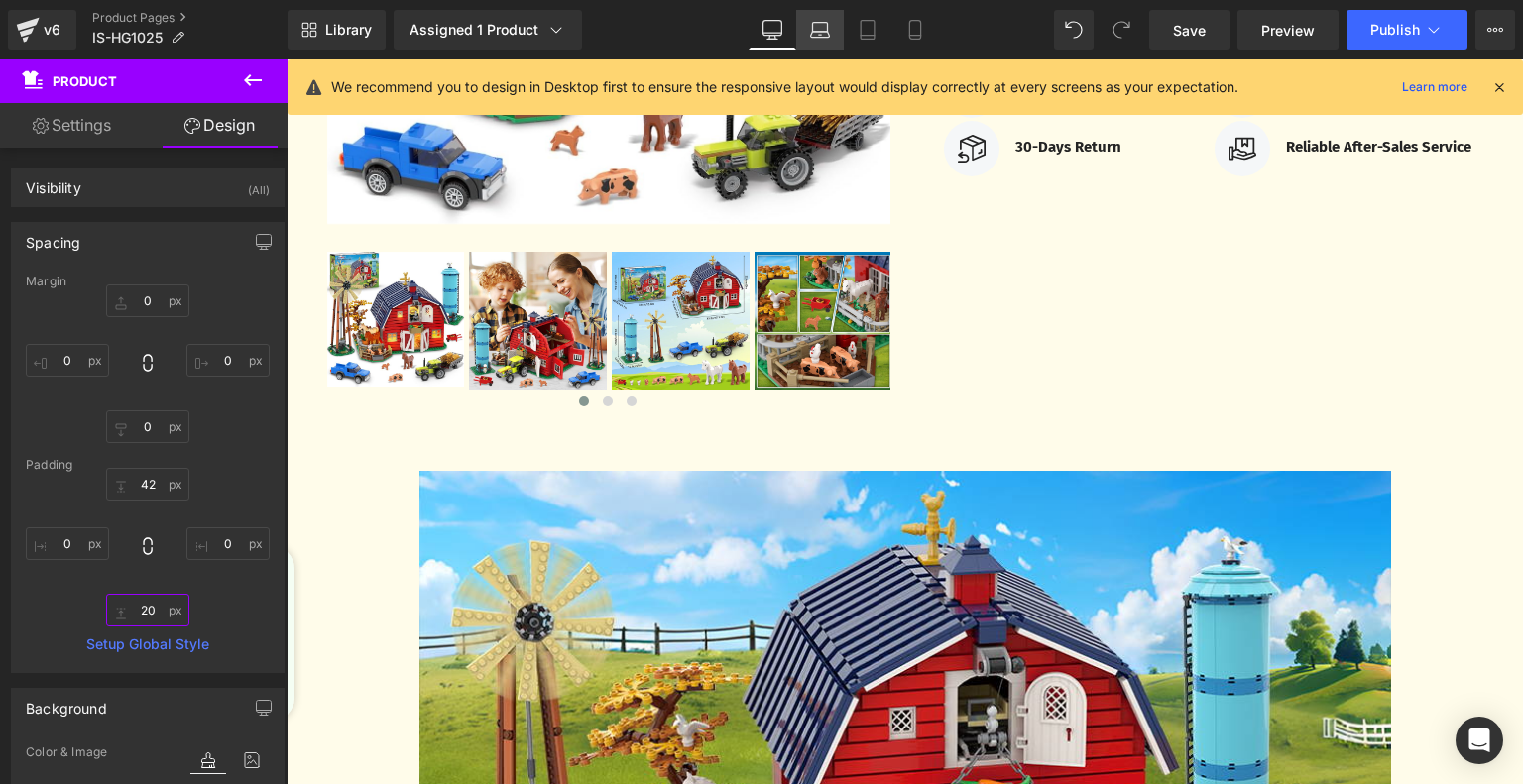 type on "20" 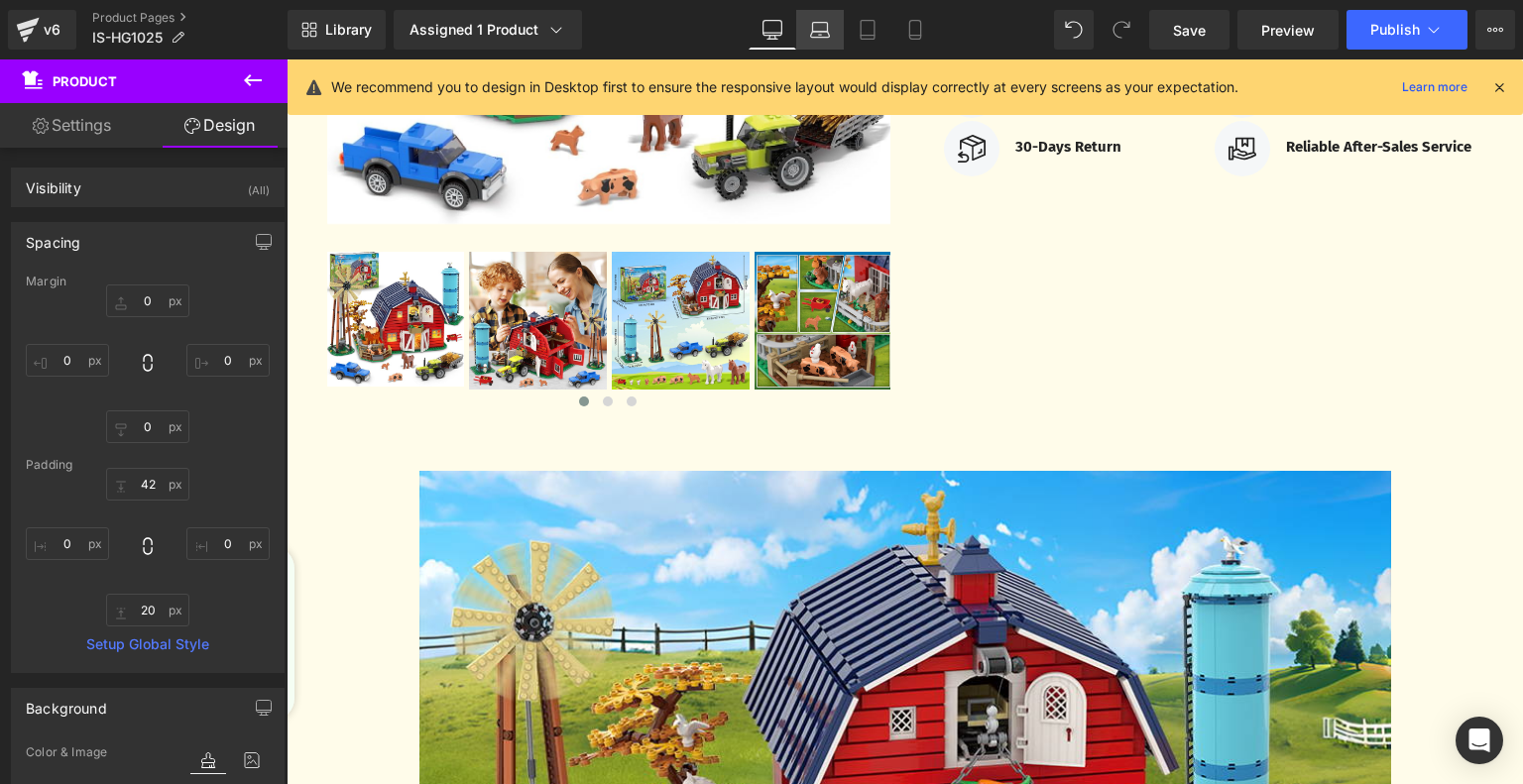 click 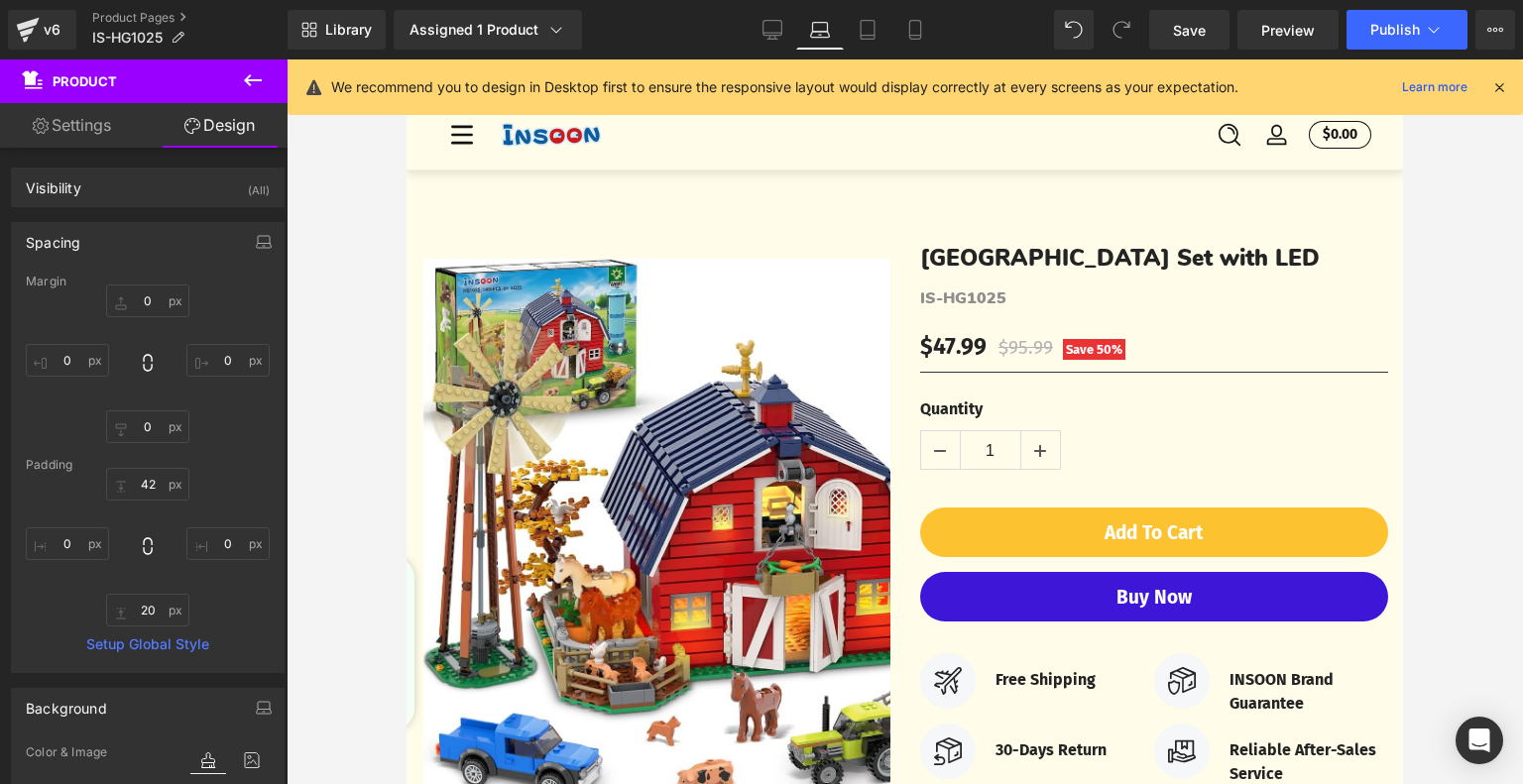 type on "0" 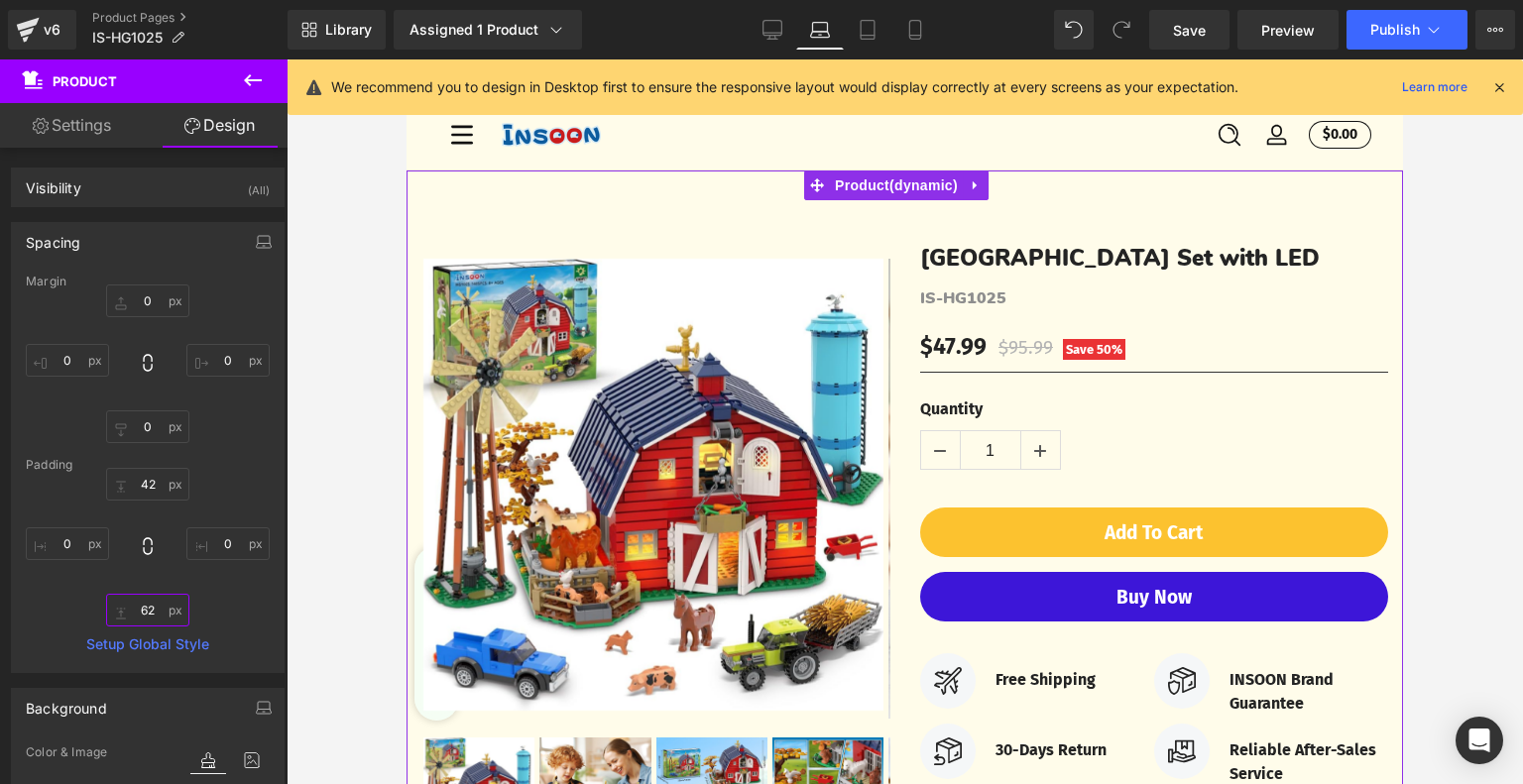 click on "62" at bounding box center (148, 610) 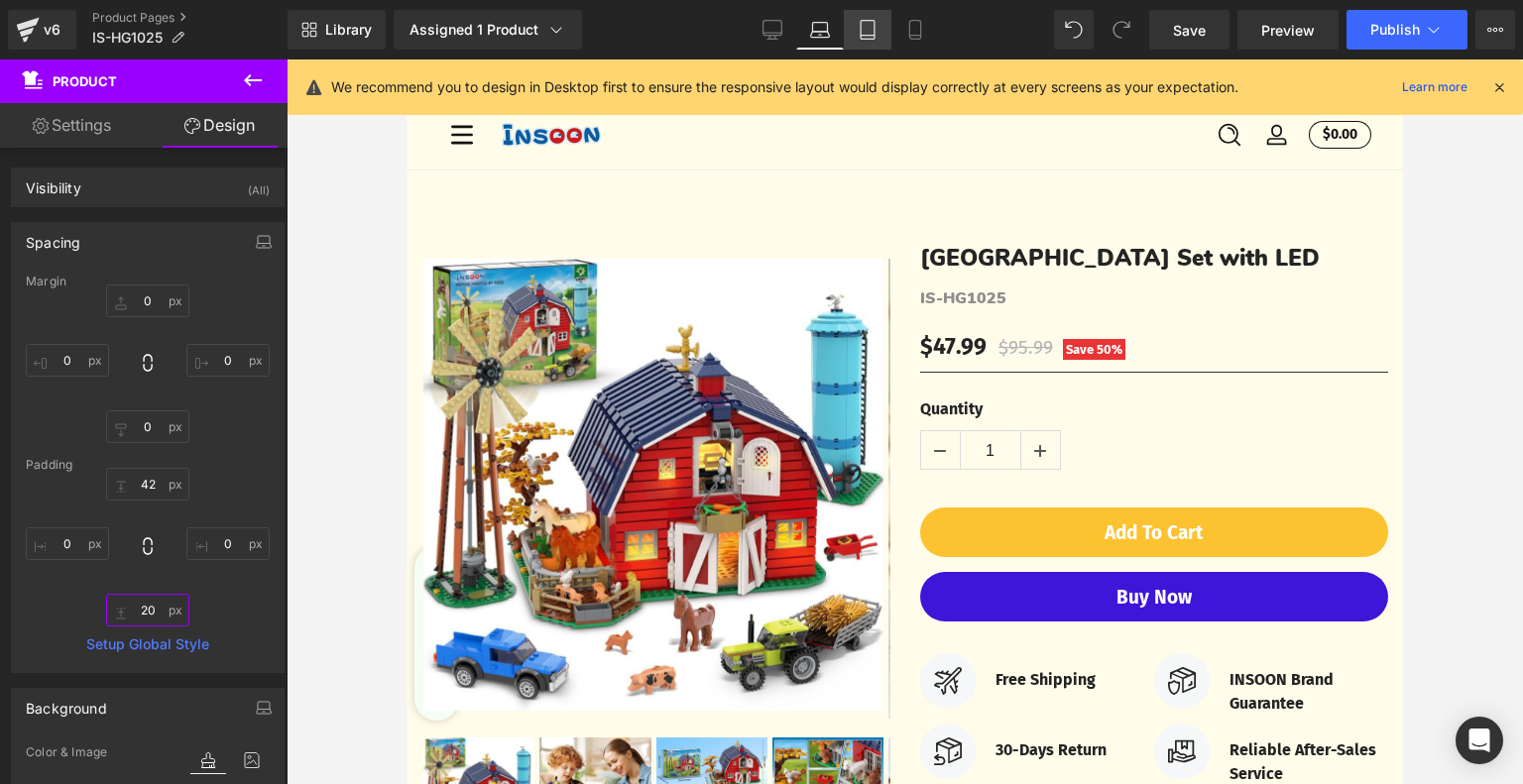 type on "20" 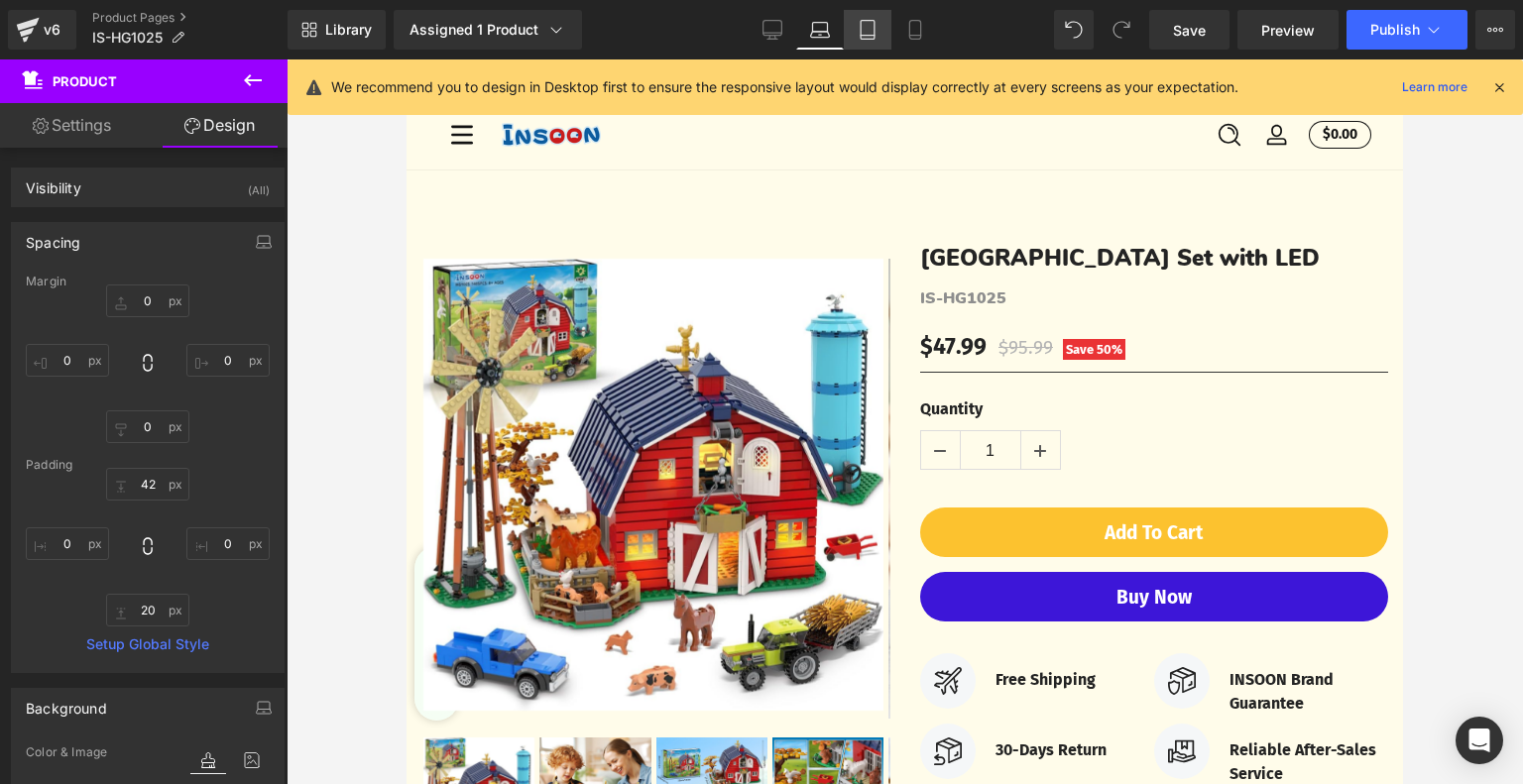 click on "Tablet" at bounding box center (868, 30) 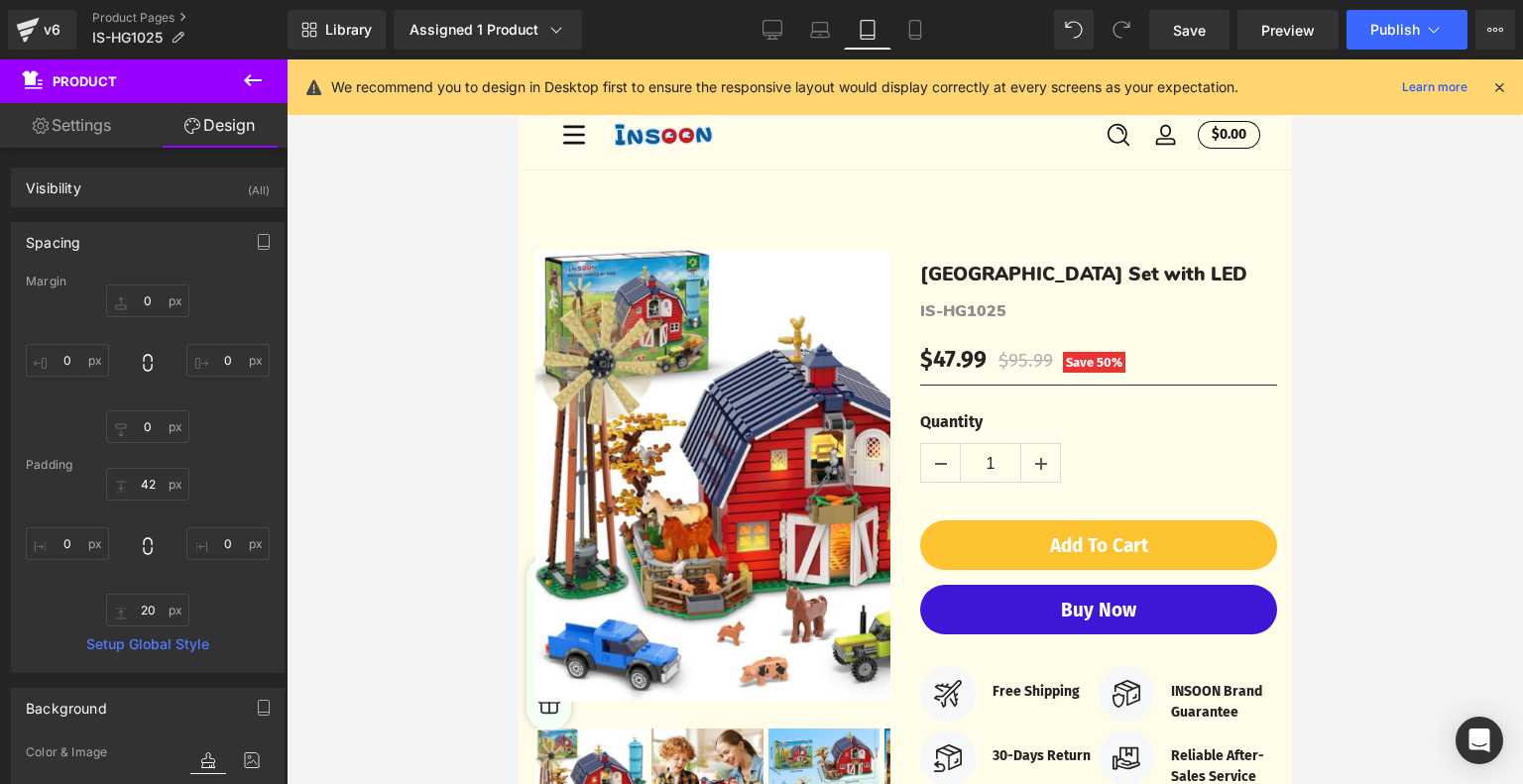 type on "0" 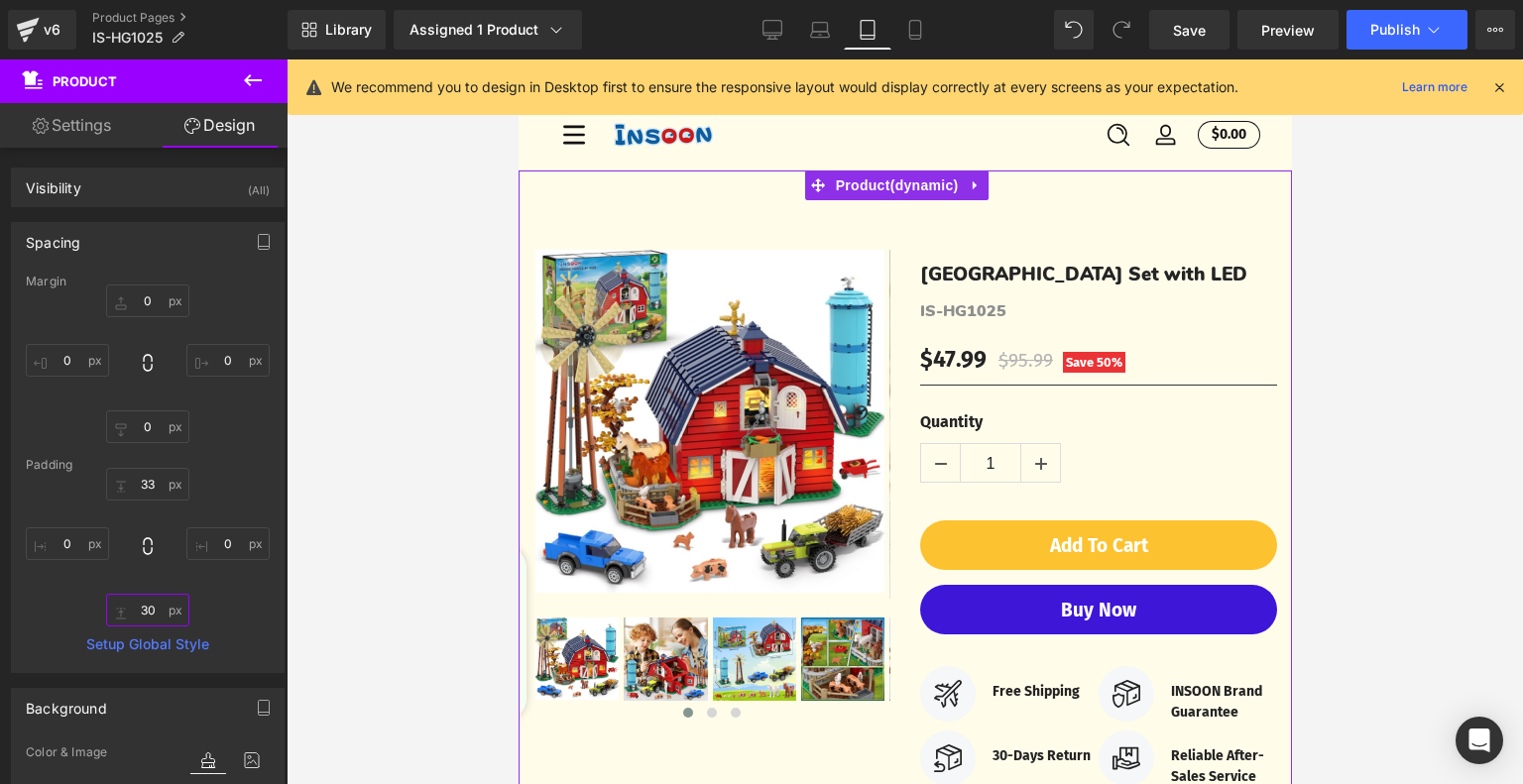 click on "30" at bounding box center (148, 610) 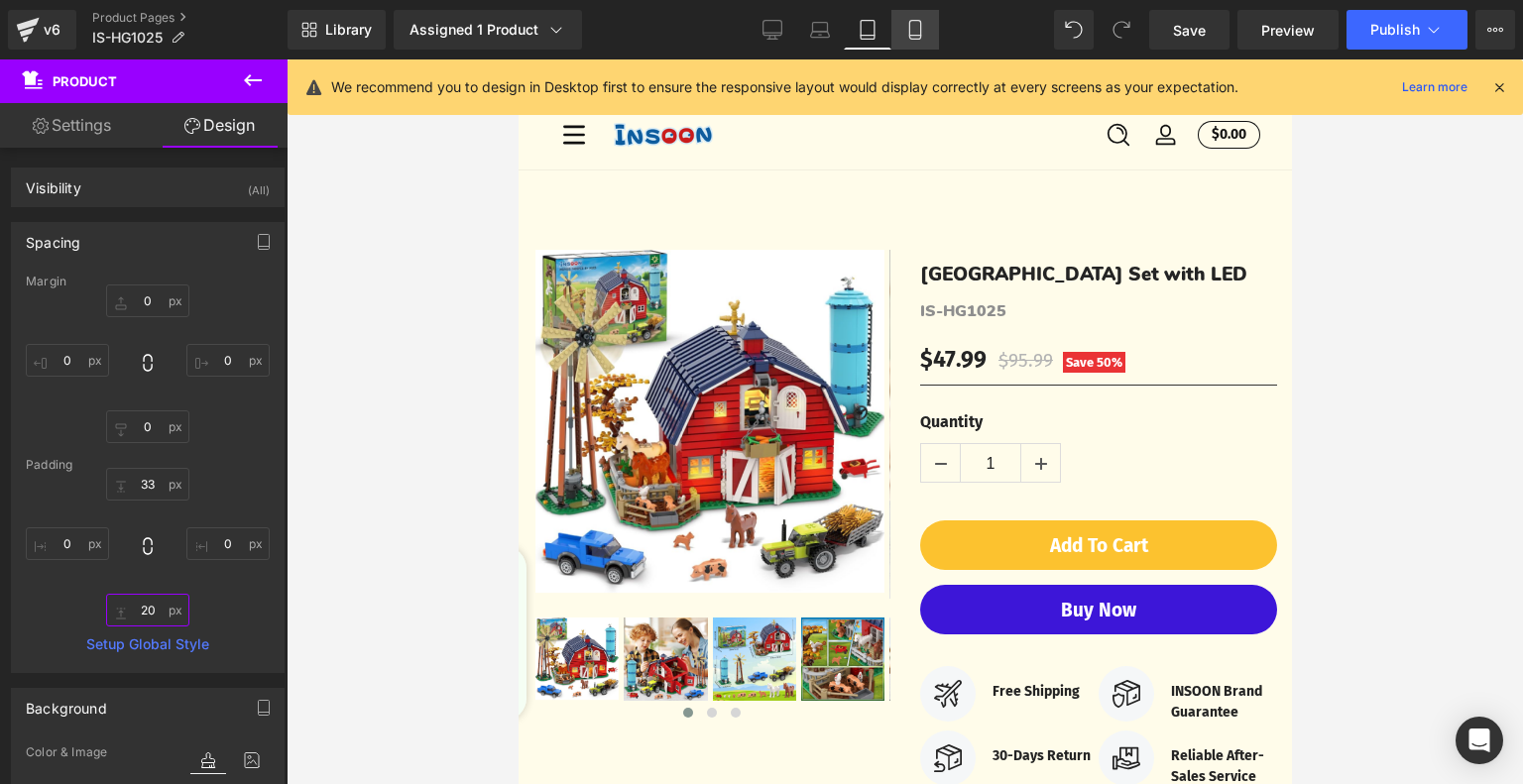 type on "20" 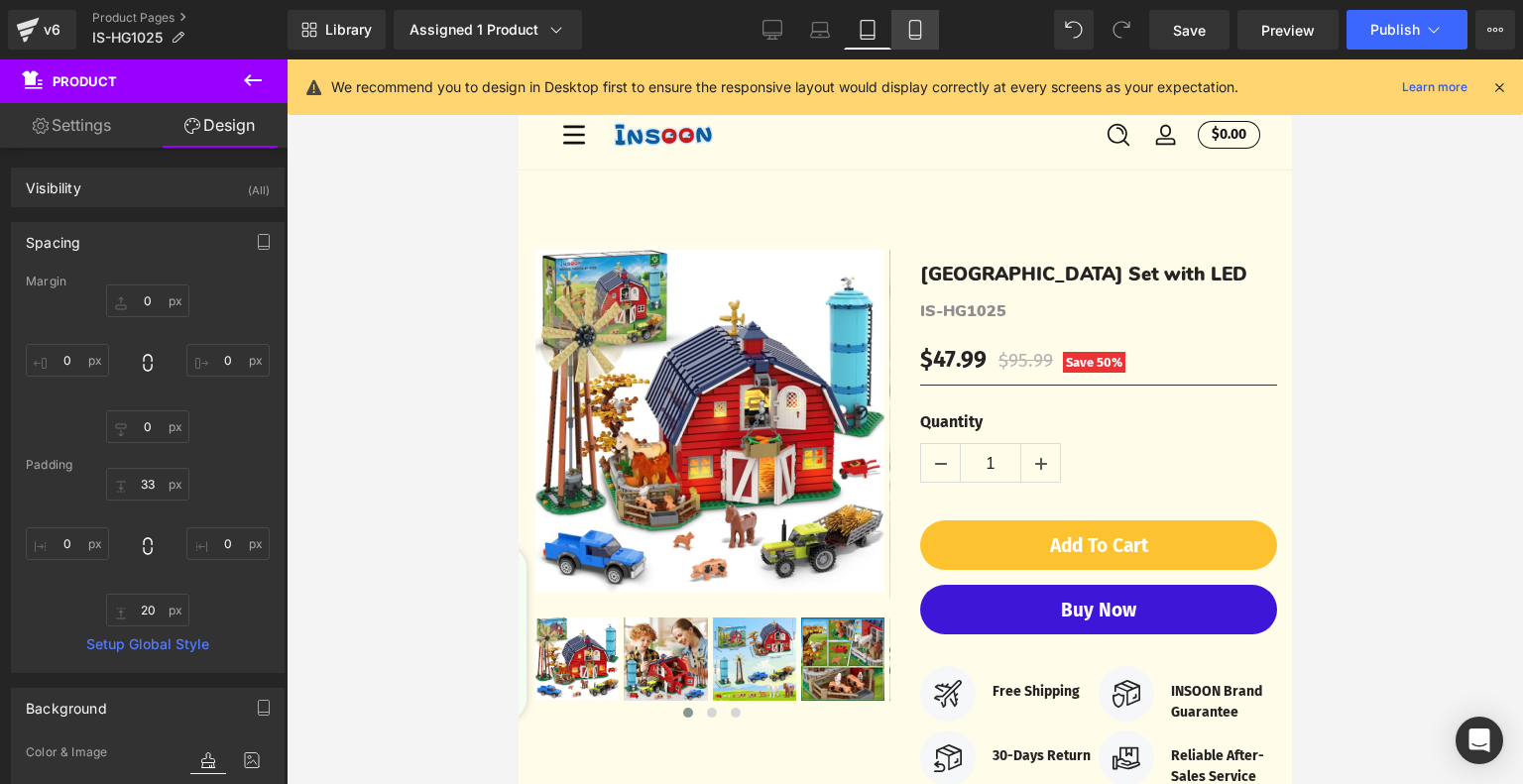 click 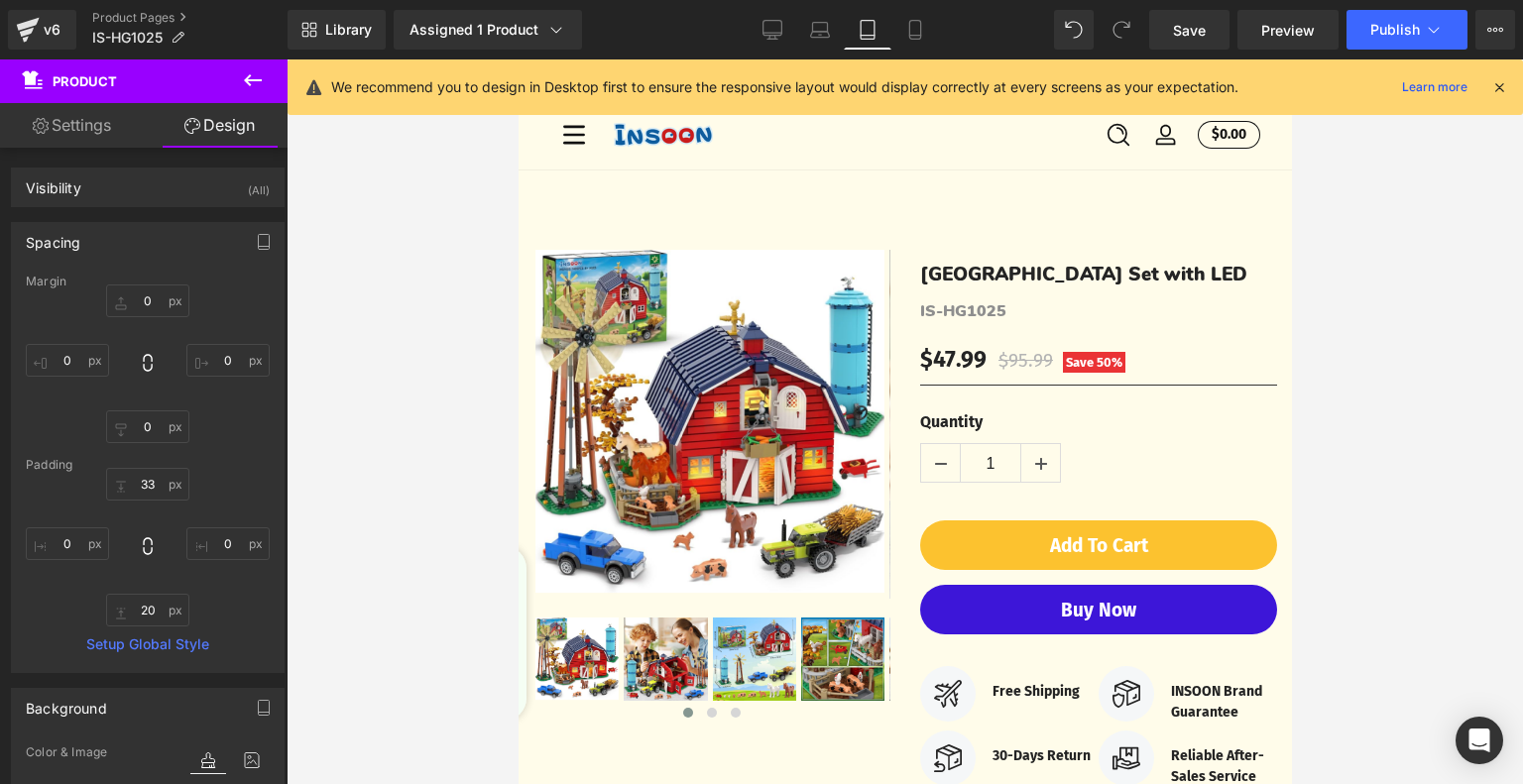 type on "0" 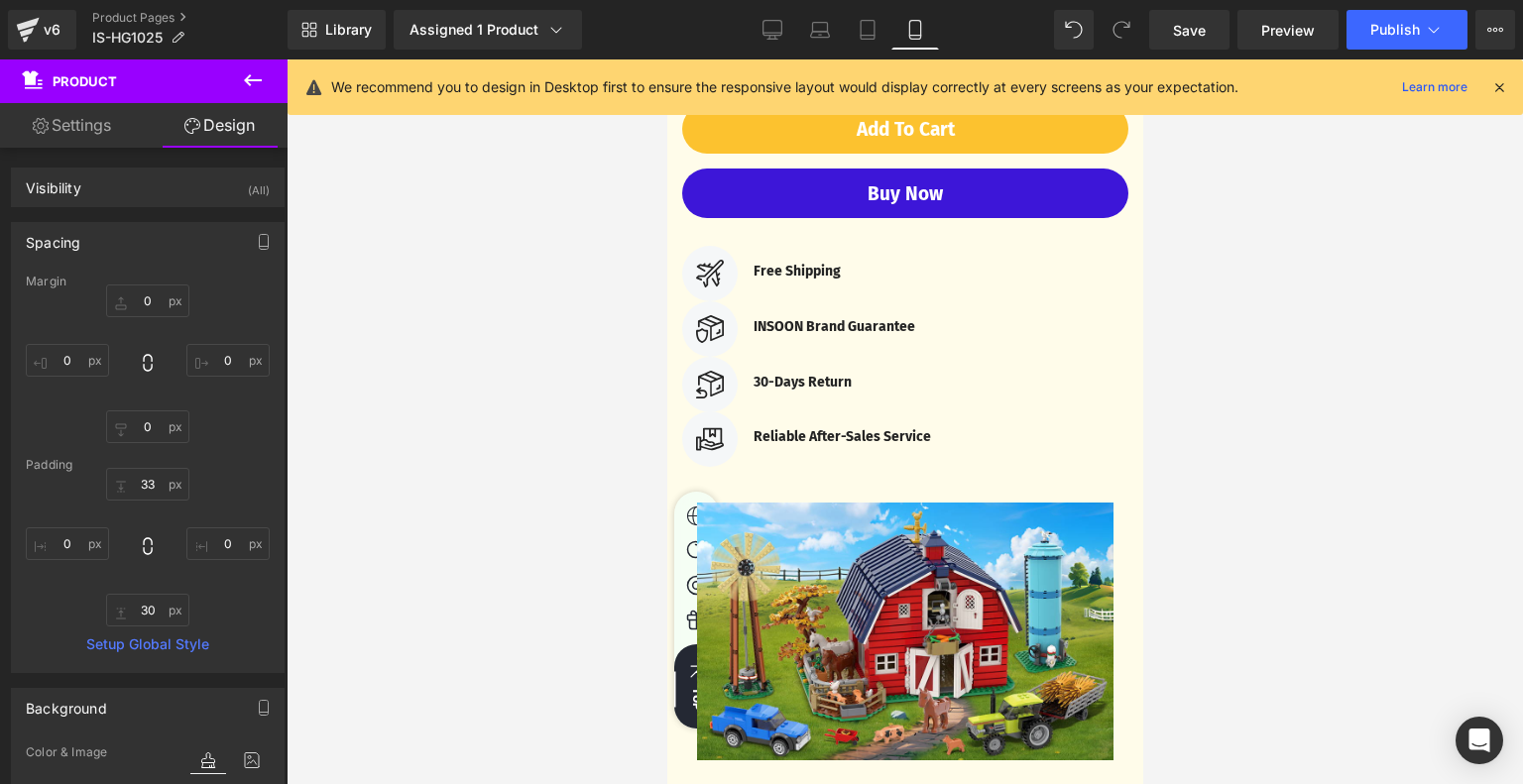 scroll, scrollTop: 1090, scrollLeft: 0, axis: vertical 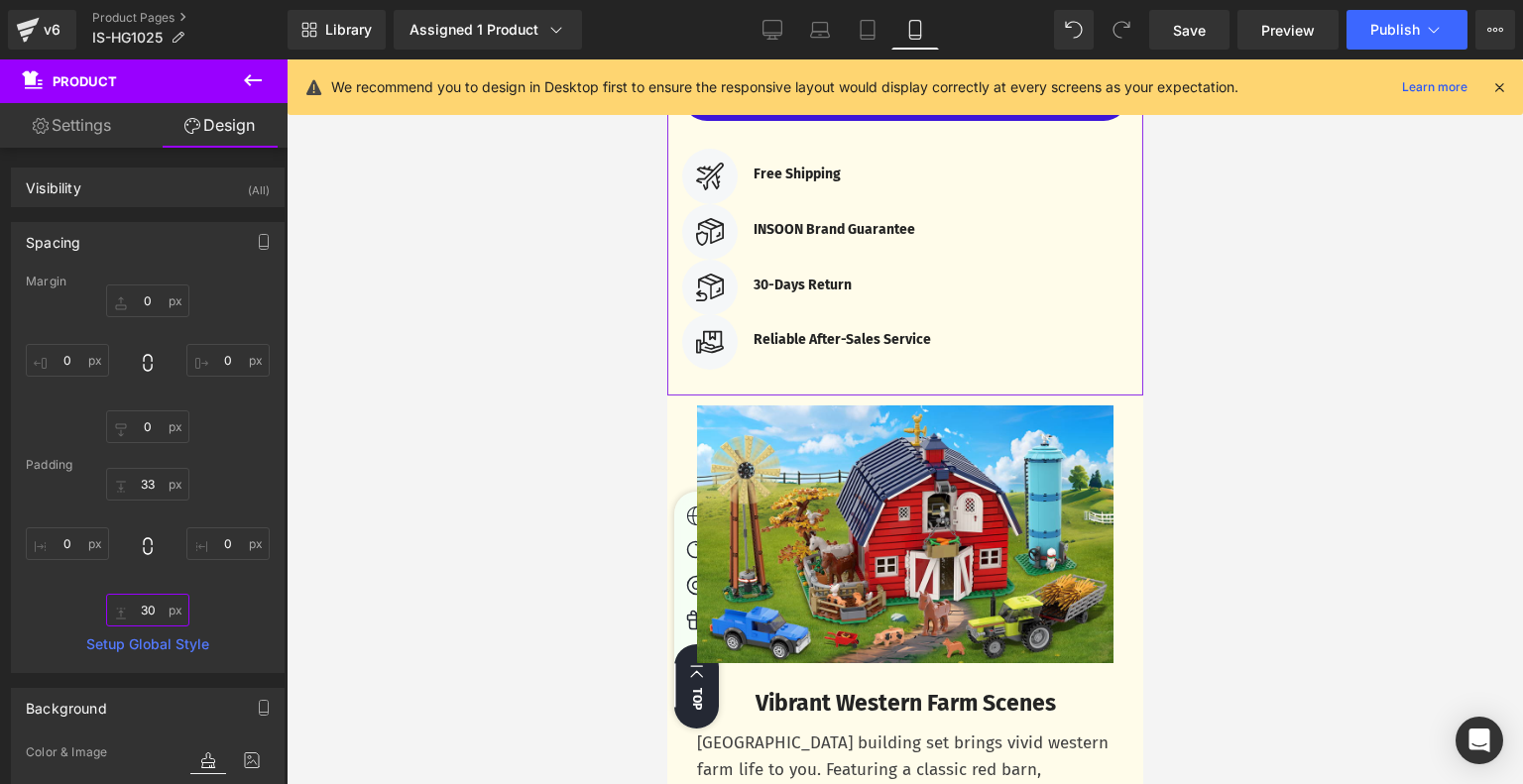 click on "30" at bounding box center [148, 610] 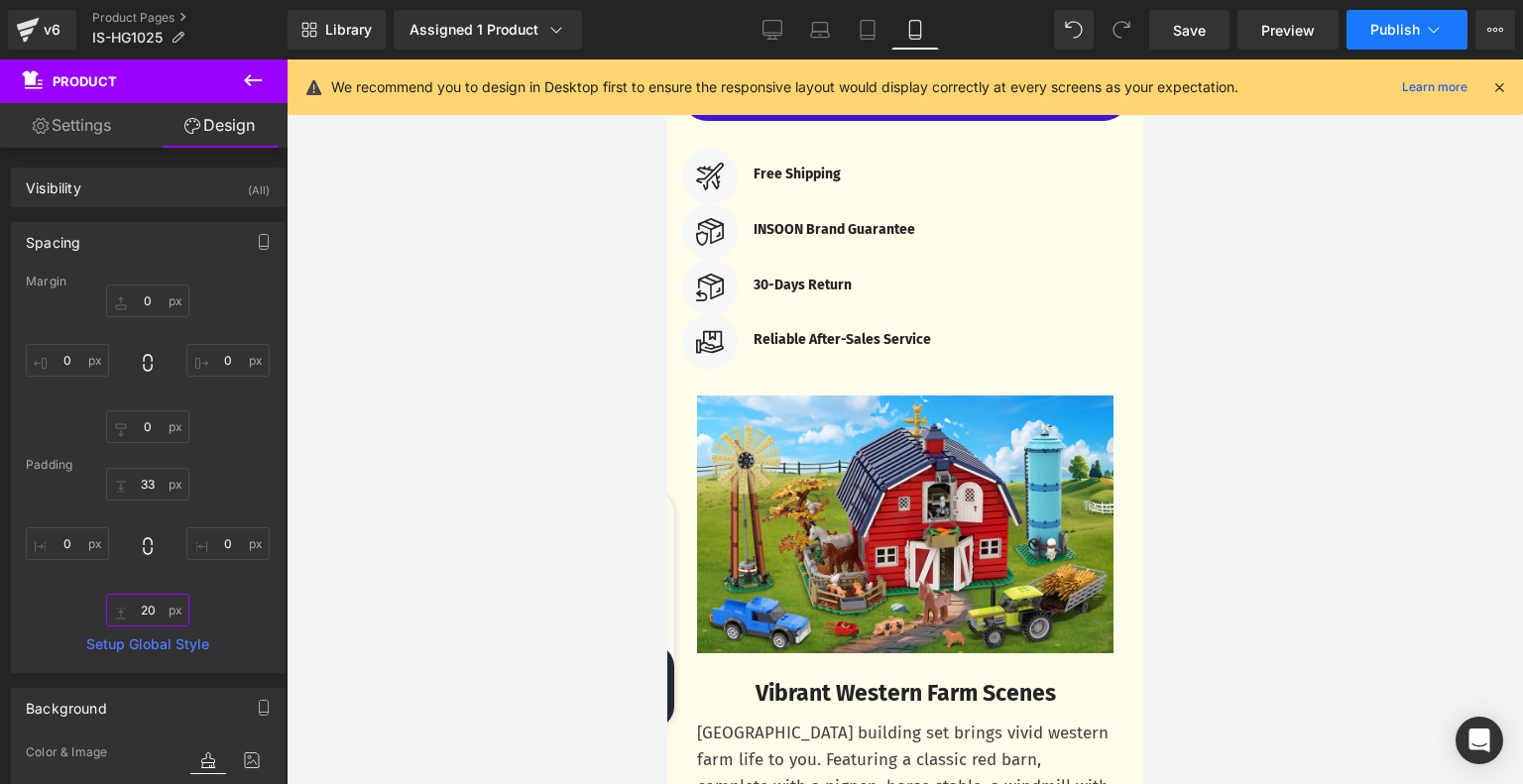 type on "20" 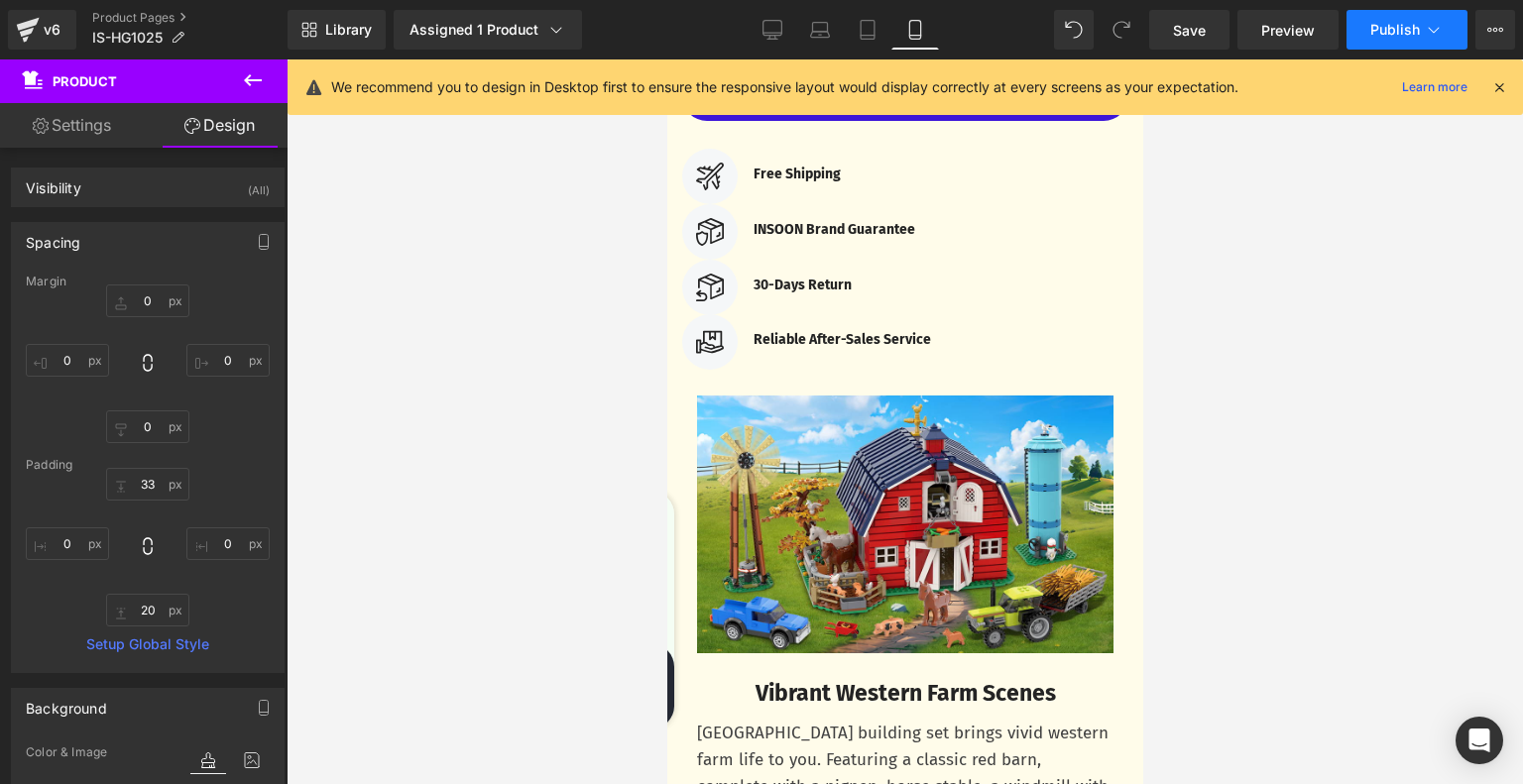 click 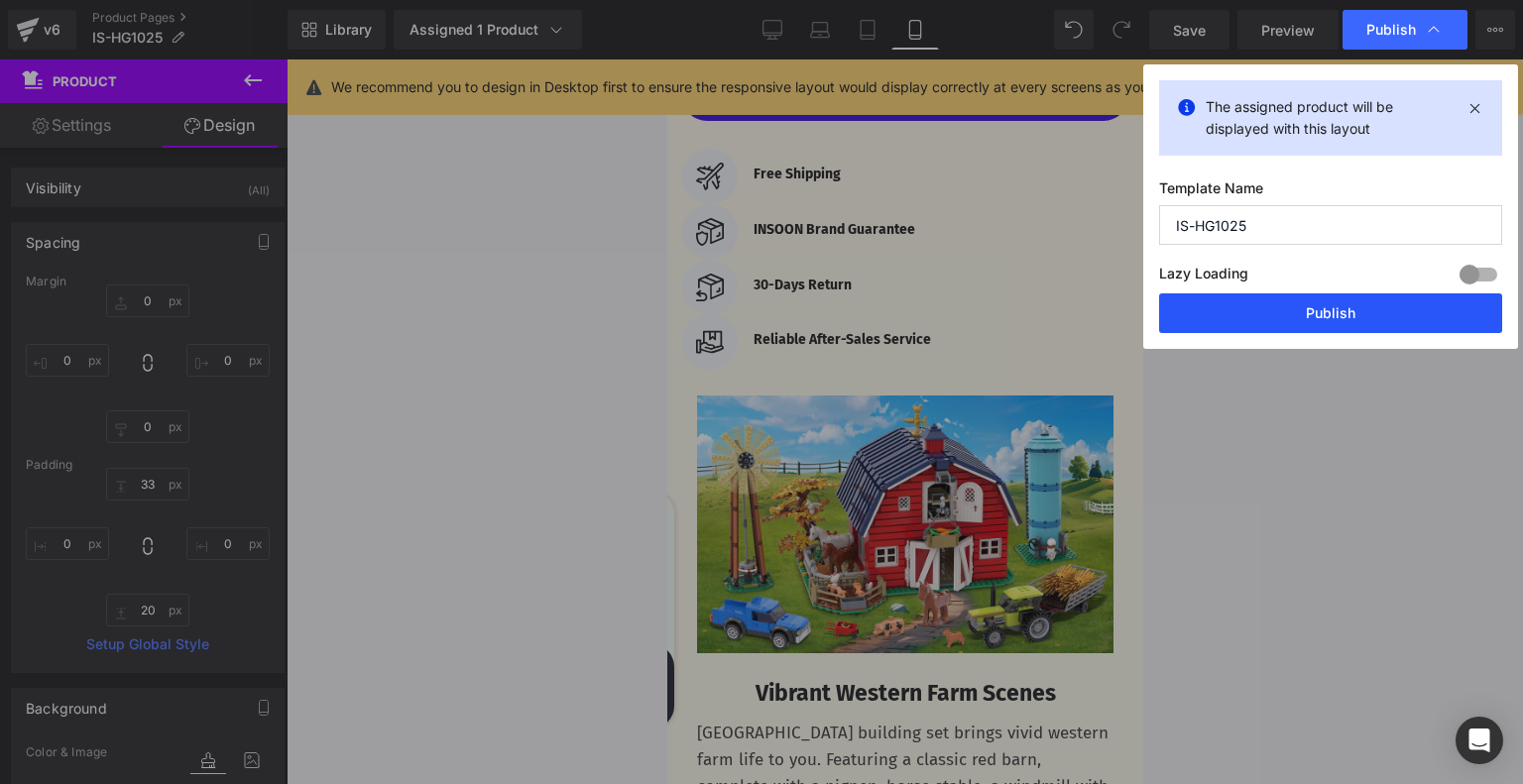 click on "Publish" at bounding box center (1331, 313) 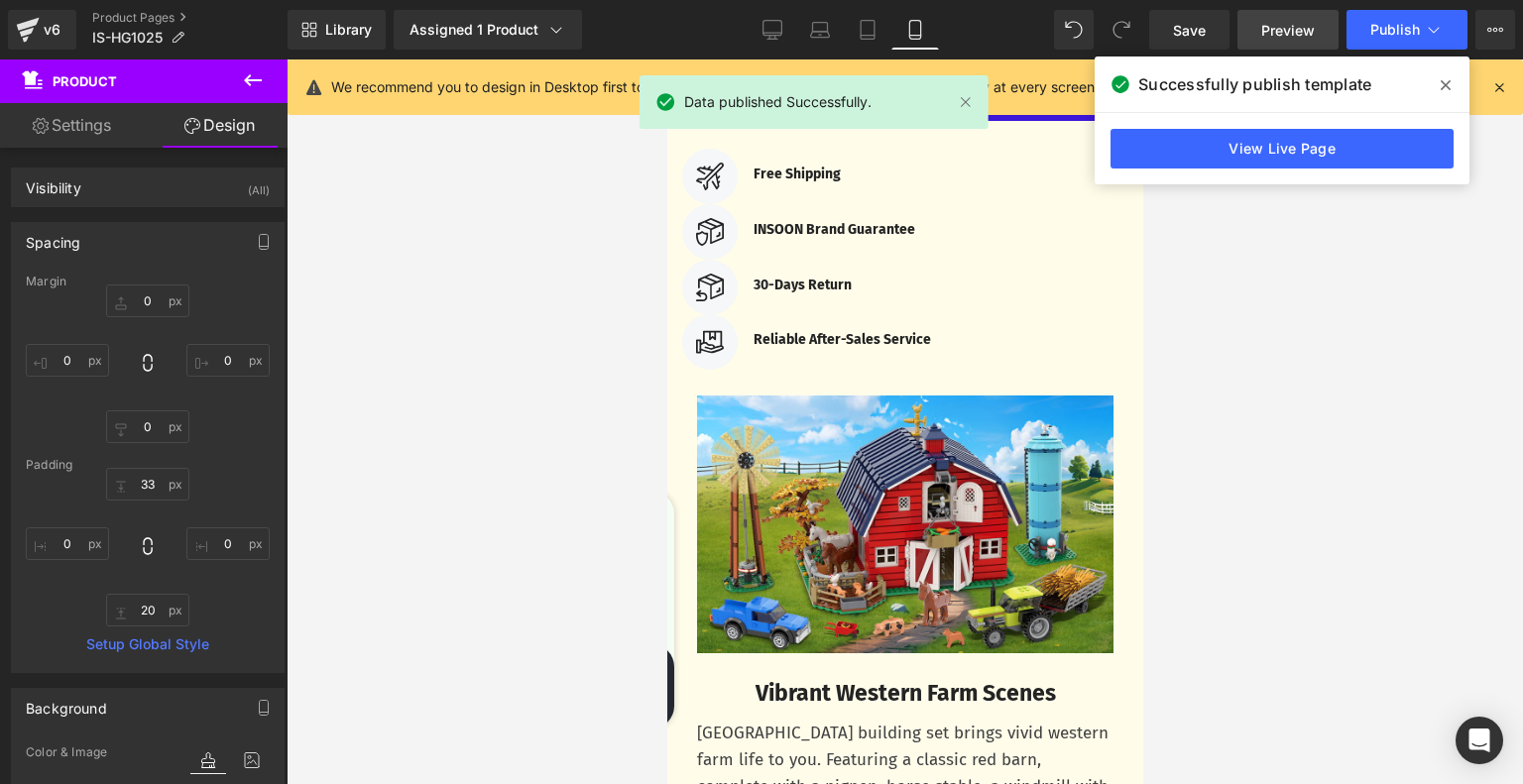 click on "Preview" at bounding box center [1288, 30] 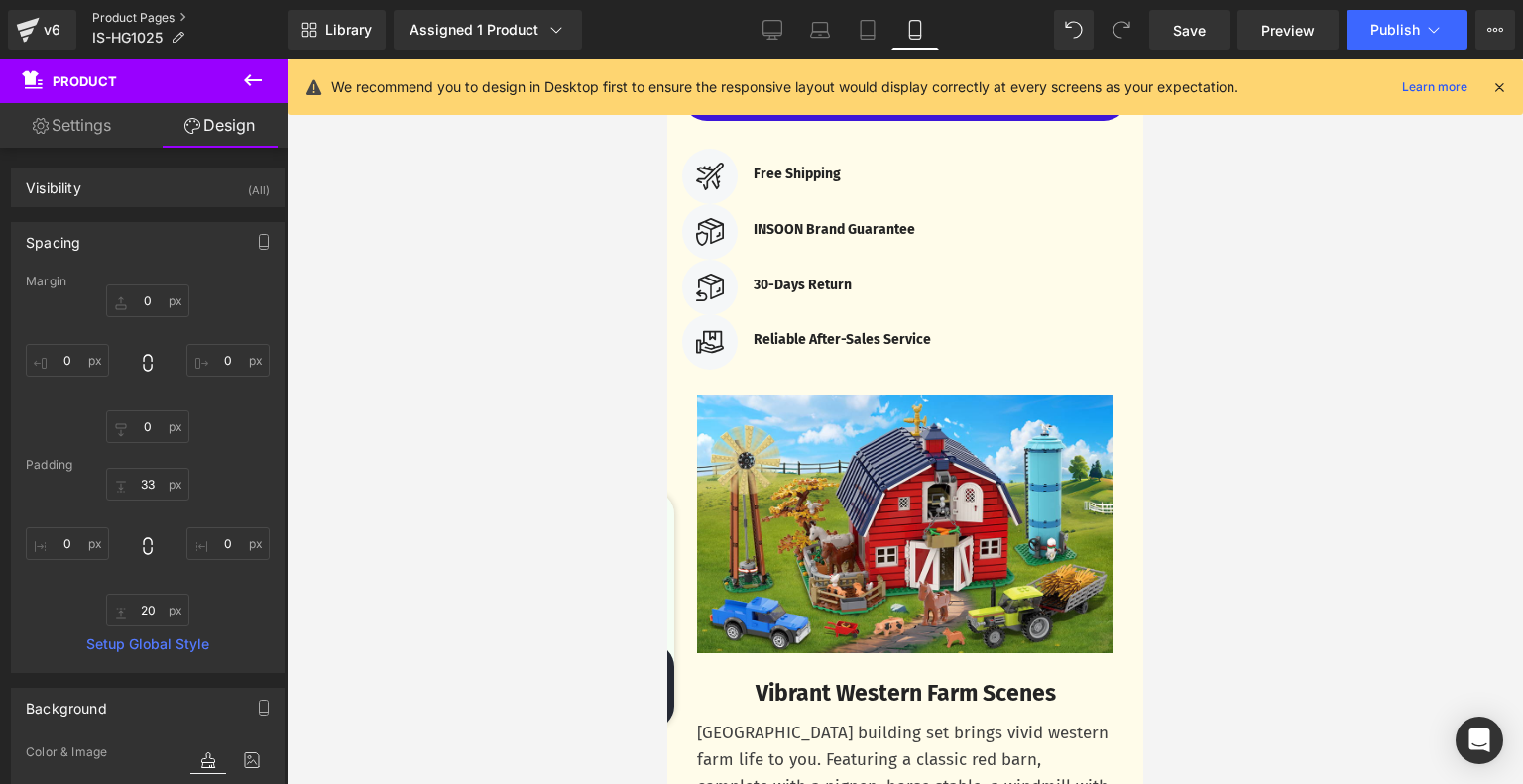 click on "Product Pages" at bounding box center (189, 18) 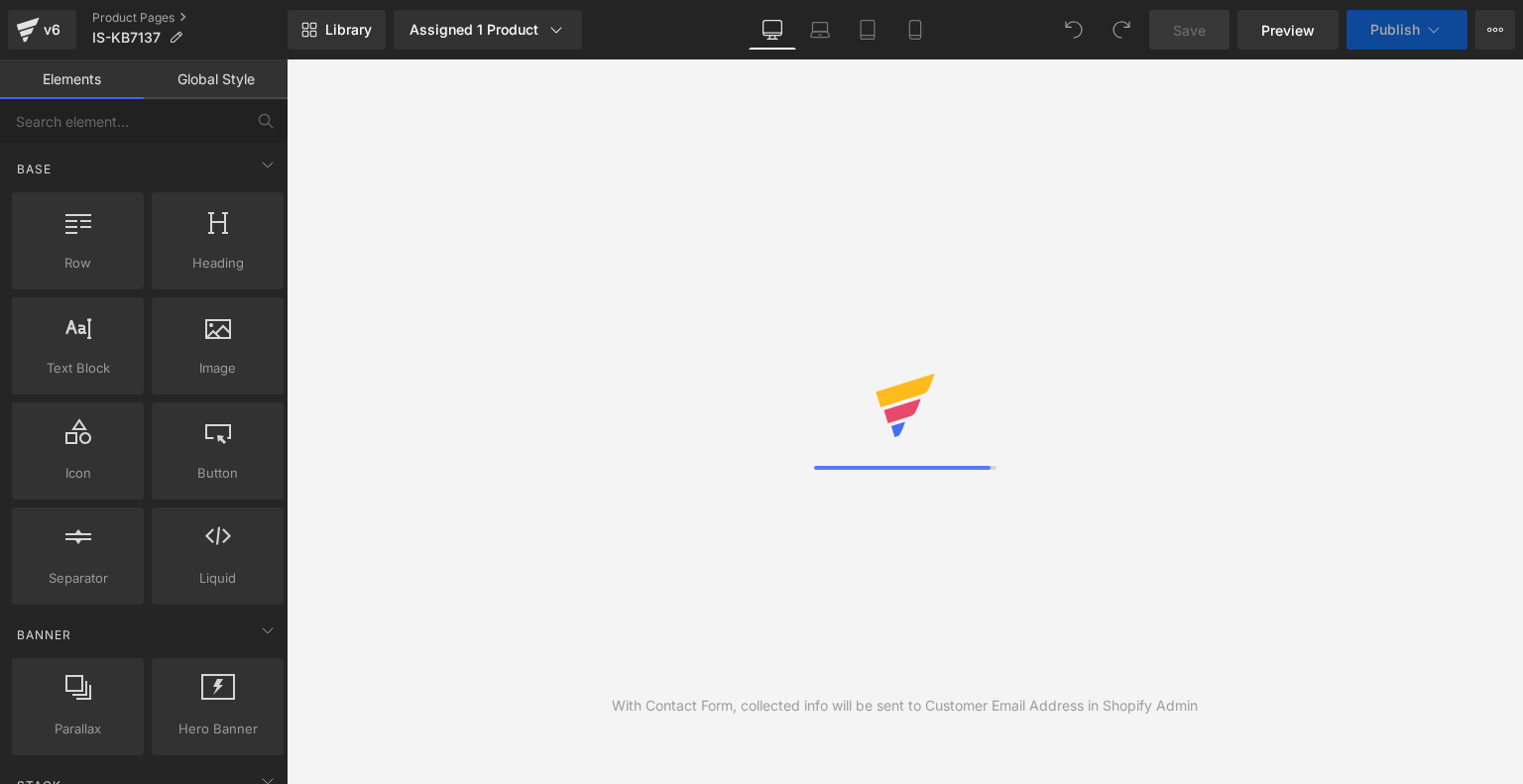 scroll, scrollTop: 0, scrollLeft: 0, axis: both 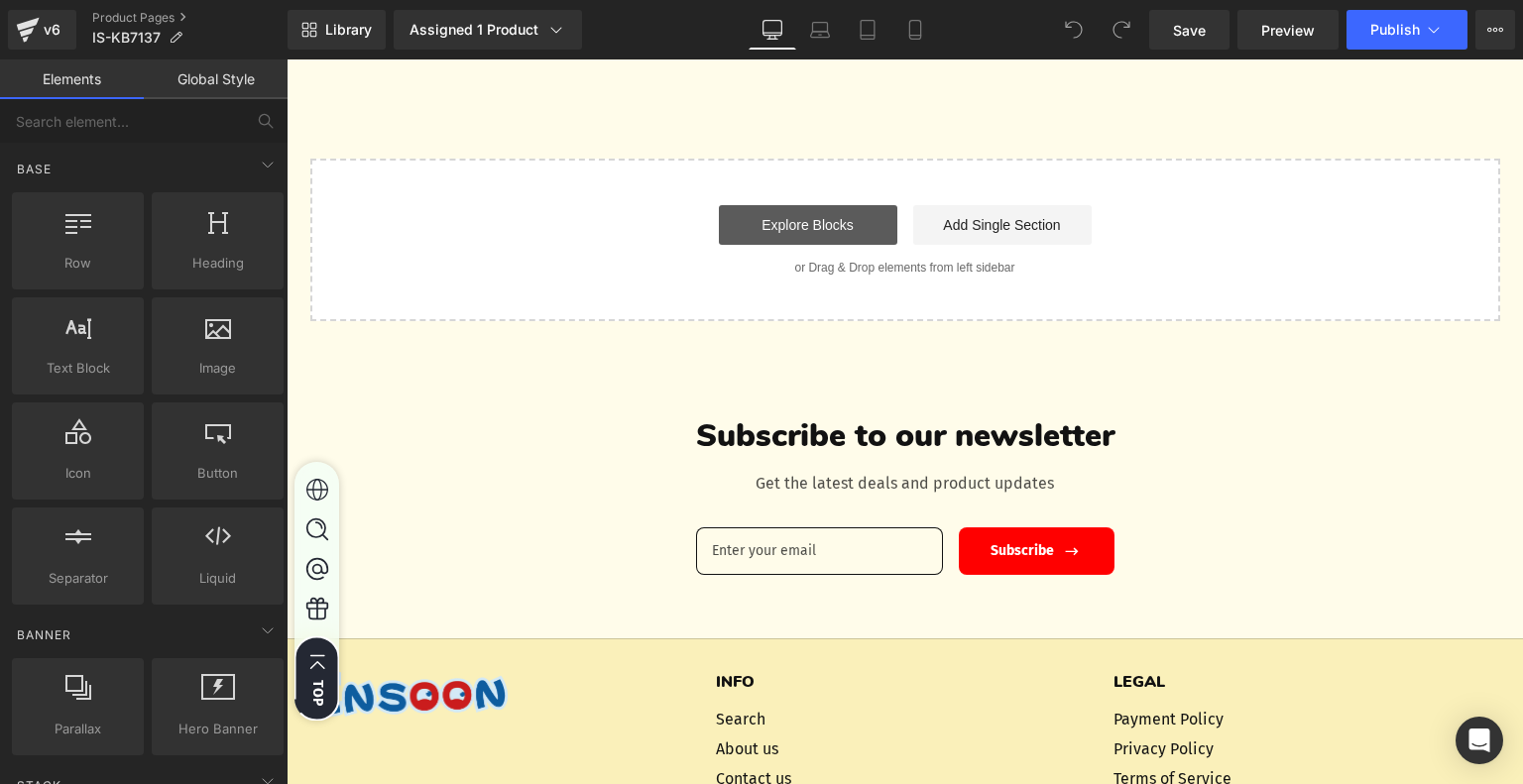click on "Explore Blocks" at bounding box center [808, 225] 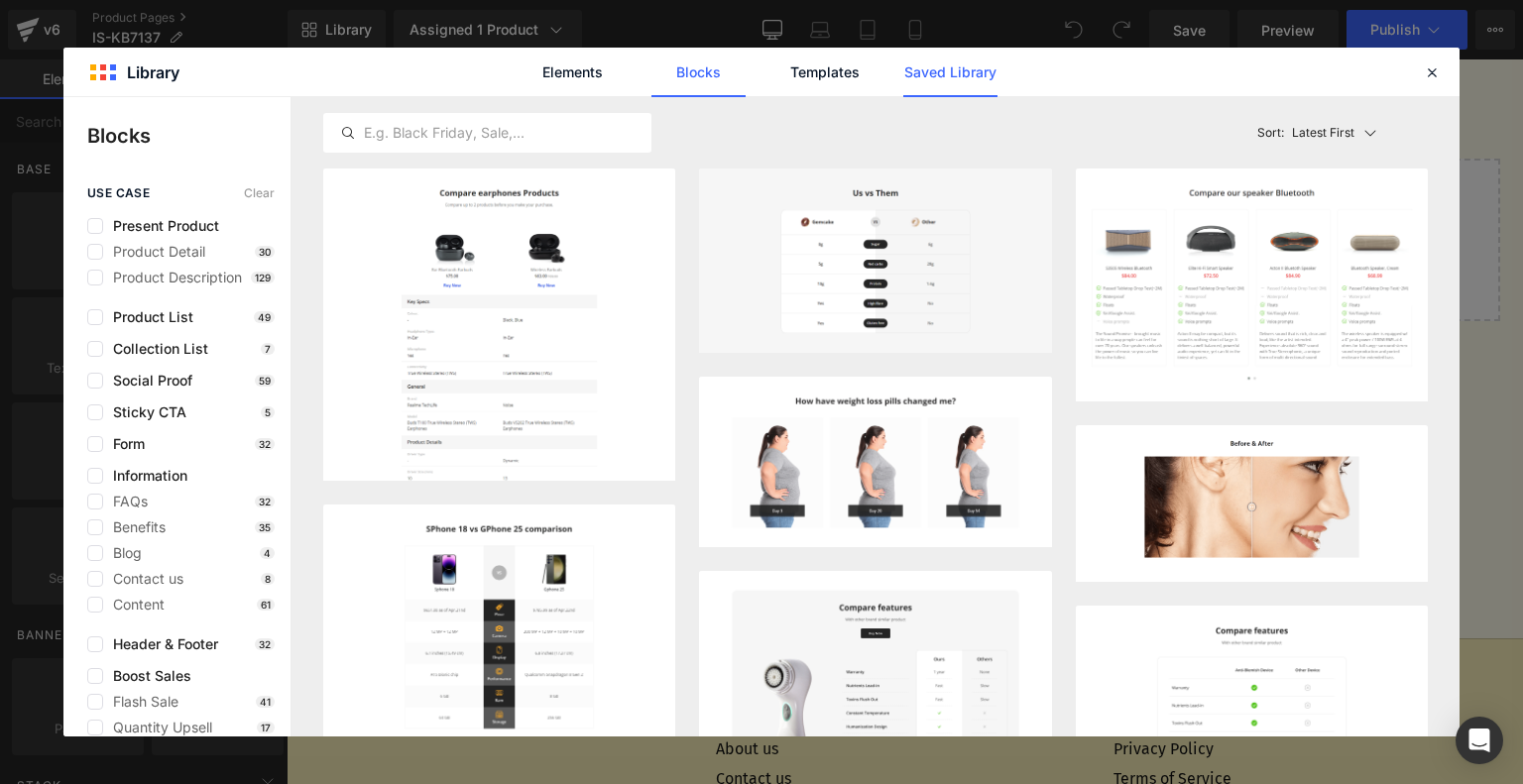 click on "Saved Library" 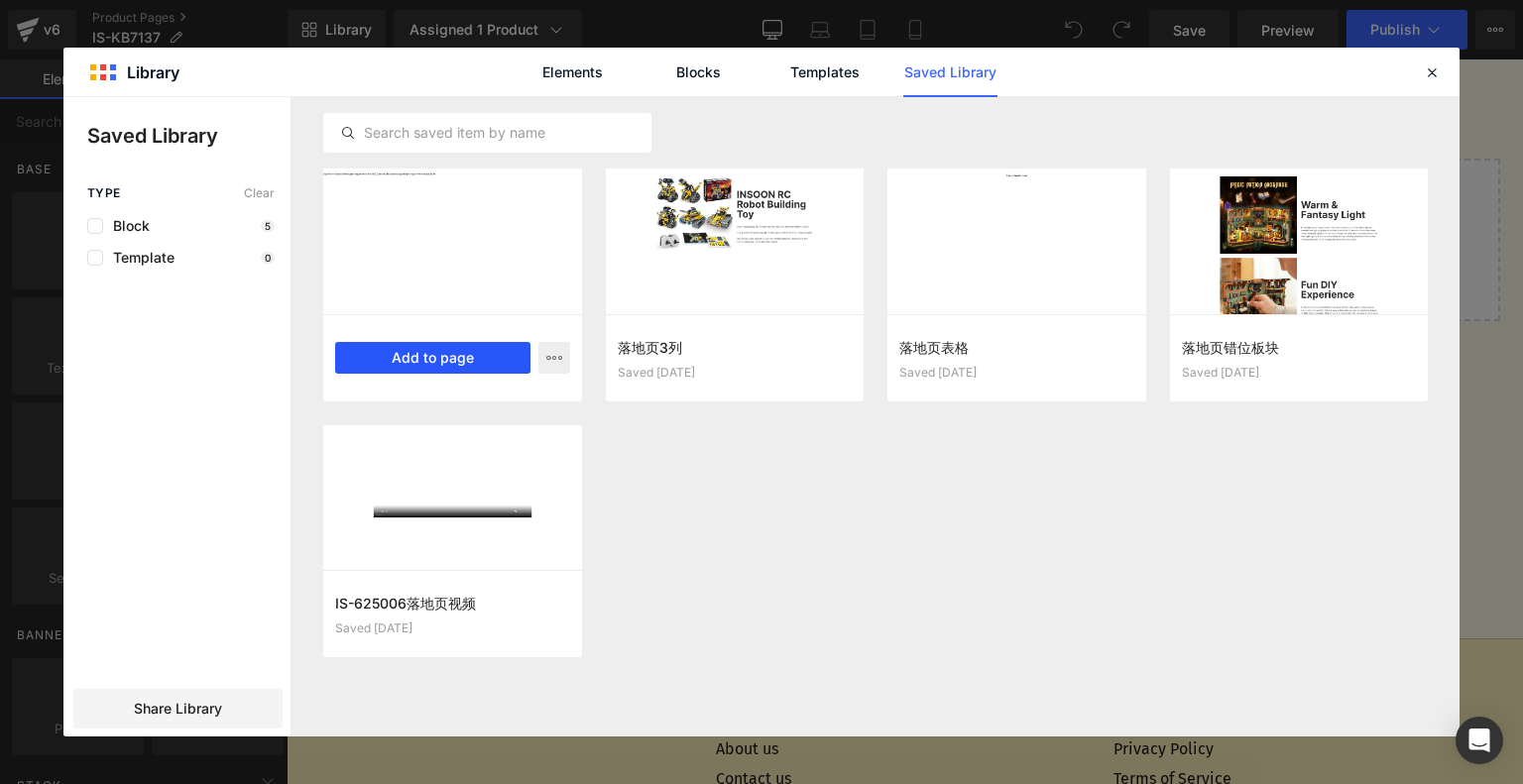 click on "Add to page" at bounding box center [432, 358] 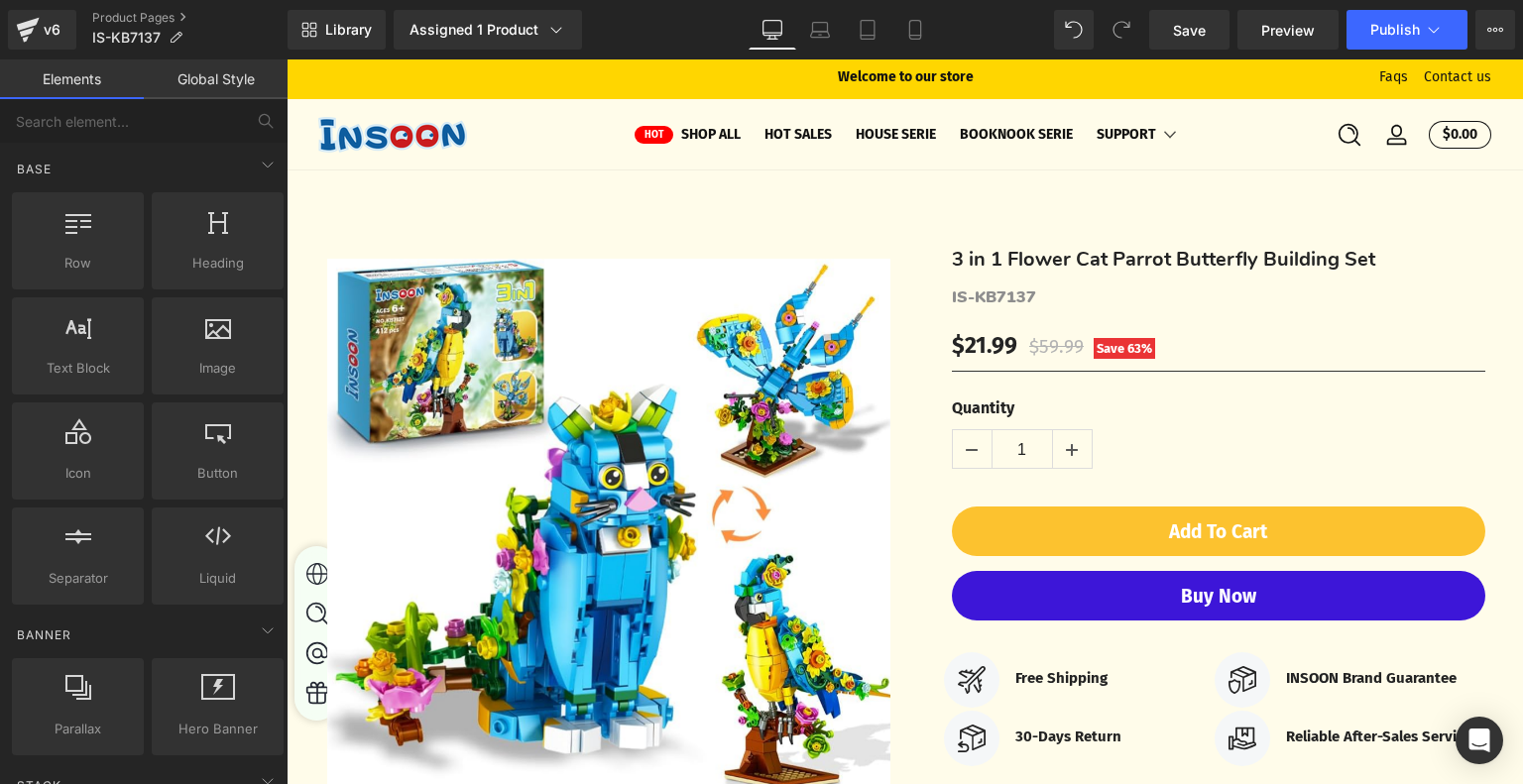 scroll, scrollTop: 0, scrollLeft: 0, axis: both 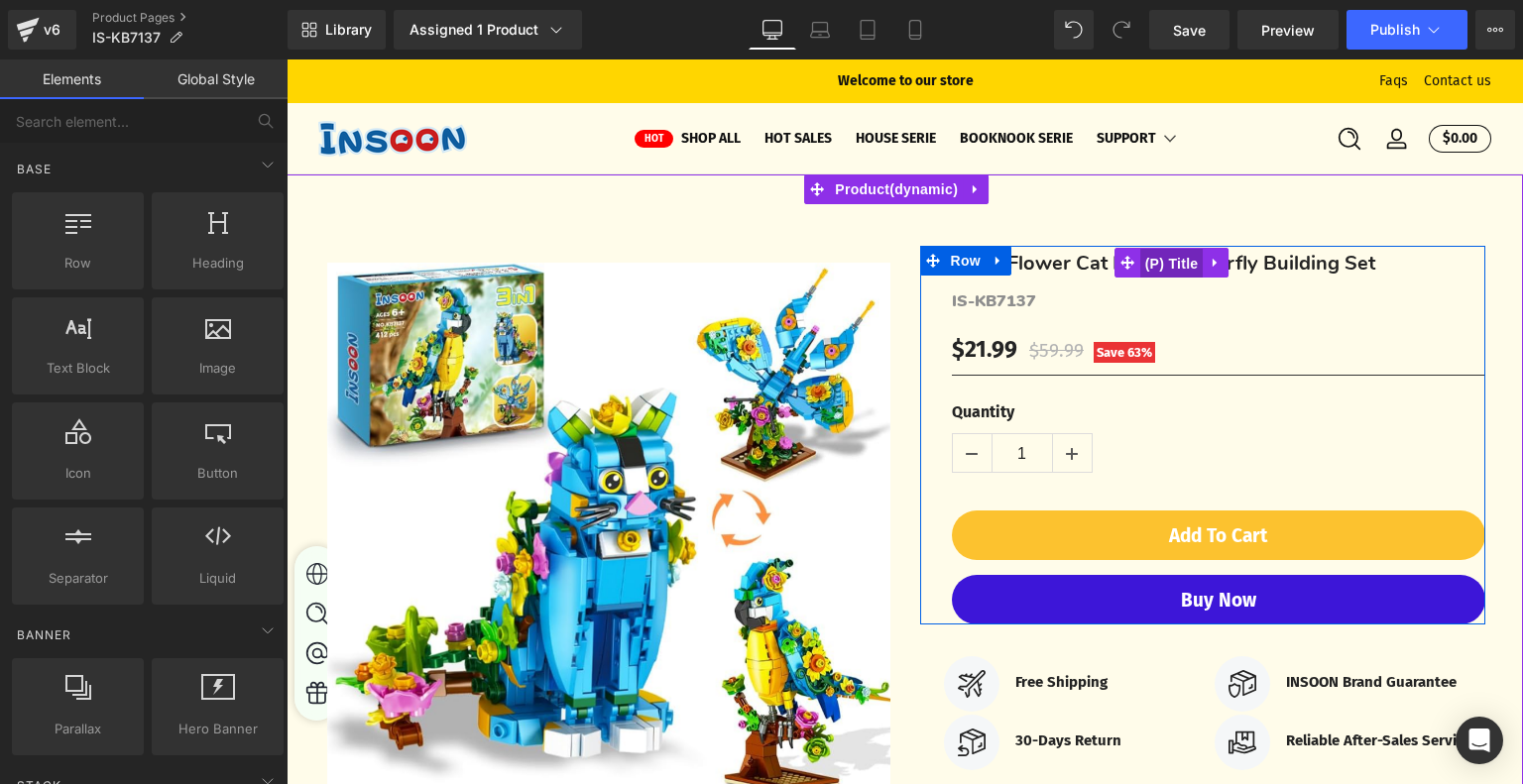 click on "(P) Title" at bounding box center (1172, 264) 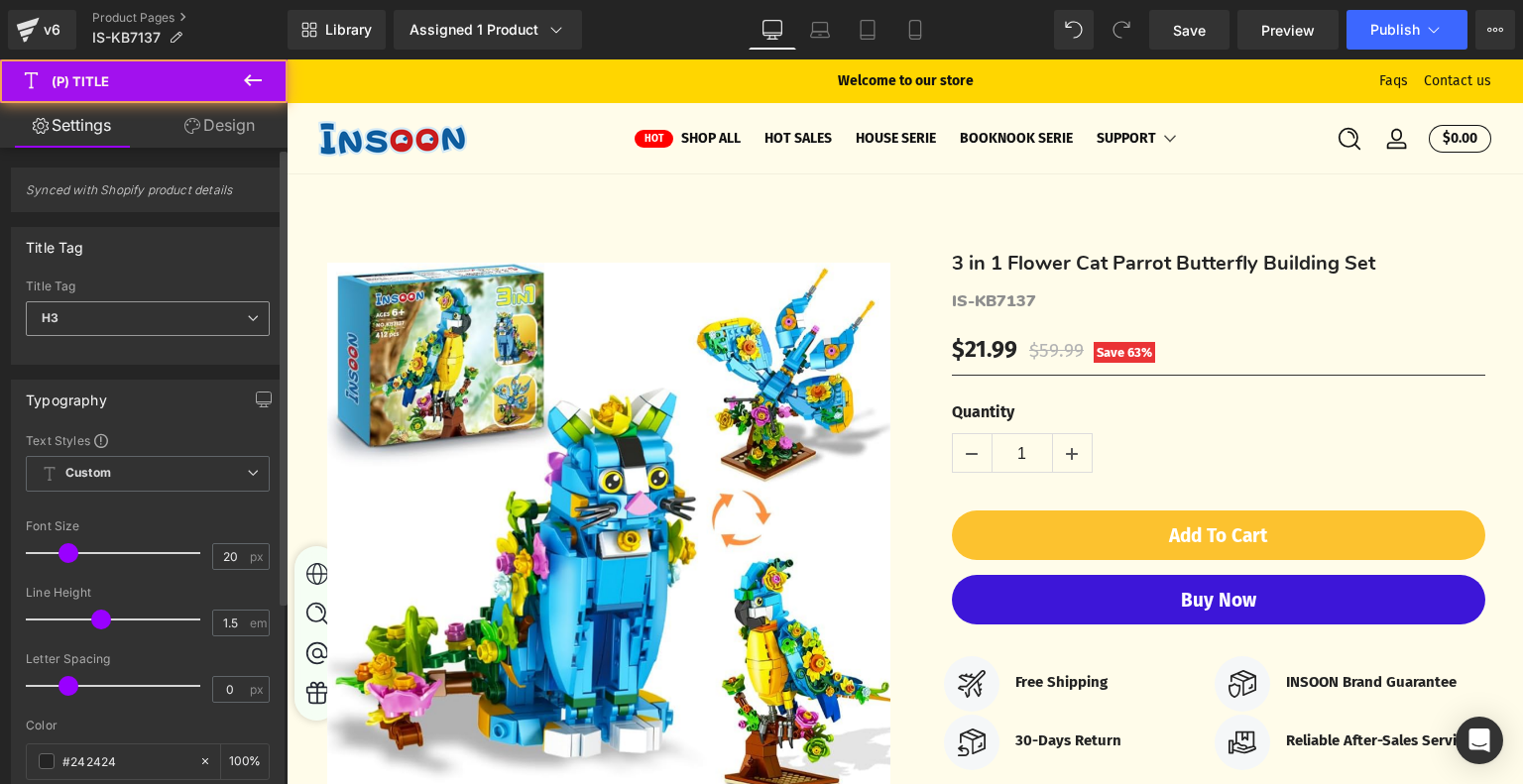 click on "H3" at bounding box center (148, 318) 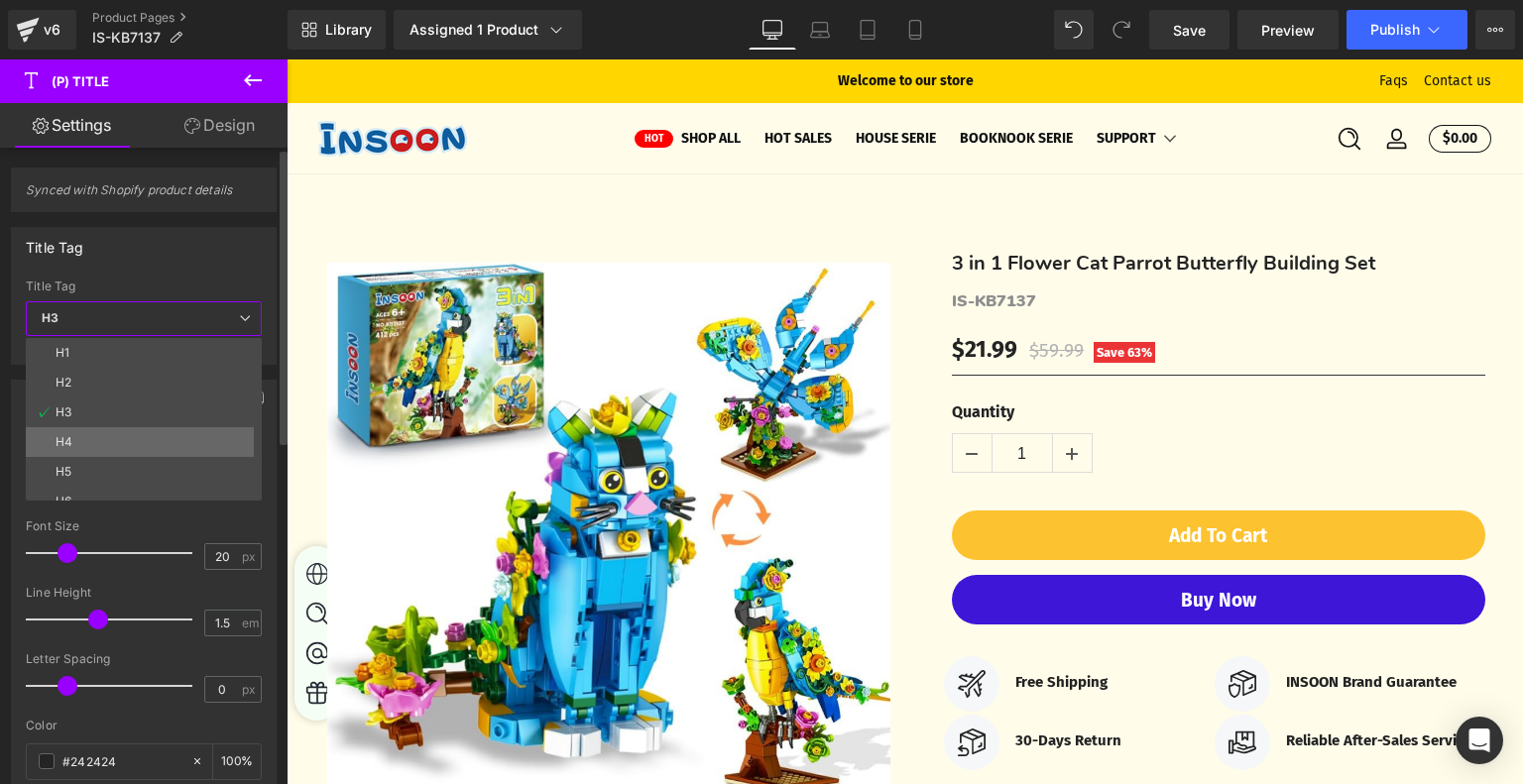 click on "H4" at bounding box center (148, 442) 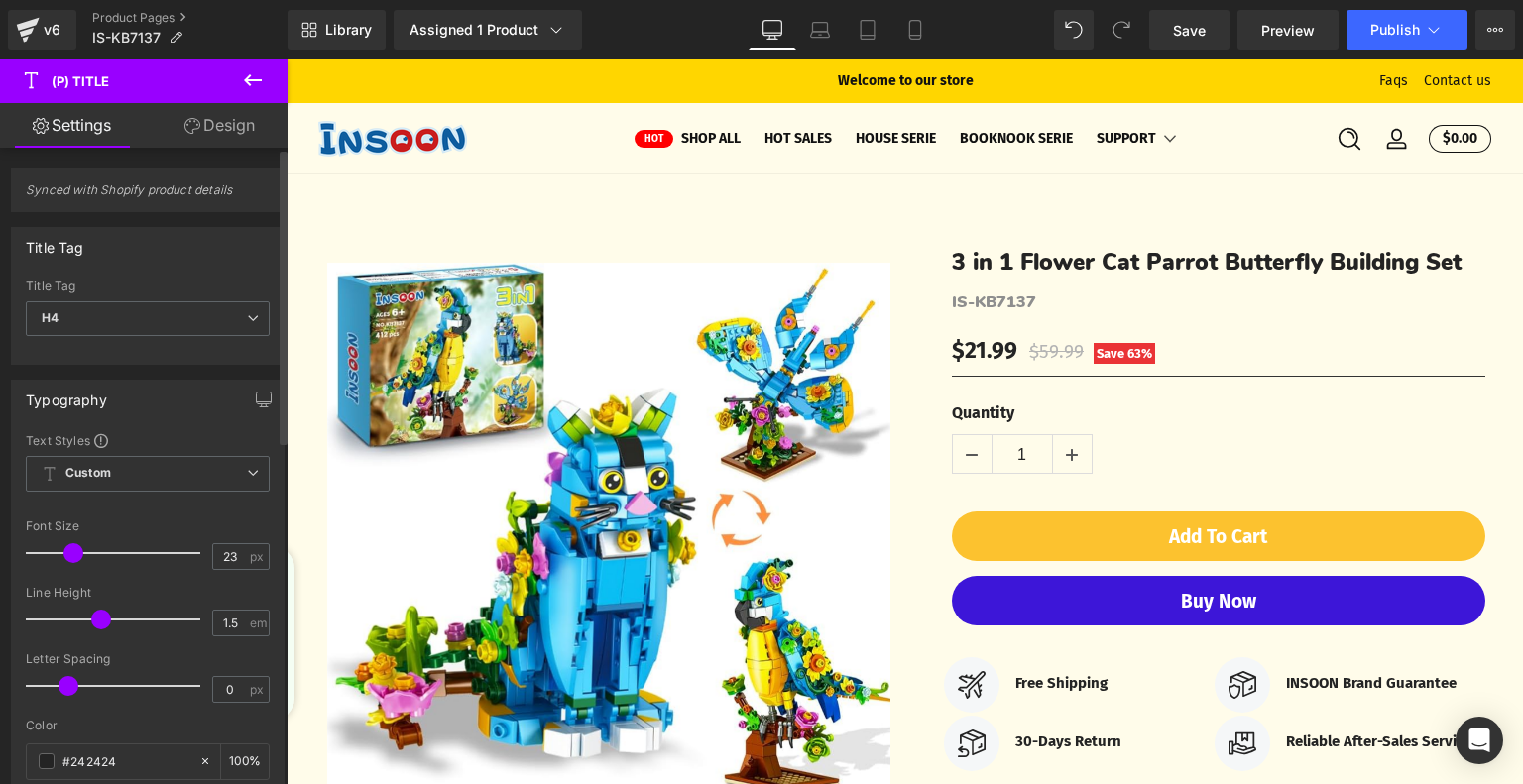 click at bounding box center (73, 553) 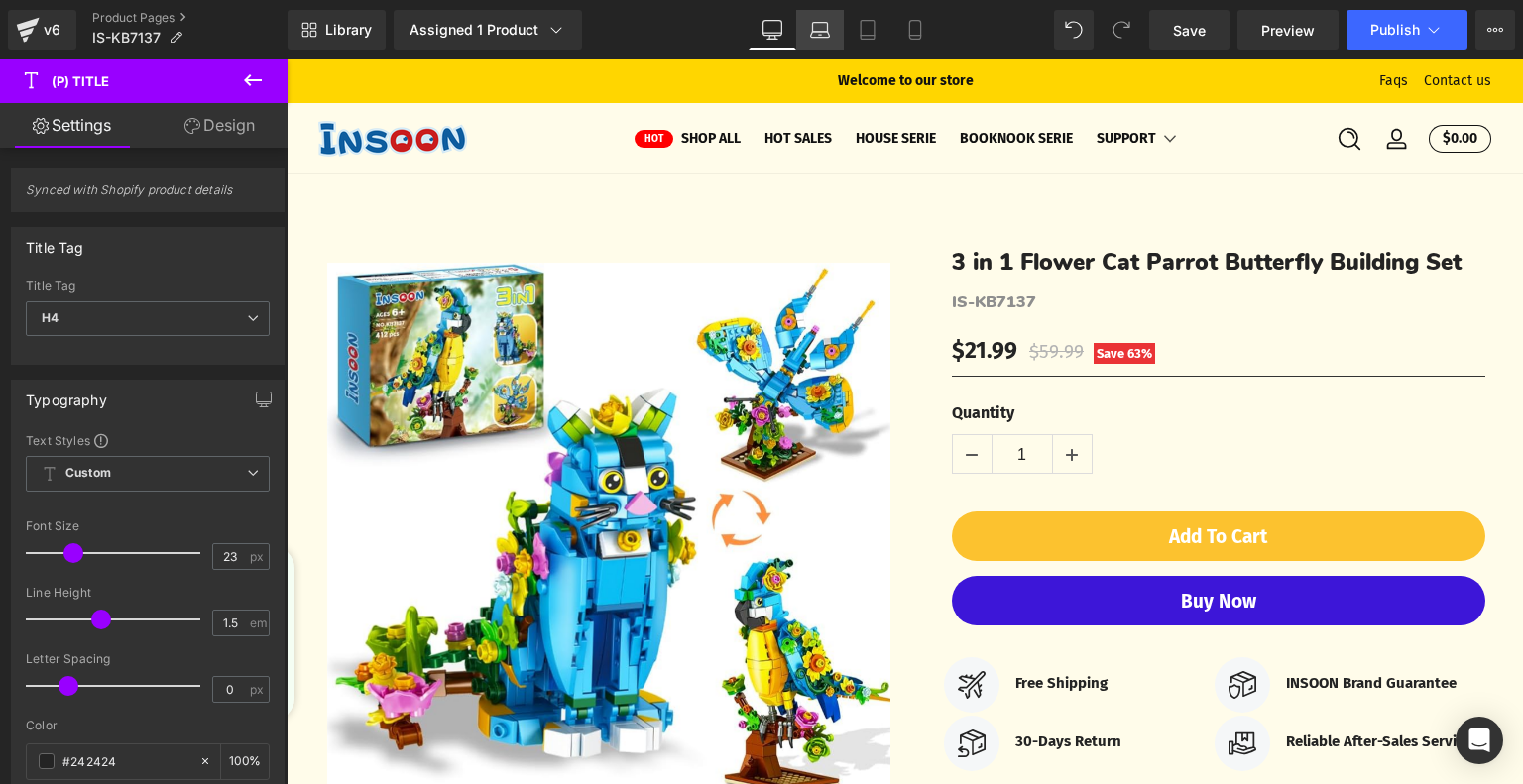 click 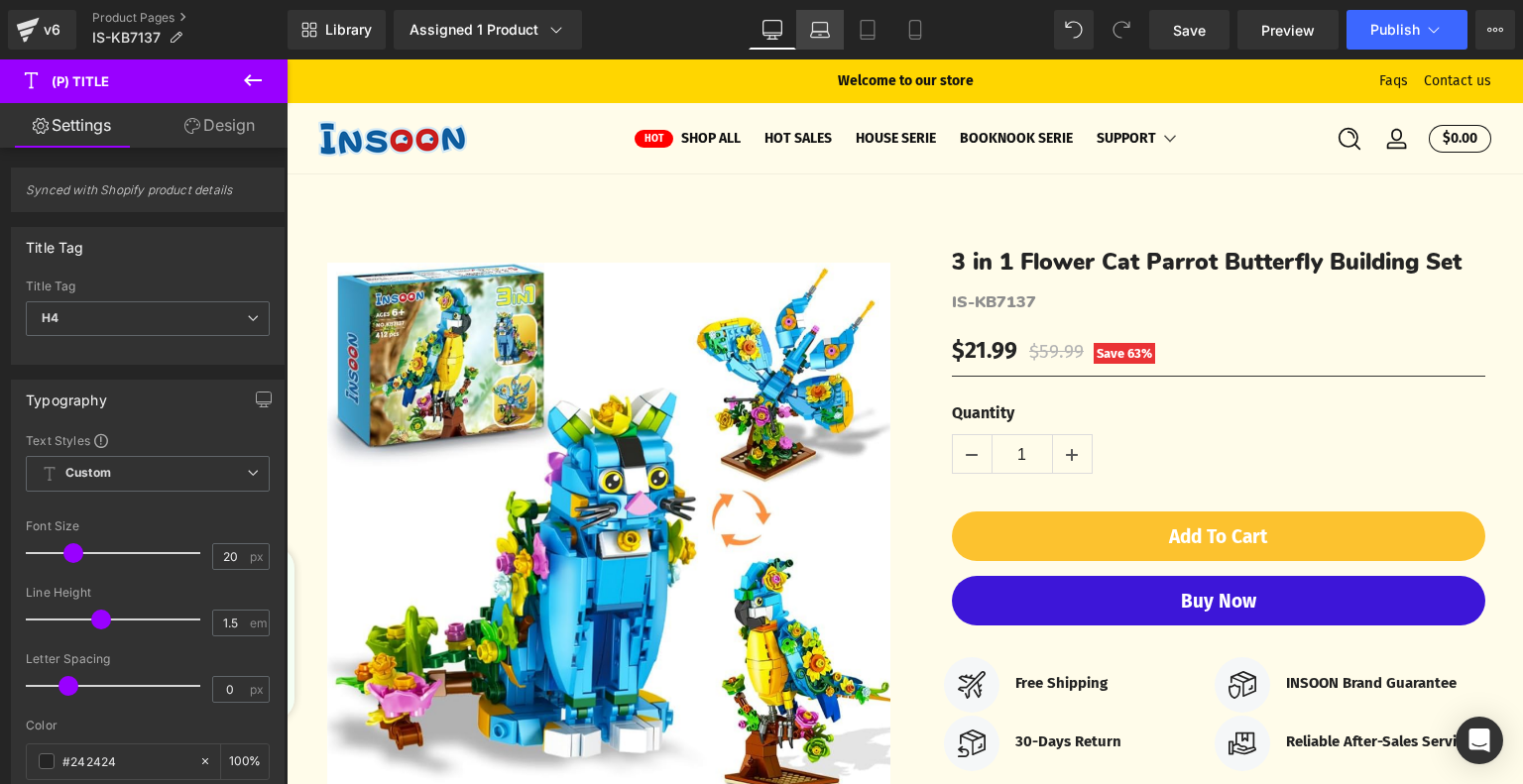 type on "100" 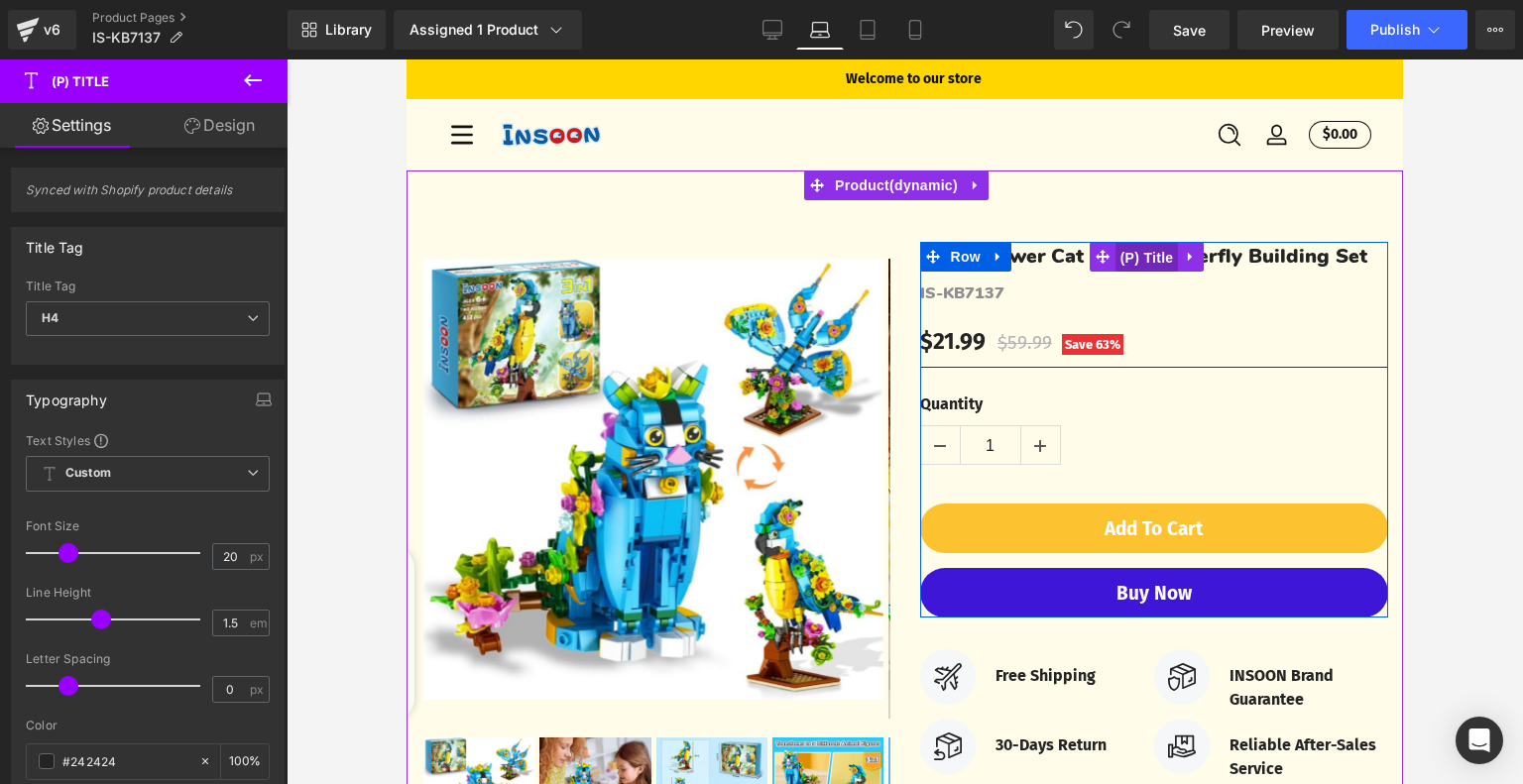 click on "(P) Title" at bounding box center [1147, 258] 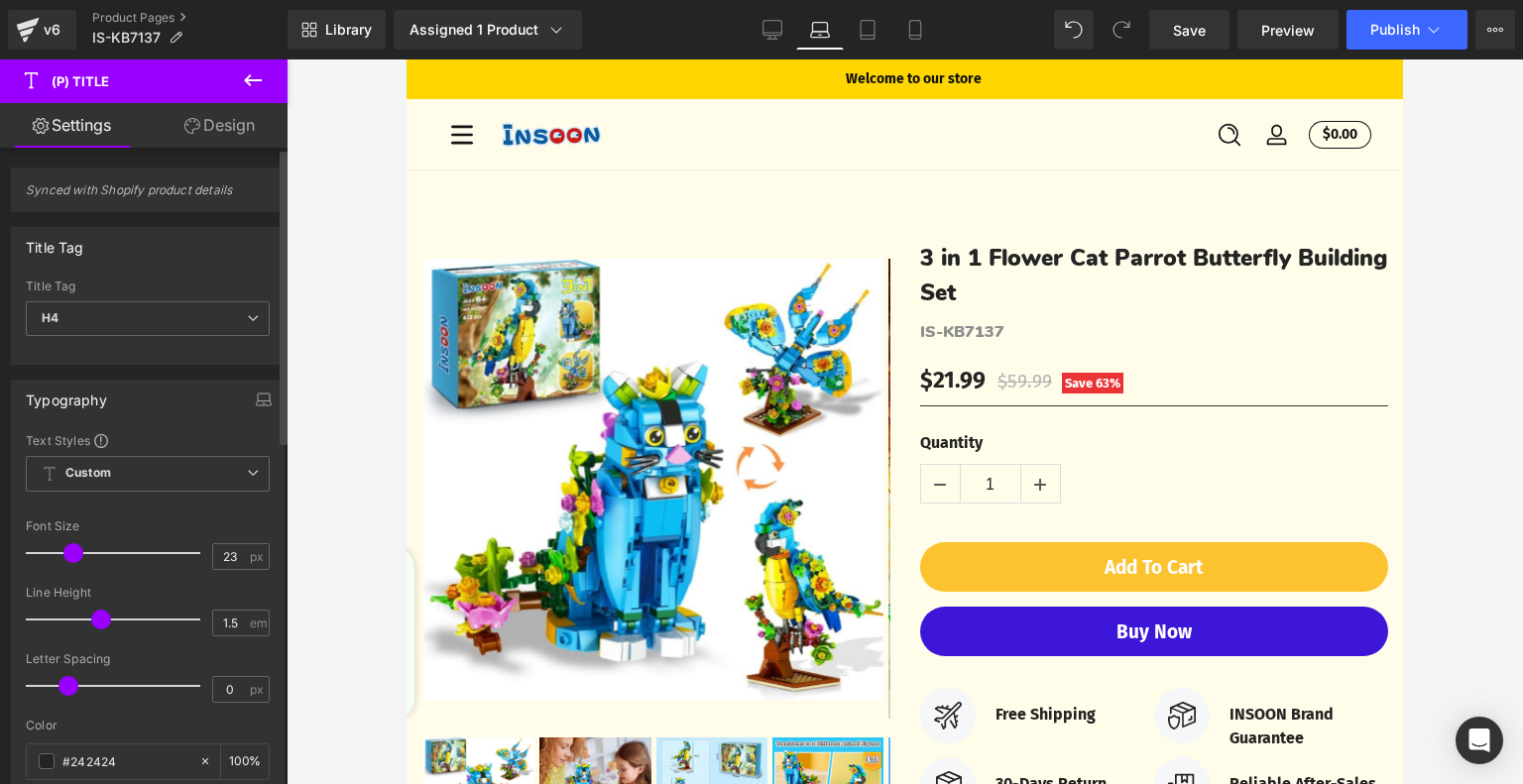 click at bounding box center [73, 553] 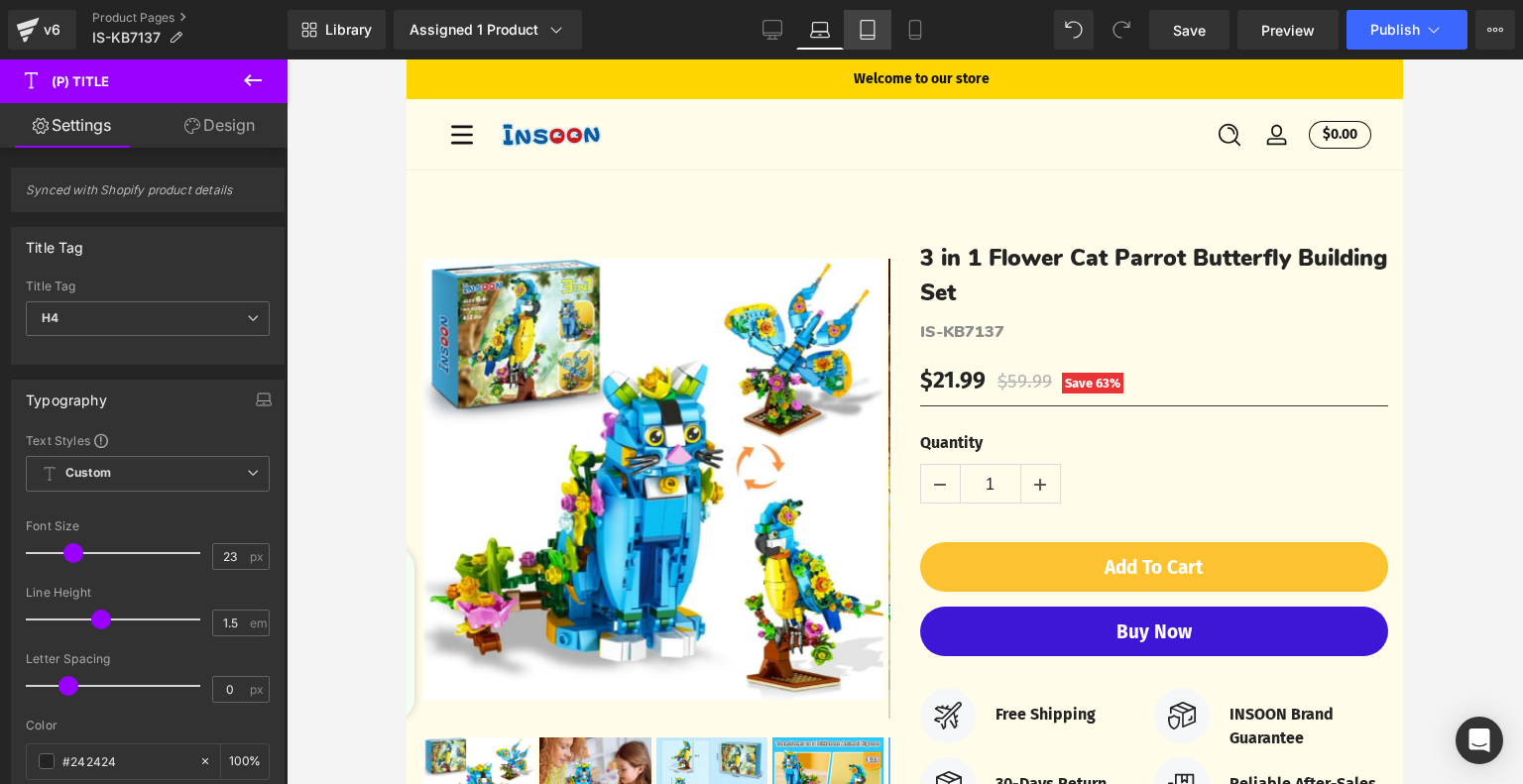 click 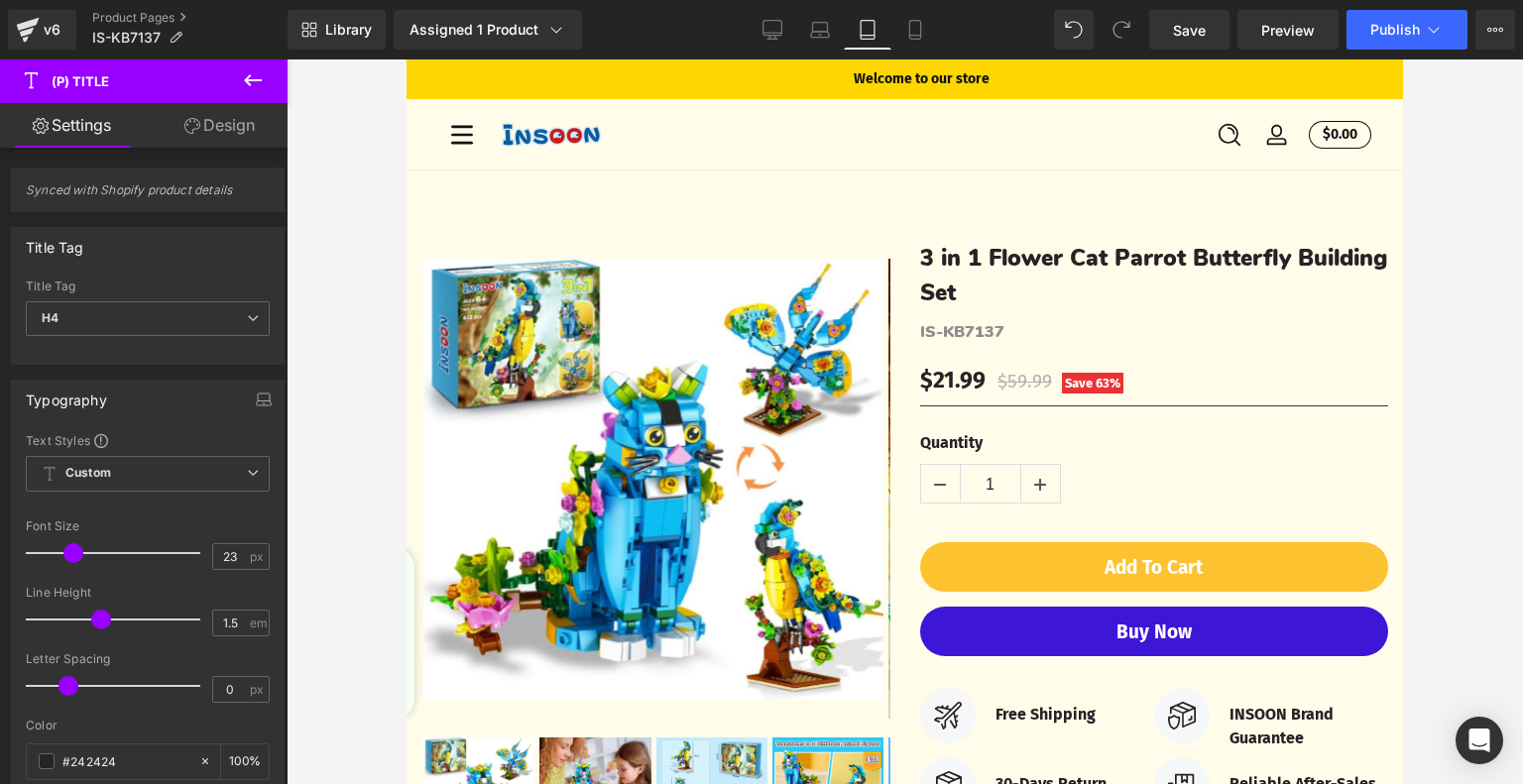 type on "18" 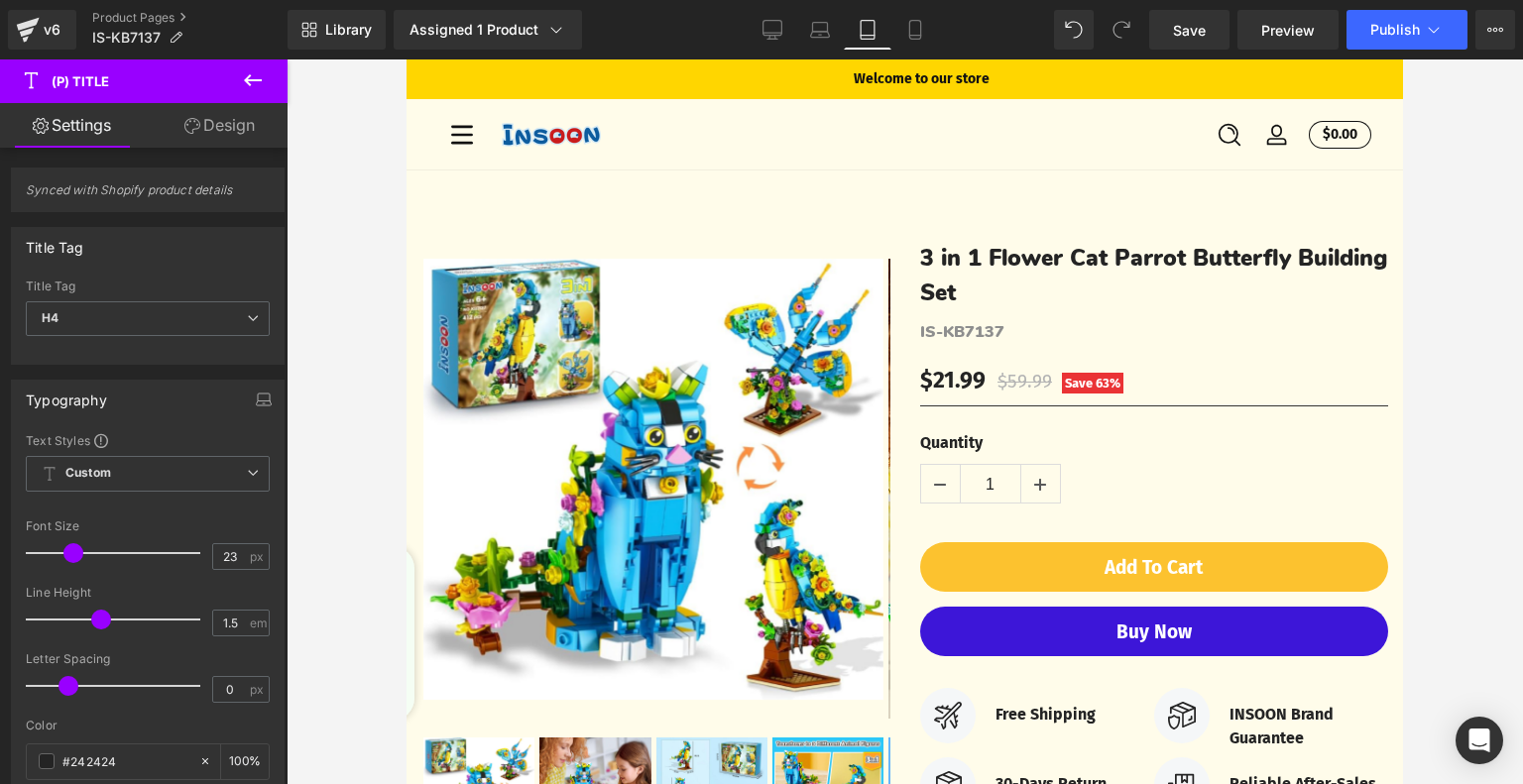 type on "100" 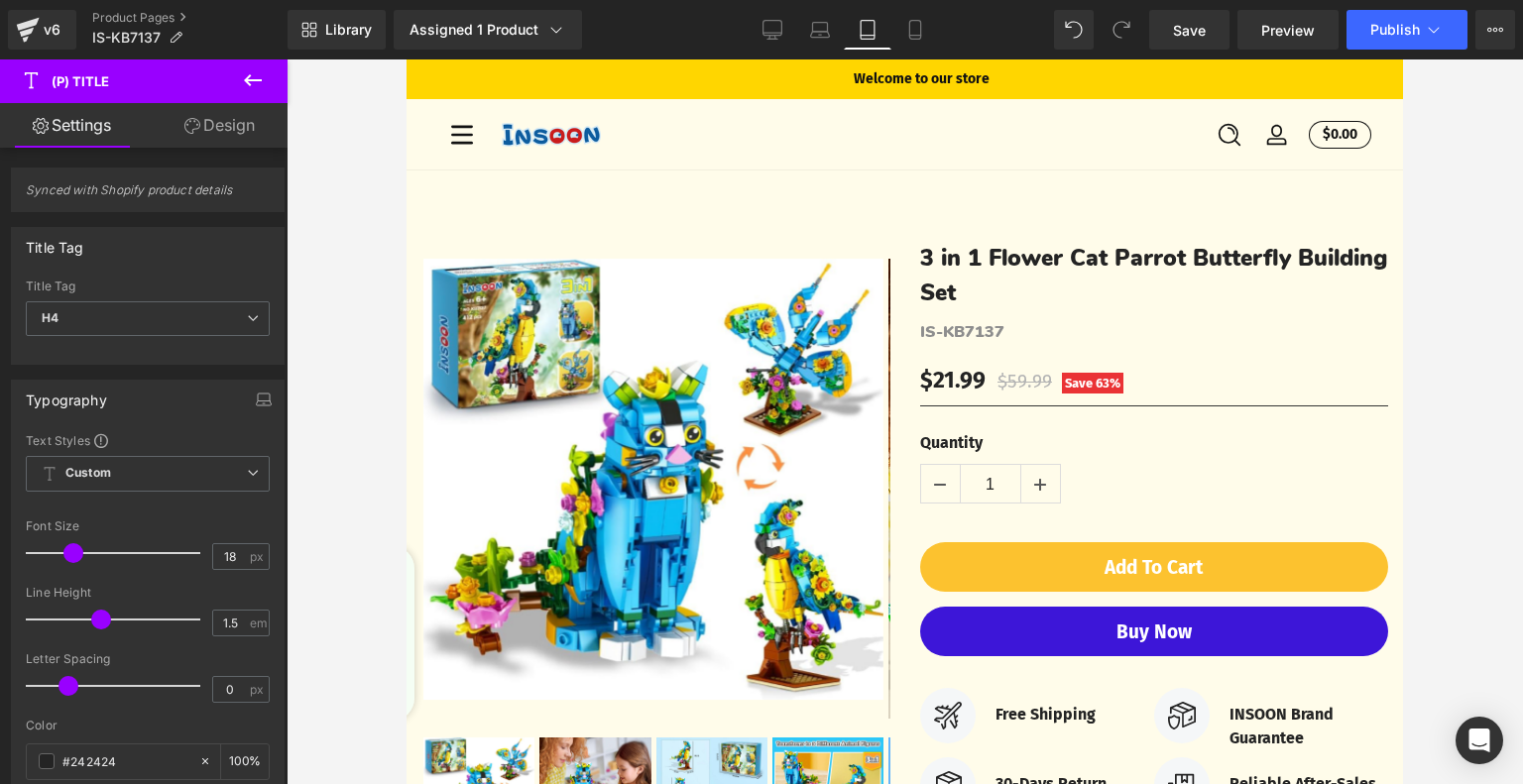scroll, scrollTop: 18, scrollLeft: 0, axis: vertical 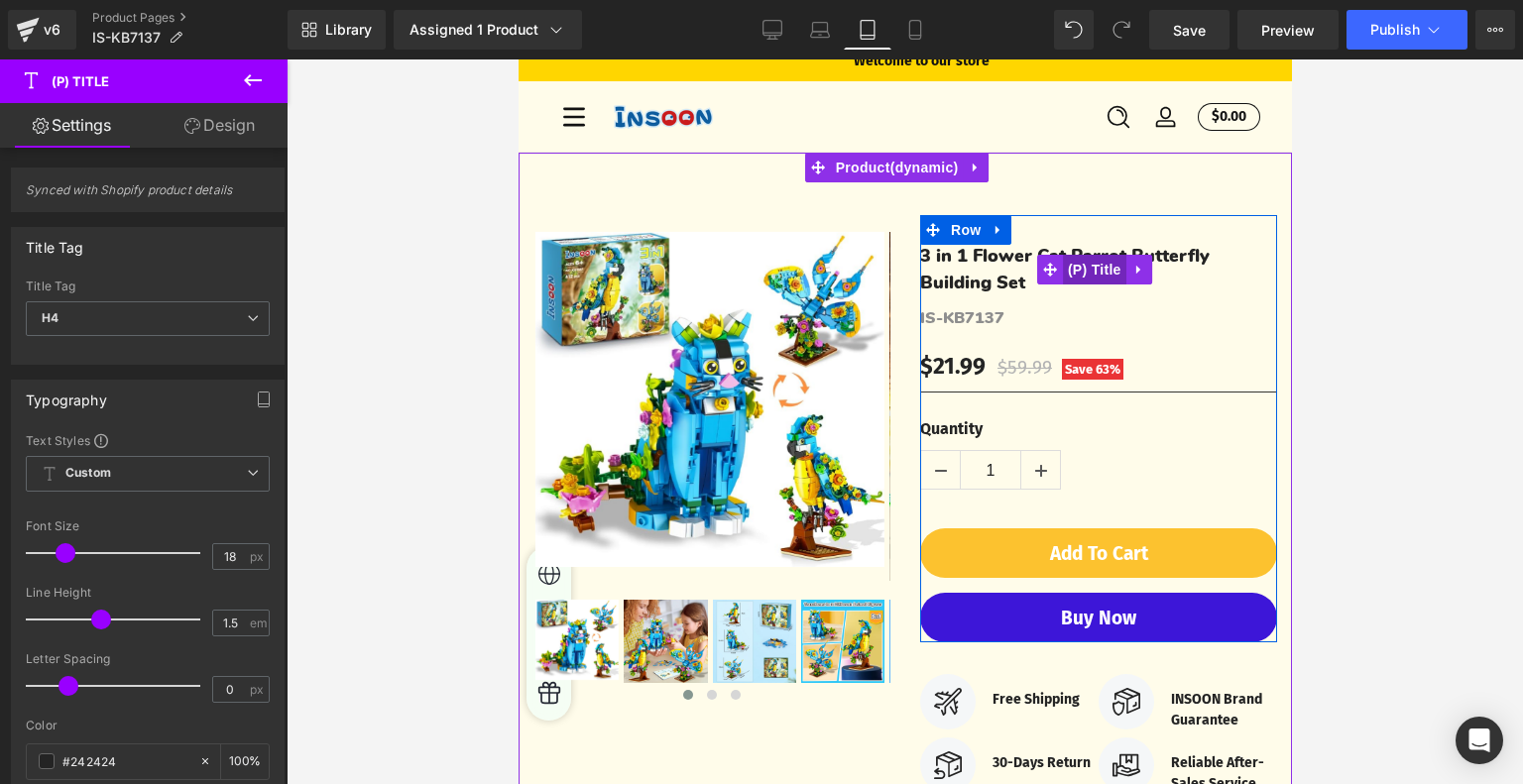 click on "(P) Title" at bounding box center [1094, 270] 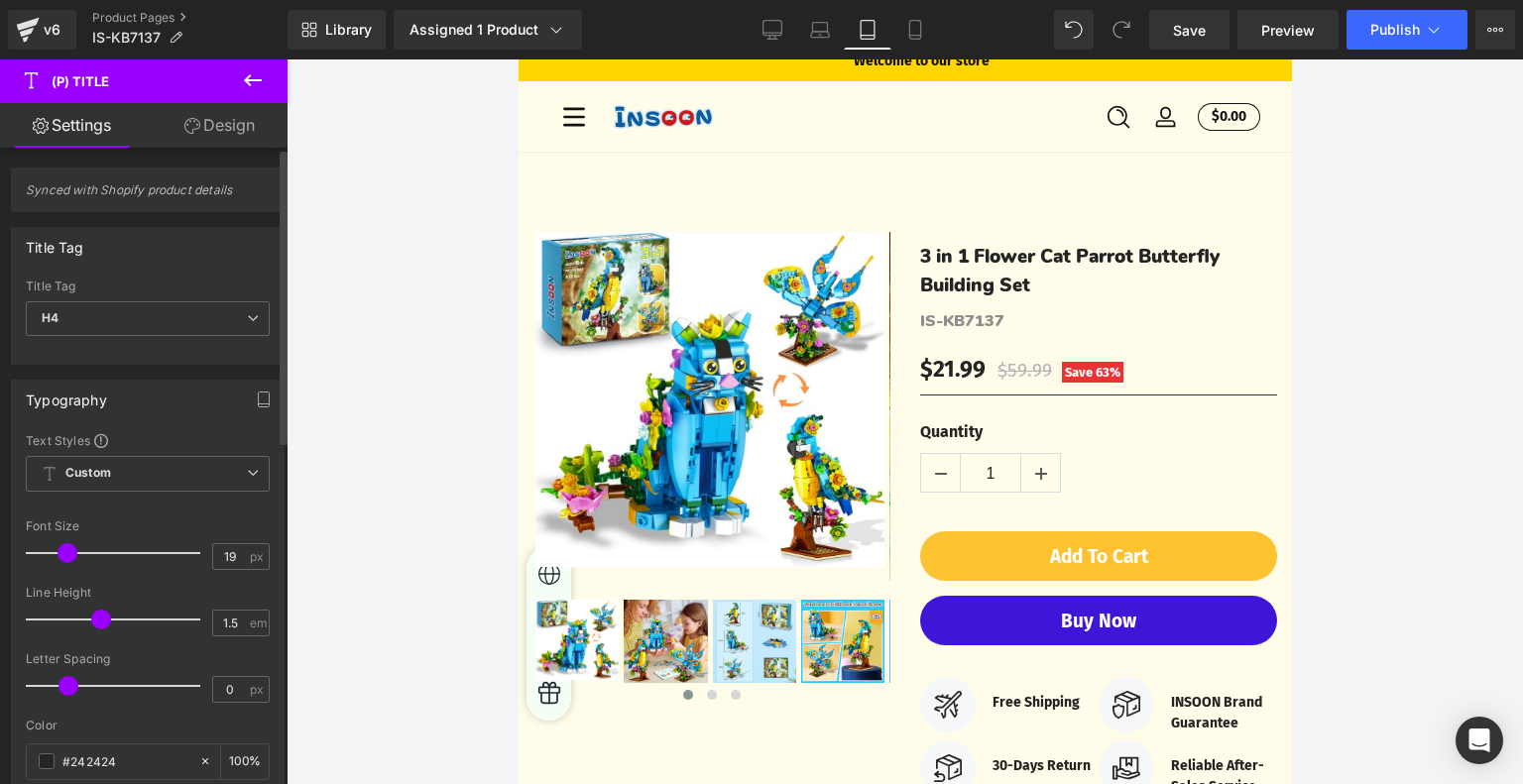 click at bounding box center [67, 553] 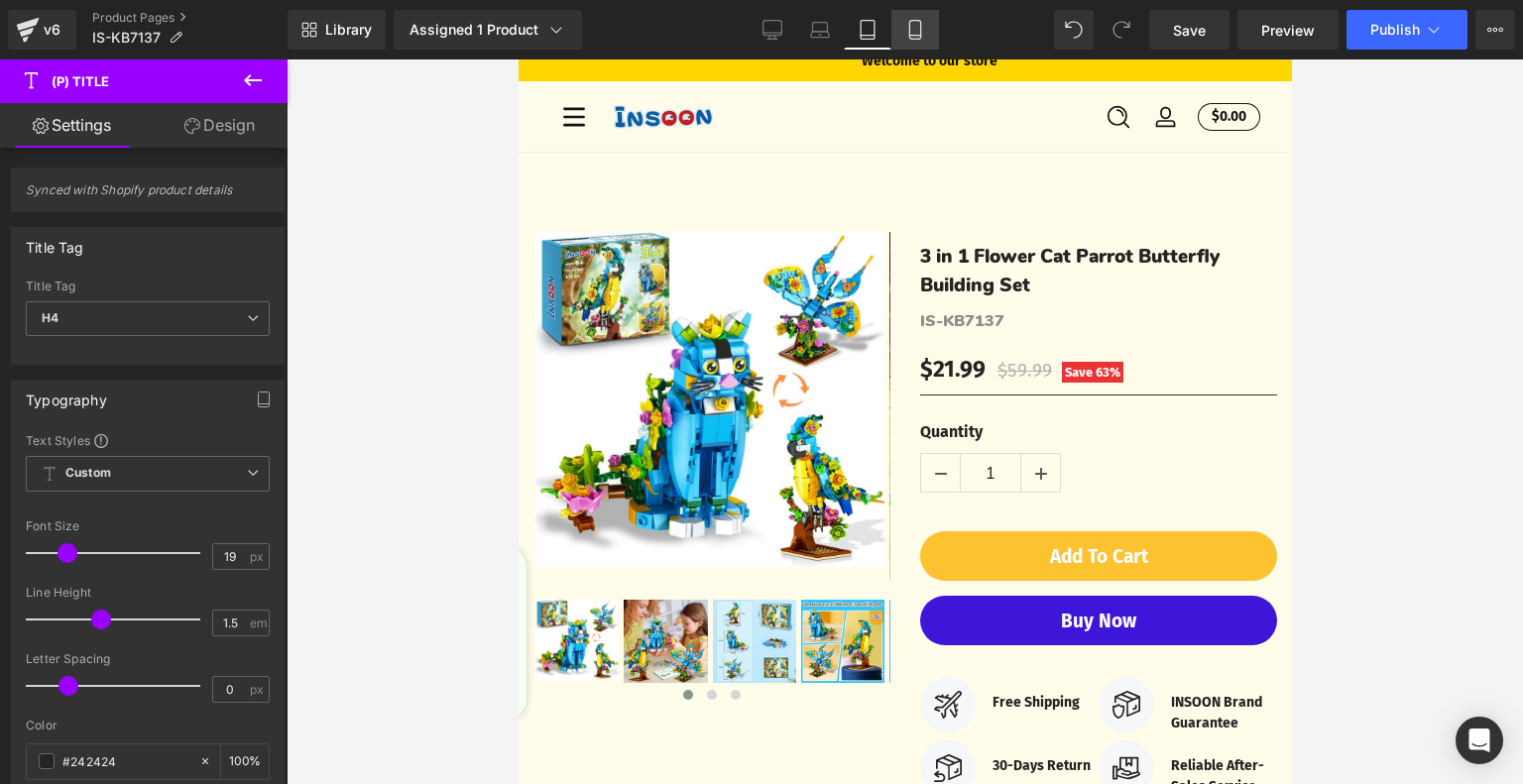 click 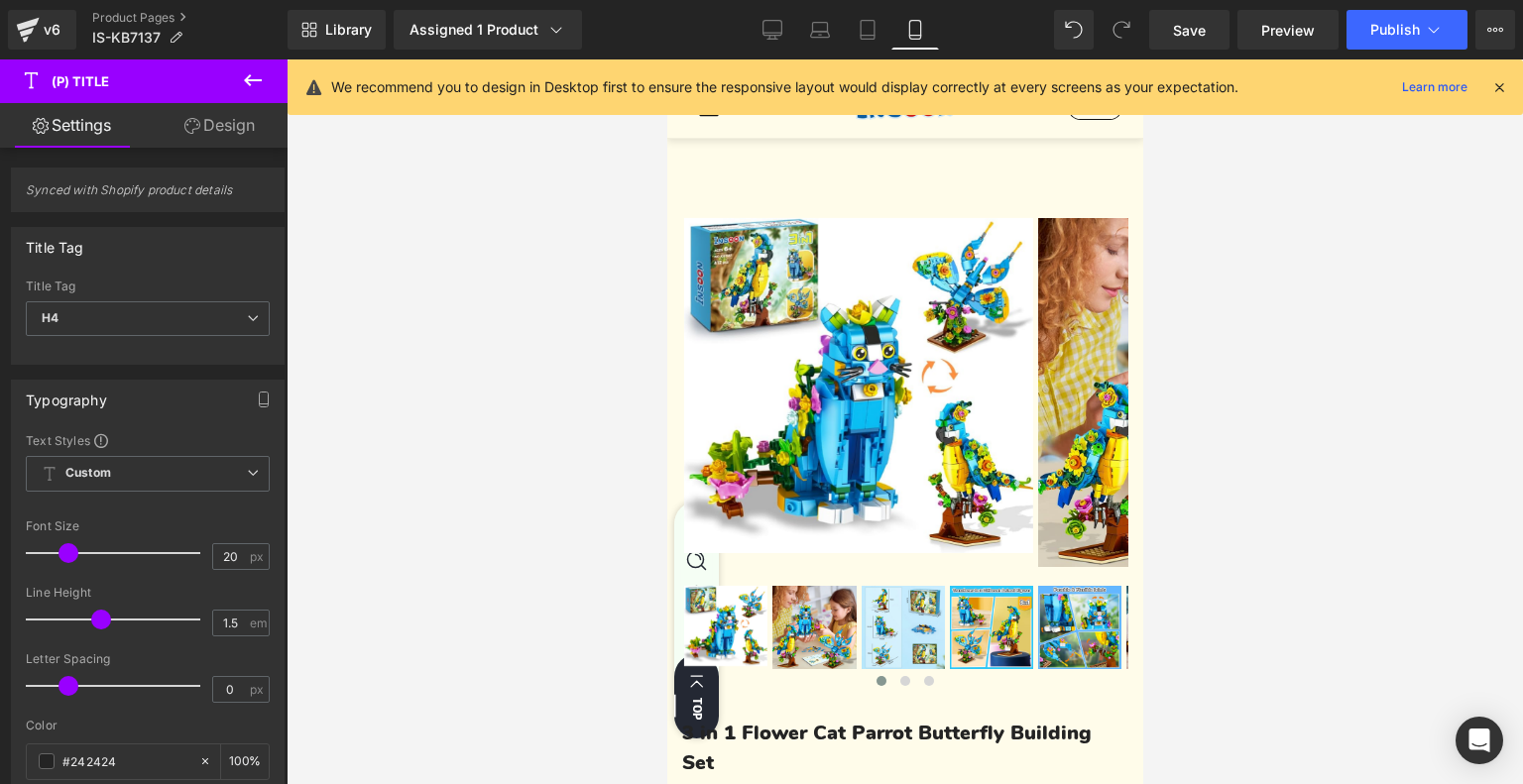 scroll, scrollTop: 494, scrollLeft: 0, axis: vertical 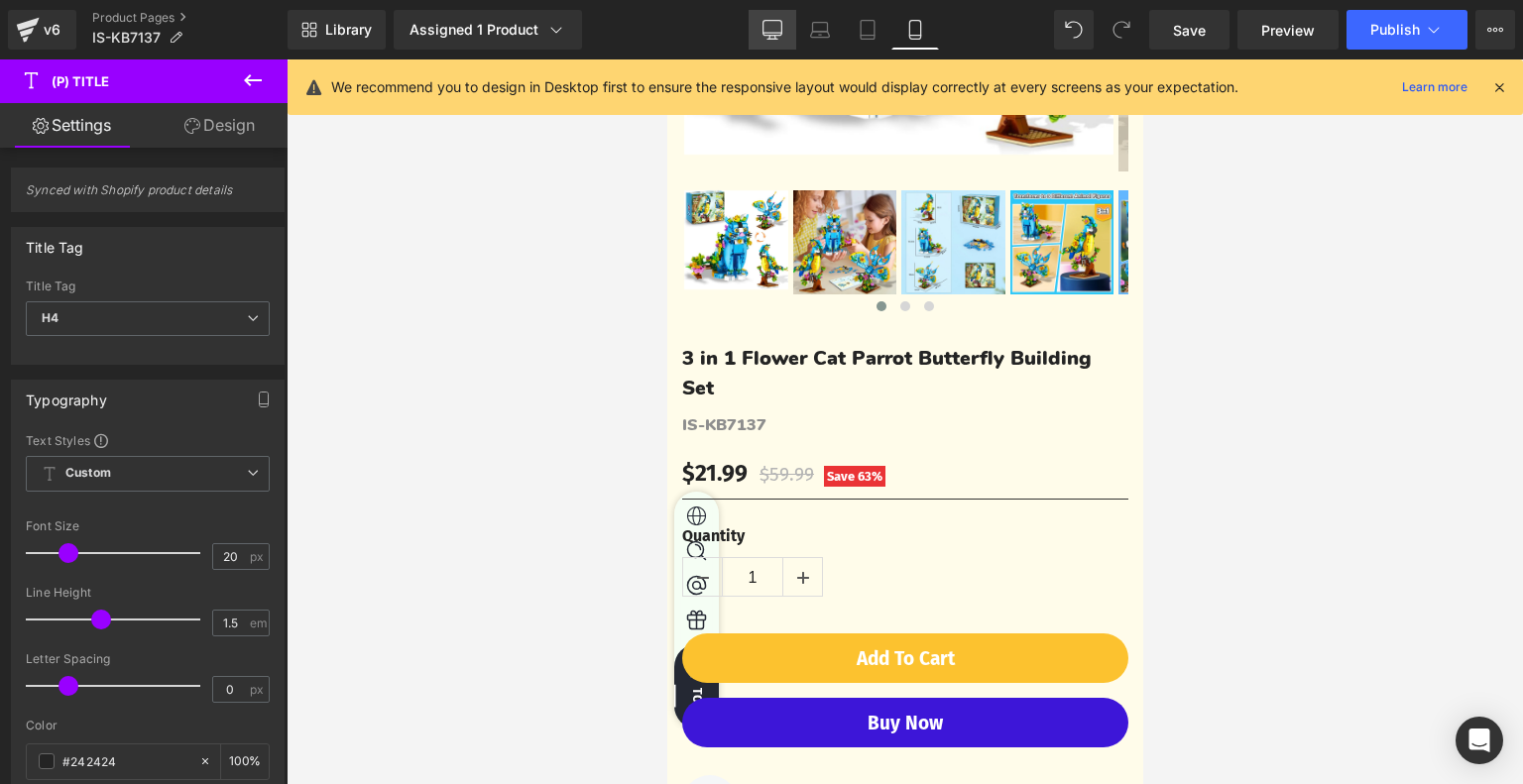 click 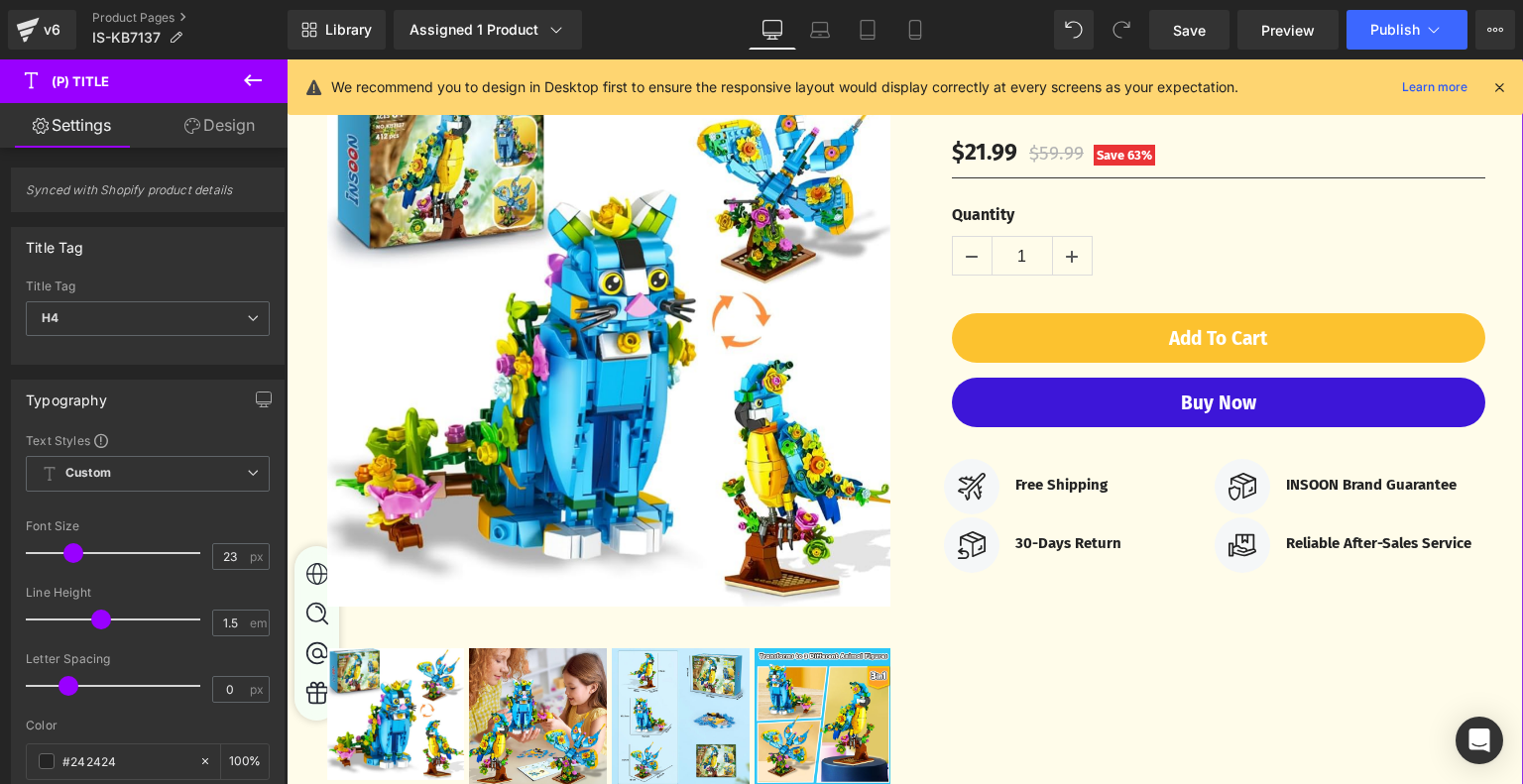 scroll, scrollTop: 496, scrollLeft: 0, axis: vertical 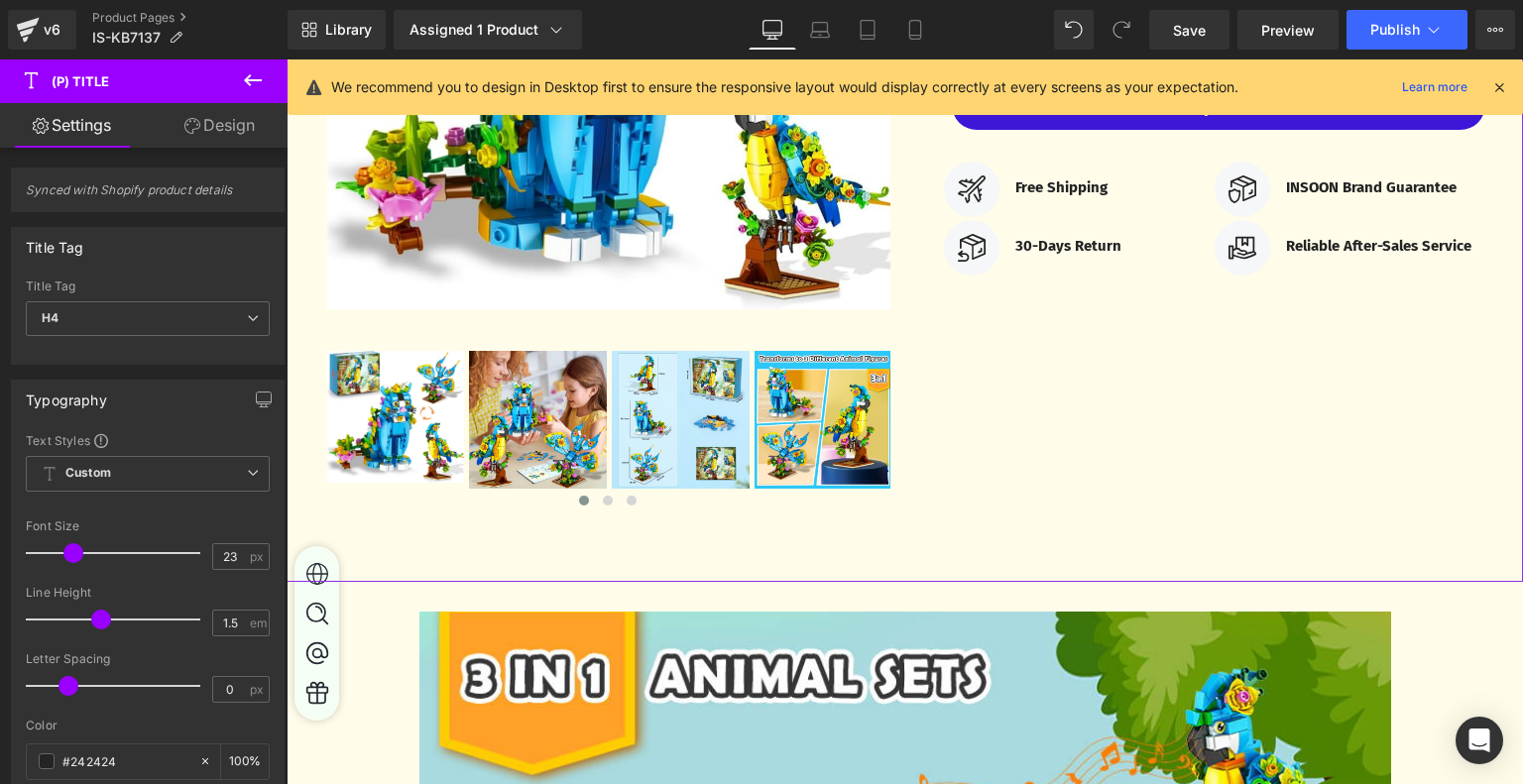 click on "‹ ›" at bounding box center [904, 130] 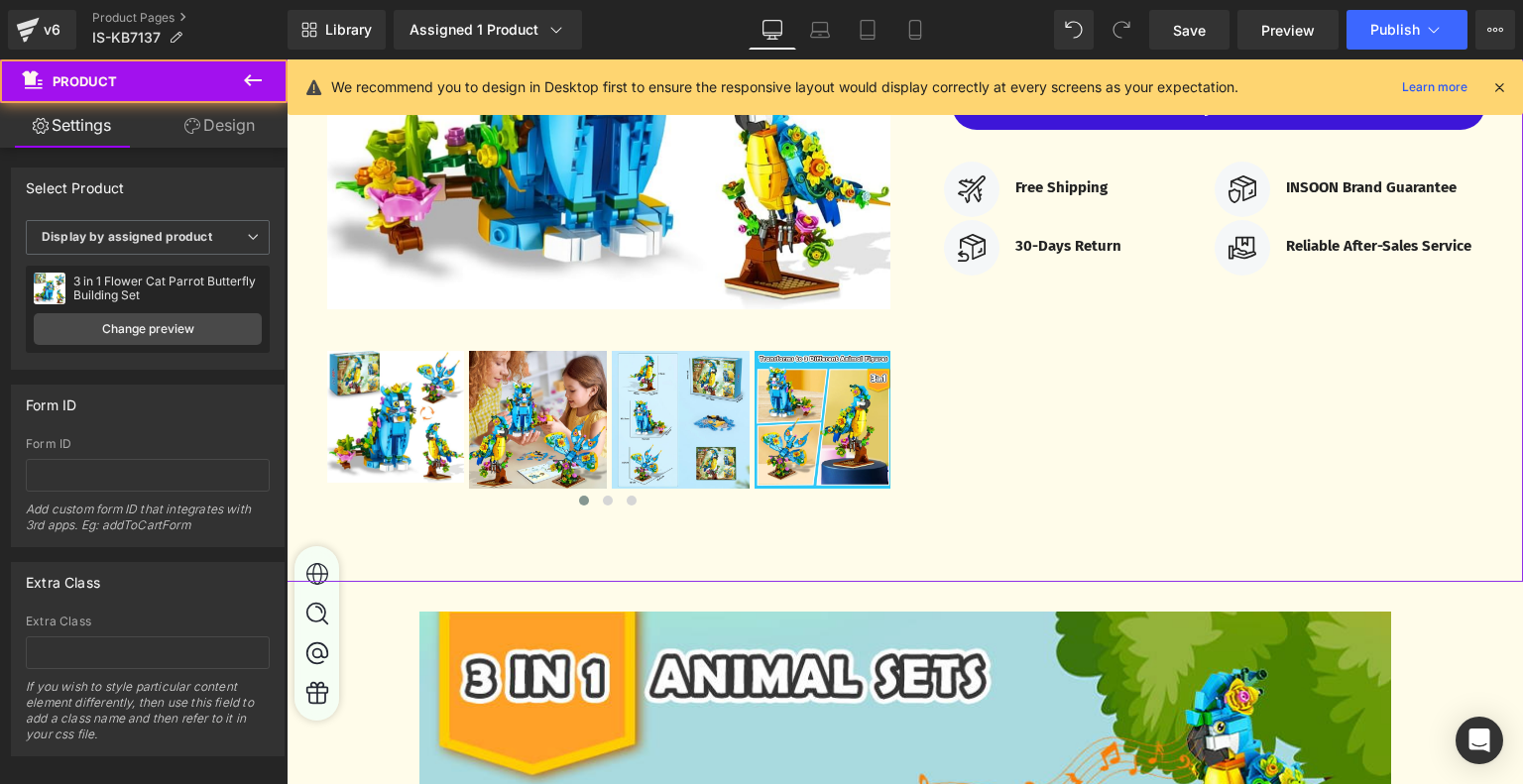 click on "Design" at bounding box center [219, 125] 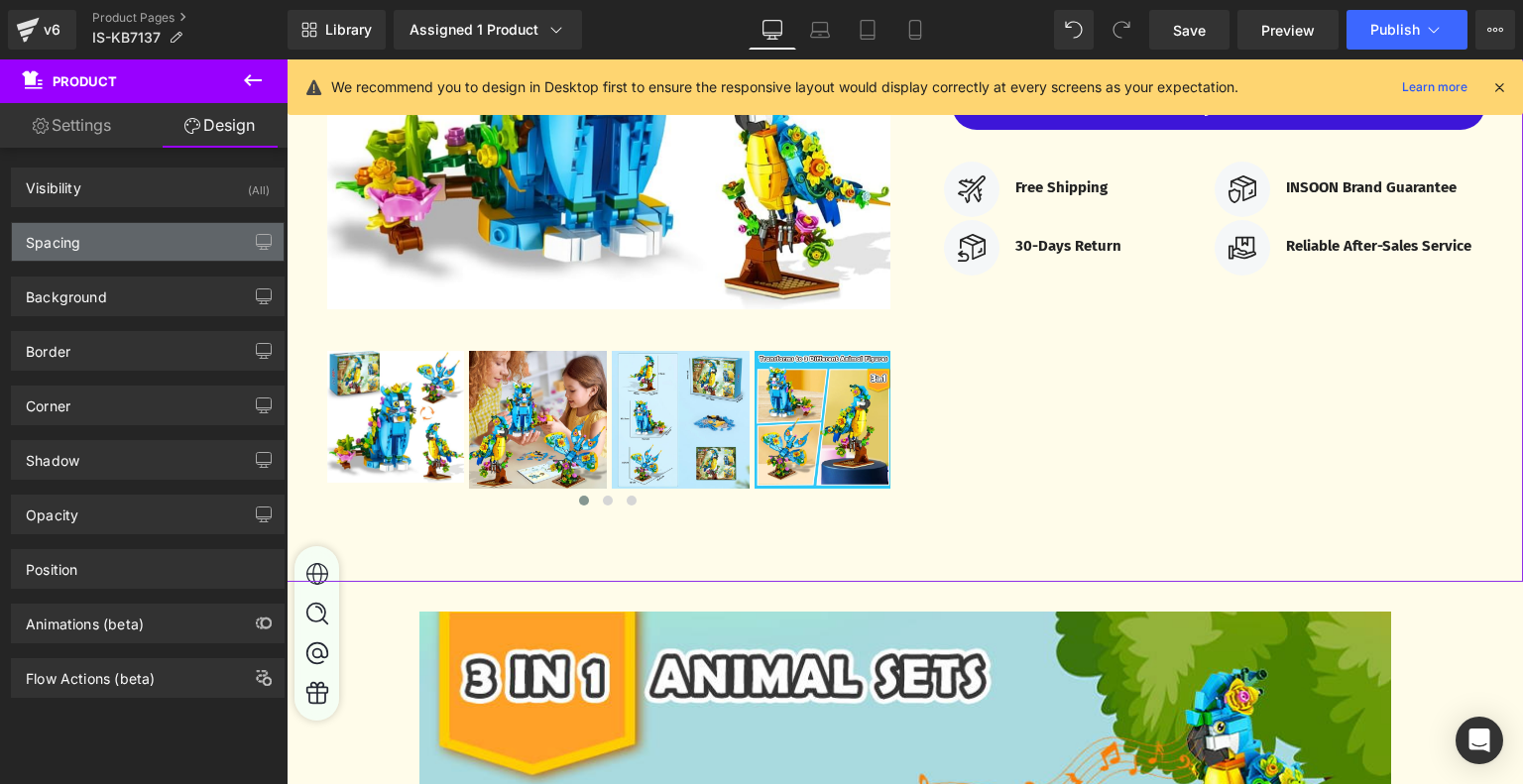 click on "Spacing" at bounding box center (148, 242) 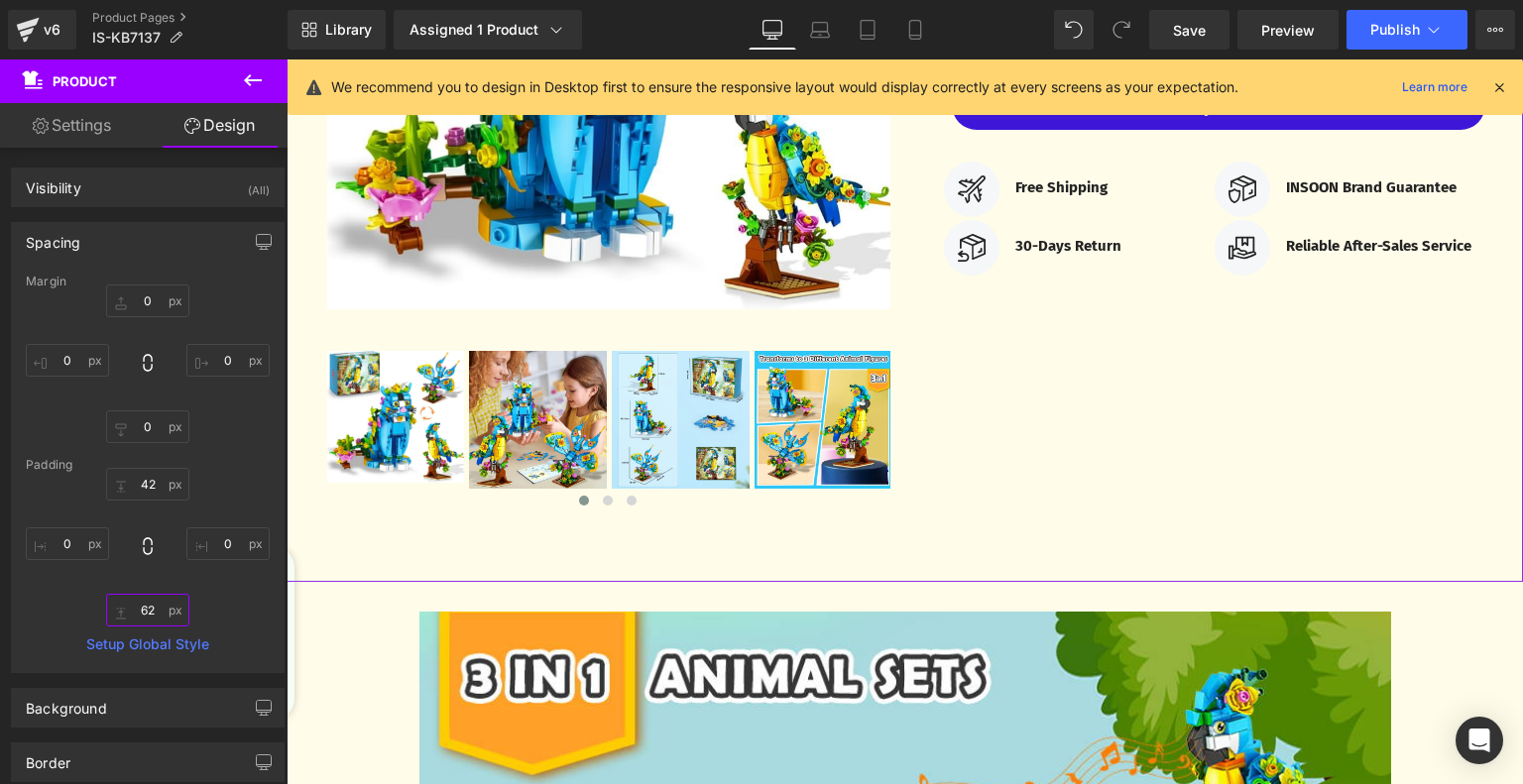 click on "62" at bounding box center [148, 610] 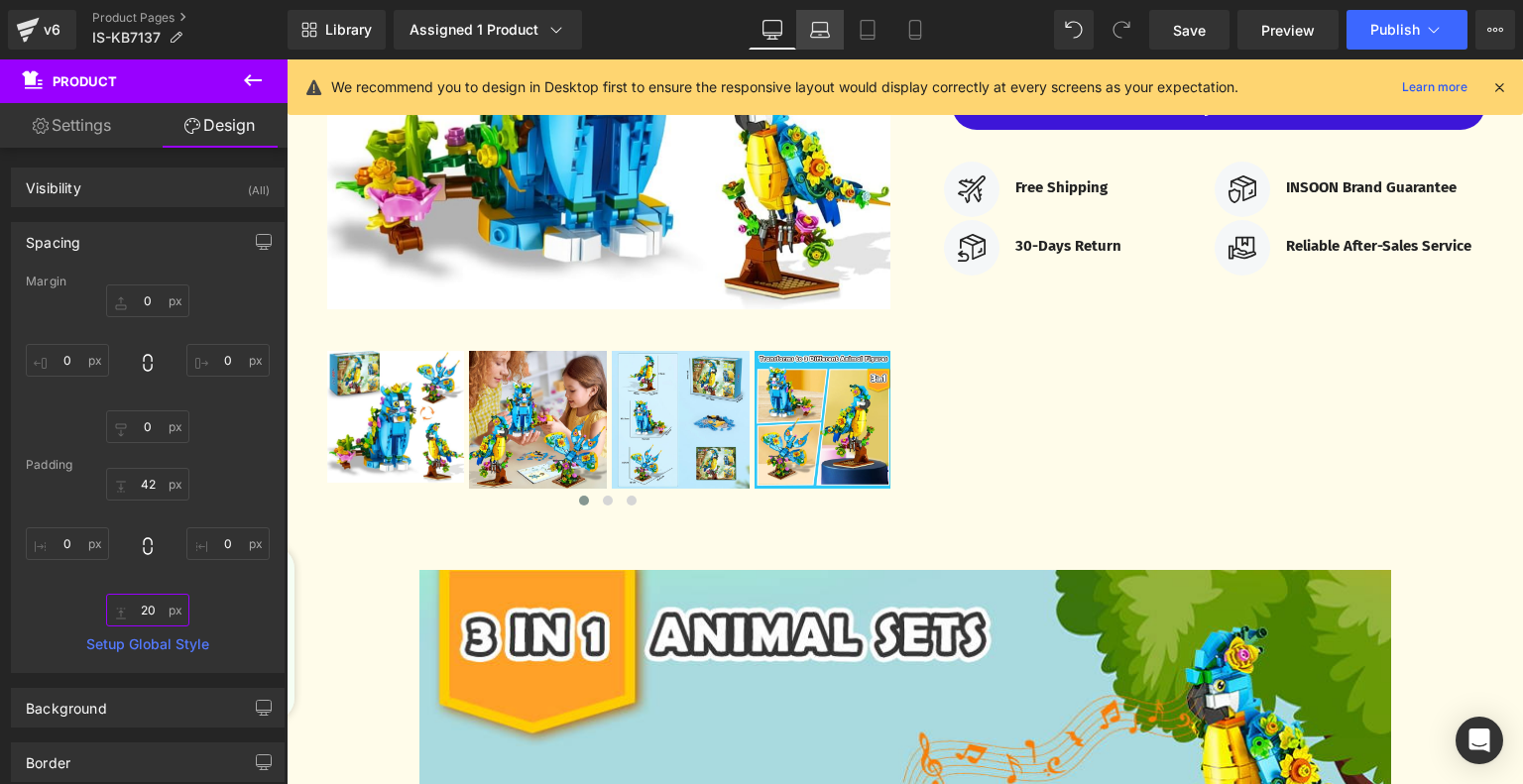 type on "20" 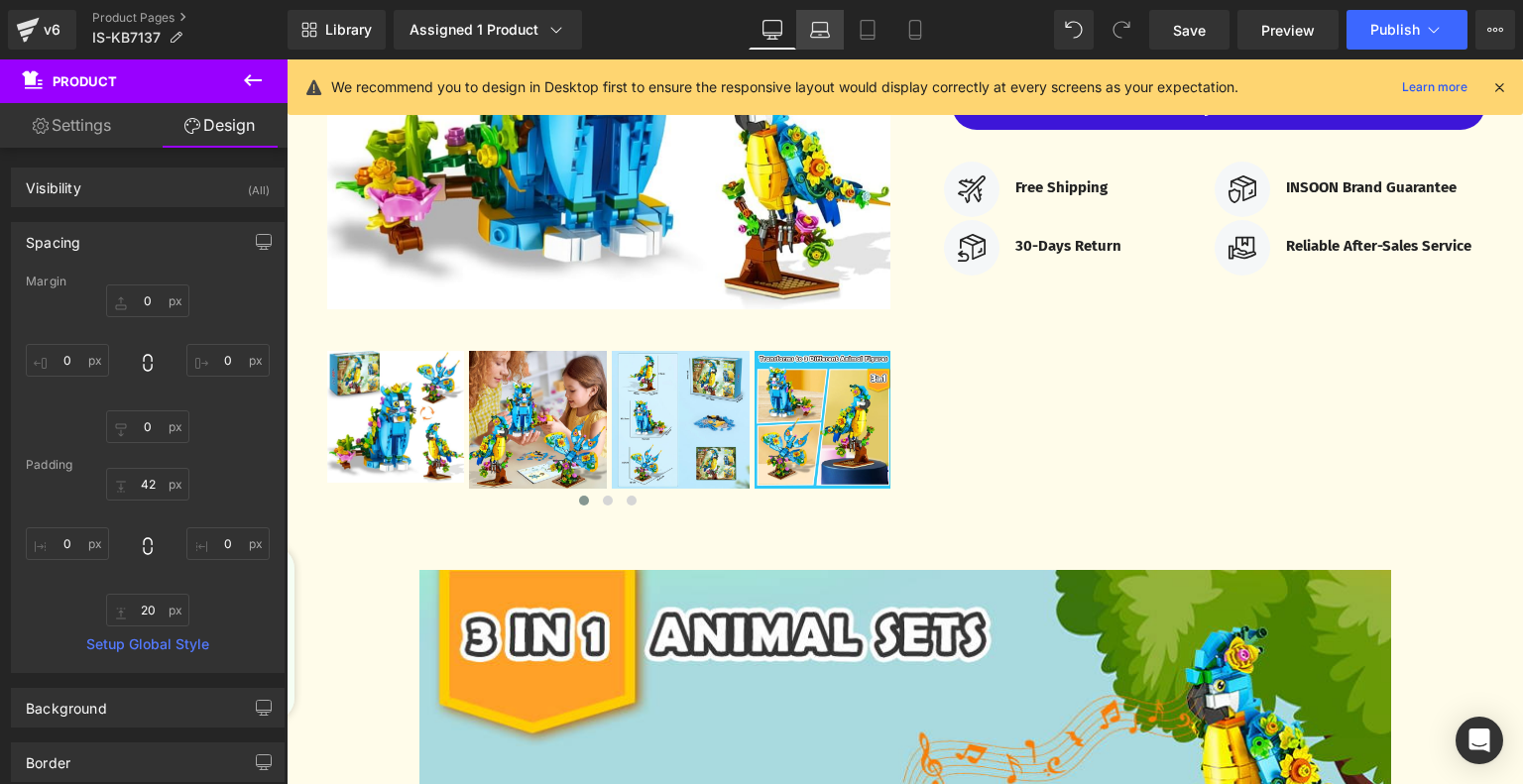 drag, startPoint x: 829, startPoint y: 31, endPoint x: 10, endPoint y: 181, distance: 832.623 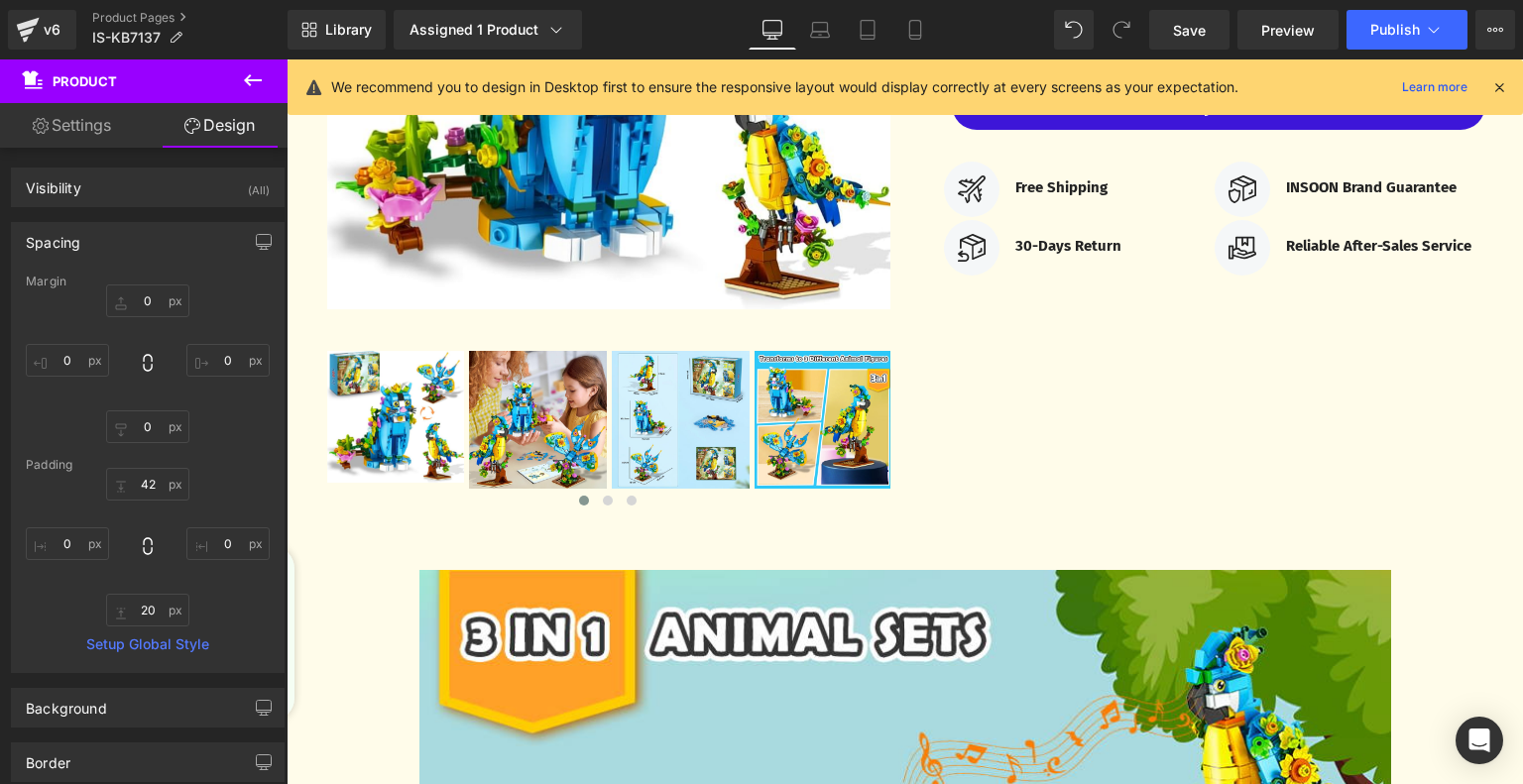 type on "0" 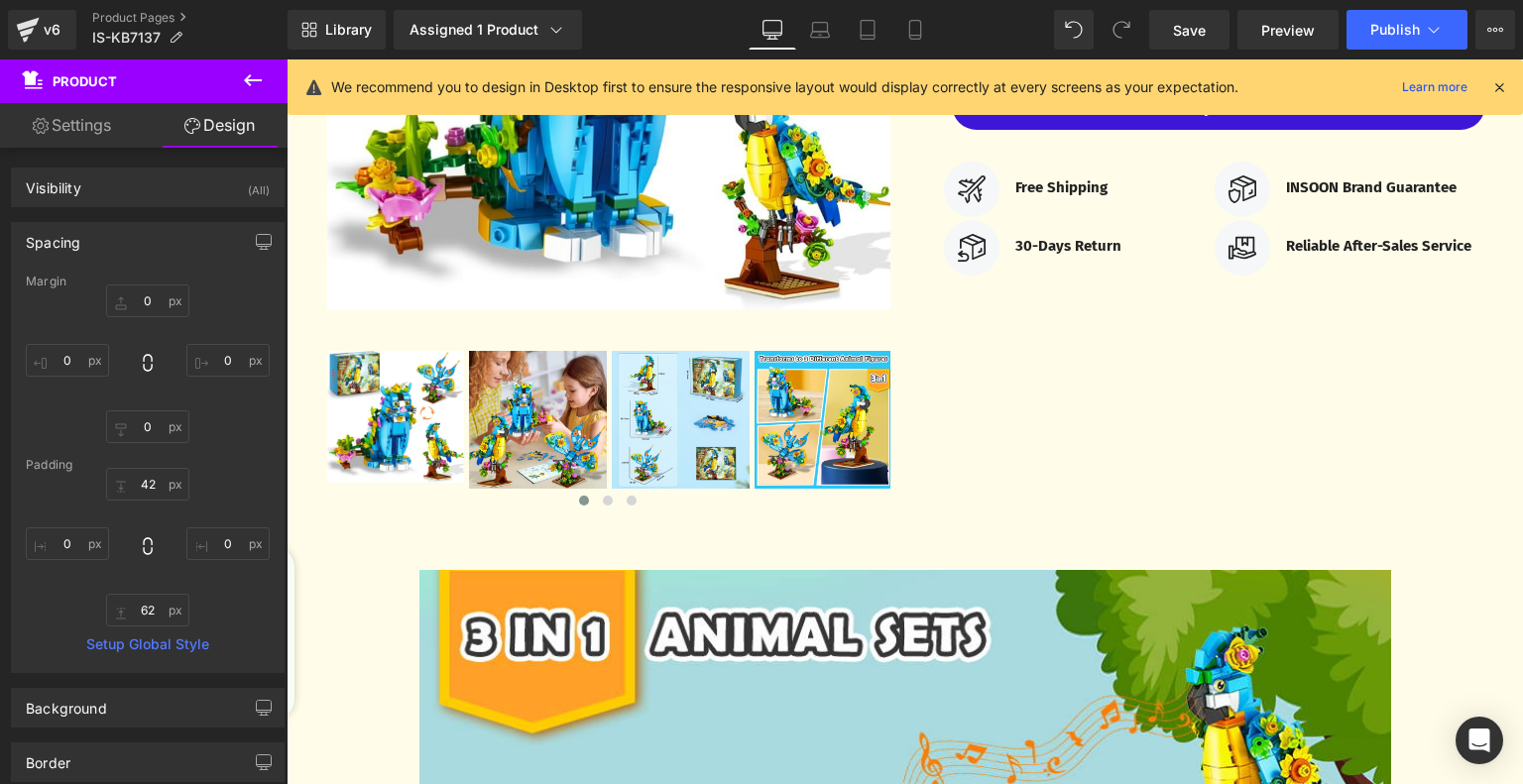 scroll, scrollTop: 0, scrollLeft: 0, axis: both 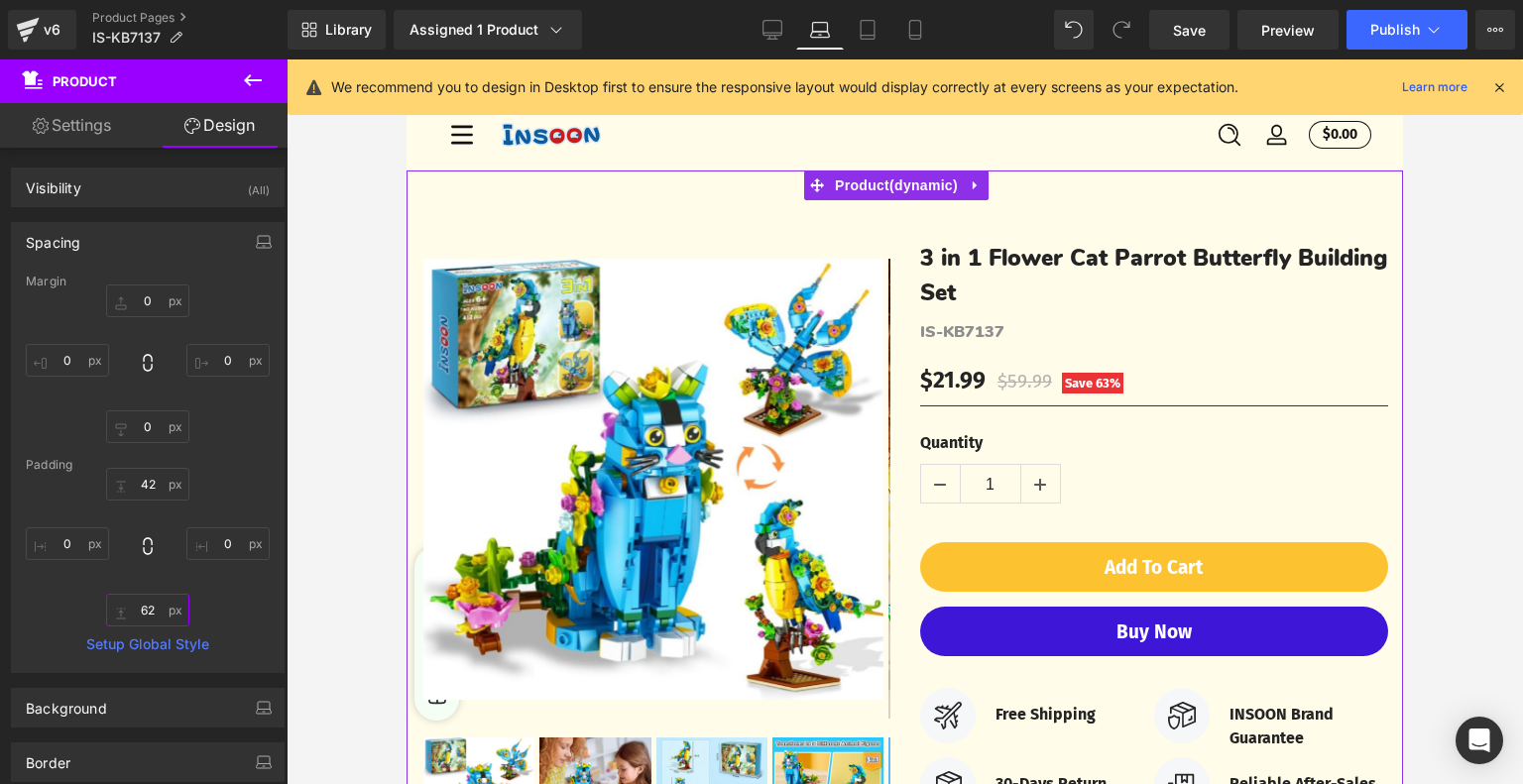 click on "62" at bounding box center [148, 610] 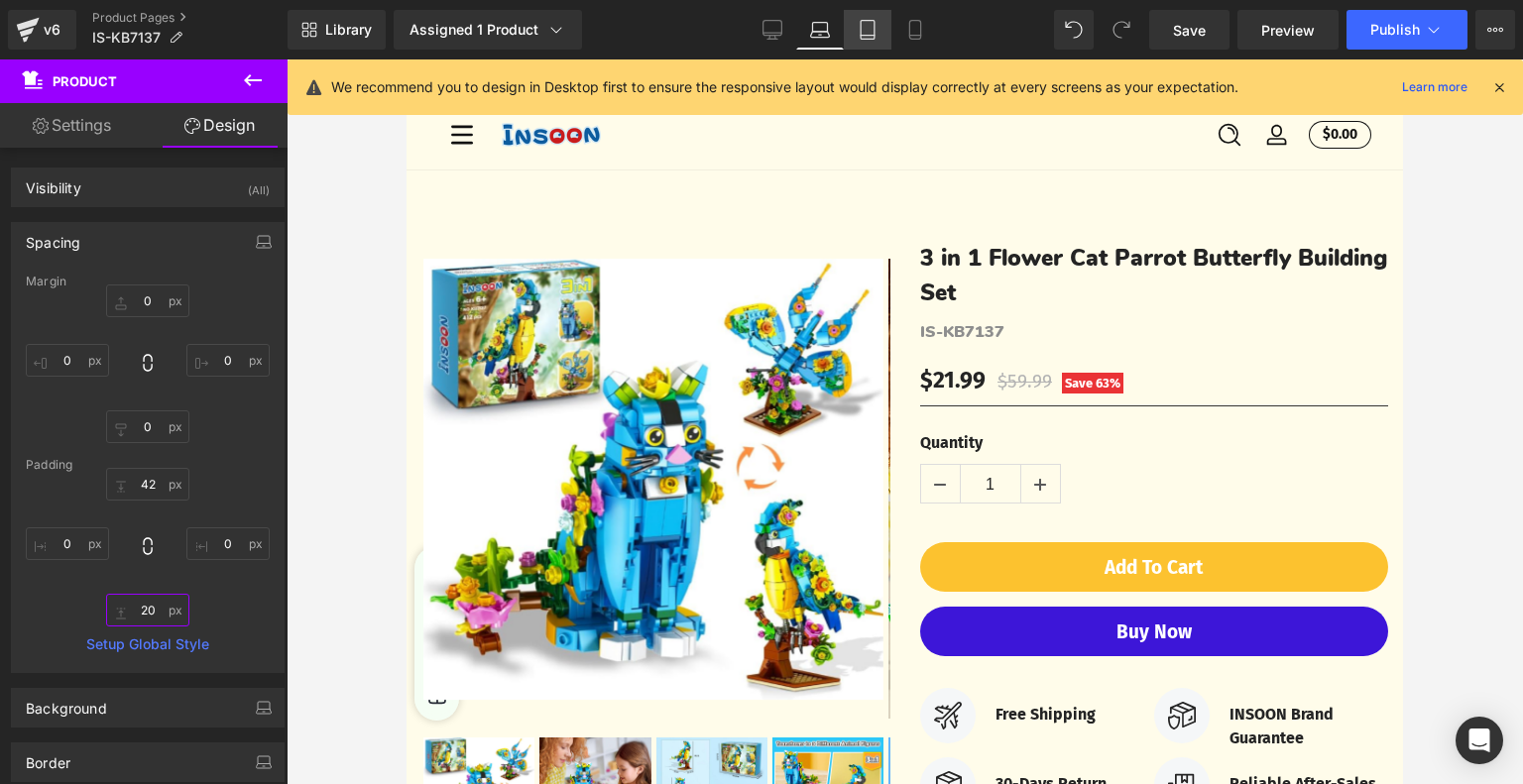 type on "20" 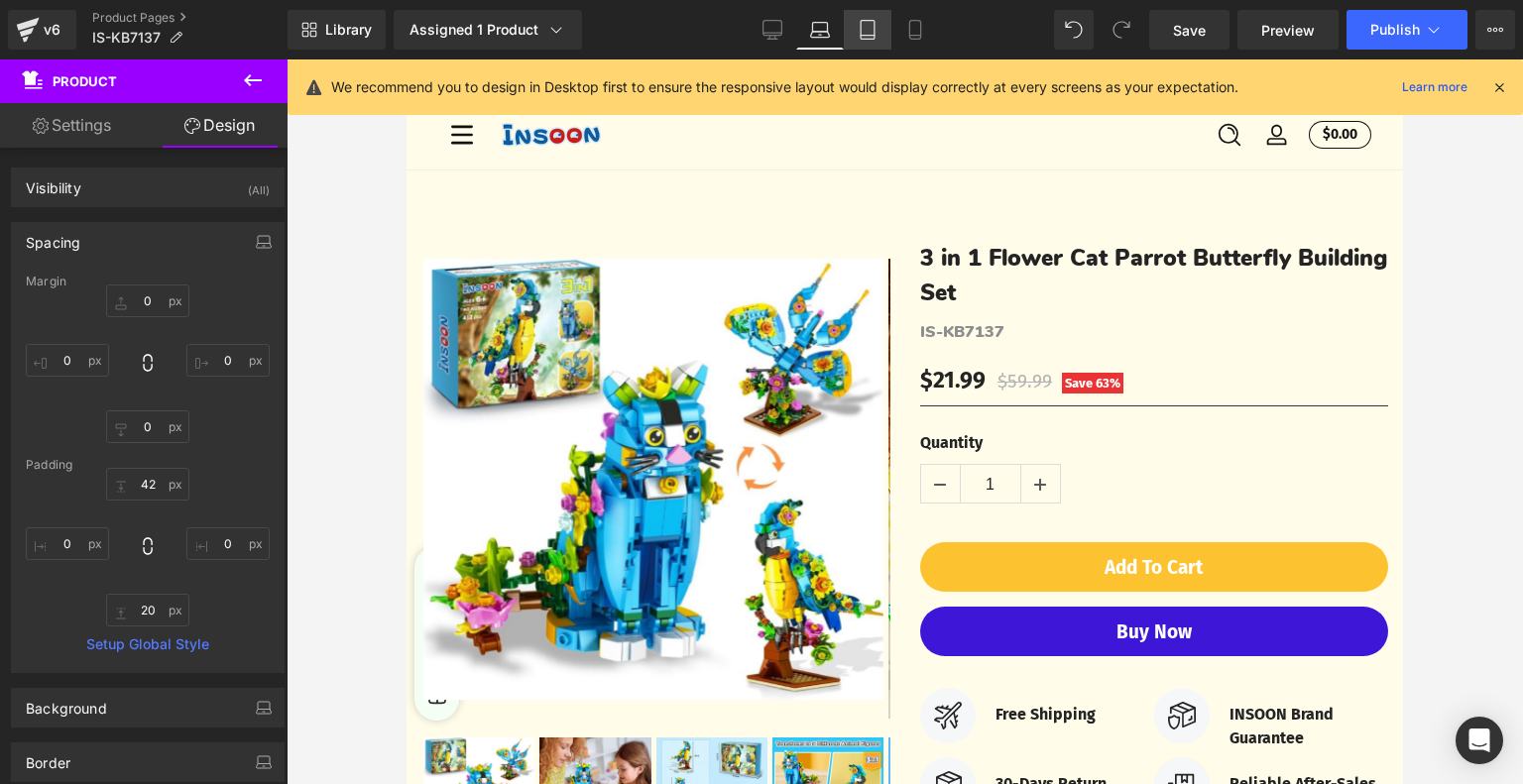 click 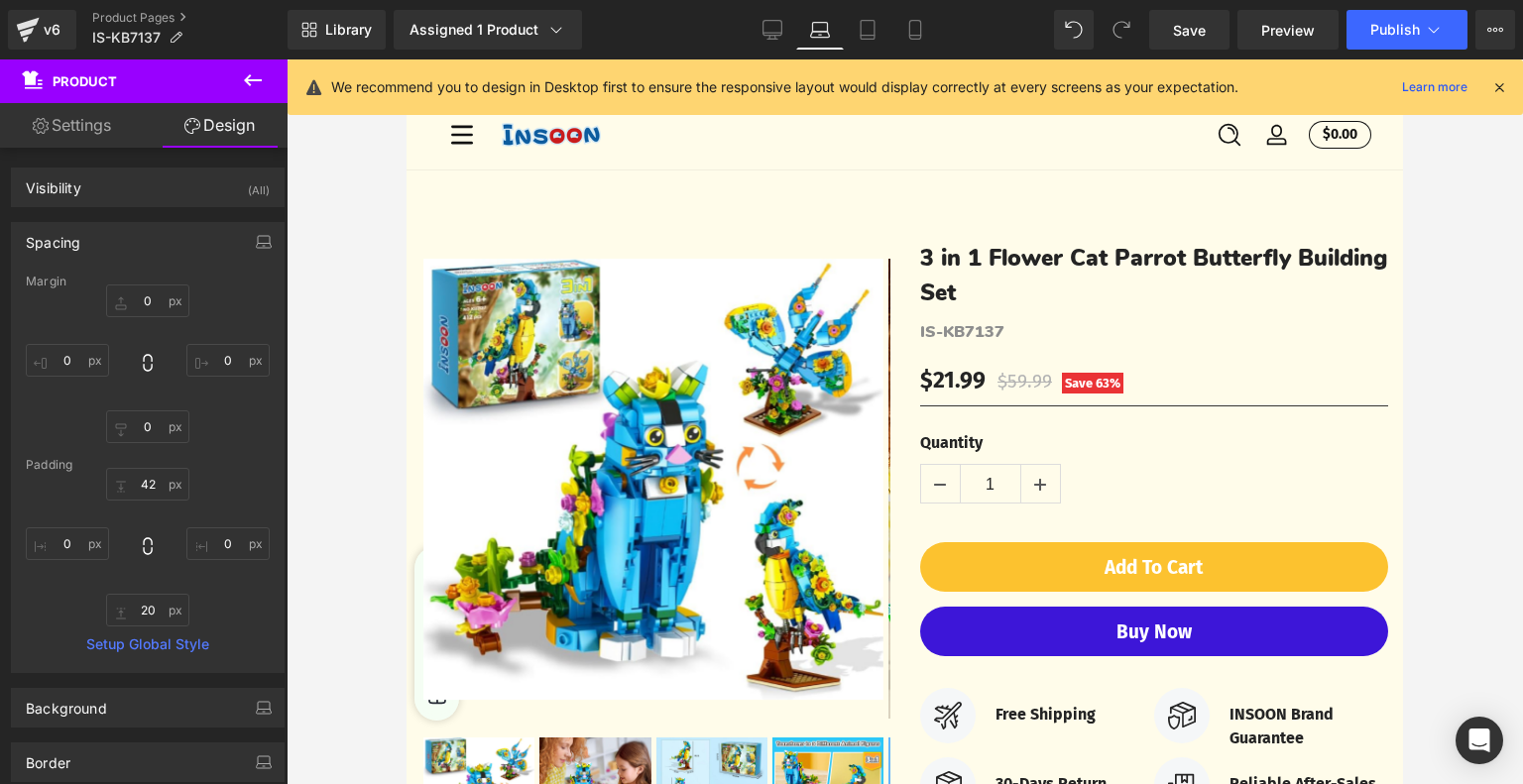 type on "0" 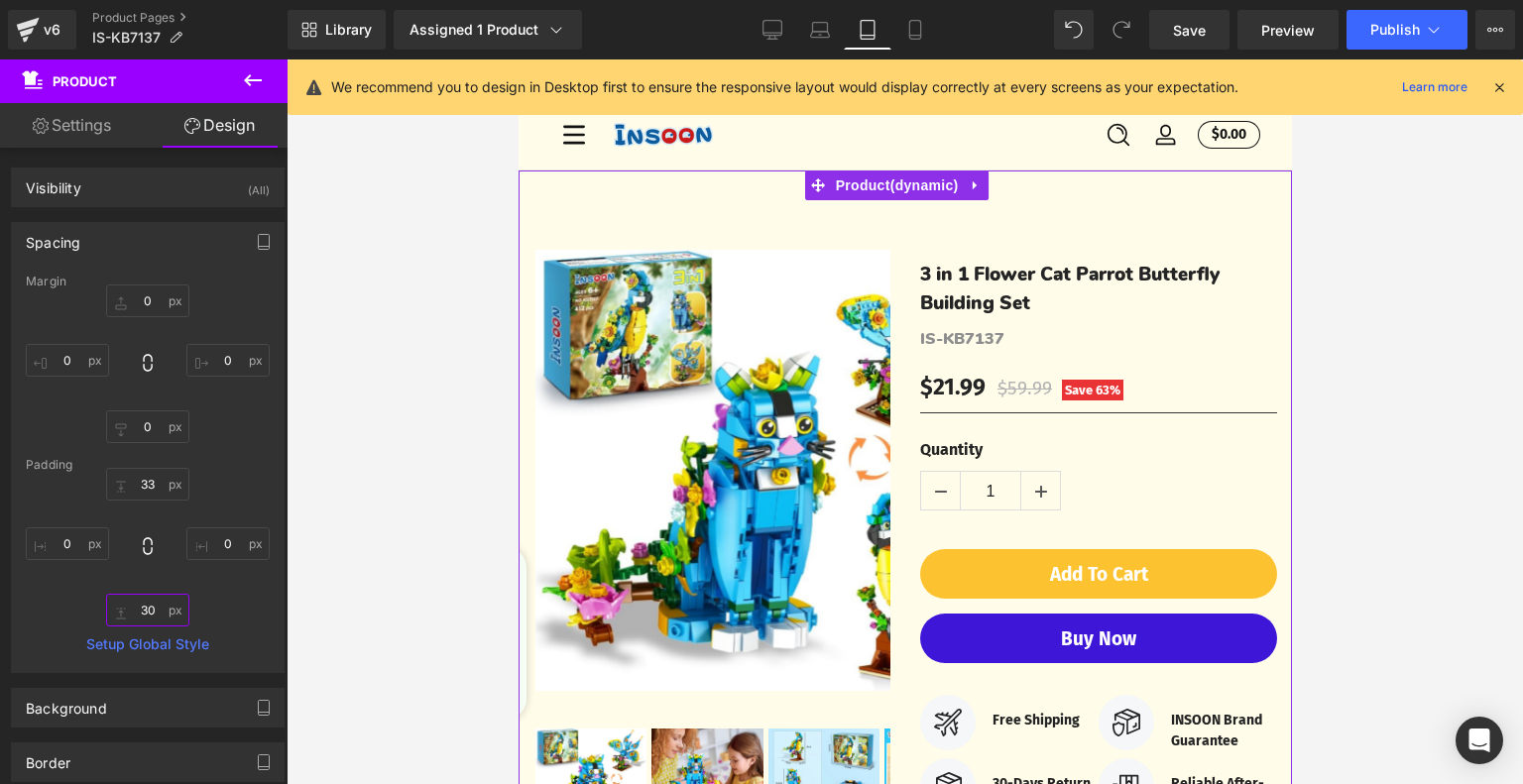 click on "30" at bounding box center [148, 610] 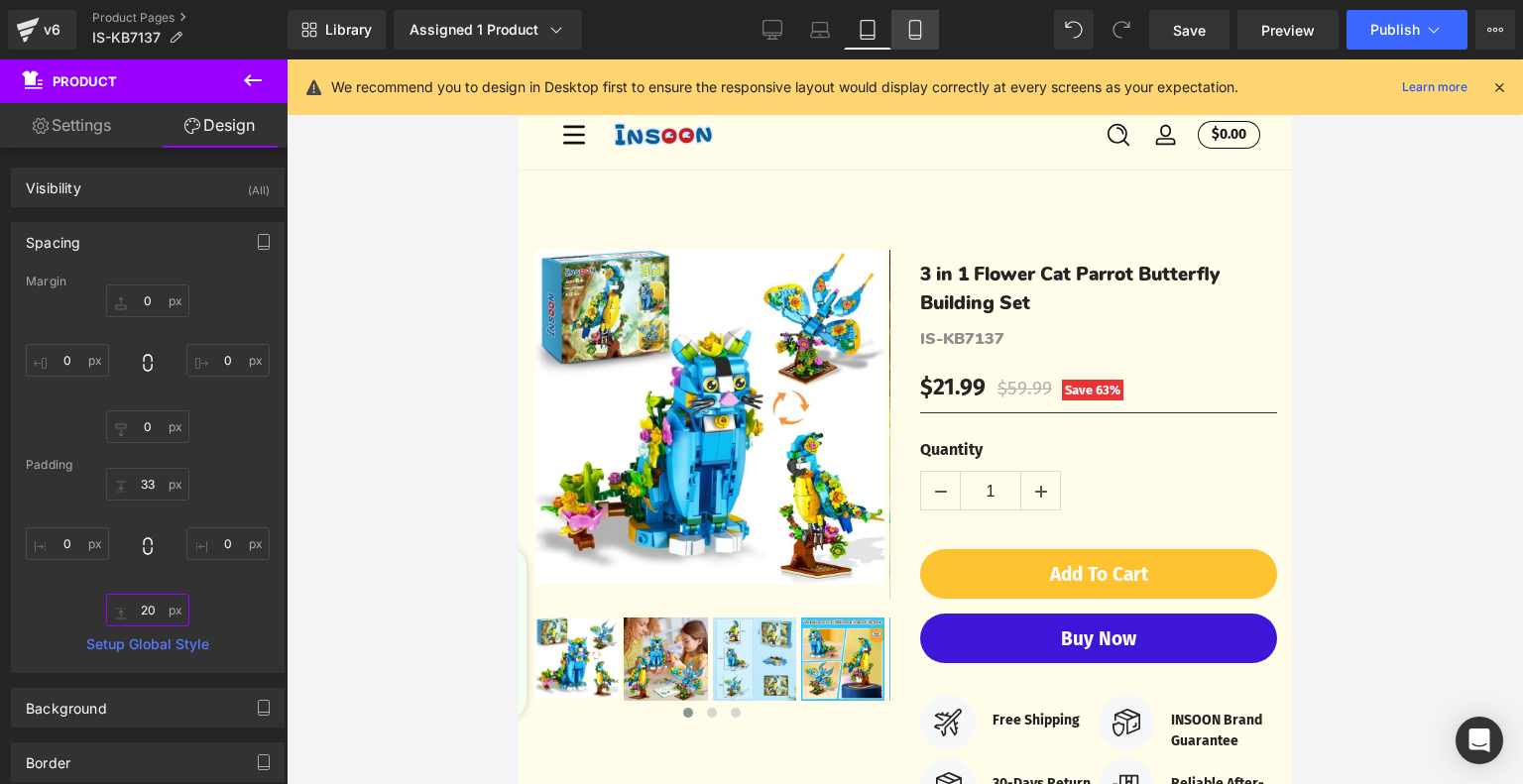 type on "20" 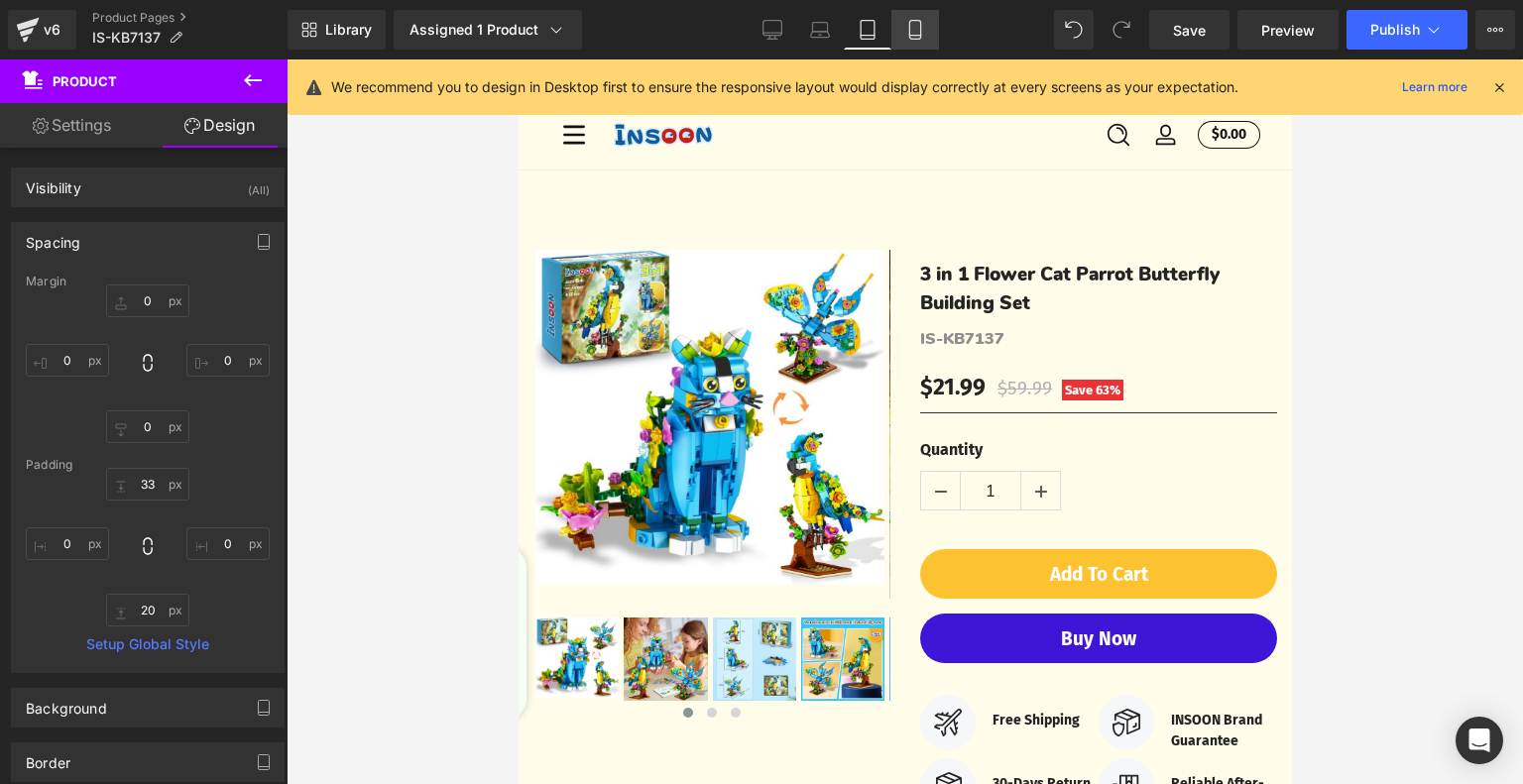 click 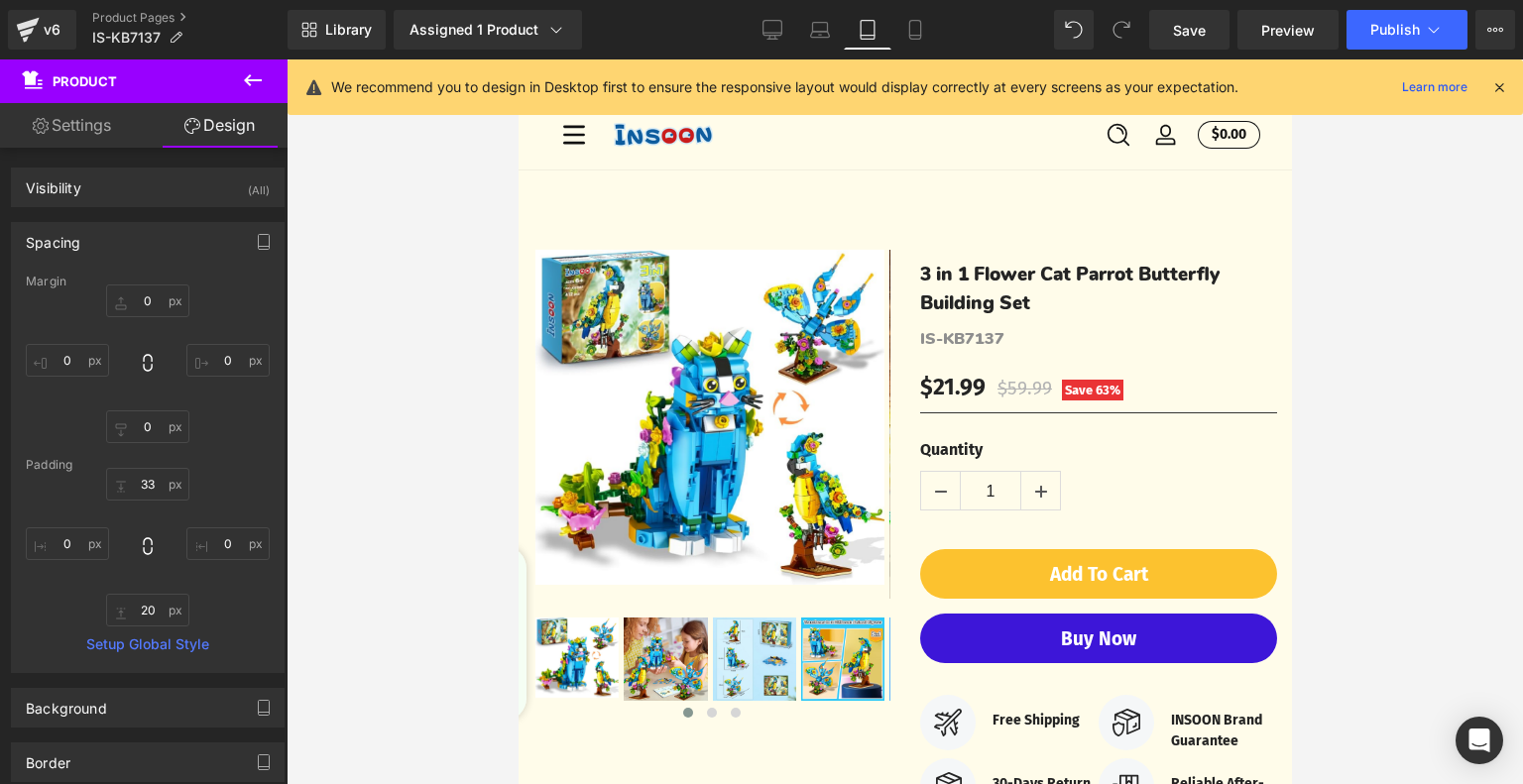 type on "0" 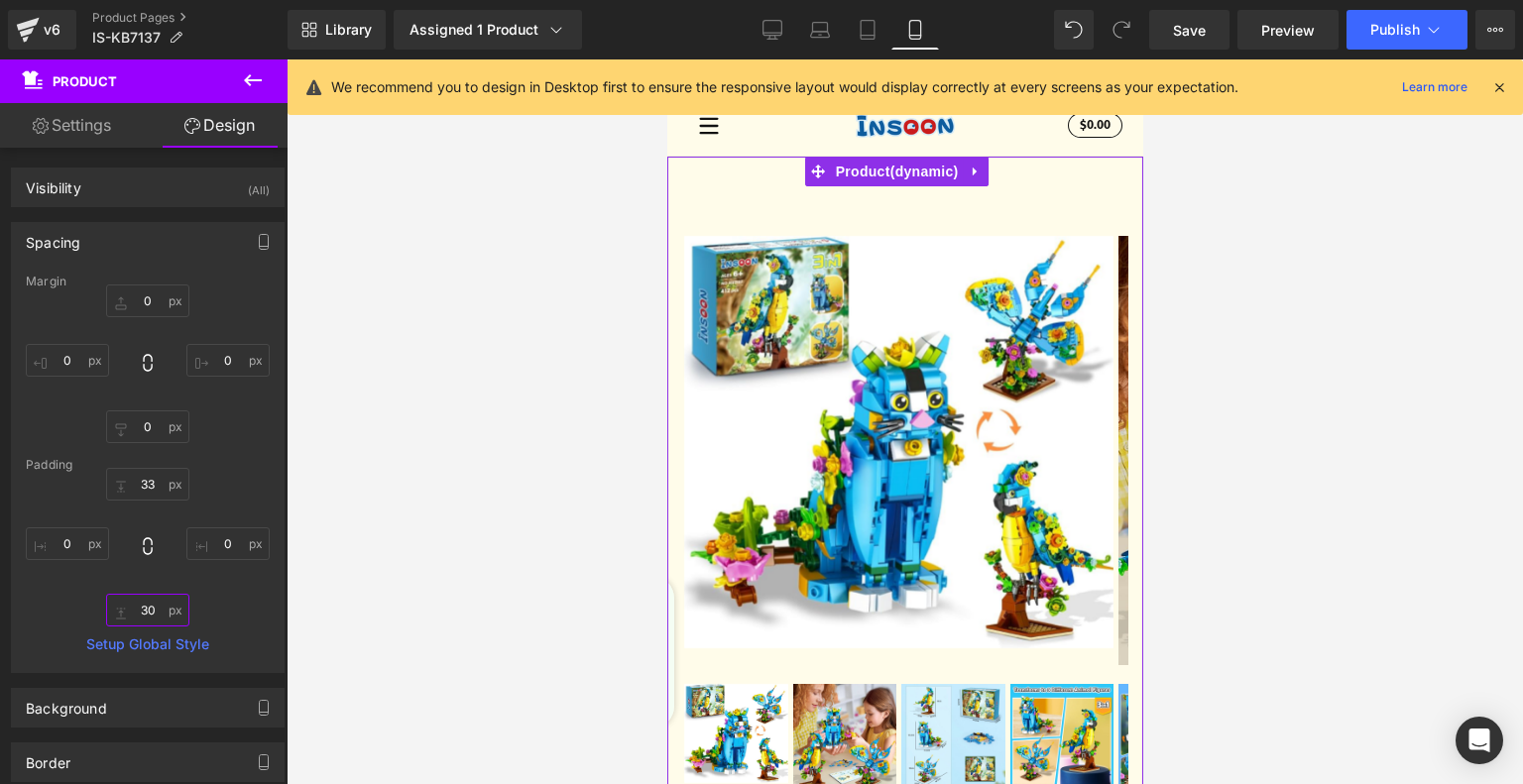 click on "30" at bounding box center [148, 610] 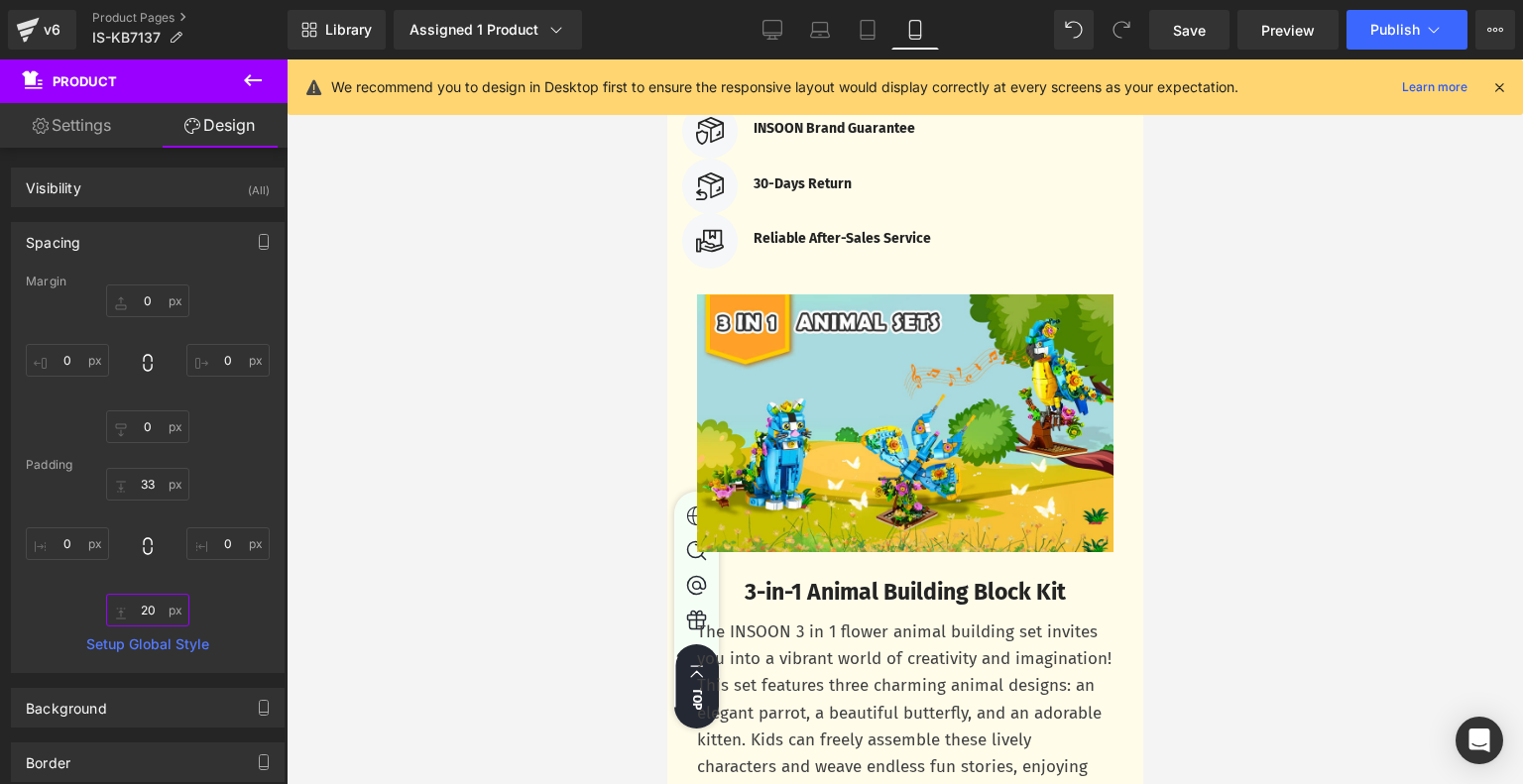 scroll, scrollTop: 1288, scrollLeft: 0, axis: vertical 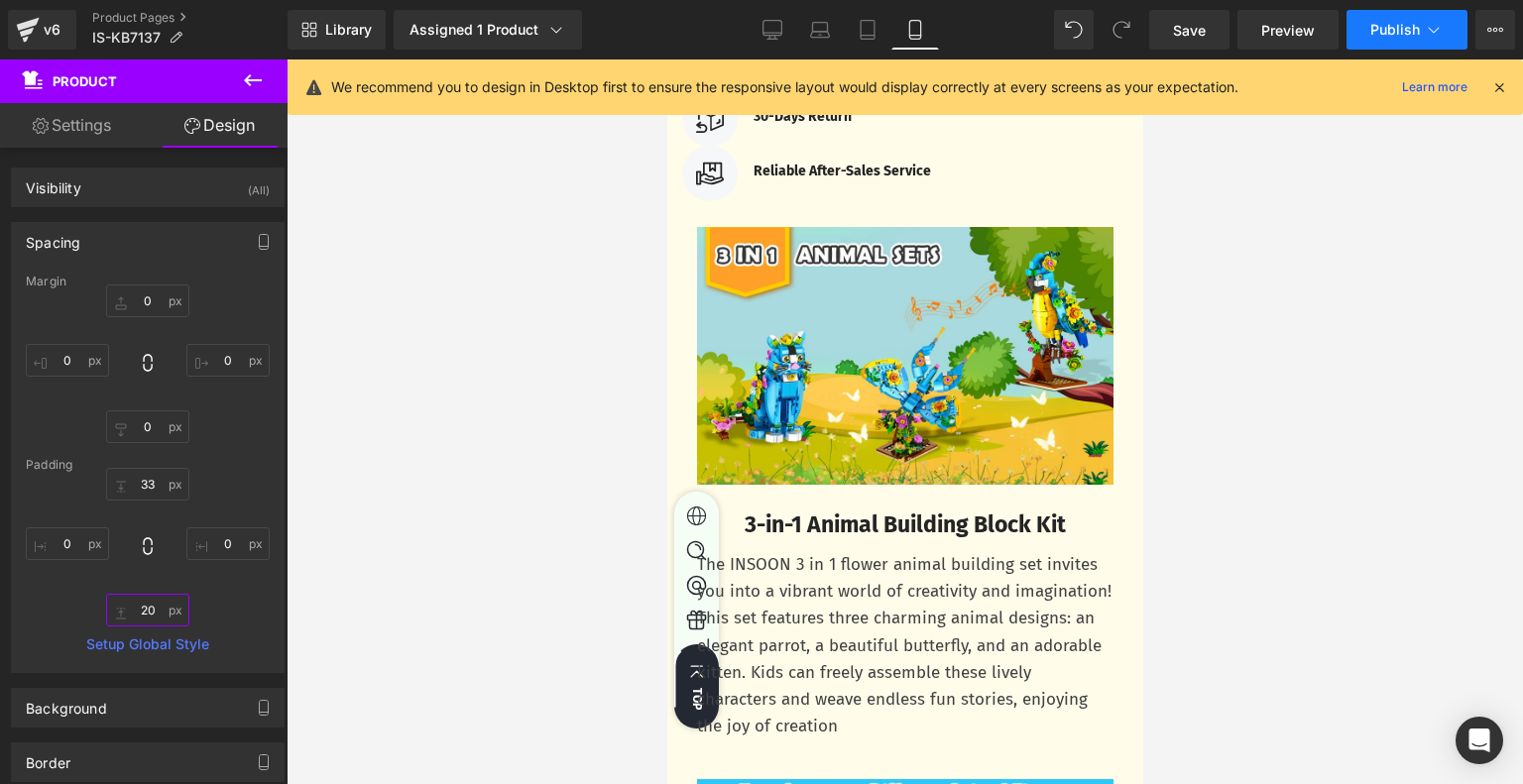 type on "20" 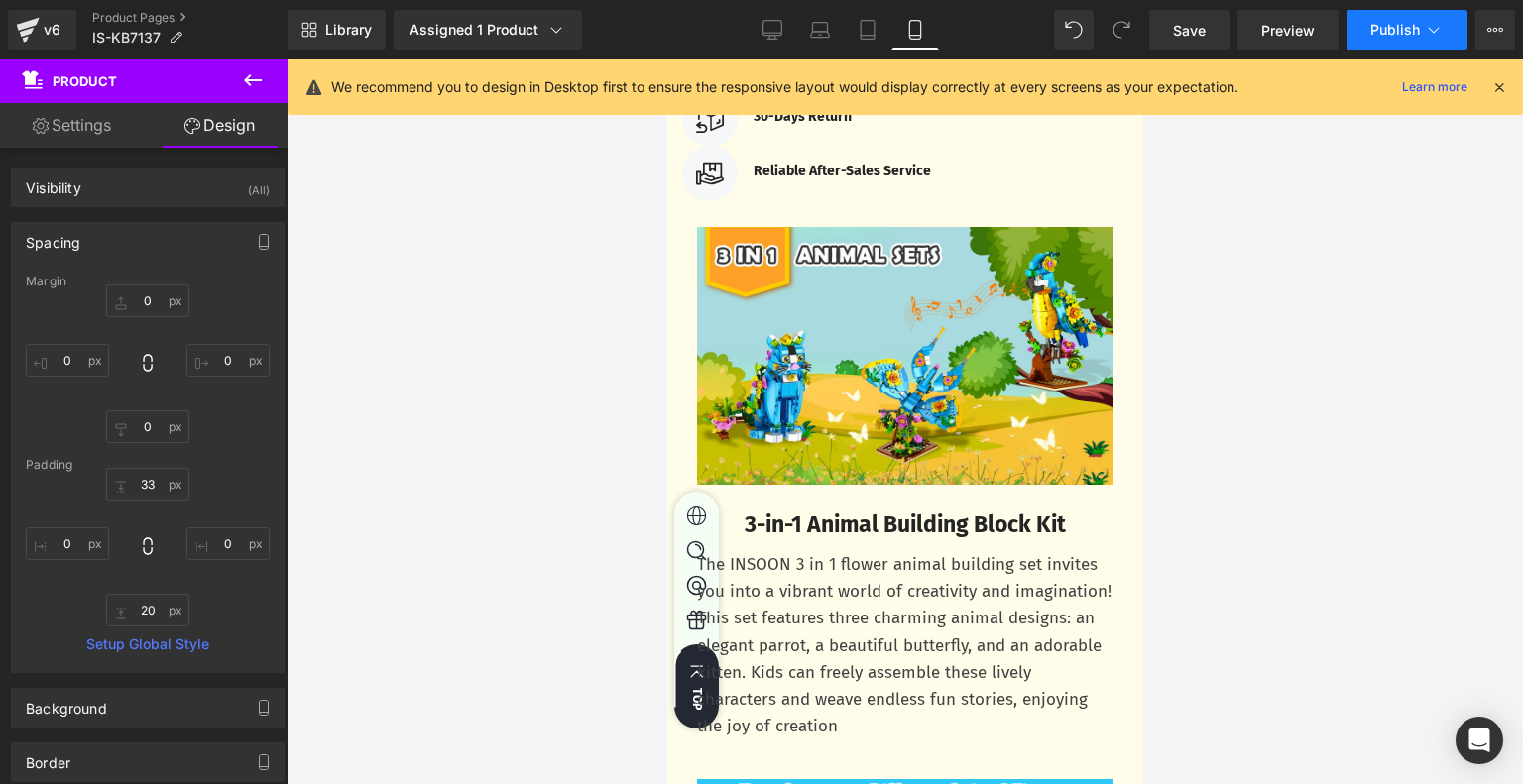 click 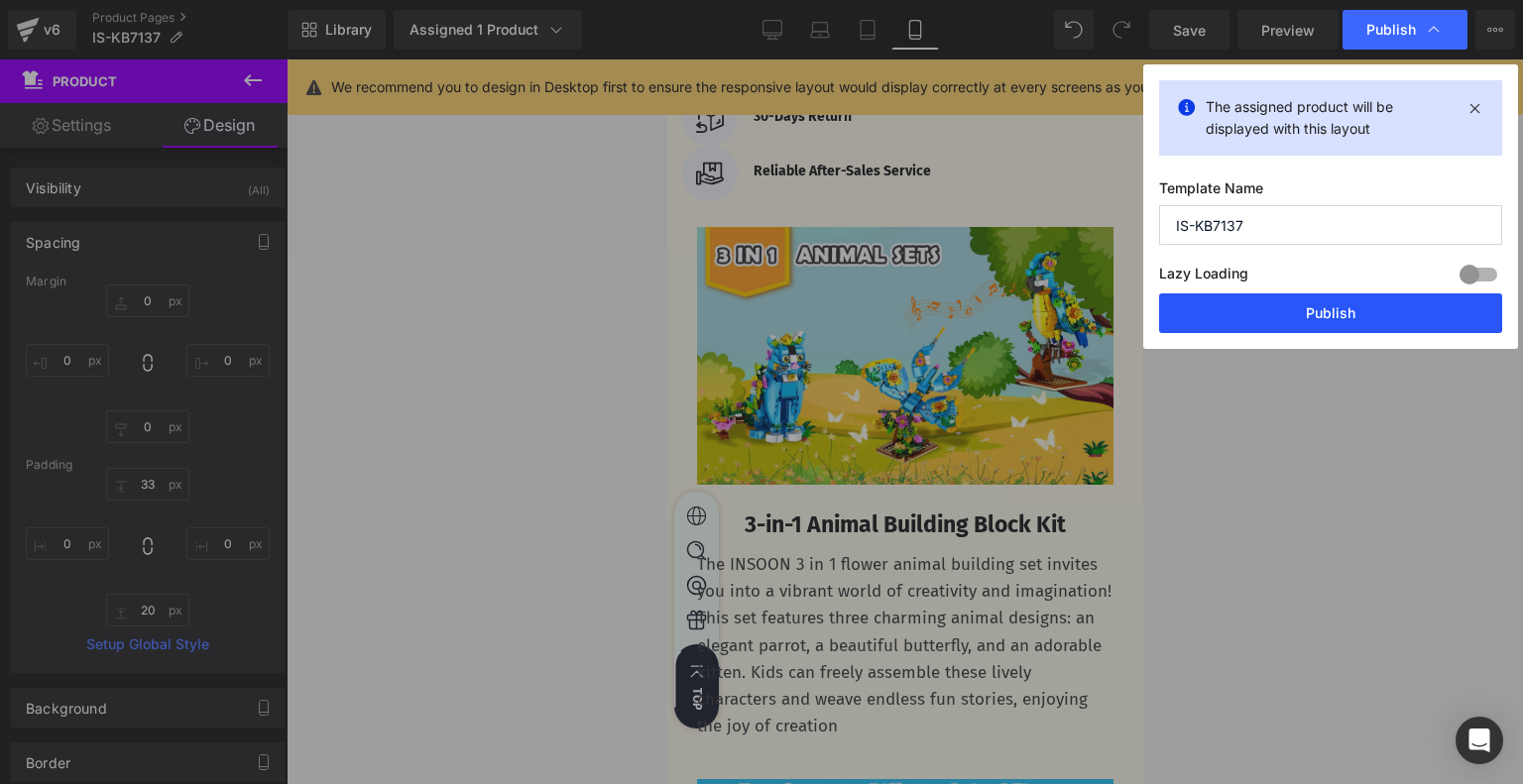 click on "Publish" at bounding box center (1331, 313) 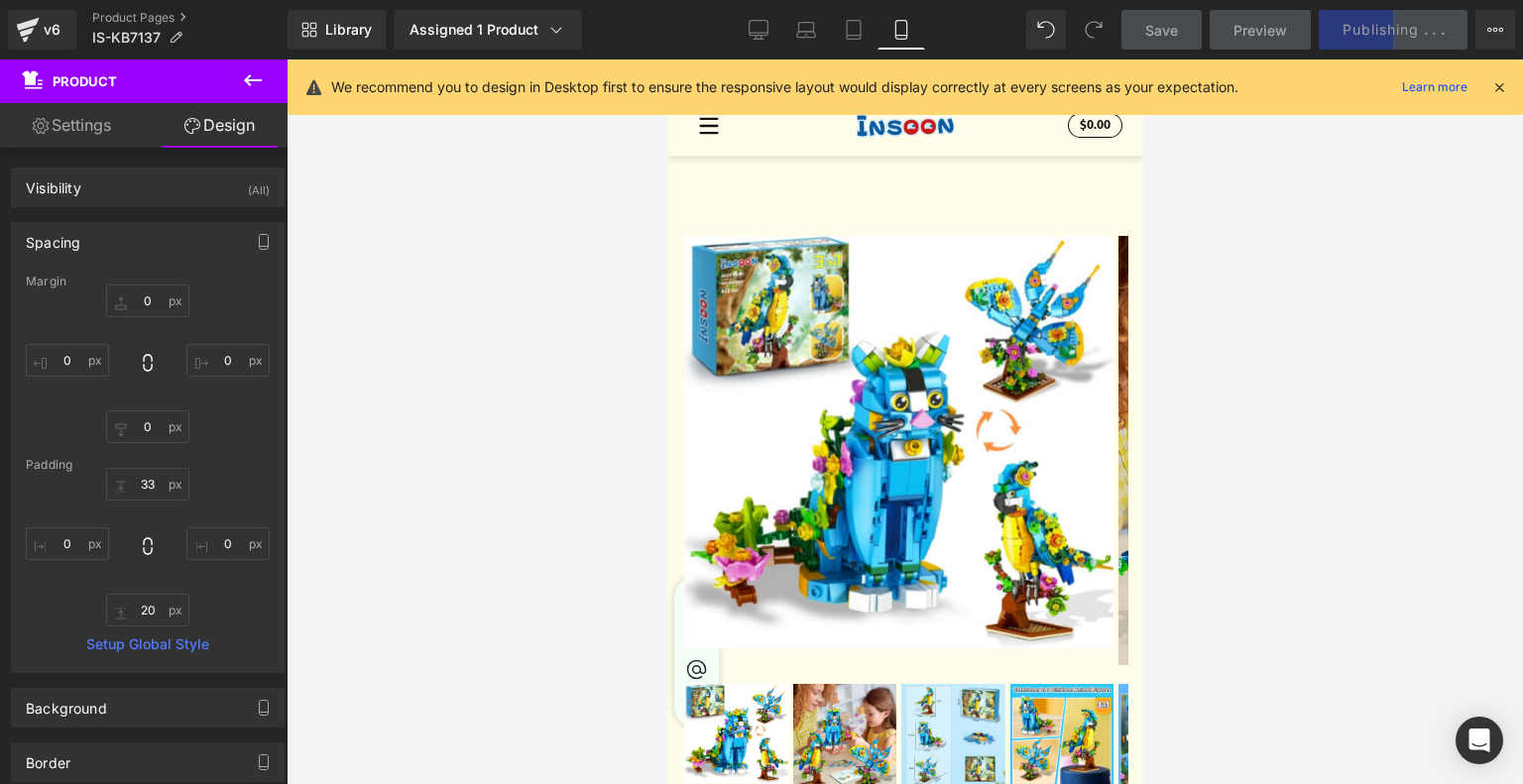 scroll, scrollTop: 0, scrollLeft: 0, axis: both 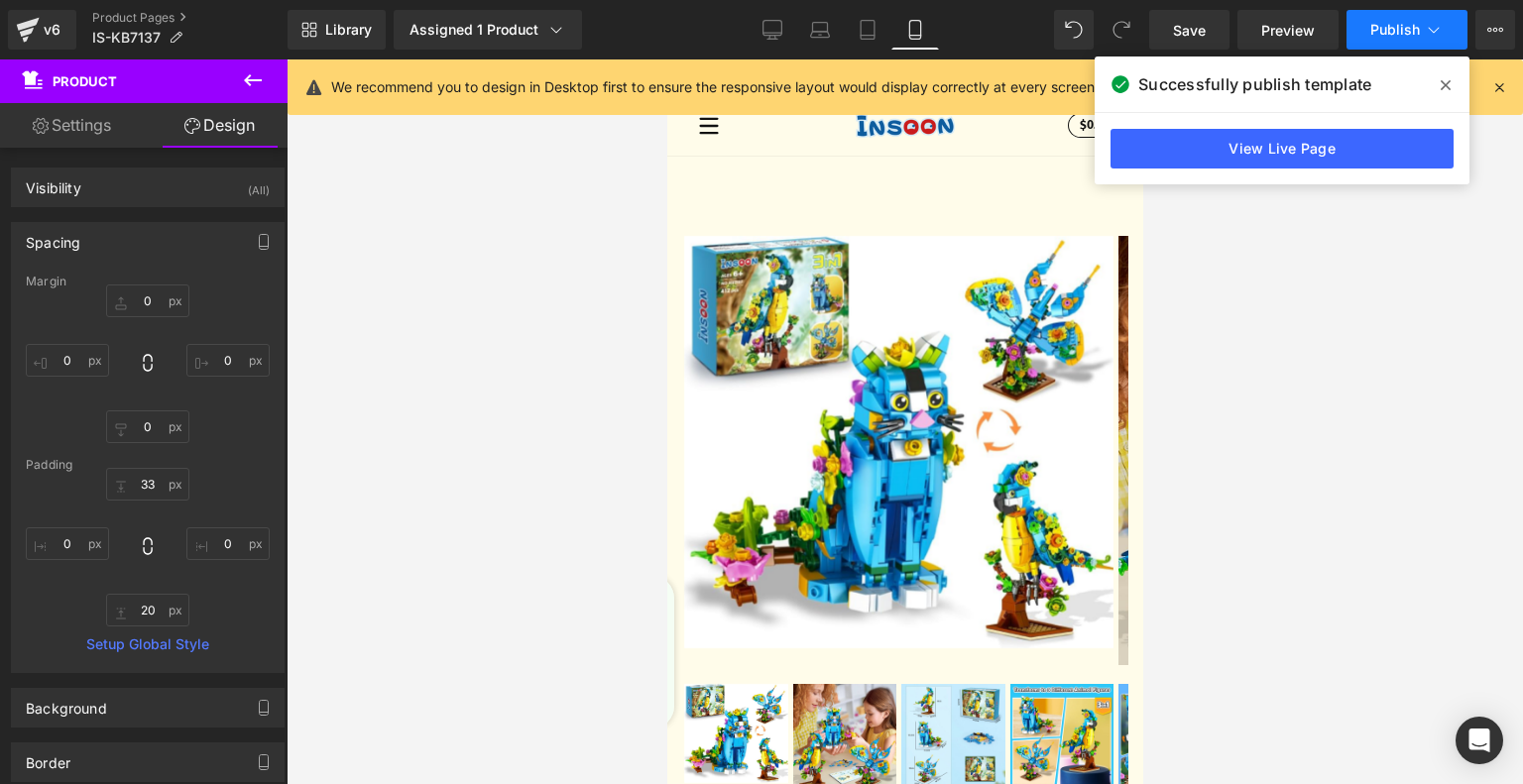 click on "Publish" at bounding box center (1407, 30) 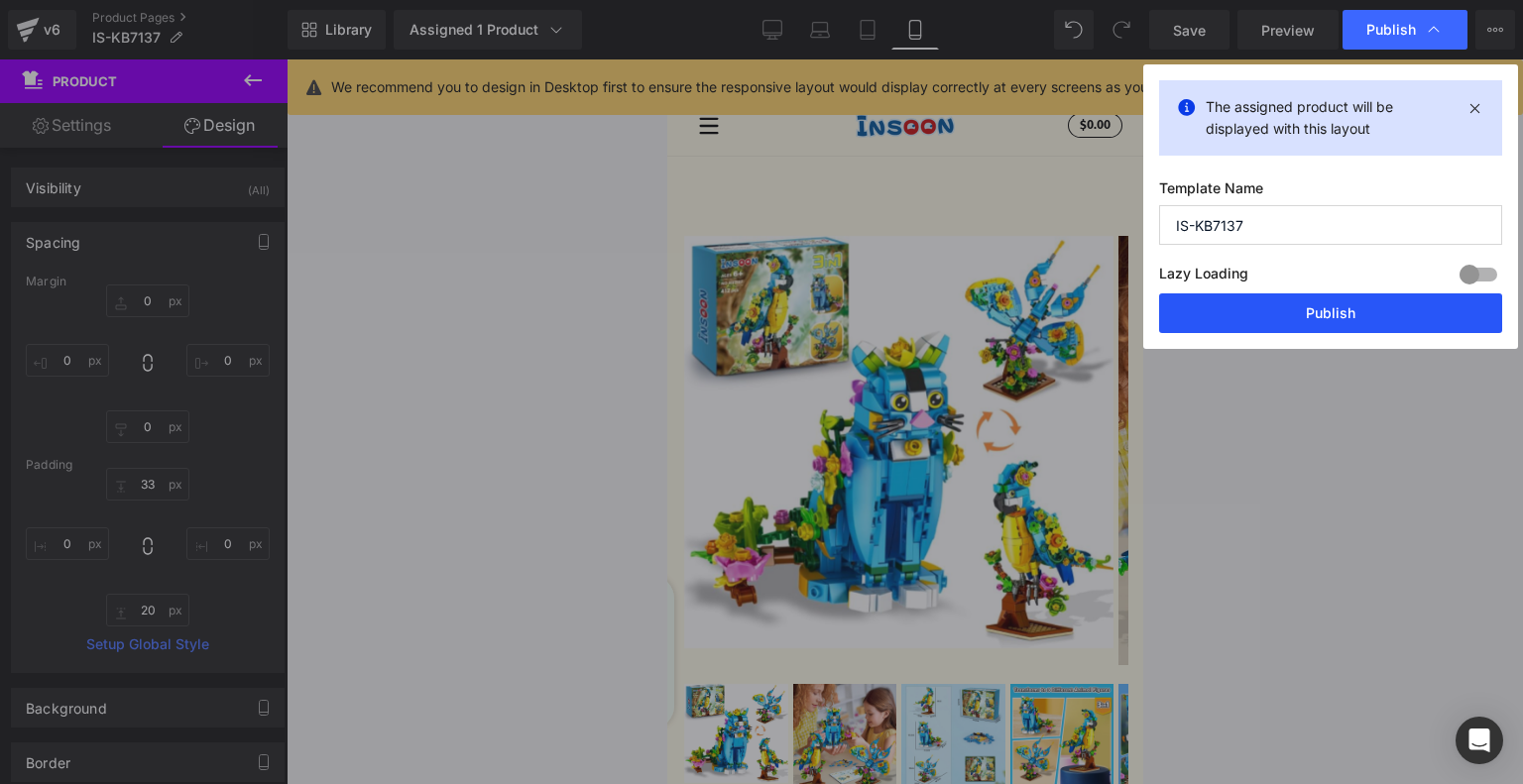 click on "Publish" at bounding box center (1331, 313) 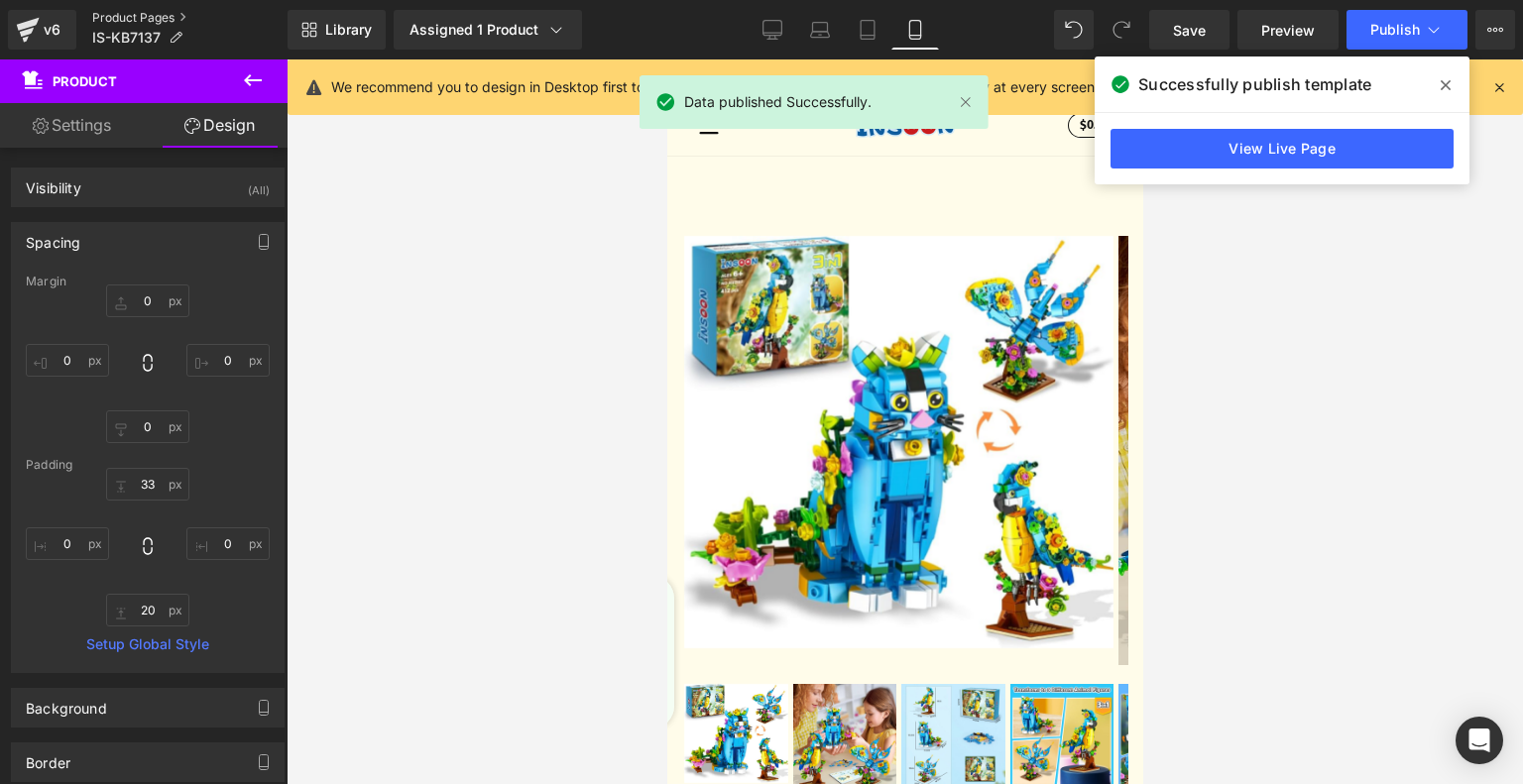 click on "Product Pages" at bounding box center (189, 18) 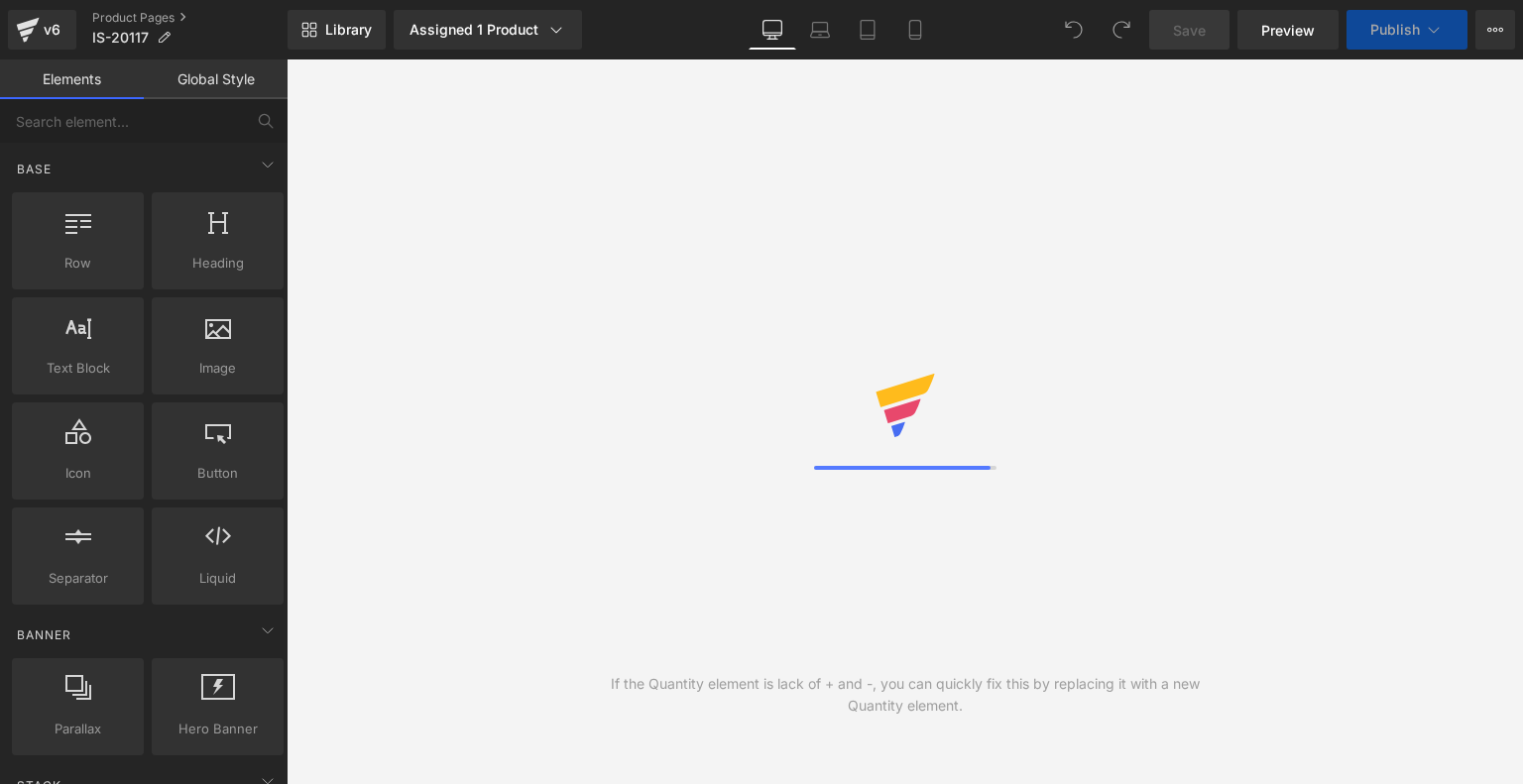 scroll, scrollTop: 0, scrollLeft: 0, axis: both 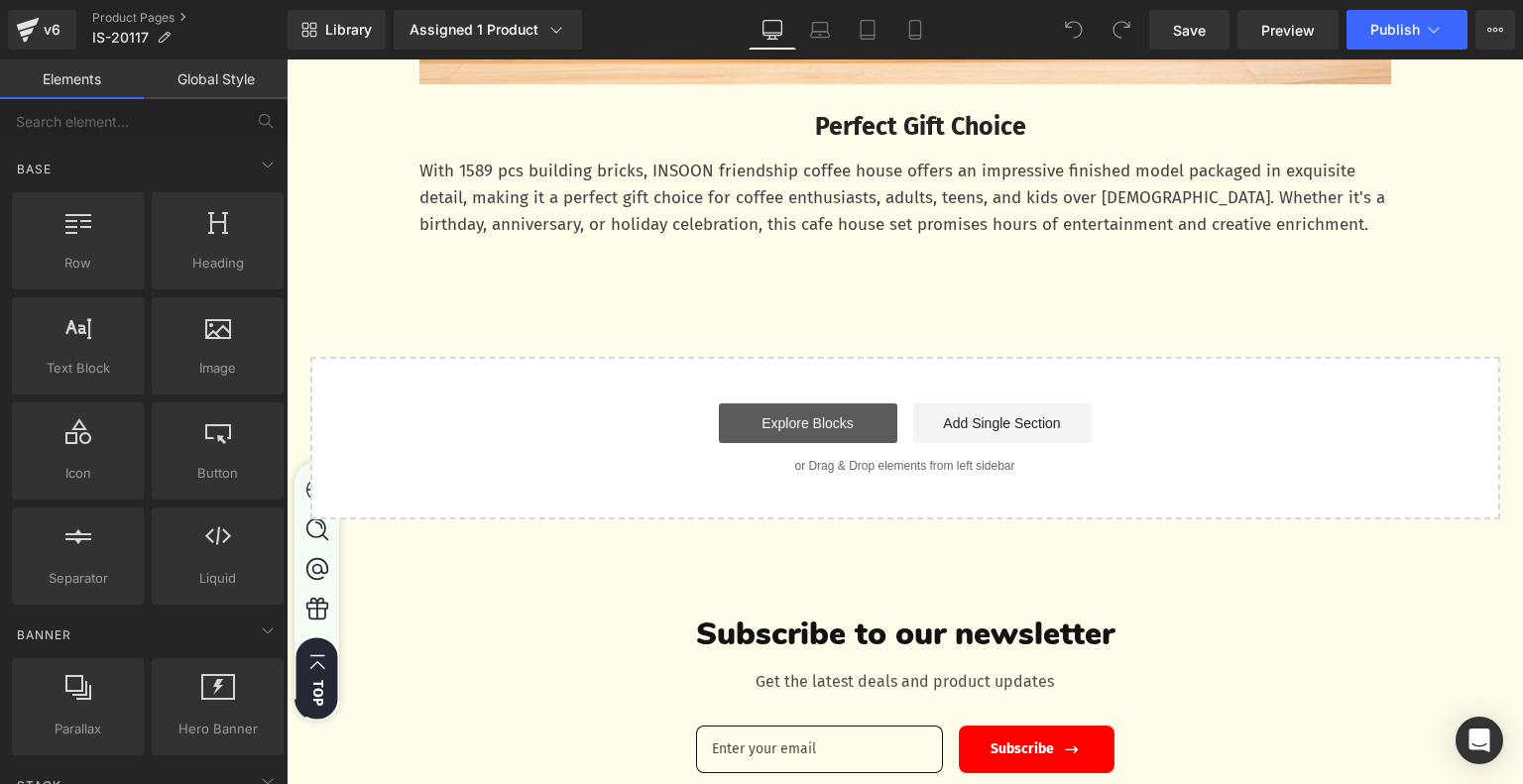 click on "Explore Blocks" at bounding box center (808, 423) 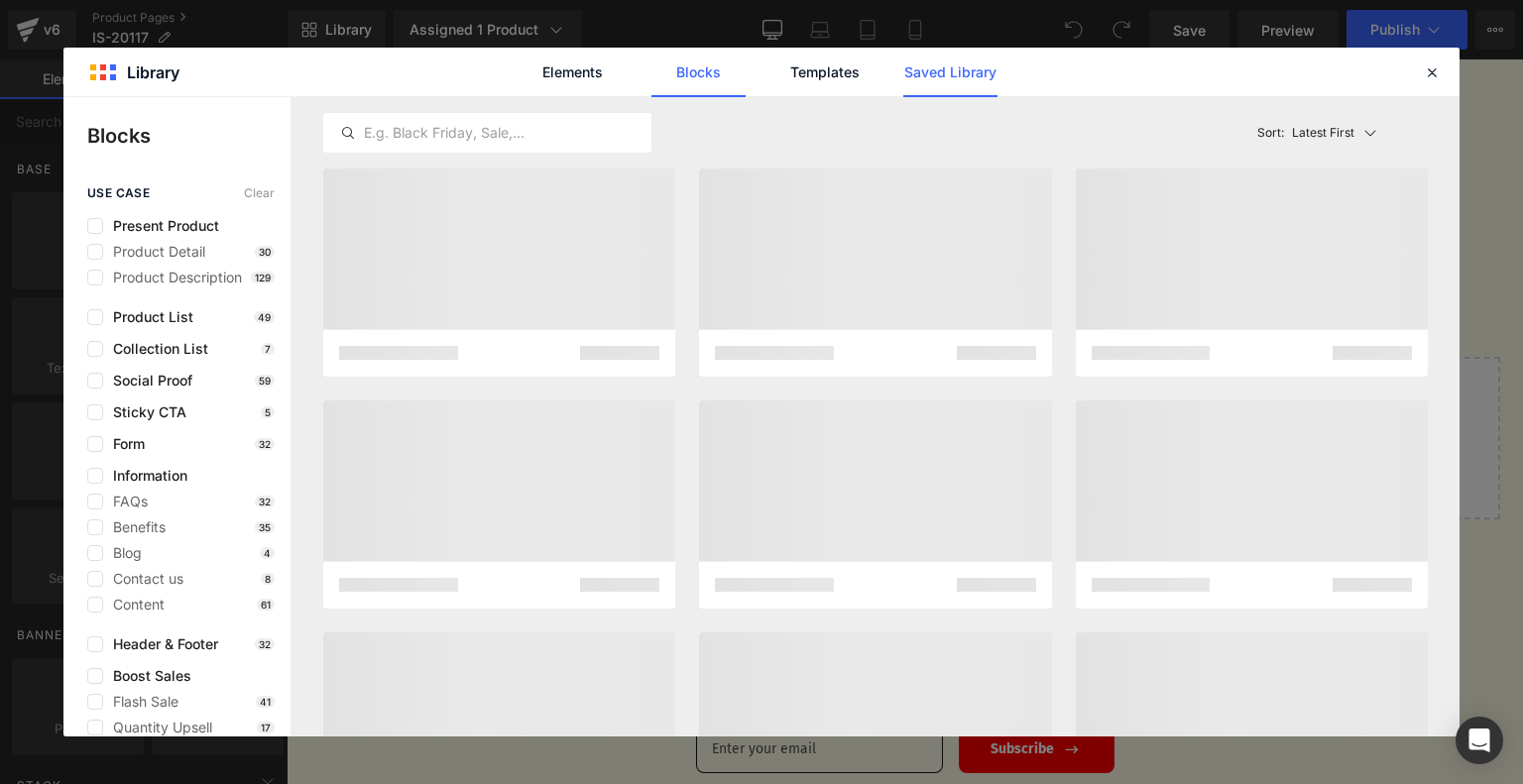 click on "Saved Library" 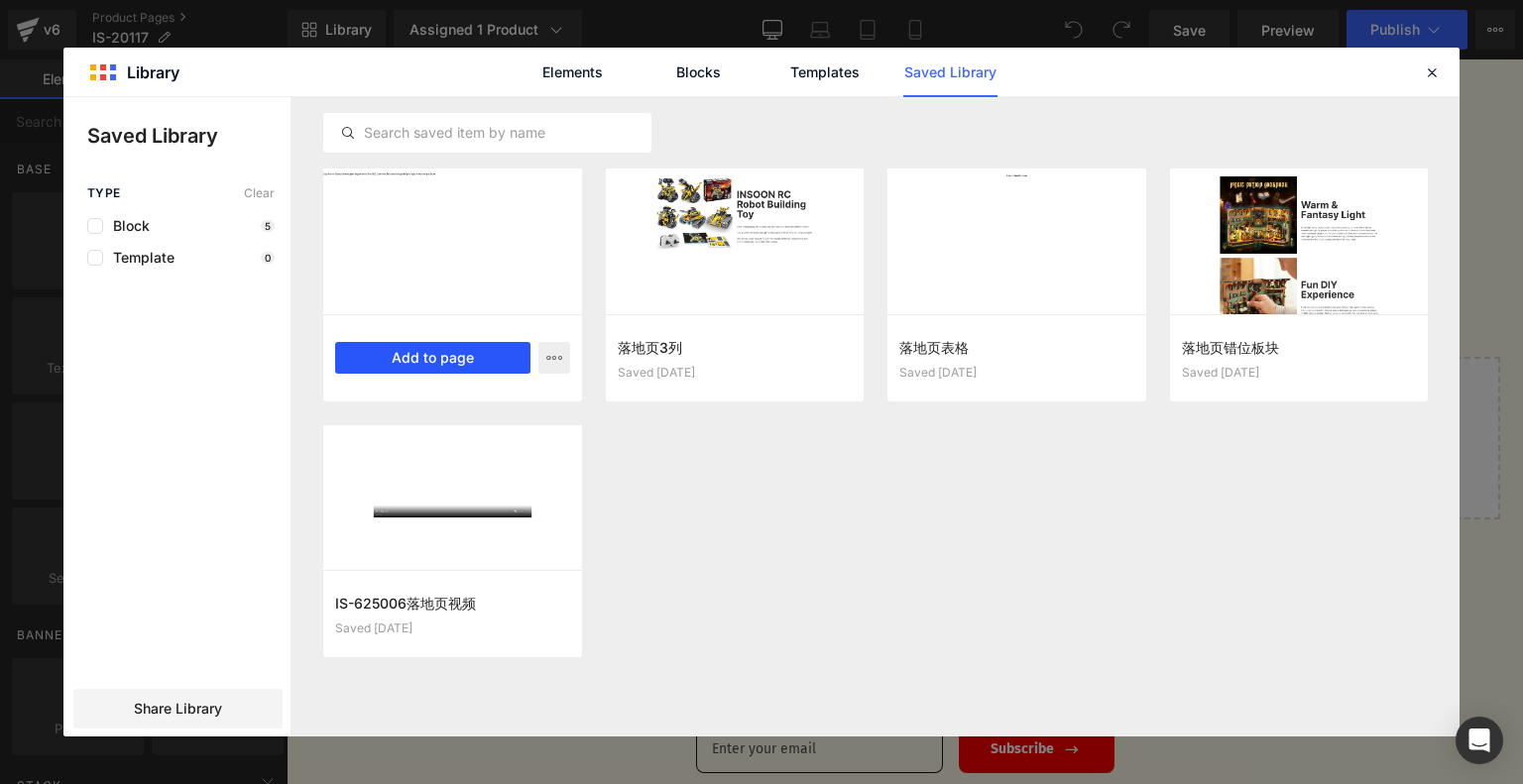 click on "Add to page" at bounding box center (432, 358) 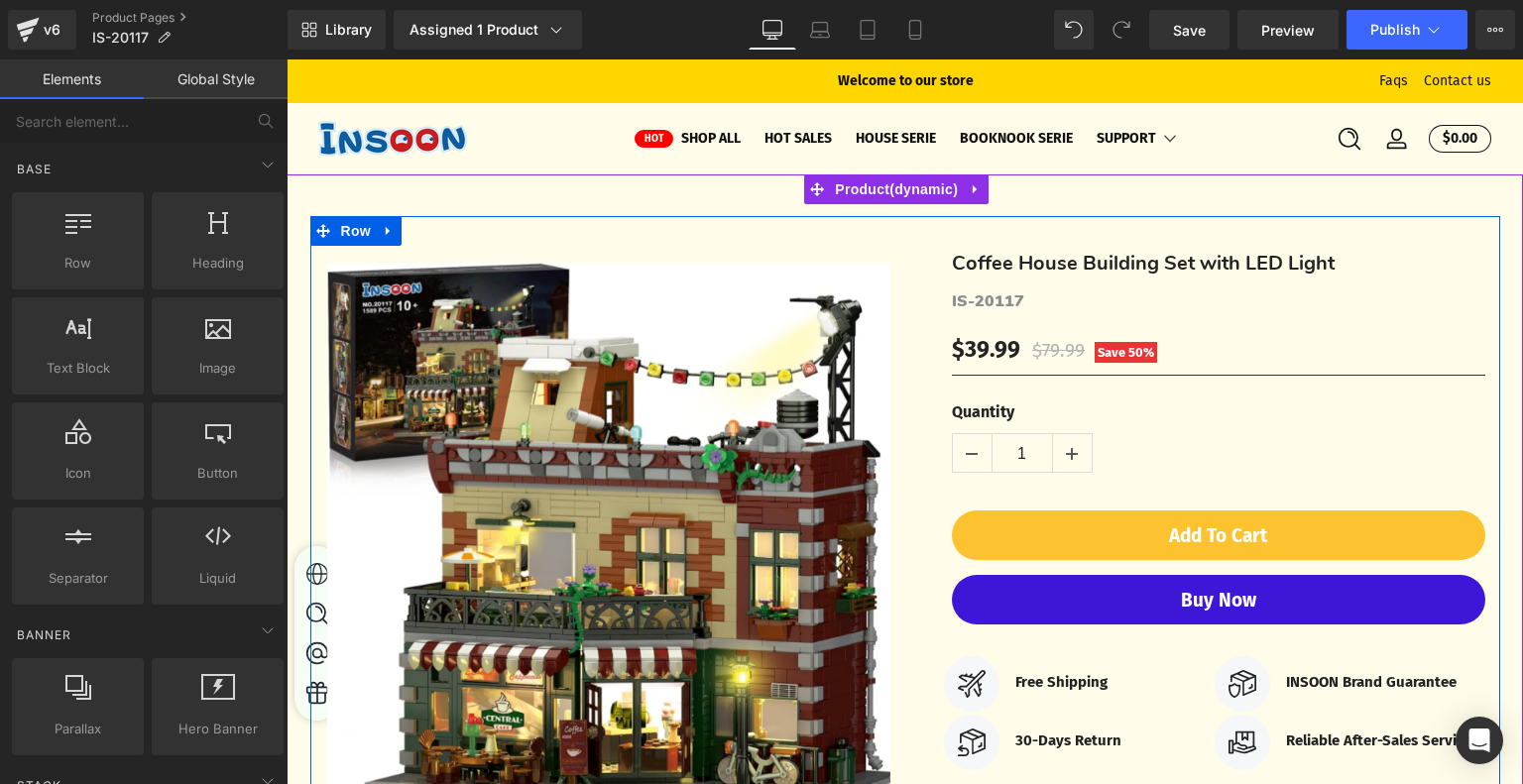 scroll, scrollTop: 0, scrollLeft: 0, axis: both 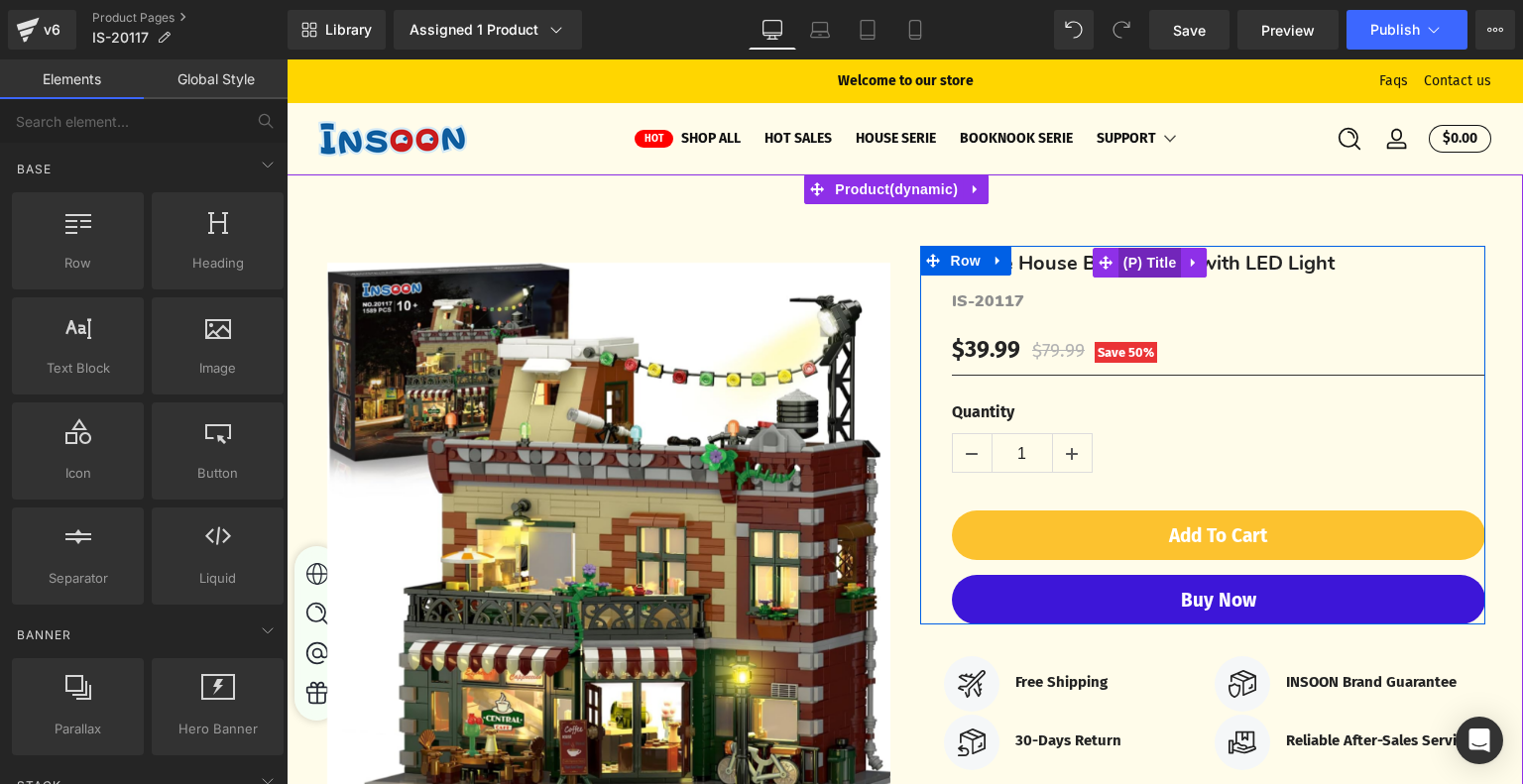 click on "(P) Title" at bounding box center (1150, 263) 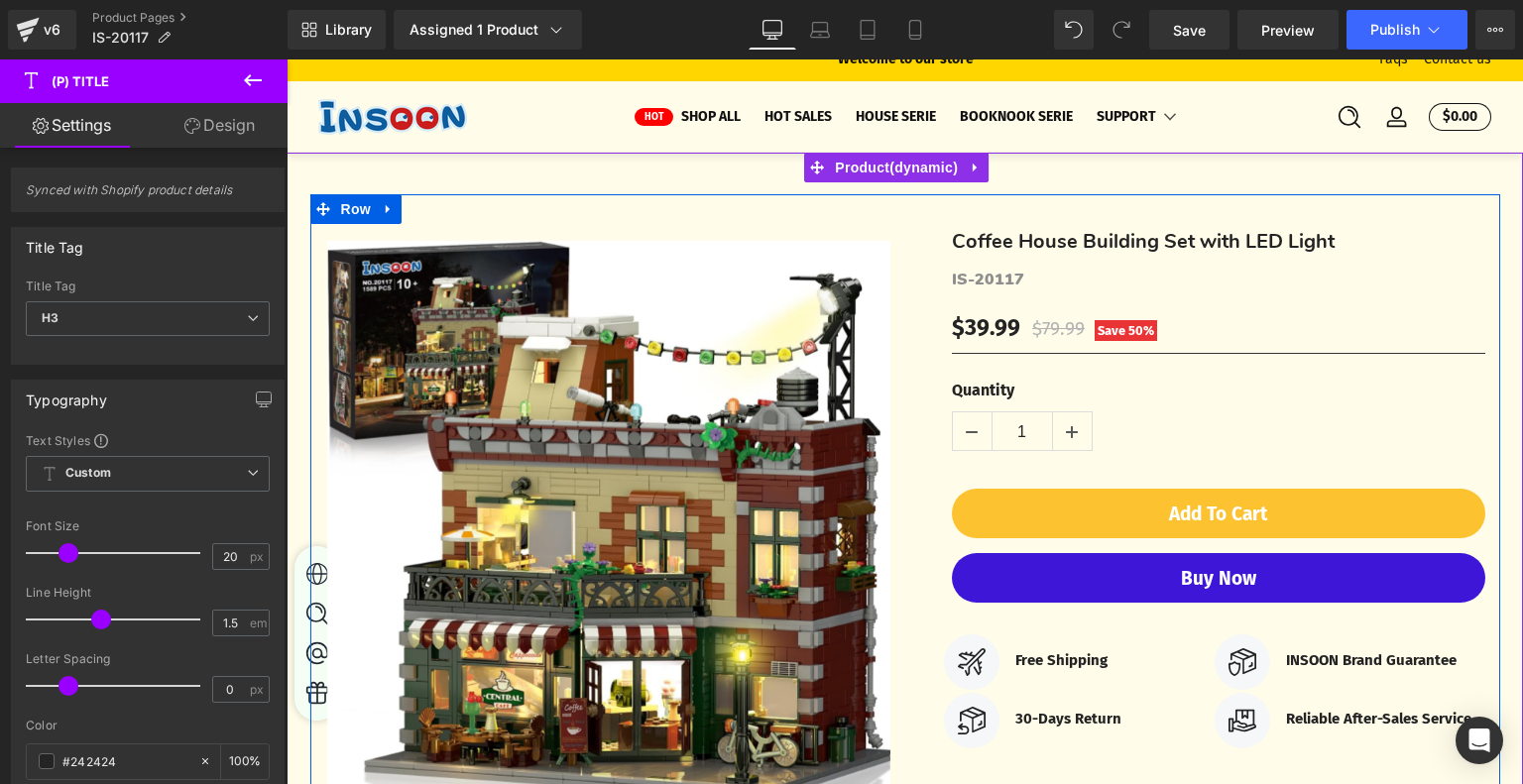 scroll, scrollTop: 0, scrollLeft: 0, axis: both 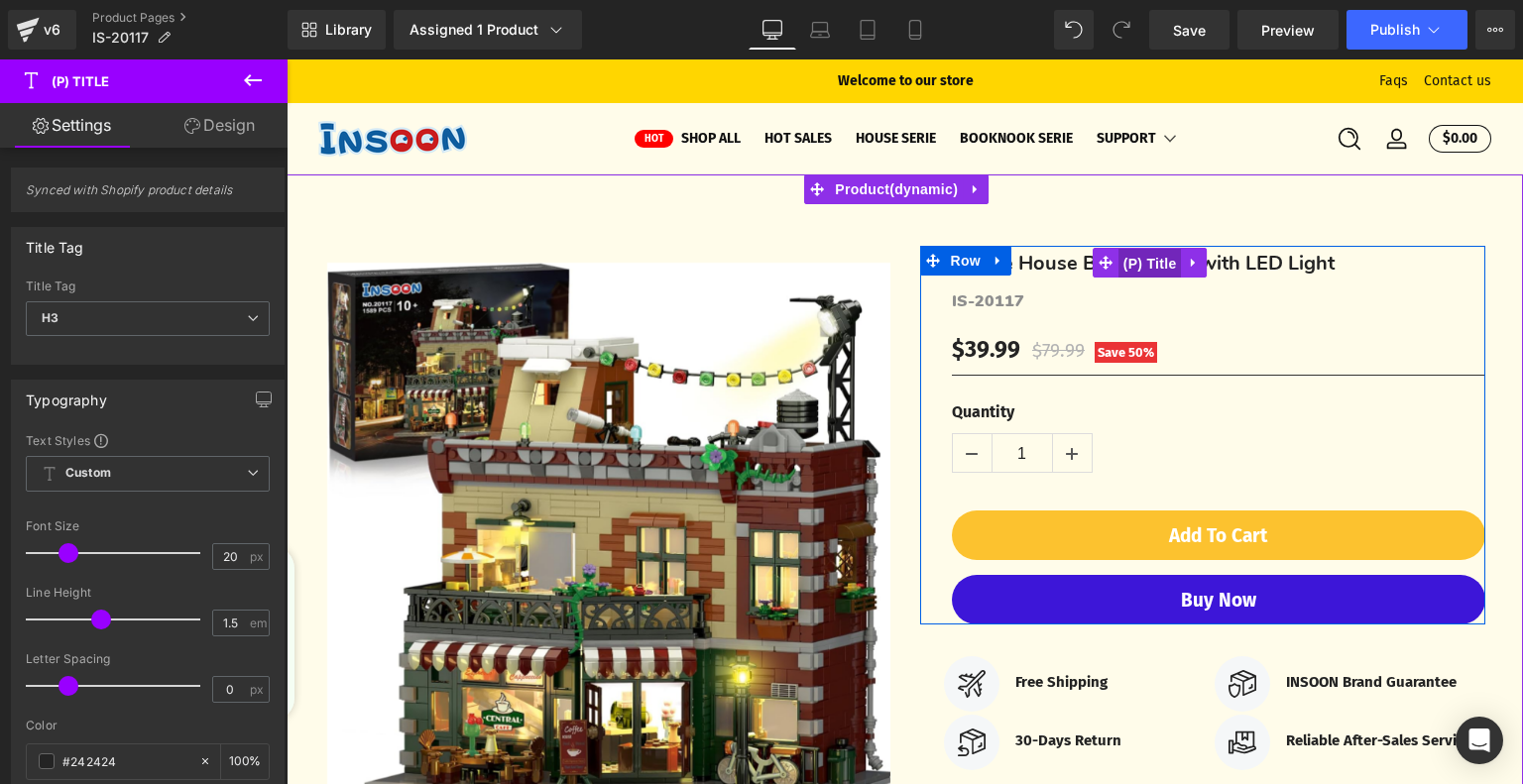 click on "(P) Title" at bounding box center (1150, 264) 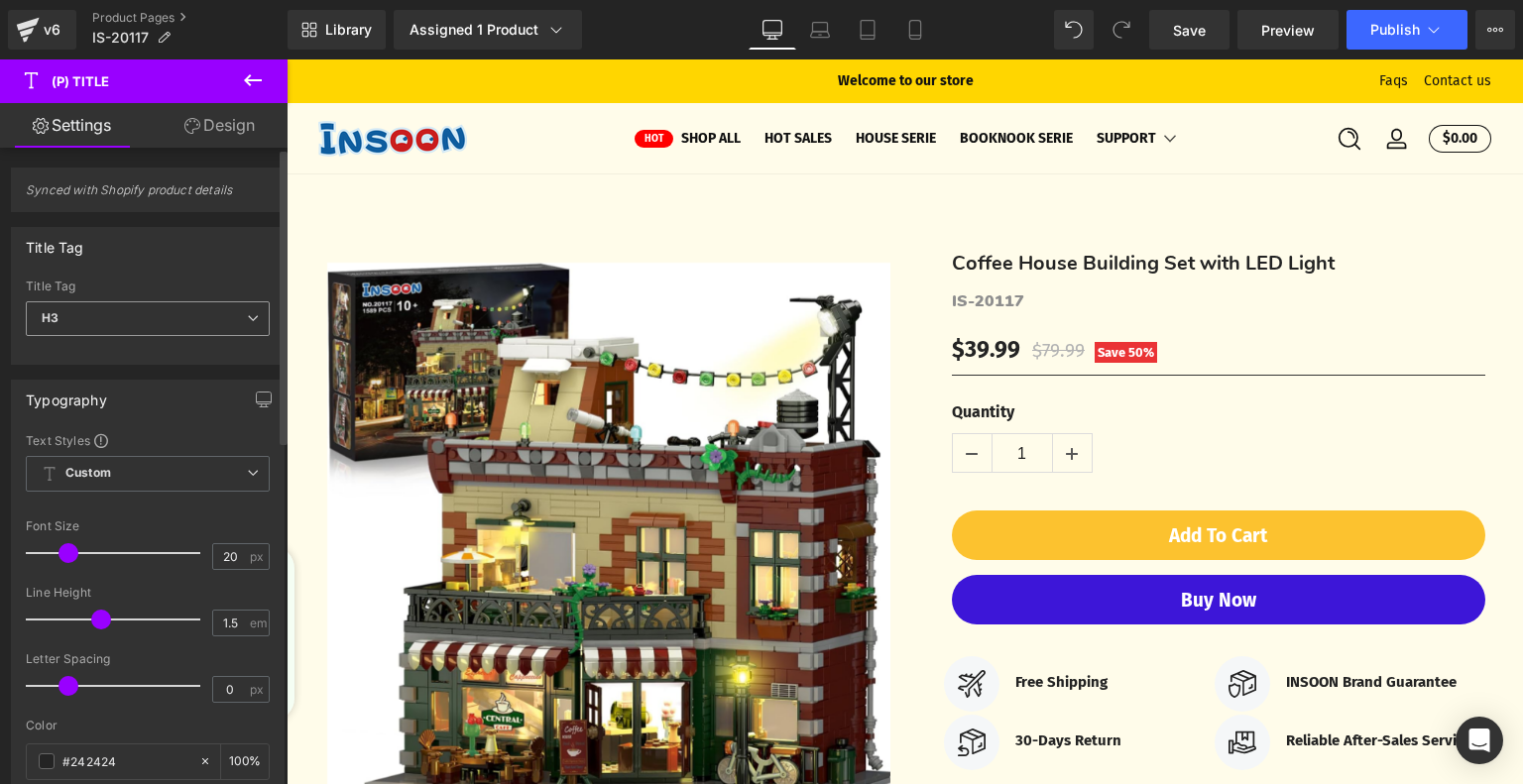 click on "H3" at bounding box center [148, 318] 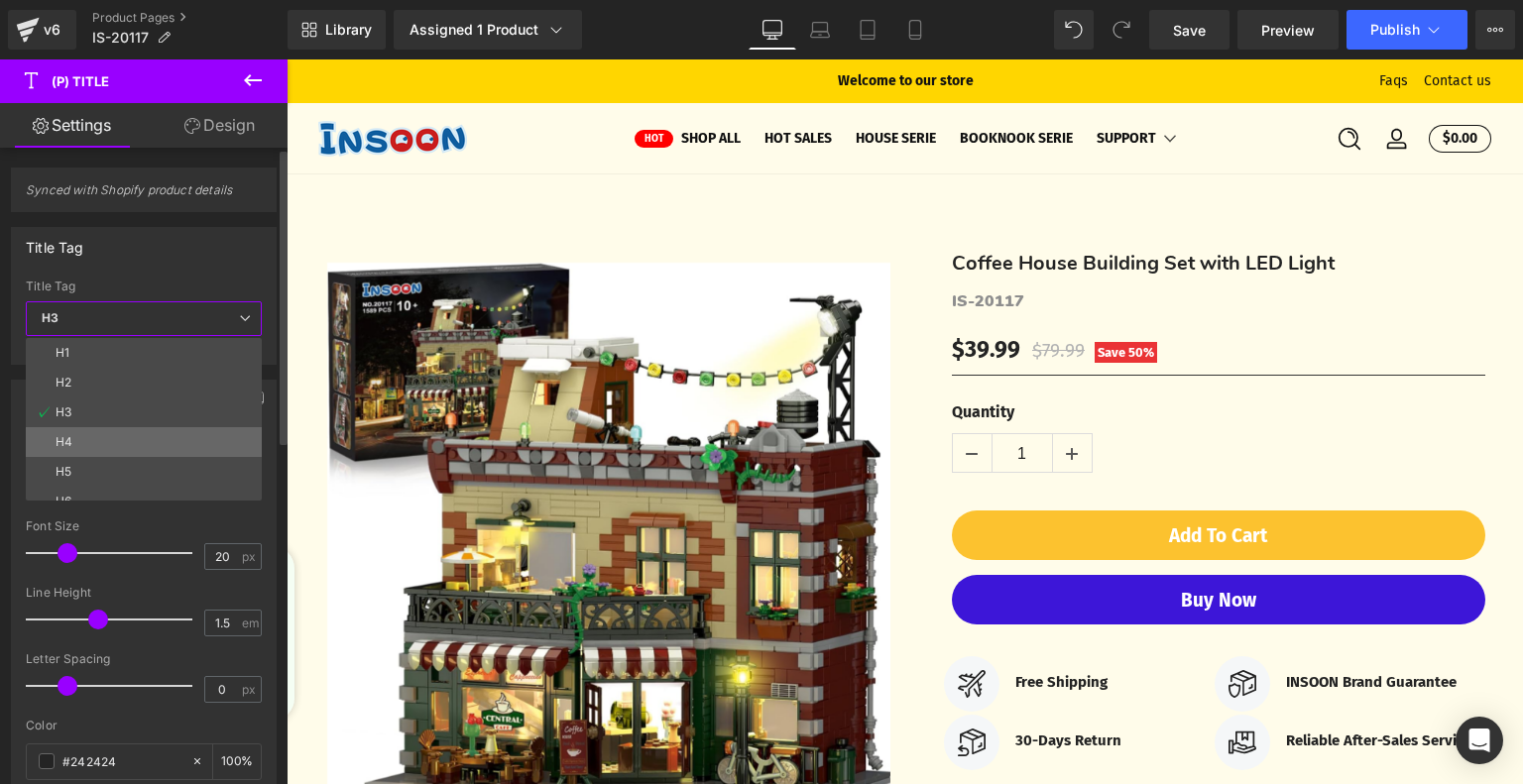 click on "H4" at bounding box center (148, 442) 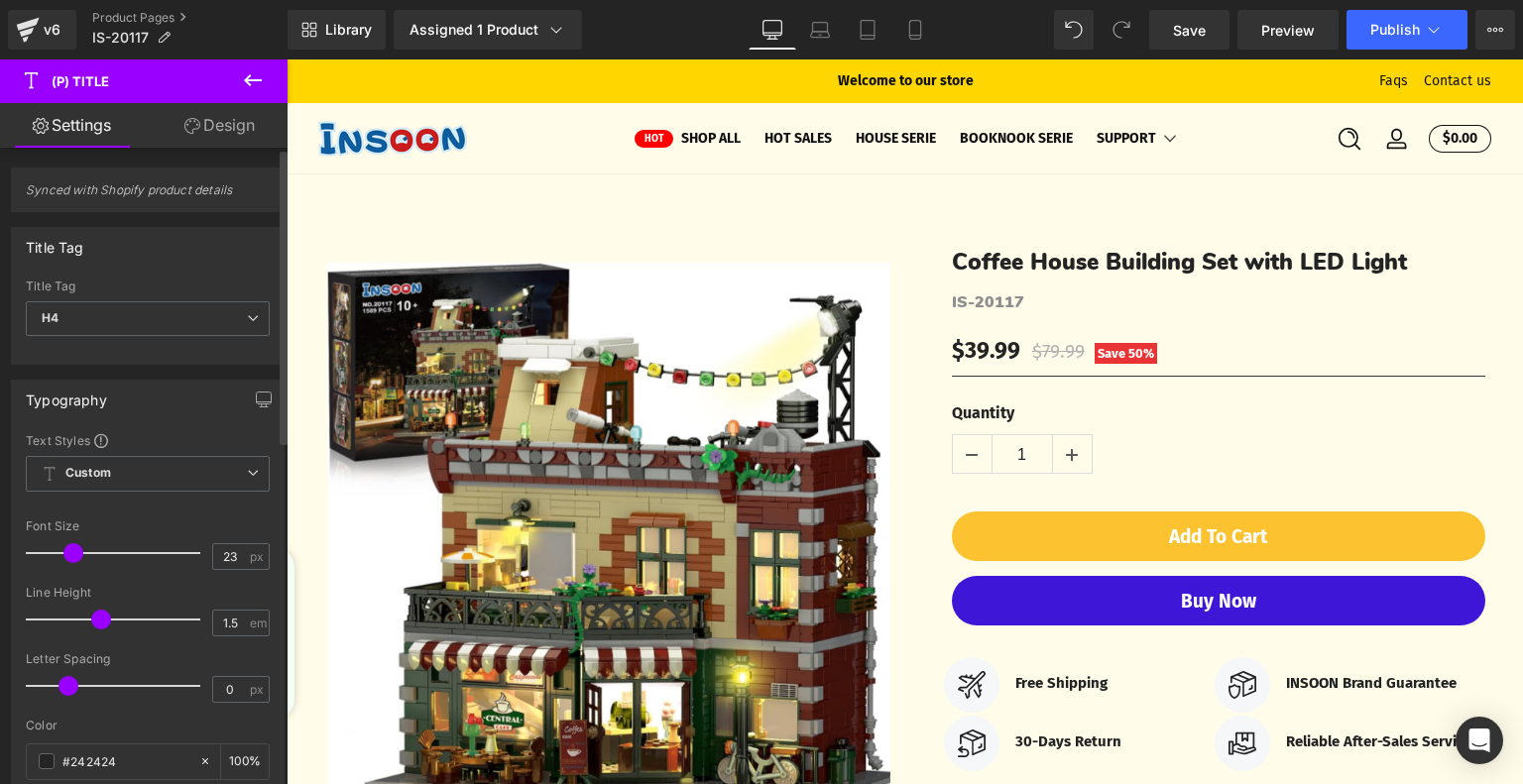 click at bounding box center [73, 553] 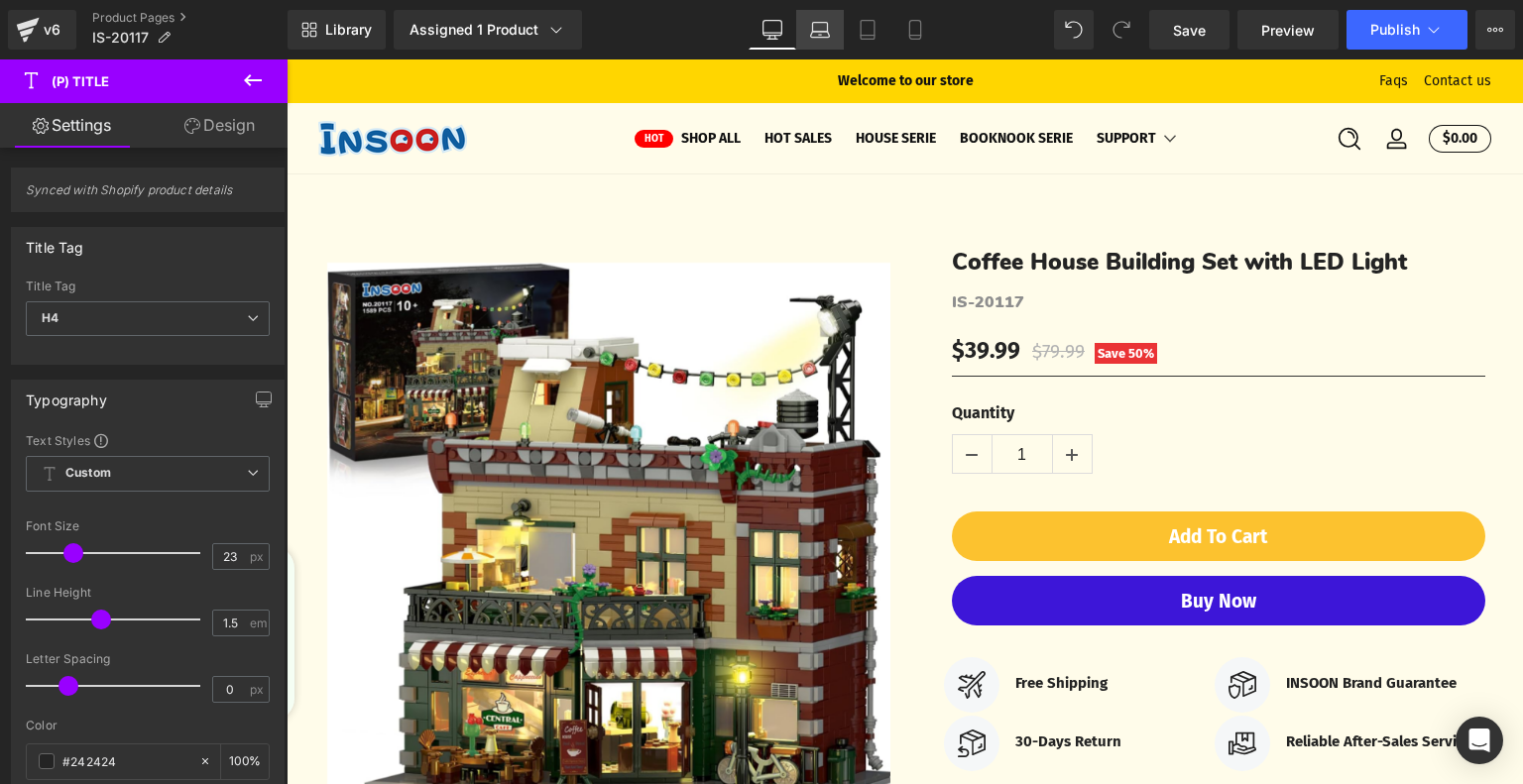 click on "Laptop" at bounding box center (820, 30) 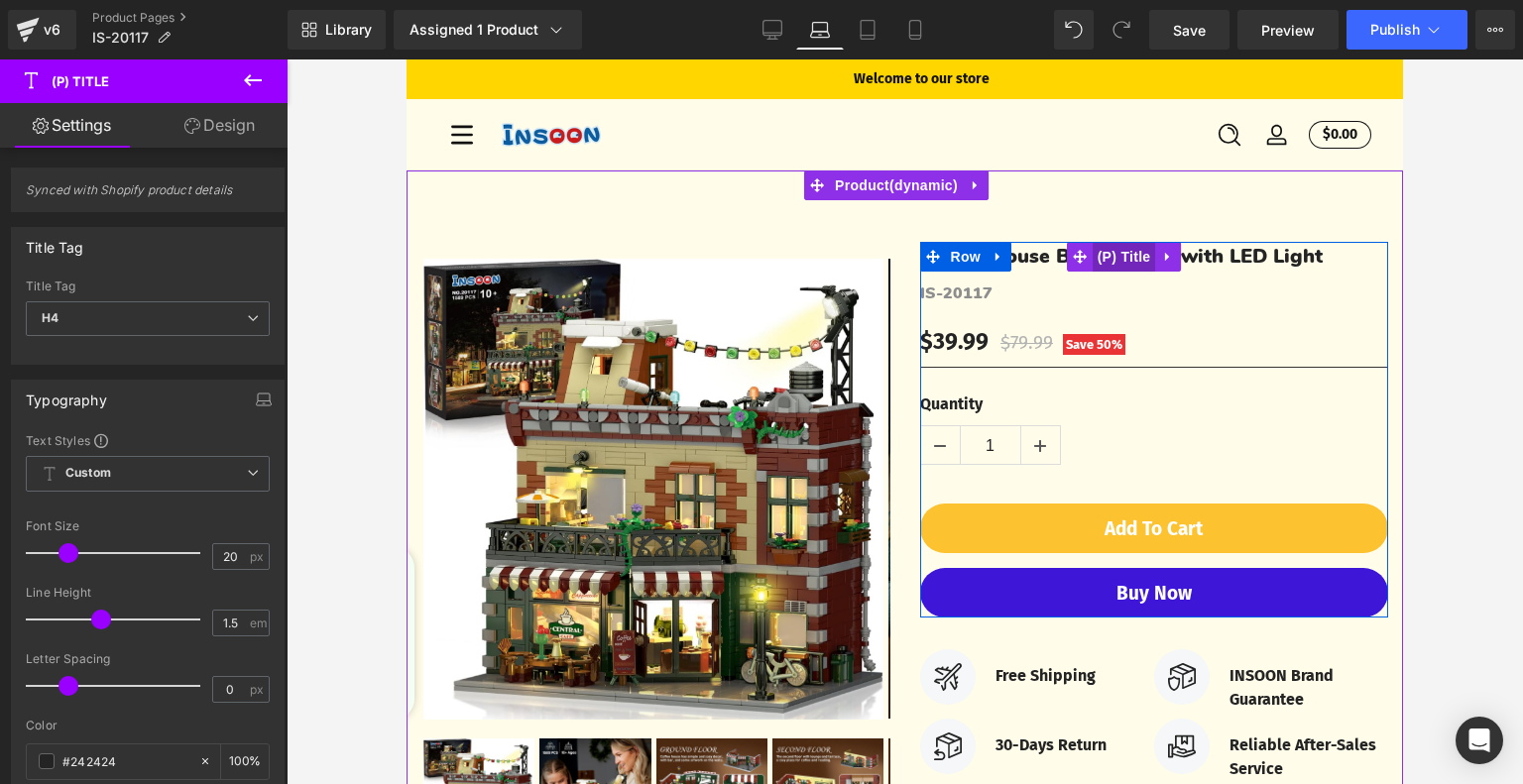 click on "(P) Title" at bounding box center [1124, 257] 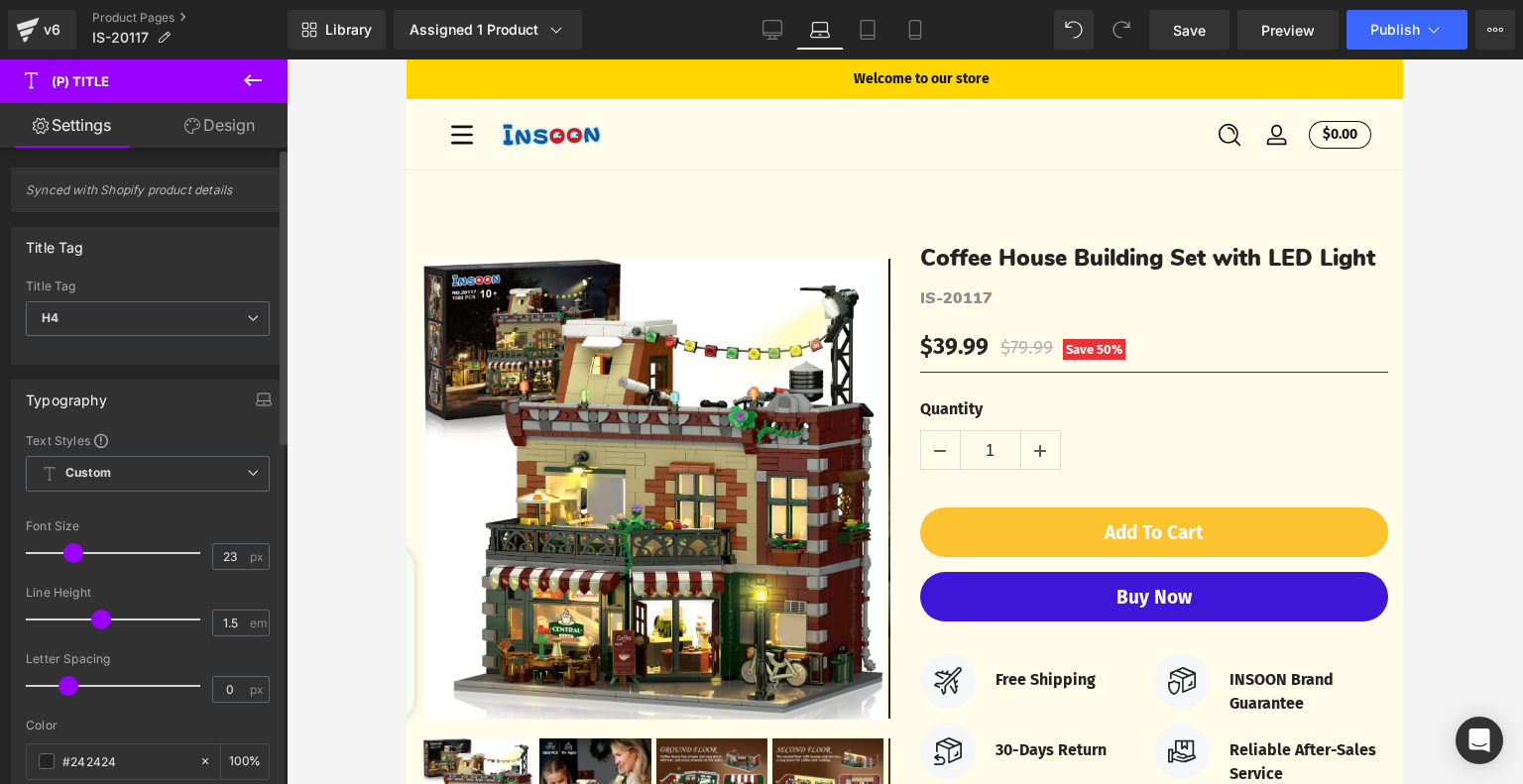click at bounding box center (73, 553) 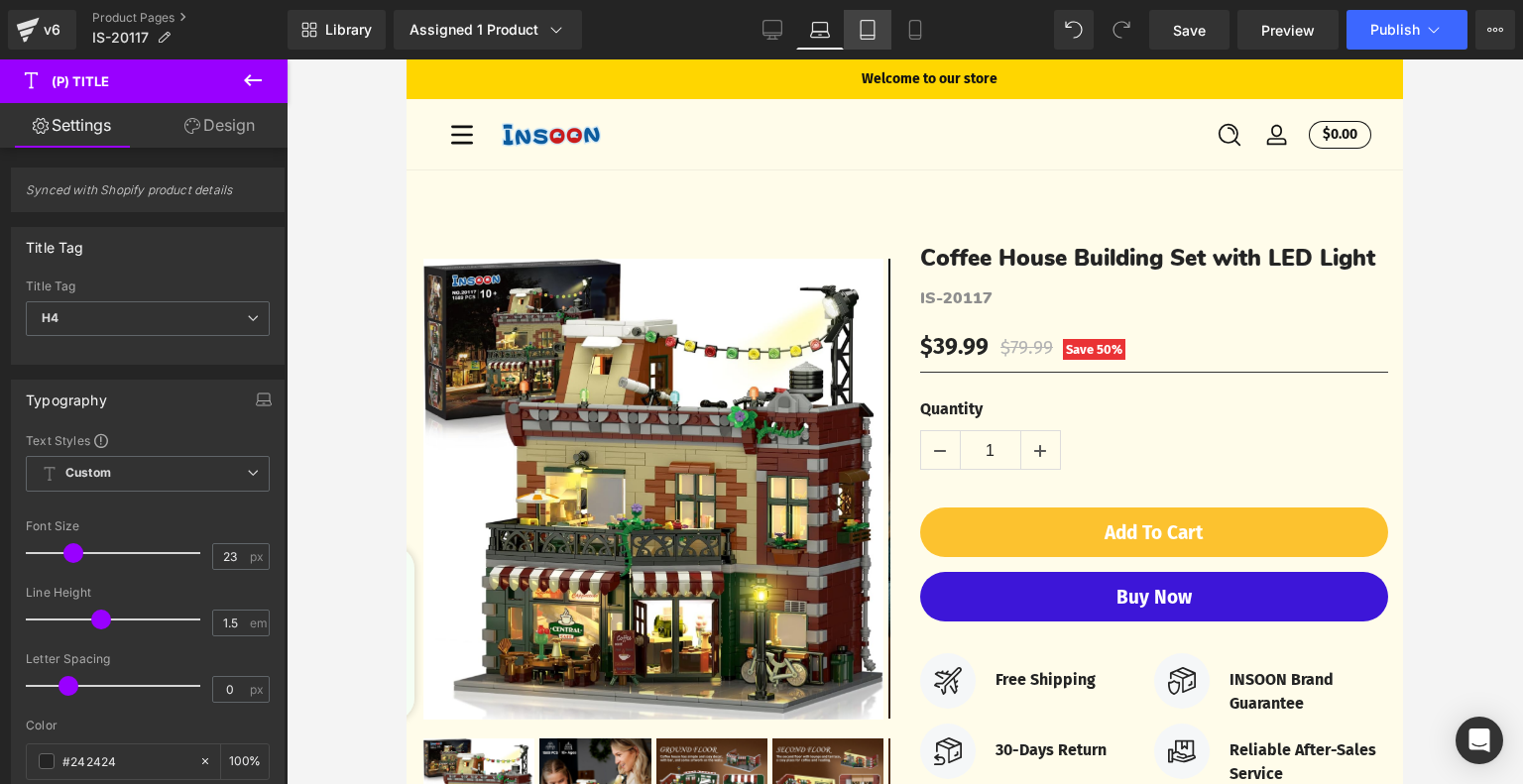 click on "Tablet" at bounding box center [868, 30] 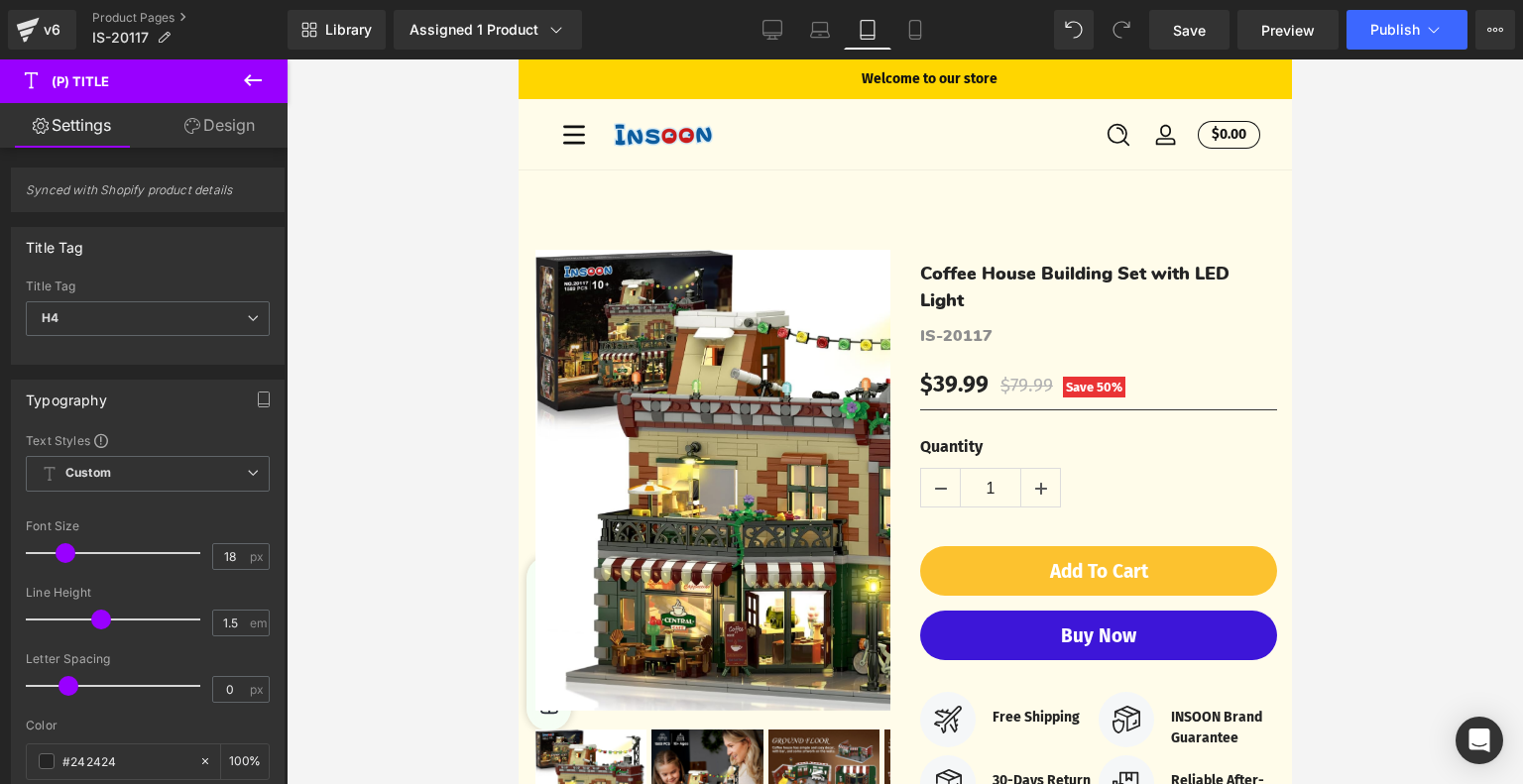 scroll, scrollTop: 18, scrollLeft: 0, axis: vertical 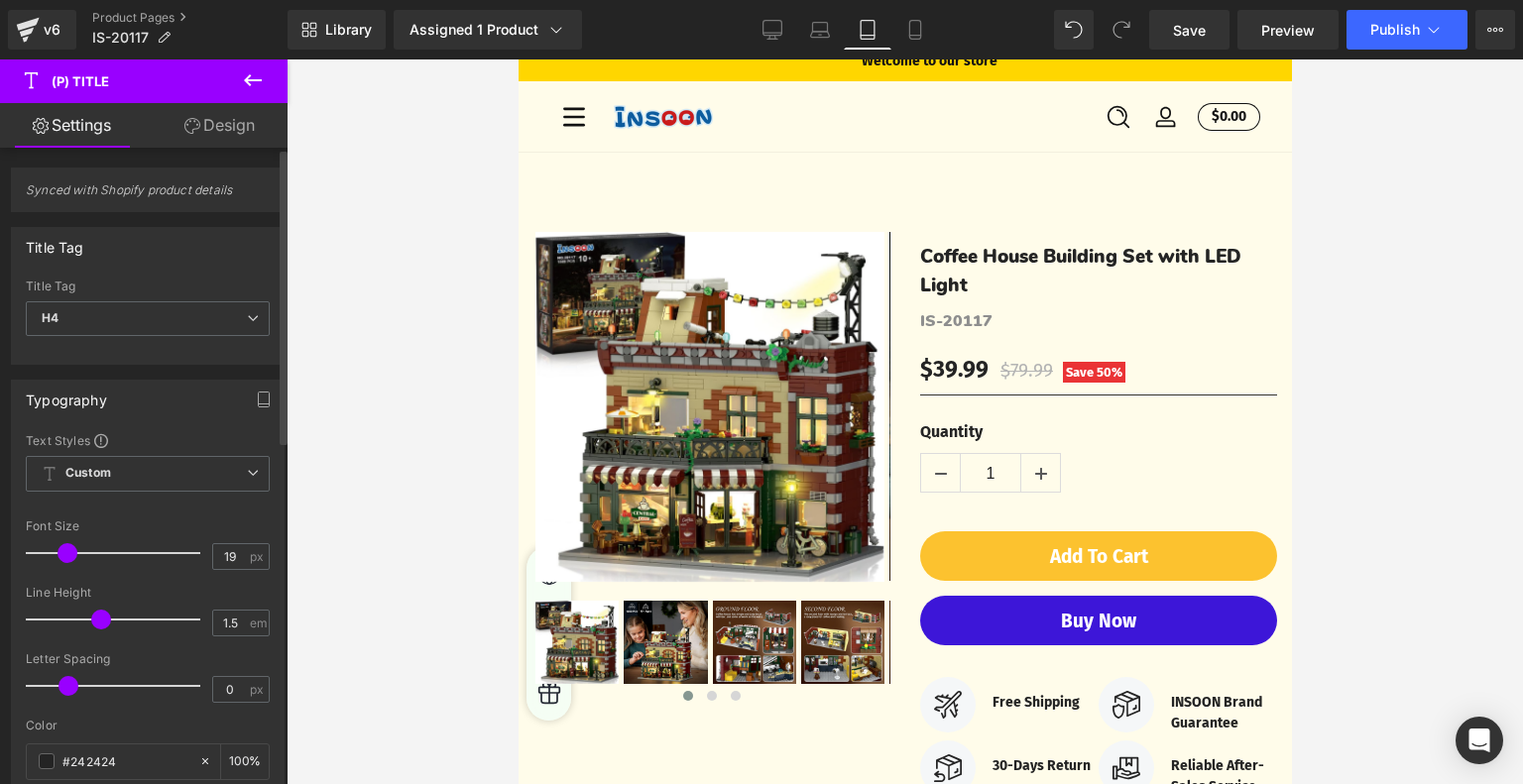 click at bounding box center [67, 553] 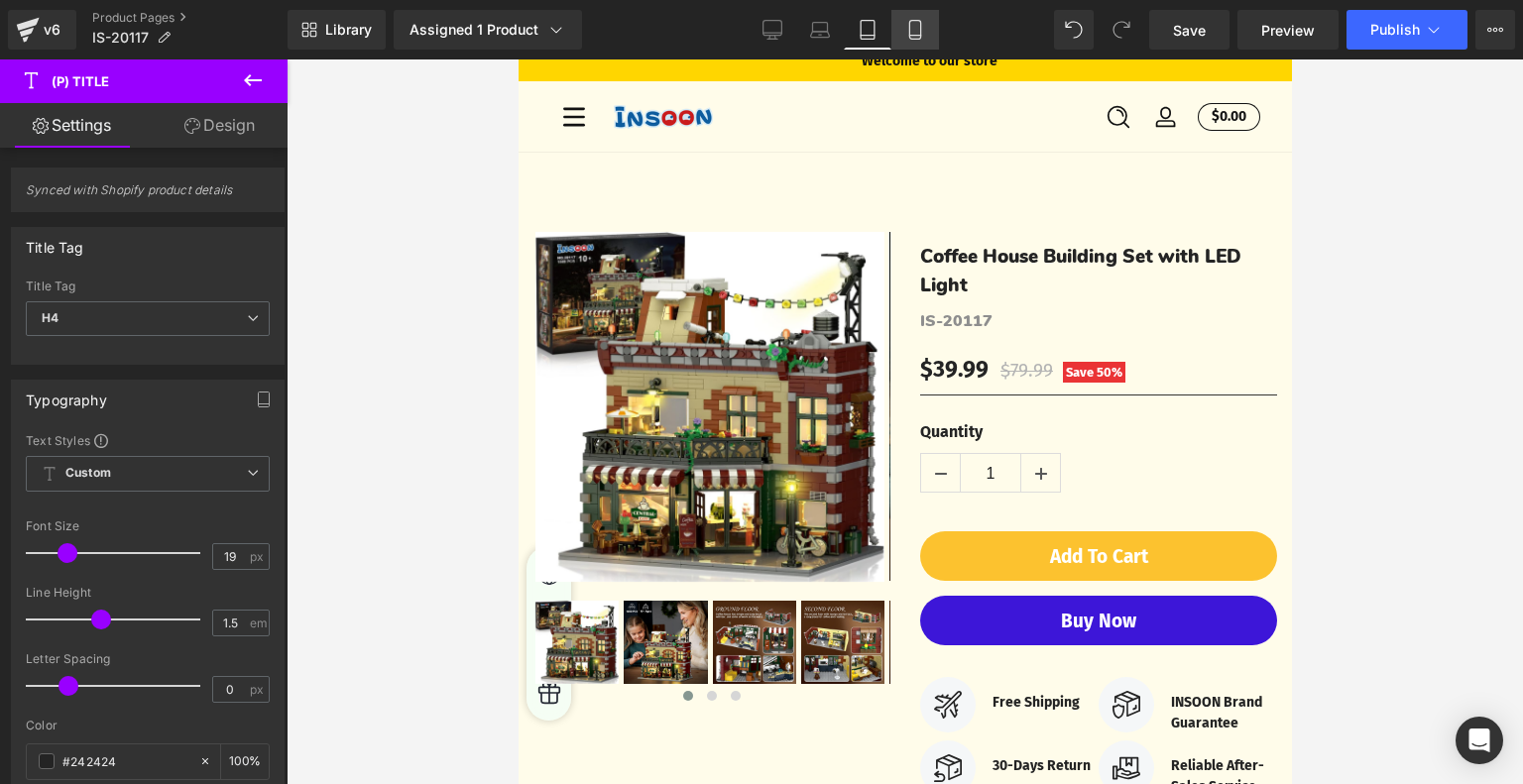 click on "Mobile" at bounding box center (915, 30) 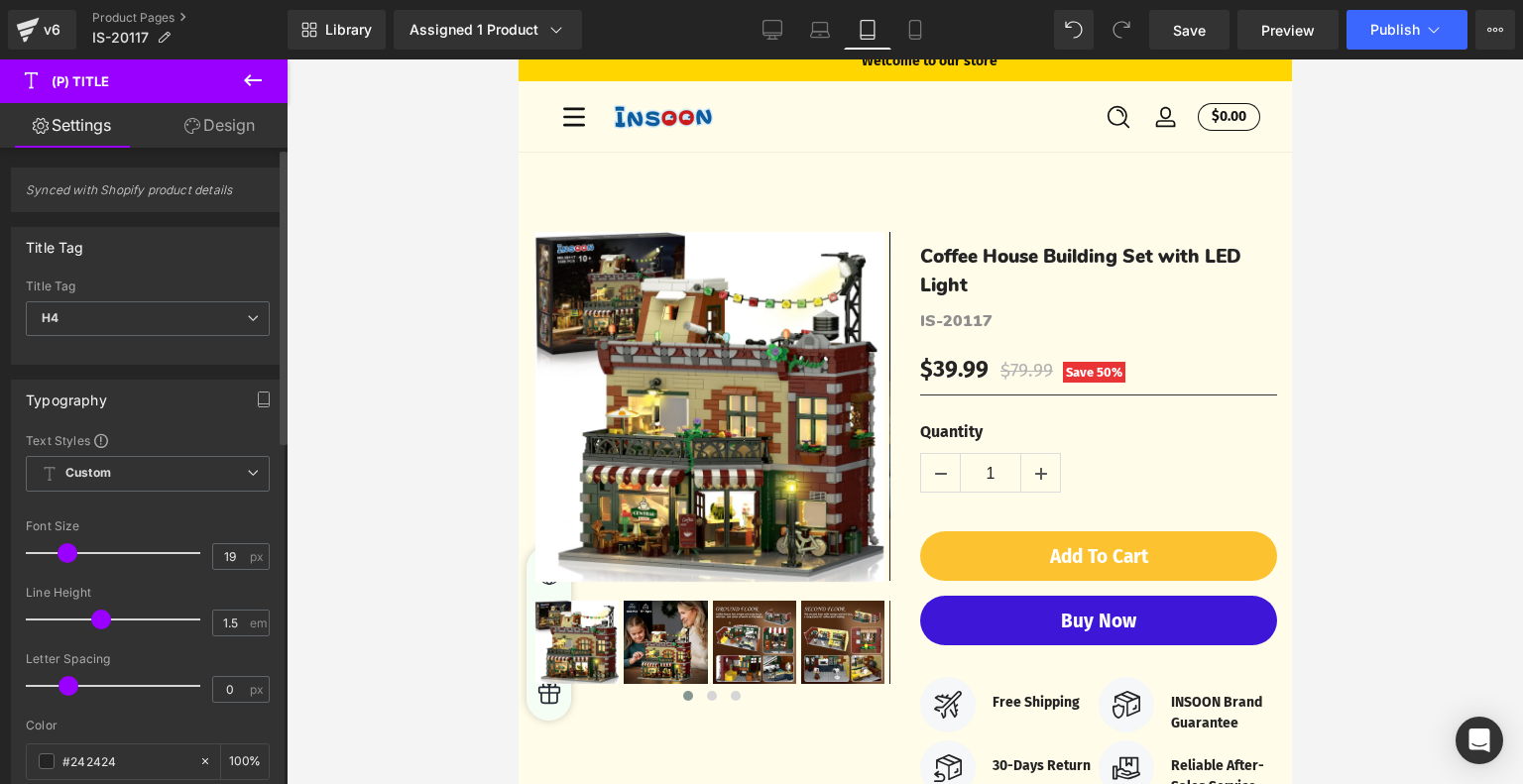 type on "20" 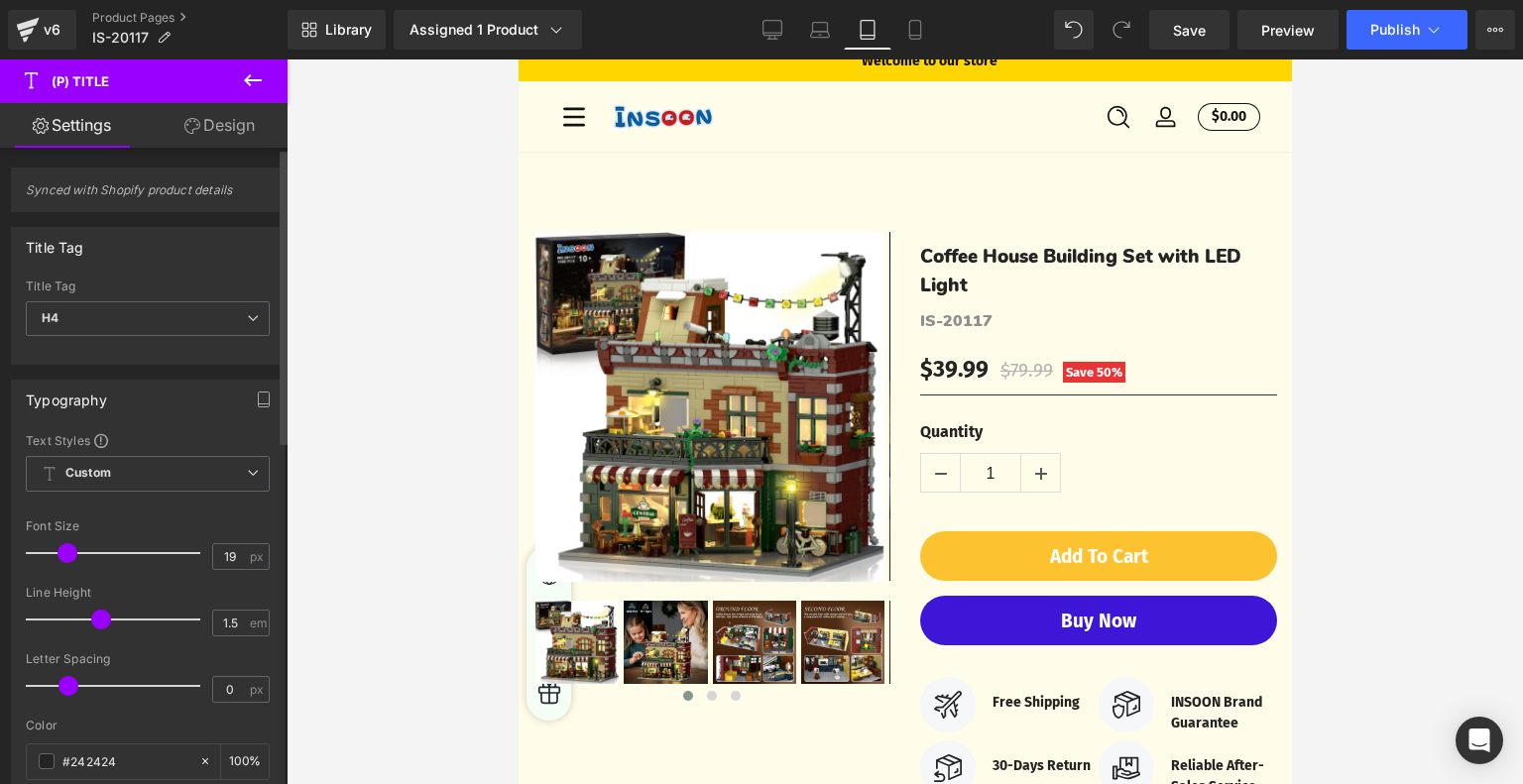type on "100" 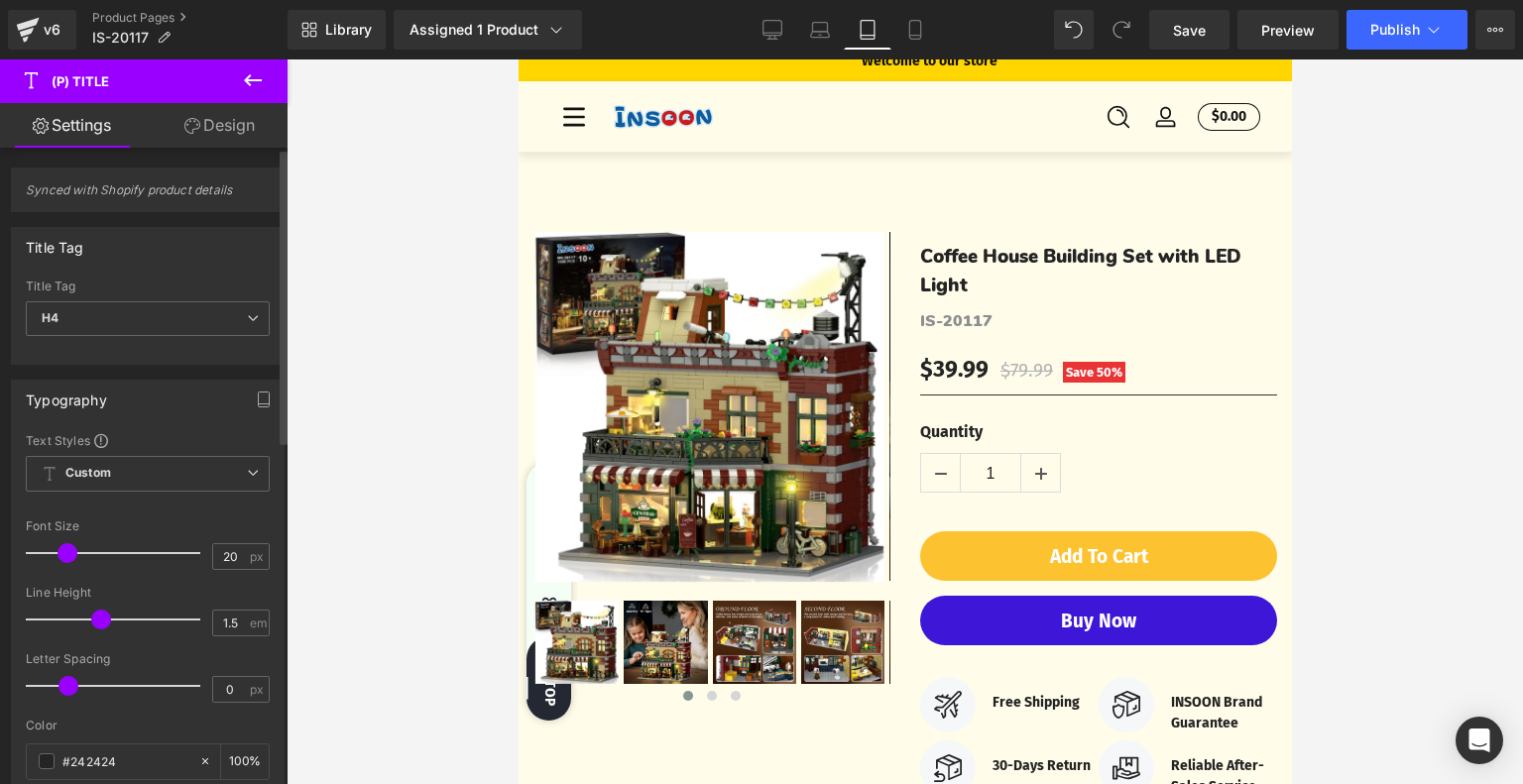 scroll, scrollTop: 495, scrollLeft: 0, axis: vertical 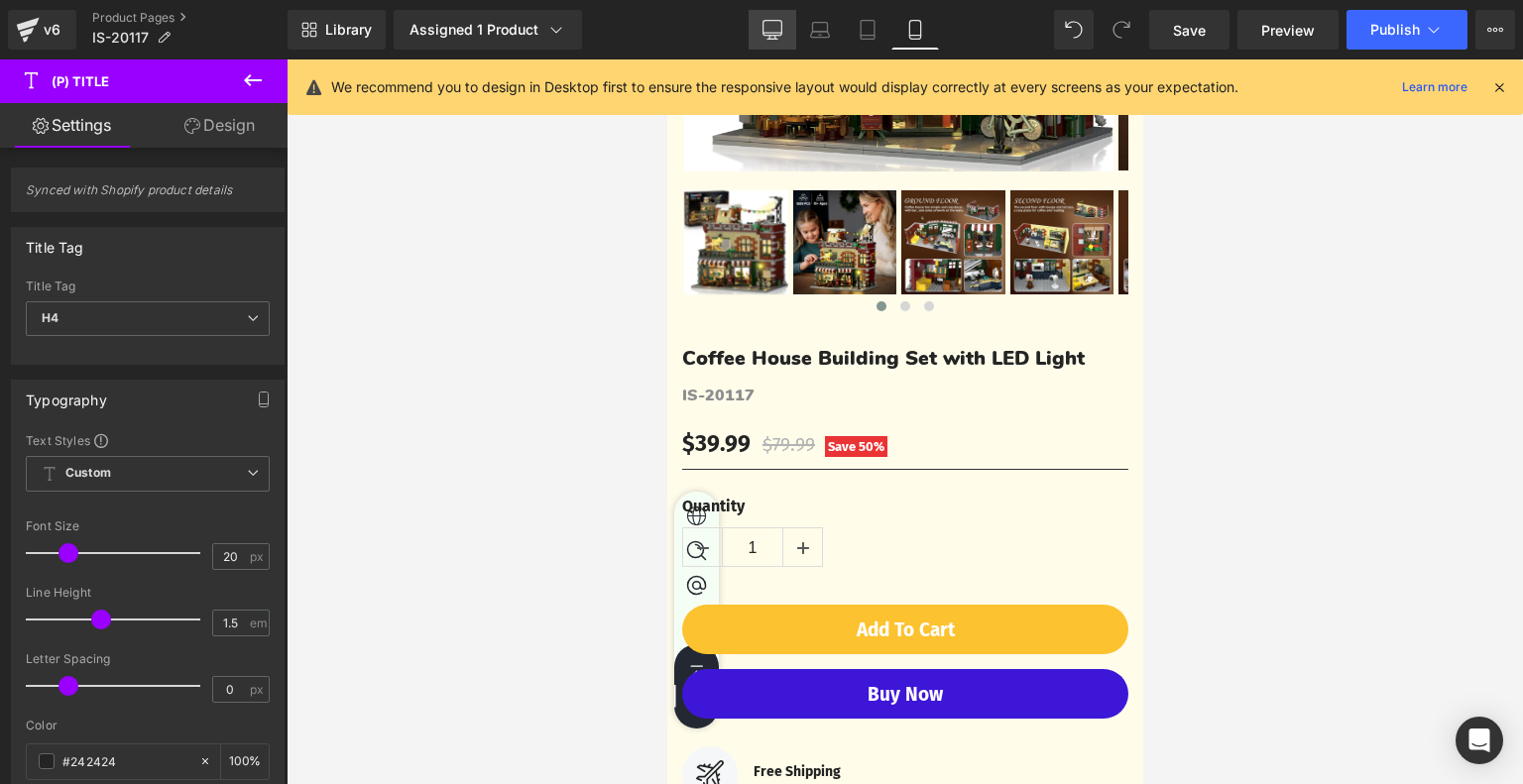 click 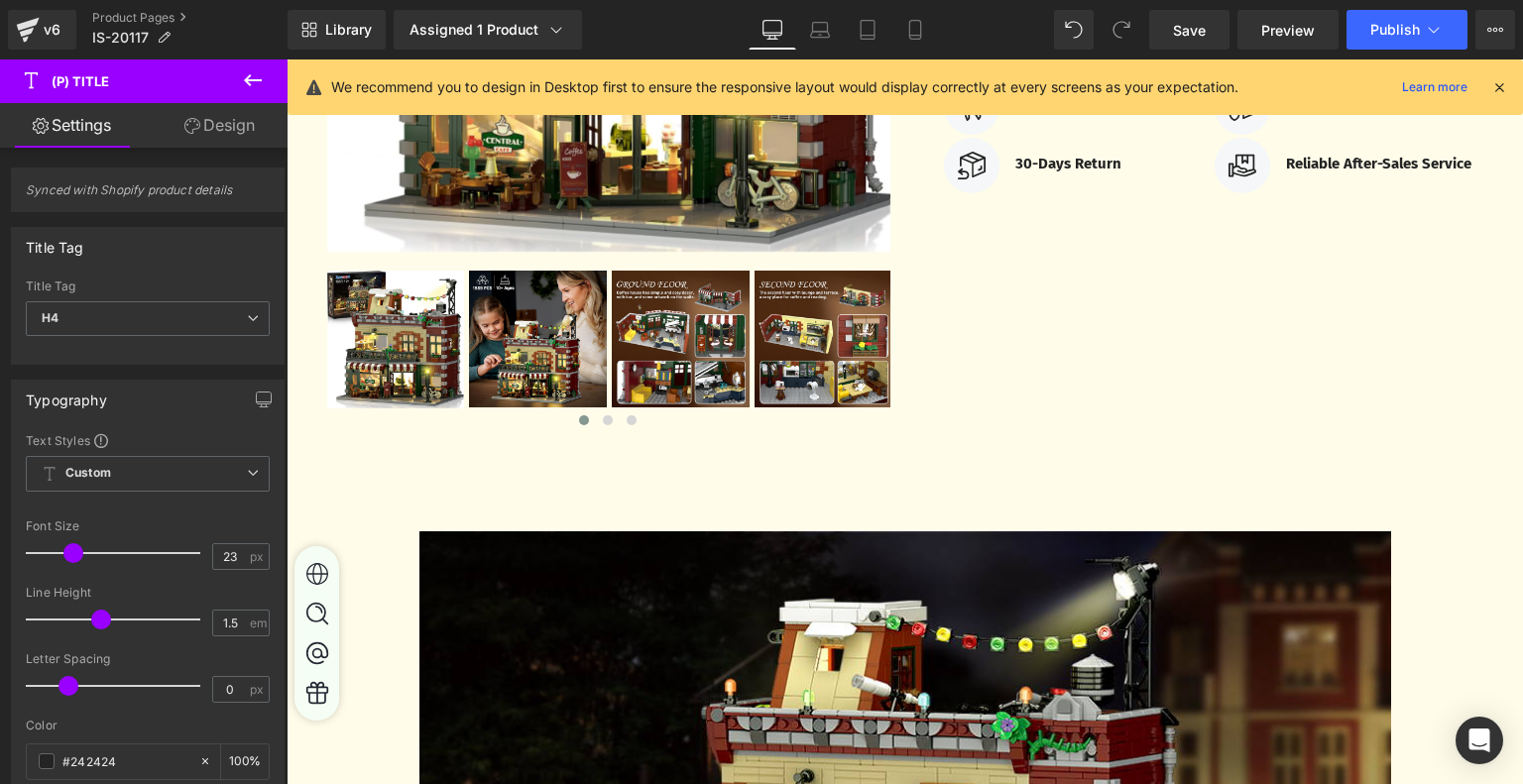 scroll, scrollTop: 694, scrollLeft: 0, axis: vertical 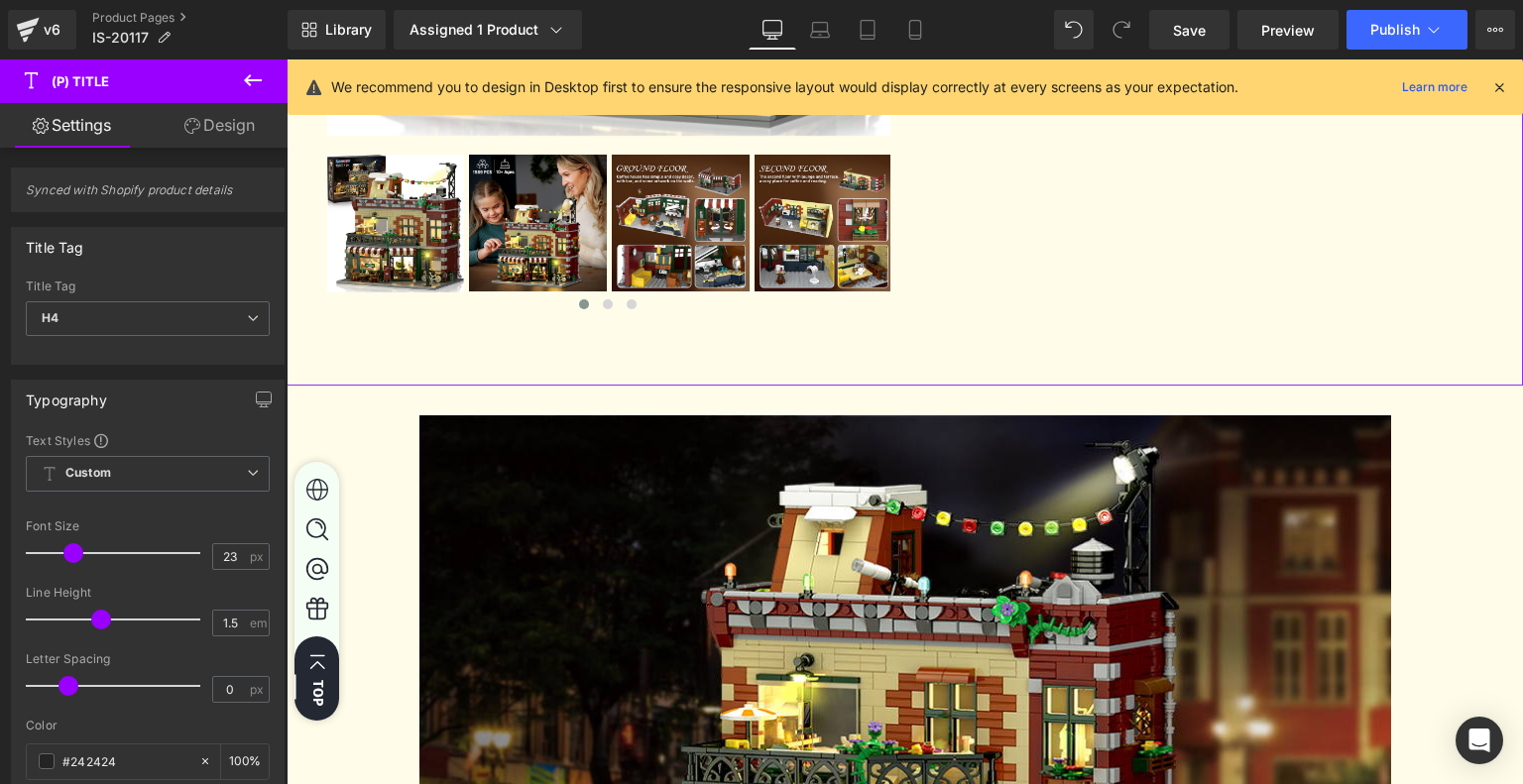 click on "‹ ›" at bounding box center (904, -67) 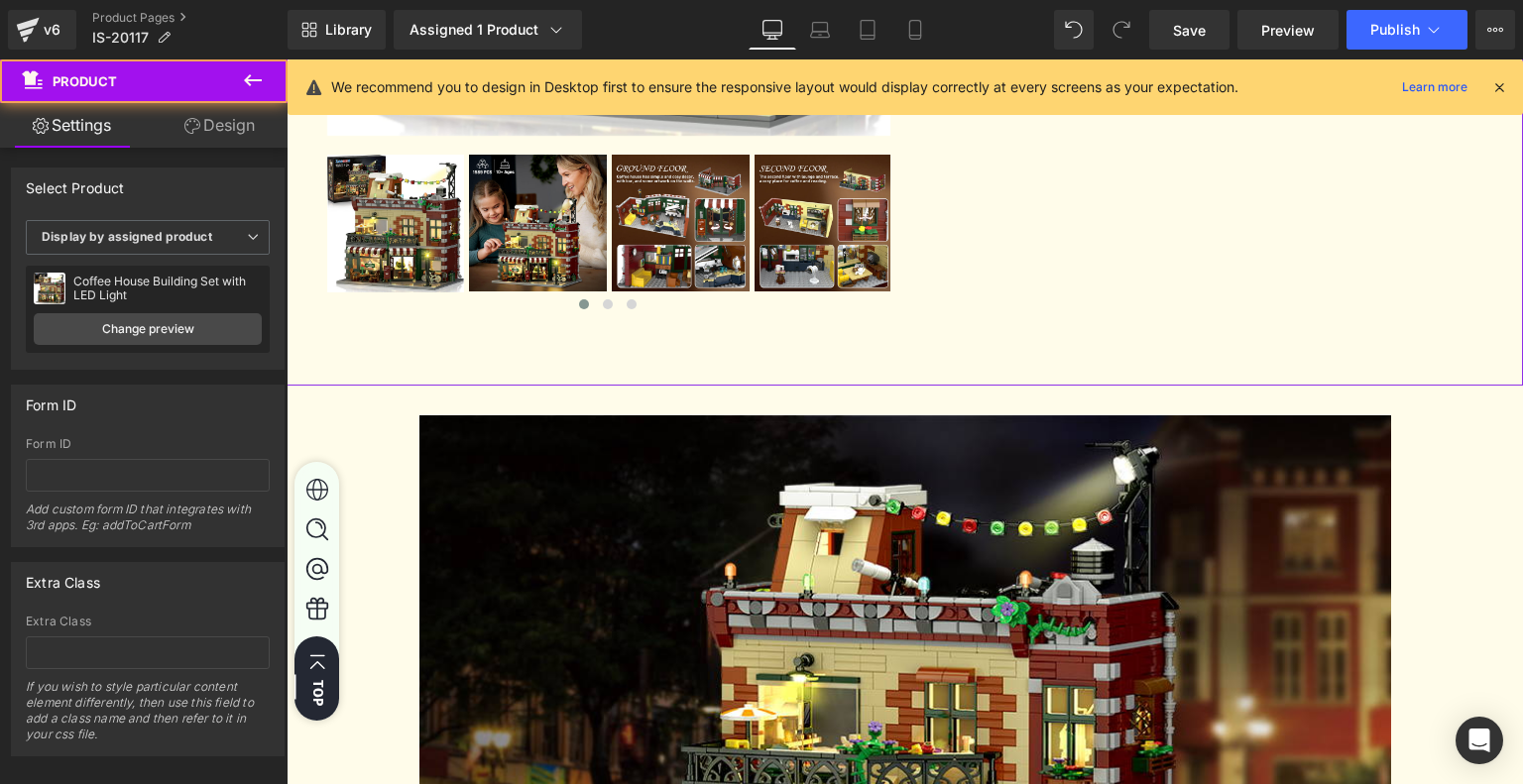 click on "Design" at bounding box center [219, 125] 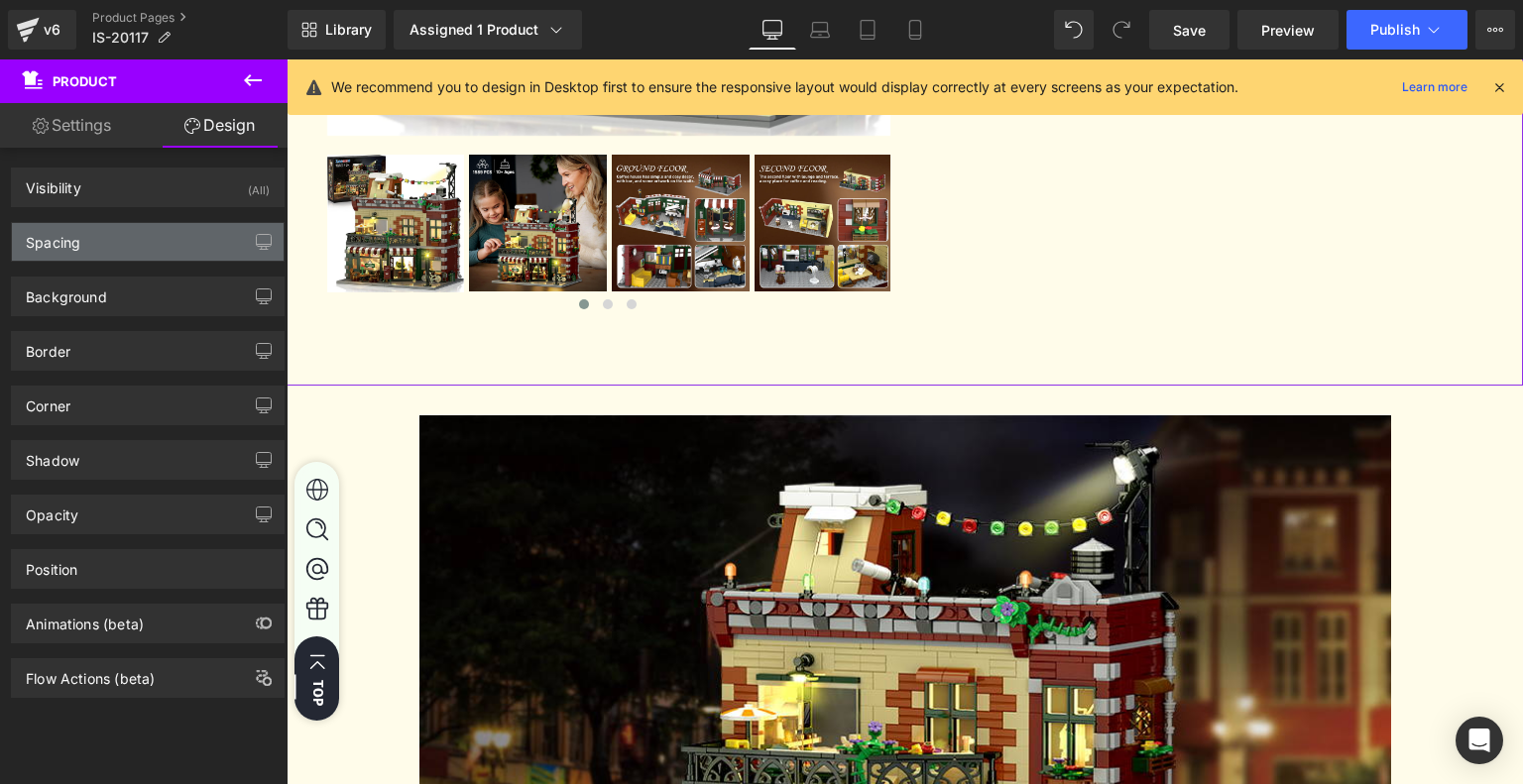 click on "Spacing" at bounding box center (148, 242) 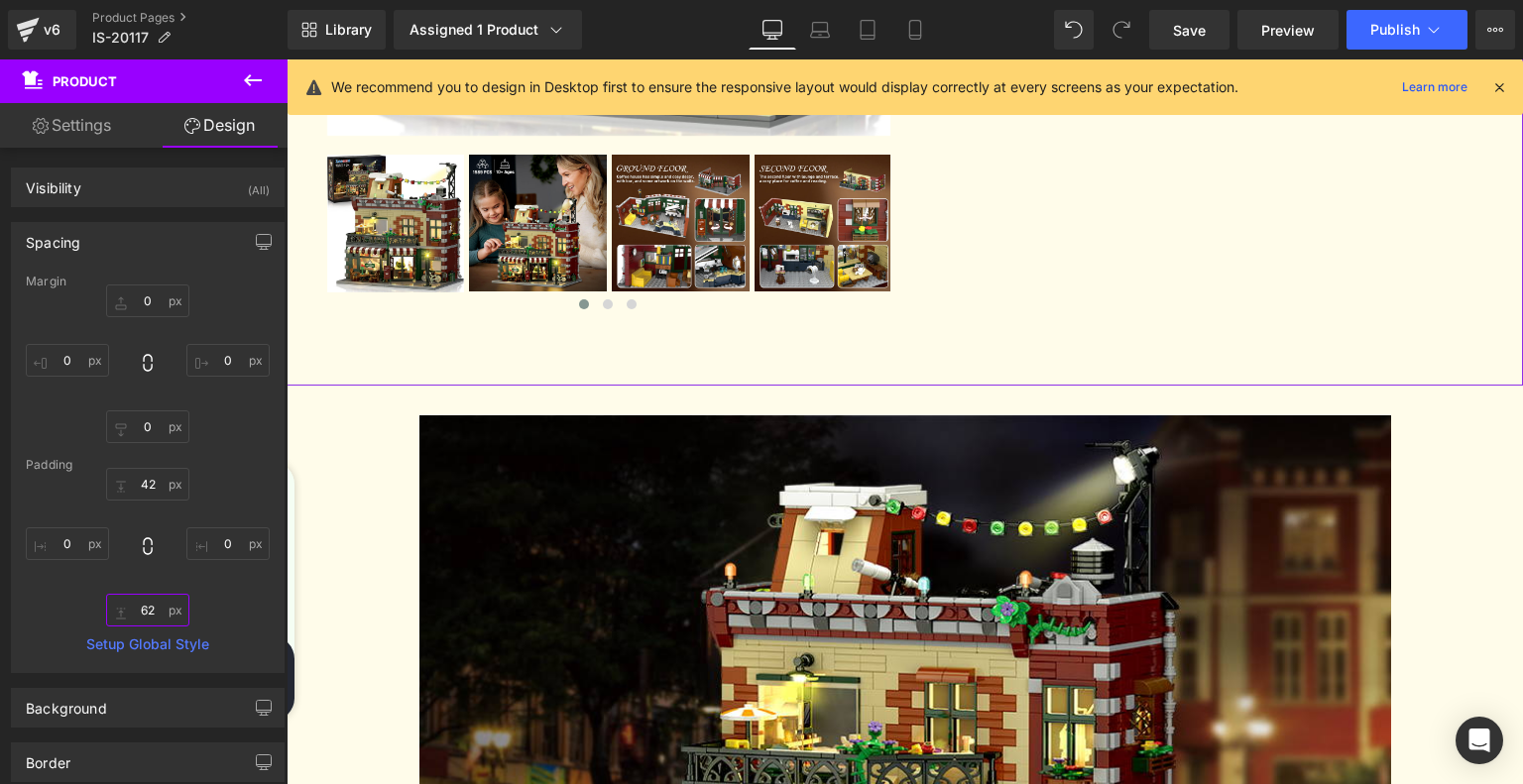 click on "62" at bounding box center [148, 610] 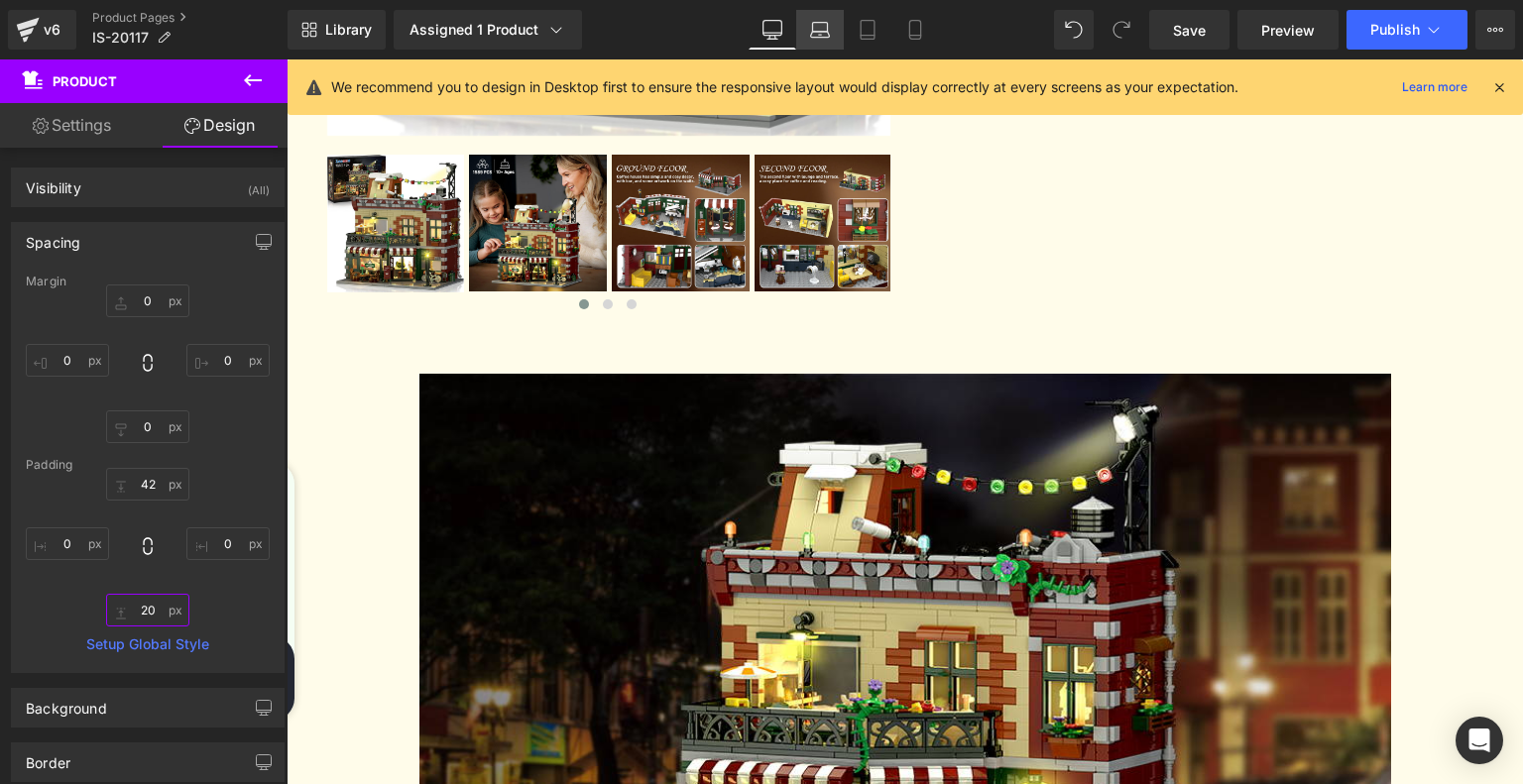 type on "20" 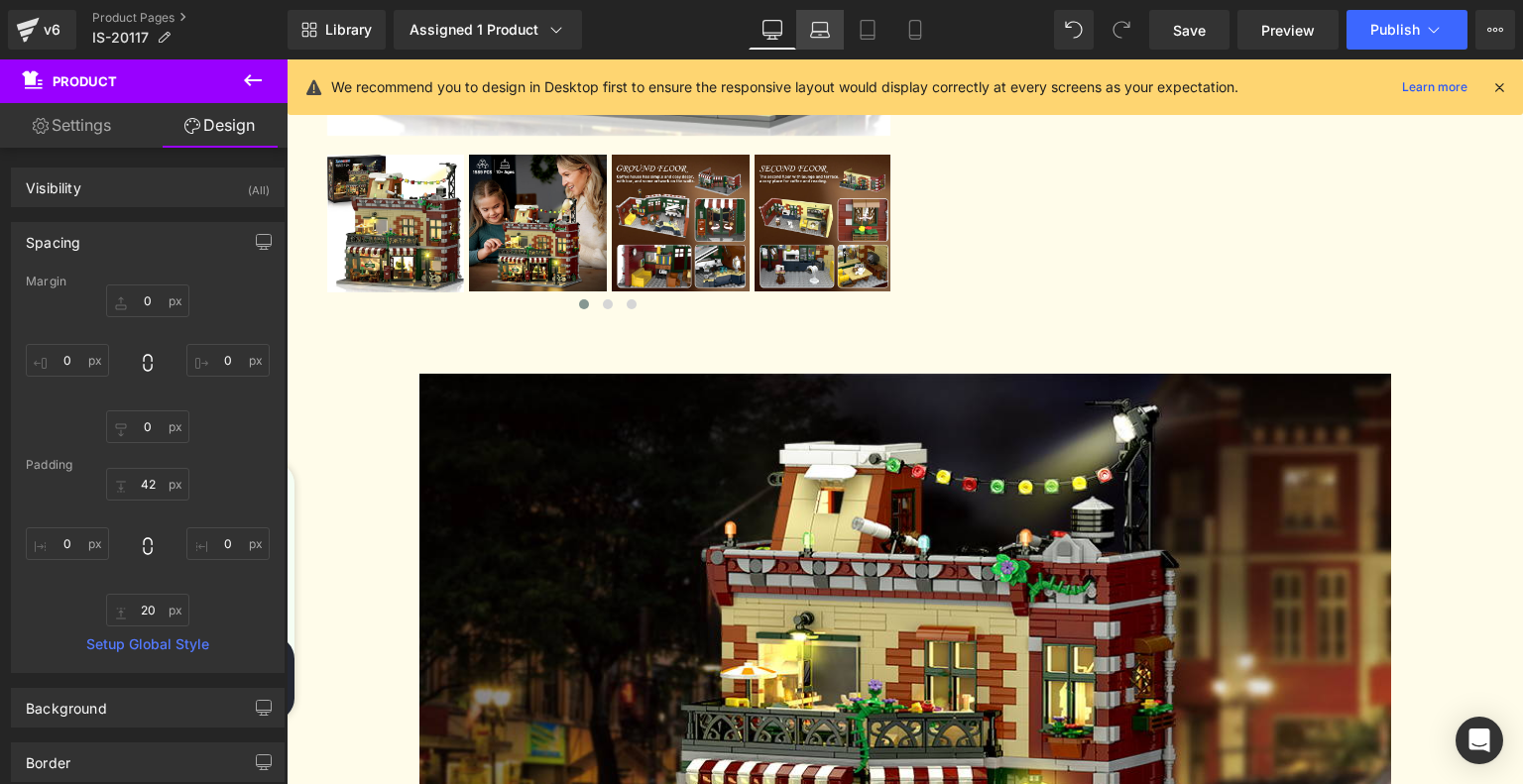 click 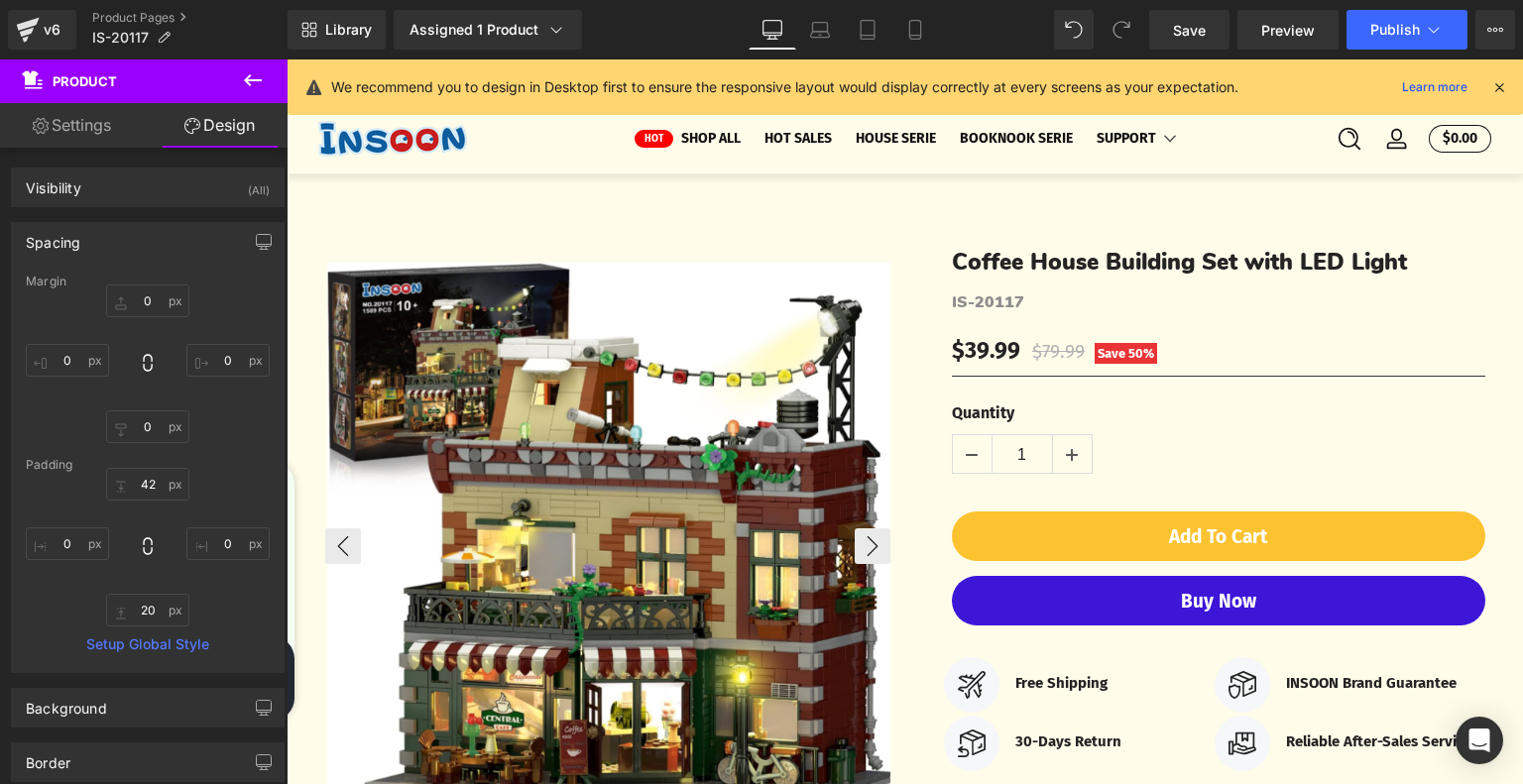 type on "0" 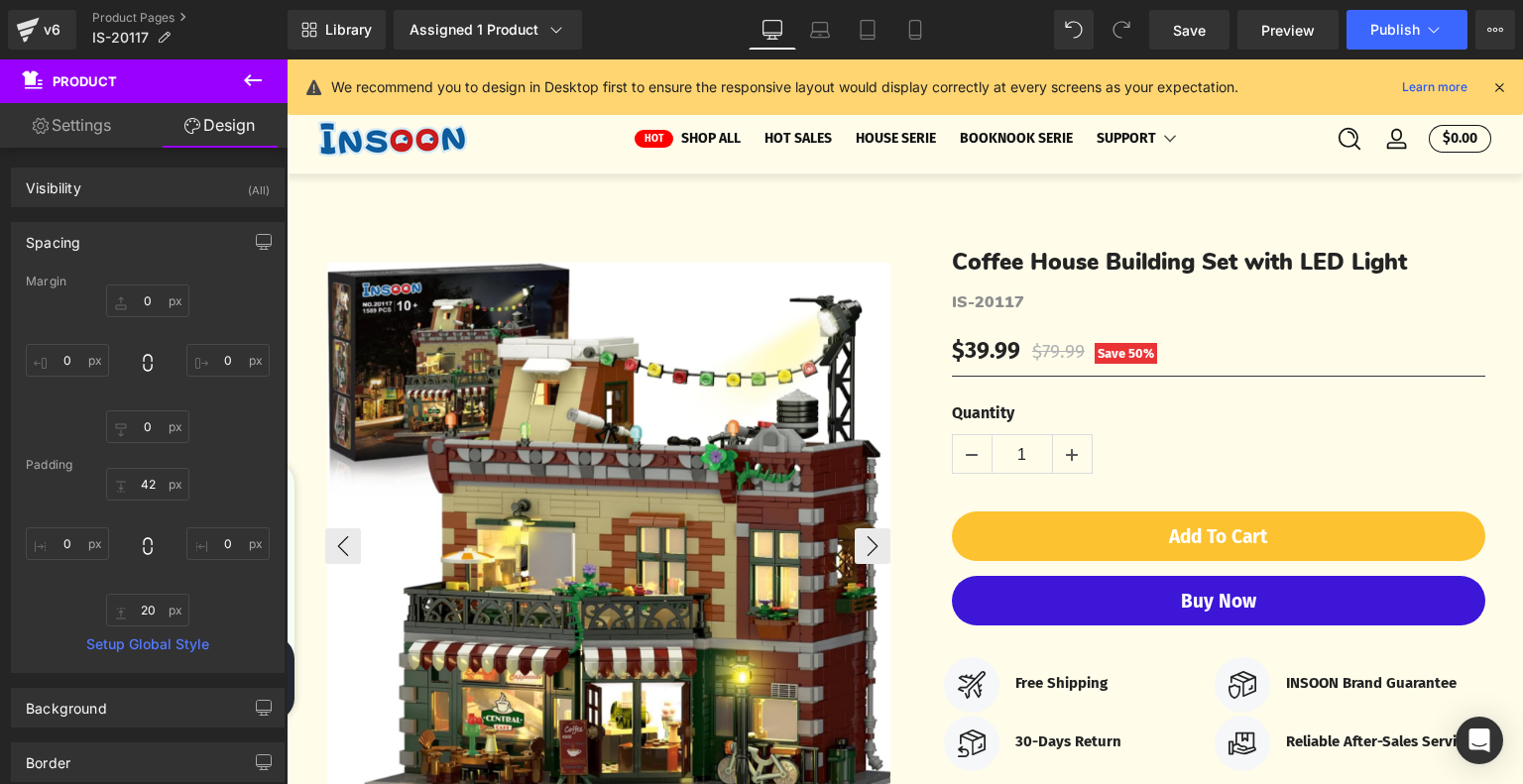 type on "0" 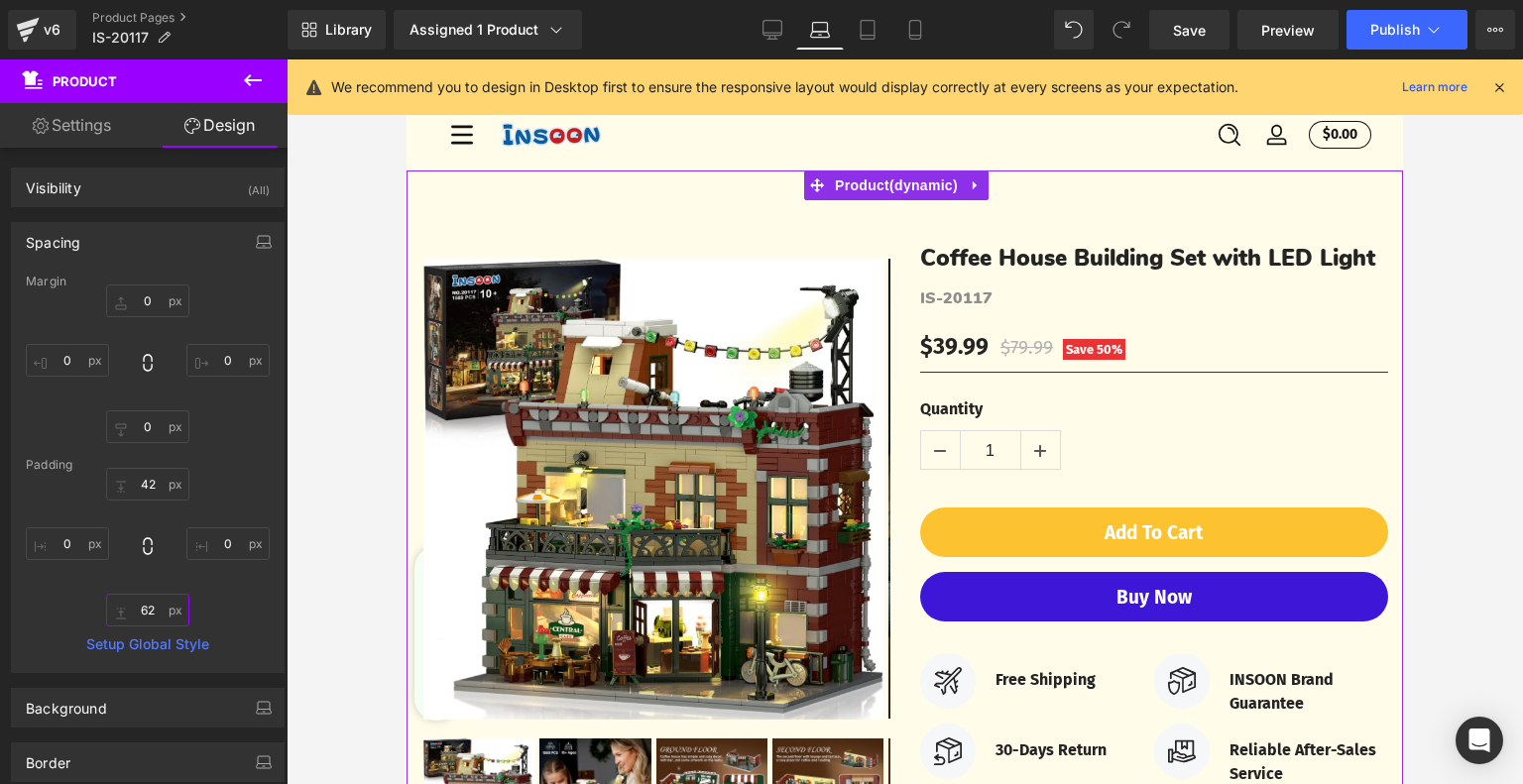 click on "62" at bounding box center [148, 610] 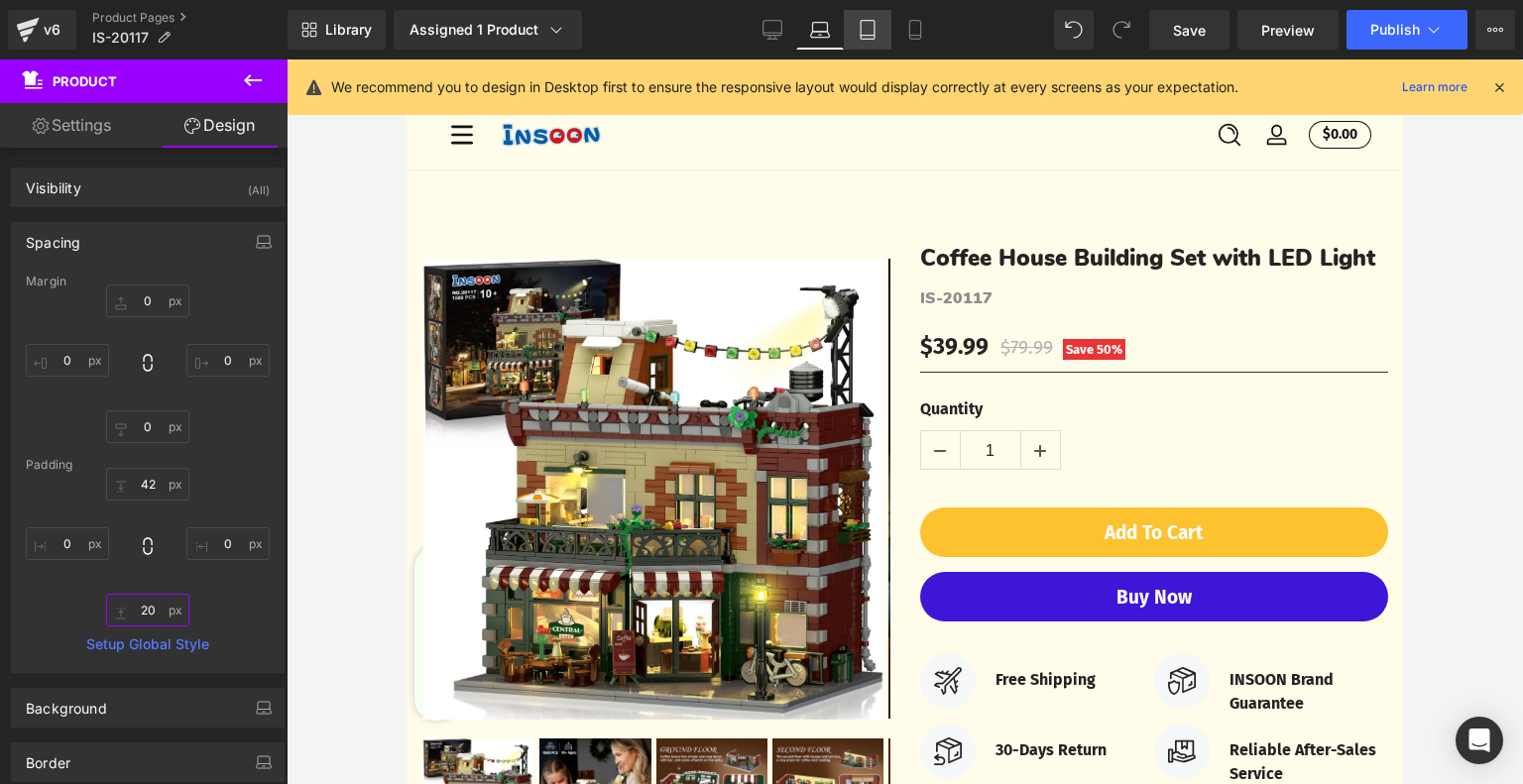 type on "20" 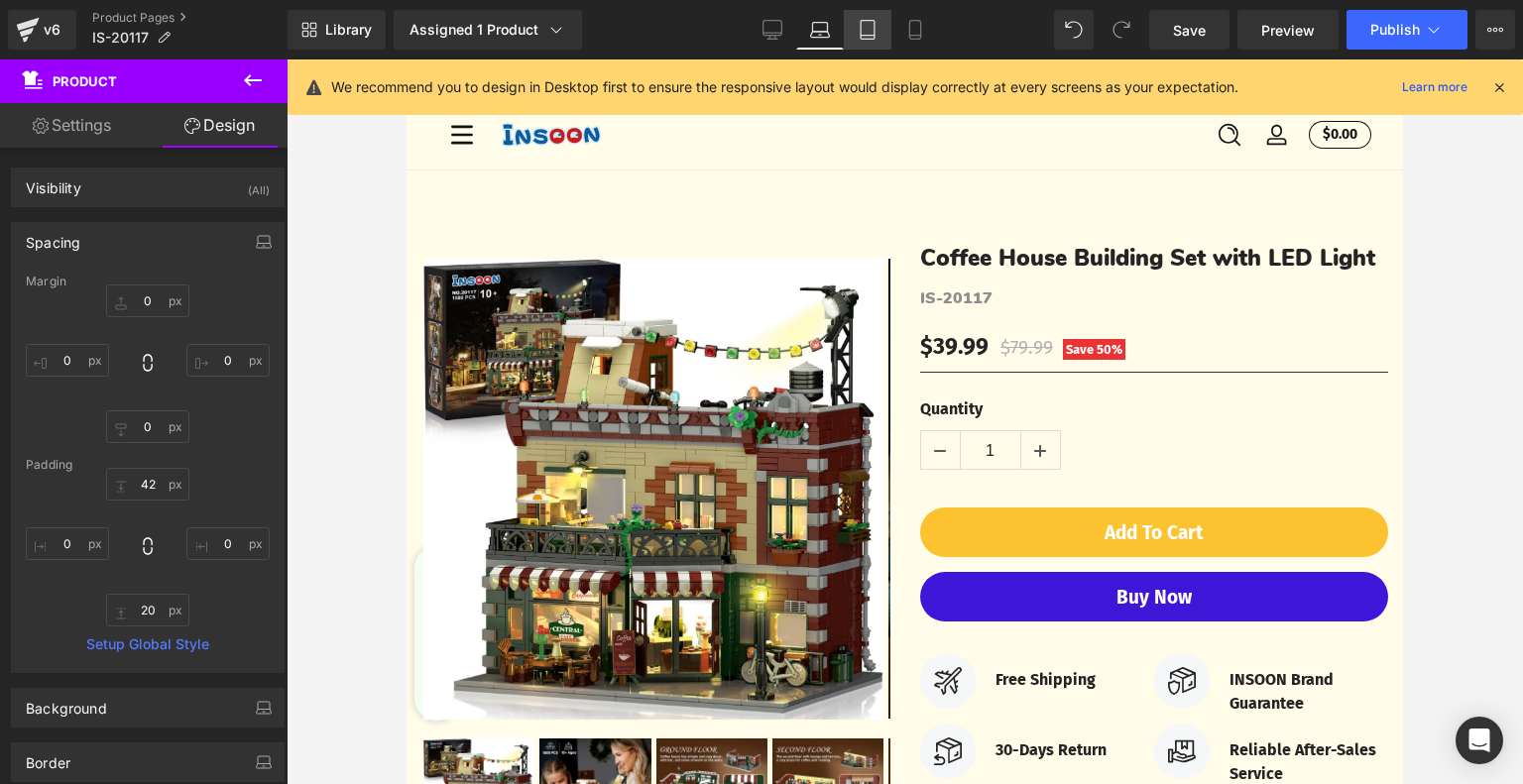 click on "Tablet" at bounding box center [868, 30] 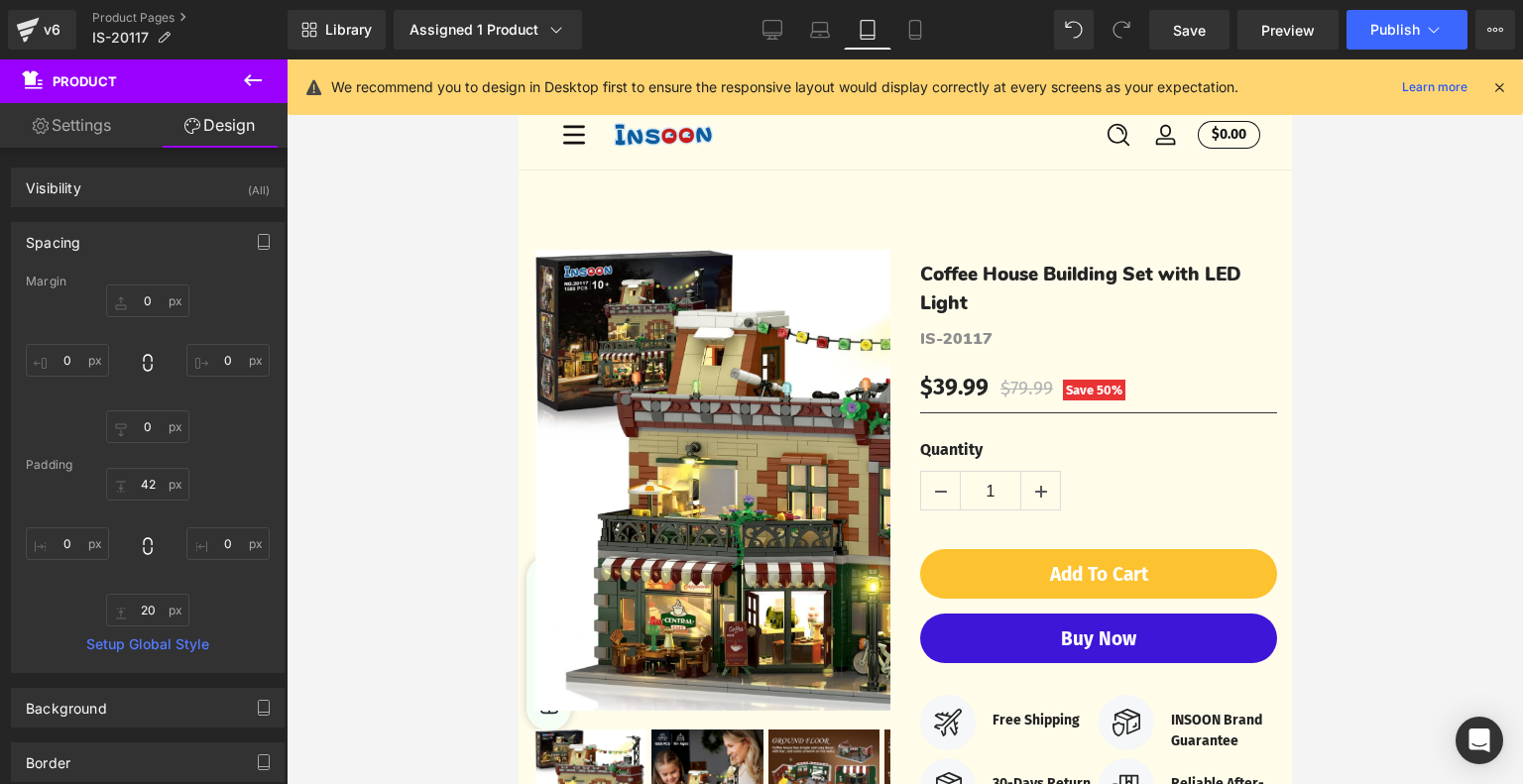type on "0" 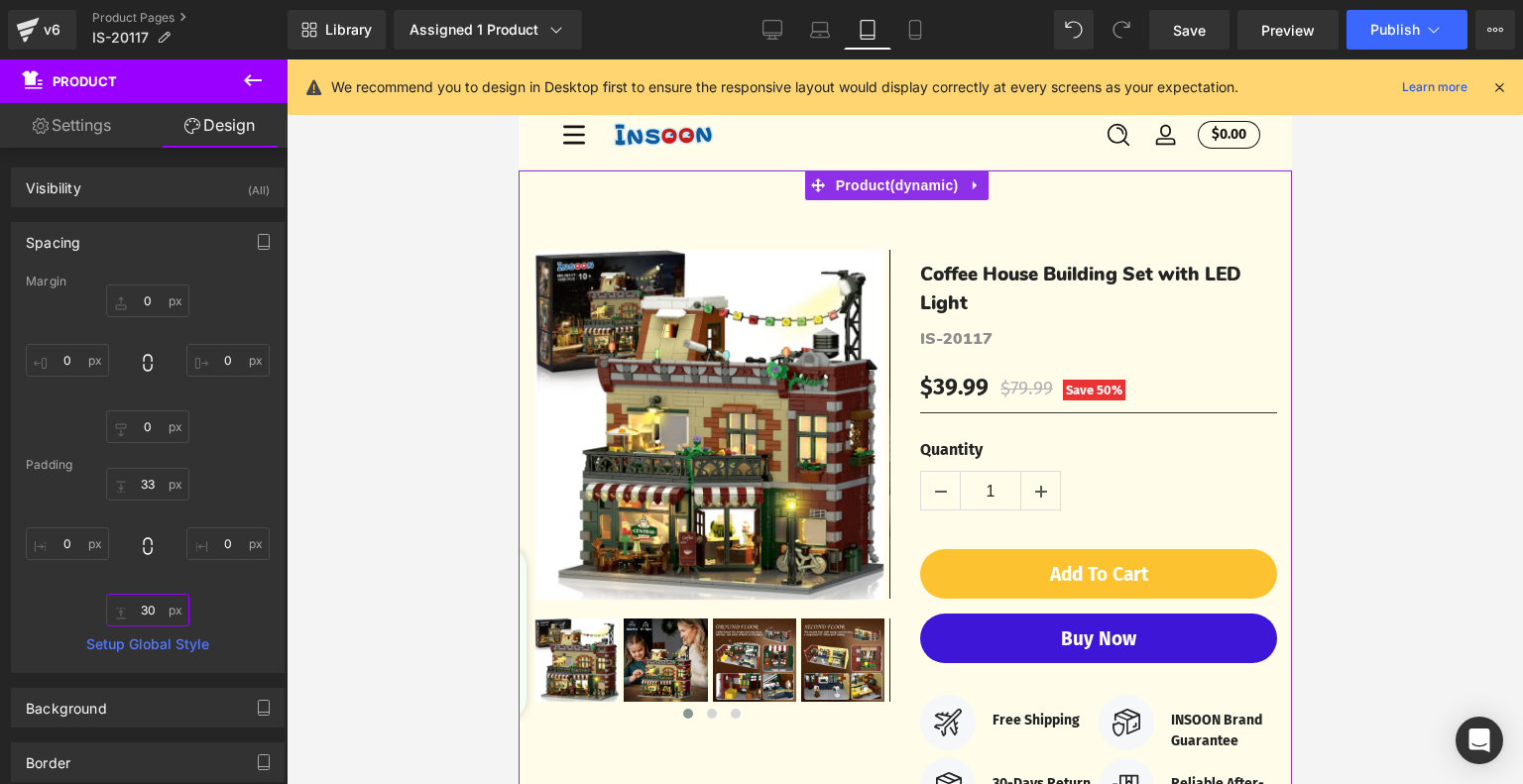 click on "30" at bounding box center (148, 610) 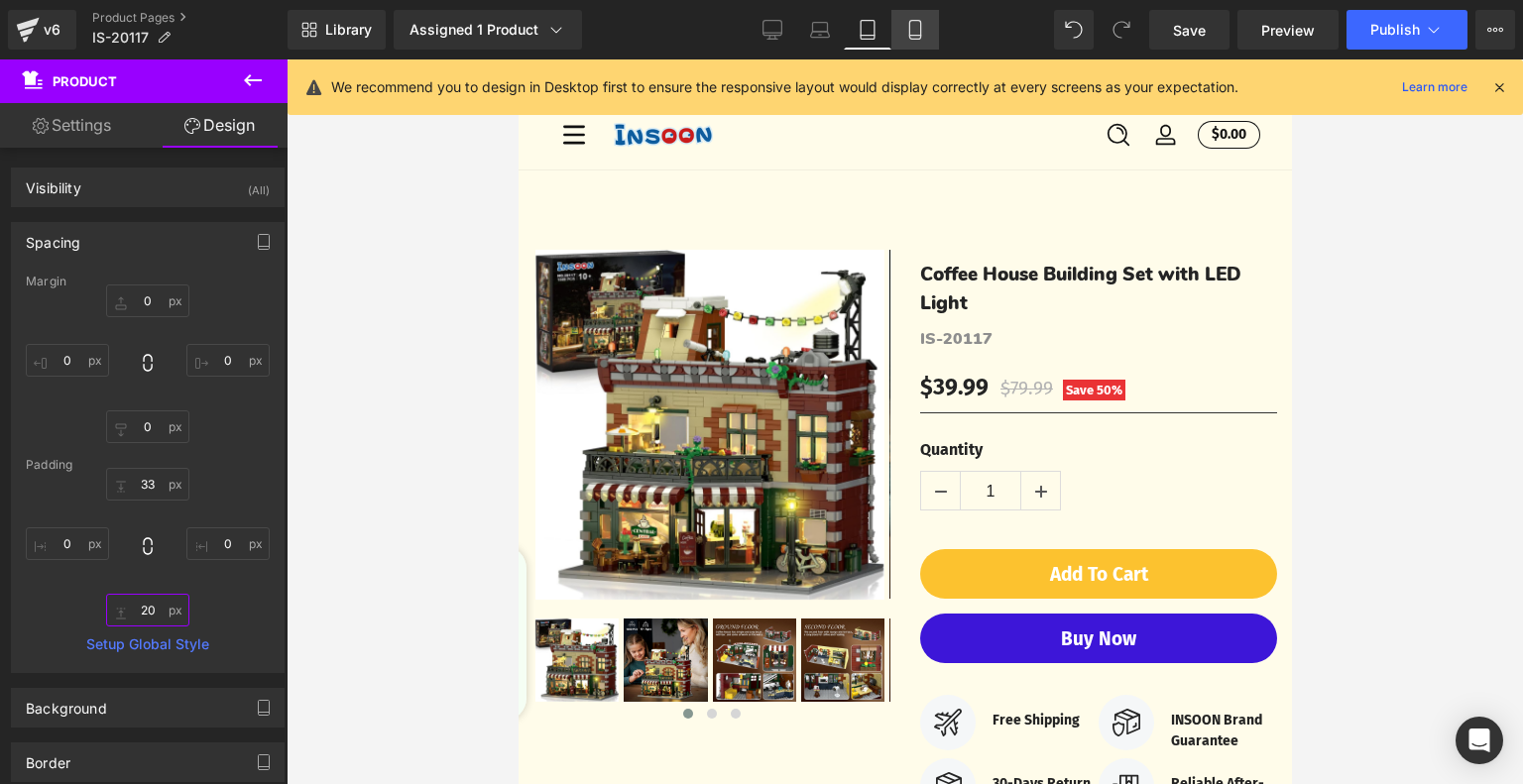 type on "20" 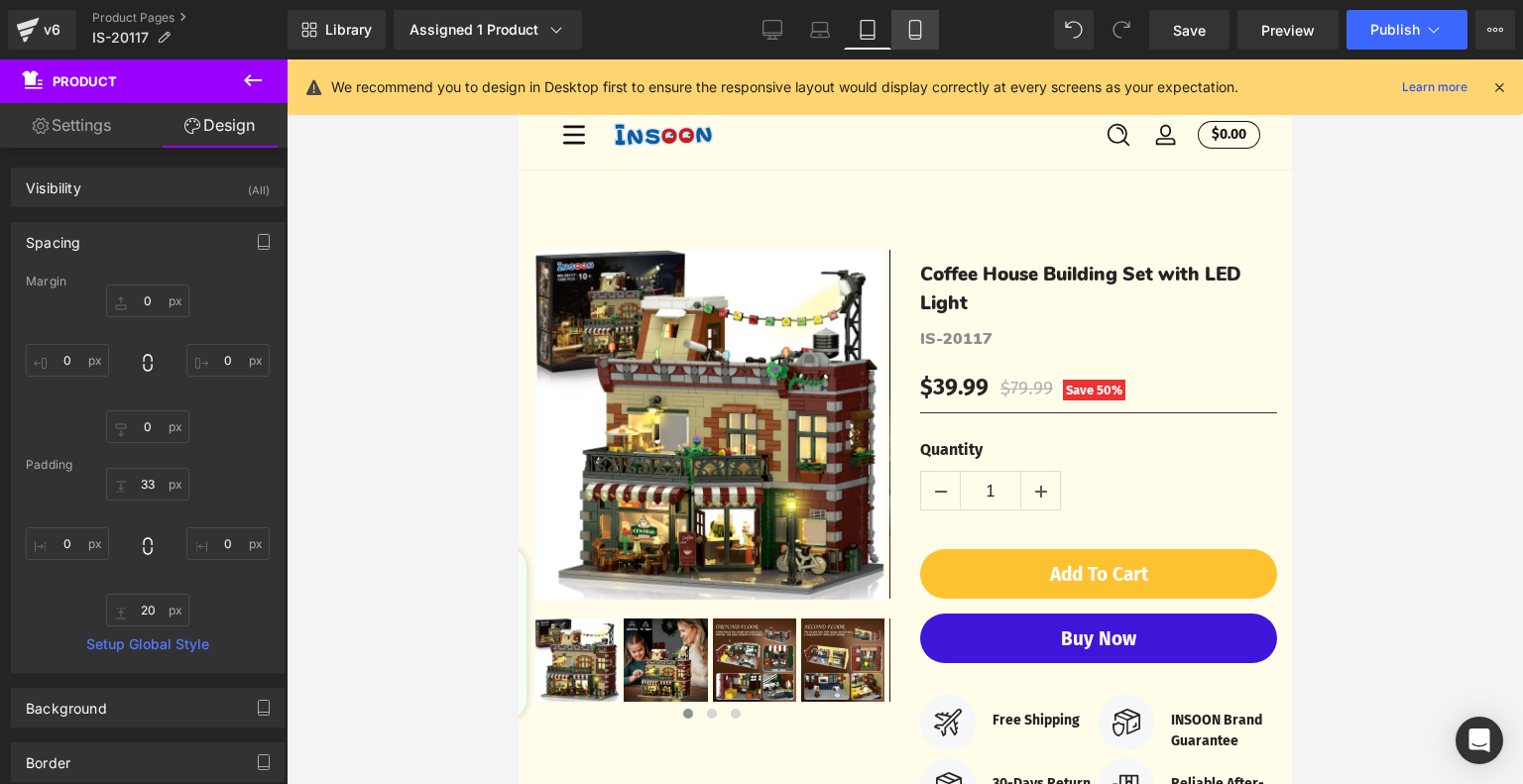 click 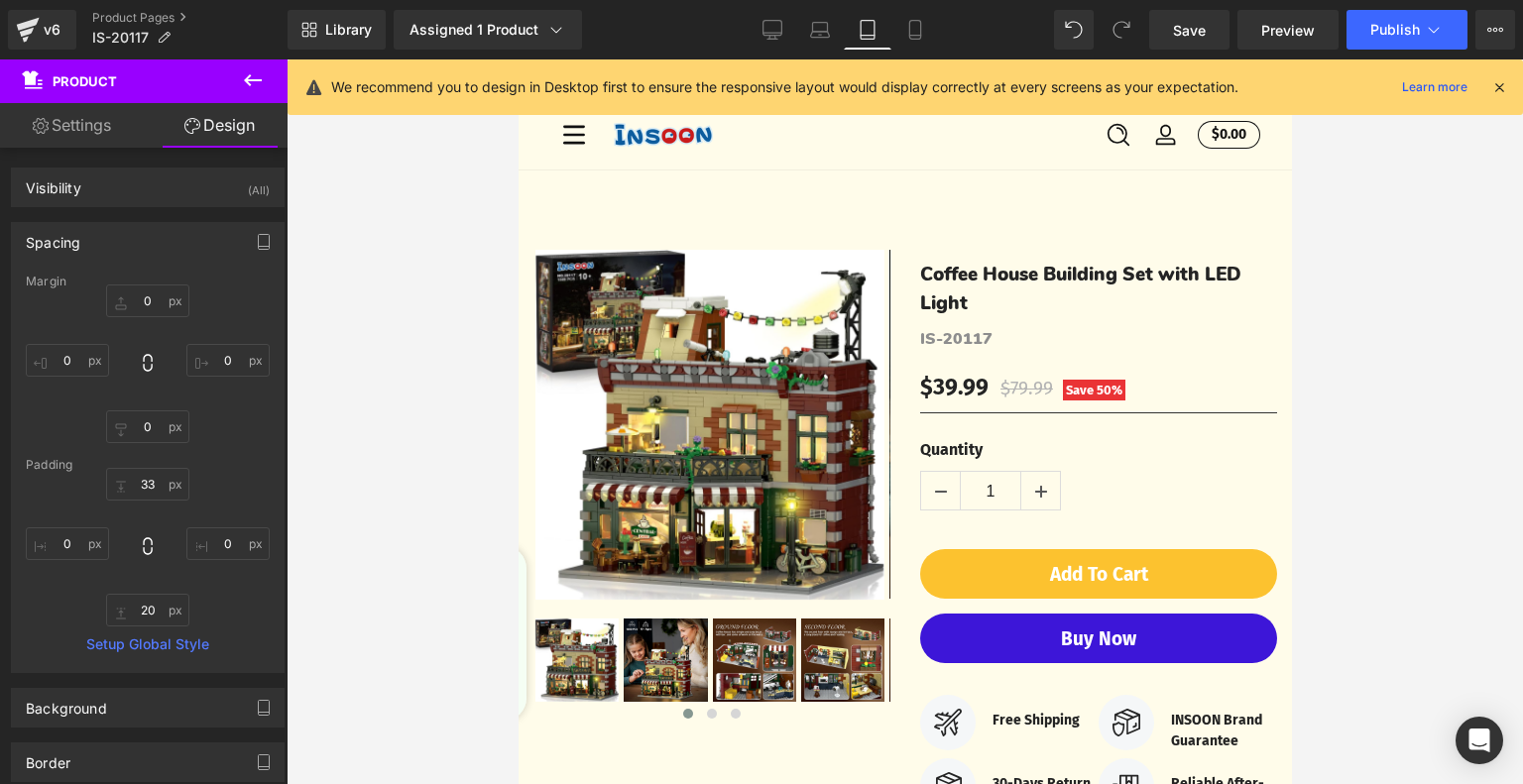 type on "0" 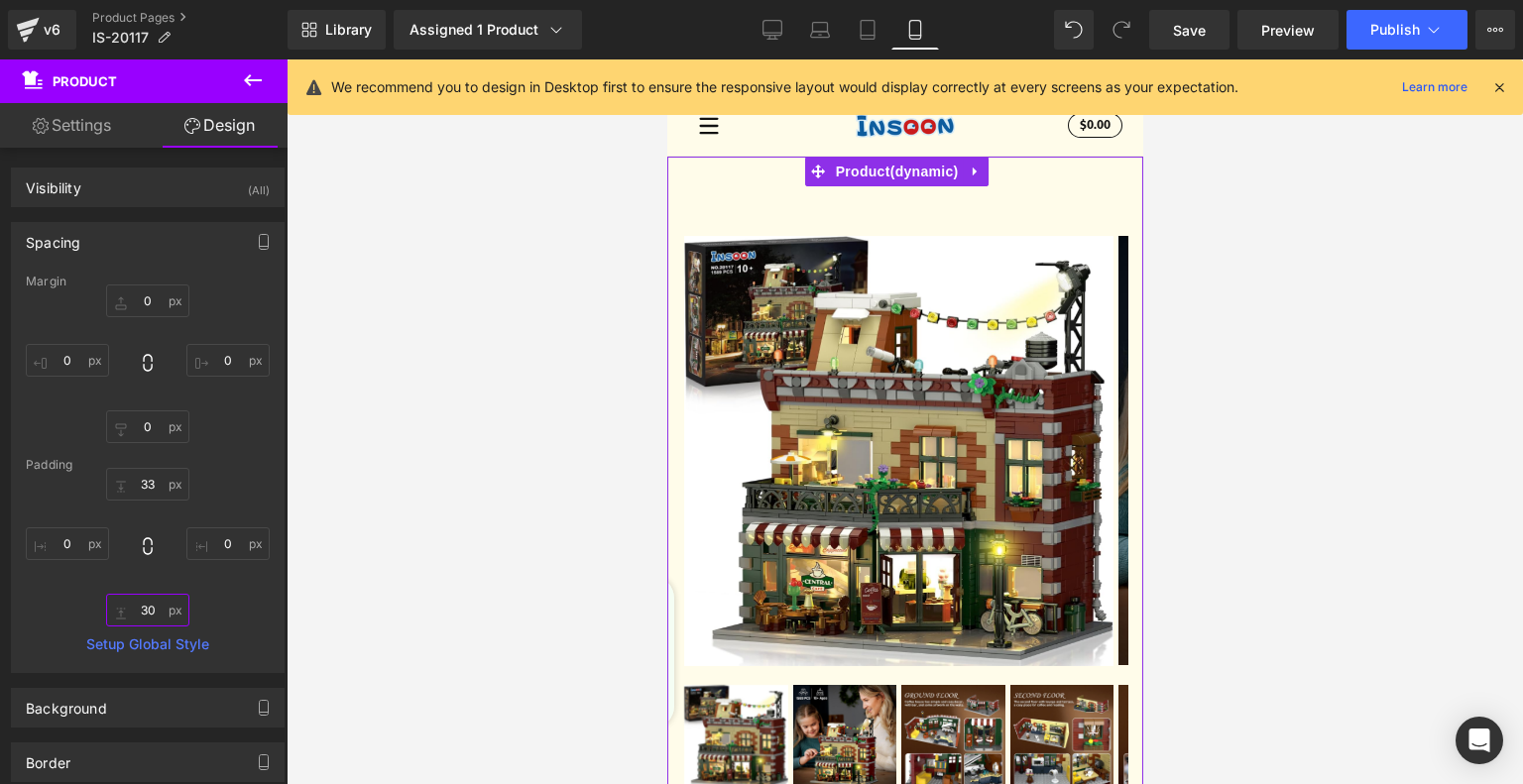 click on "30" at bounding box center [148, 610] 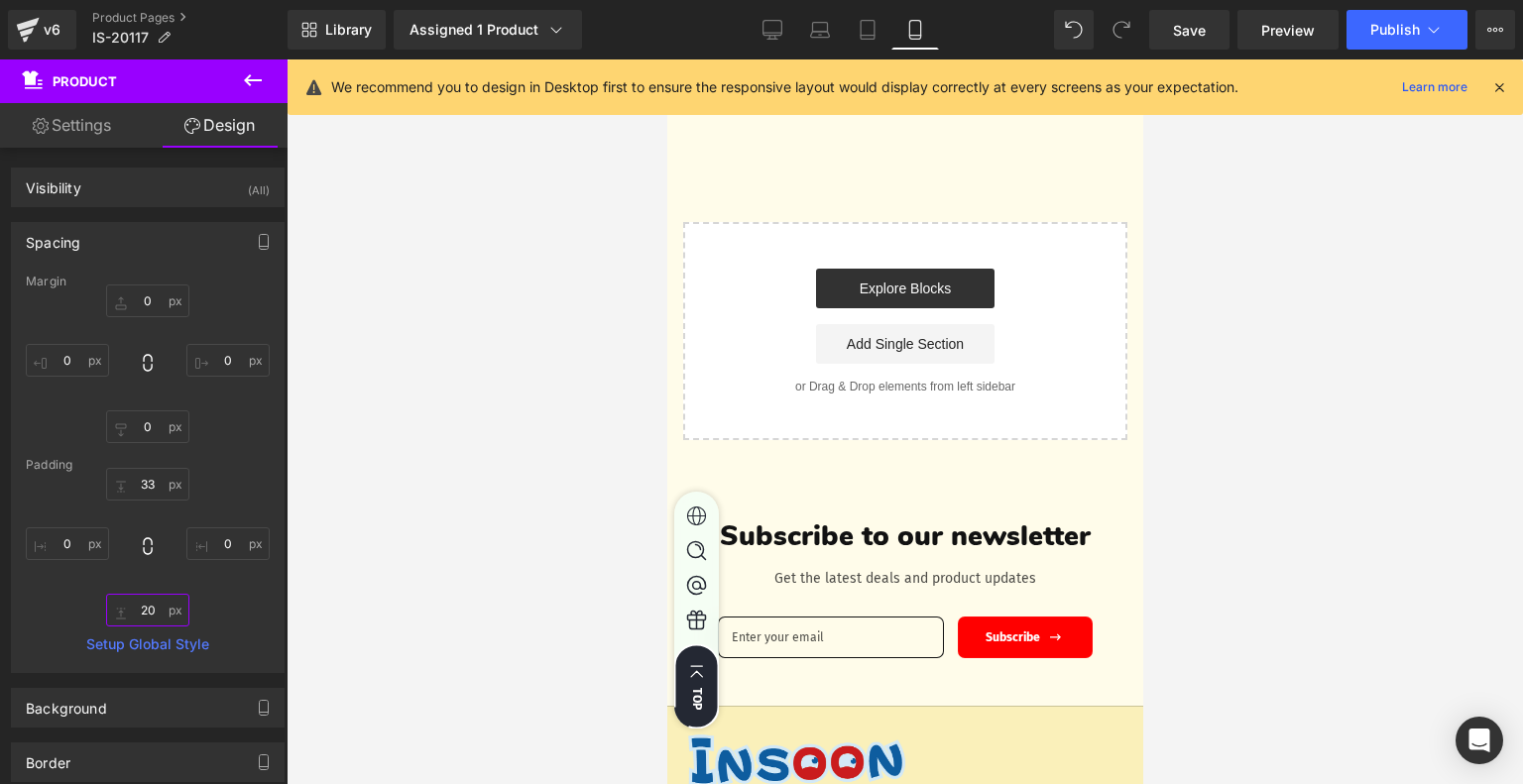 scroll, scrollTop: 4325, scrollLeft: 0, axis: vertical 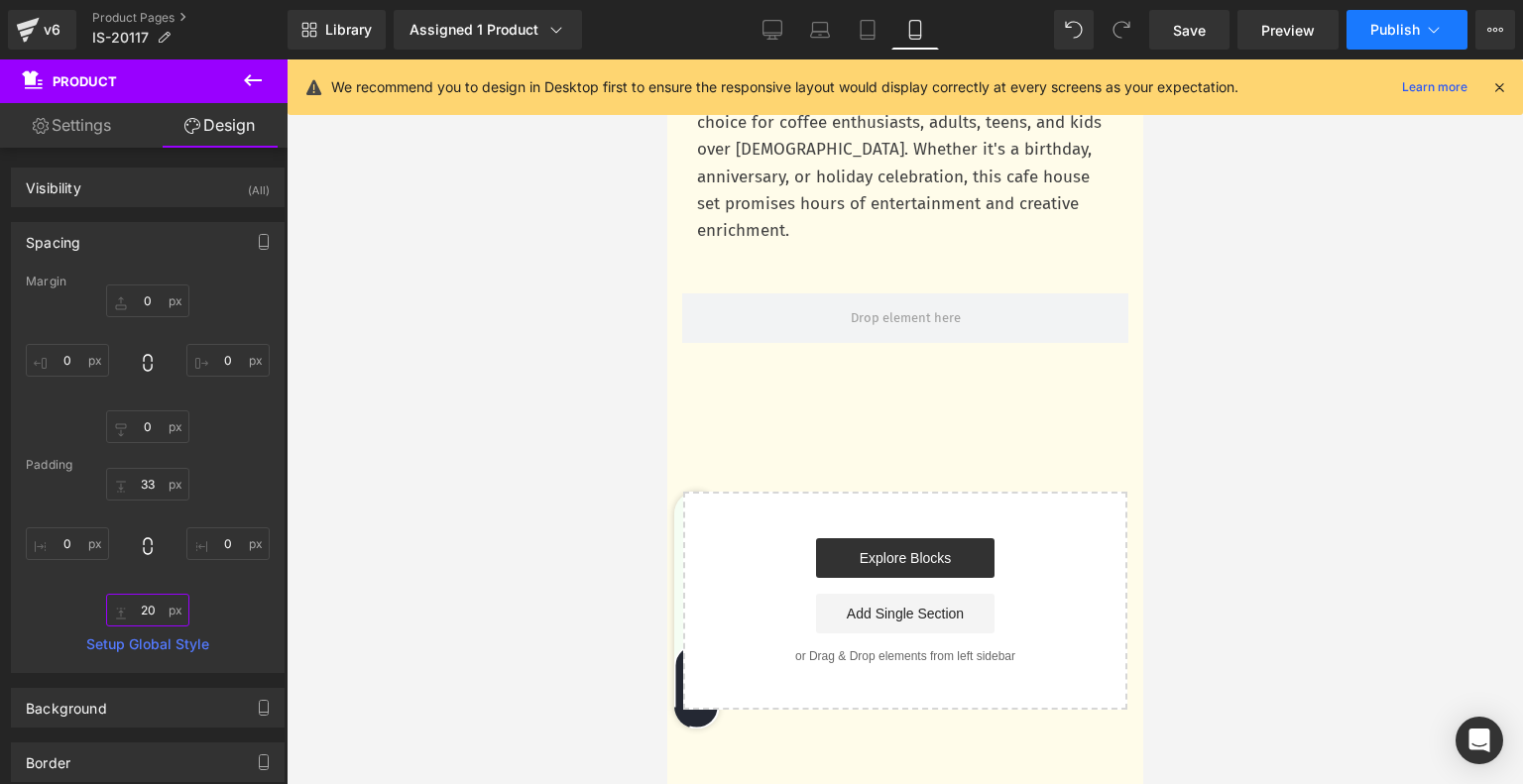 type on "20" 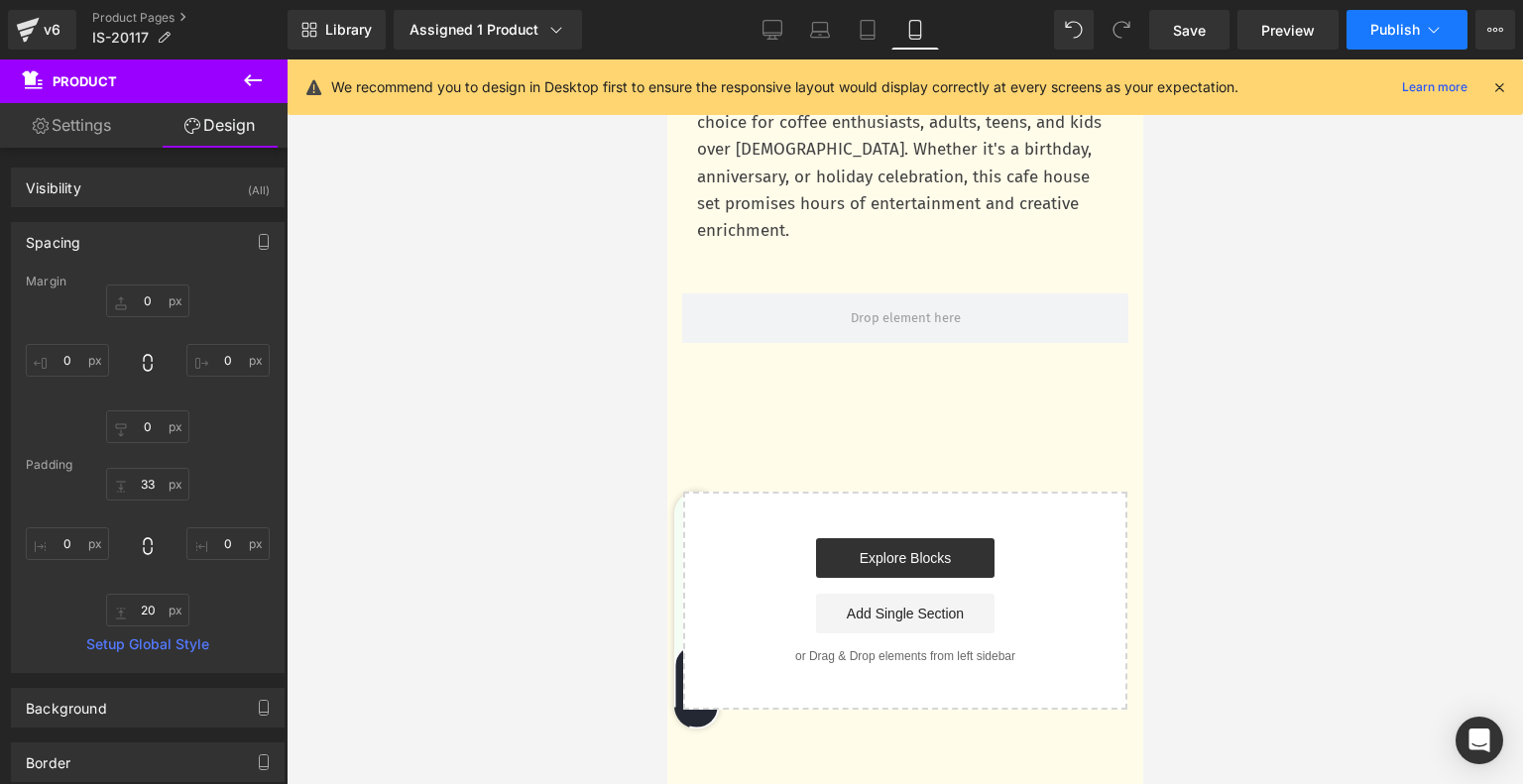 click on "Publish" at bounding box center [1395, 30] 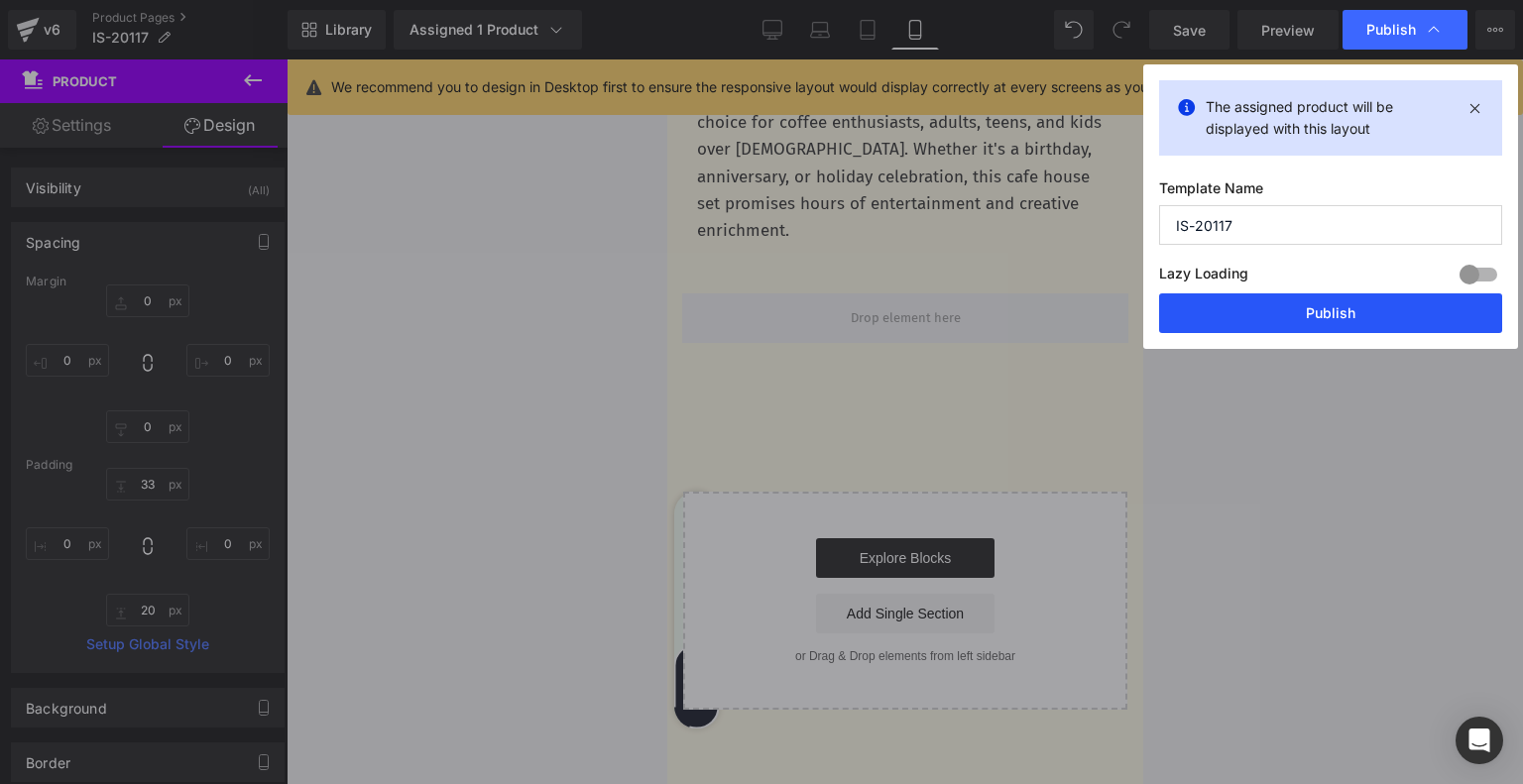 click on "Publish" at bounding box center [1331, 313] 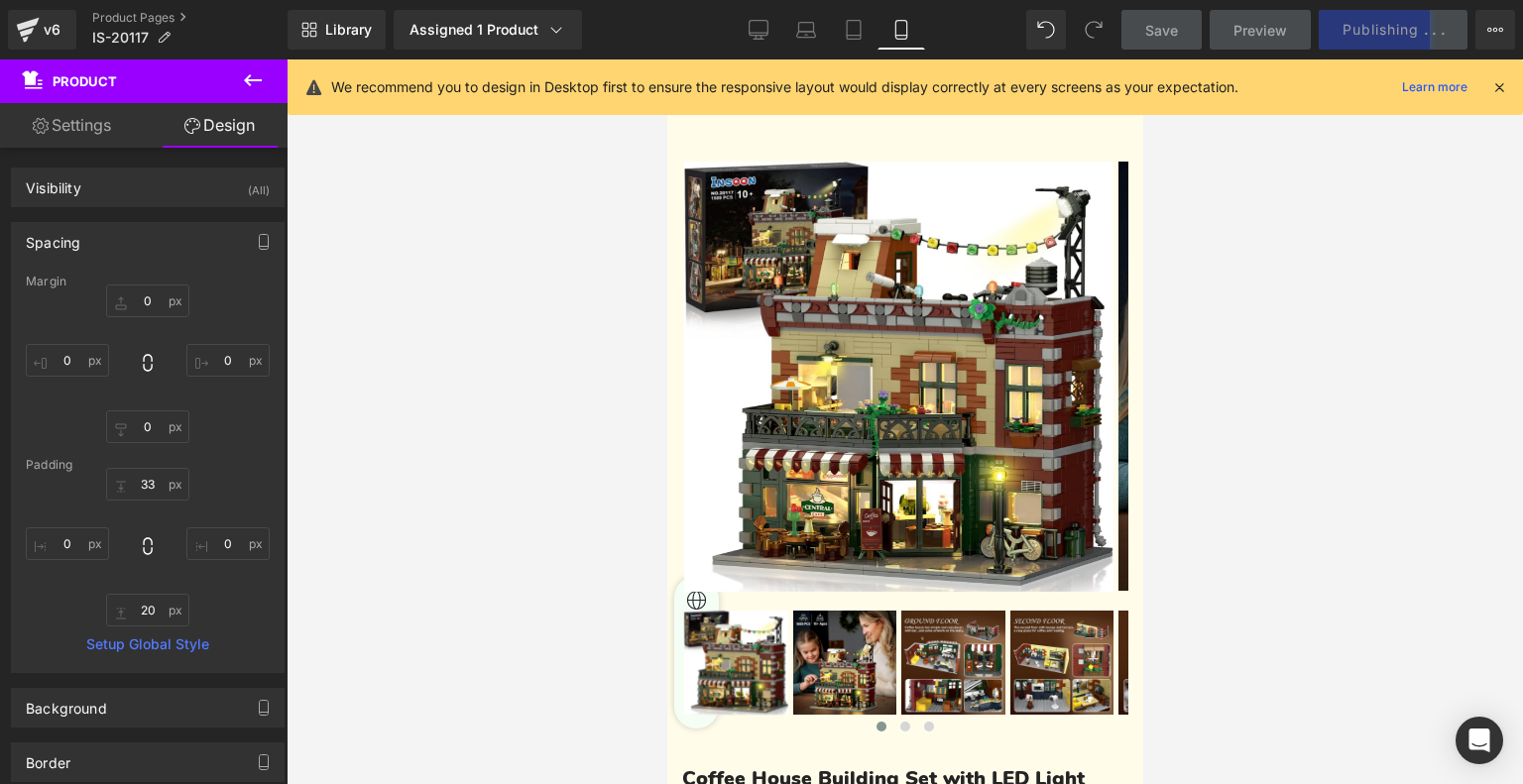 scroll, scrollTop: 0, scrollLeft: 0, axis: both 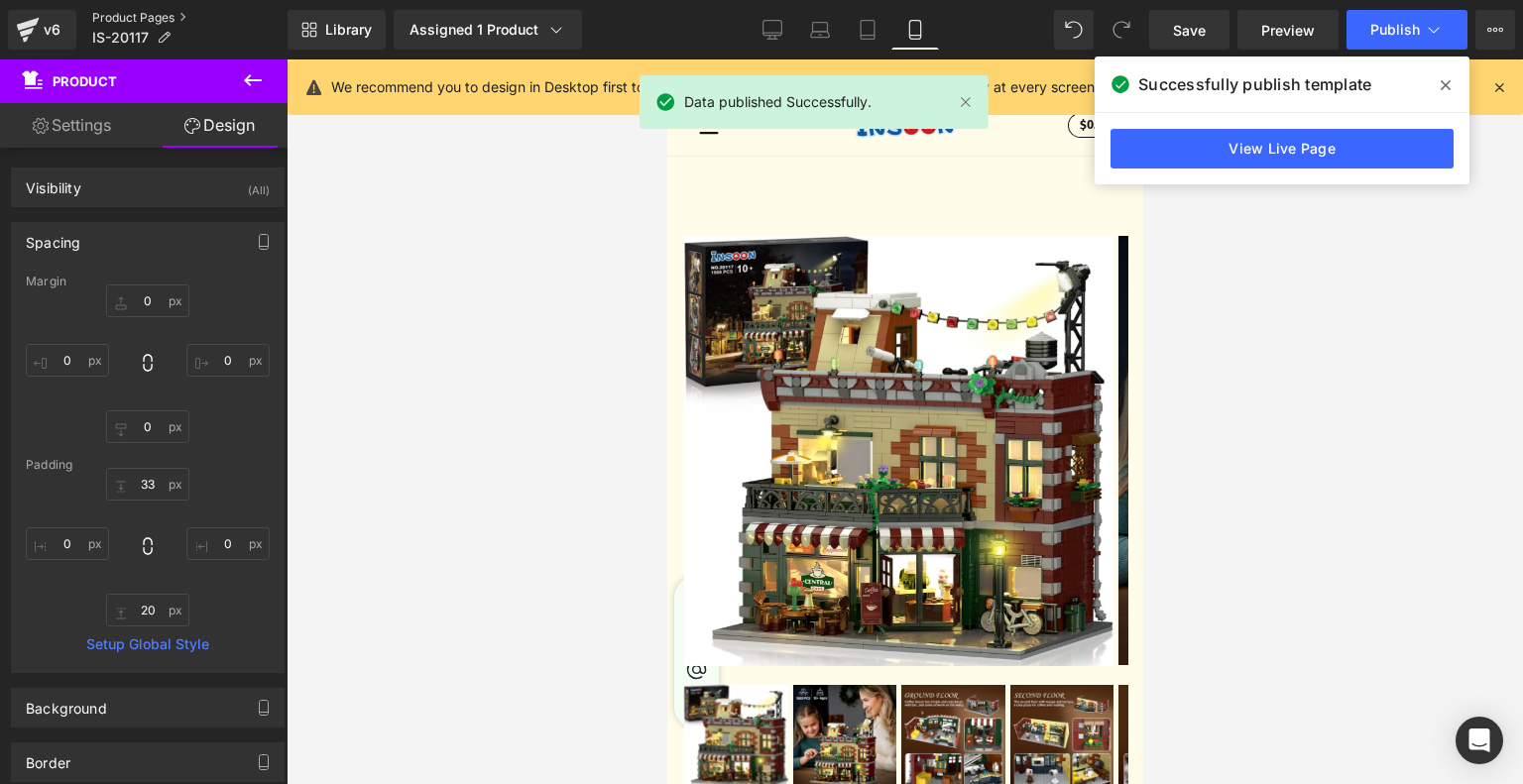click on "Product Pages" at bounding box center (189, 18) 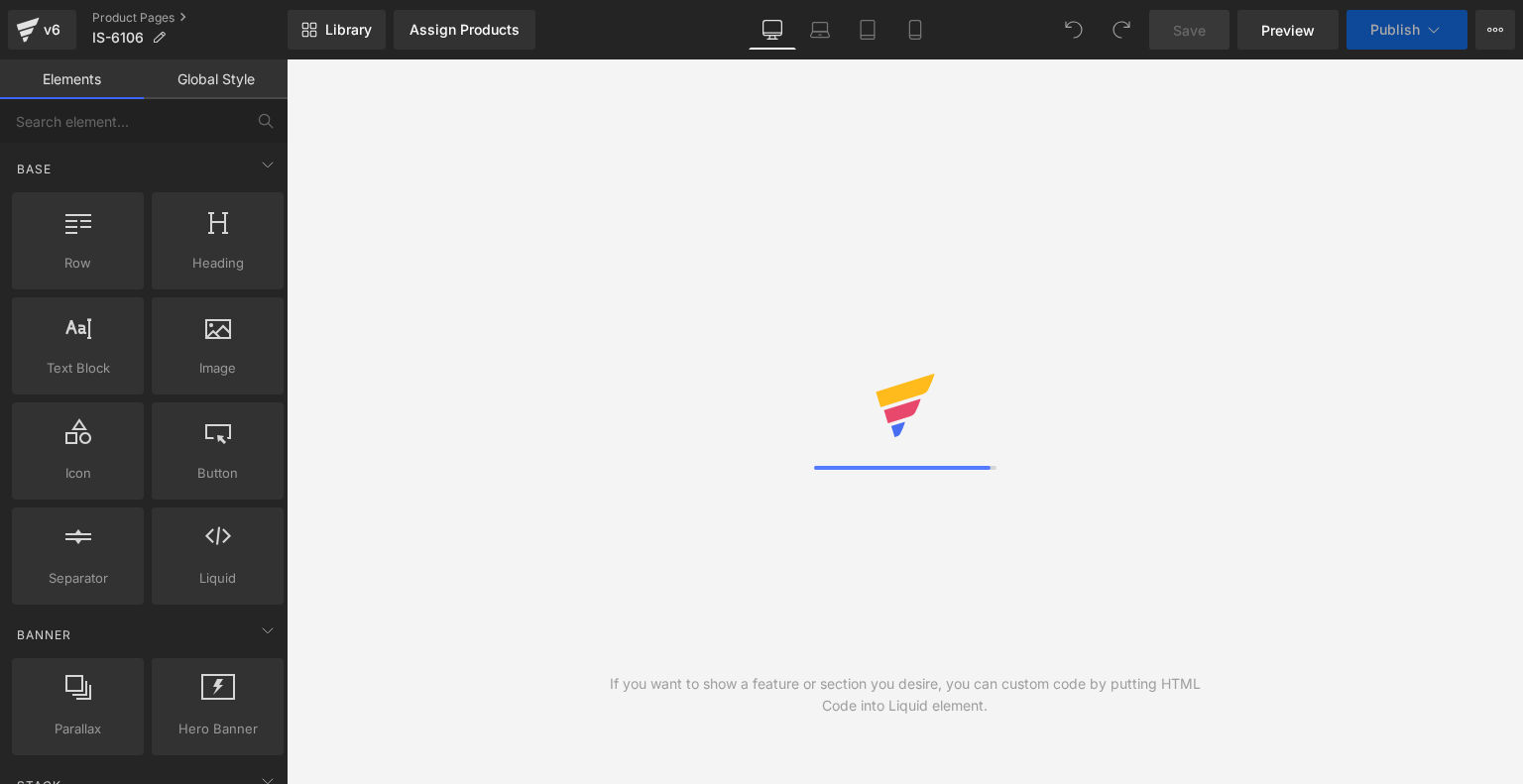 scroll, scrollTop: 0, scrollLeft: 0, axis: both 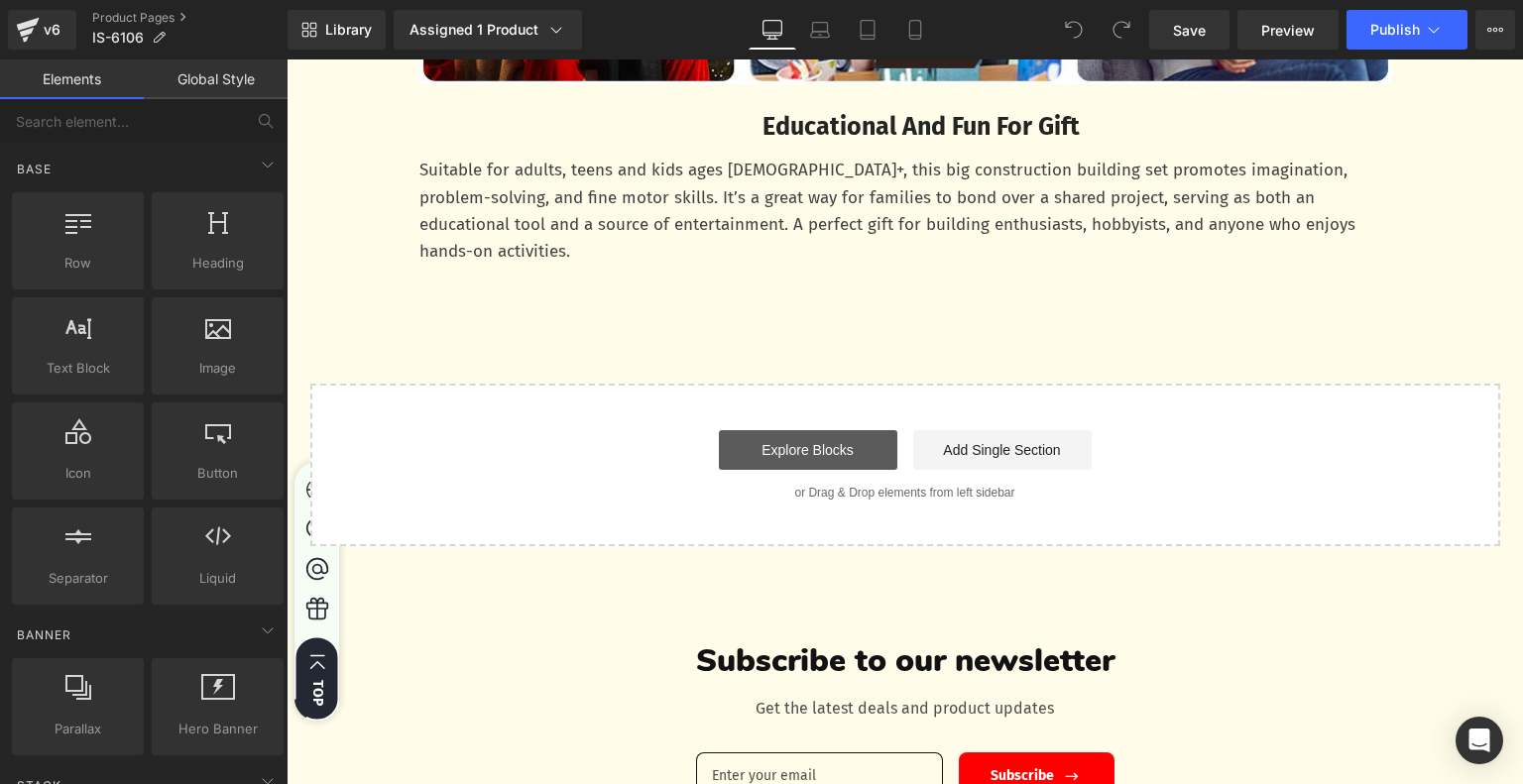 click on "Explore Blocks" at bounding box center (808, 450) 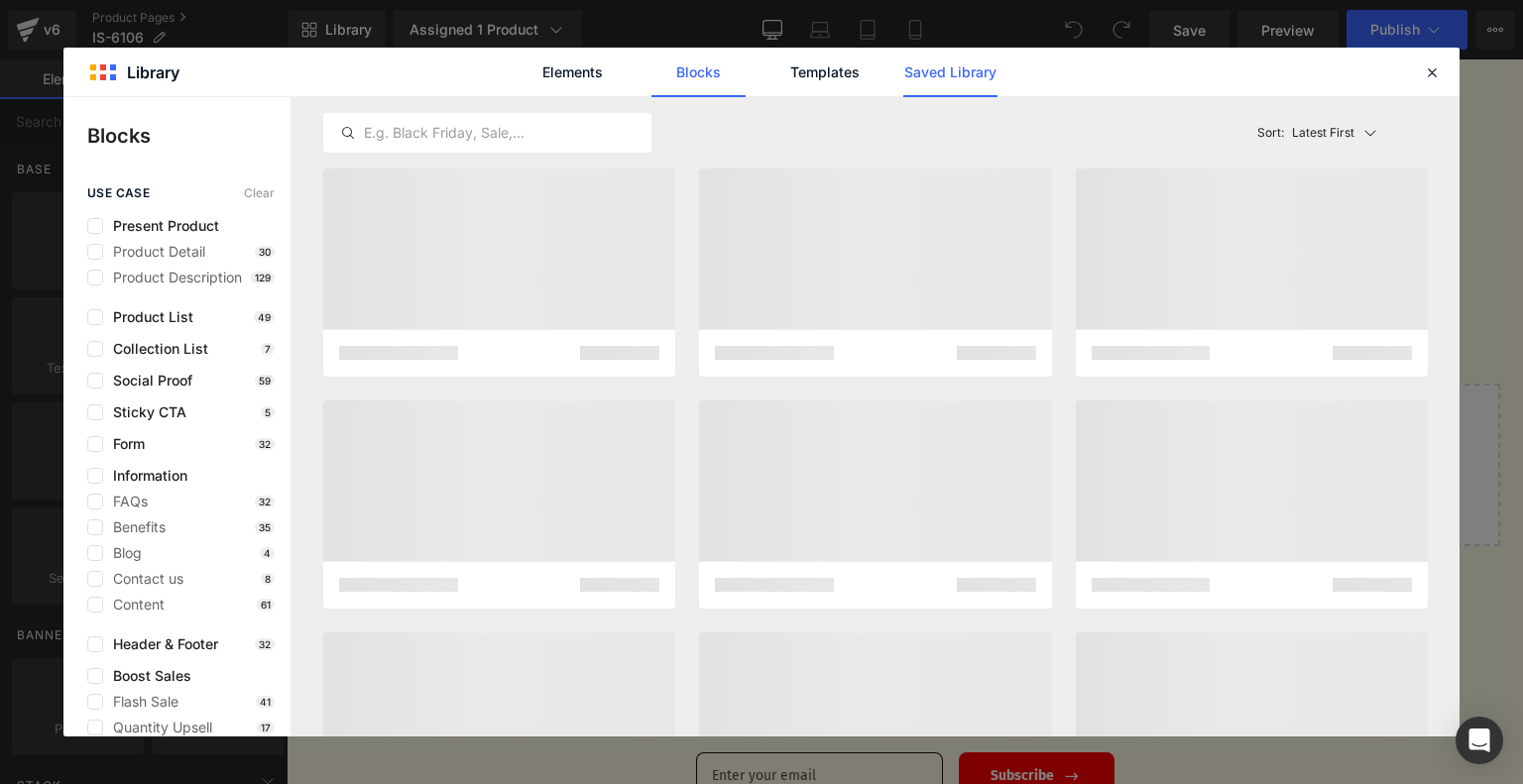 click on "Saved Library" 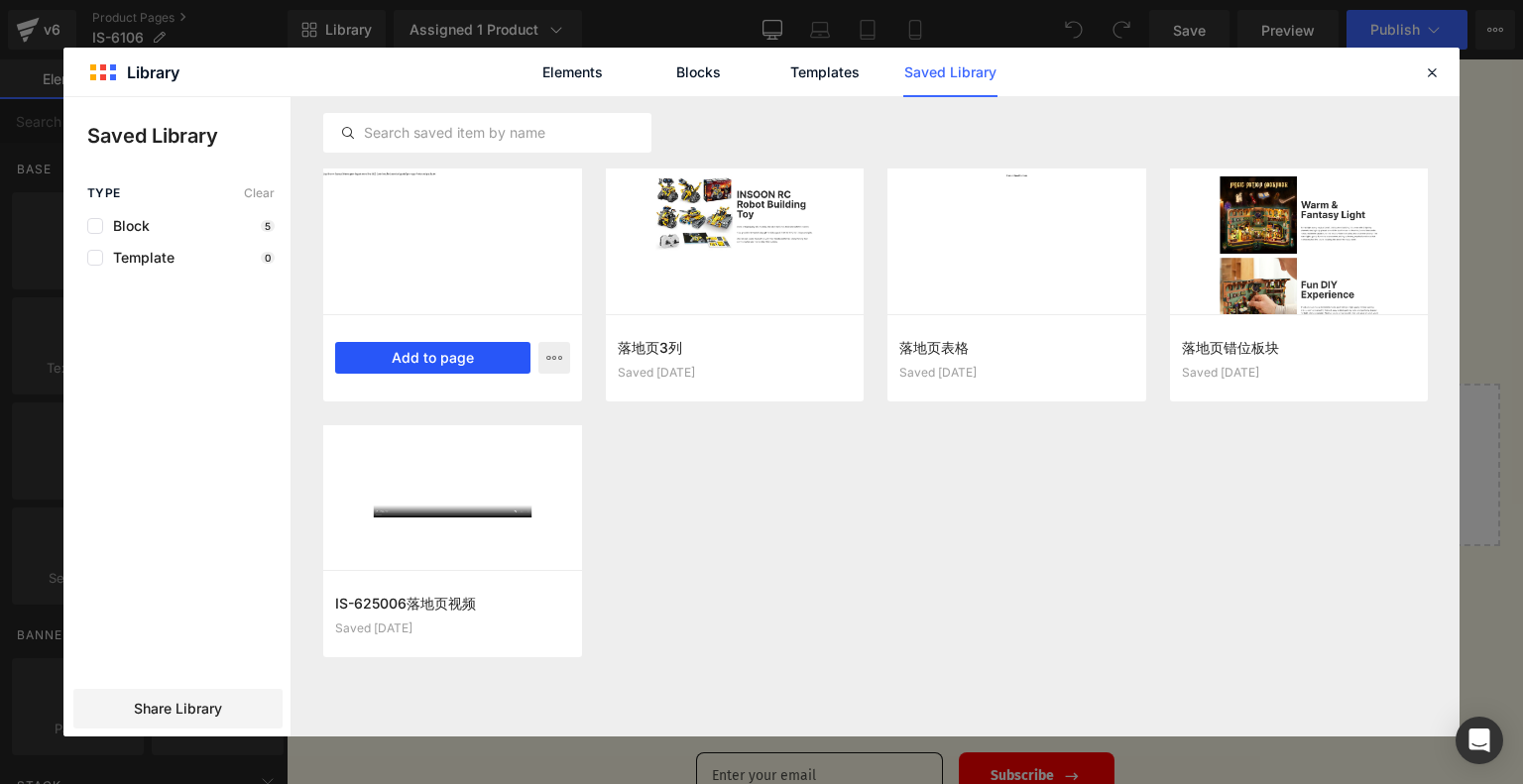 click on "Add to page" at bounding box center (432, 358) 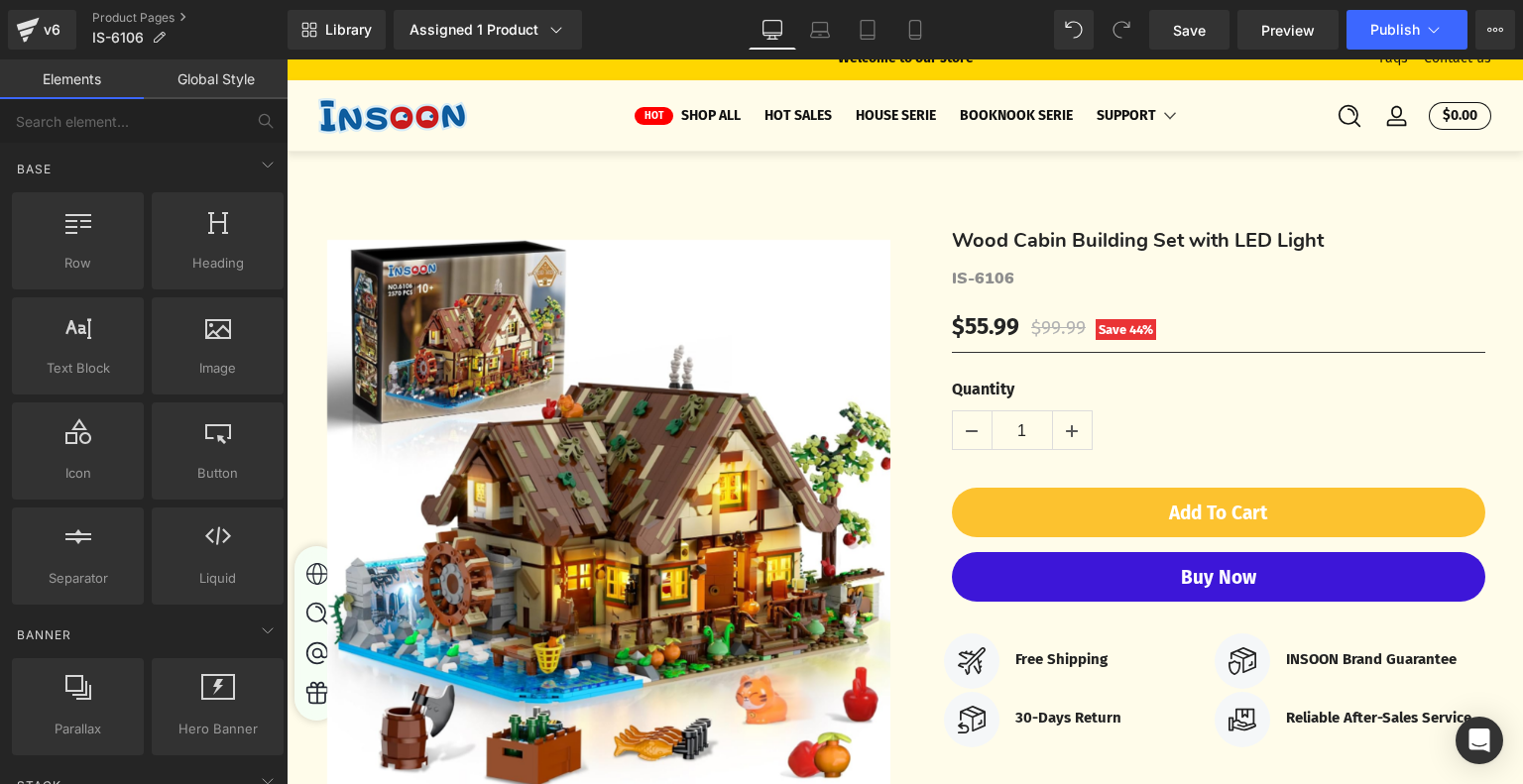scroll, scrollTop: 0, scrollLeft: 0, axis: both 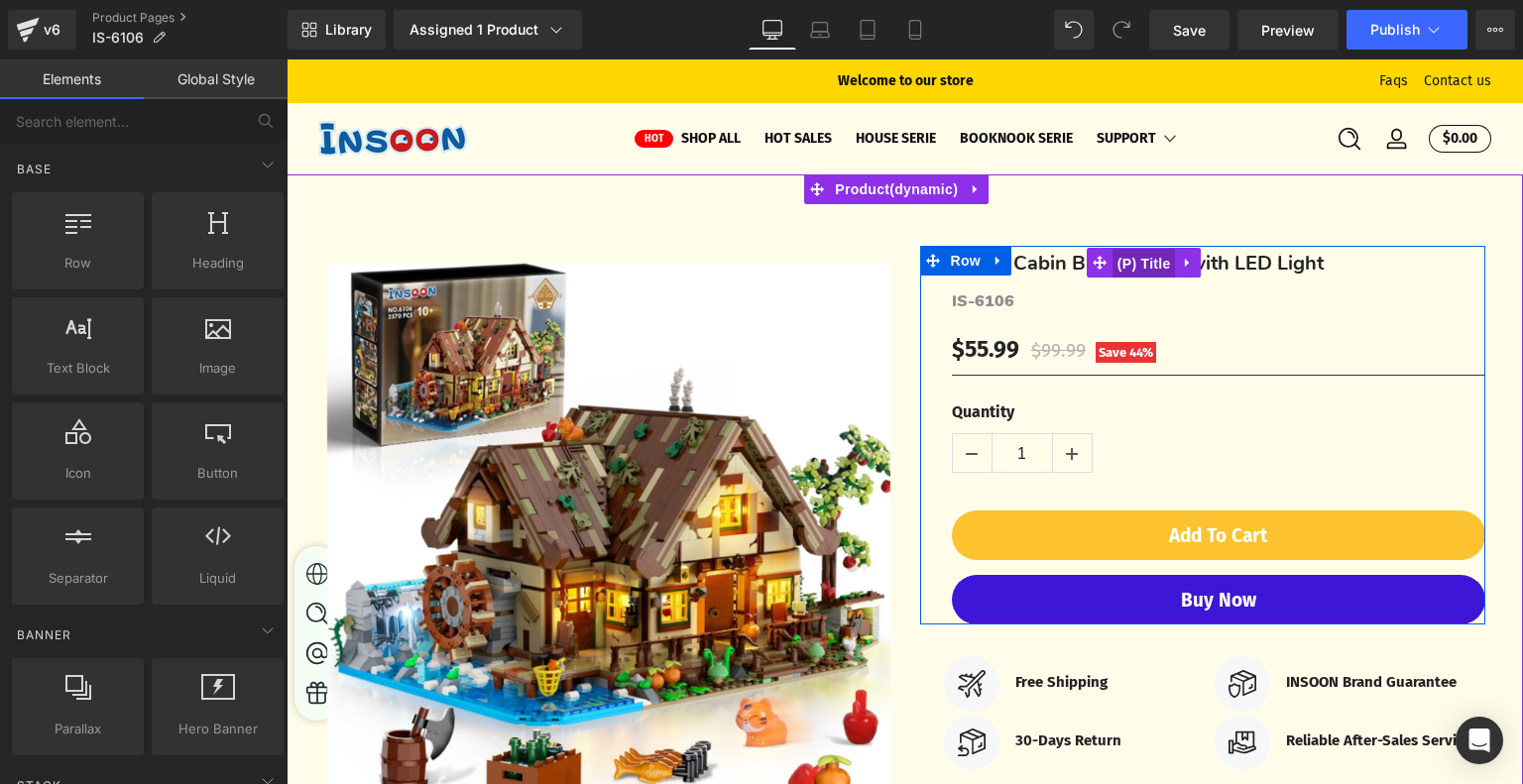 click on "(P) Title" at bounding box center (1144, 264) 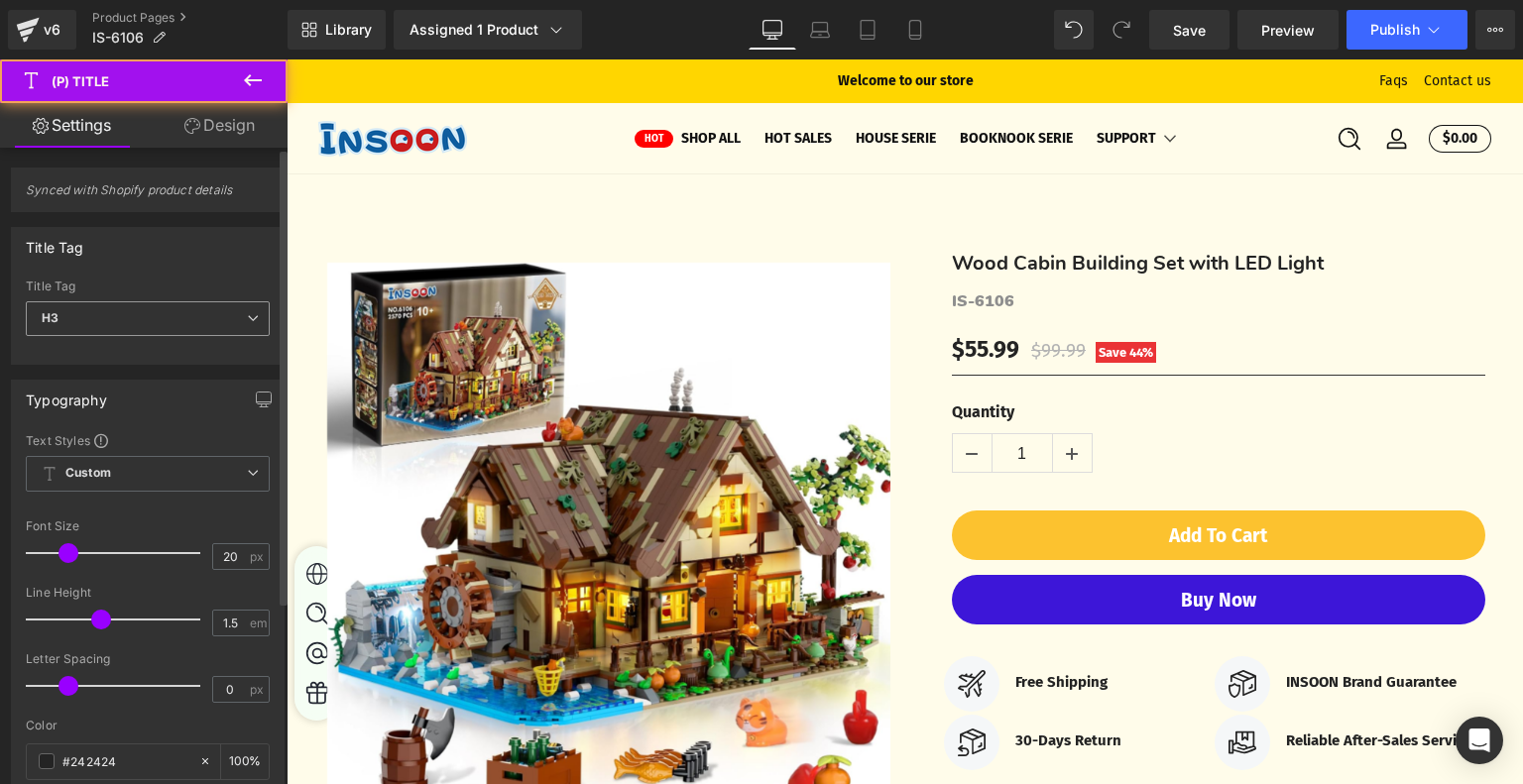 click on "H3" at bounding box center [148, 318] 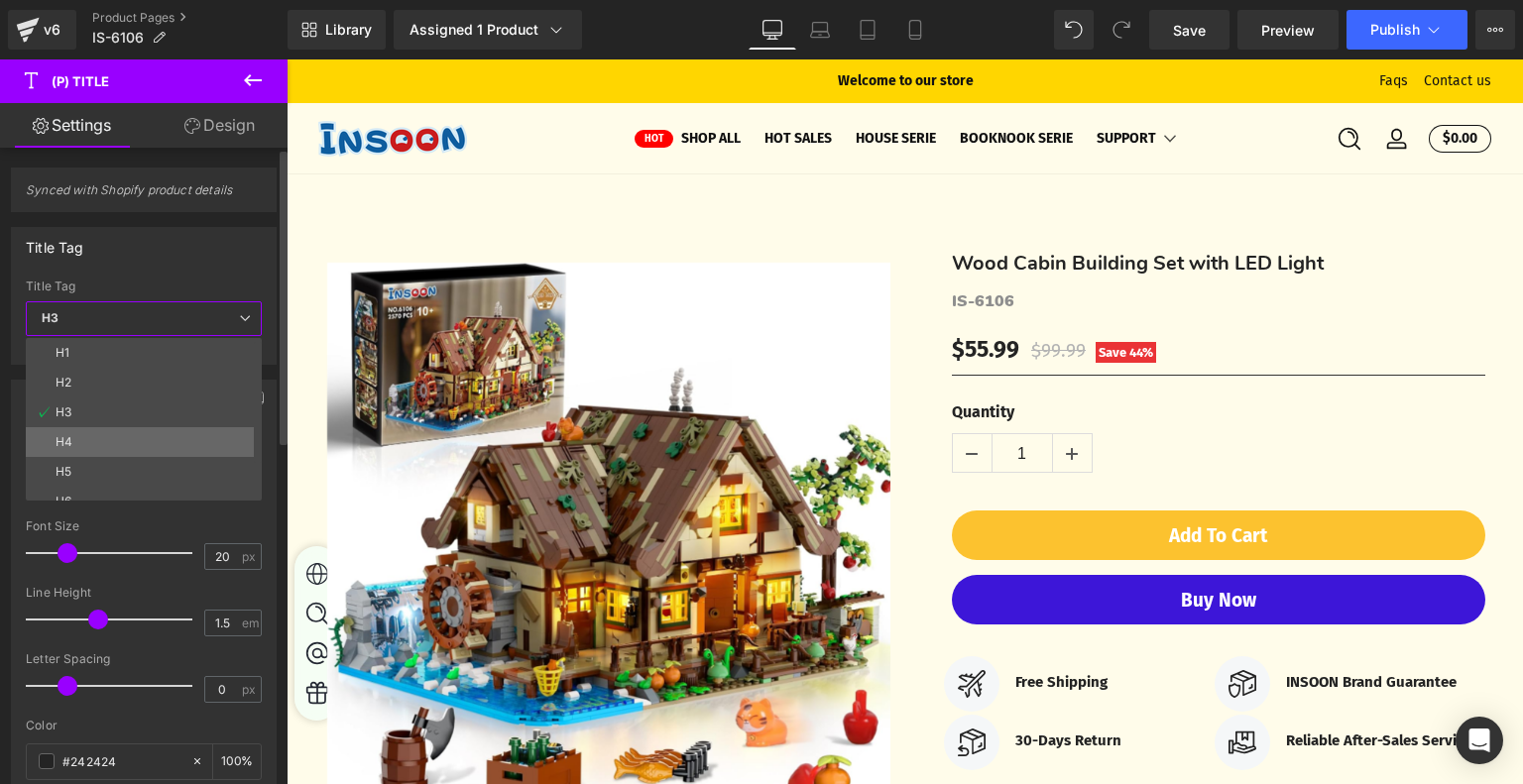 click on "H4" at bounding box center (148, 442) 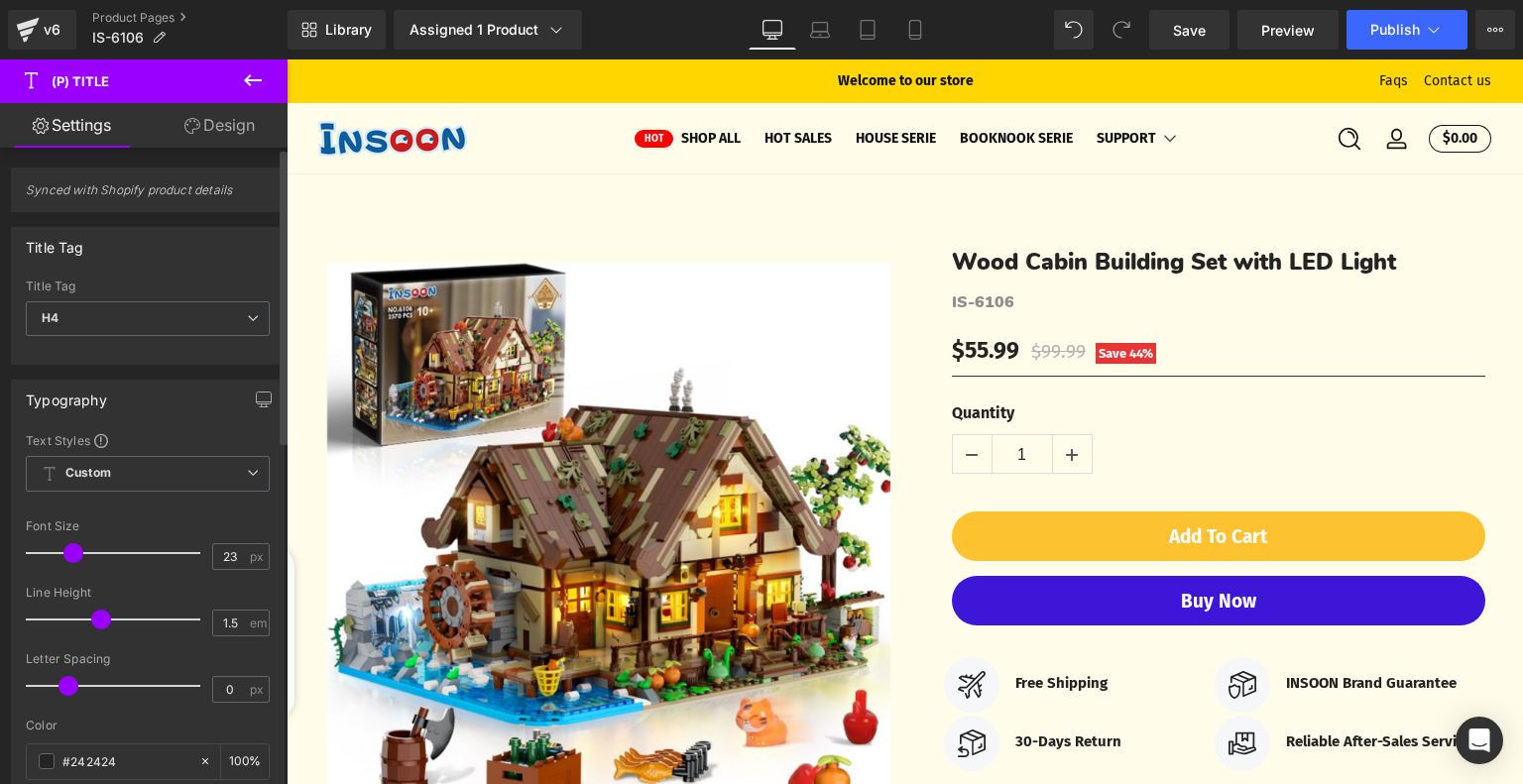 click at bounding box center [73, 553] 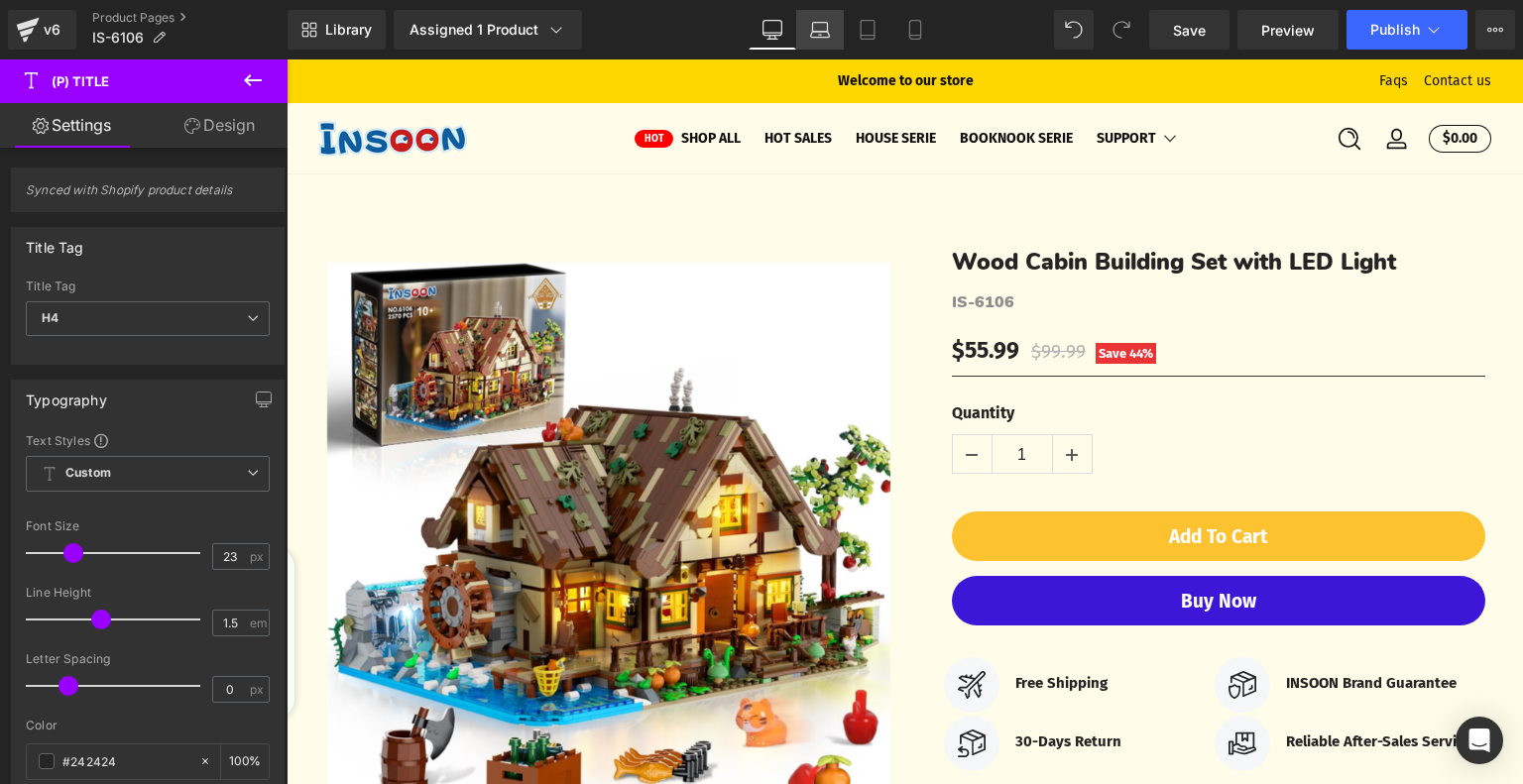 click 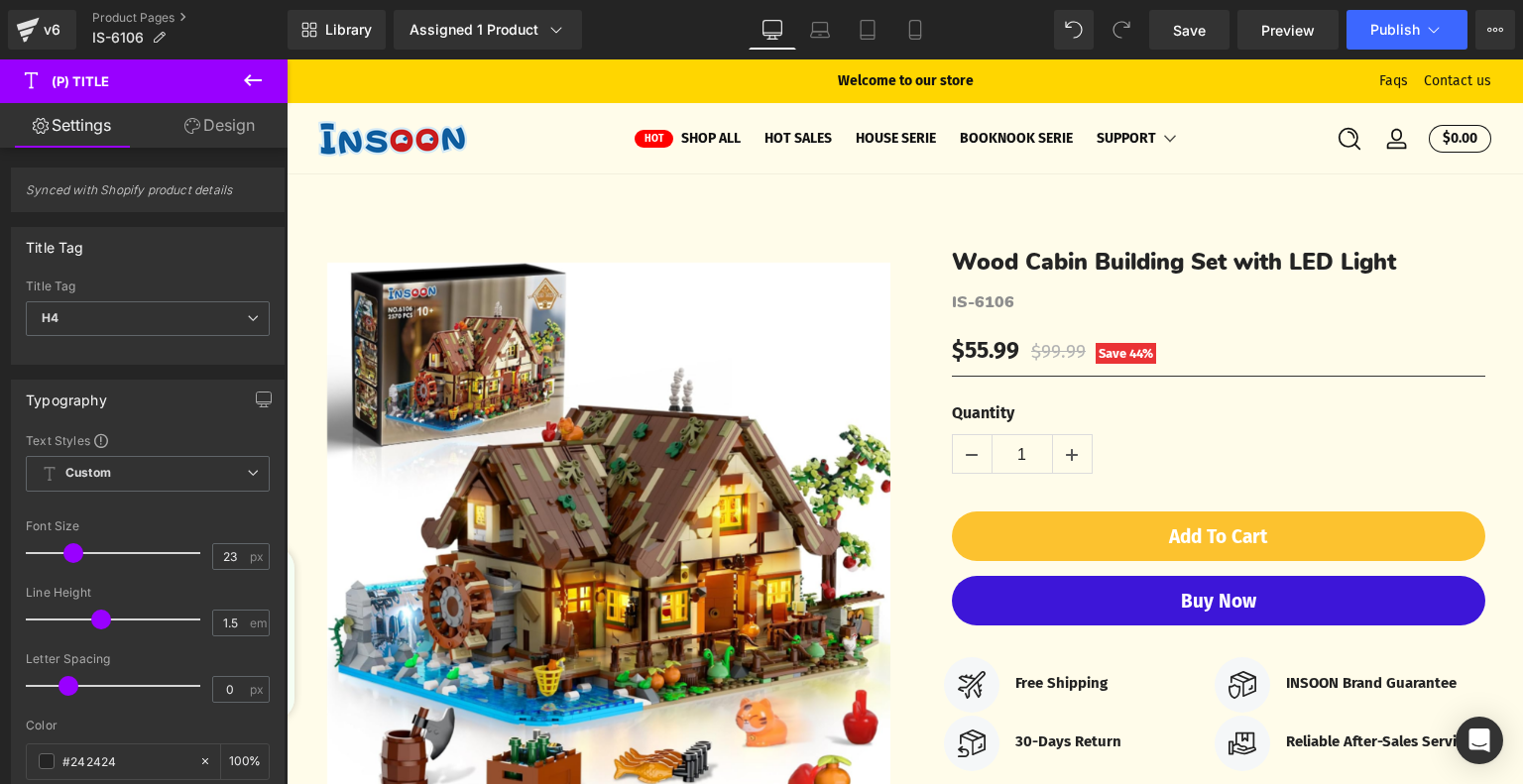 type on "20" 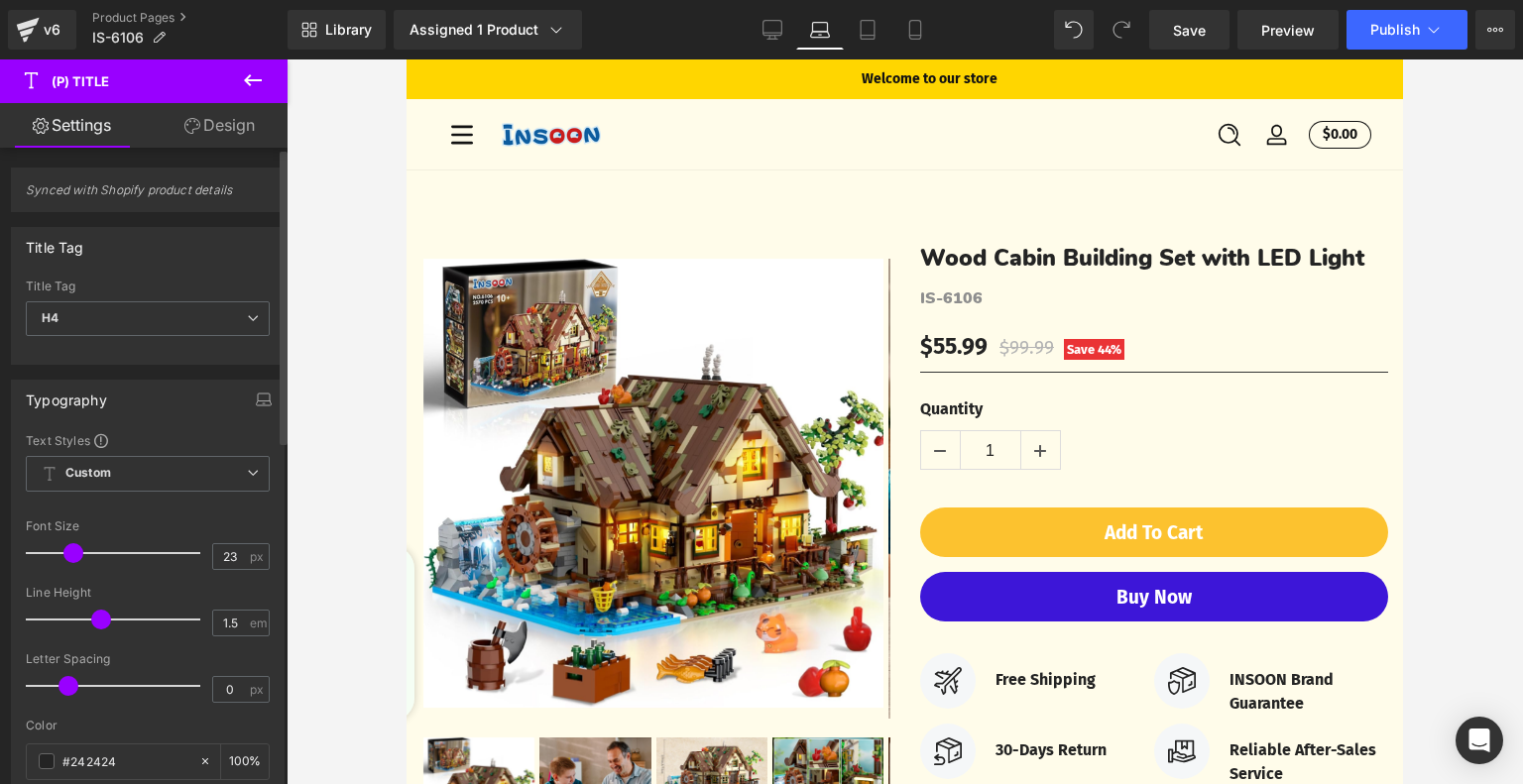 click at bounding box center (73, 553) 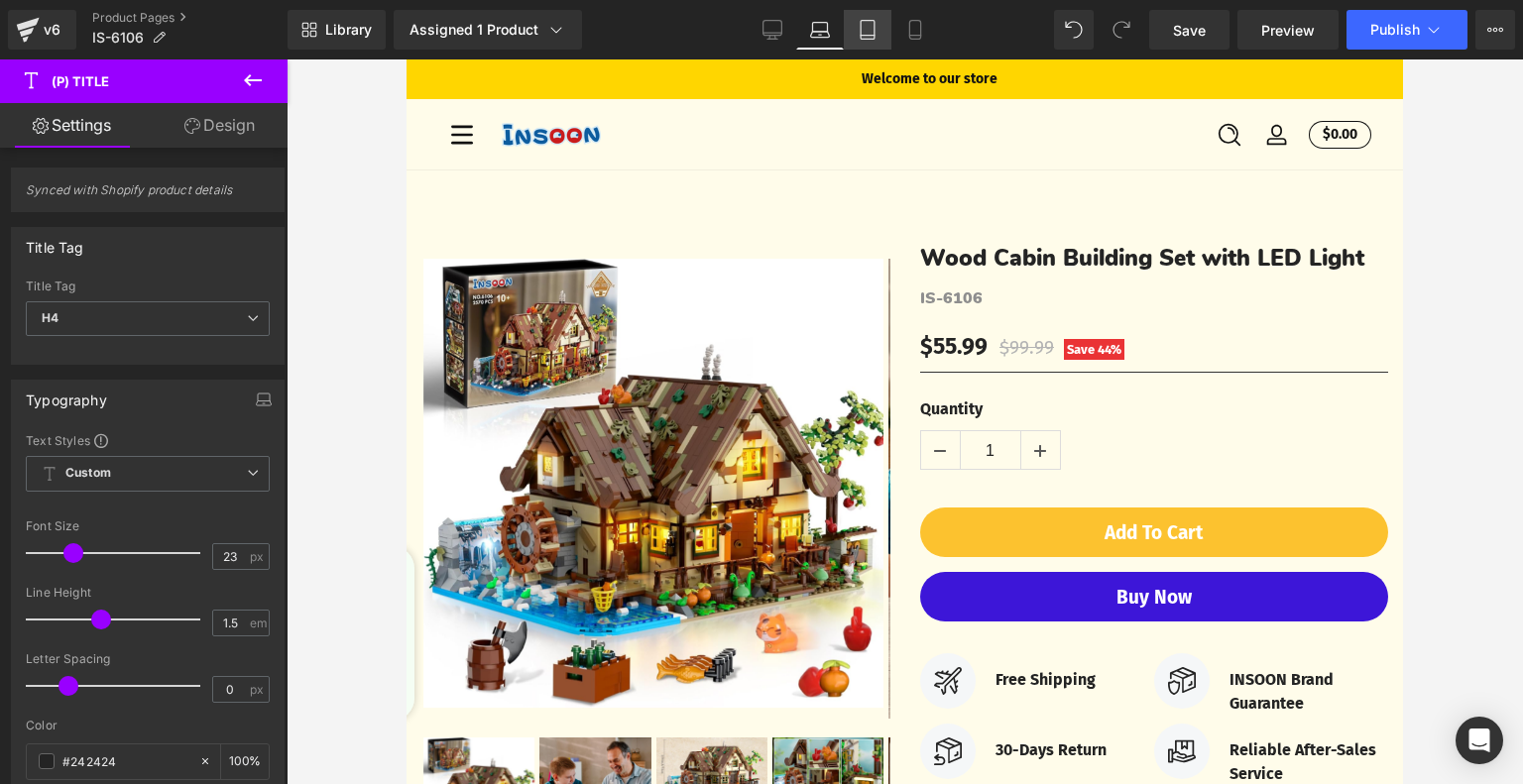 click 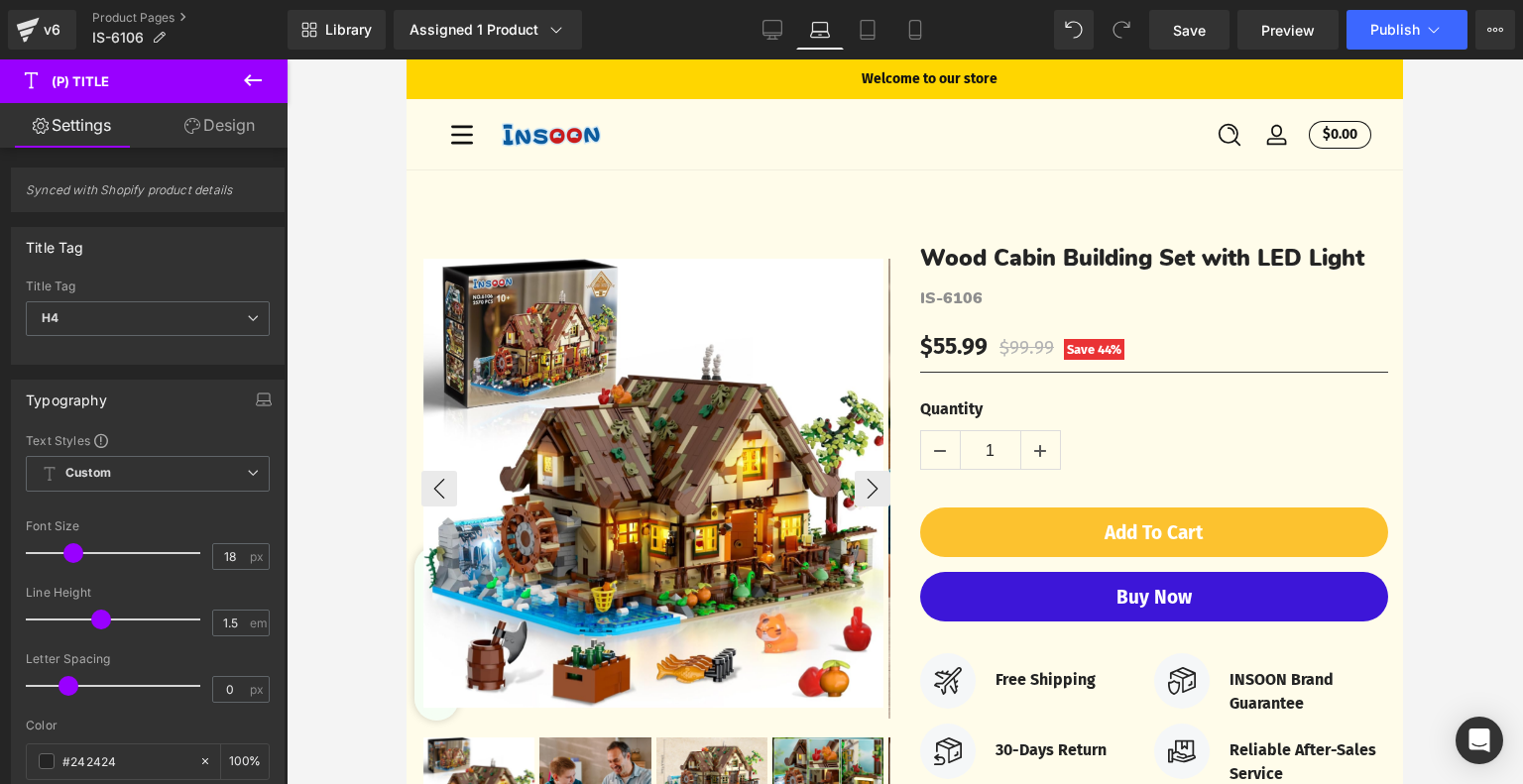 scroll, scrollTop: 18, scrollLeft: 0, axis: vertical 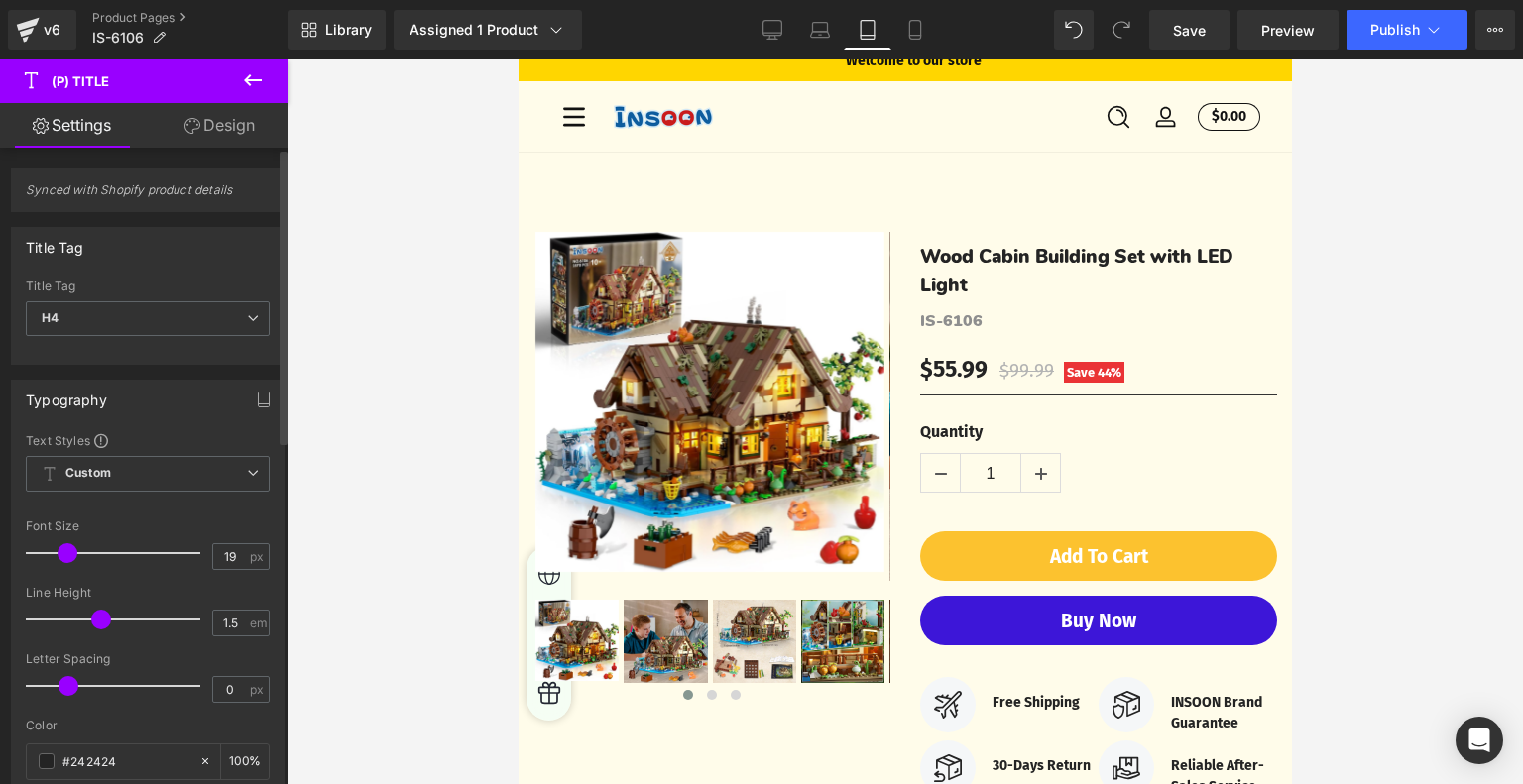 click at bounding box center (67, 553) 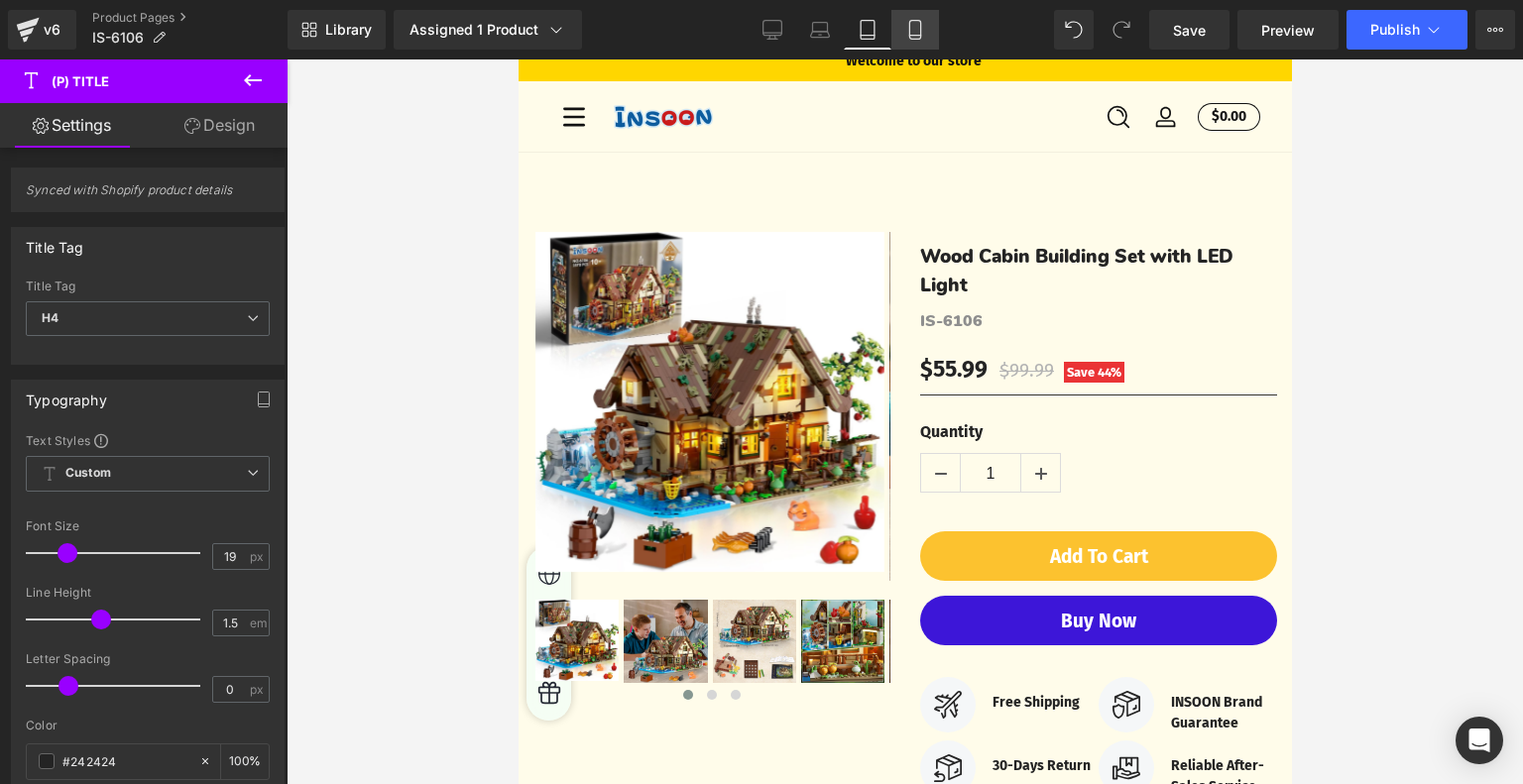 click 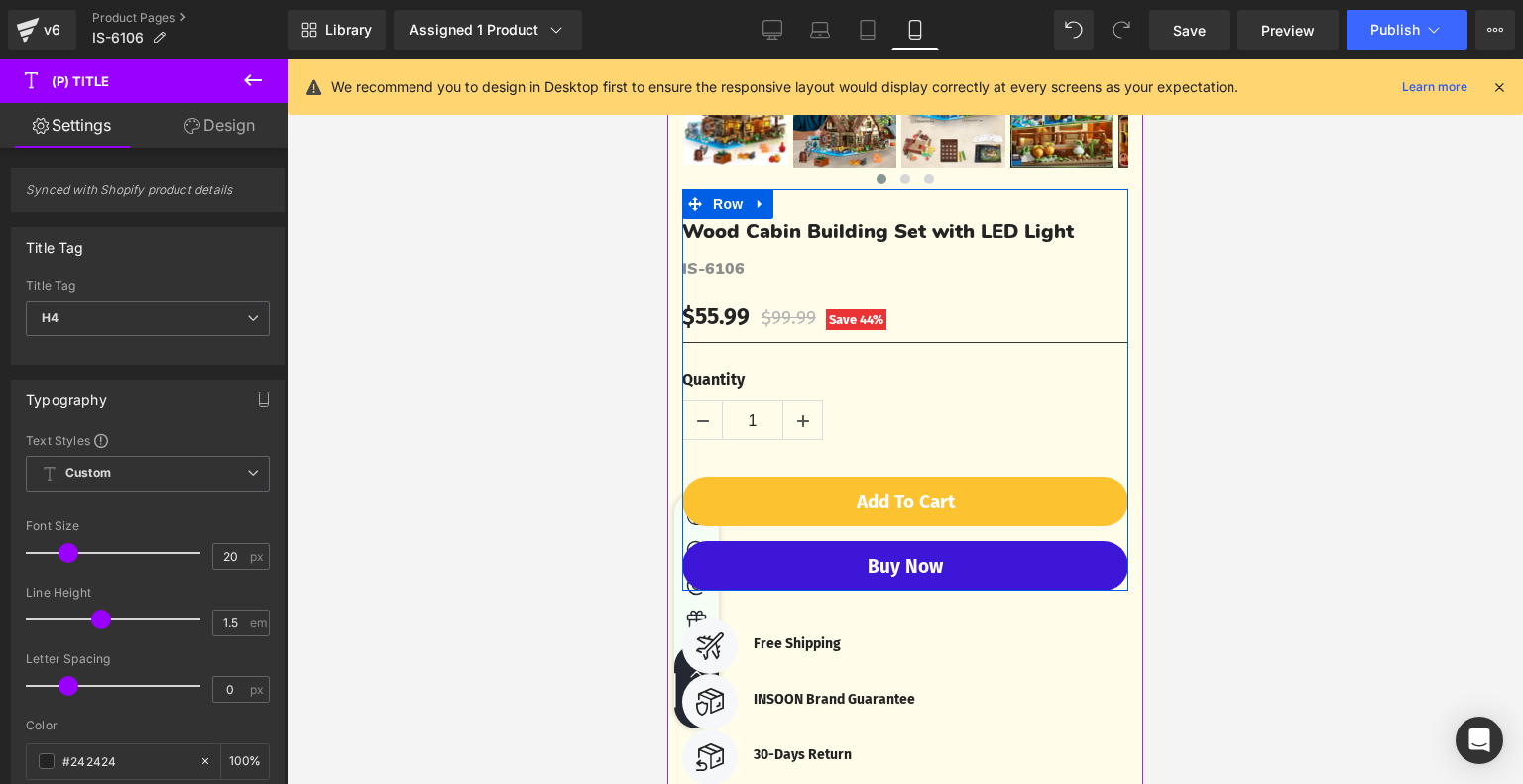 scroll, scrollTop: 791, scrollLeft: 0, axis: vertical 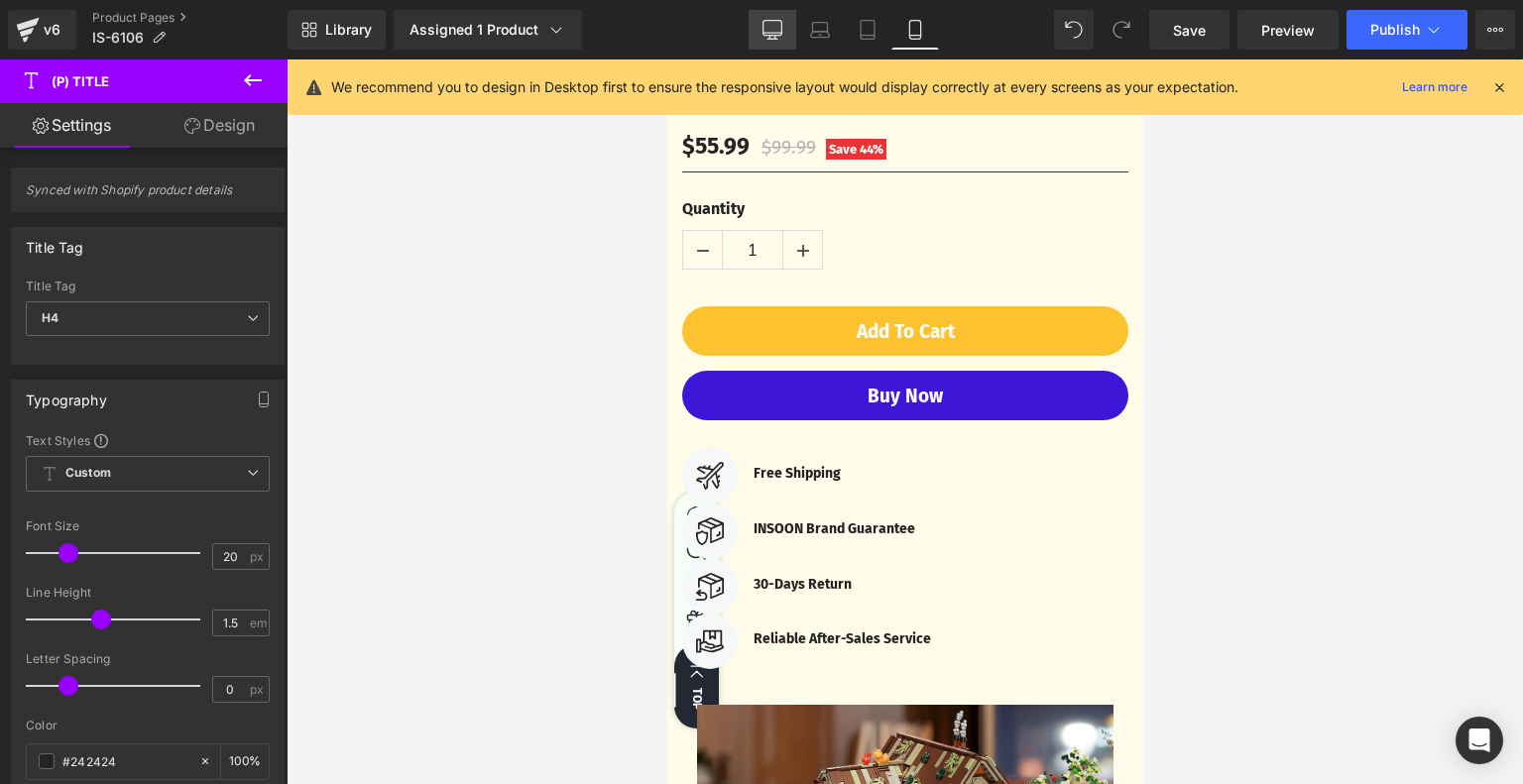 click 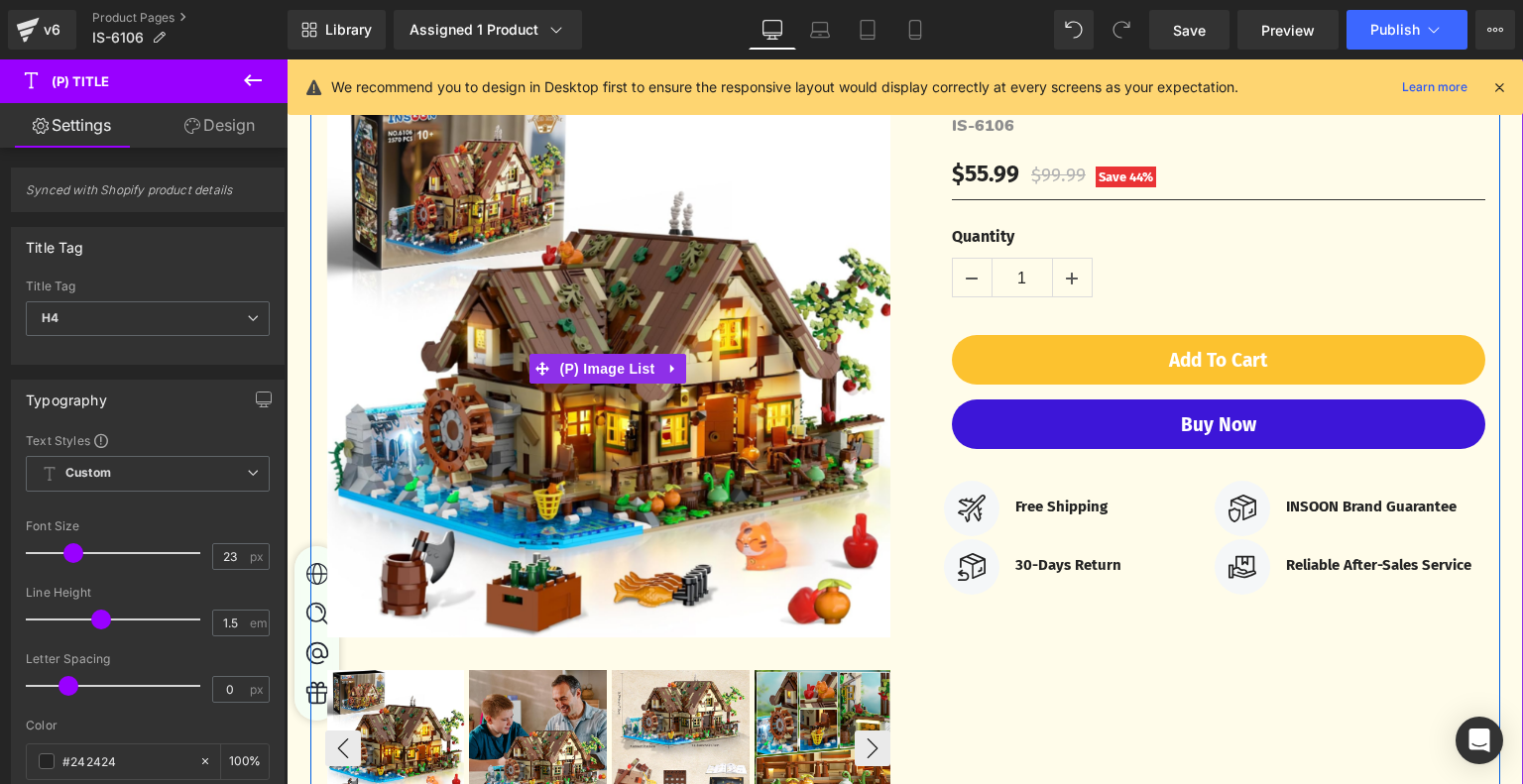 scroll, scrollTop: 396, scrollLeft: 0, axis: vertical 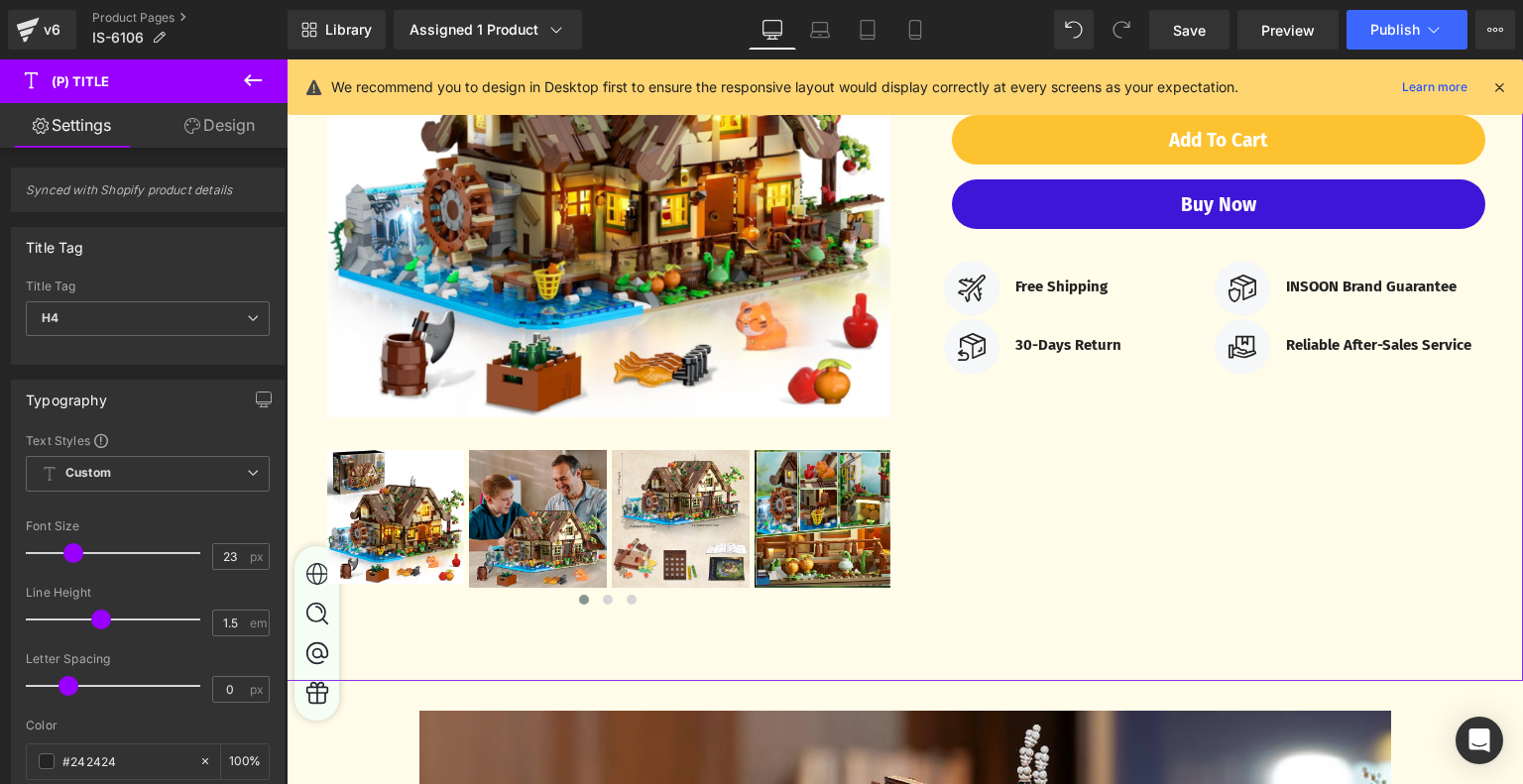 click on "‹ ›" at bounding box center (904, 229) 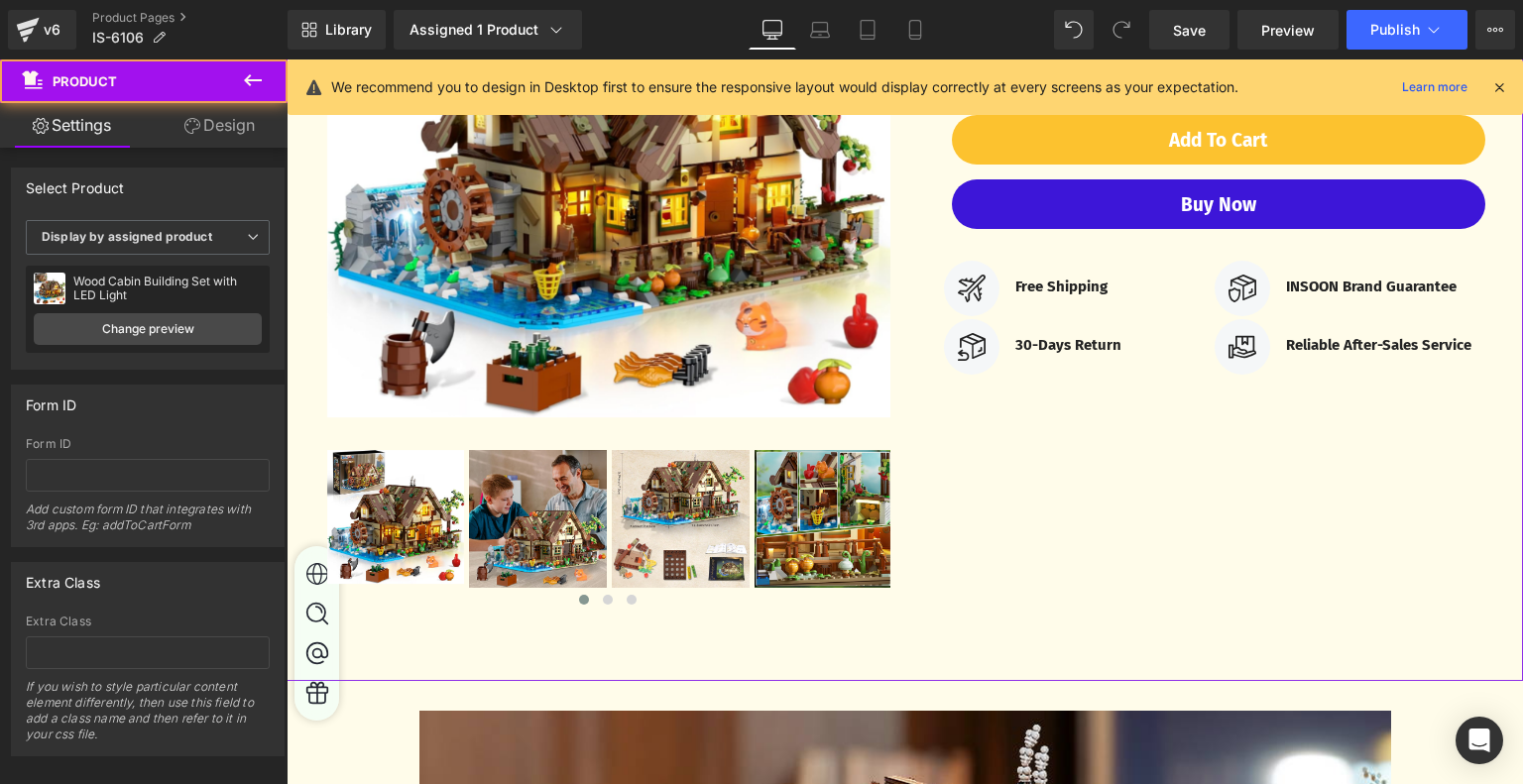 click on "Design" at bounding box center (219, 125) 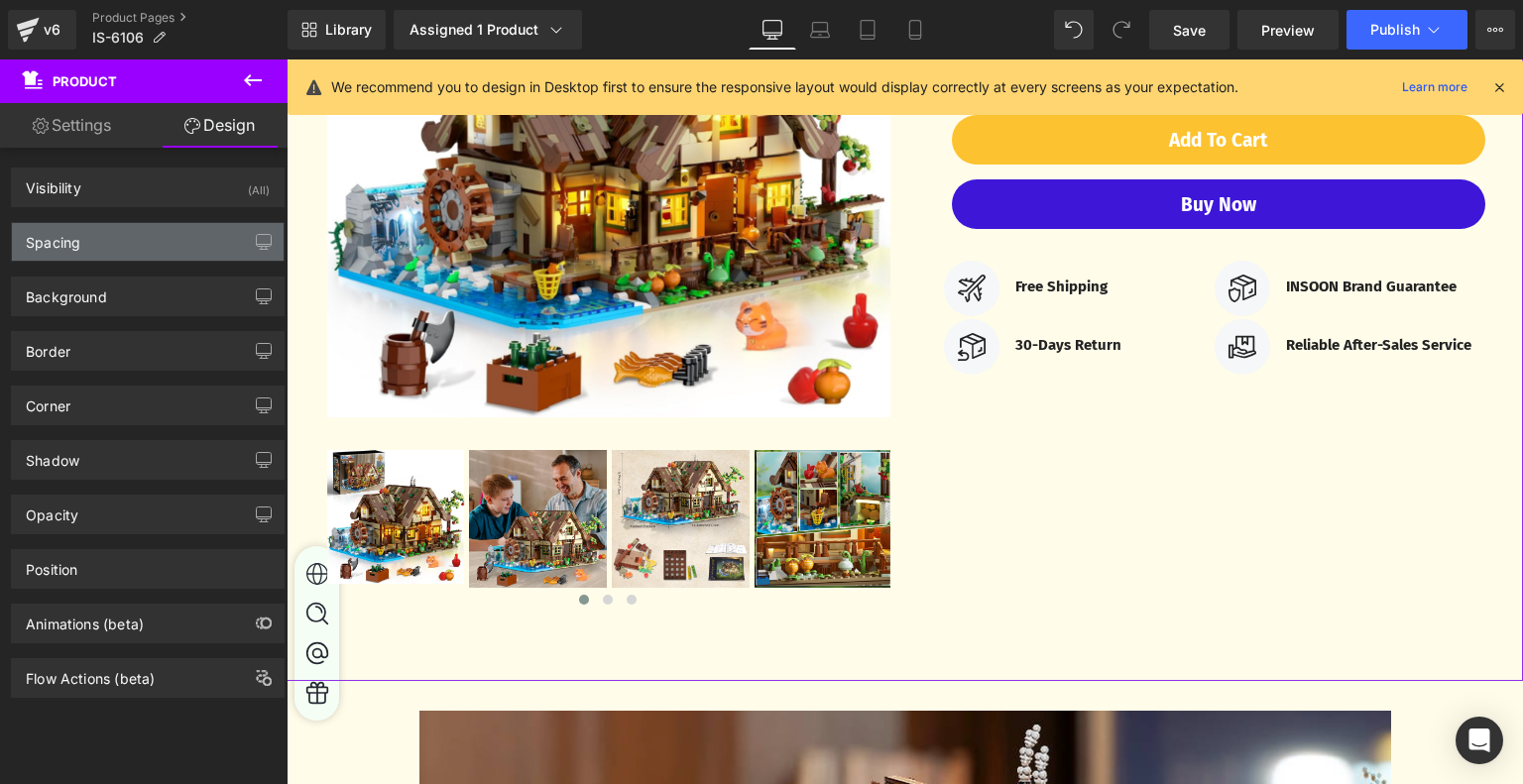 click on "Spacing" at bounding box center [148, 242] 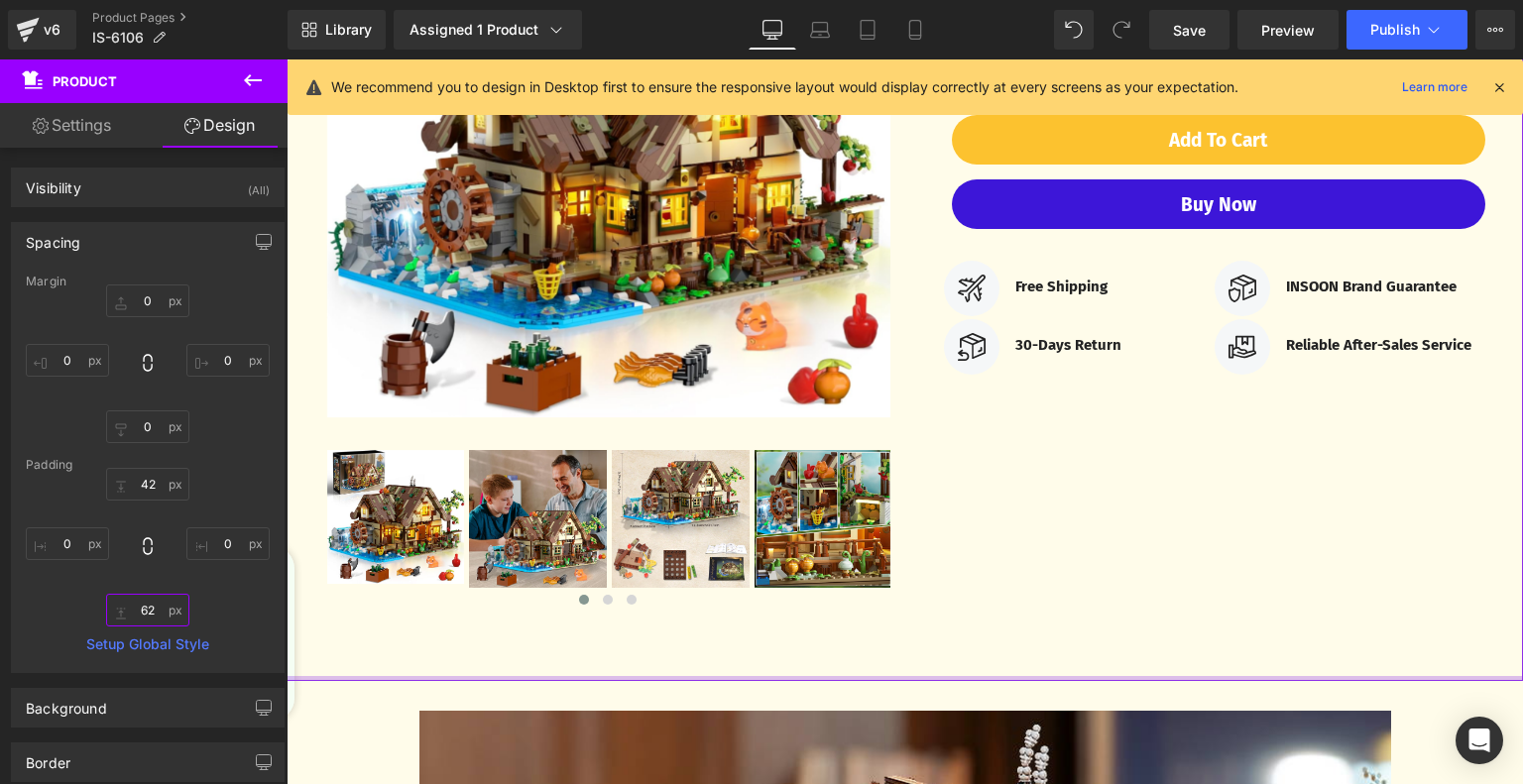 click on "62" at bounding box center (148, 610) 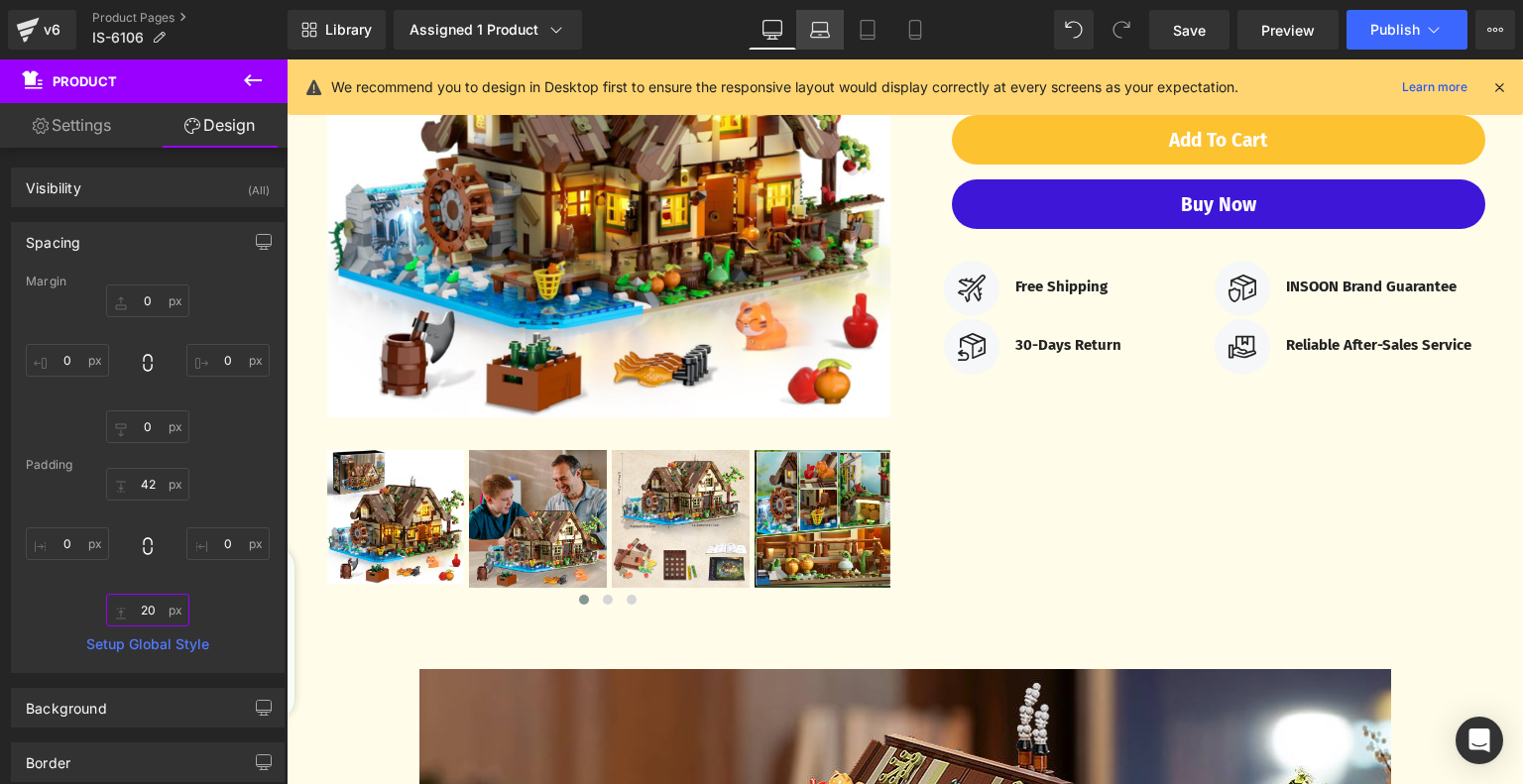 type on "20" 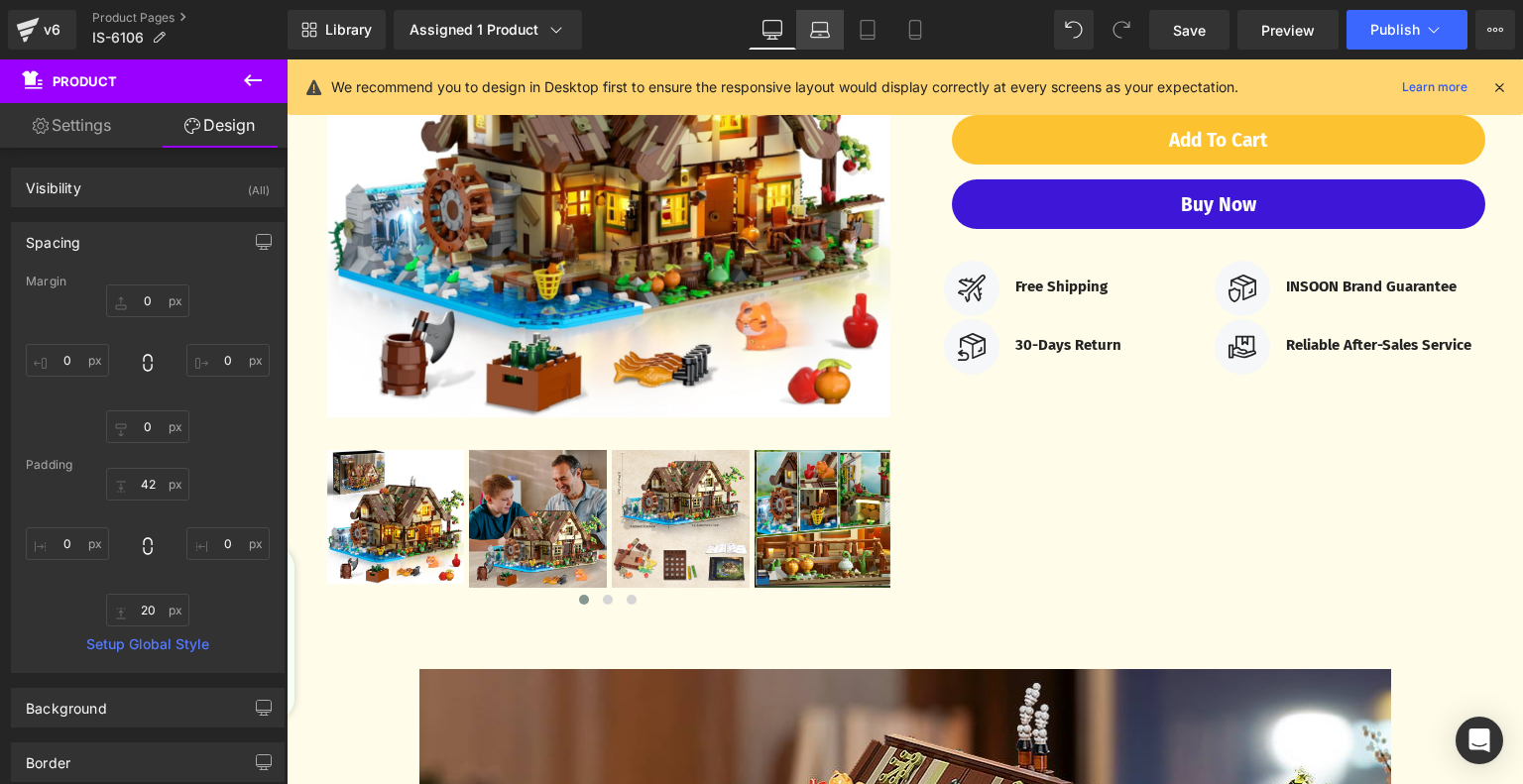 click 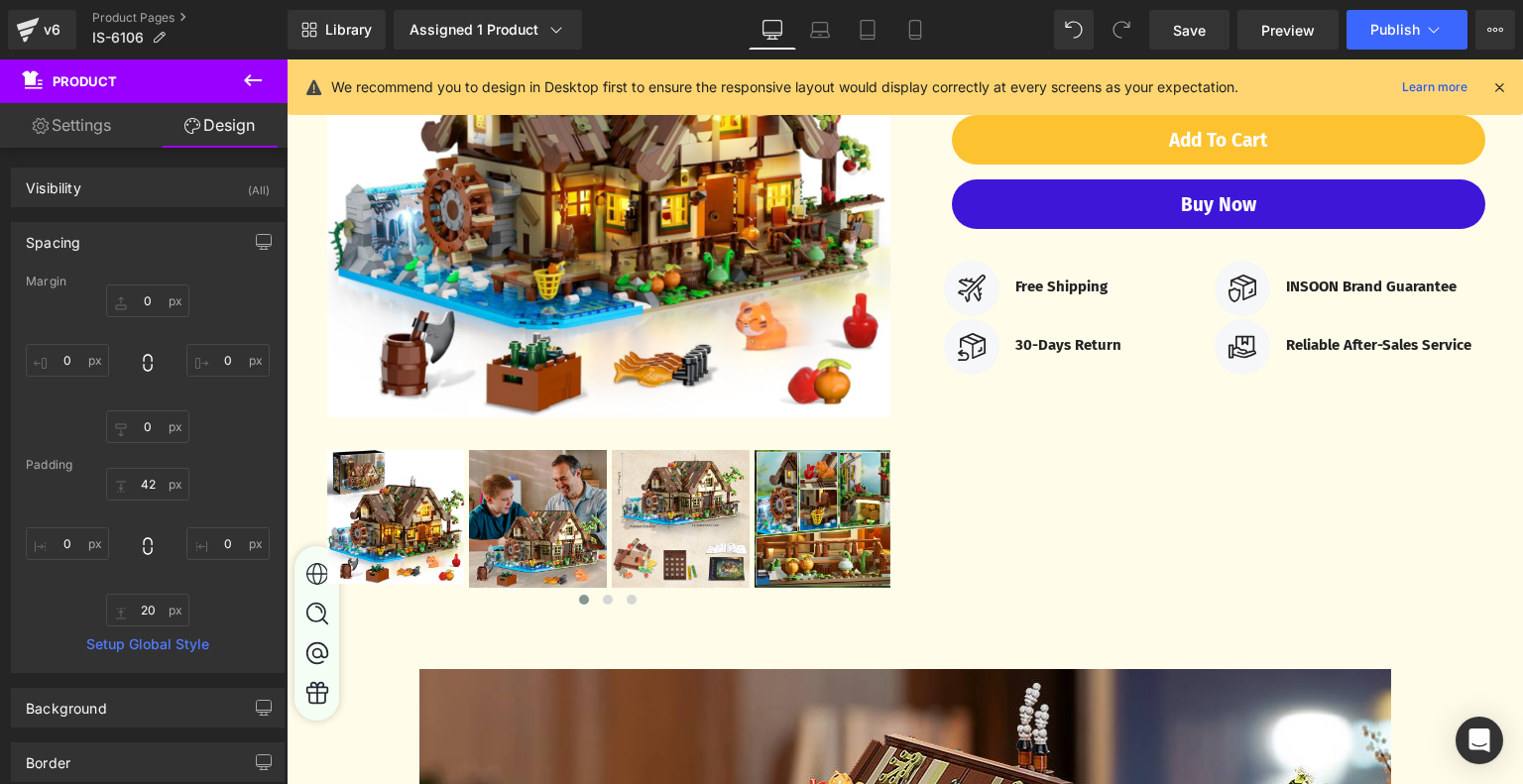 scroll, scrollTop: 0, scrollLeft: 0, axis: both 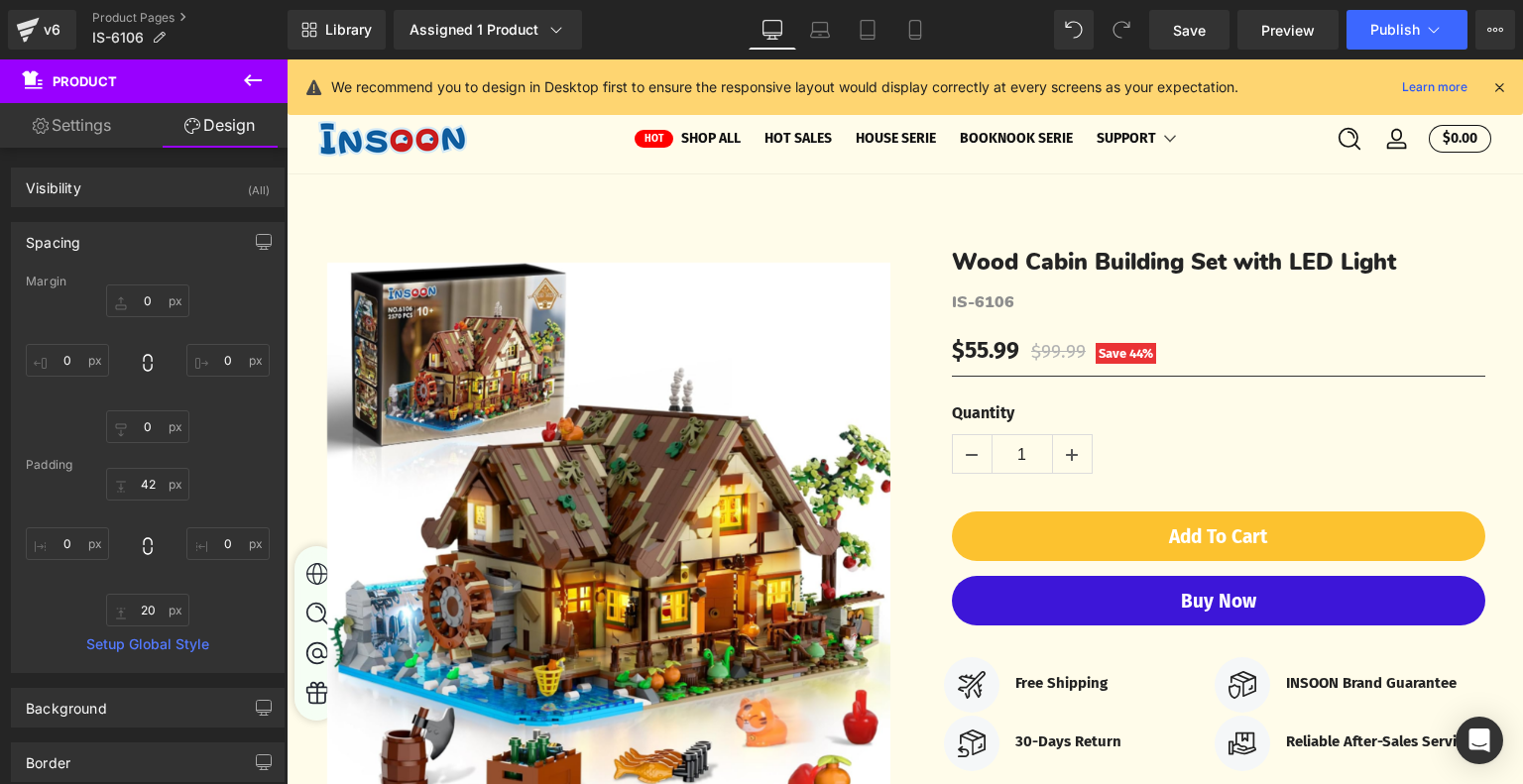 type on "0" 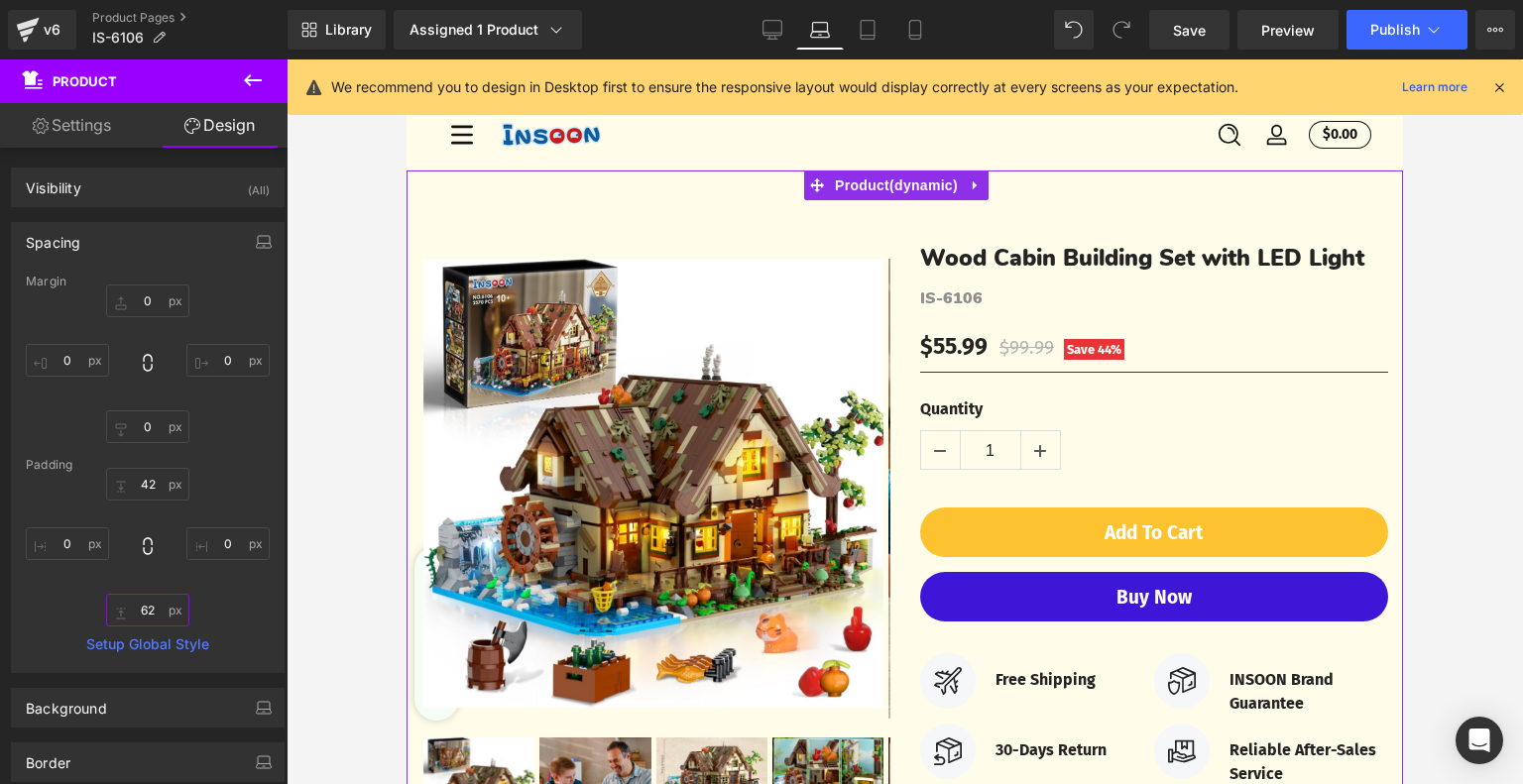 click on "62" at bounding box center [148, 610] 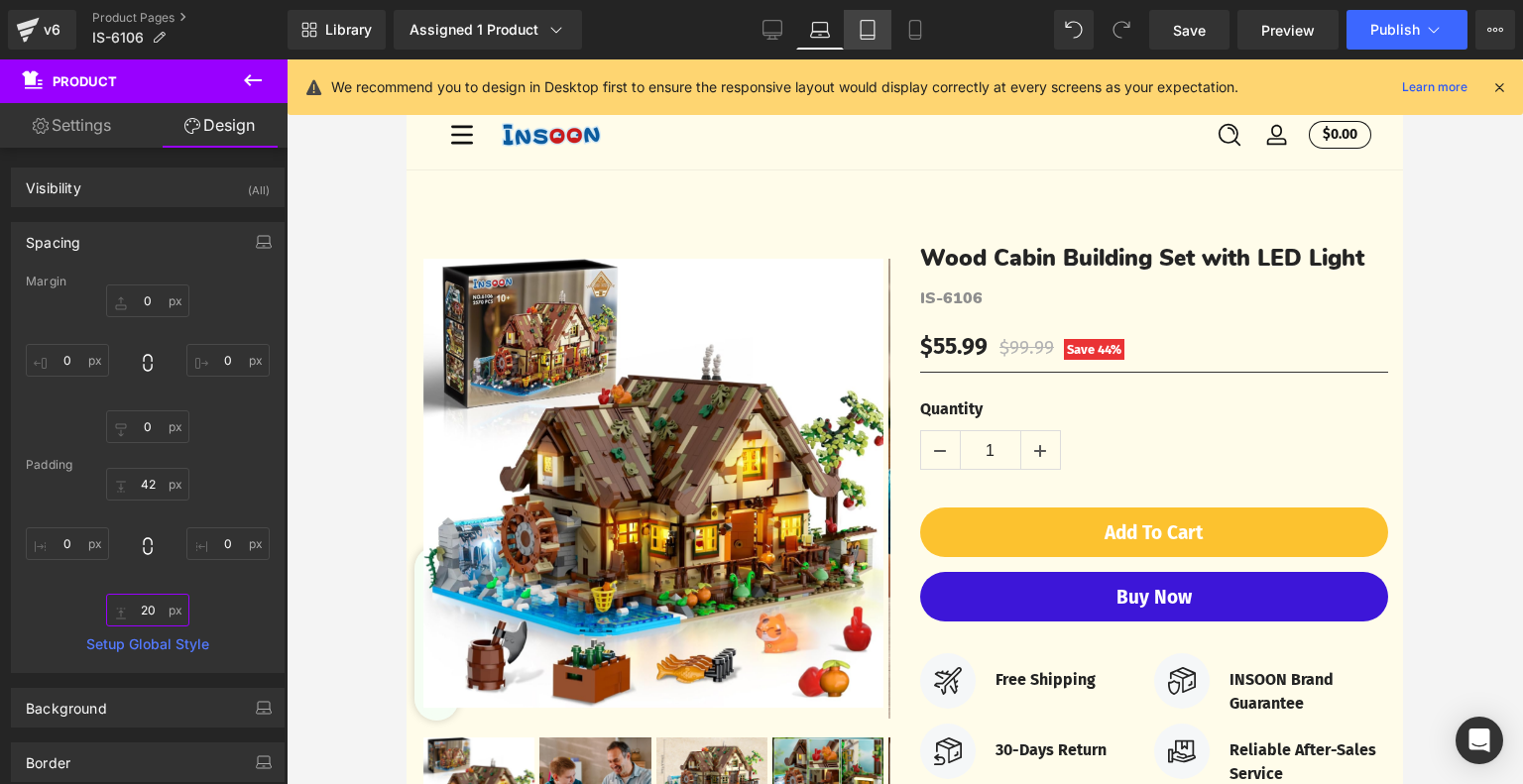 type on "20" 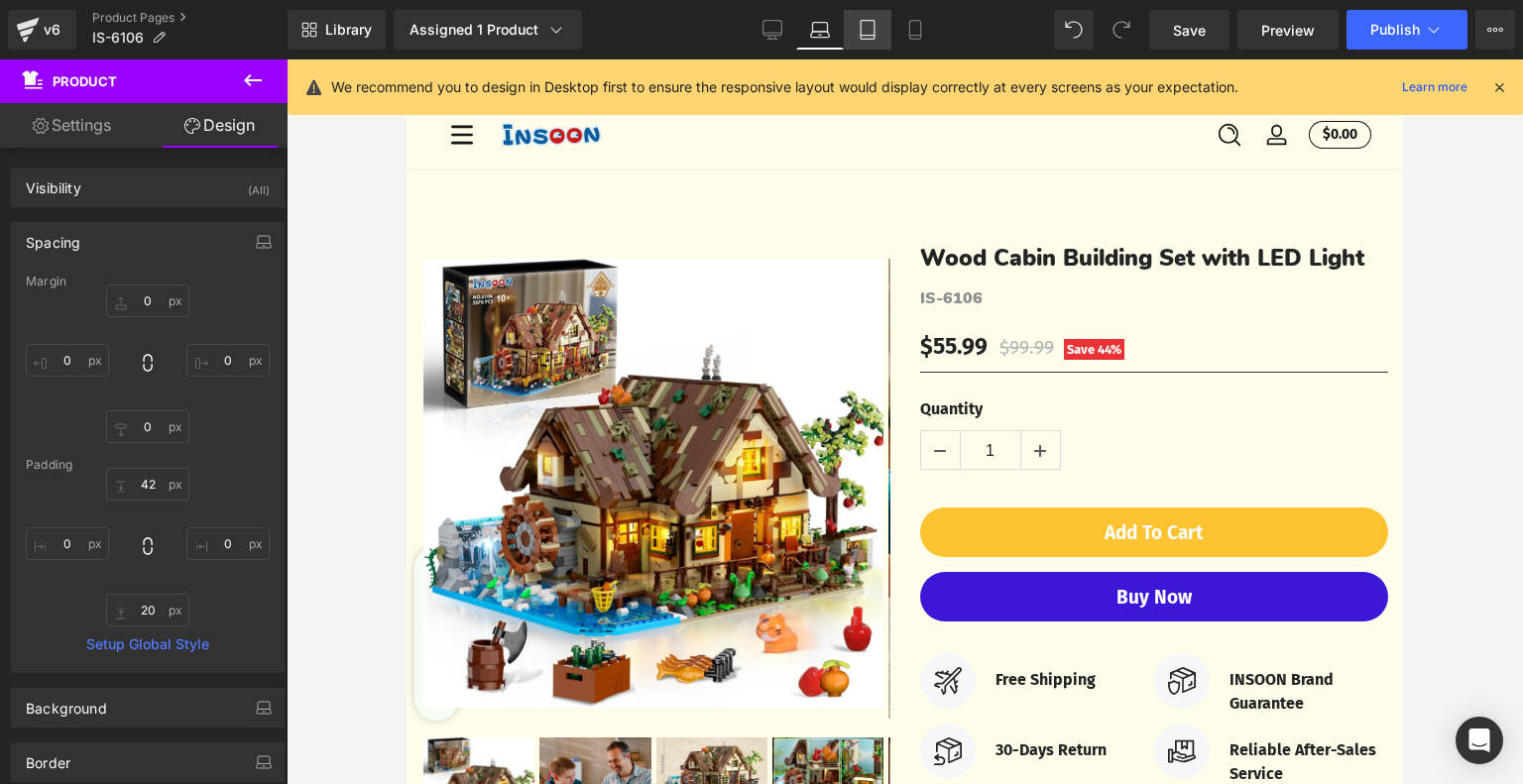 click on "Tablet" at bounding box center [868, 30] 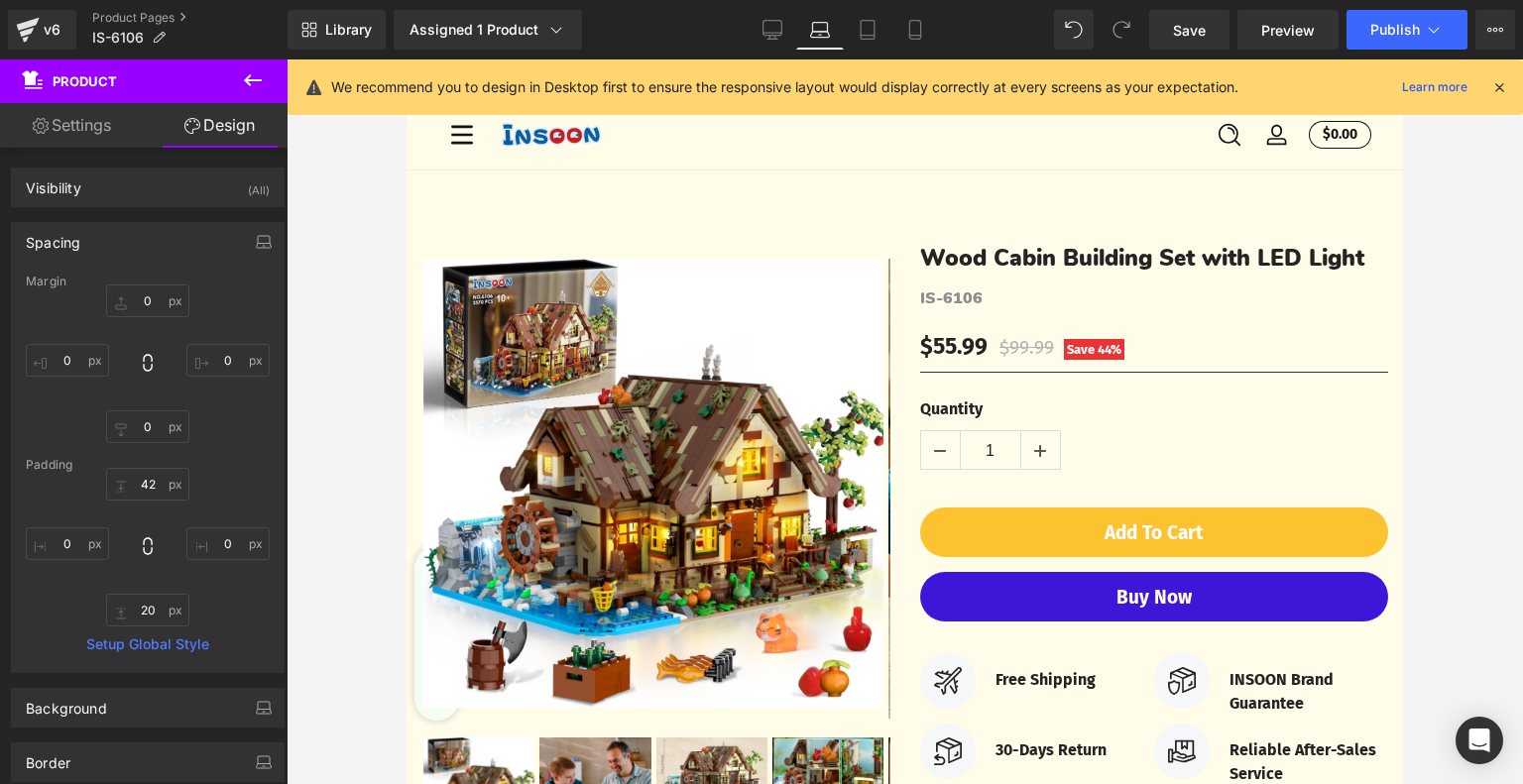 type on "0" 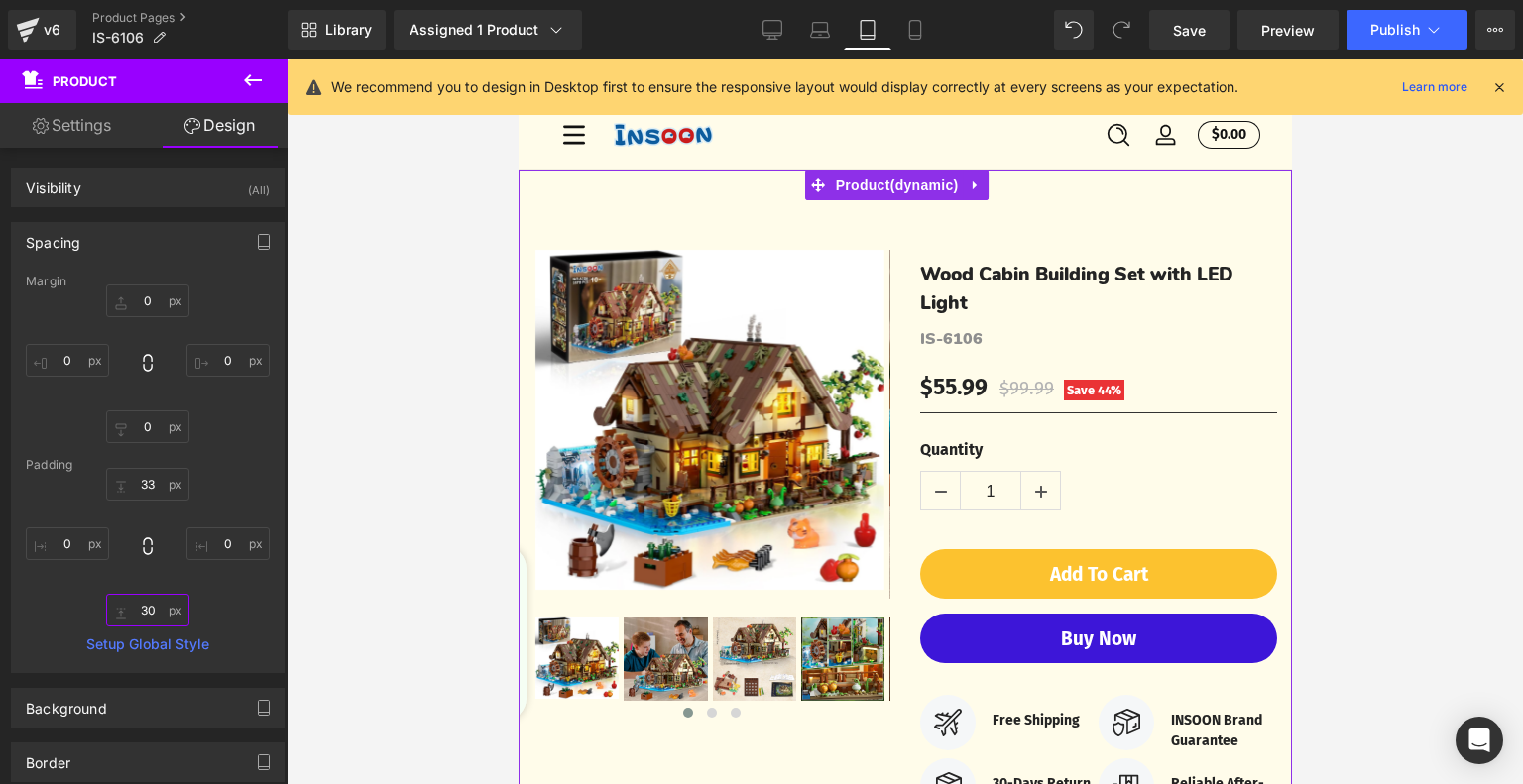 click on "30" at bounding box center (148, 610) 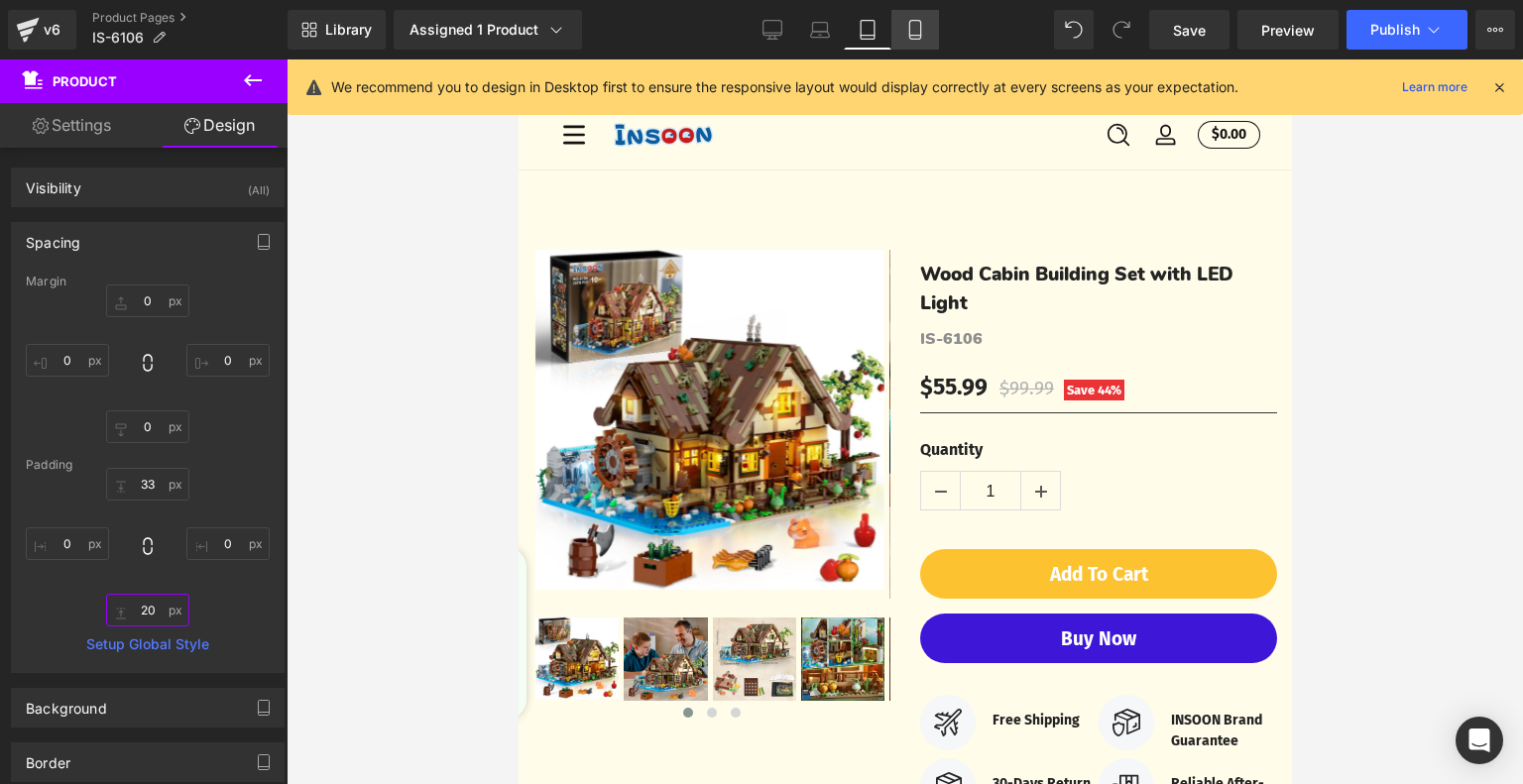 type on "20" 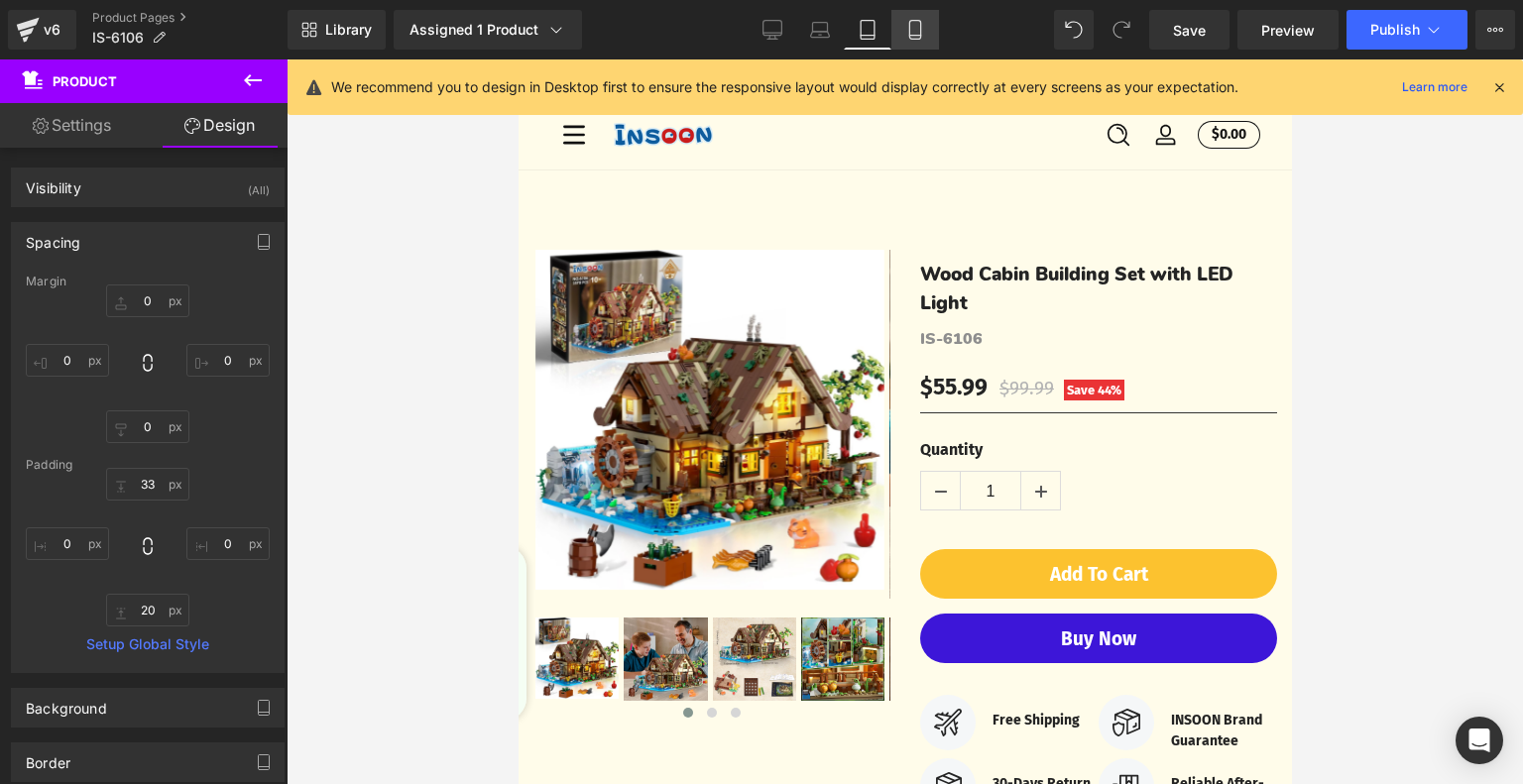 click on "Mobile" at bounding box center [915, 30] 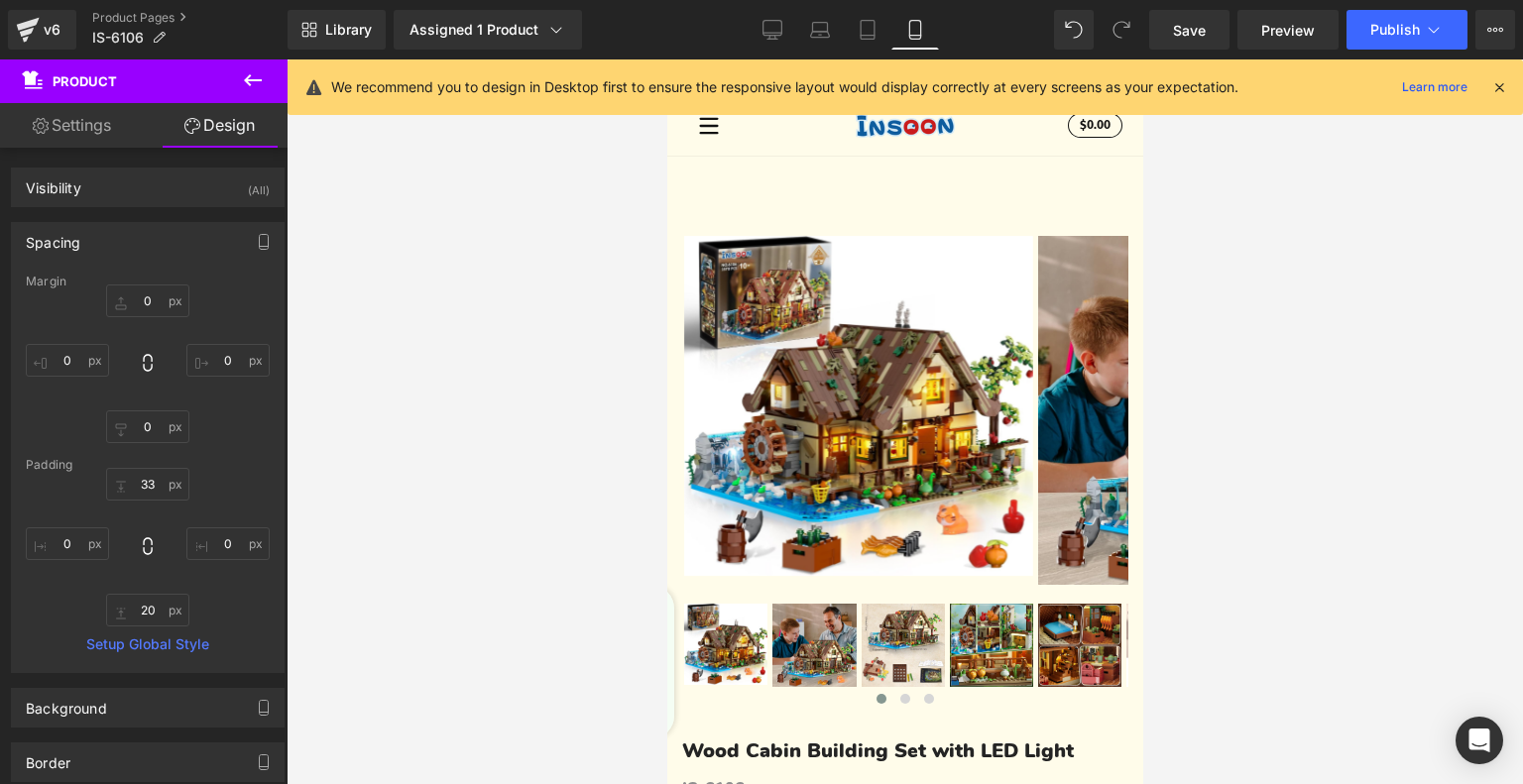 type on "0" 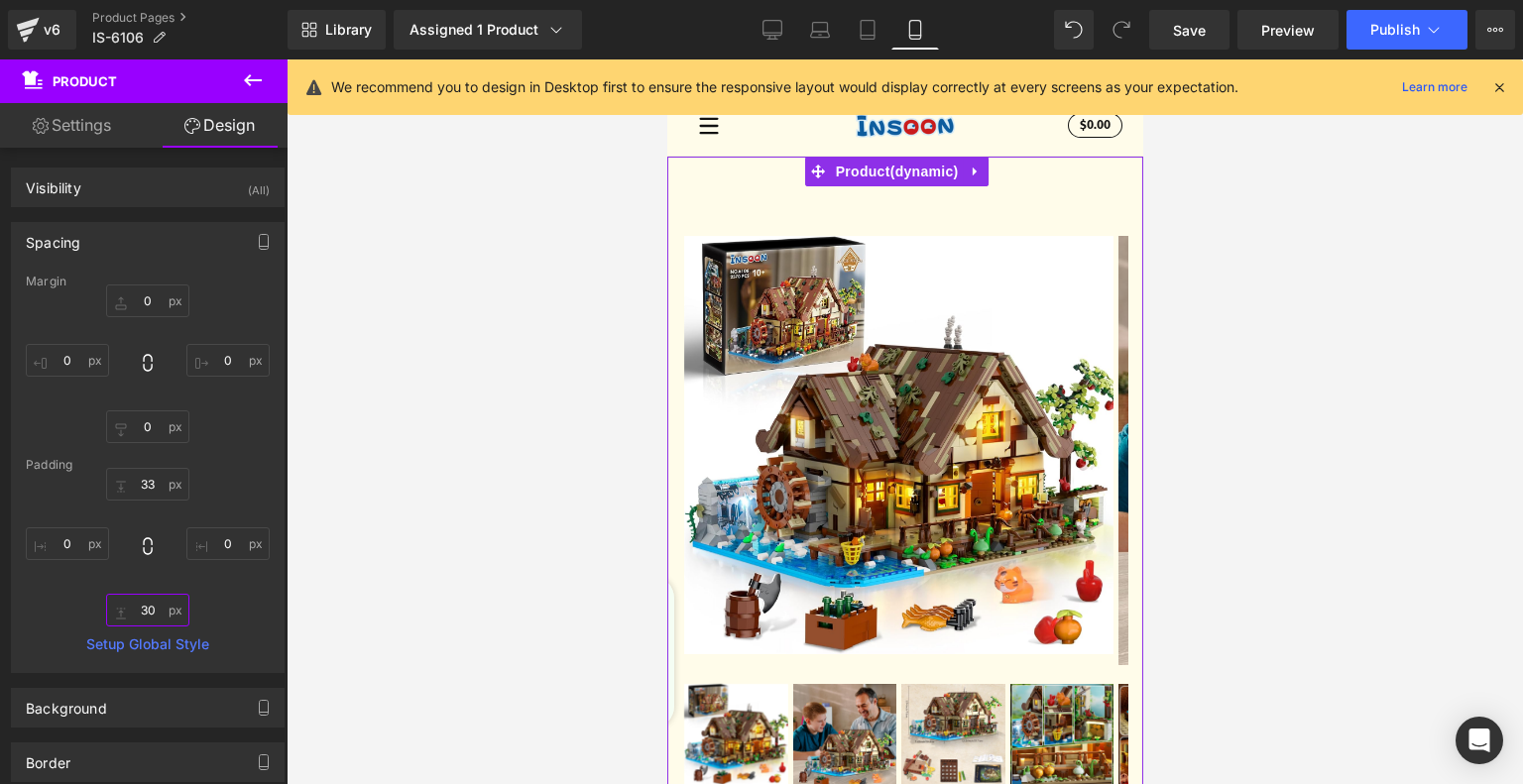 click on "30" at bounding box center [148, 610] 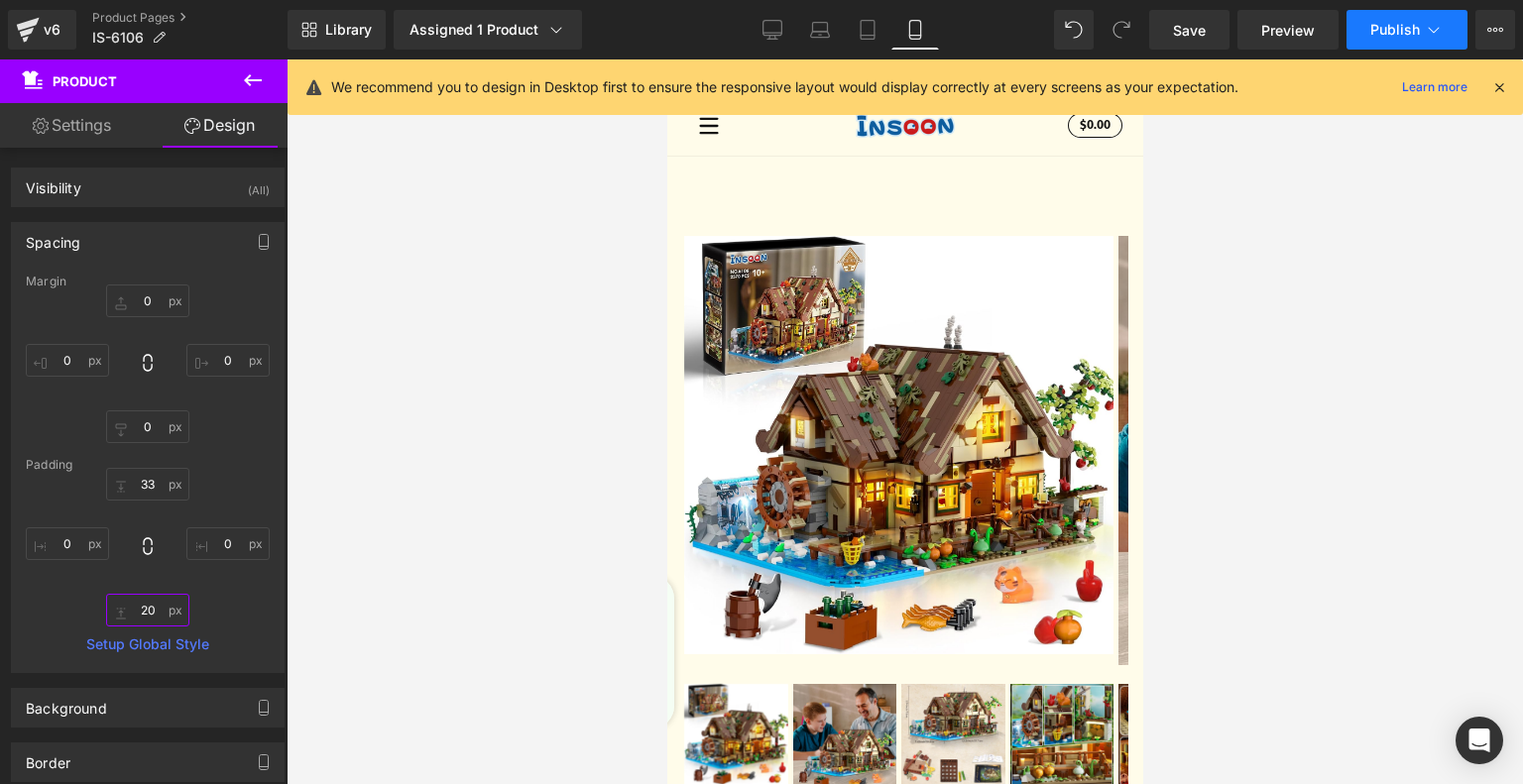 type on "20" 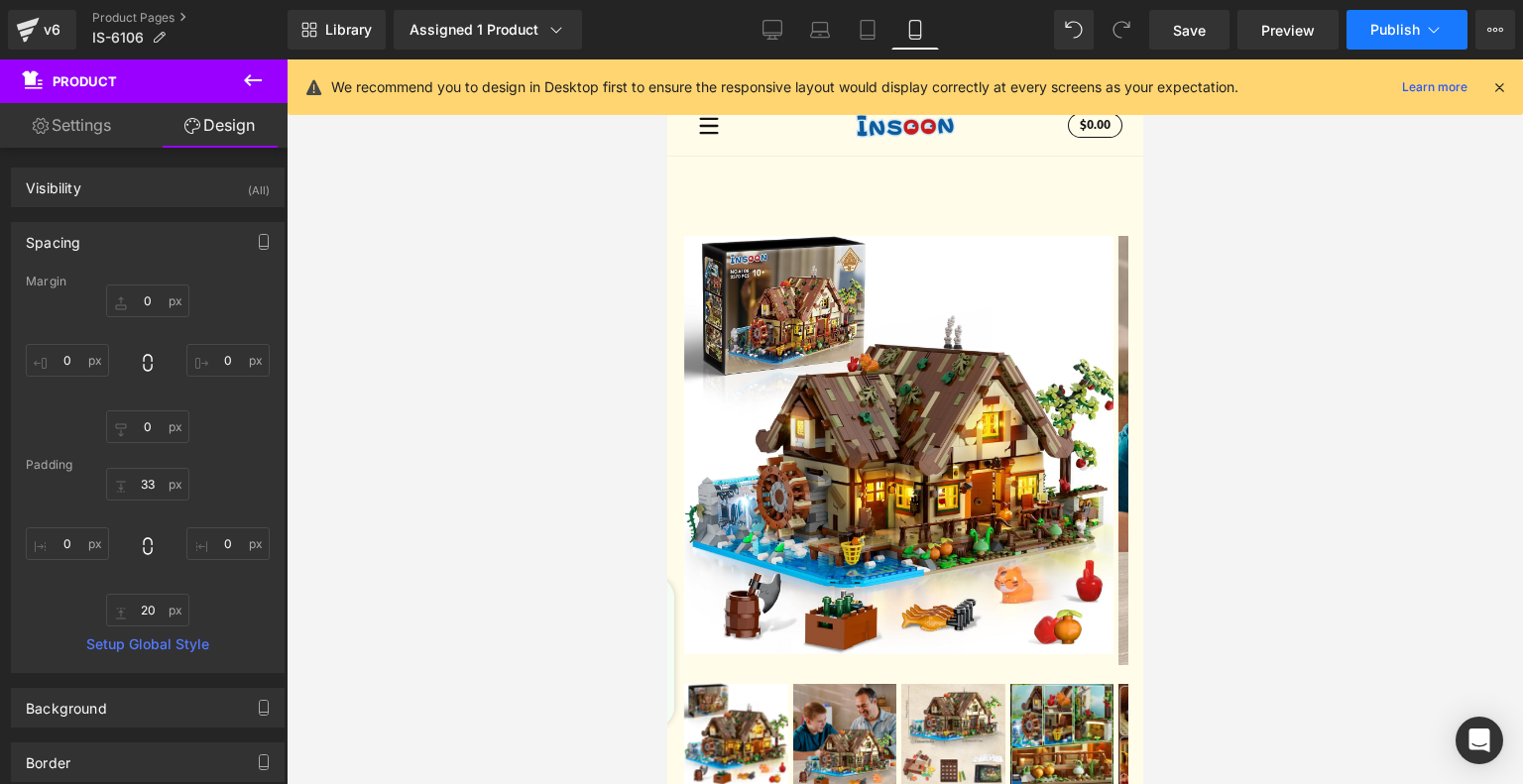 click 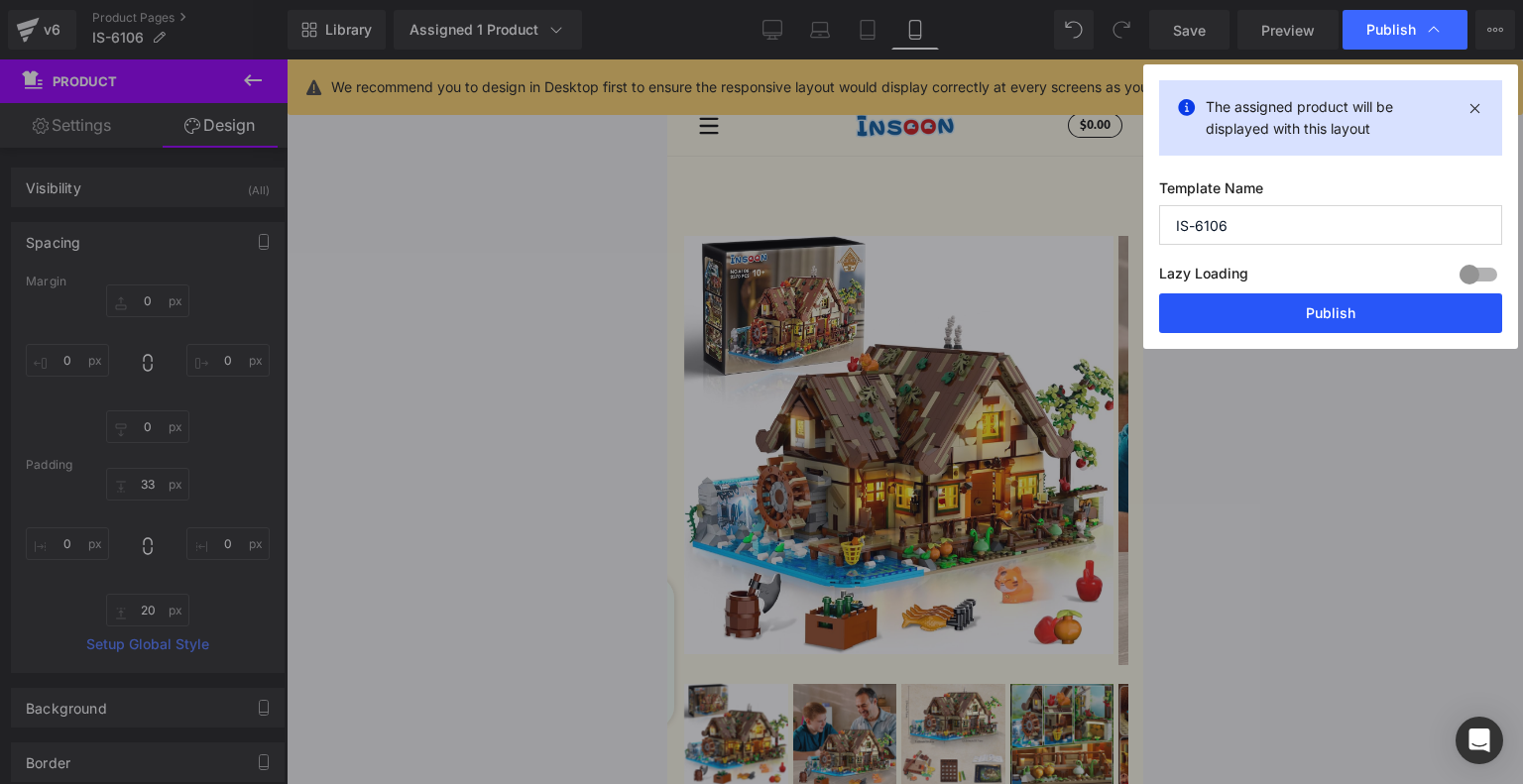 click on "Publish" at bounding box center (1331, 313) 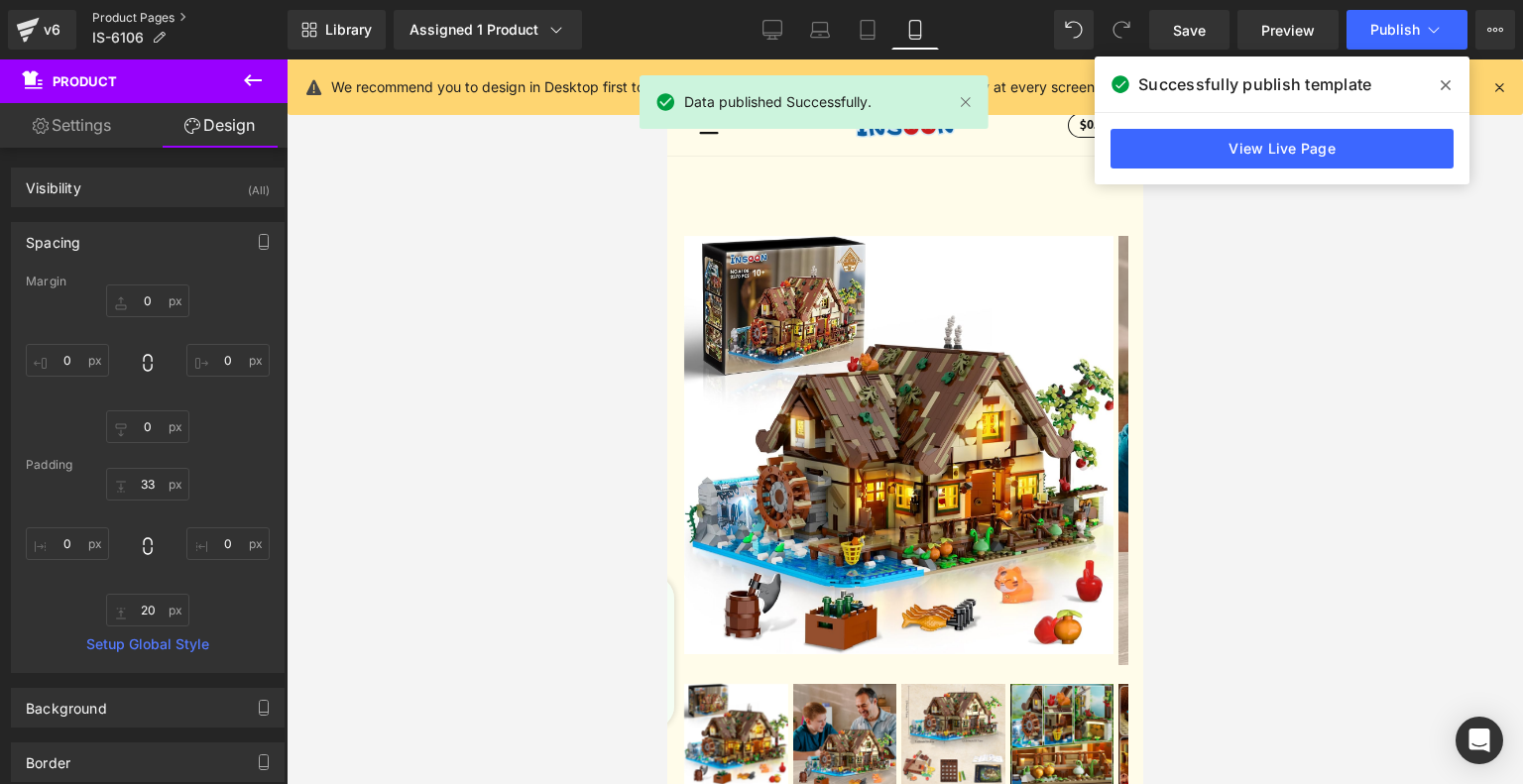 click on "Product Pages" at bounding box center (189, 18) 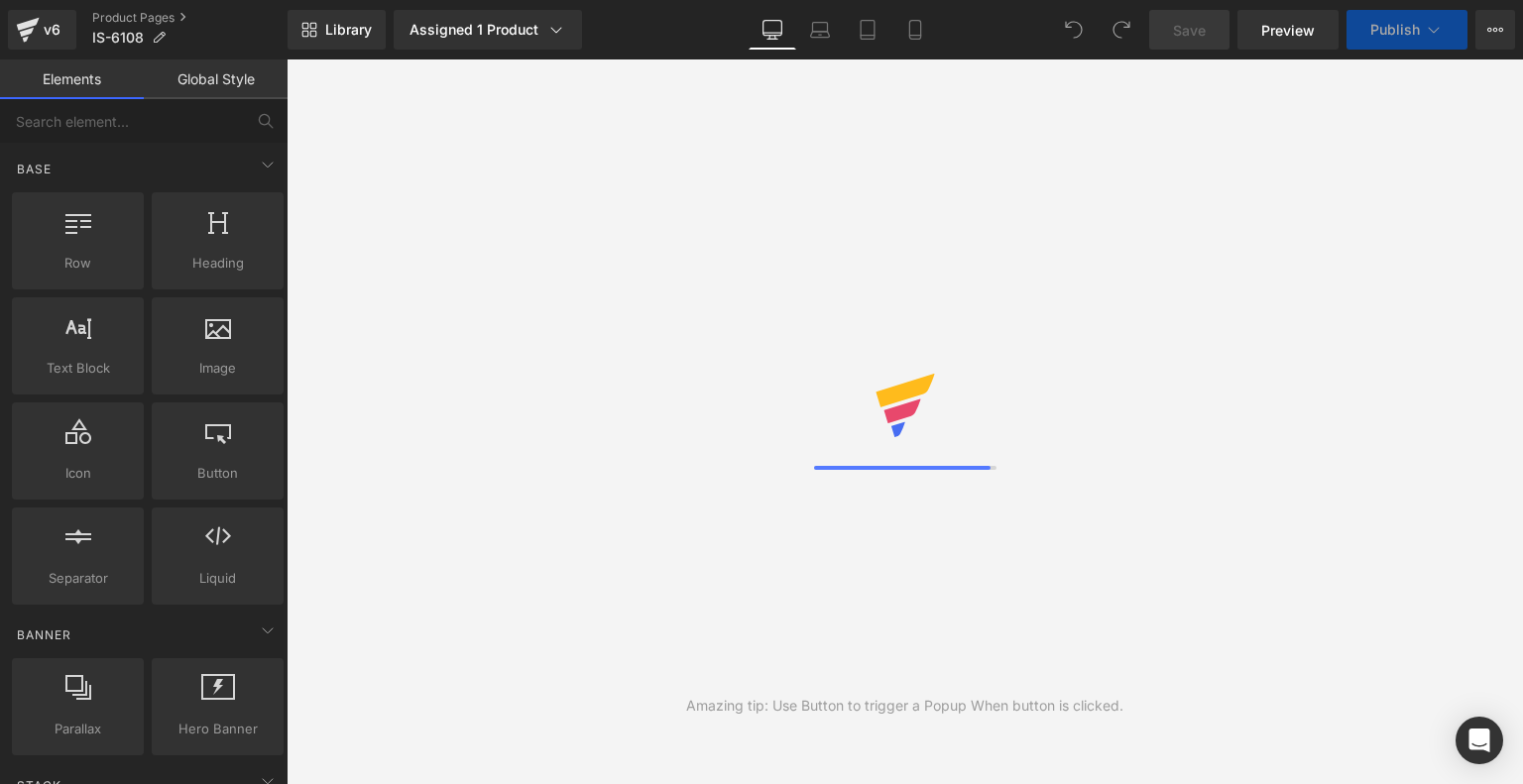 scroll, scrollTop: 0, scrollLeft: 0, axis: both 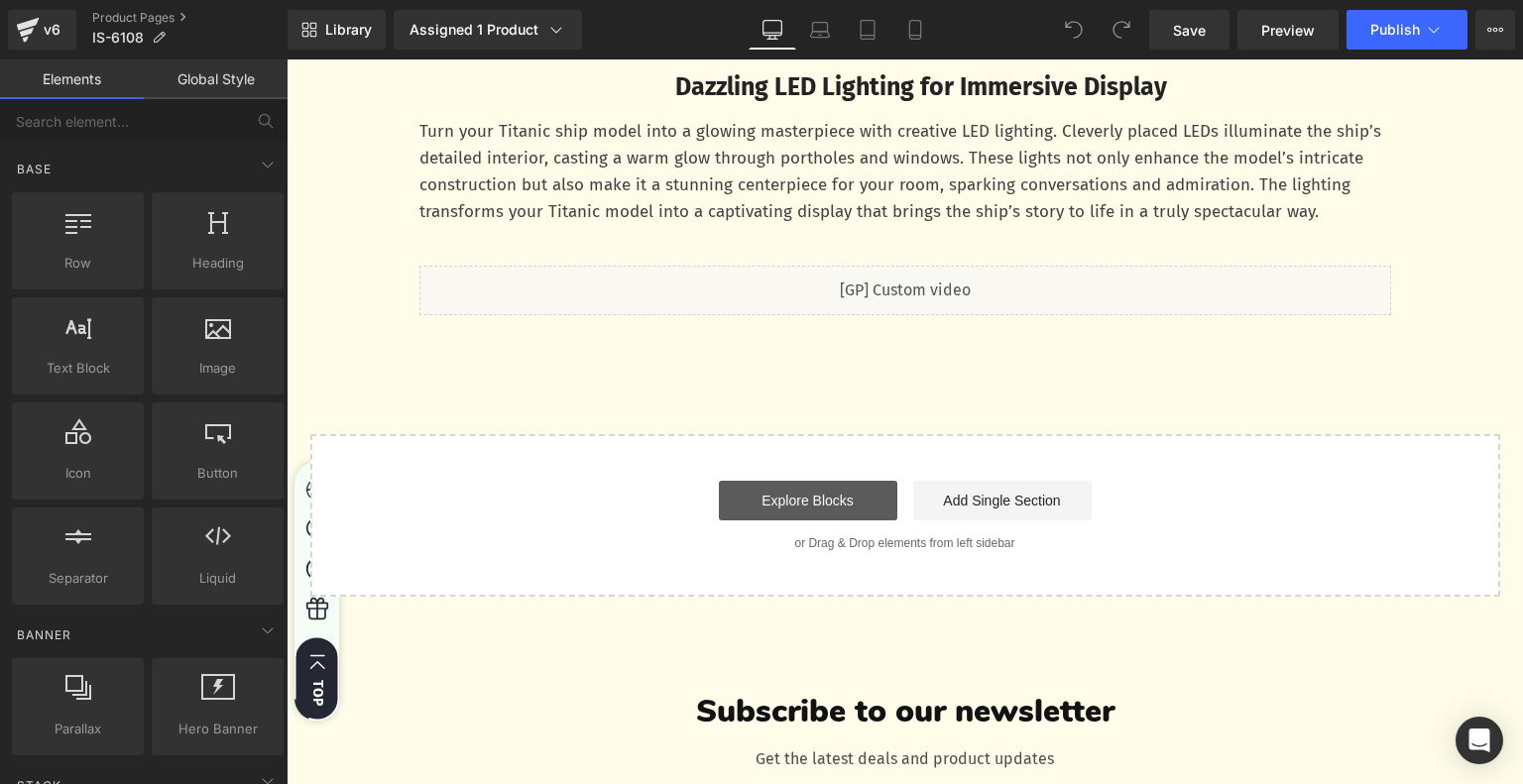click on "Explore Blocks" at bounding box center (808, 501) 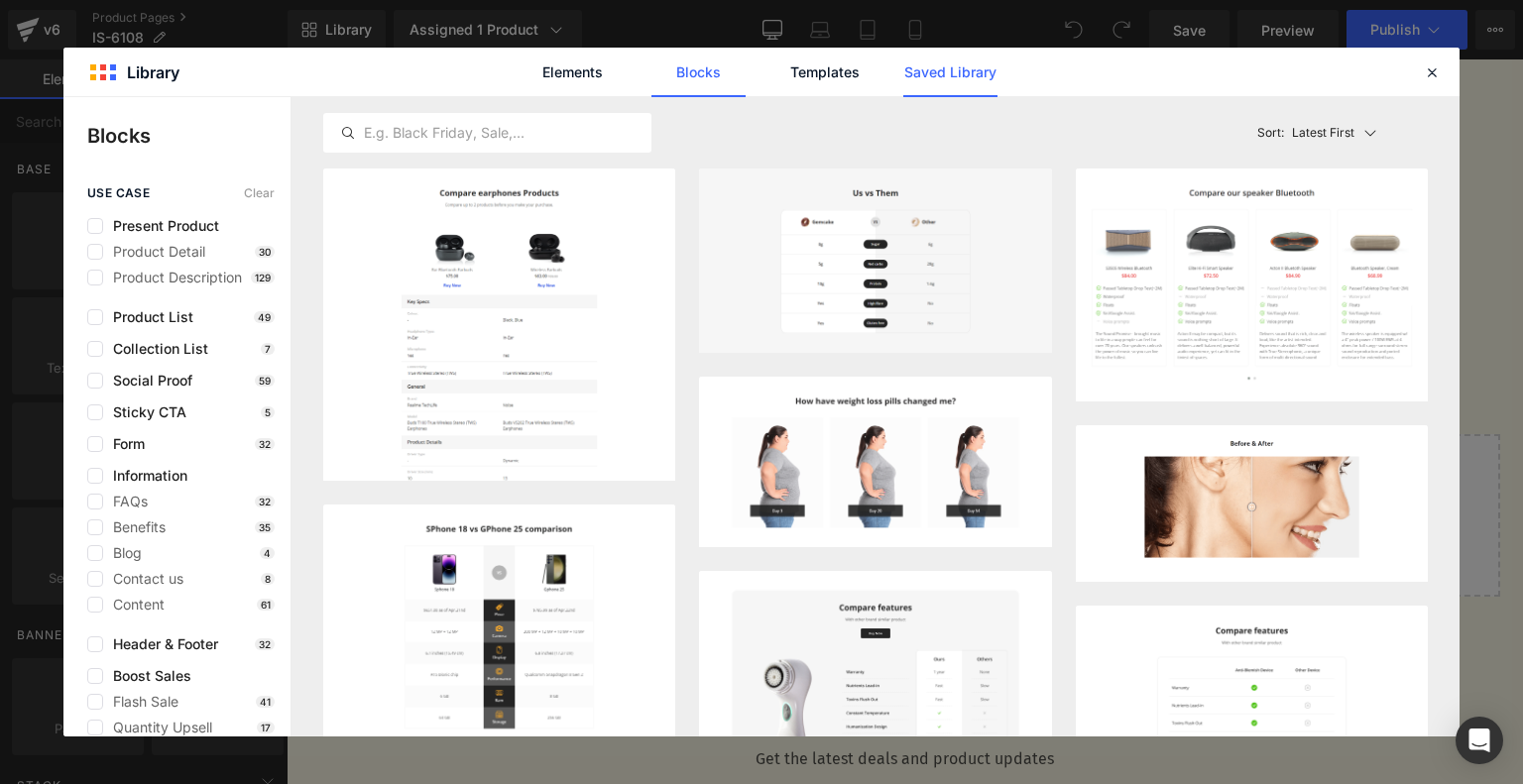 click on "Saved Library" 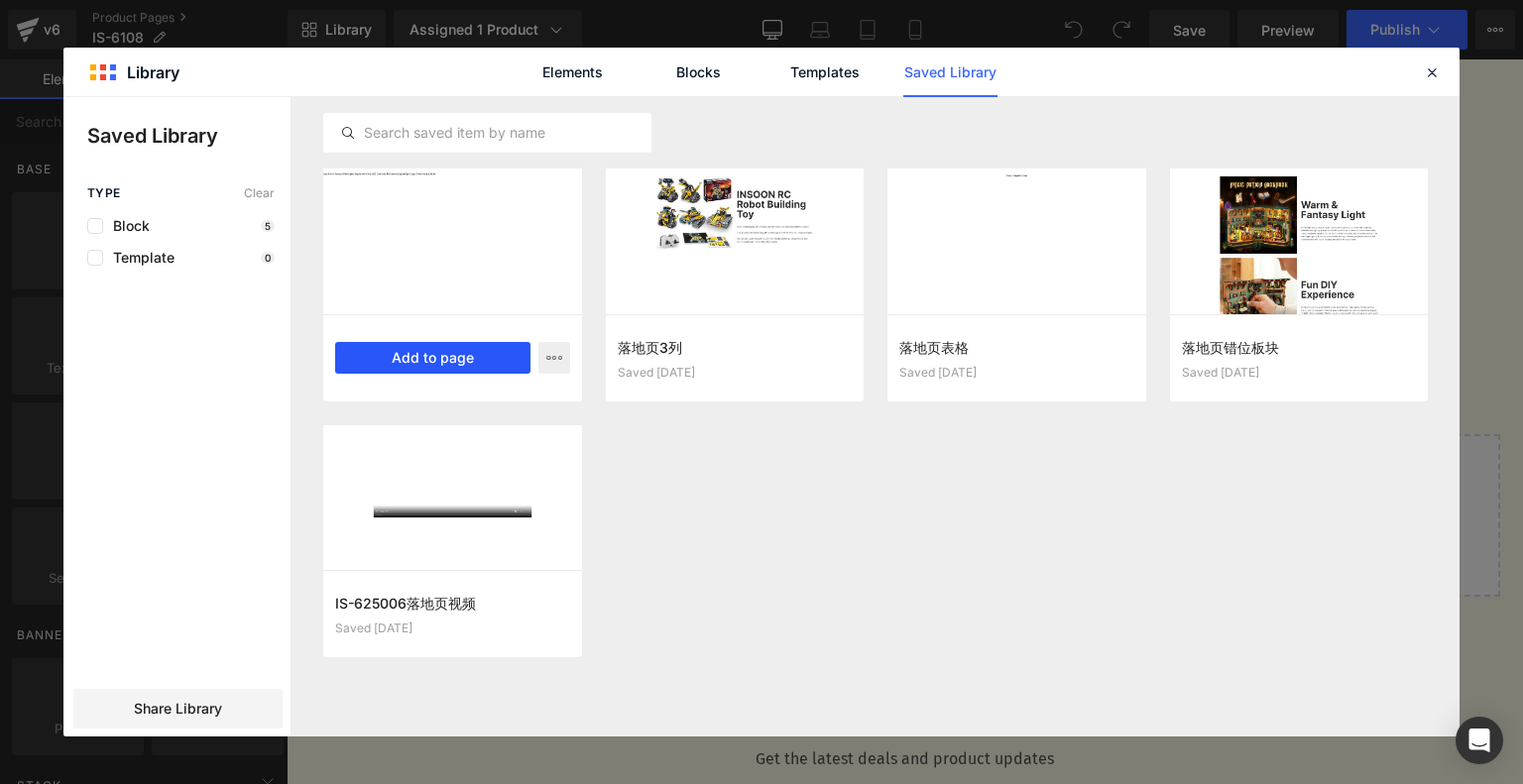click on "Add to page" at bounding box center (432, 358) 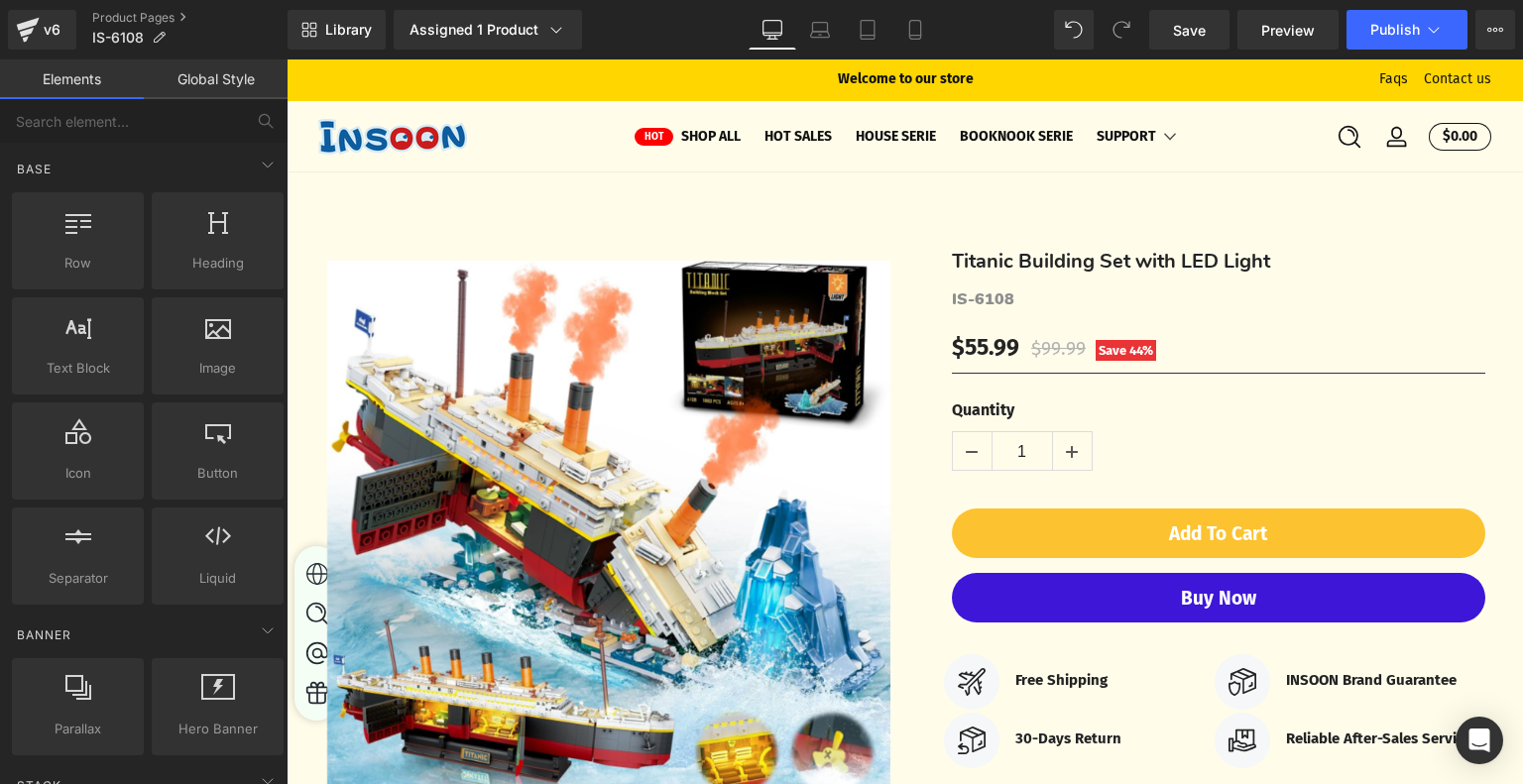 scroll, scrollTop: 0, scrollLeft: 0, axis: both 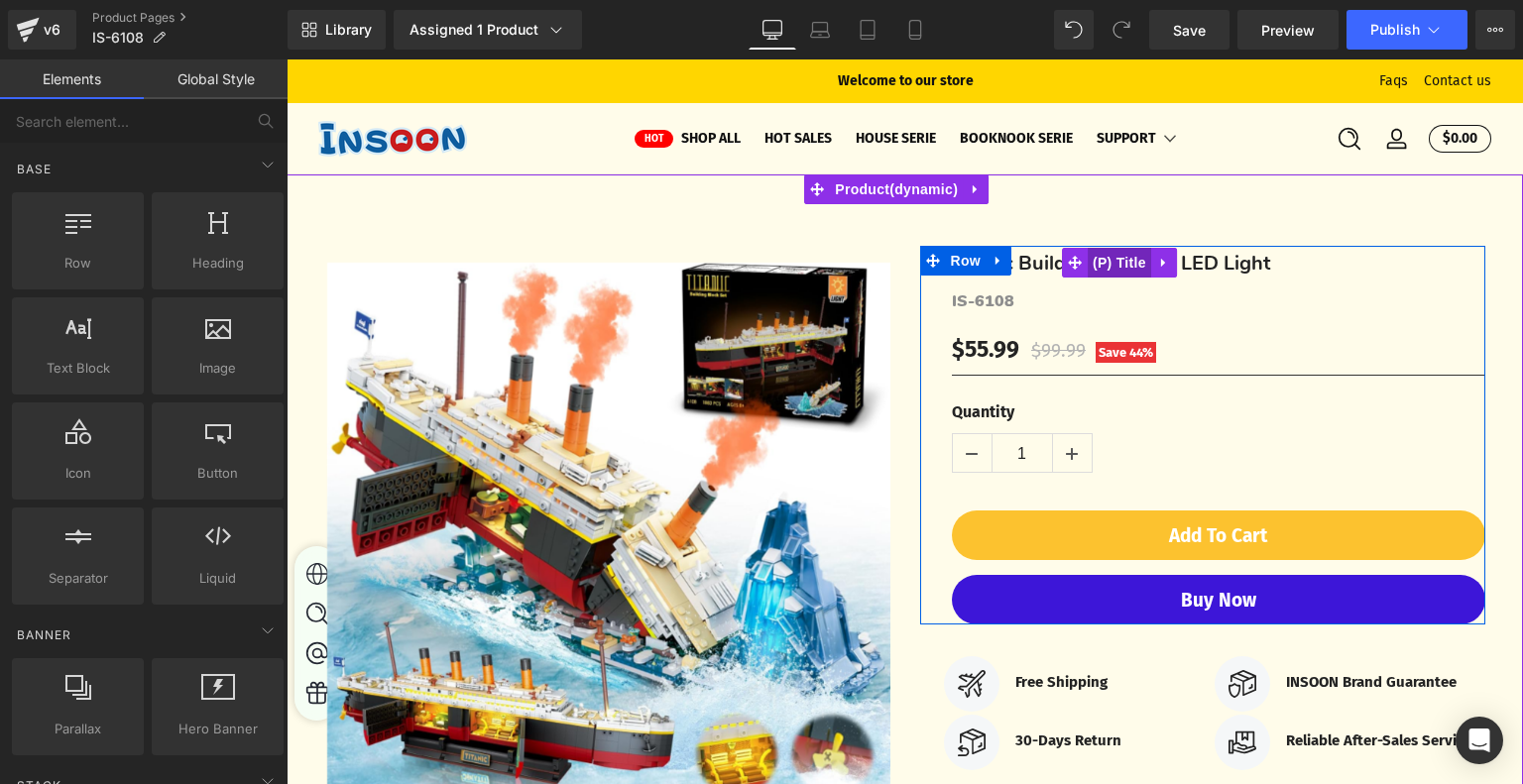 click on "(P) Title" at bounding box center [1119, 263] 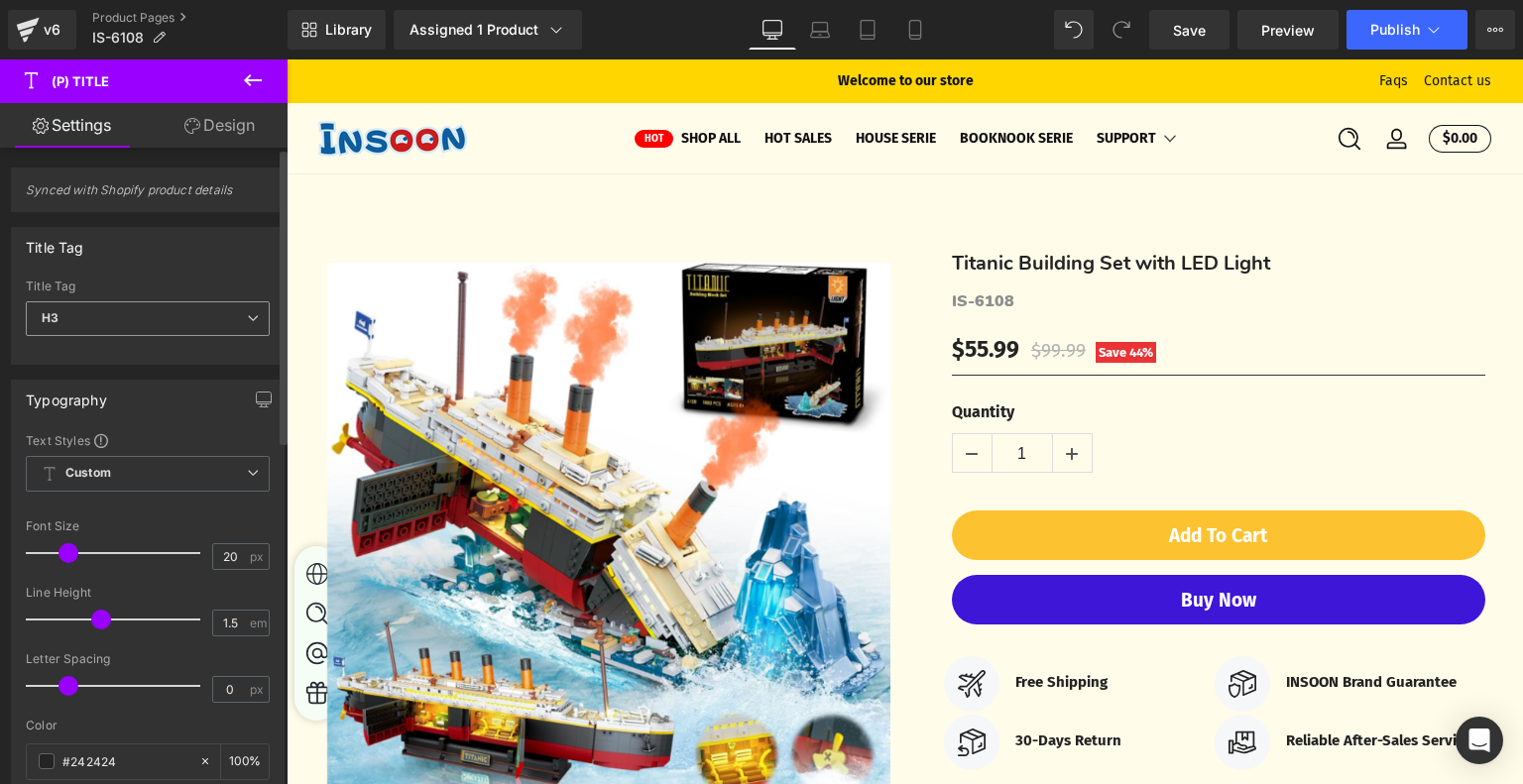 click on "H3" at bounding box center (148, 318) 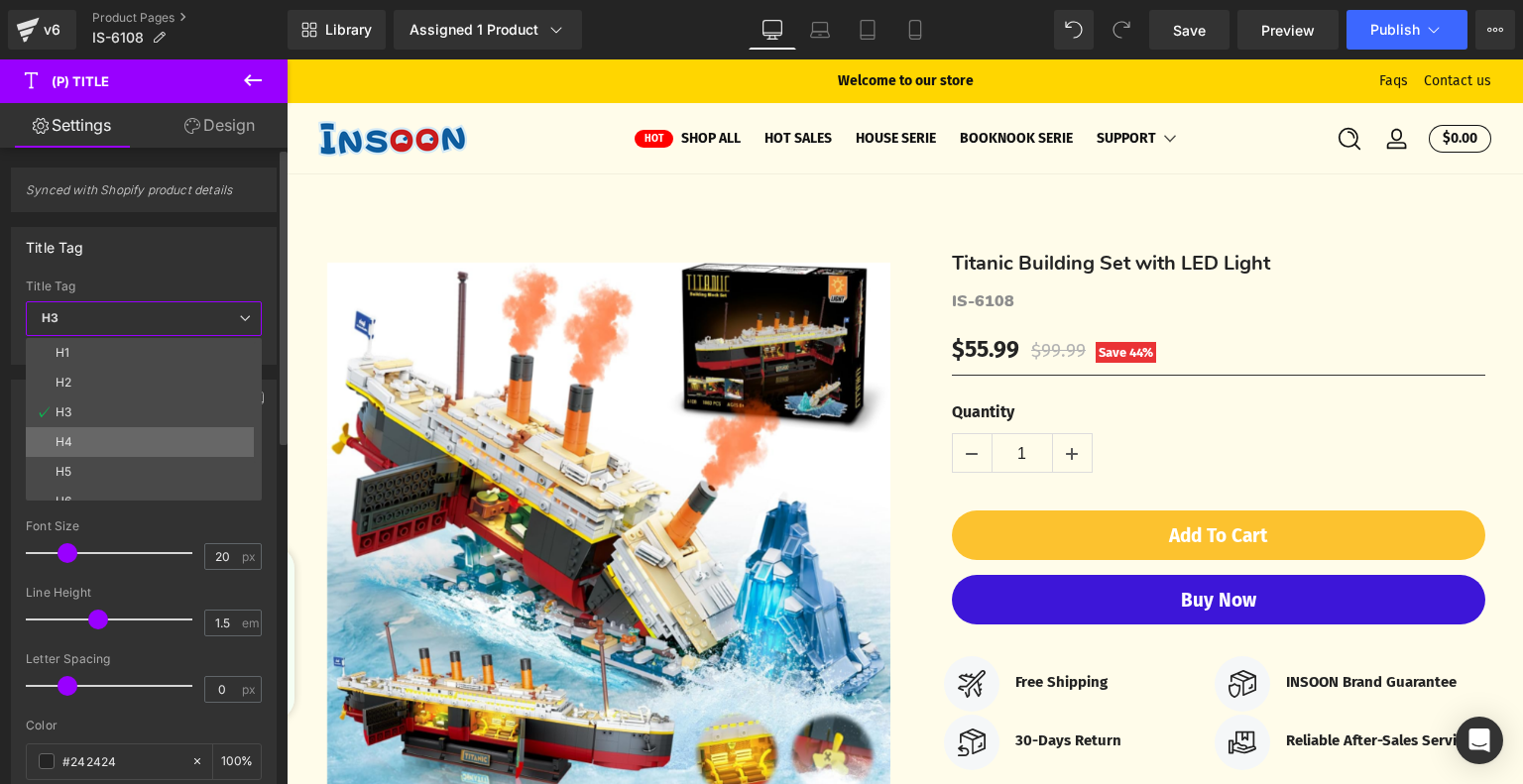 click on "H4" at bounding box center (148, 442) 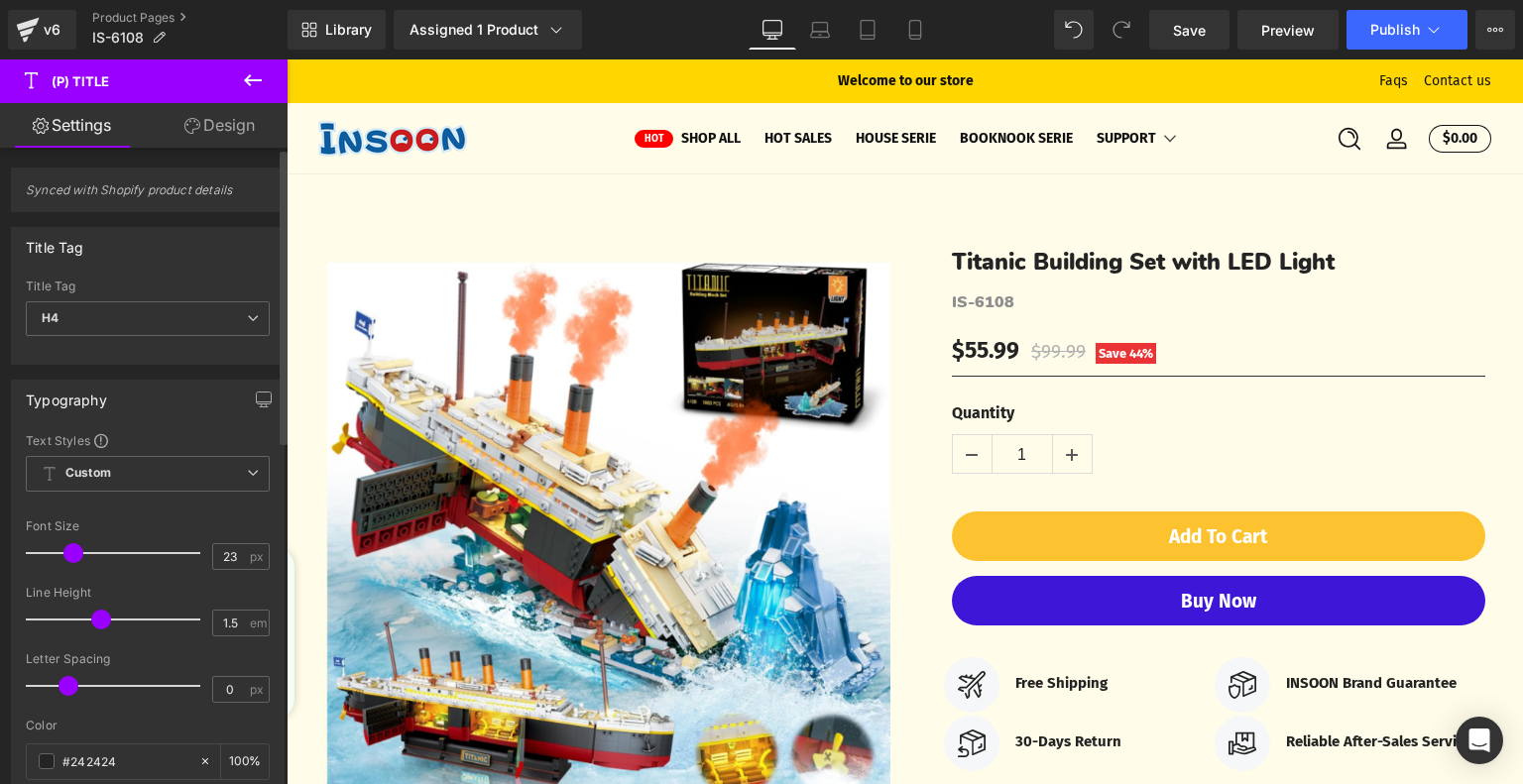 click at bounding box center (73, 553) 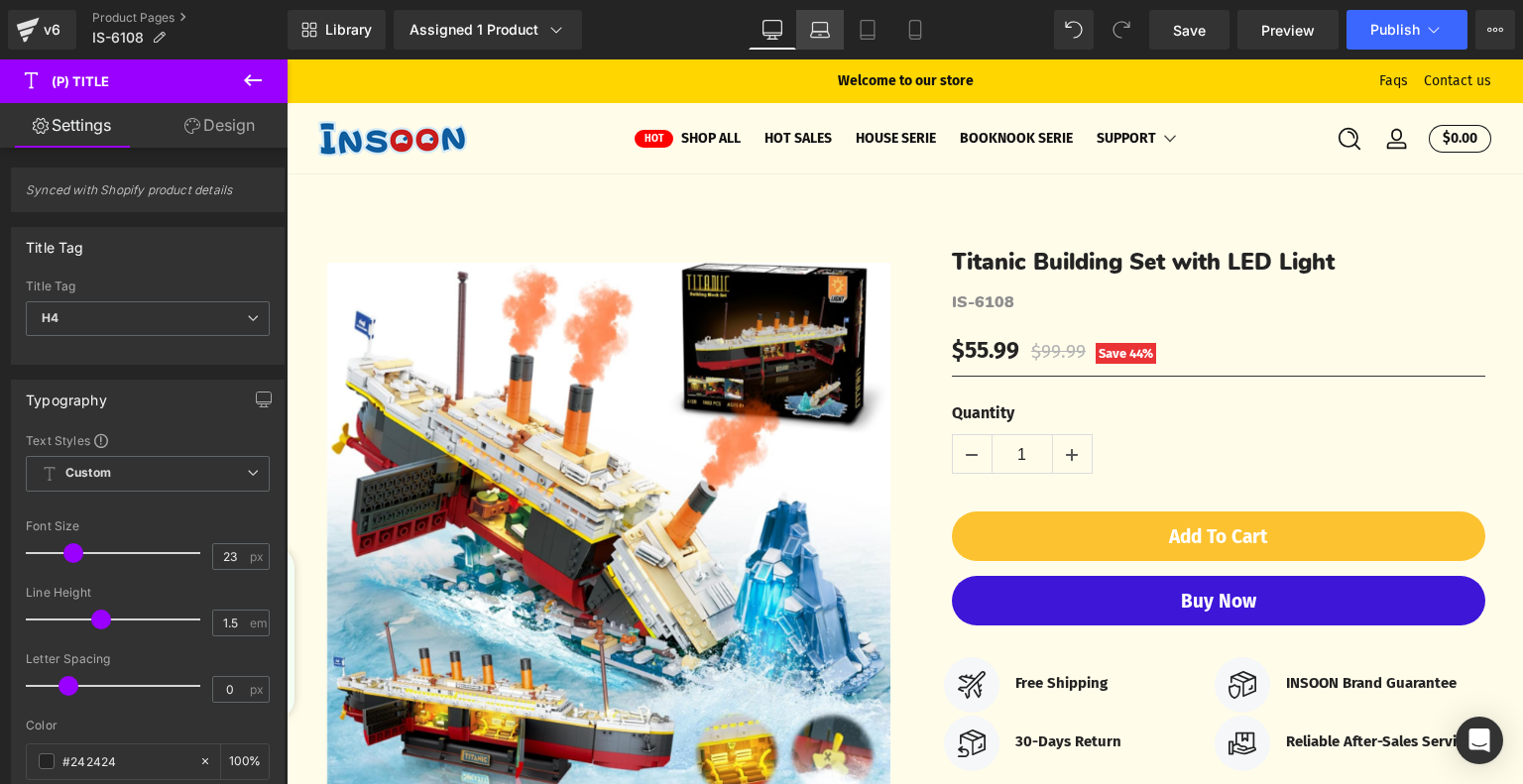 click 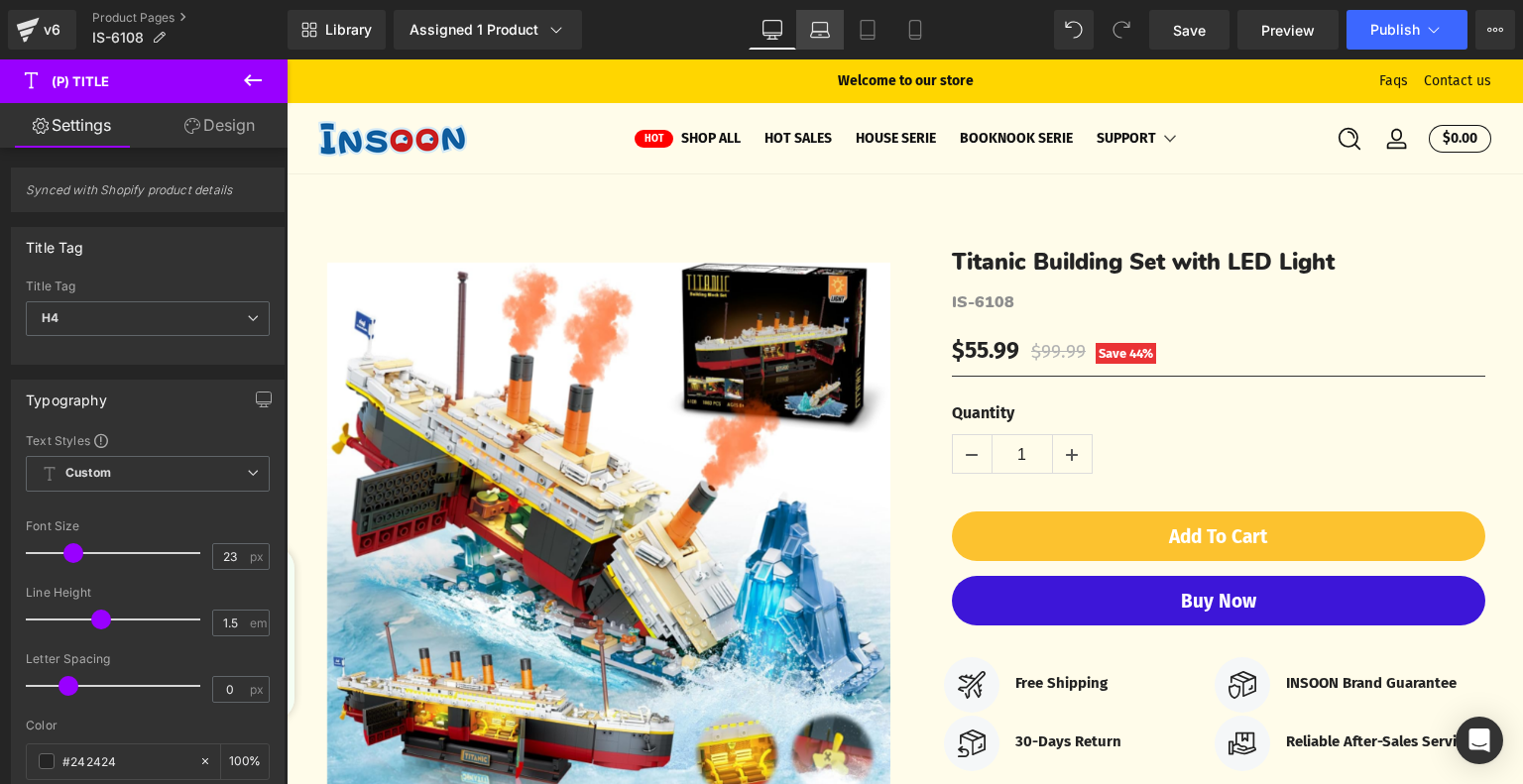 type on "20" 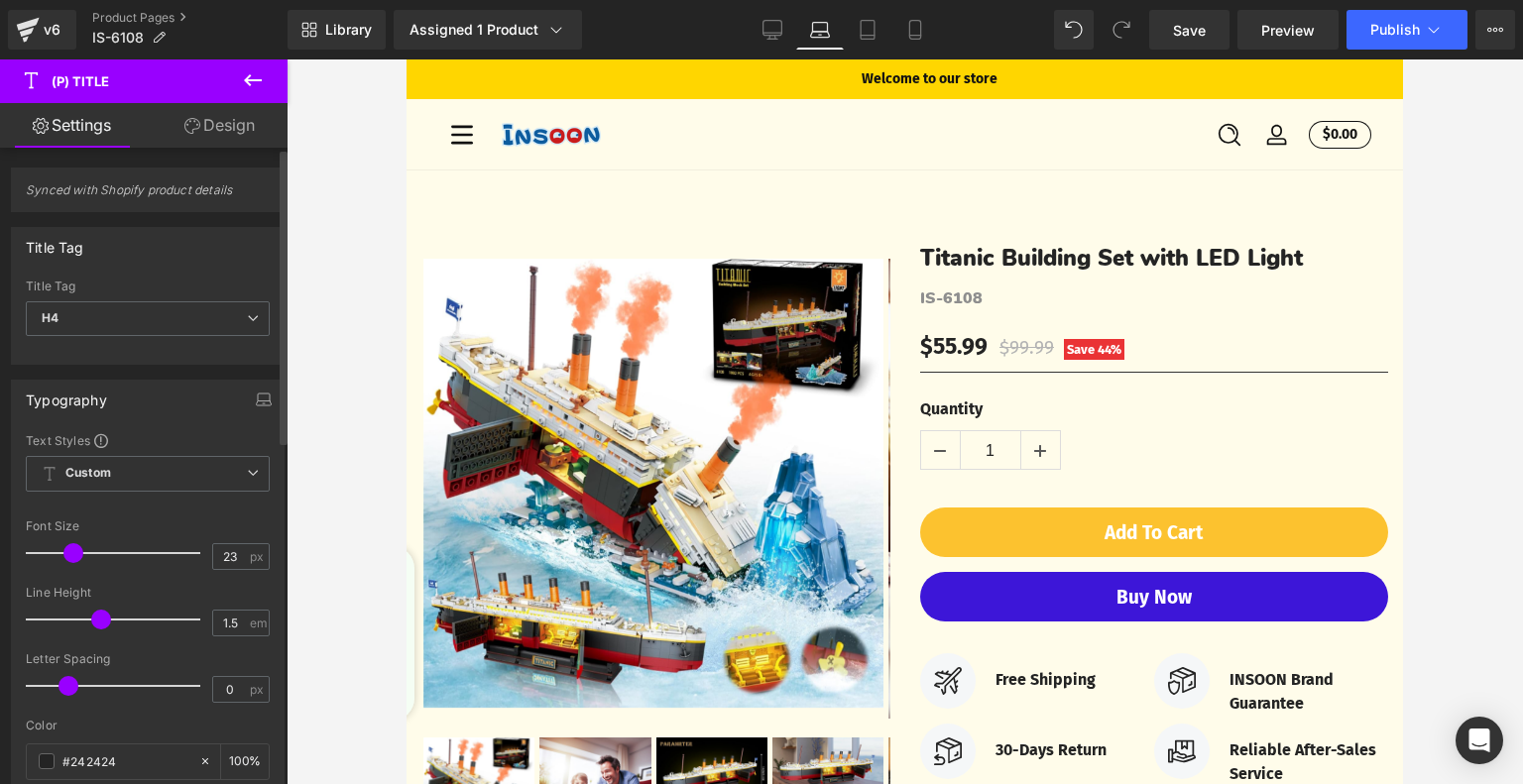 click at bounding box center [73, 553] 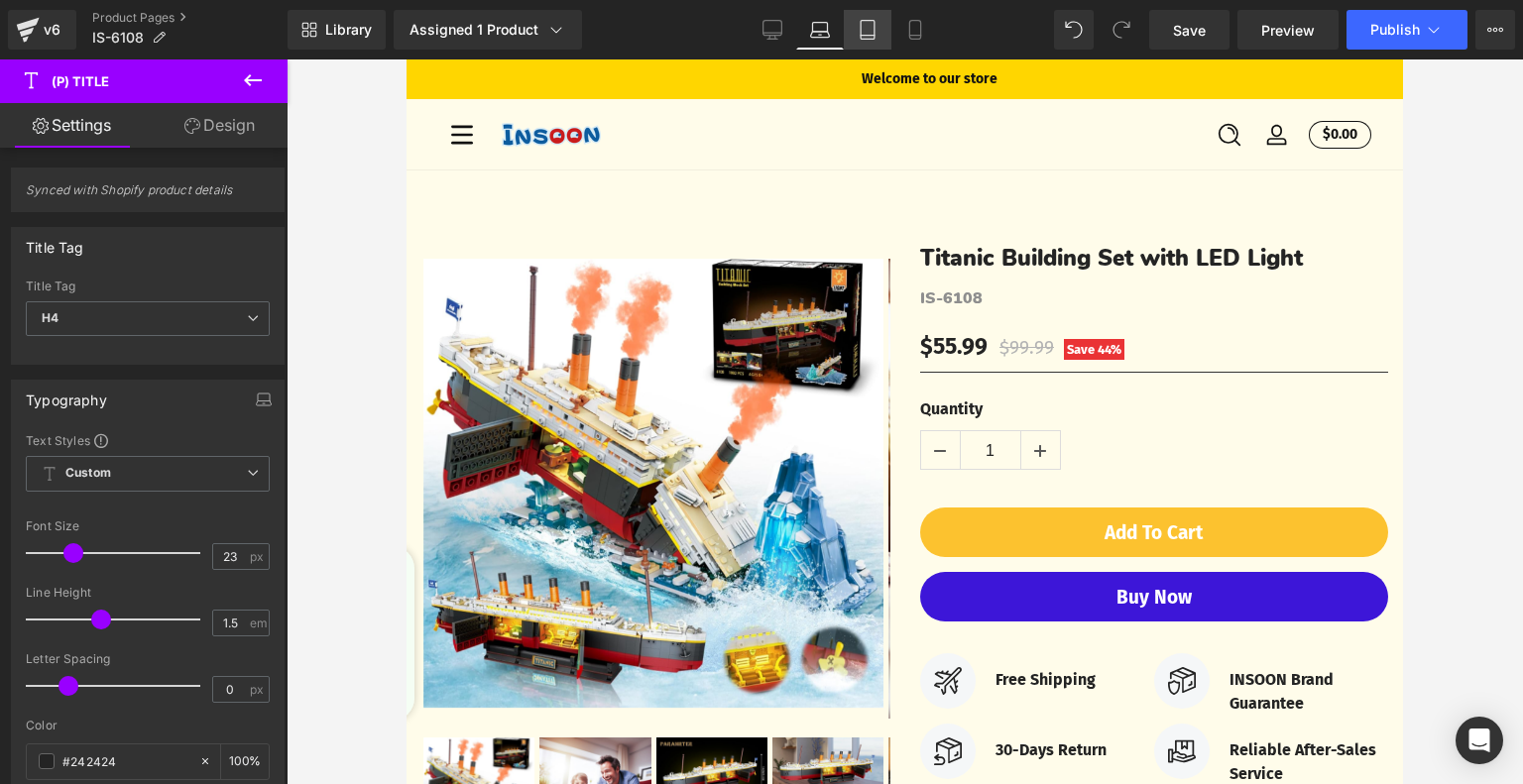 click on "Tablet" at bounding box center [868, 30] 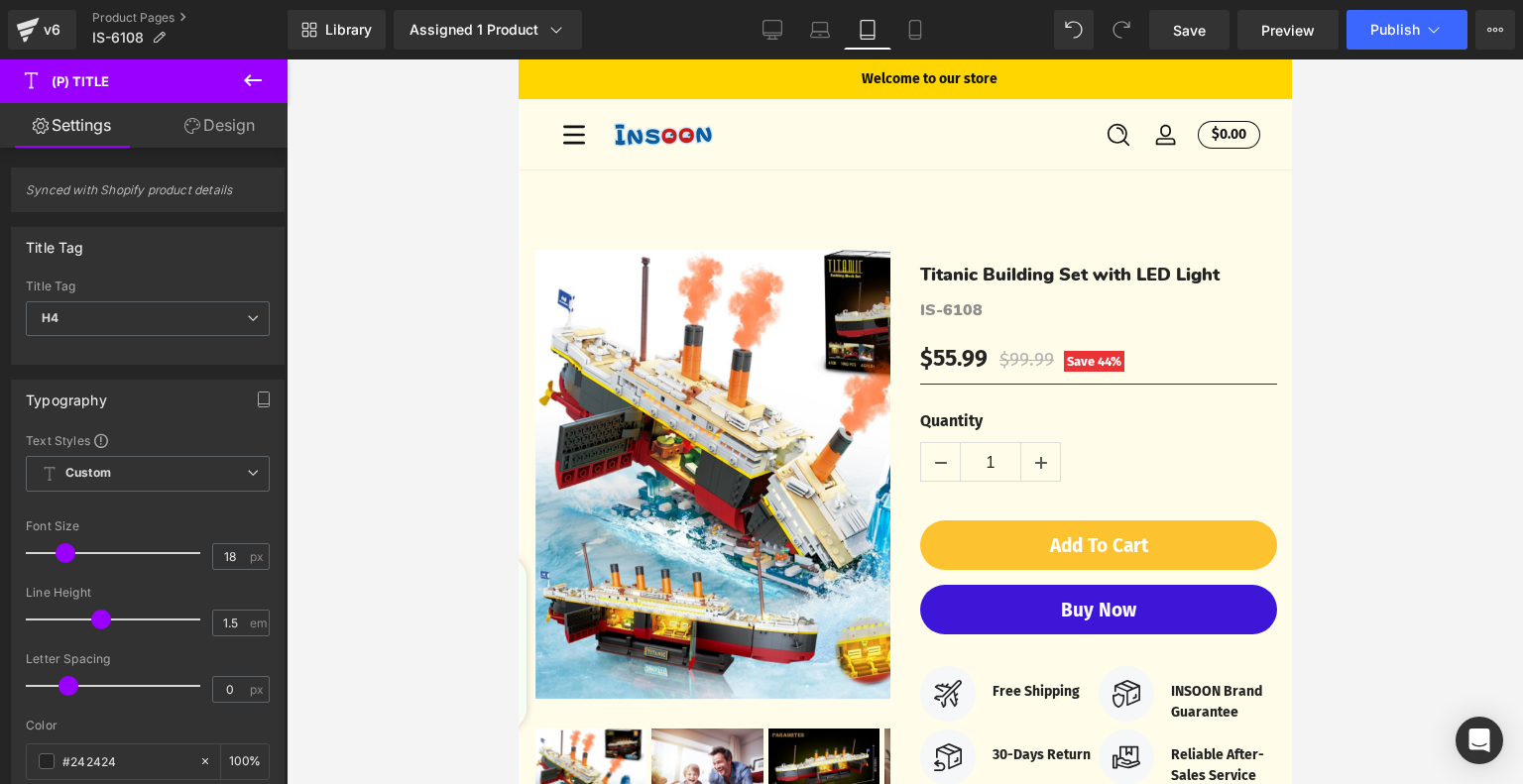 scroll, scrollTop: 18, scrollLeft: 0, axis: vertical 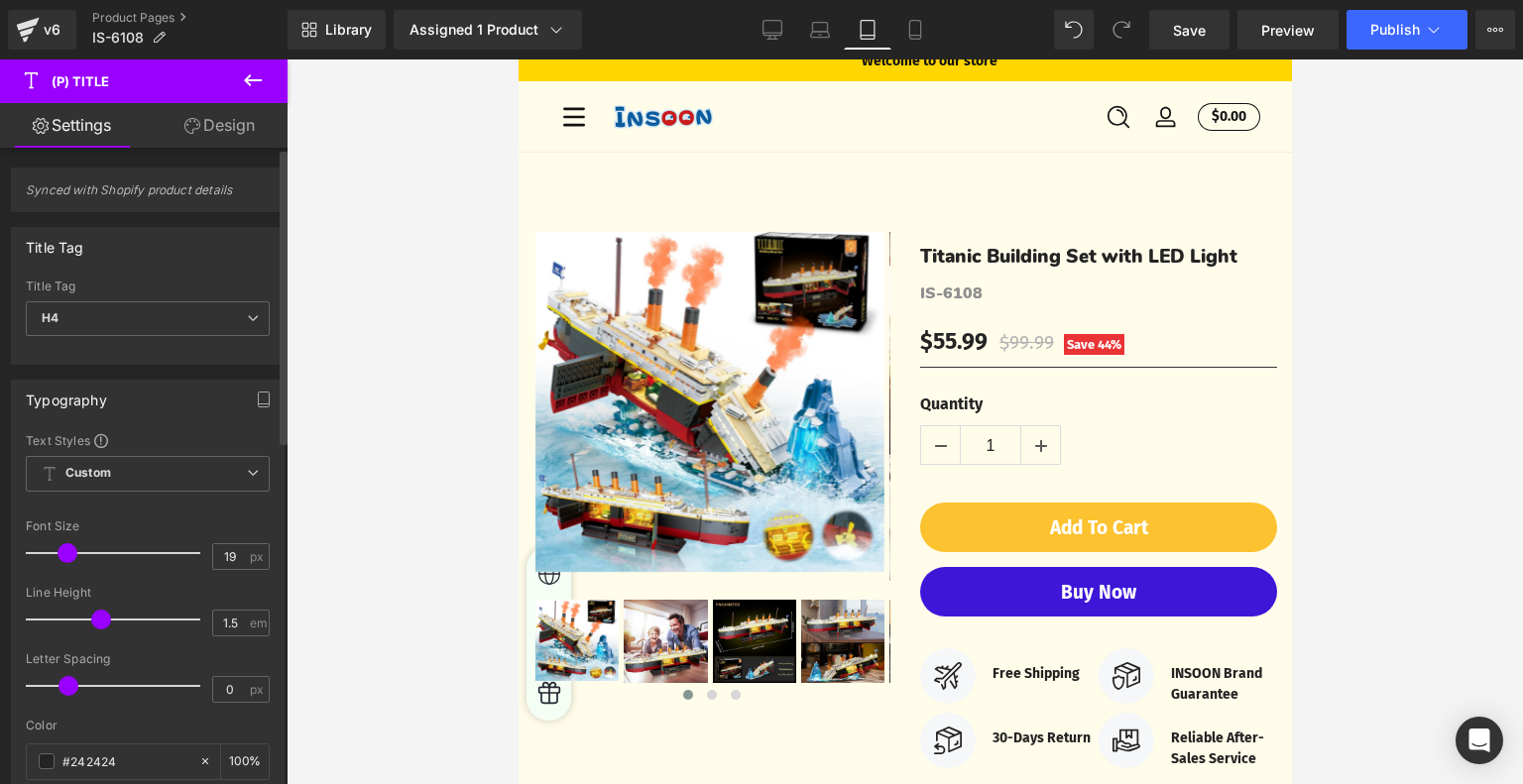 click at bounding box center (67, 553) 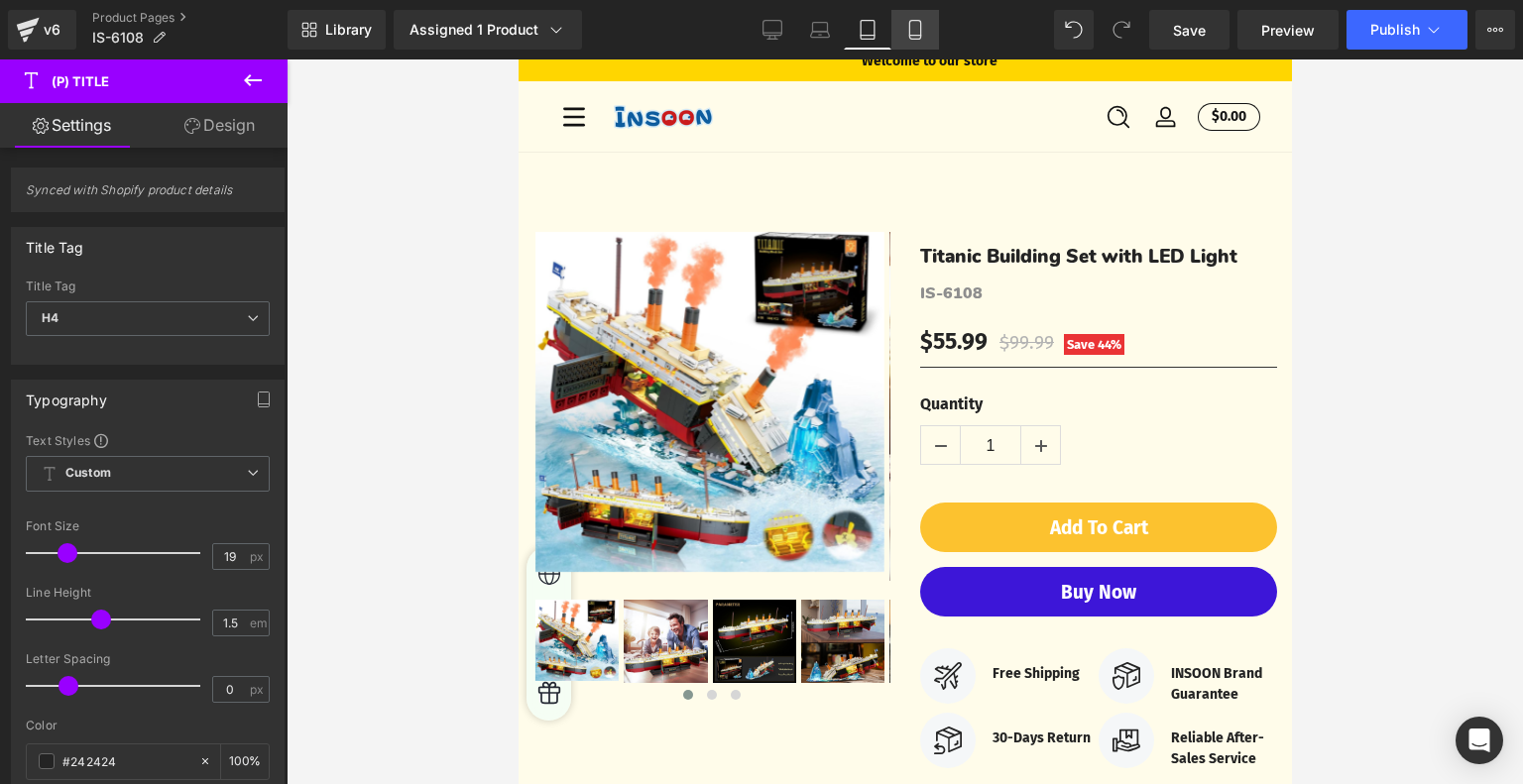 click 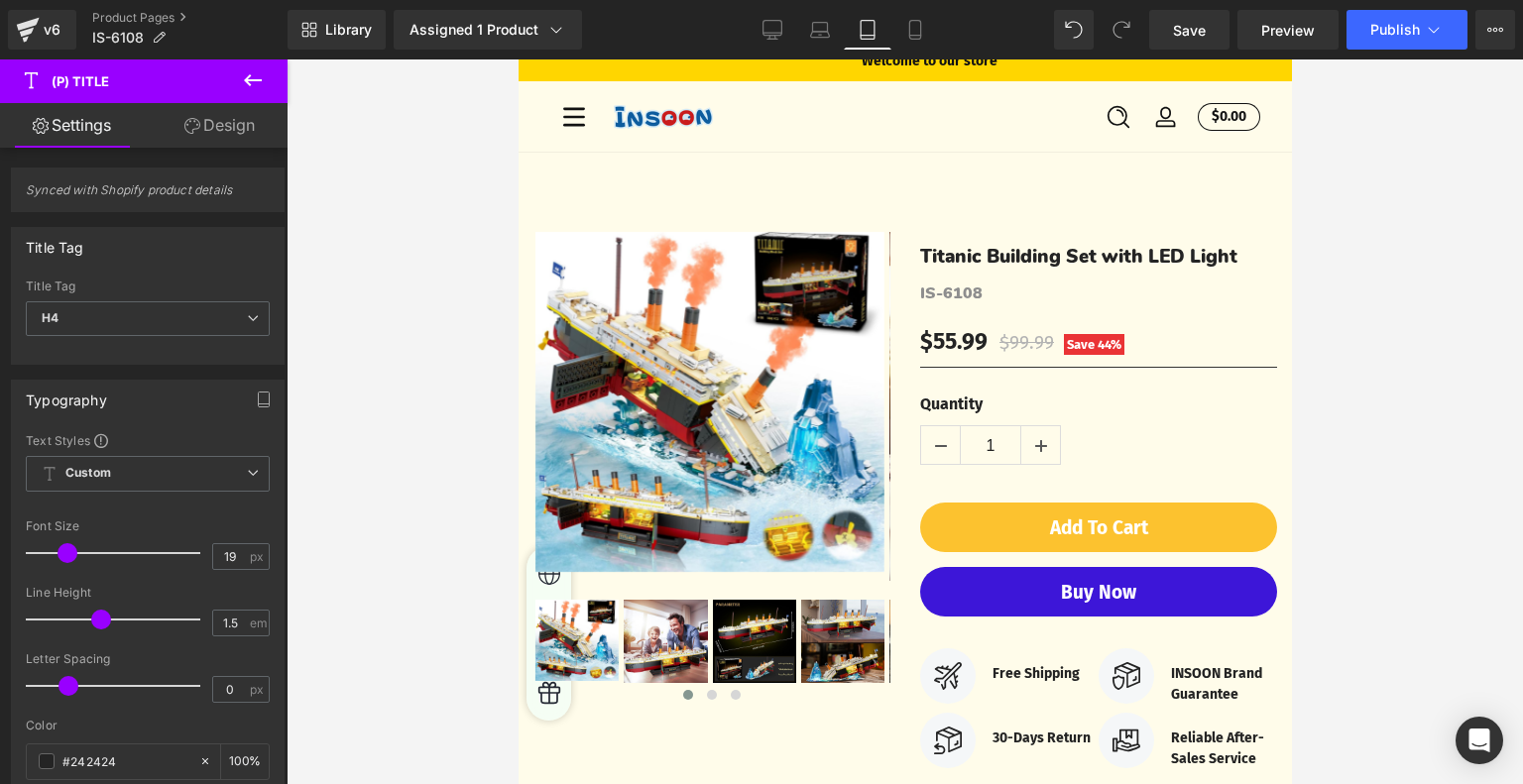 type on "20" 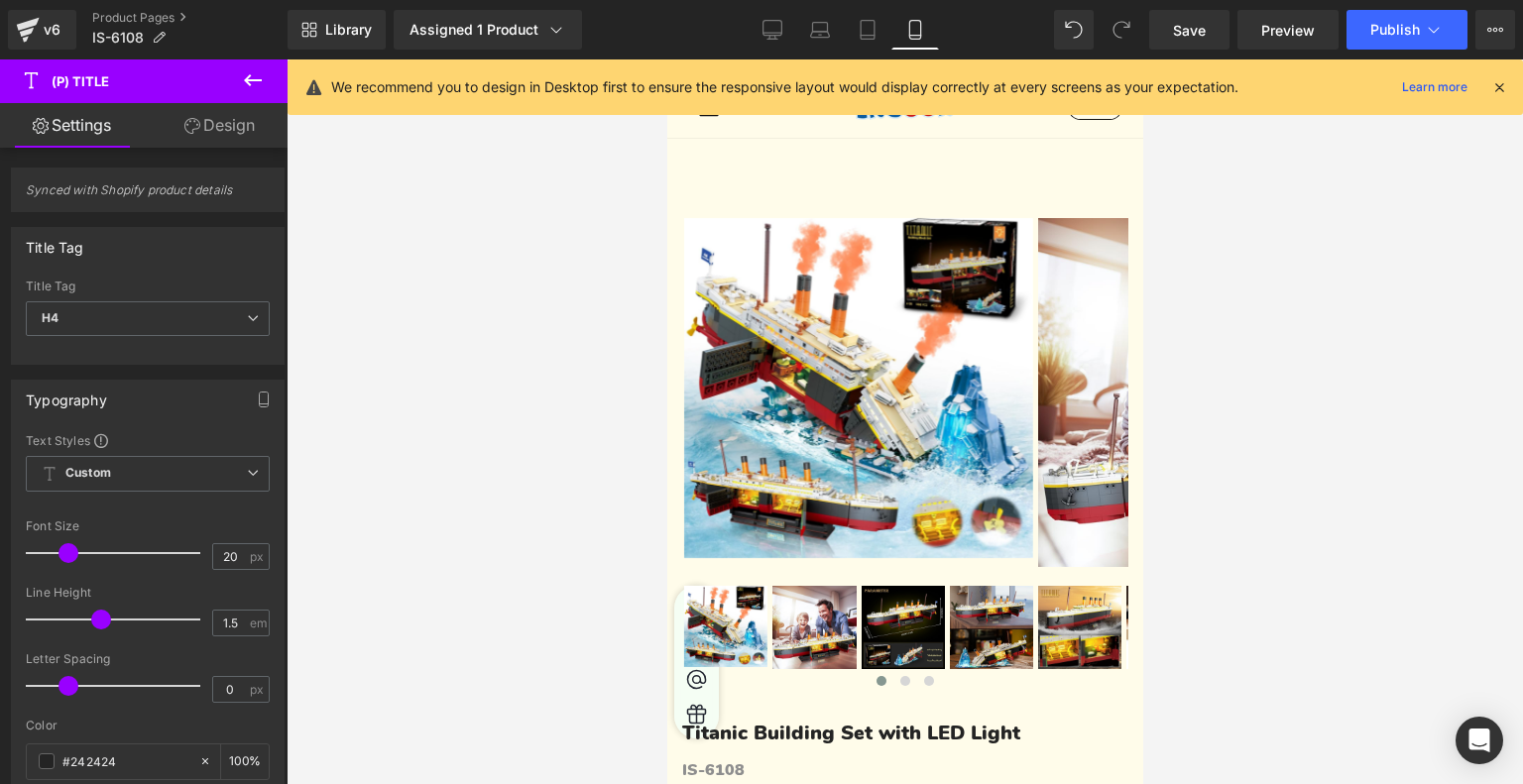 scroll, scrollTop: 494, scrollLeft: 0, axis: vertical 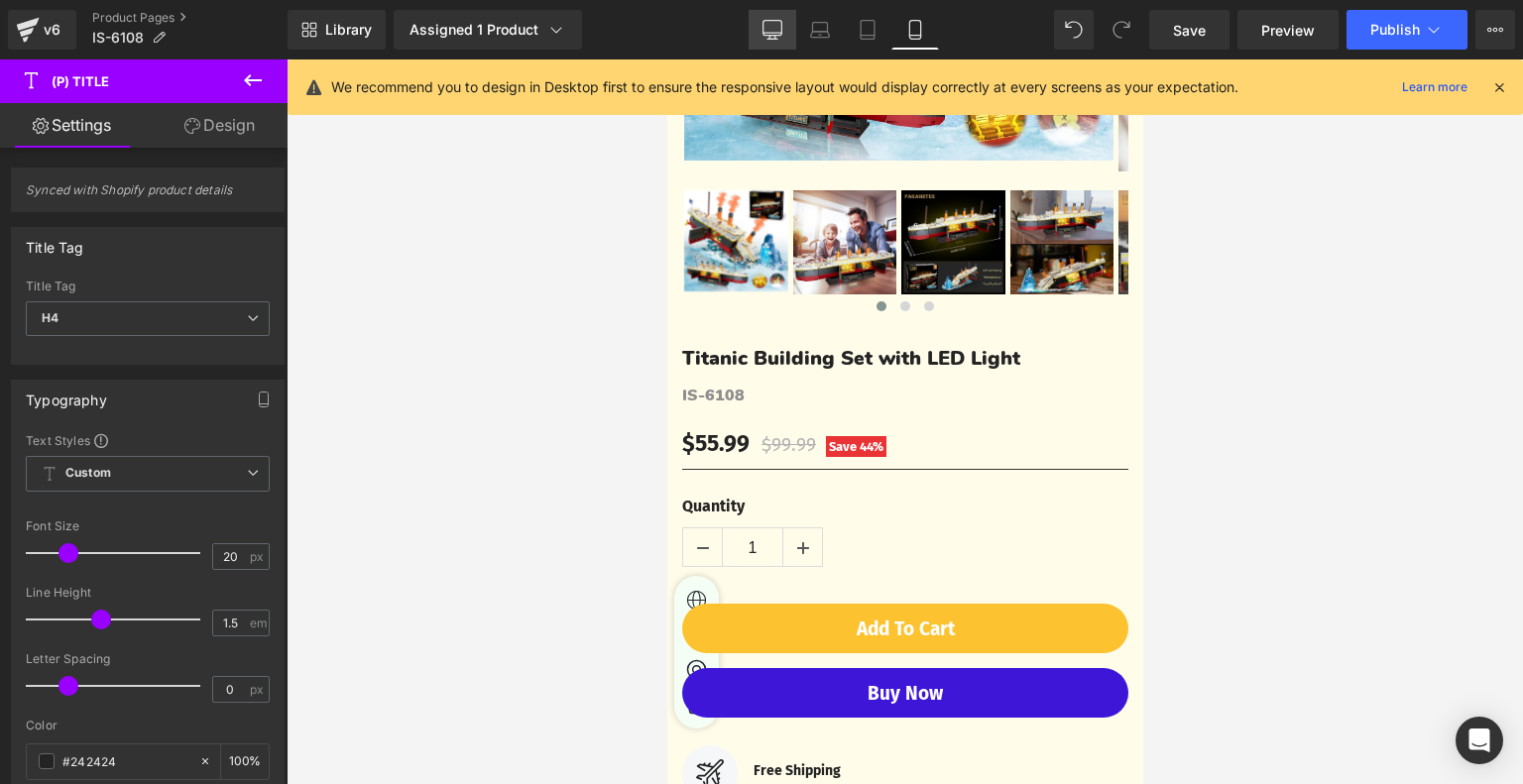 click 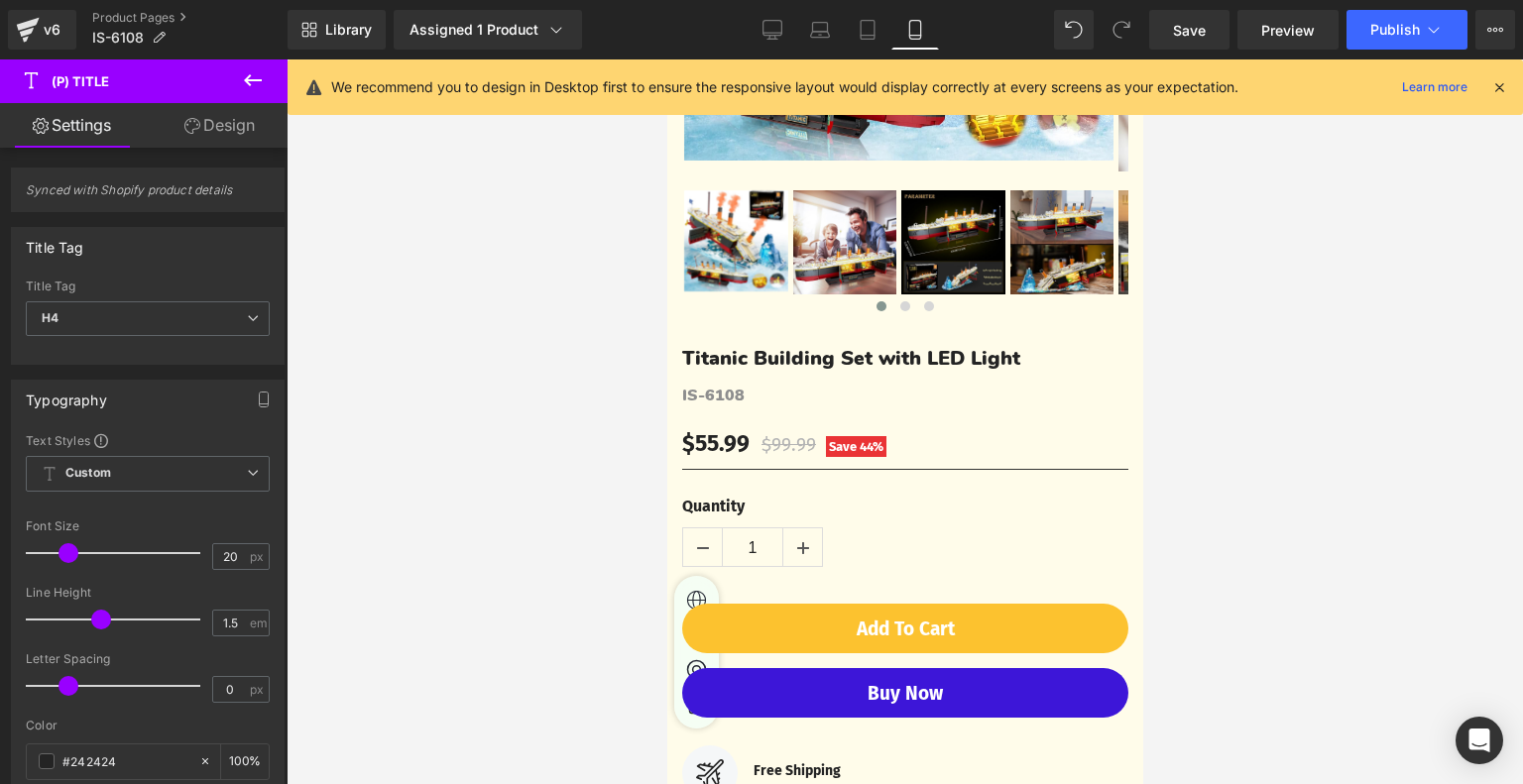 type on "23" 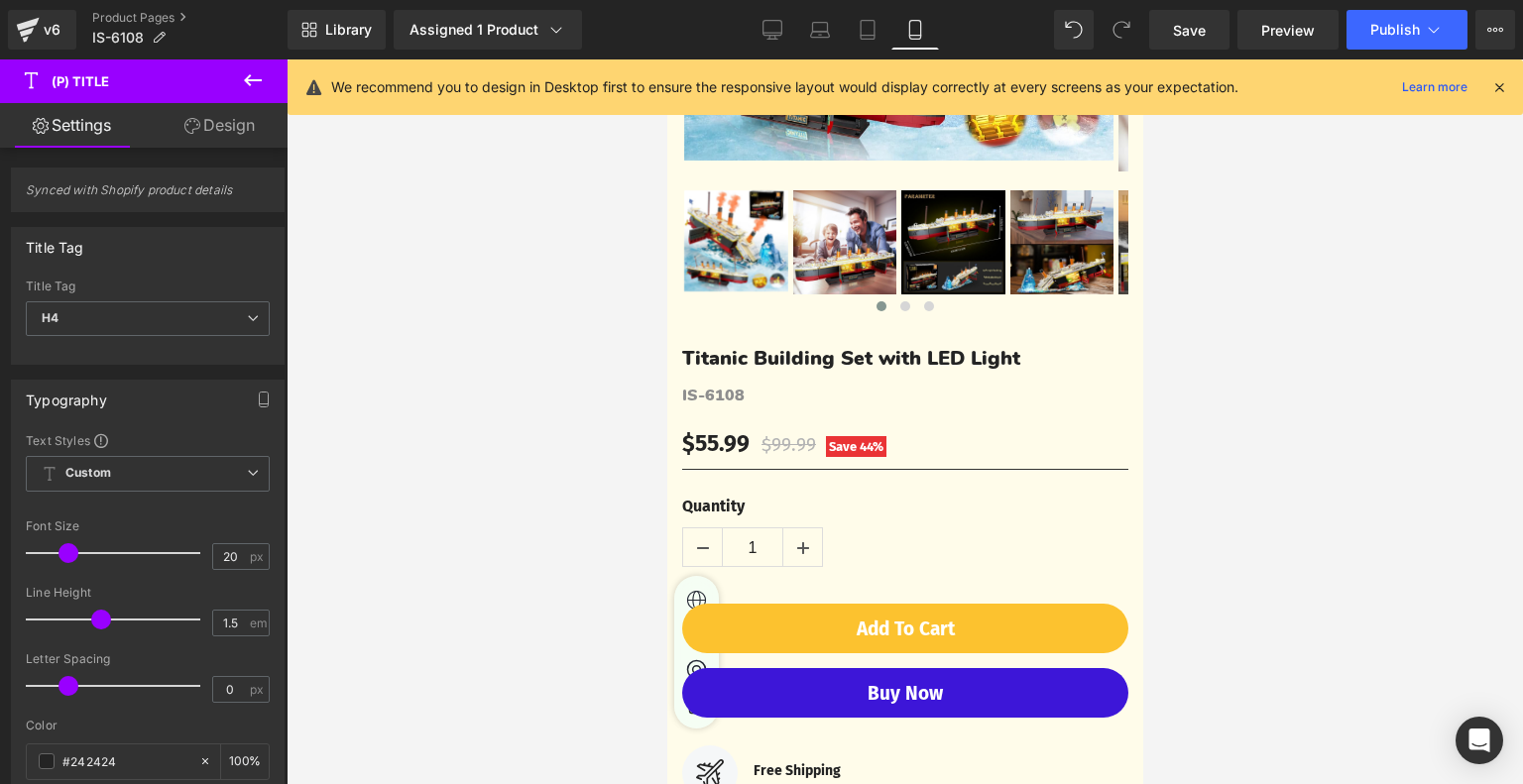 type on "100" 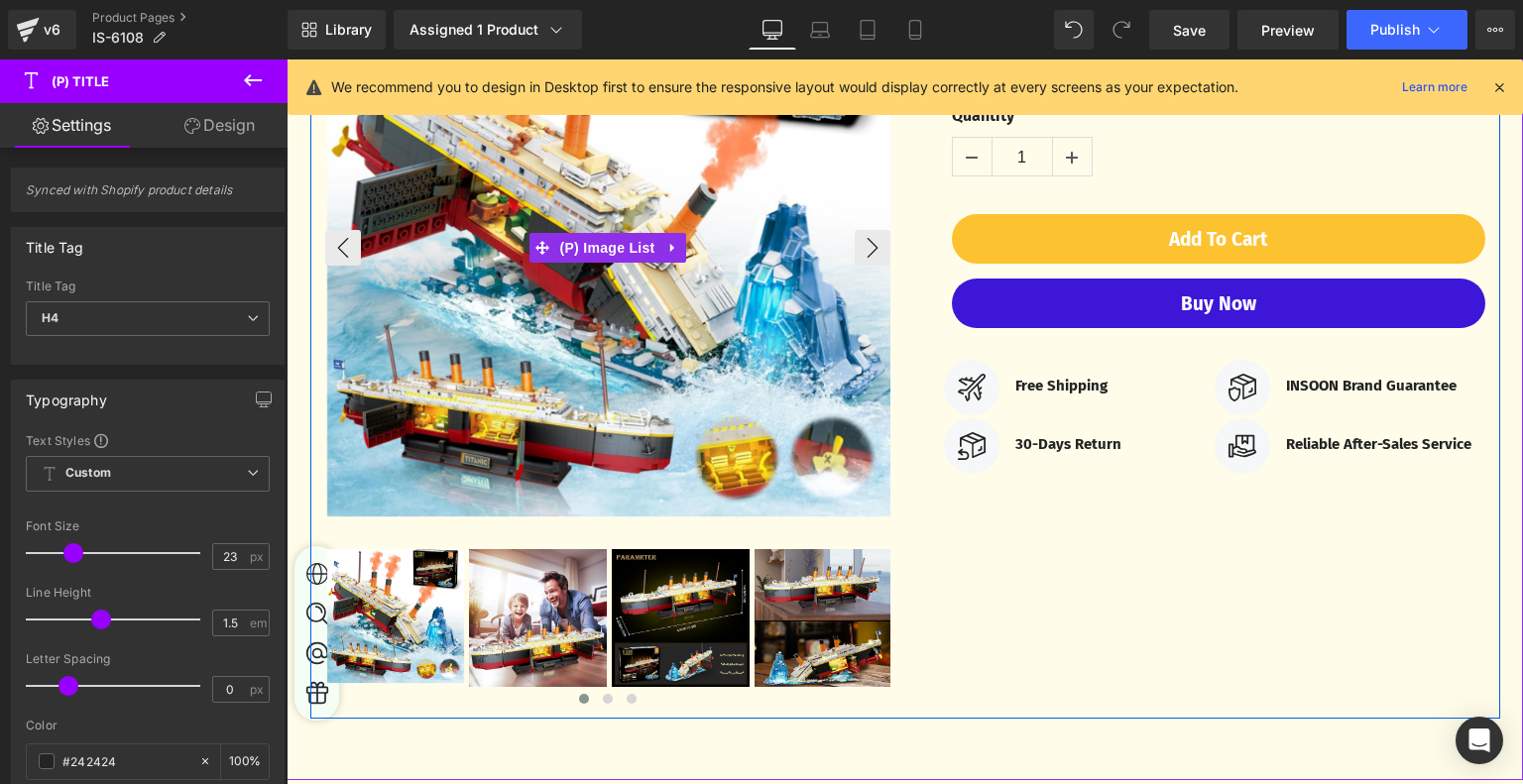 scroll, scrollTop: 396, scrollLeft: 0, axis: vertical 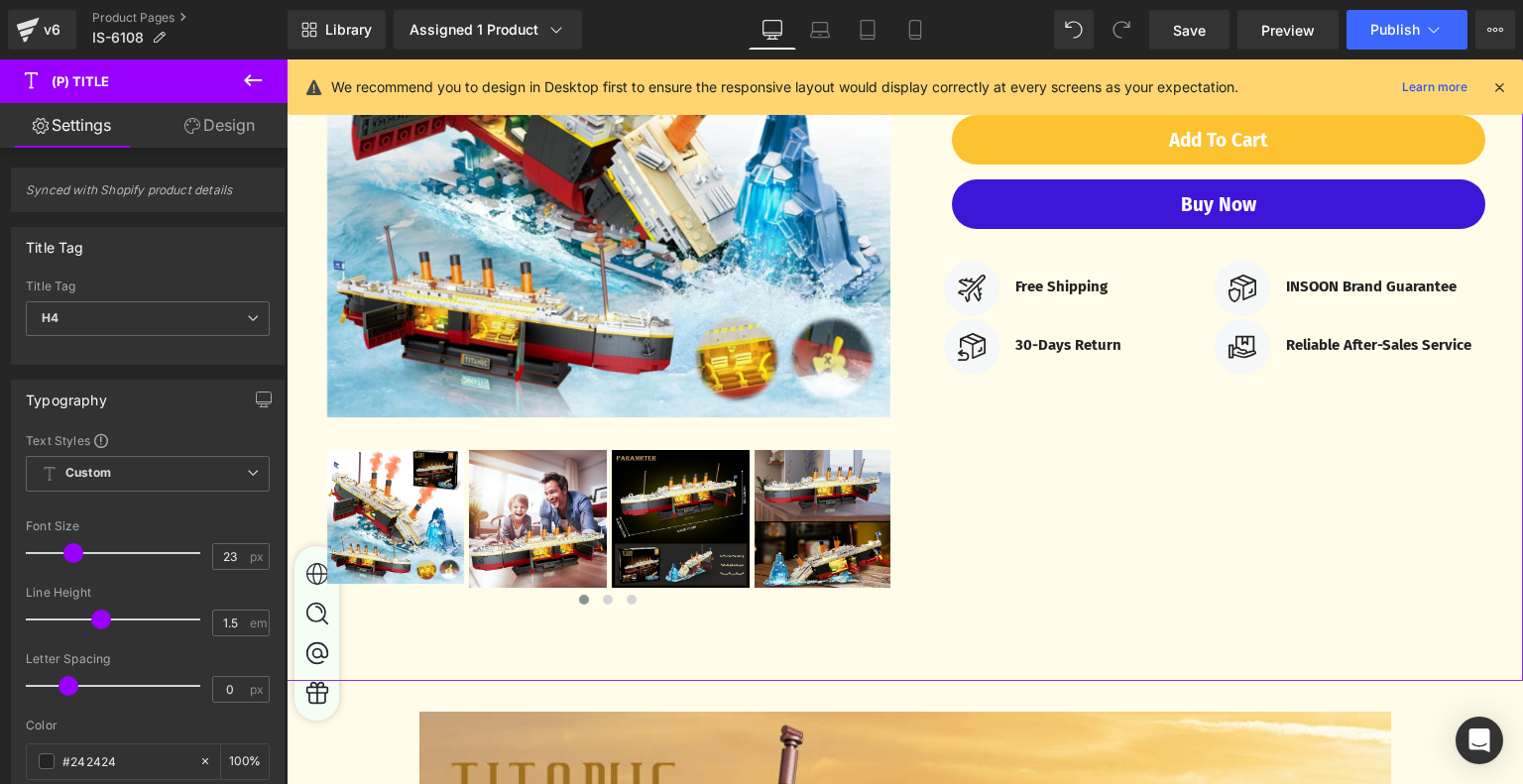 click on "‹ ›" at bounding box center [904, 229] 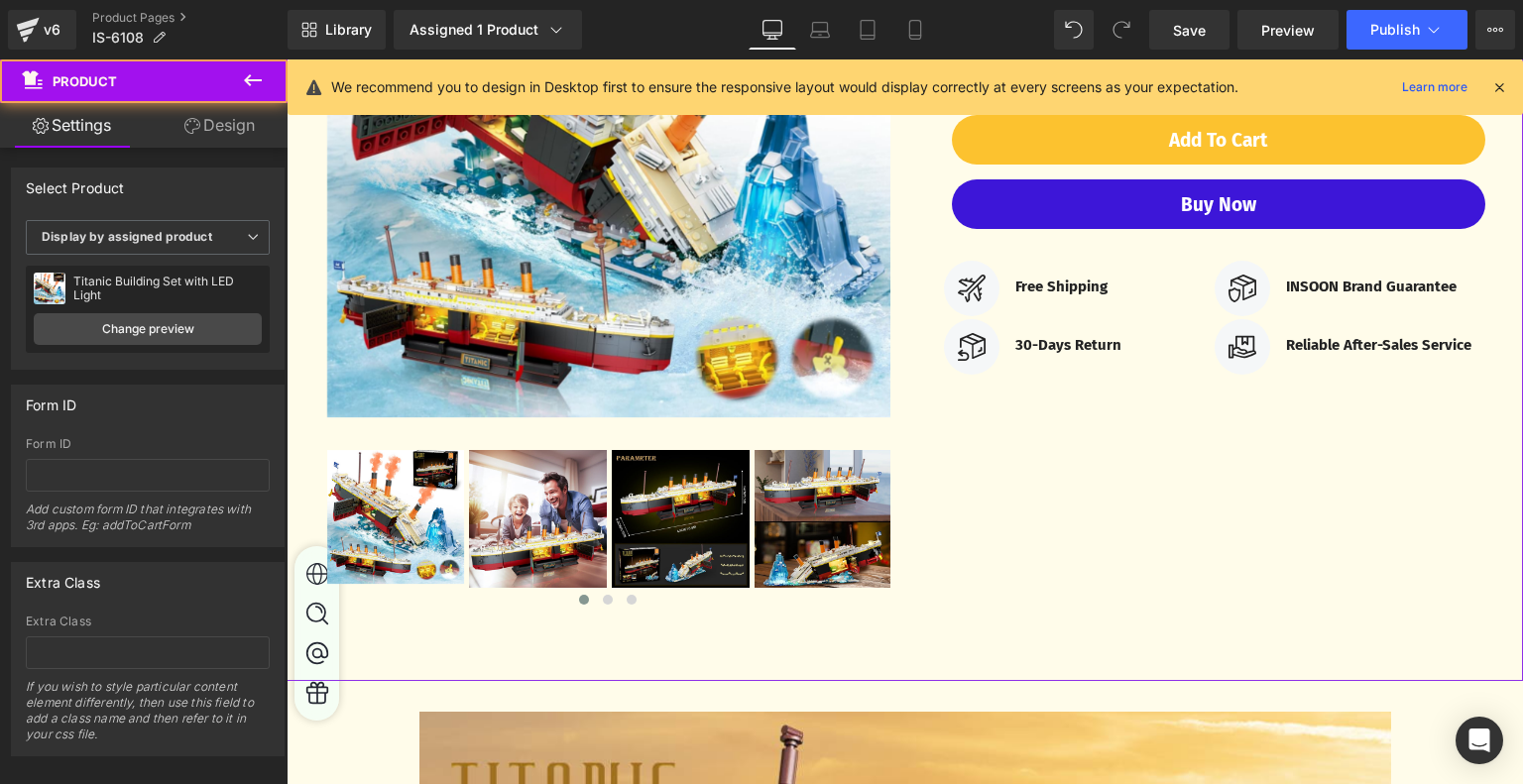 click on "Design" at bounding box center [219, 125] 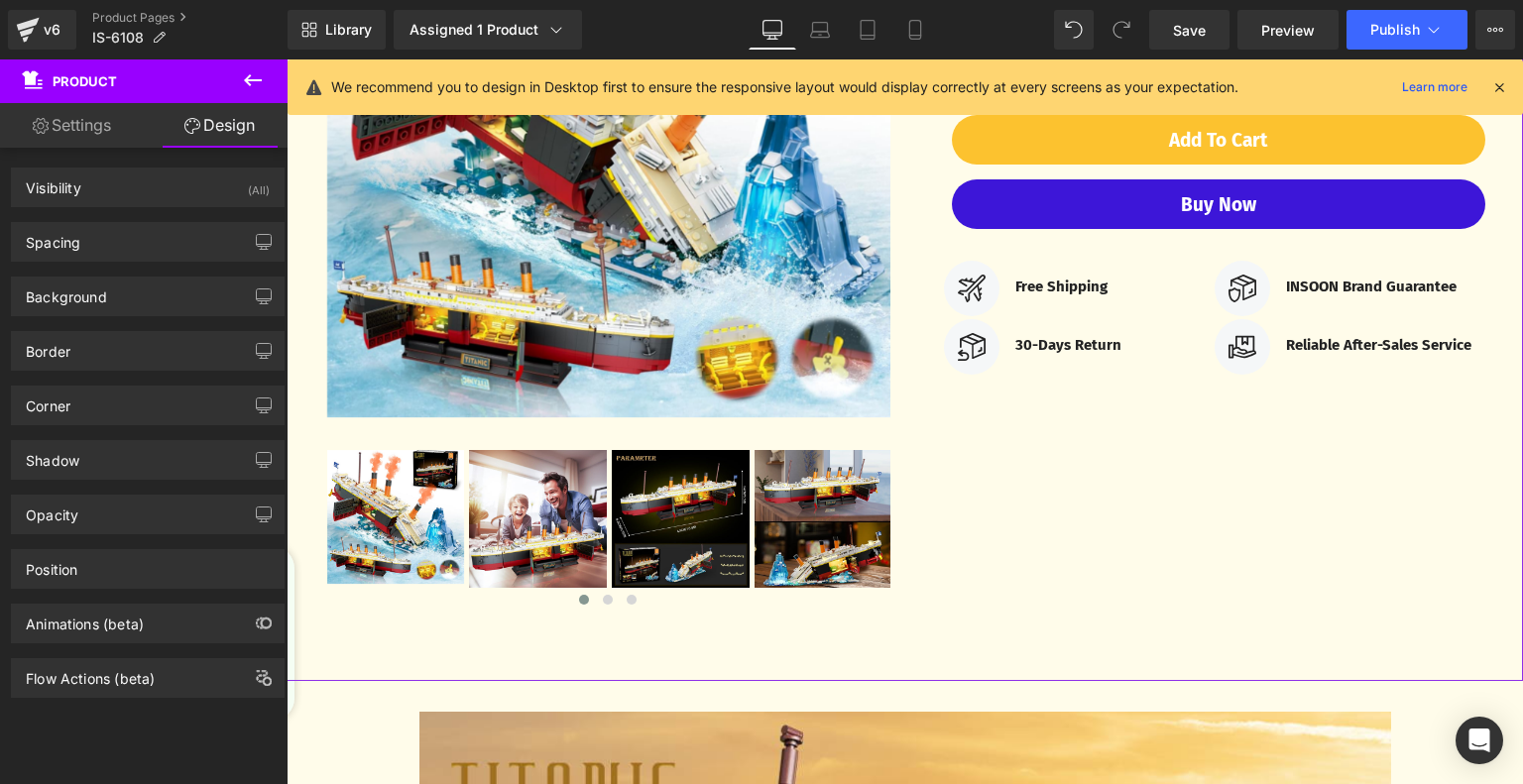 type on "0" 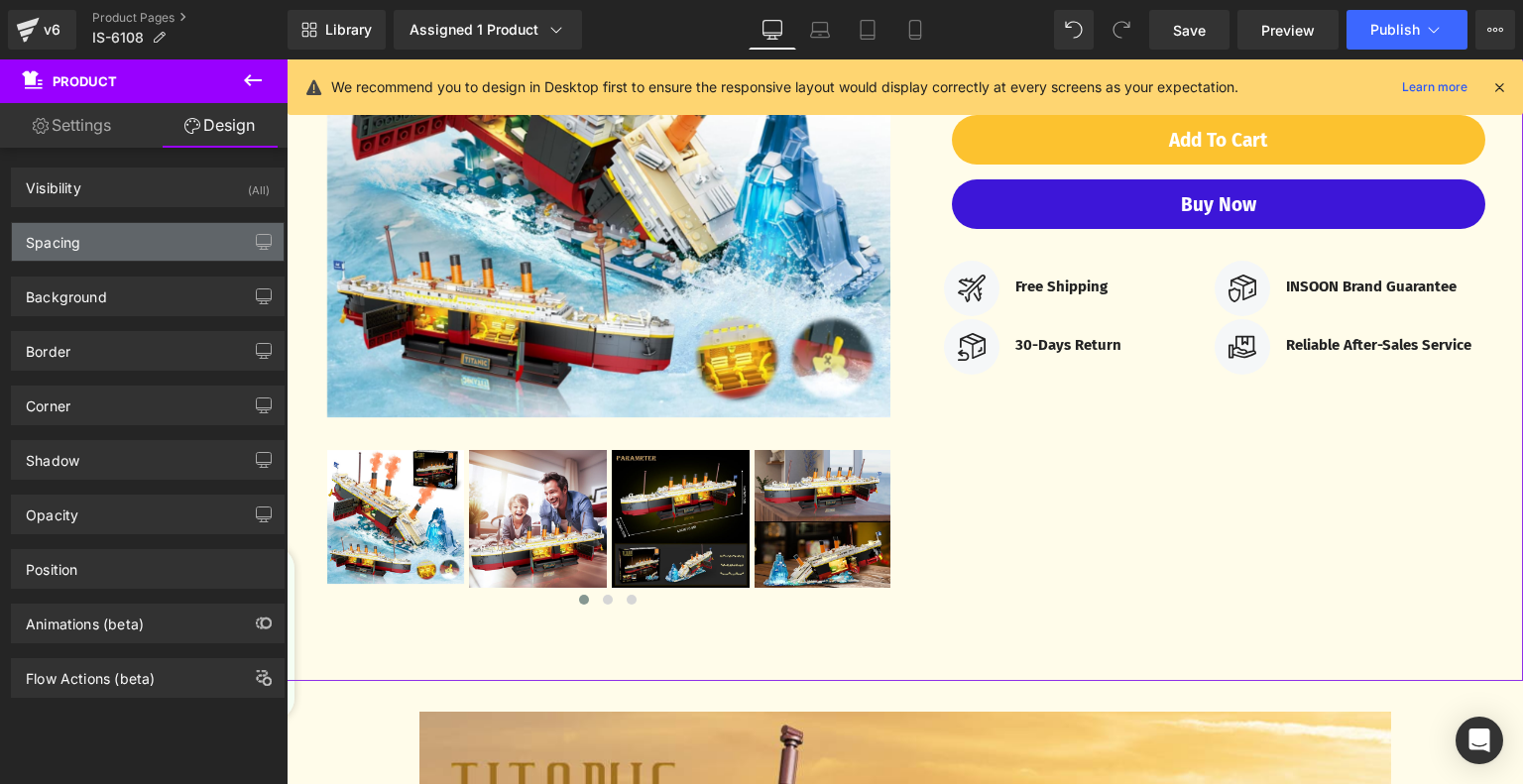 click on "Spacing" at bounding box center [148, 242] 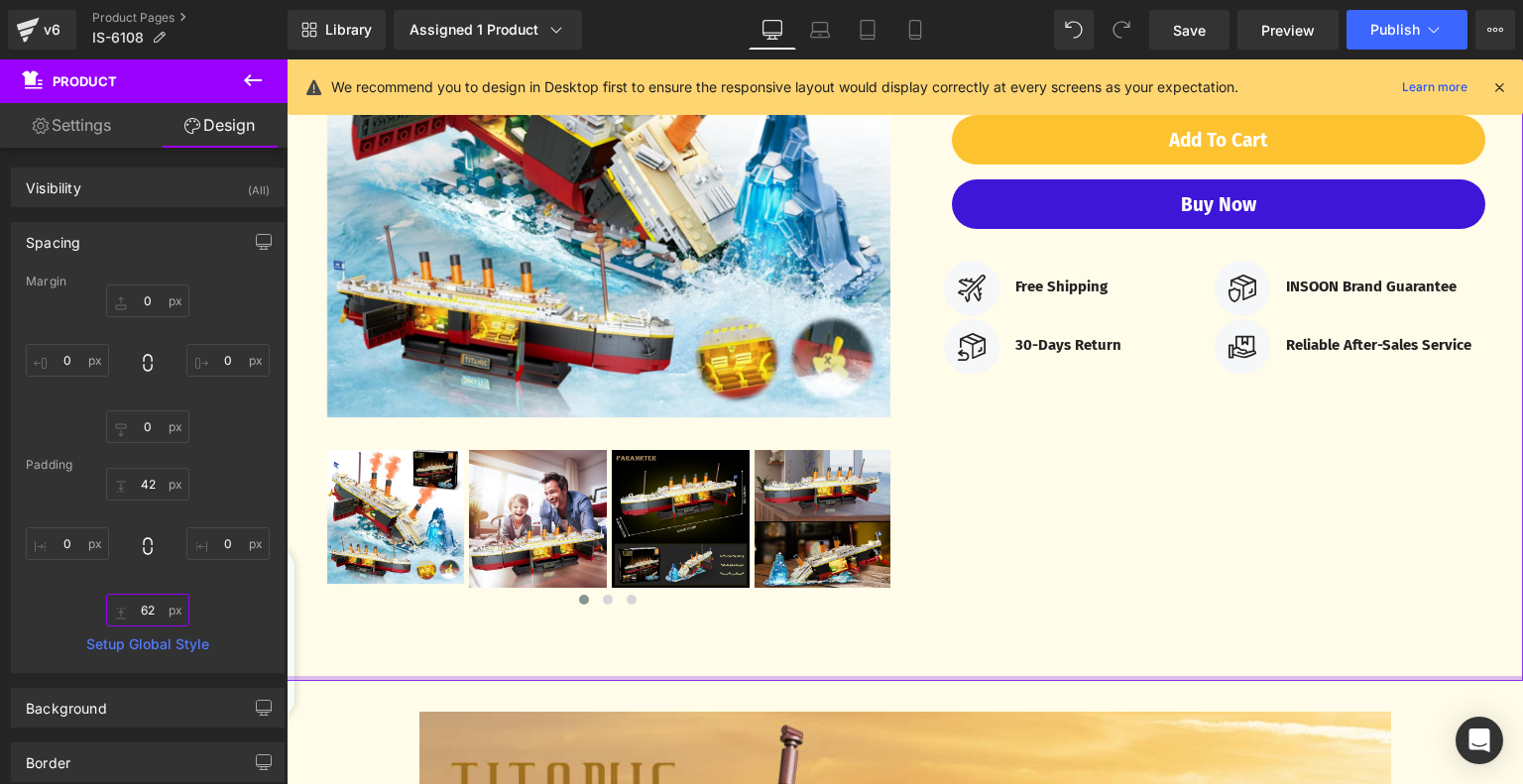 click on "62" at bounding box center (148, 610) 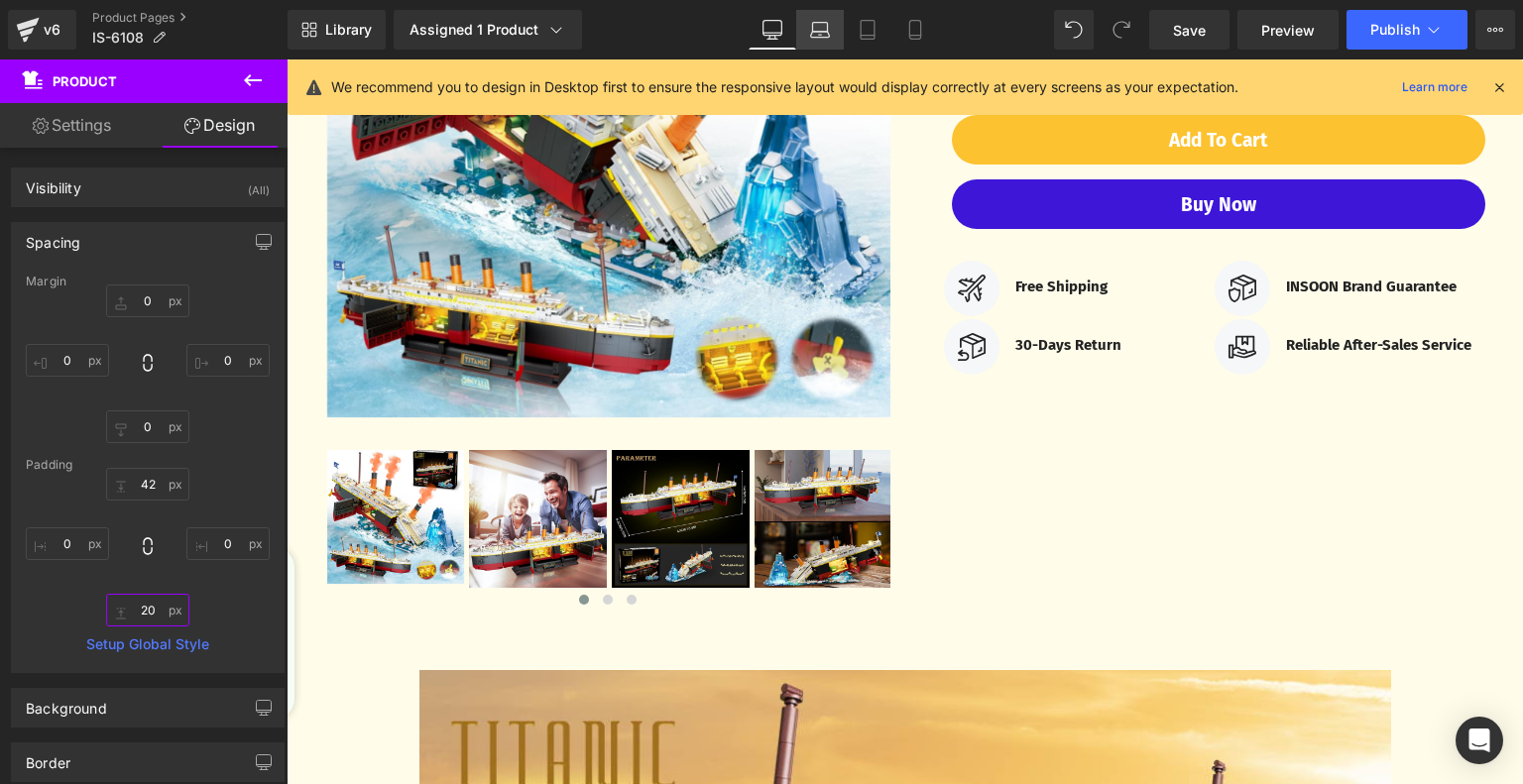 type on "20" 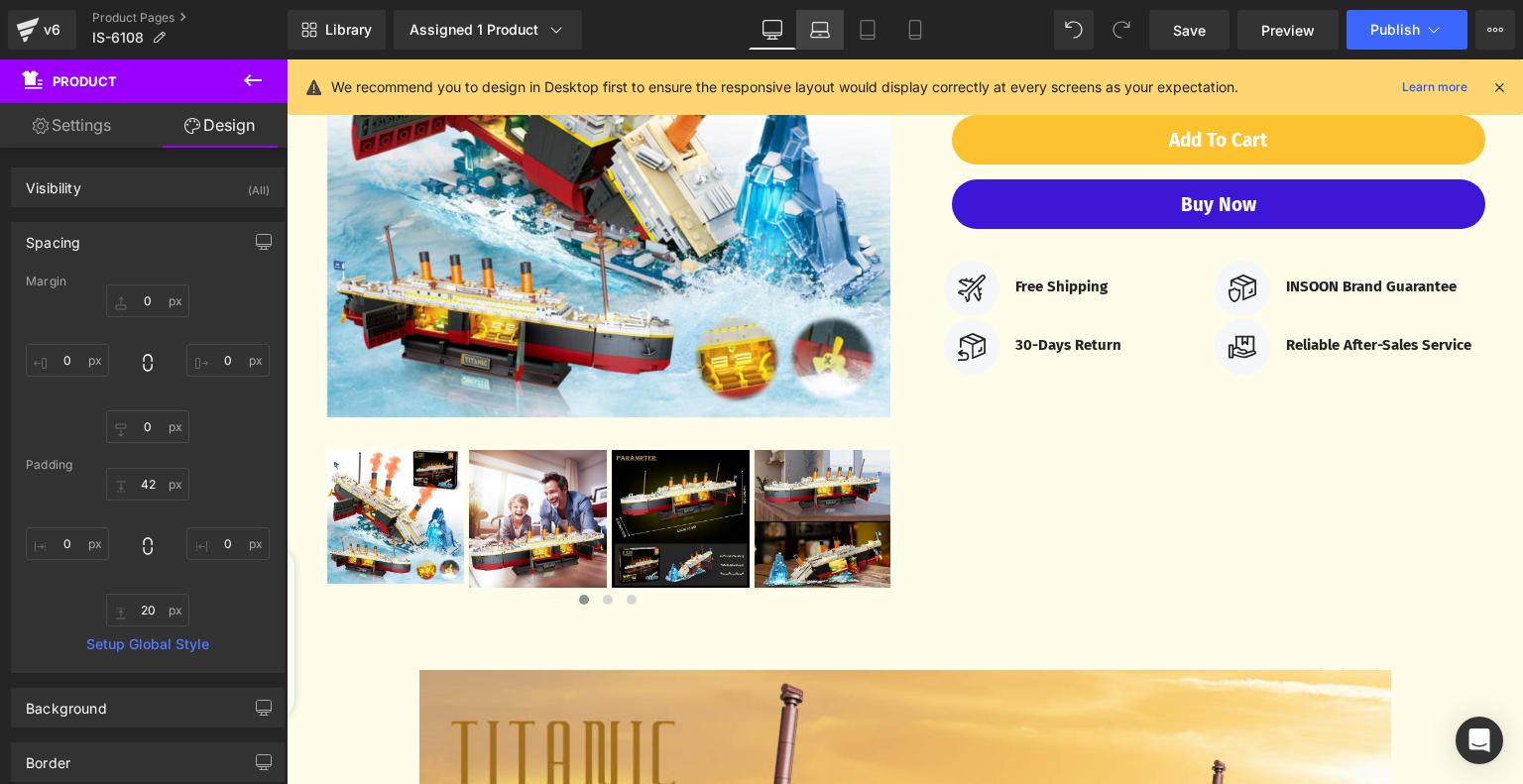 click 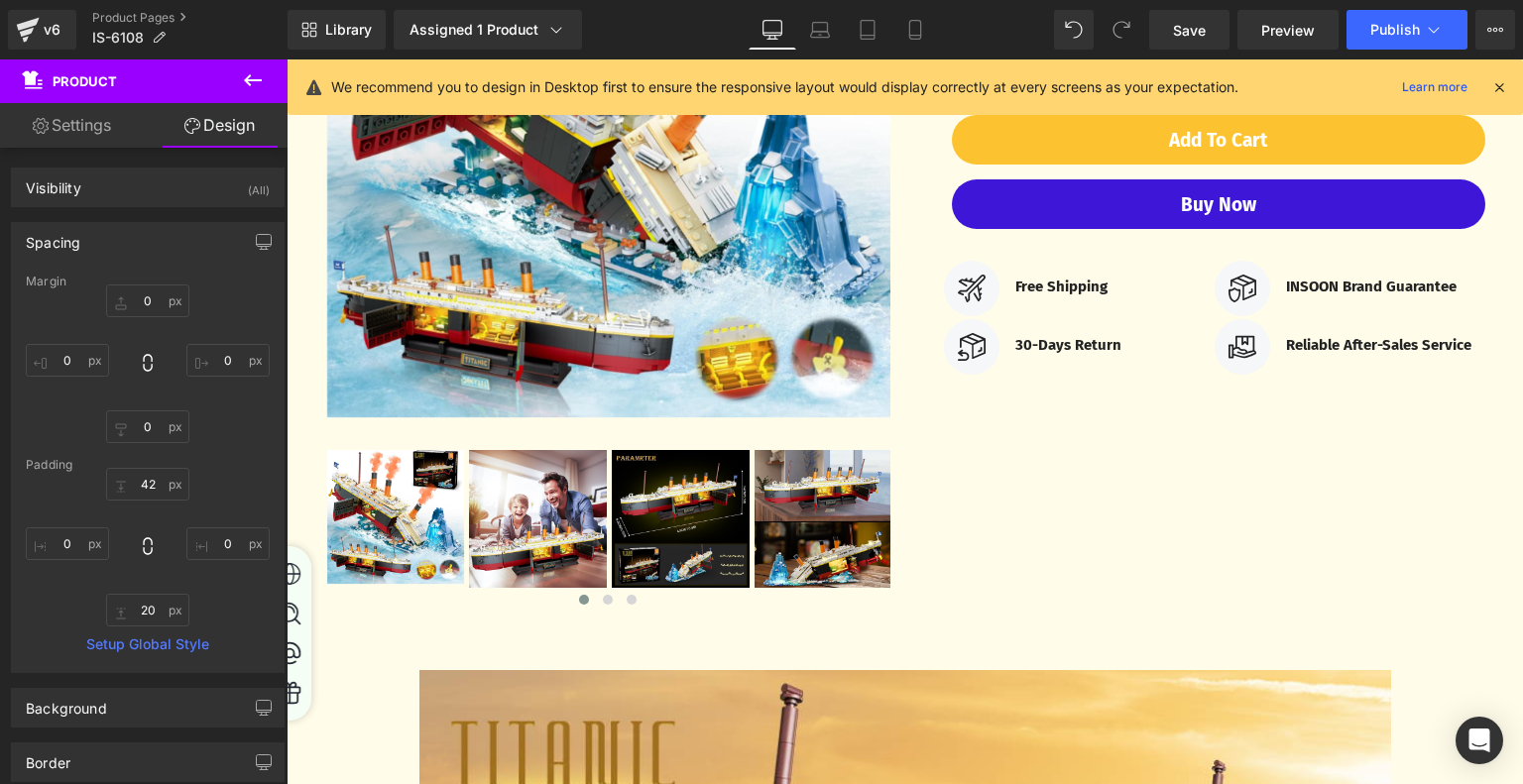 scroll, scrollTop: 0, scrollLeft: 0, axis: both 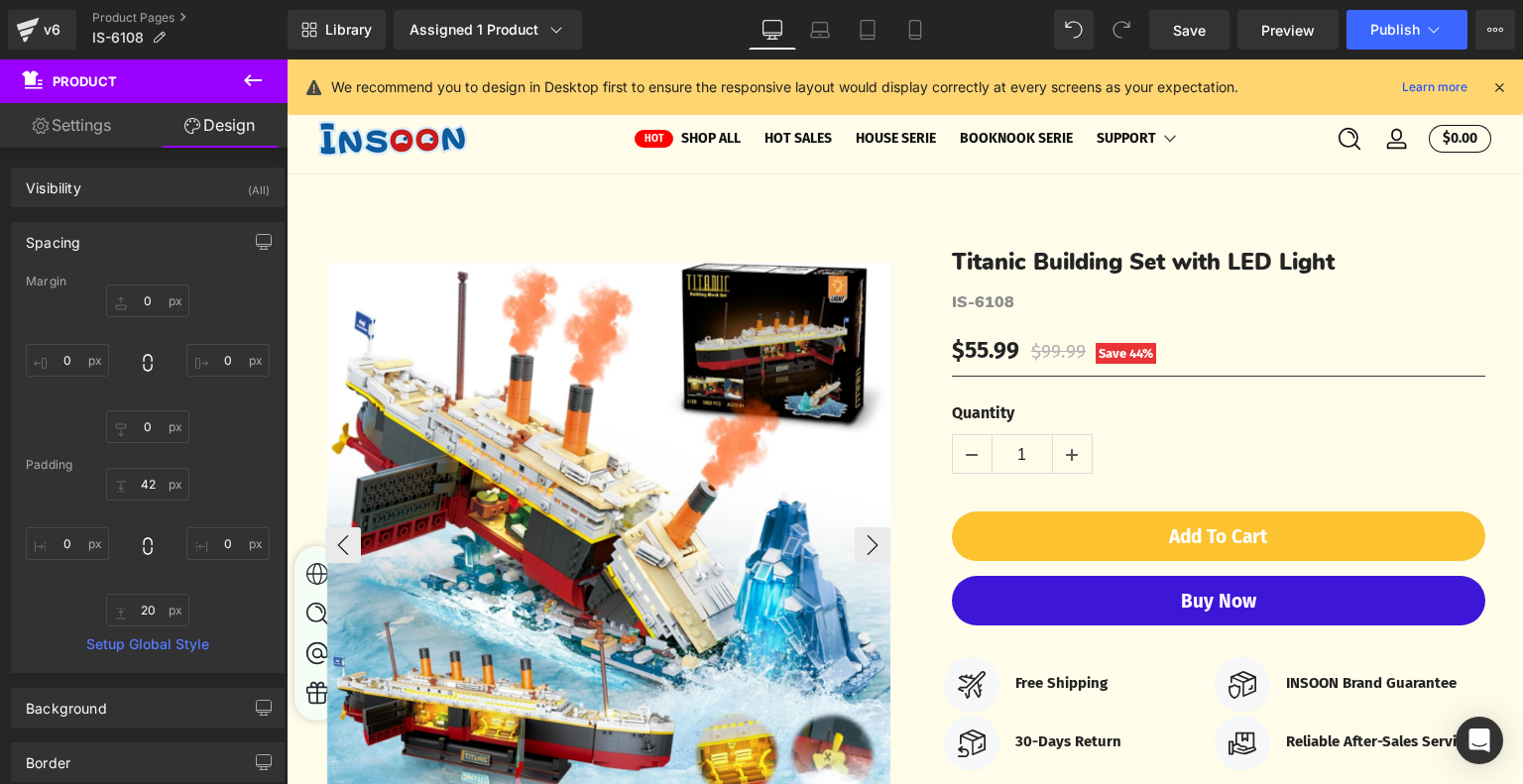 type on "0" 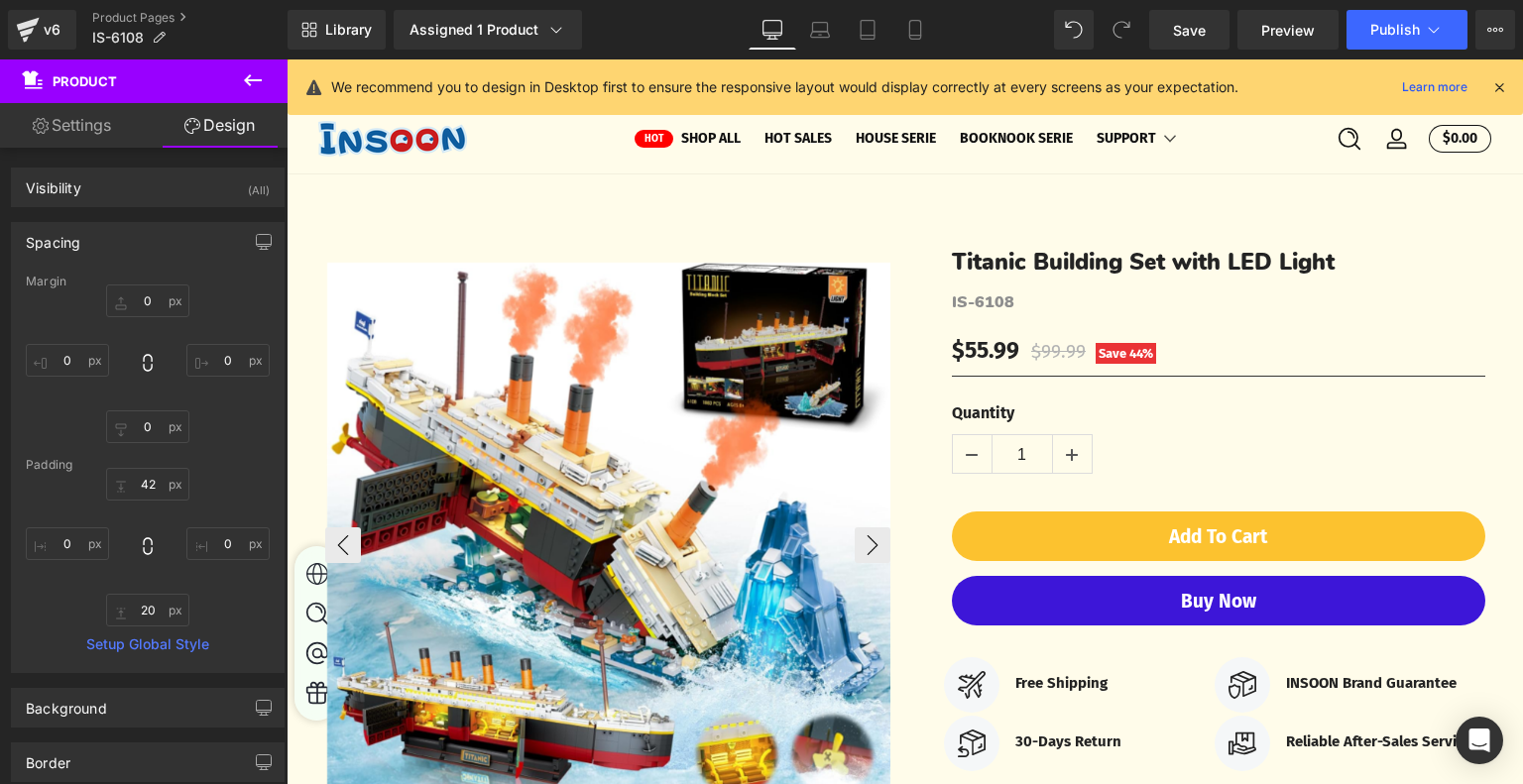 type on "0" 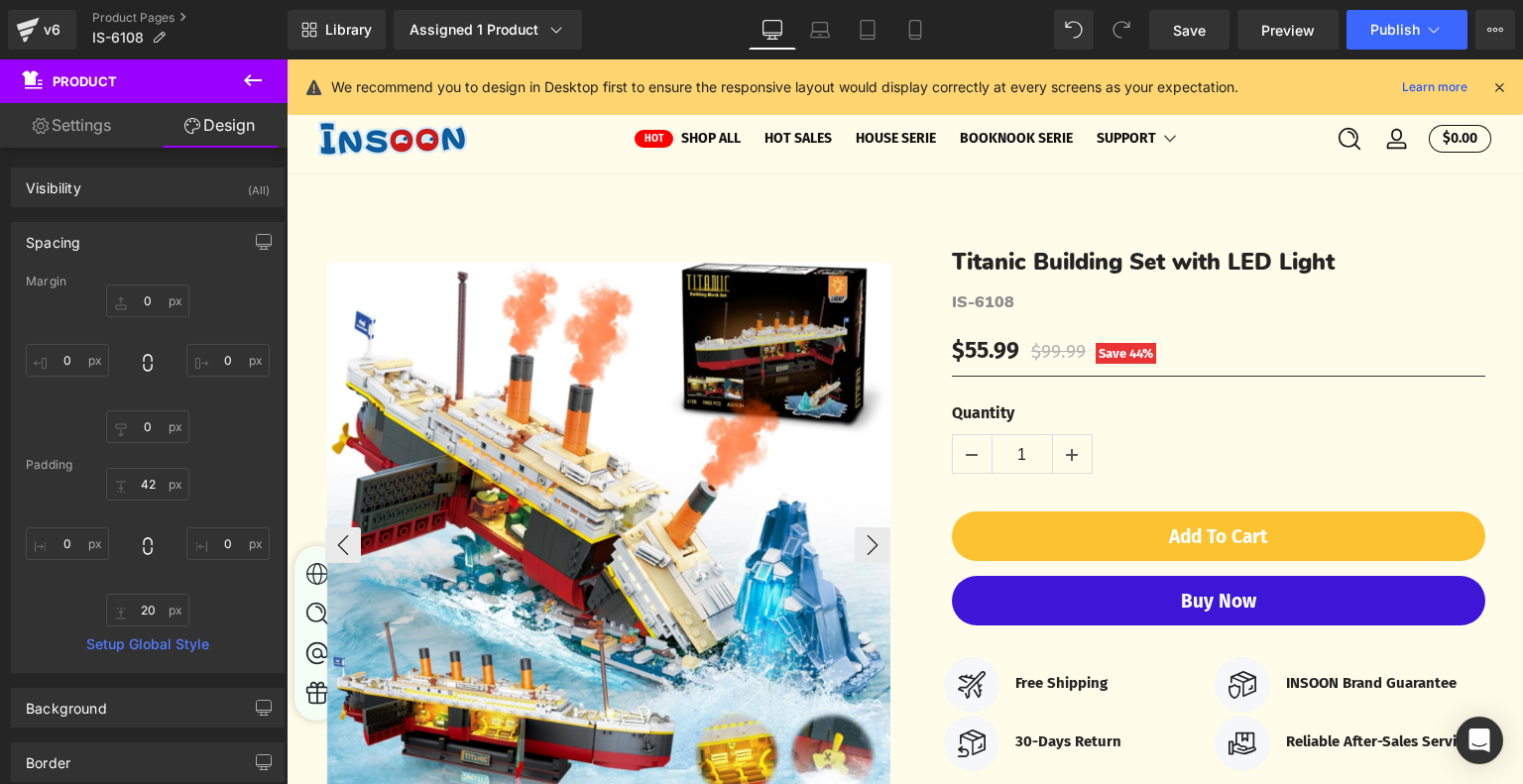 type on "0" 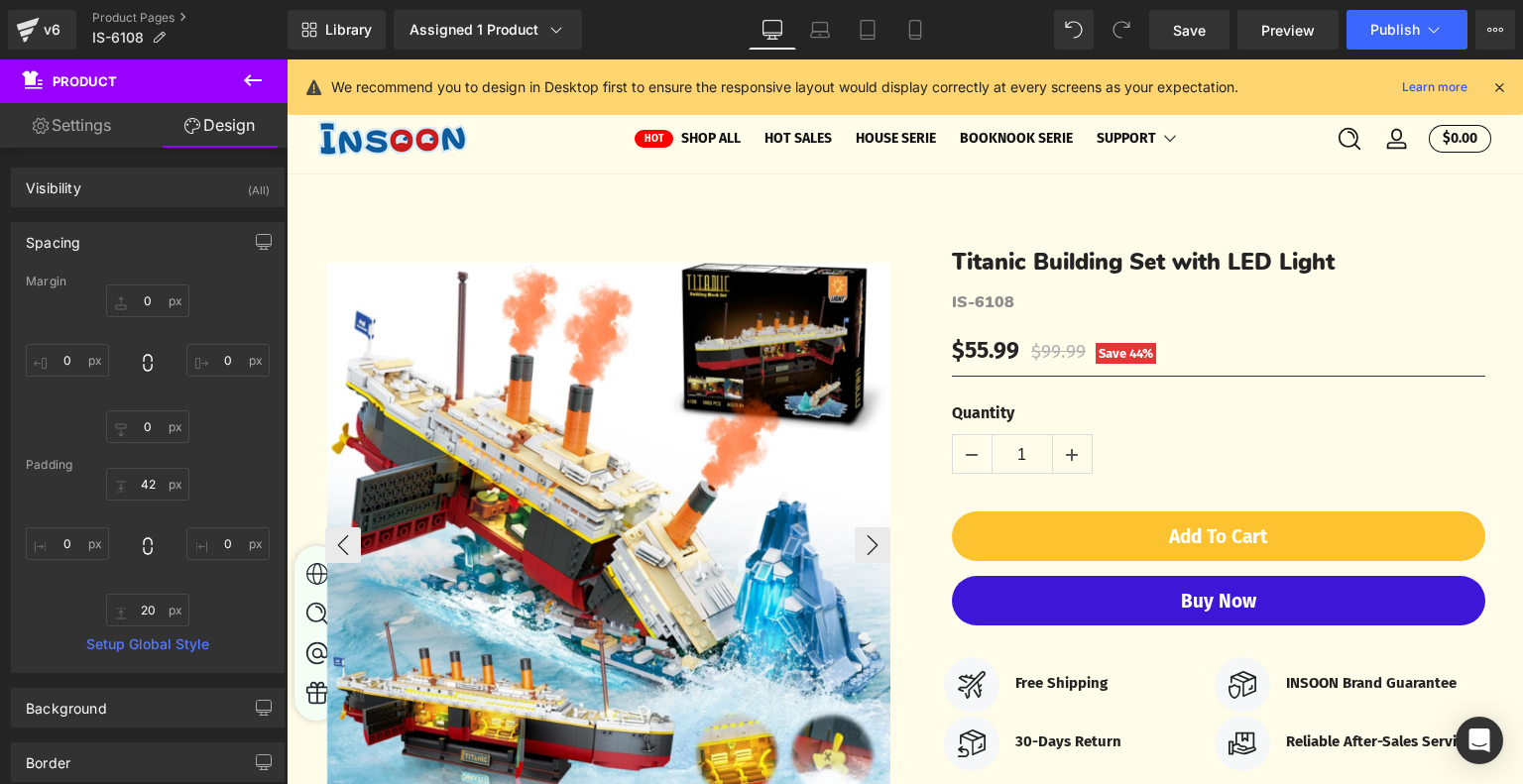 type on "42" 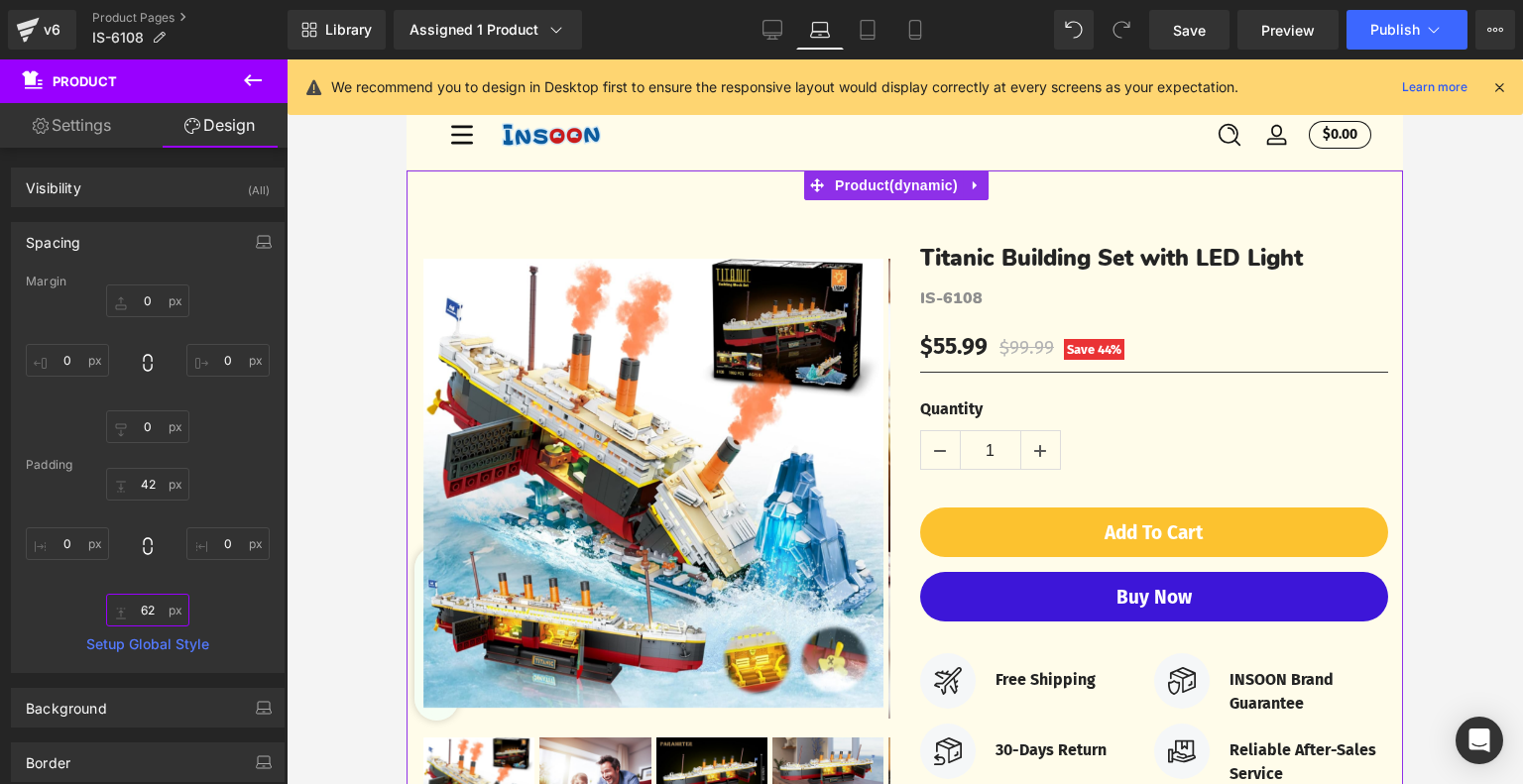 click on "62" at bounding box center (148, 610) 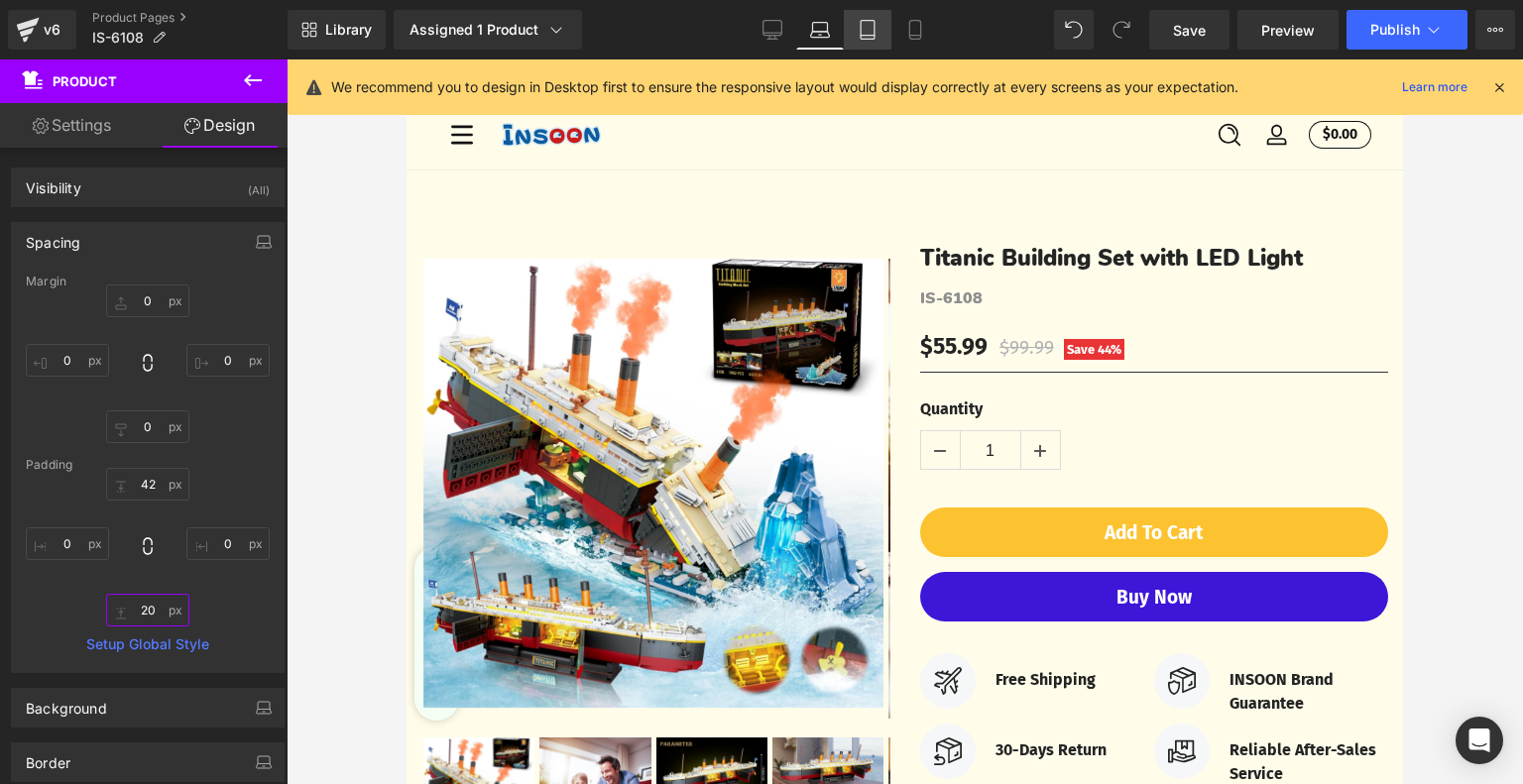 type on "20" 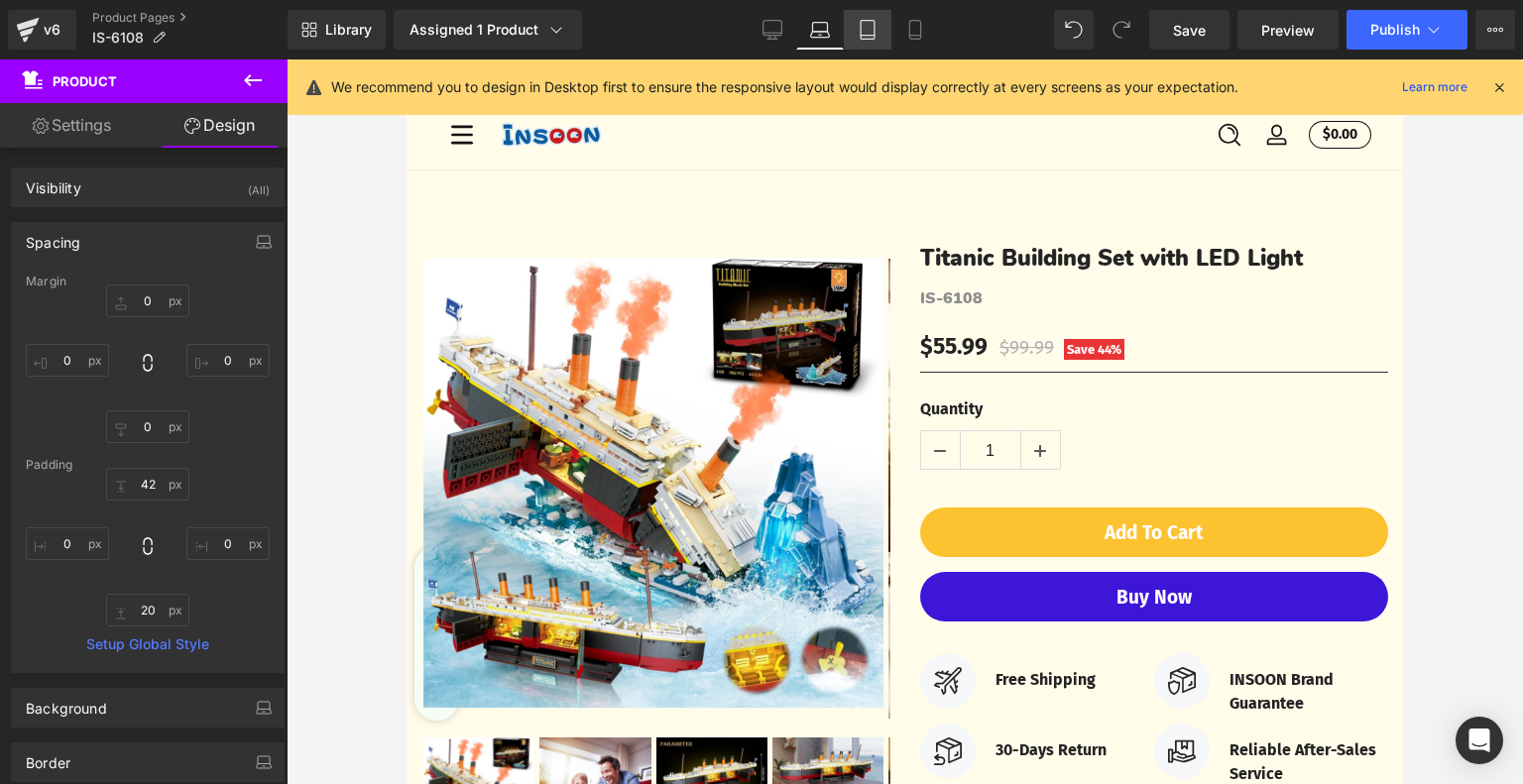 click 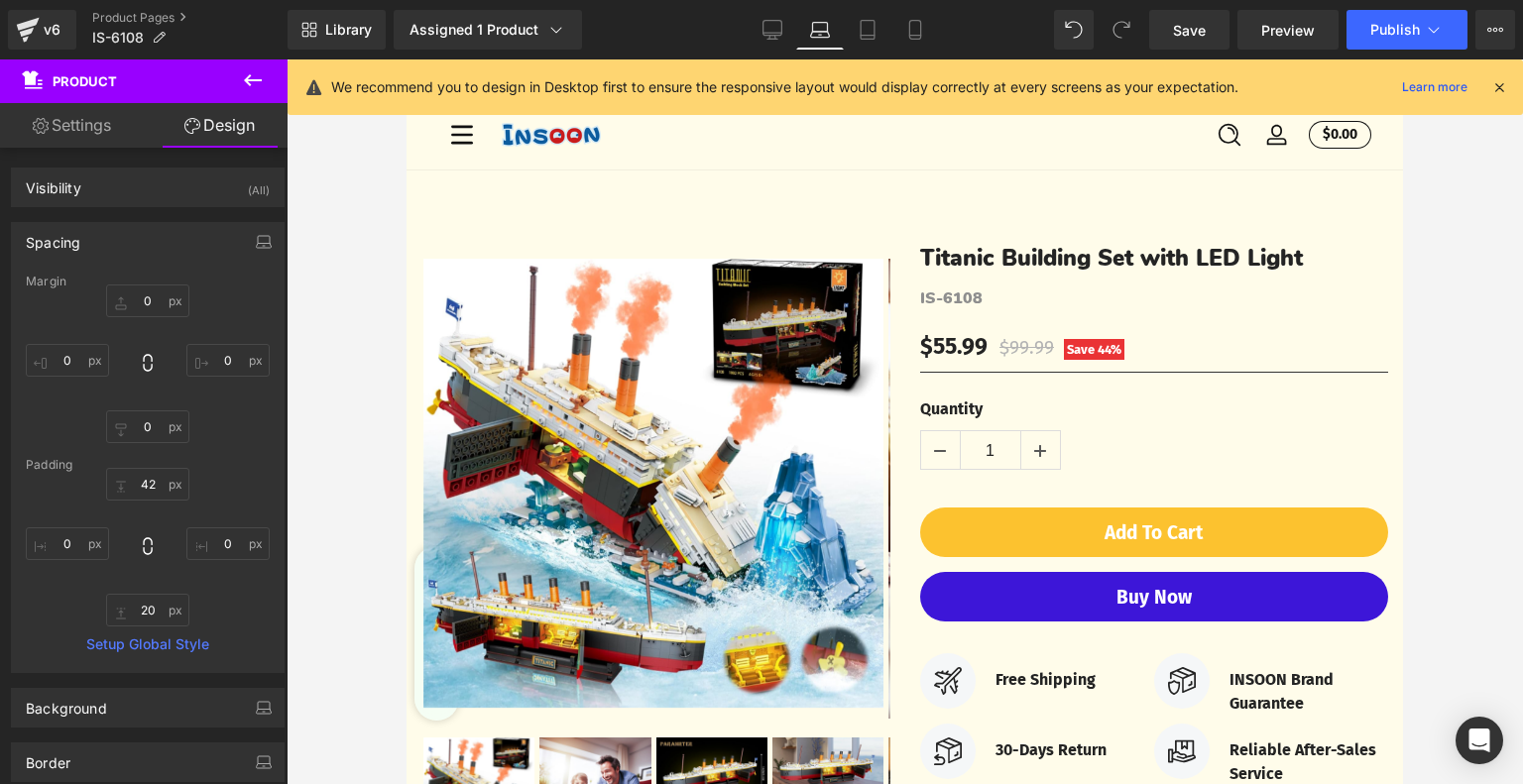 type on "0" 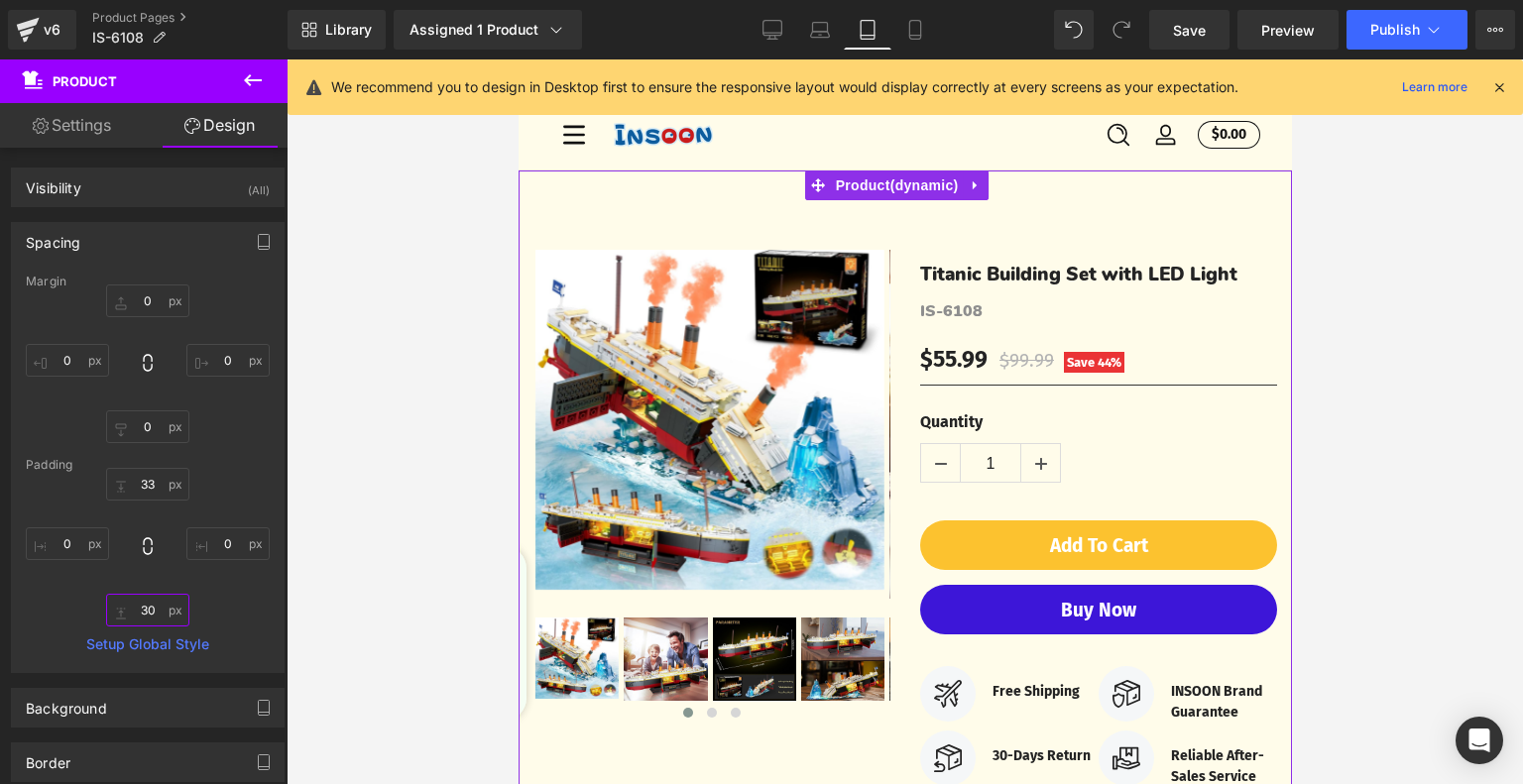 click on "30" at bounding box center [148, 610] 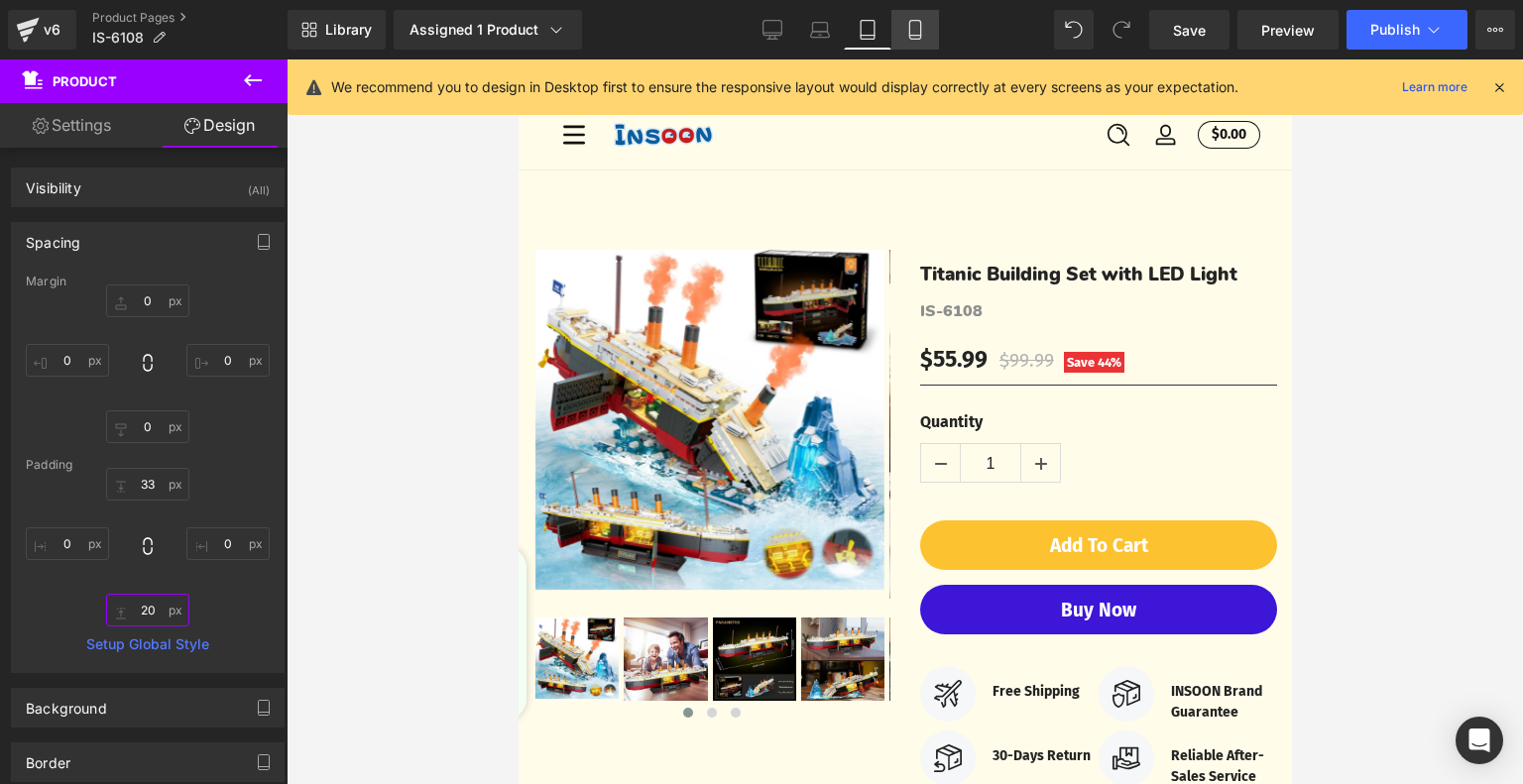 type on "20" 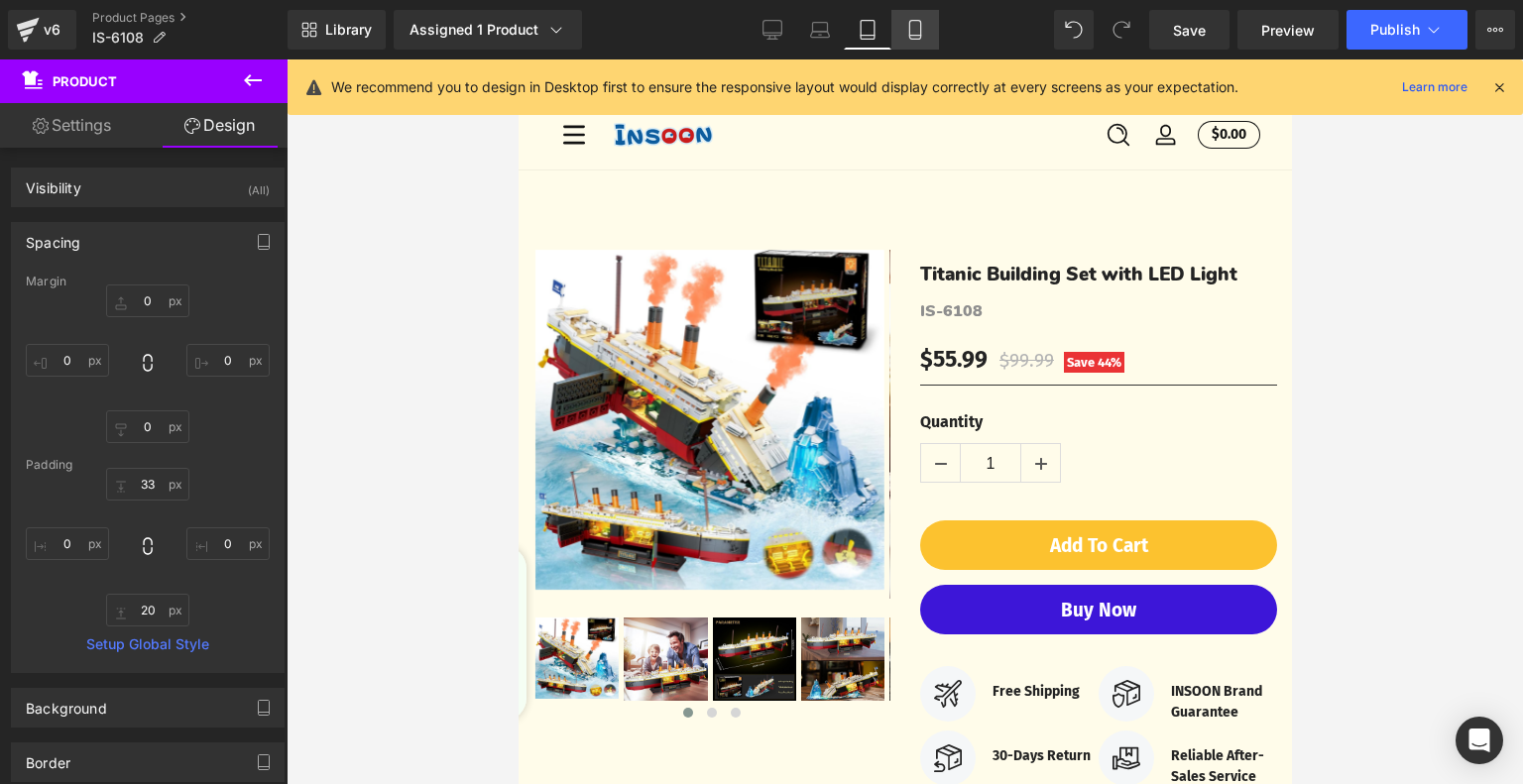 click on "Mobile" at bounding box center [915, 30] 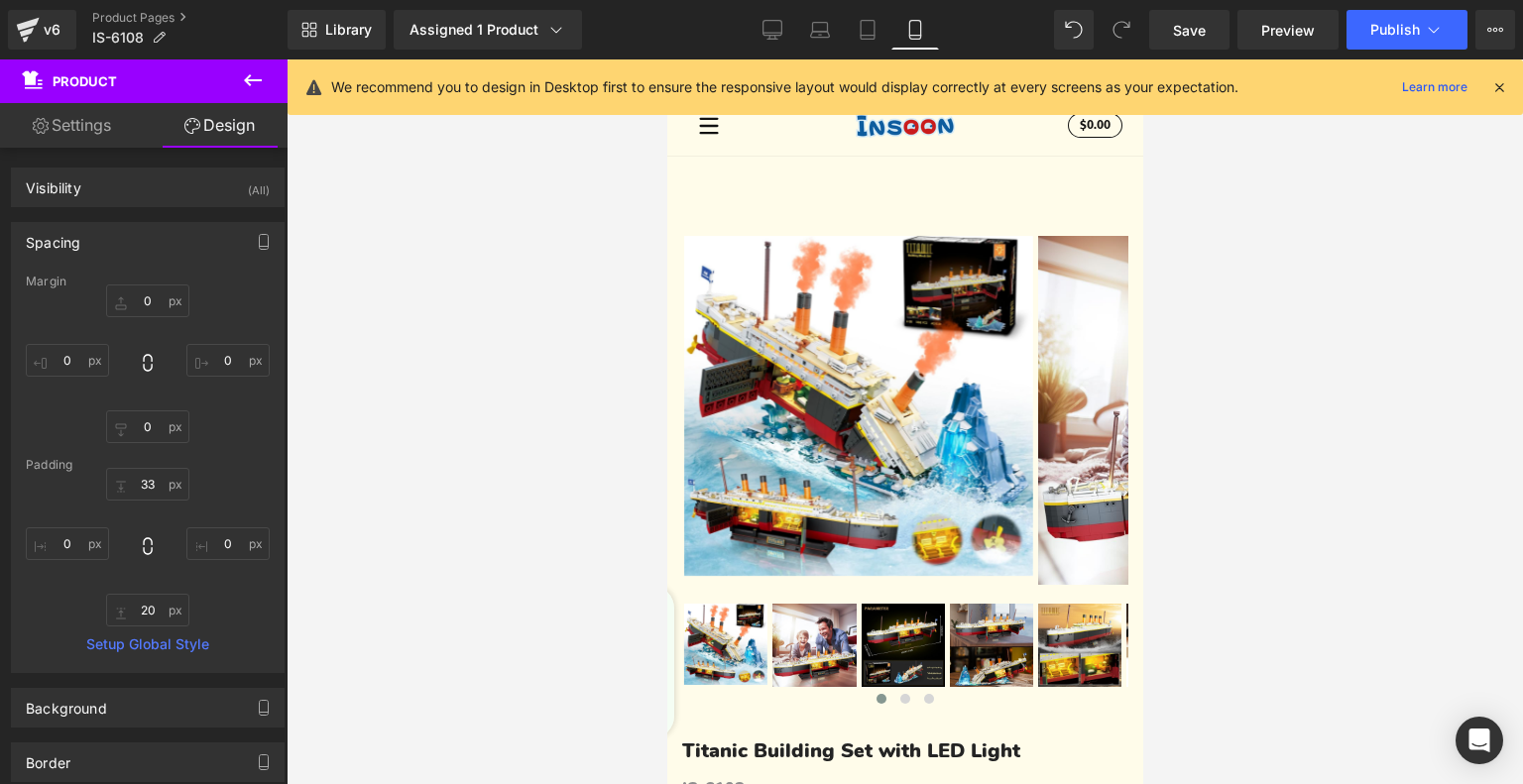 type on "0" 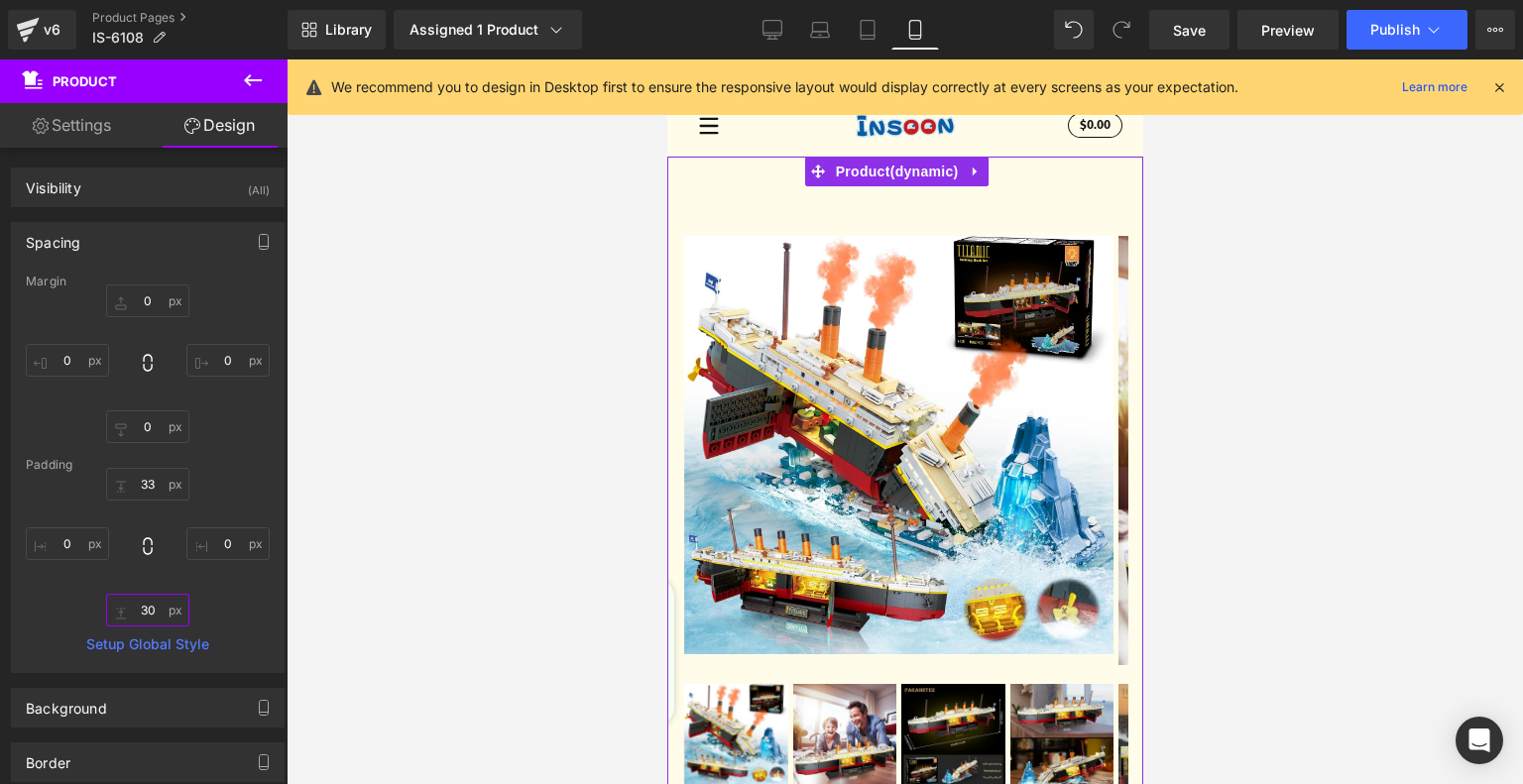 click on "30" at bounding box center [148, 610] 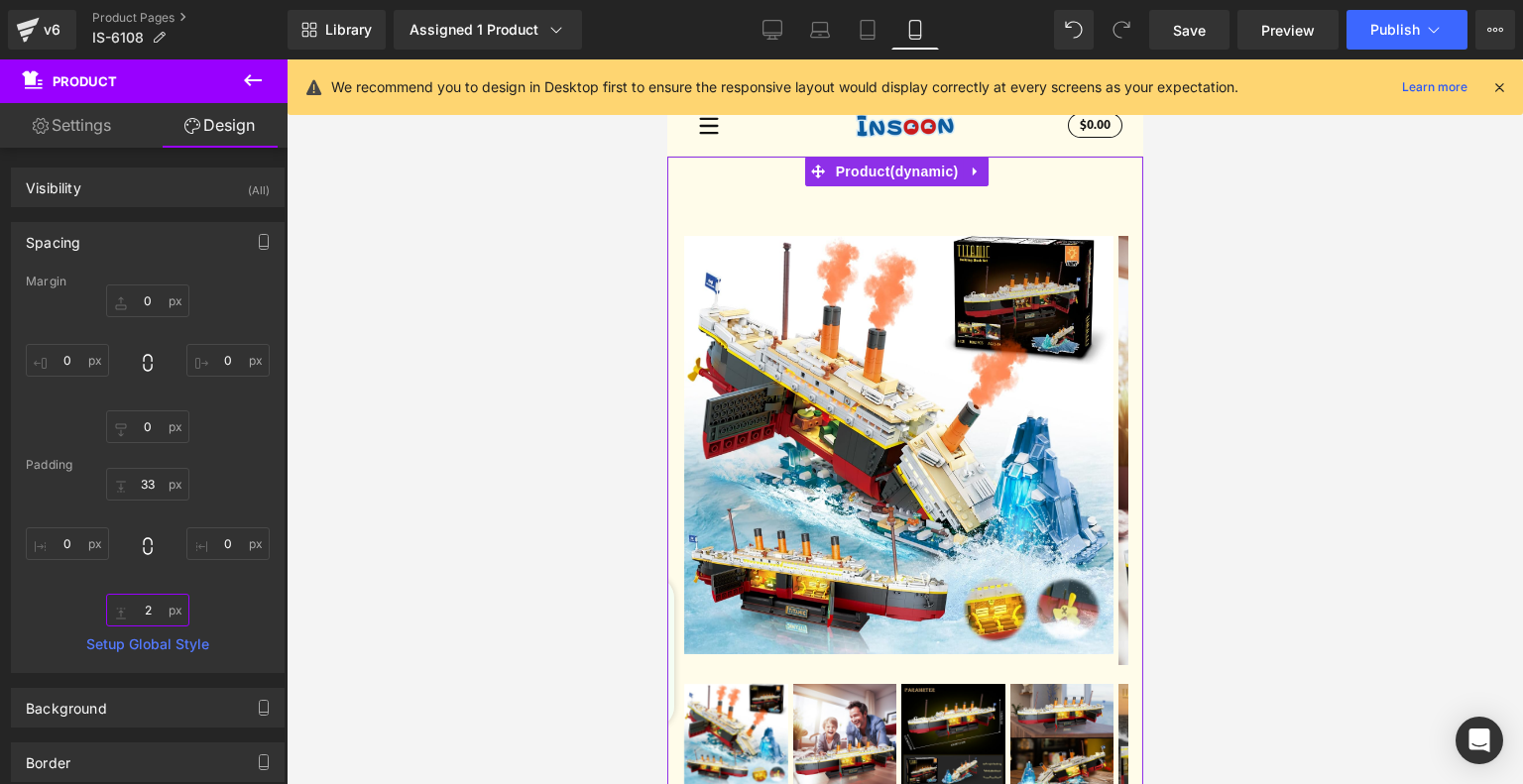 type on "20" 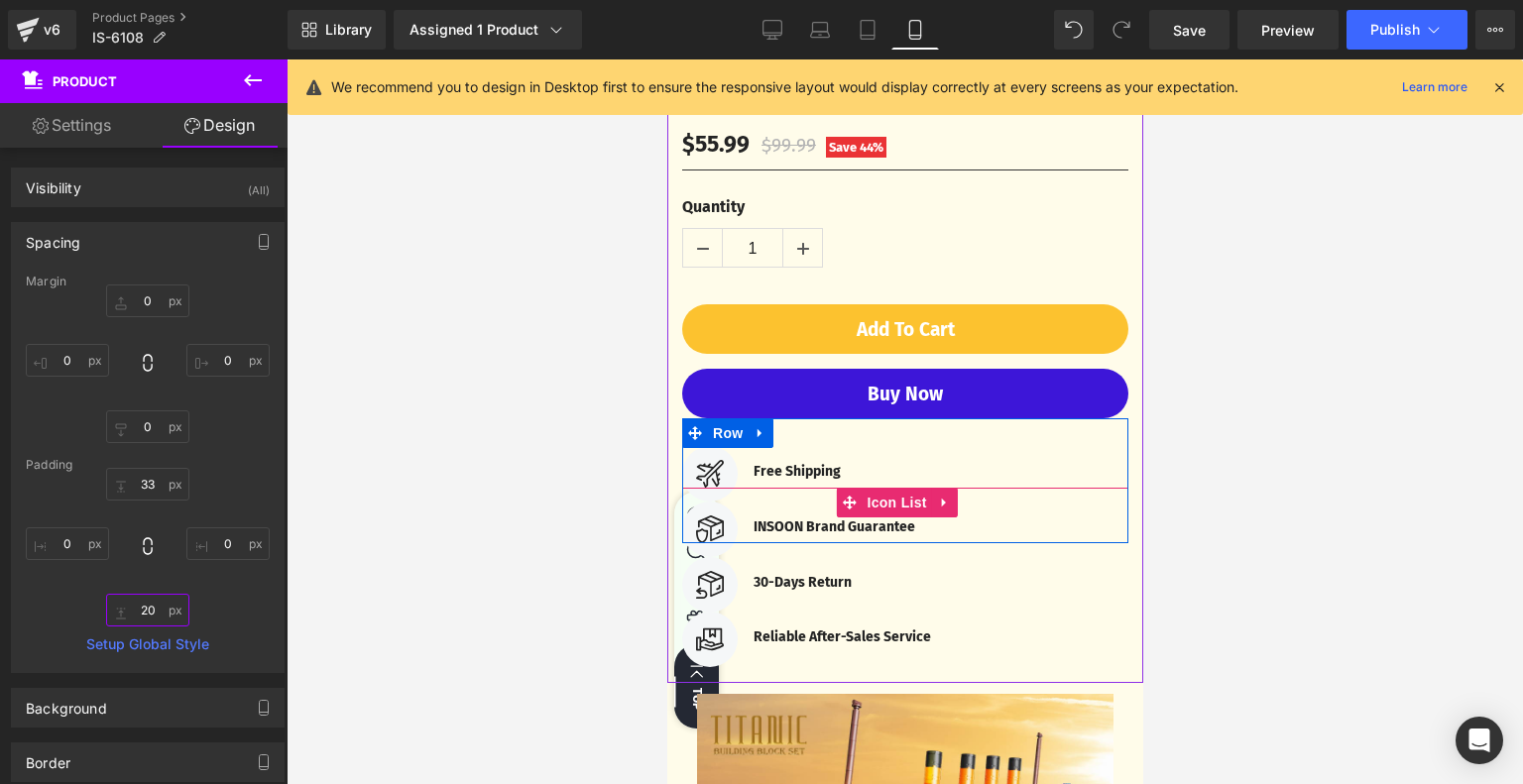 scroll, scrollTop: 595, scrollLeft: 0, axis: vertical 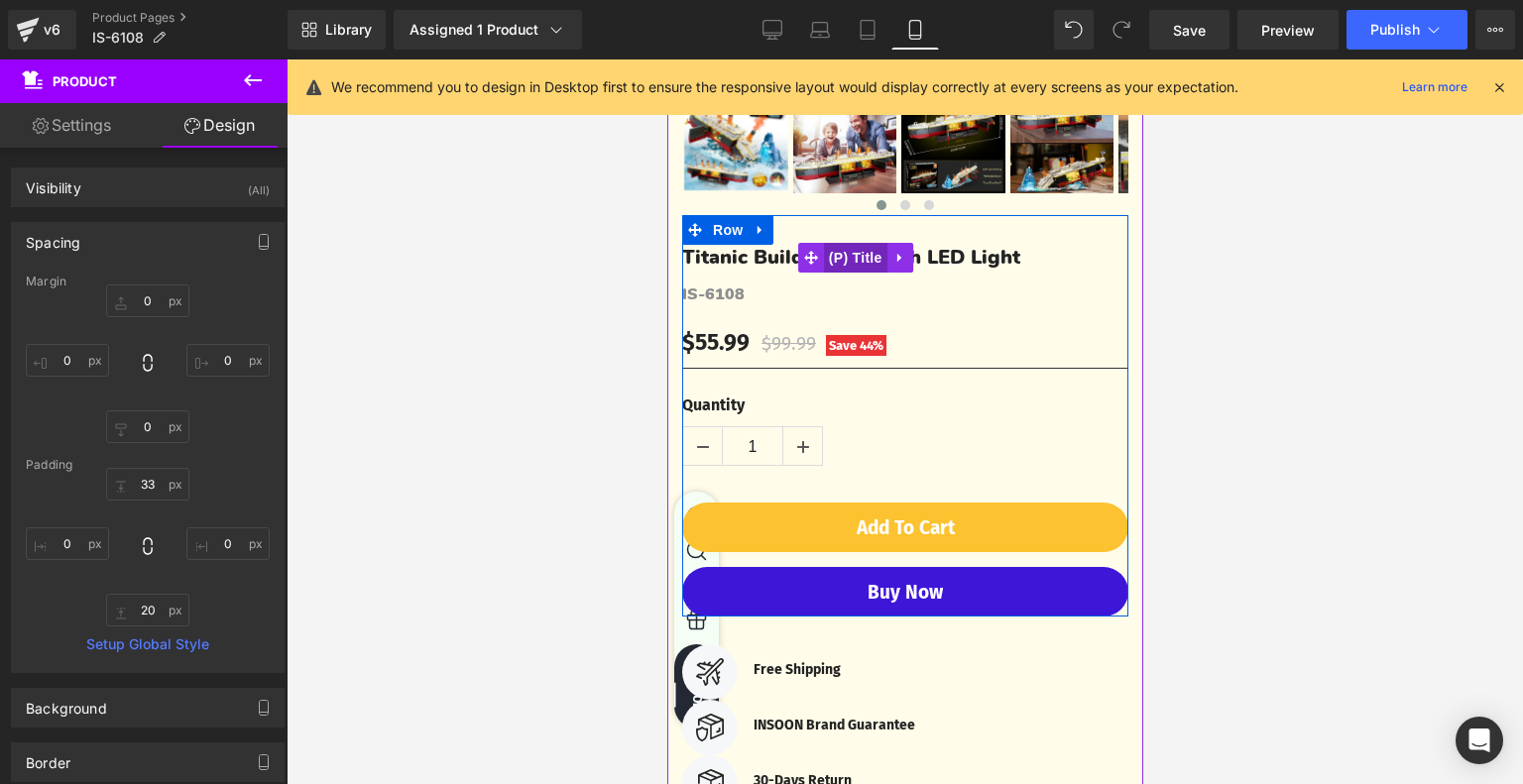 click on "(P) Title" at bounding box center (855, 258) 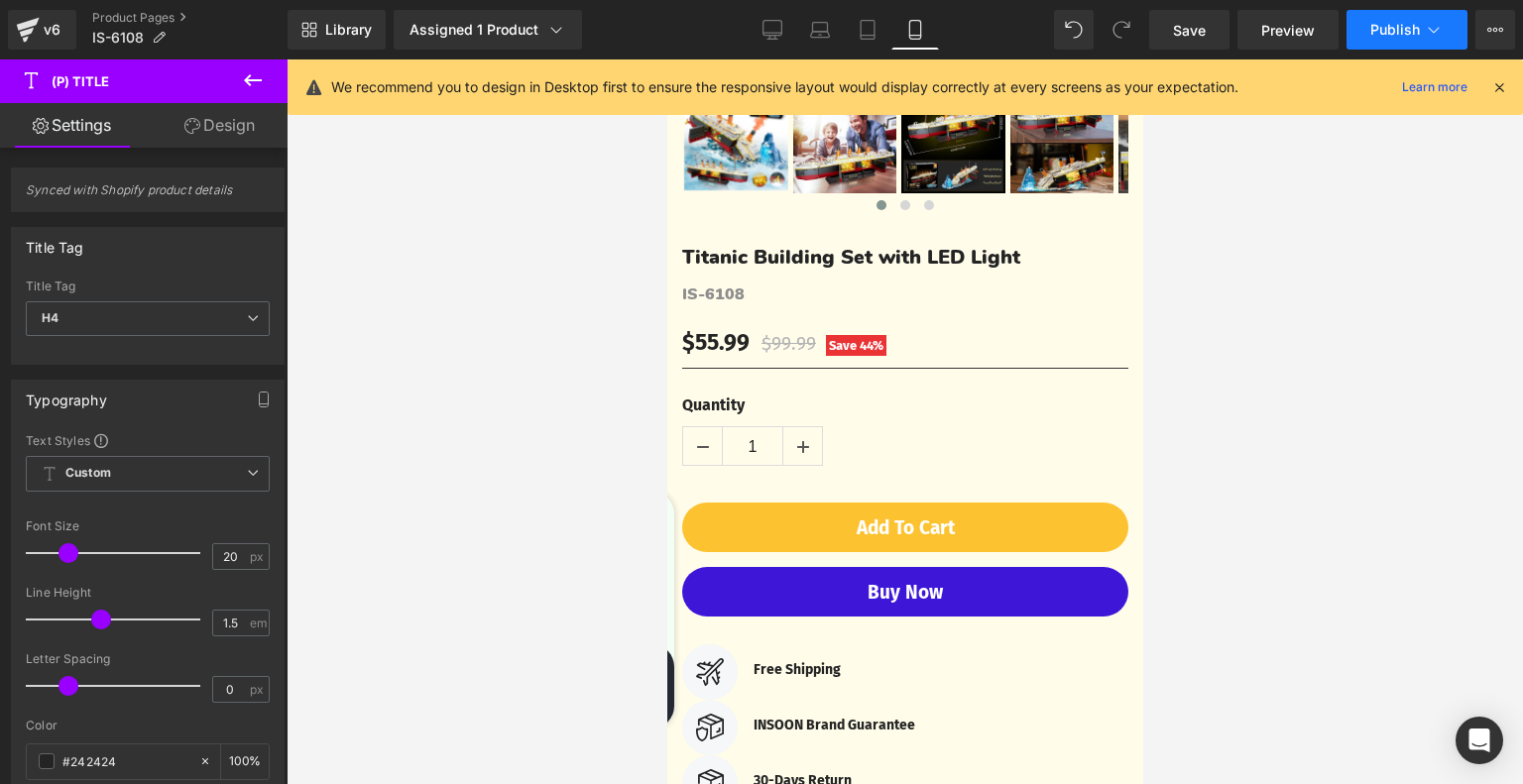 click on "Publish" at bounding box center (1395, 30) 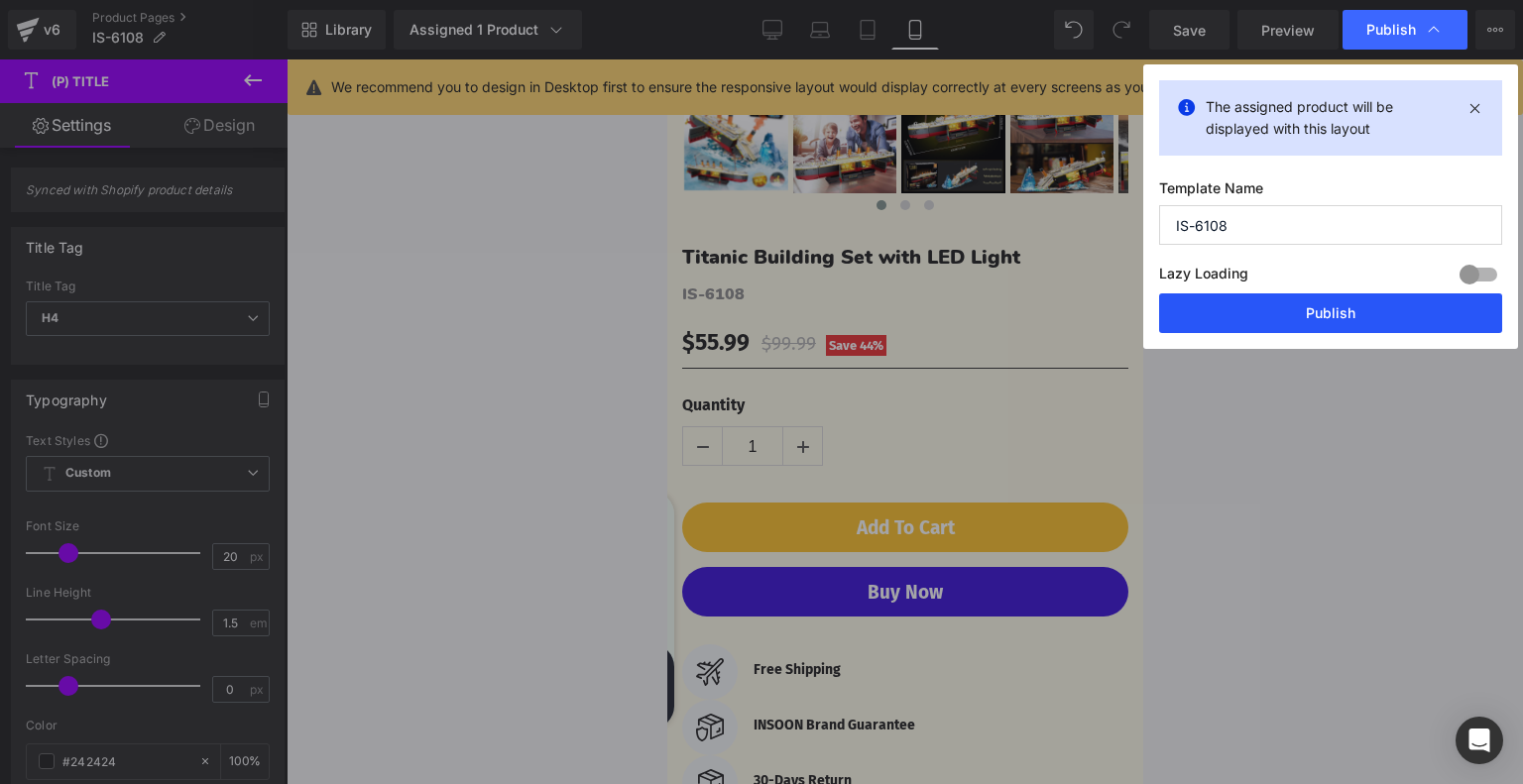click on "Publish" at bounding box center (1331, 313) 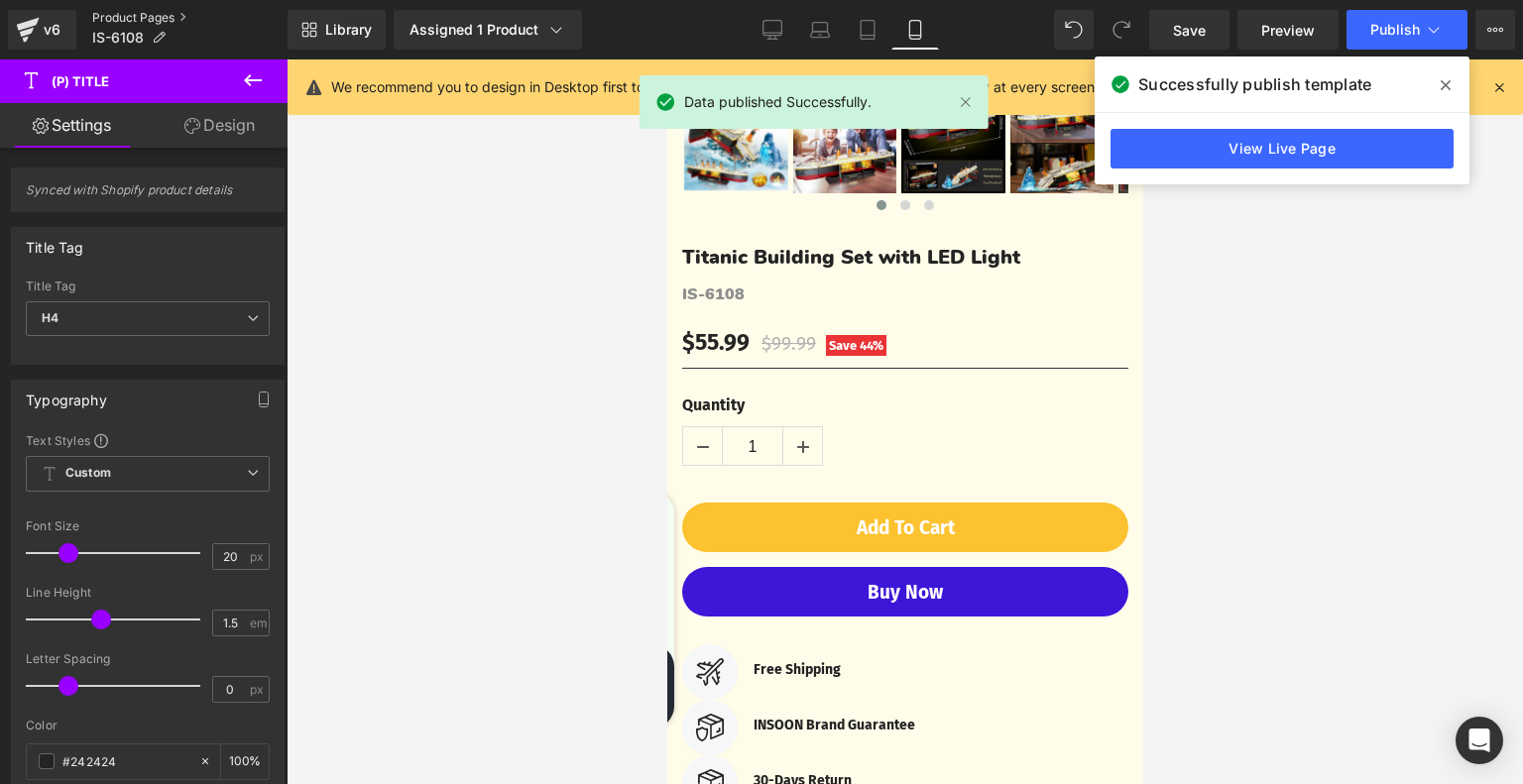 click on "Product Pages" at bounding box center (189, 18) 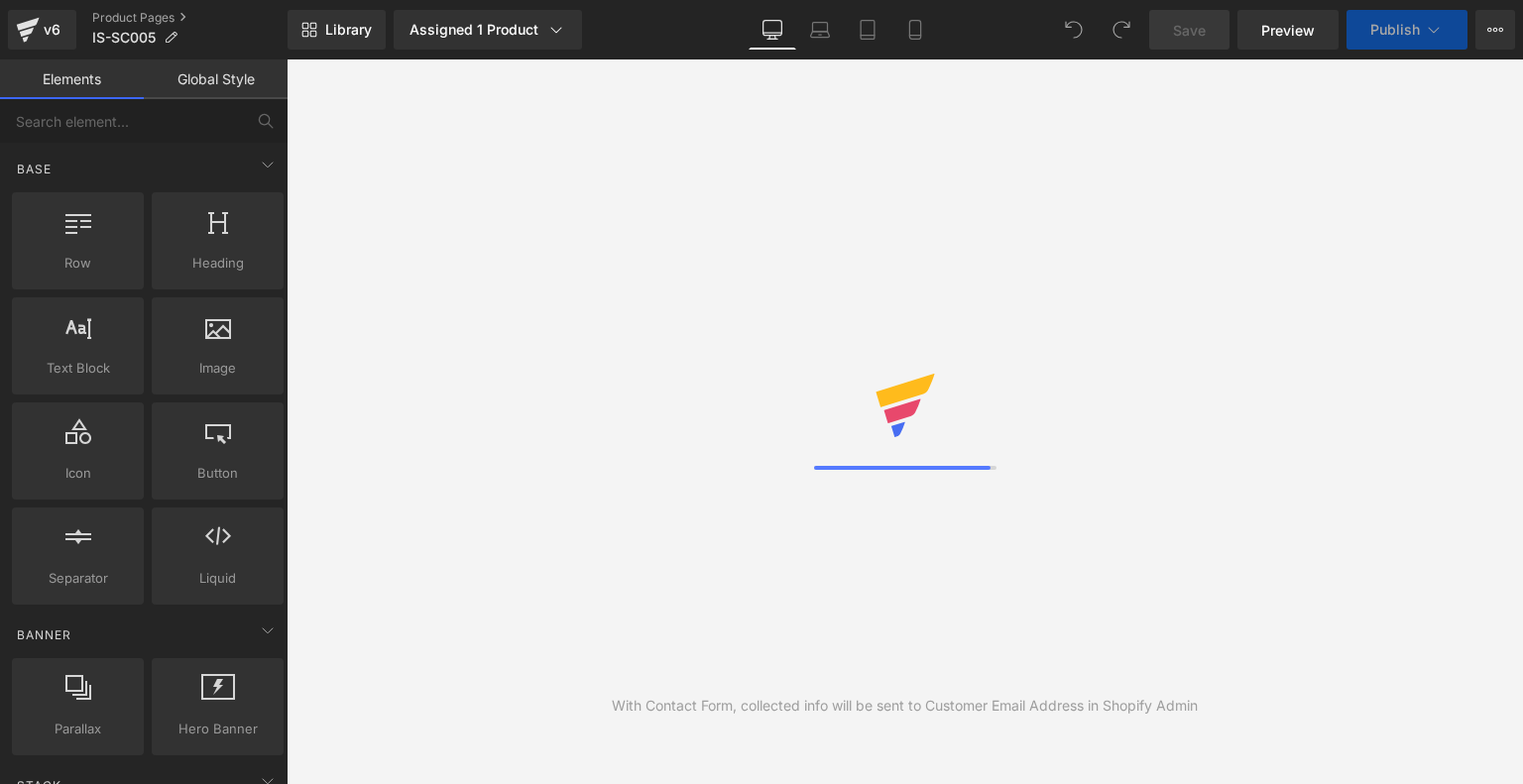 scroll, scrollTop: 0, scrollLeft: 0, axis: both 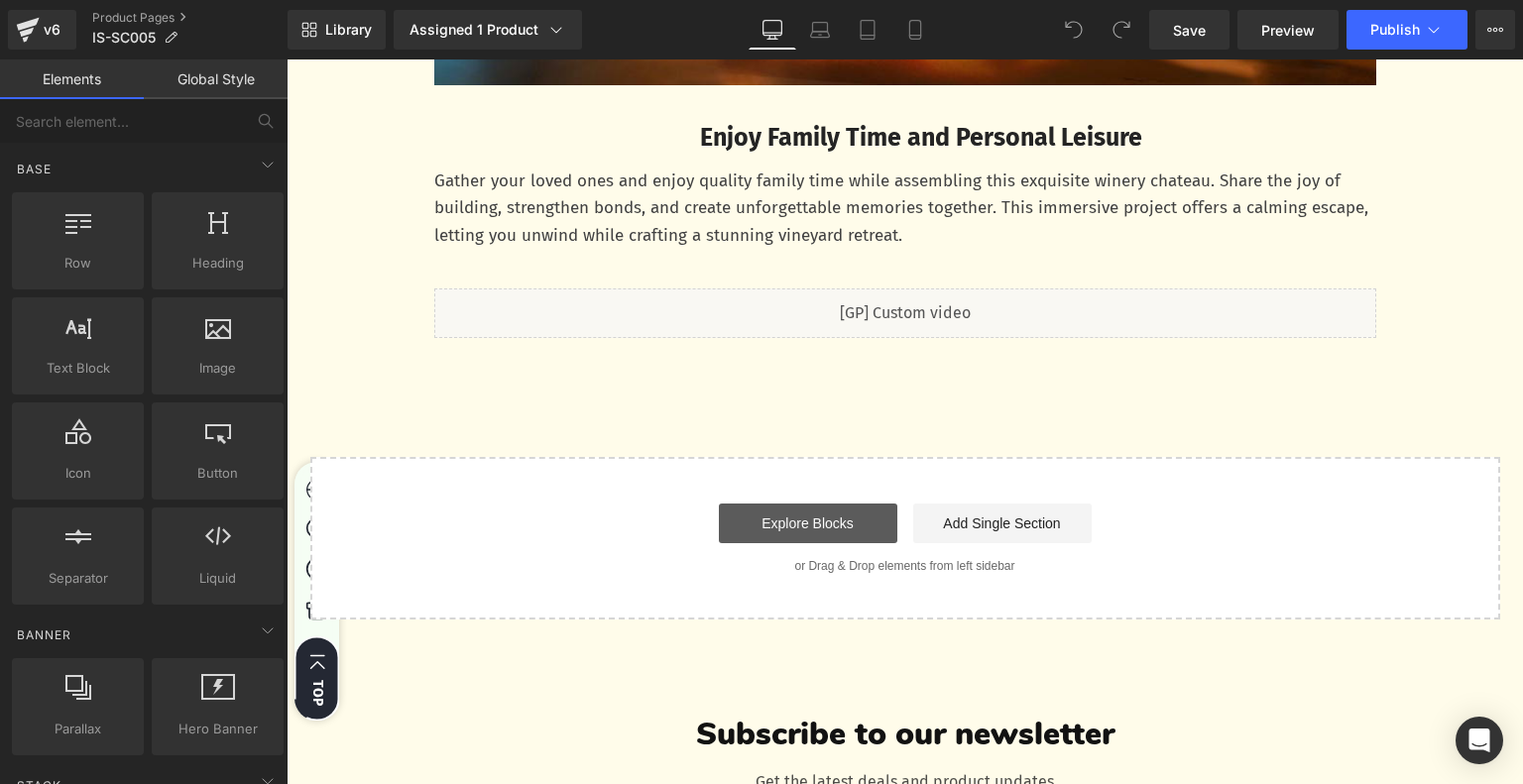 click on "Explore Blocks" at bounding box center (808, 523) 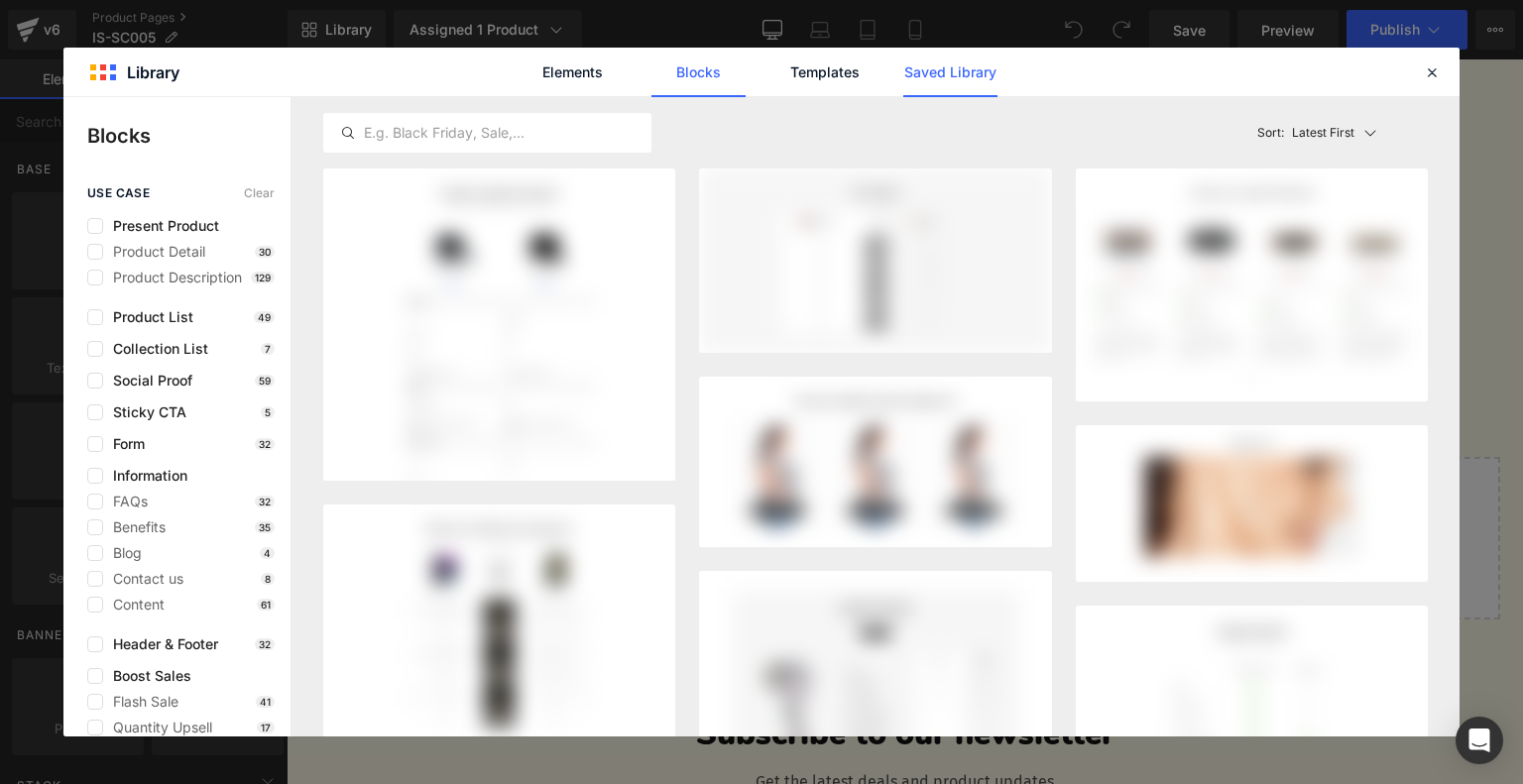 click on "Saved Library" 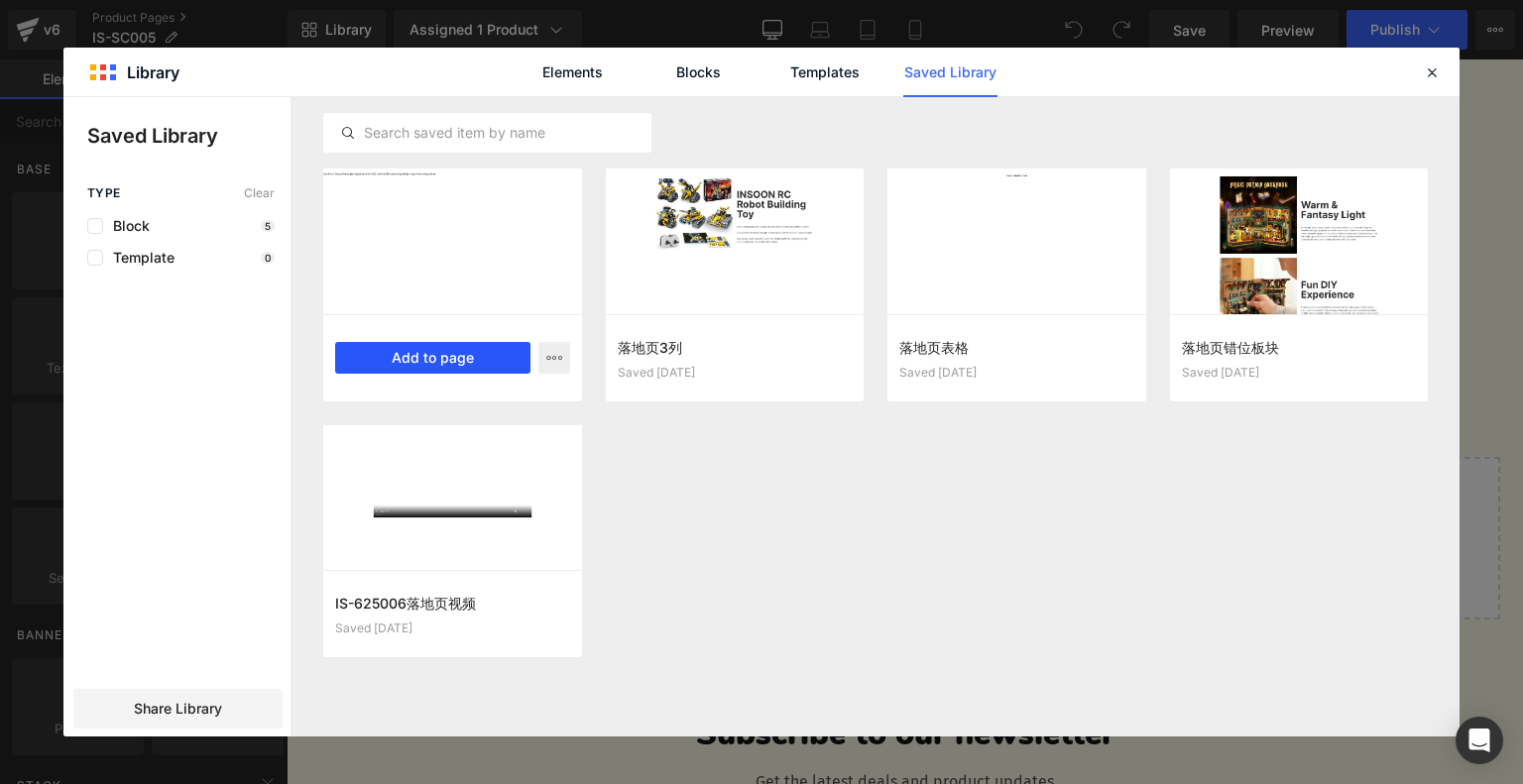 click on "Add to page" at bounding box center (432, 358) 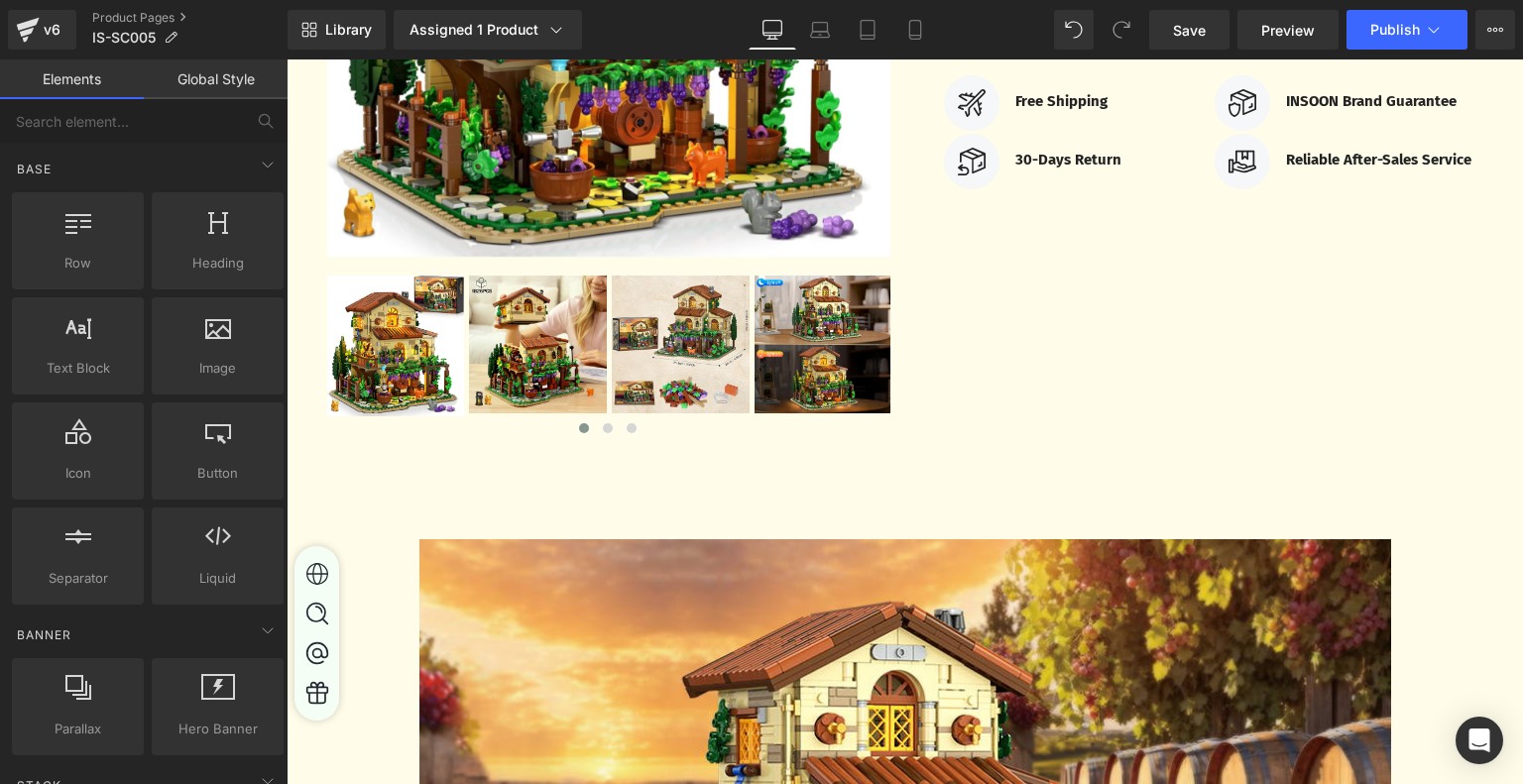 scroll, scrollTop: 496, scrollLeft: 0, axis: vertical 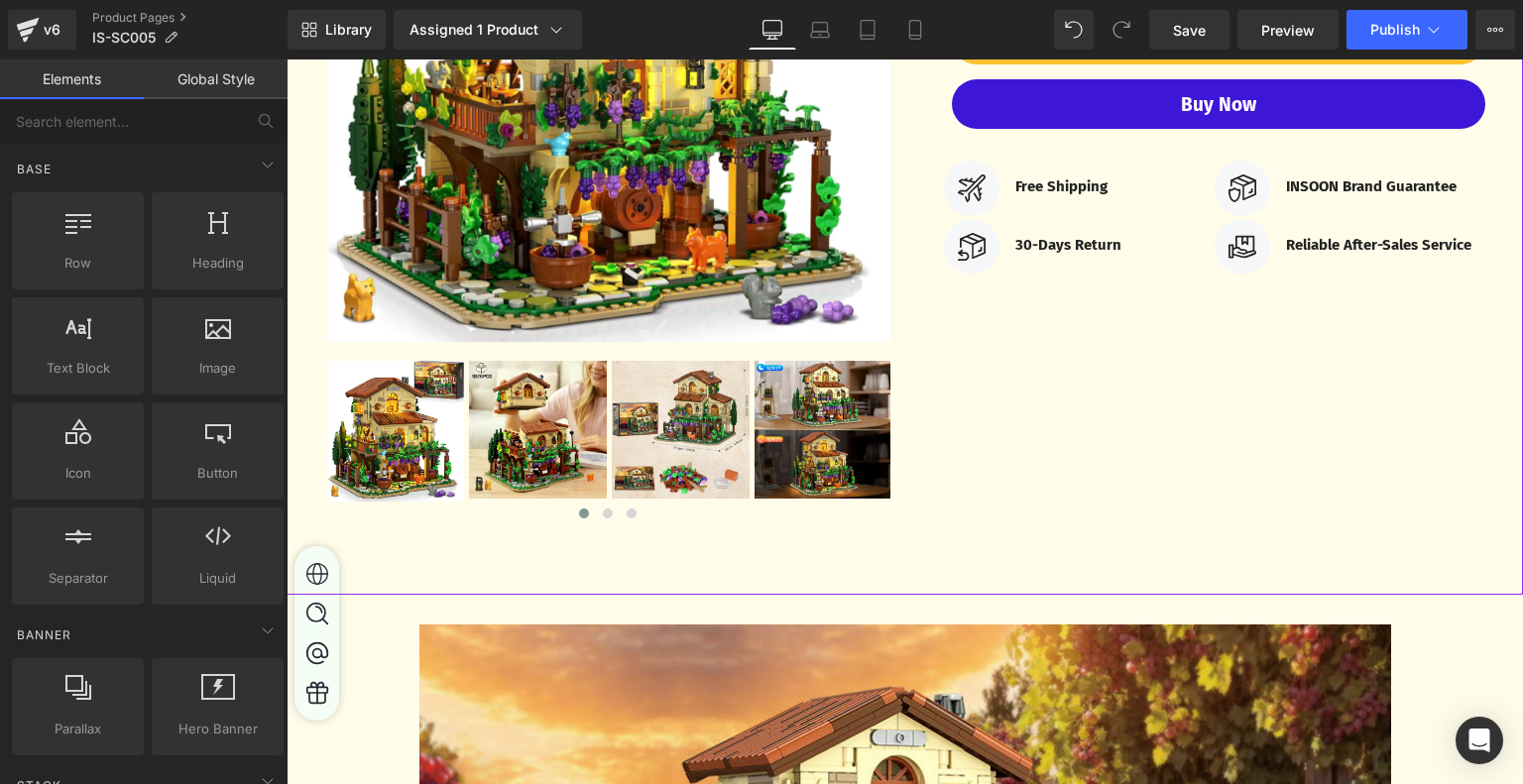 click on "‹ ›" at bounding box center [904, 137] 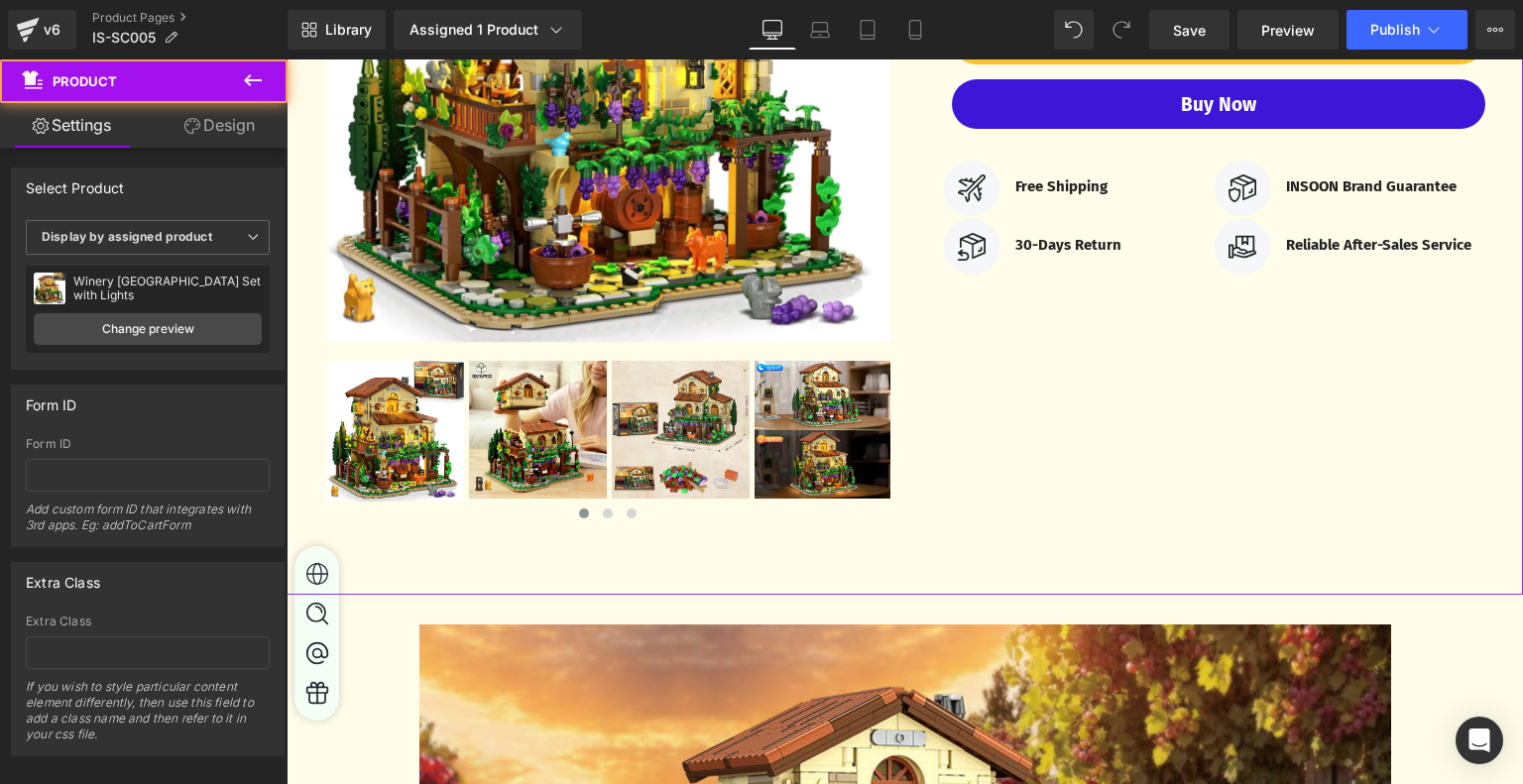 click on "Design" at bounding box center (219, 125) 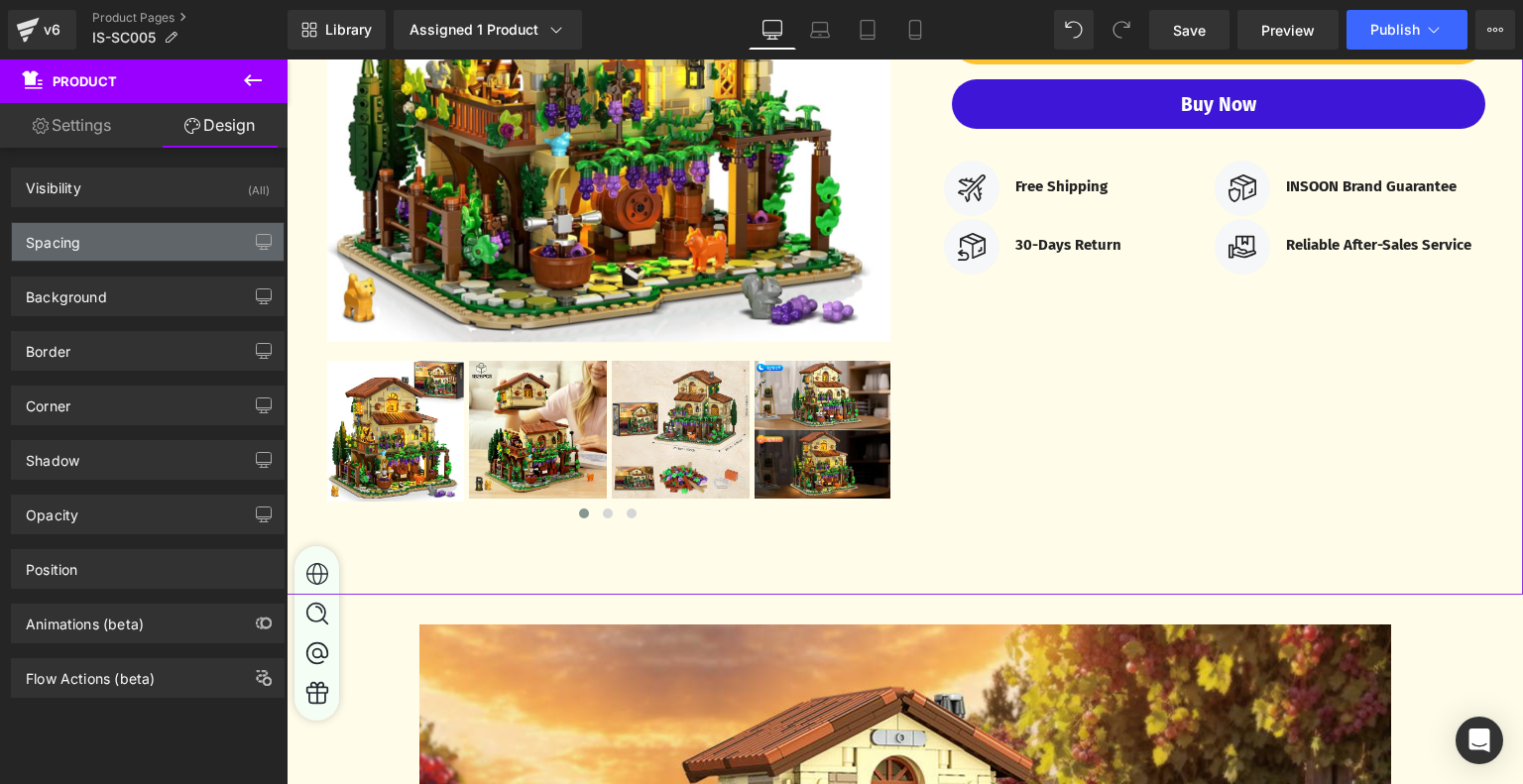 click on "Spacing" at bounding box center [148, 242] 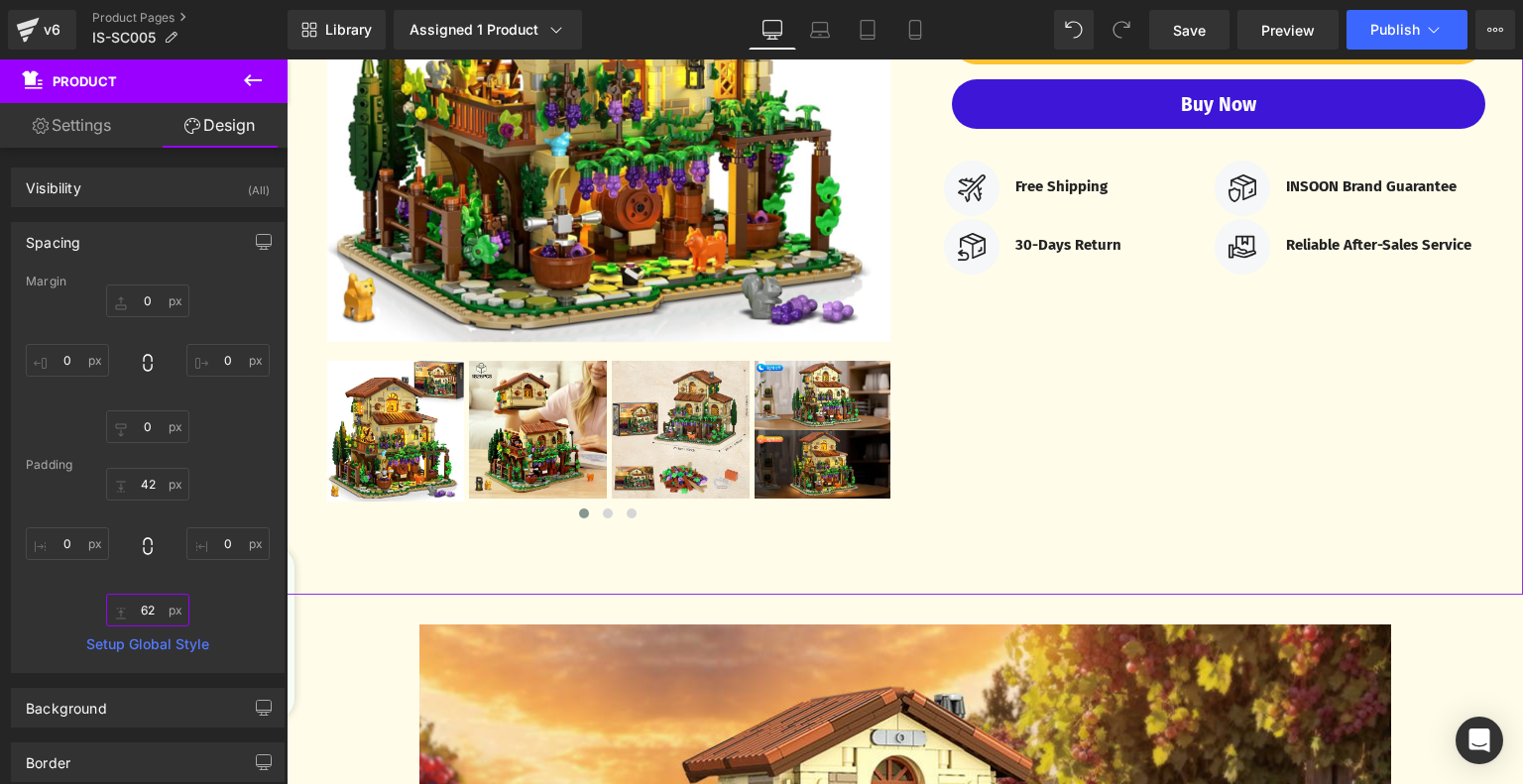 click on "62" at bounding box center [148, 610] 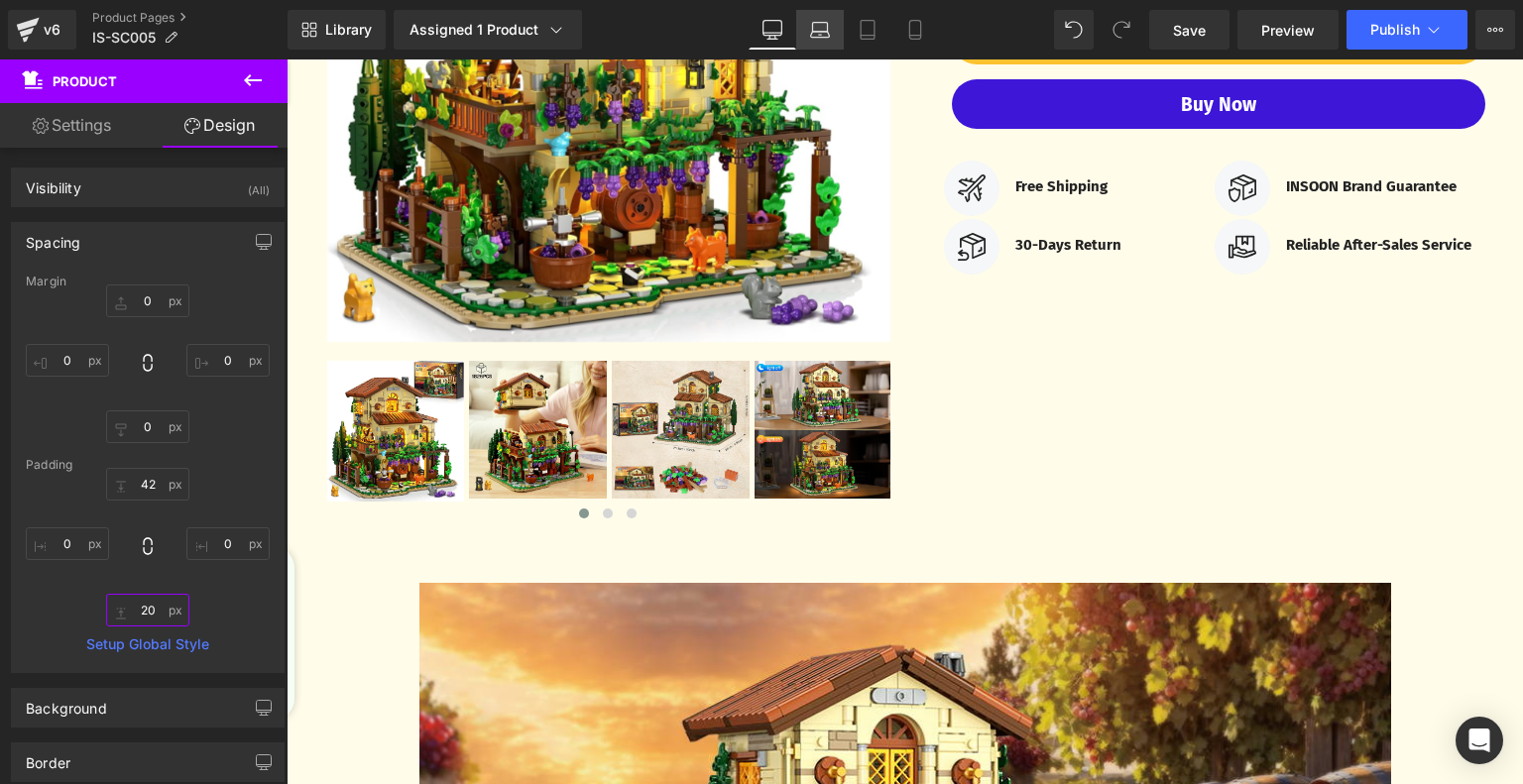 type on "20" 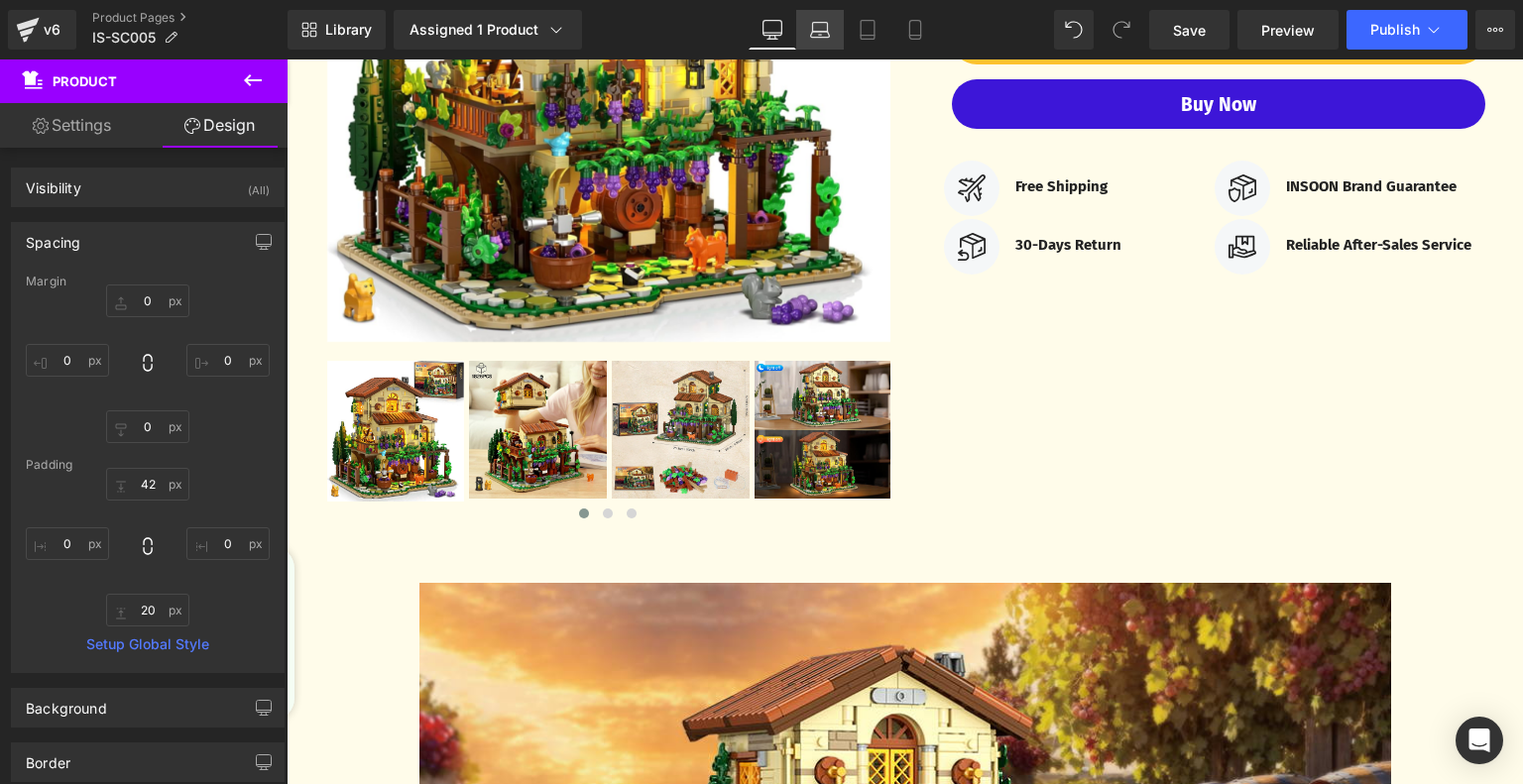 click on "Laptop" at bounding box center (820, 30) 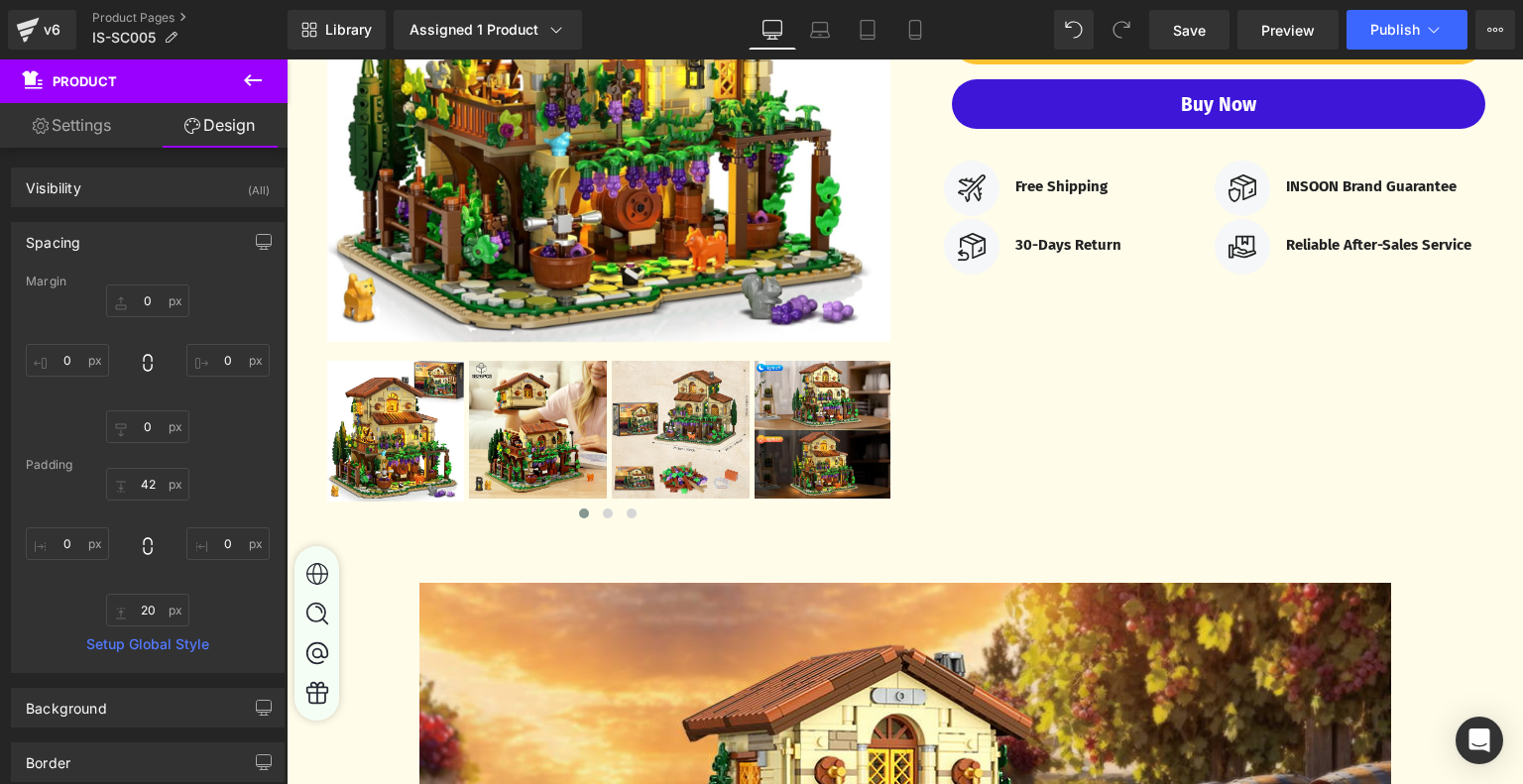 scroll, scrollTop: 0, scrollLeft: 0, axis: both 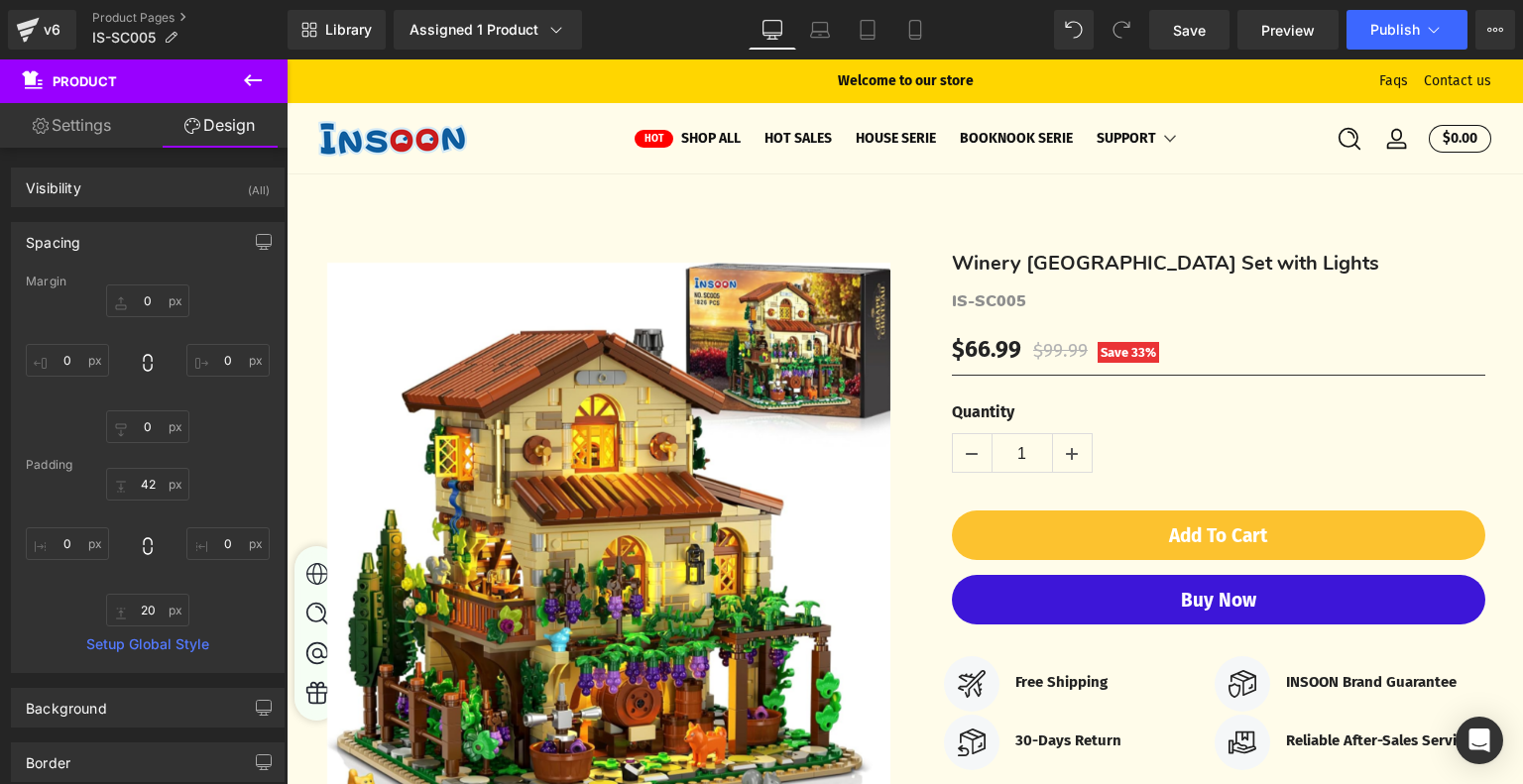 type on "0" 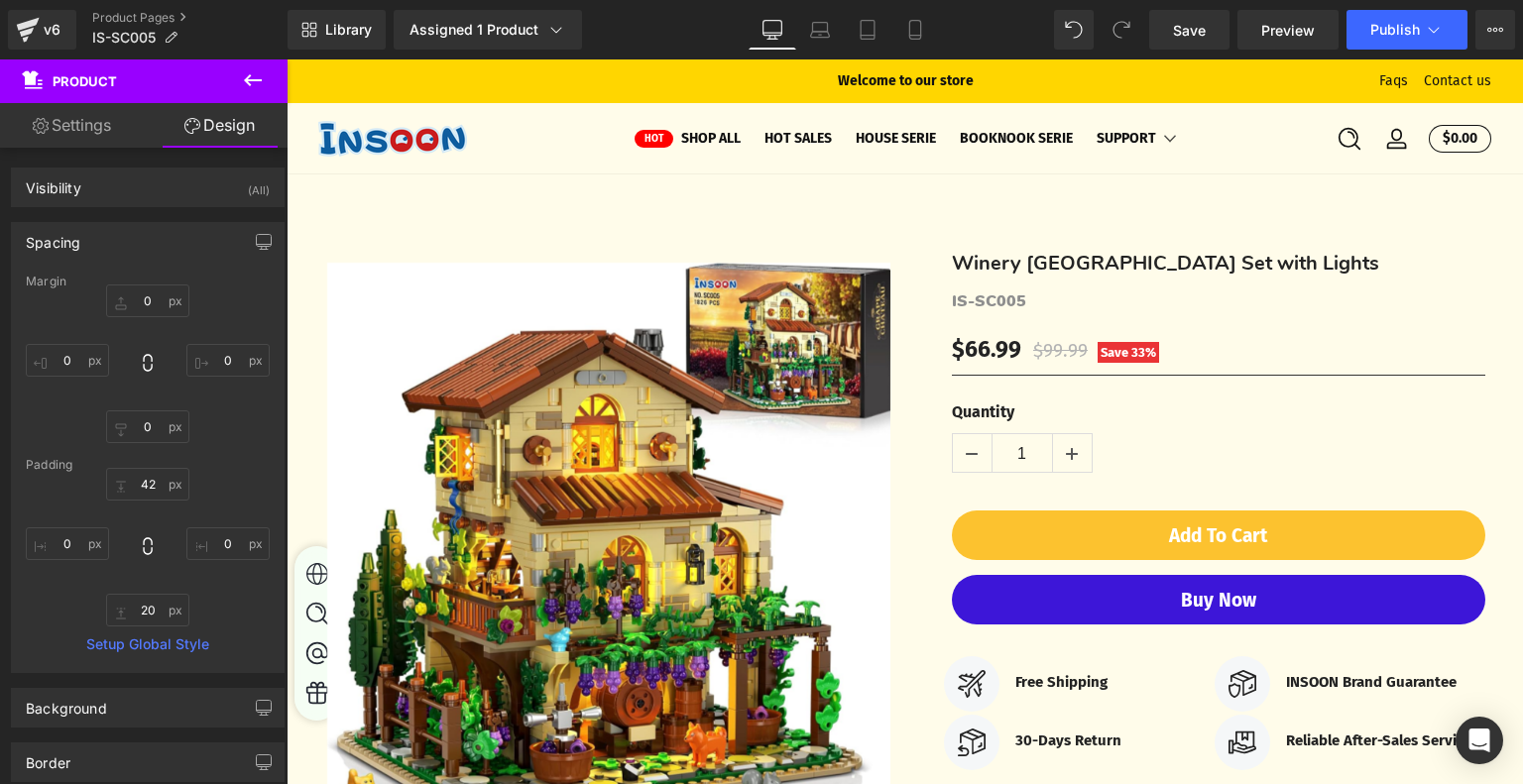 type on "0" 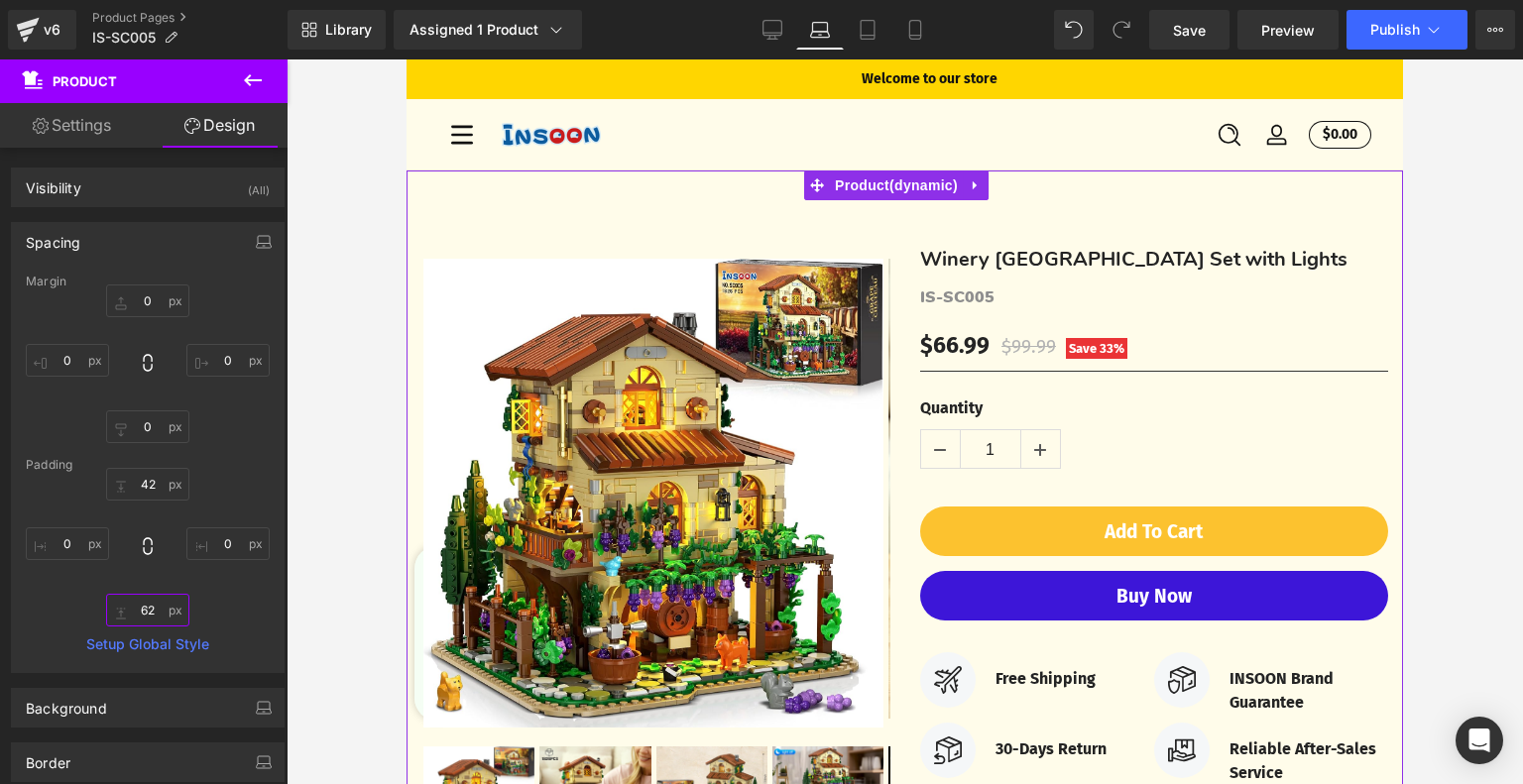 click on "62" at bounding box center [148, 610] 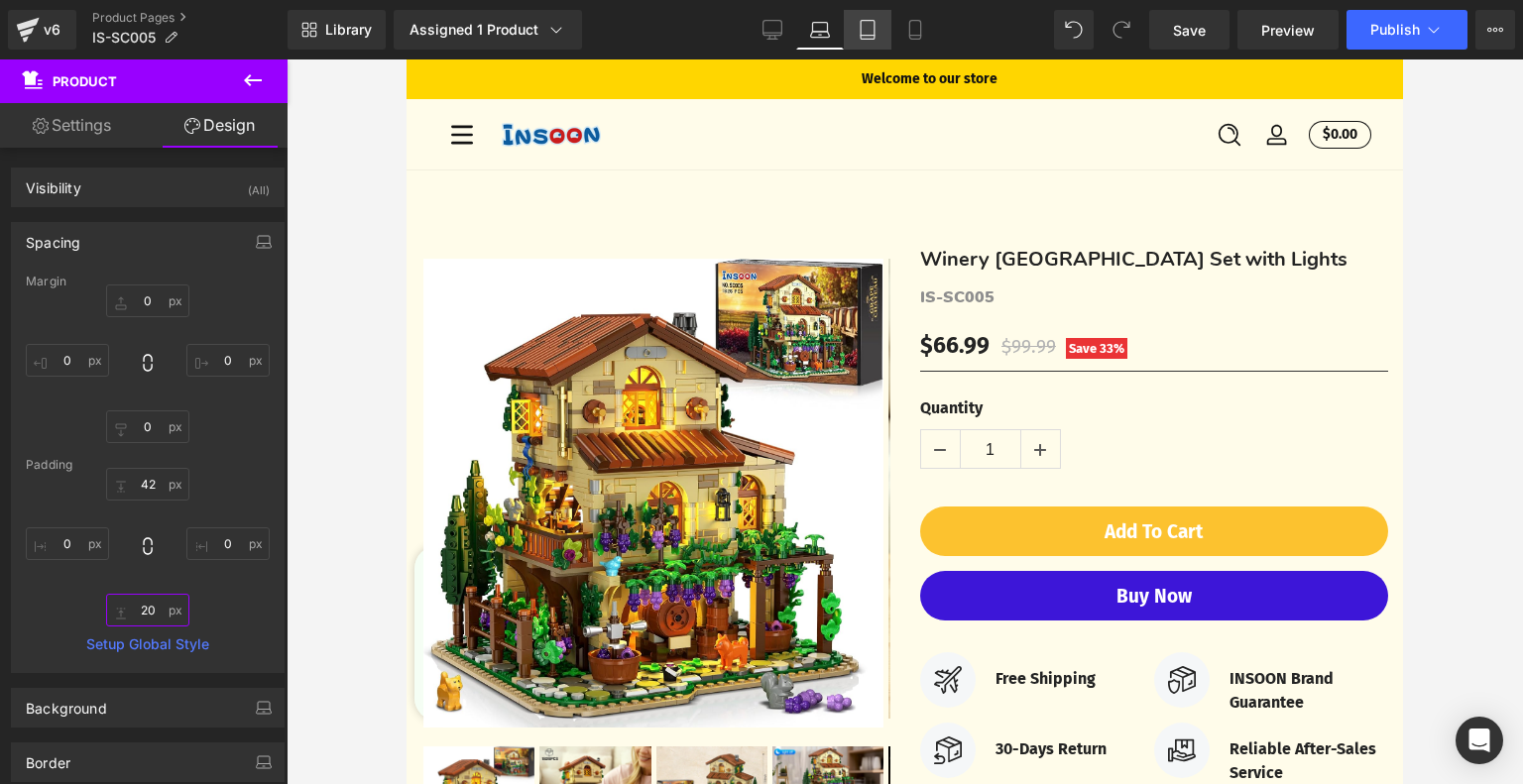 type on "20" 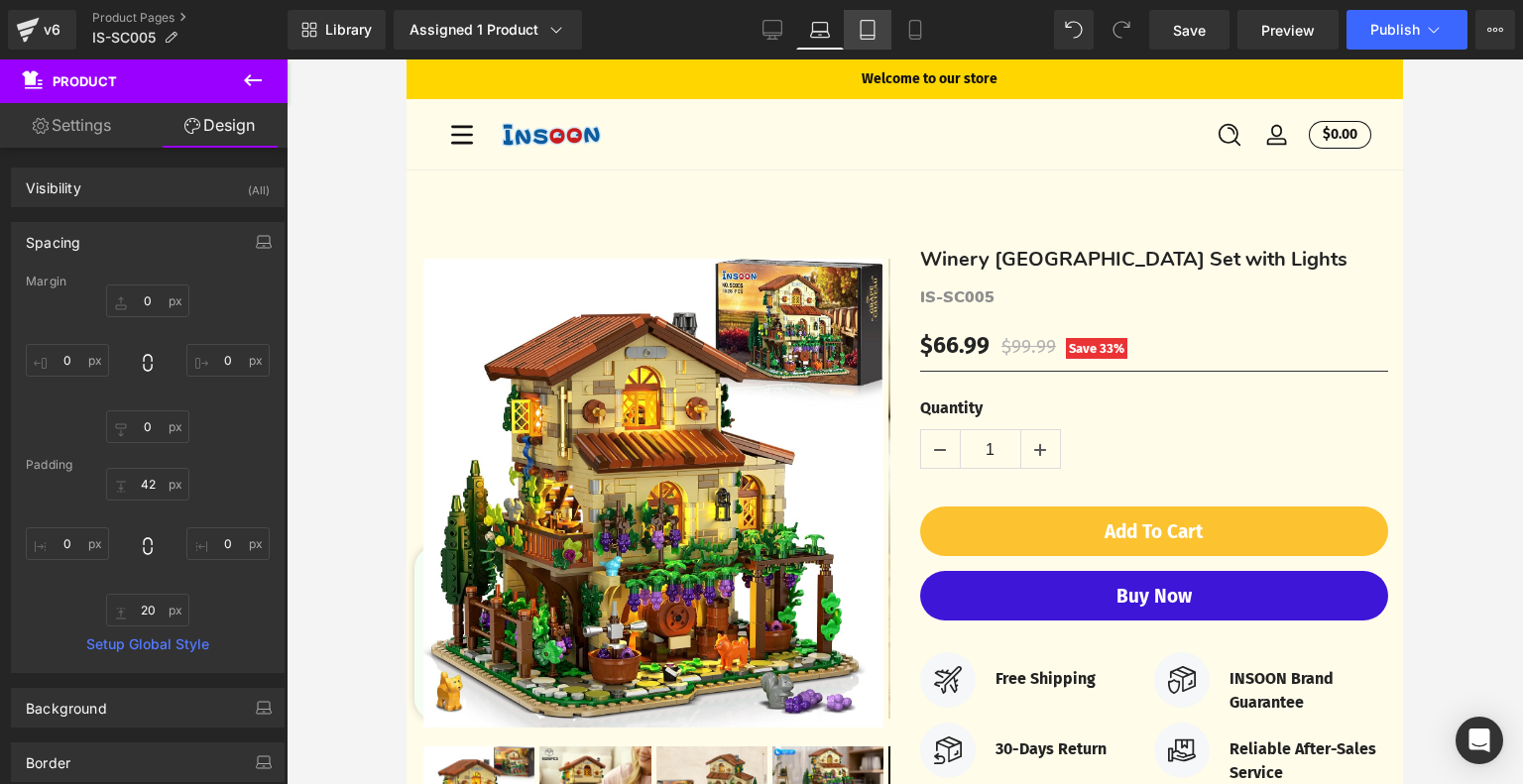 click 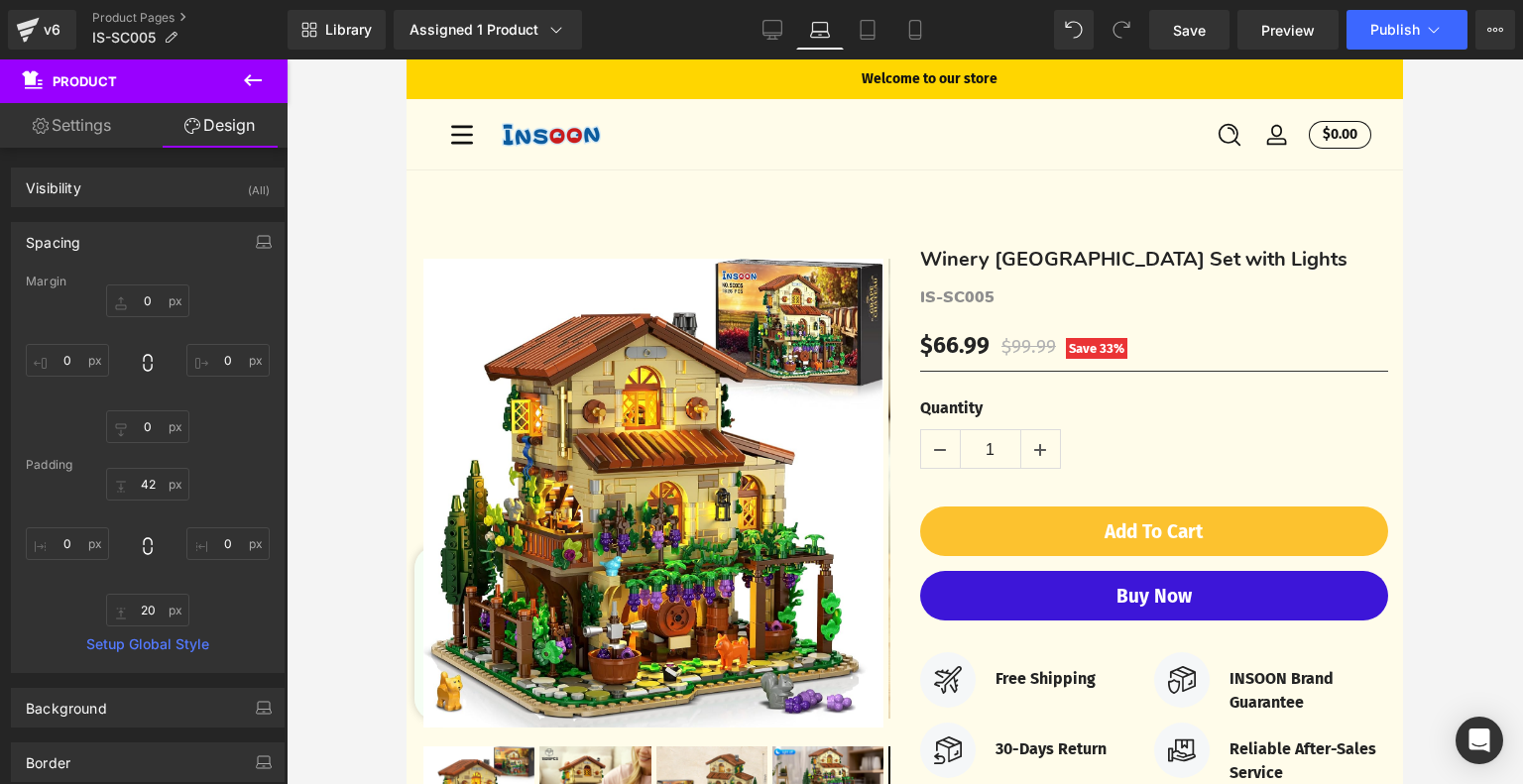 type on "0" 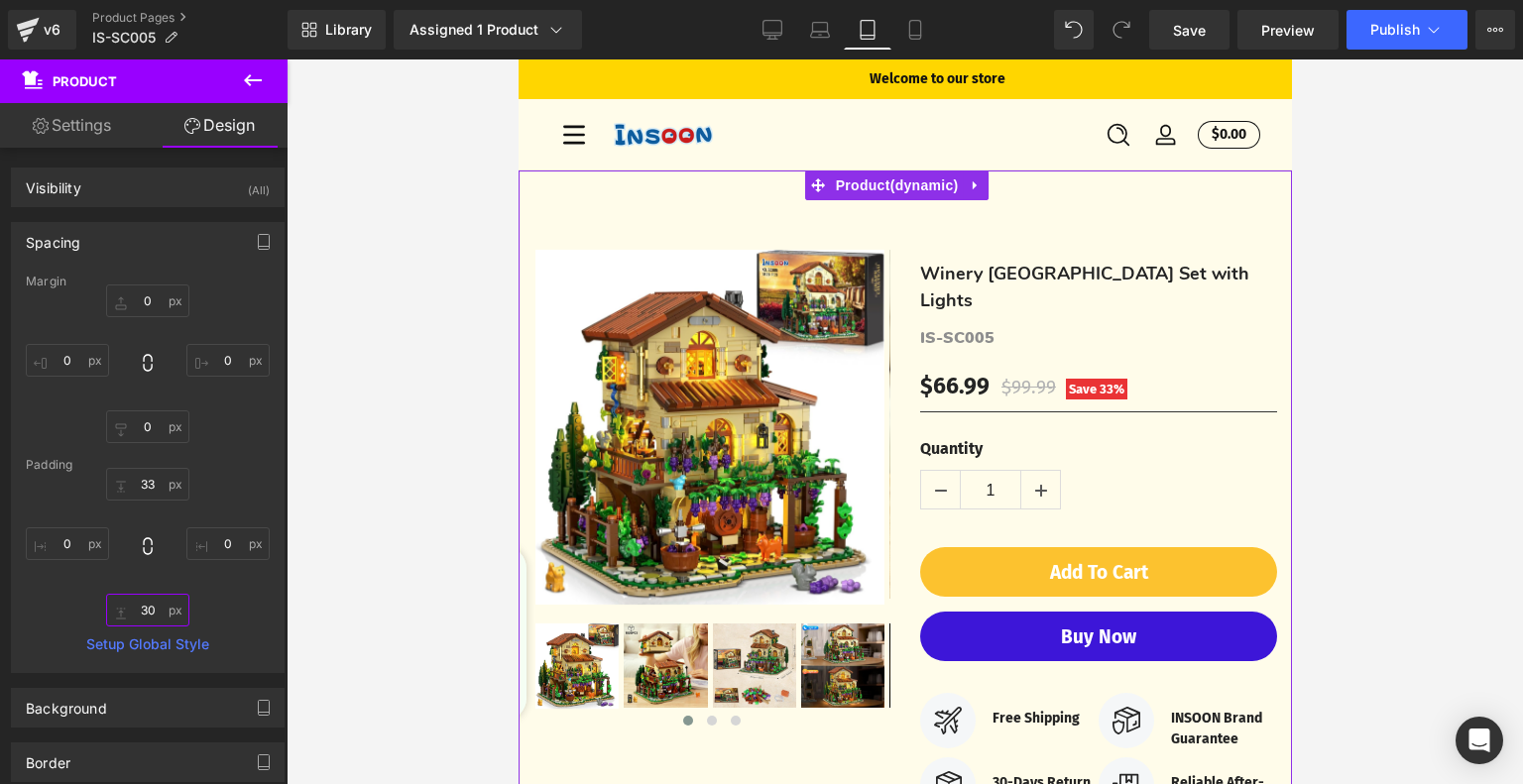 click on "30" at bounding box center [148, 610] 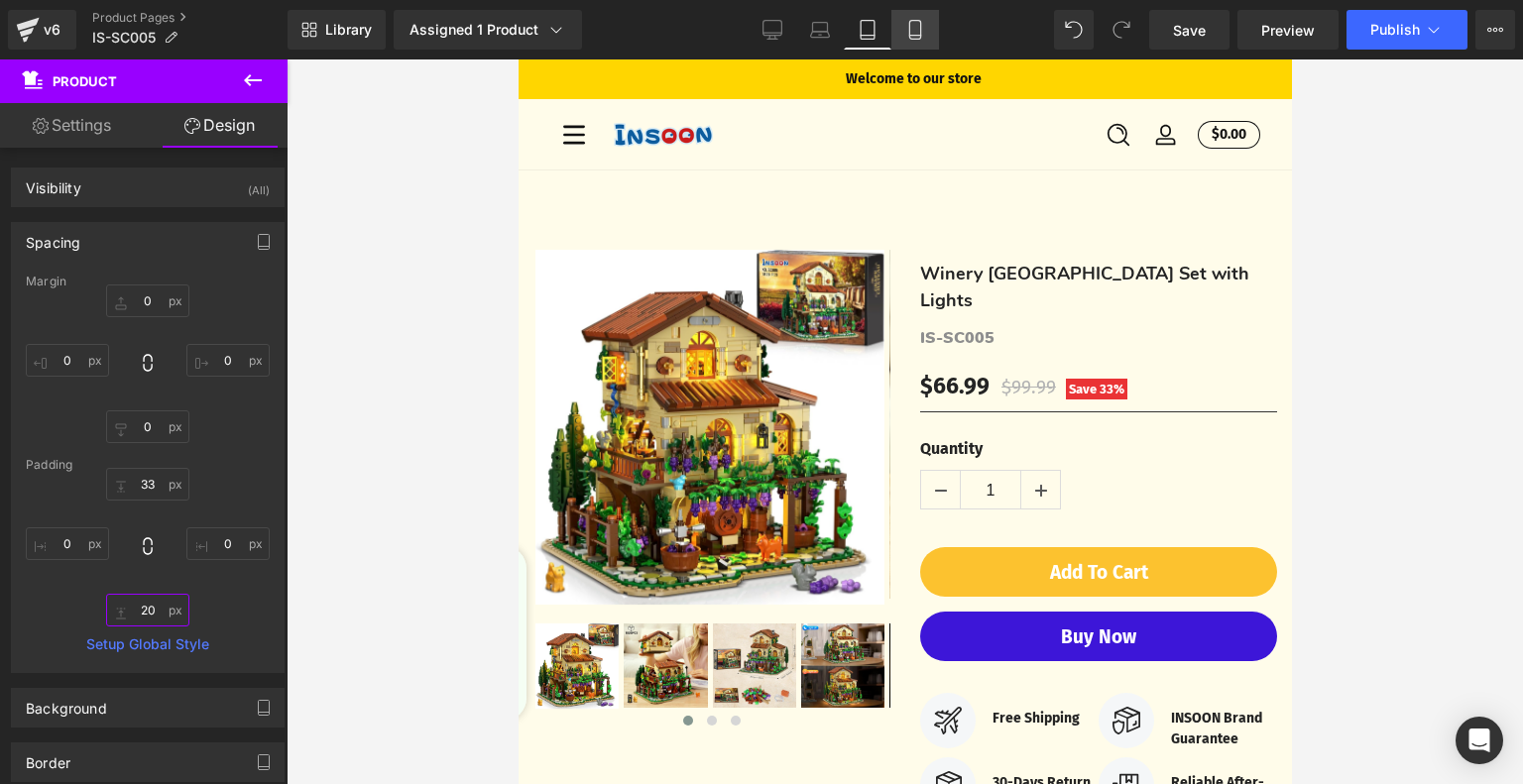 type on "20" 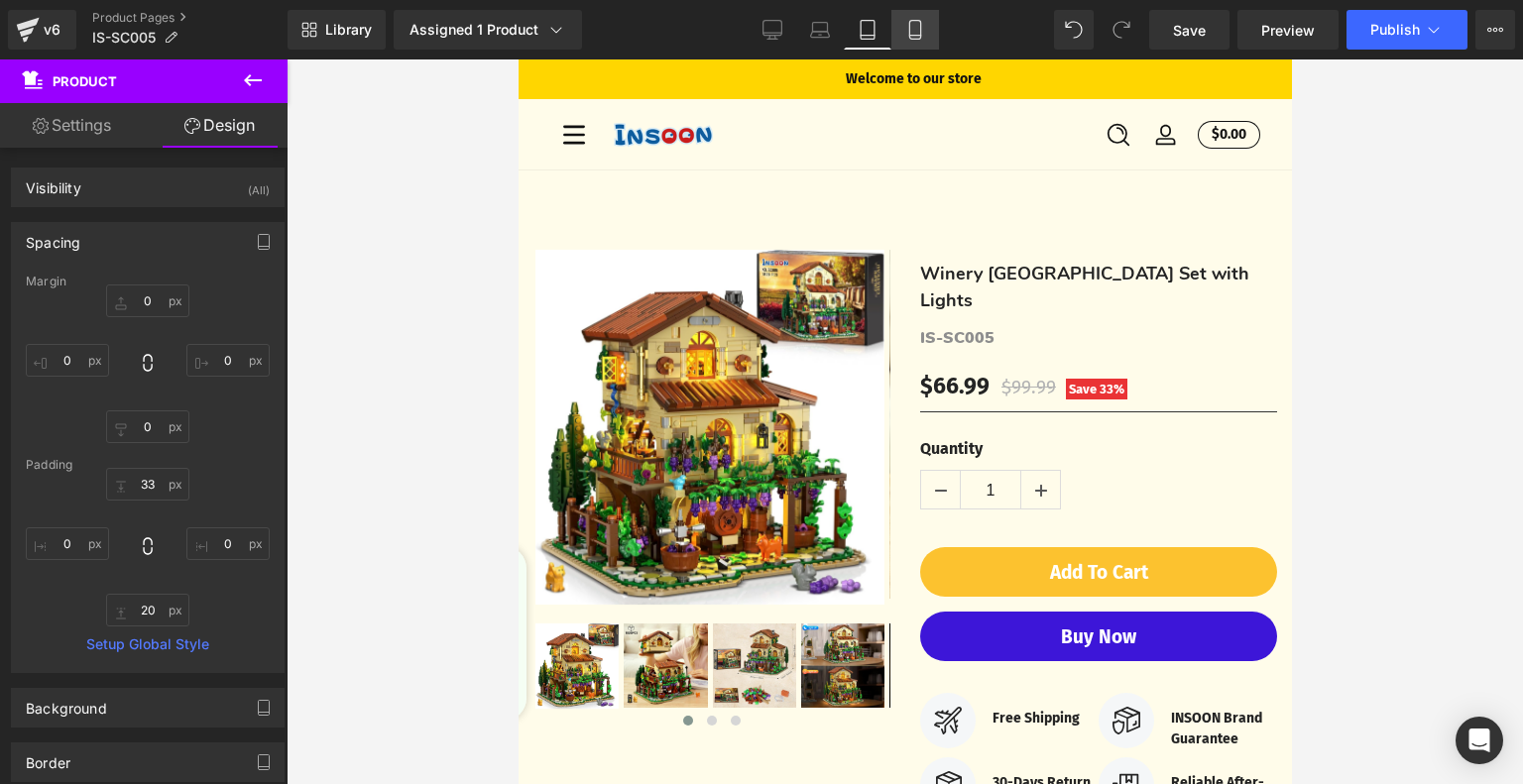 click 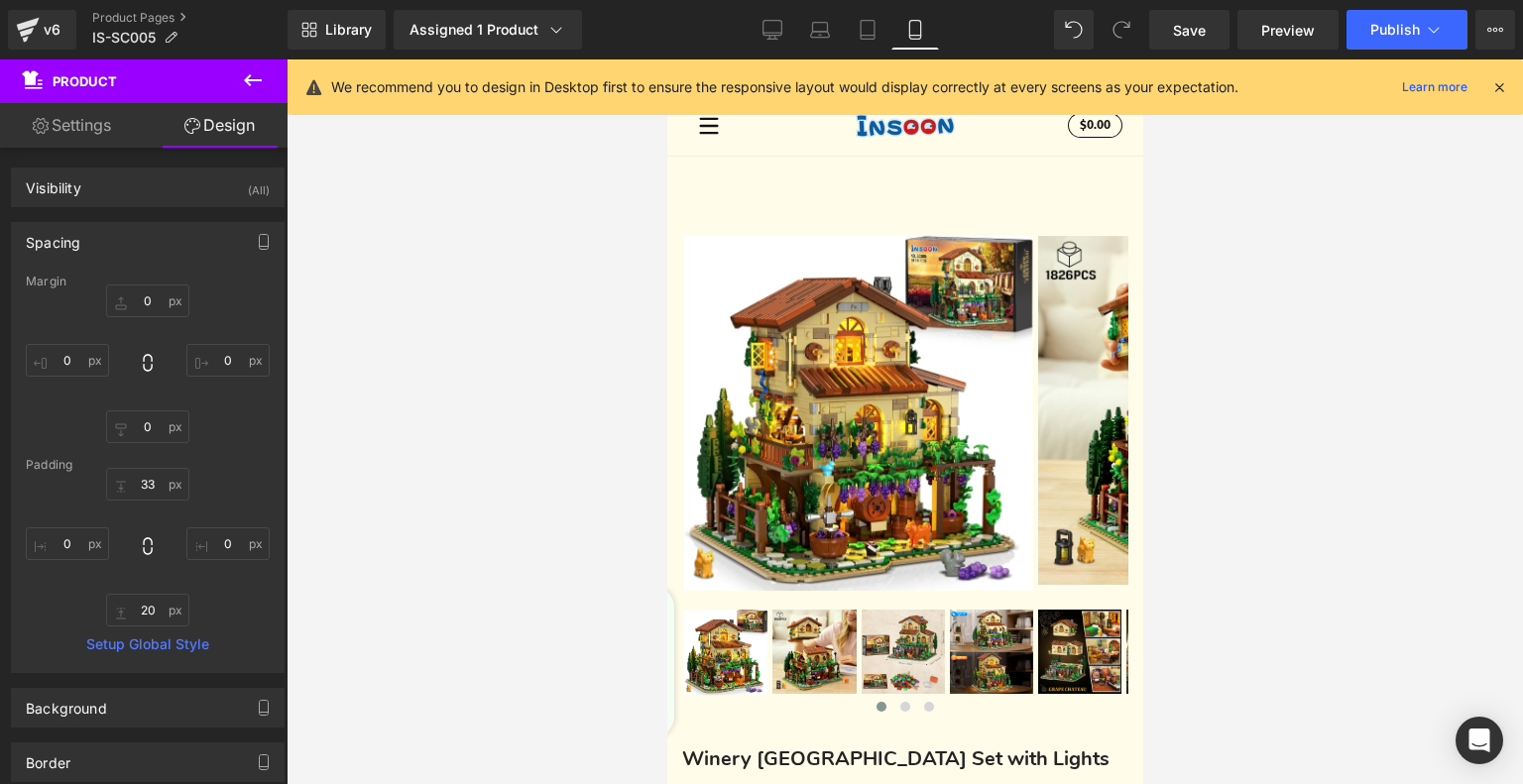 type on "0" 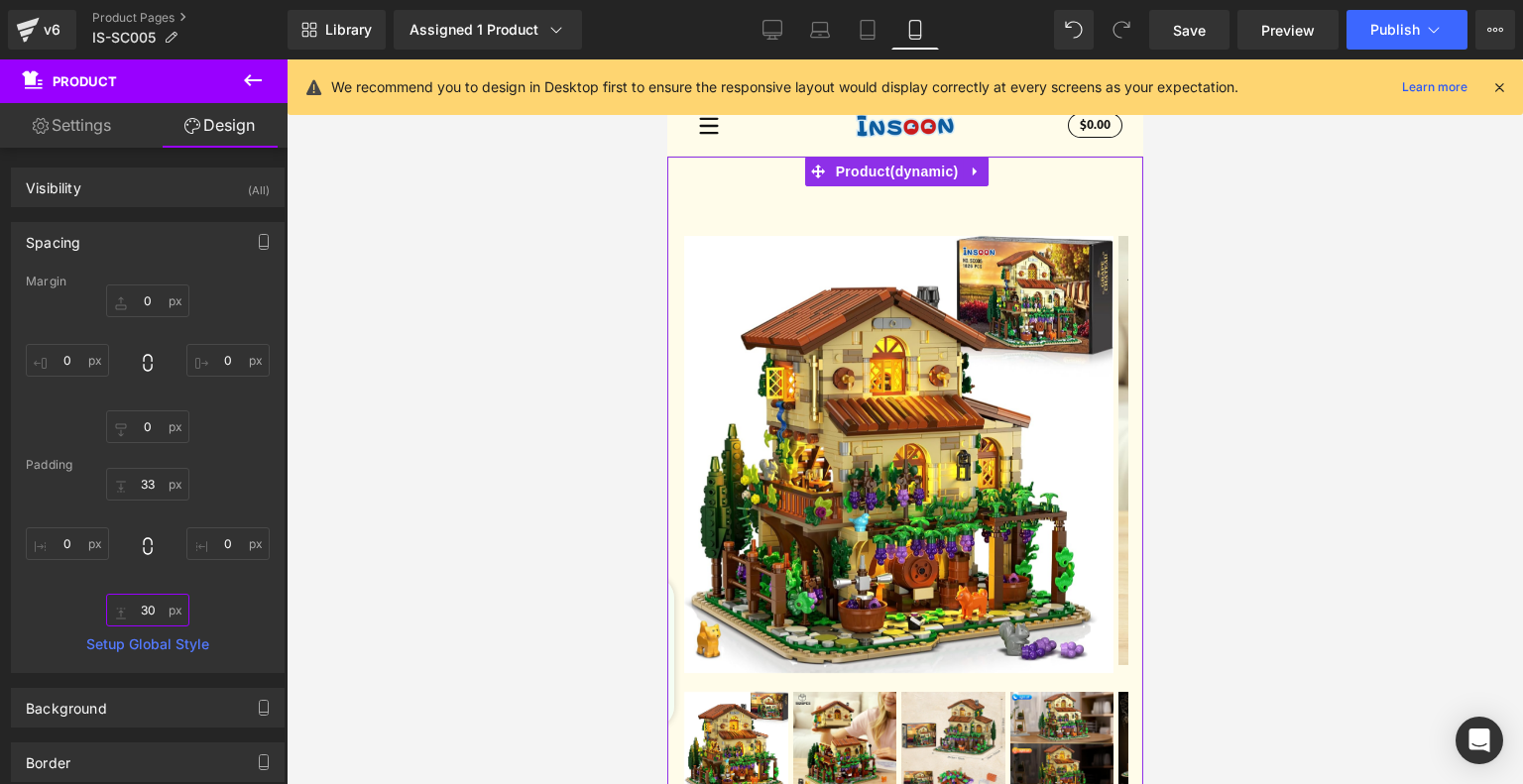 click on "30" at bounding box center [148, 610] 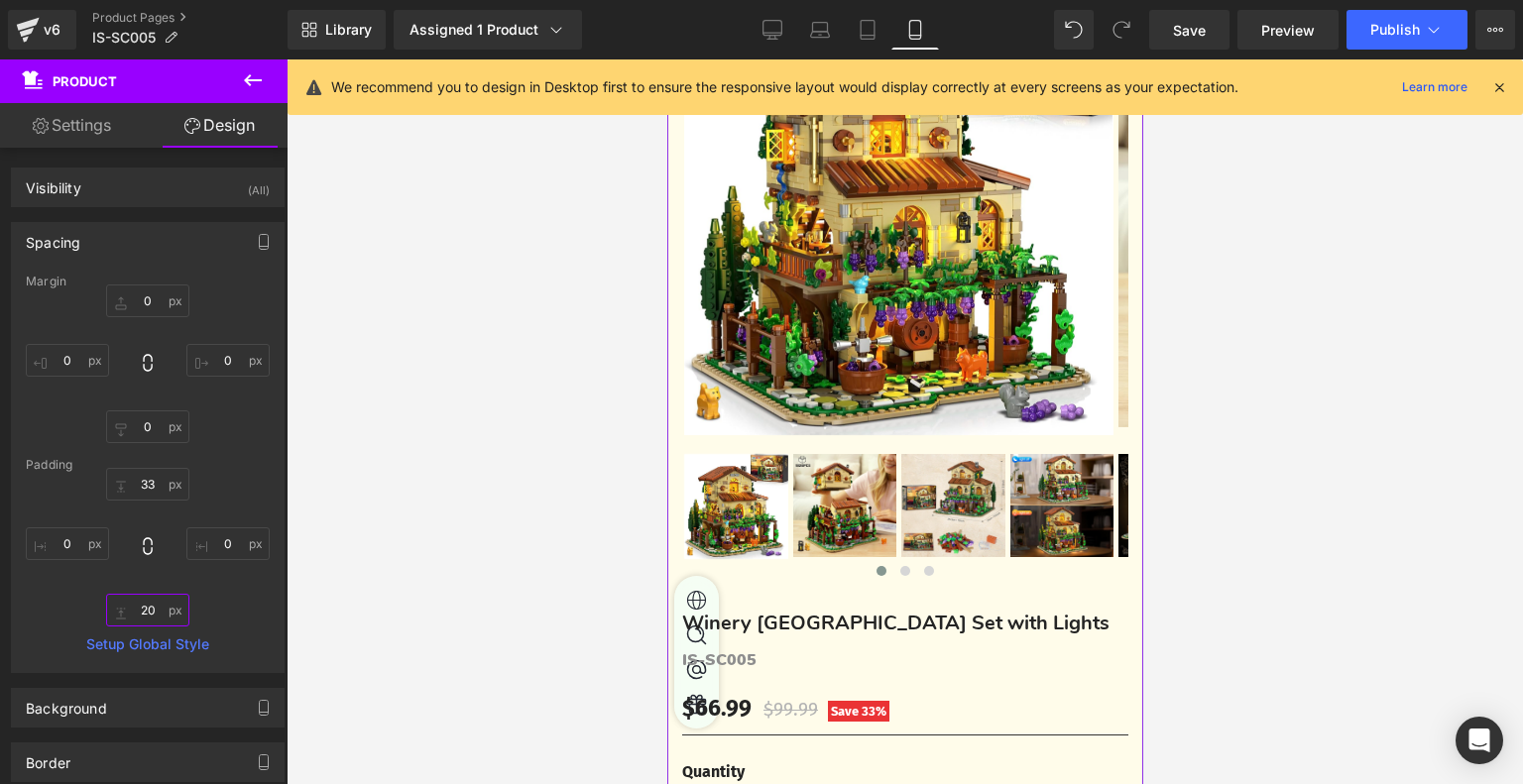 scroll, scrollTop: 396, scrollLeft: 0, axis: vertical 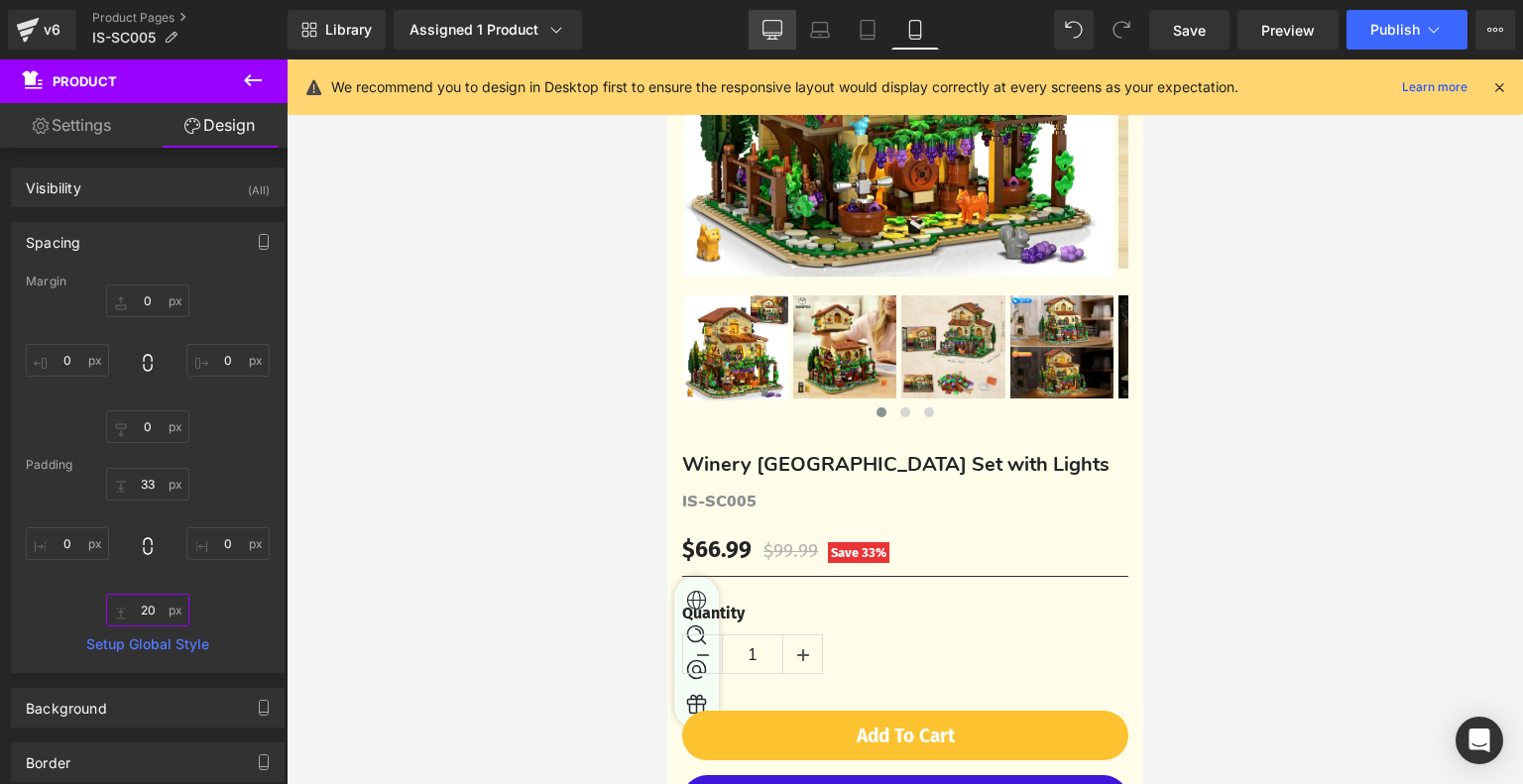 type on "20" 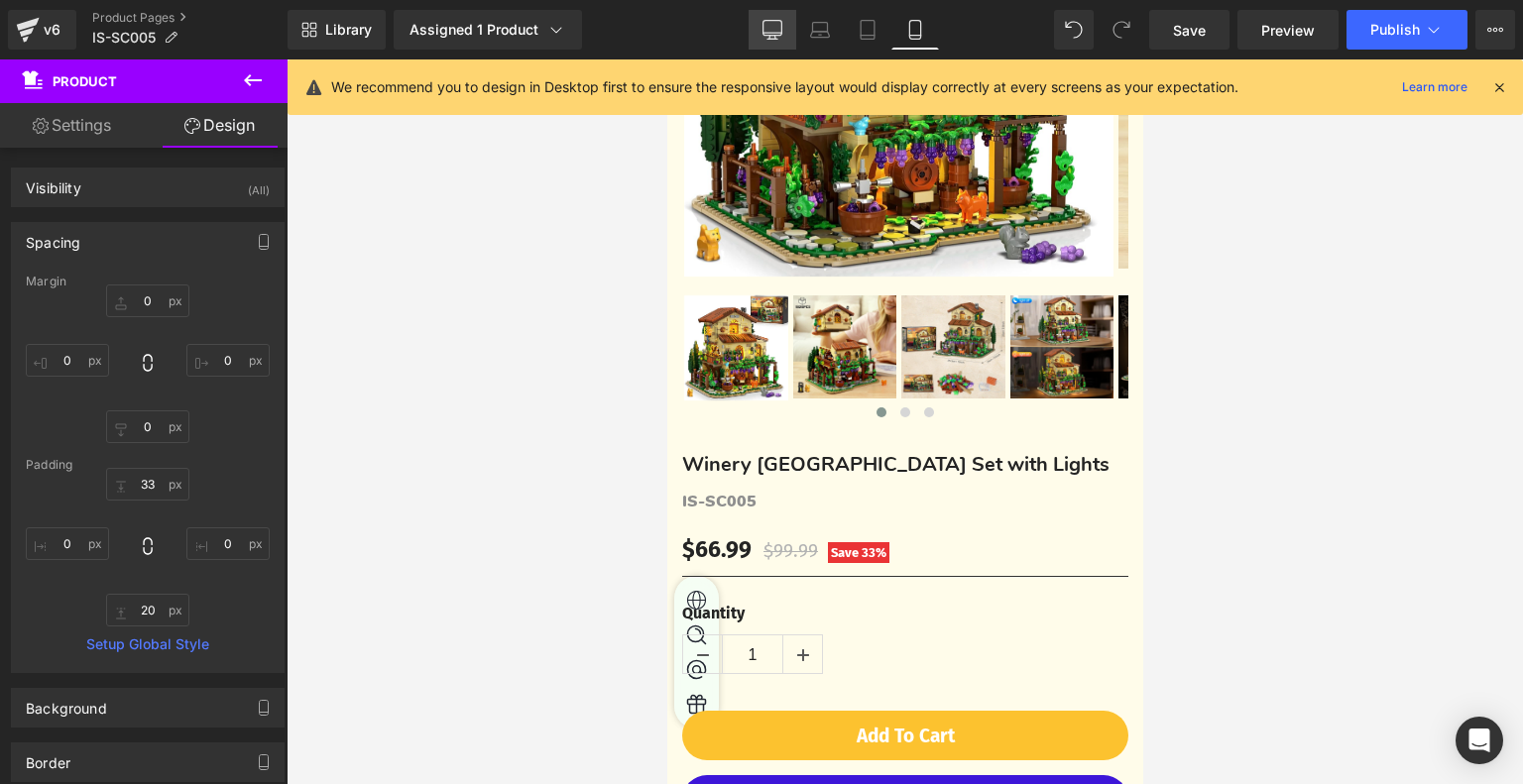 click 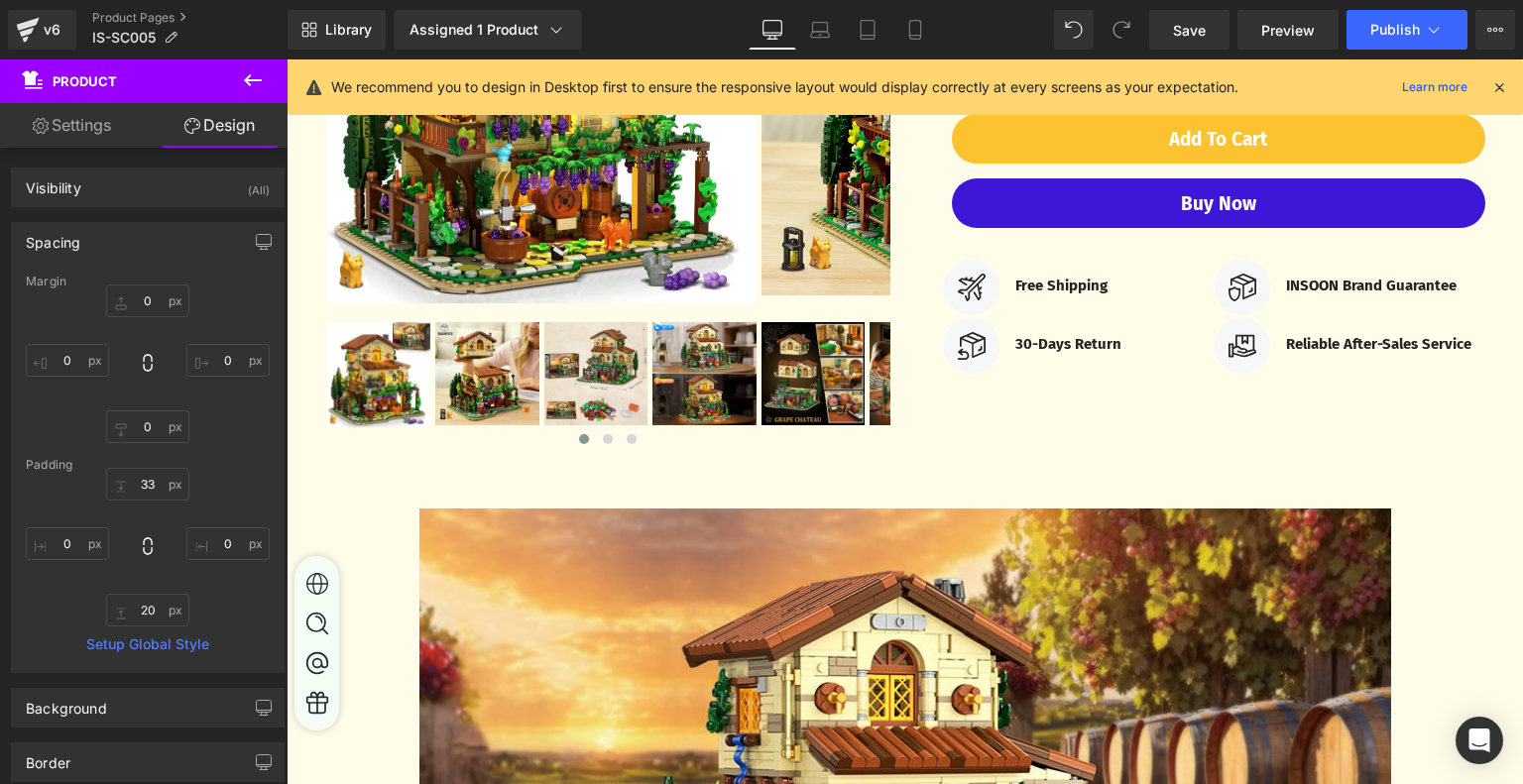 type on "0" 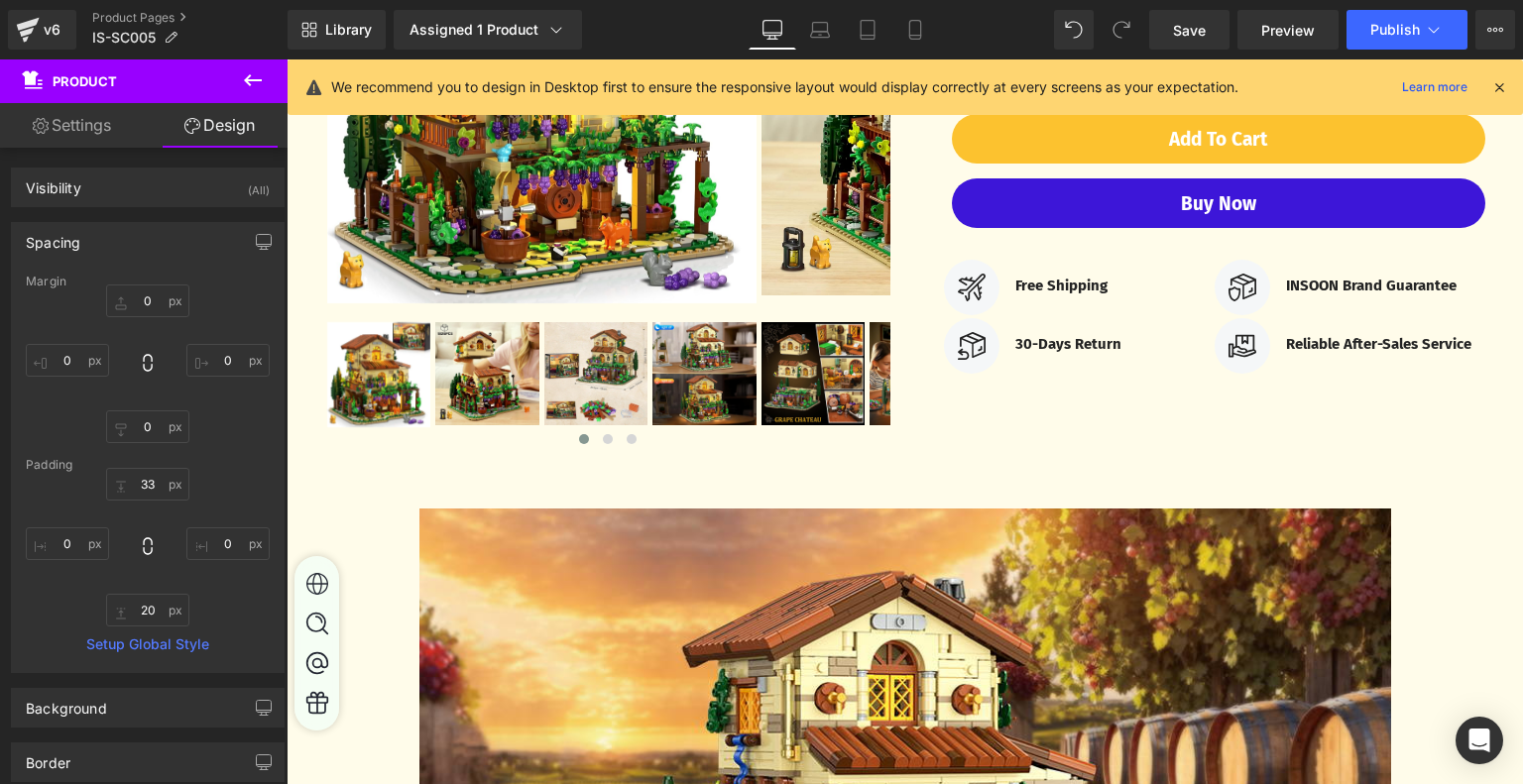 type on "0" 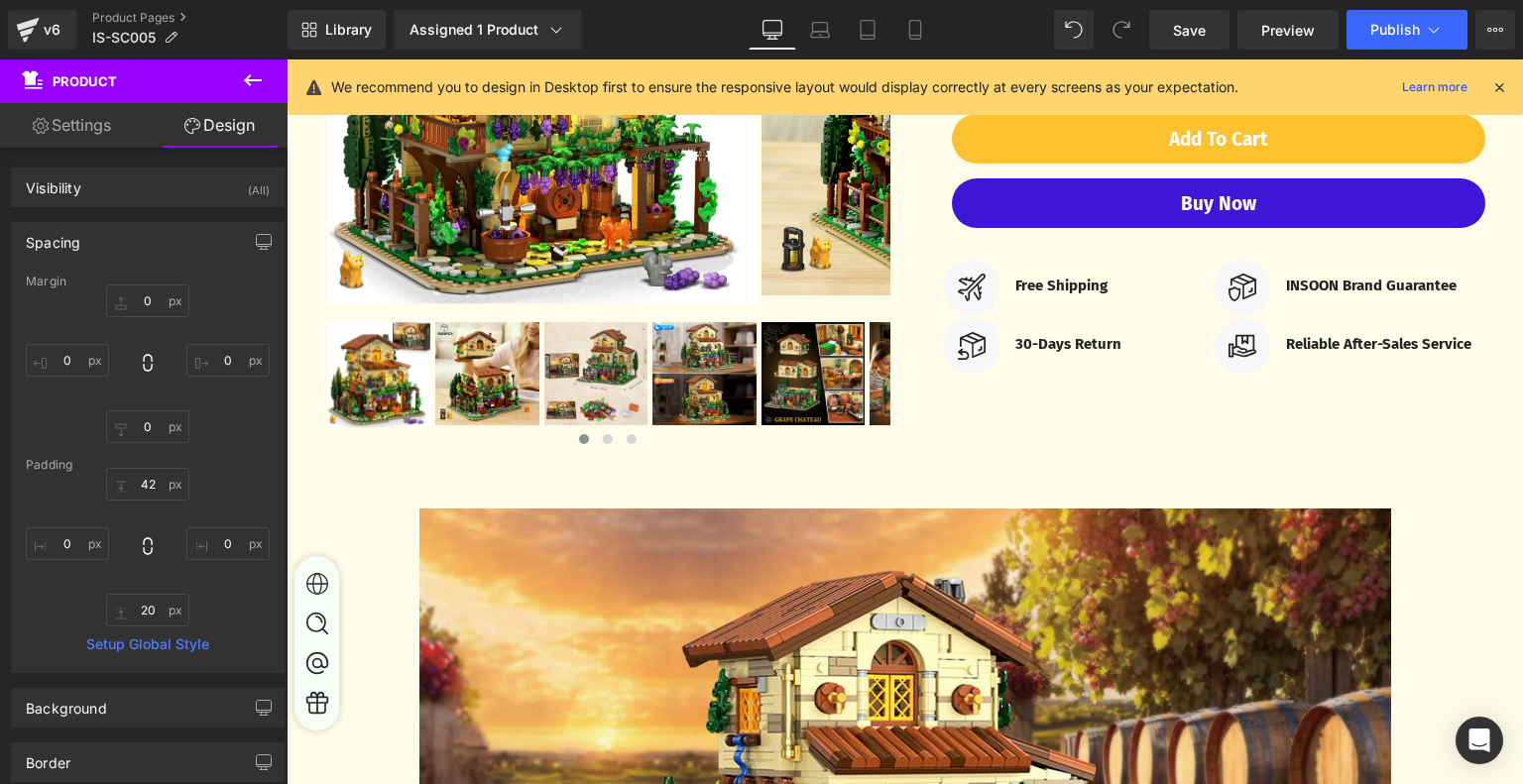 scroll, scrollTop: 0, scrollLeft: 0, axis: both 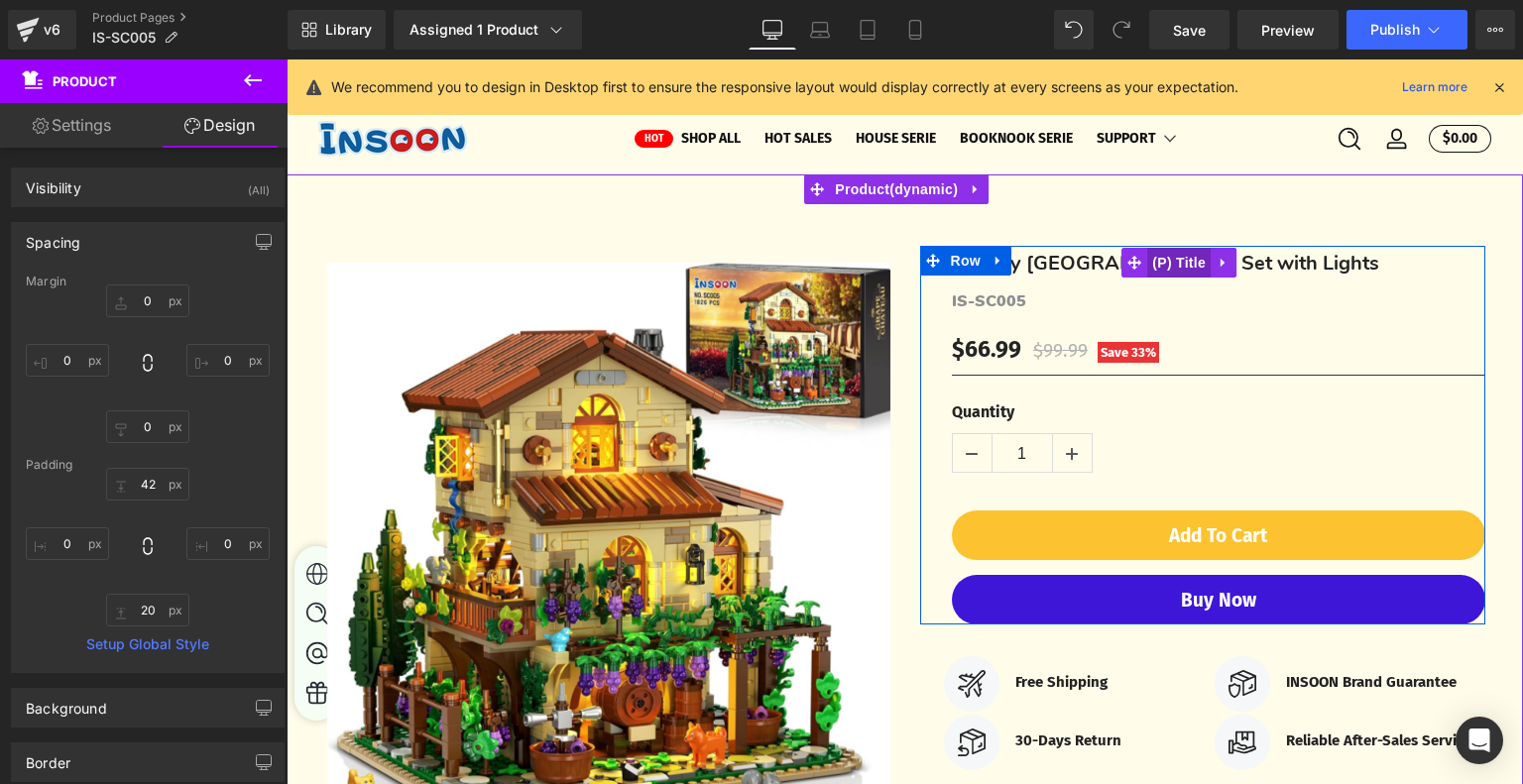 click on "(P) Title" at bounding box center (1179, 263) 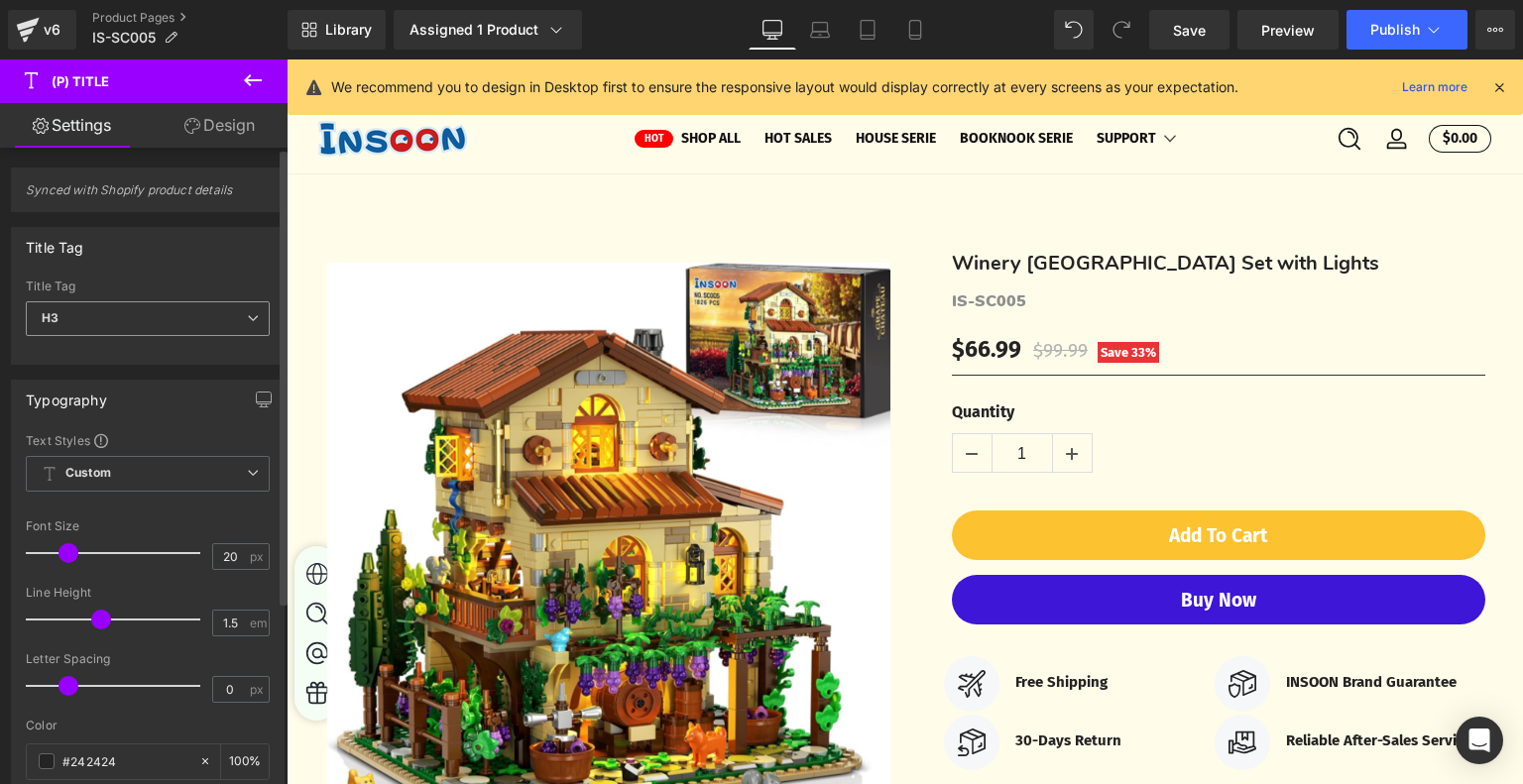 click on "H3" at bounding box center [148, 318] 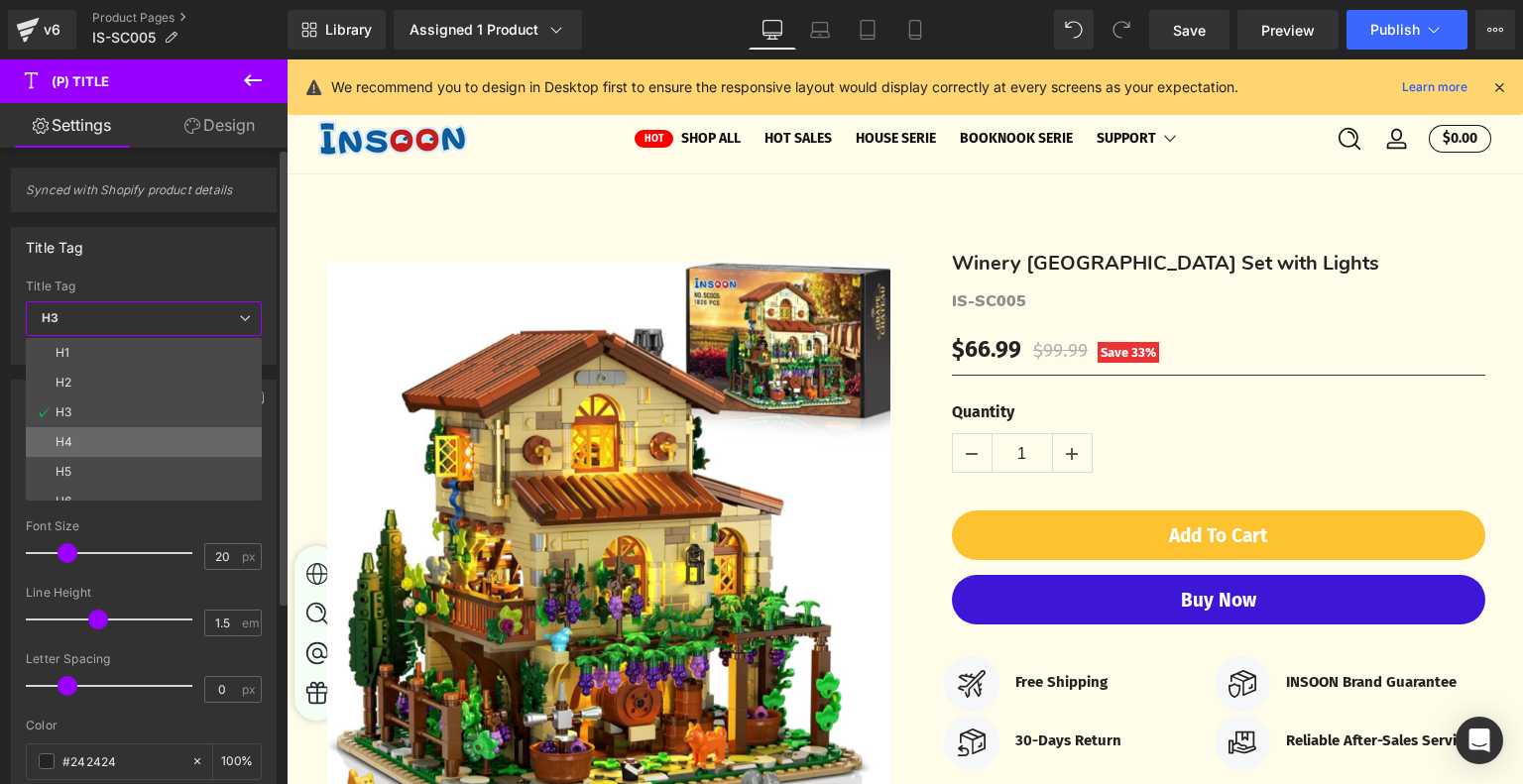 click on "H4" at bounding box center [148, 442] 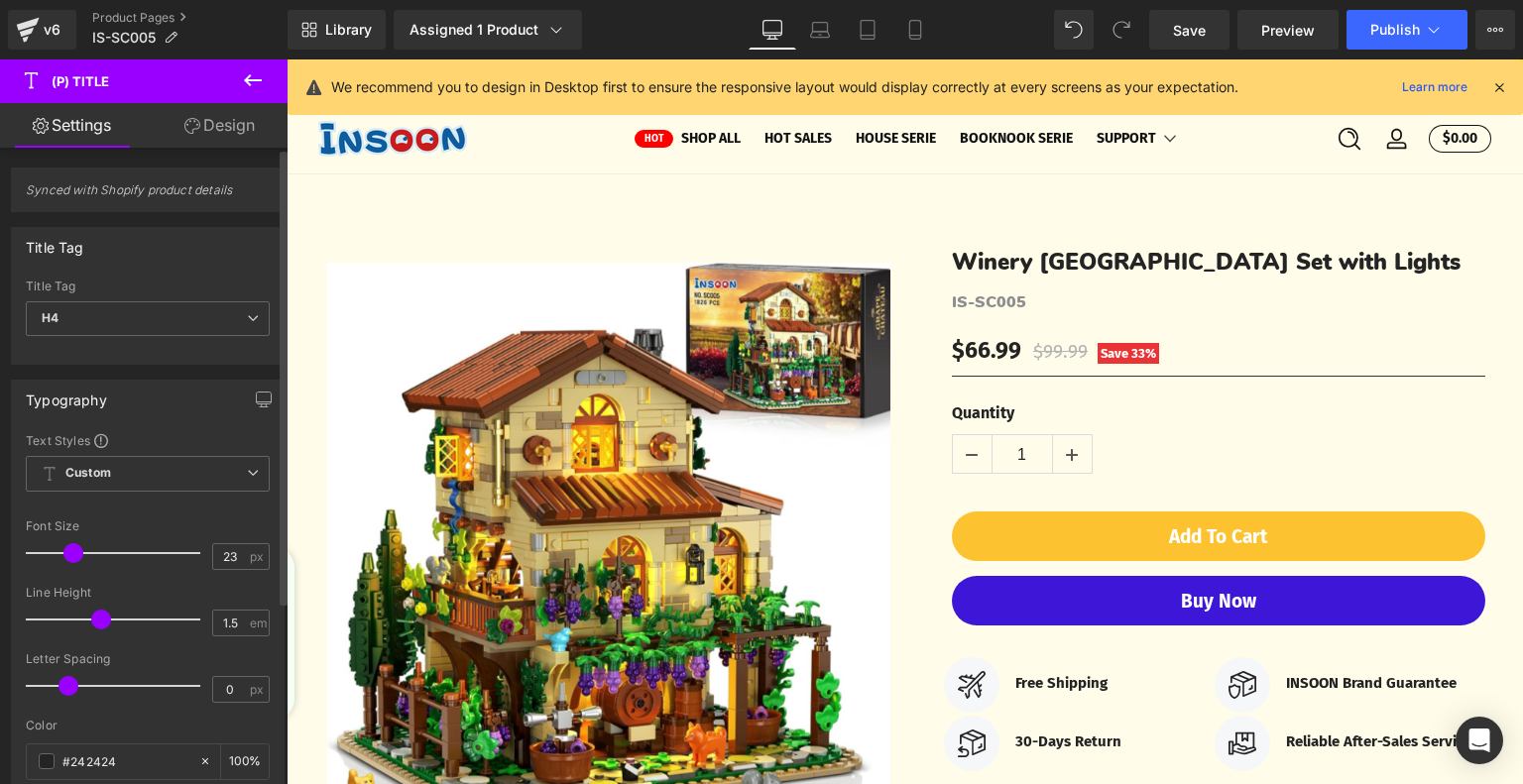click at bounding box center (73, 553) 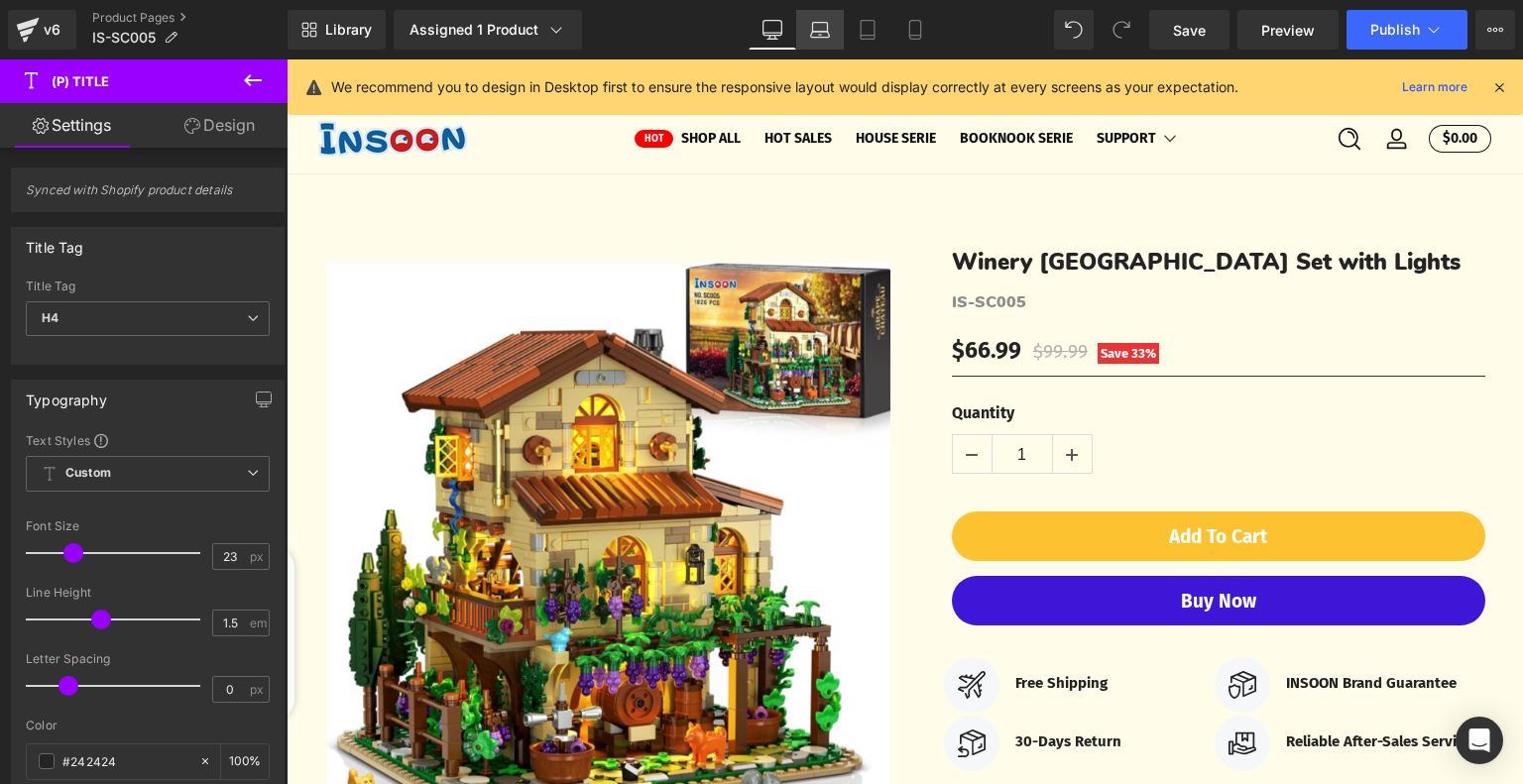 click 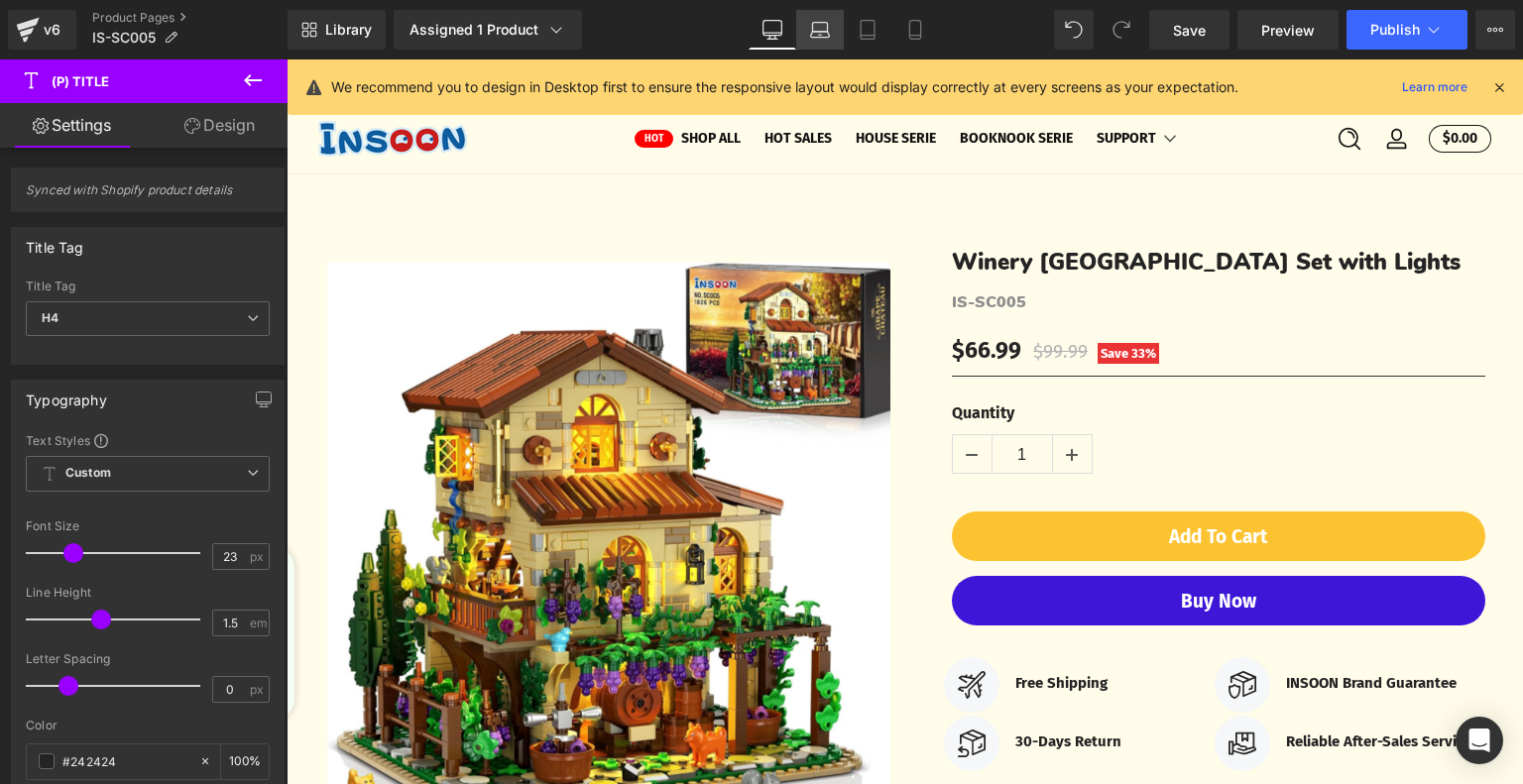 type on "20" 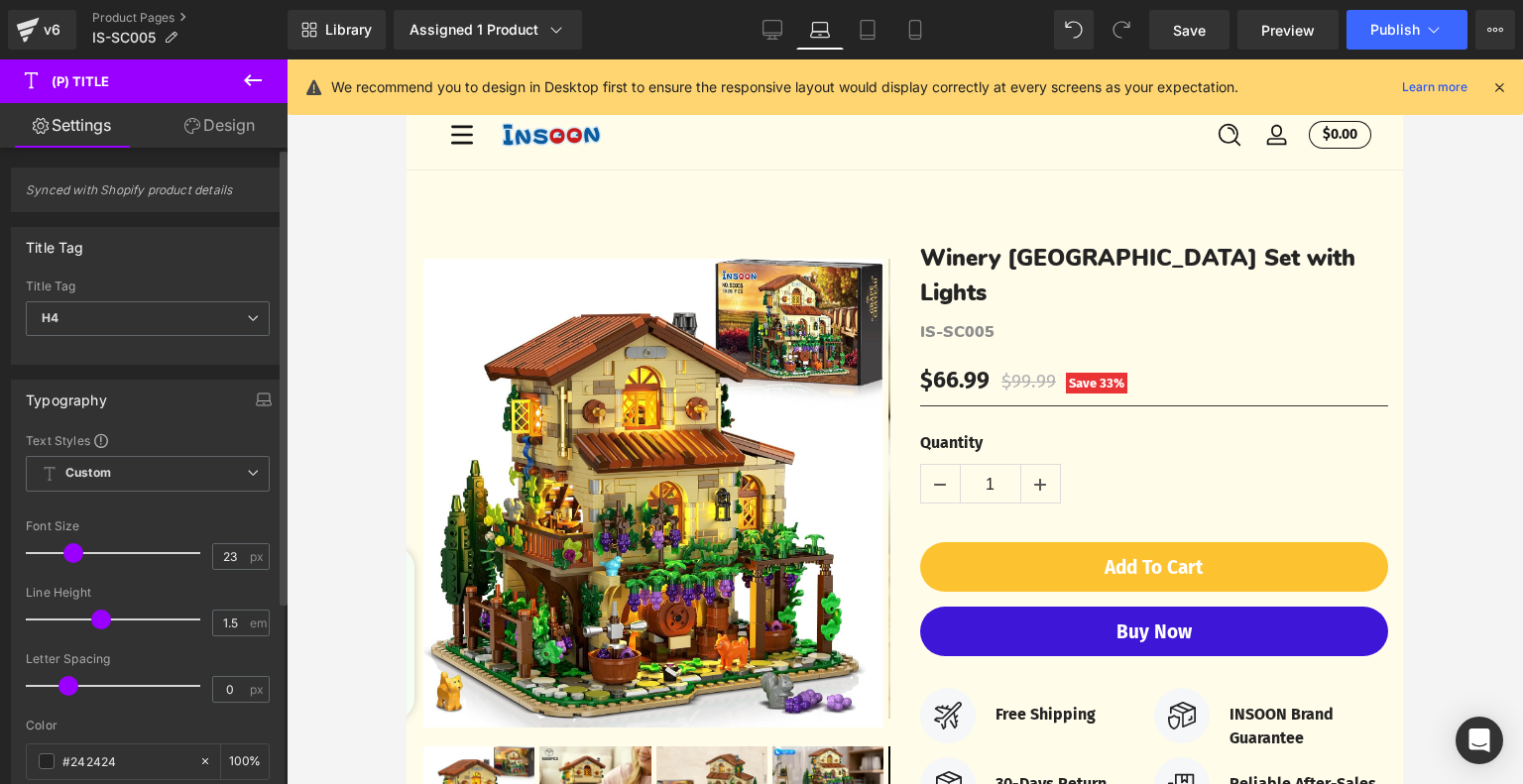click at bounding box center [73, 553] 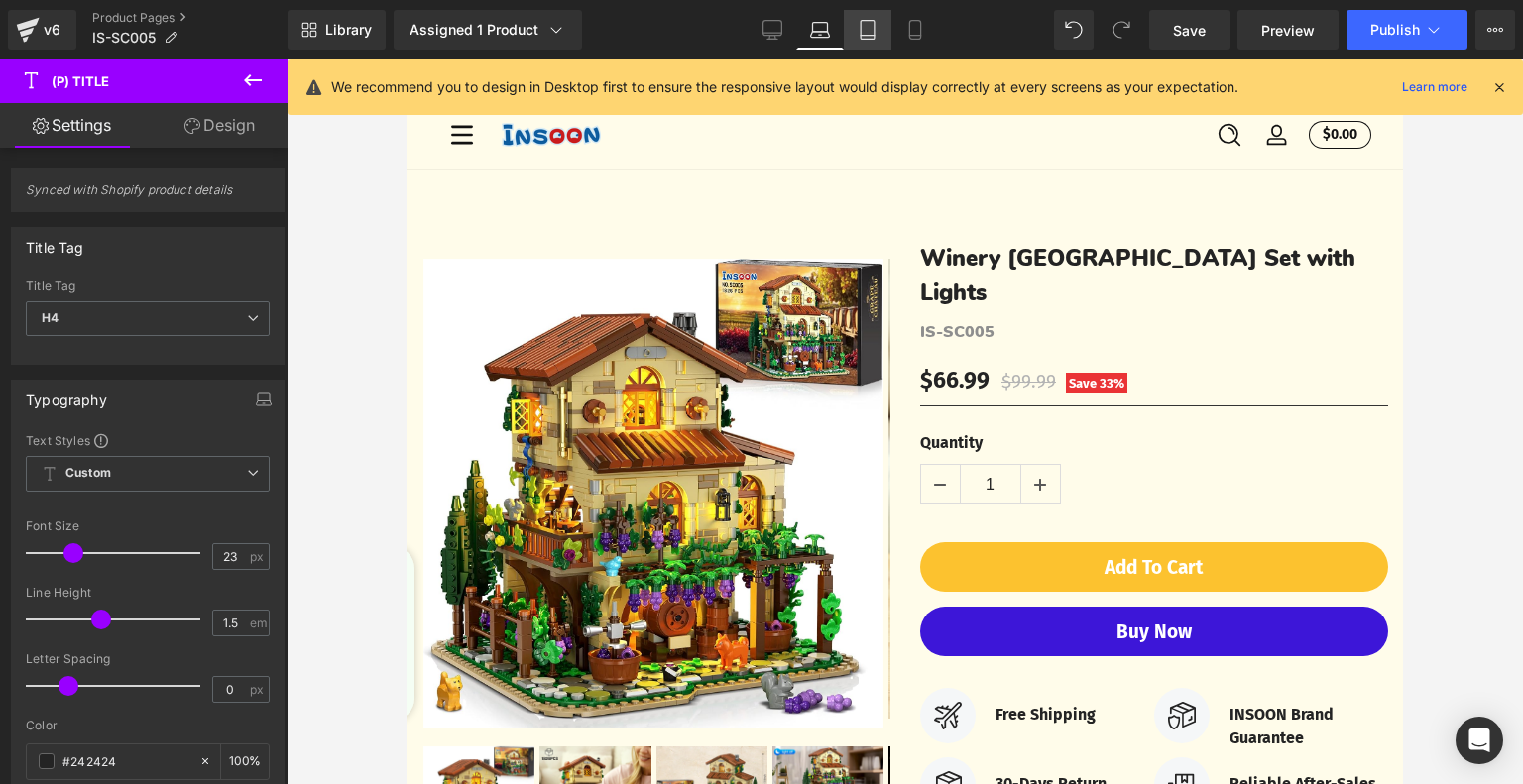 click on "Tablet" at bounding box center (868, 30) 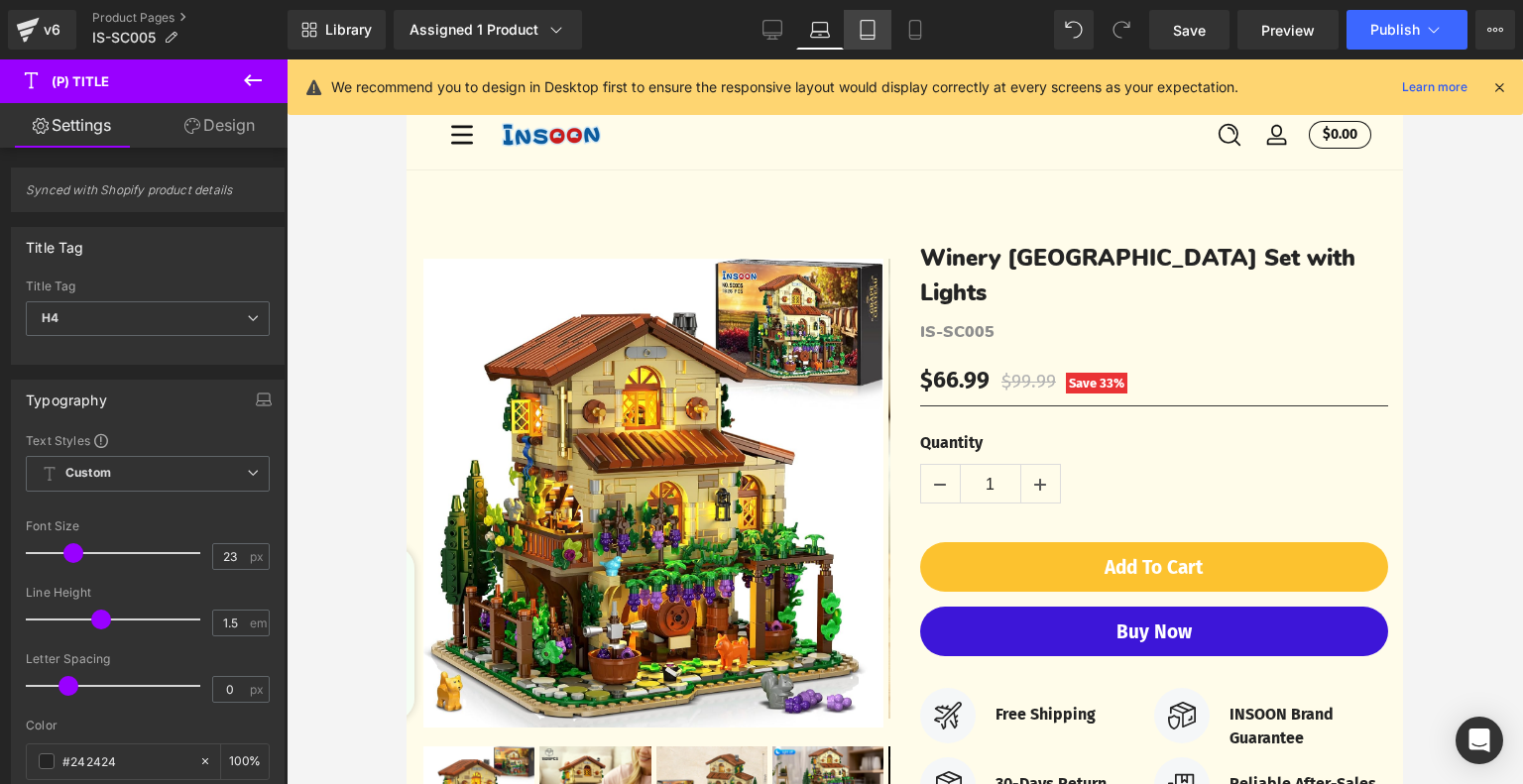 type on "100" 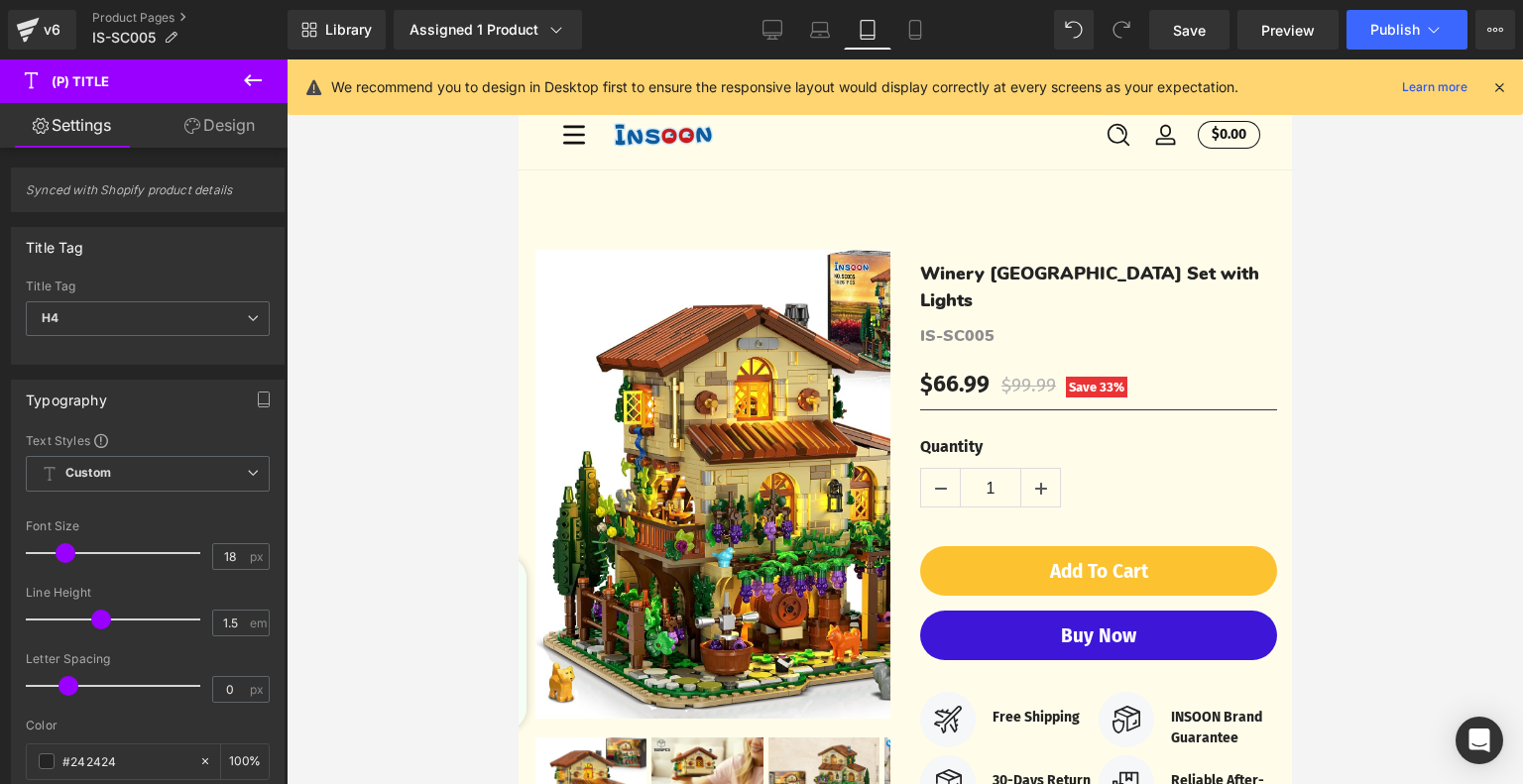 scroll, scrollTop: 18, scrollLeft: 0, axis: vertical 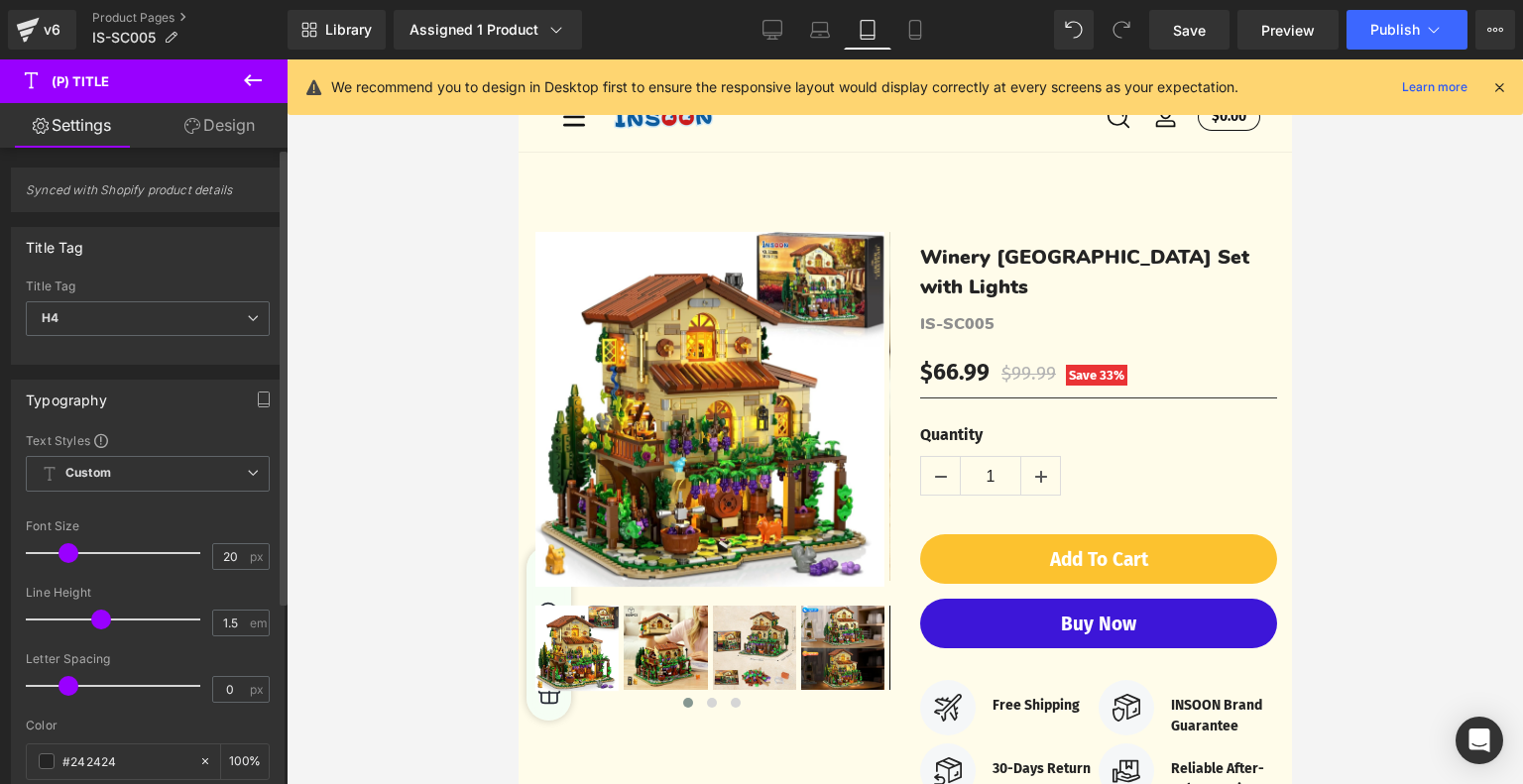click at bounding box center (68, 553) 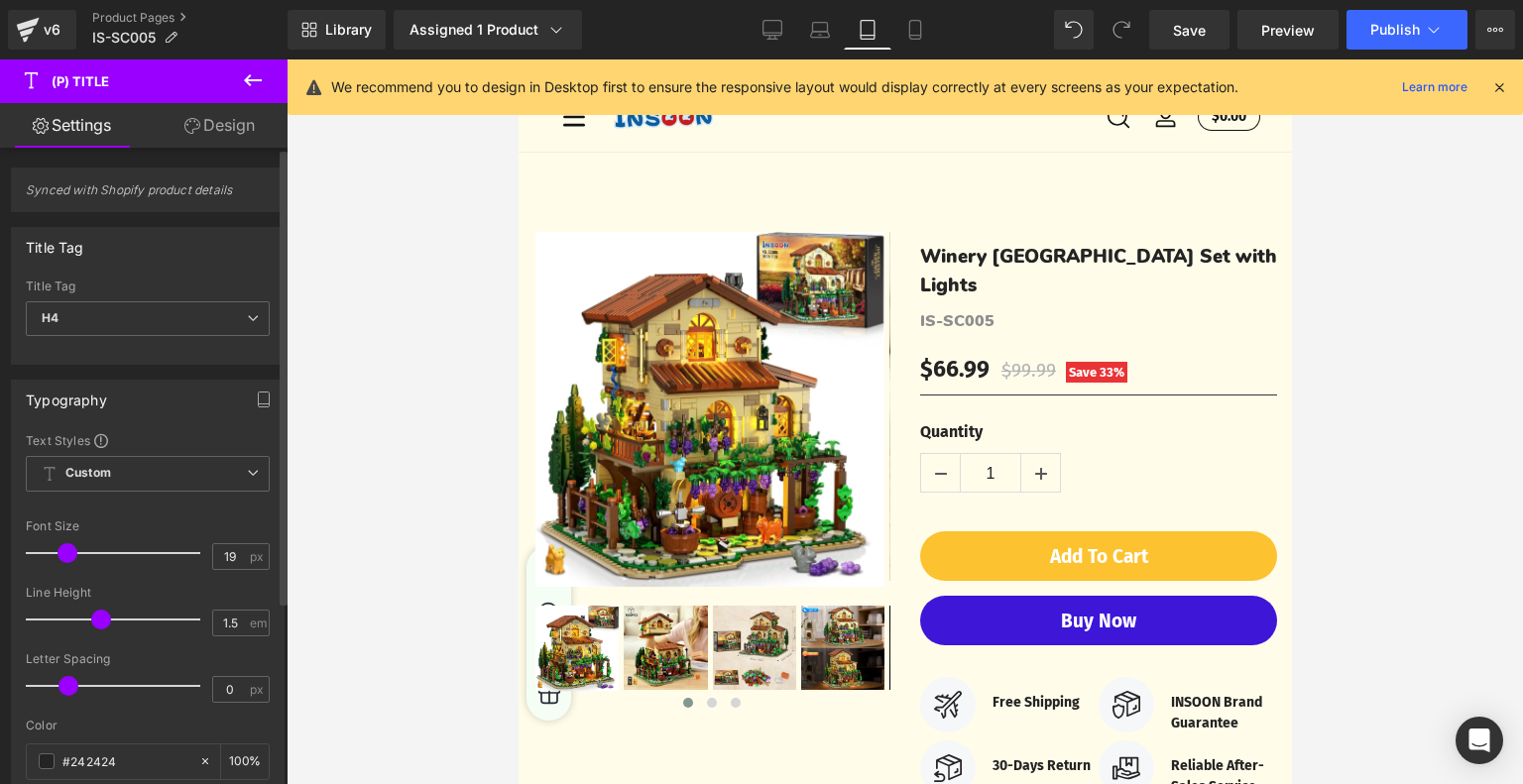click at bounding box center (67, 553) 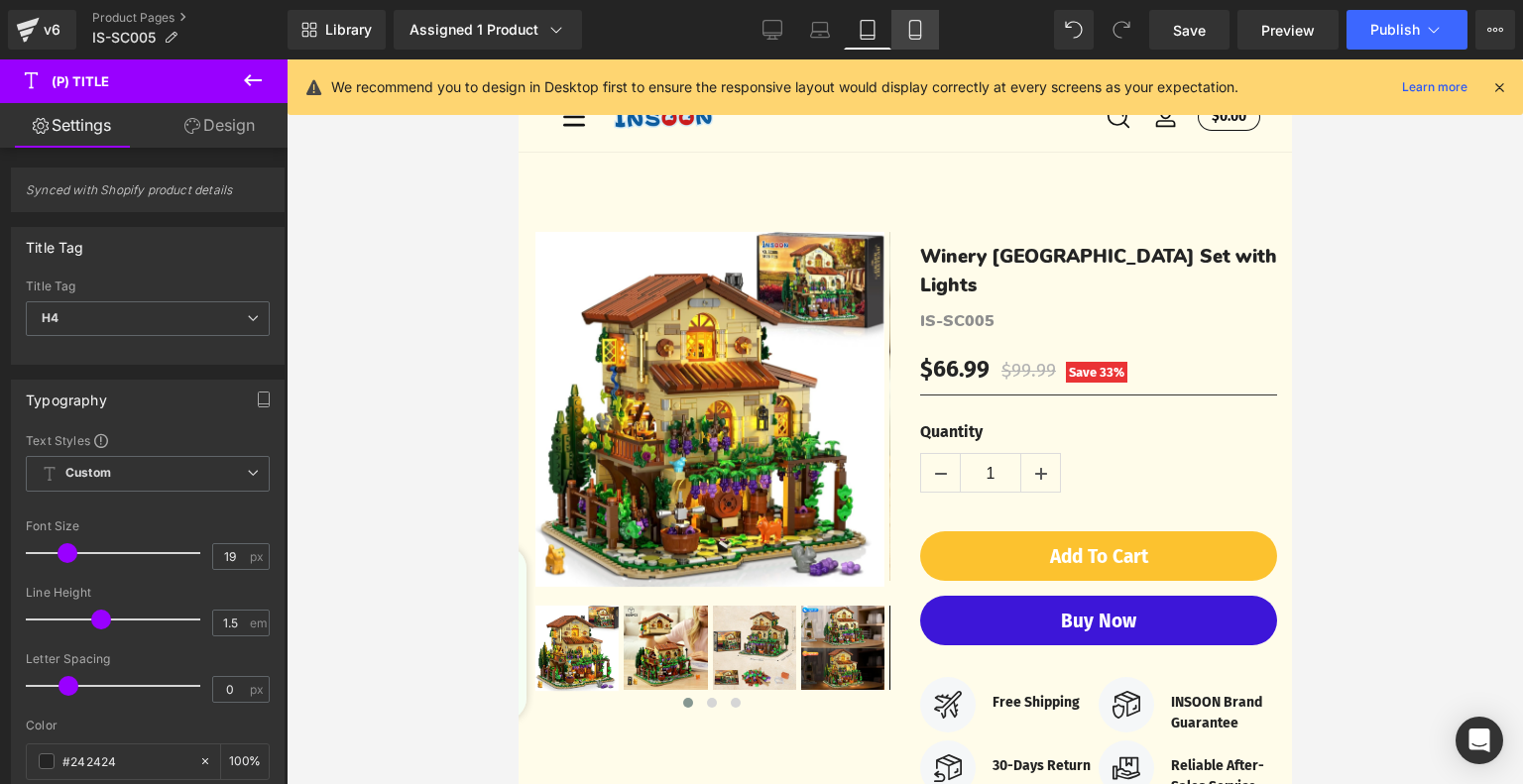 click 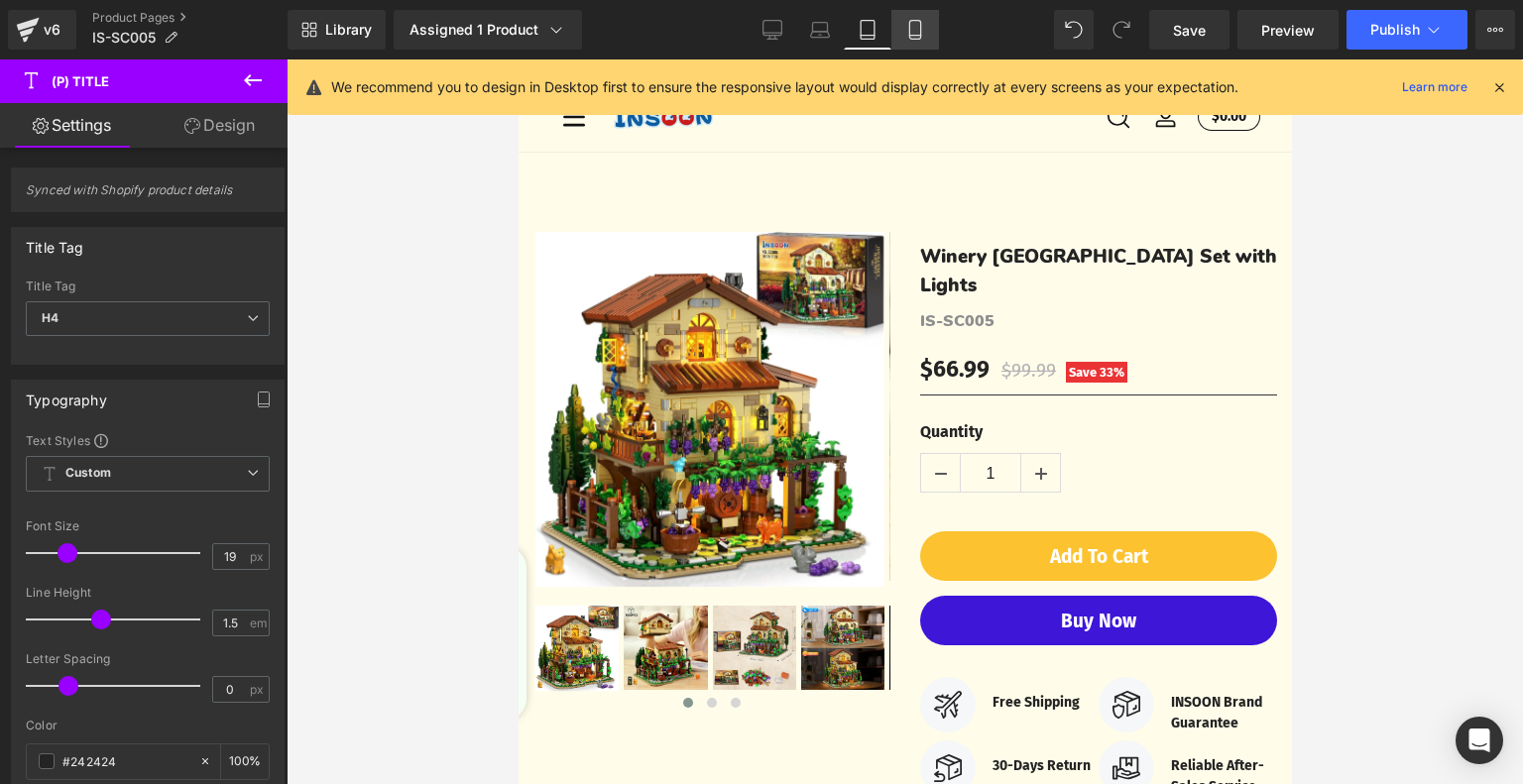 type on "20" 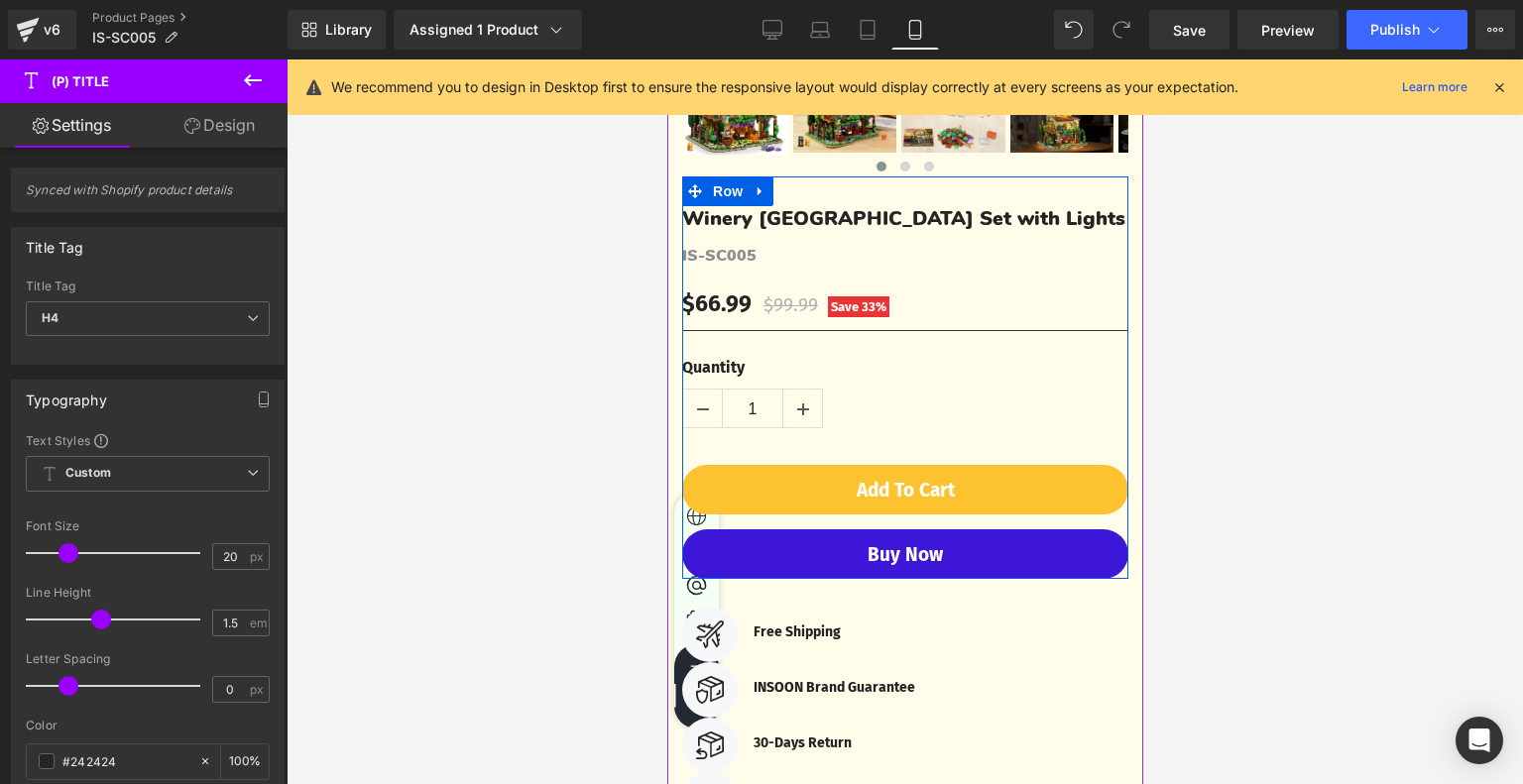 scroll, scrollTop: 799, scrollLeft: 0, axis: vertical 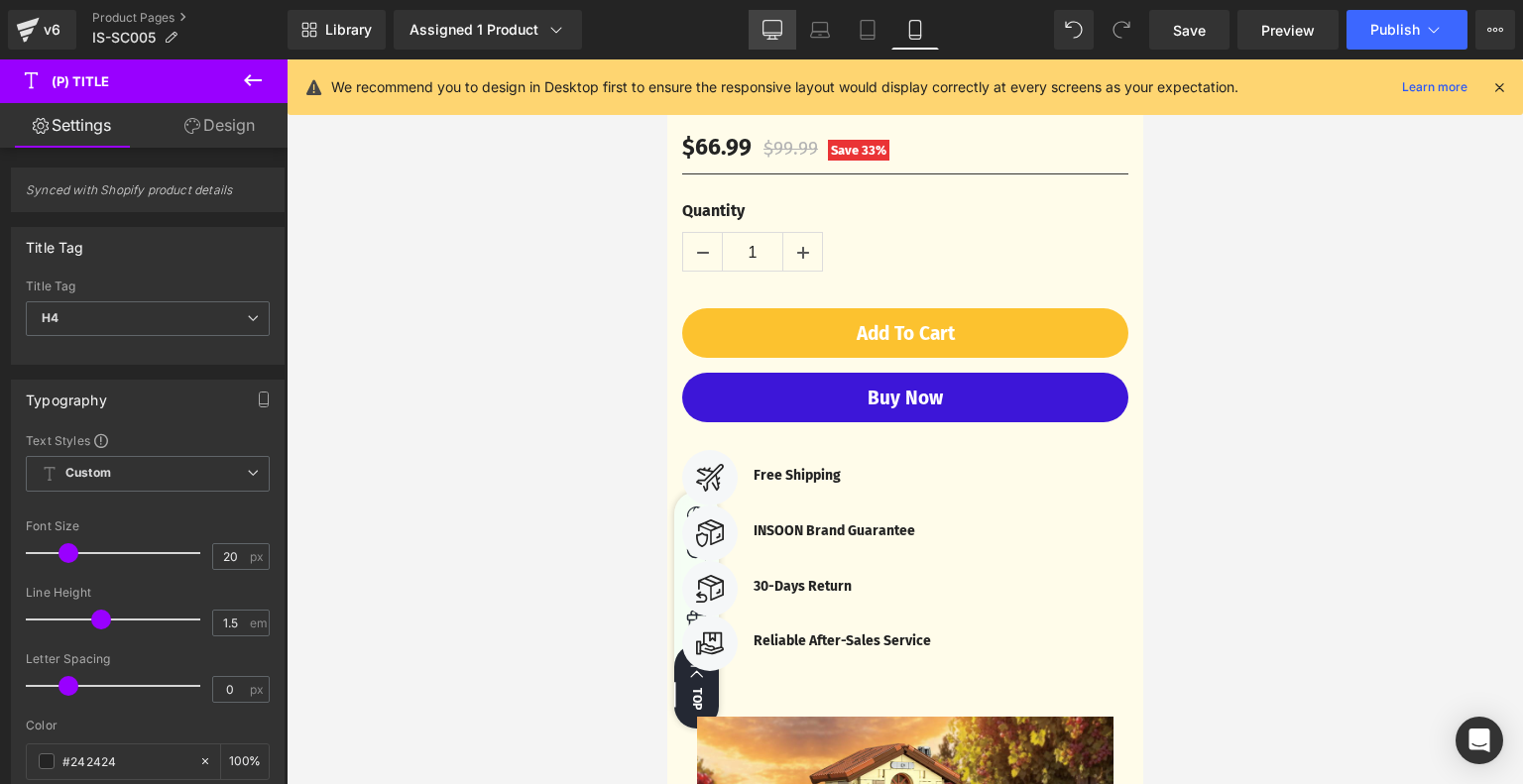 click 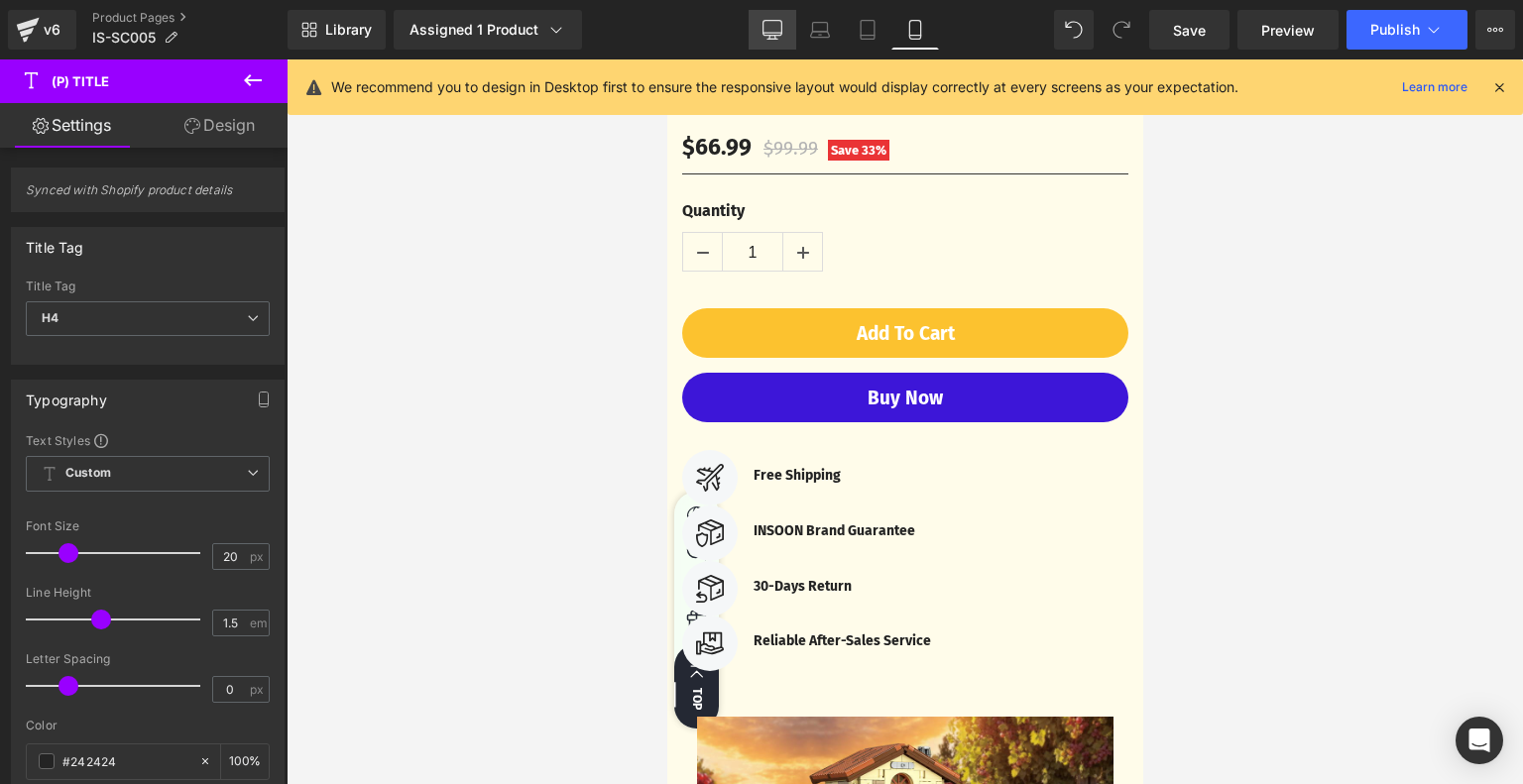 type on "23" 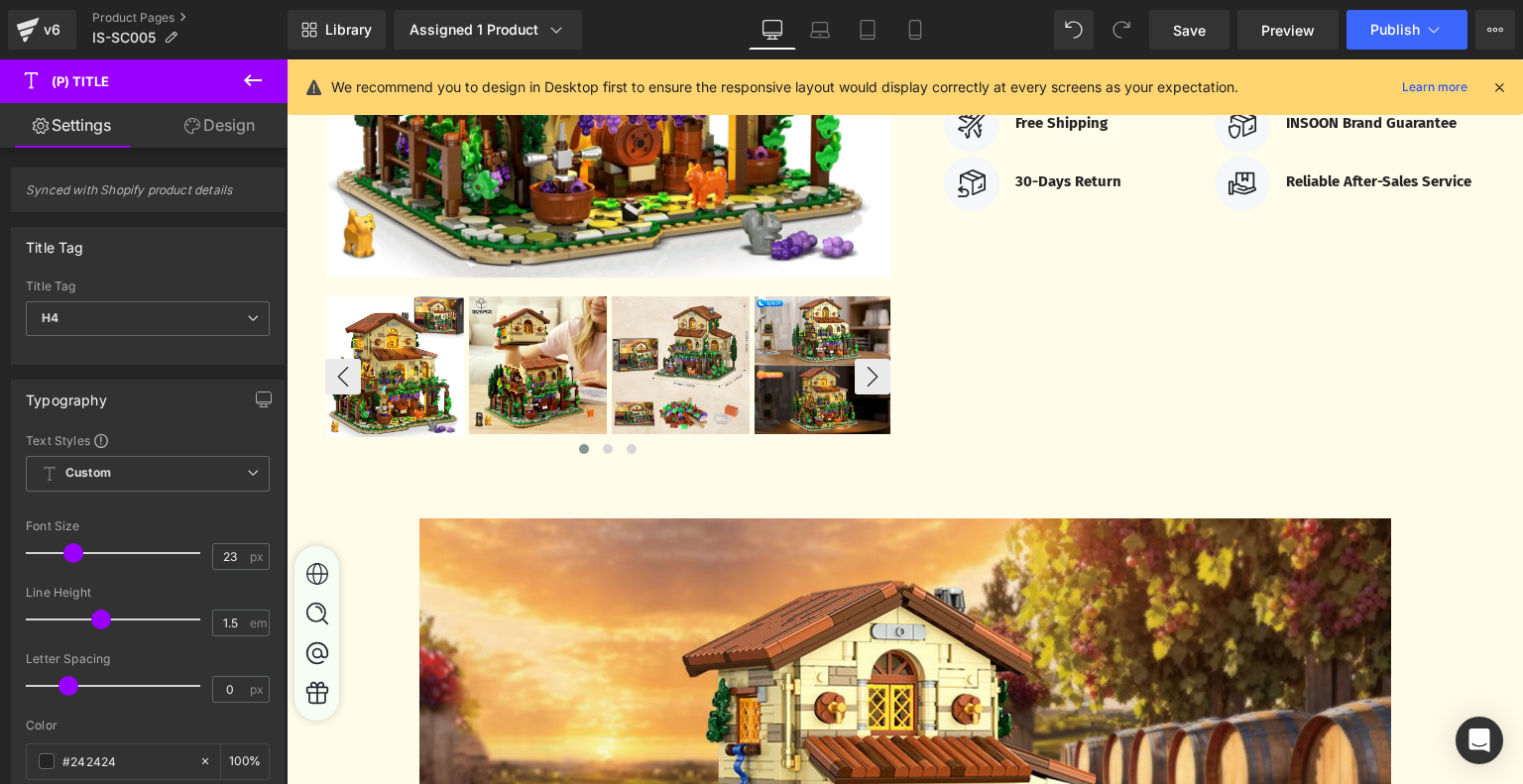 scroll, scrollTop: 595, scrollLeft: 0, axis: vertical 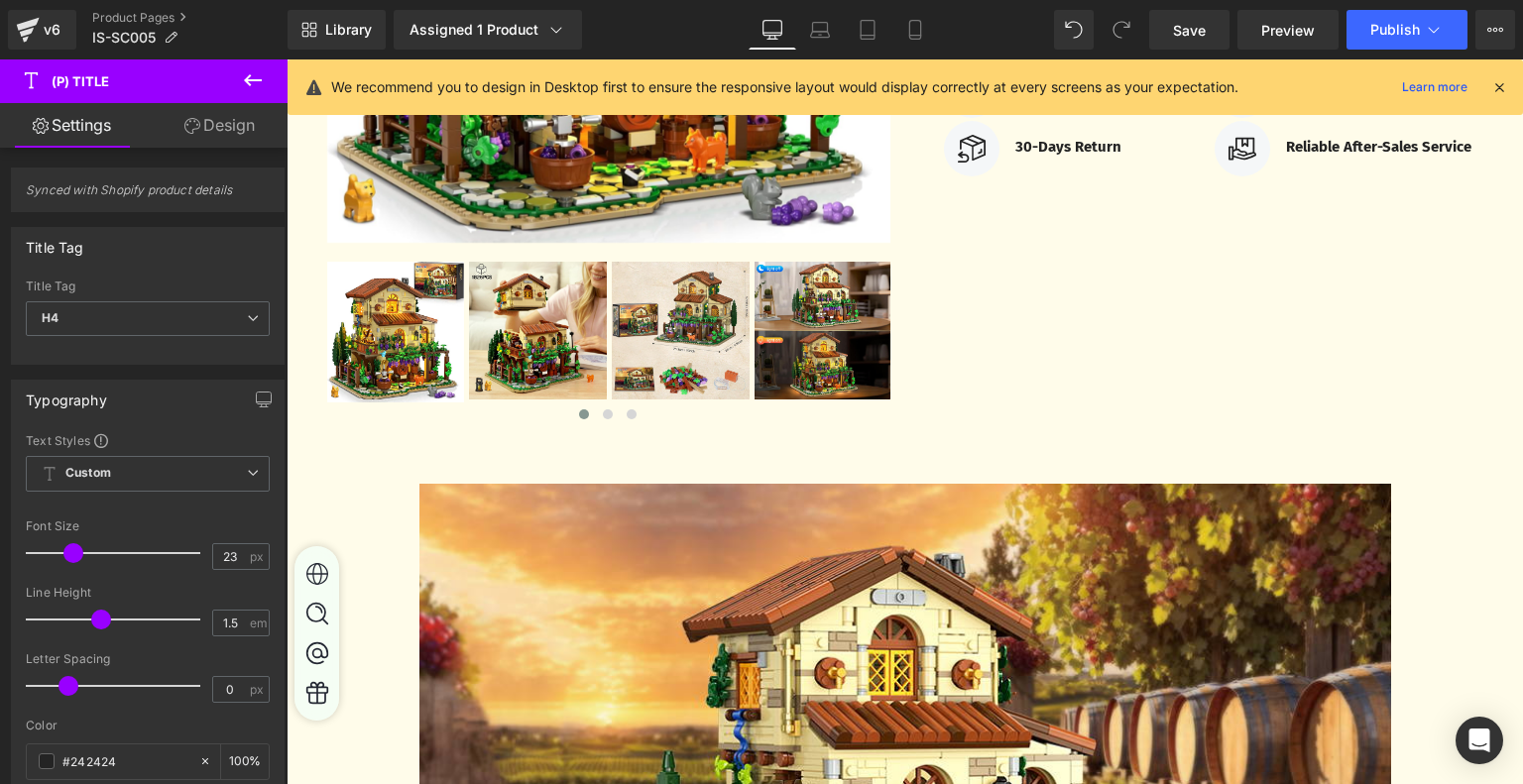 click on "‹ ›" at bounding box center (904, 17) 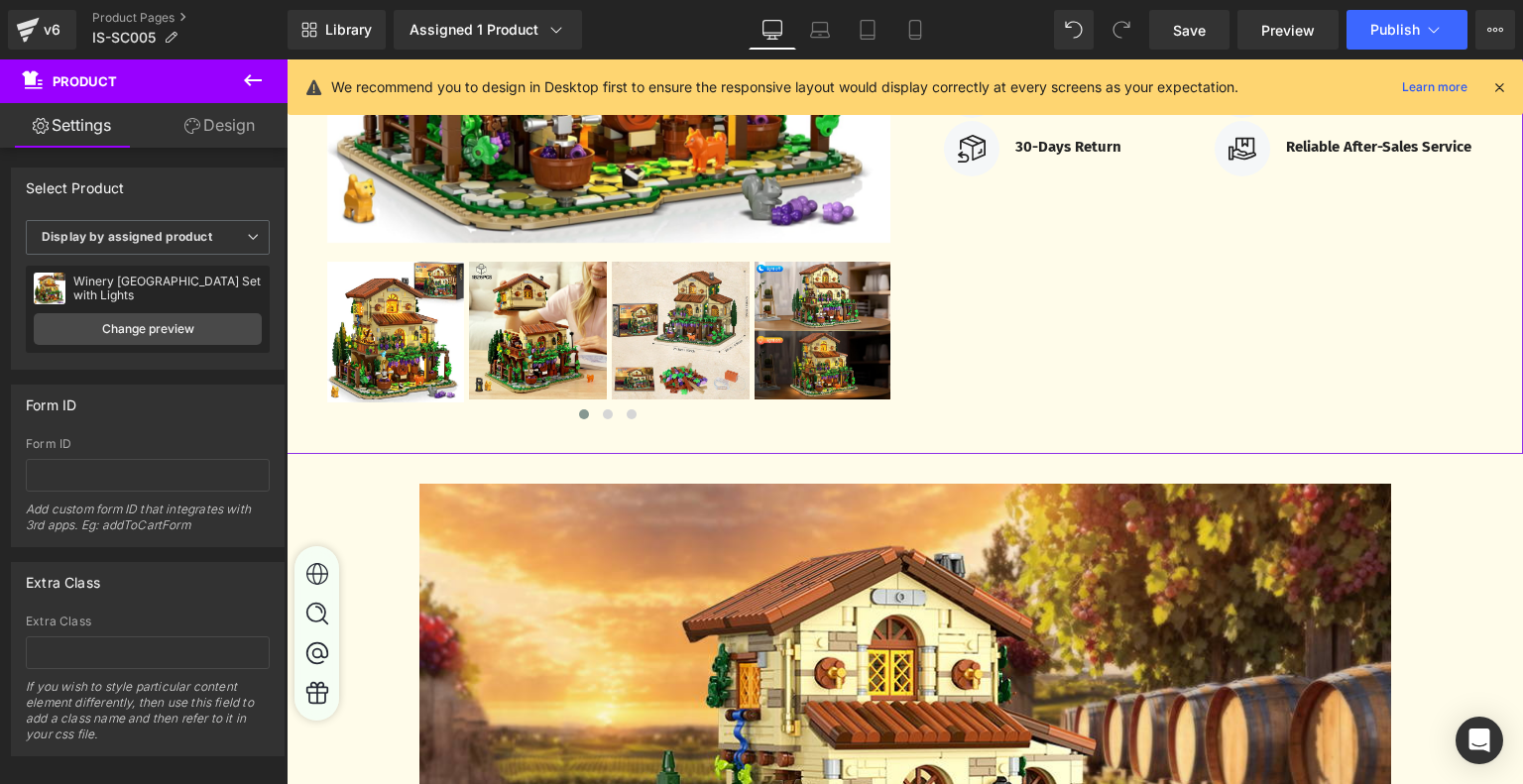 click on "Design" at bounding box center (219, 125) 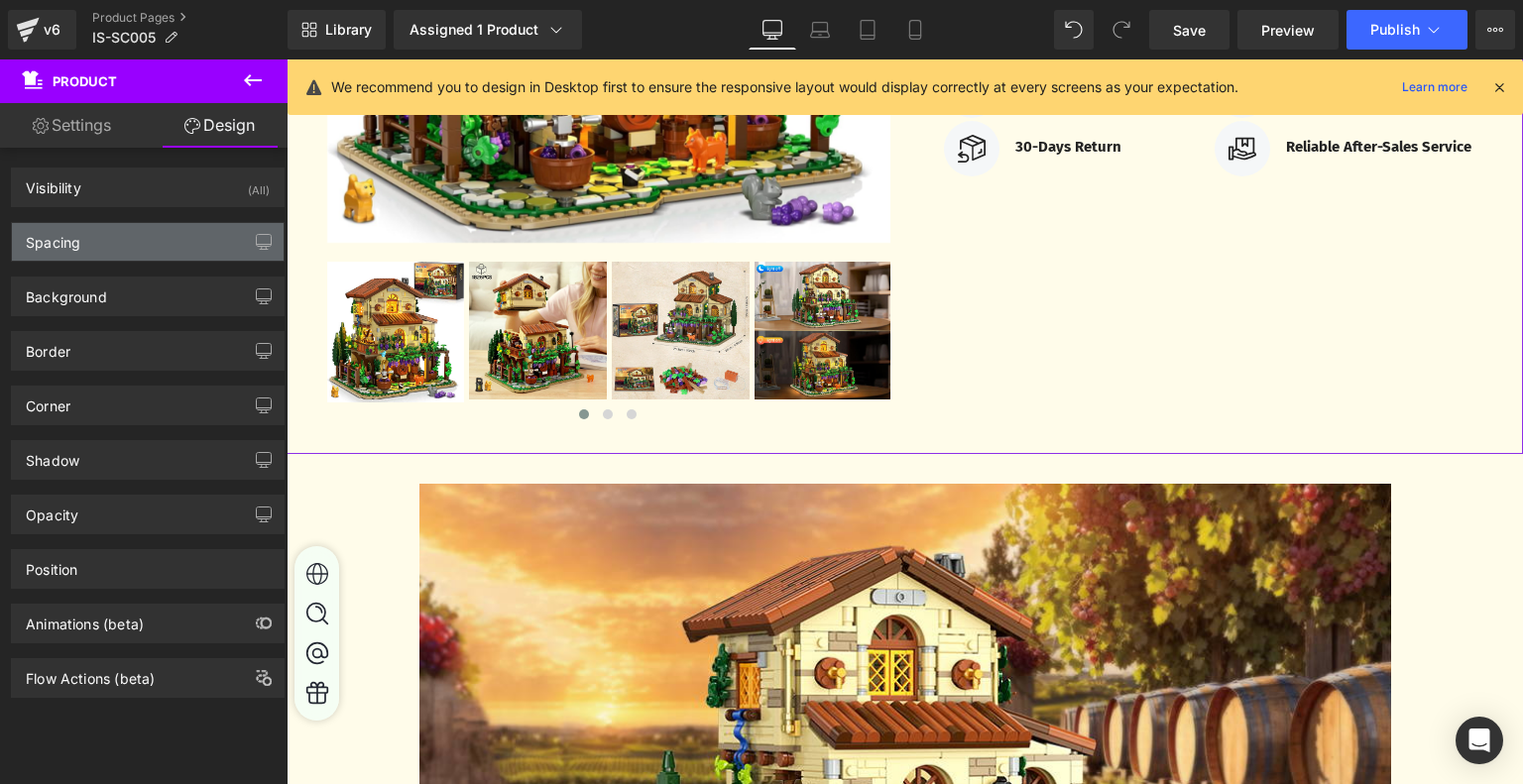 type on "0" 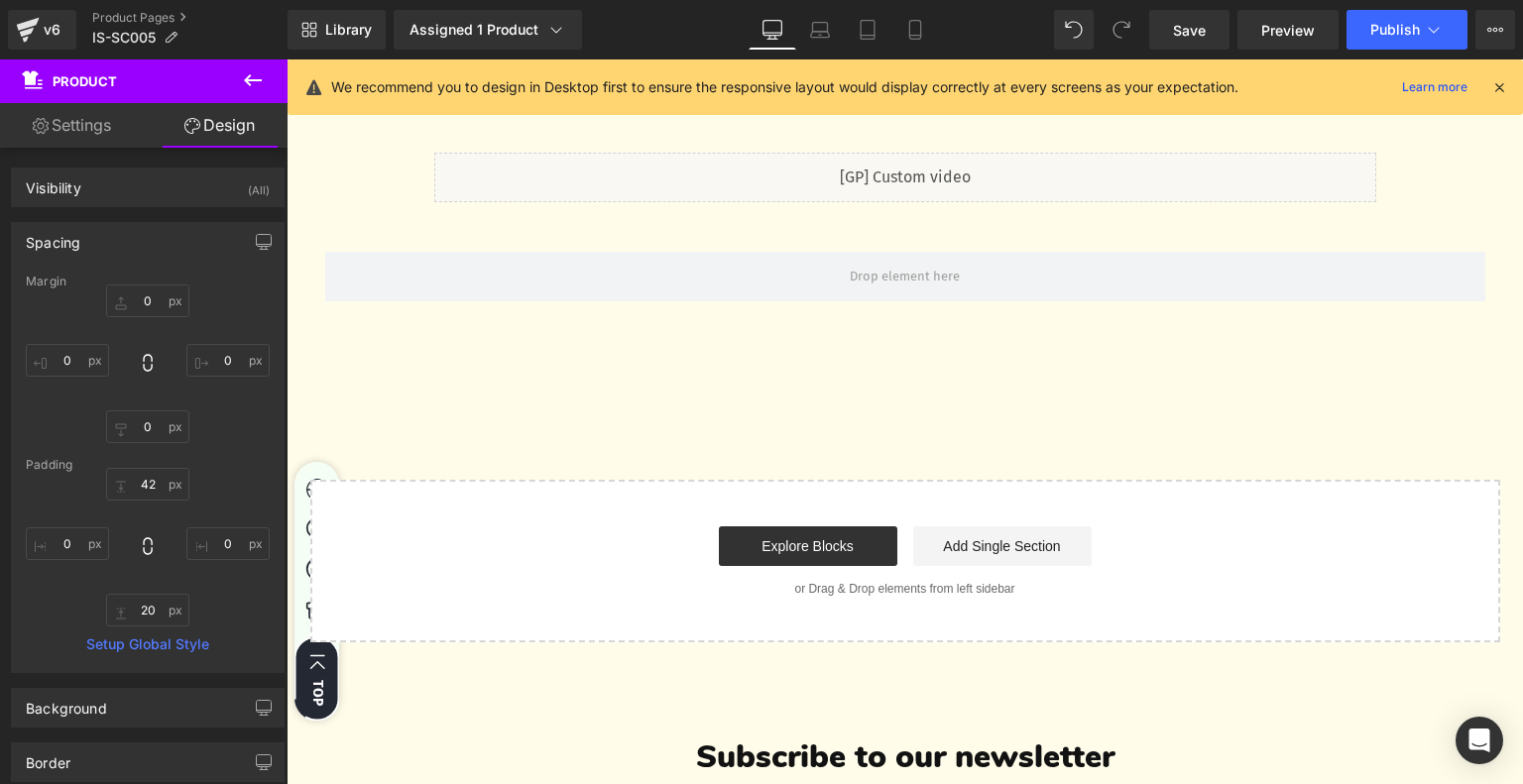 scroll, scrollTop: 6046, scrollLeft: 0, axis: vertical 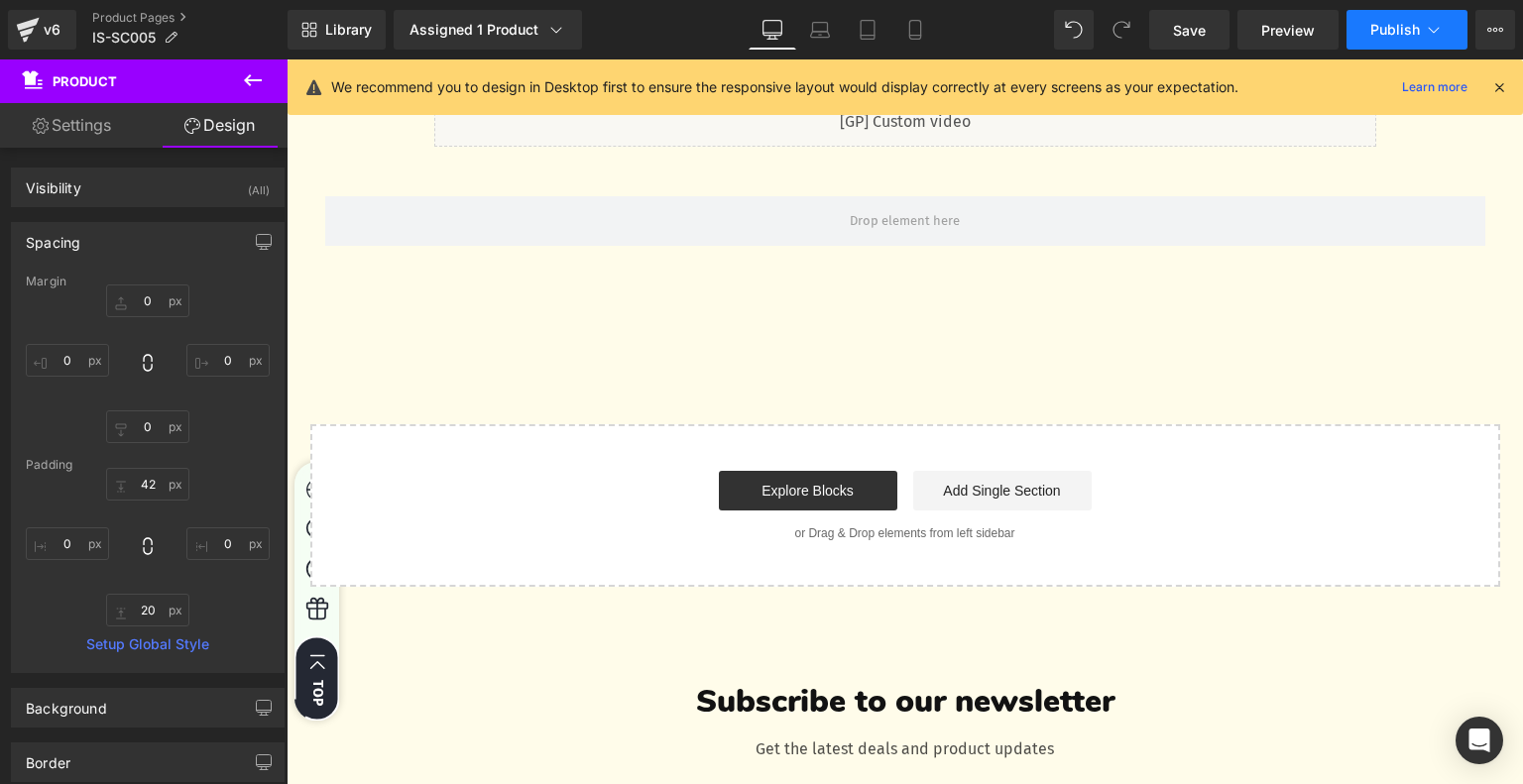 click 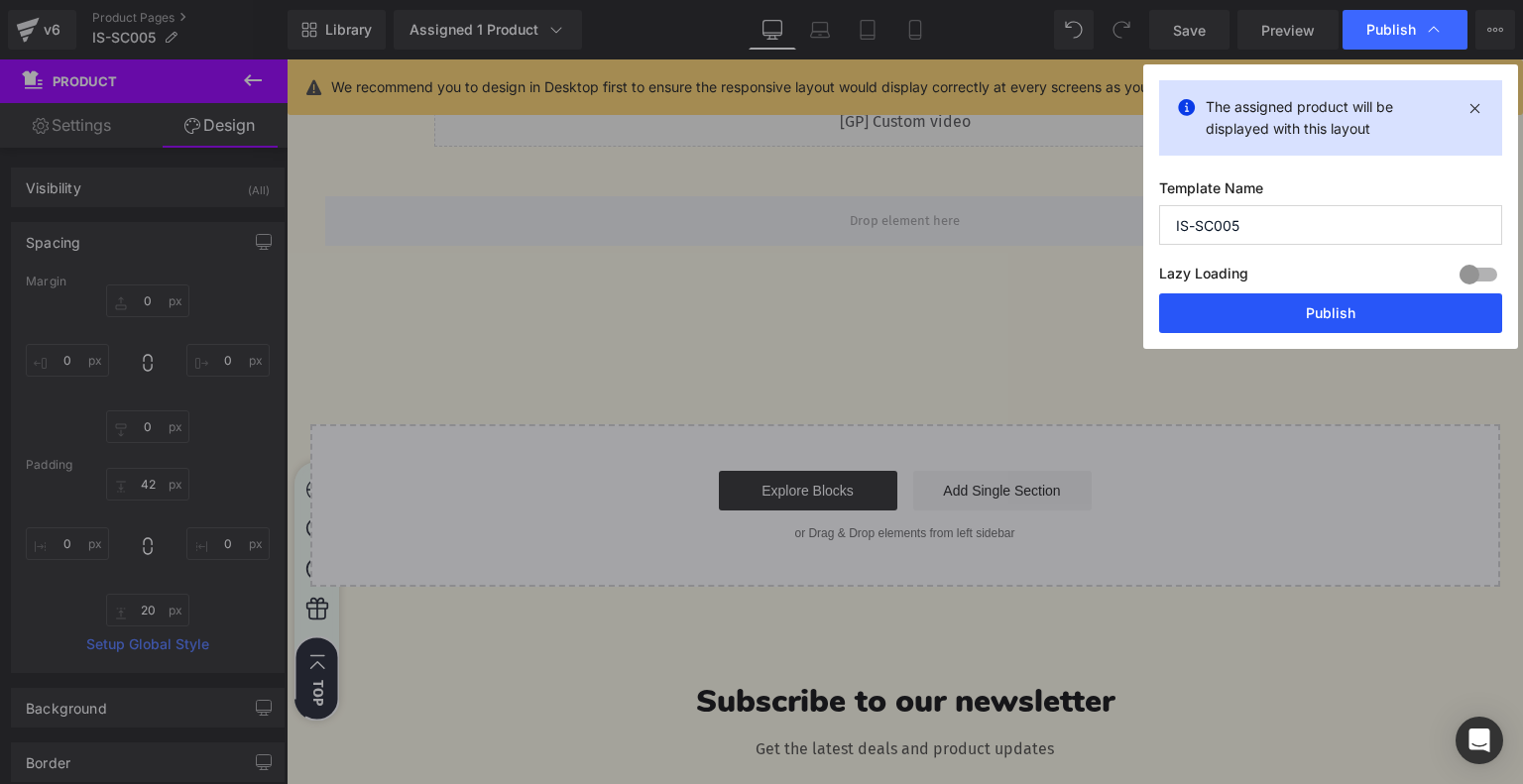 click on "Publish" at bounding box center (1331, 313) 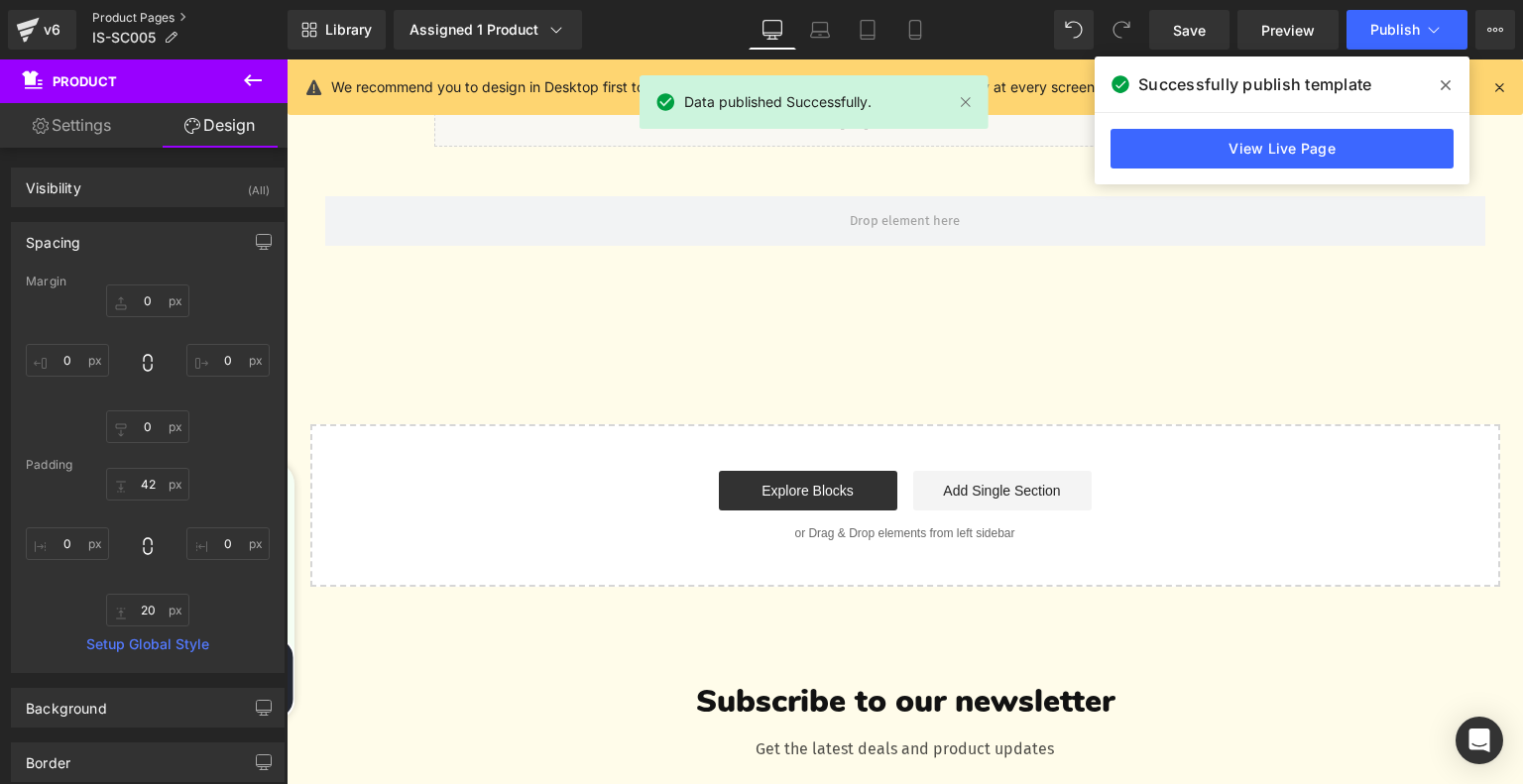 click on "Product Pages" at bounding box center [189, 18] 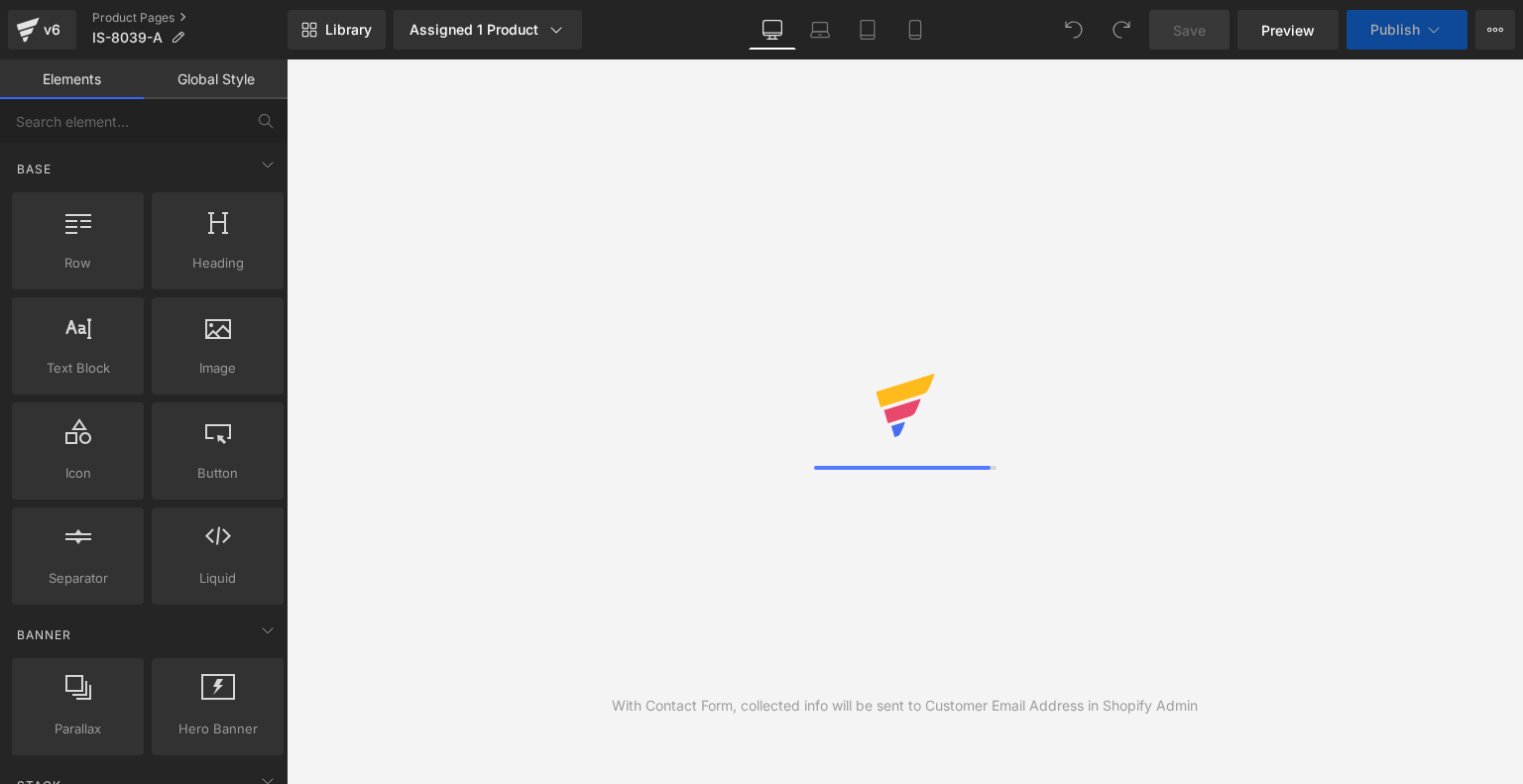scroll, scrollTop: 0, scrollLeft: 0, axis: both 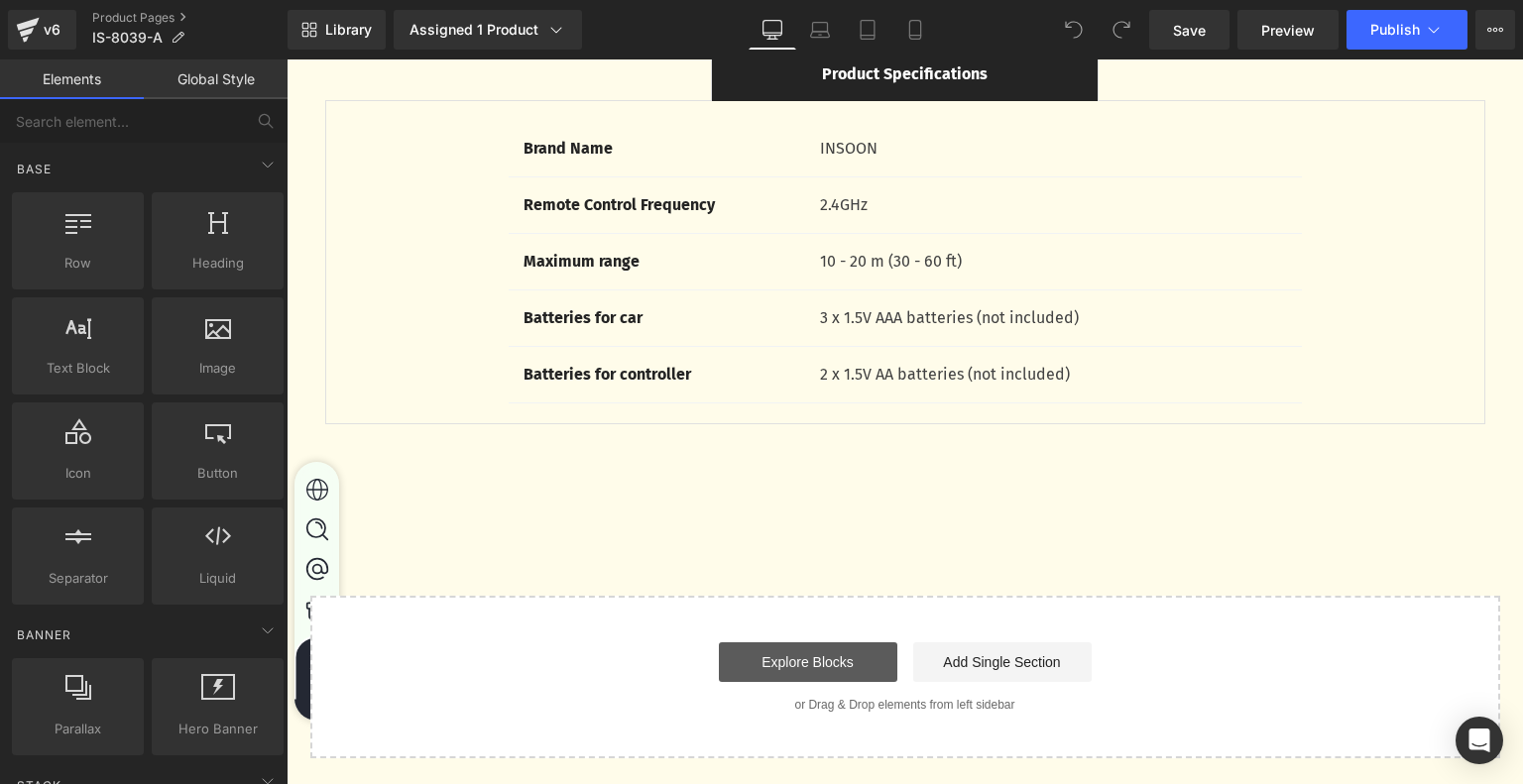 click on "Explore Blocks" at bounding box center [808, 662] 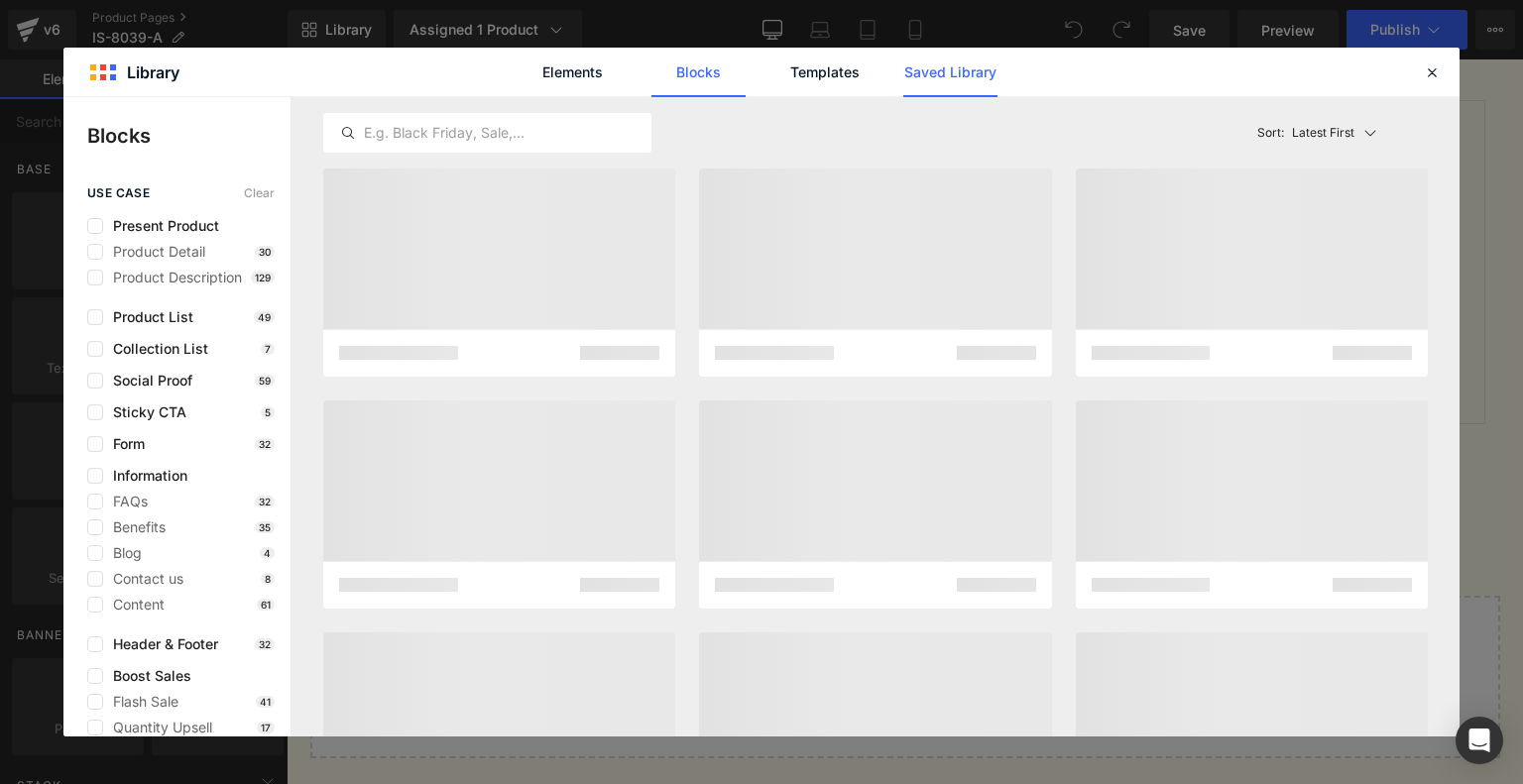 click on "Saved Library" 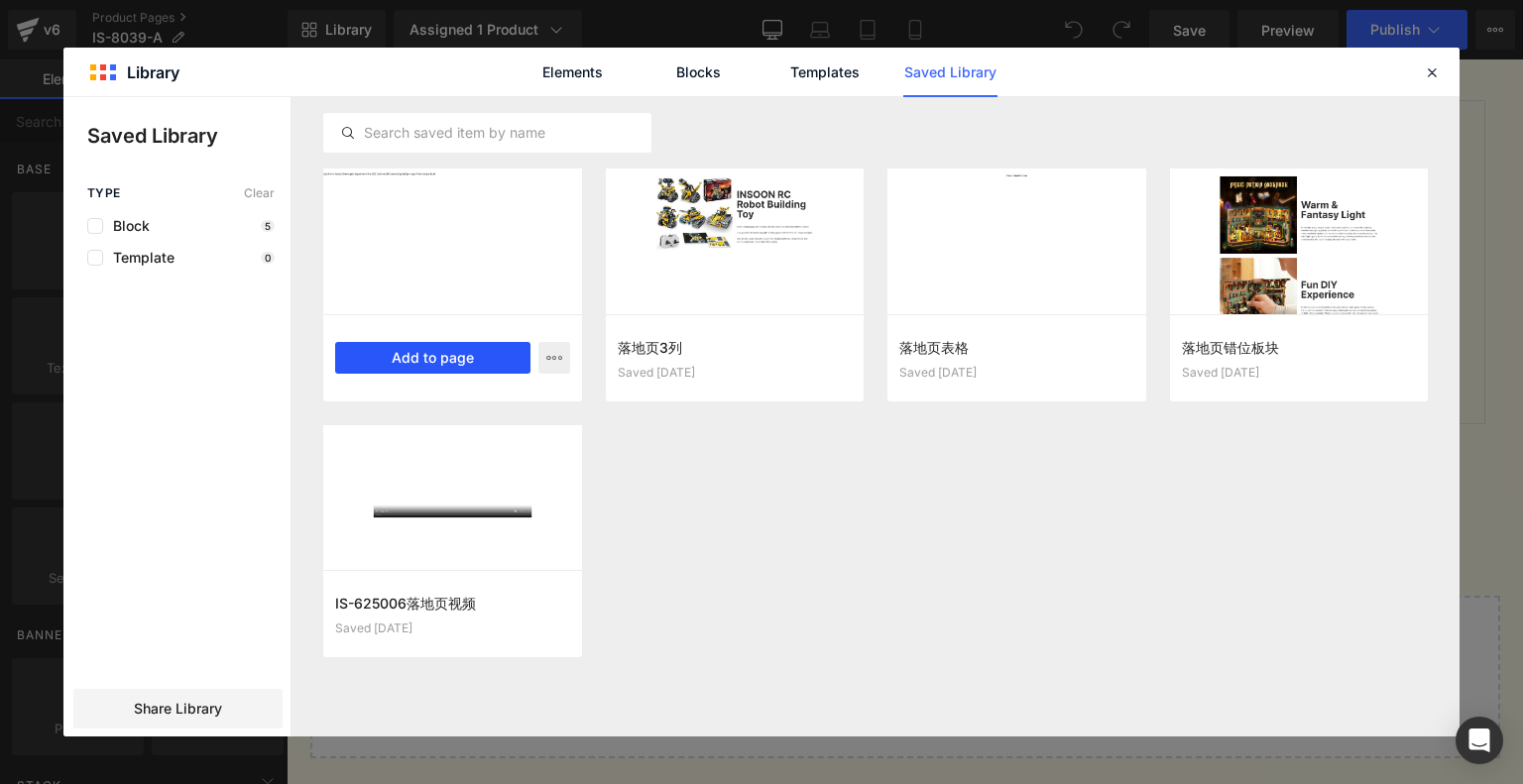 click on "Add to page" at bounding box center (432, 358) 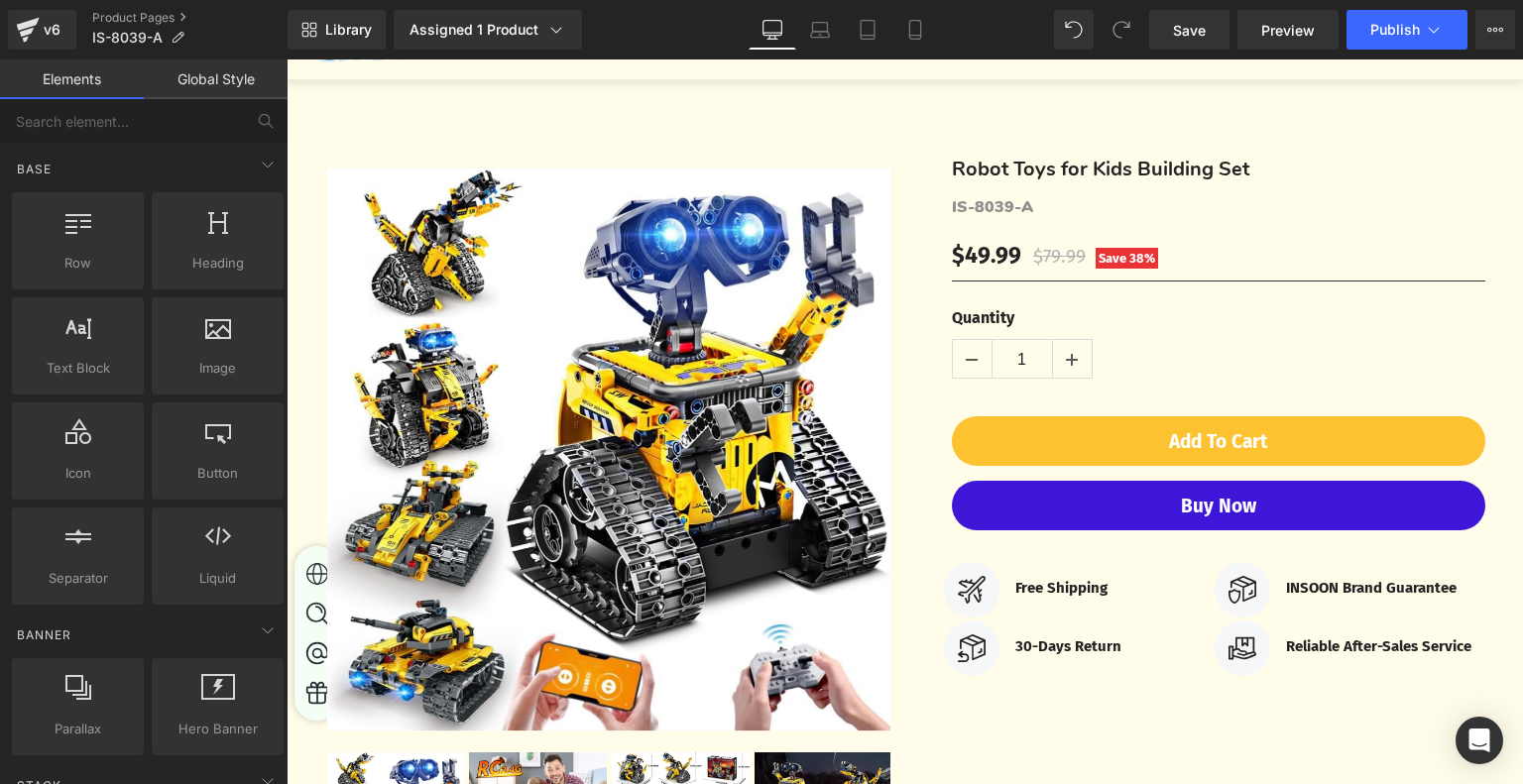 scroll, scrollTop: 0, scrollLeft: 0, axis: both 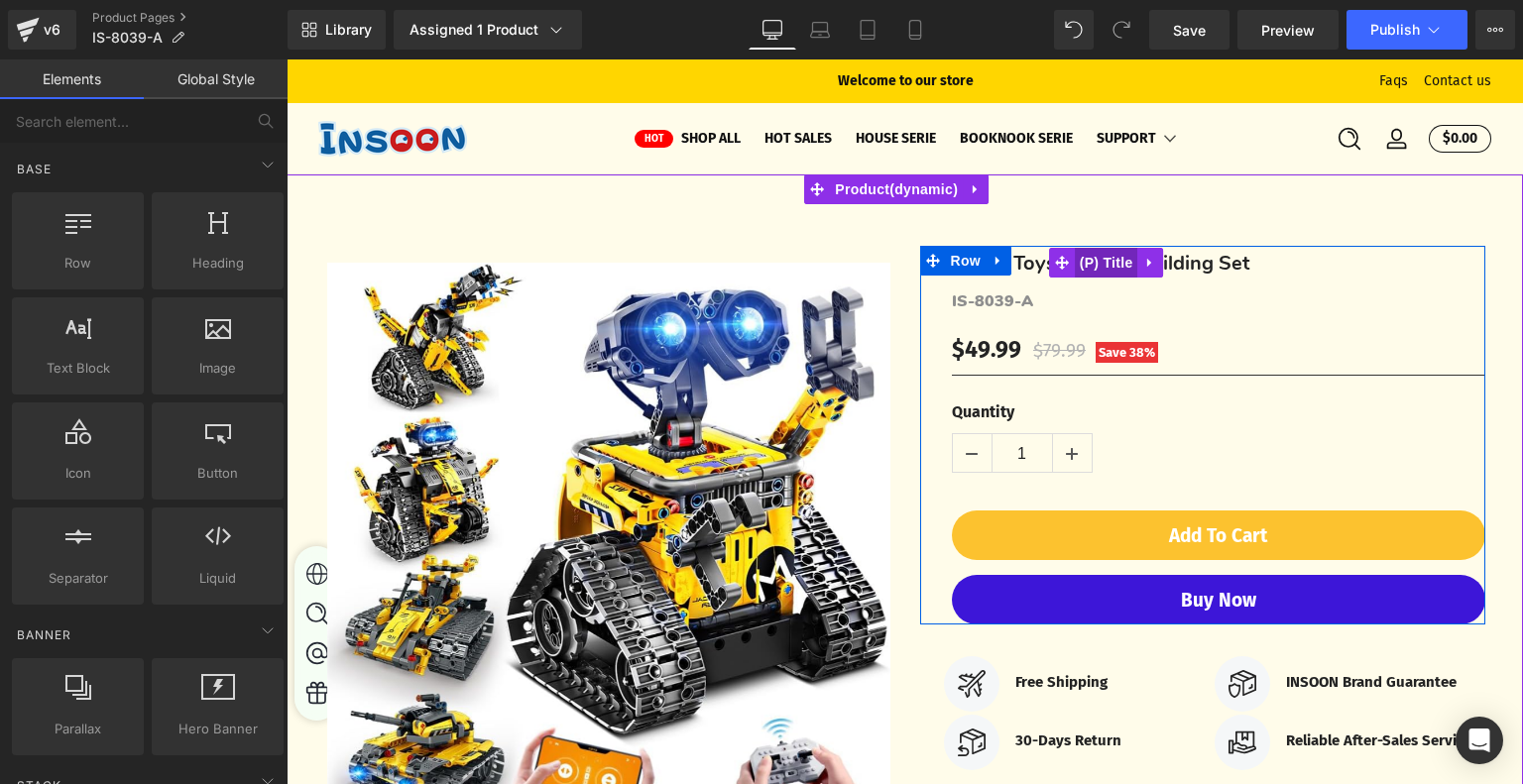 click on "(P) Title" at bounding box center [1107, 263] 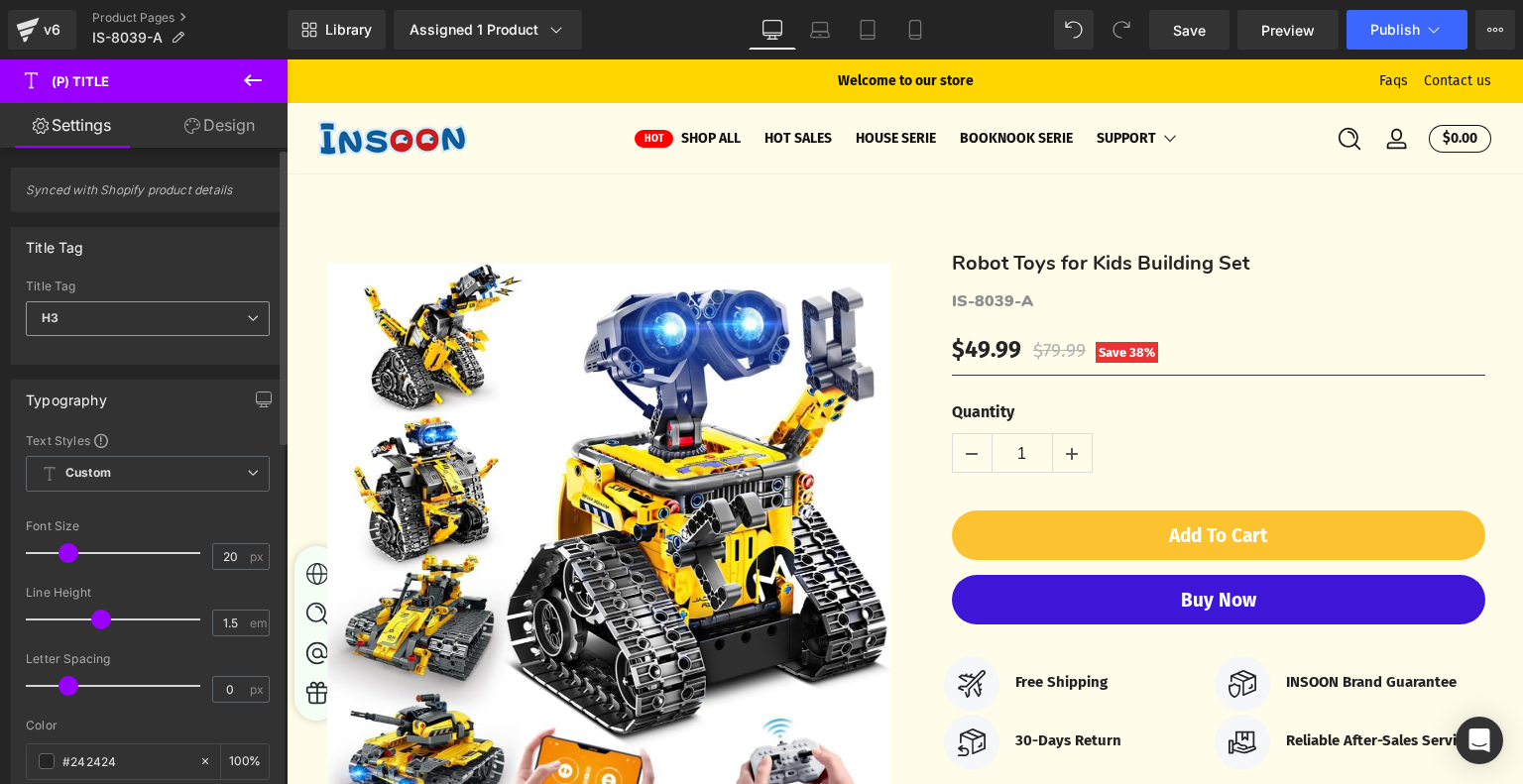 click on "H3" at bounding box center [148, 318] 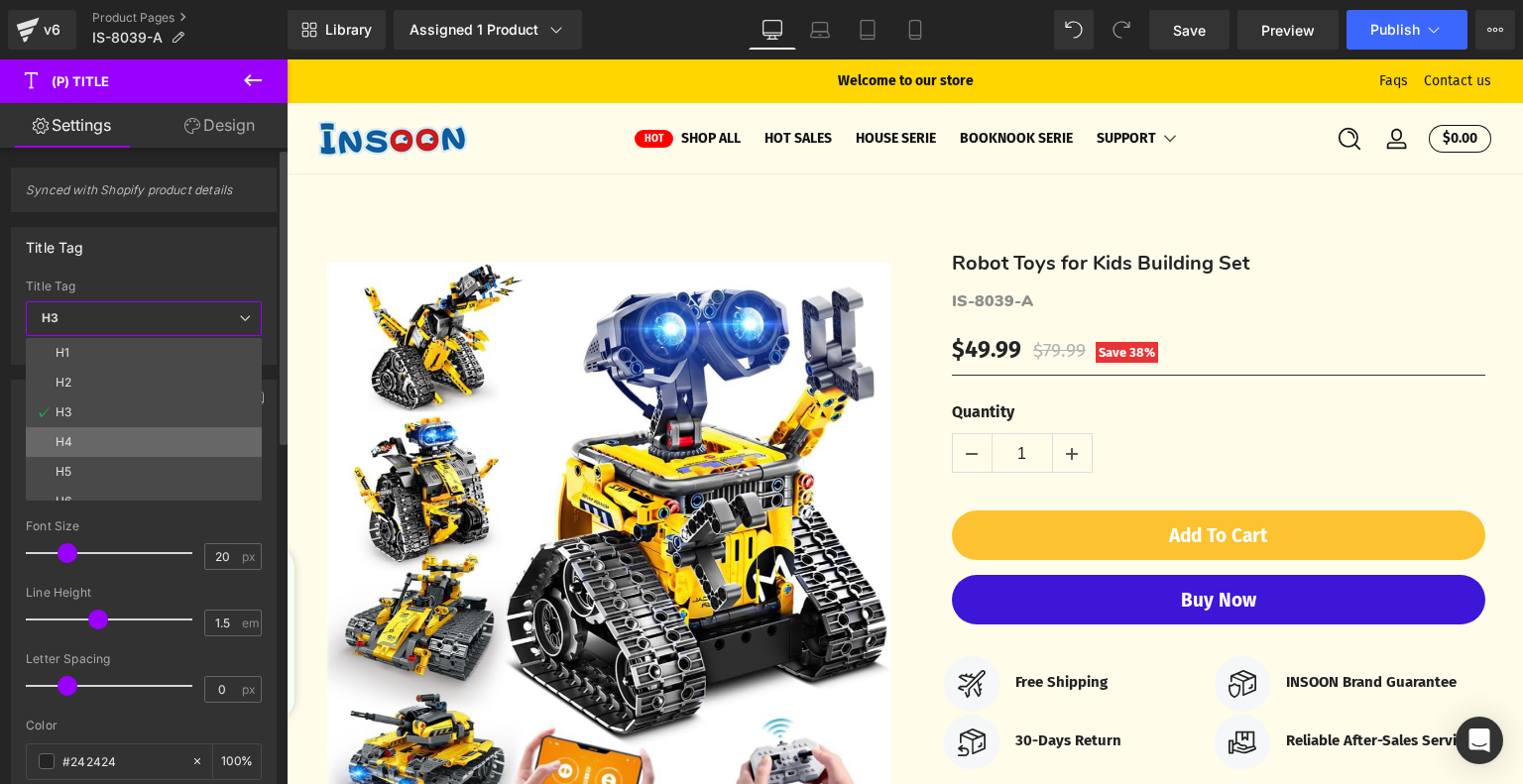 click on "H4" at bounding box center (148, 442) 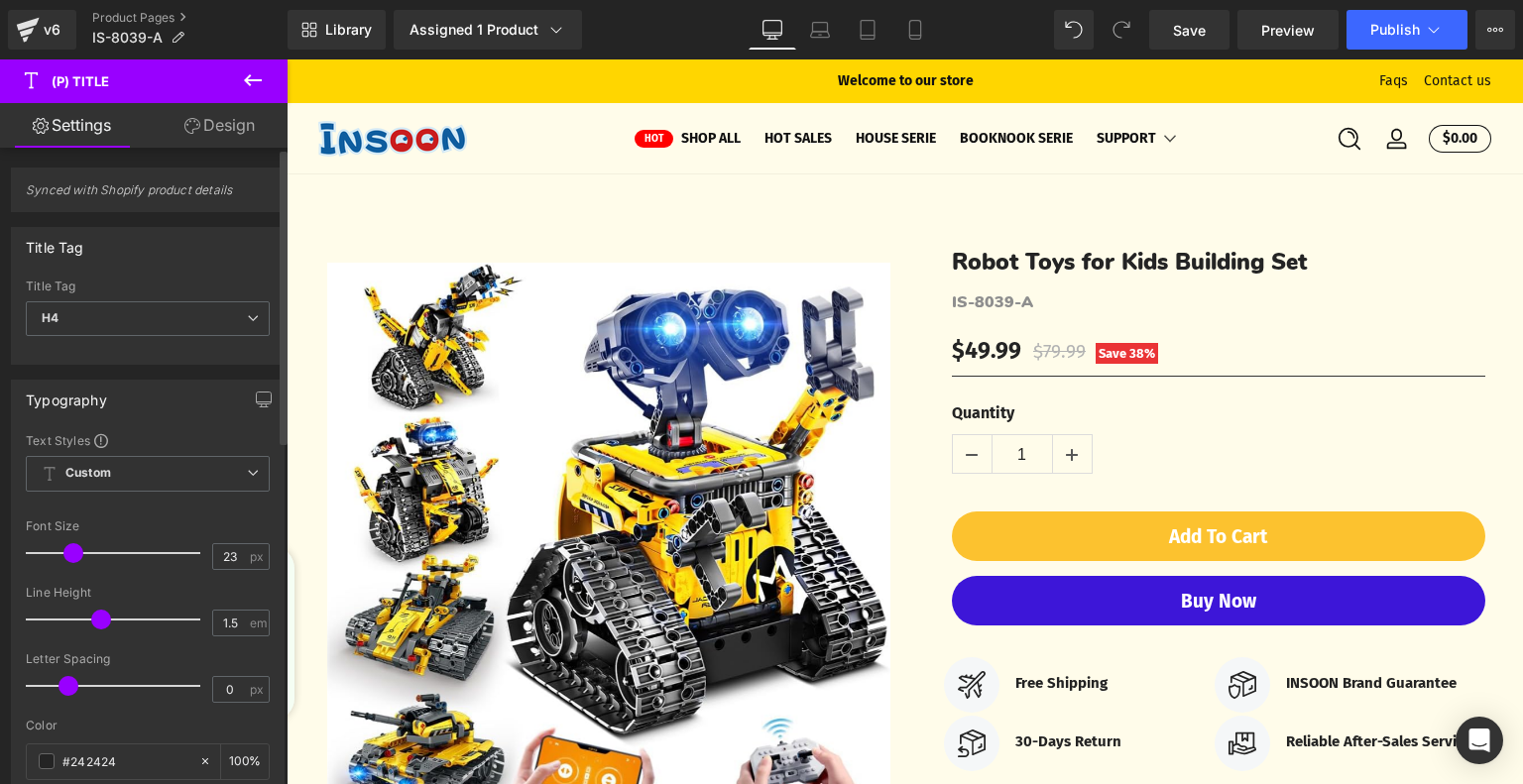 click at bounding box center [73, 553] 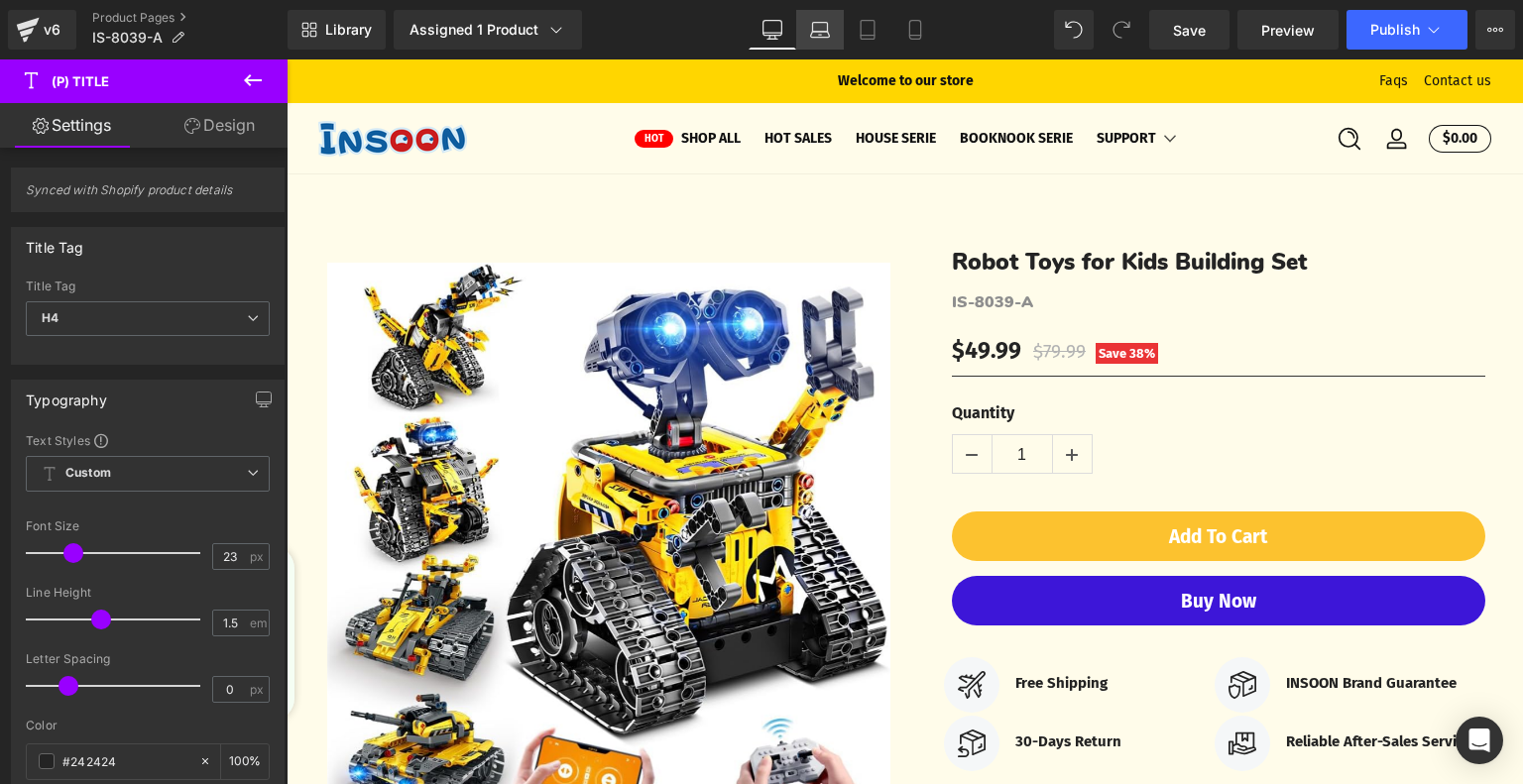 click 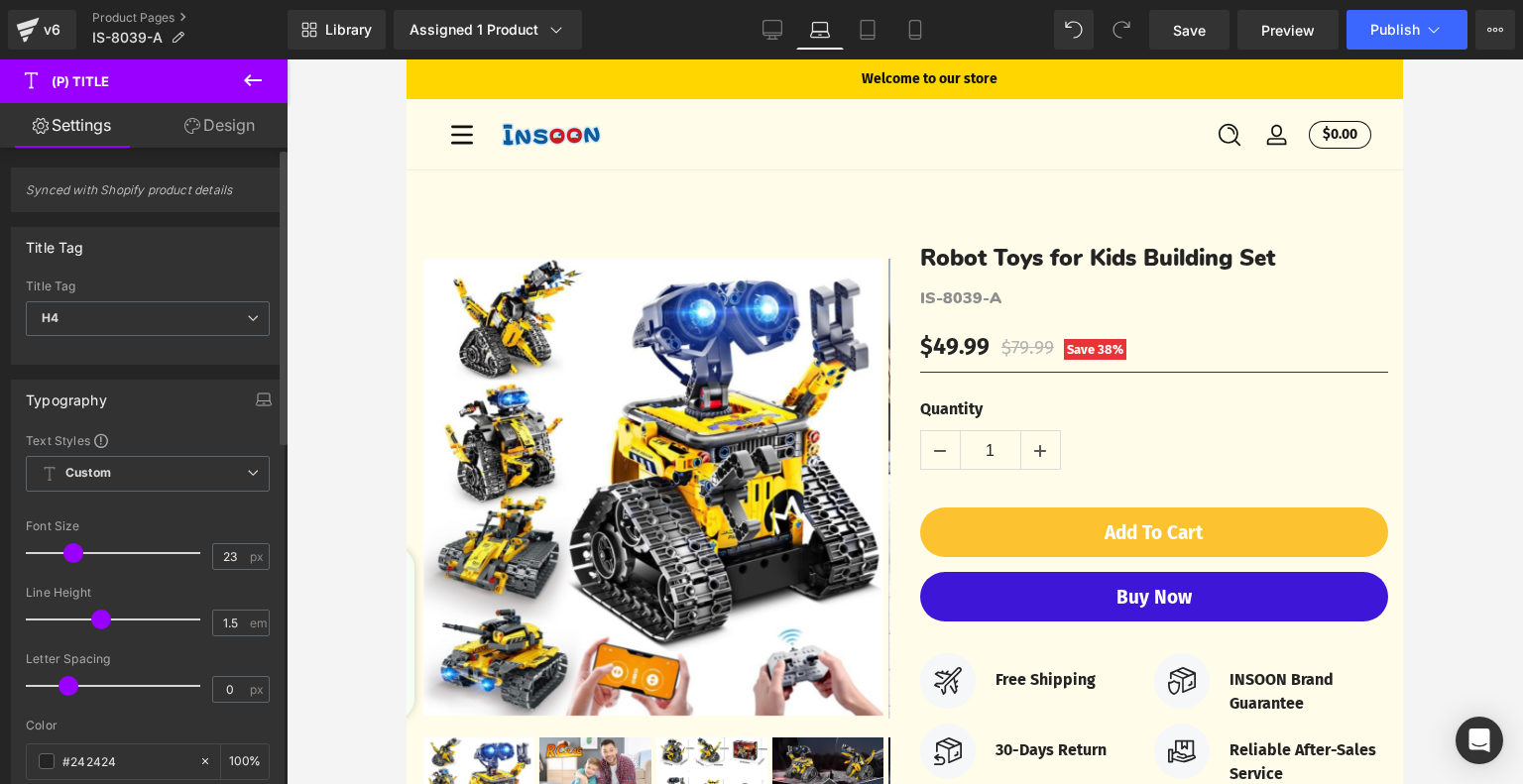 click at bounding box center (73, 553) 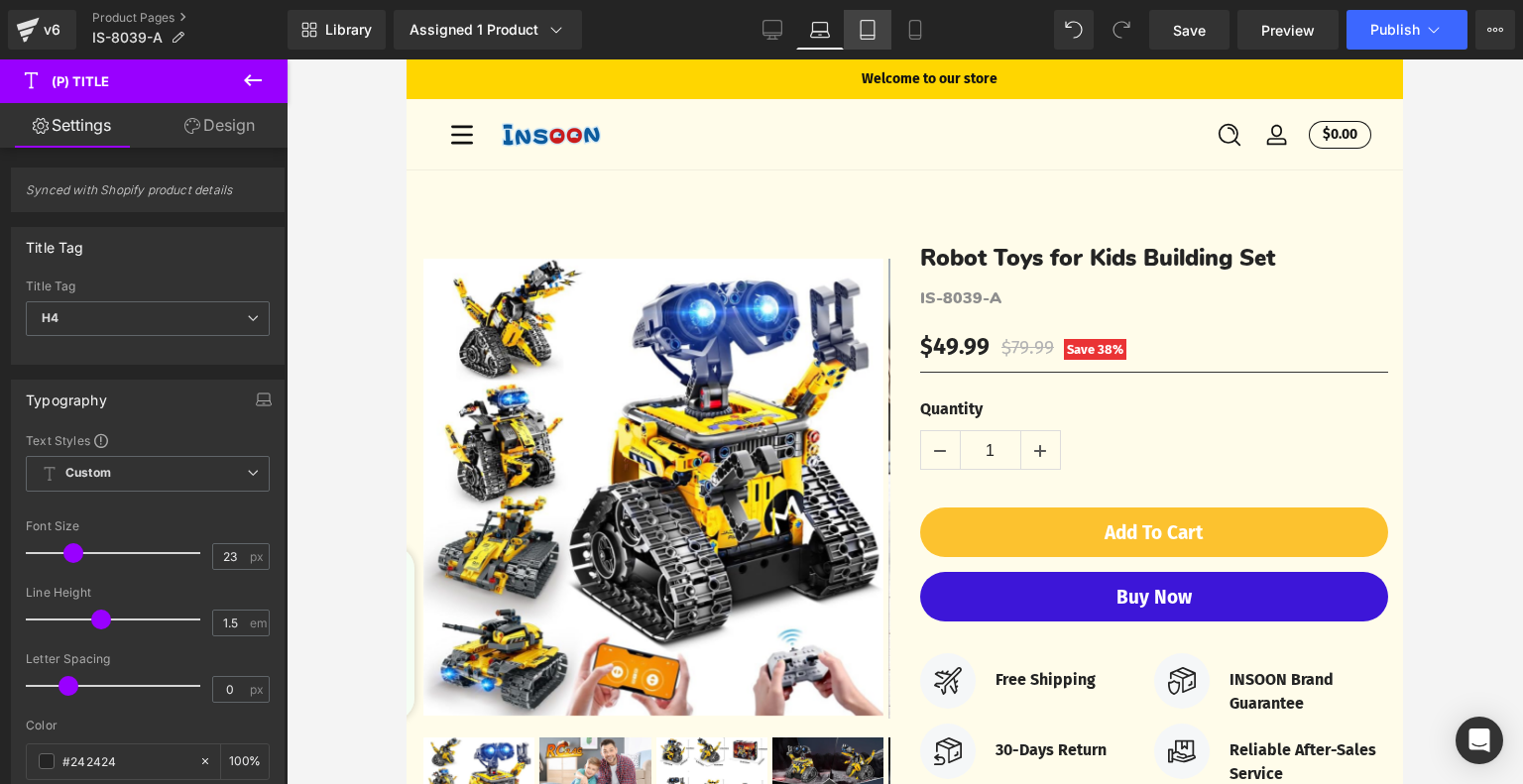 click 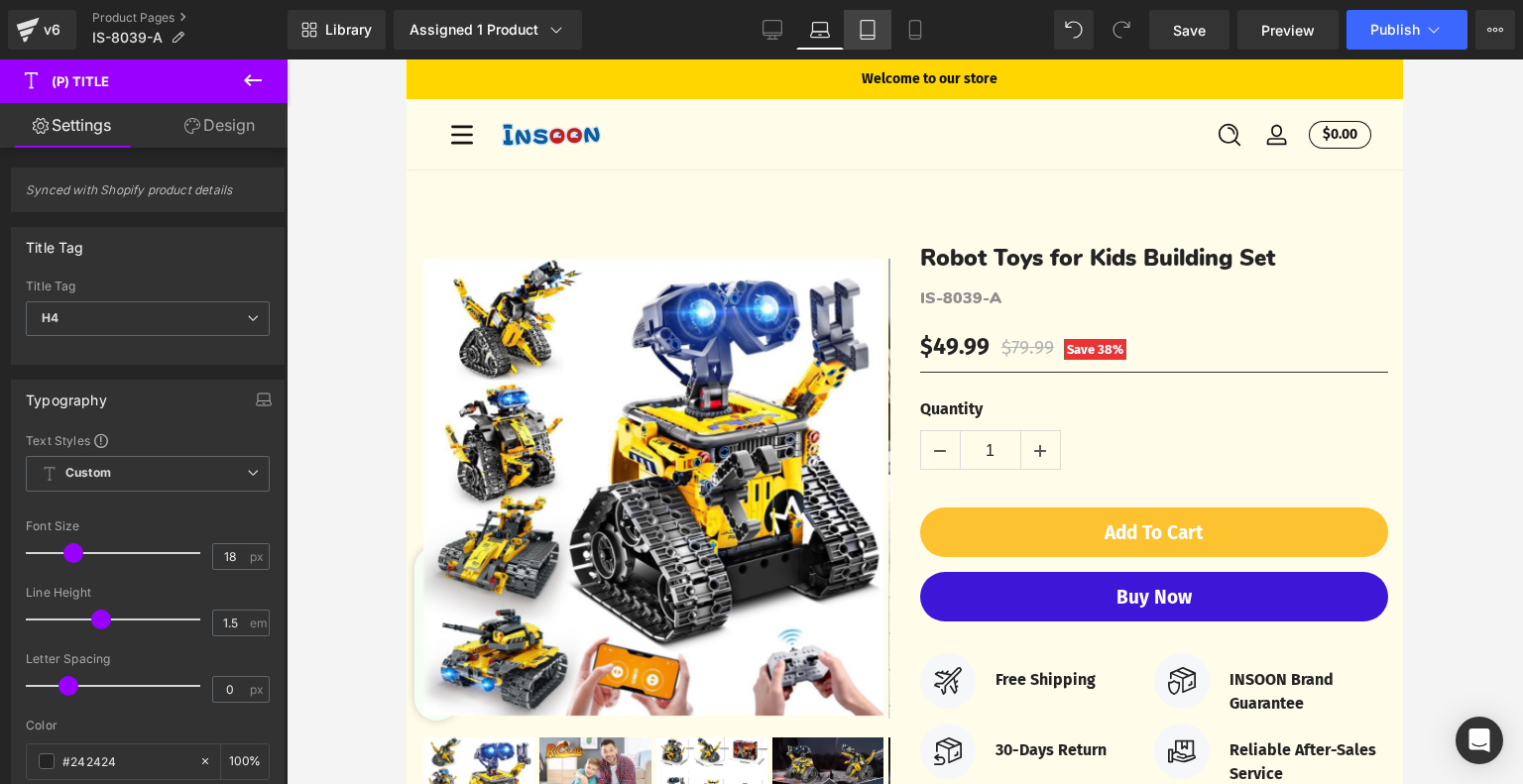 scroll, scrollTop: 18, scrollLeft: 0, axis: vertical 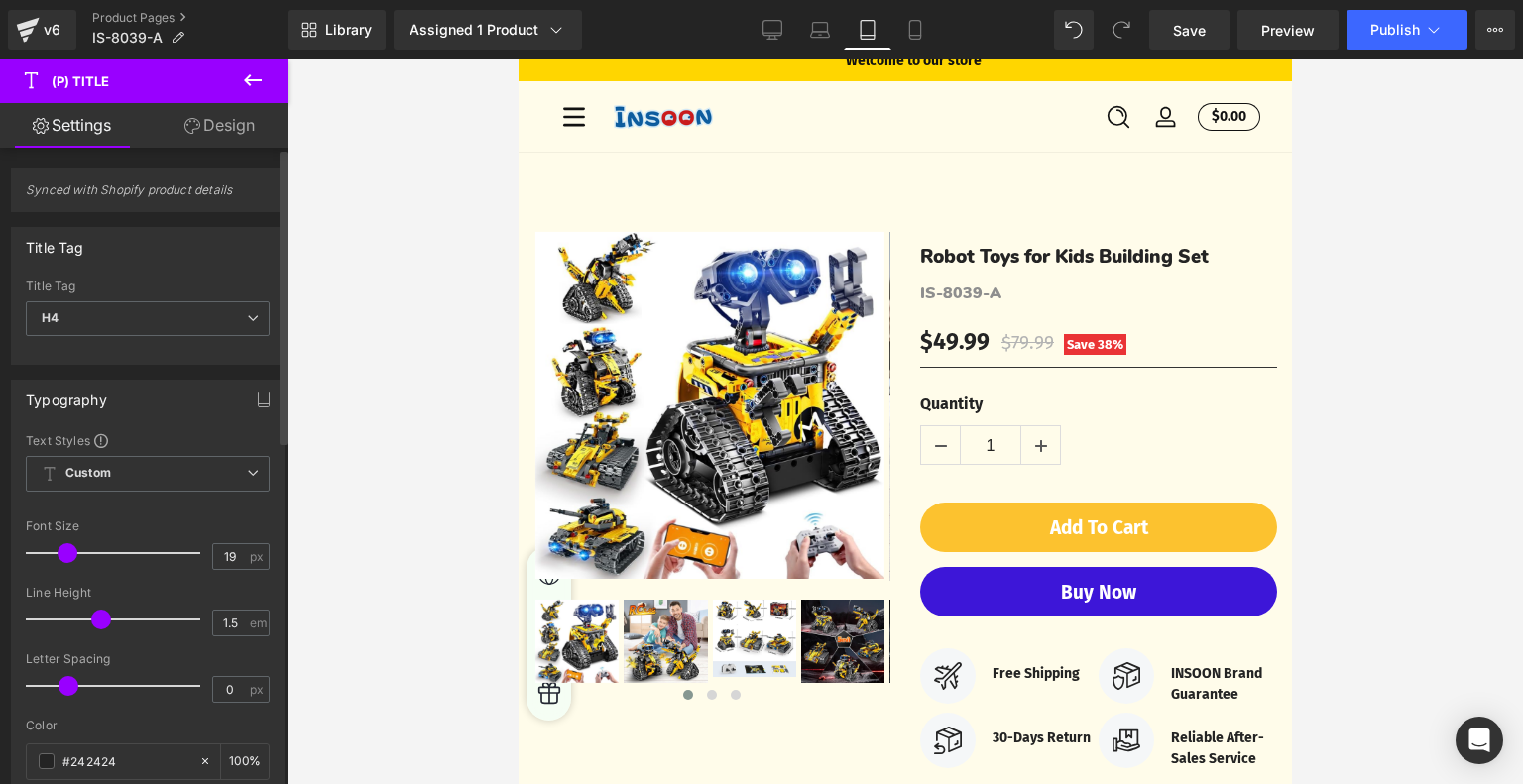 click at bounding box center (67, 553) 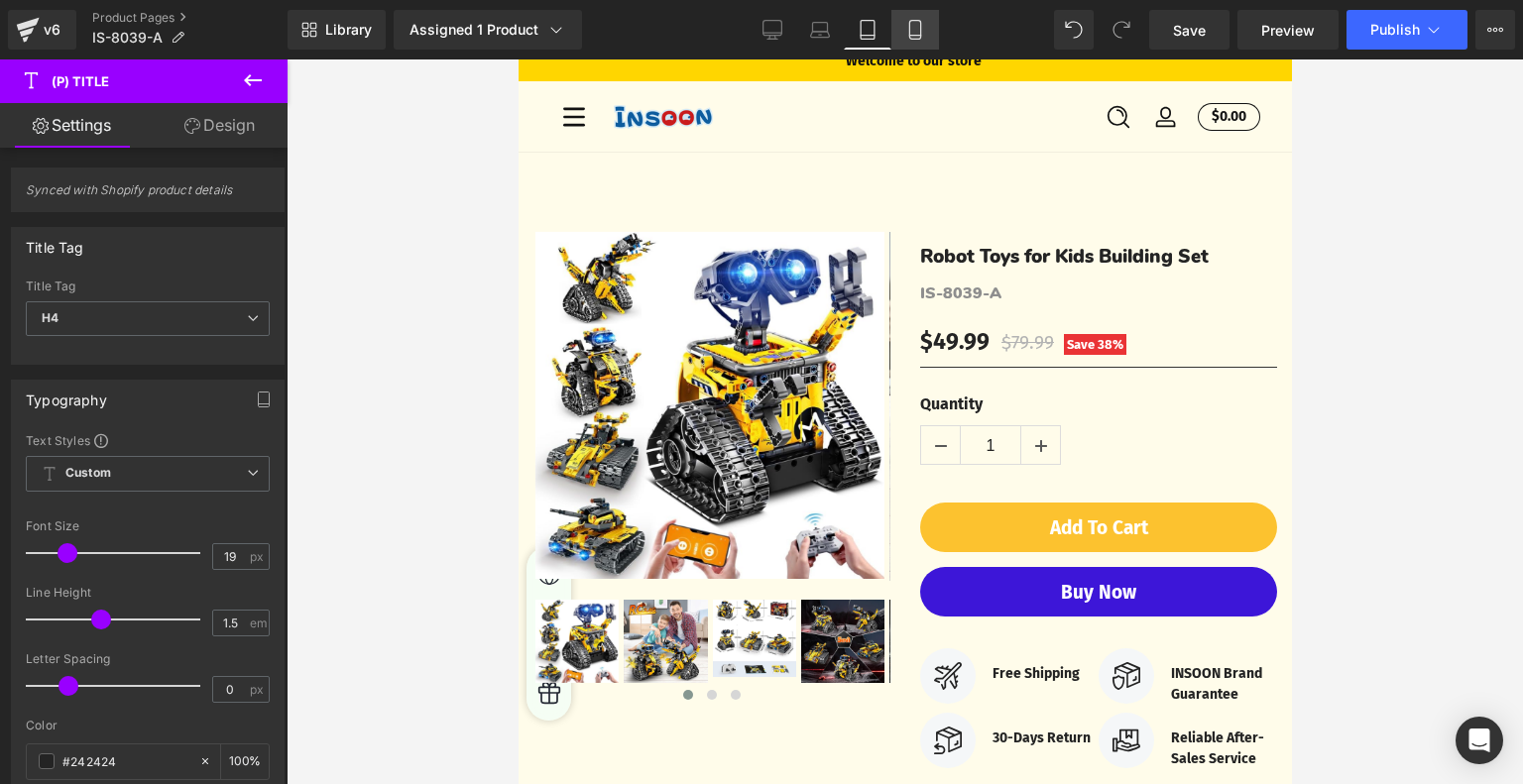 click 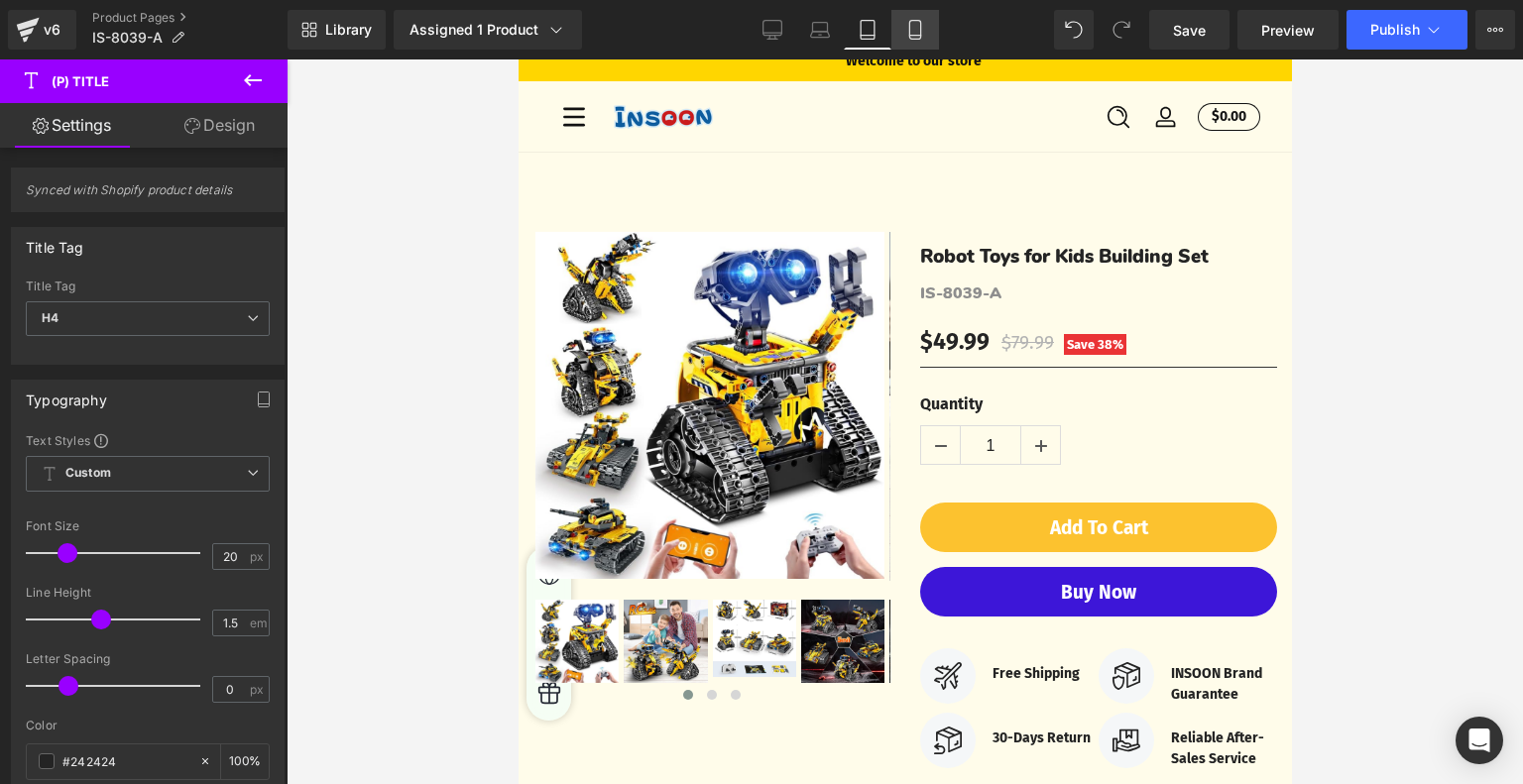 scroll, scrollTop: 494, scrollLeft: 0, axis: vertical 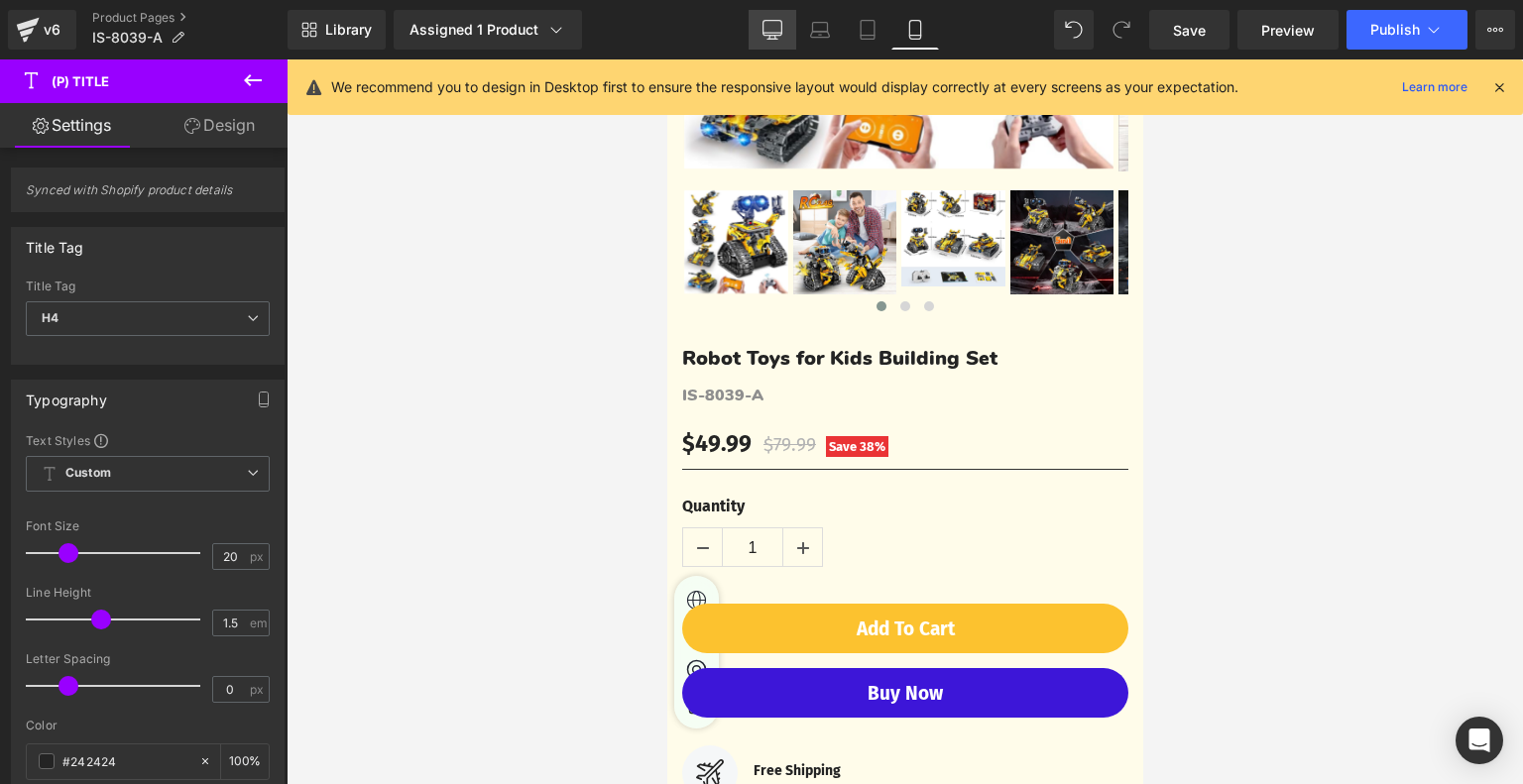 click 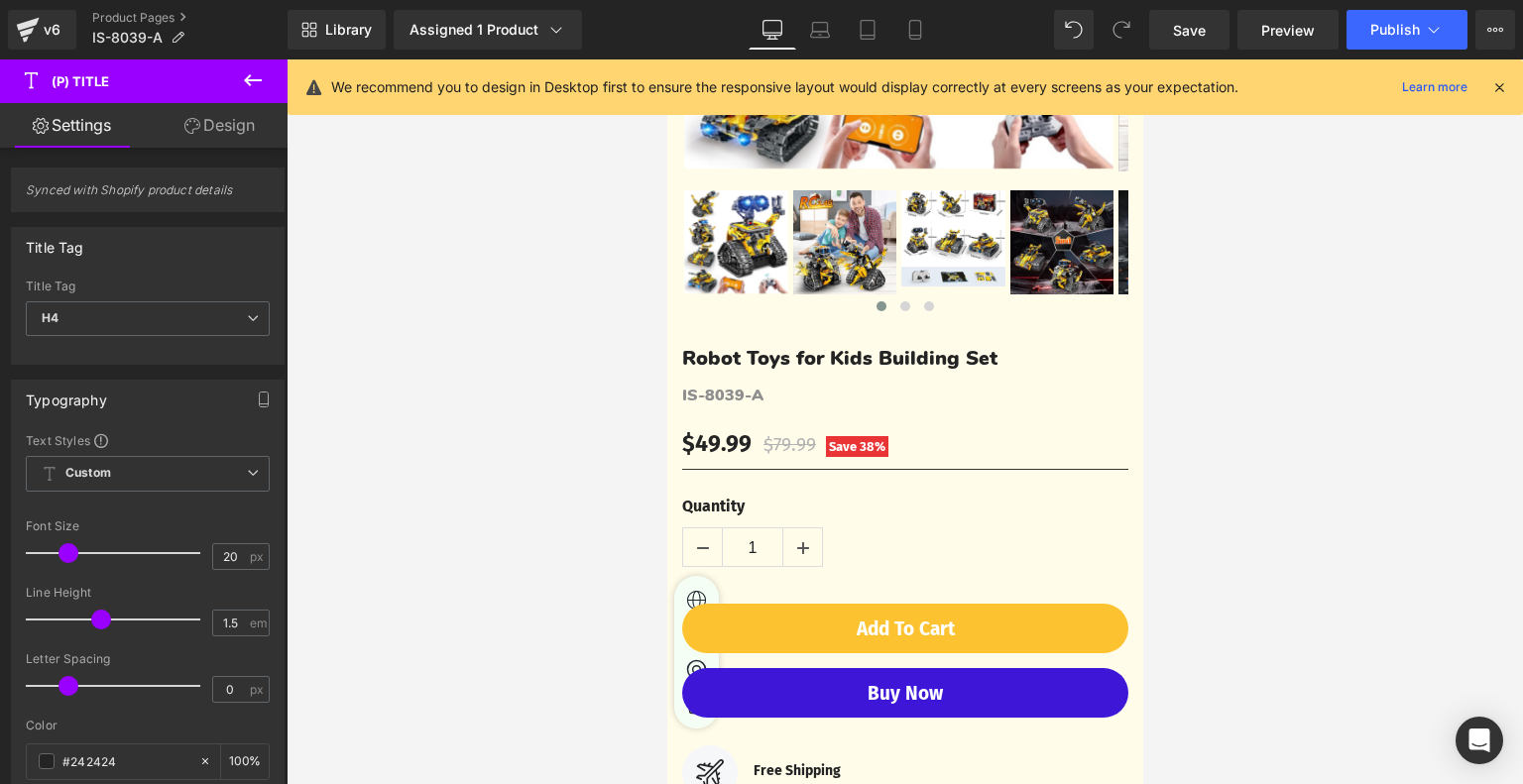 type on "23" 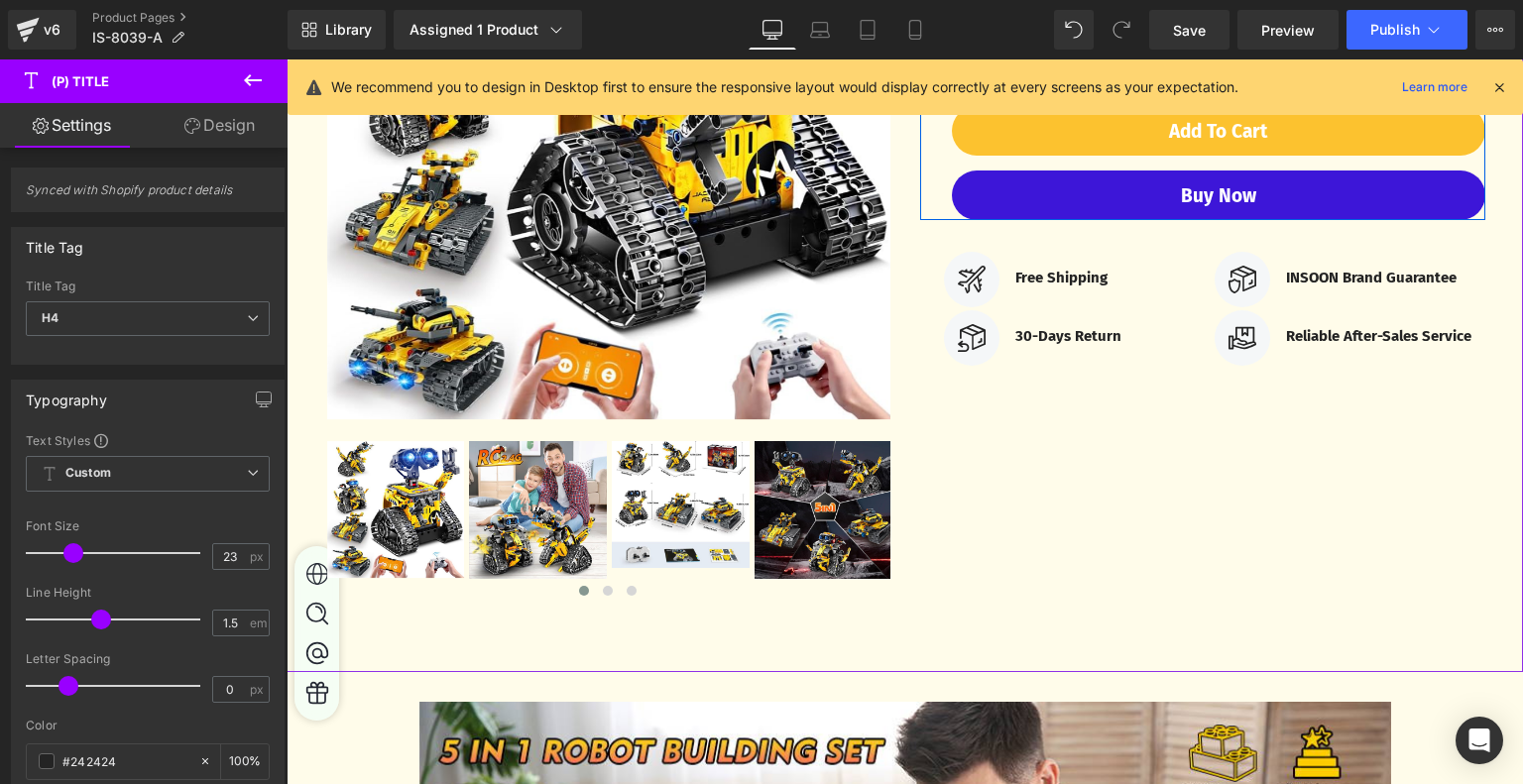 scroll, scrollTop: 496, scrollLeft: 0, axis: vertical 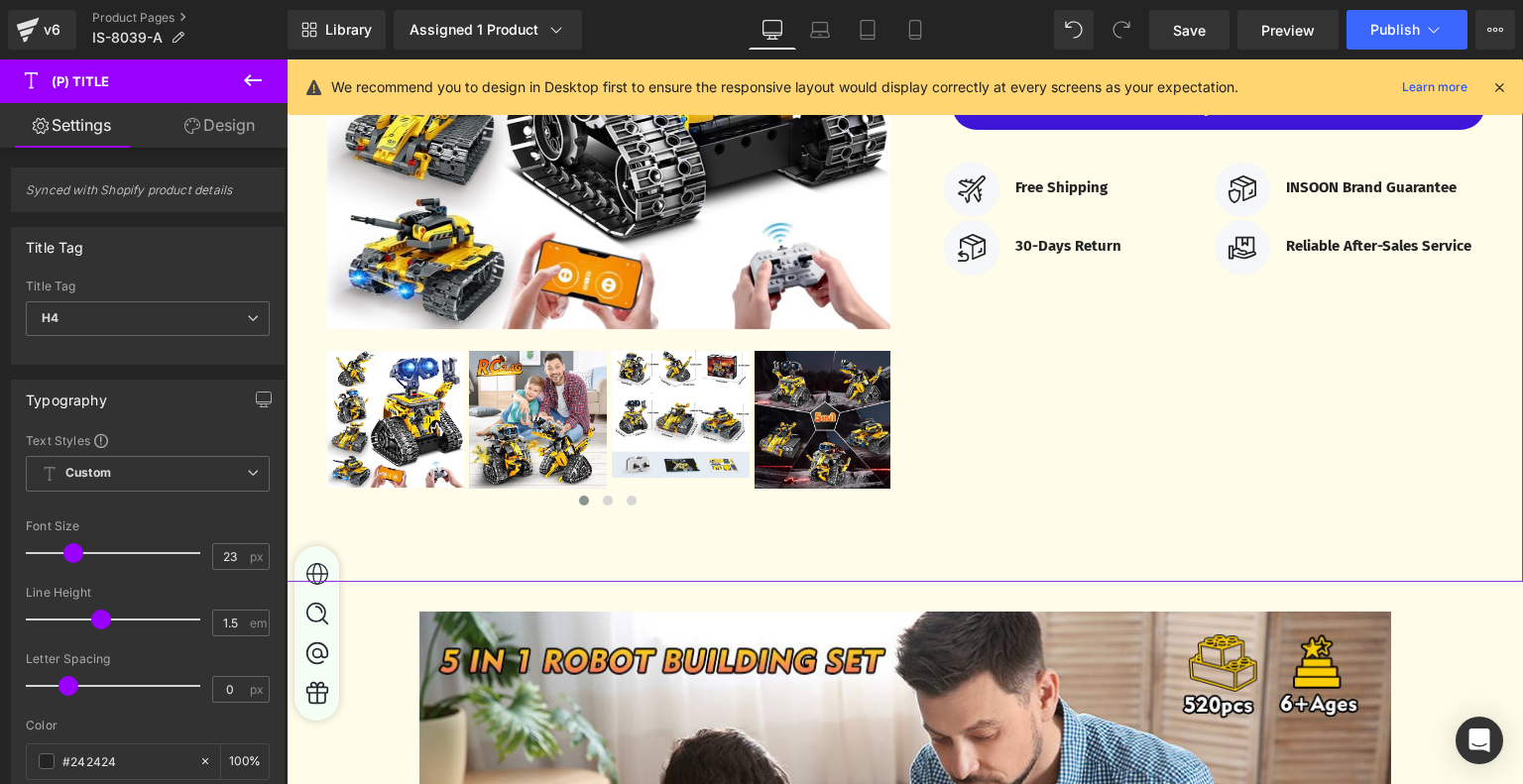 click on "‹ ›" at bounding box center (904, 130) 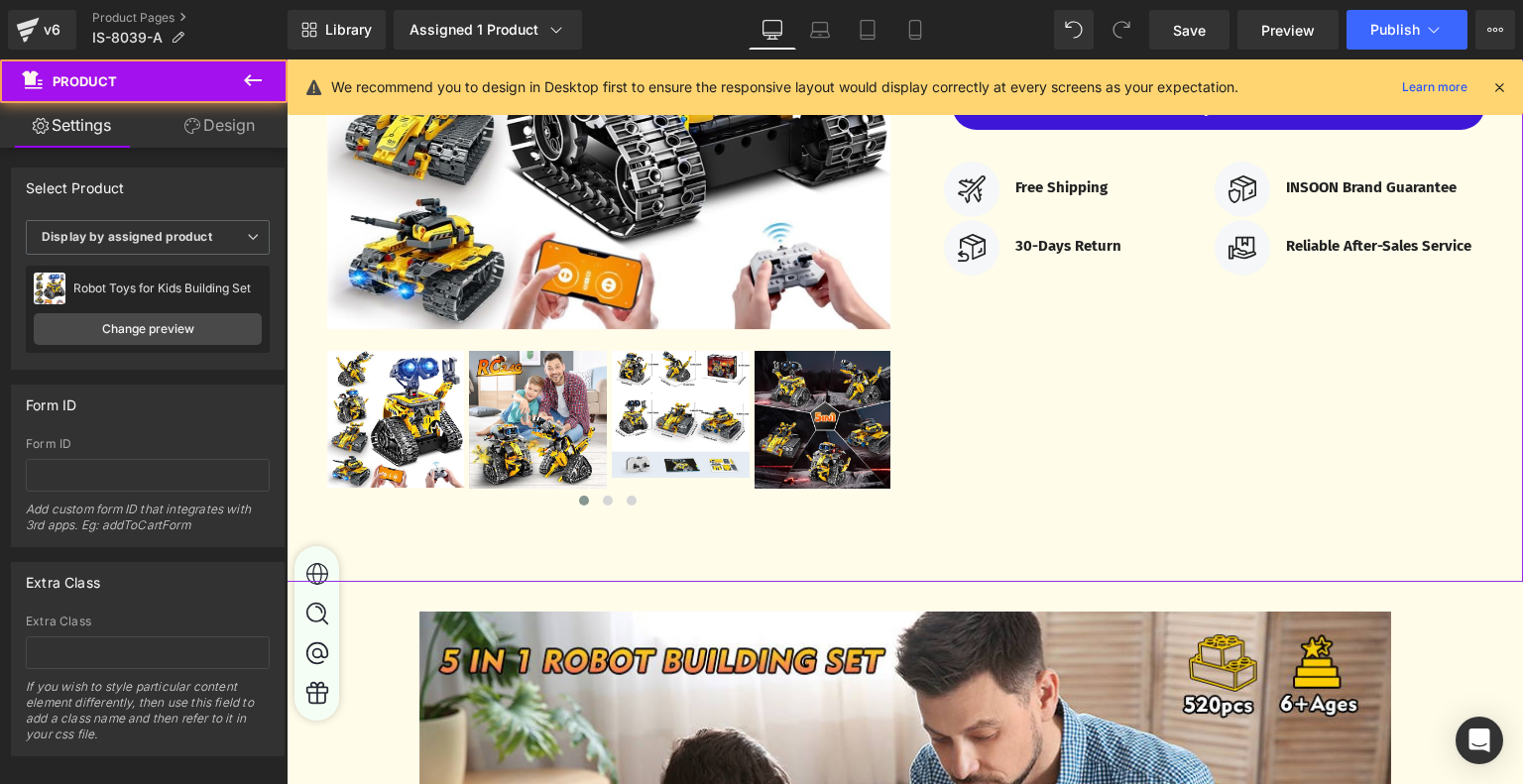 click on "Design" at bounding box center (219, 125) 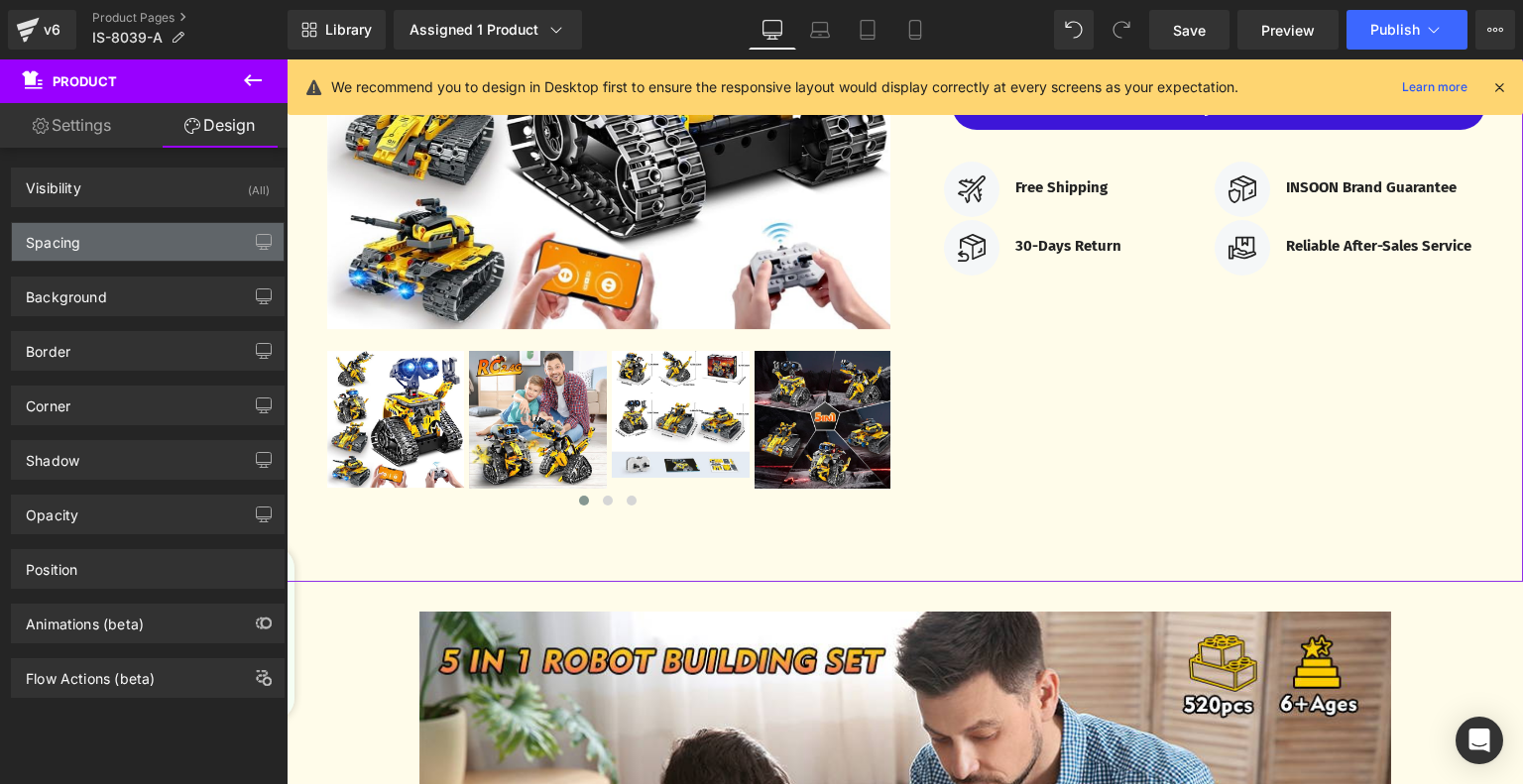 click on "Spacing" at bounding box center (148, 242) 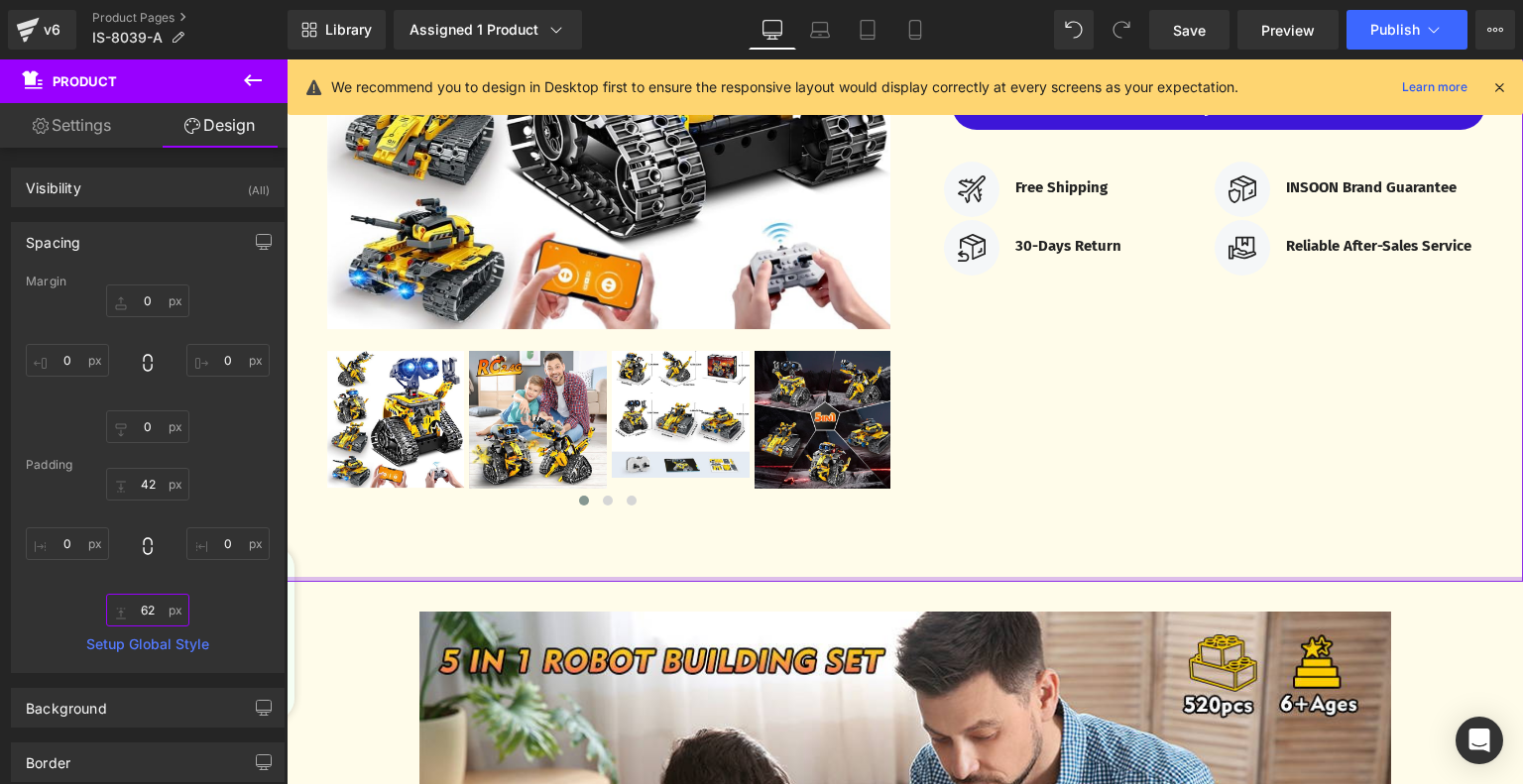 click on "62" at bounding box center (148, 610) 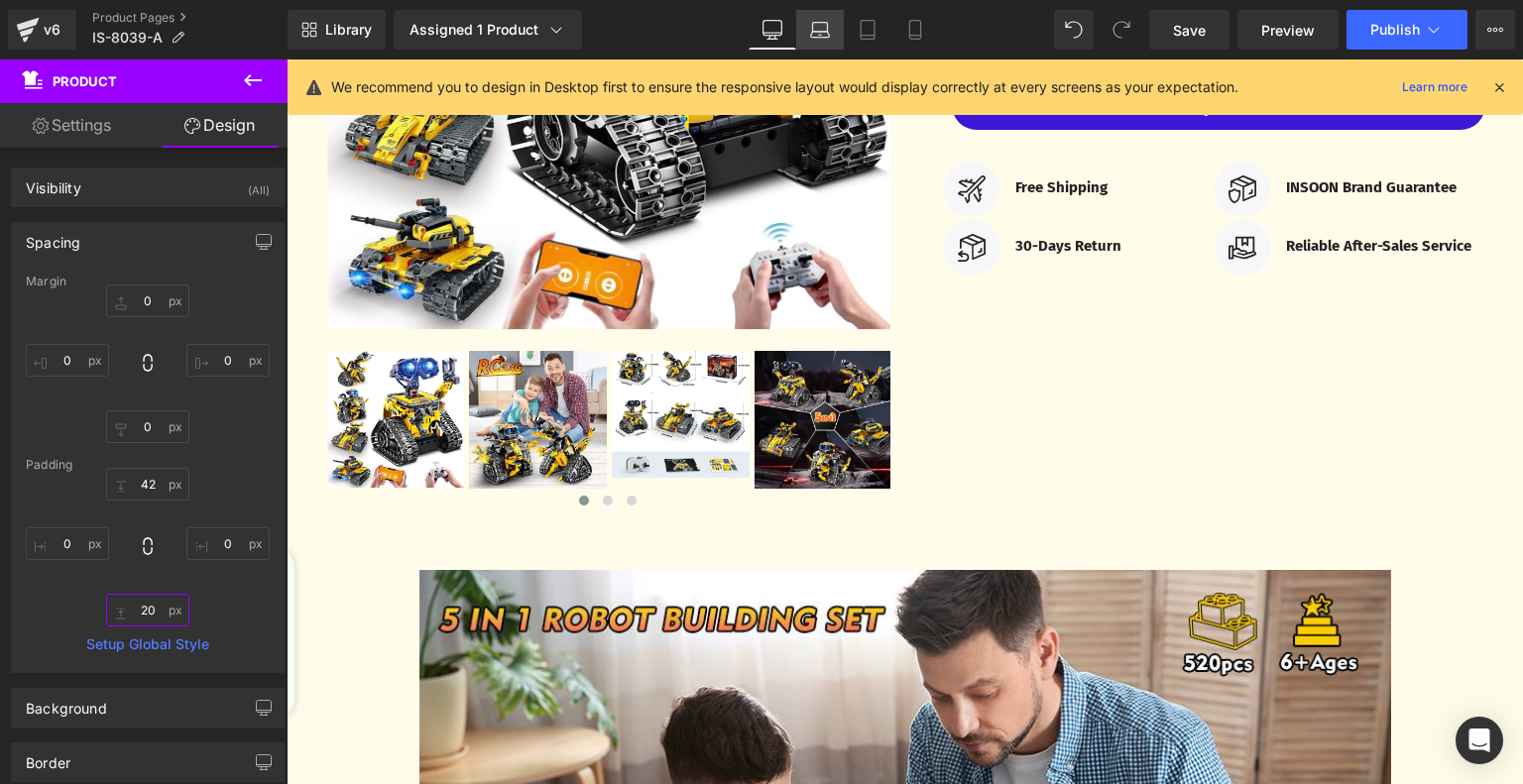 type on "20" 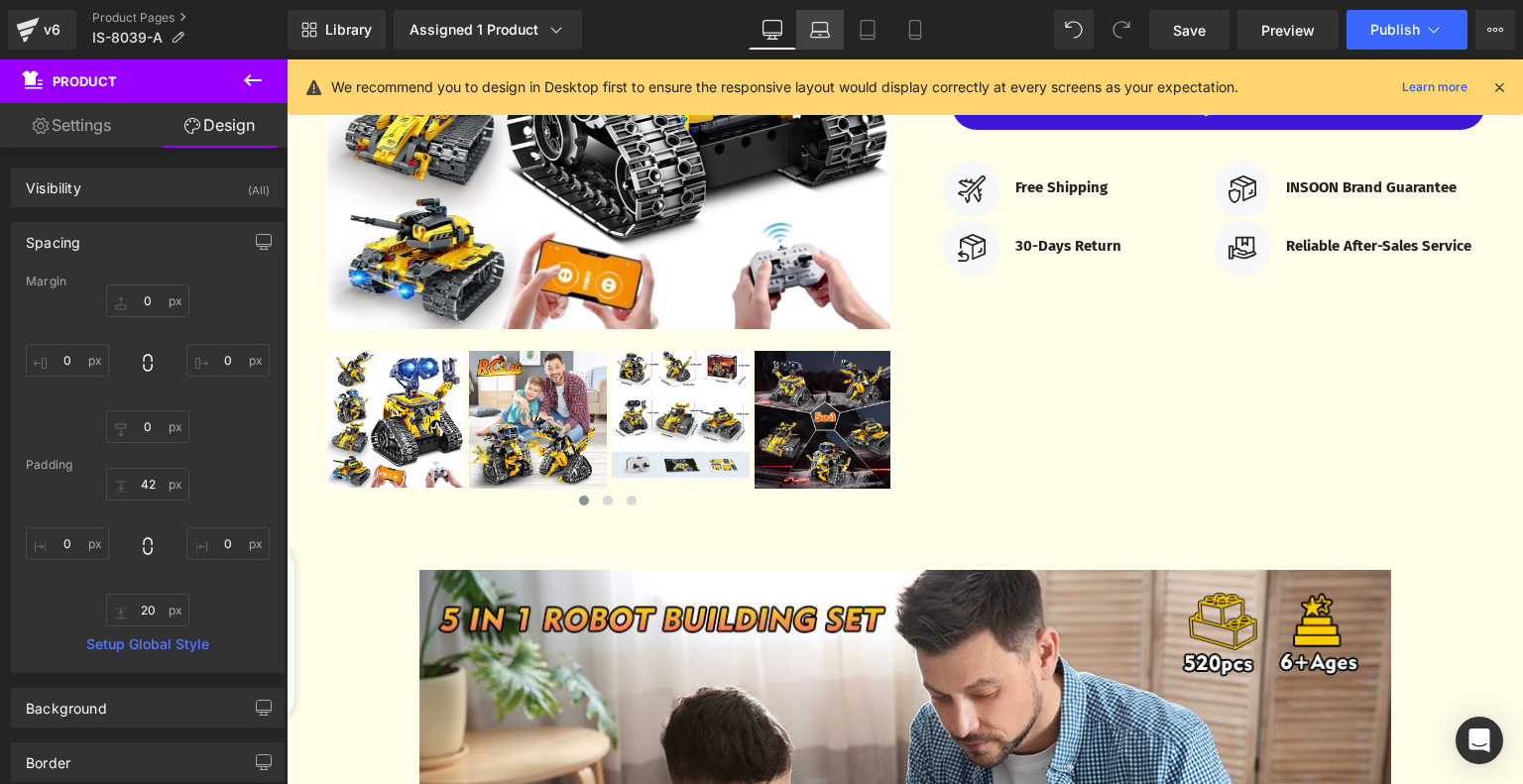click on "Laptop" at bounding box center (820, 30) 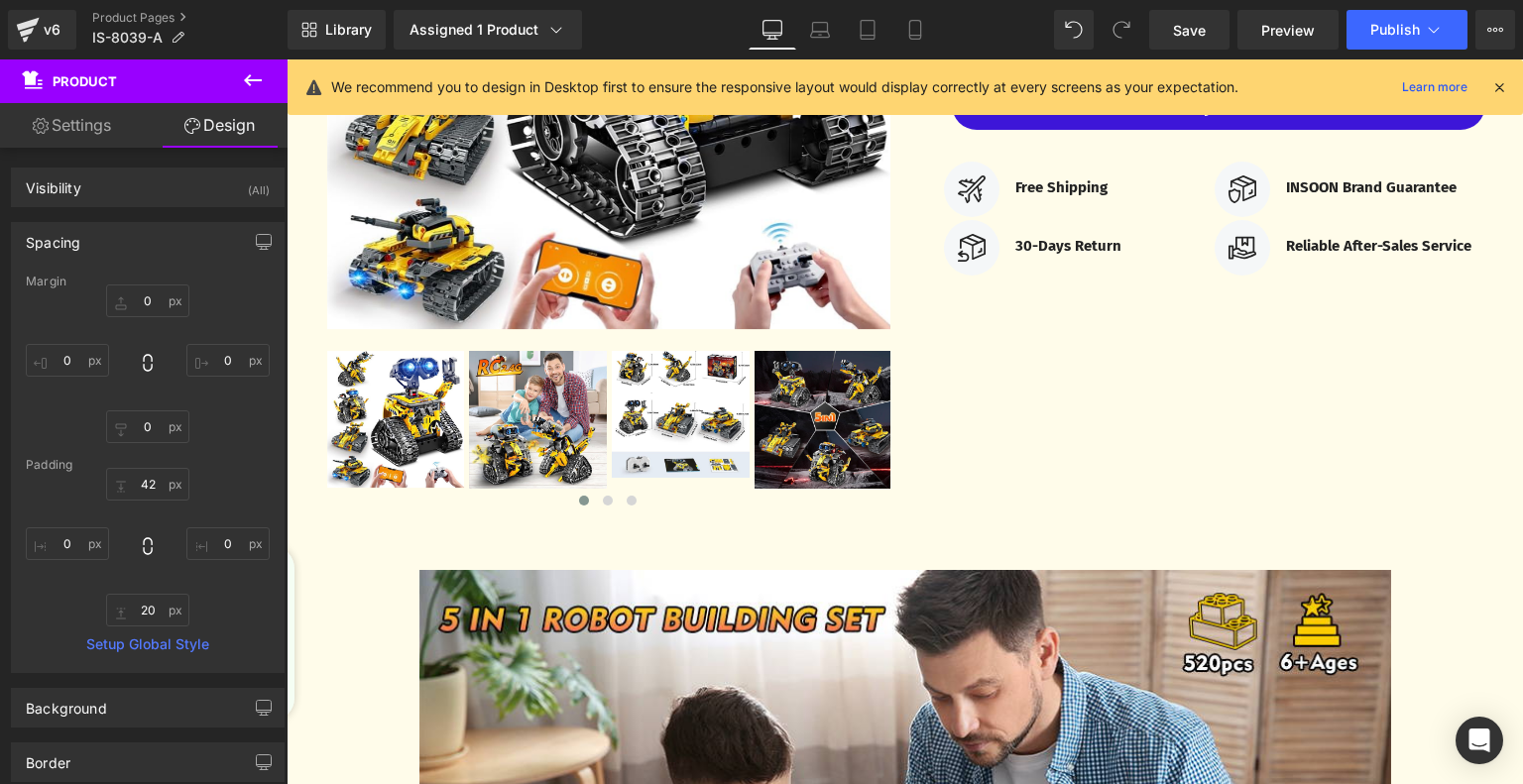 scroll, scrollTop: 0, scrollLeft: 0, axis: both 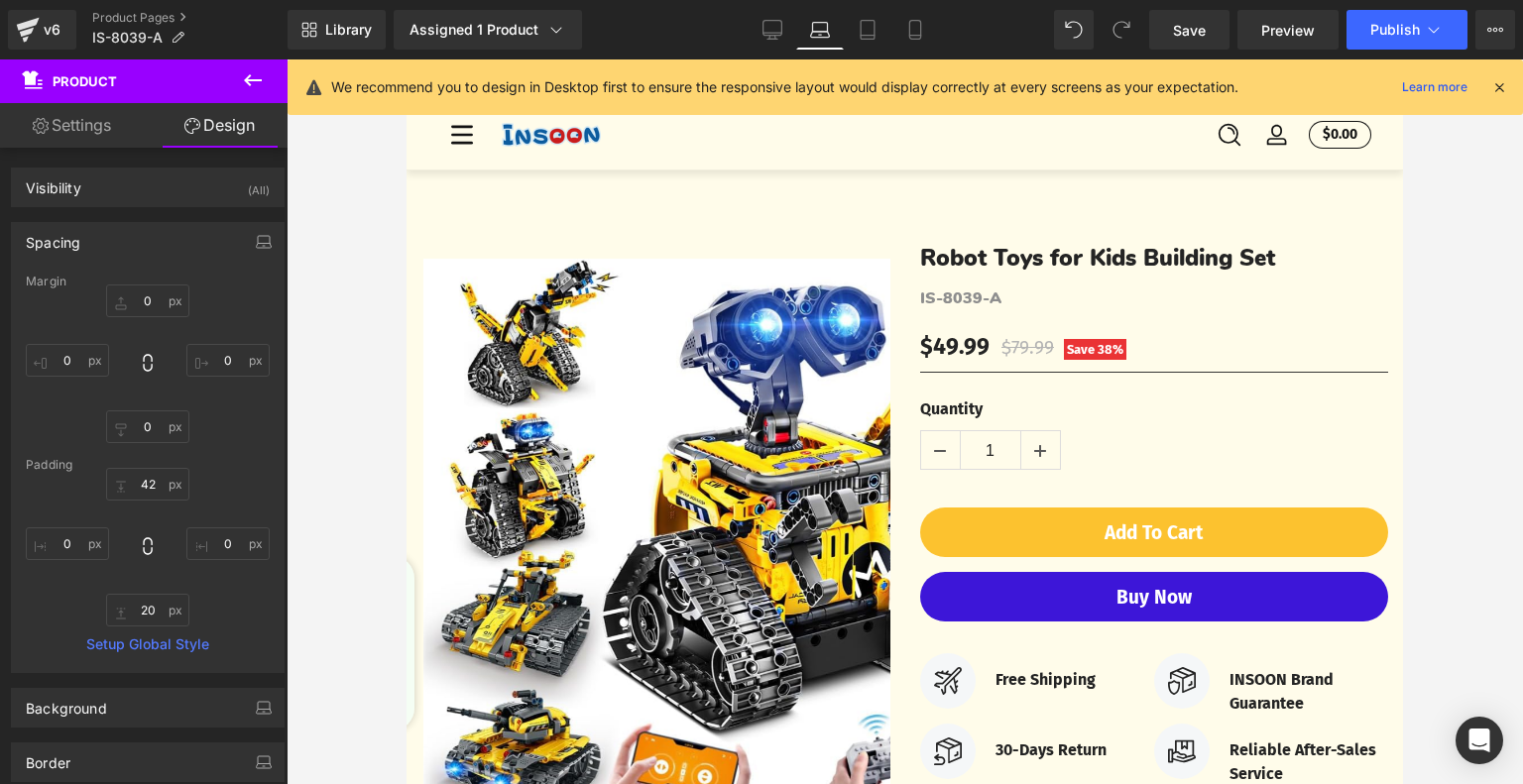 type on "0" 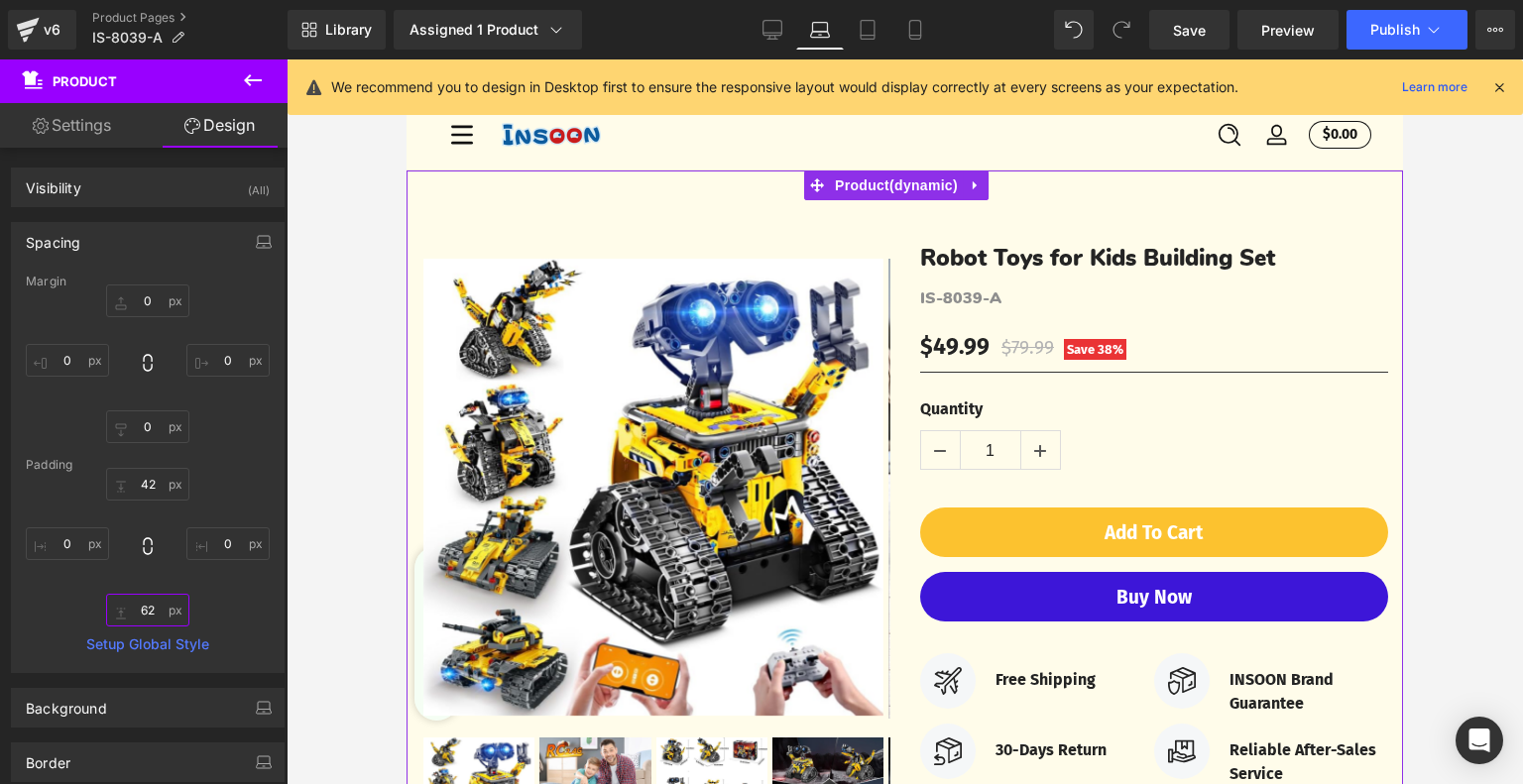 click on "62" at bounding box center (148, 610) 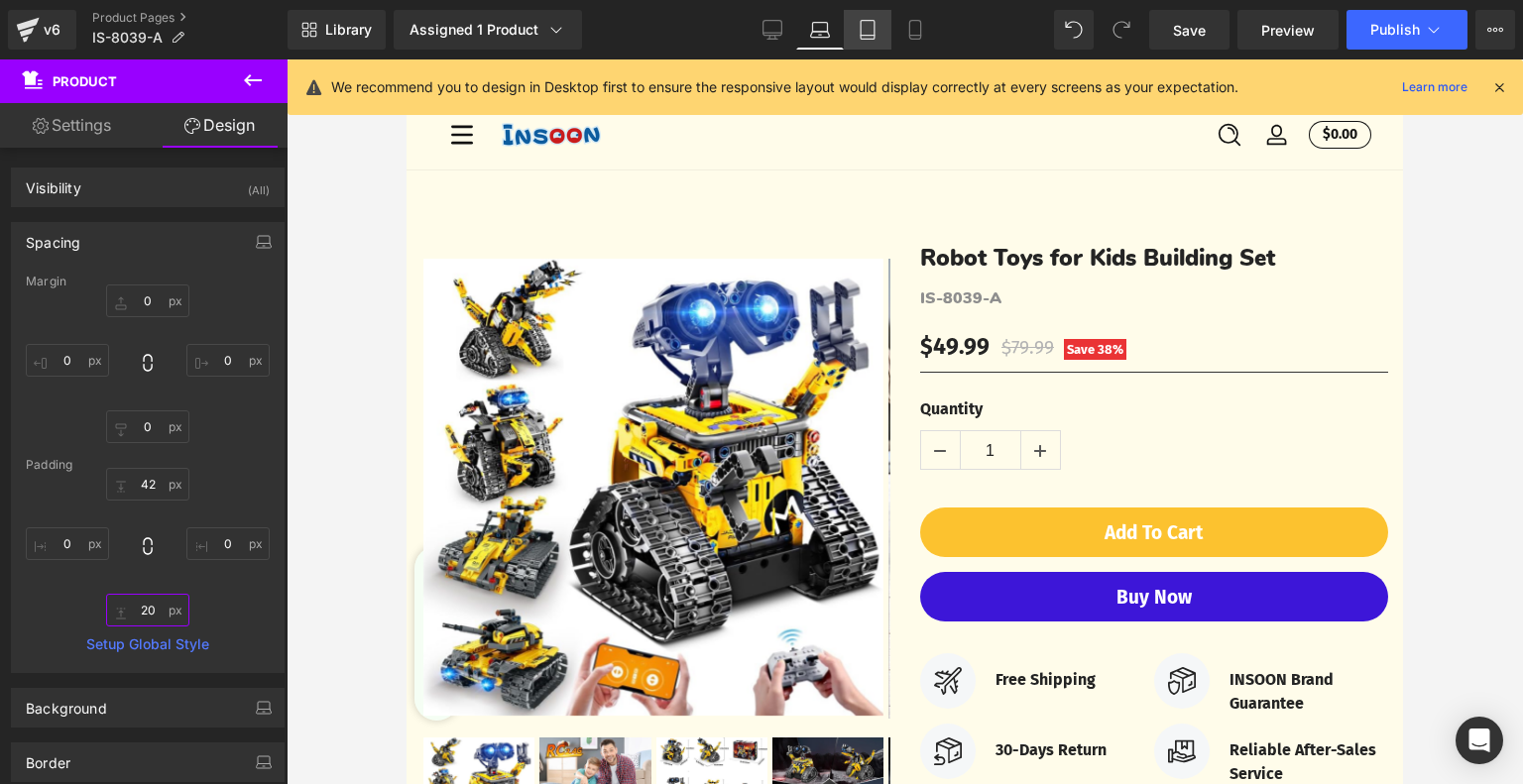 type on "20" 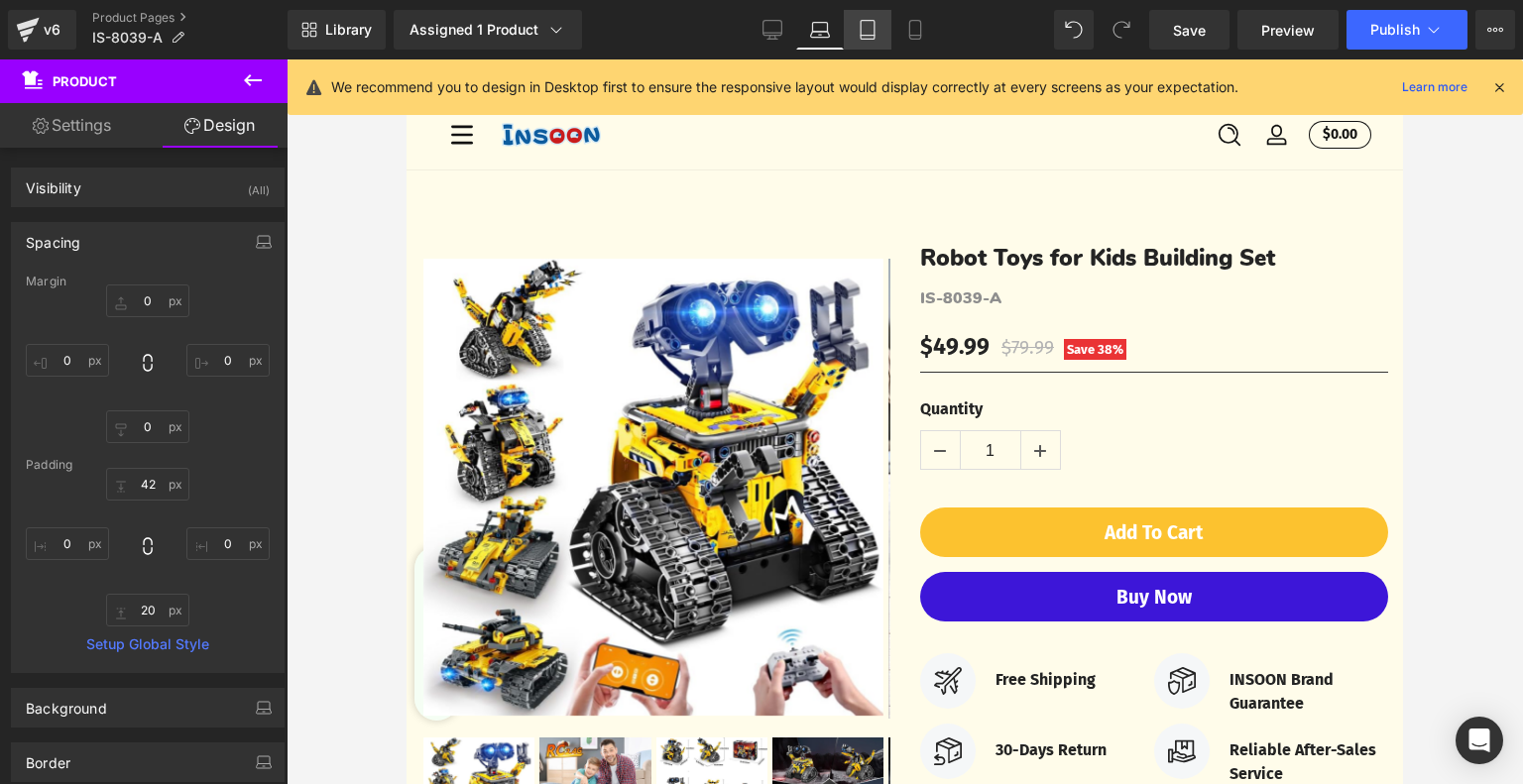 click 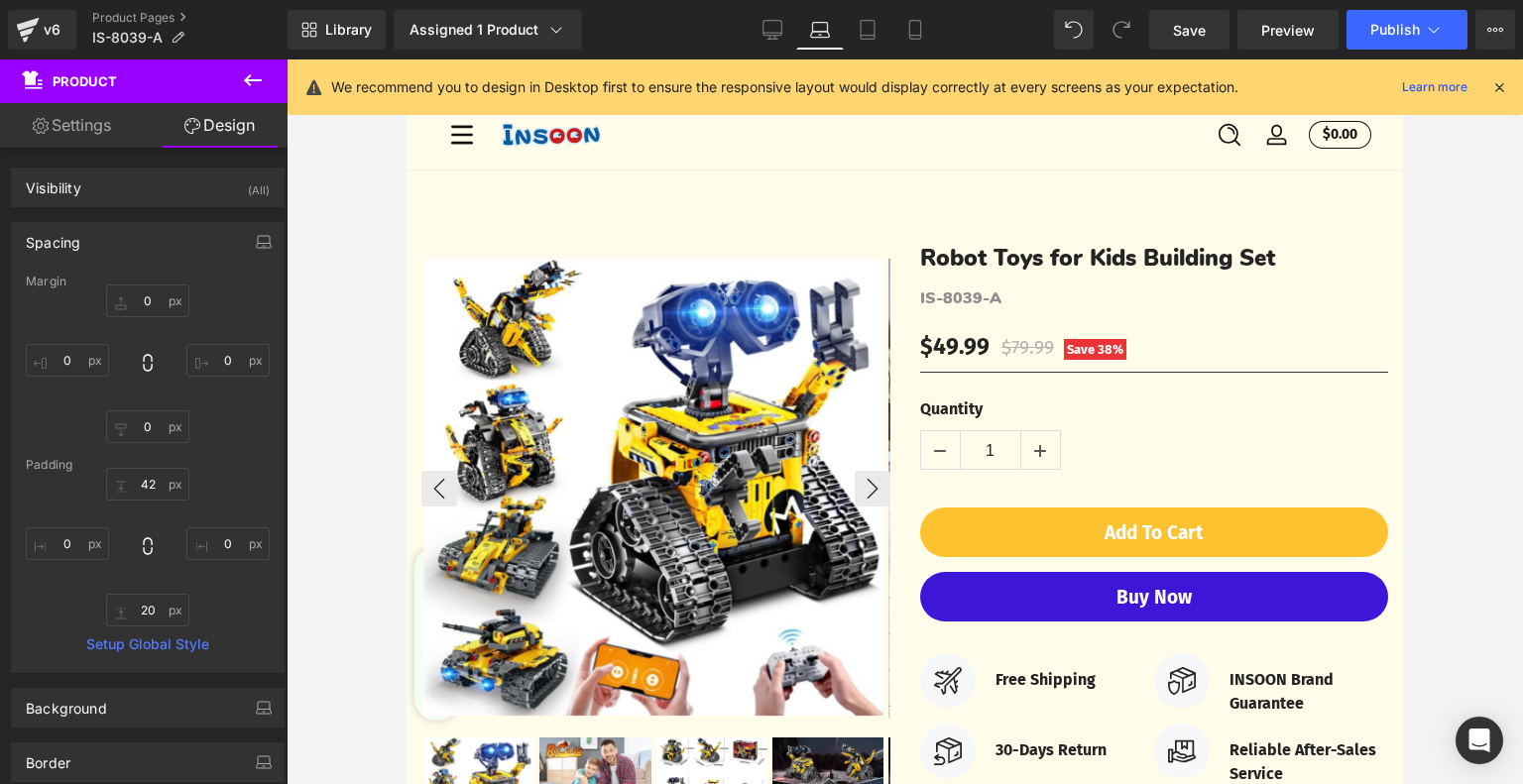 type on "0" 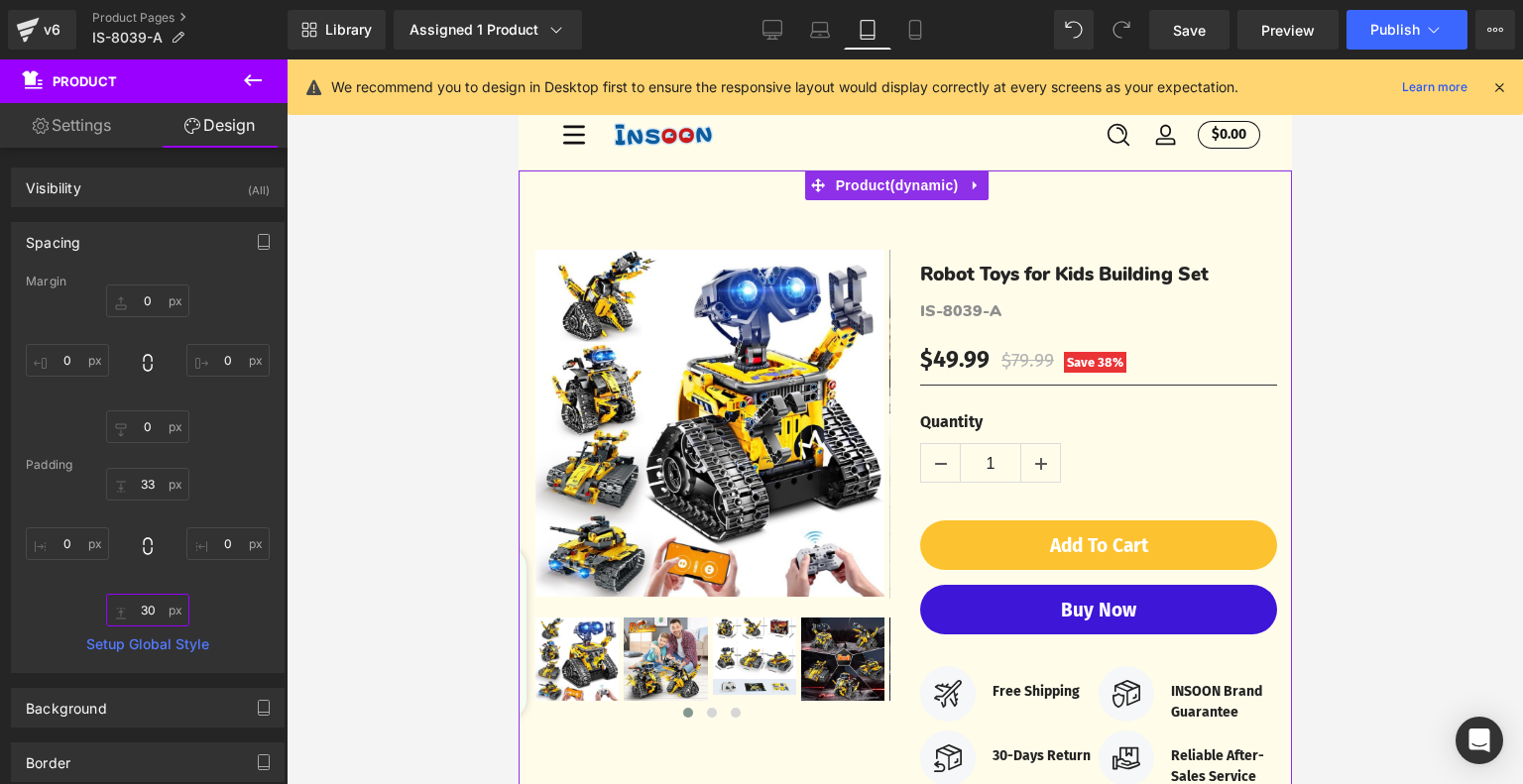 click on "30" at bounding box center [148, 610] 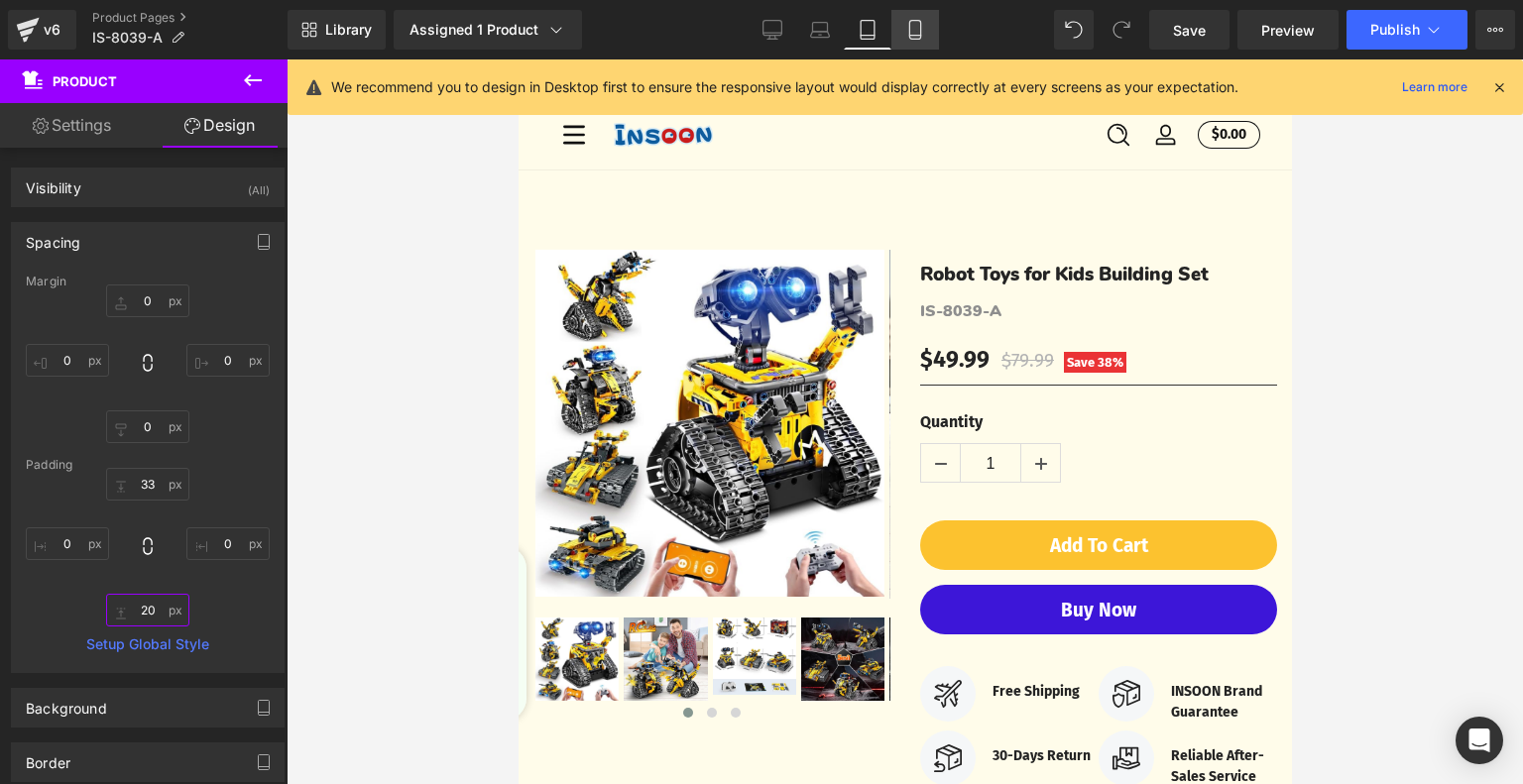 type on "20" 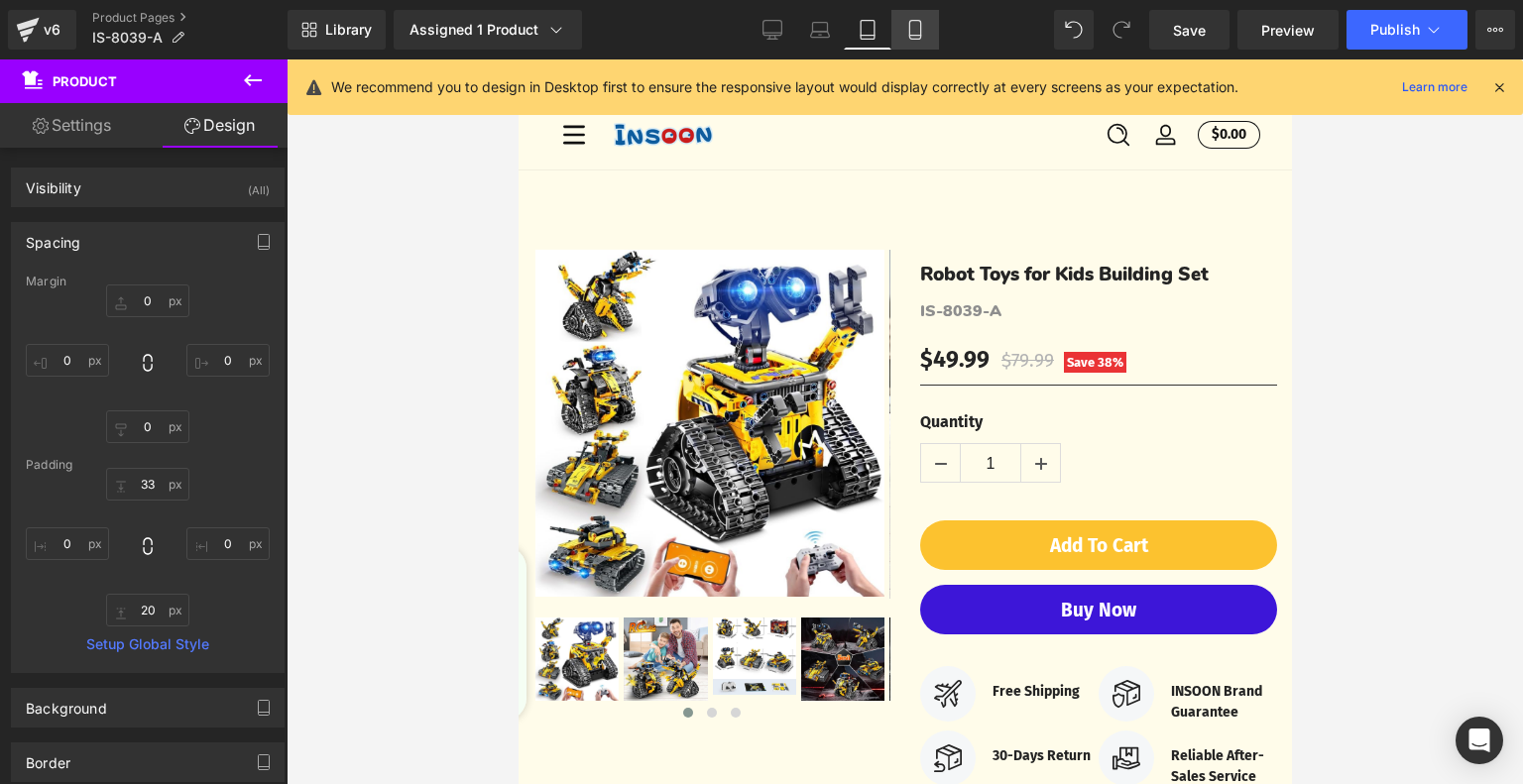 click on "Mobile" at bounding box center (915, 30) 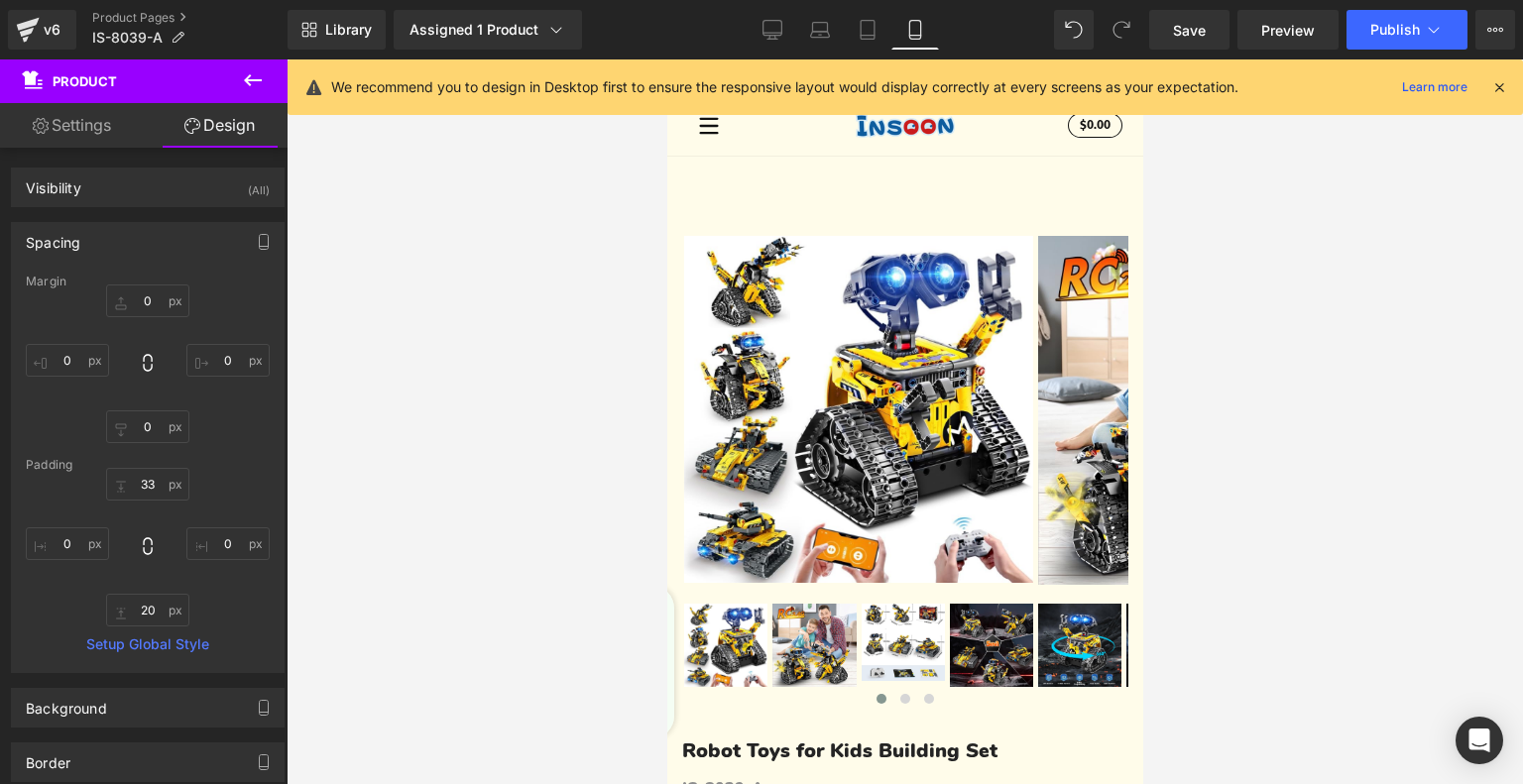 type on "0" 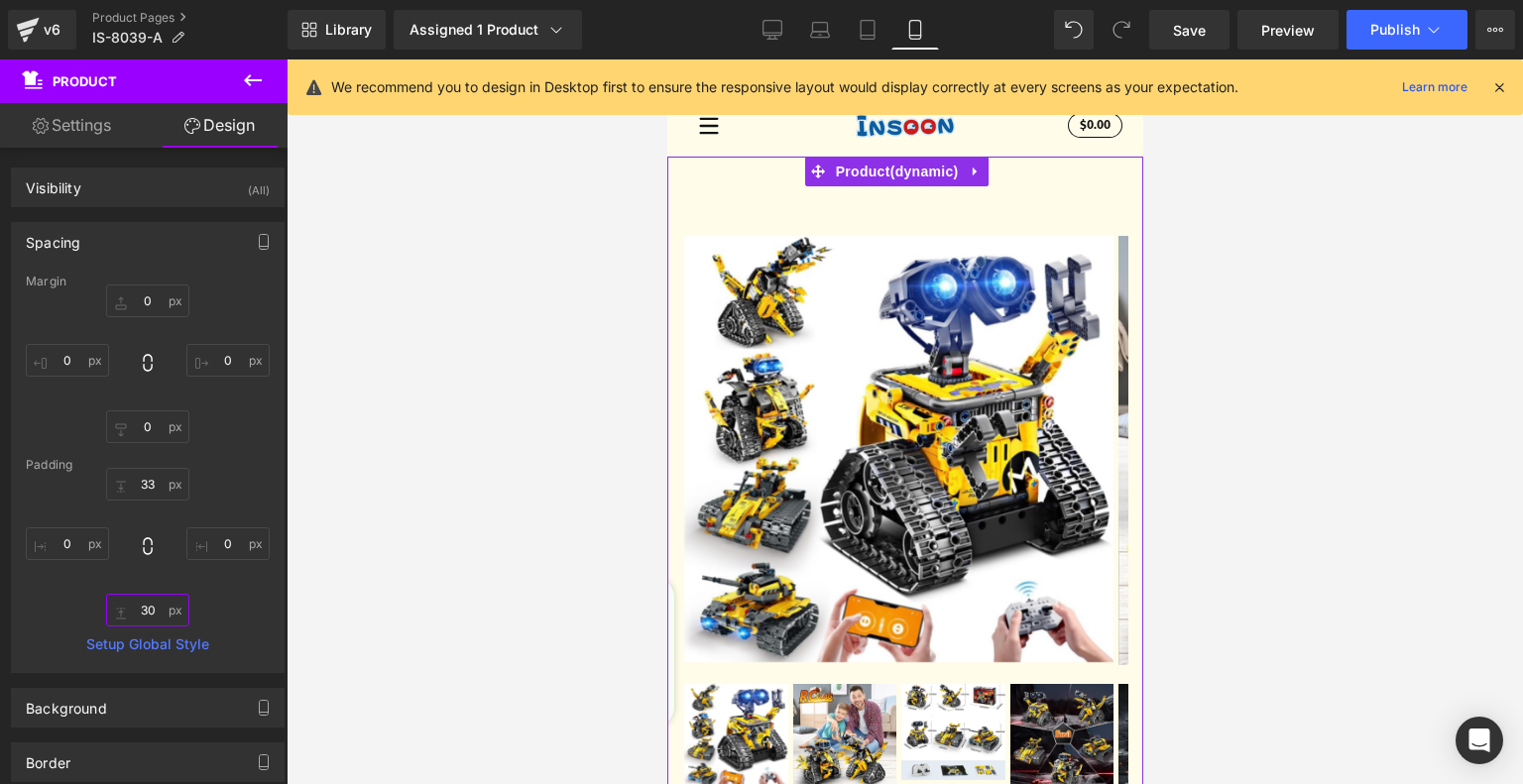click on "30" at bounding box center (148, 610) 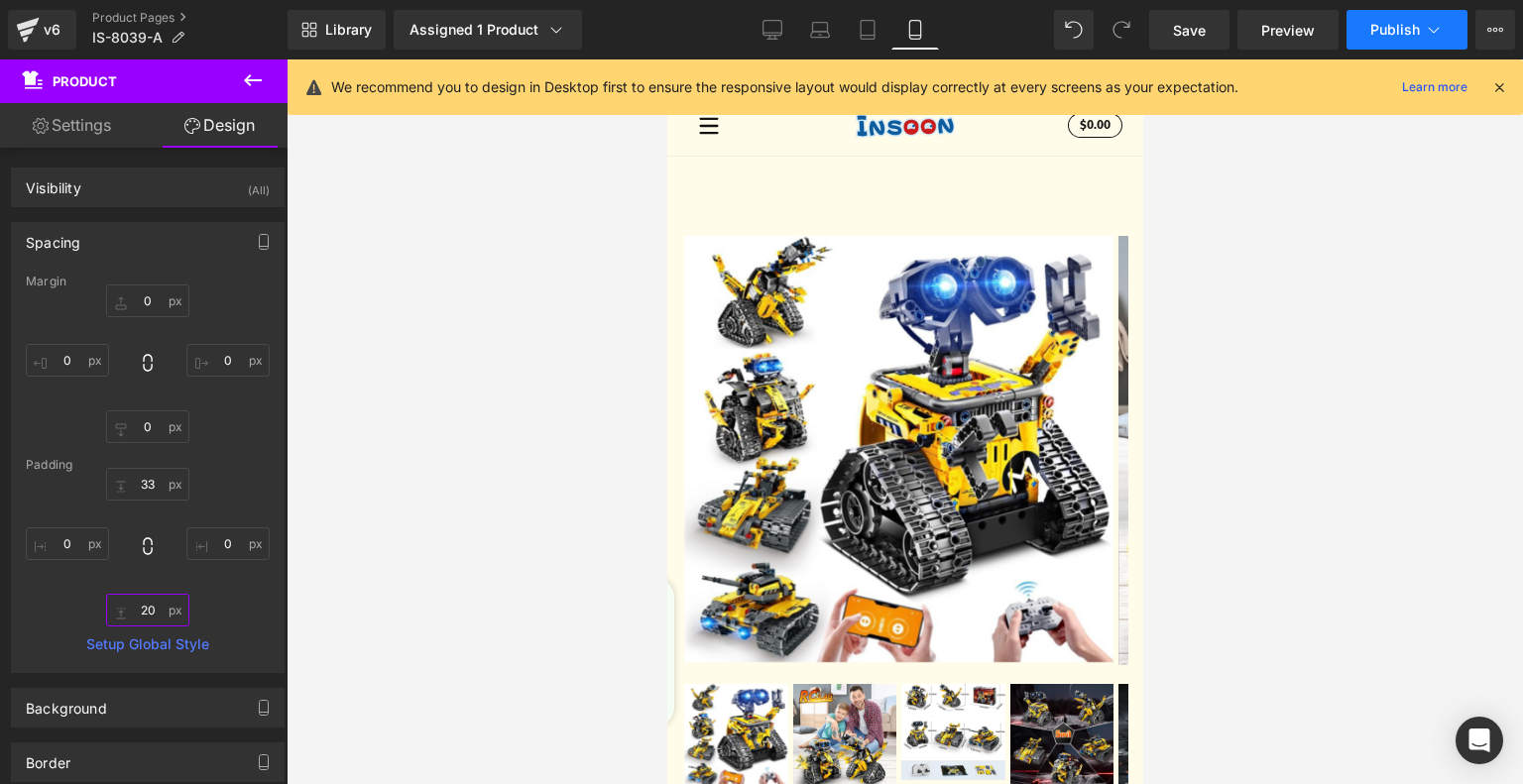 type on "20" 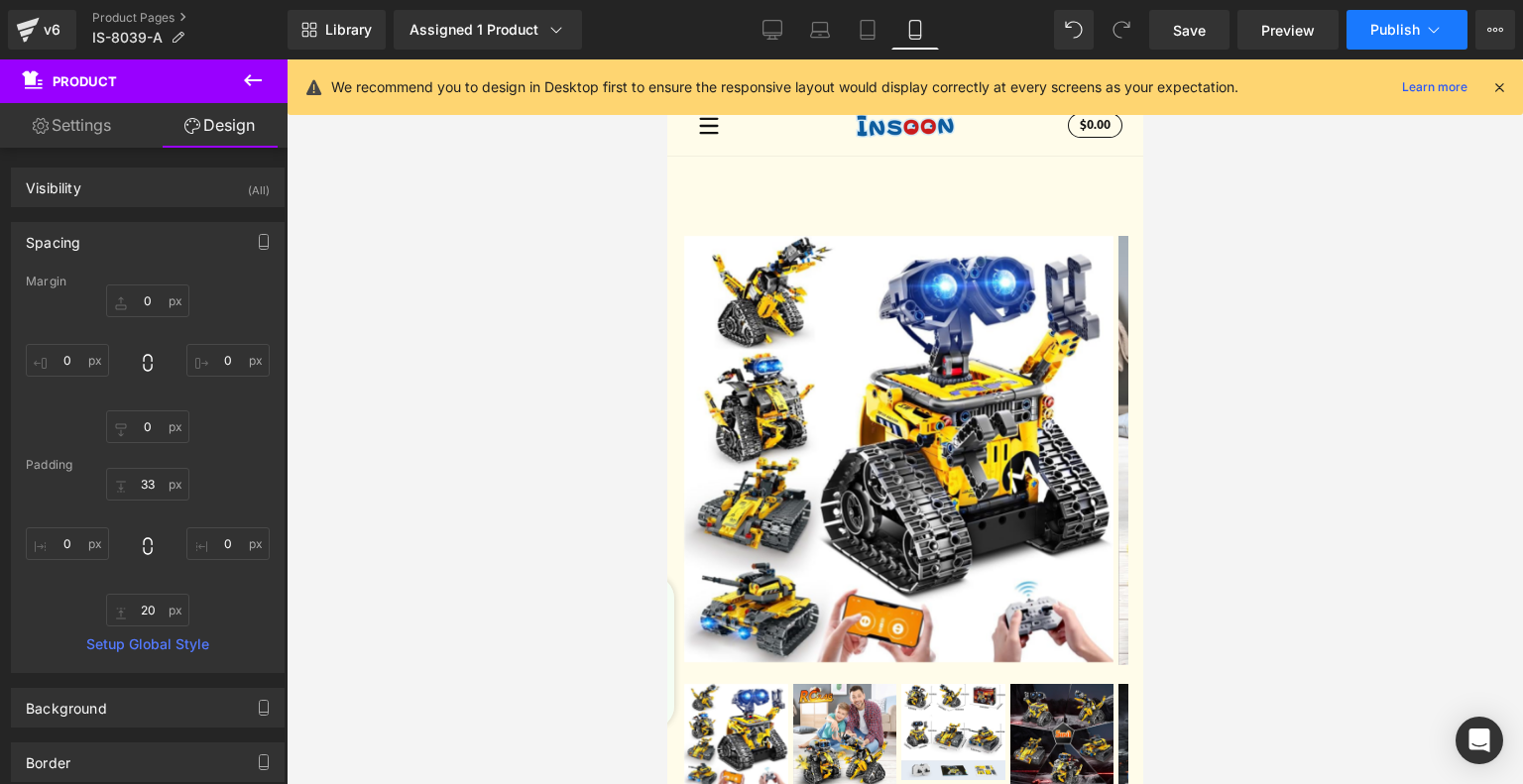 click 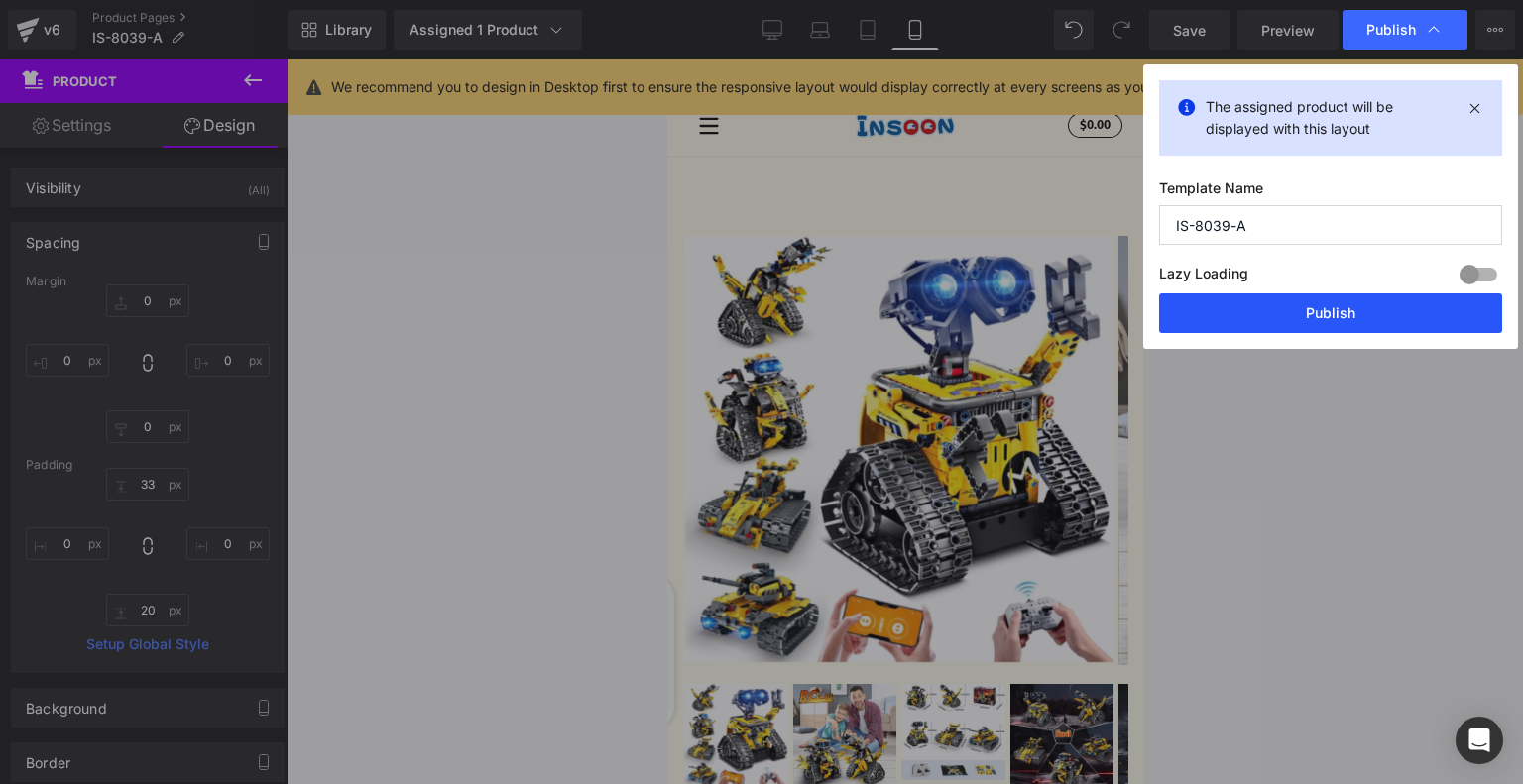 click on "Publish" at bounding box center (1331, 313) 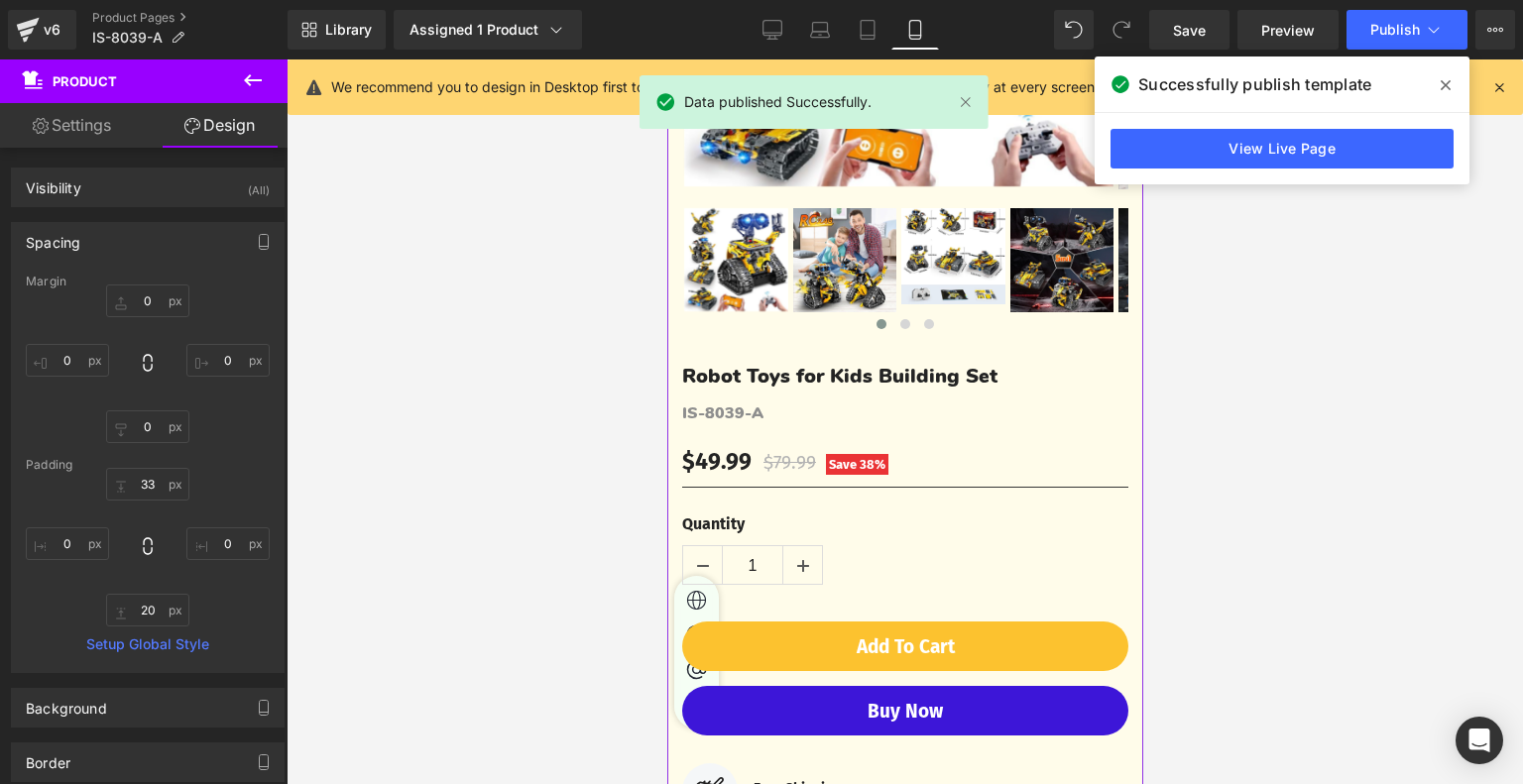scroll, scrollTop: 595, scrollLeft: 0, axis: vertical 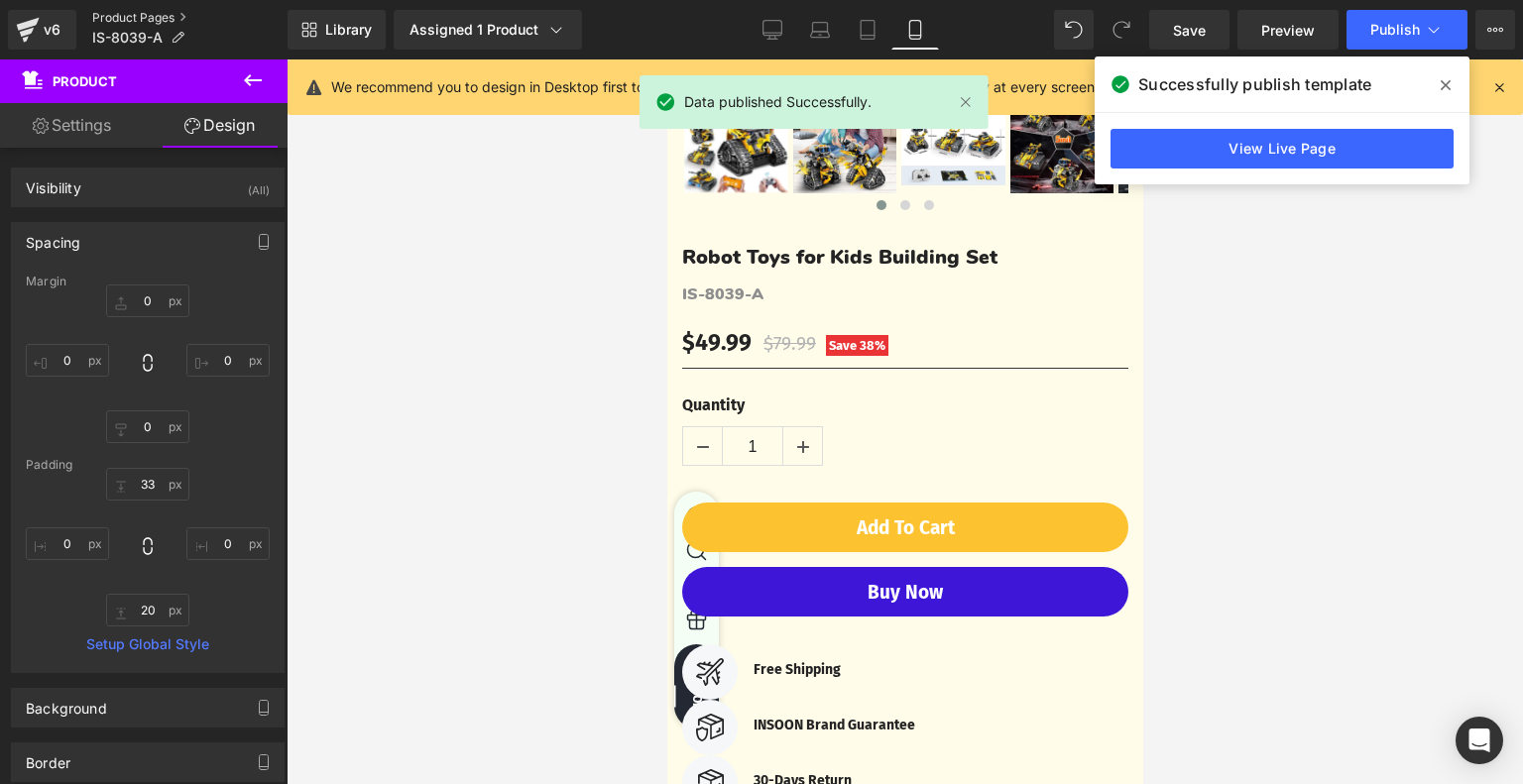 click on "Product Pages" at bounding box center (189, 18) 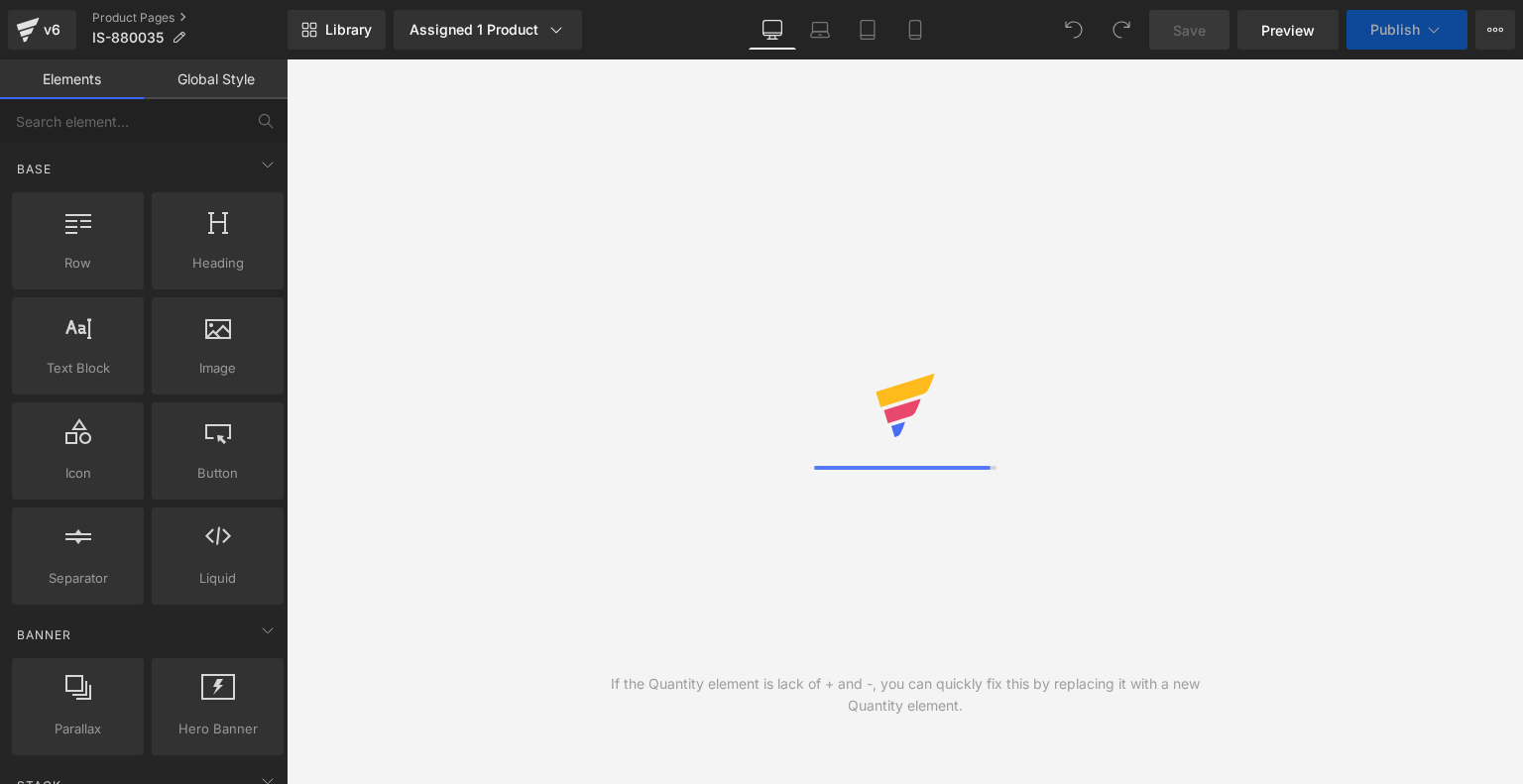 scroll, scrollTop: 0, scrollLeft: 0, axis: both 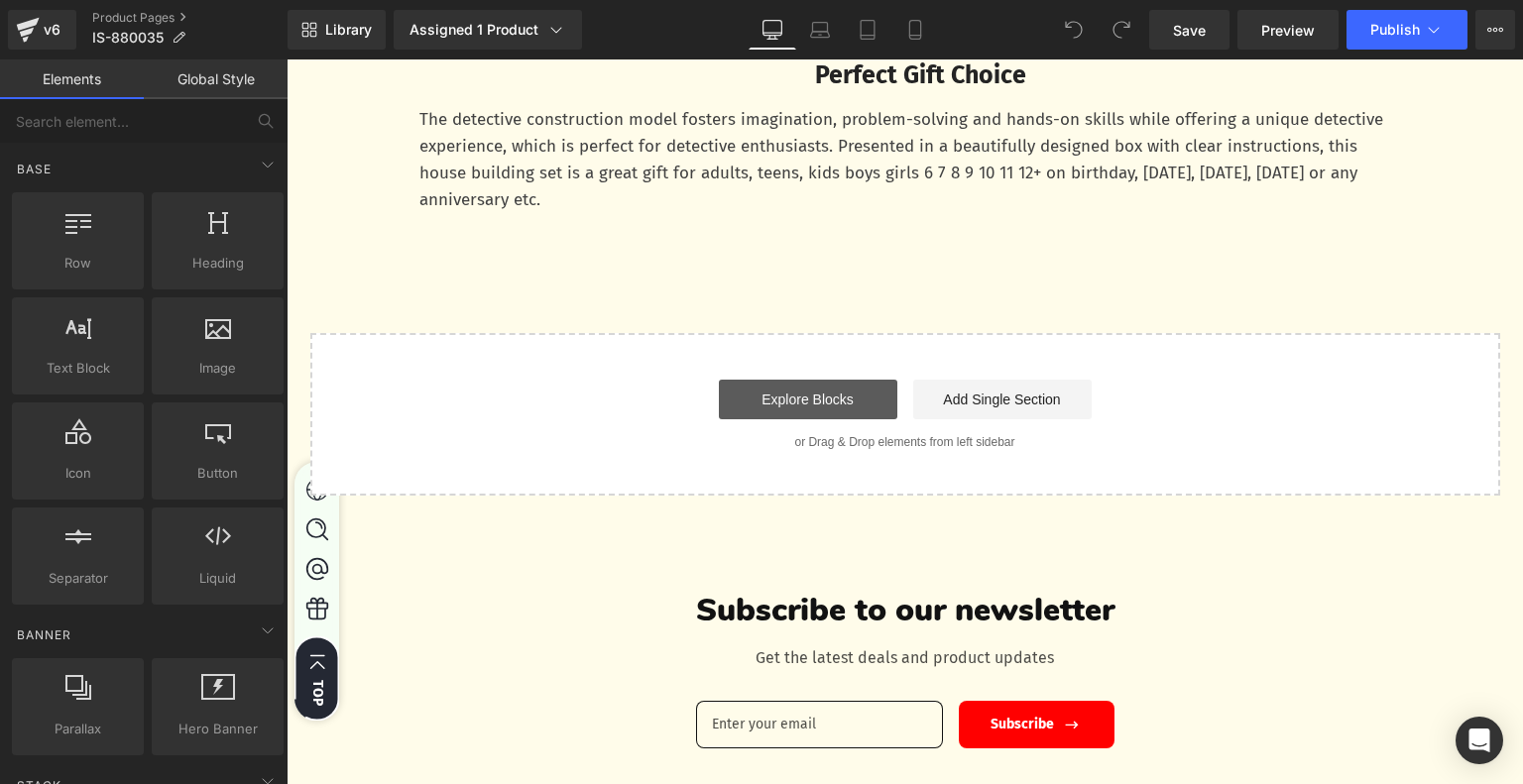 click on "Explore Blocks" at bounding box center (808, 399) 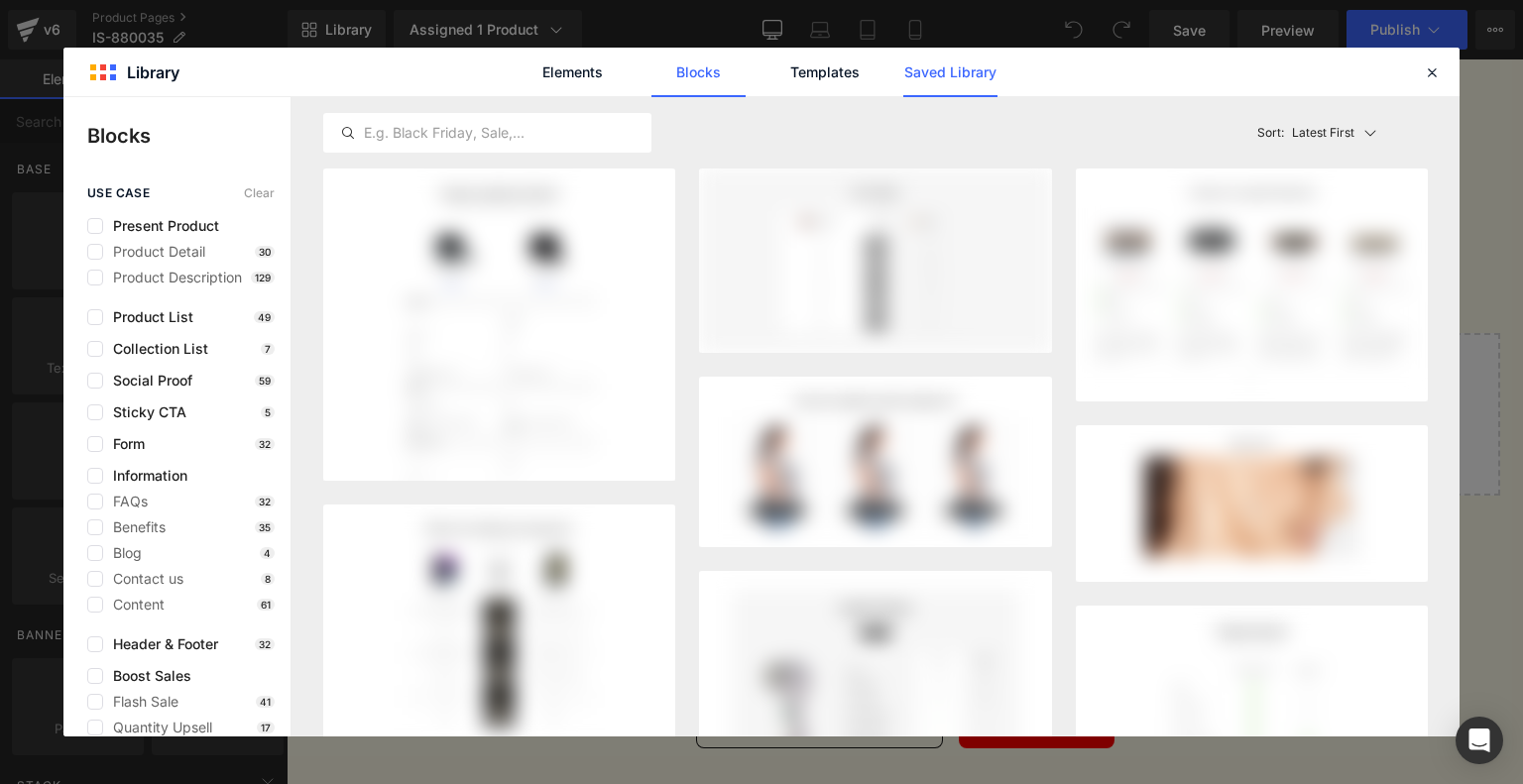 click on "Saved Library" 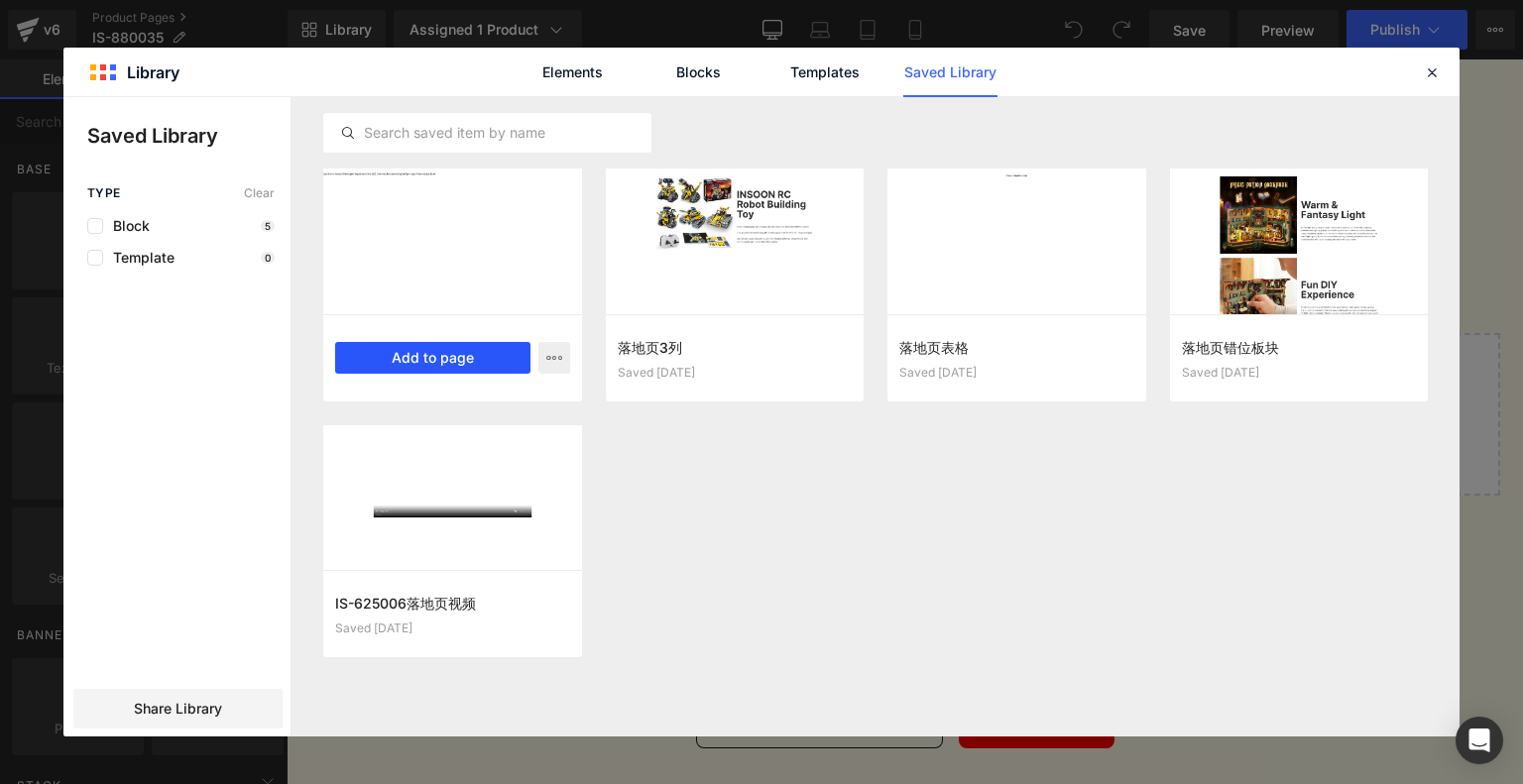 click on "Add to page" at bounding box center (432, 358) 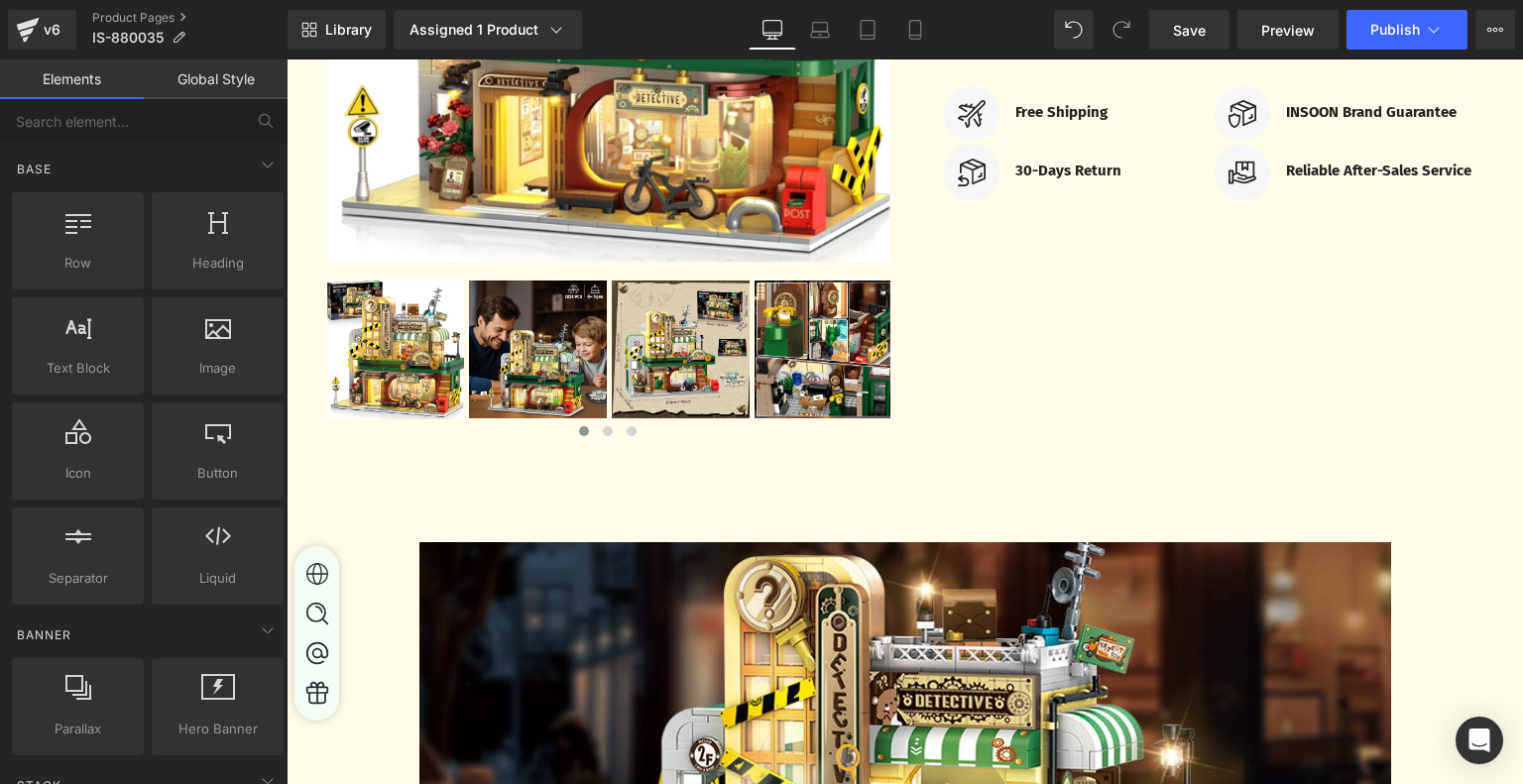 scroll, scrollTop: 74, scrollLeft: 0, axis: vertical 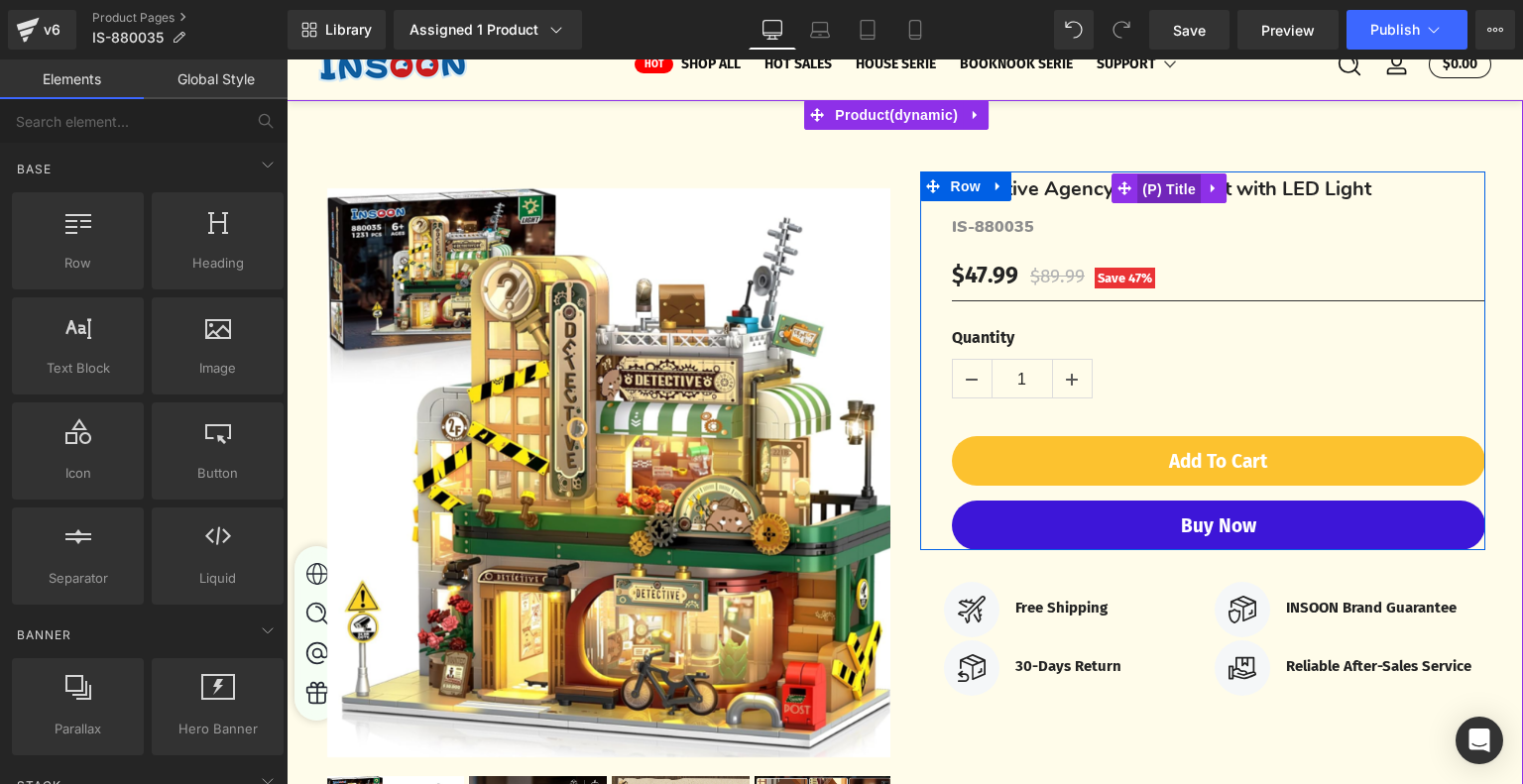 click on "(P) Title" at bounding box center (1169, 189) 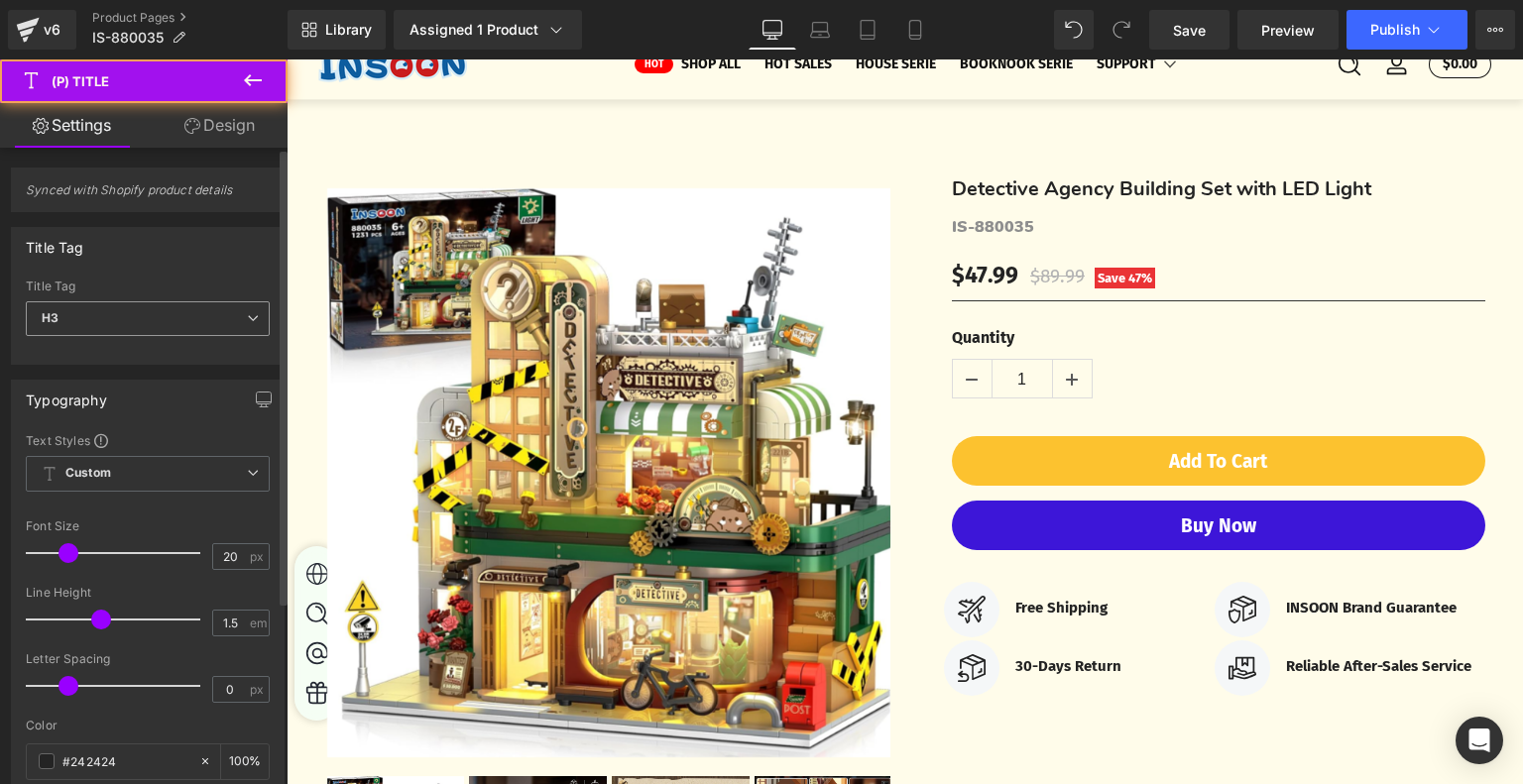 click on "H3" at bounding box center [148, 318] 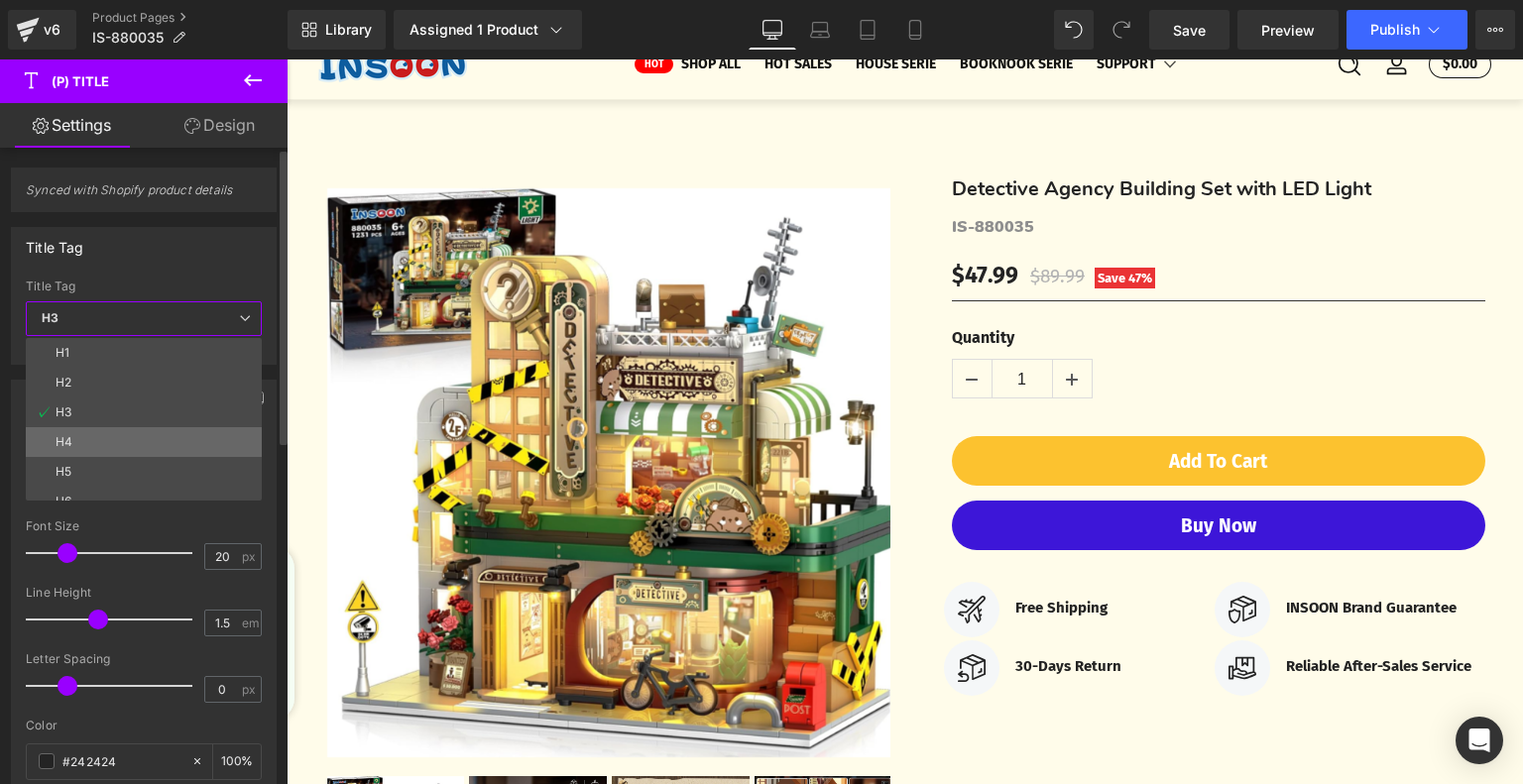 click on "H4" at bounding box center (148, 442) 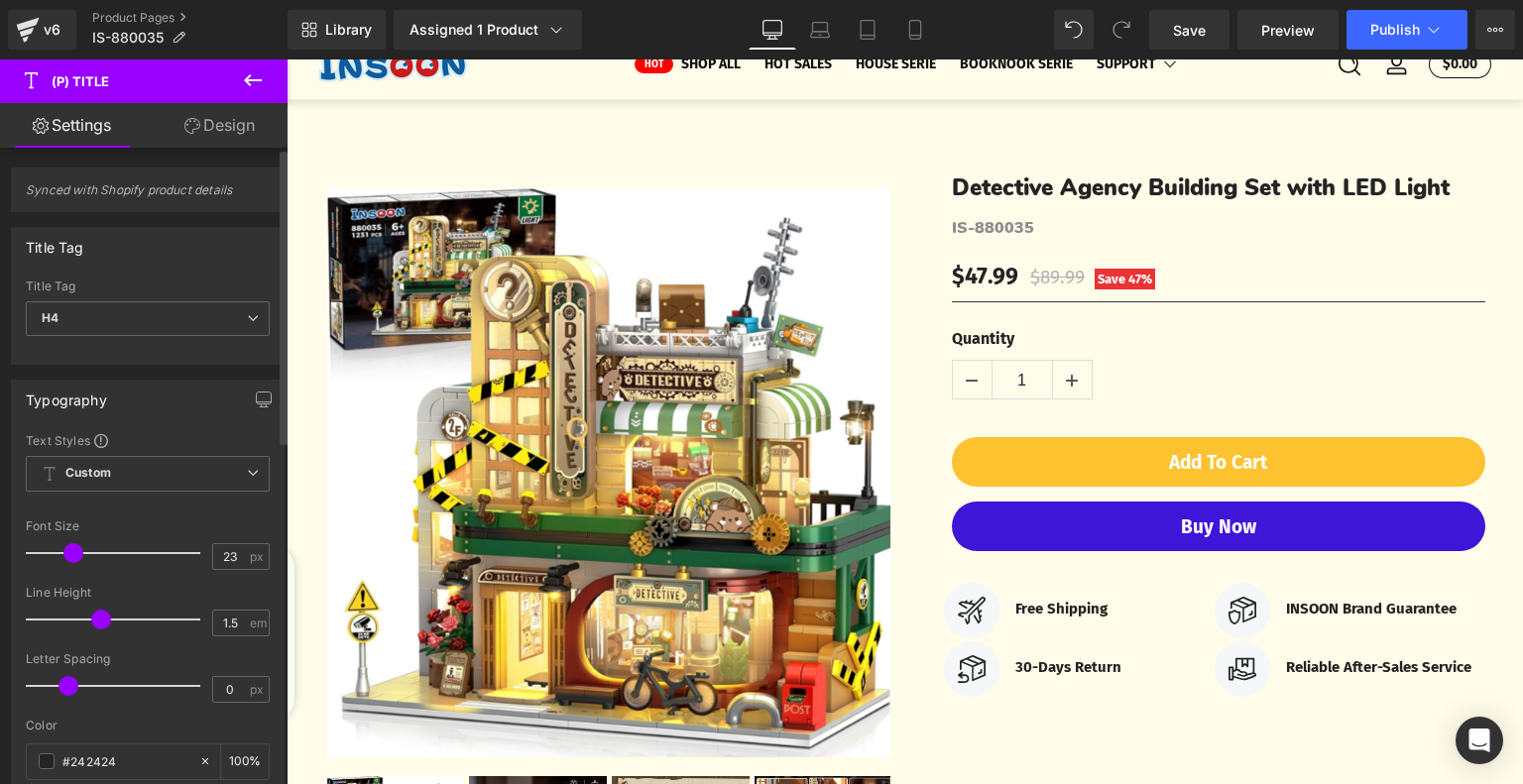 click at bounding box center [73, 553] 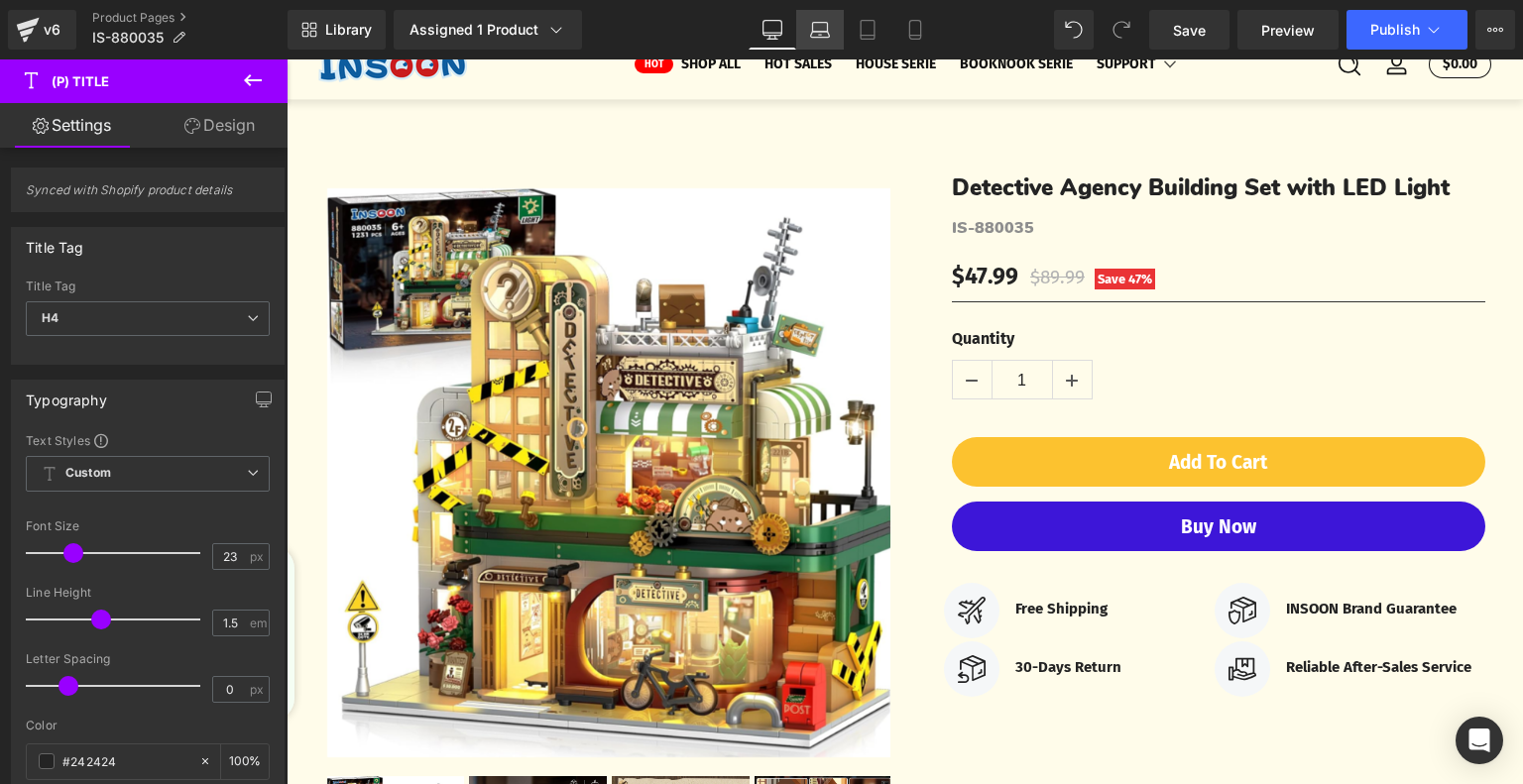 click 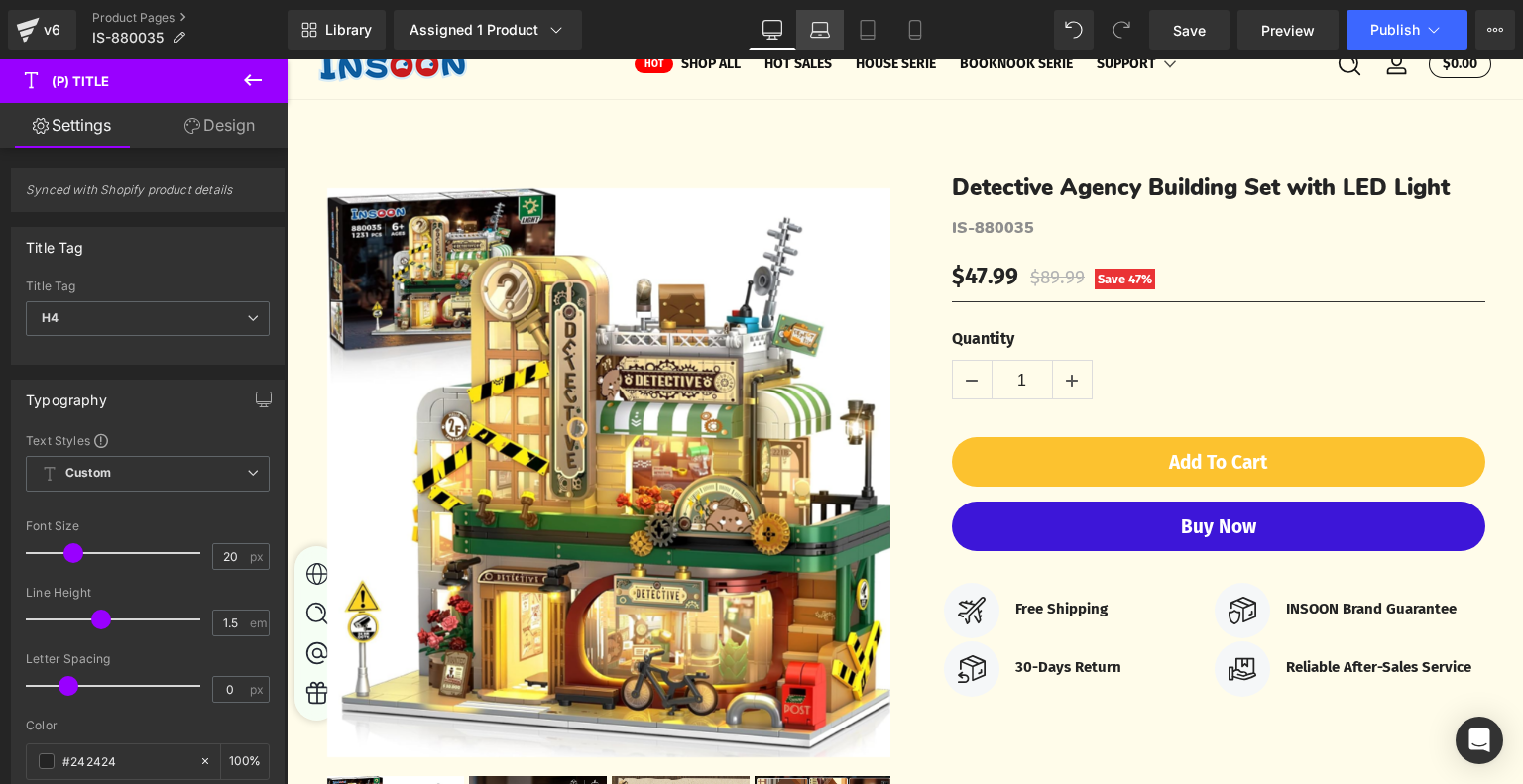 scroll, scrollTop: 0, scrollLeft: 0, axis: both 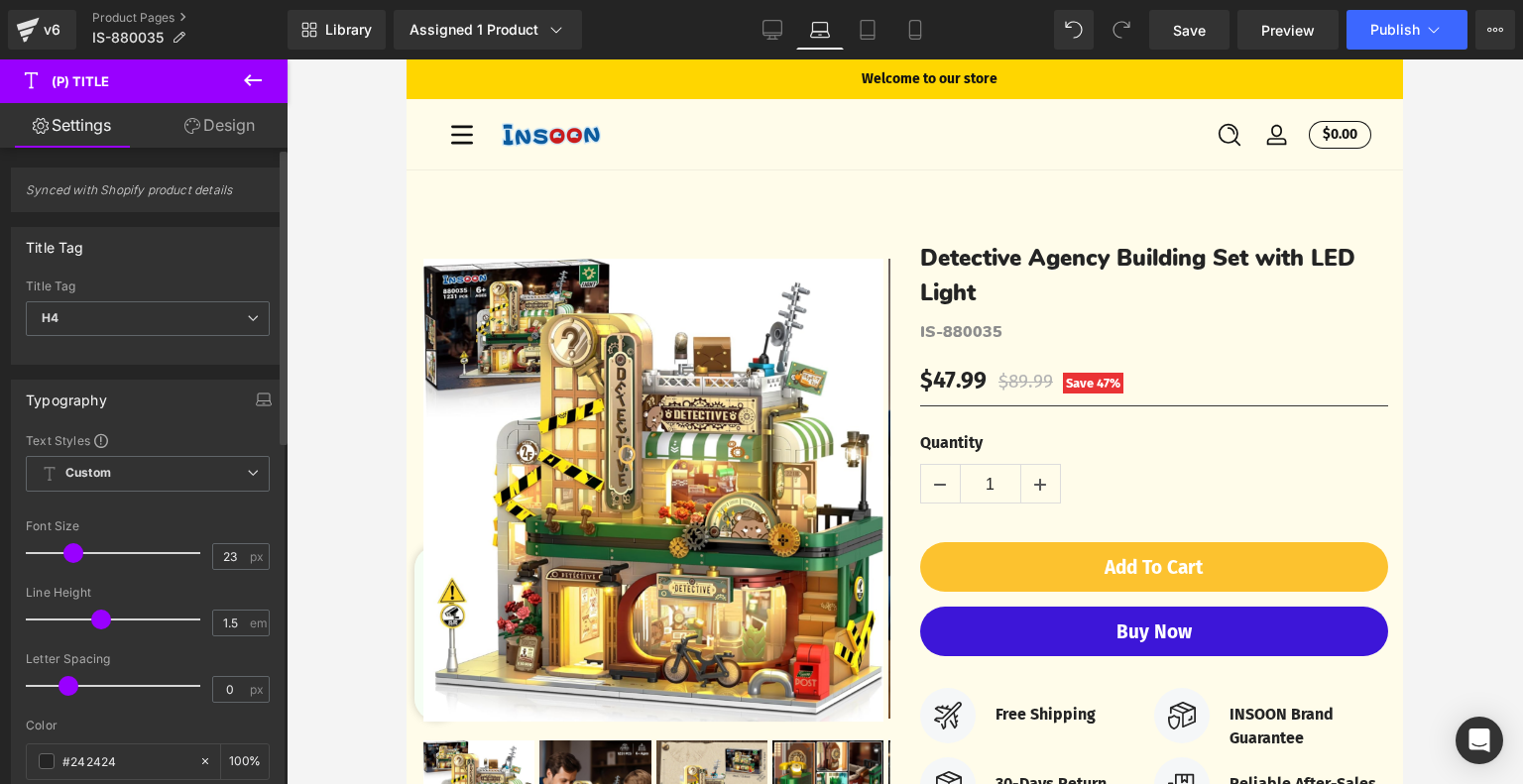click at bounding box center (73, 553) 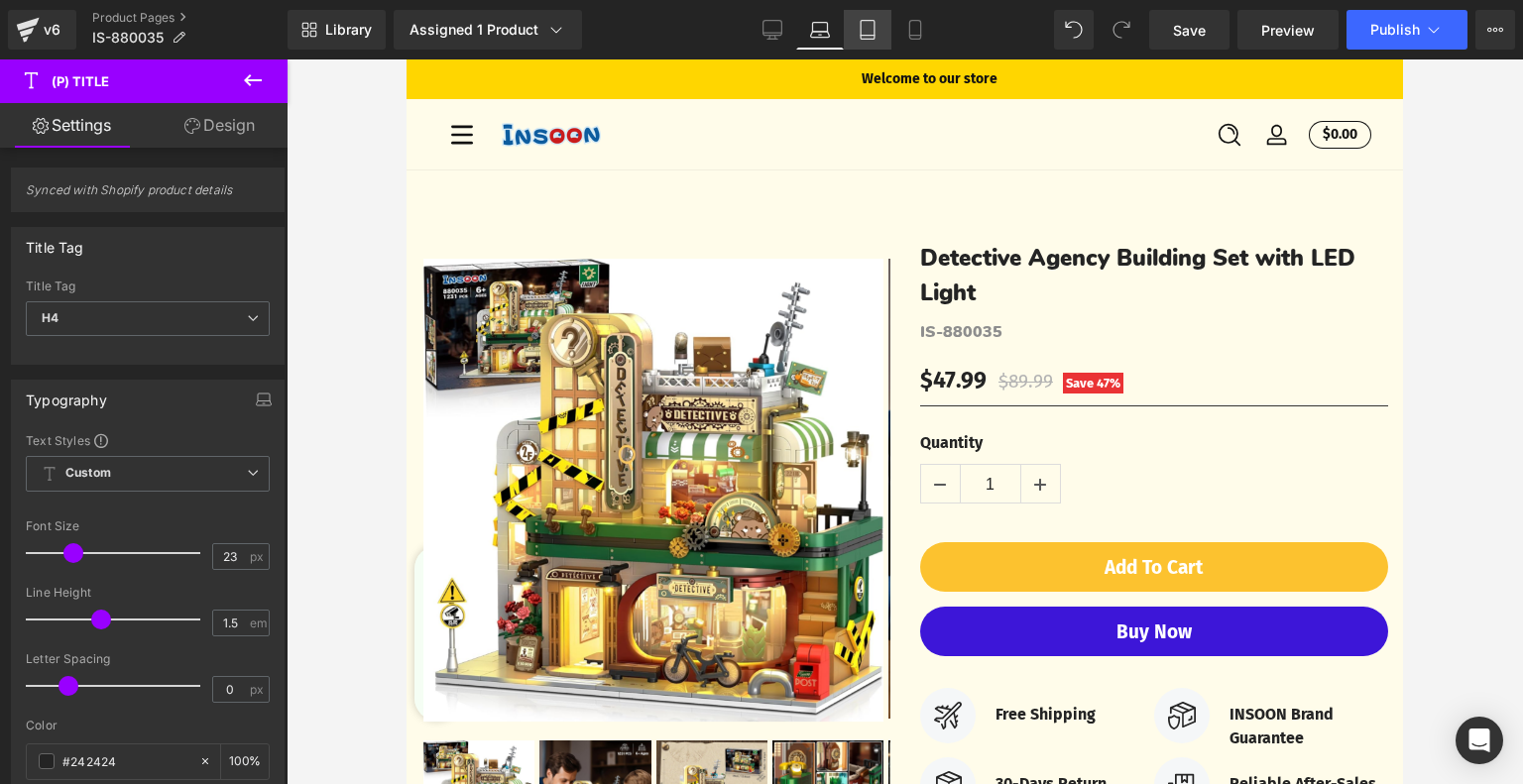 click 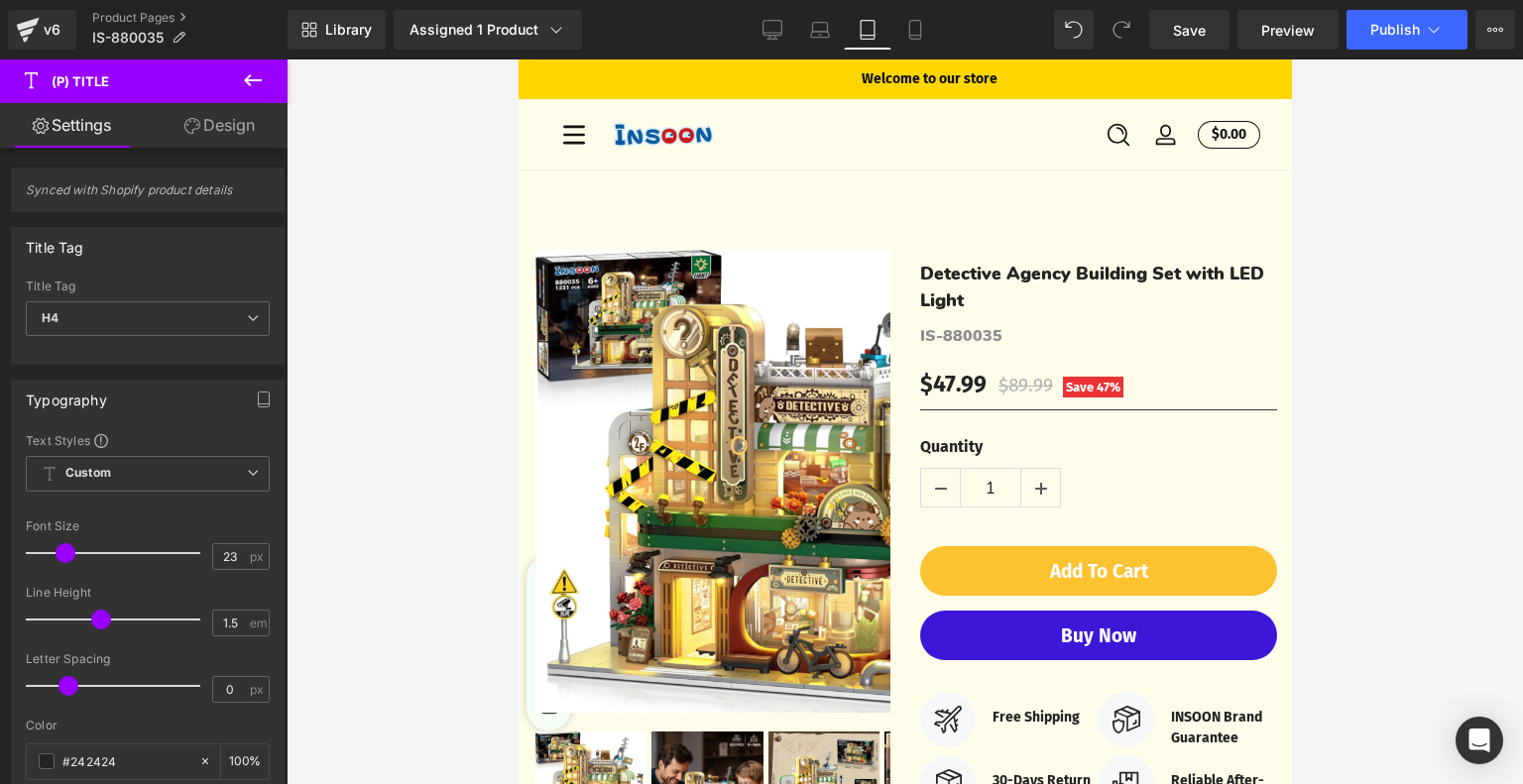 type on "18" 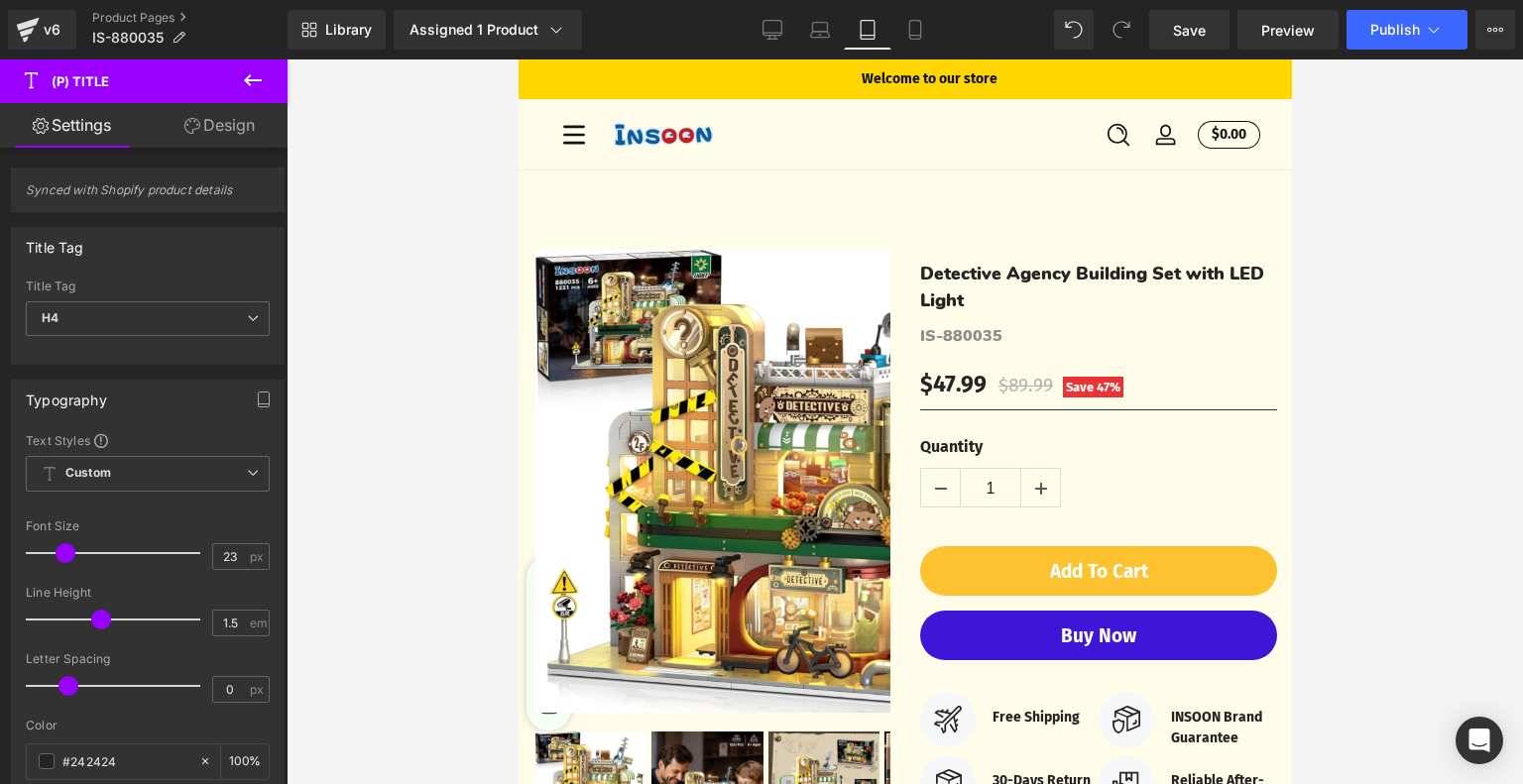 type on "100" 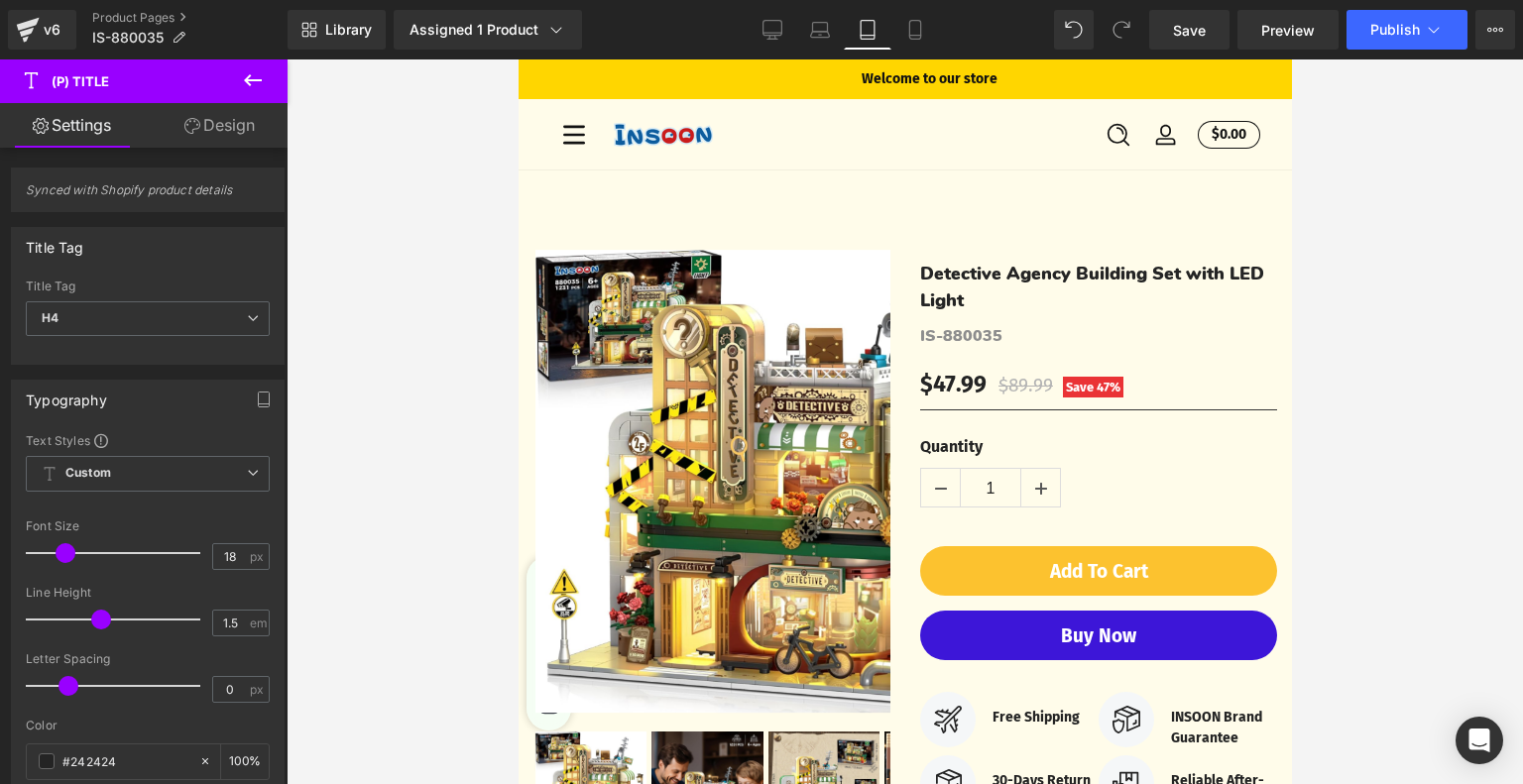 scroll, scrollTop: 18, scrollLeft: 0, axis: vertical 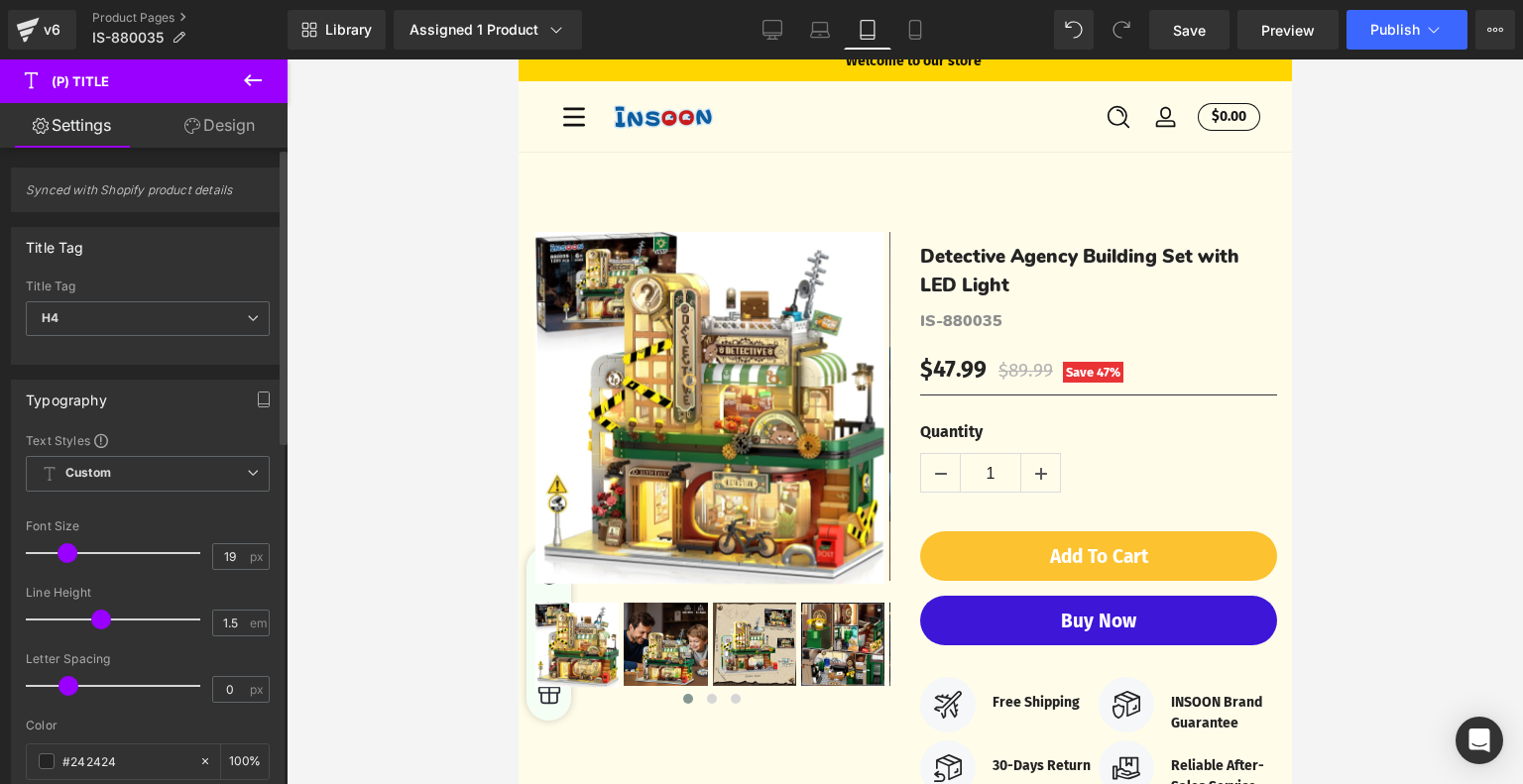 click at bounding box center [67, 553] 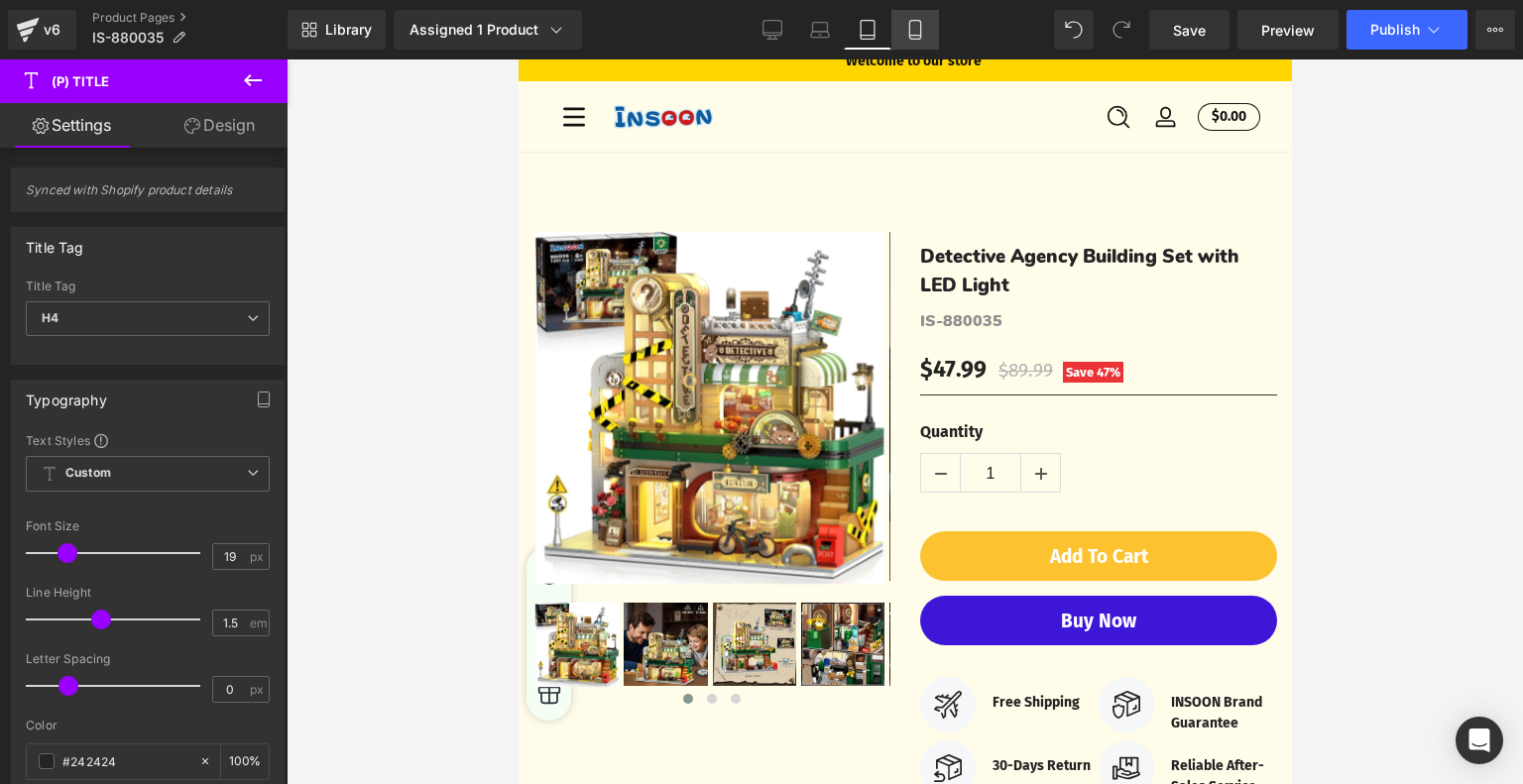 click 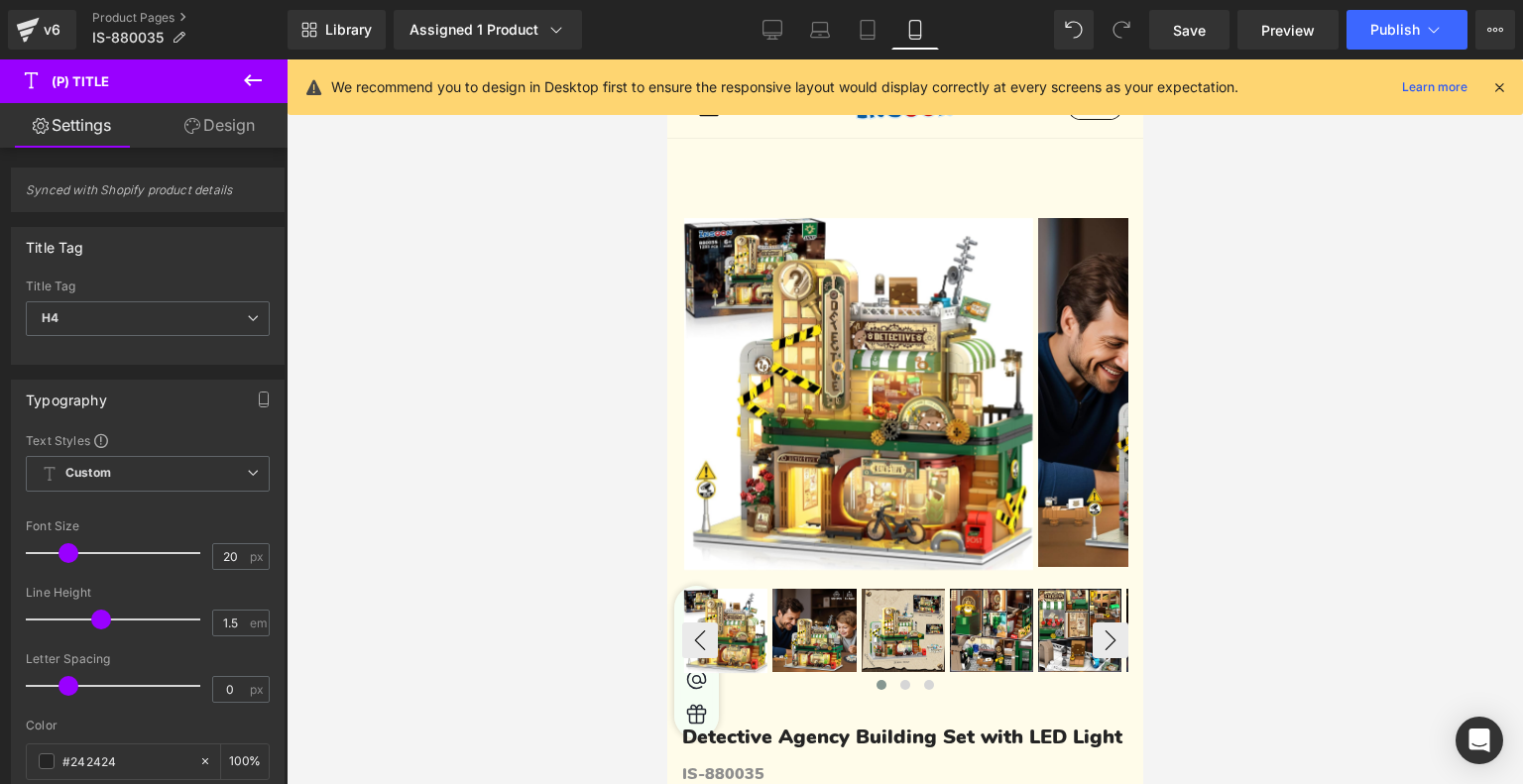 scroll, scrollTop: 497, scrollLeft: 0, axis: vertical 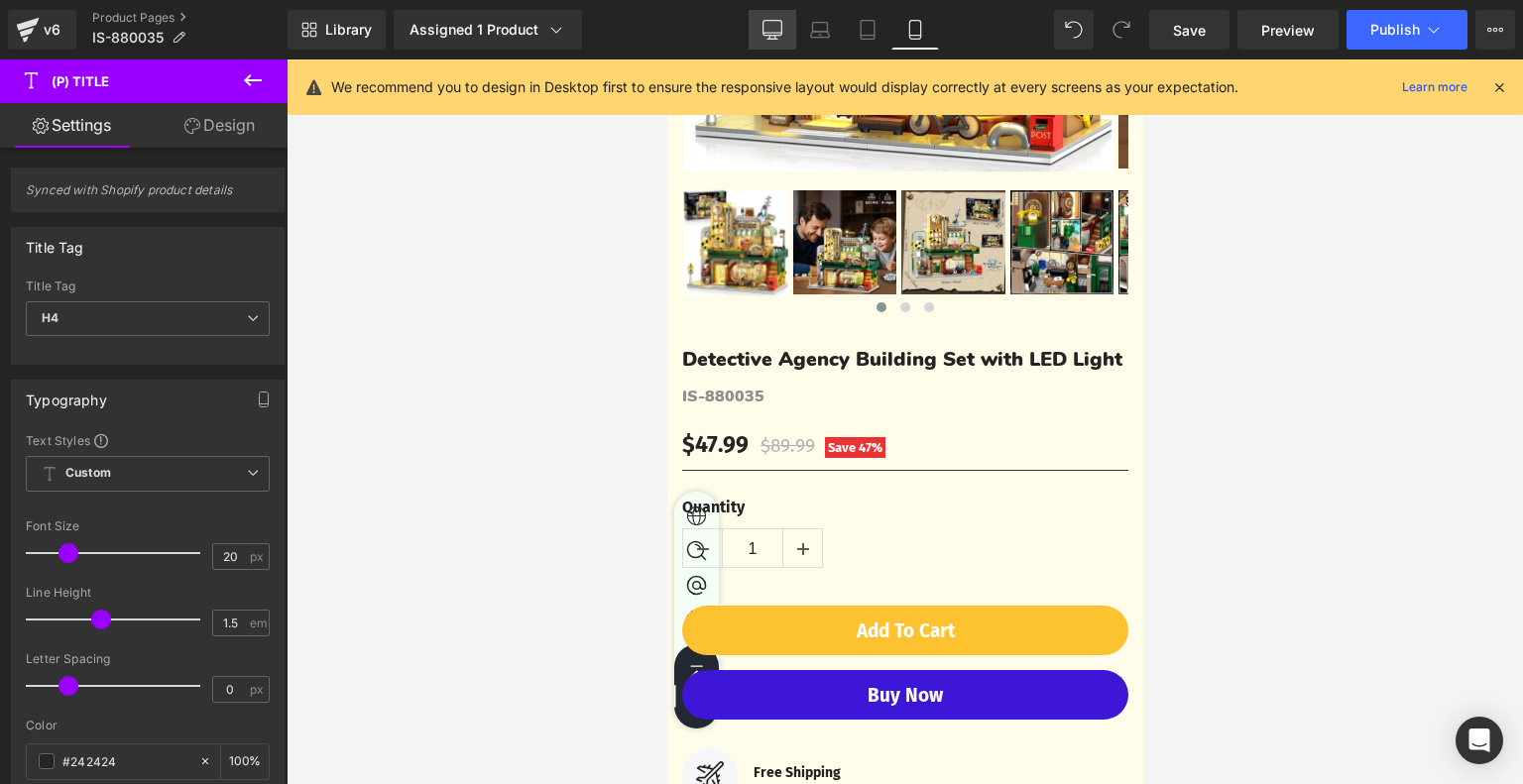 click on "Desktop" at bounding box center [772, 30] 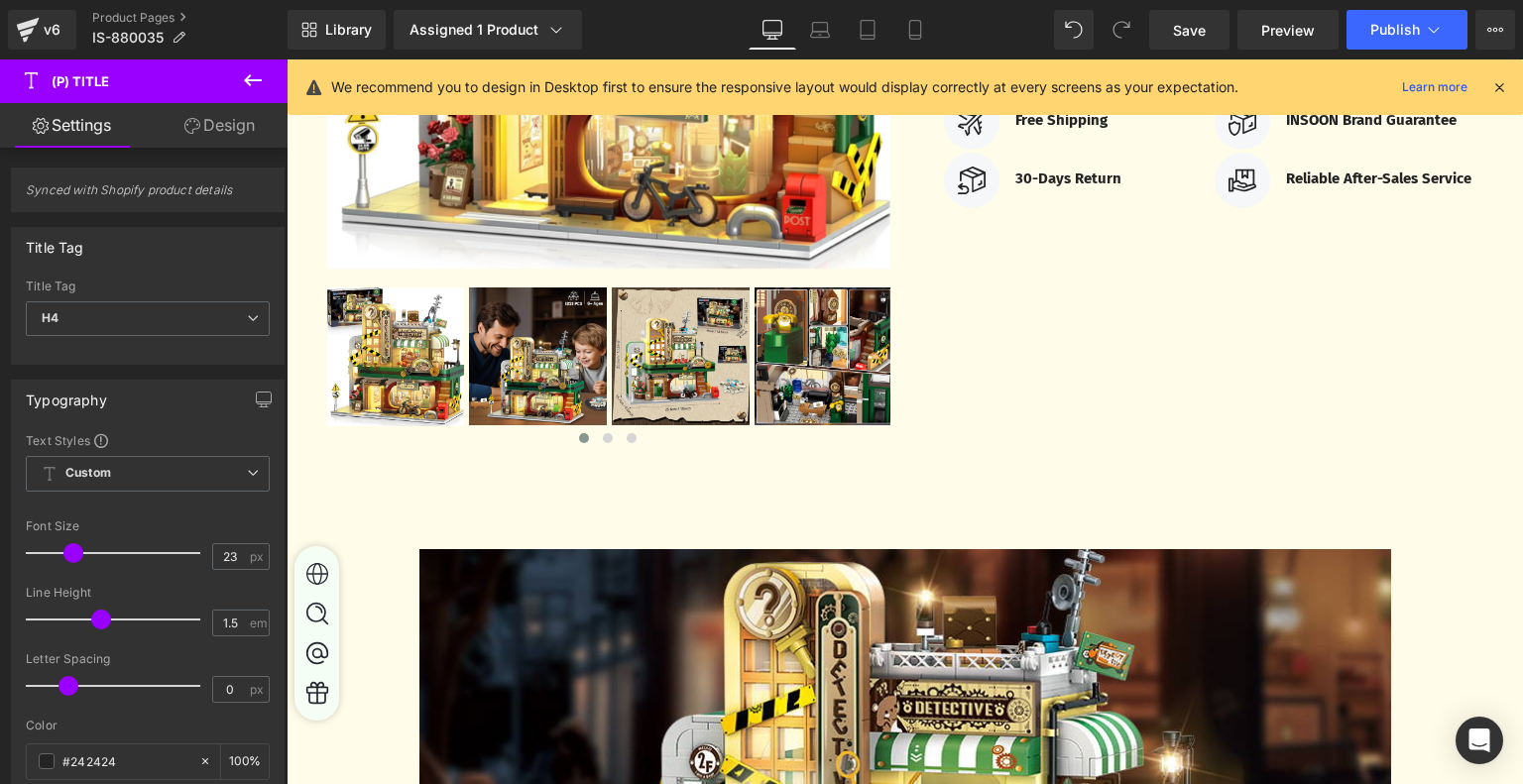 scroll, scrollTop: 694, scrollLeft: 0, axis: vertical 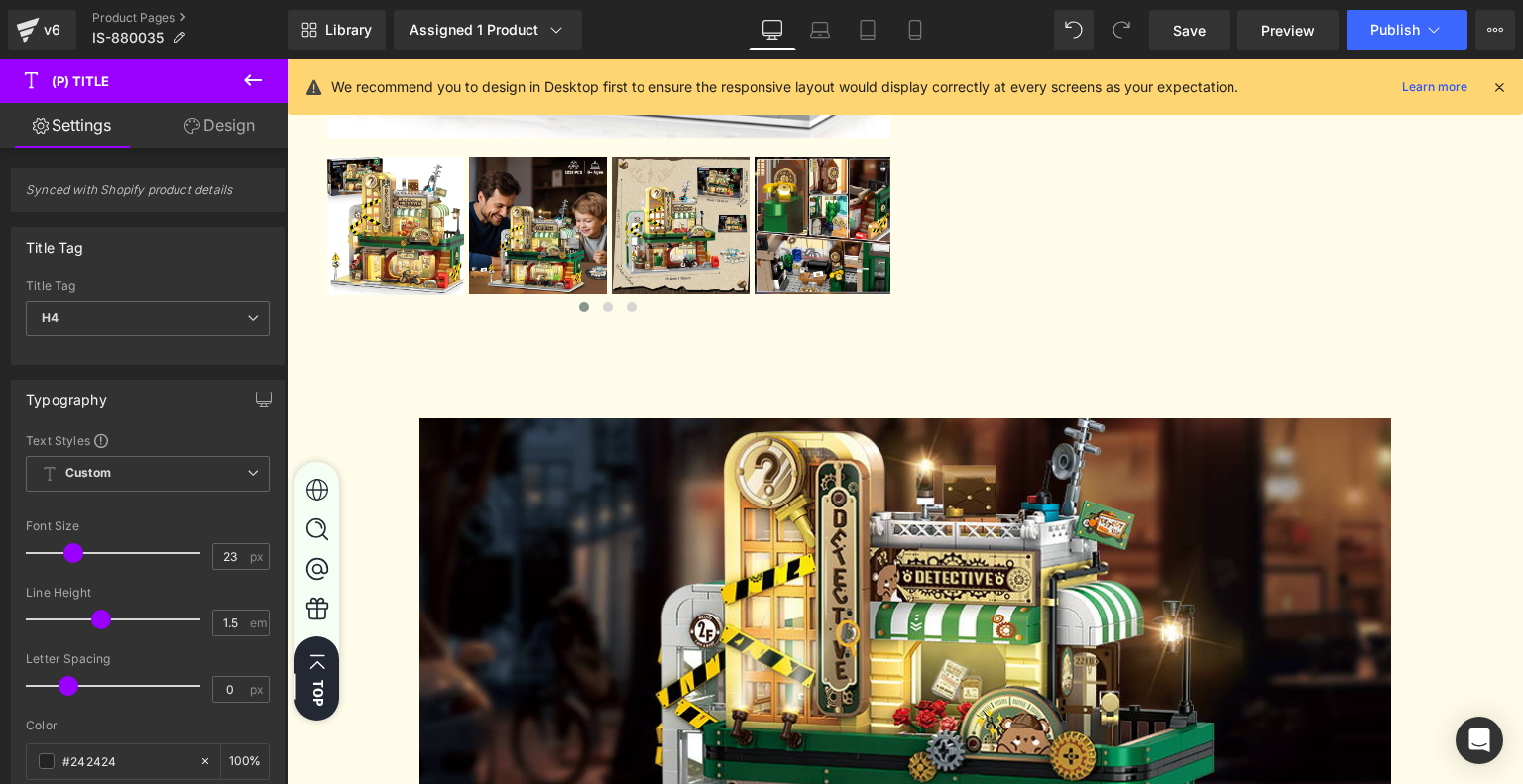 click on "‹ ›" at bounding box center (904, -65) 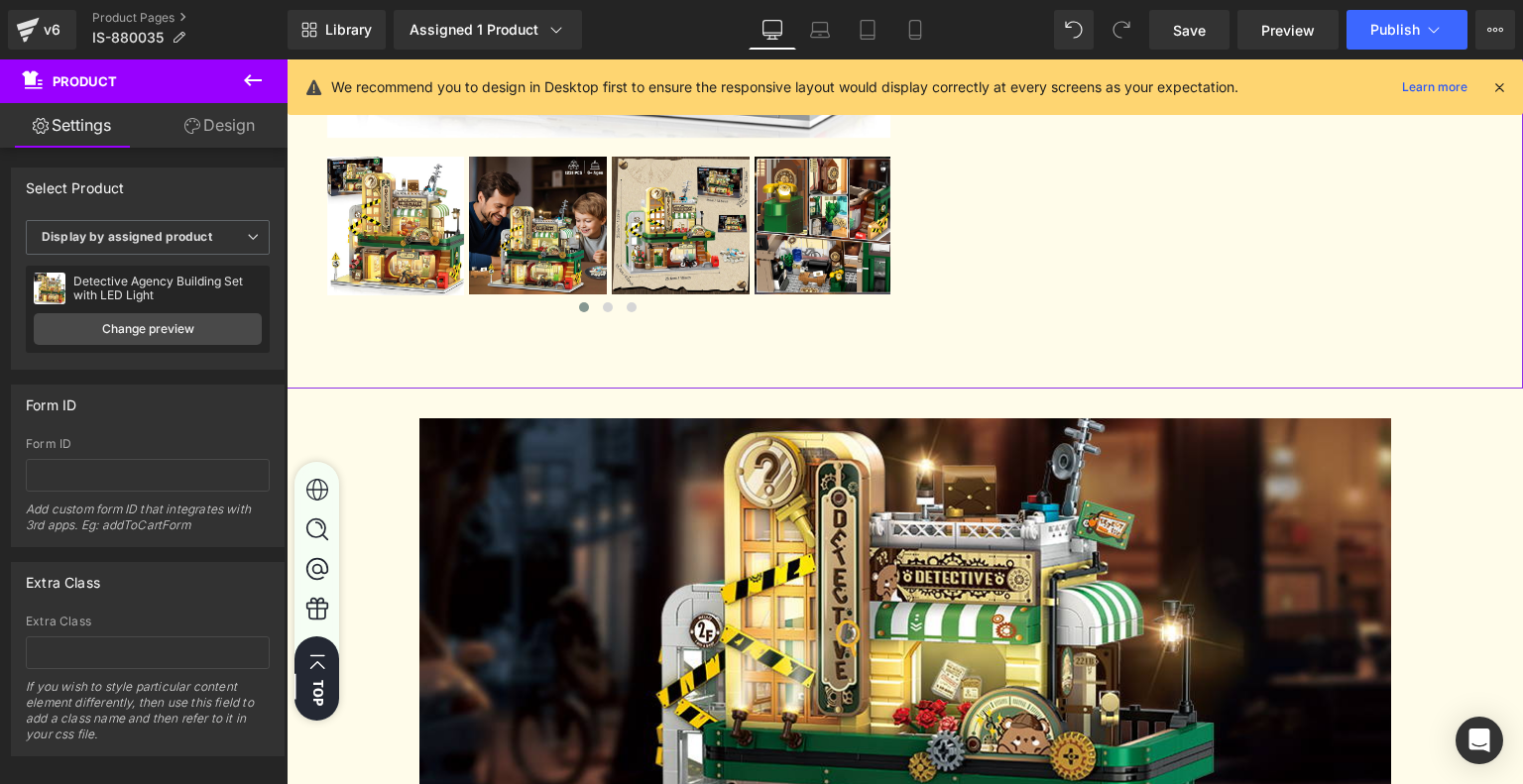 click on "Design" at bounding box center (219, 125) 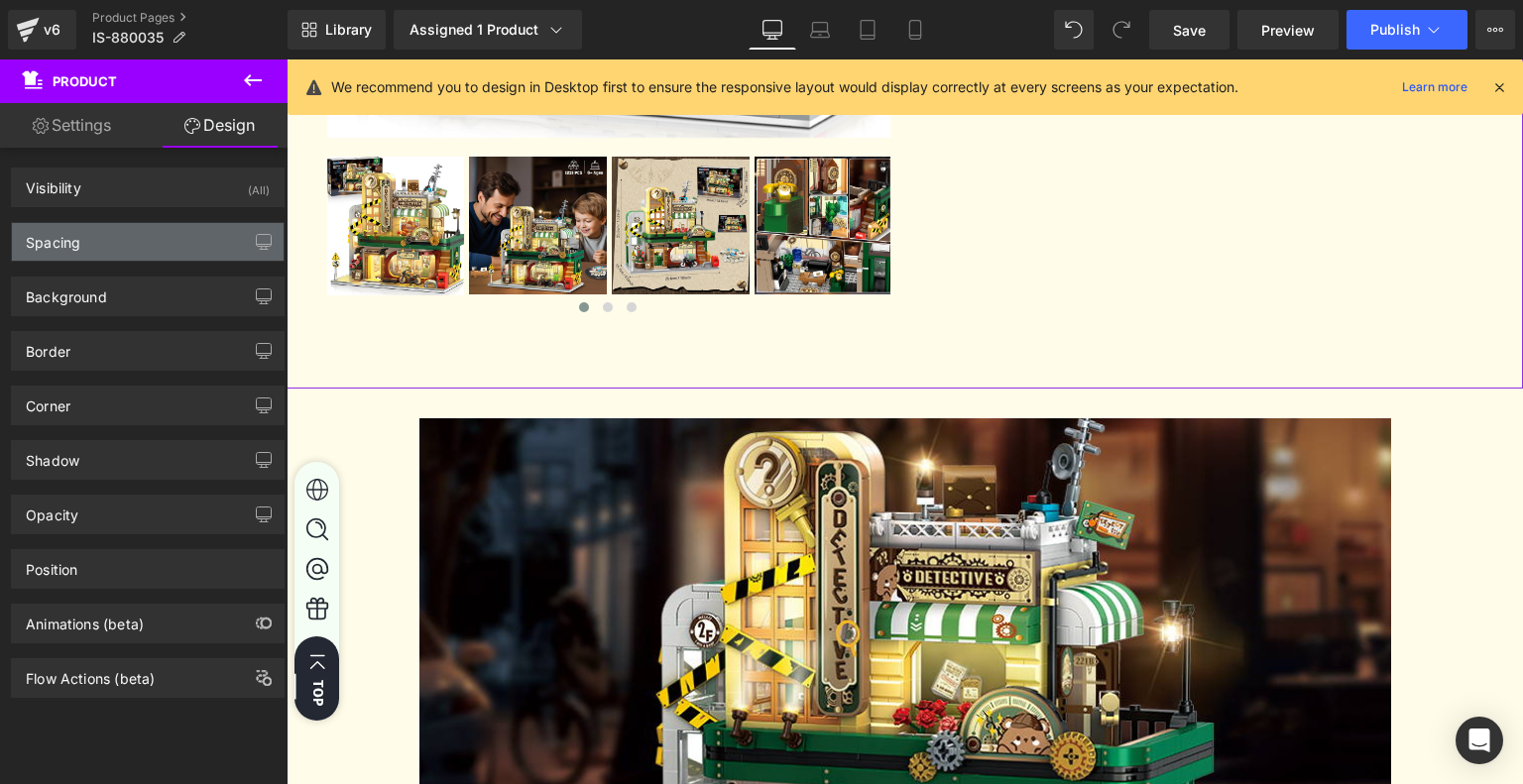 click on "Spacing" at bounding box center [148, 242] 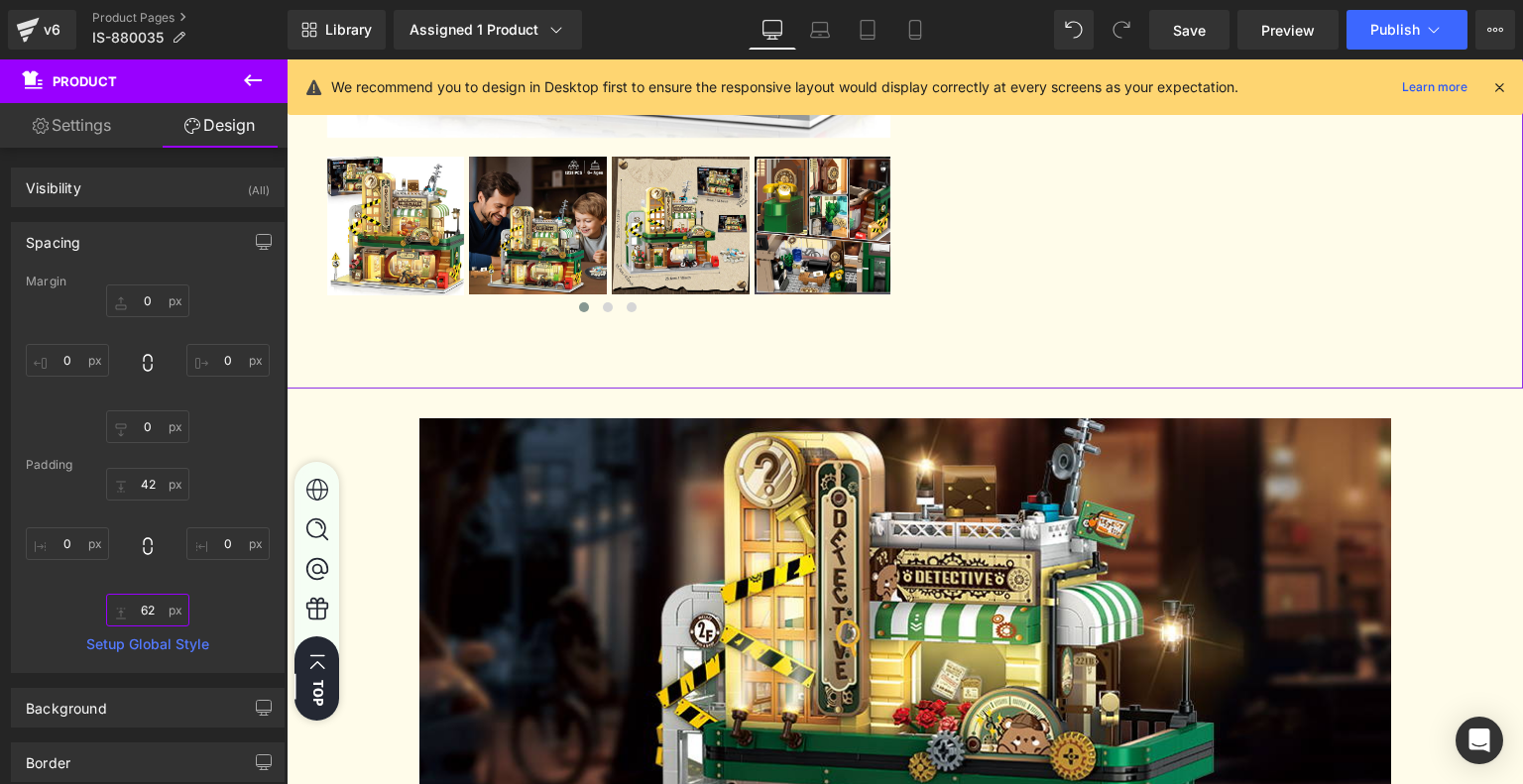 click on "62" at bounding box center (148, 610) 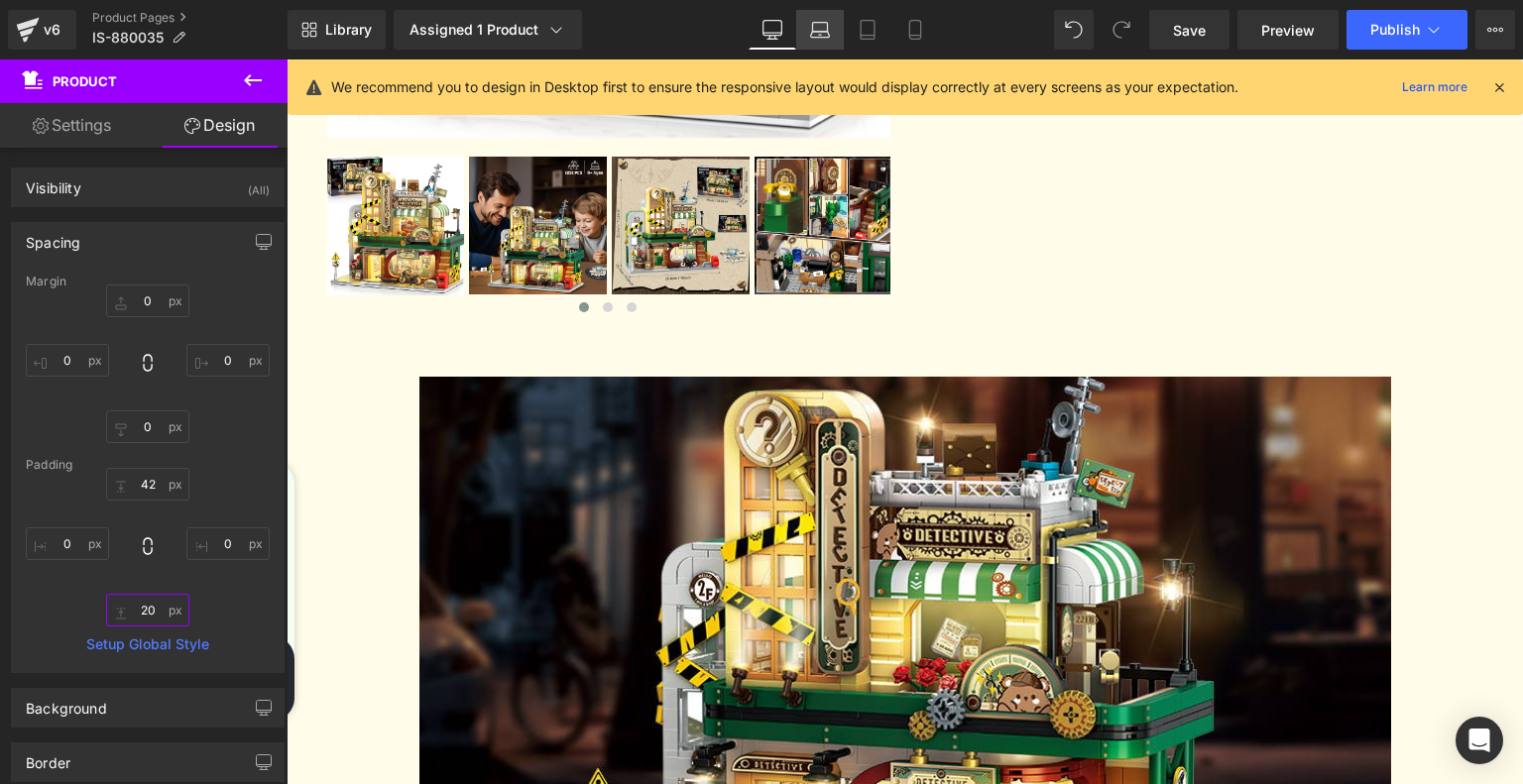type on "20" 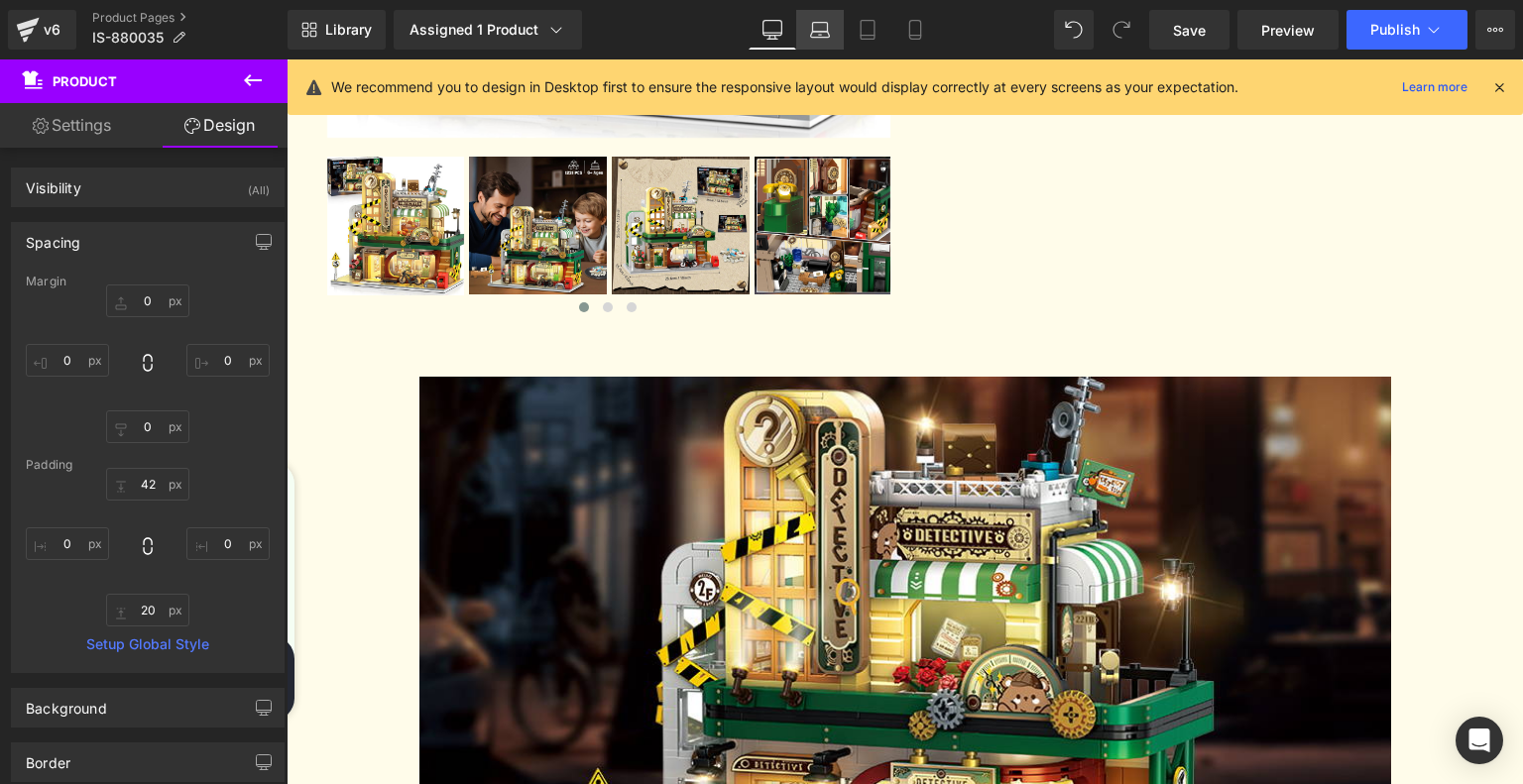 click on "Laptop" at bounding box center [820, 30] 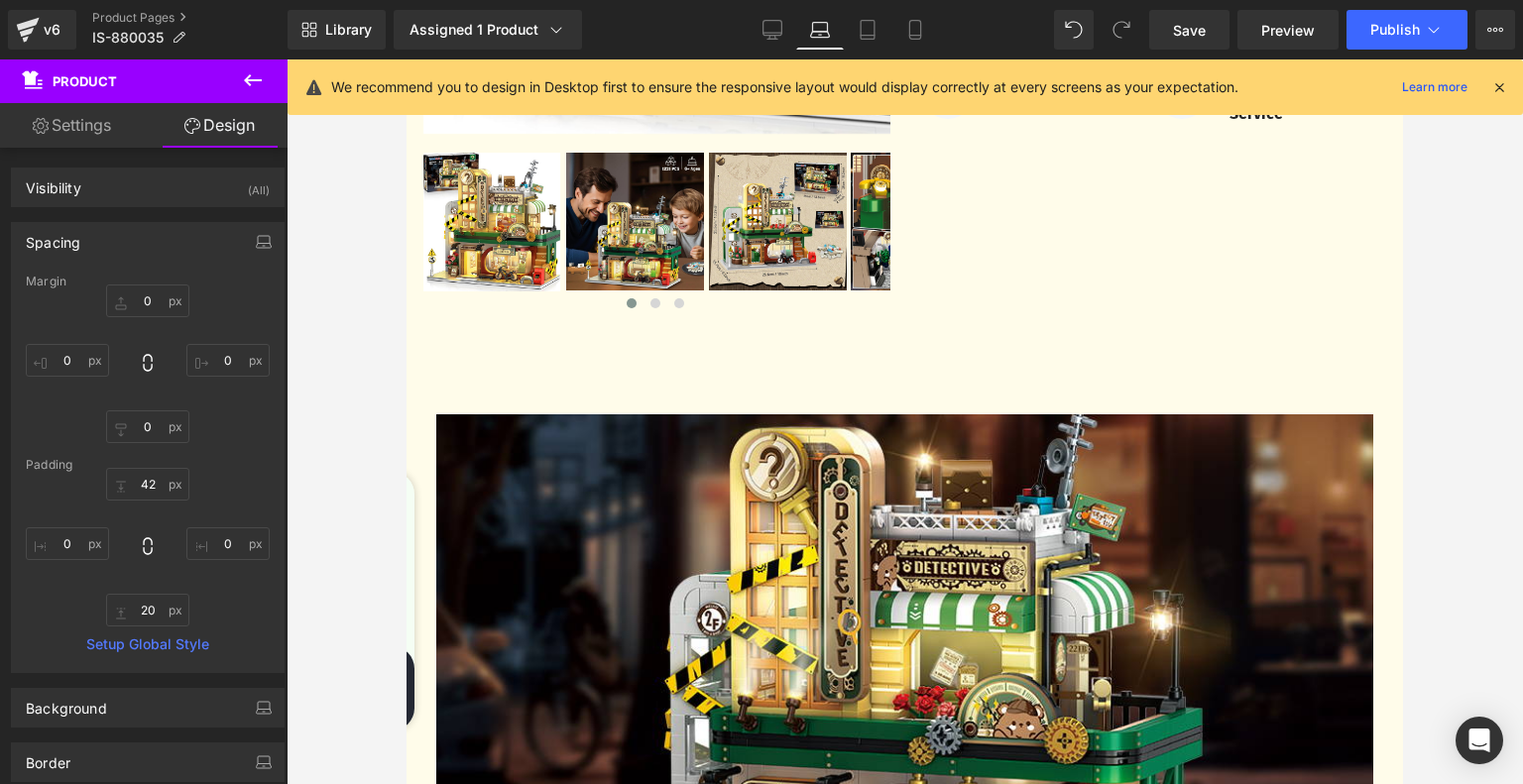 type on "0" 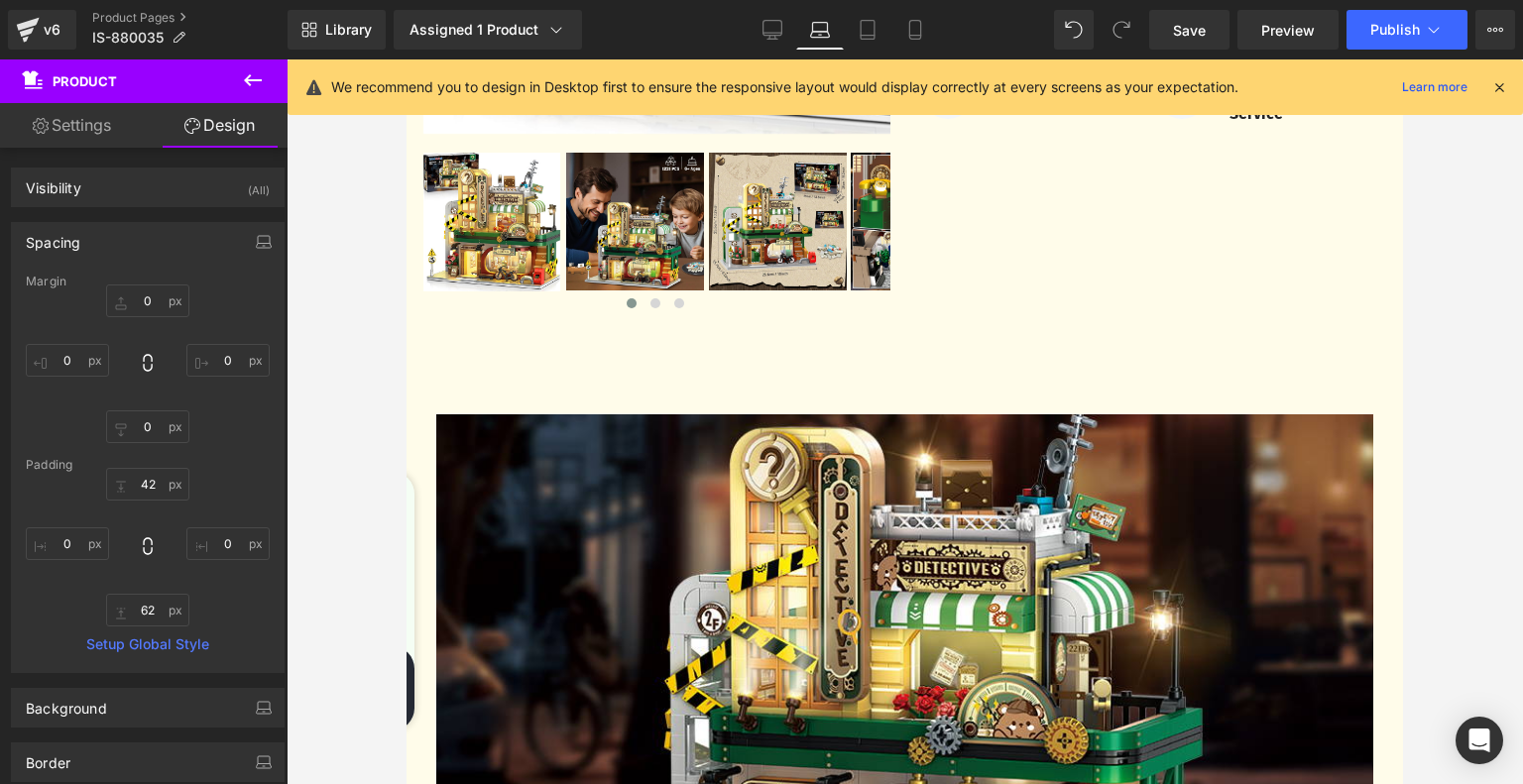 scroll, scrollTop: 0, scrollLeft: 0, axis: both 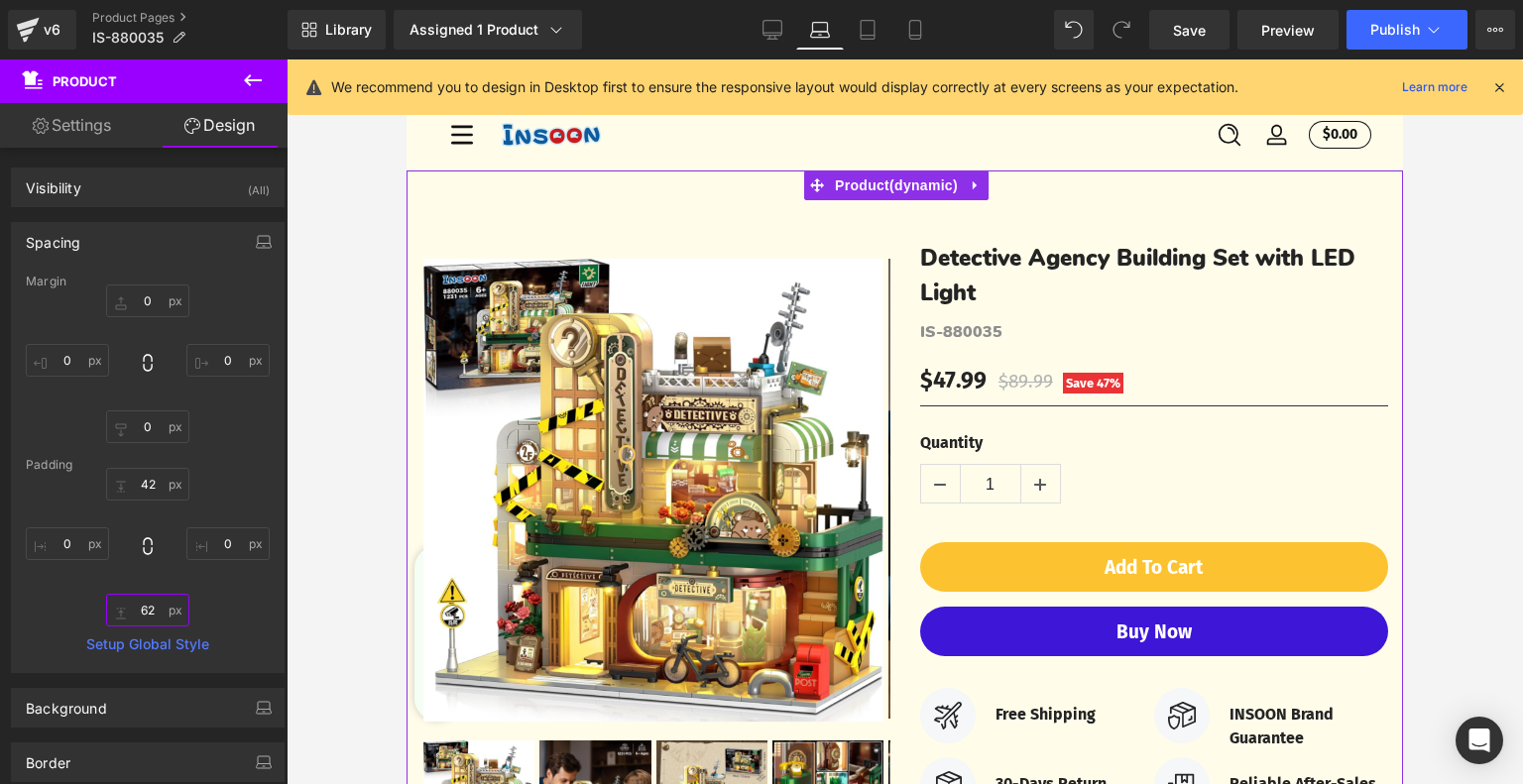 click on "62" at bounding box center [148, 610] 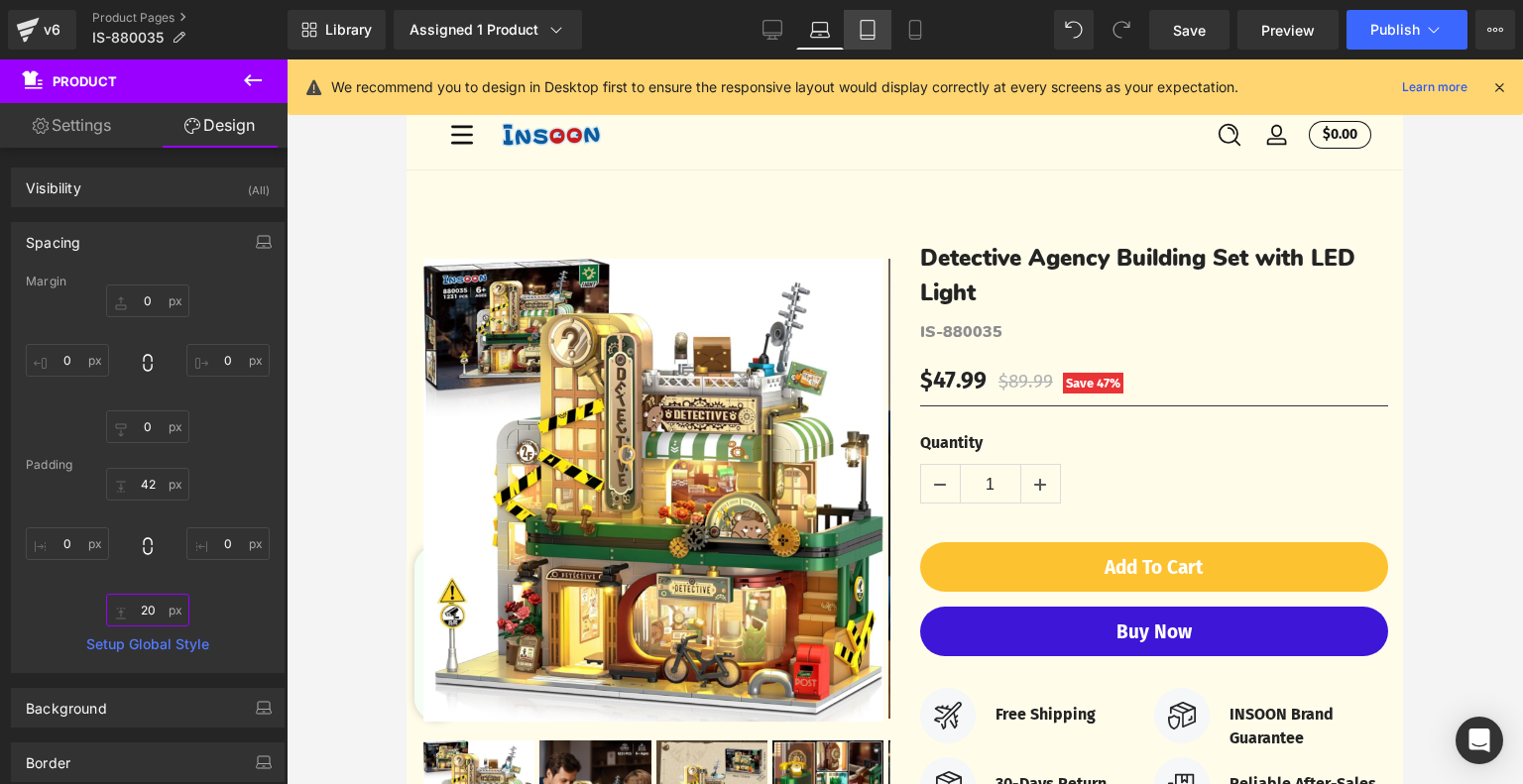 type on "20" 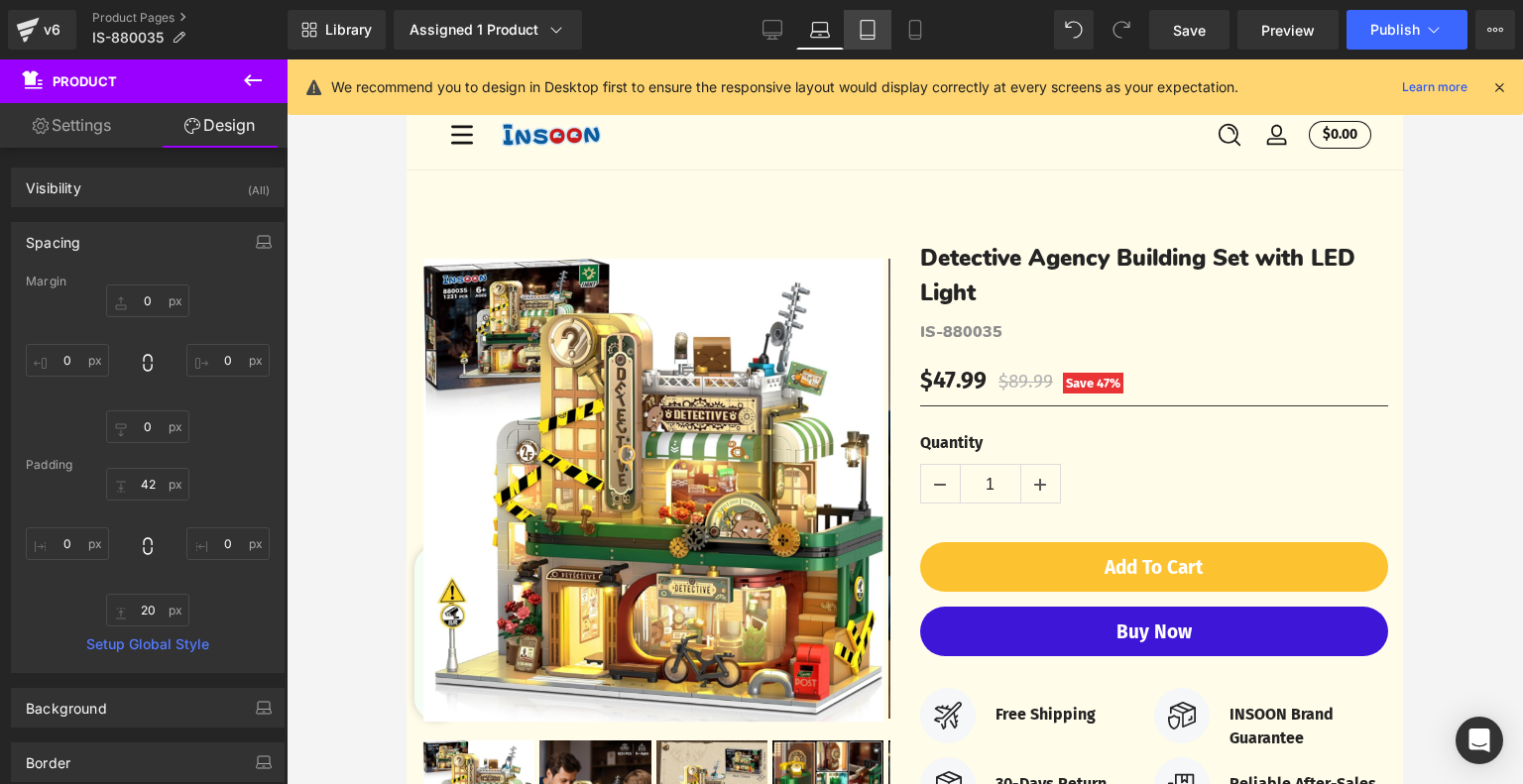 click 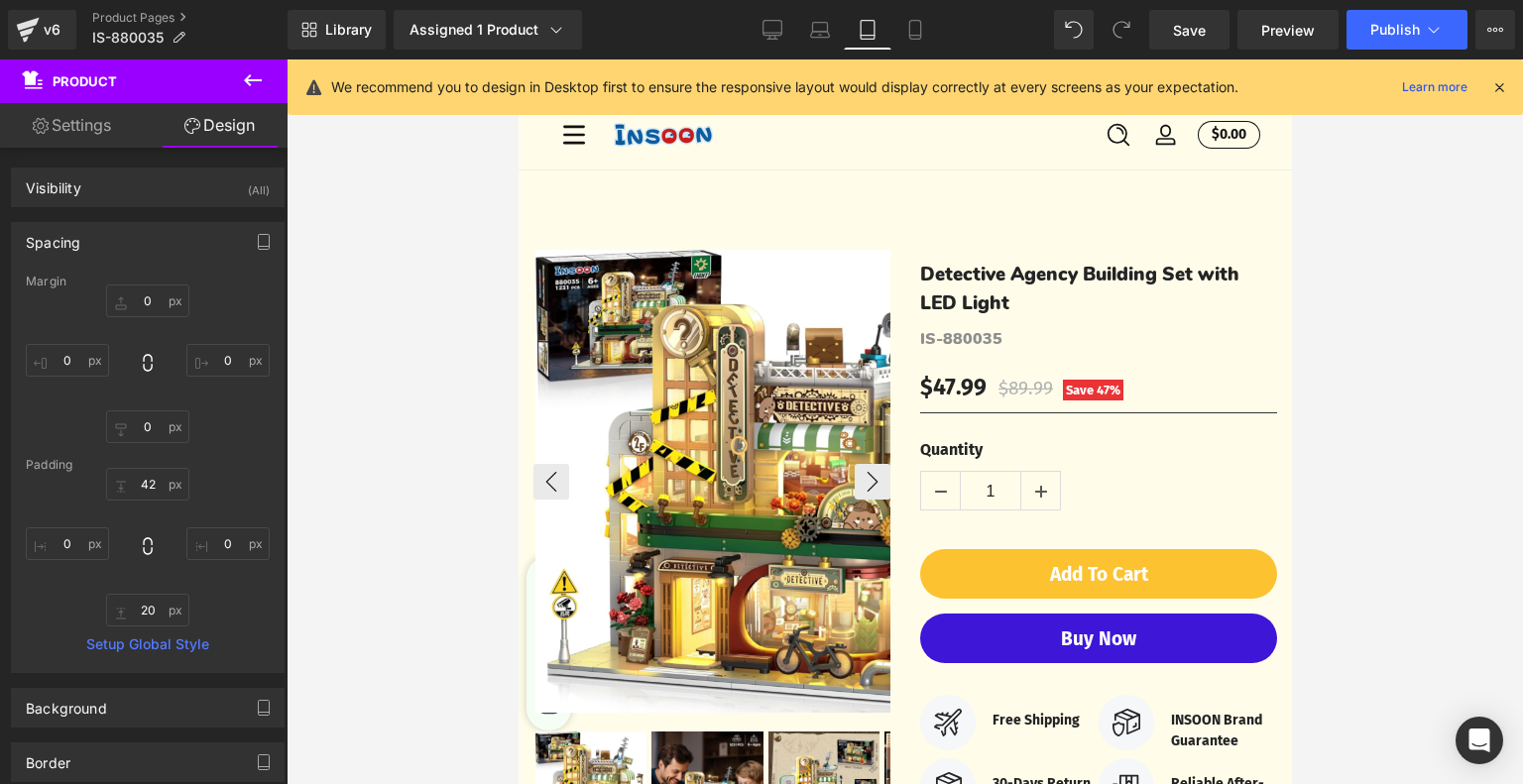 type on "0" 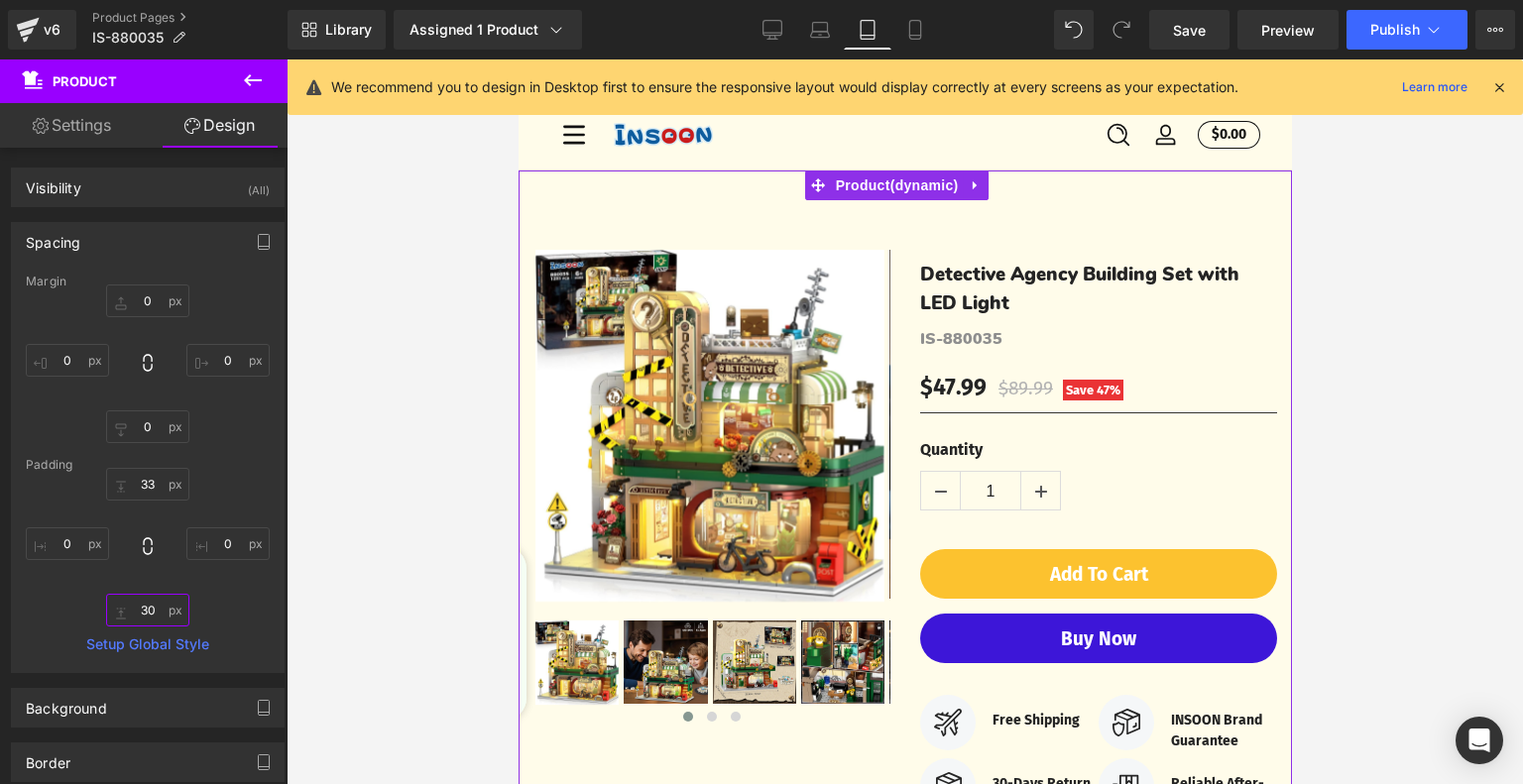 click on "30" at bounding box center (148, 610) 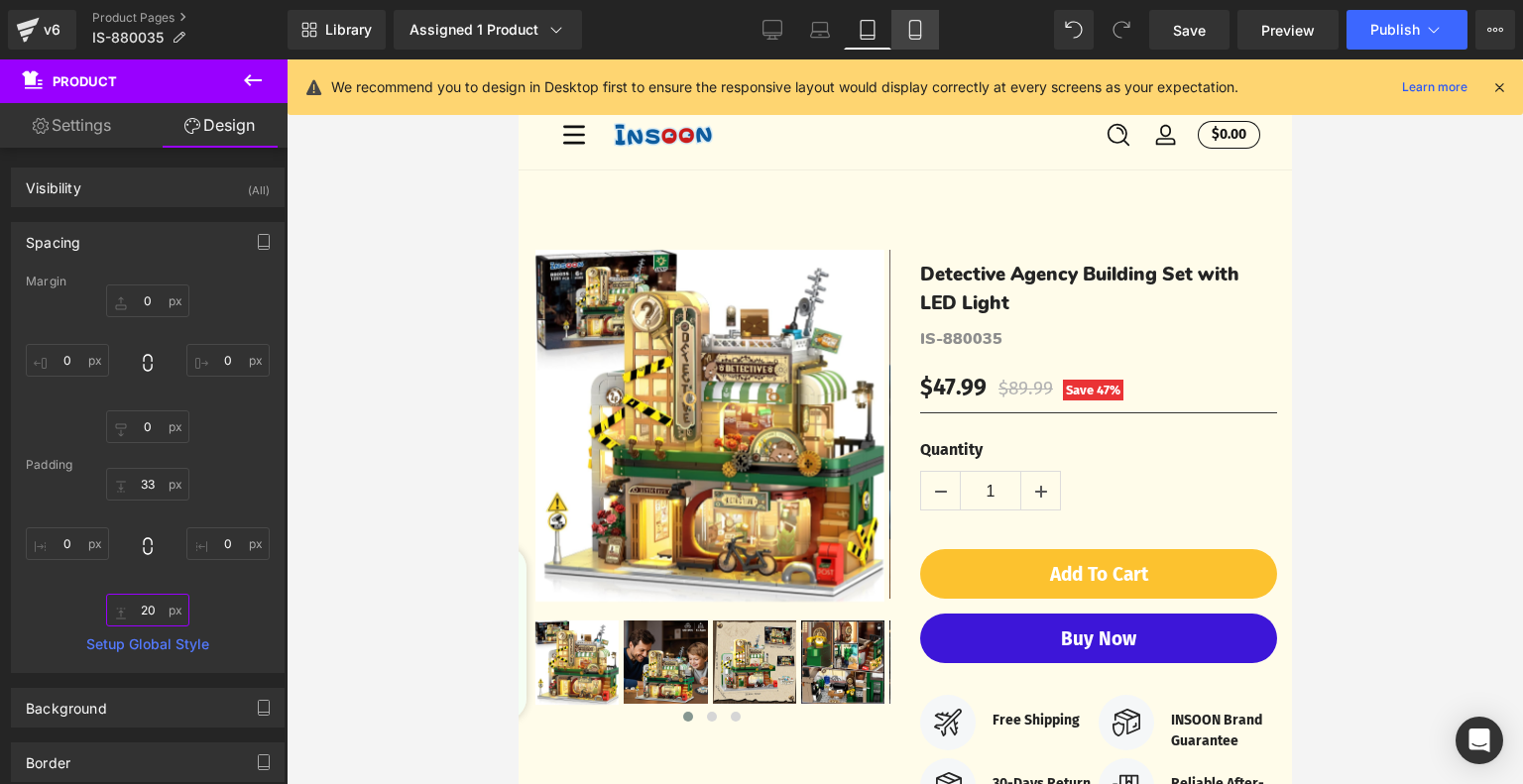 type on "20" 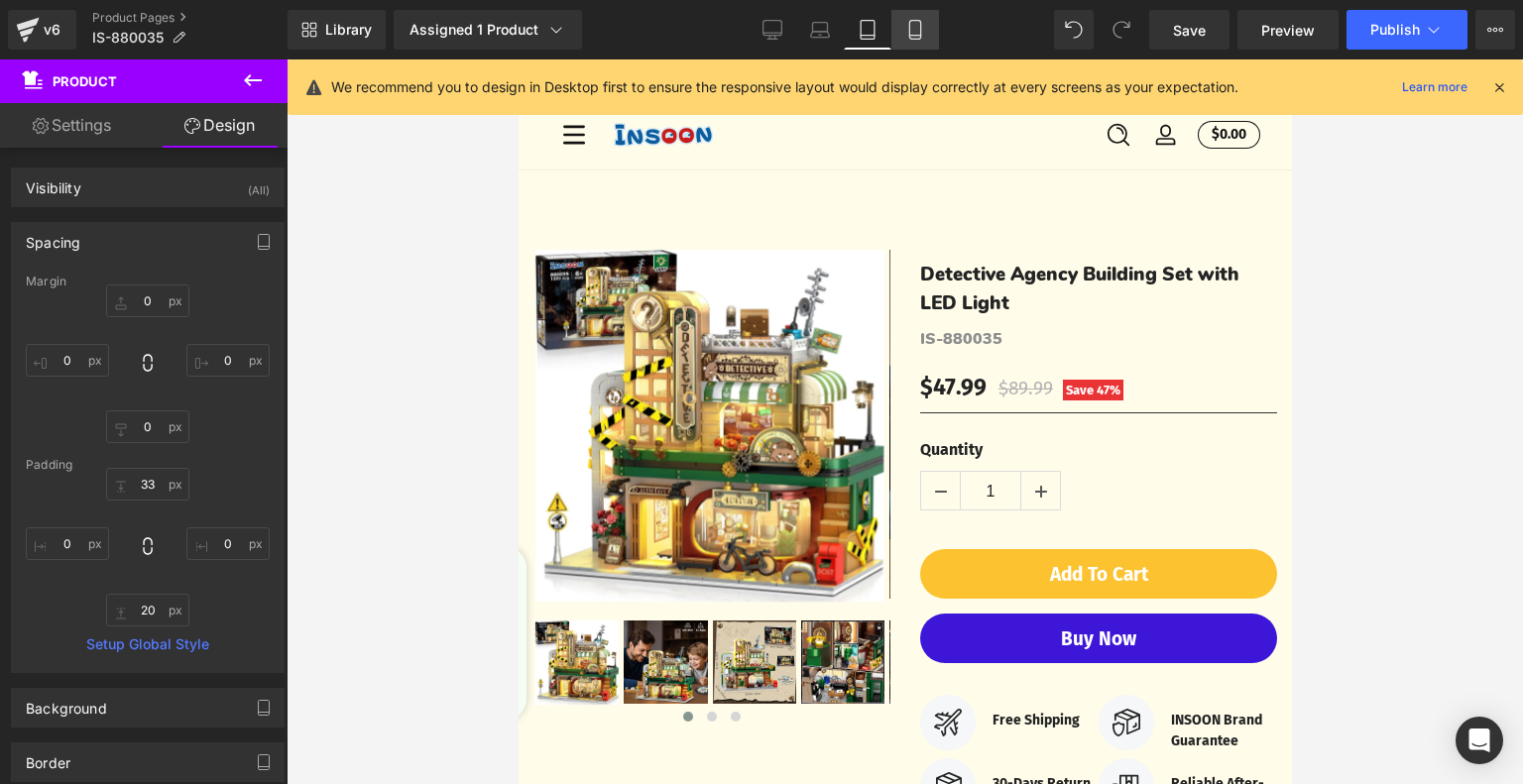 click 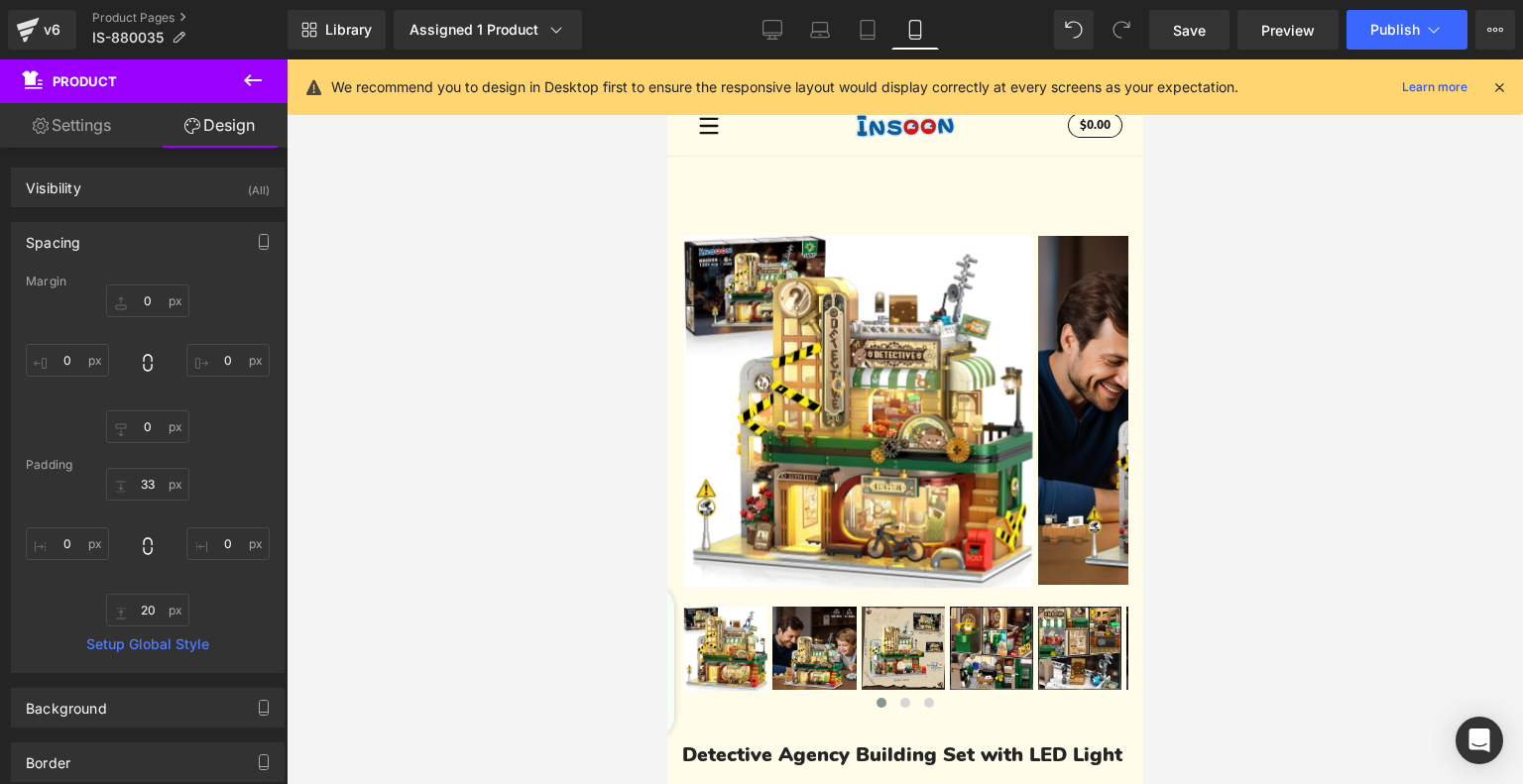 type on "0" 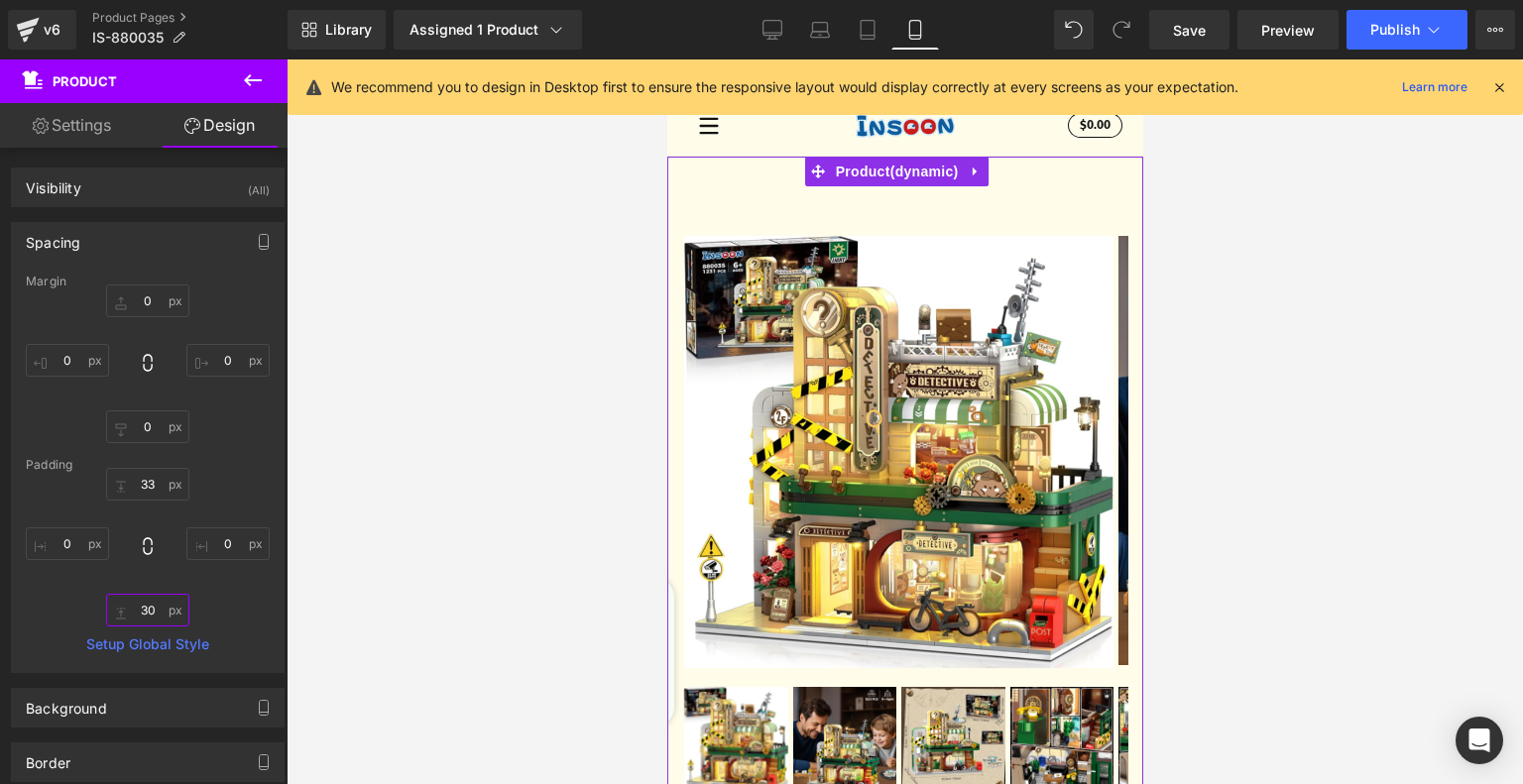 click on "30" at bounding box center (148, 610) 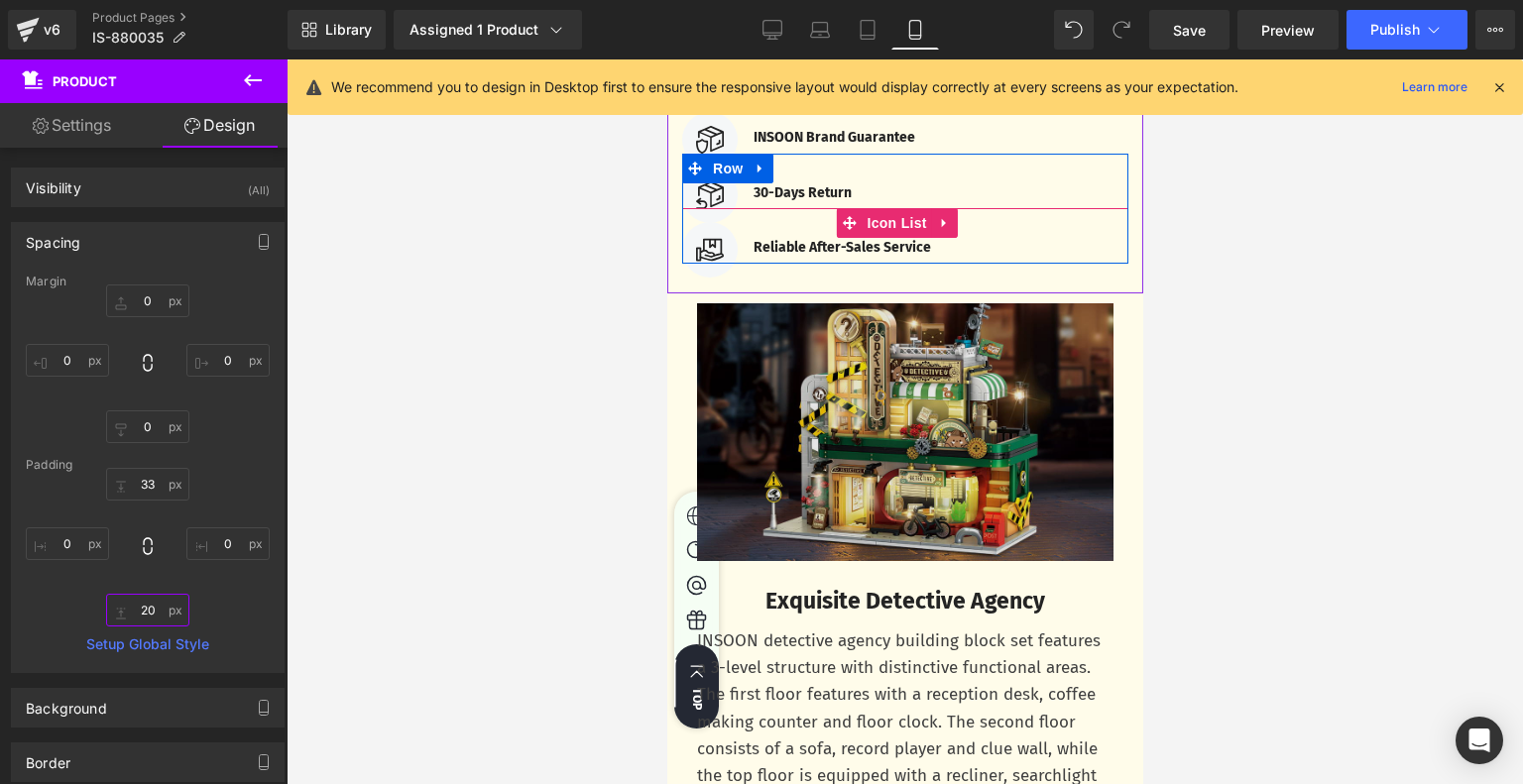scroll, scrollTop: 1189, scrollLeft: 0, axis: vertical 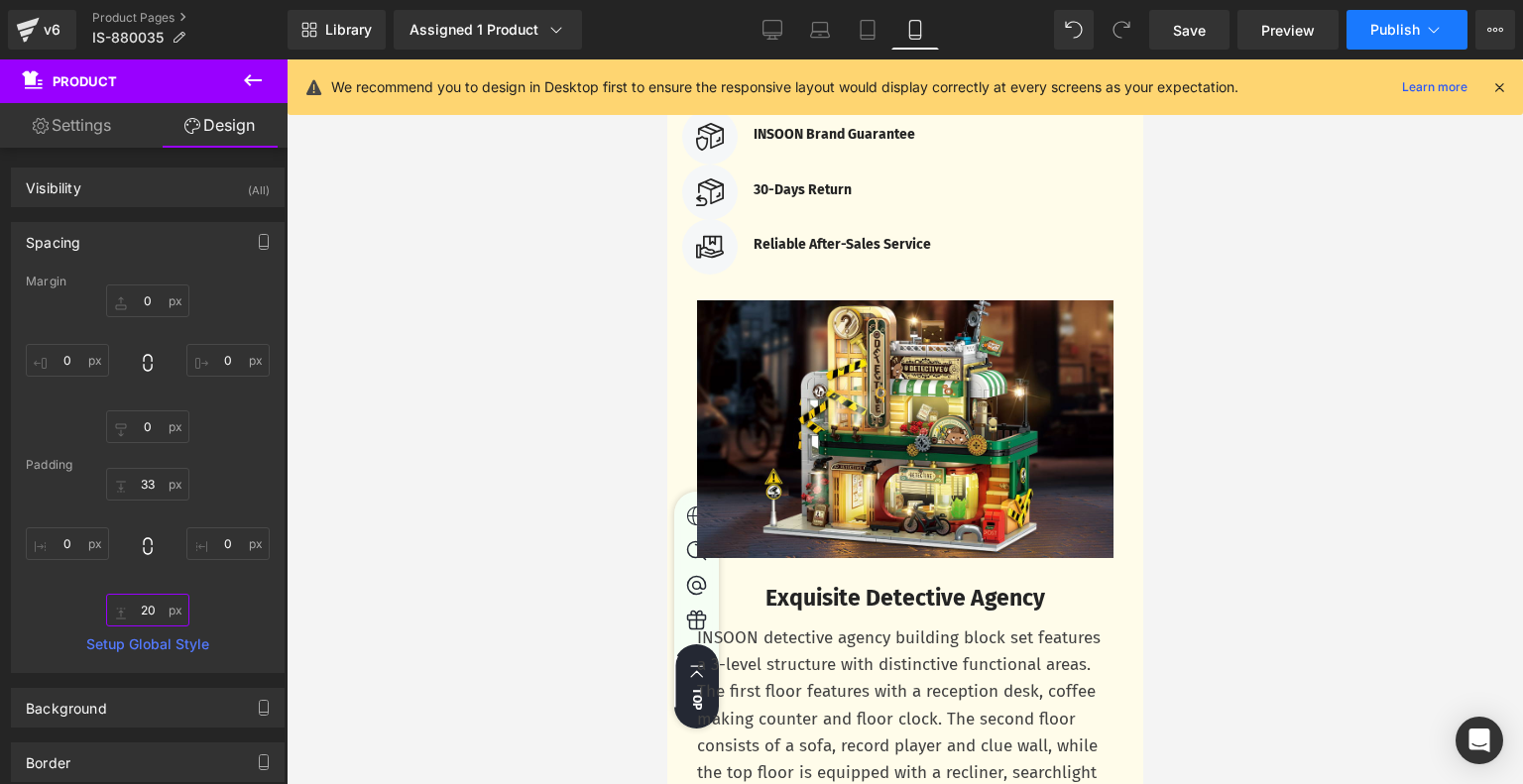 type on "20" 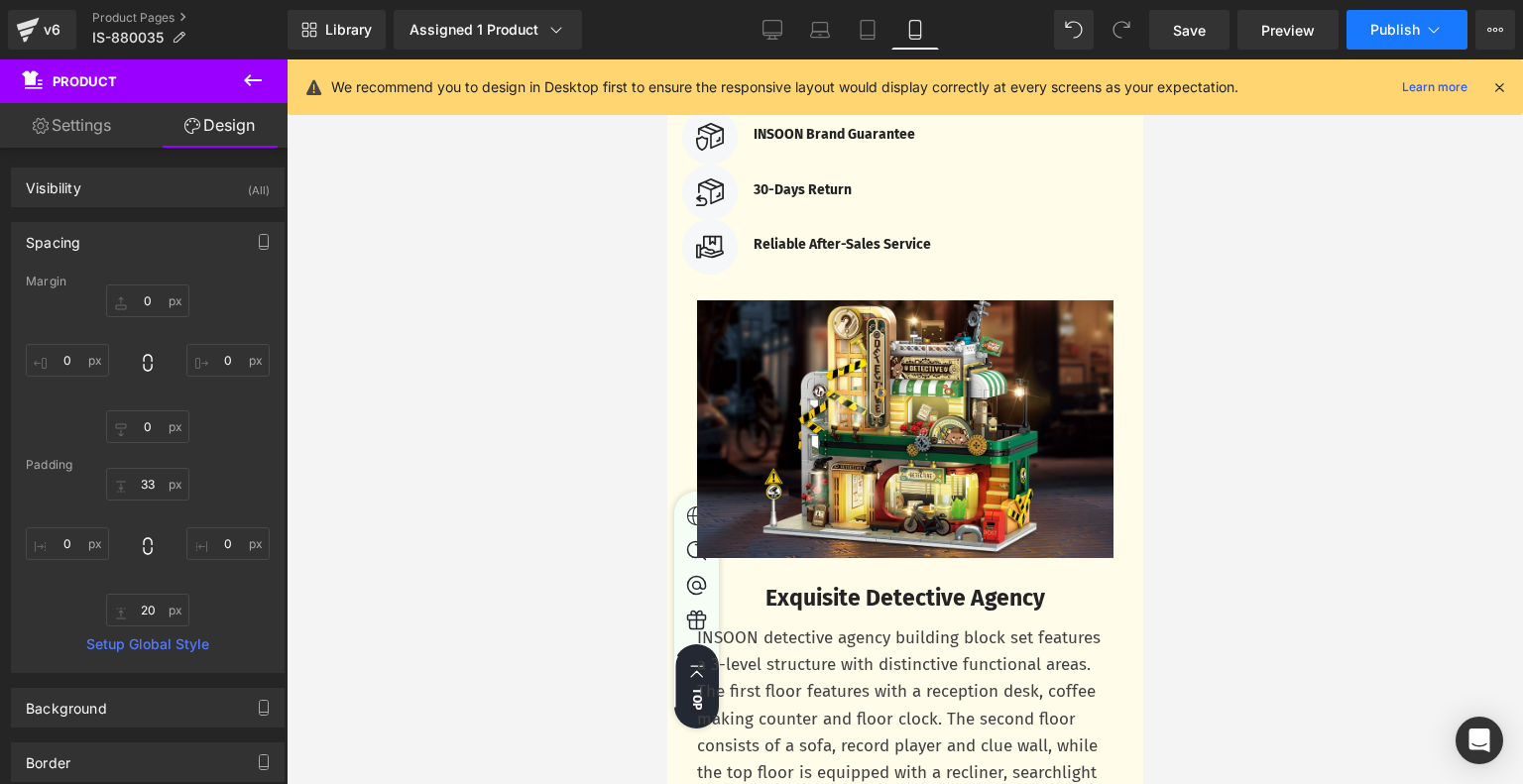 click on "Publish" at bounding box center [1407, 30] 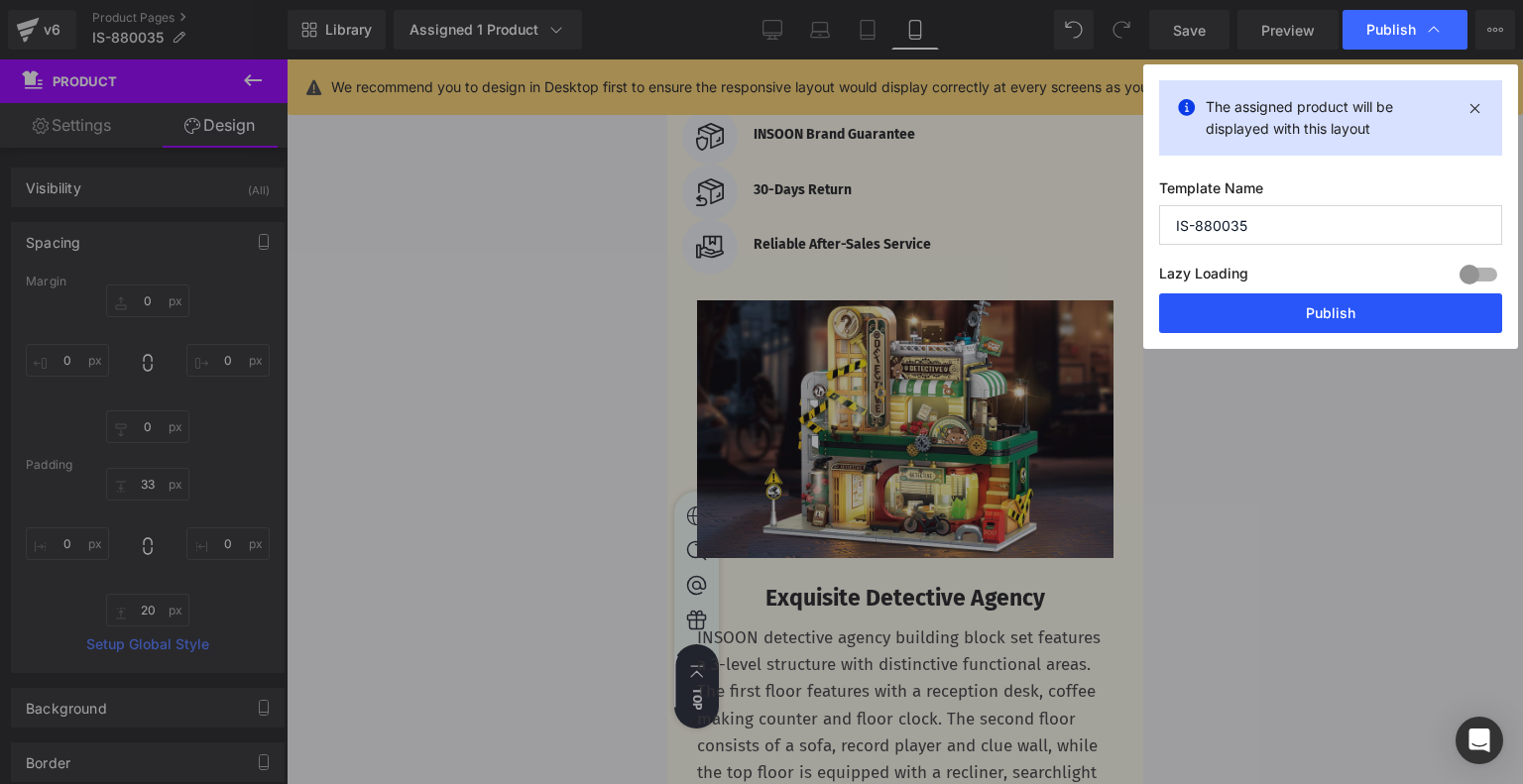 click on "Publish" at bounding box center (1331, 313) 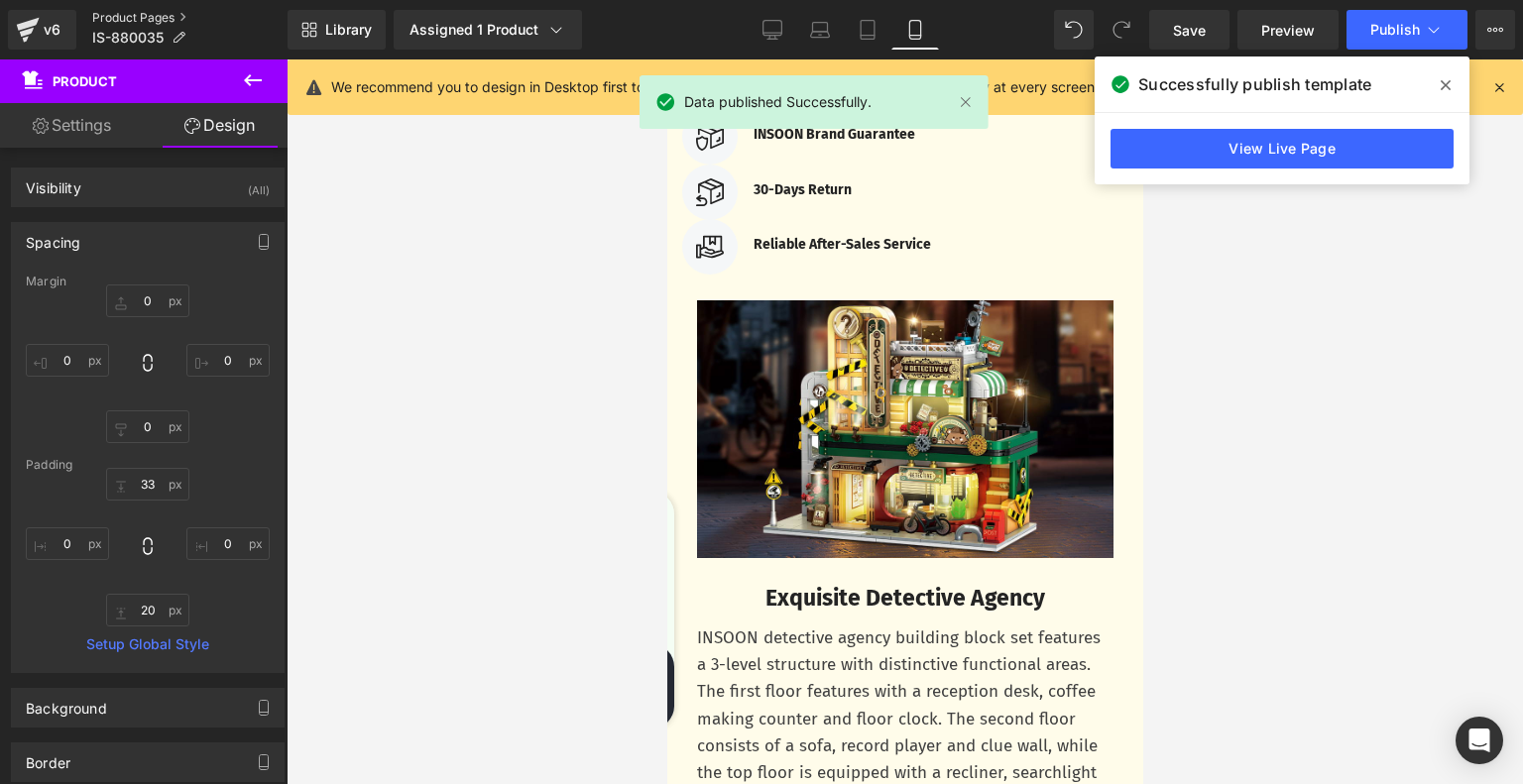 click on "Product Pages" at bounding box center (189, 18) 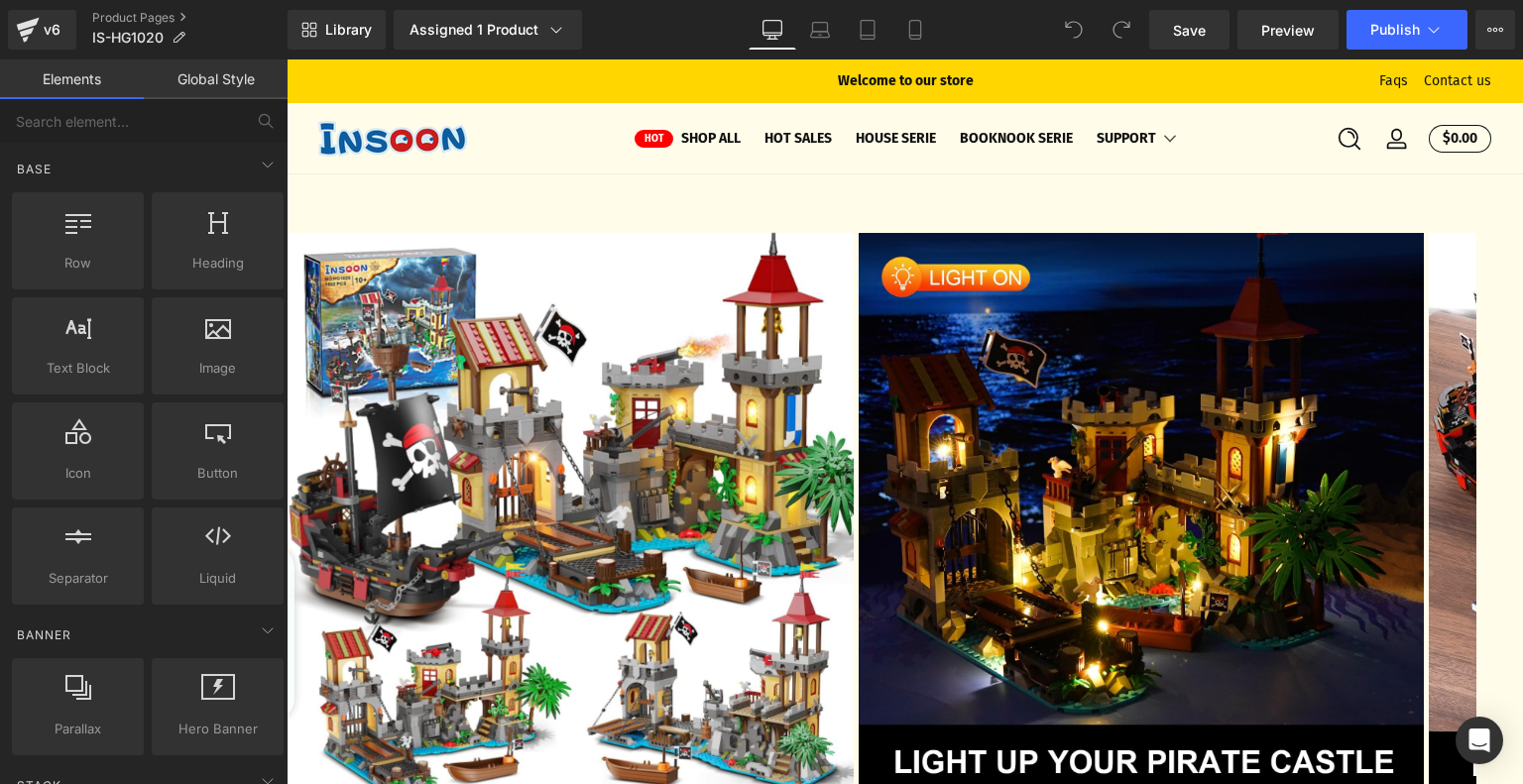 scroll, scrollTop: 0, scrollLeft: 0, axis: both 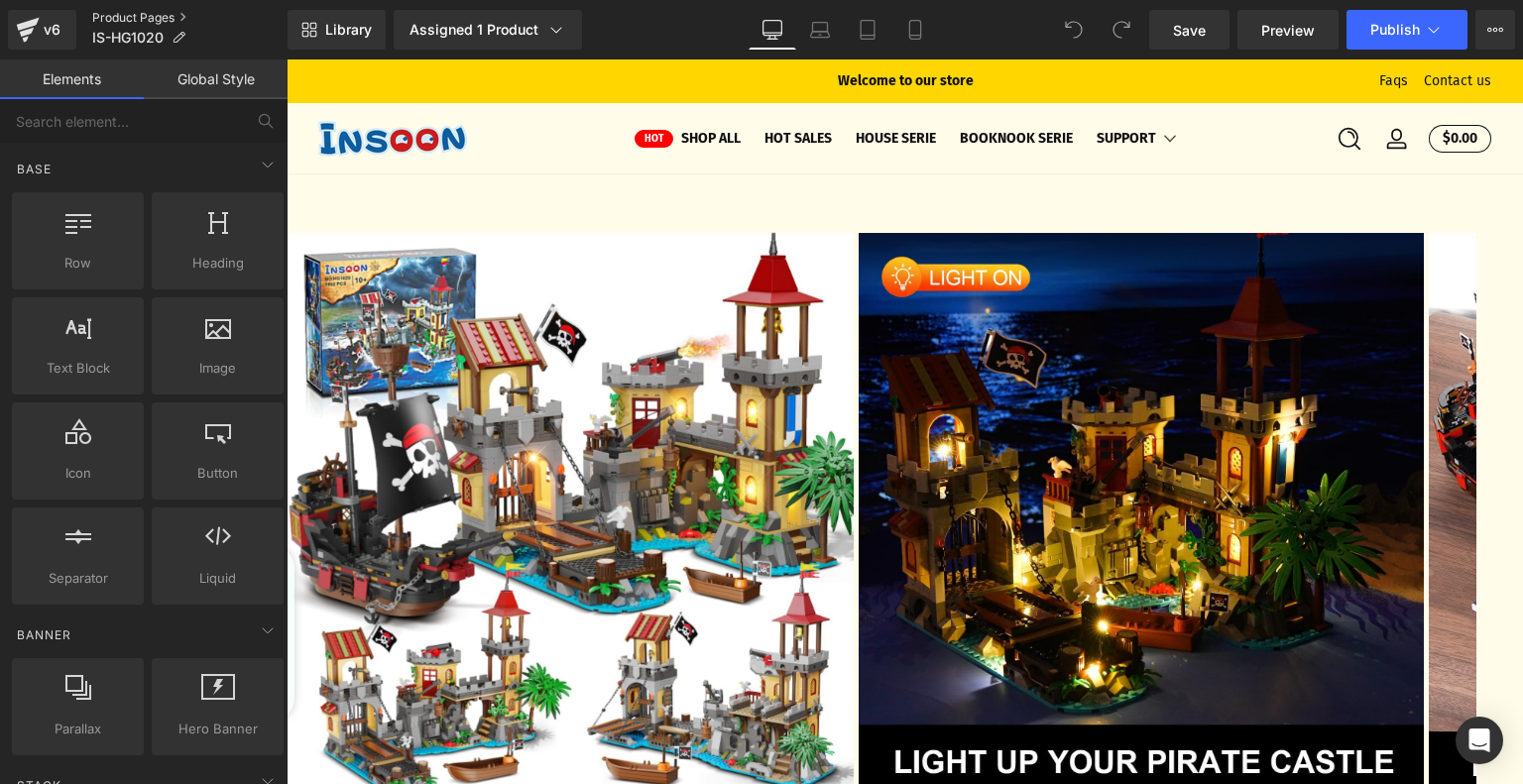 click on "Product Pages" at bounding box center [189, 18] 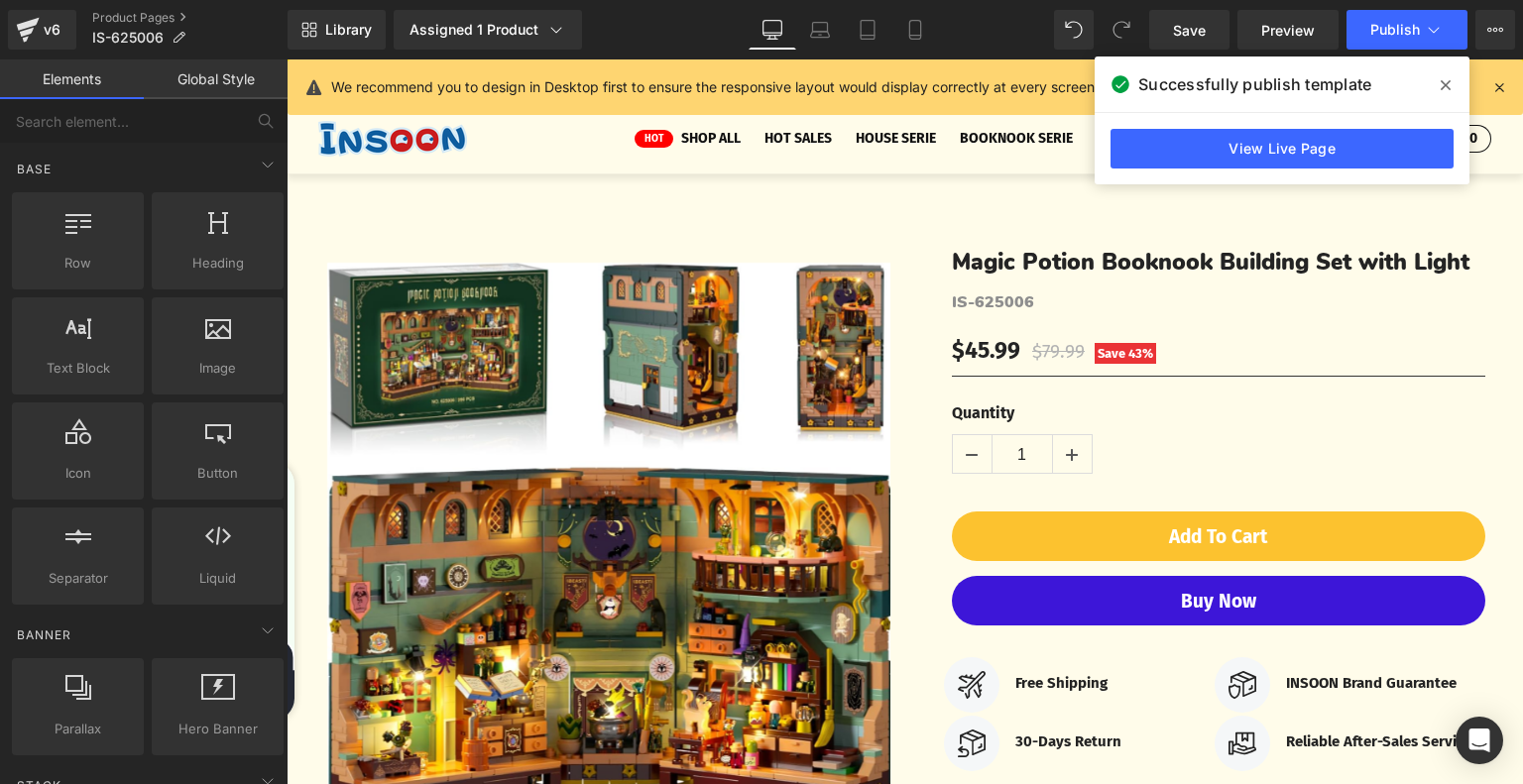 scroll, scrollTop: 4209, scrollLeft: 0, axis: vertical 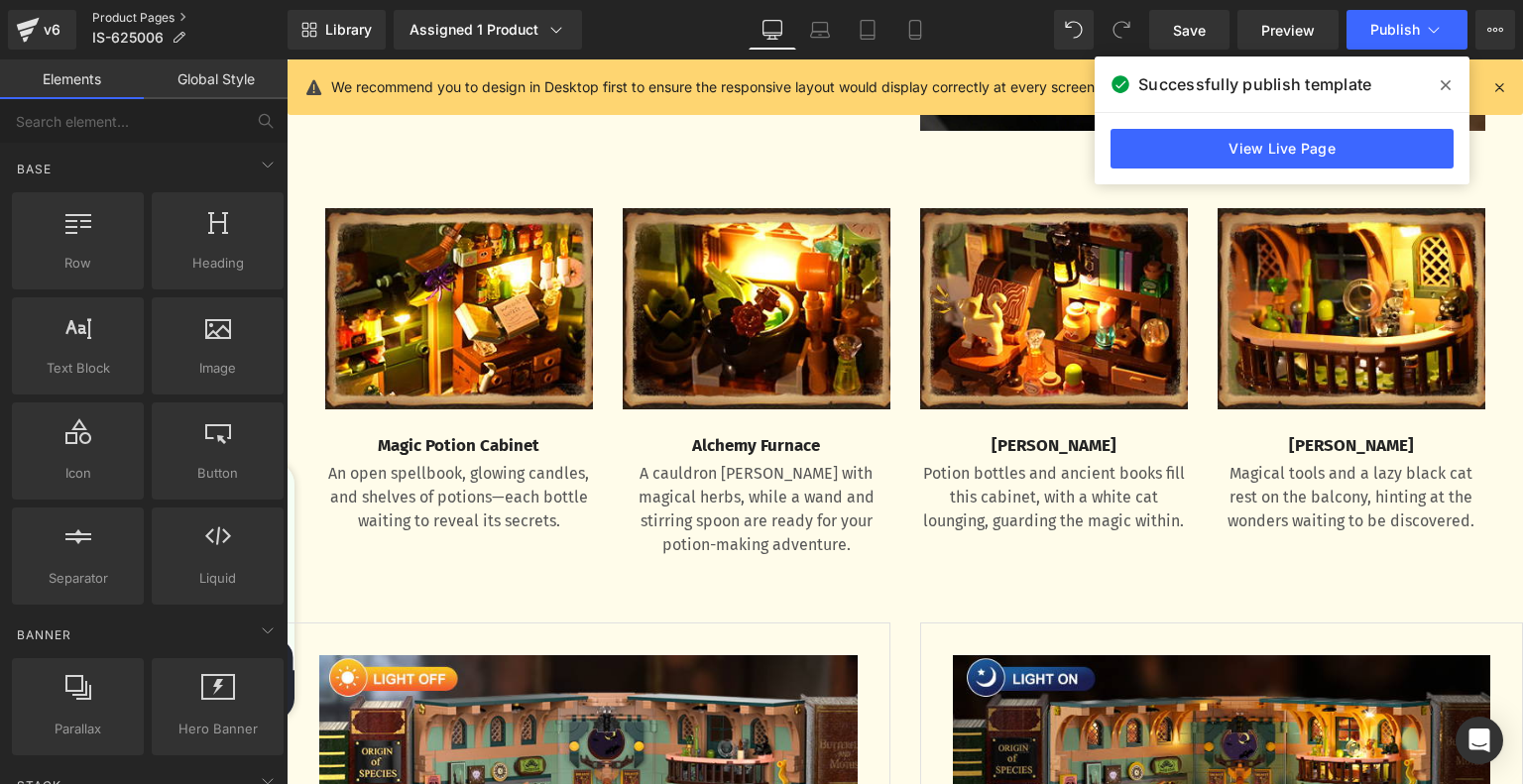 click on "Product Pages" at bounding box center [189, 18] 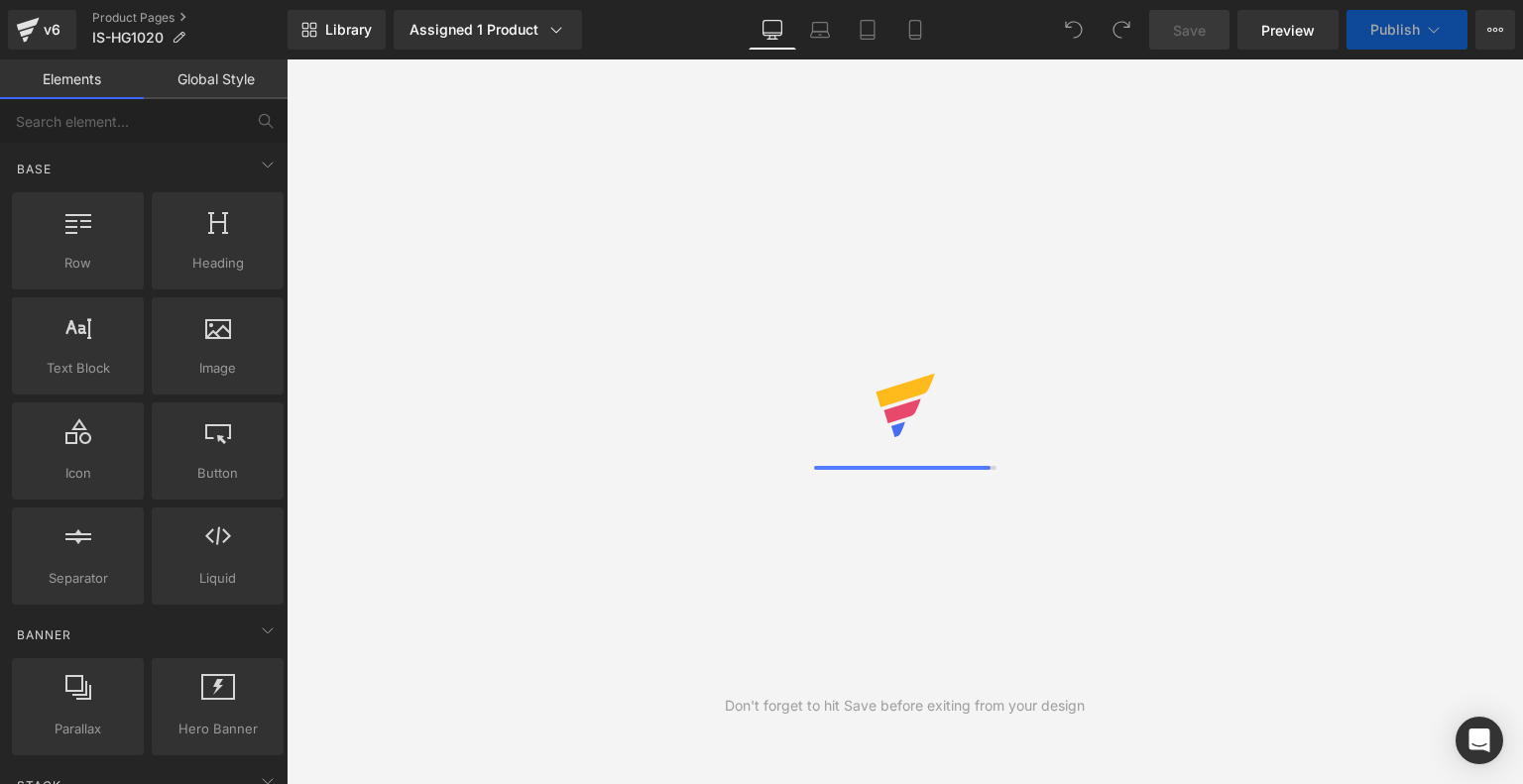 scroll, scrollTop: 0, scrollLeft: 0, axis: both 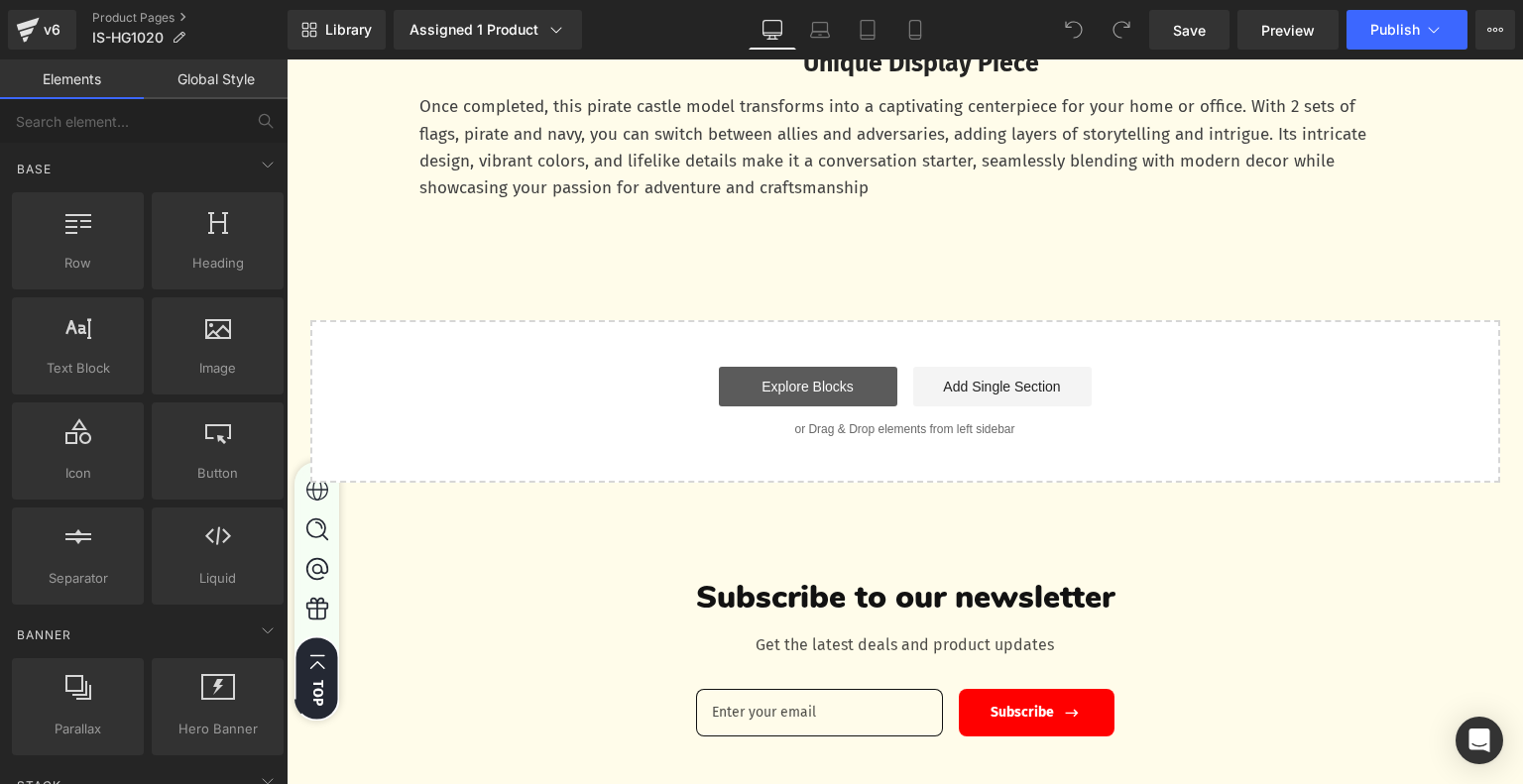 click on "Explore Blocks" at bounding box center (808, 387) 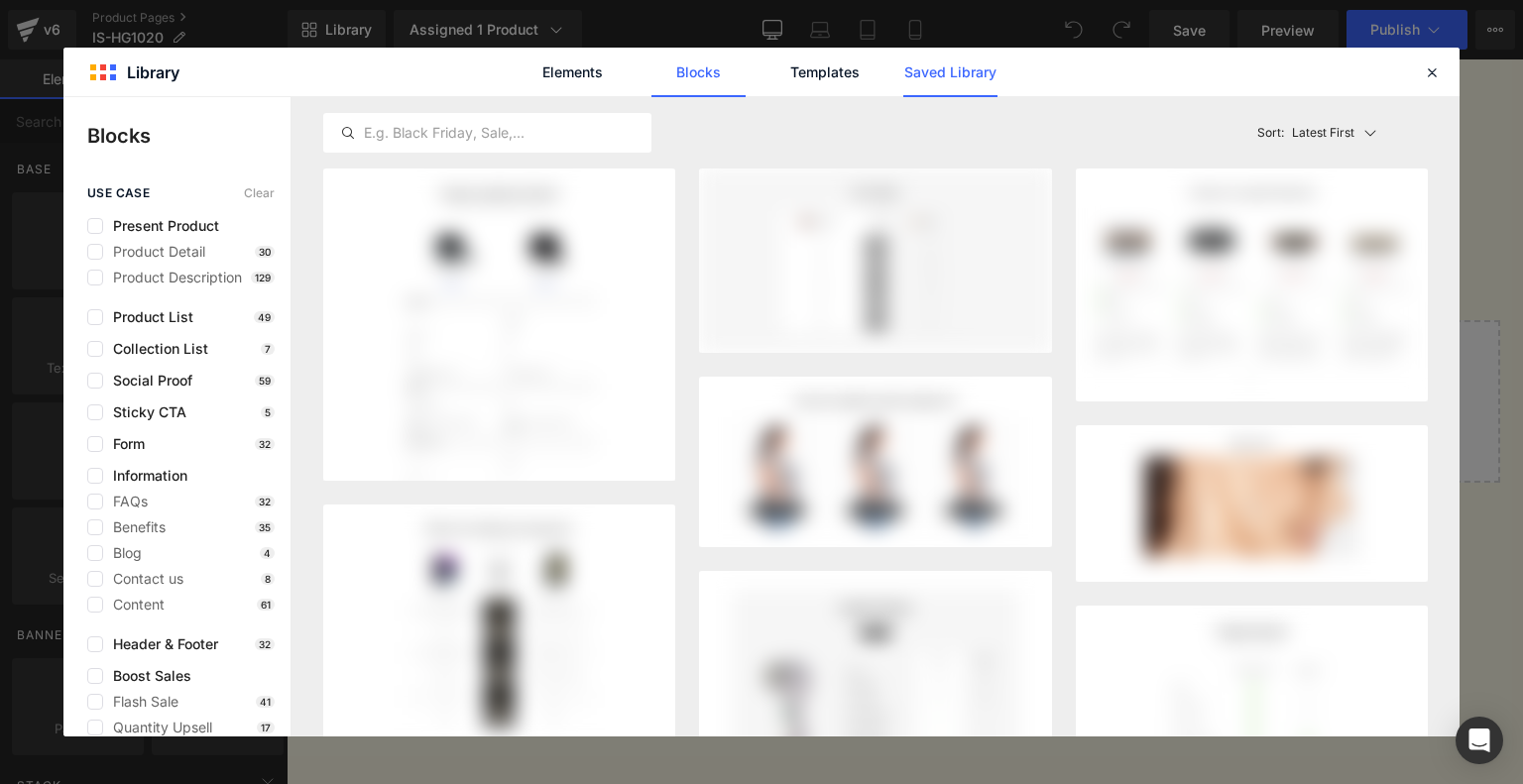 click on "Saved Library" 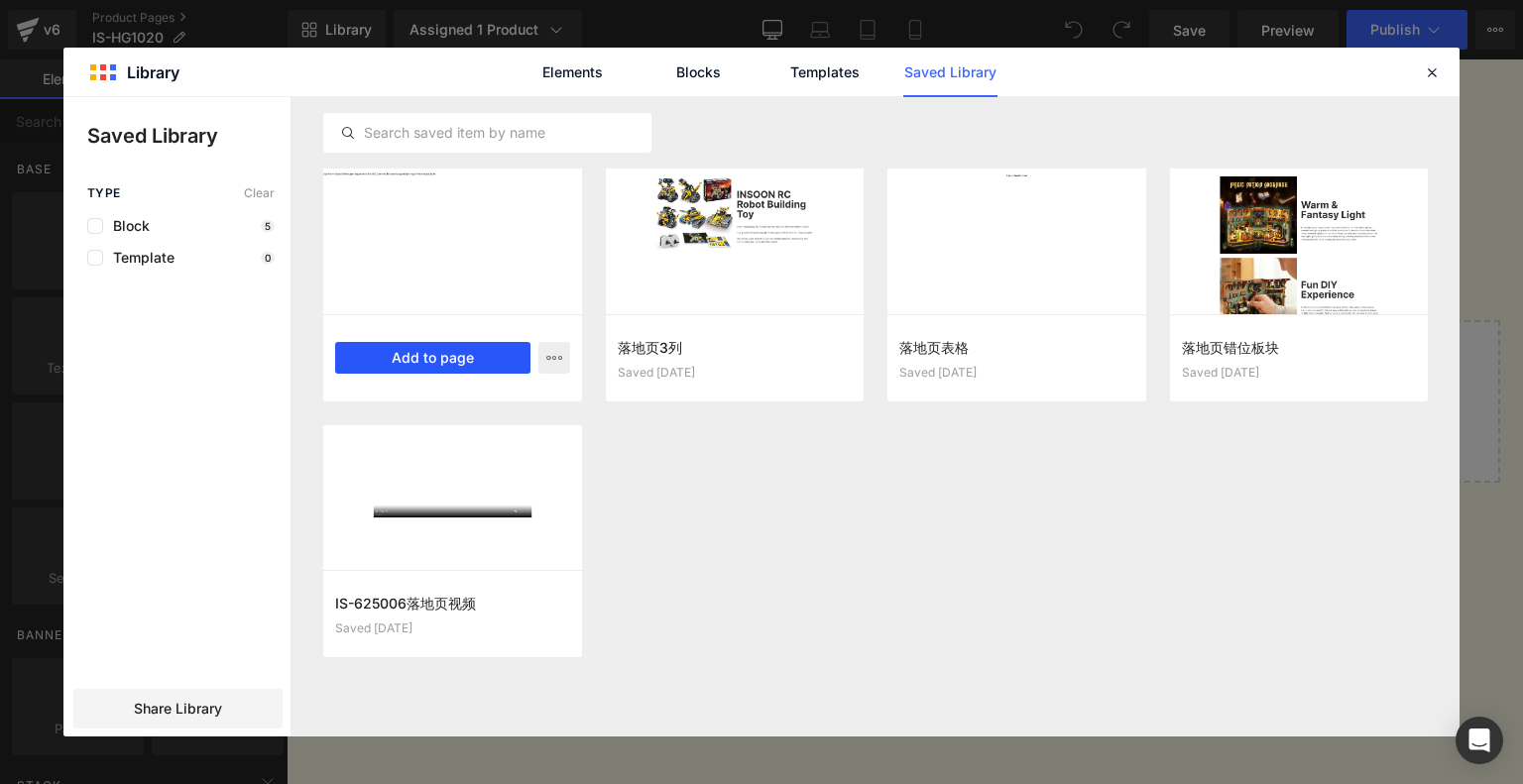 click on "Add to page" at bounding box center [432, 358] 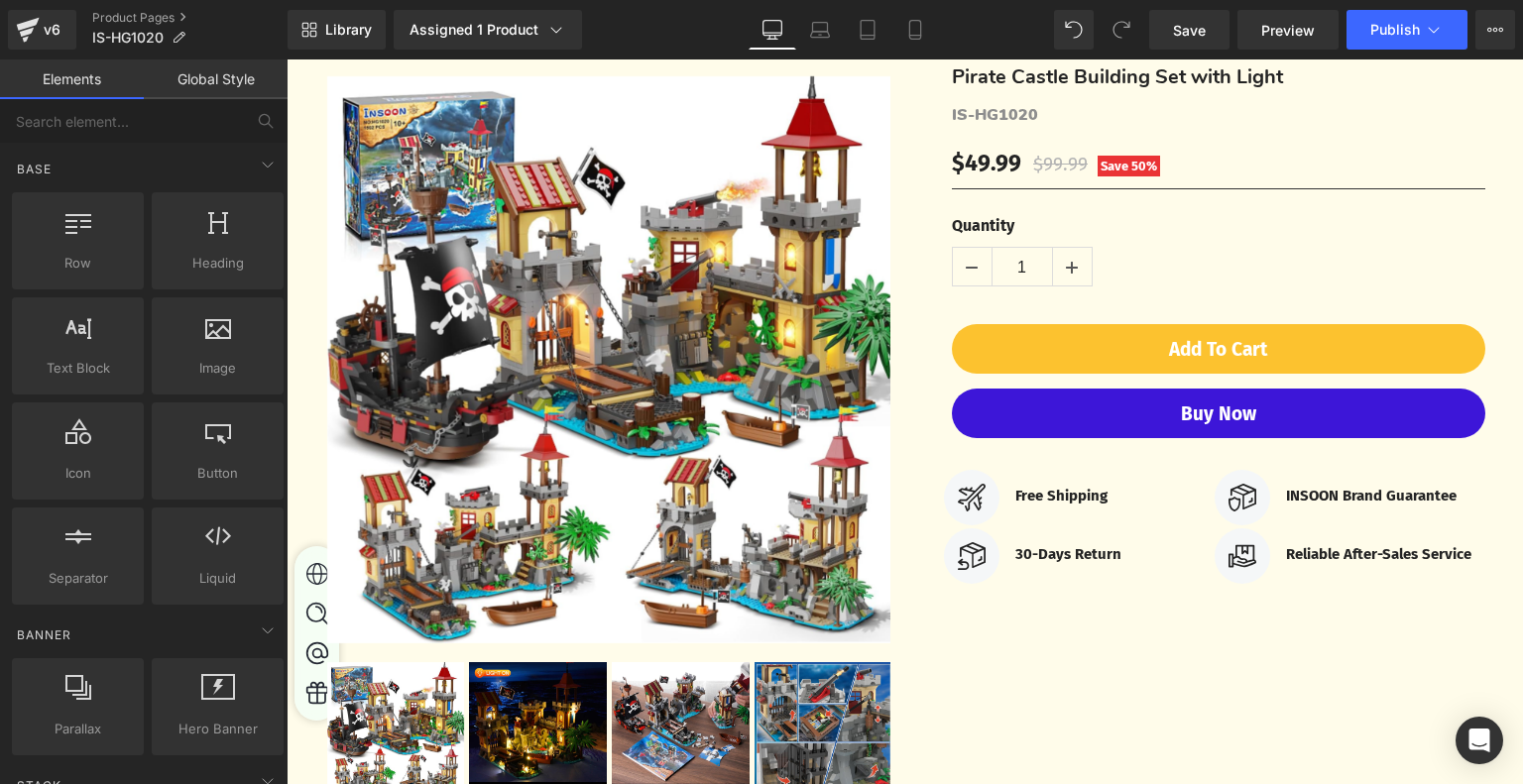 scroll, scrollTop: 0, scrollLeft: 0, axis: both 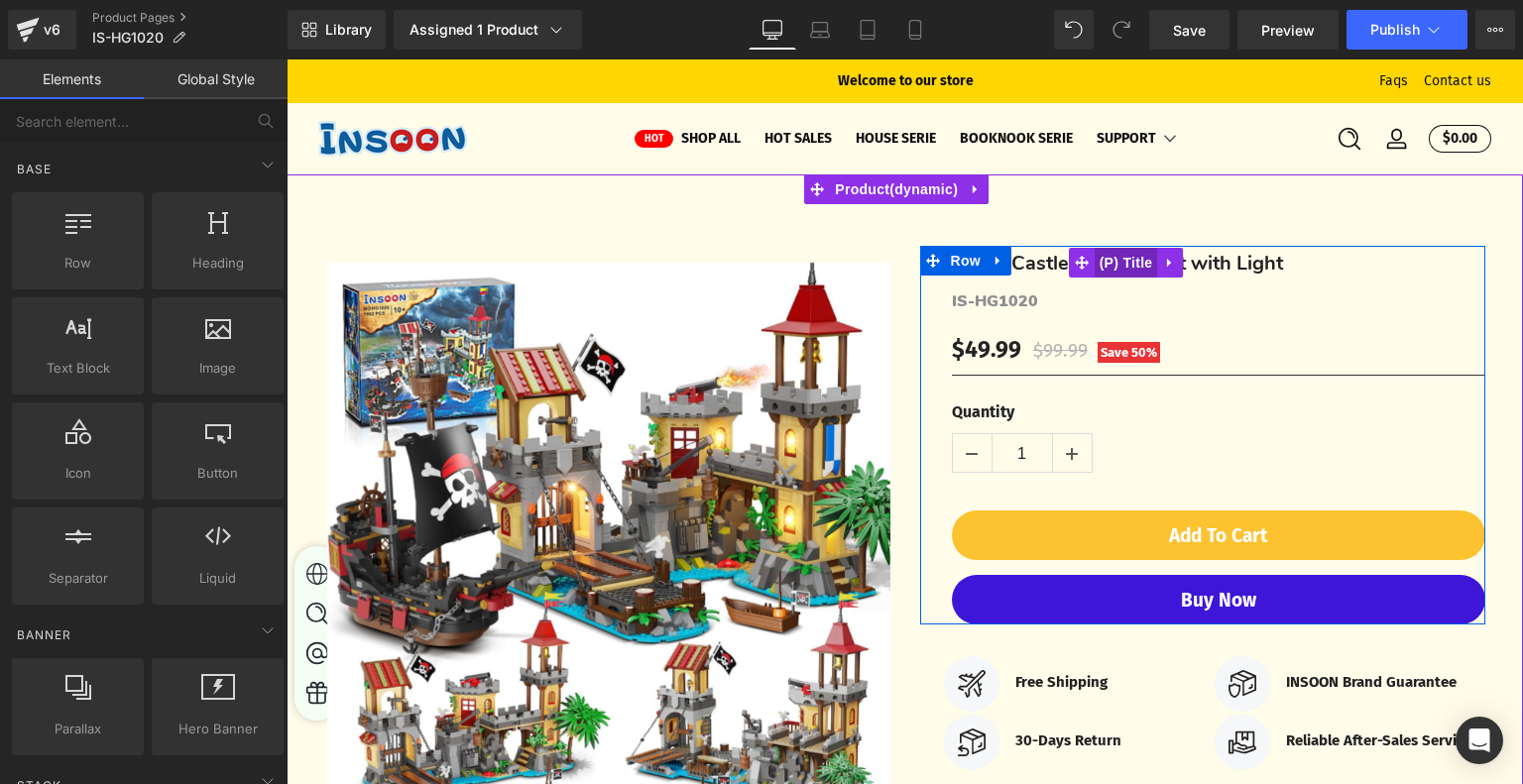 click on "(P) Title" at bounding box center (1126, 263) 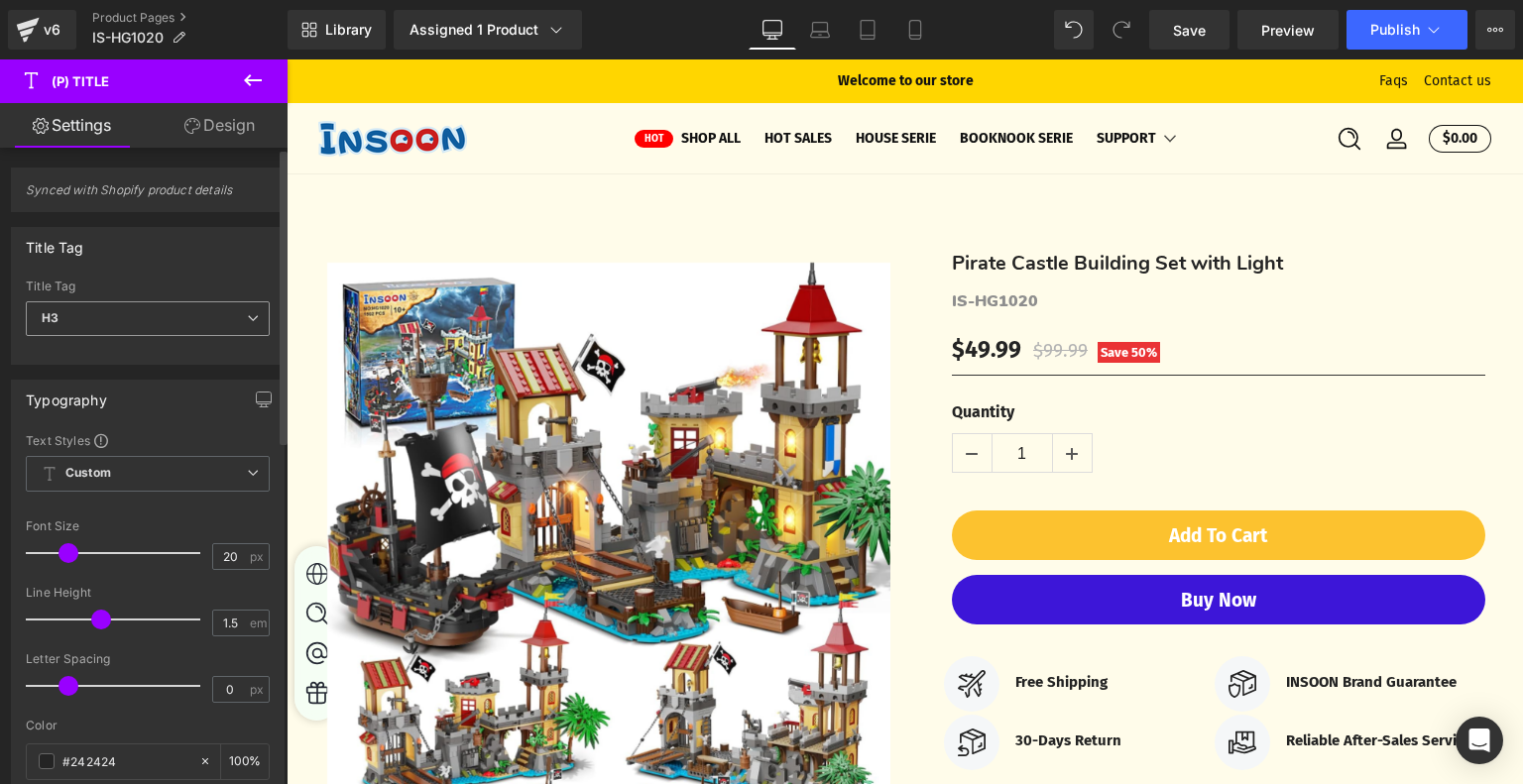 click on "H3" at bounding box center [148, 318] 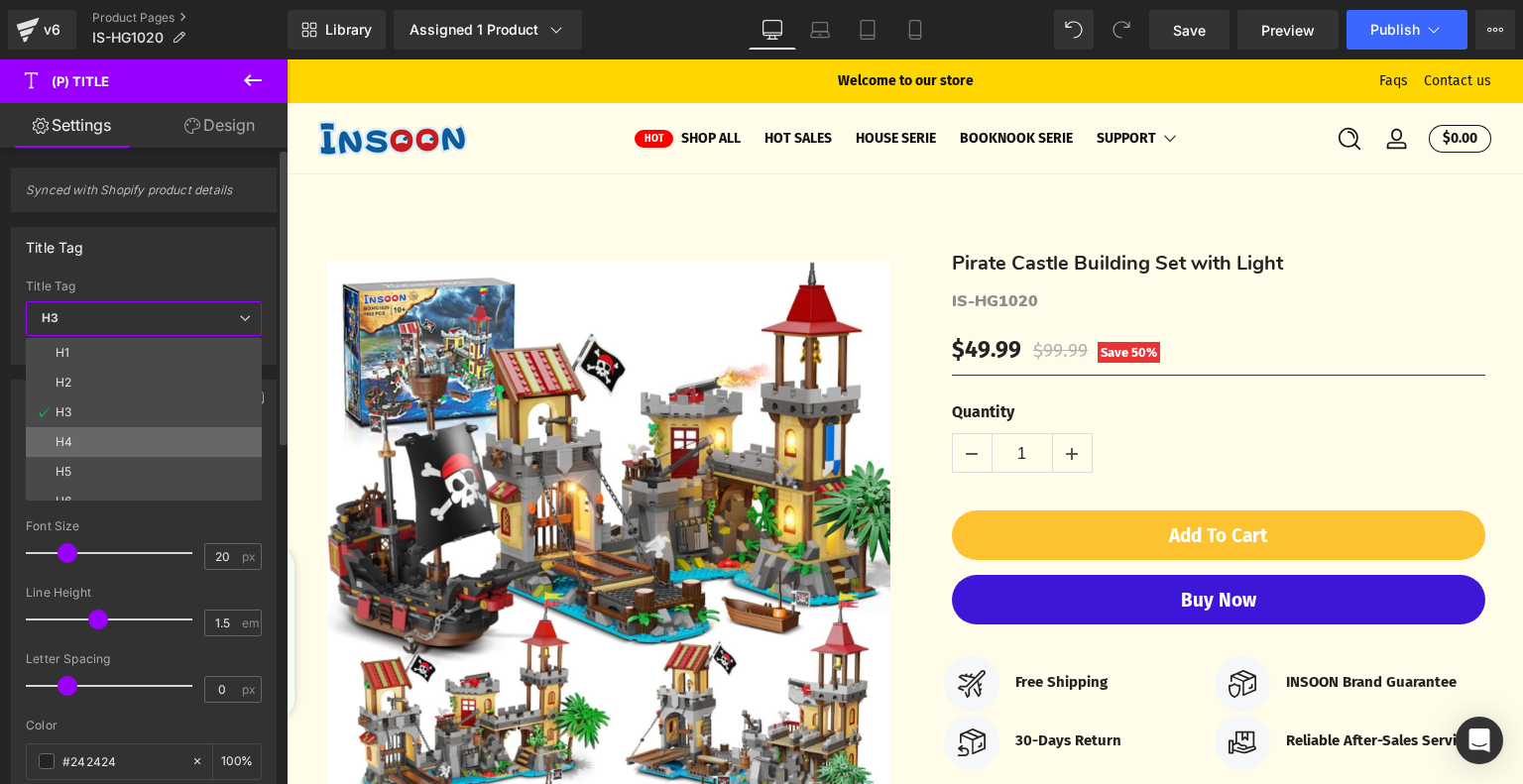 click on "H4" at bounding box center [148, 442] 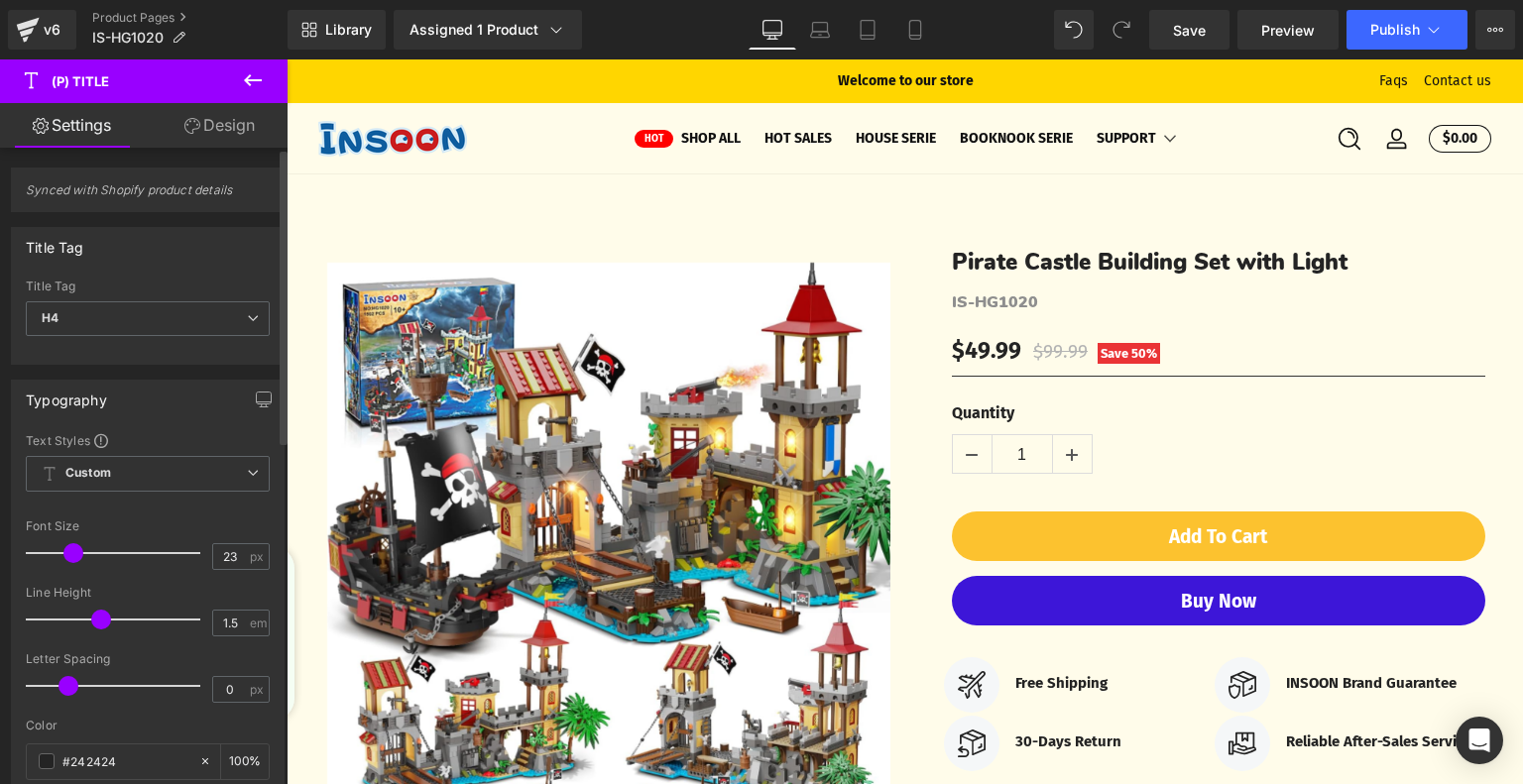 click at bounding box center (73, 553) 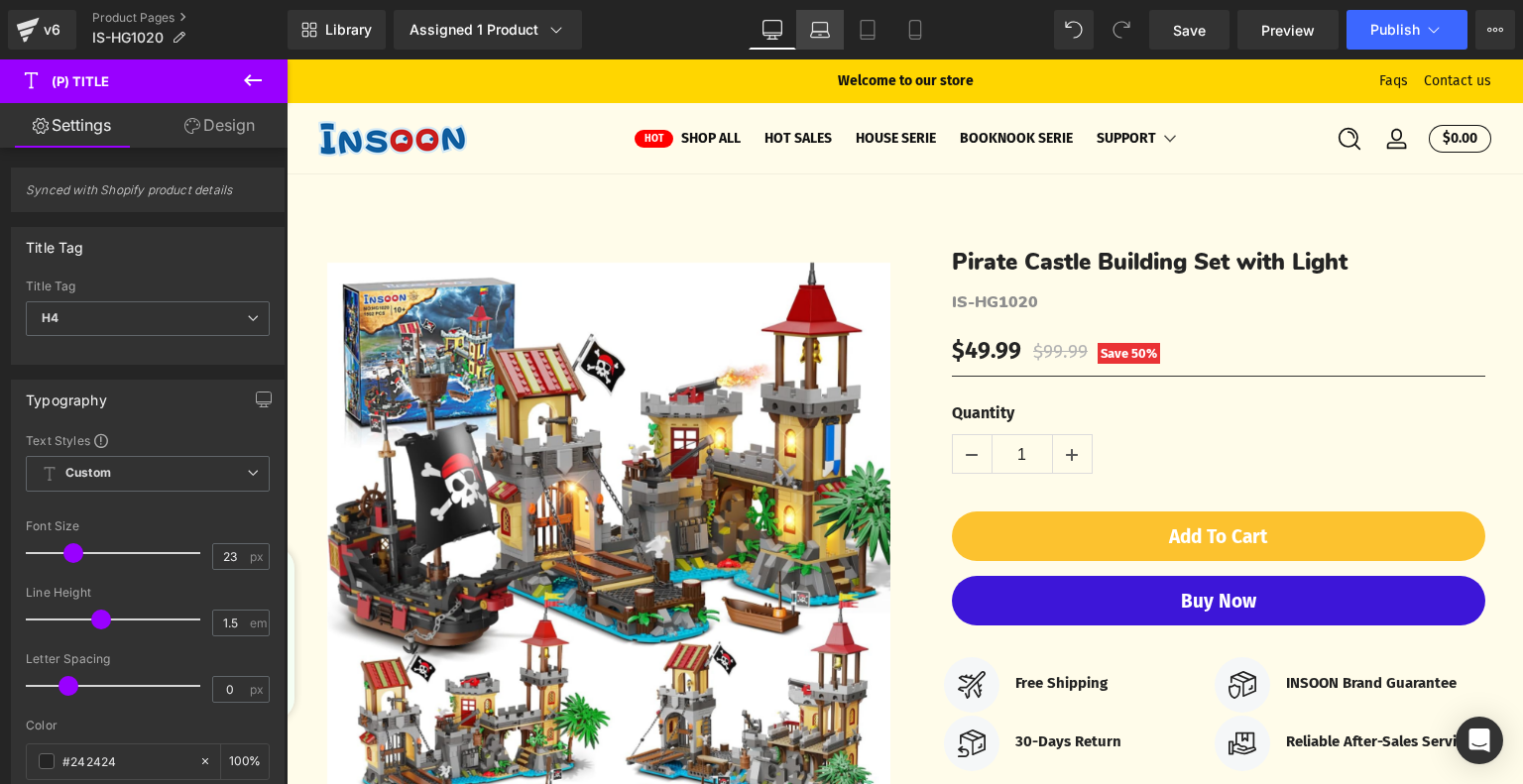 click 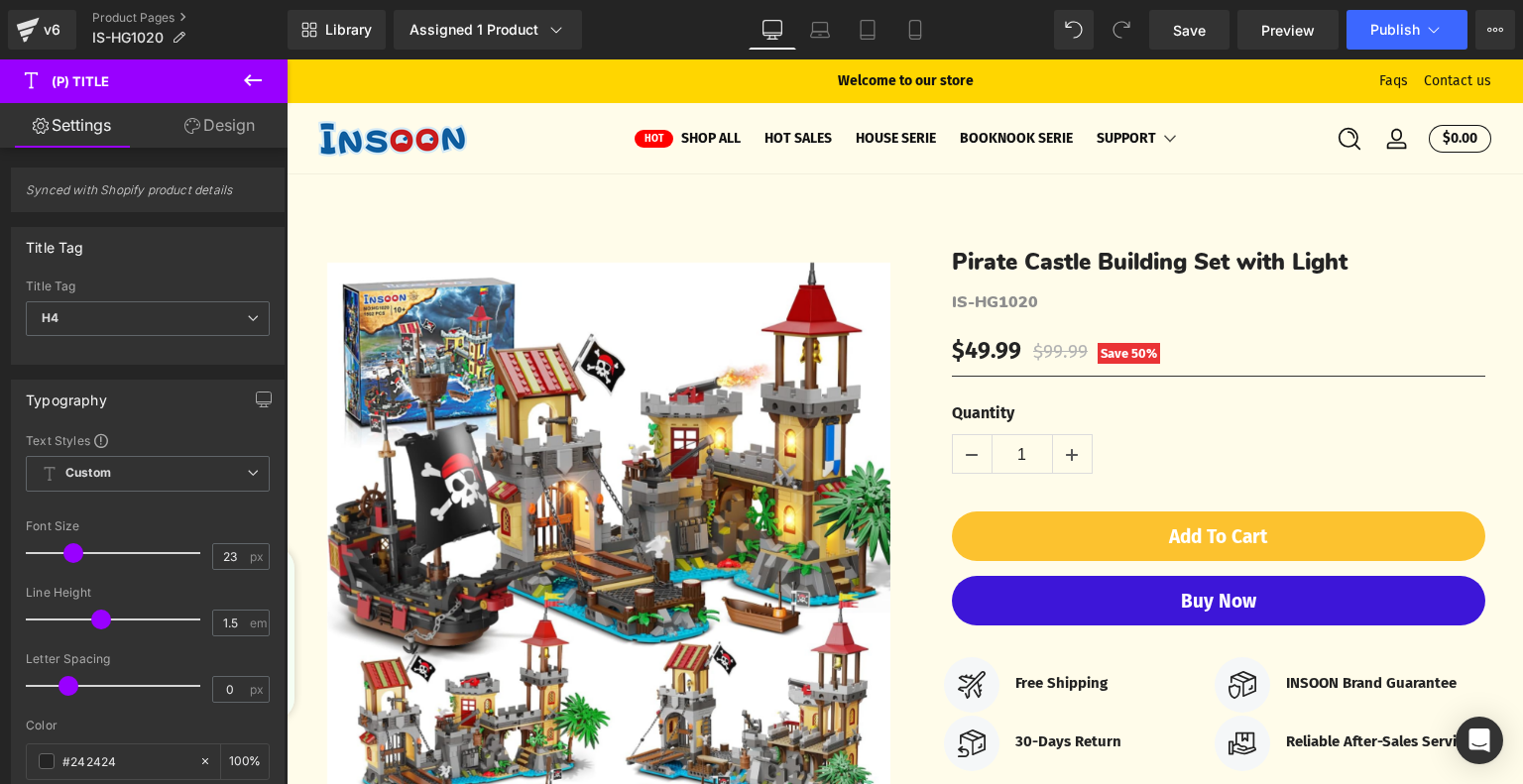 type on "20" 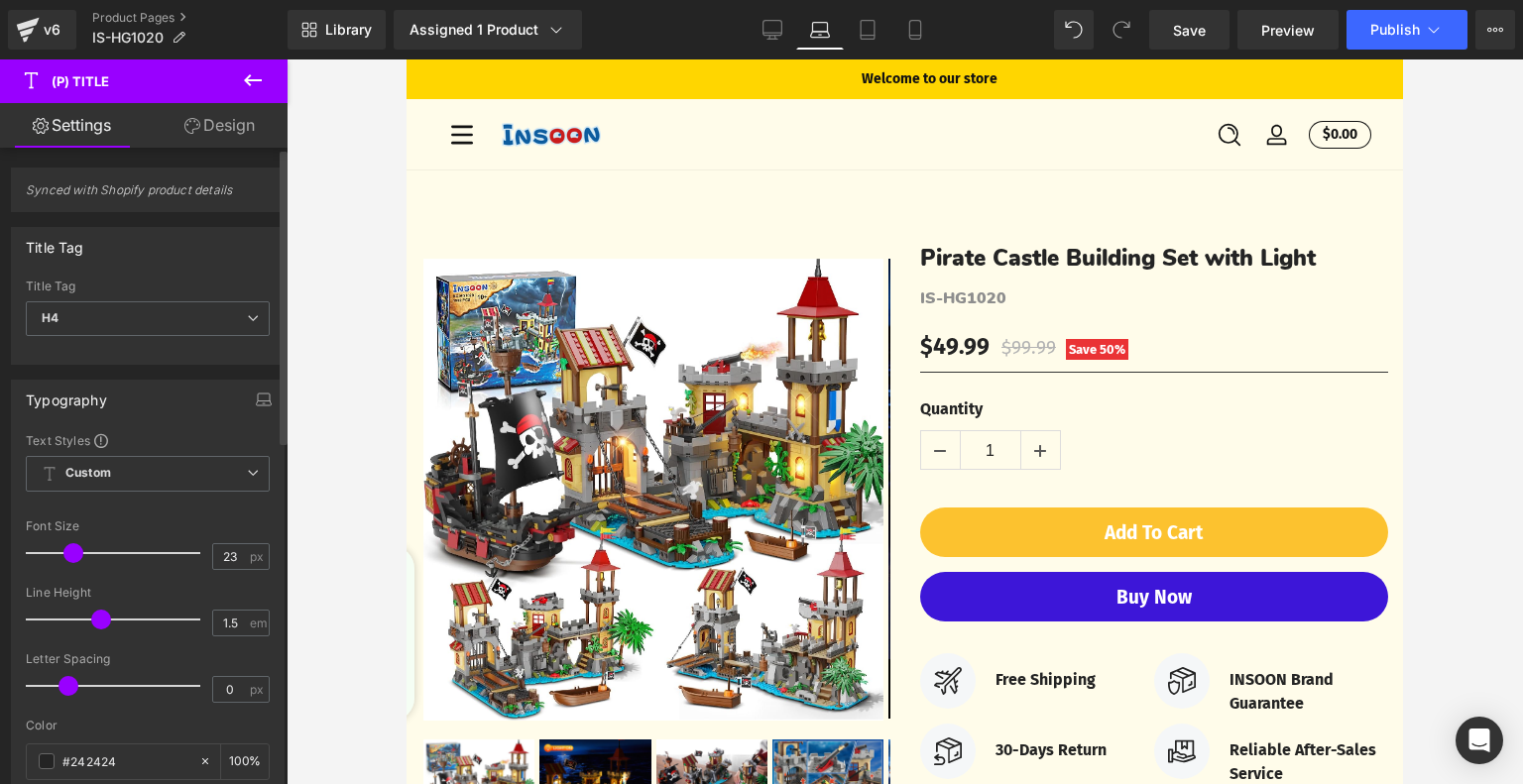 click at bounding box center (73, 553) 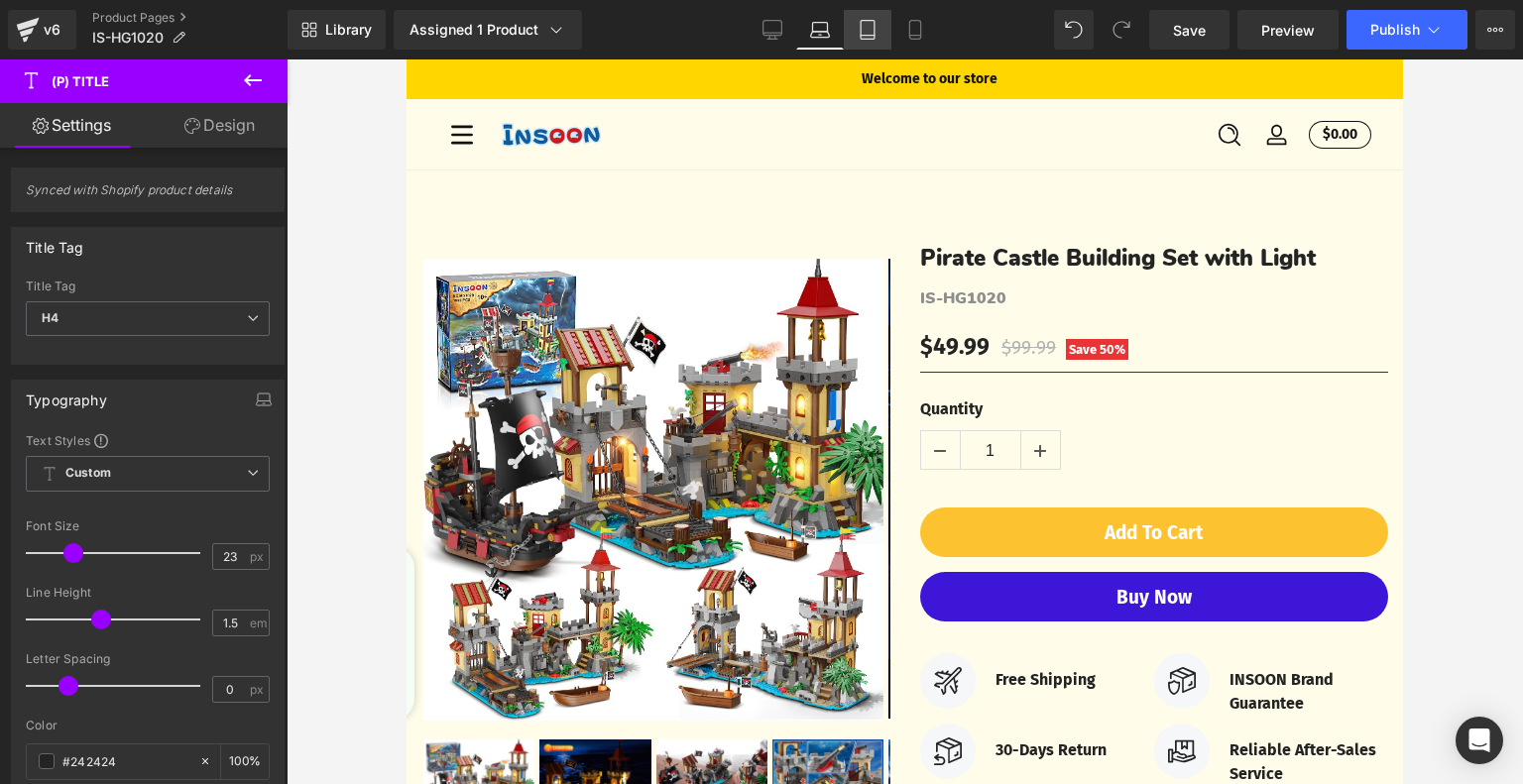 click on "Tablet" at bounding box center [868, 30] 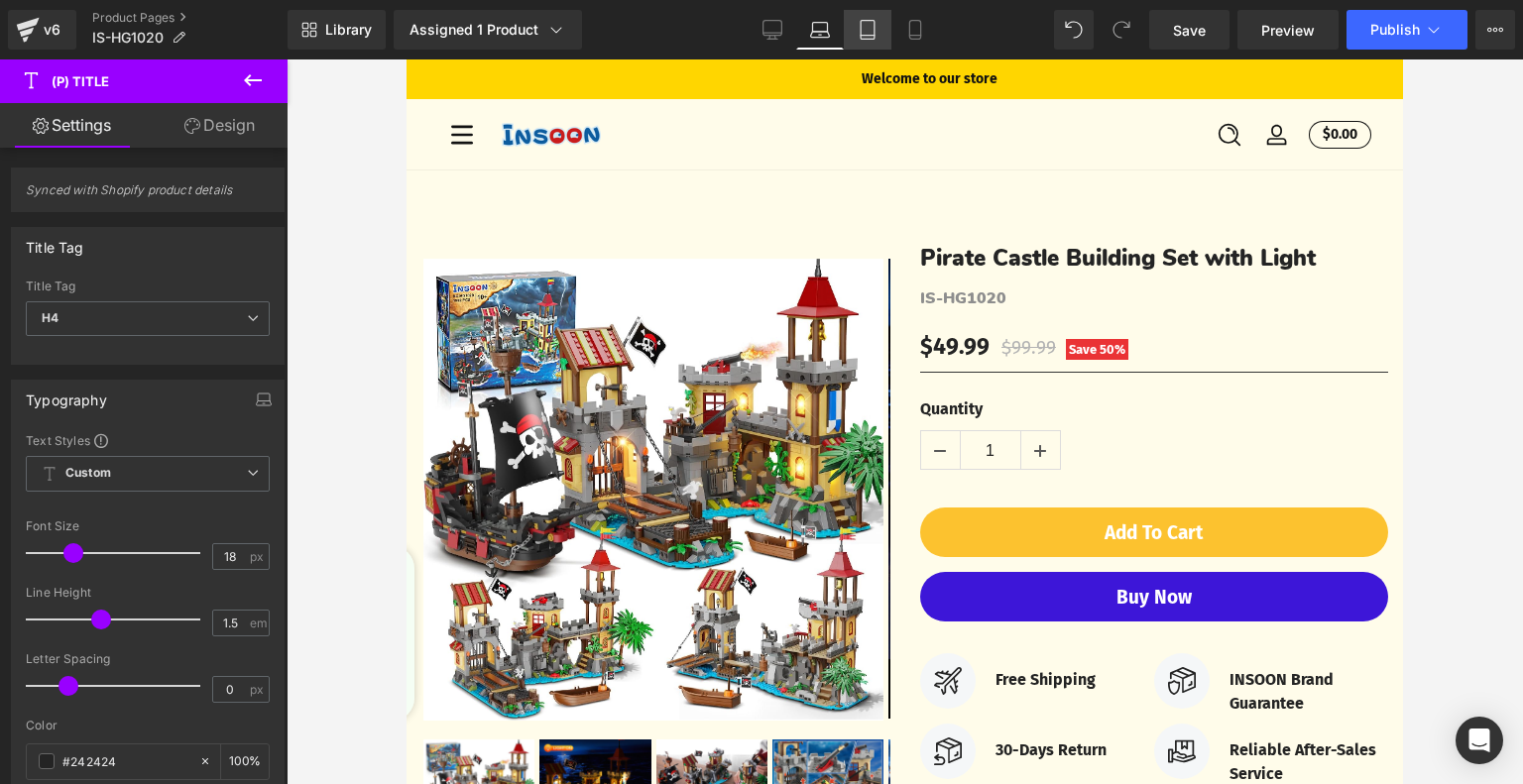 scroll, scrollTop: 18, scrollLeft: 0, axis: vertical 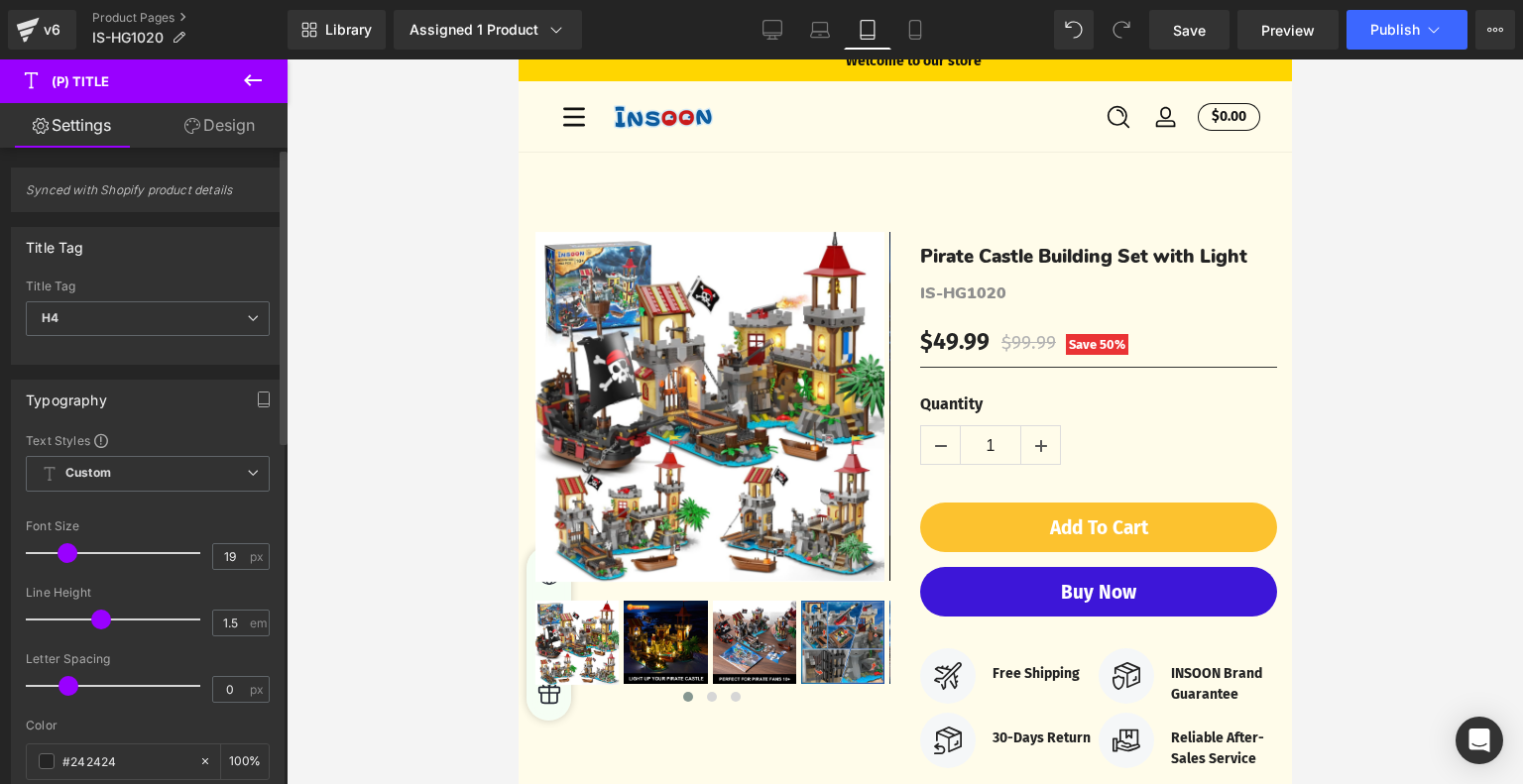 click at bounding box center [67, 553] 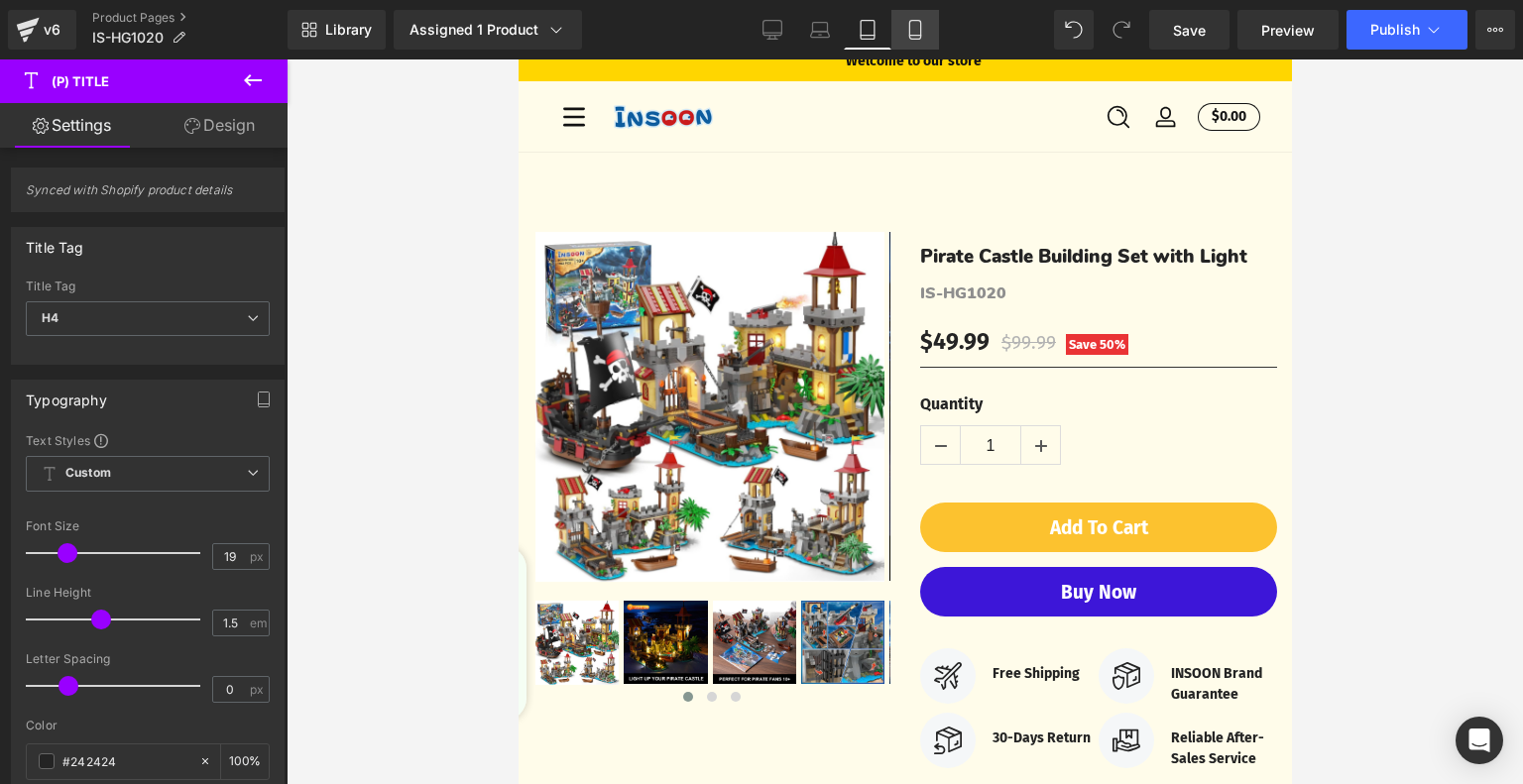 click on "Mobile" at bounding box center (915, 30) 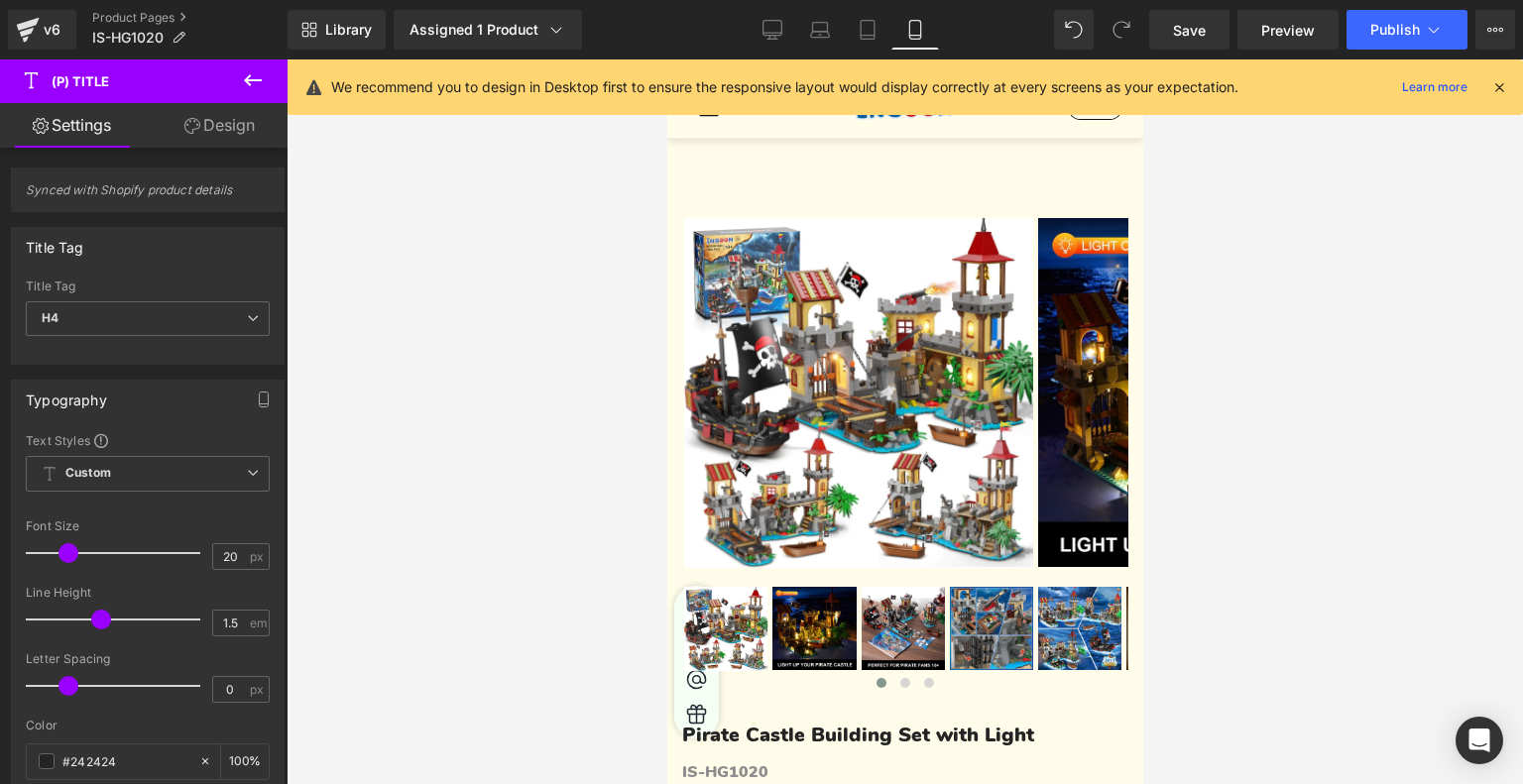 scroll, scrollTop: 496, scrollLeft: 0, axis: vertical 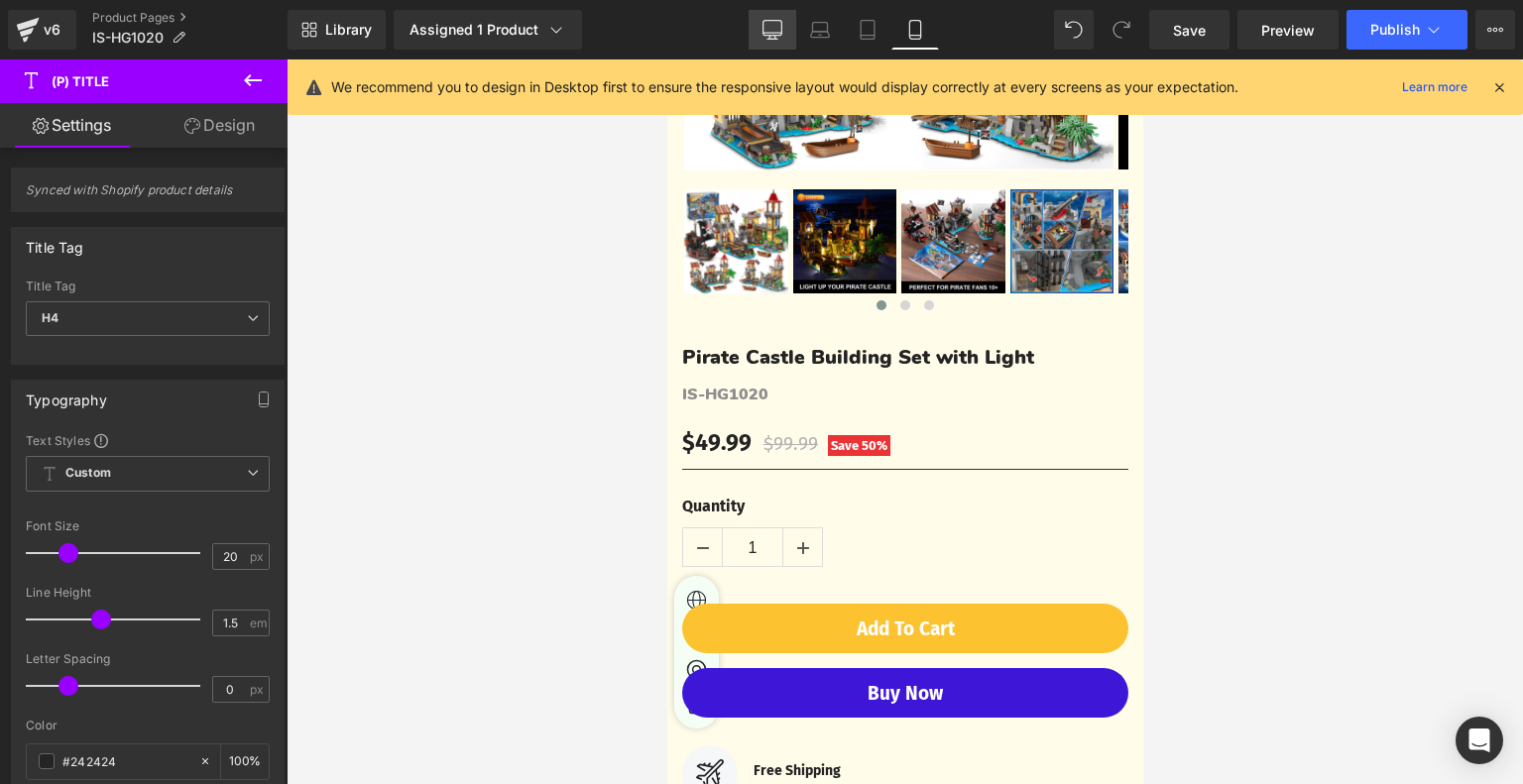 click 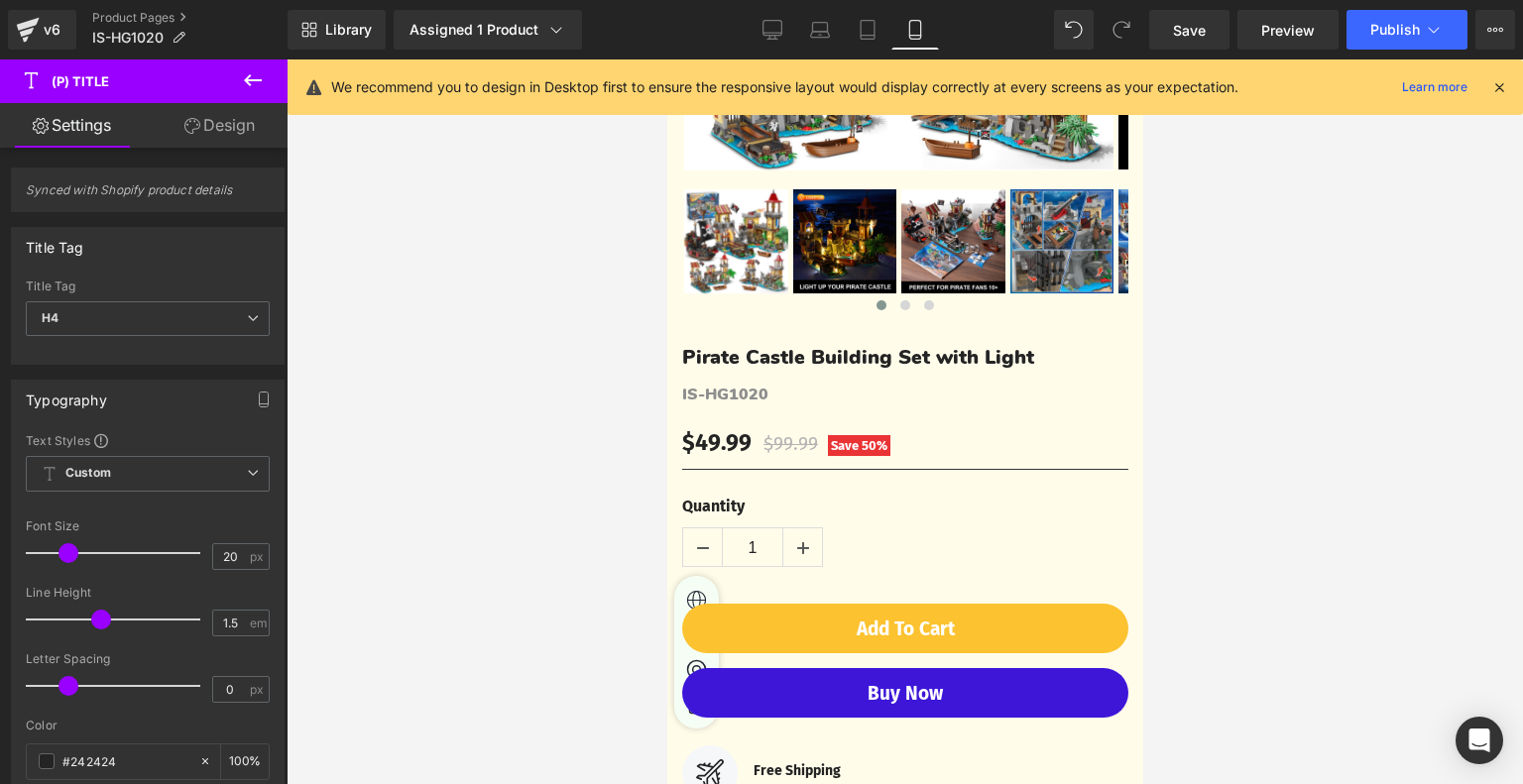 type on "23" 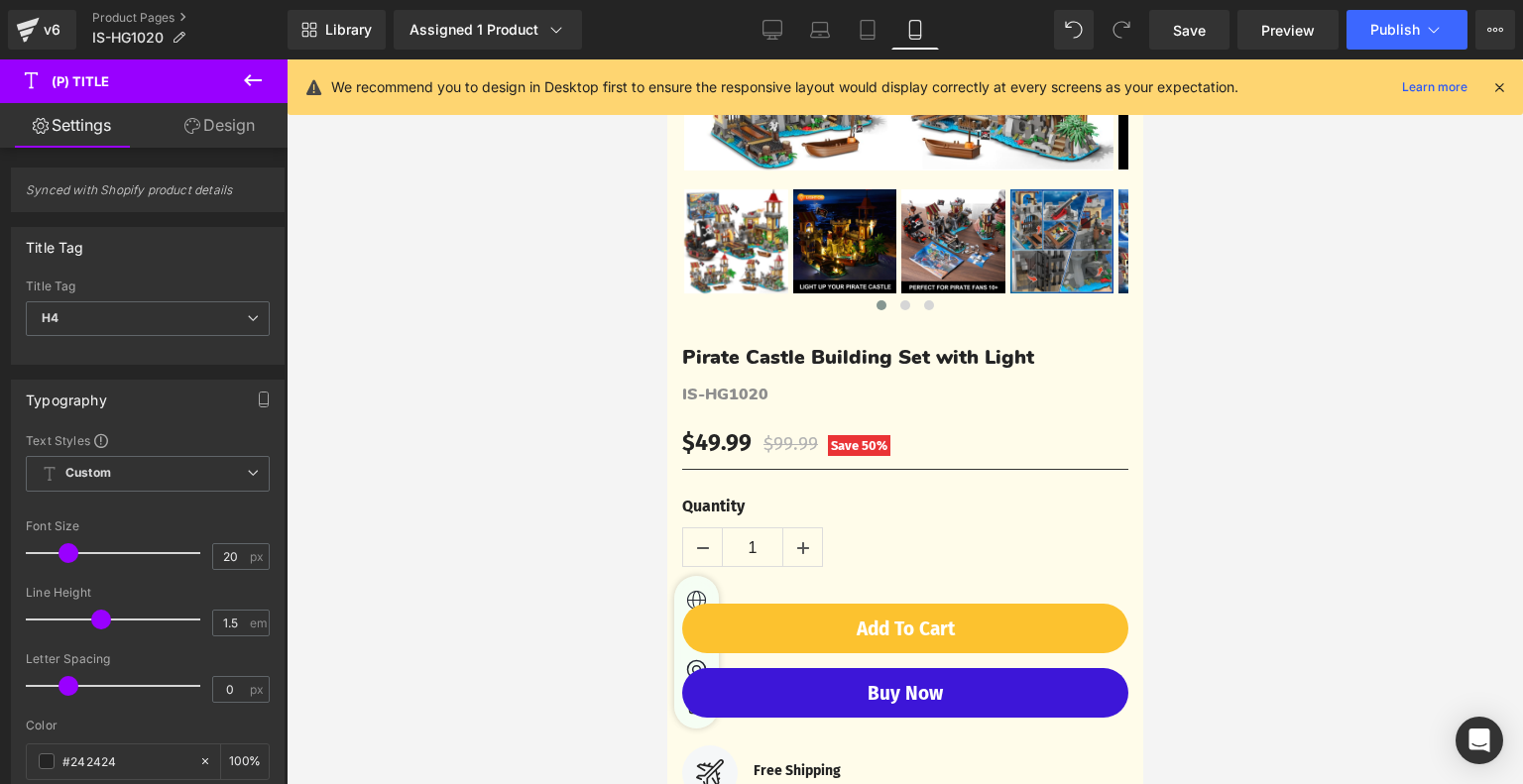 type on "100" 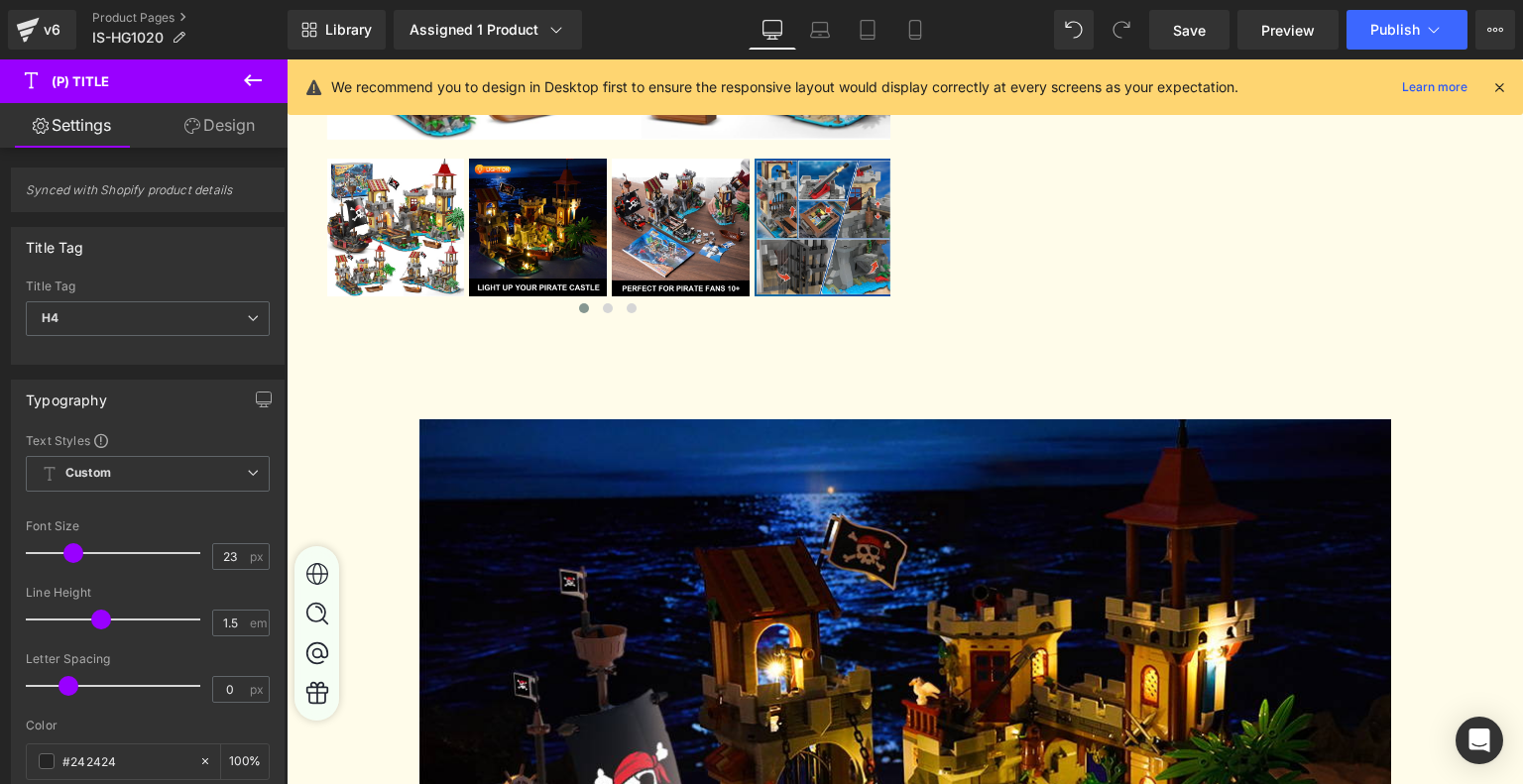 scroll, scrollTop: 694, scrollLeft: 0, axis: vertical 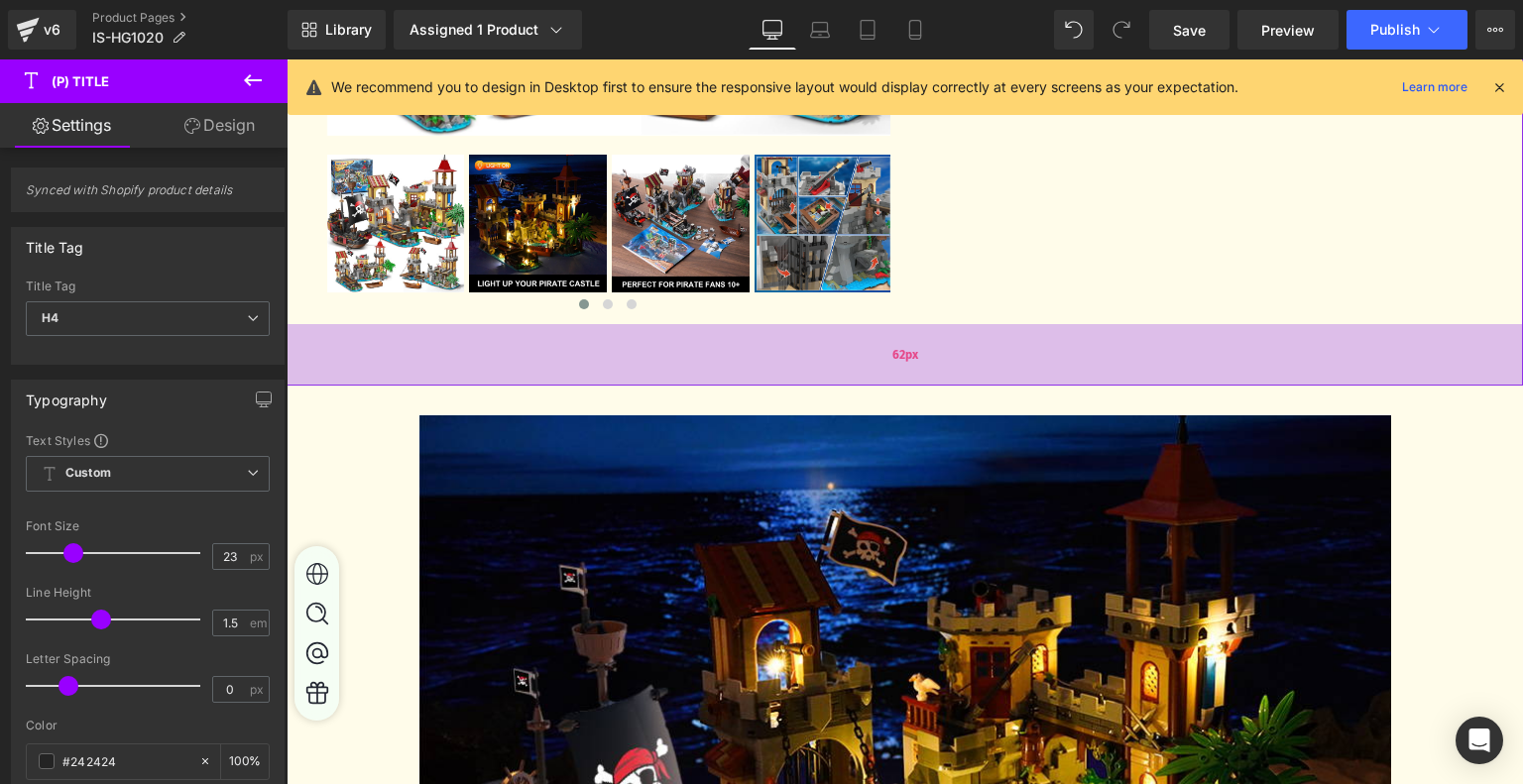 click on "62px" at bounding box center (904, 355) 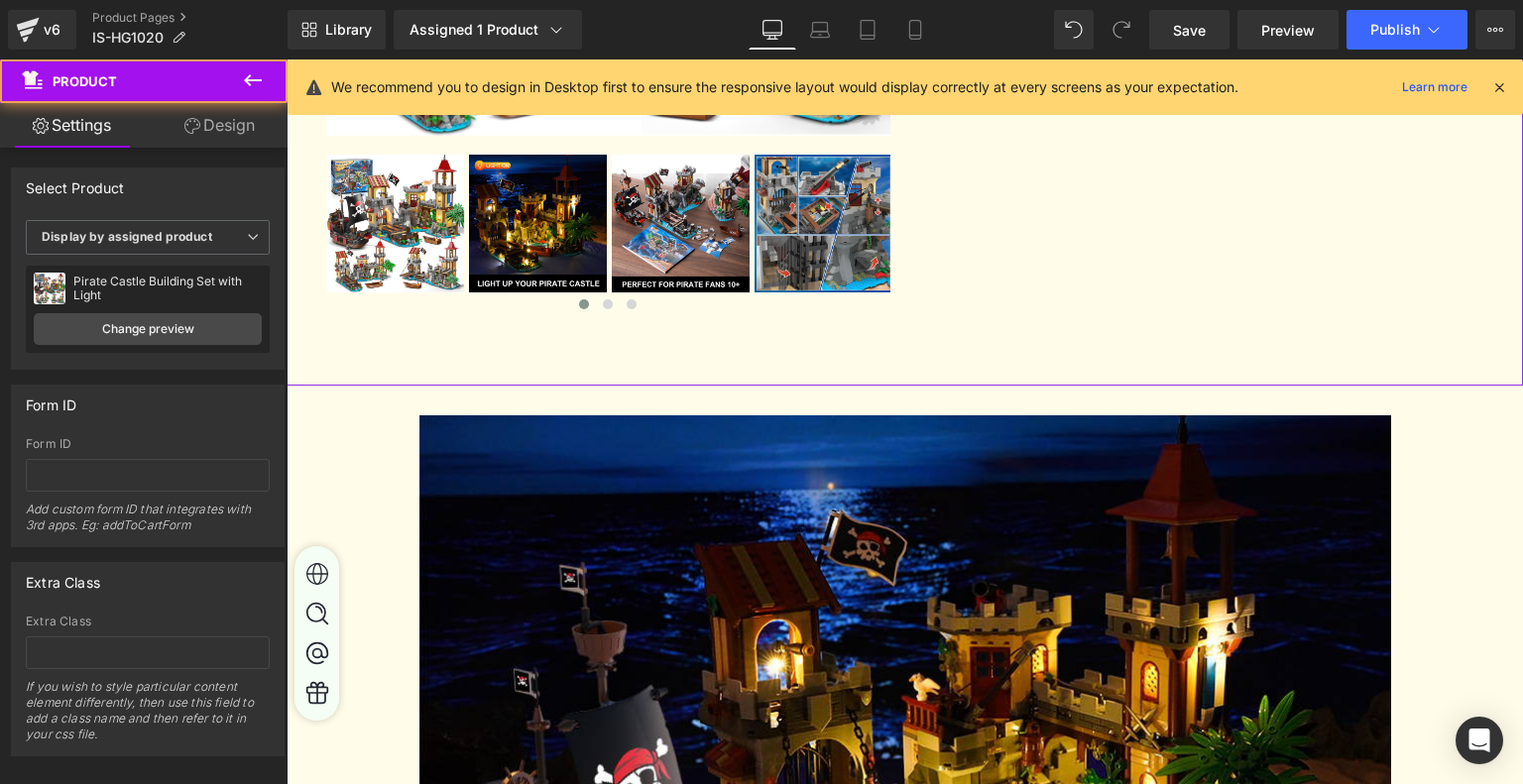 click on "Design" at bounding box center [219, 125] 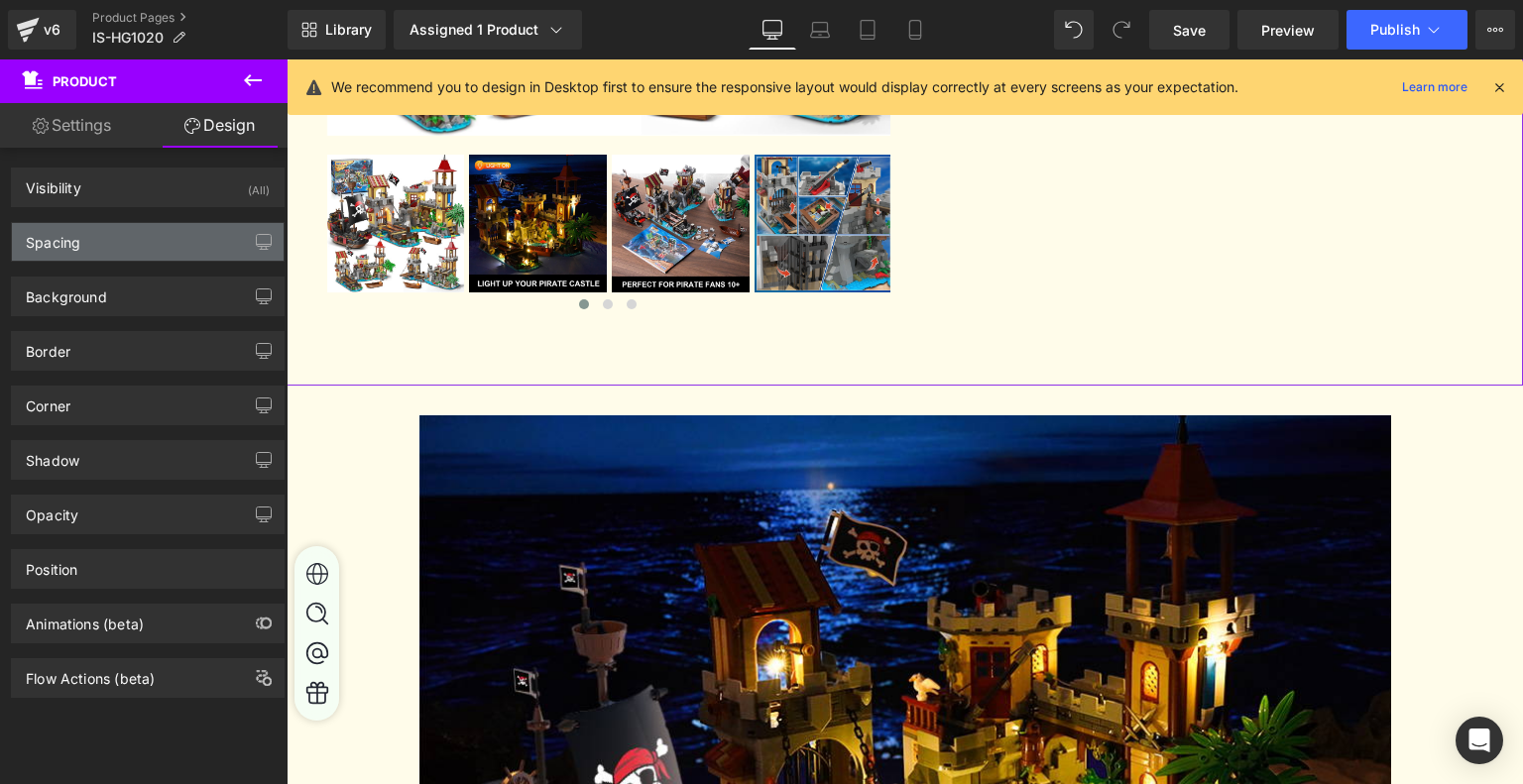 click on "Spacing" at bounding box center [148, 242] 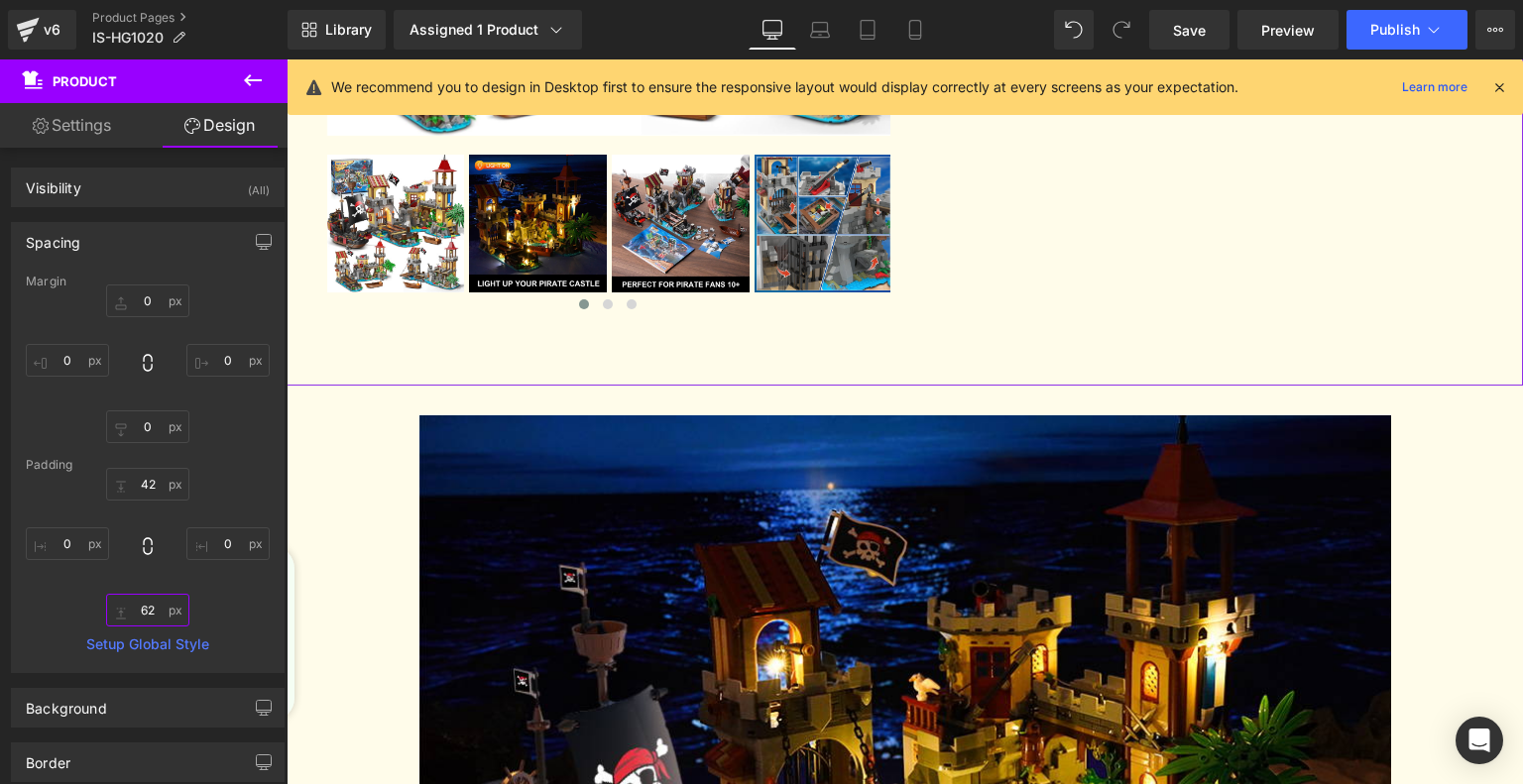 click on "62" at bounding box center [148, 610] 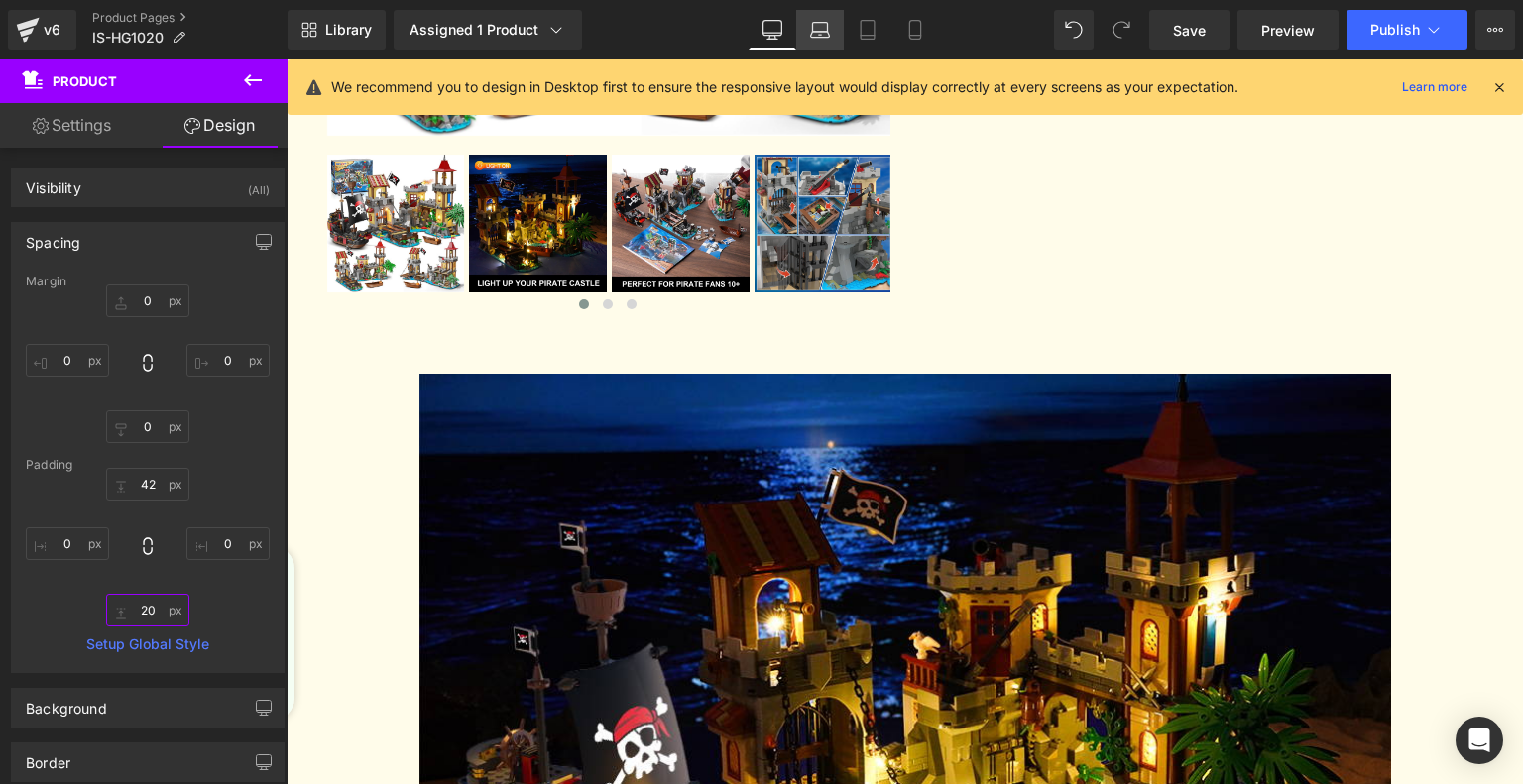 type on "20" 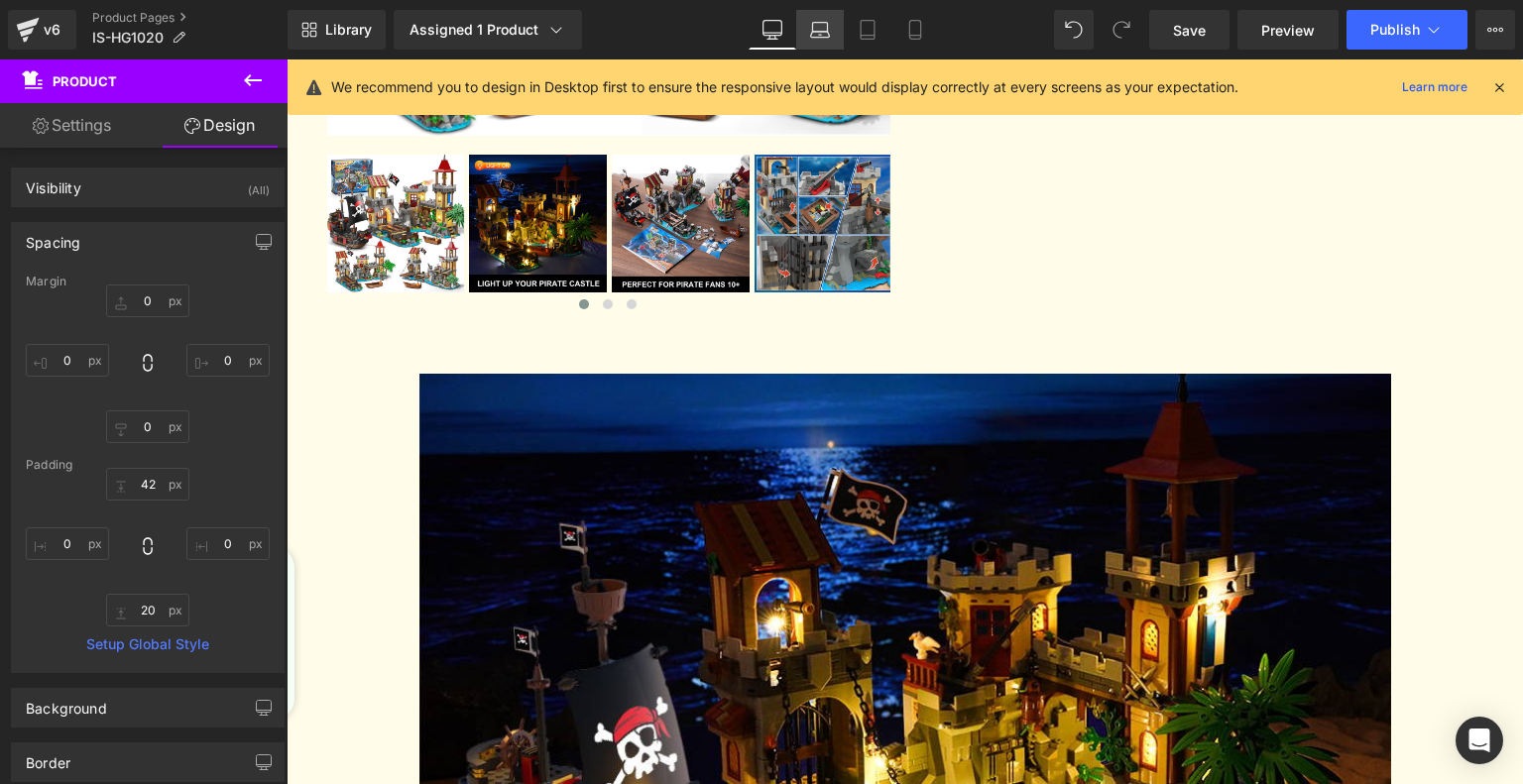click 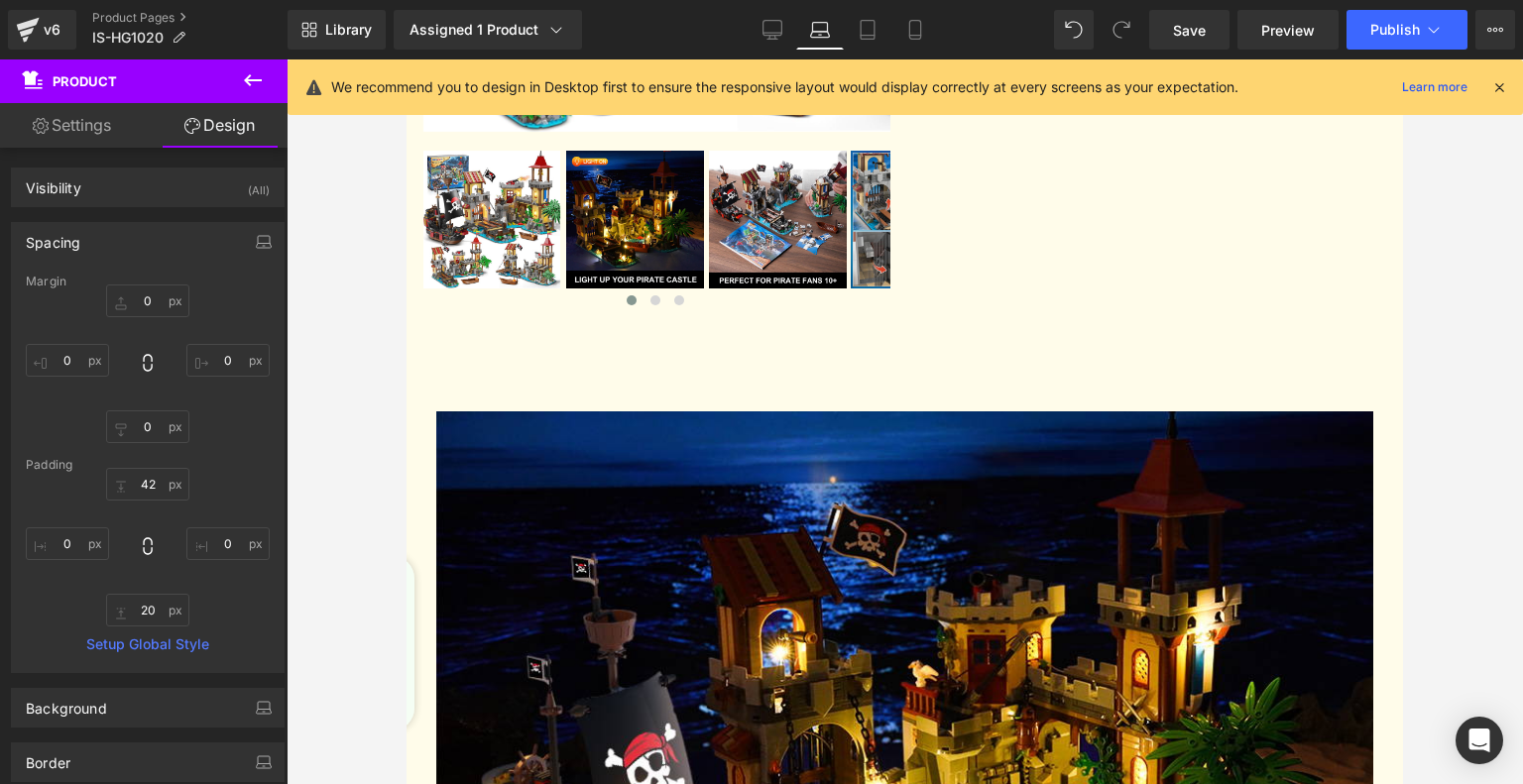type on "0" 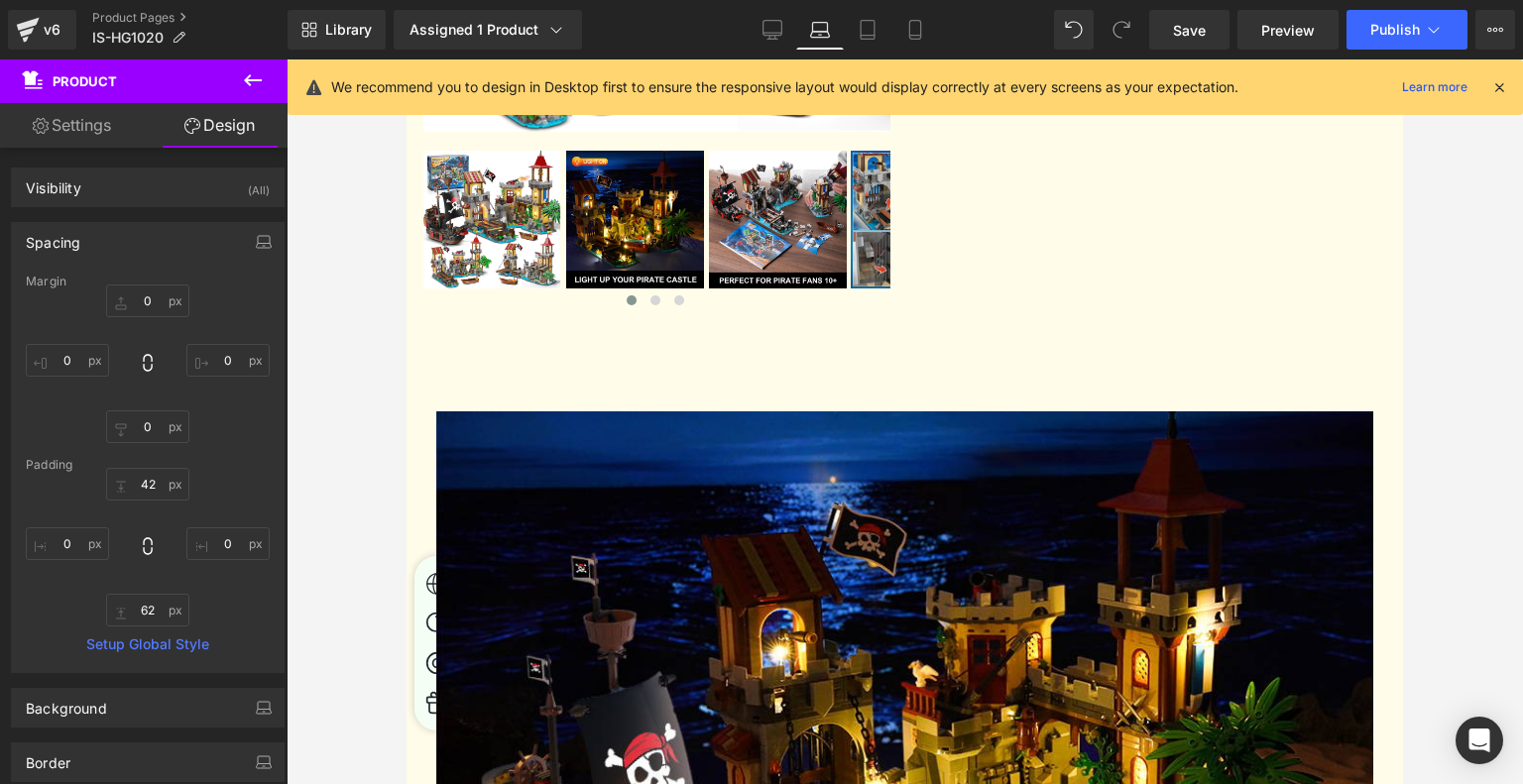 scroll, scrollTop: 0, scrollLeft: 0, axis: both 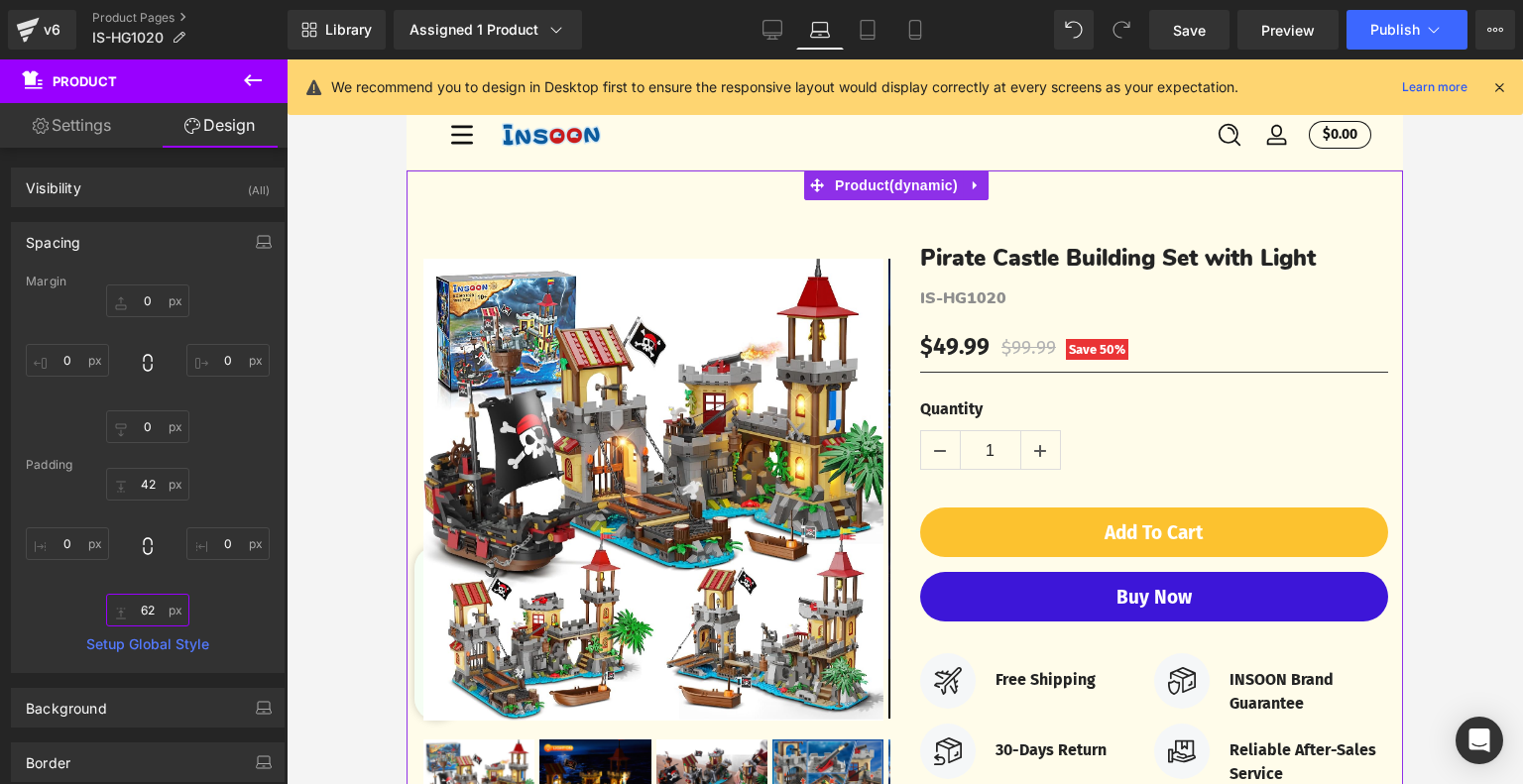 click on "62" at bounding box center (148, 610) 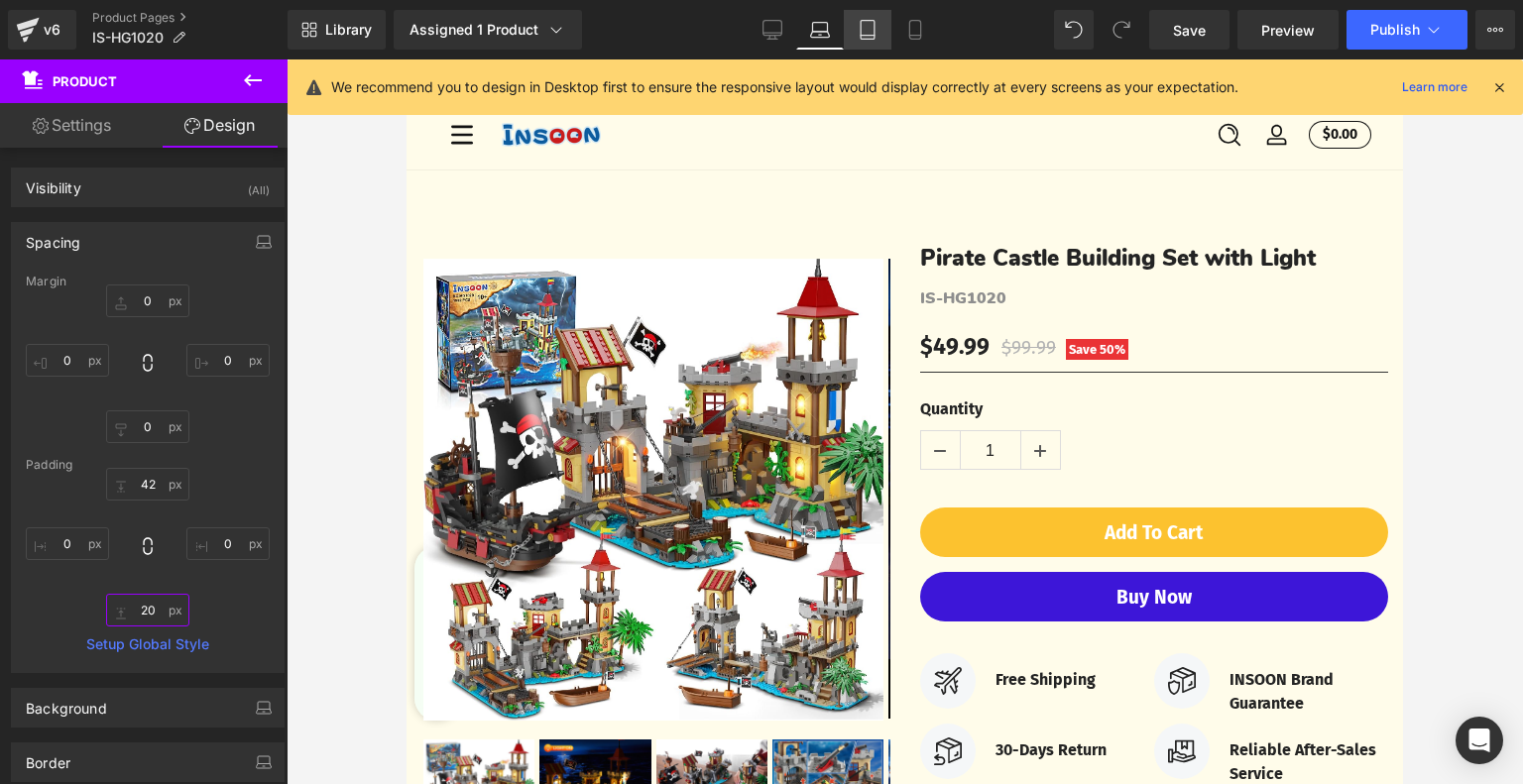 type on "20" 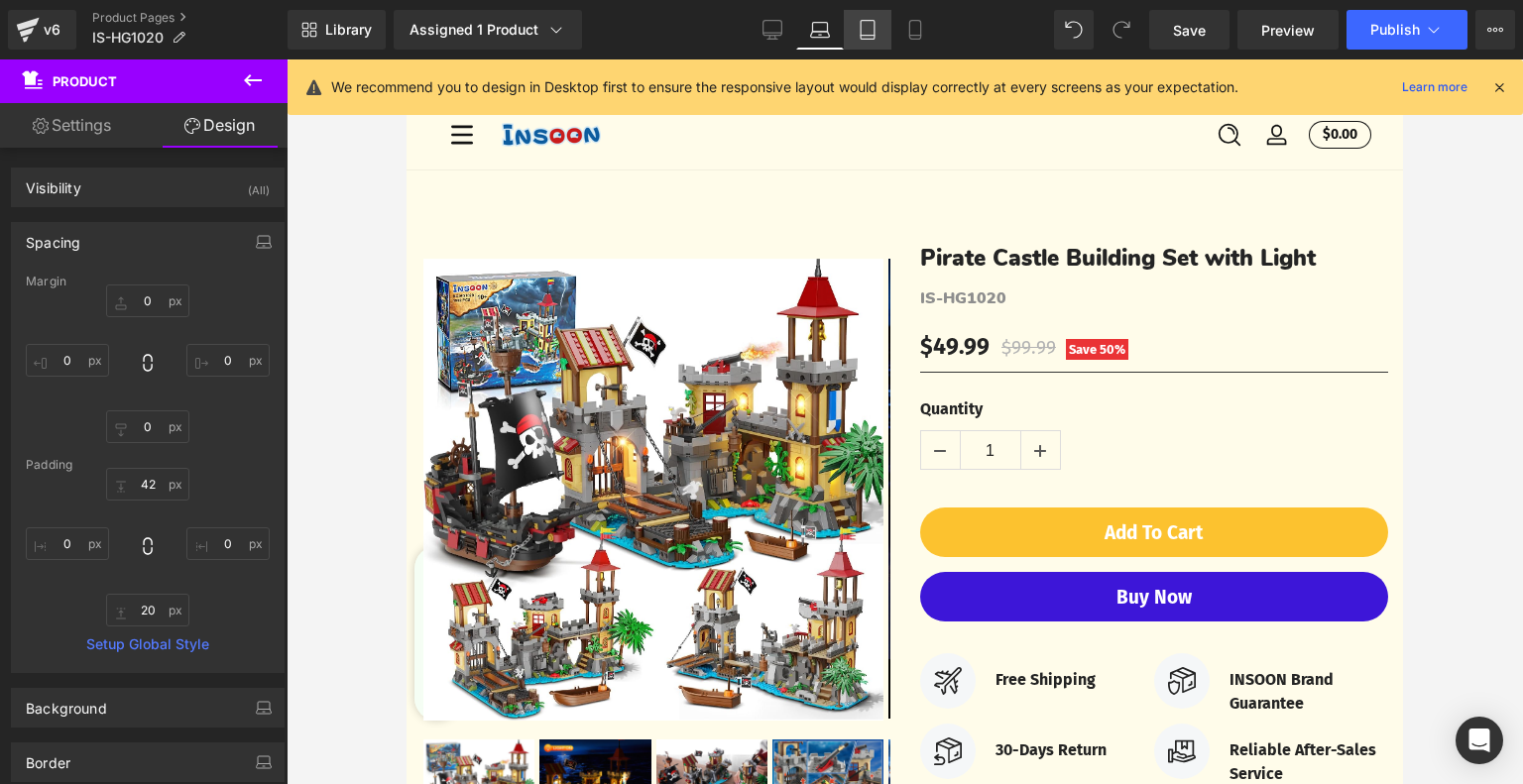 click on "Tablet" at bounding box center (868, 30) 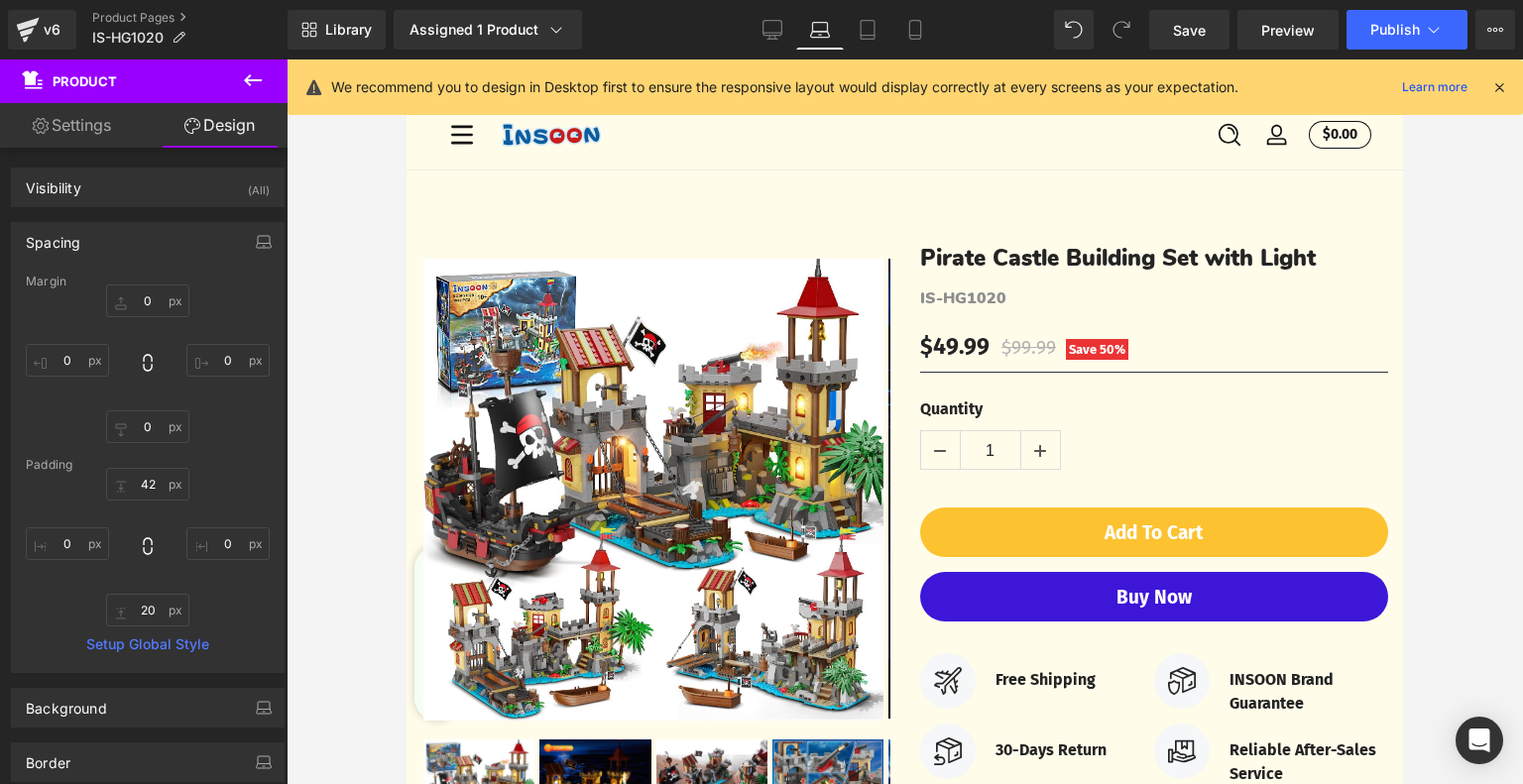 type on "0" 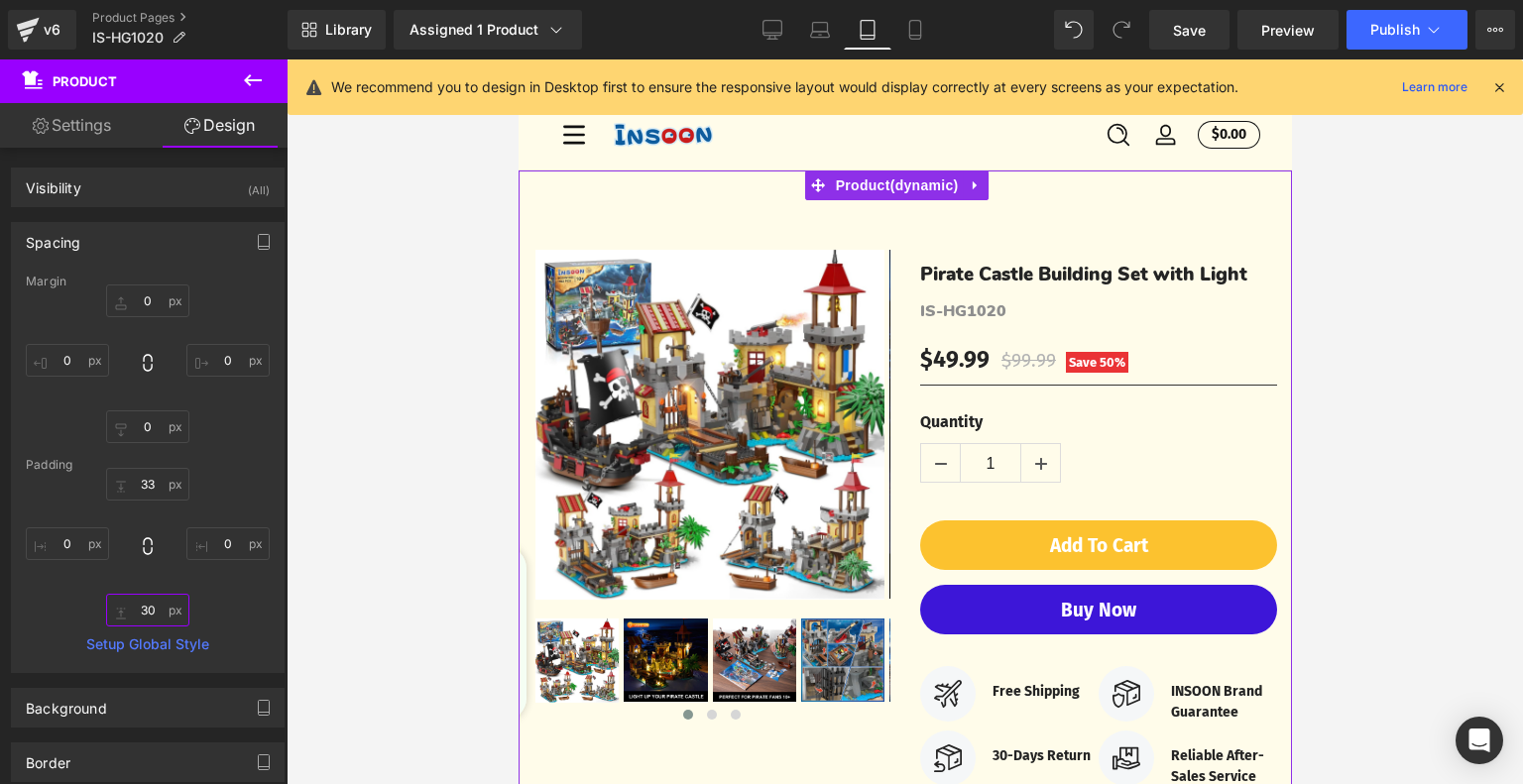 click on "30" at bounding box center [148, 610] 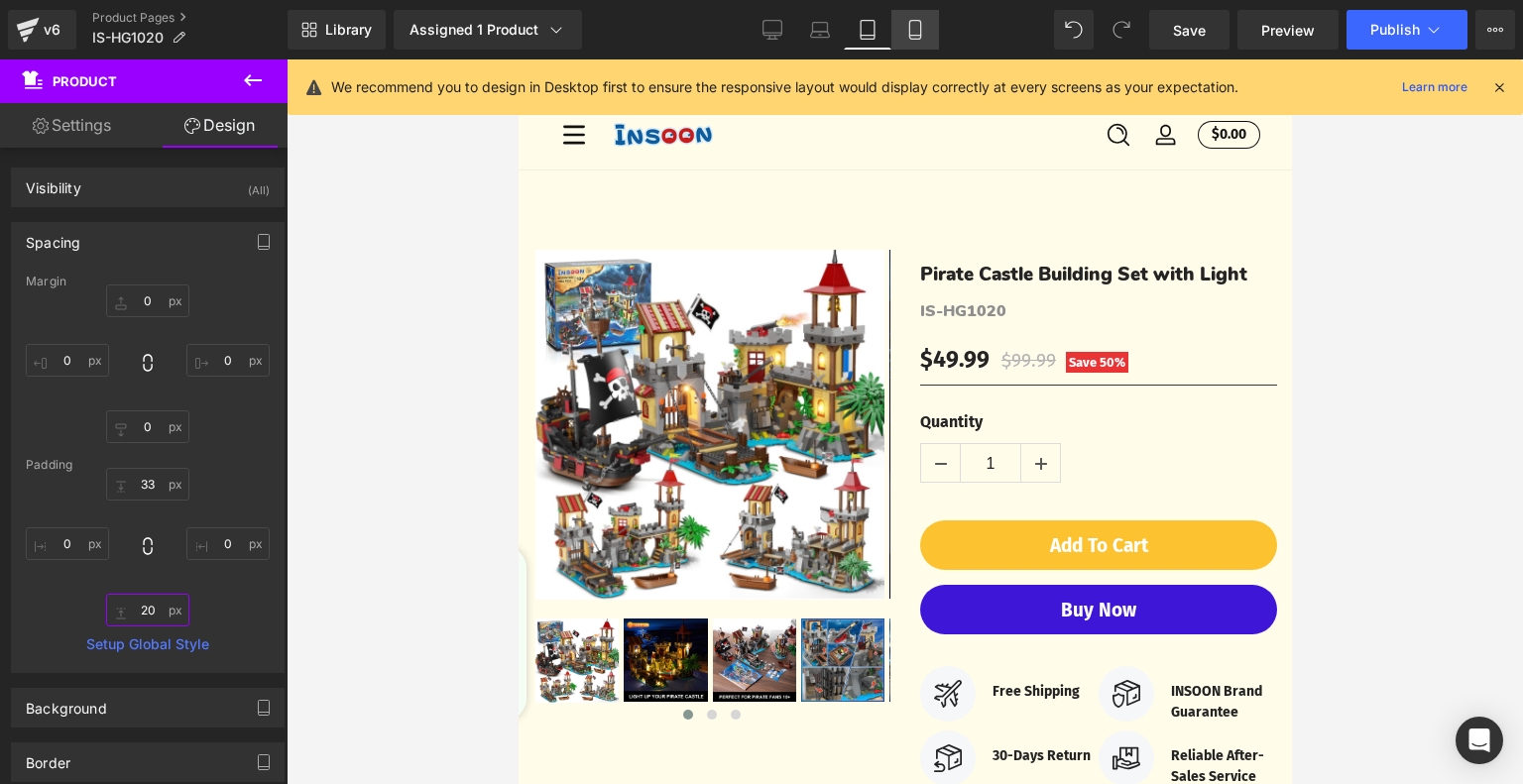 type on "20" 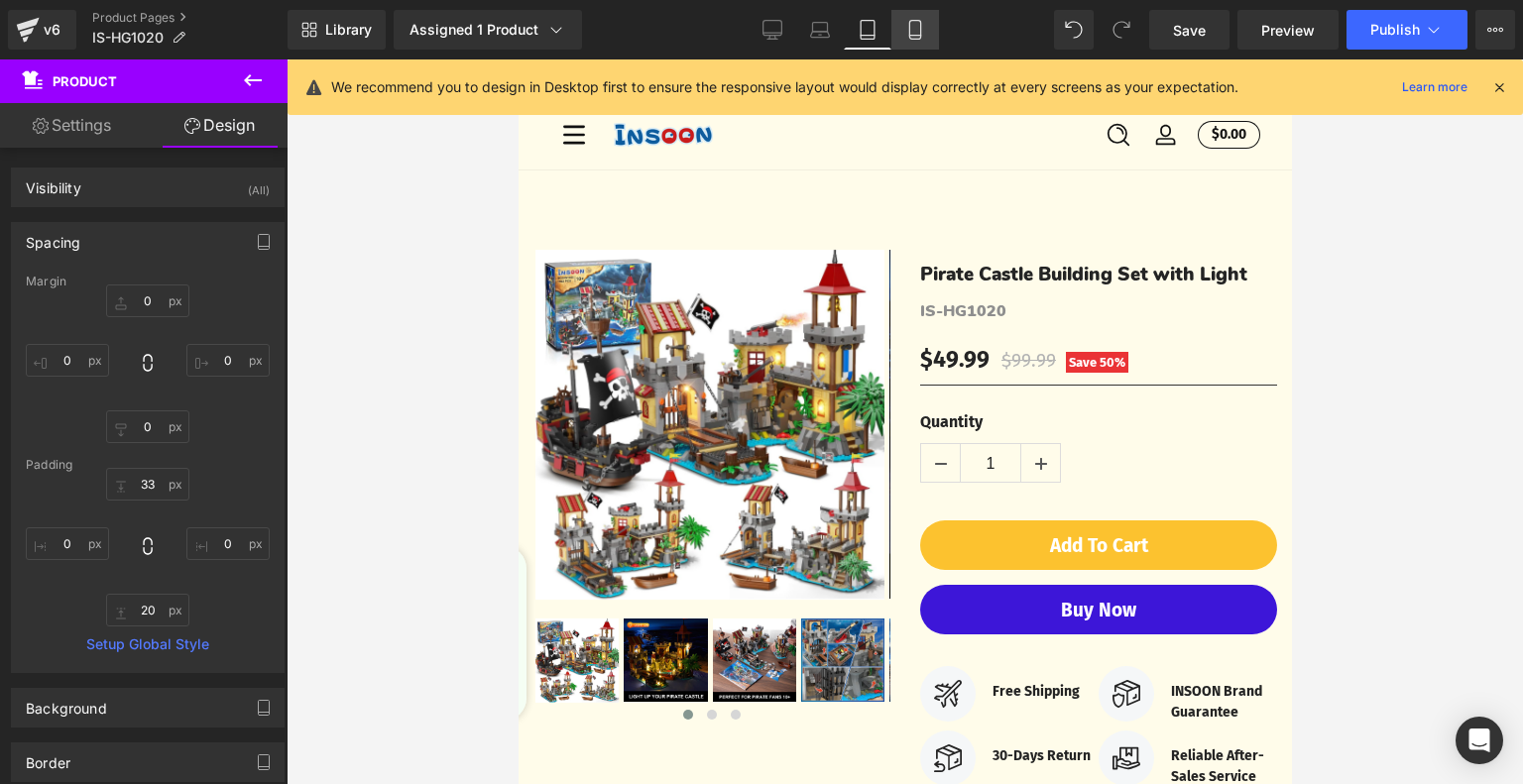 click on "Mobile" at bounding box center [915, 30] 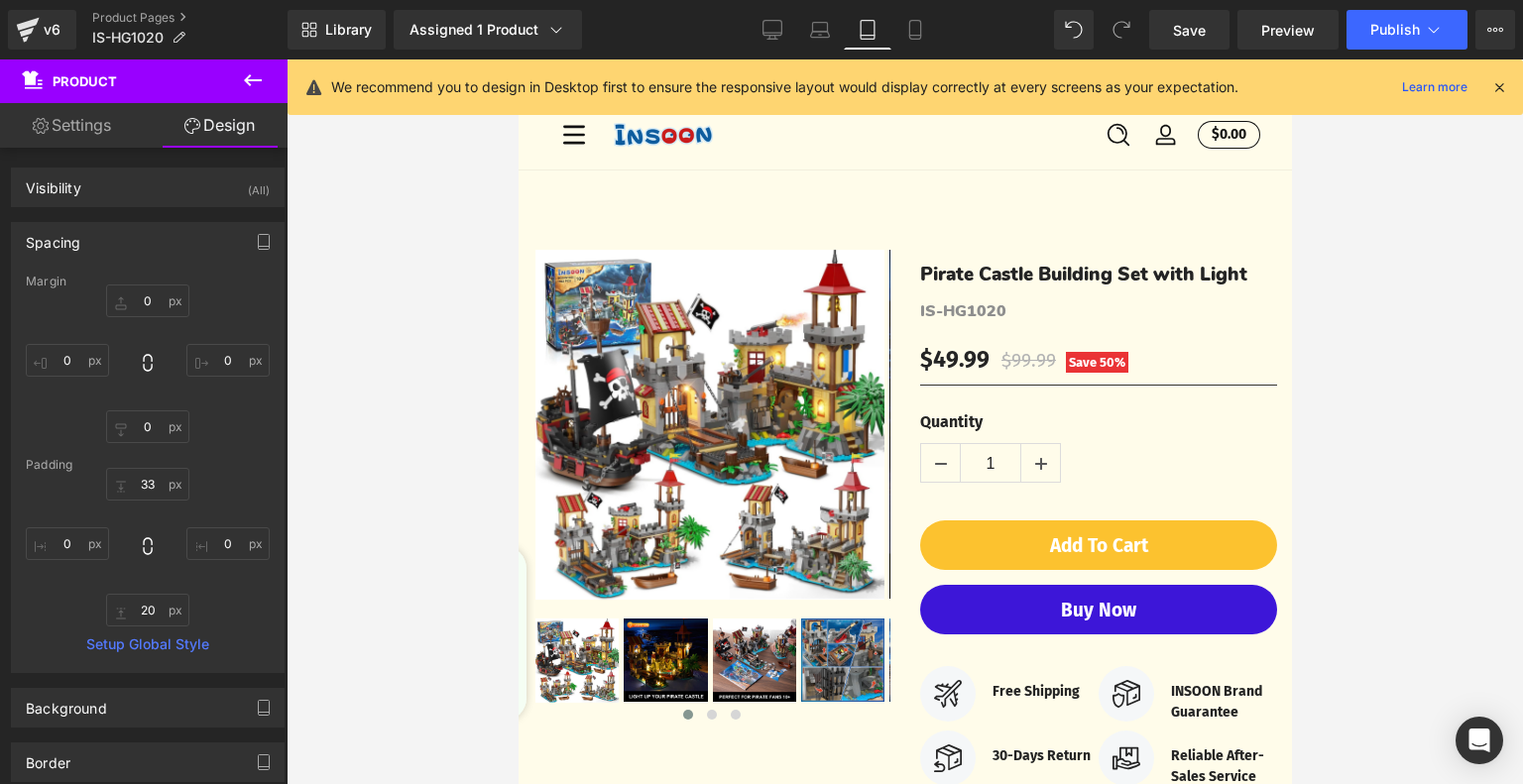 type on "0" 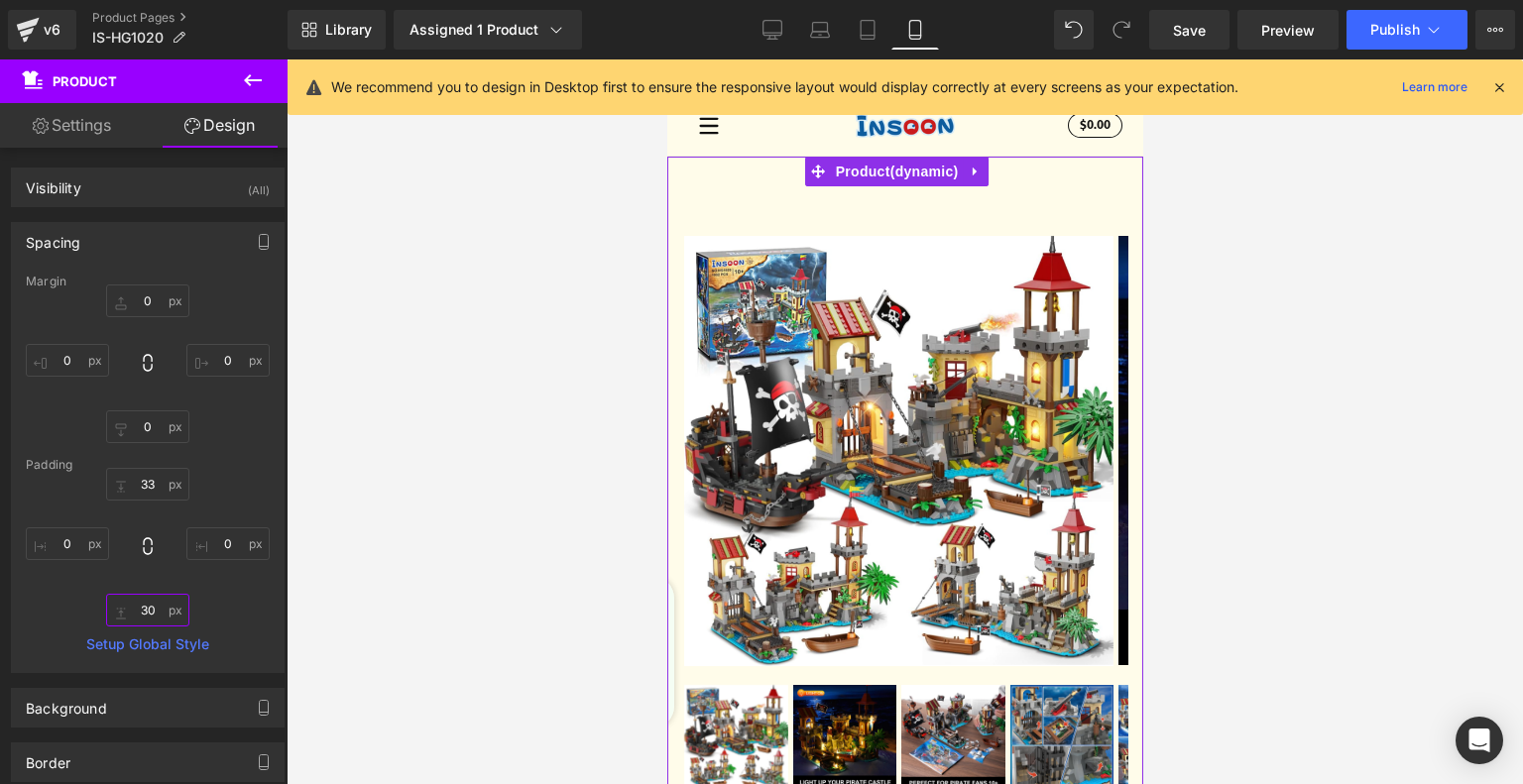 click on "30" at bounding box center [148, 610] 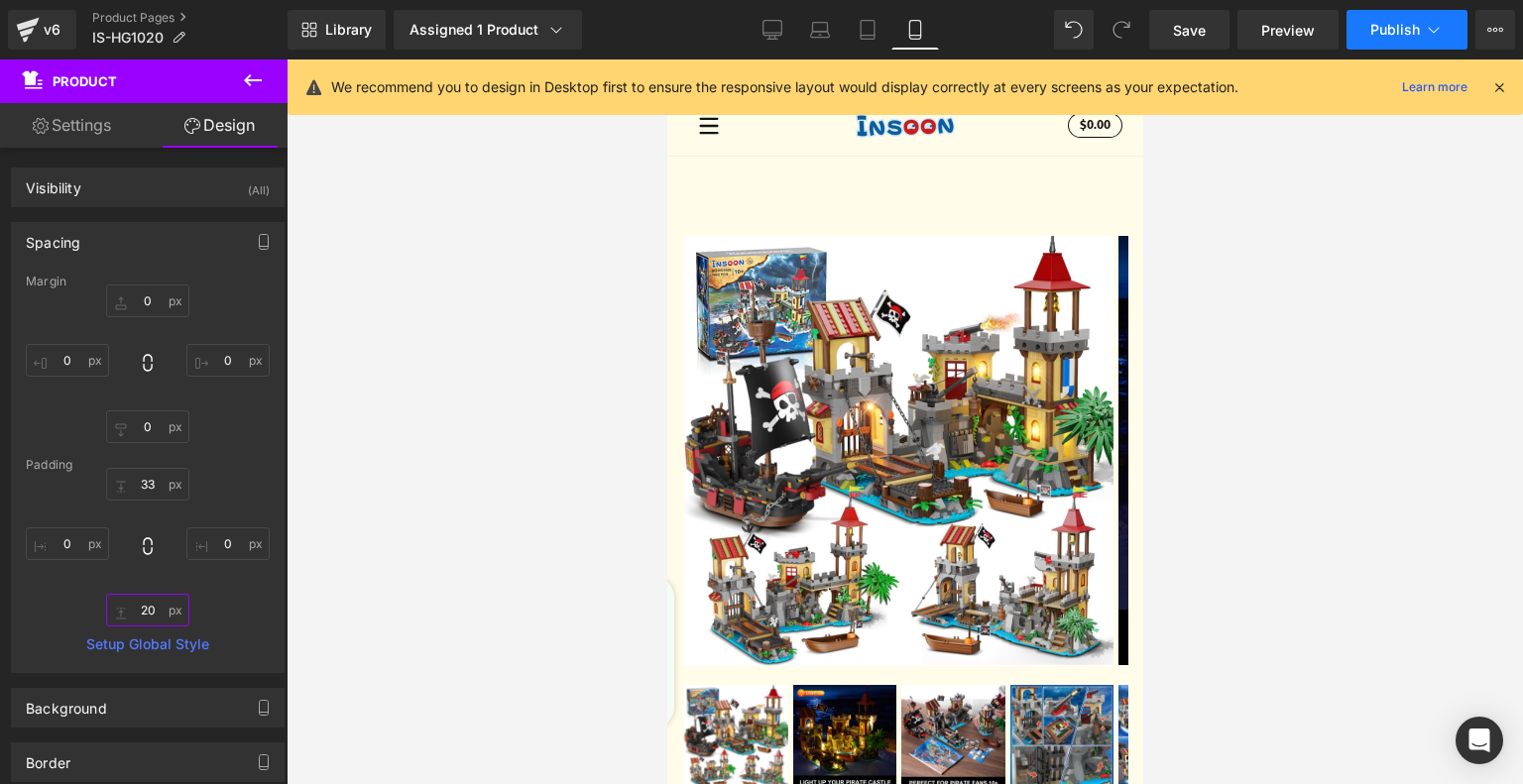 type on "20" 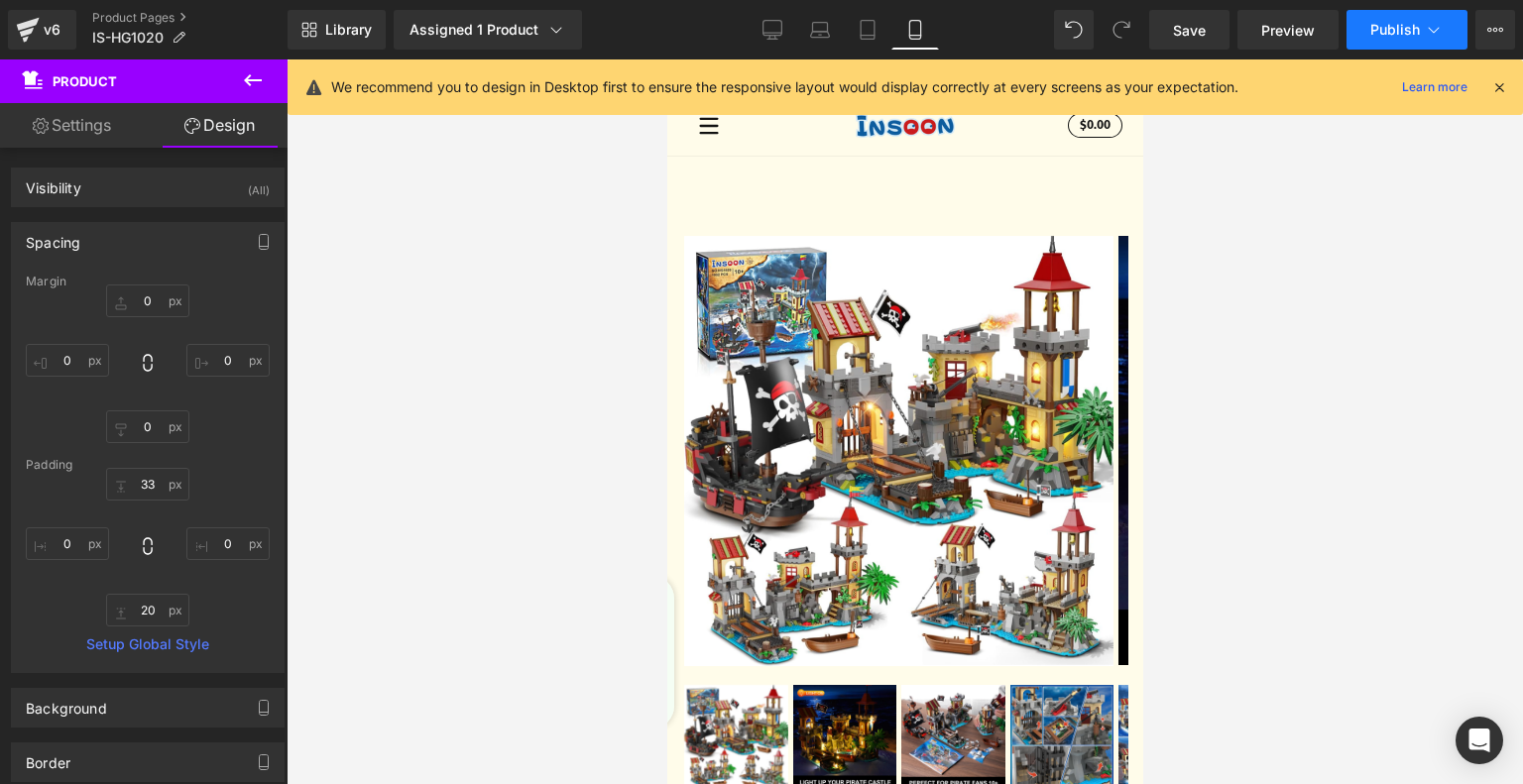 click on "Publish" at bounding box center (1407, 30) 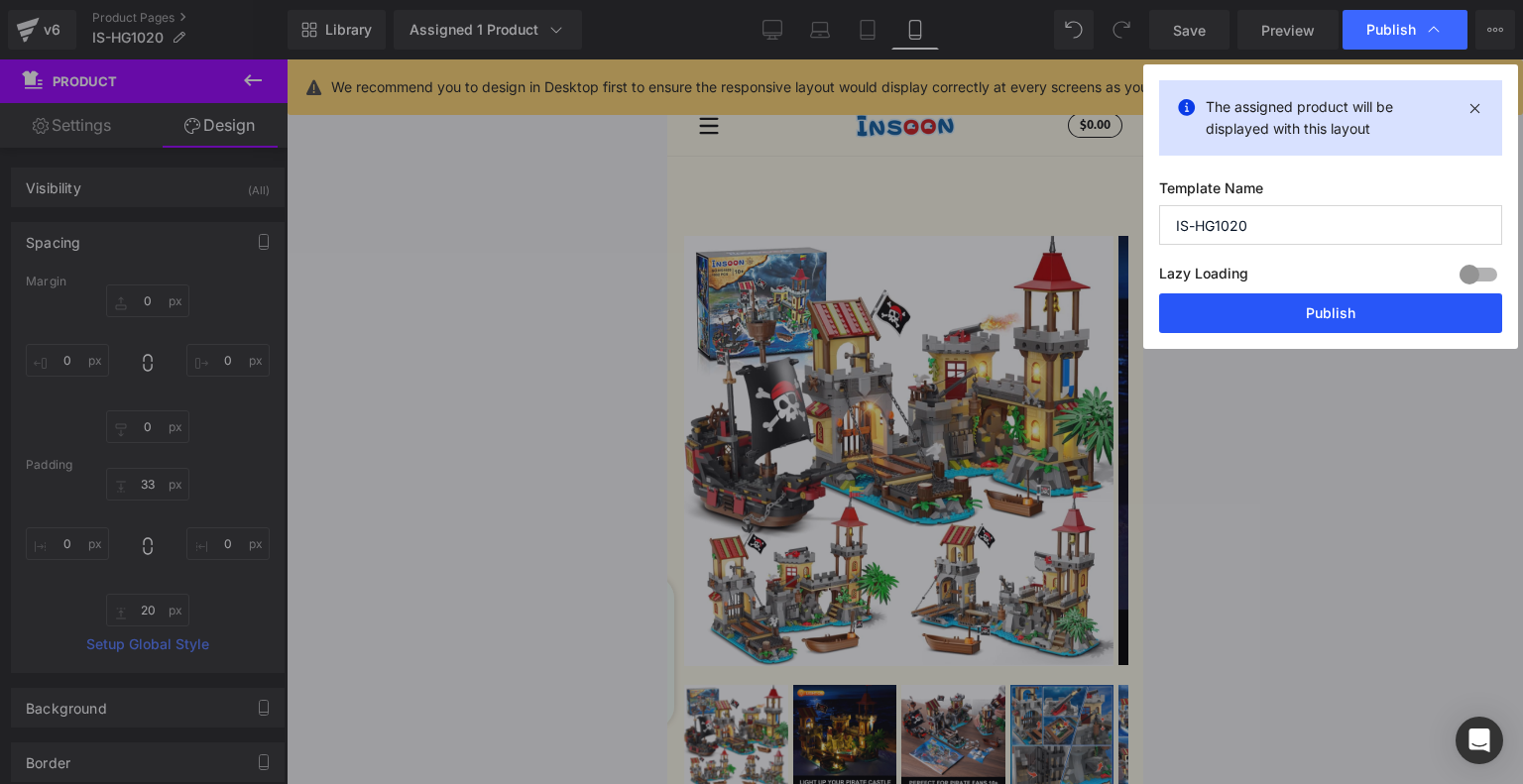 click on "Publish" at bounding box center (1331, 313) 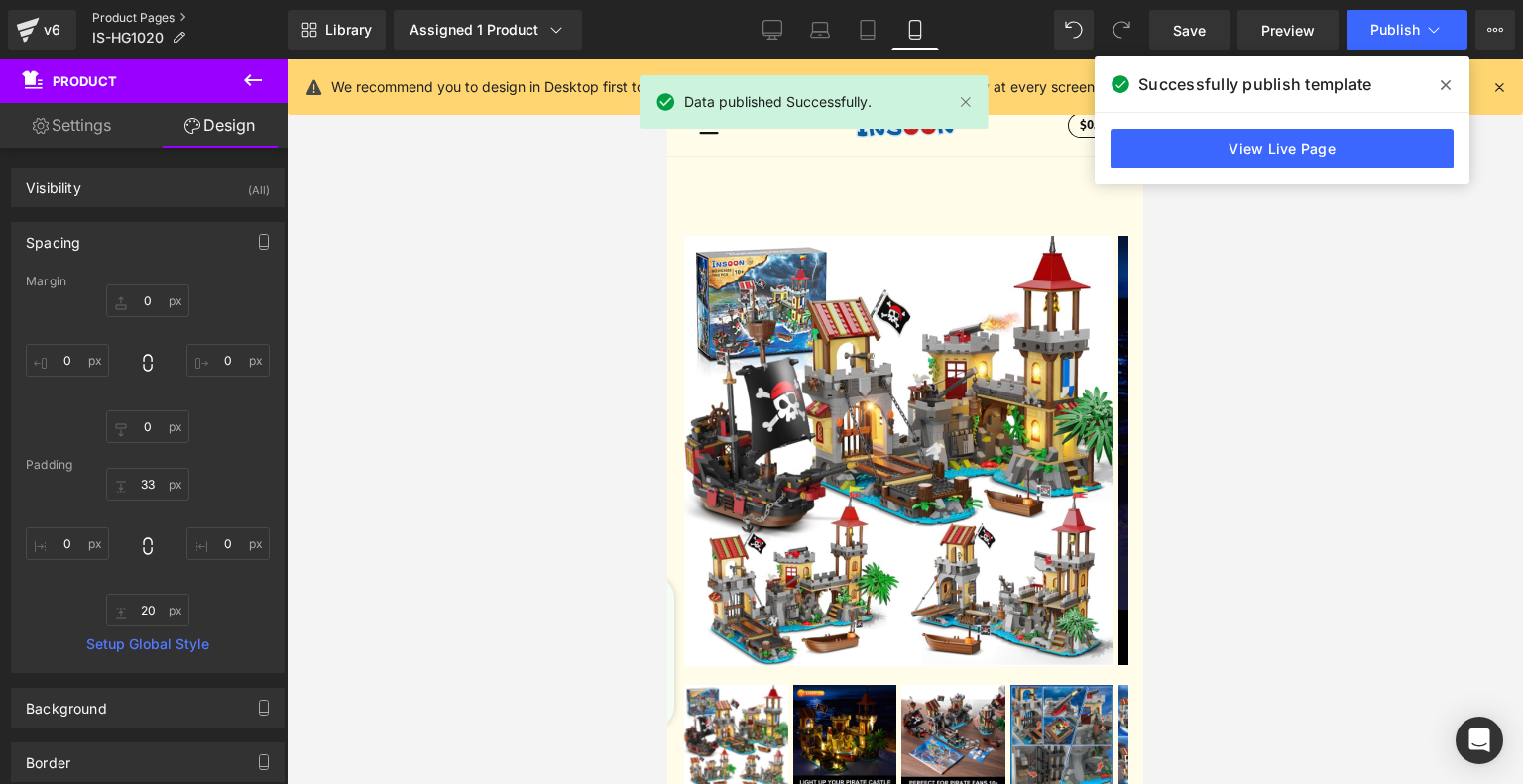 click on "Product Pages" at bounding box center (189, 18) 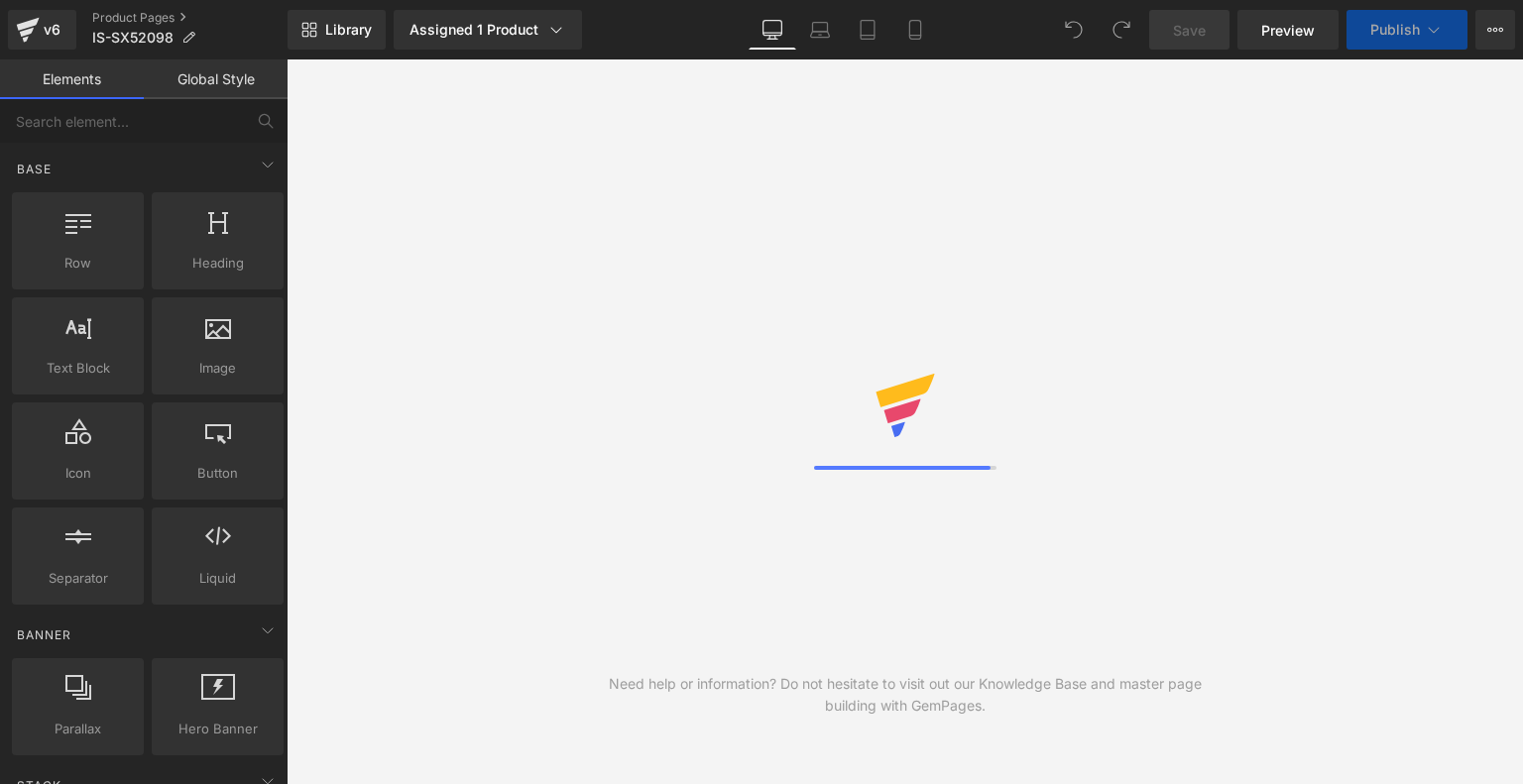 scroll, scrollTop: 0, scrollLeft: 0, axis: both 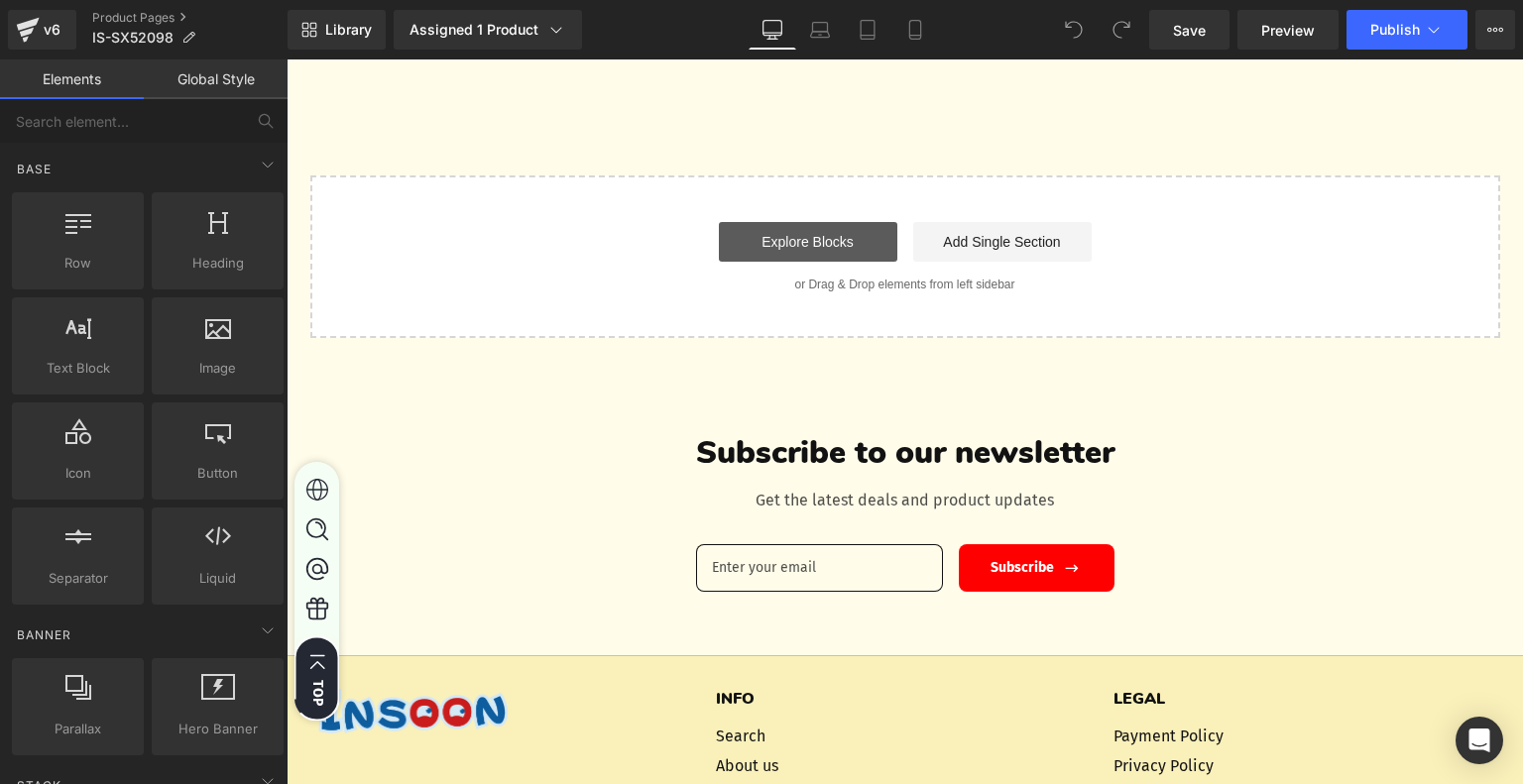 click on "Explore Blocks" at bounding box center [808, 242] 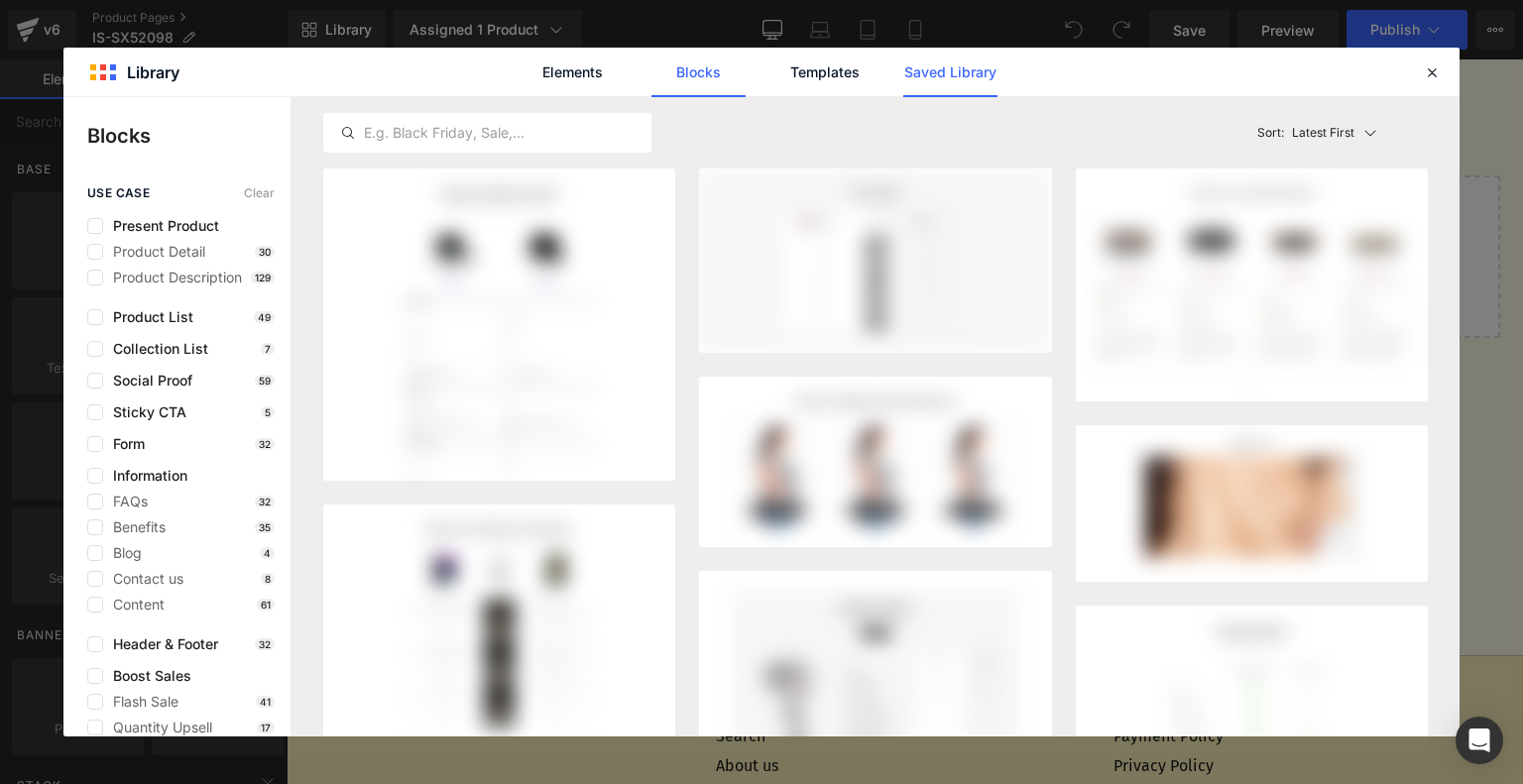 click on "Saved Library" 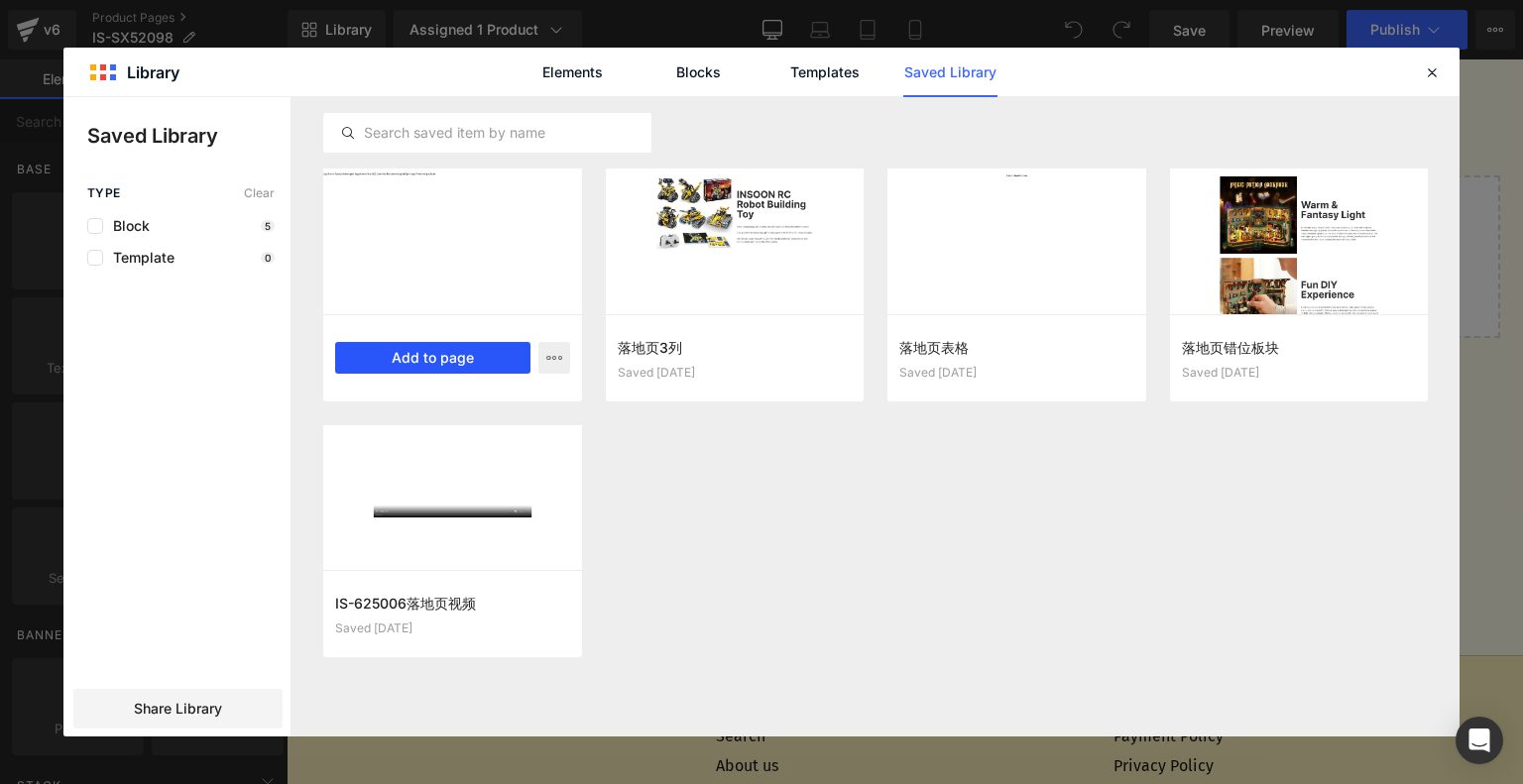 click on "Add to page" at bounding box center [432, 358] 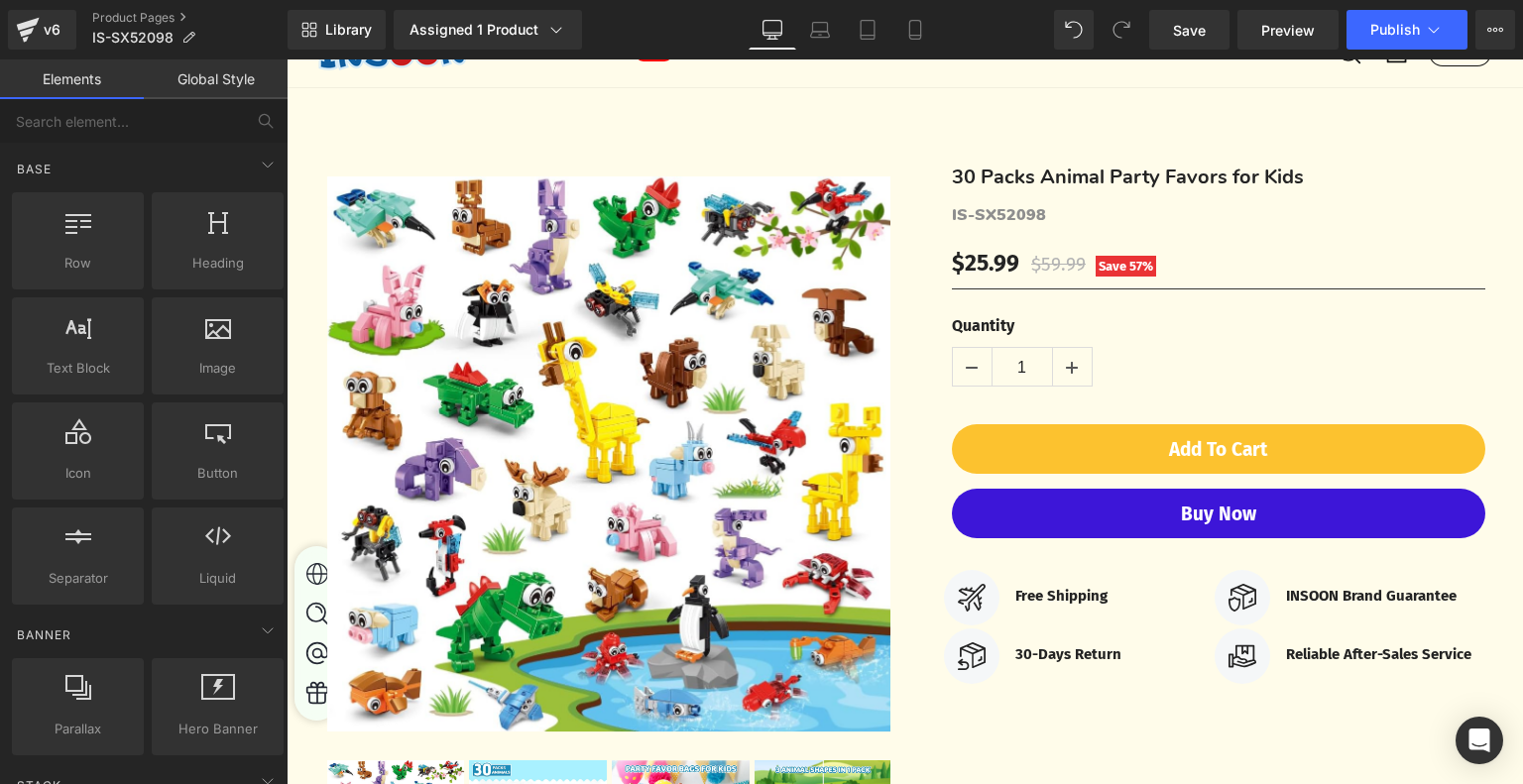 scroll, scrollTop: 0, scrollLeft: 0, axis: both 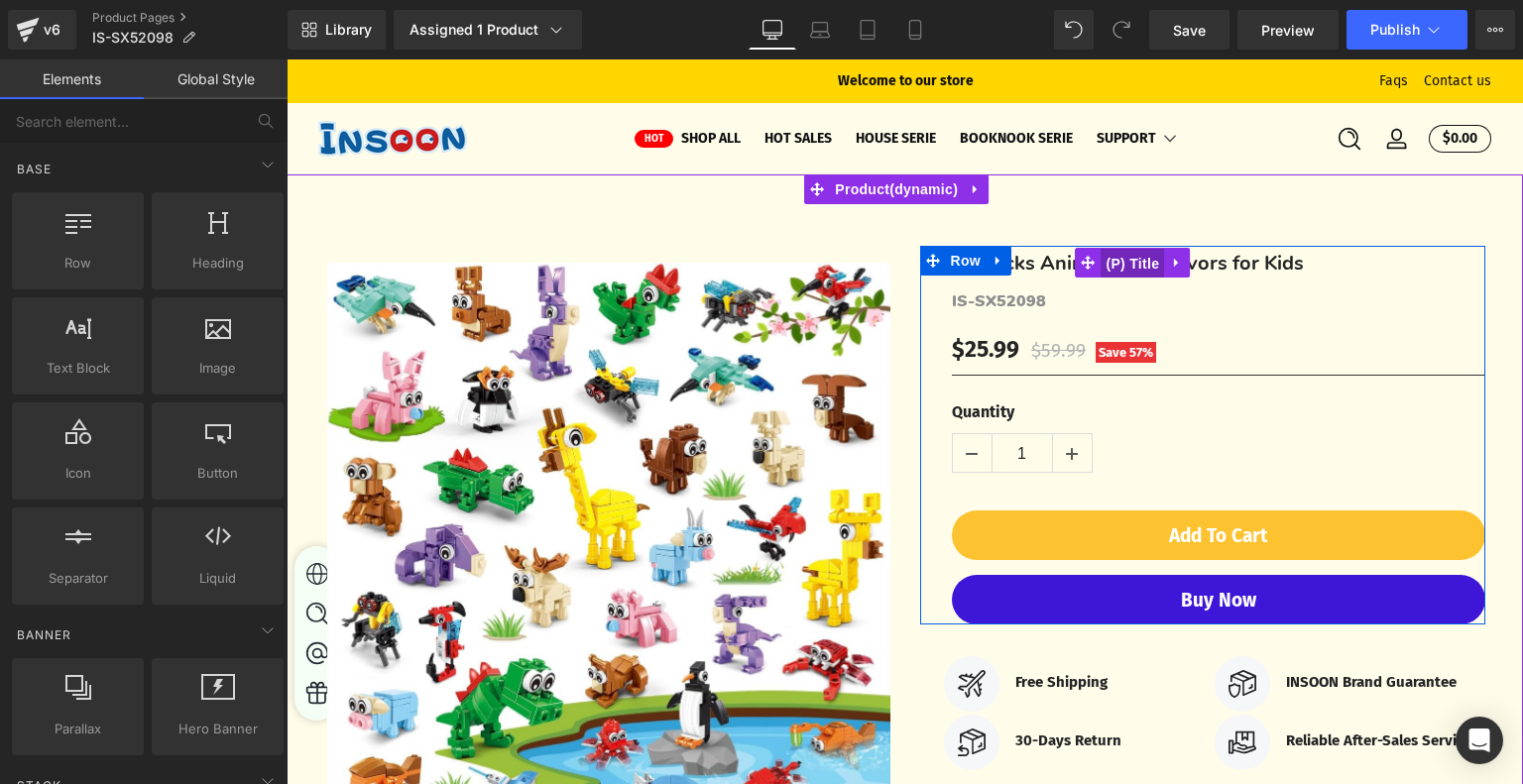 click on "(P) Title" at bounding box center (1133, 264) 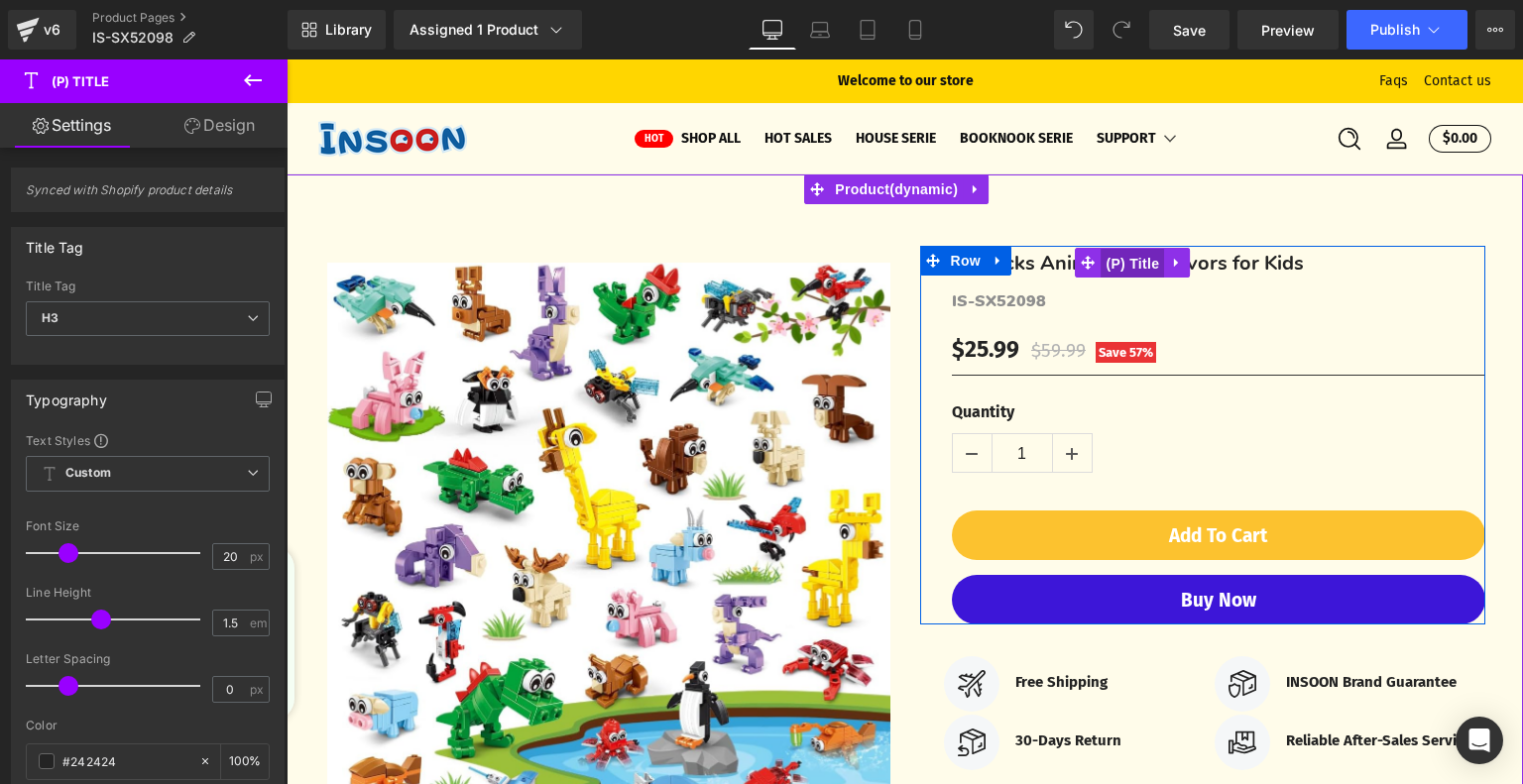 click on "(P) Title" at bounding box center (1133, 264) 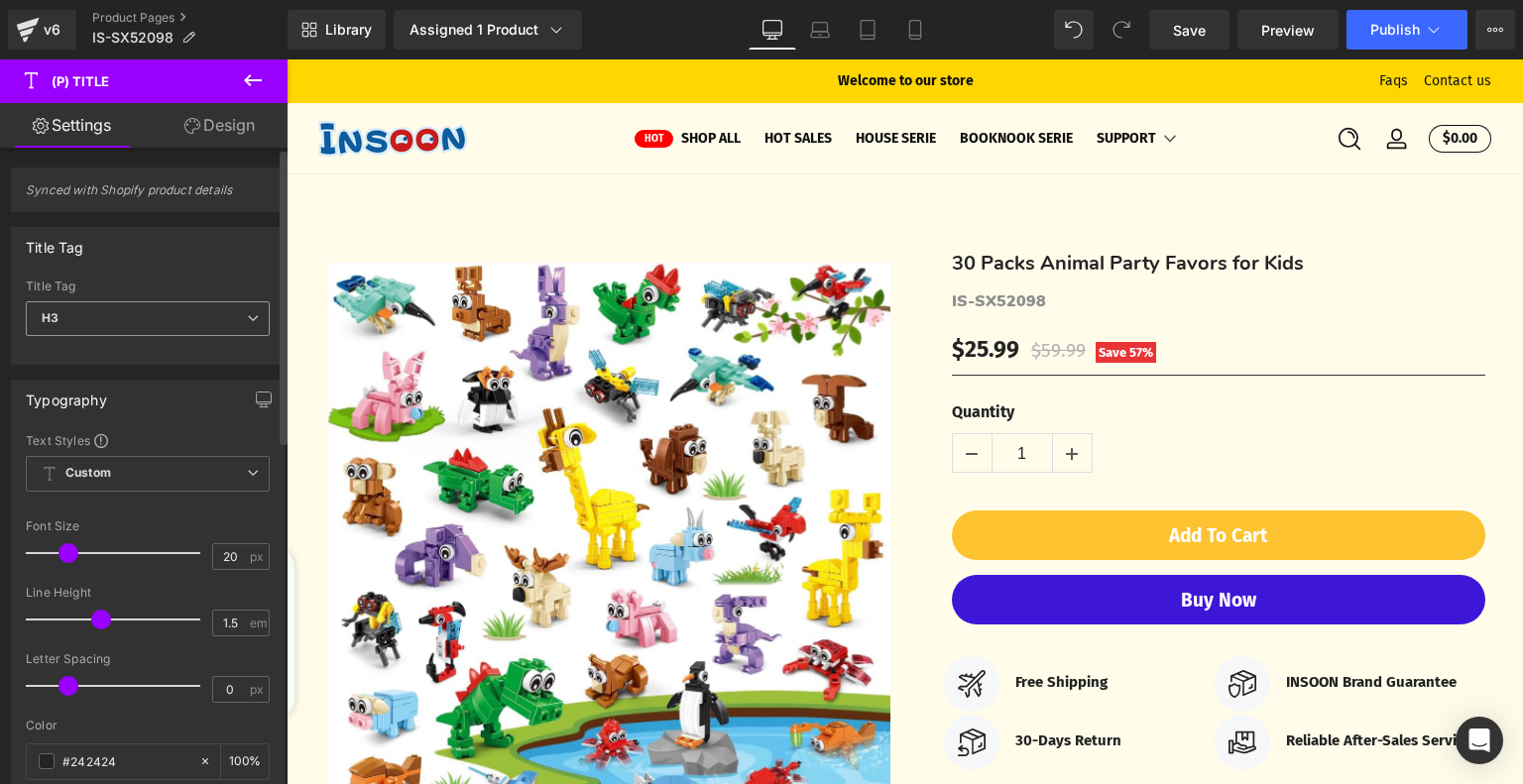 click on "H3" at bounding box center [148, 318] 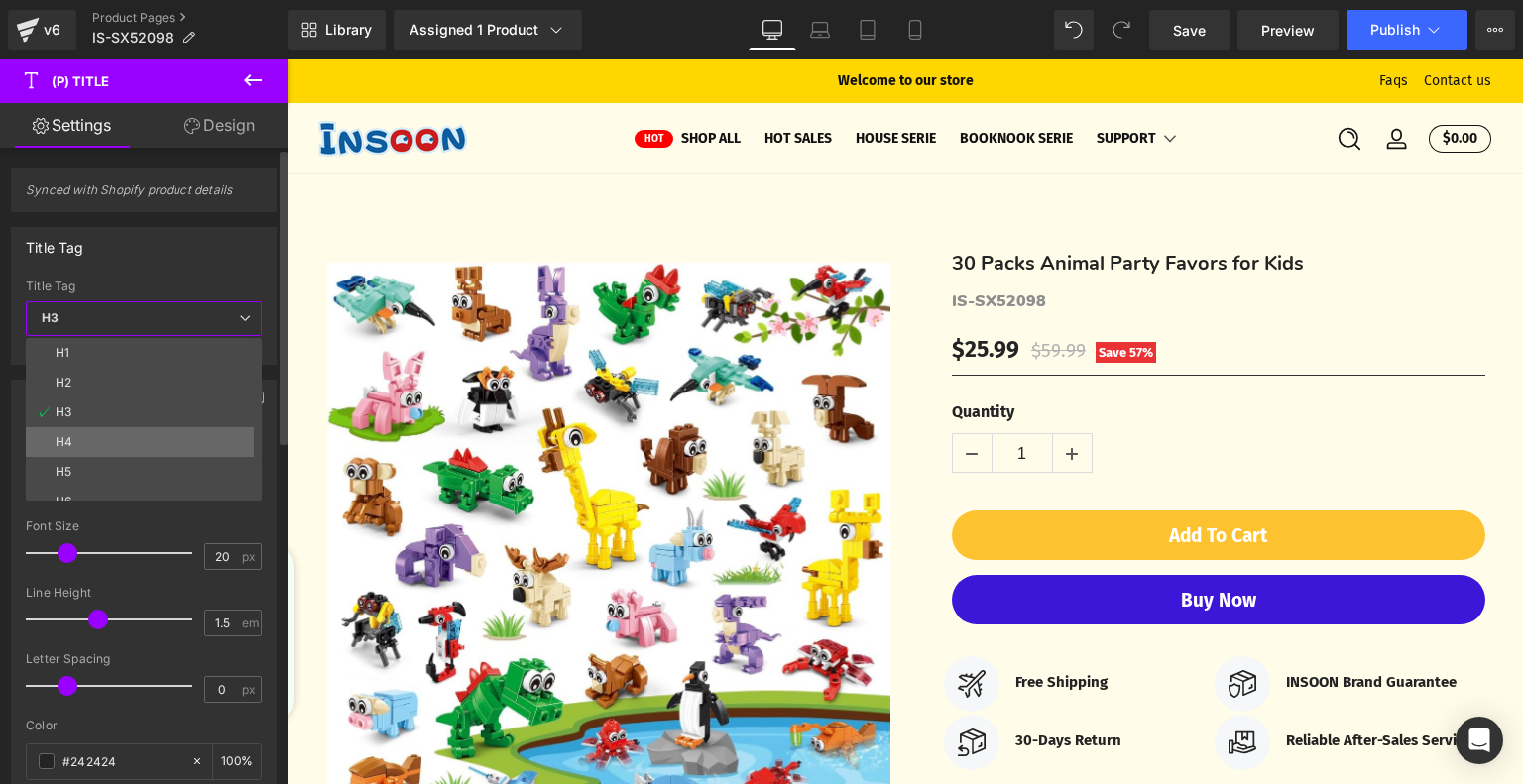 click on "H4" at bounding box center (148, 442) 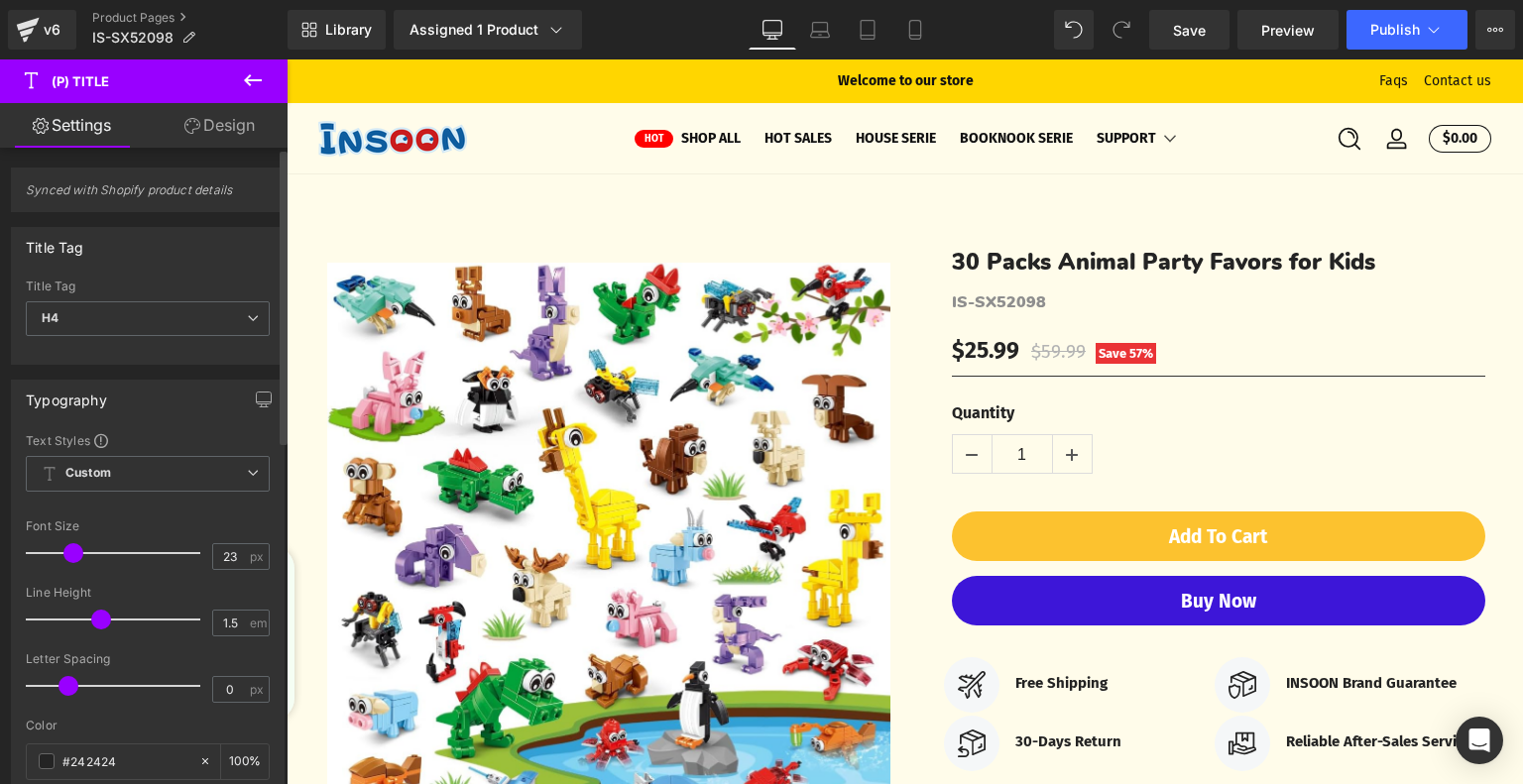 click at bounding box center [73, 553] 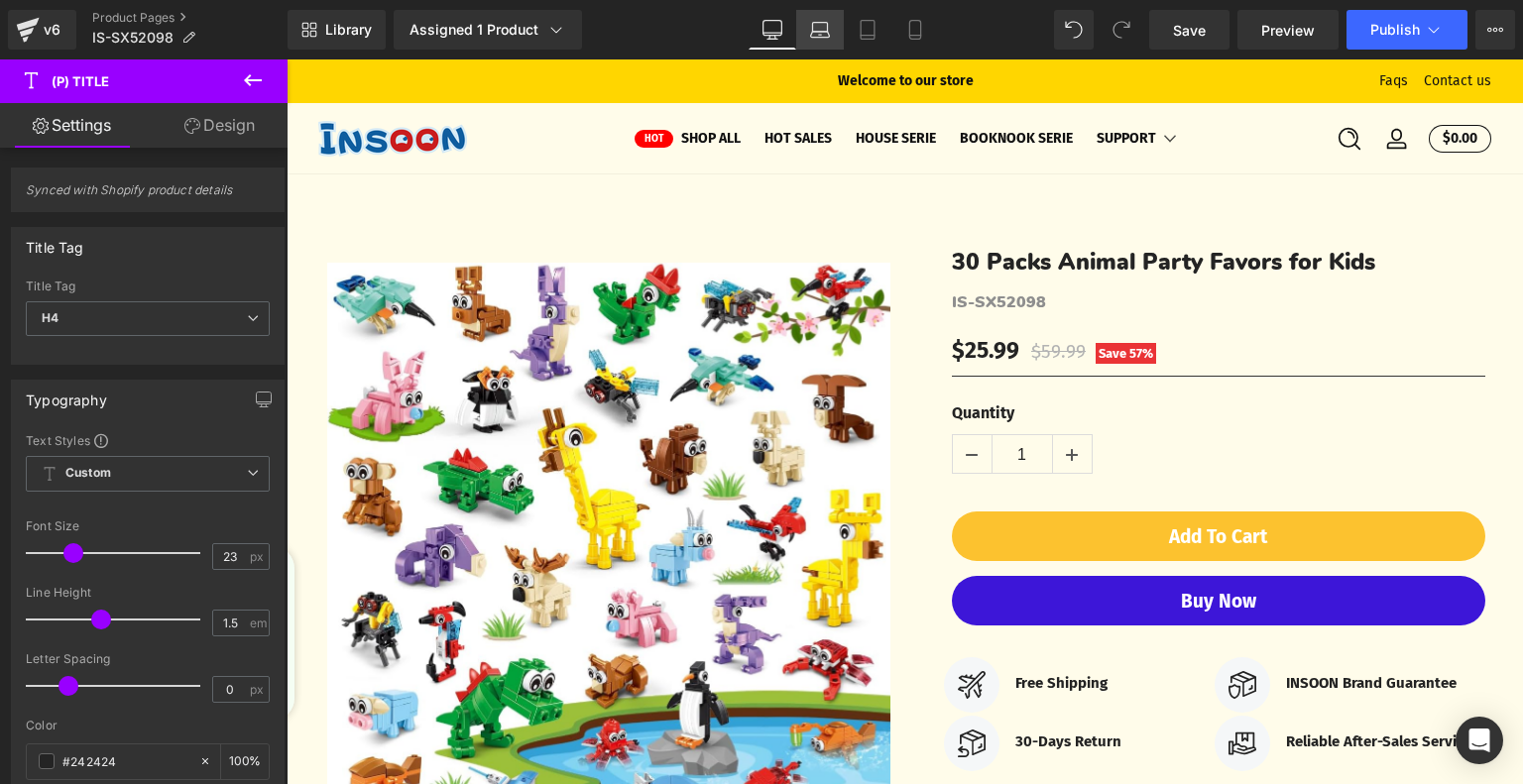 click 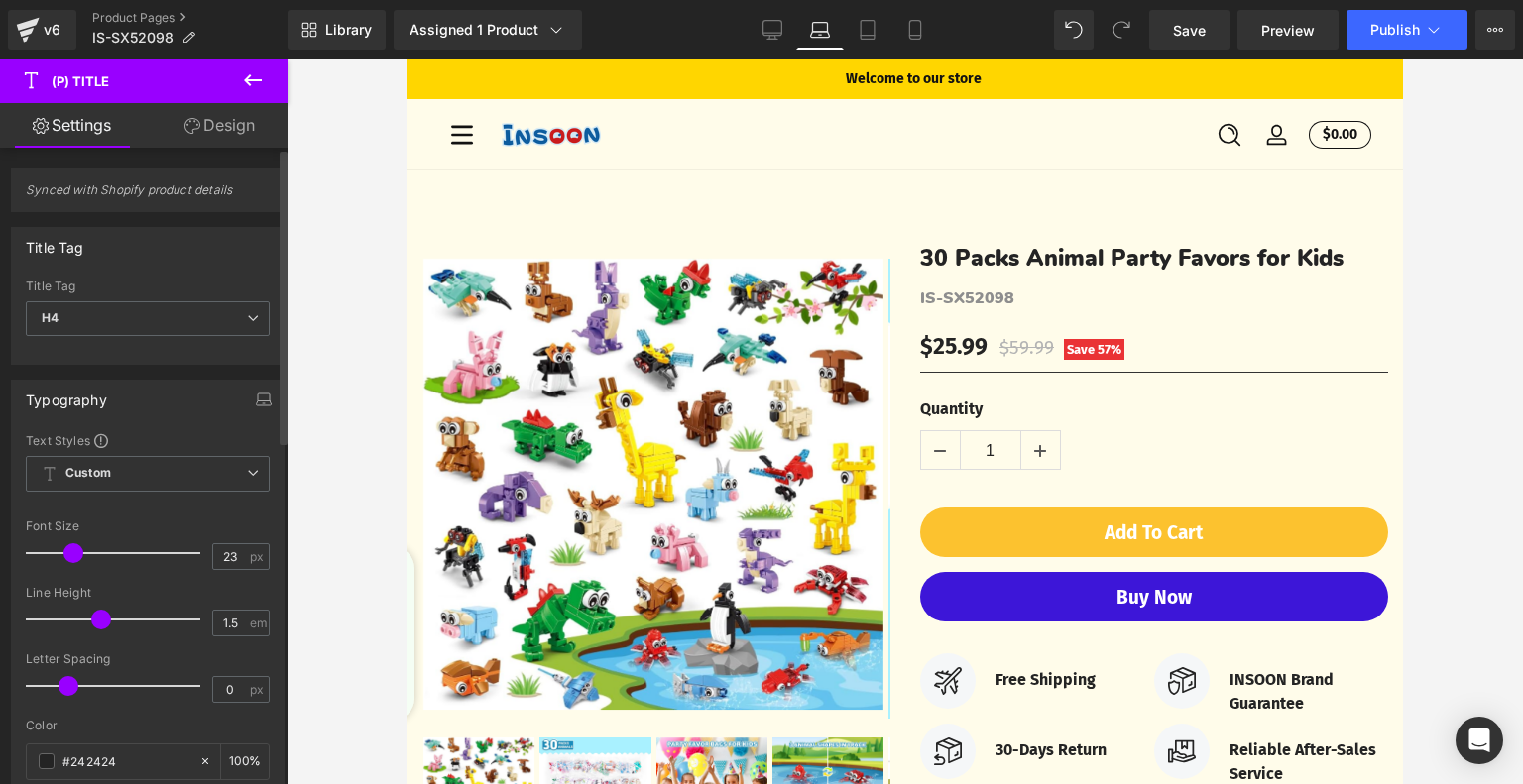 click at bounding box center [73, 553] 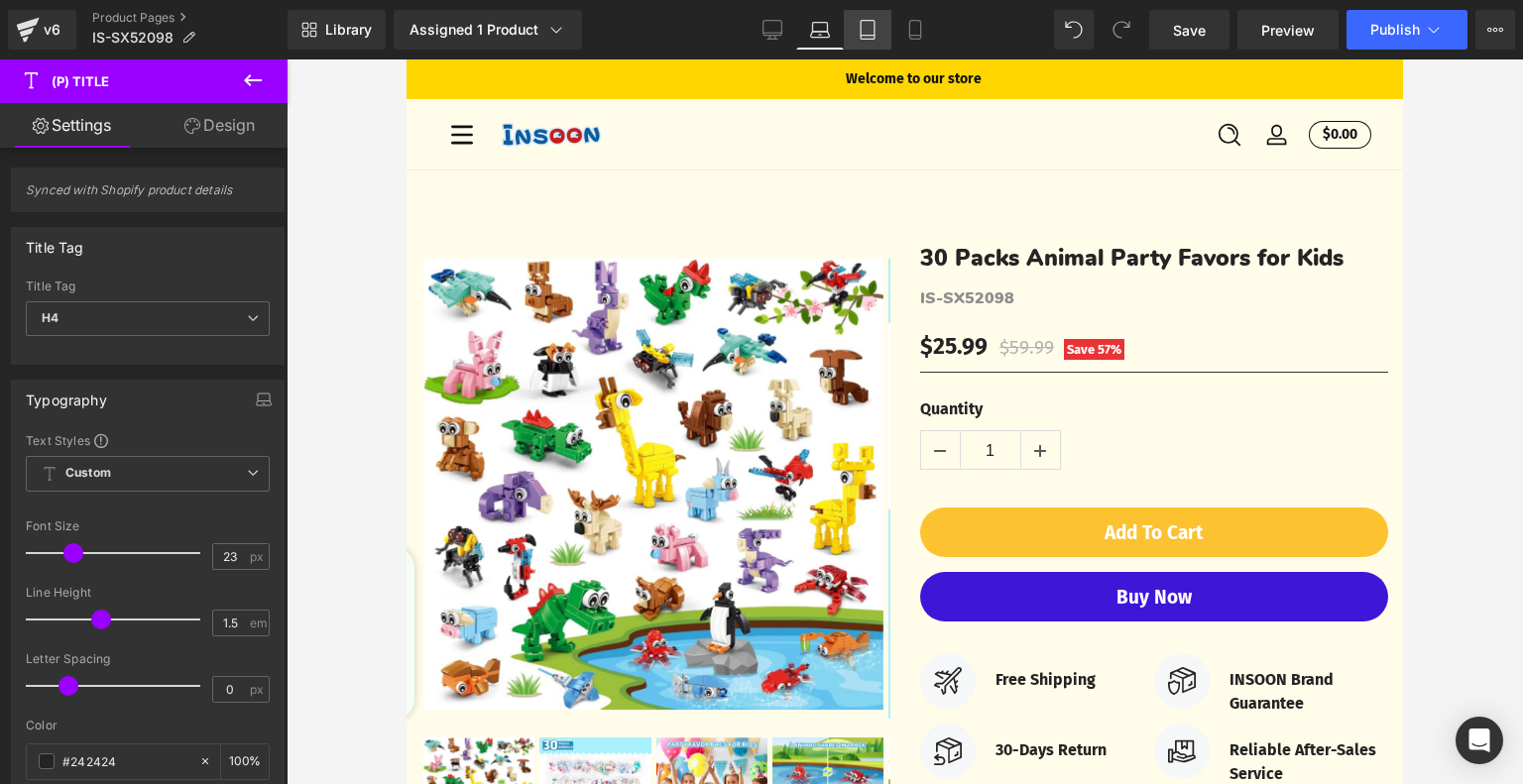 click 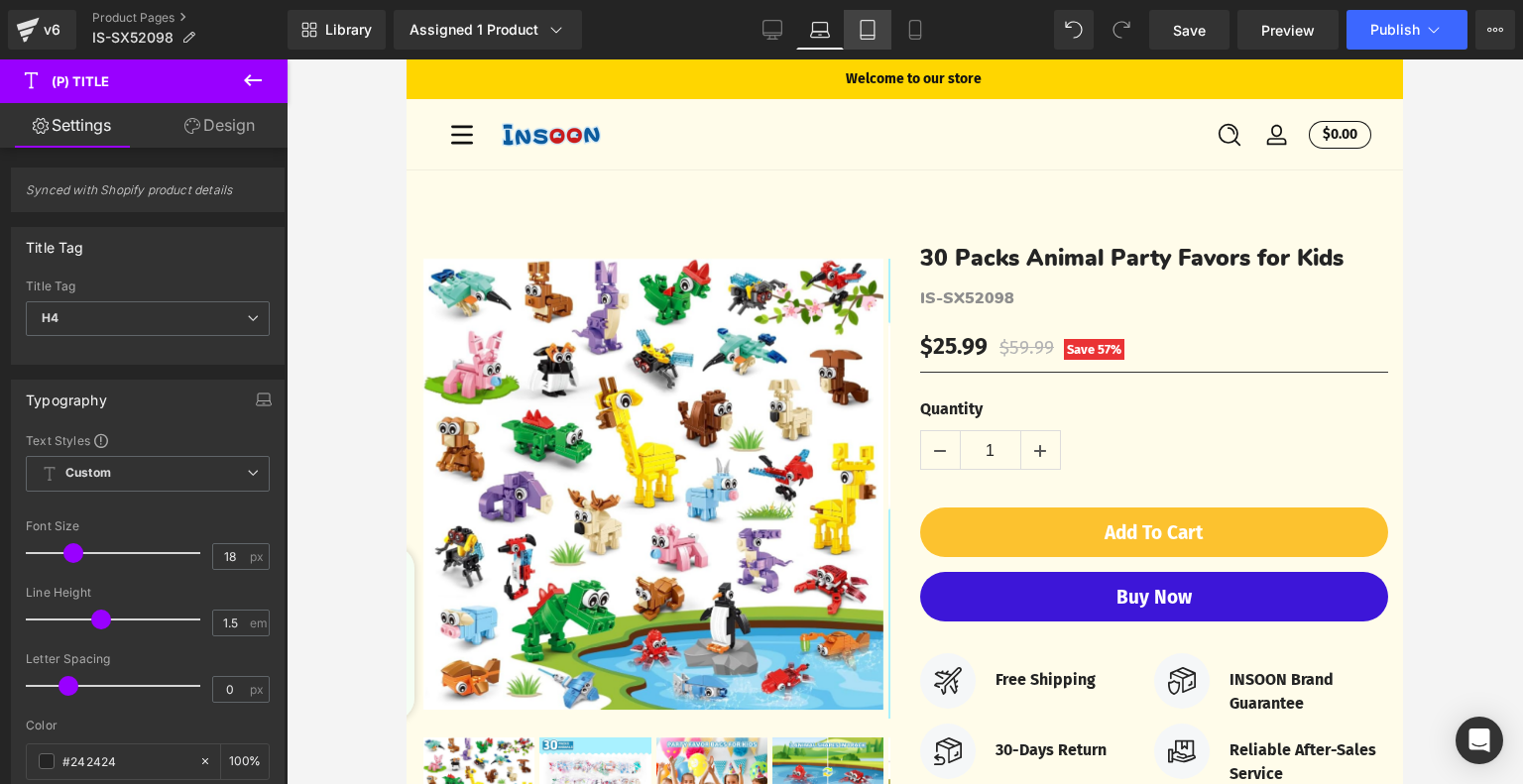 scroll, scrollTop: 18, scrollLeft: 0, axis: vertical 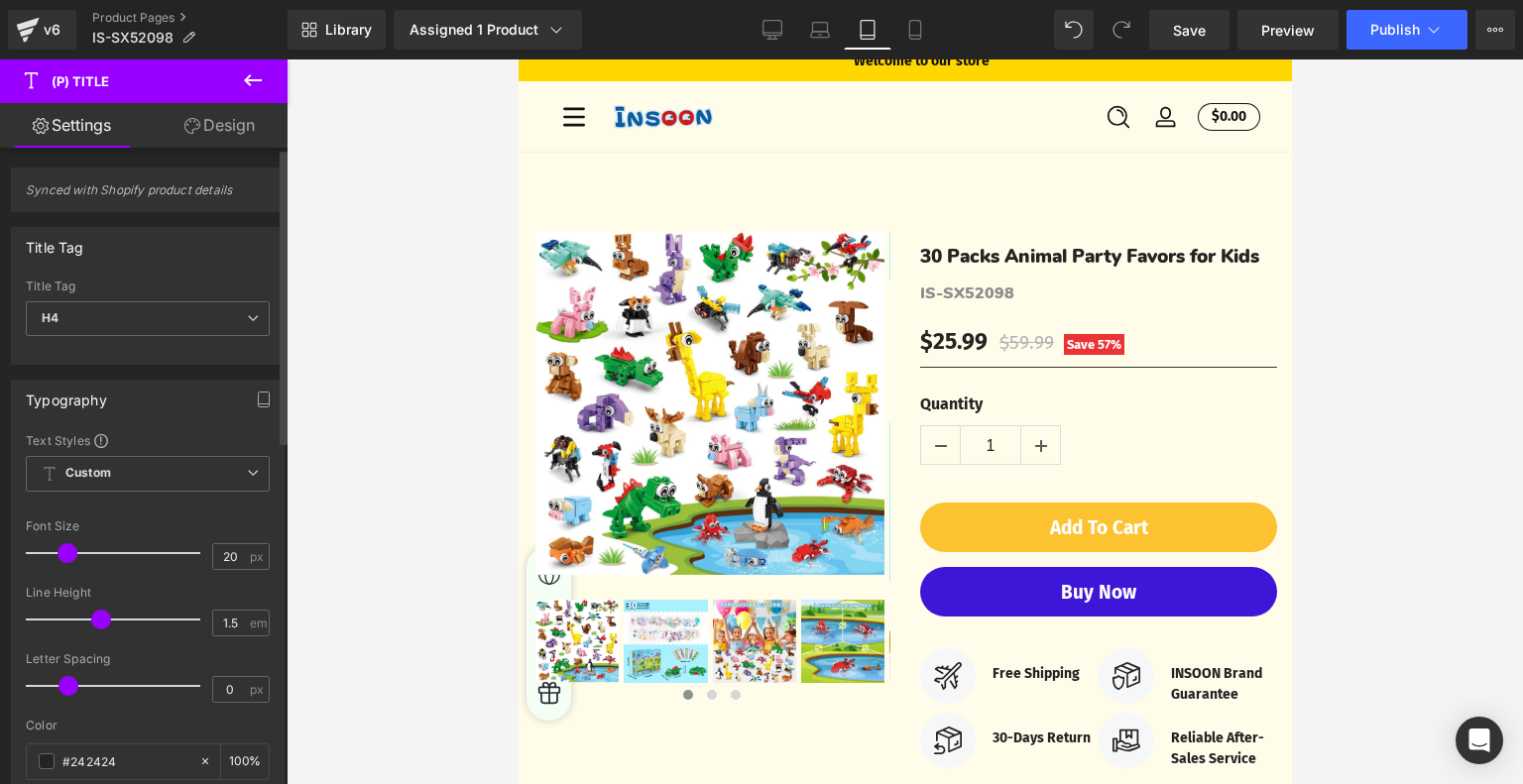 click at bounding box center [67, 553] 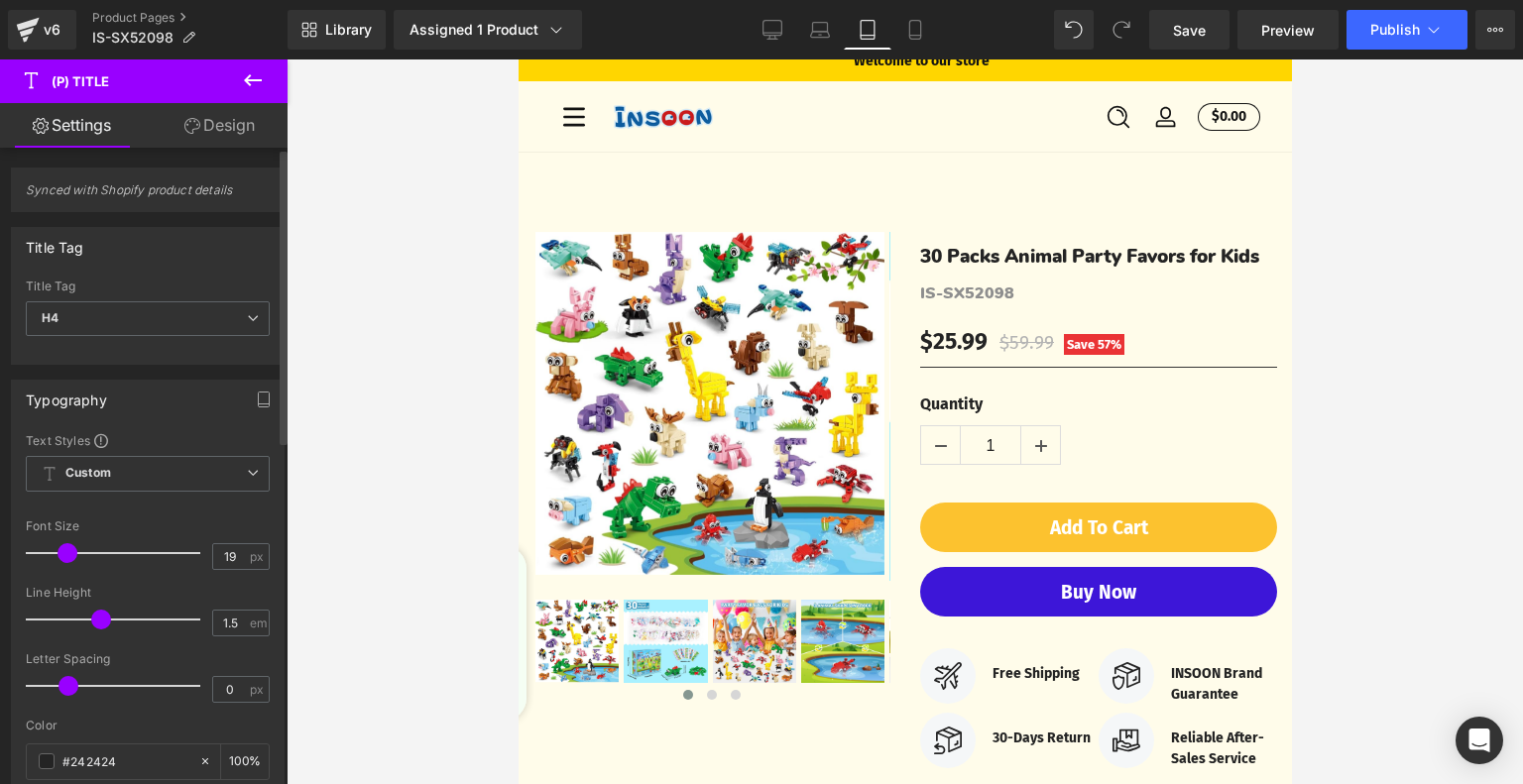 click at bounding box center (67, 553) 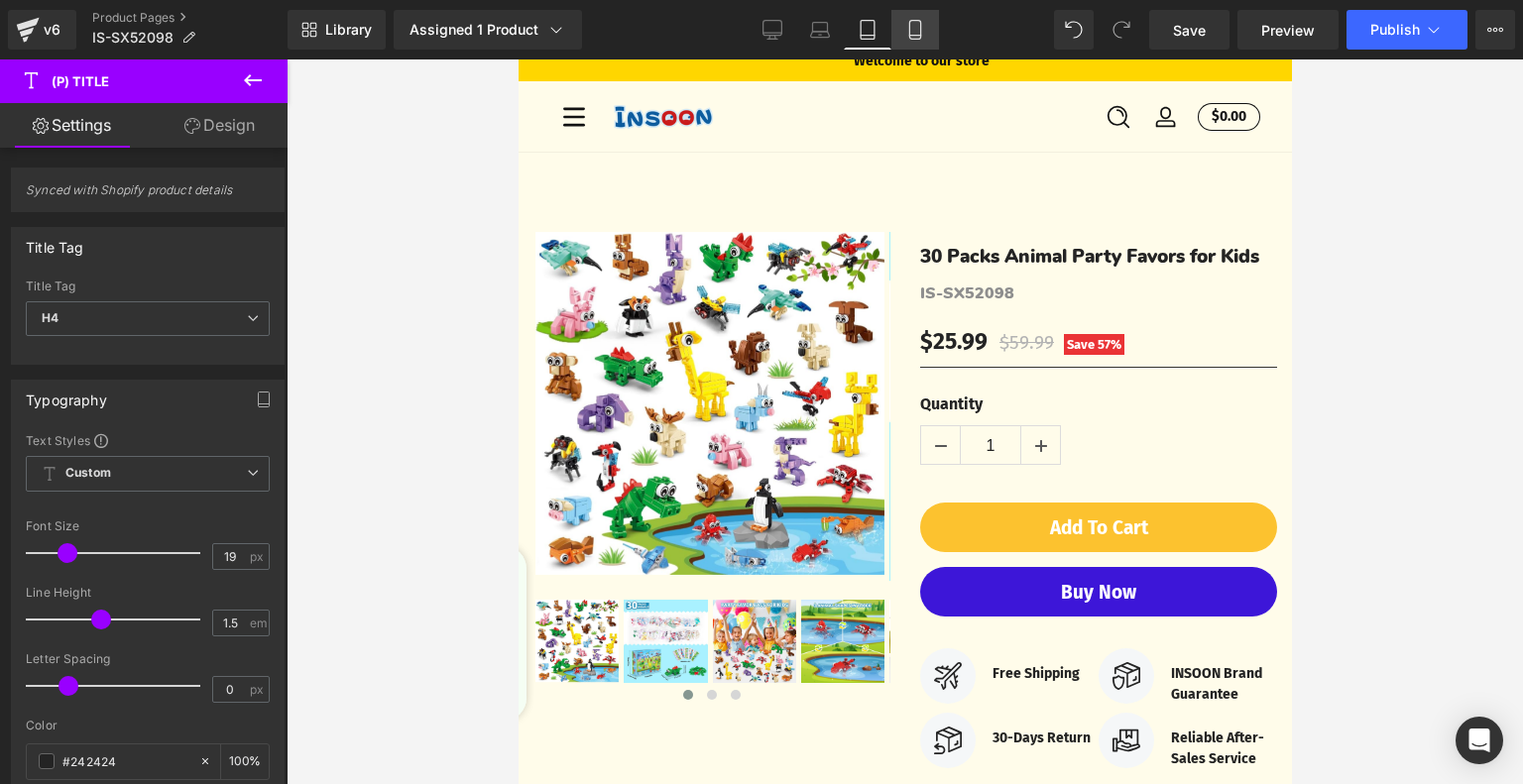 click 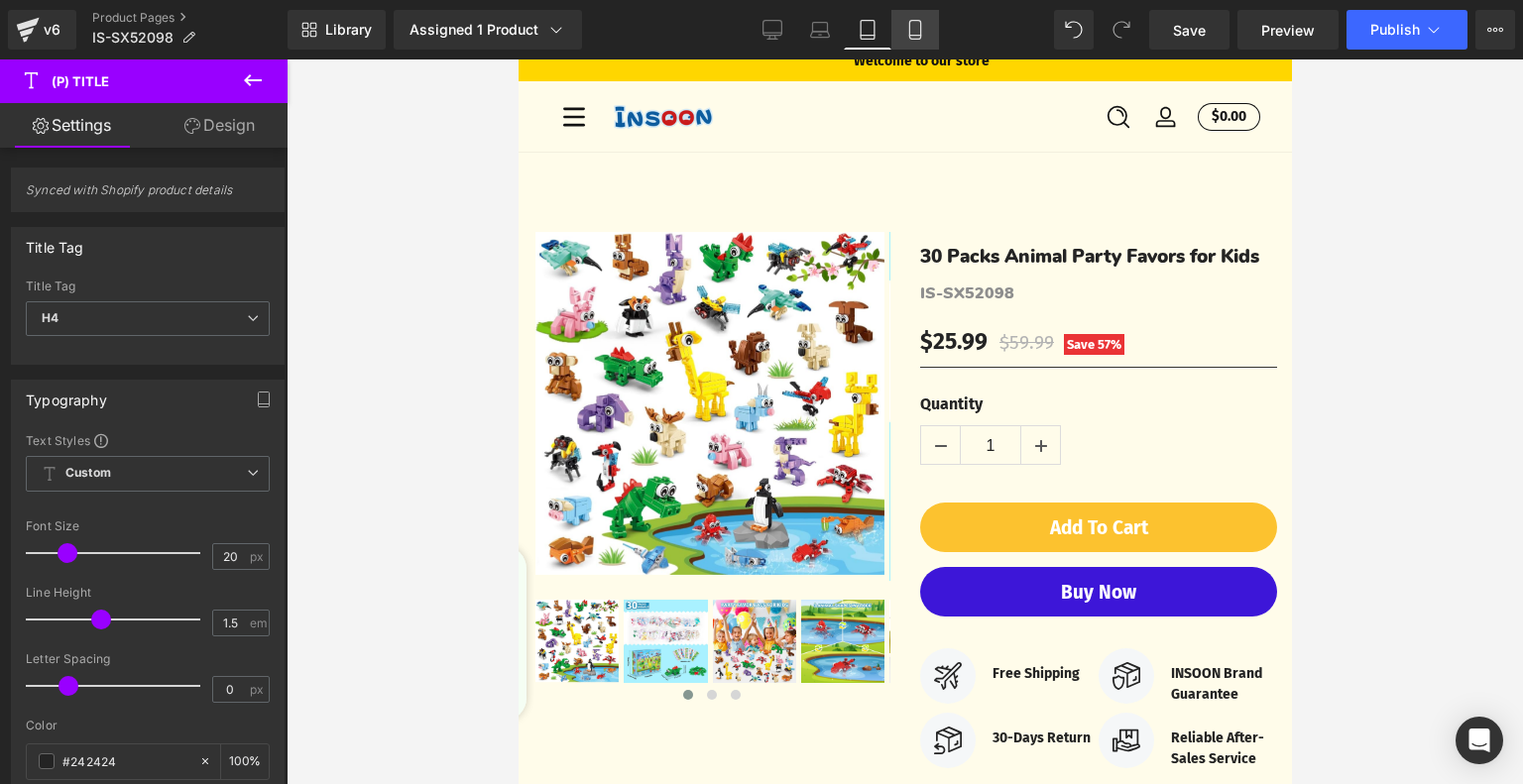 scroll, scrollTop: 494, scrollLeft: 0, axis: vertical 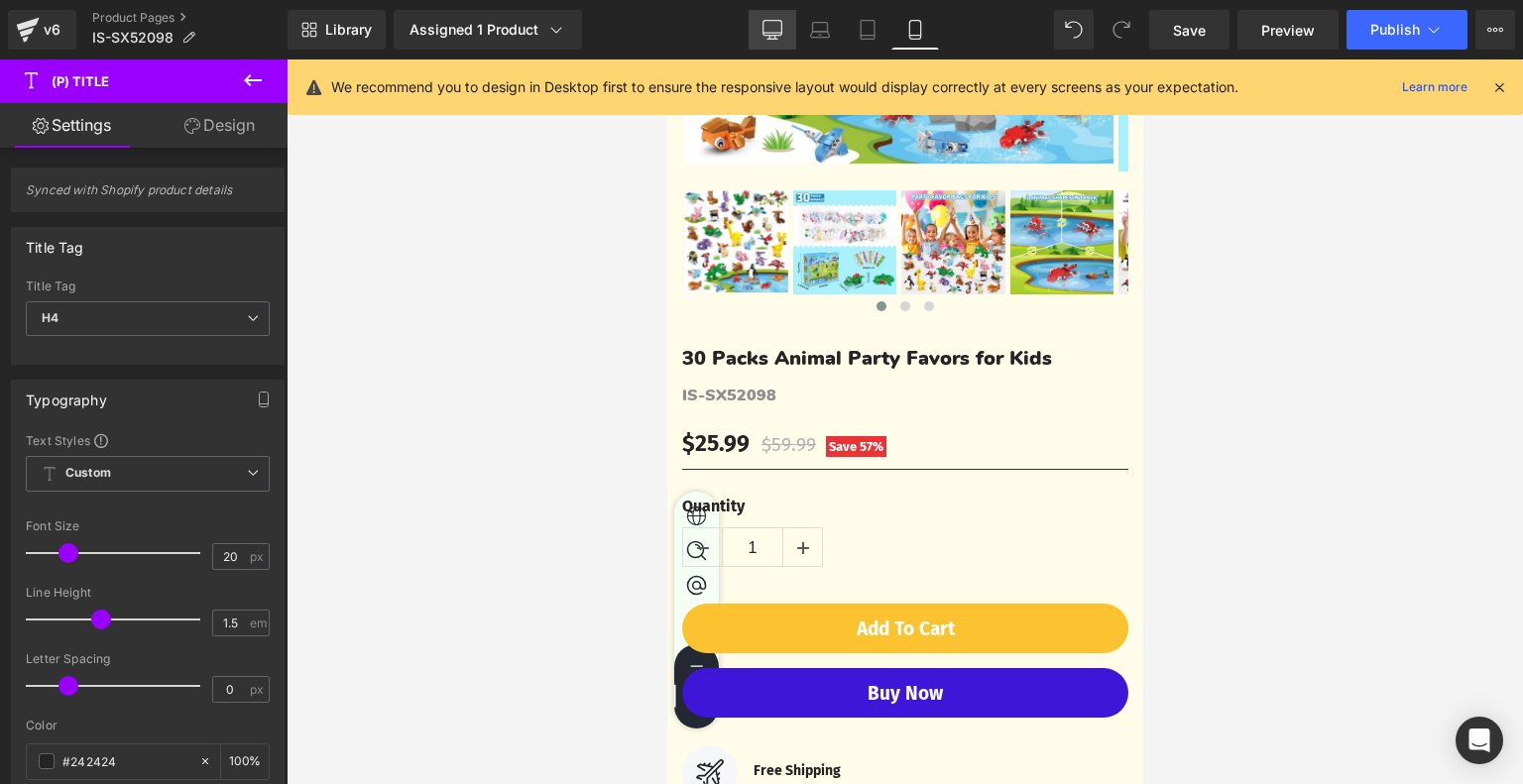 click on "Desktop" at bounding box center [772, 30] 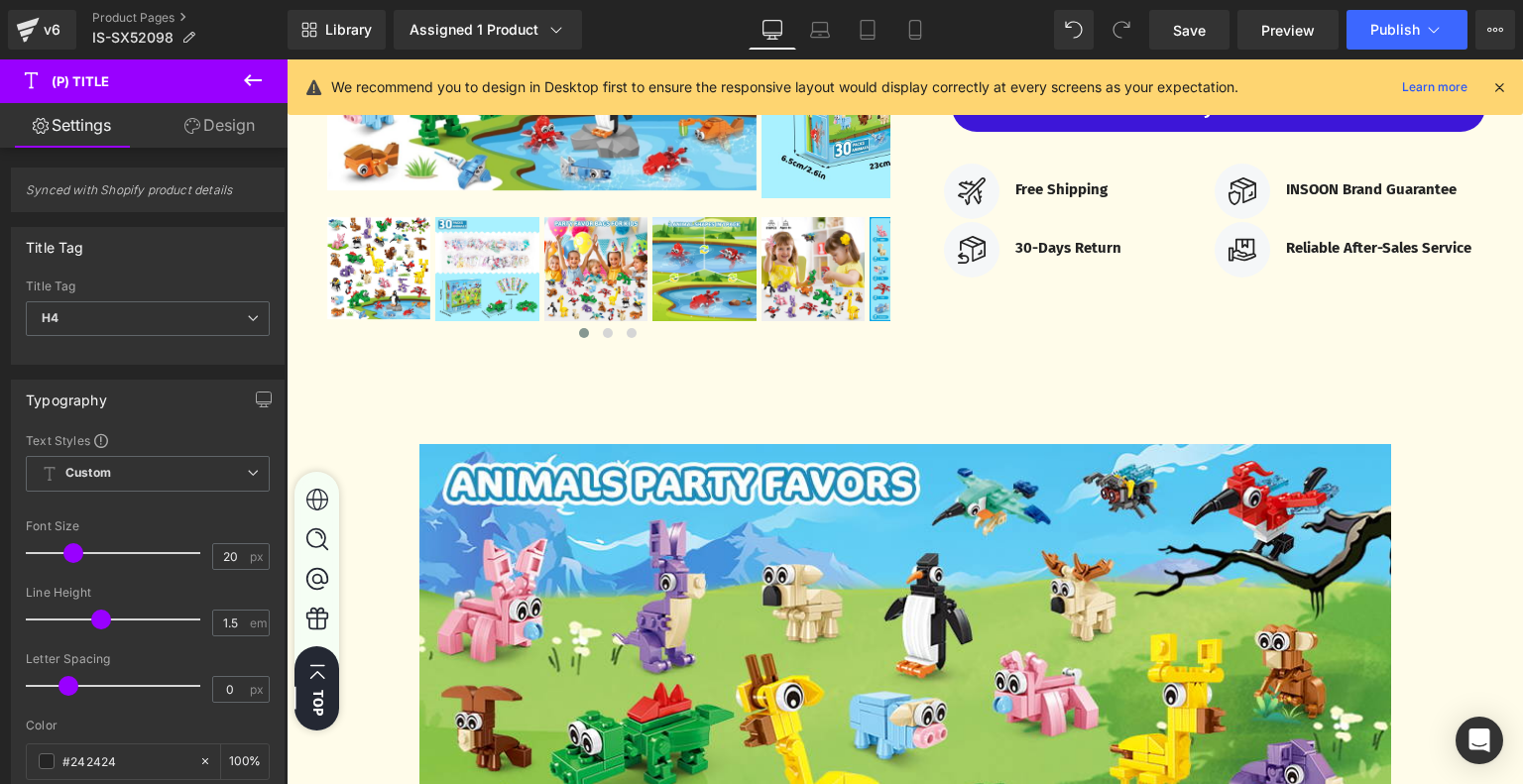 type on "23" 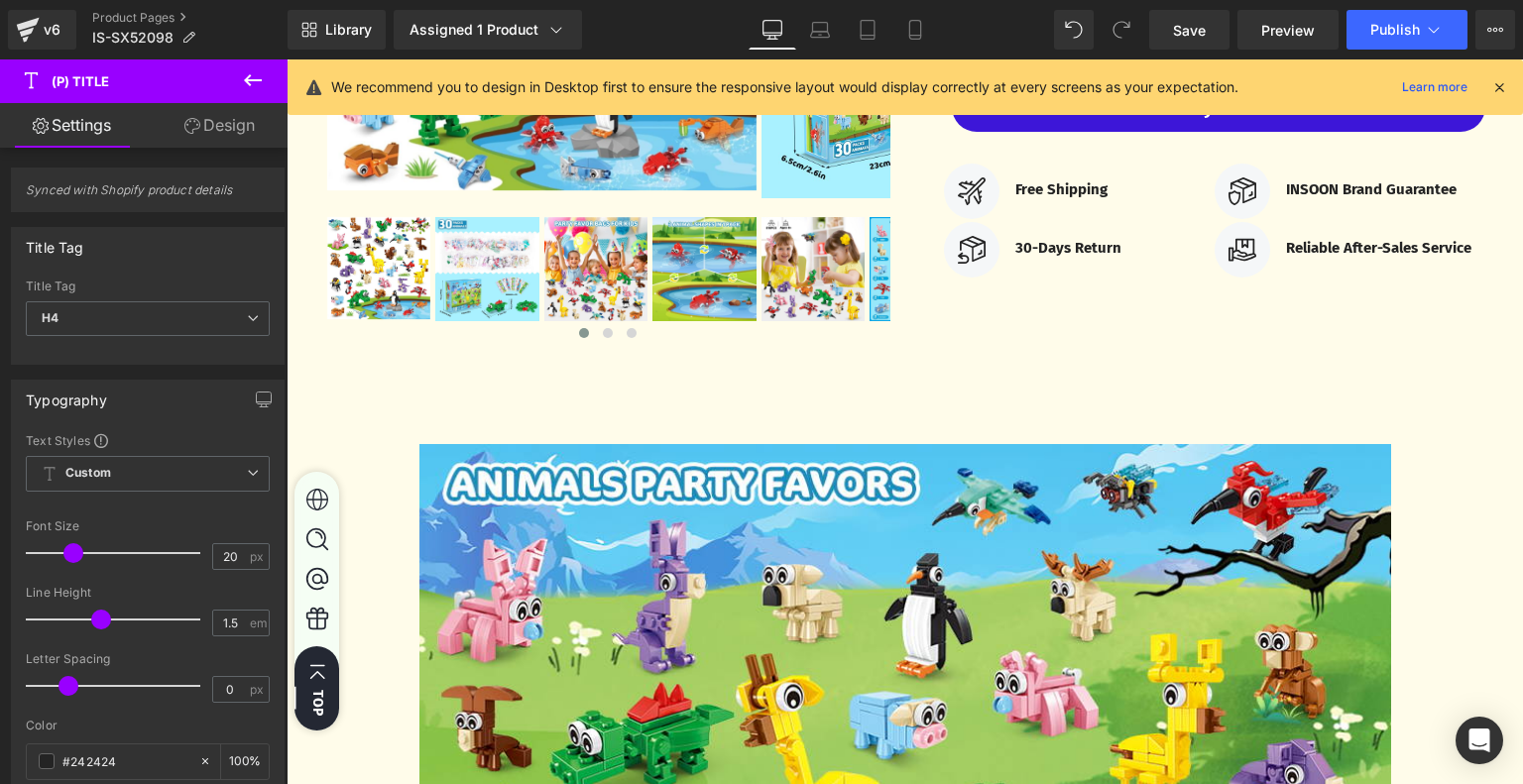 type on "100" 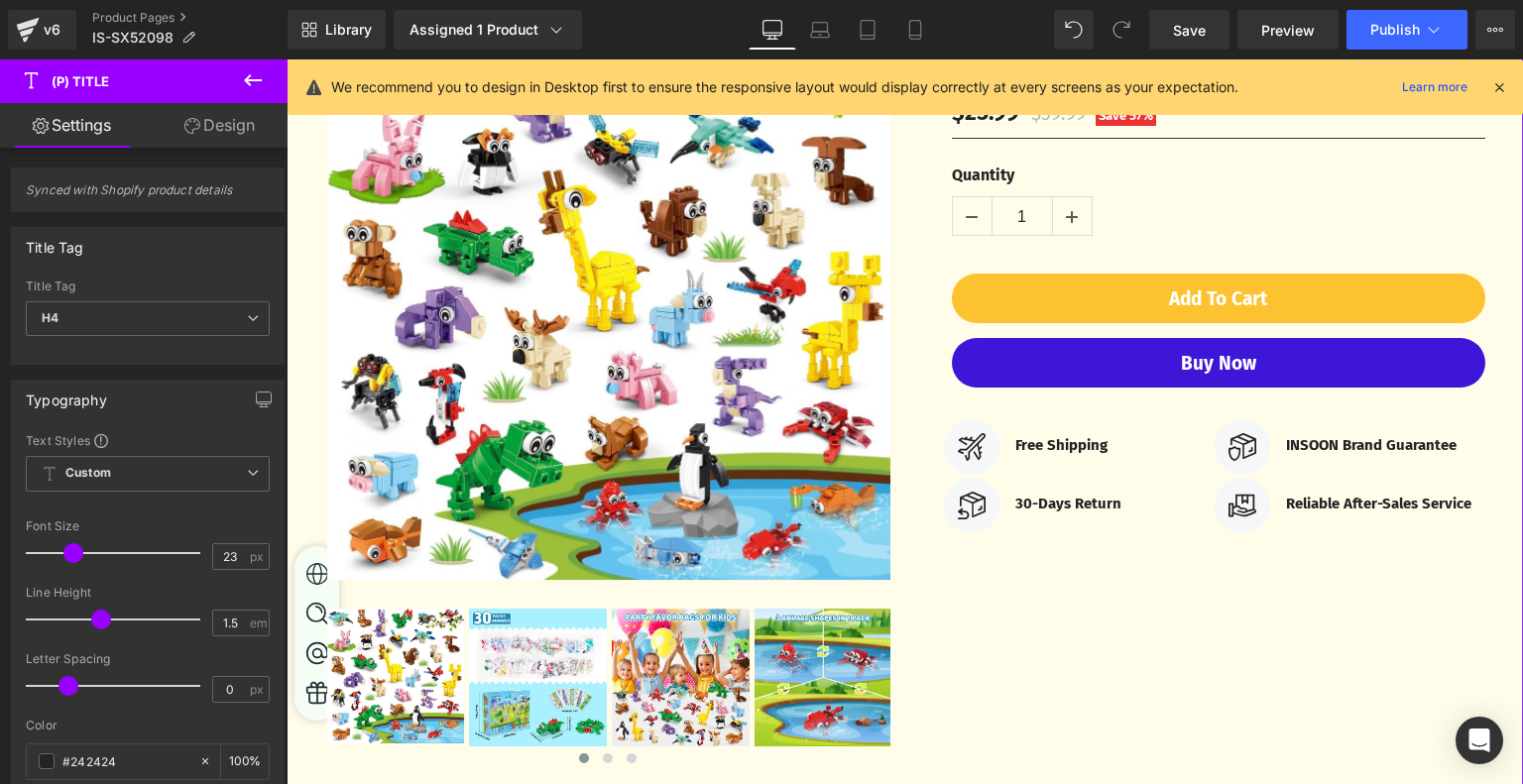 scroll, scrollTop: 396, scrollLeft: 0, axis: vertical 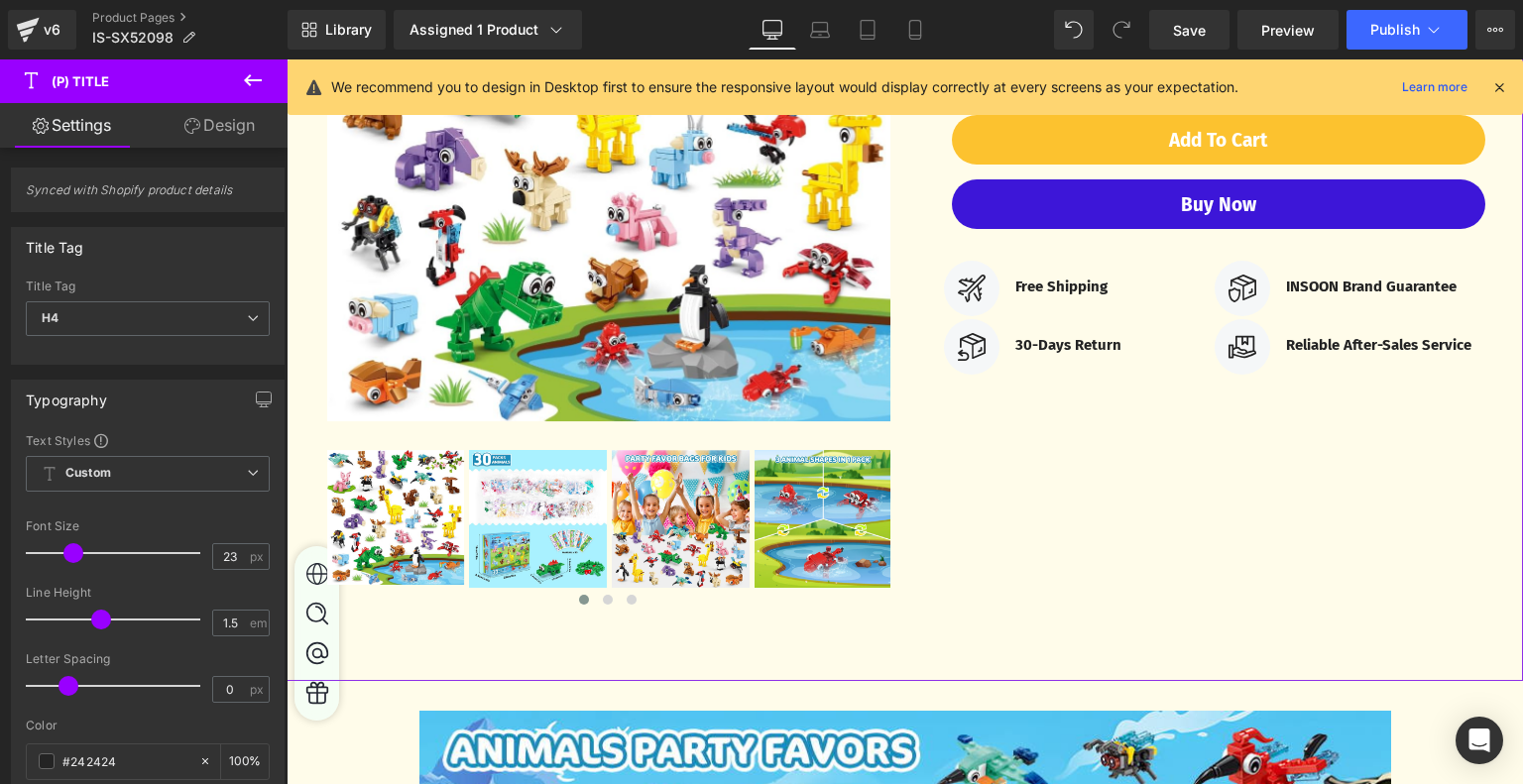 click on "‹ ›" at bounding box center (904, 229) 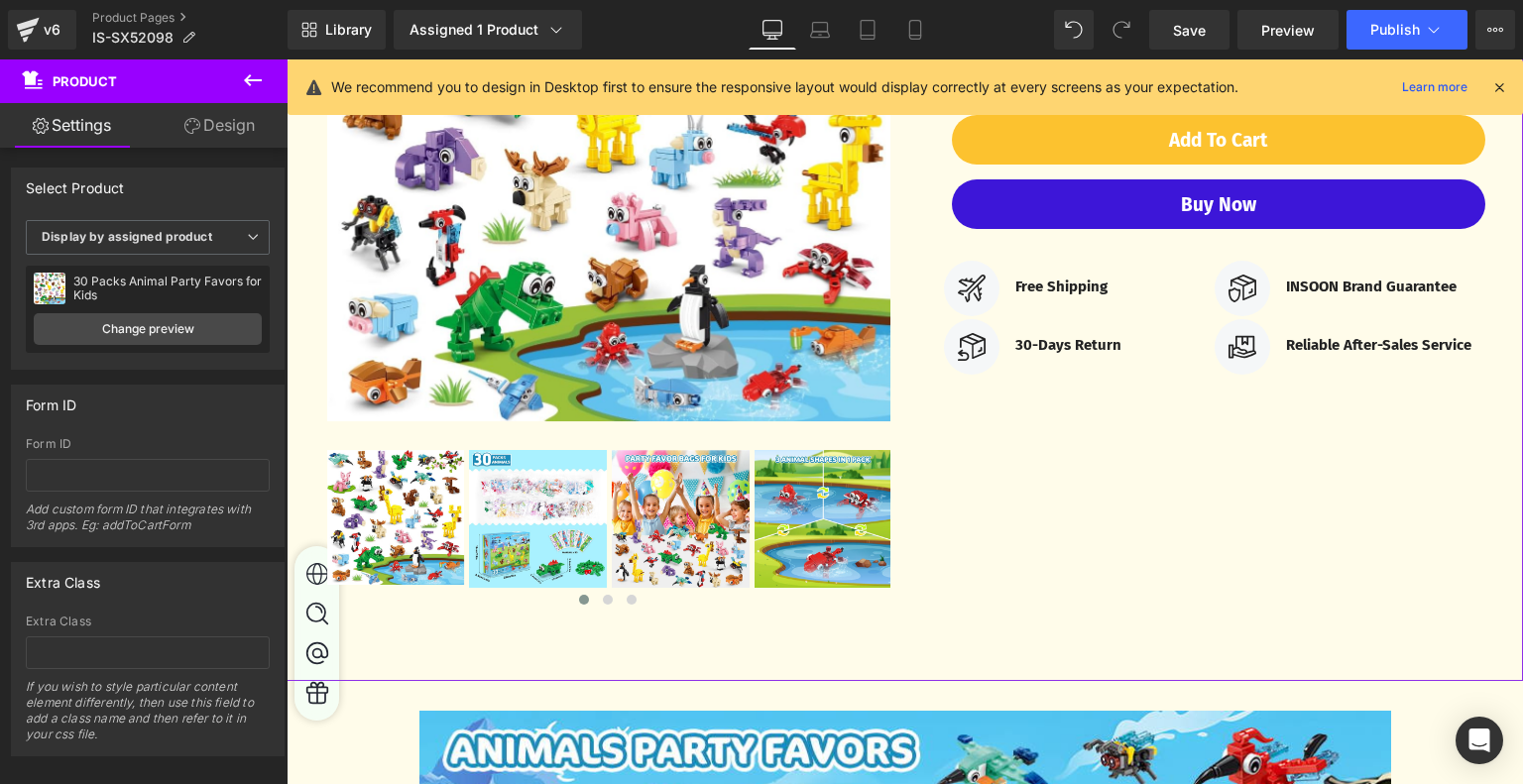 click on "Design" at bounding box center [219, 125] 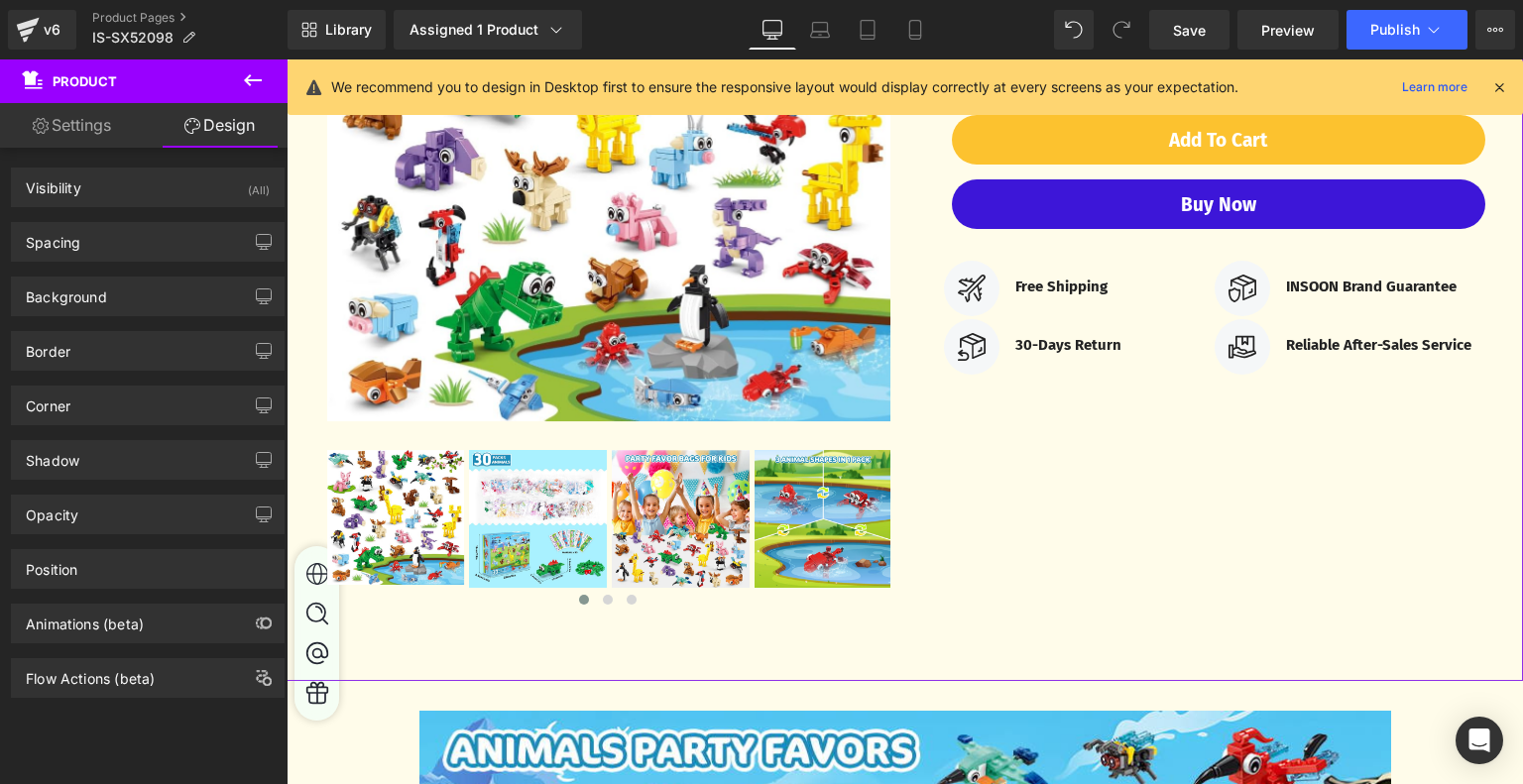 click on "Background
Color & Image color
transparent Color transparent 0 %
Image  Replace Image  Upload image or  Browse gallery Image Src Image Quality Lighter Lightest
Lighter
Lighter Lightest Only support for UCare CDN
More settings" at bounding box center [148, 288] 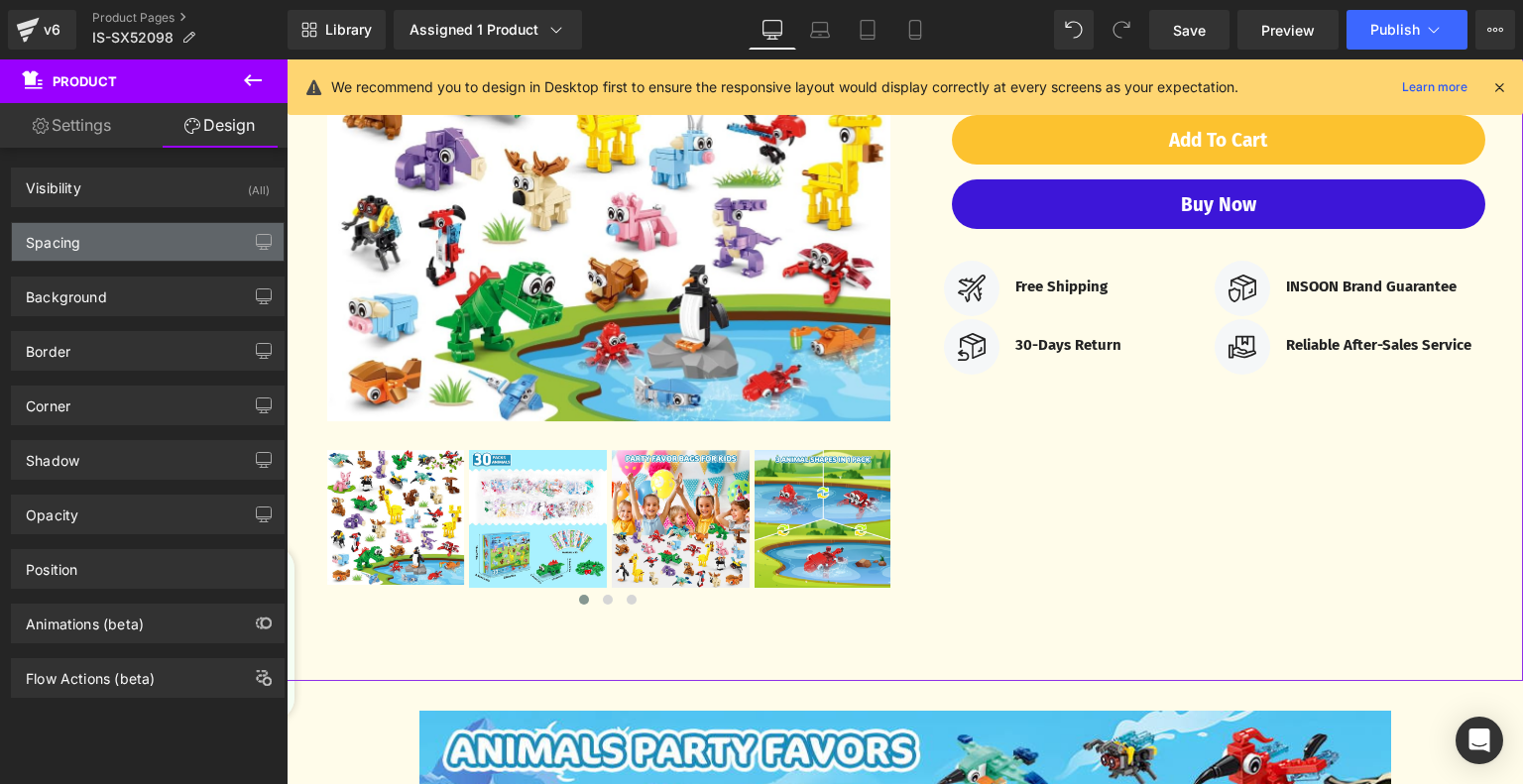 click on "Spacing" at bounding box center [148, 242] 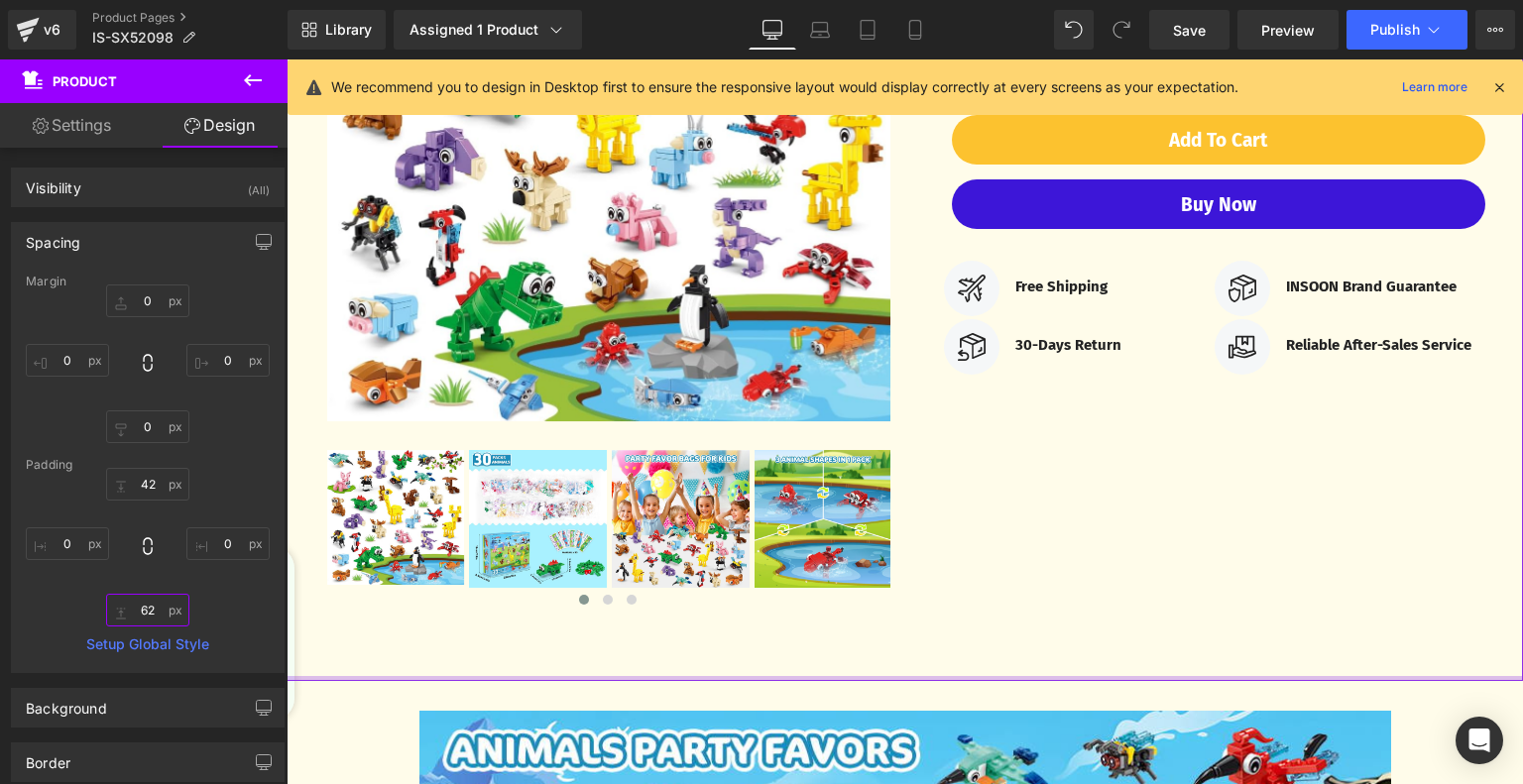 click on "62" at bounding box center (148, 610) 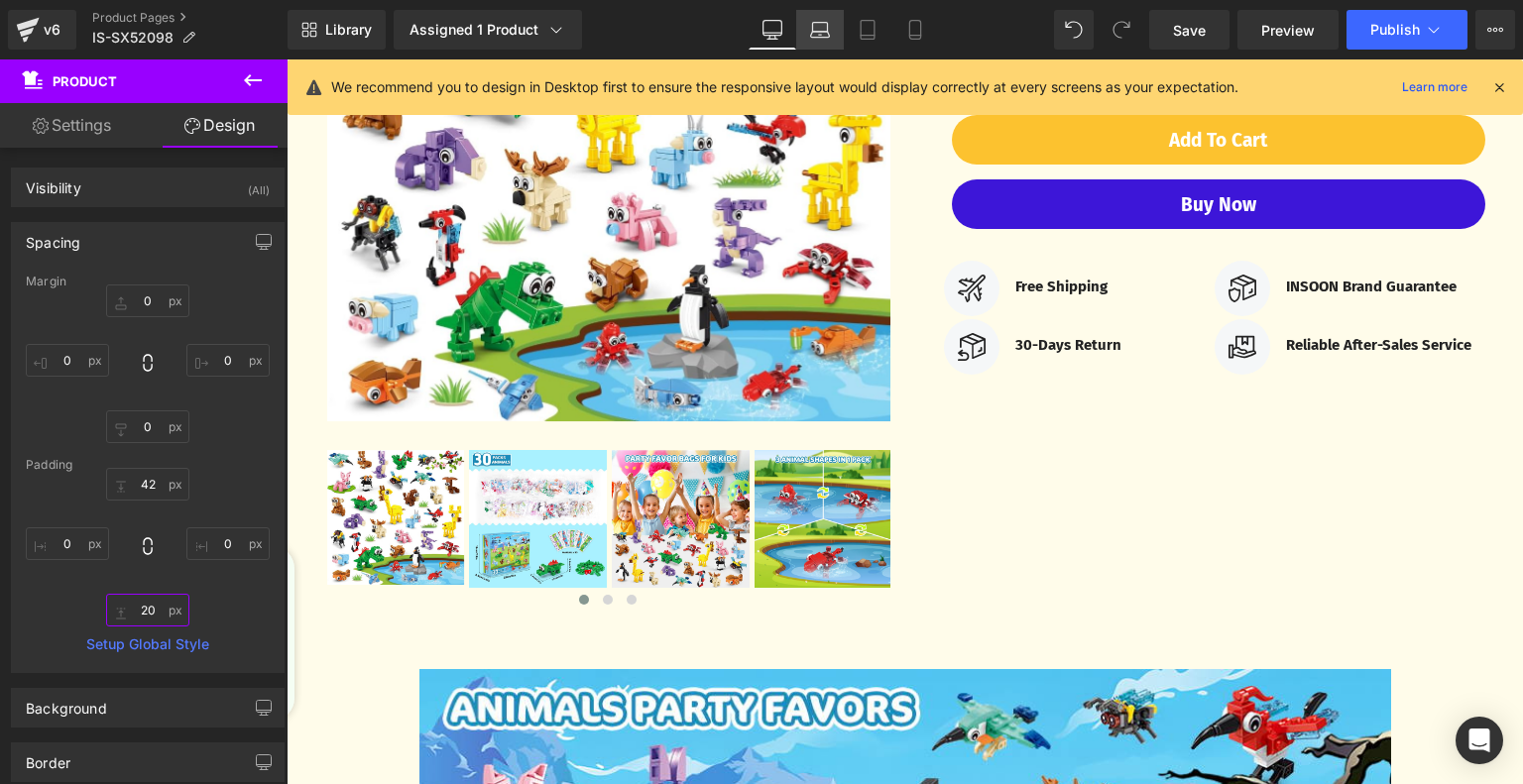 type on "20" 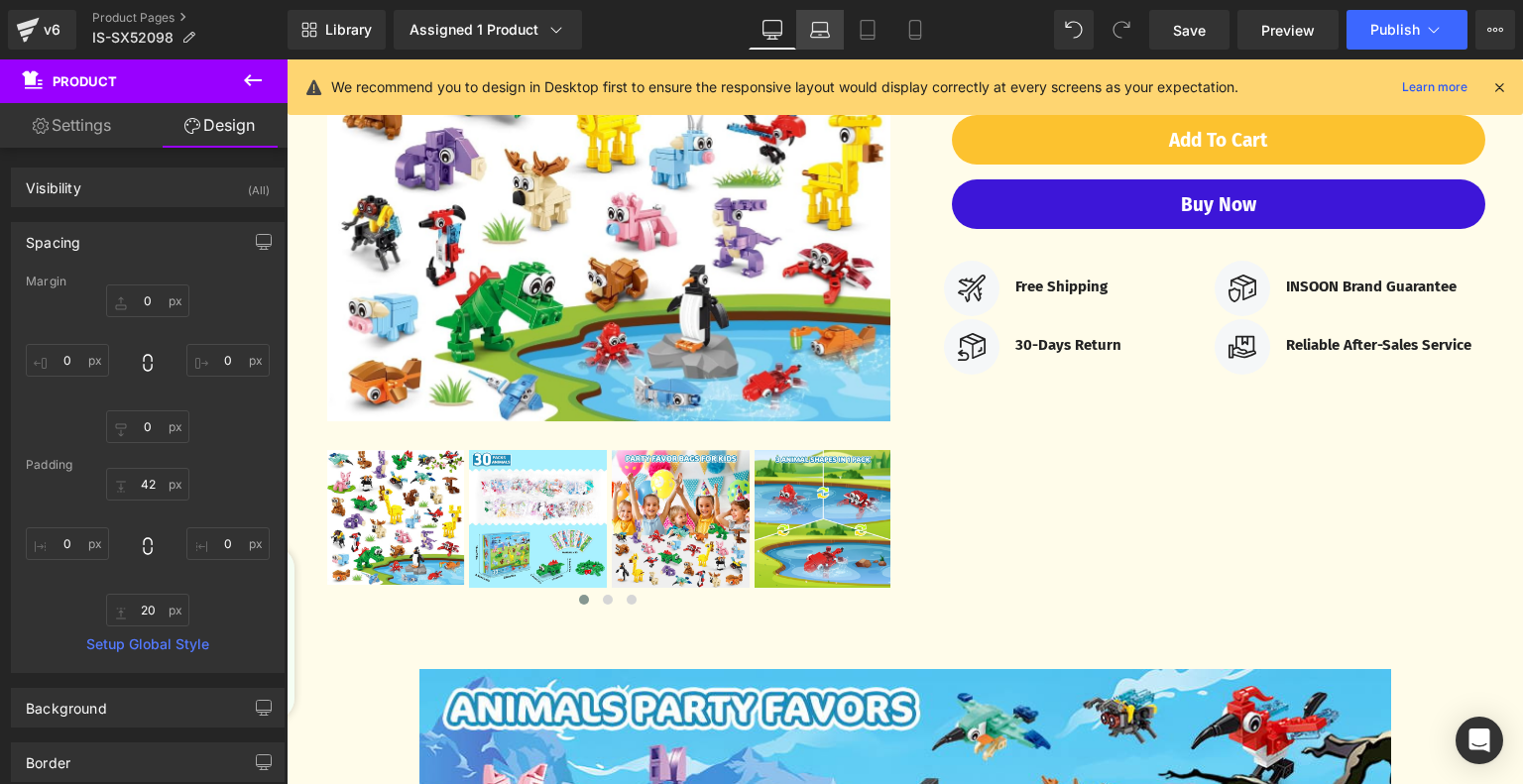 click 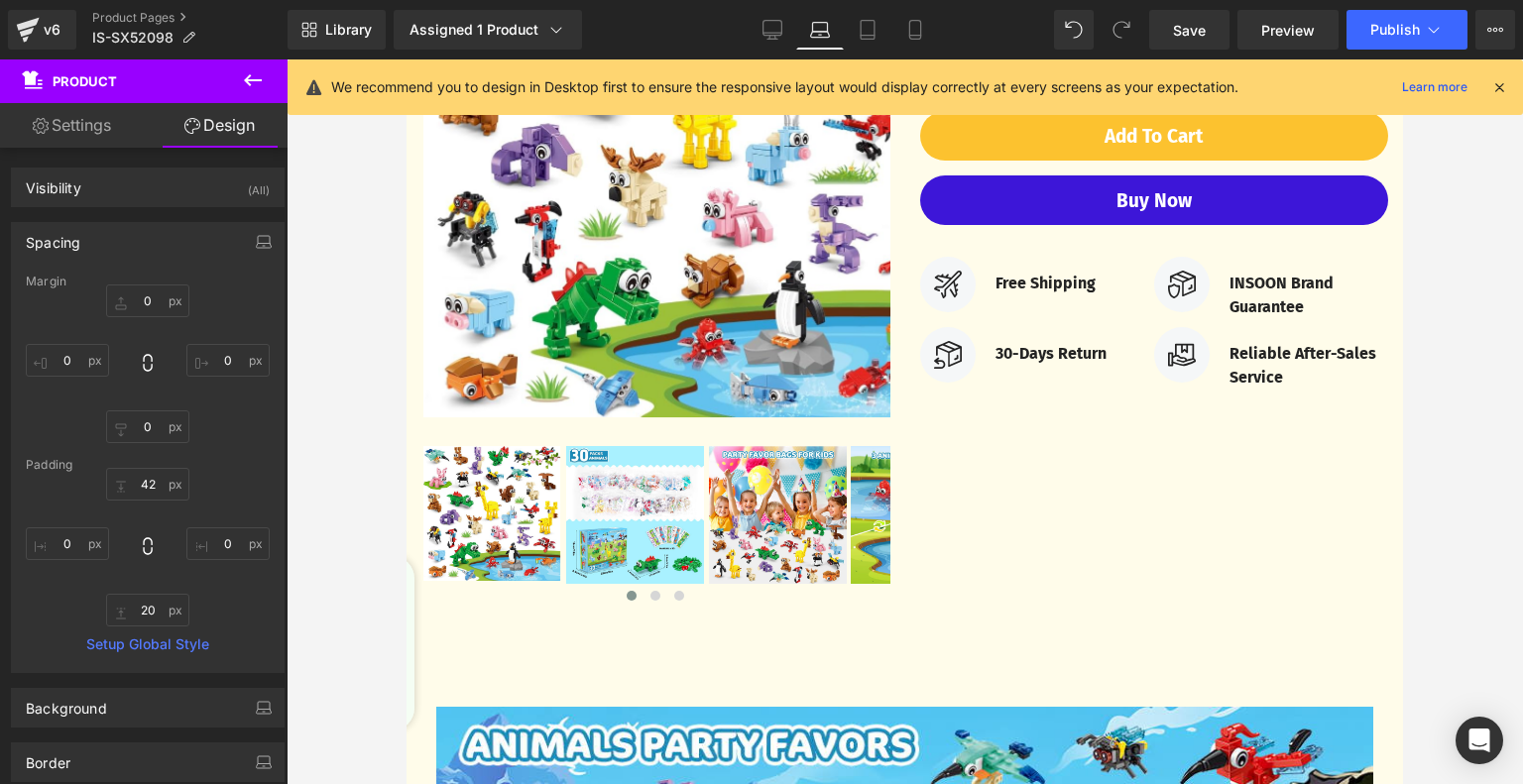 type on "0" 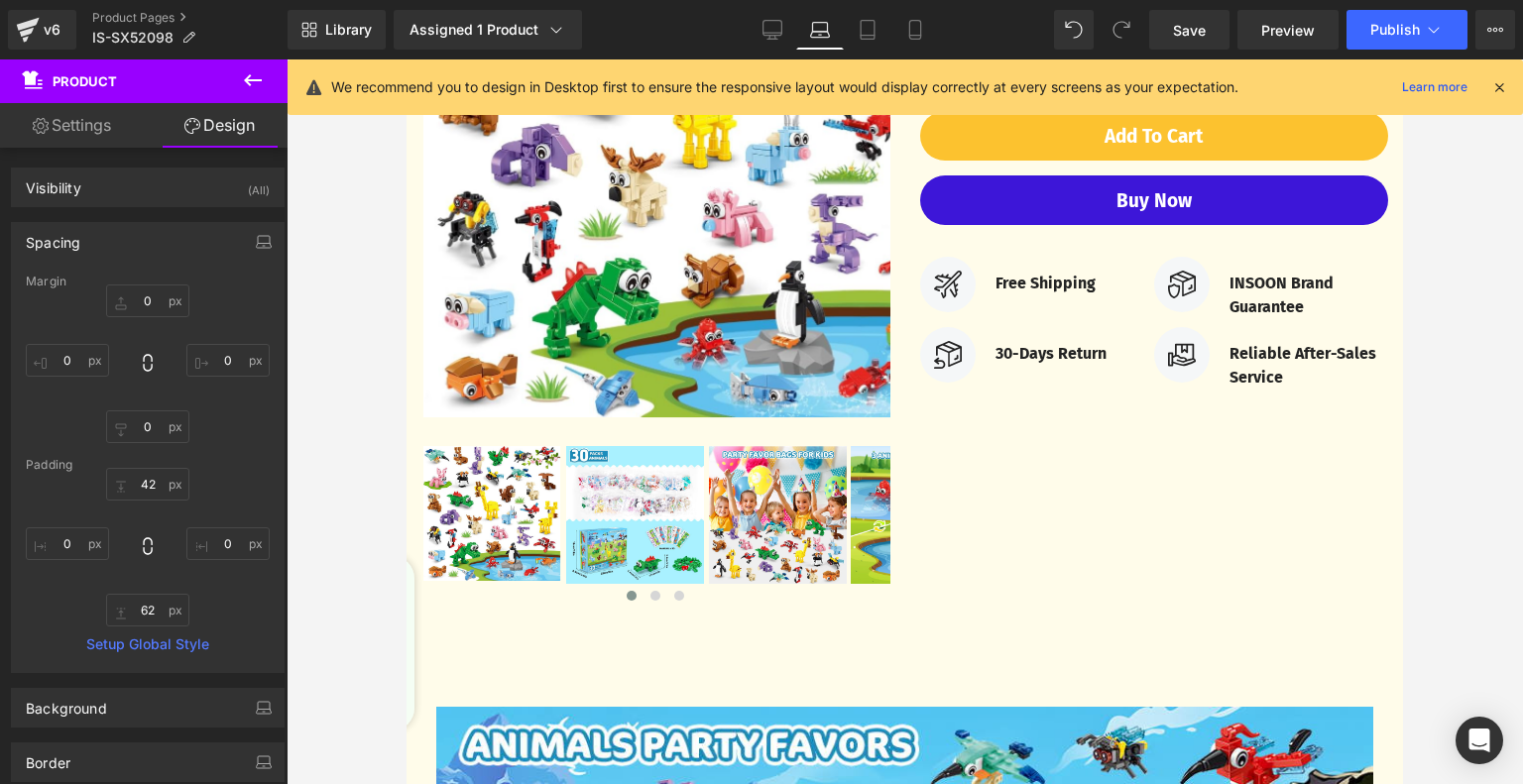 scroll, scrollTop: 0, scrollLeft: 0, axis: both 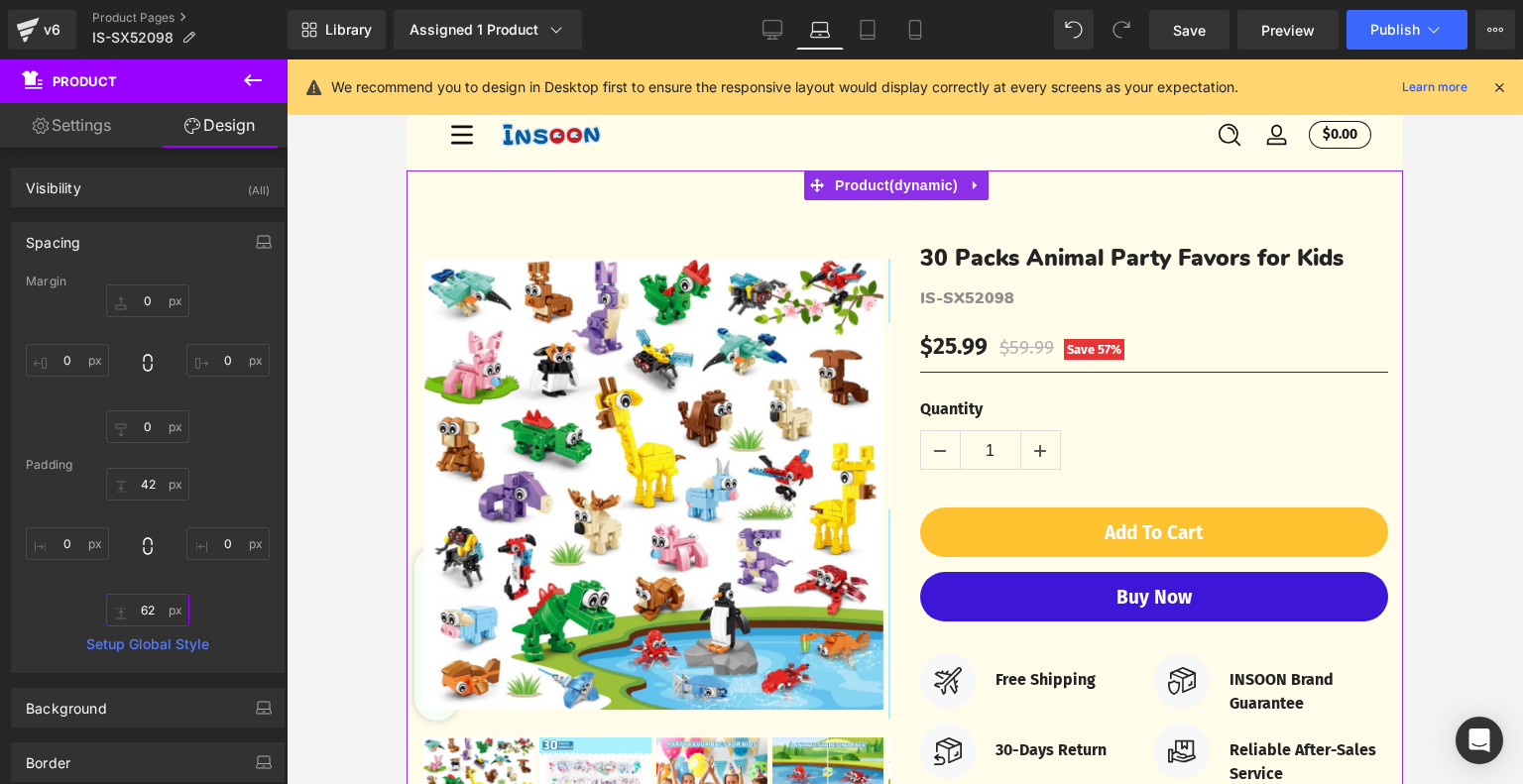 click on "62" at bounding box center [148, 610] 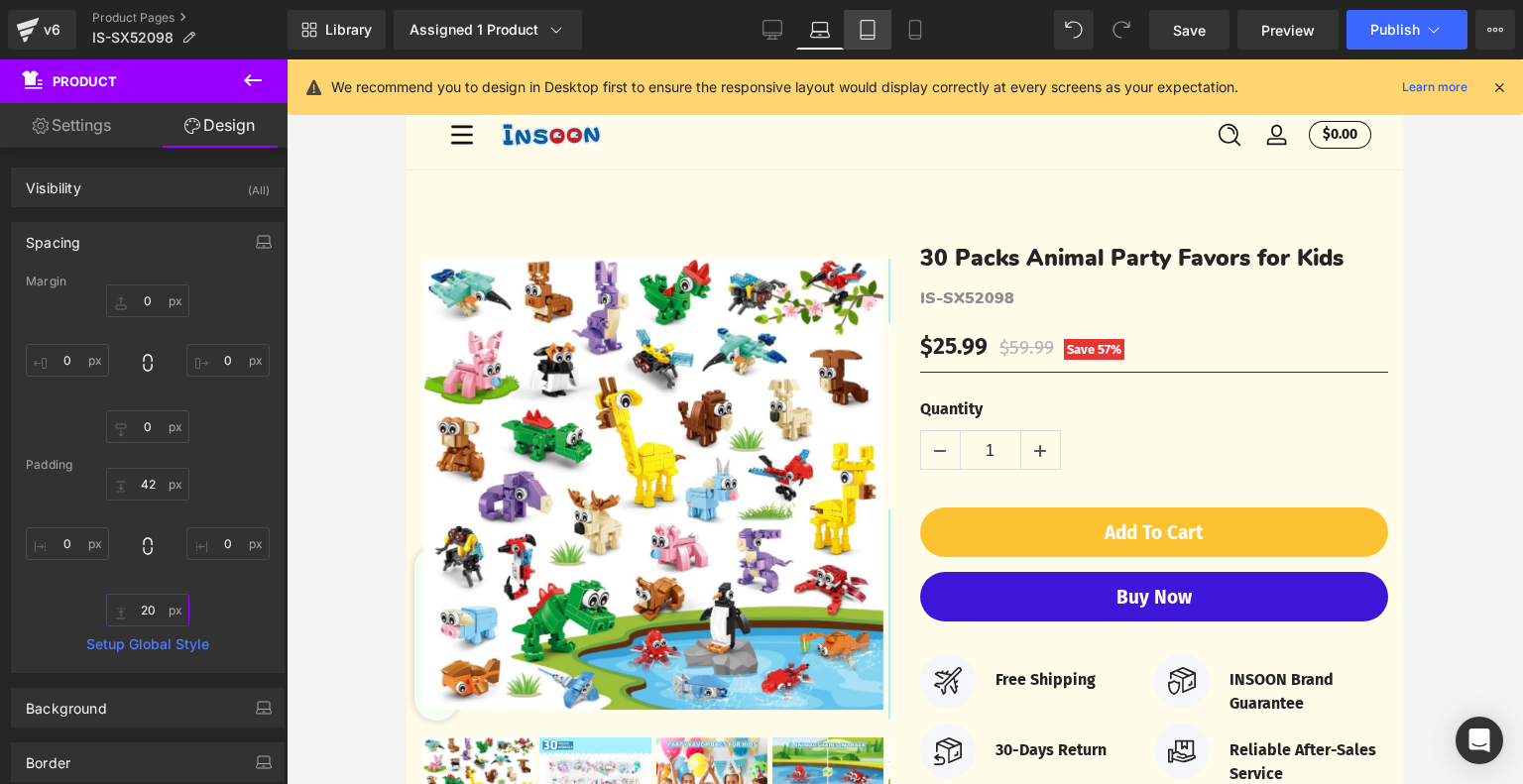 type on "20" 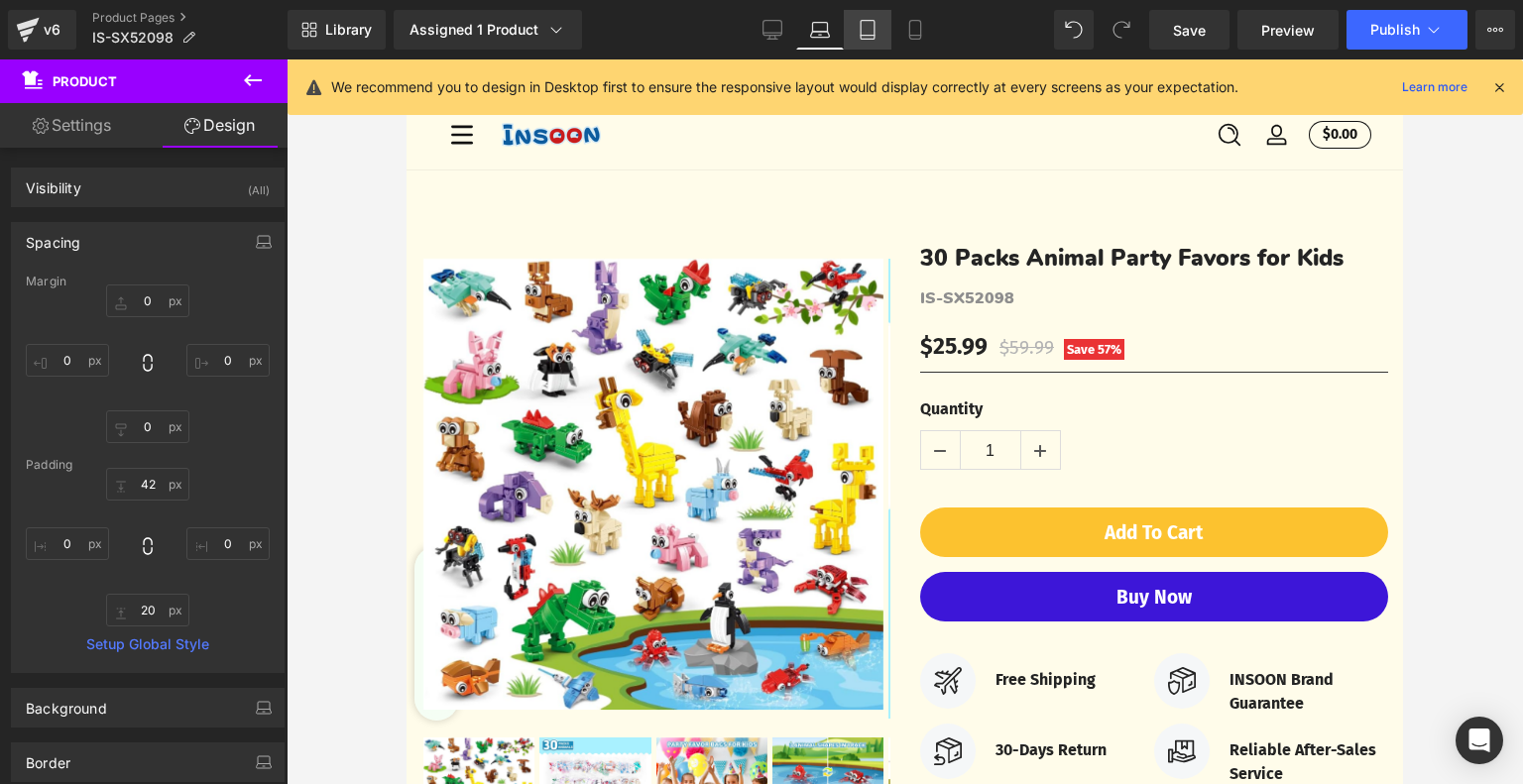 click 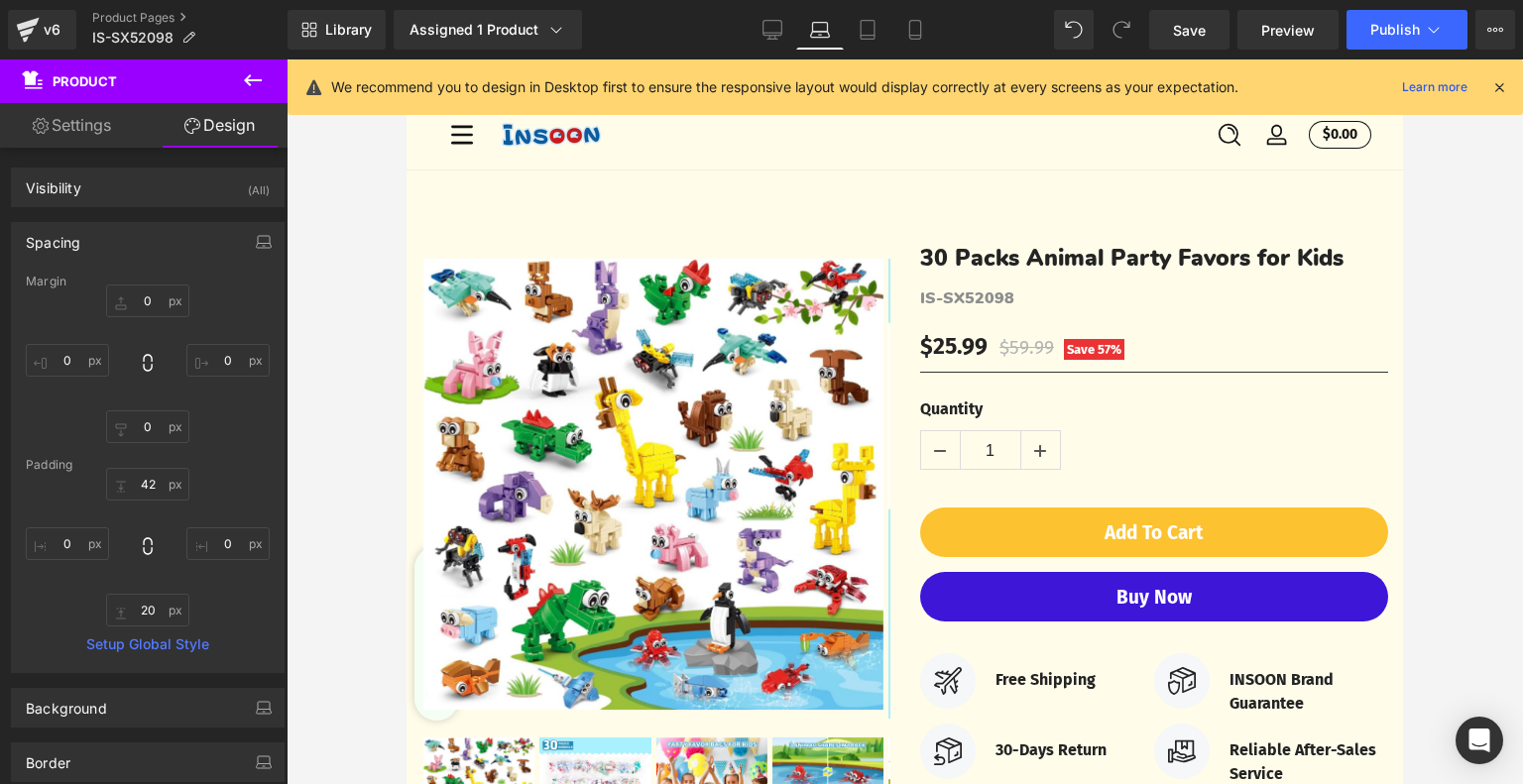 type on "0" 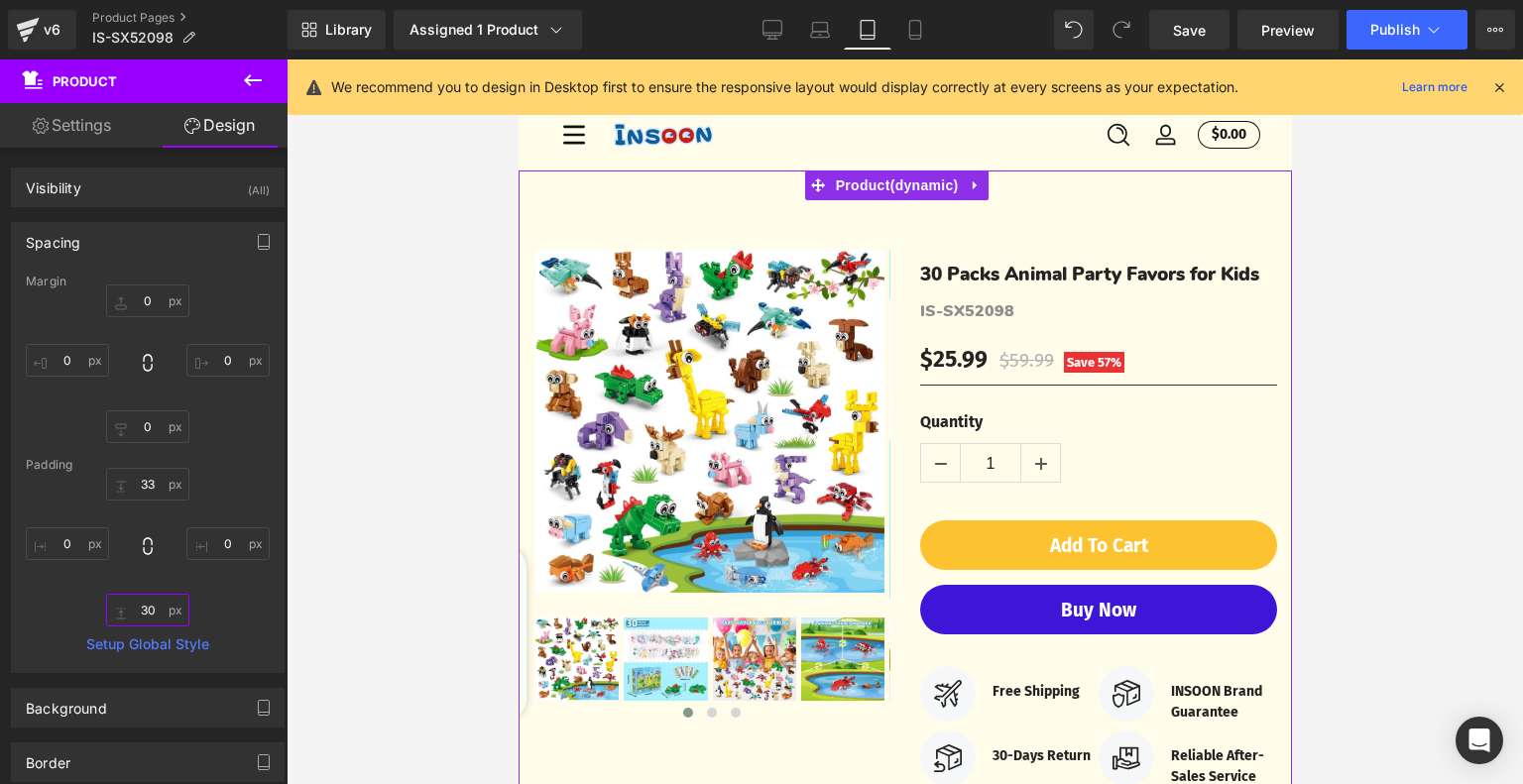 click on "30" at bounding box center [148, 610] 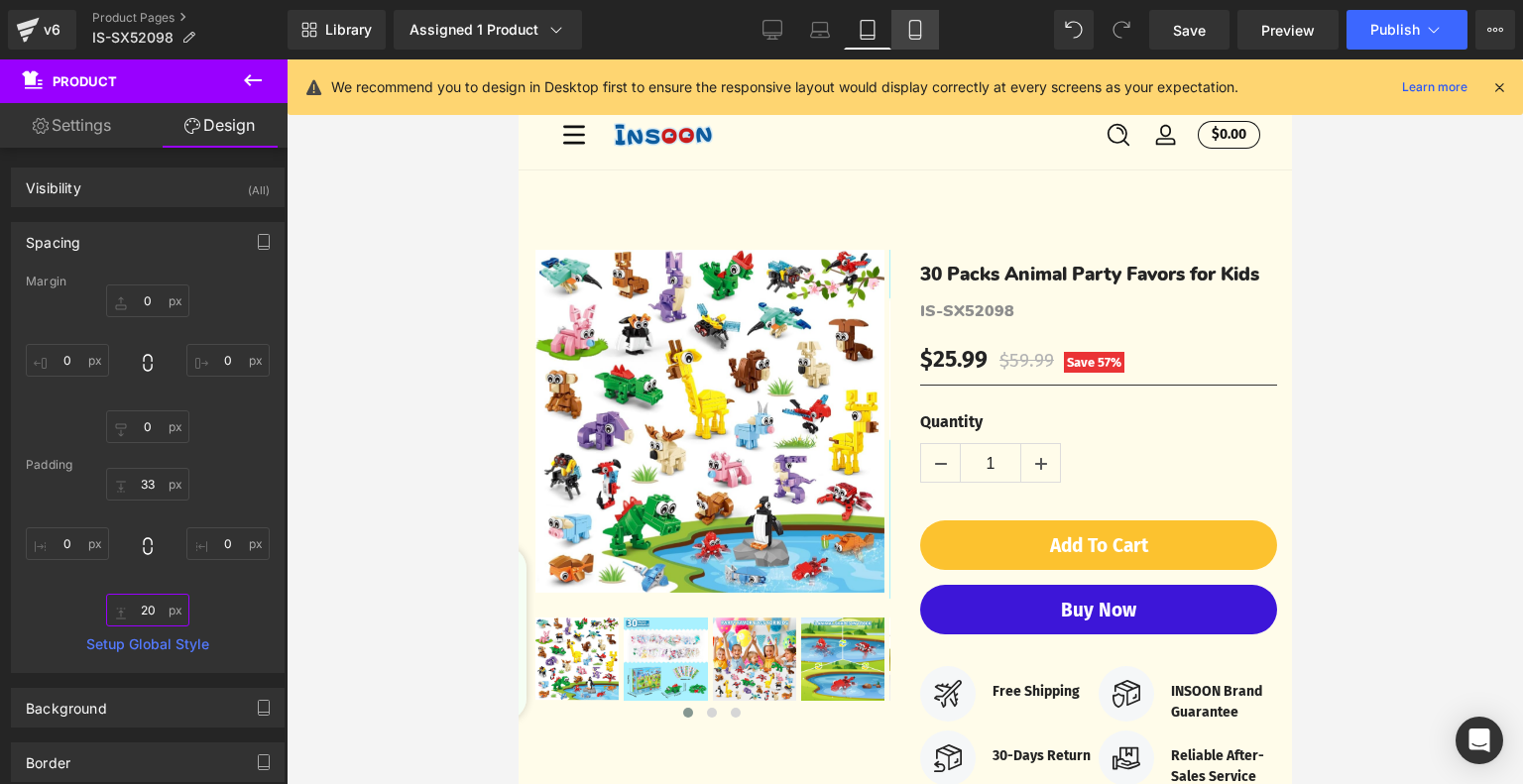 type on "20" 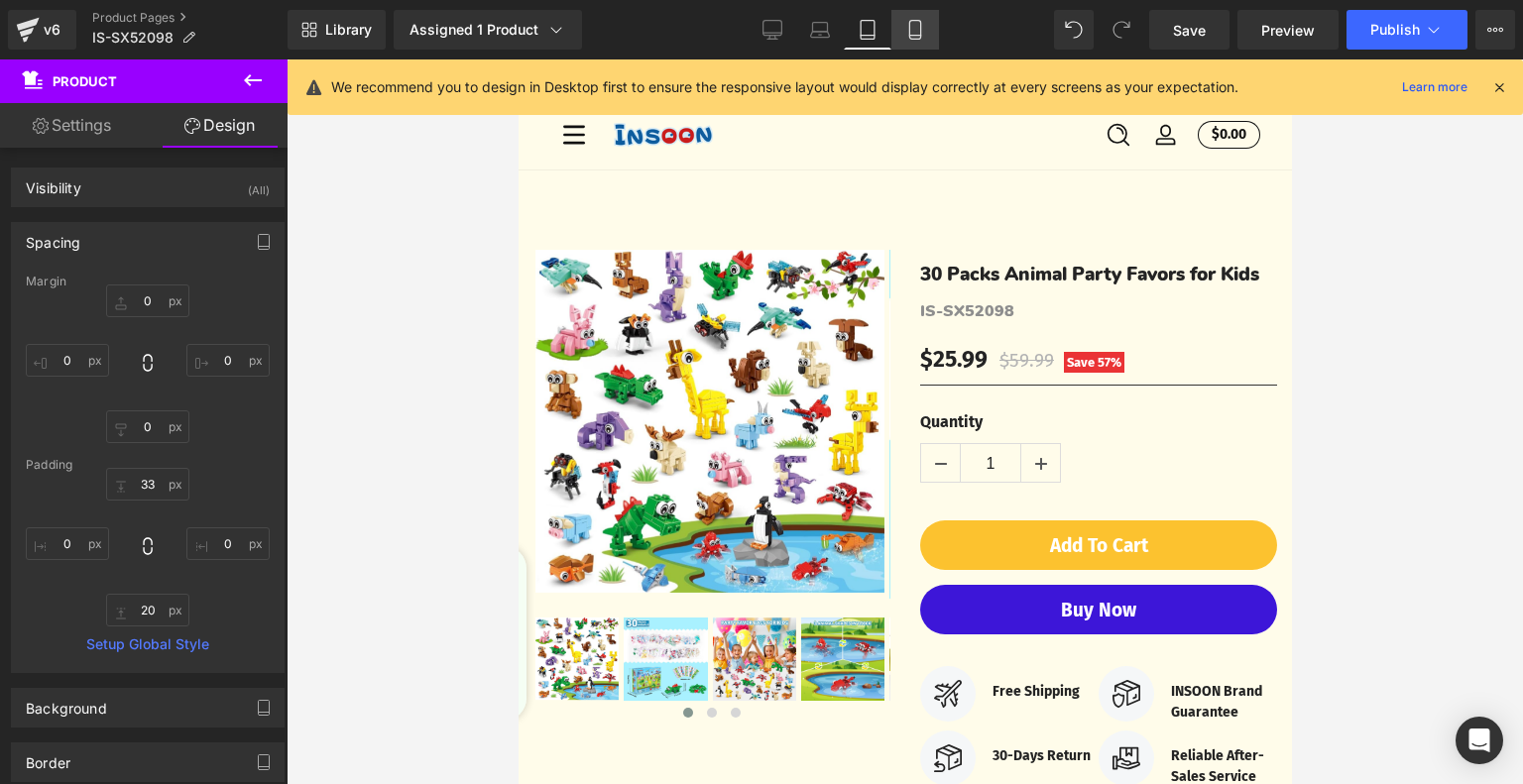 click 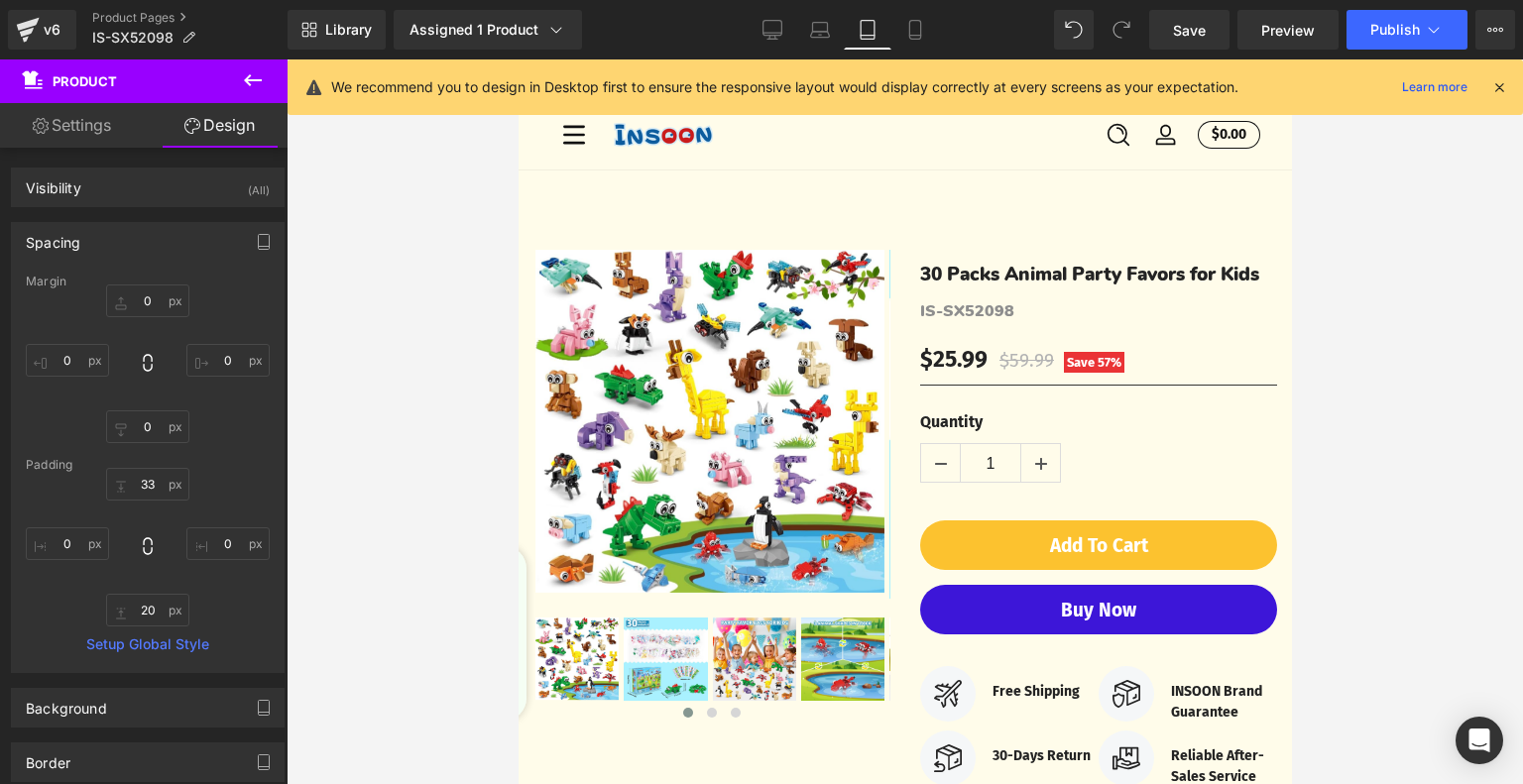 type on "0" 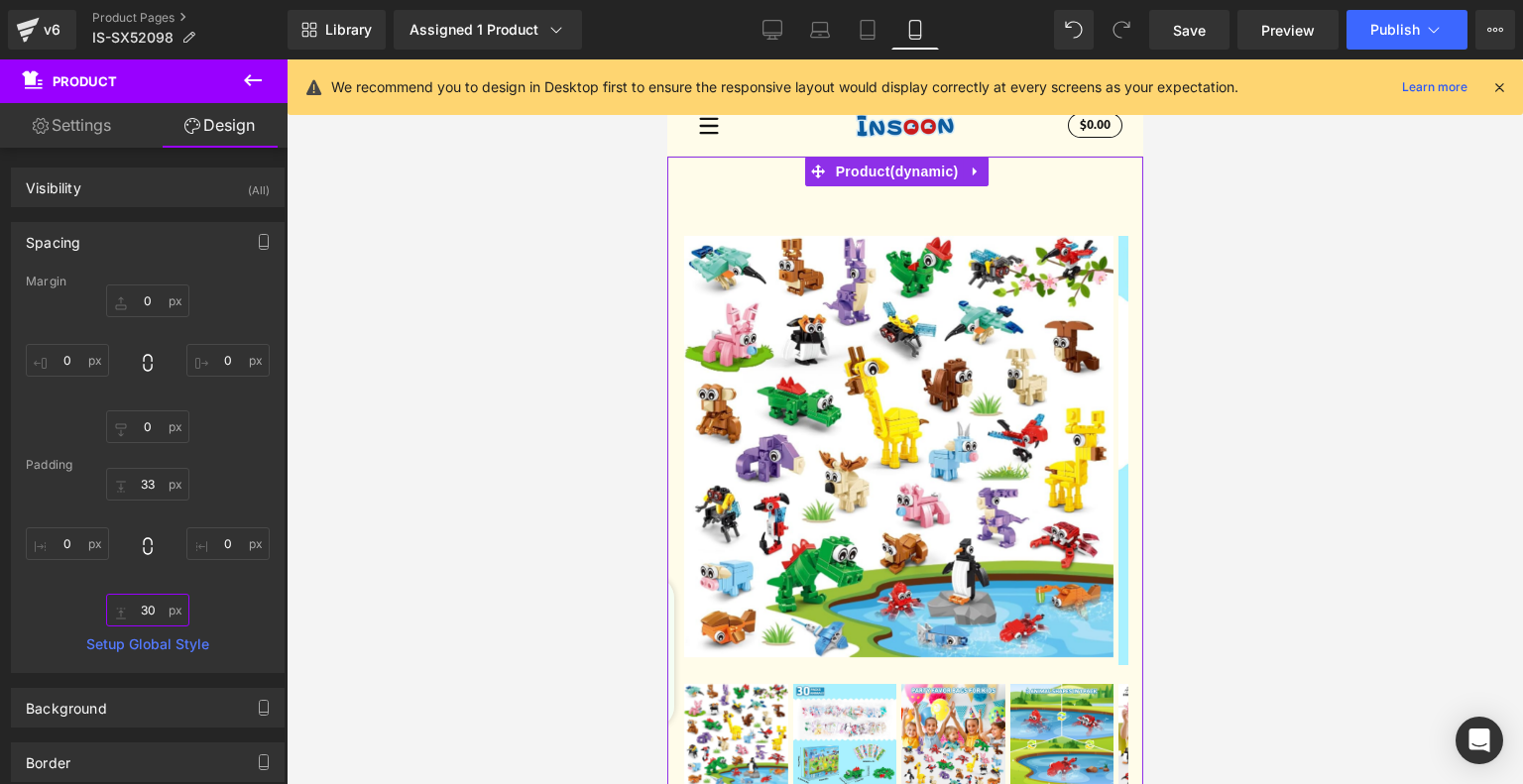 click on "30" at bounding box center (148, 610) 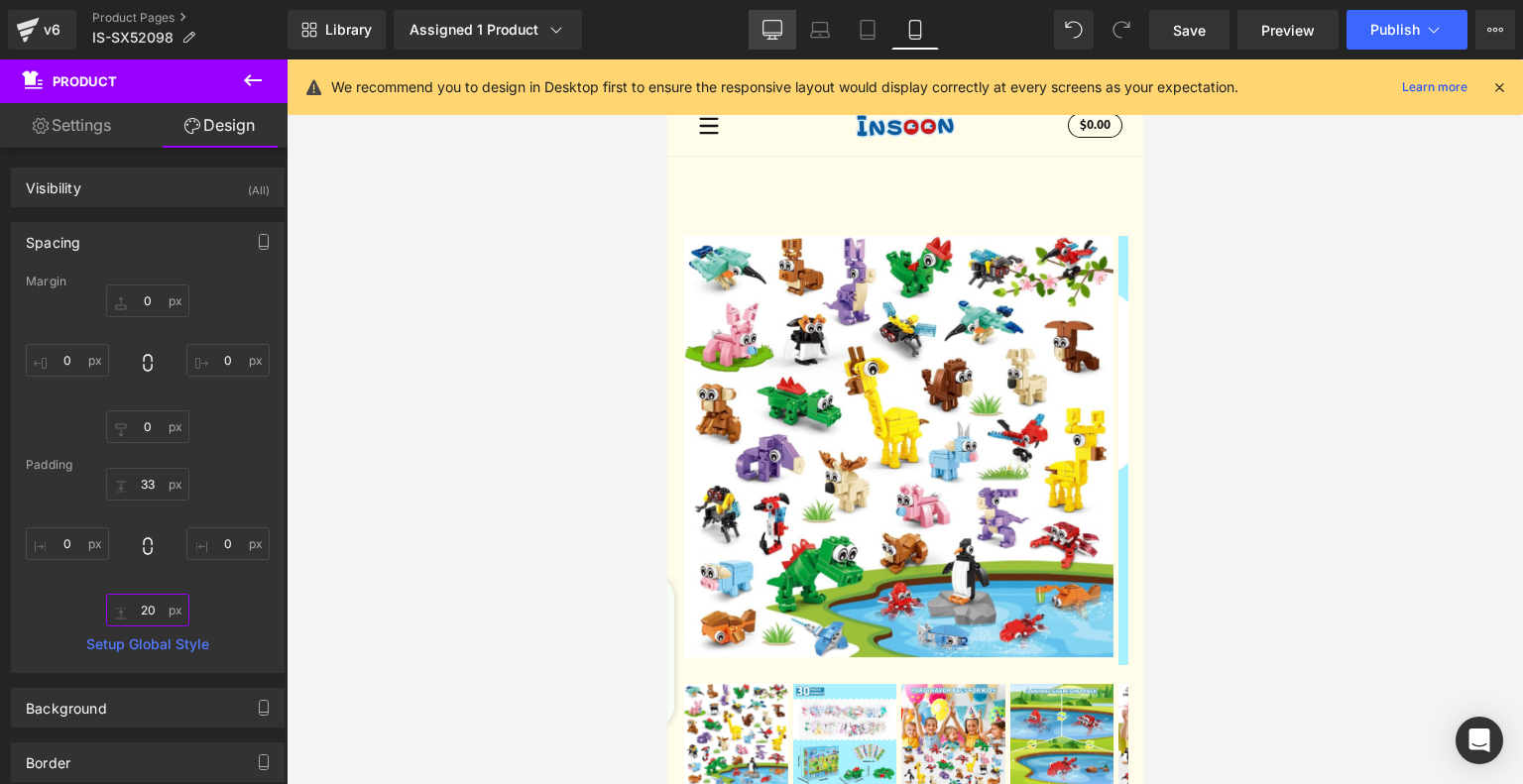 type on "20" 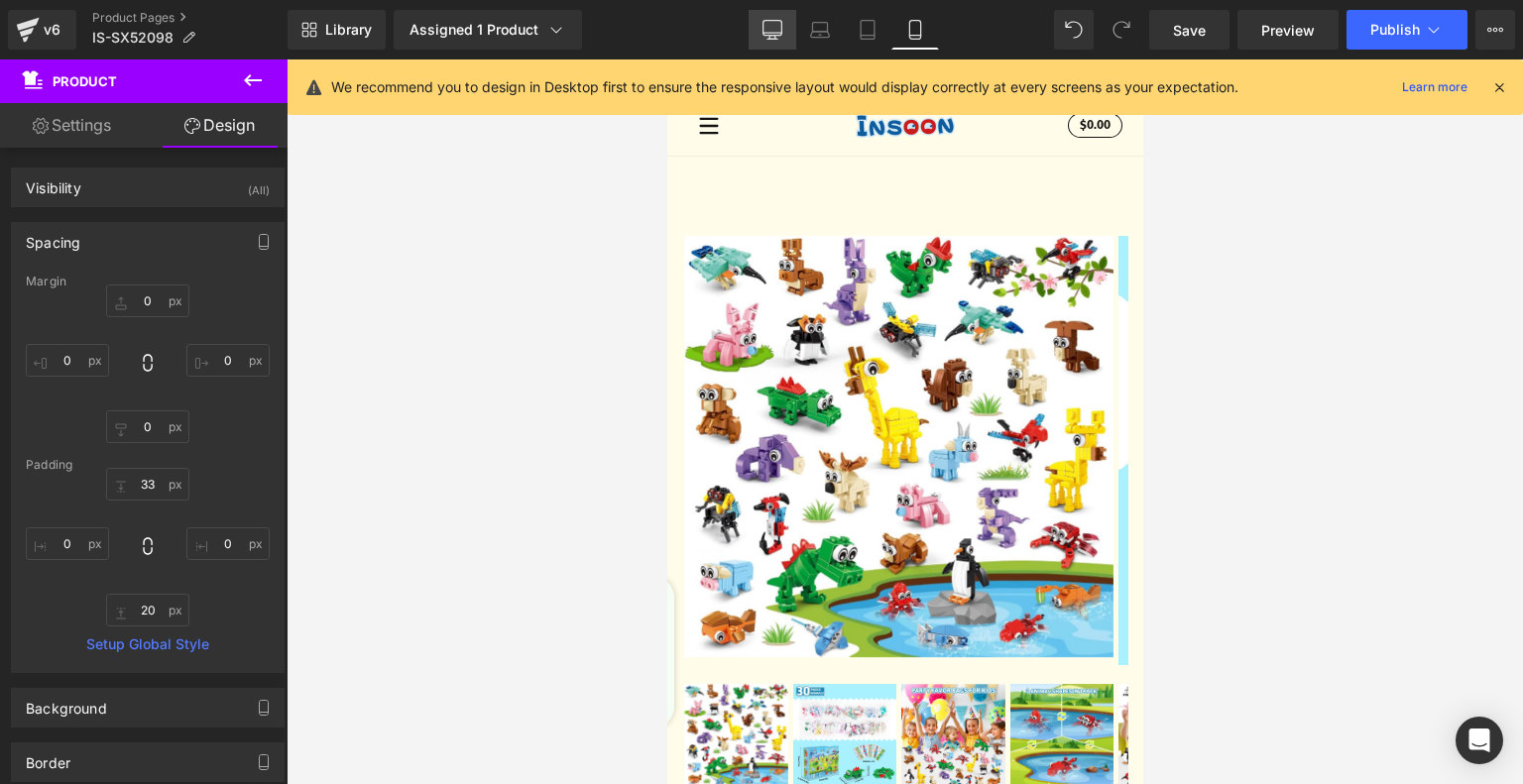 click 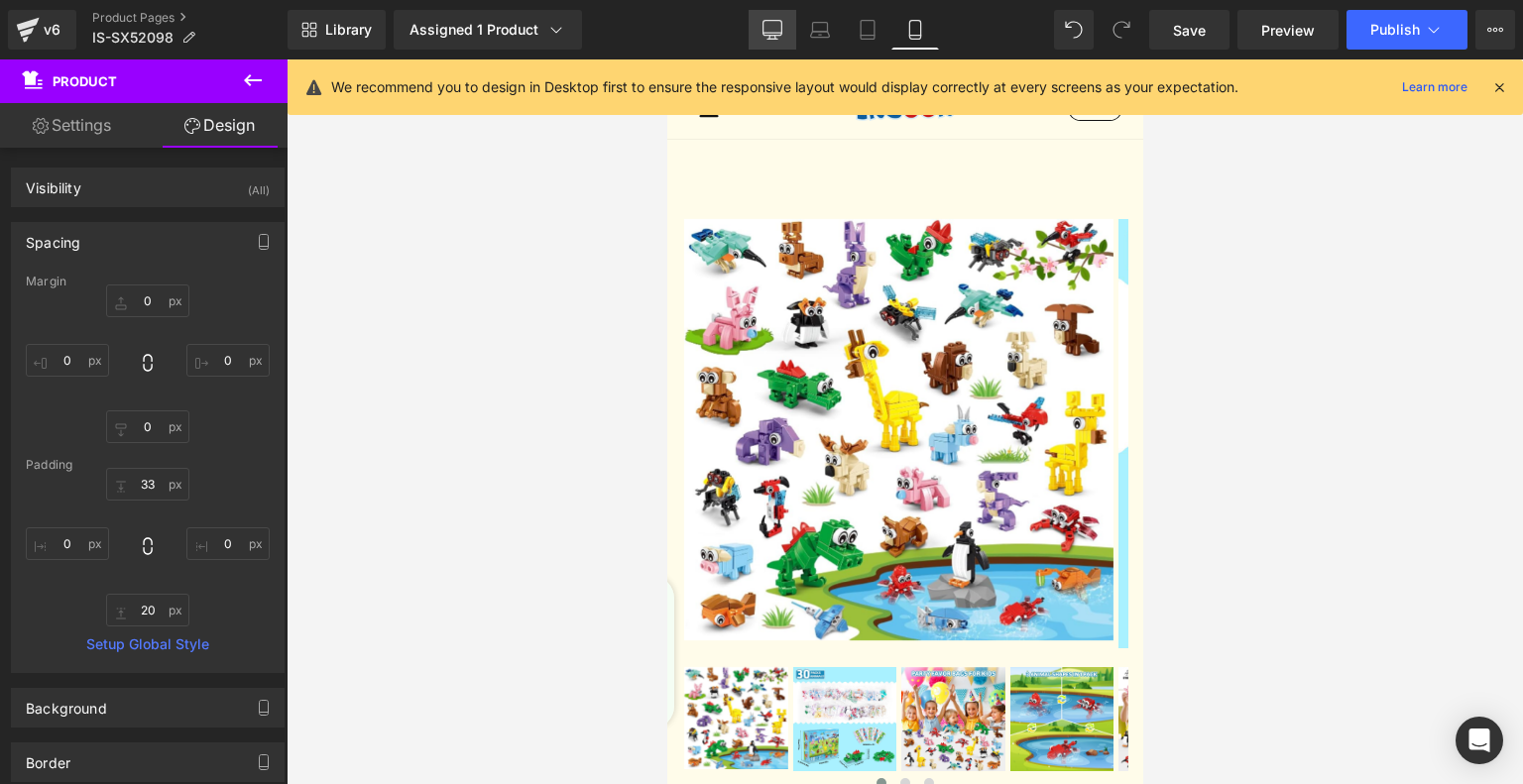 type on "0" 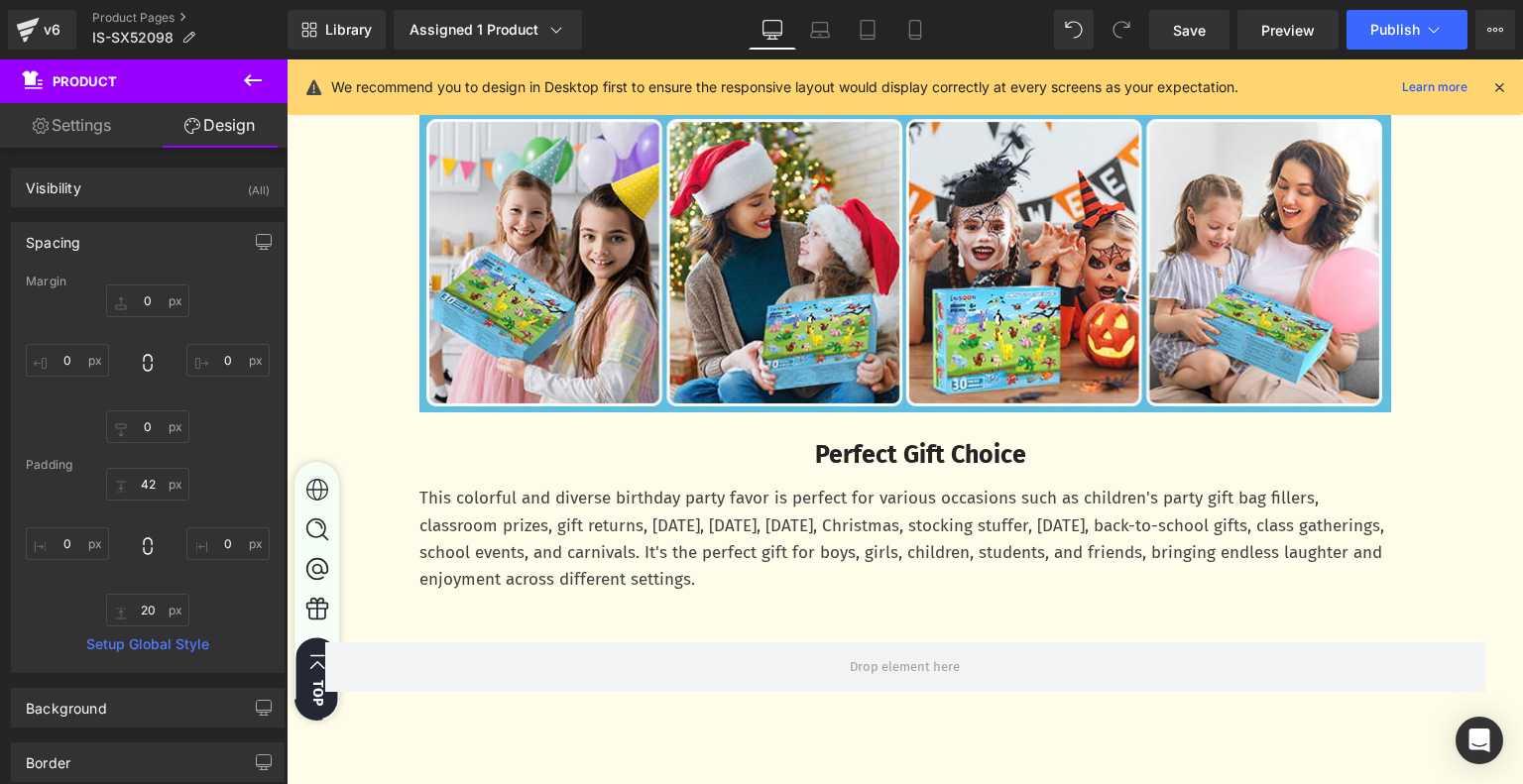 scroll, scrollTop: 5766, scrollLeft: 0, axis: vertical 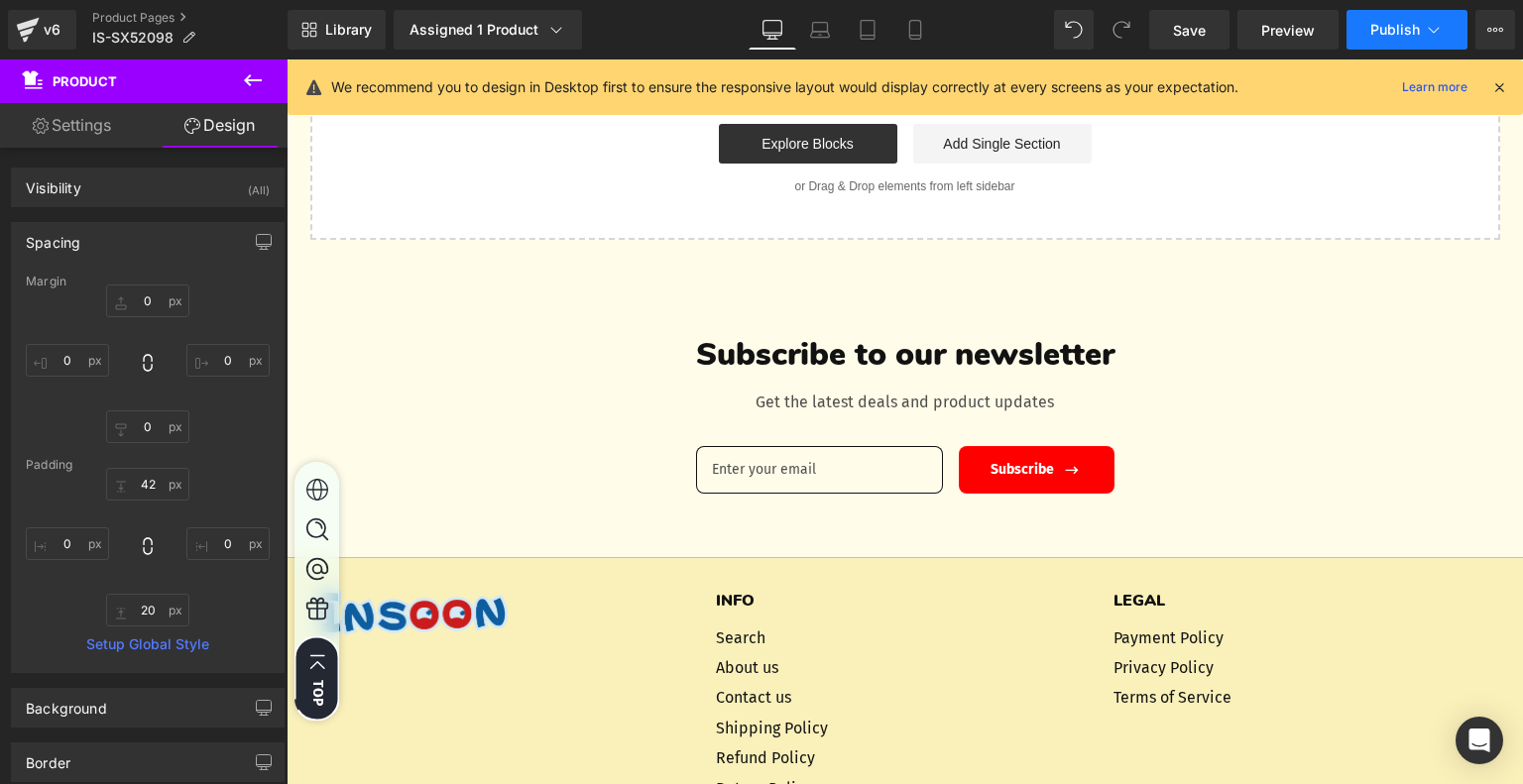 click on "Publish" at bounding box center [1407, 30] 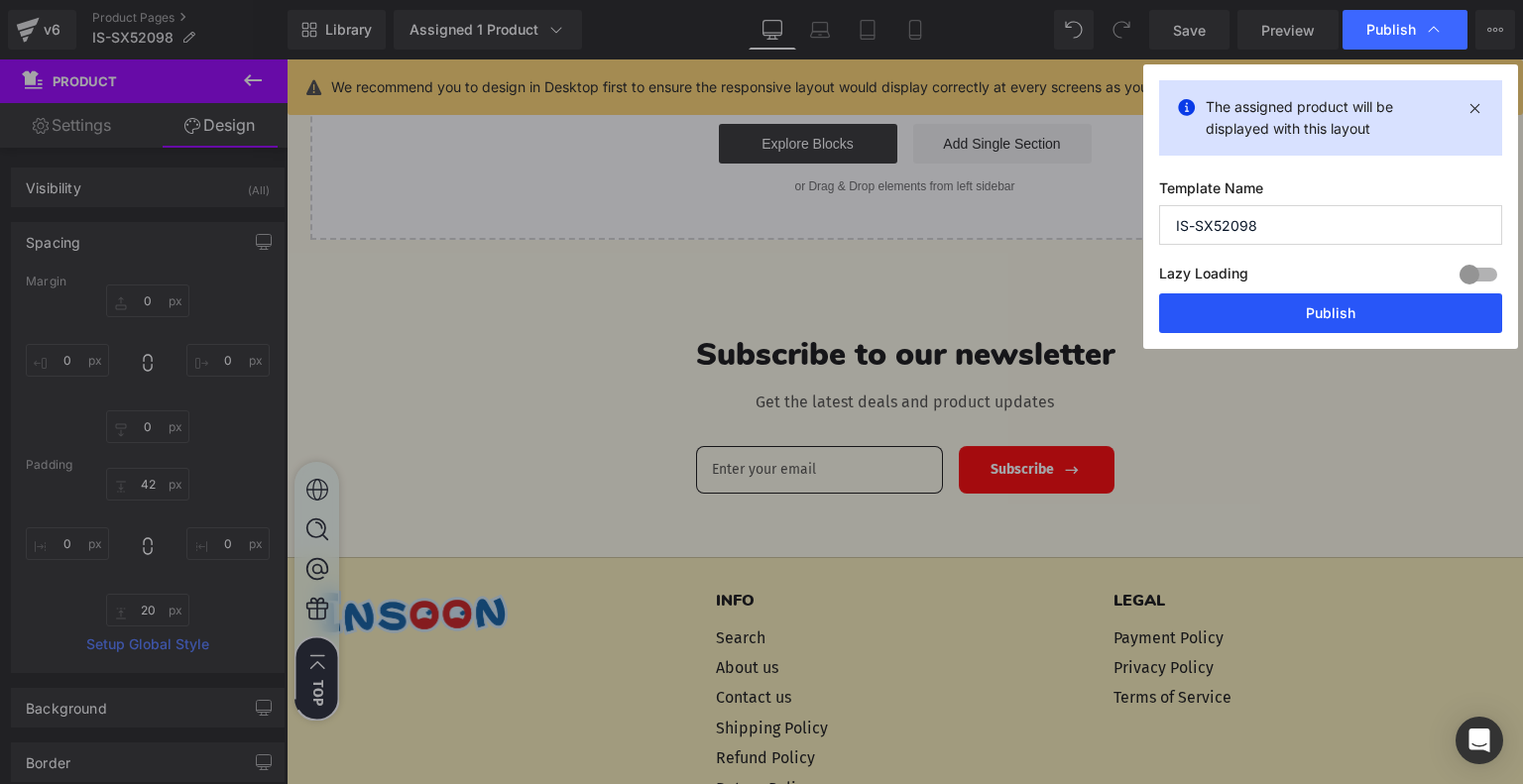 click on "Publish" at bounding box center (1331, 313) 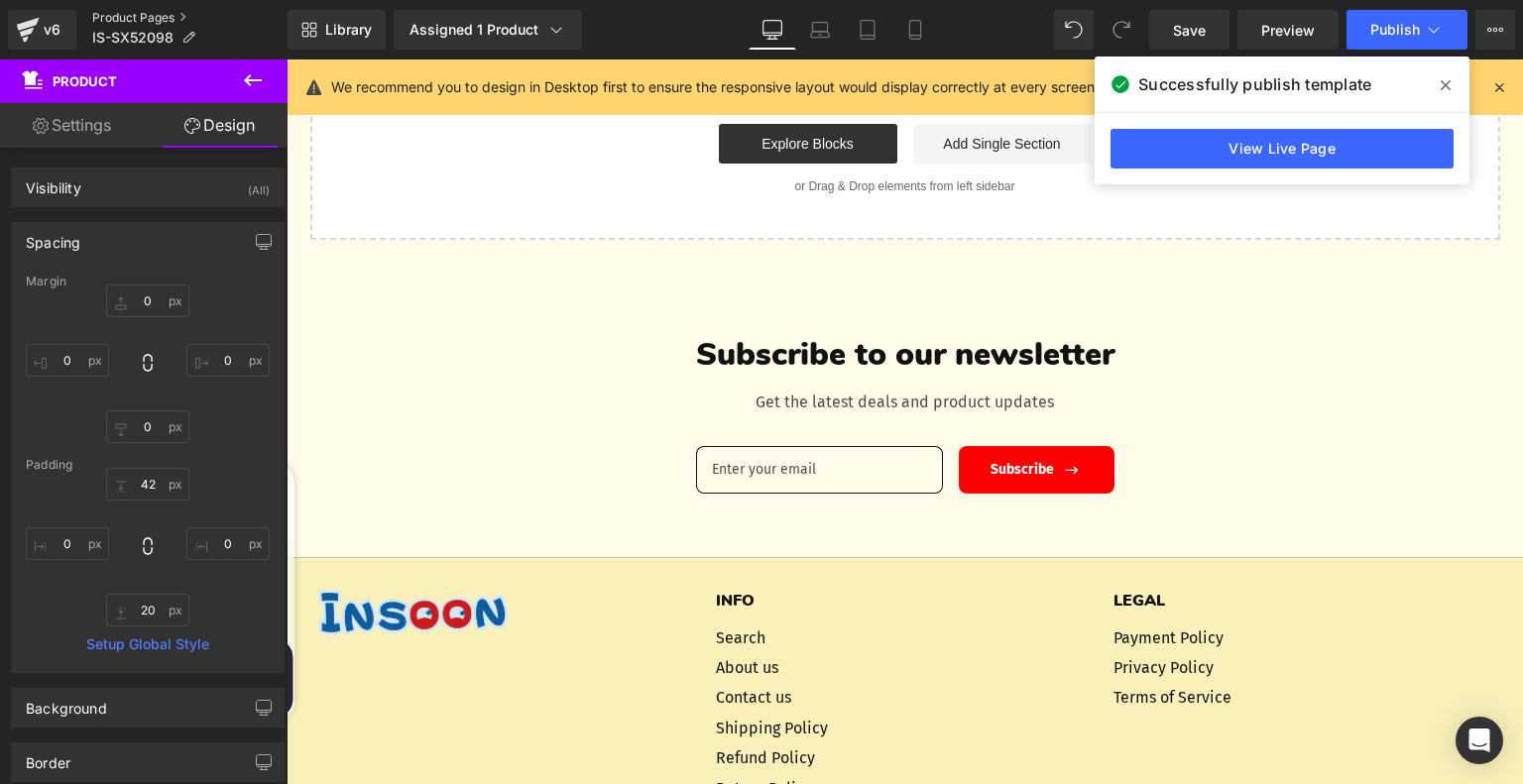 click on "Product Pages" at bounding box center [189, 18] 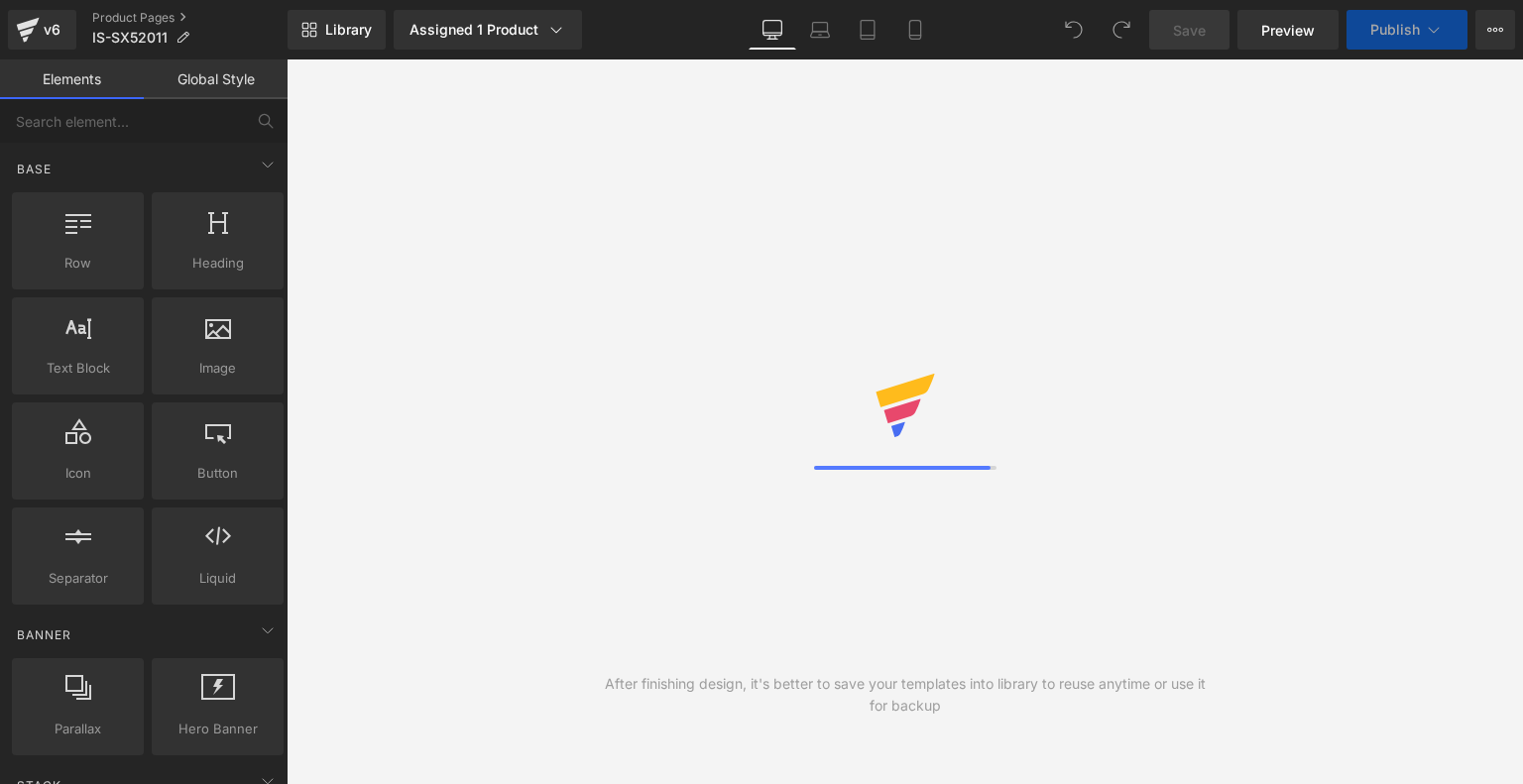 scroll, scrollTop: 0, scrollLeft: 0, axis: both 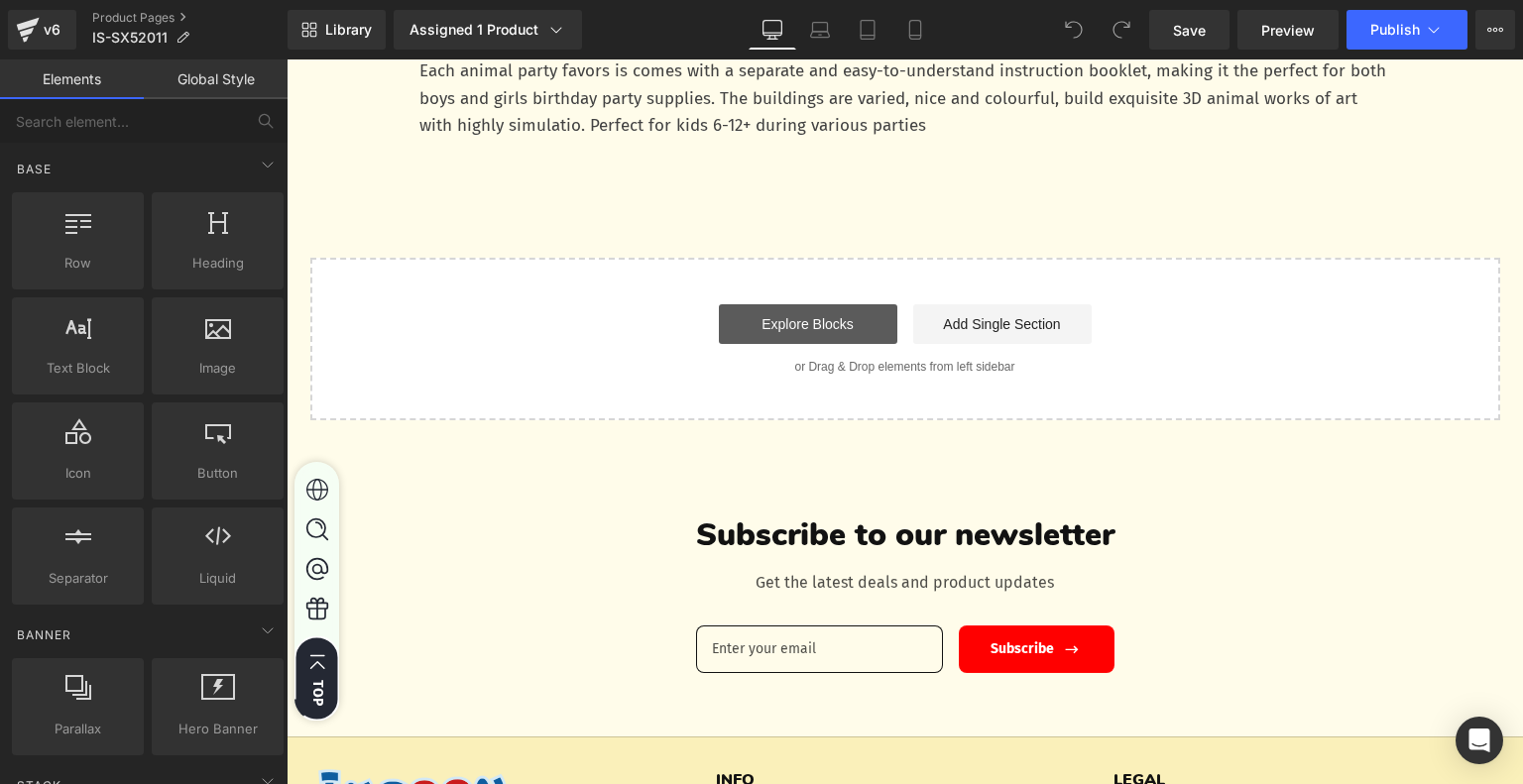 click on "Explore Blocks" at bounding box center [808, 324] 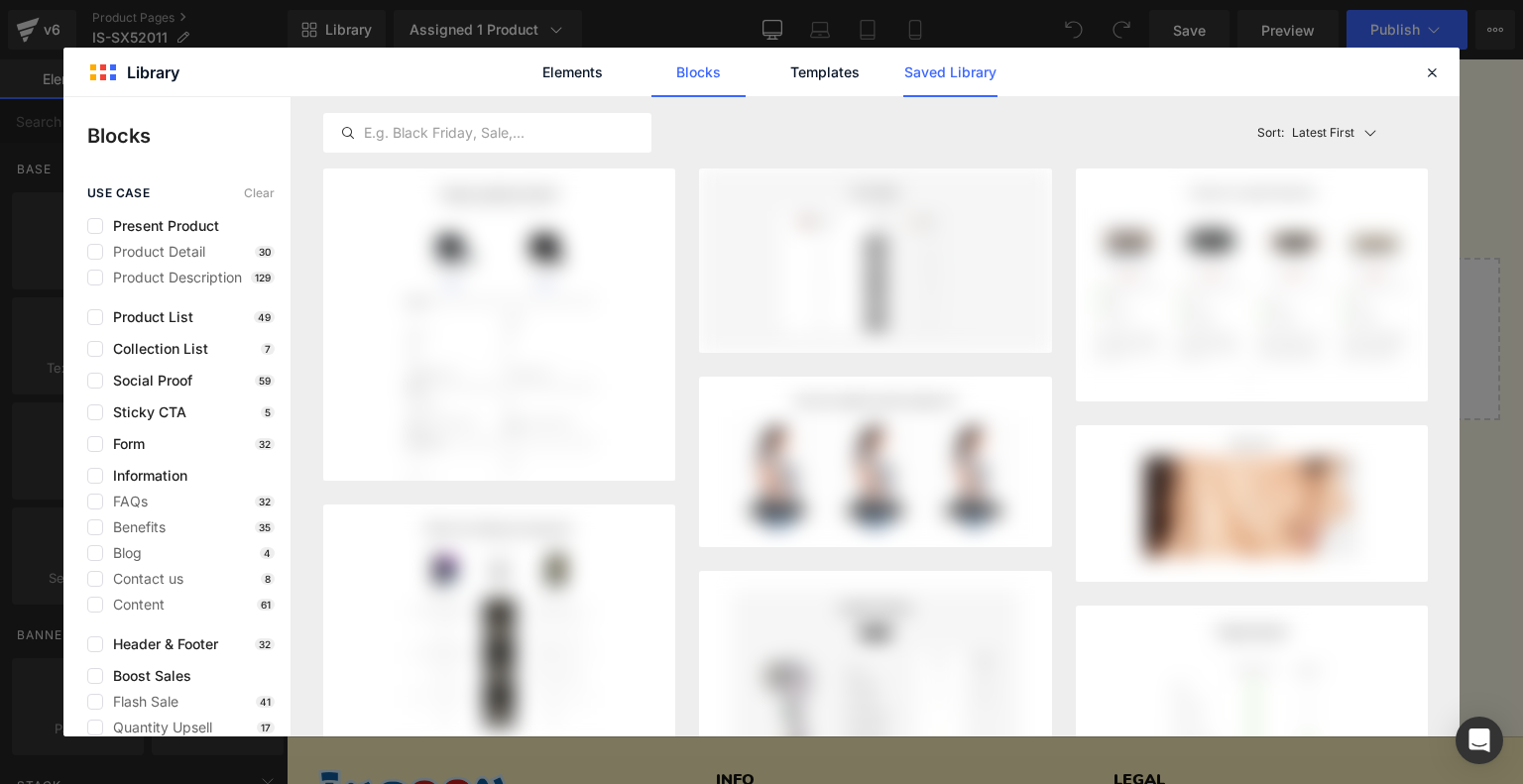 click on "Saved Library" 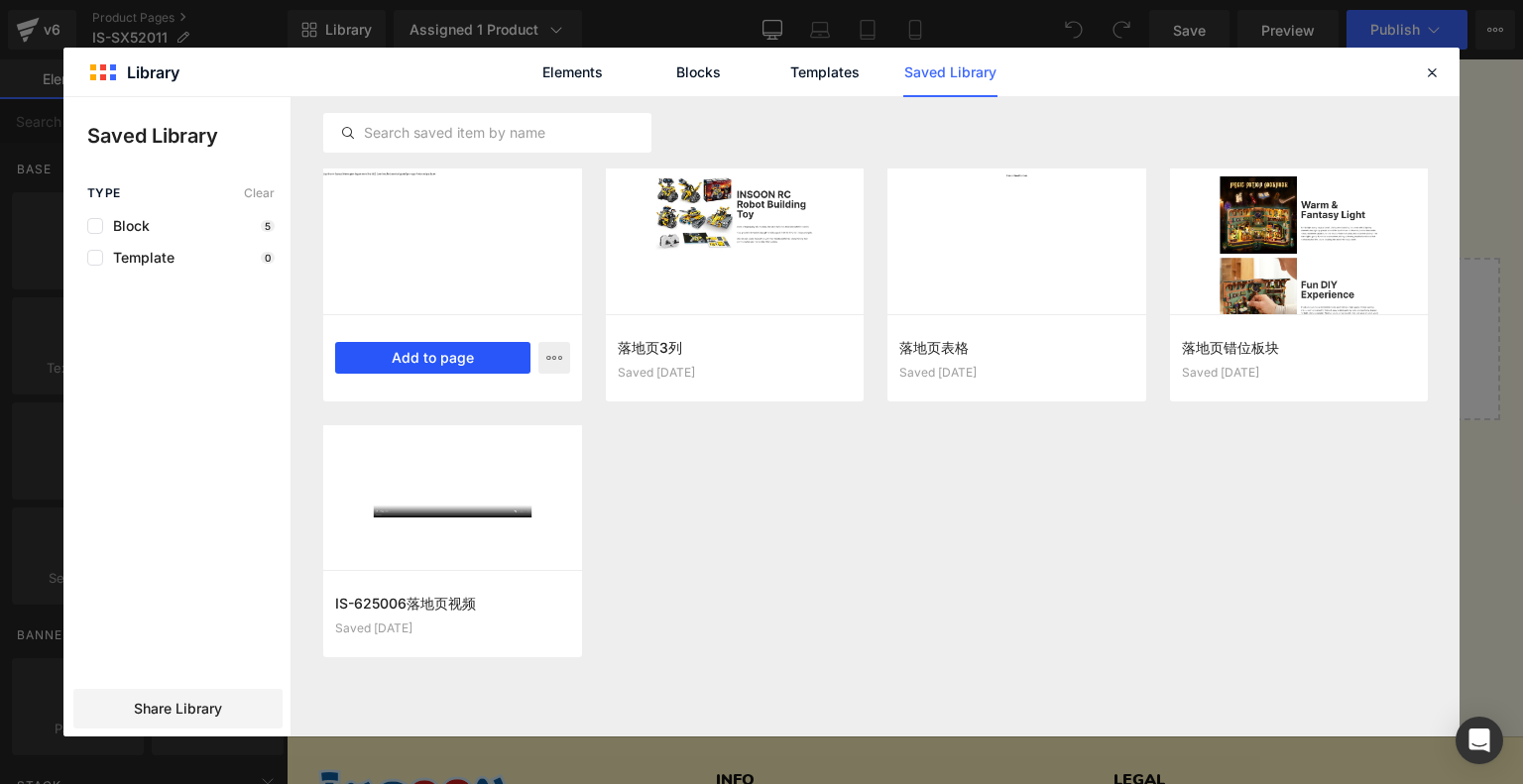 click on "Add to page" at bounding box center (432, 358) 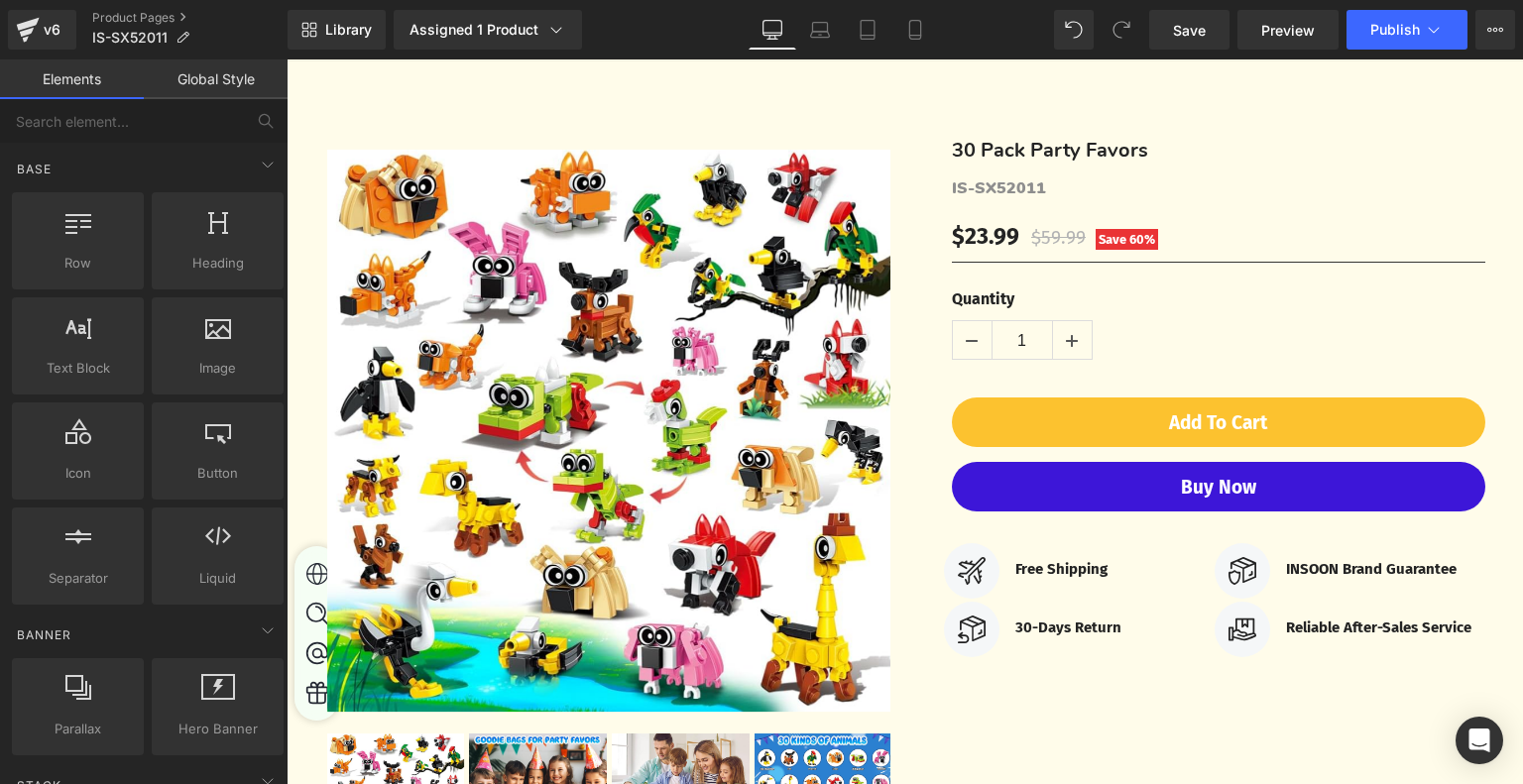 scroll, scrollTop: 0, scrollLeft: 0, axis: both 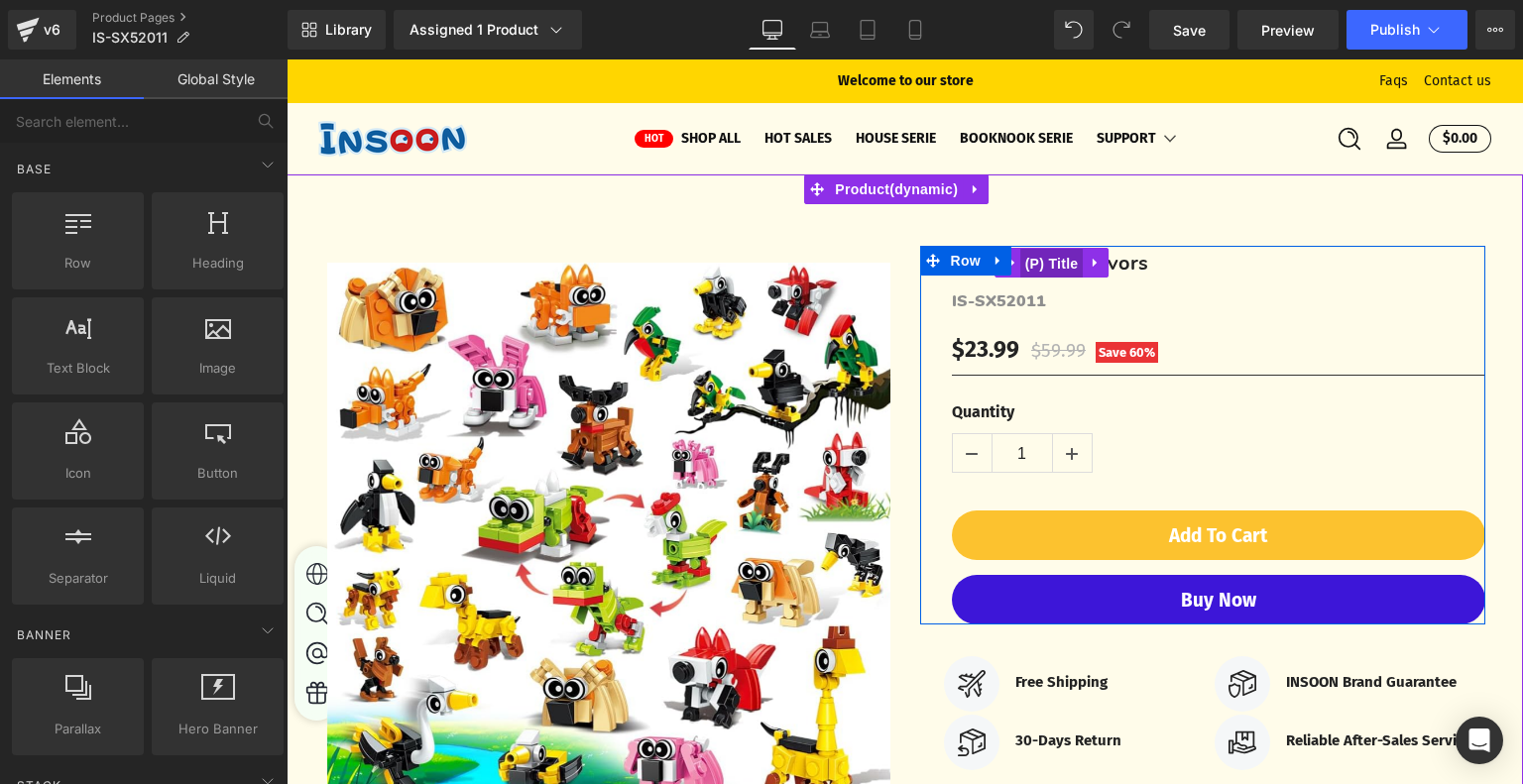 click on "(P) Title" at bounding box center [1052, 264] 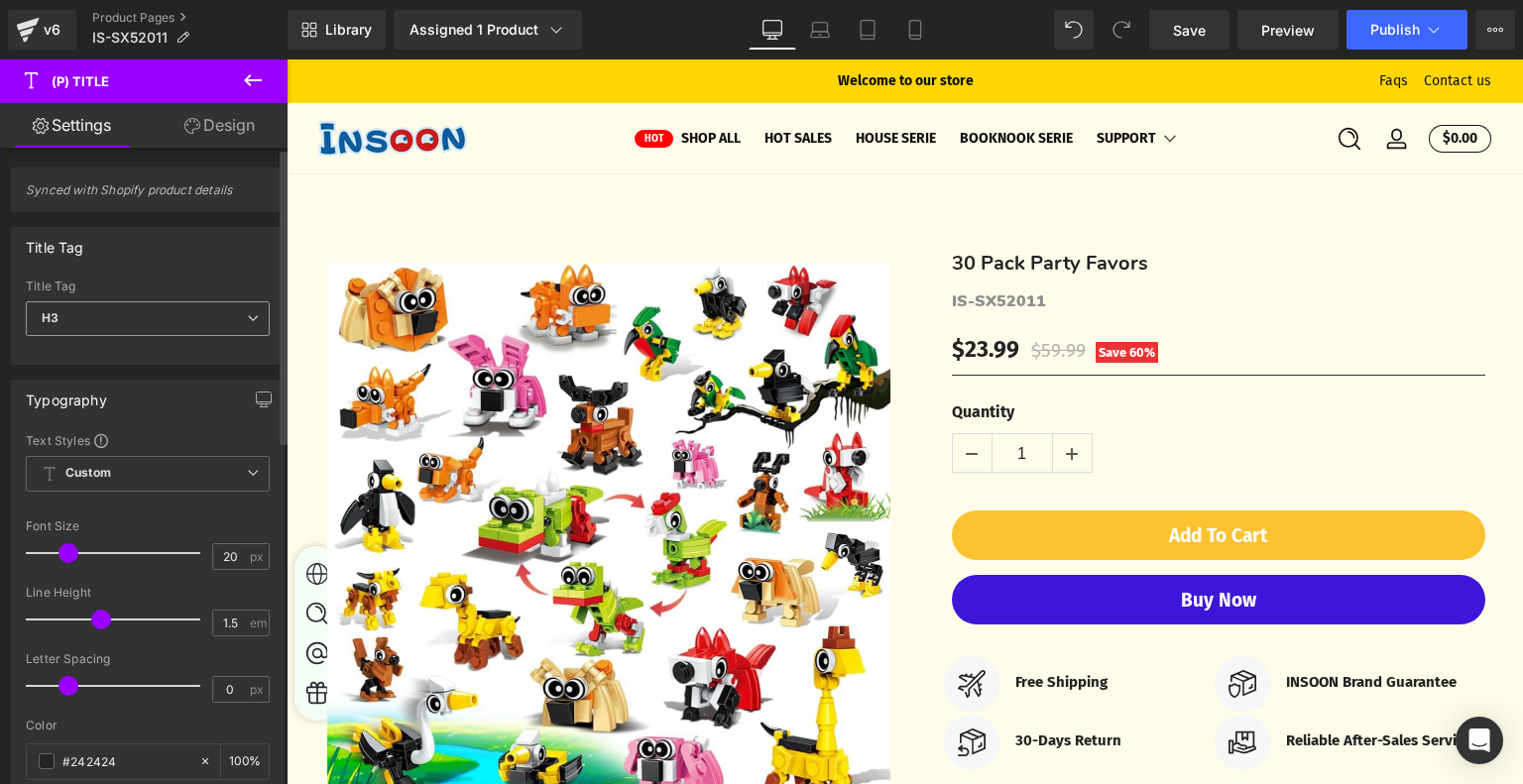 click on "H3" at bounding box center [148, 318] 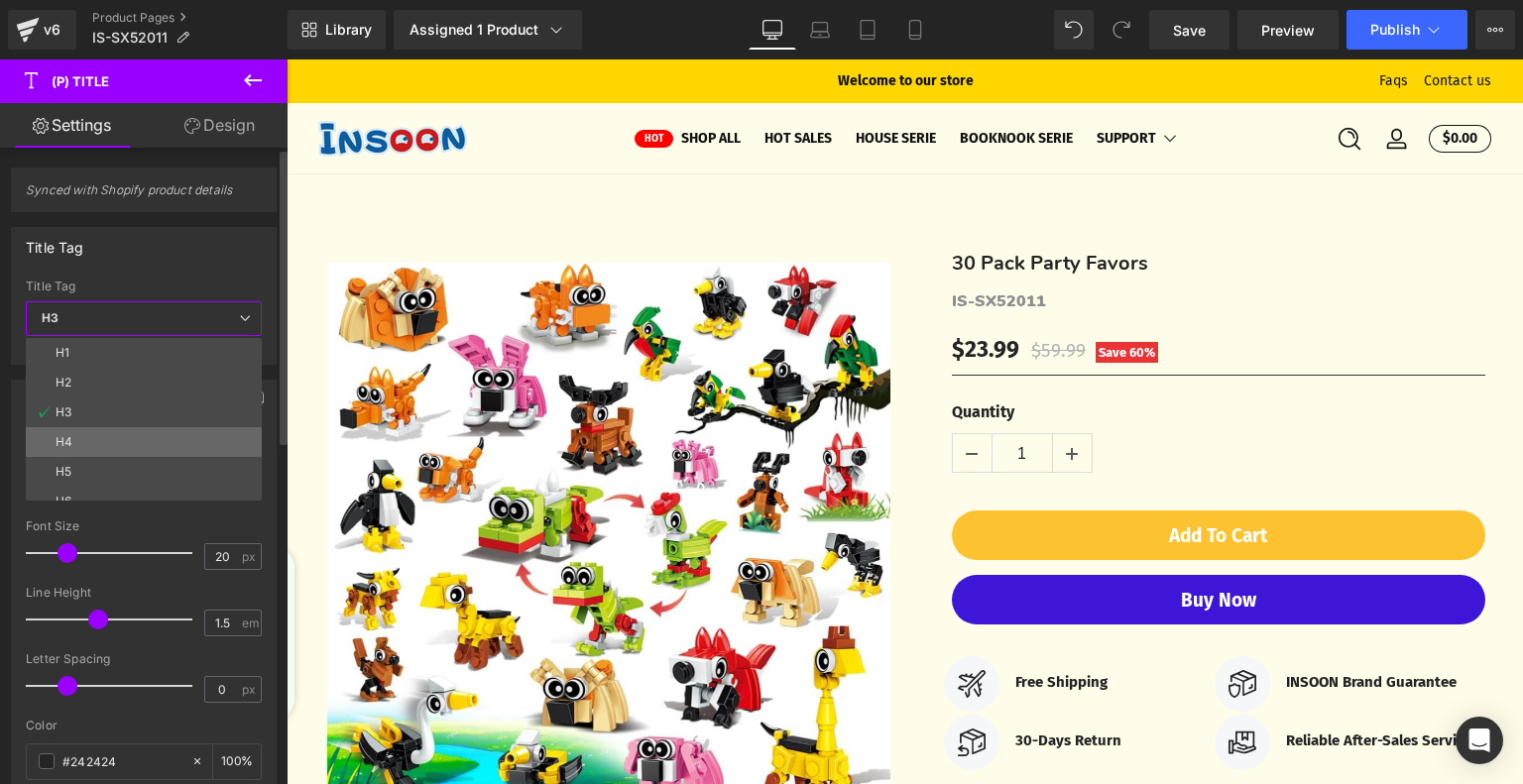 click on "H4" at bounding box center (148, 442) 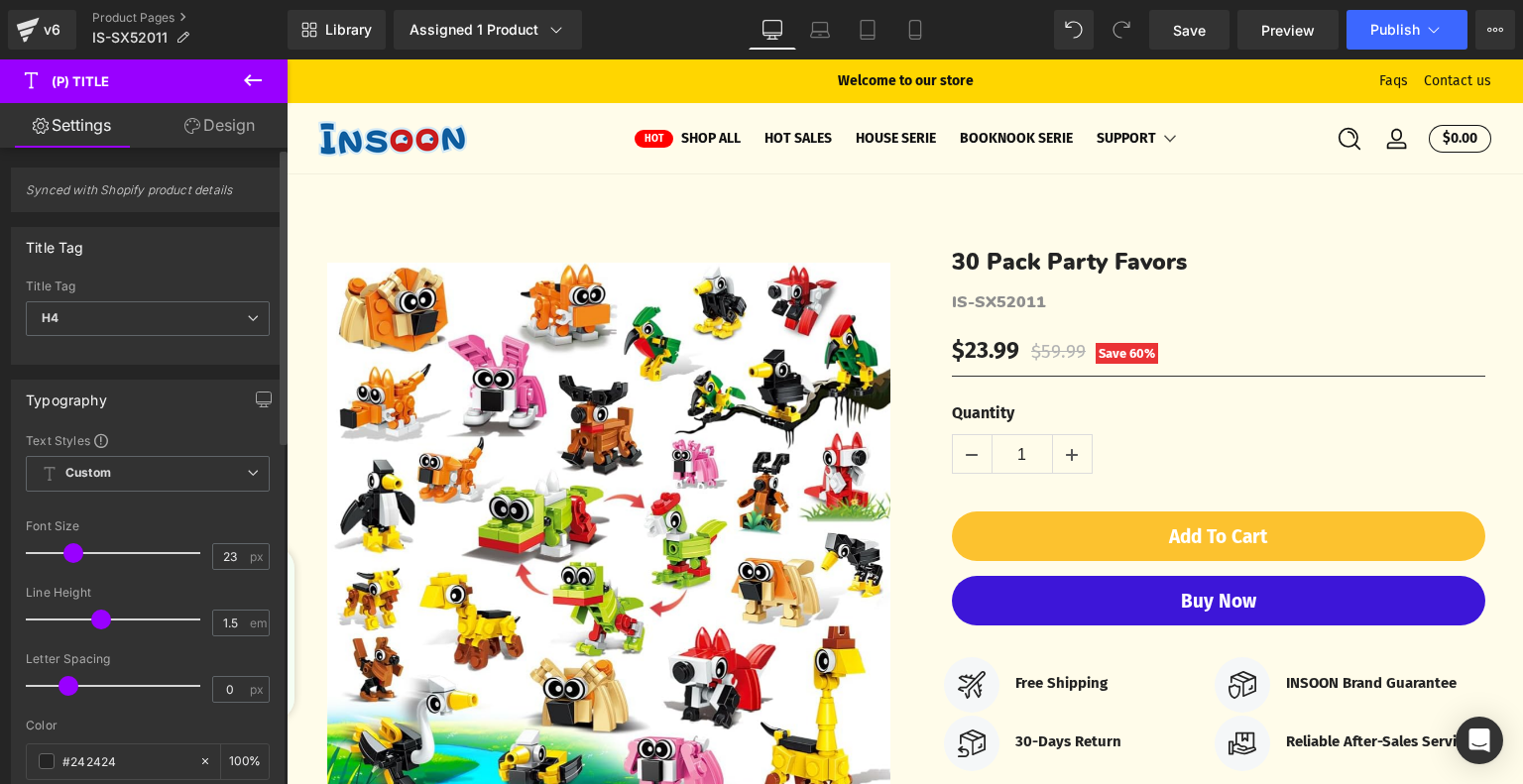 click at bounding box center [73, 553] 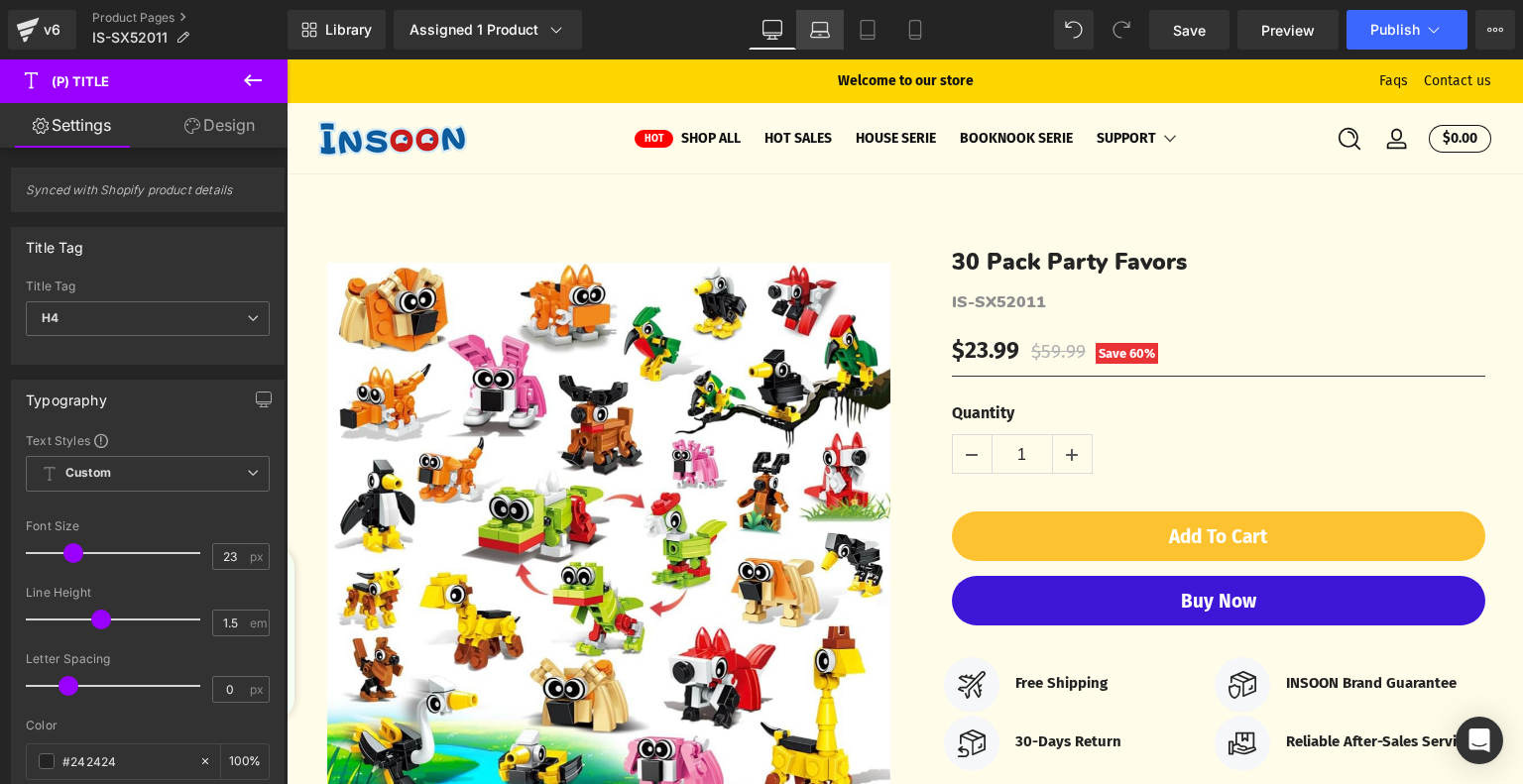 click 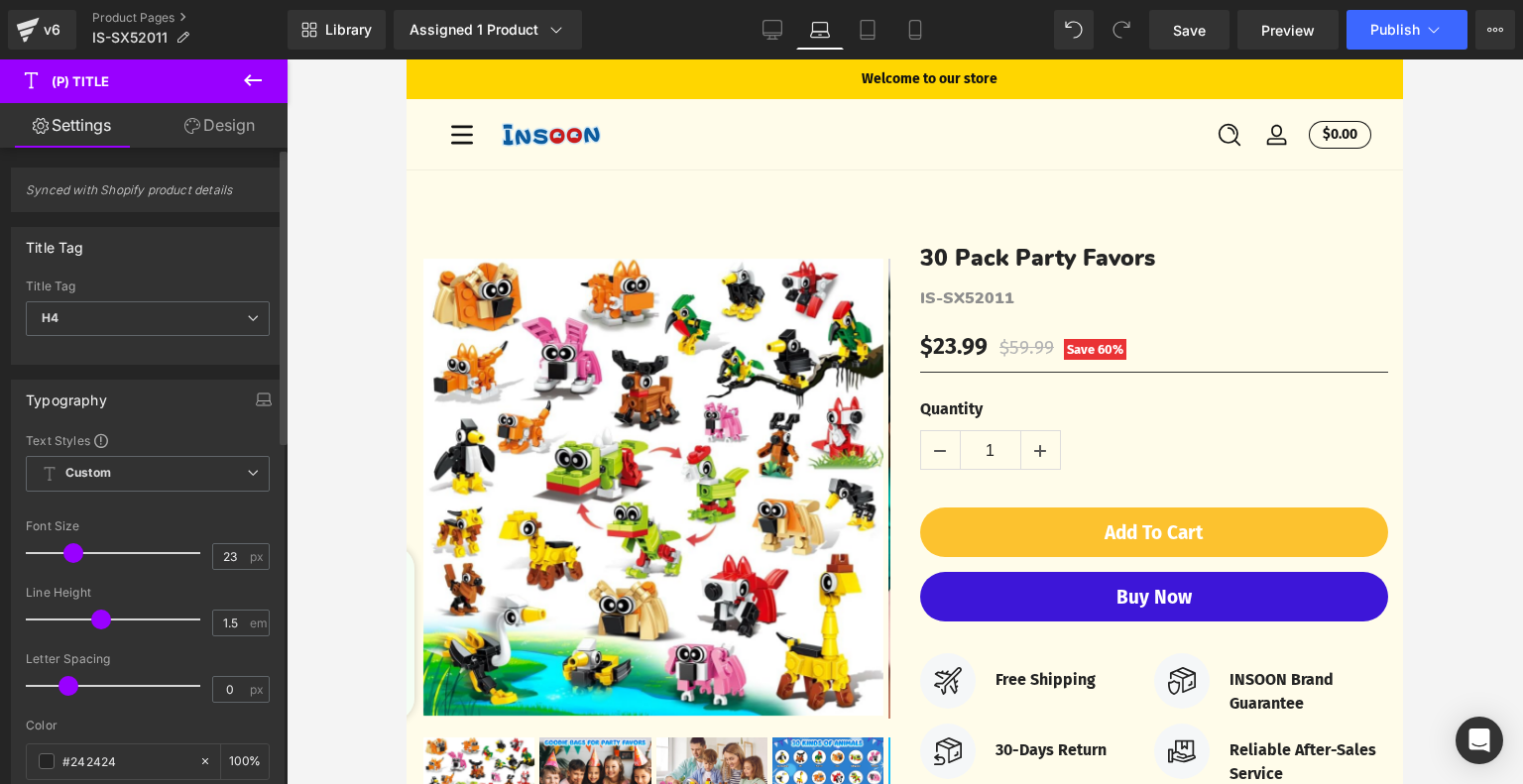 click at bounding box center (73, 553) 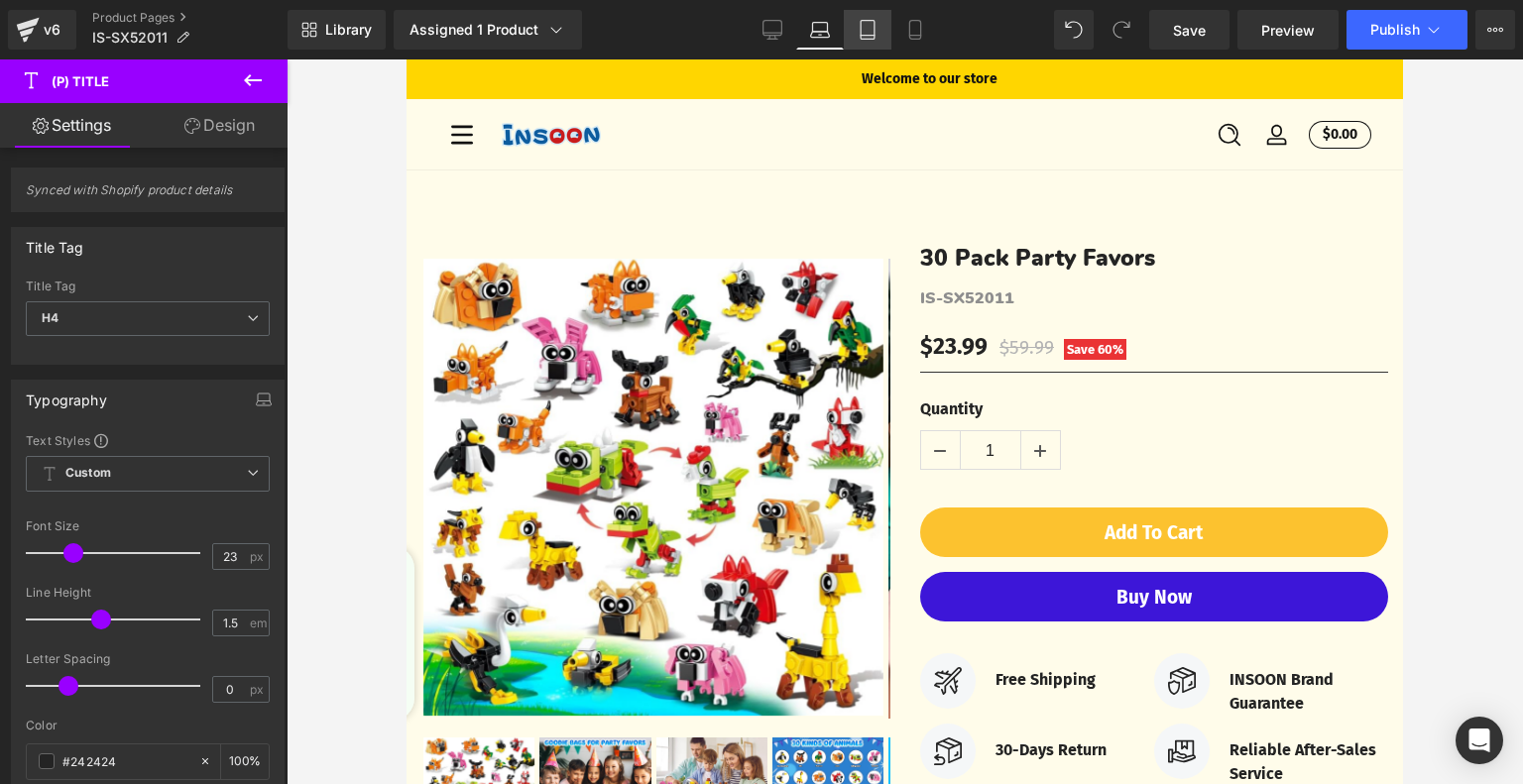 click 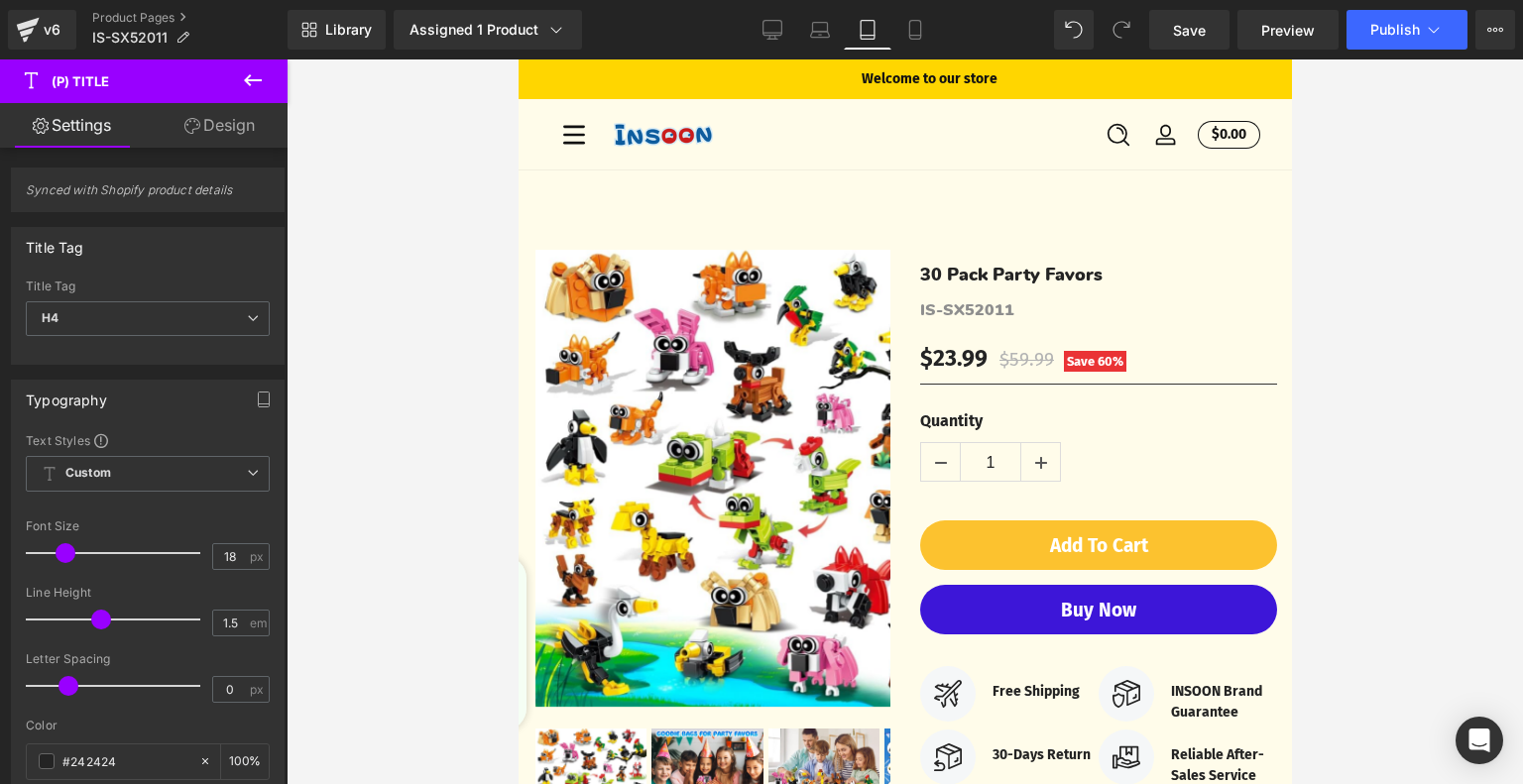 scroll, scrollTop: 18, scrollLeft: 0, axis: vertical 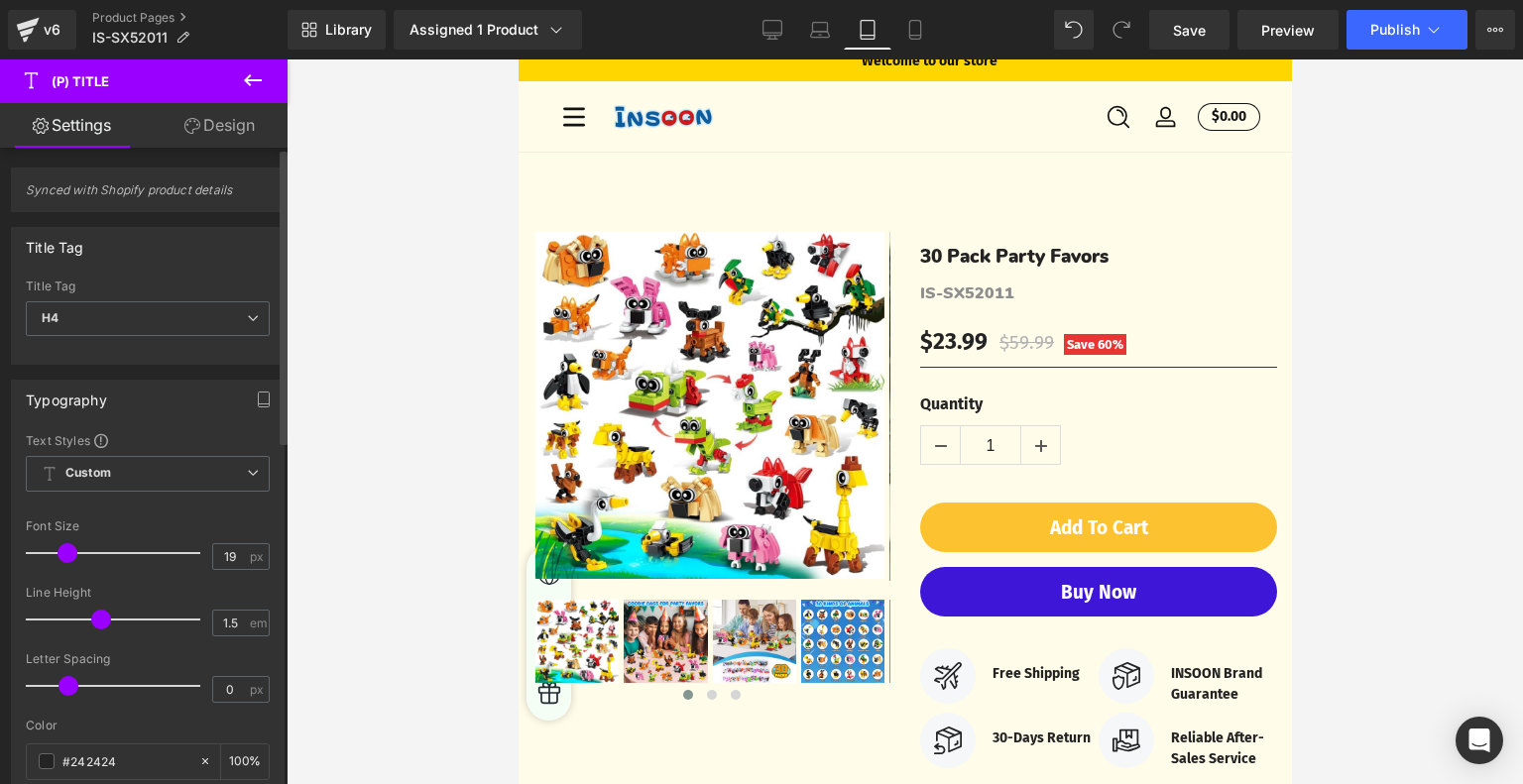 click at bounding box center (67, 553) 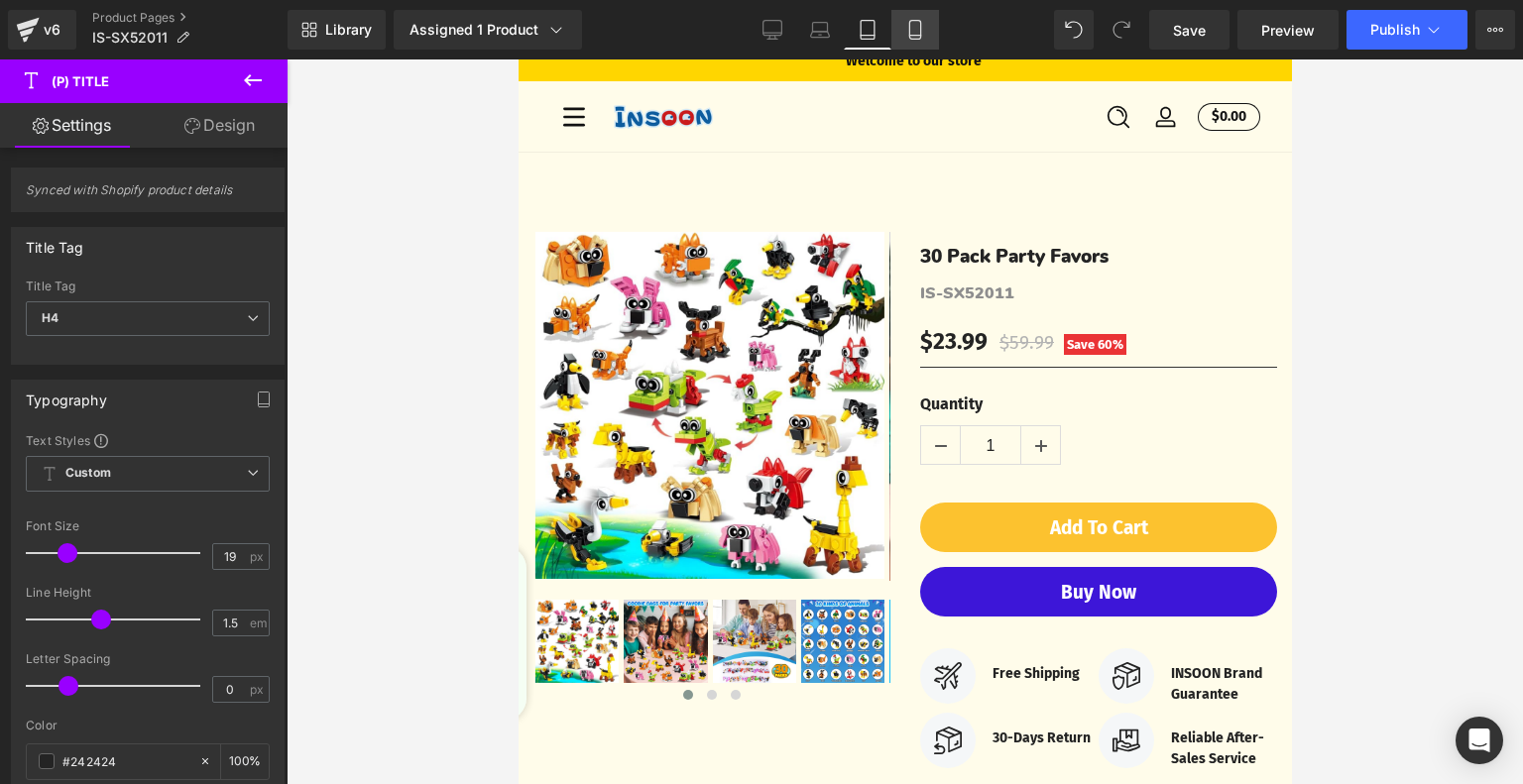 click 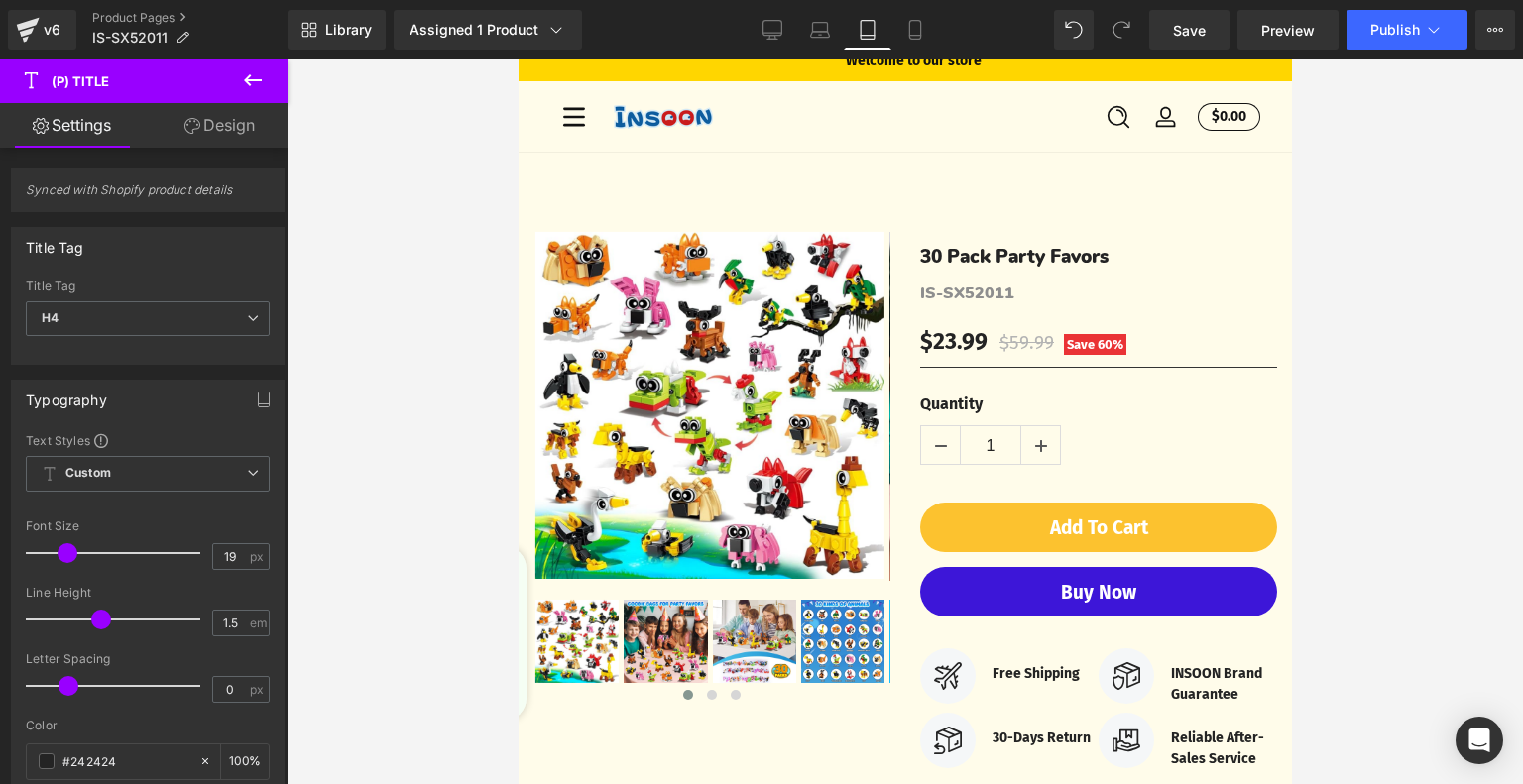 type on "20" 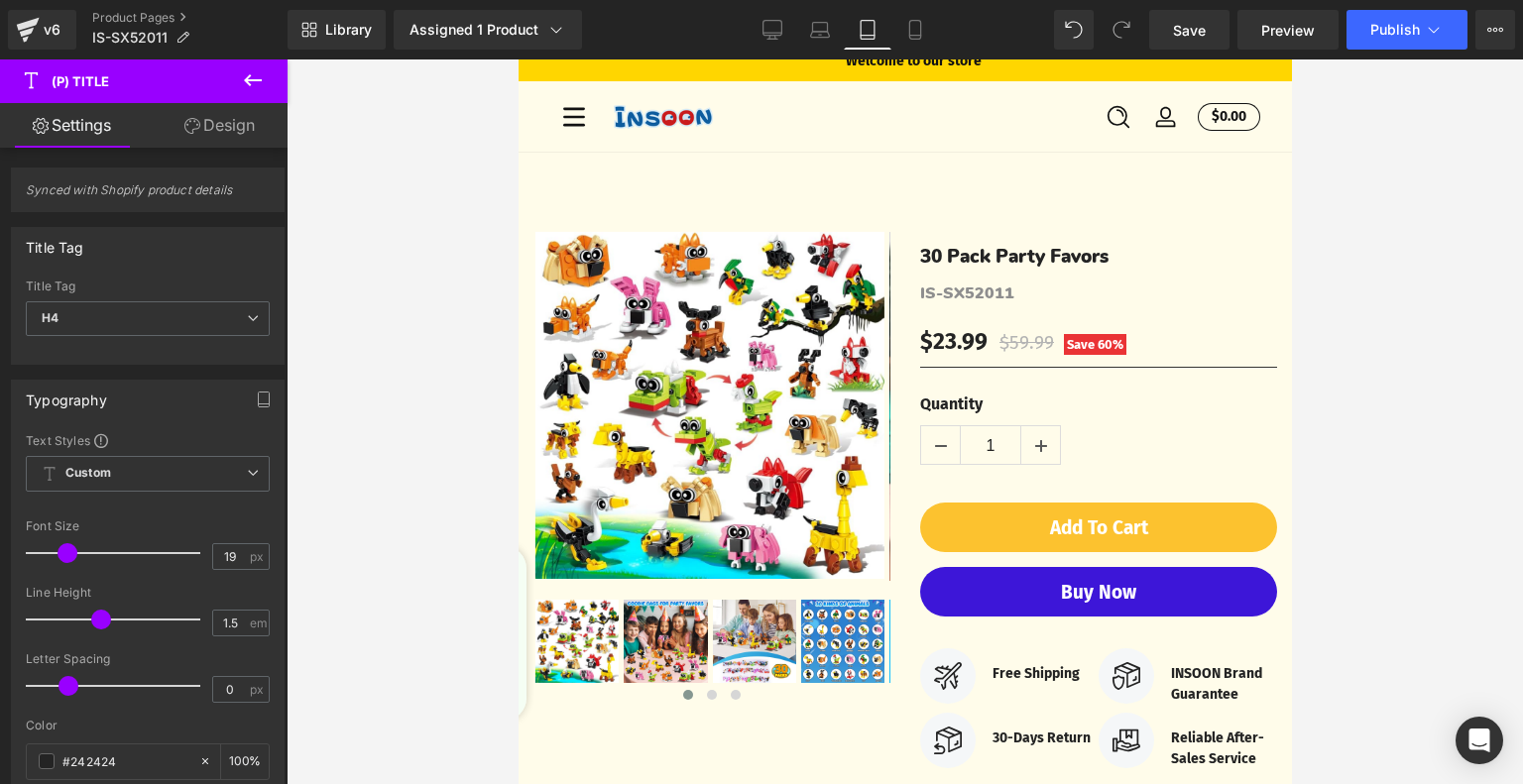 type on "100" 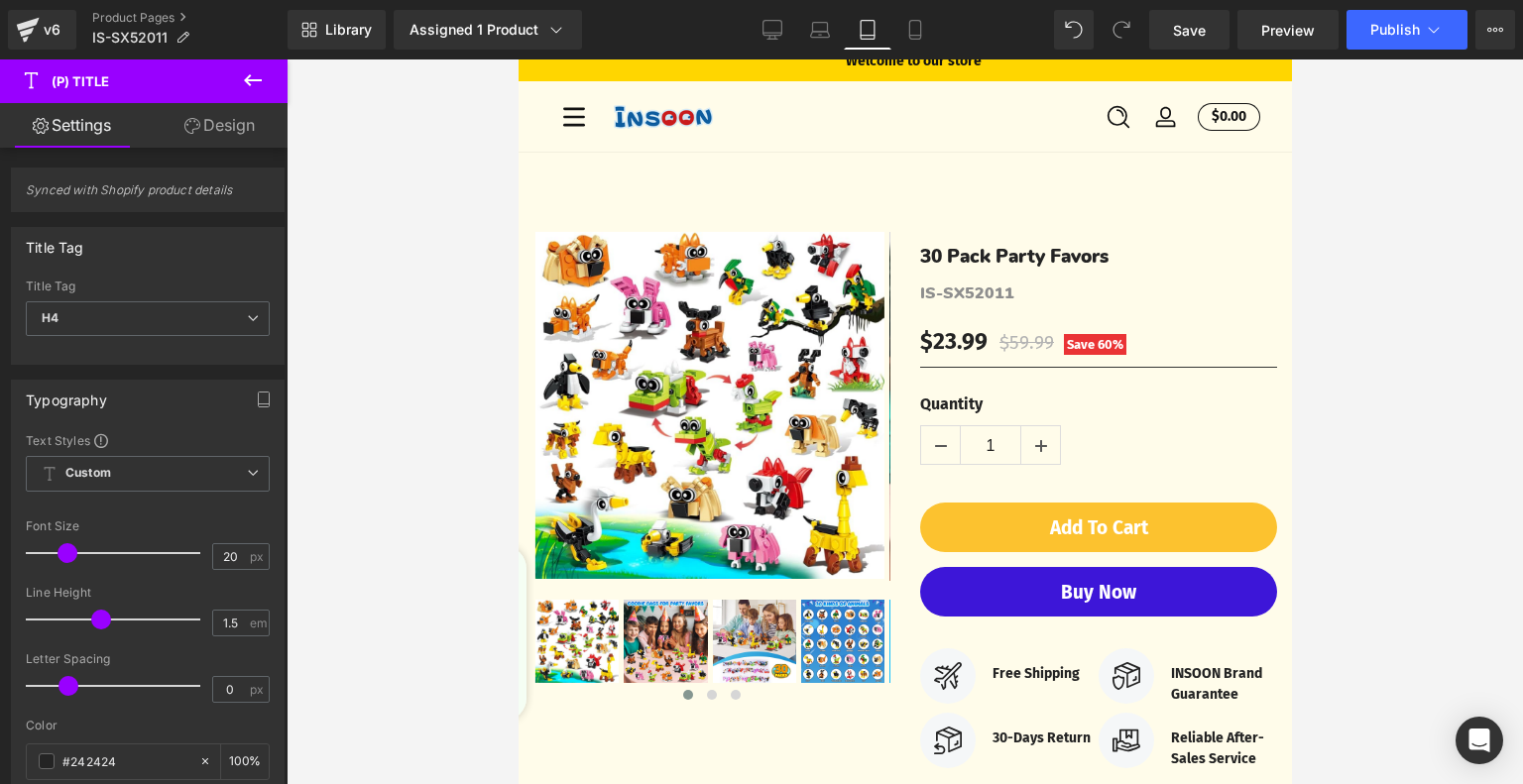 scroll, scrollTop: 494, scrollLeft: 0, axis: vertical 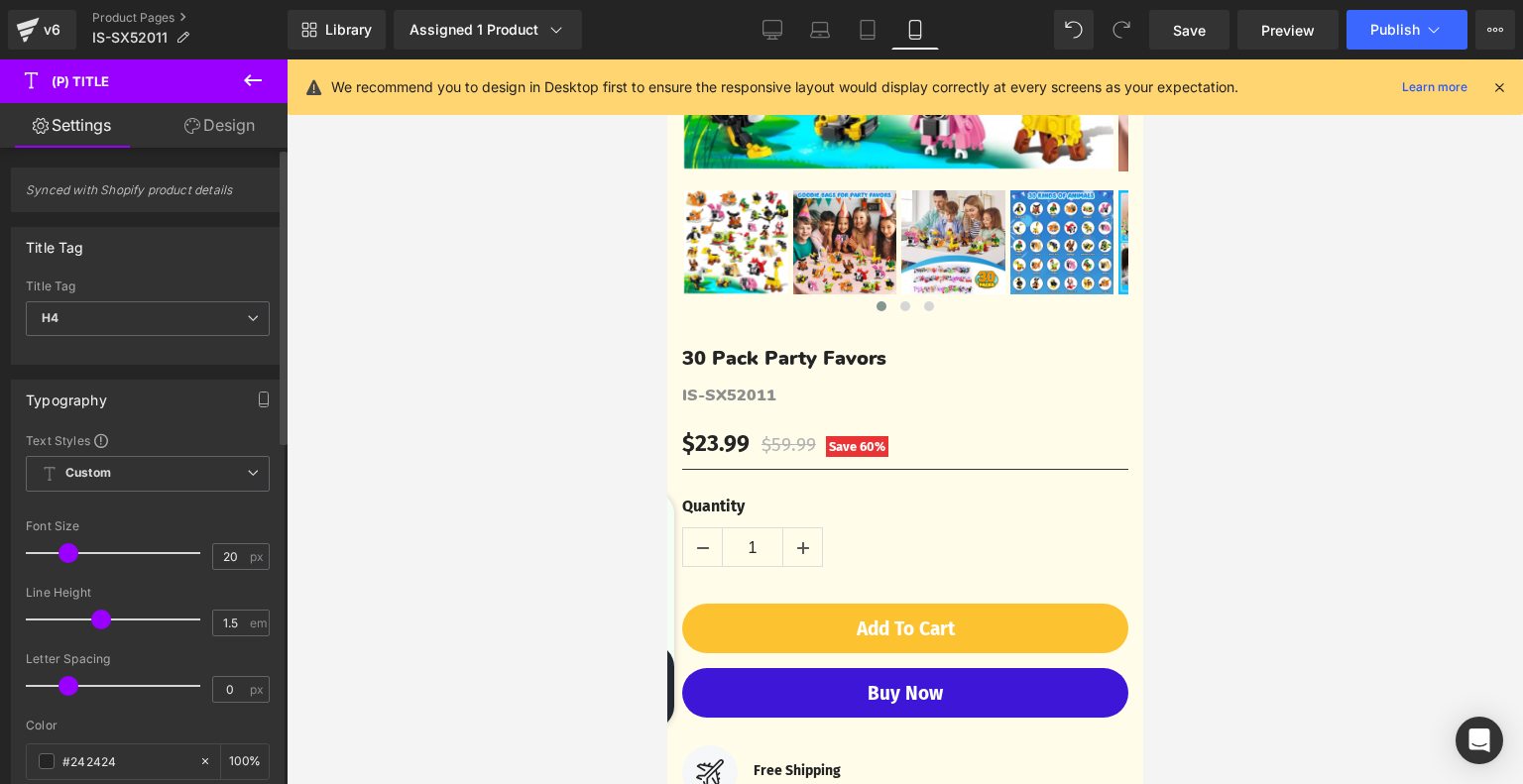 click at bounding box center [68, 553] 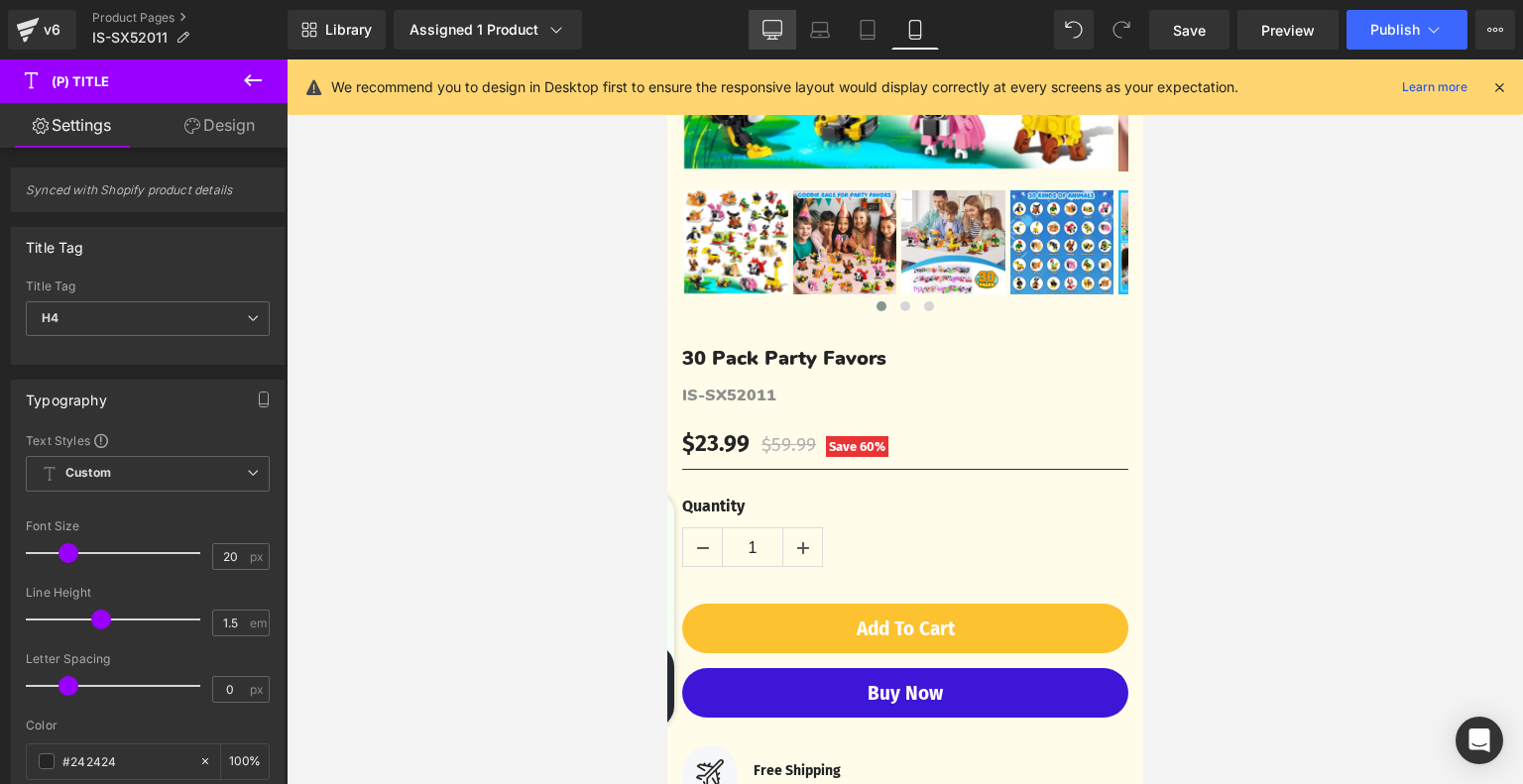 click 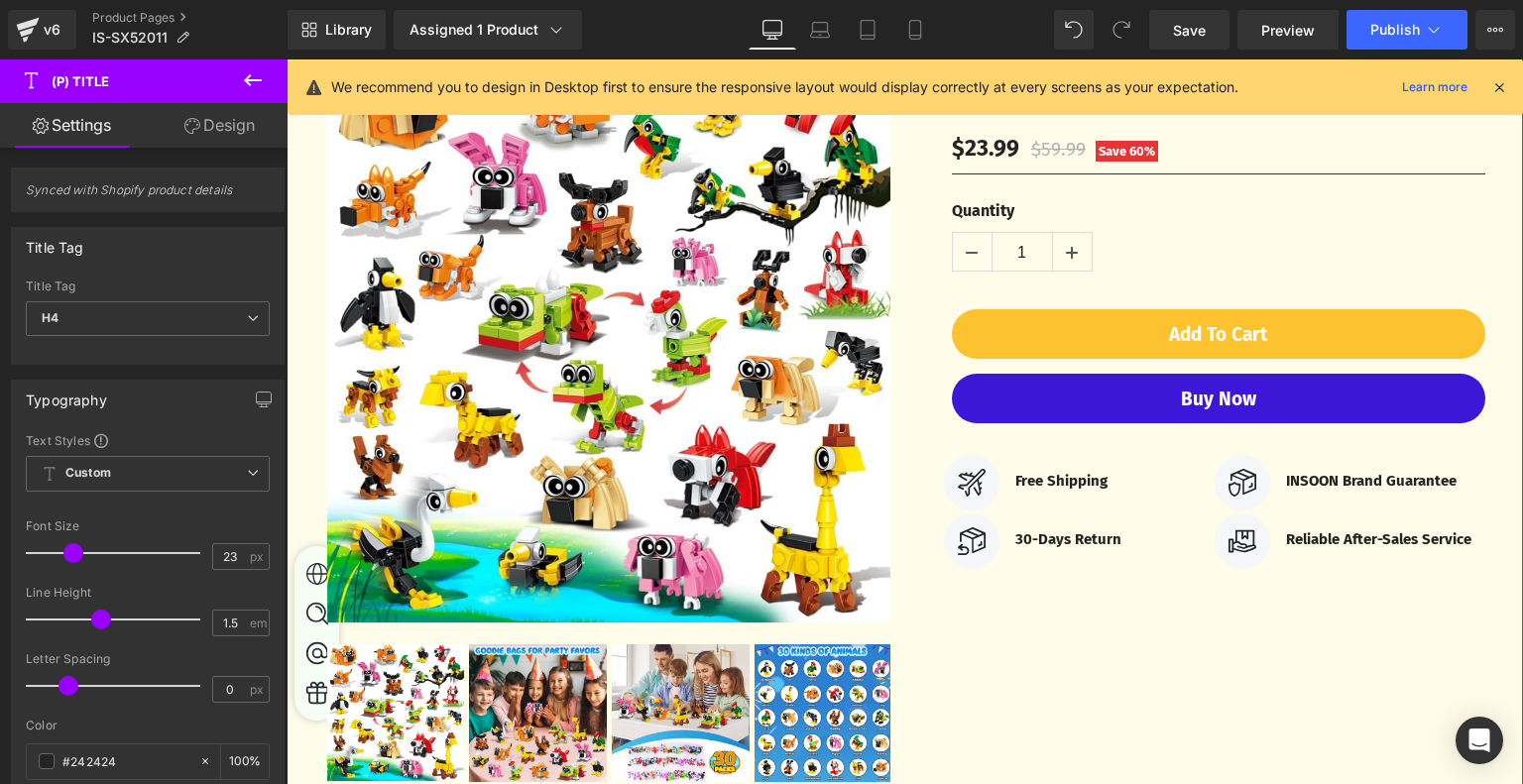 scroll, scrollTop: 496, scrollLeft: 0, axis: vertical 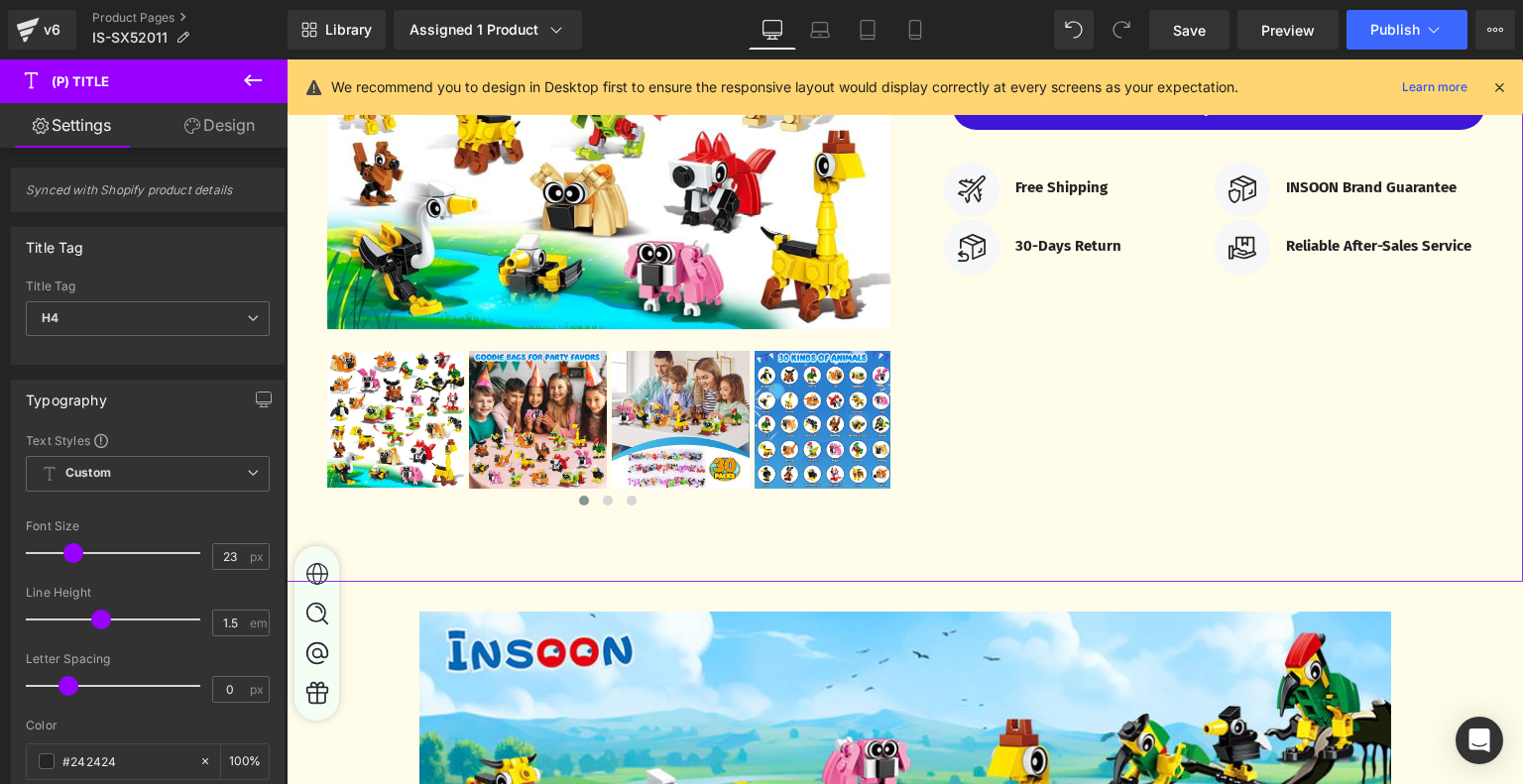 click on "‹ ›" at bounding box center (904, 130) 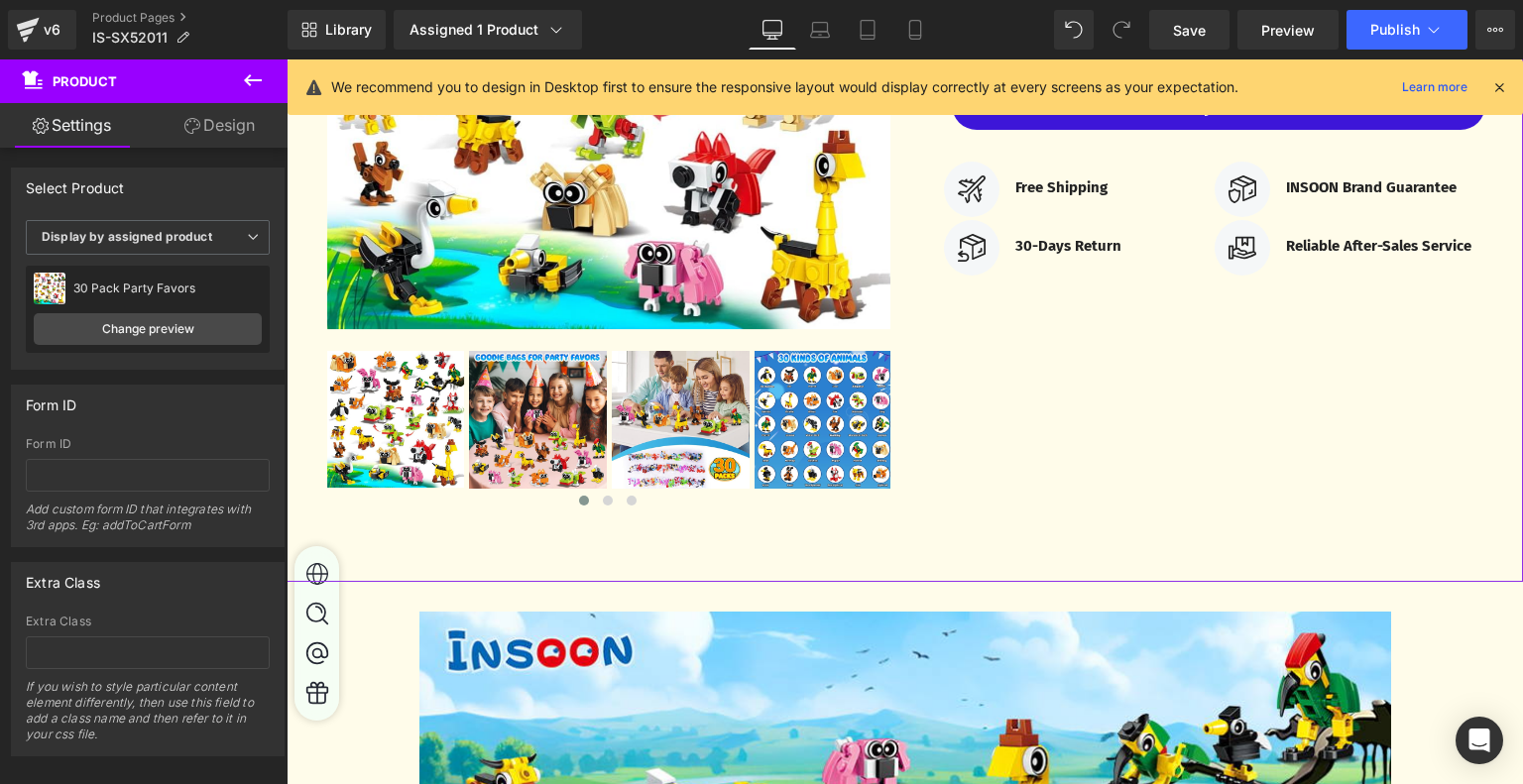 click on "Design" at bounding box center (219, 125) 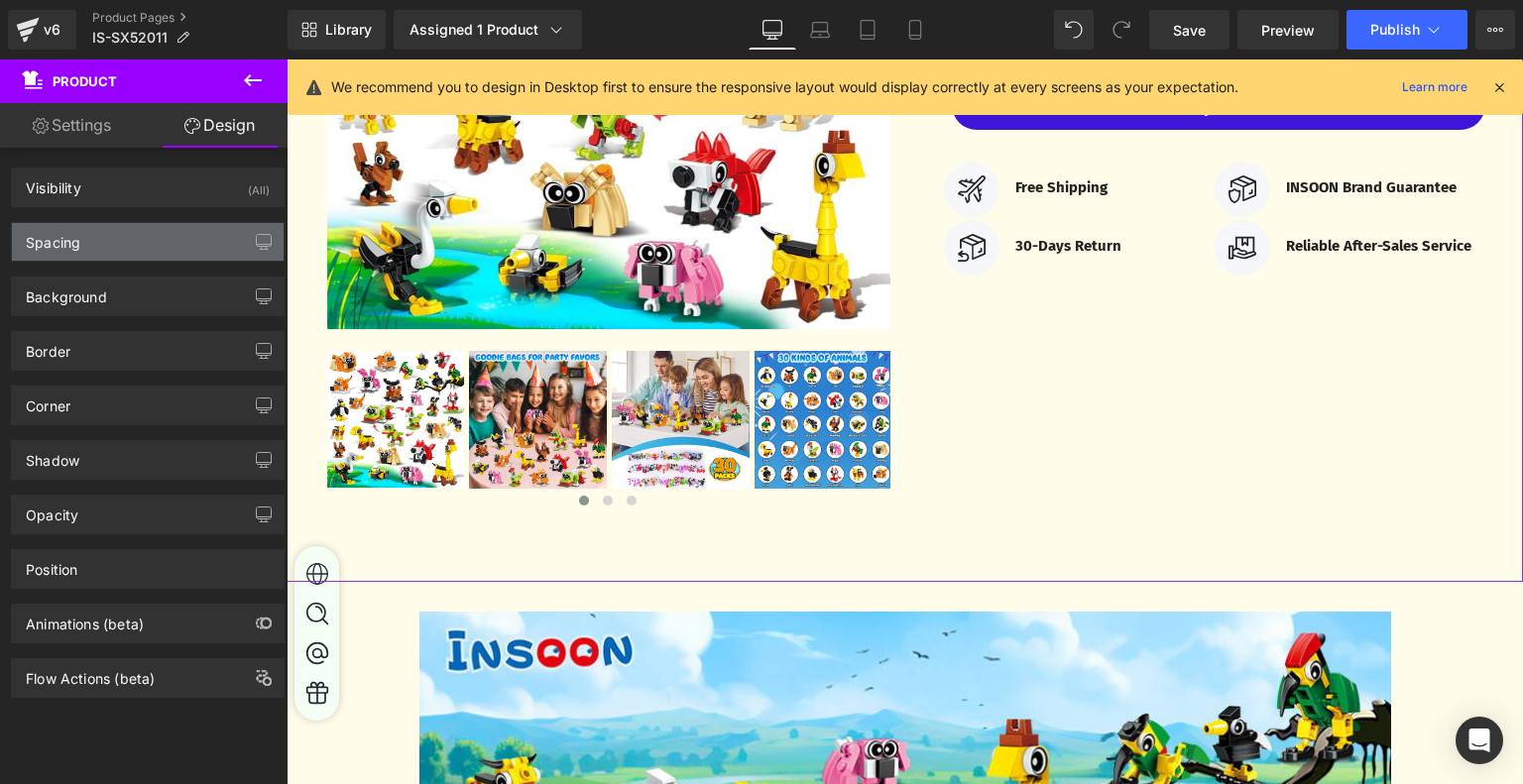 click on "Spacing" at bounding box center (148, 242) 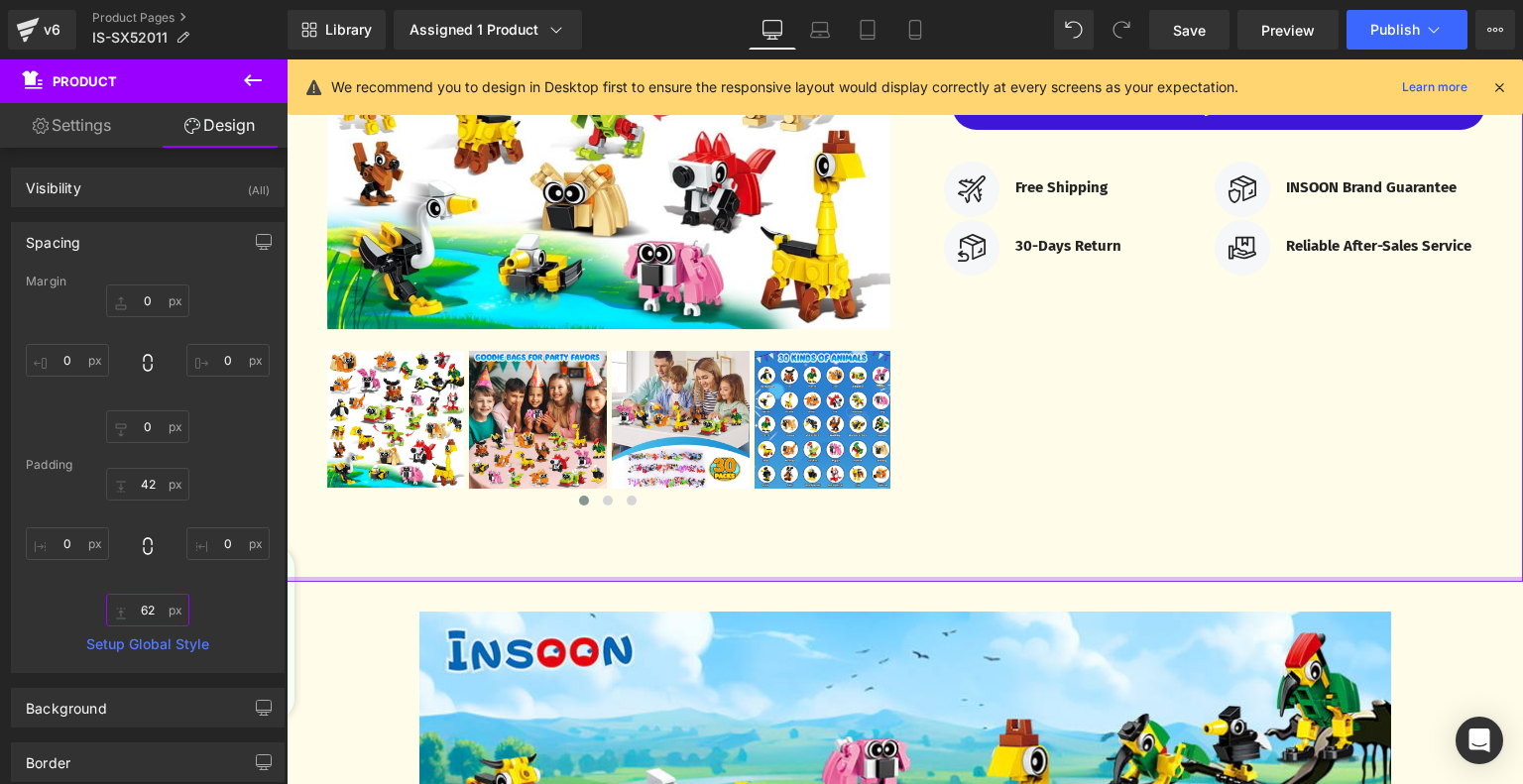 click on "62" at bounding box center (148, 610) 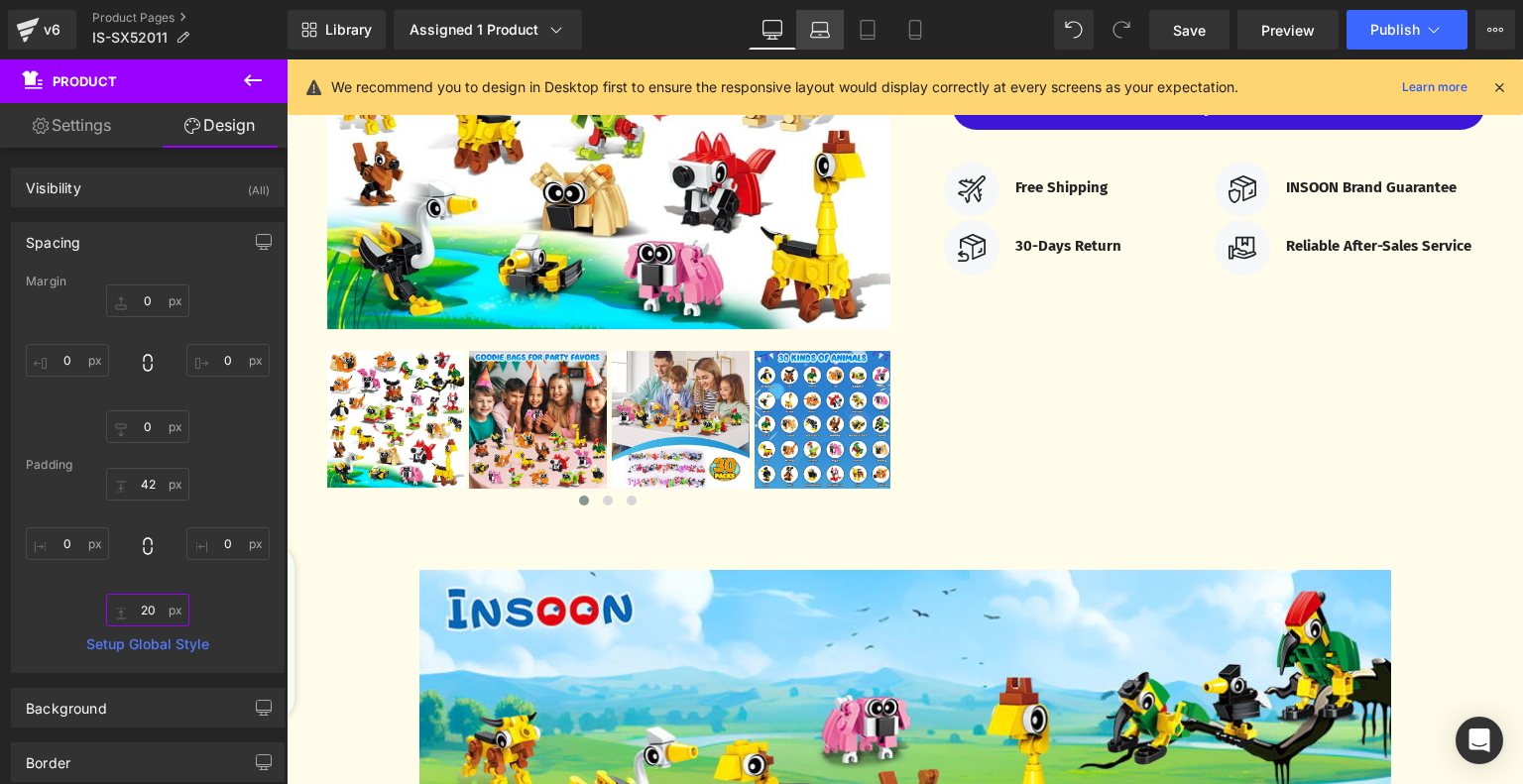 type on "20" 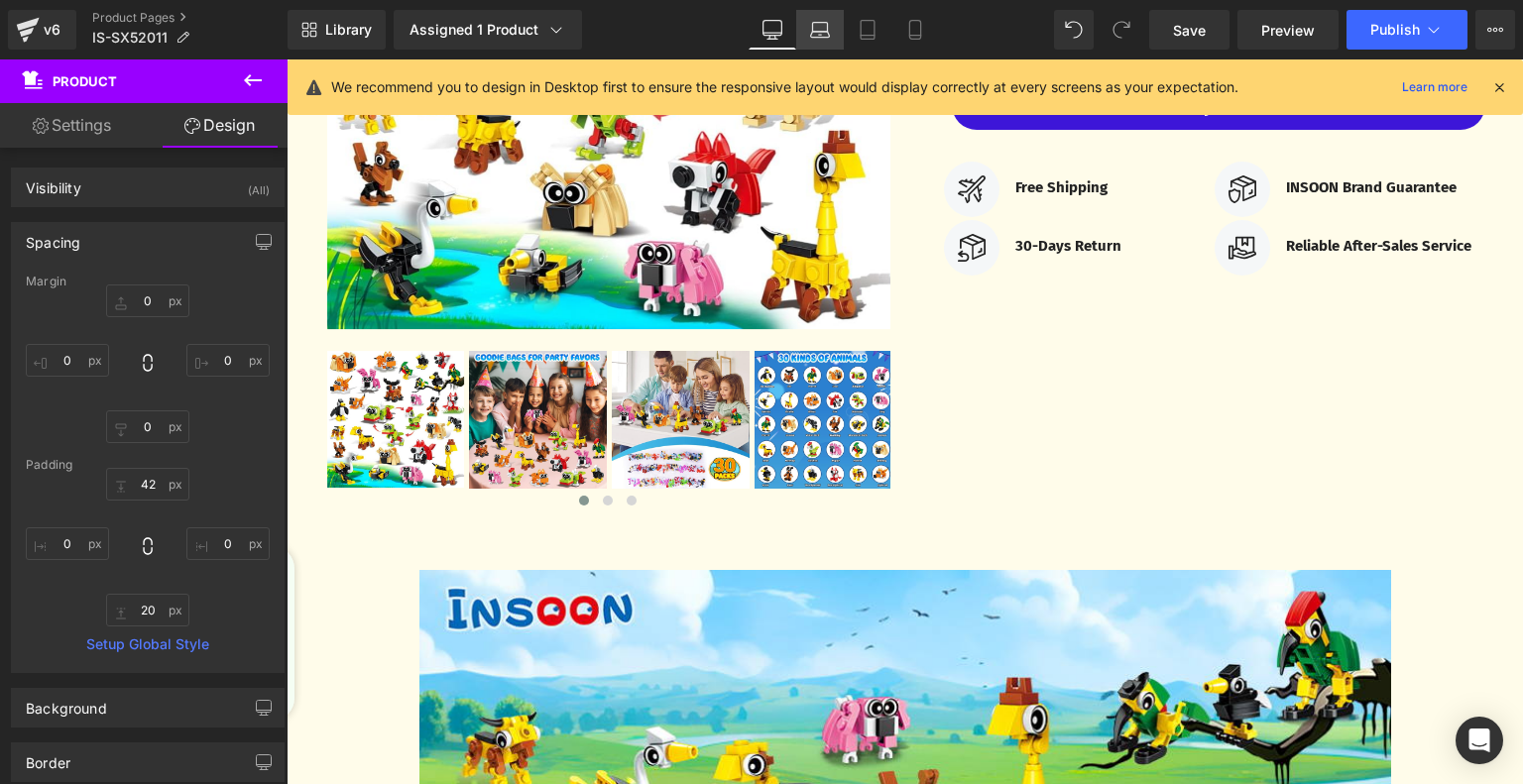 click 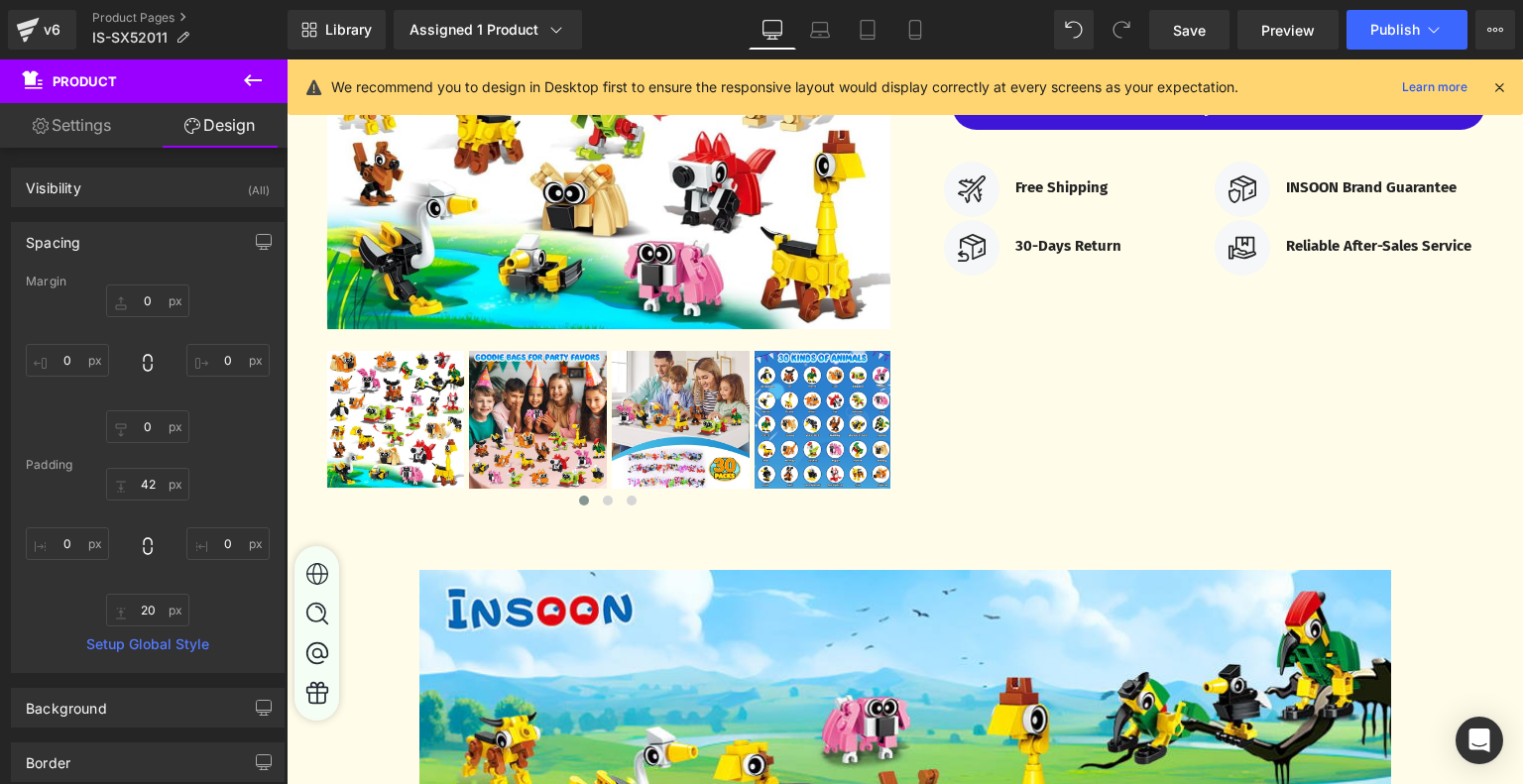 type on "0" 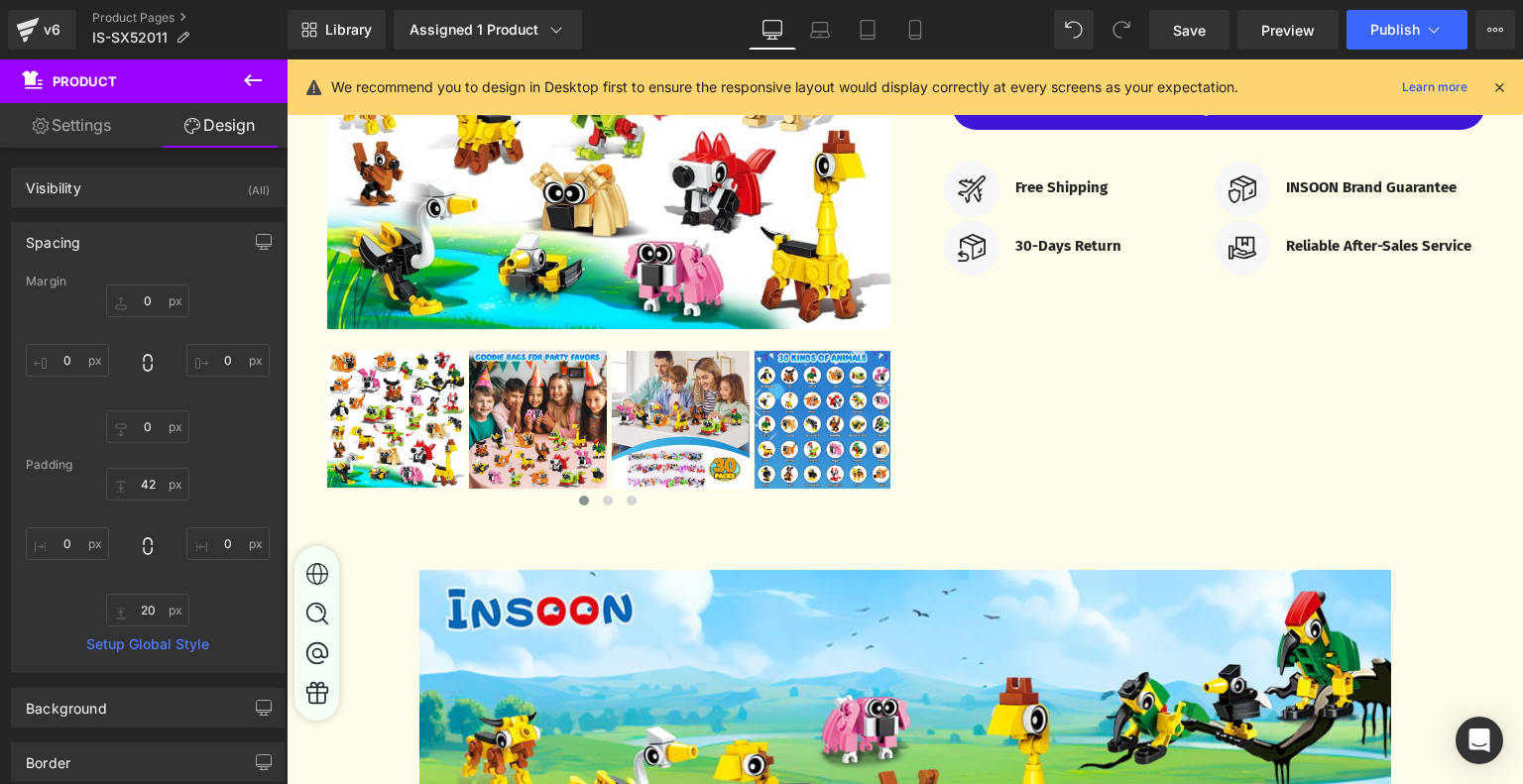 type on "0" 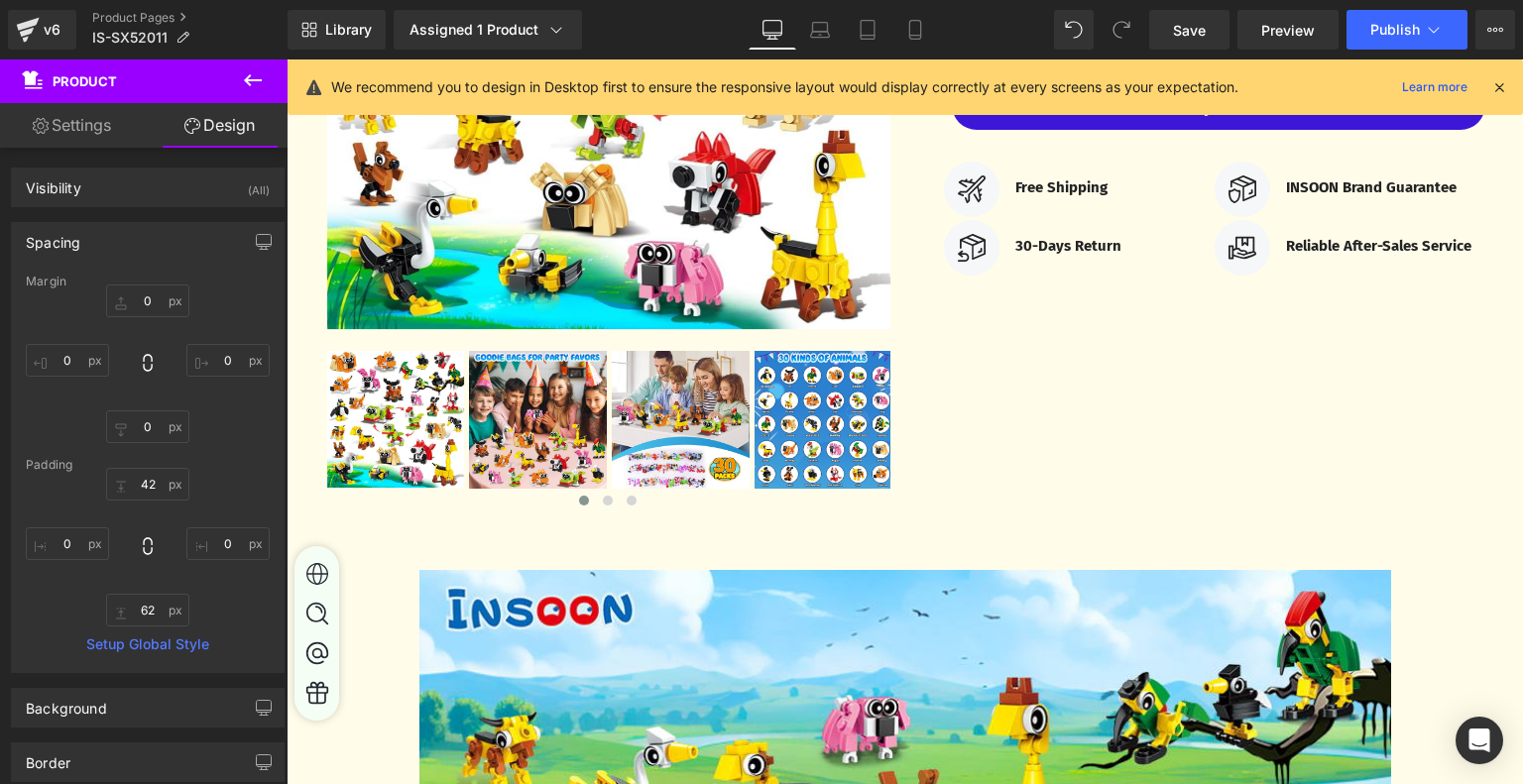 scroll, scrollTop: 0, scrollLeft: 0, axis: both 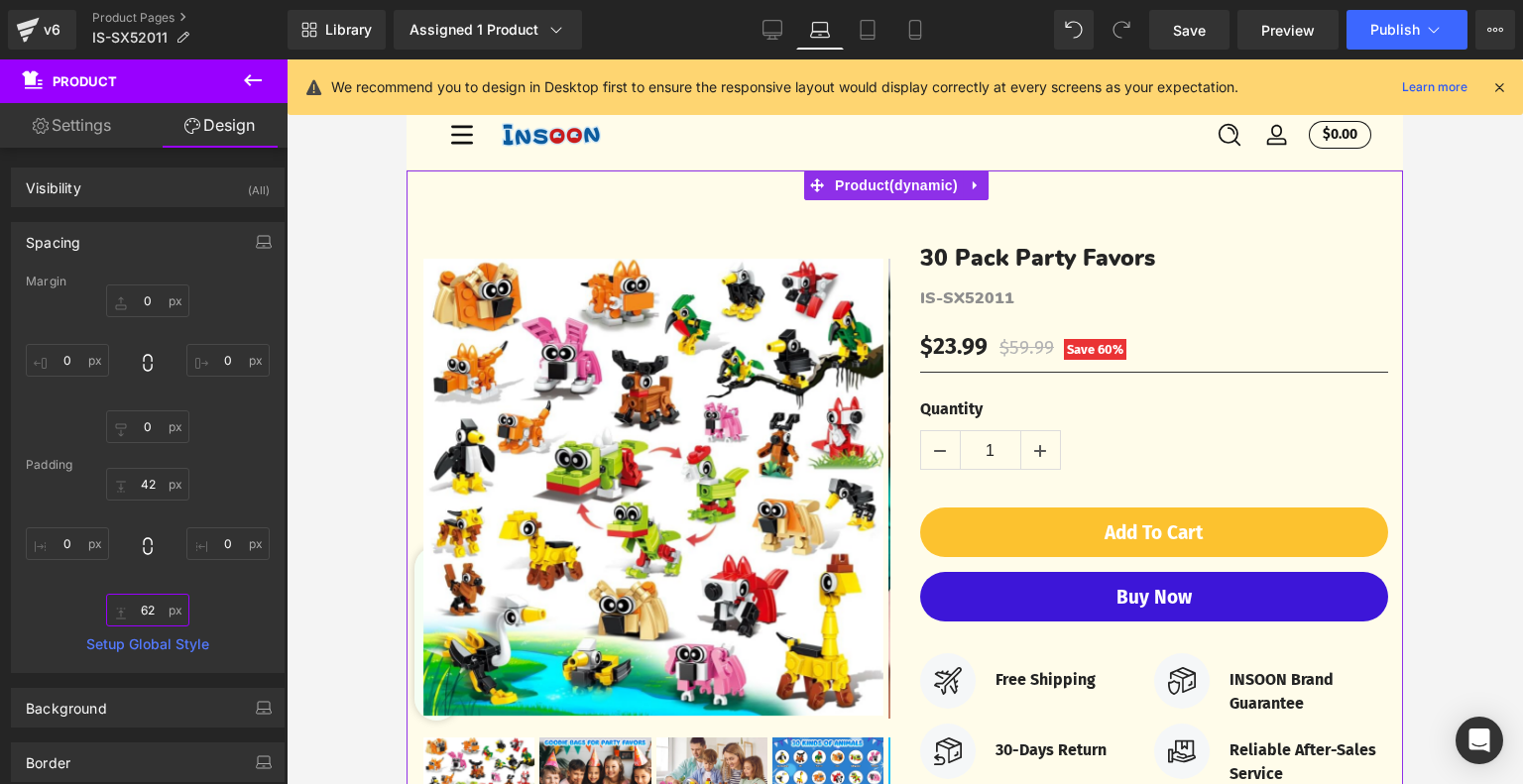 click on "62" at bounding box center [148, 610] 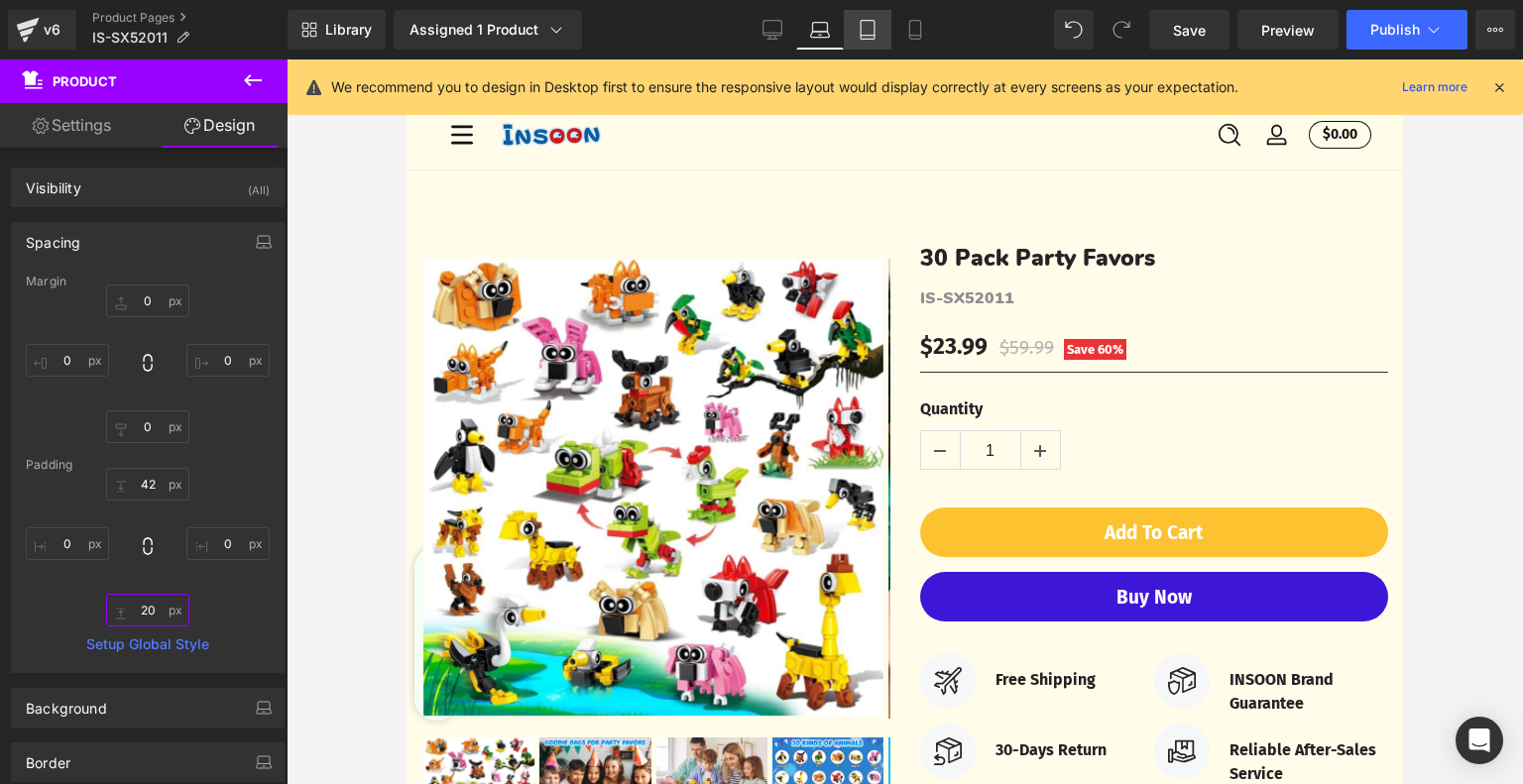 type on "20" 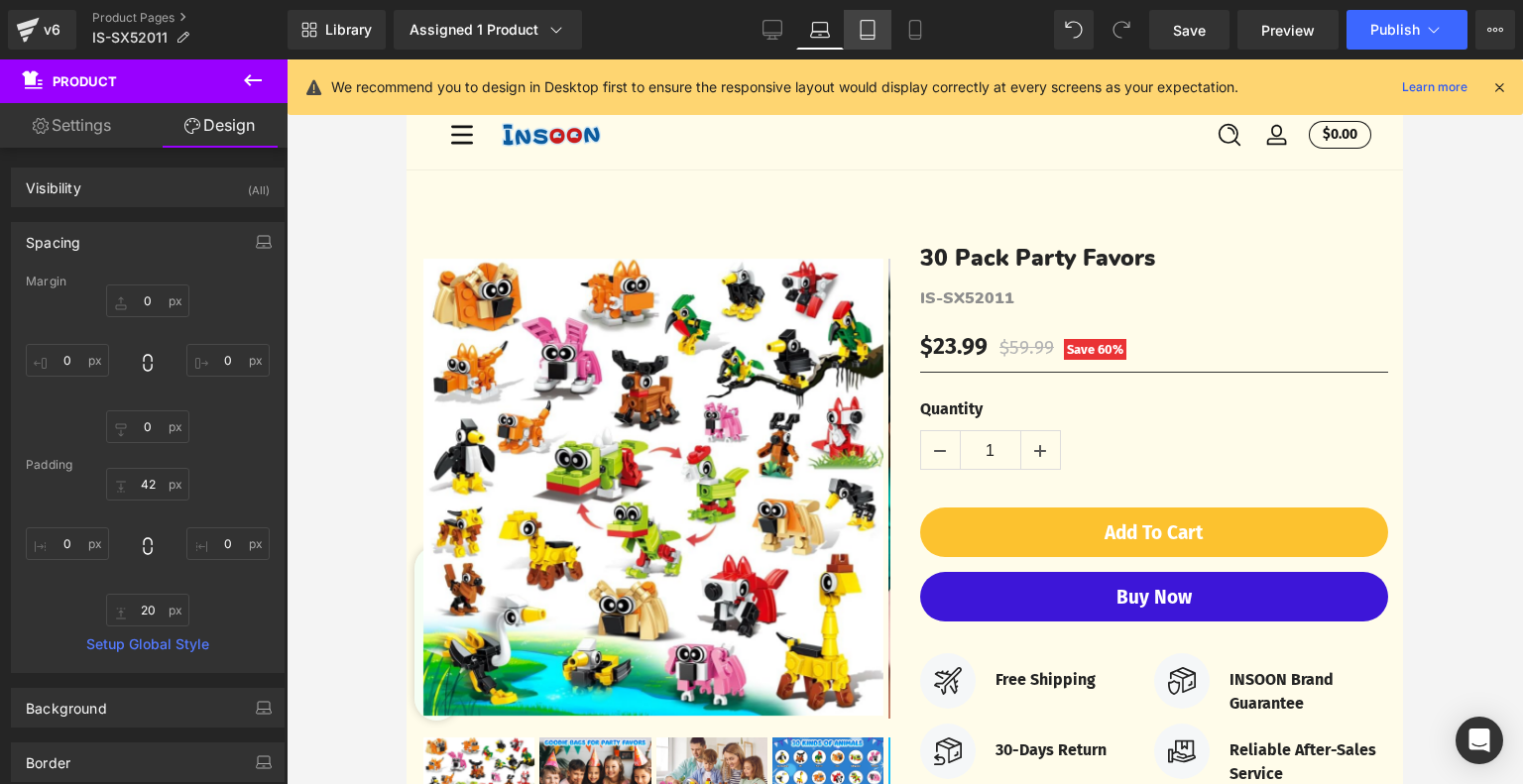 click 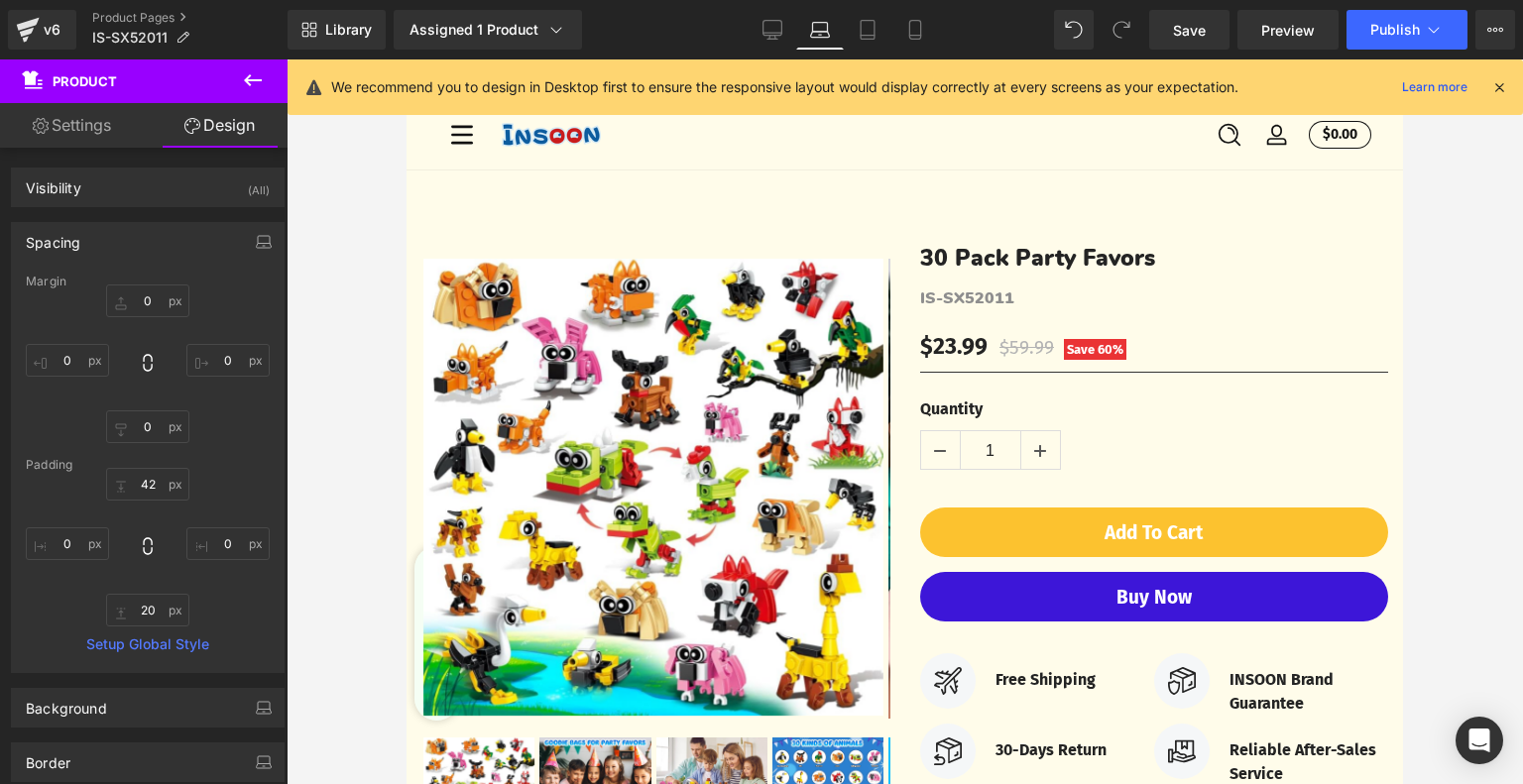 type on "0" 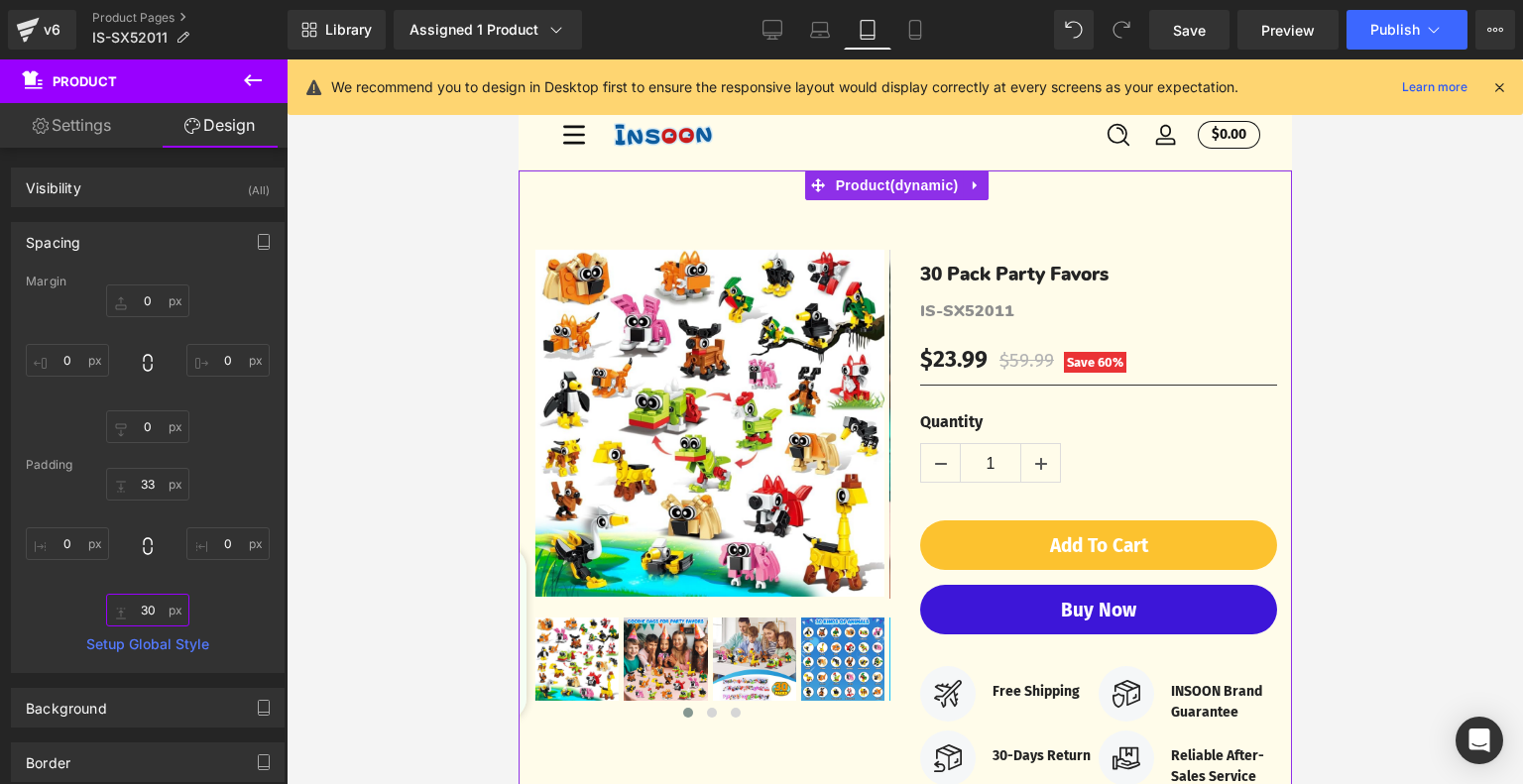 click on "30" at bounding box center [148, 610] 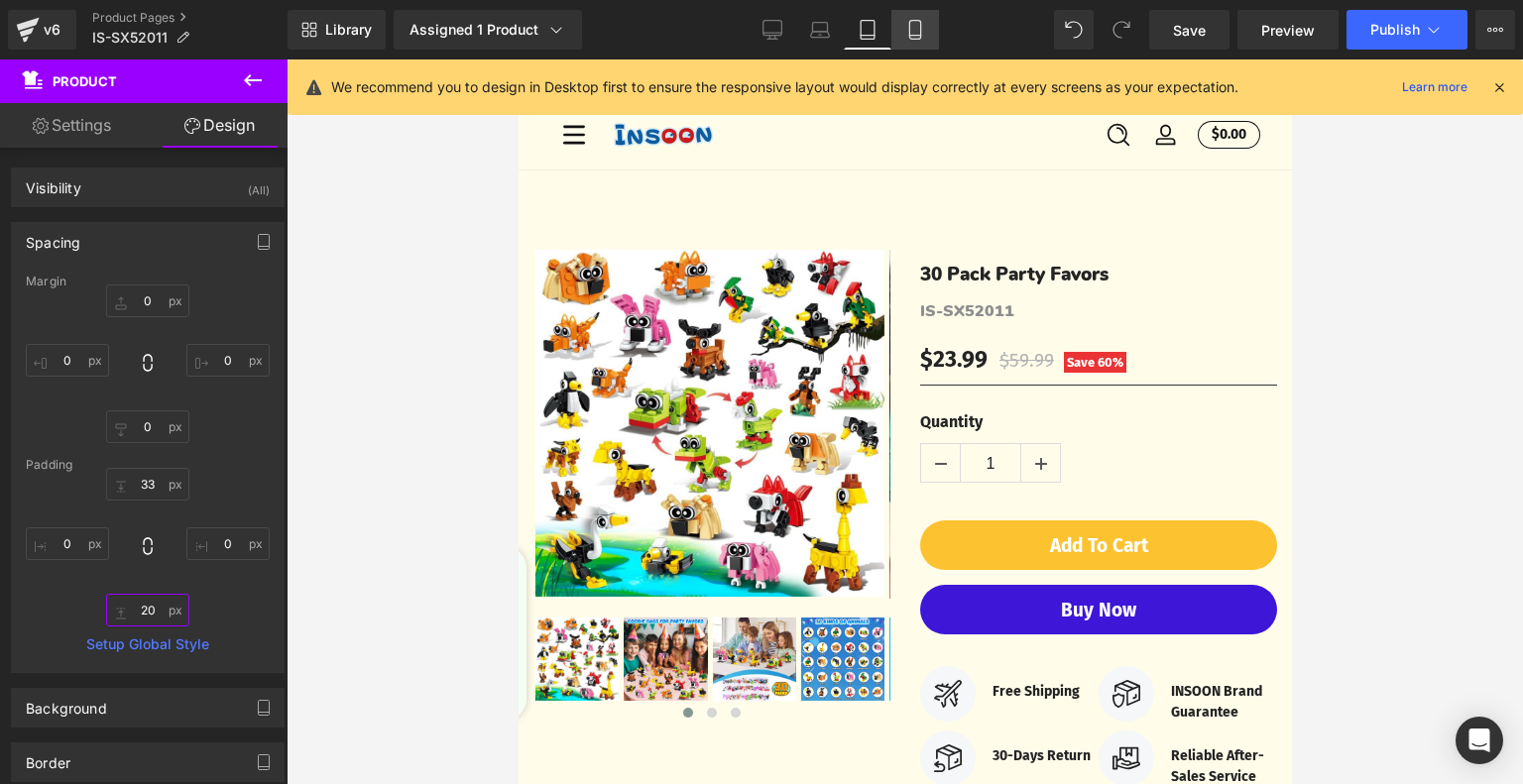 type on "20" 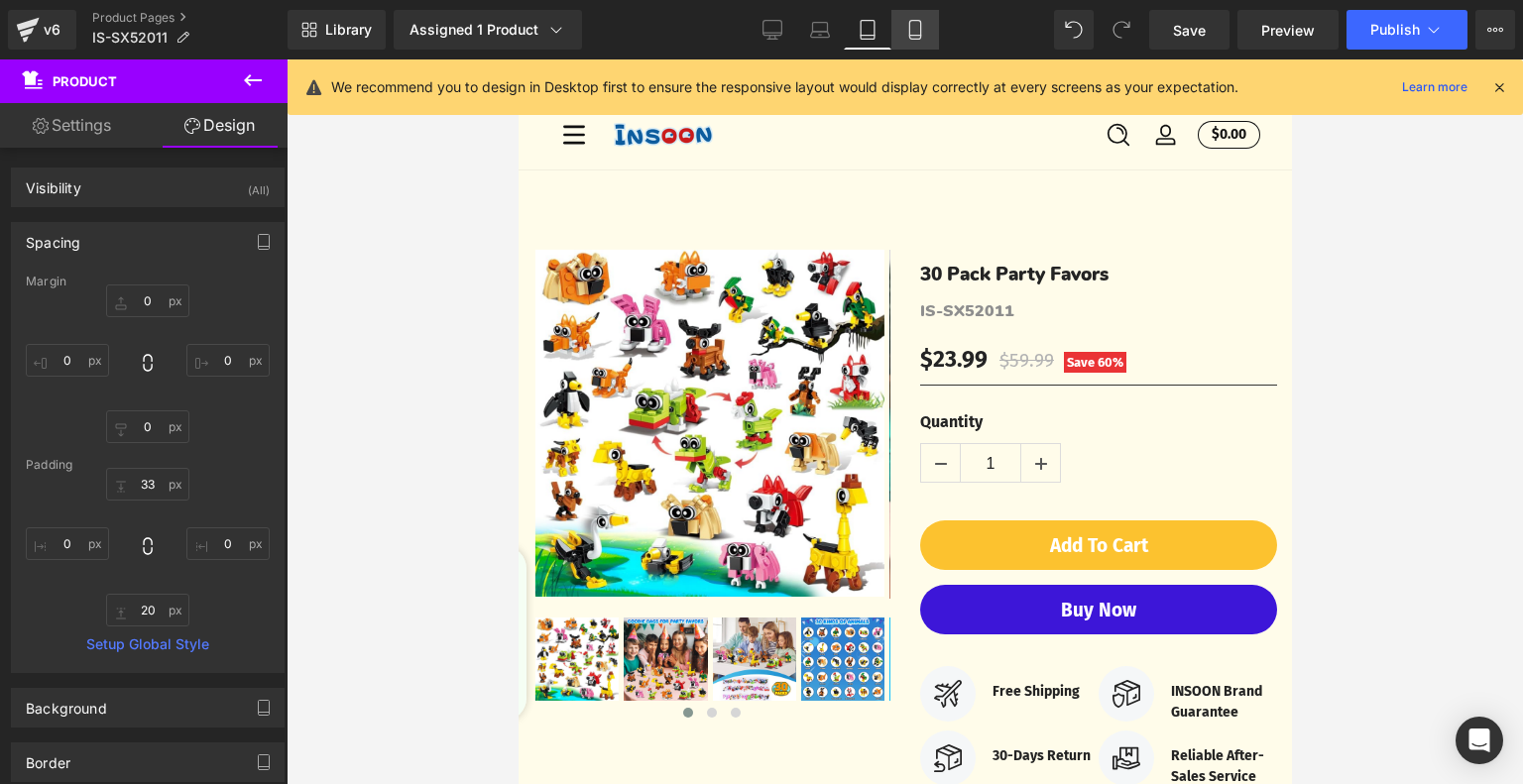 click on "Mobile" at bounding box center (915, 30) 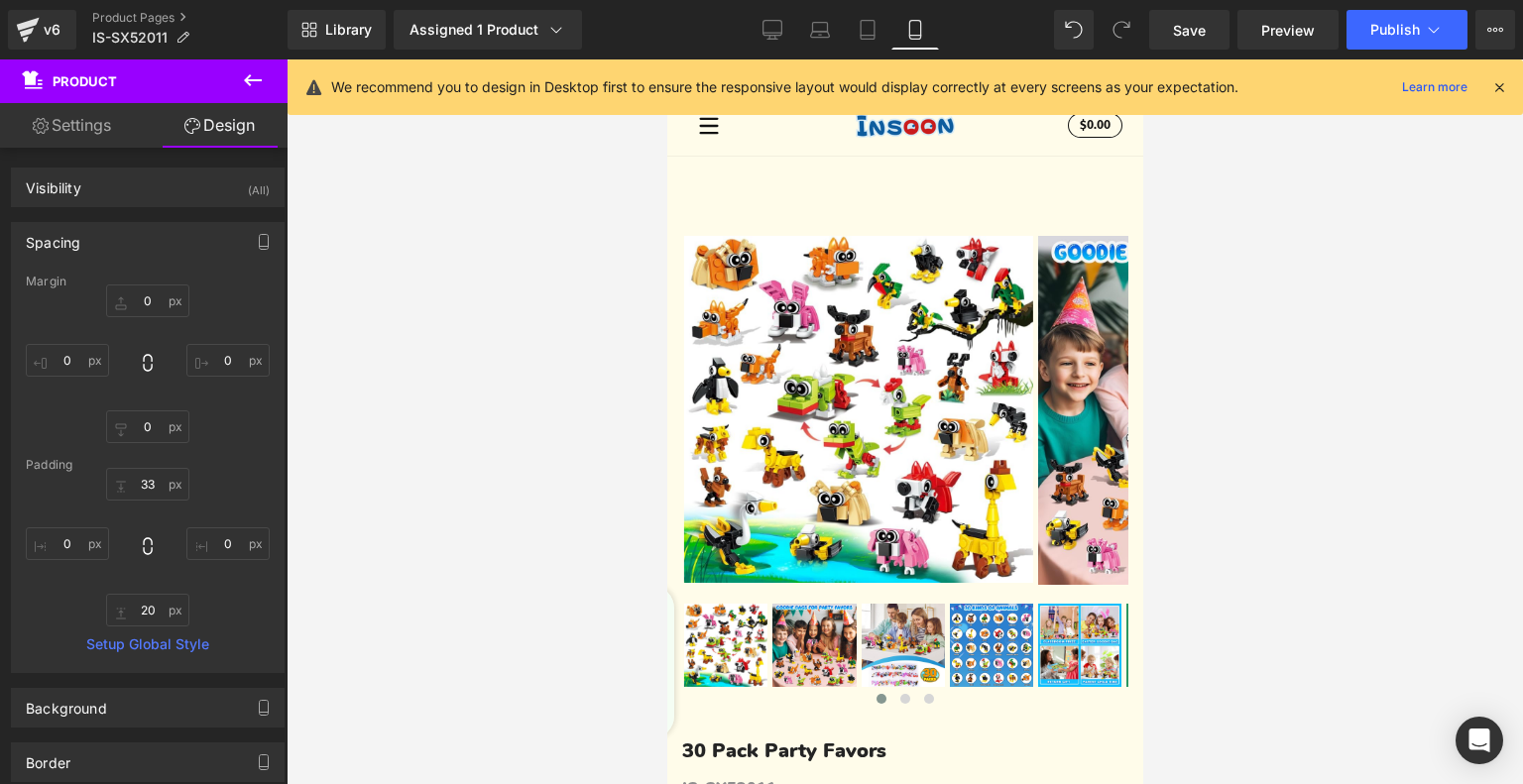 type on "0" 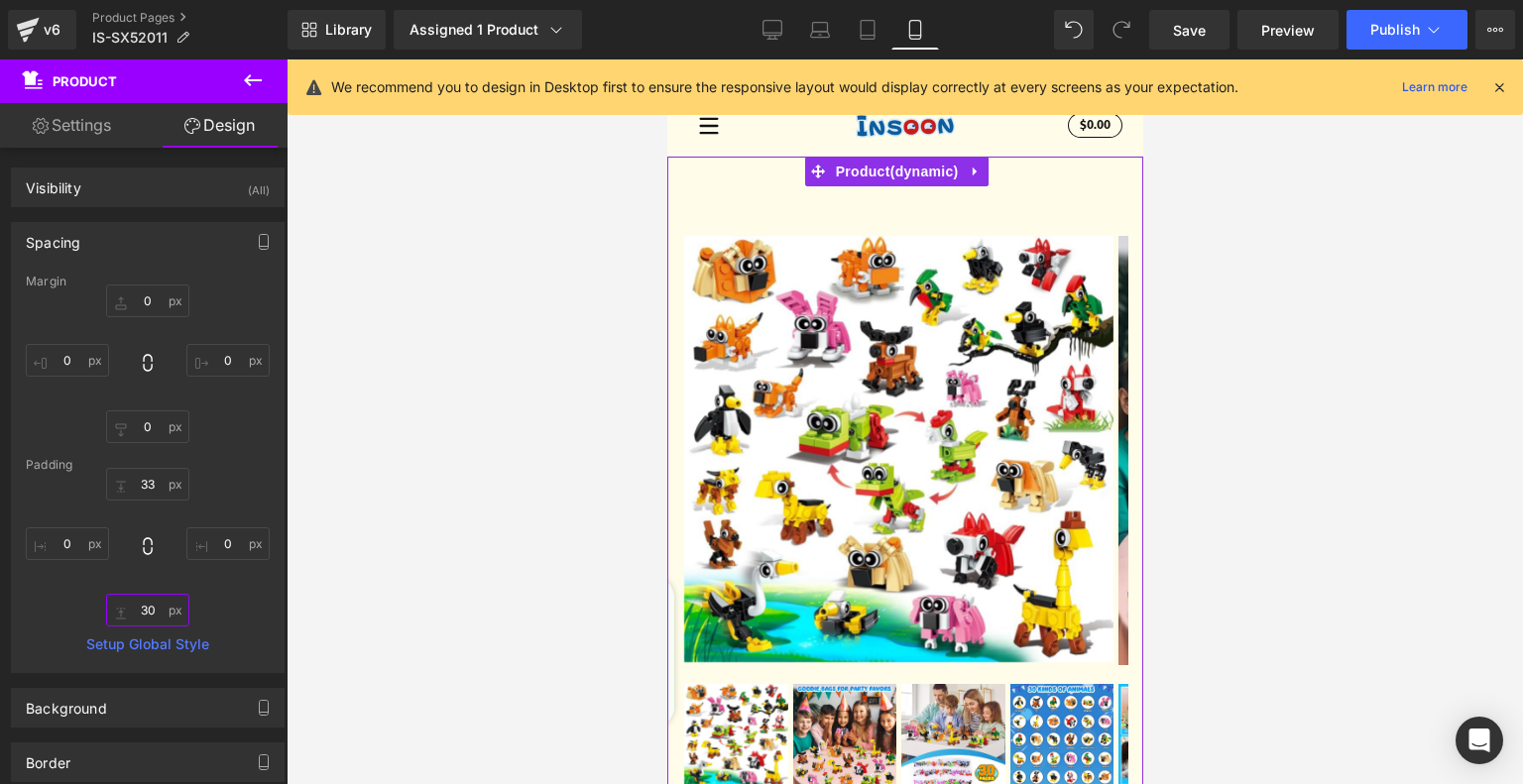 click on "30" at bounding box center (148, 610) 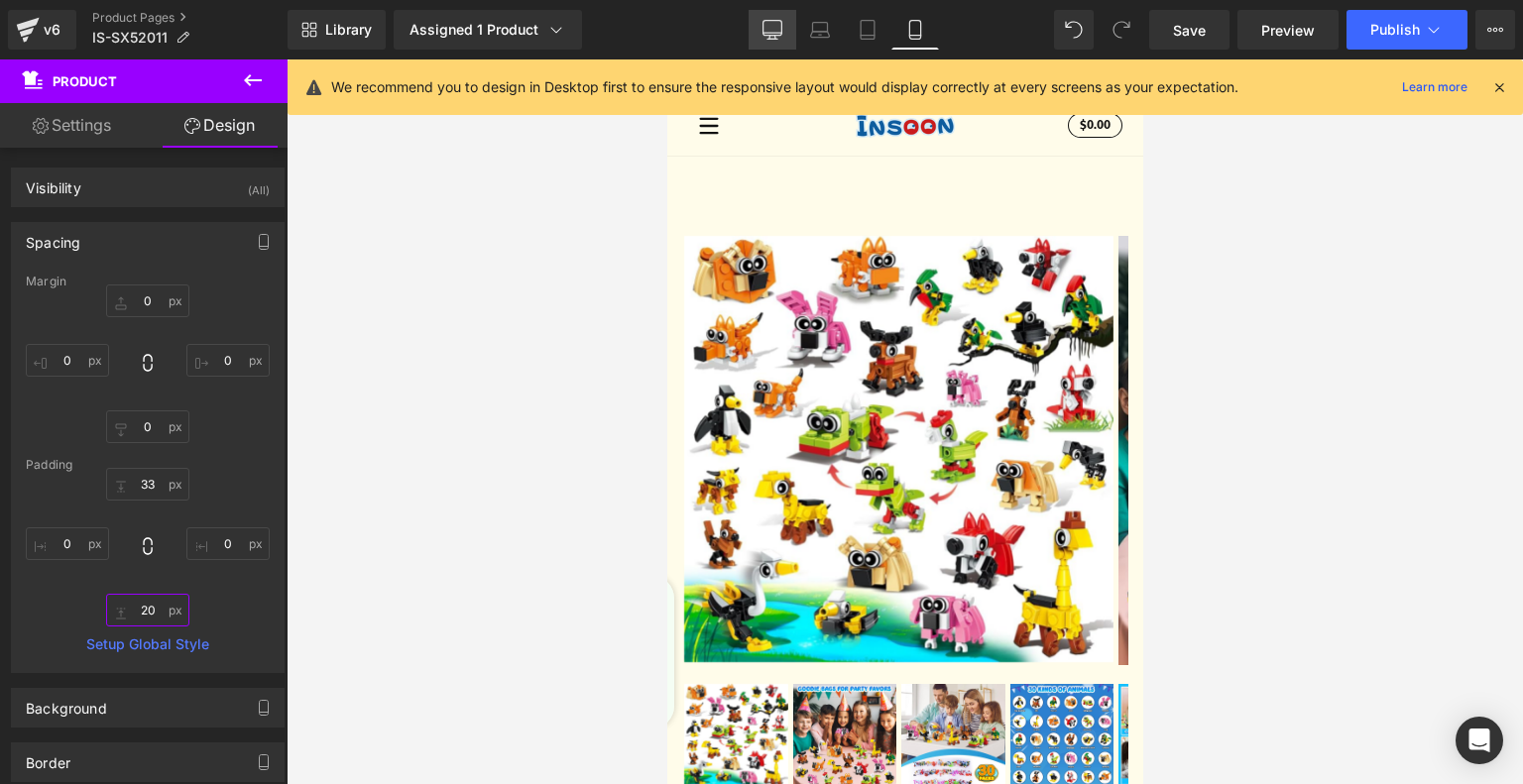 type on "20" 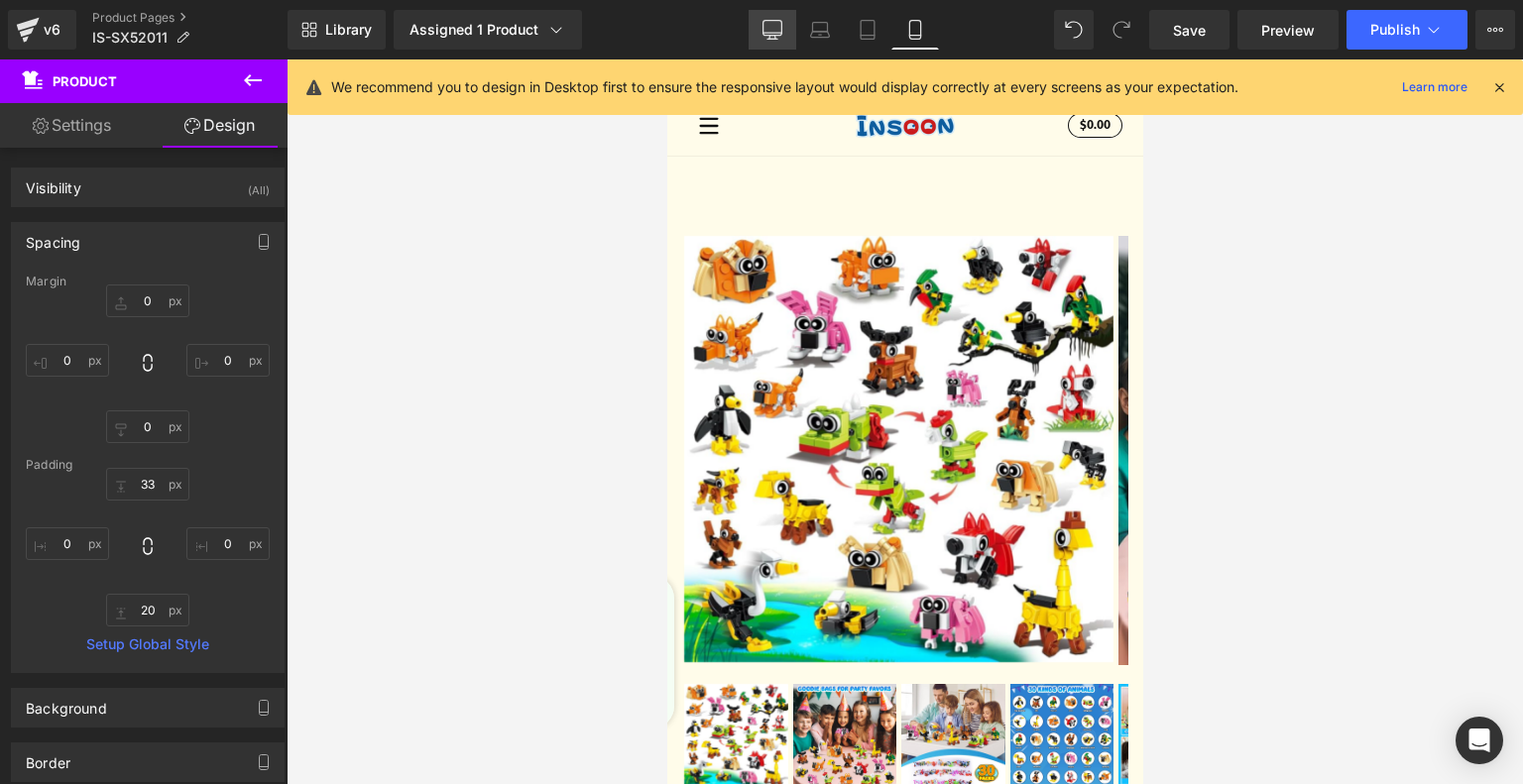 click on "Desktop" at bounding box center [772, 30] 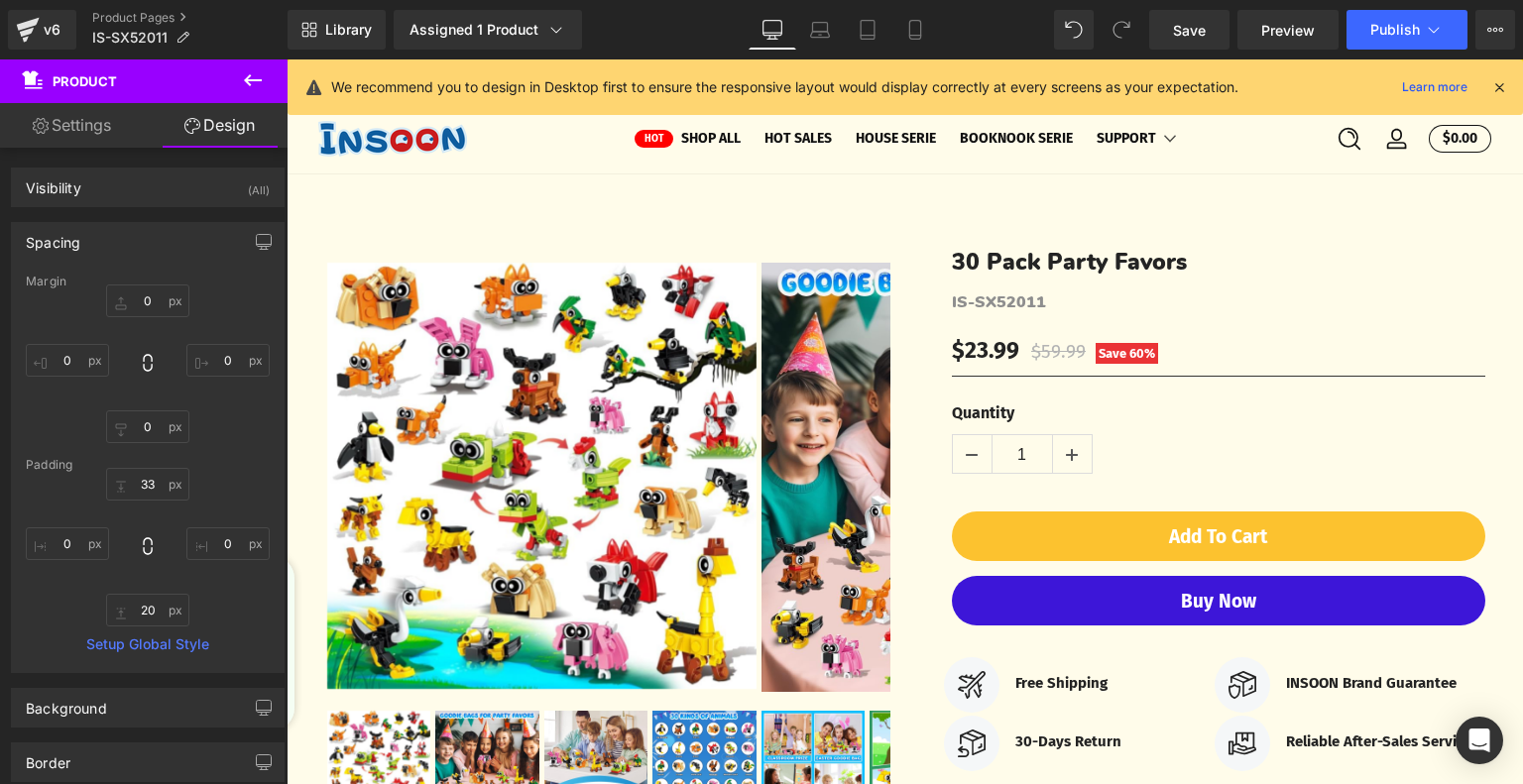 type on "0" 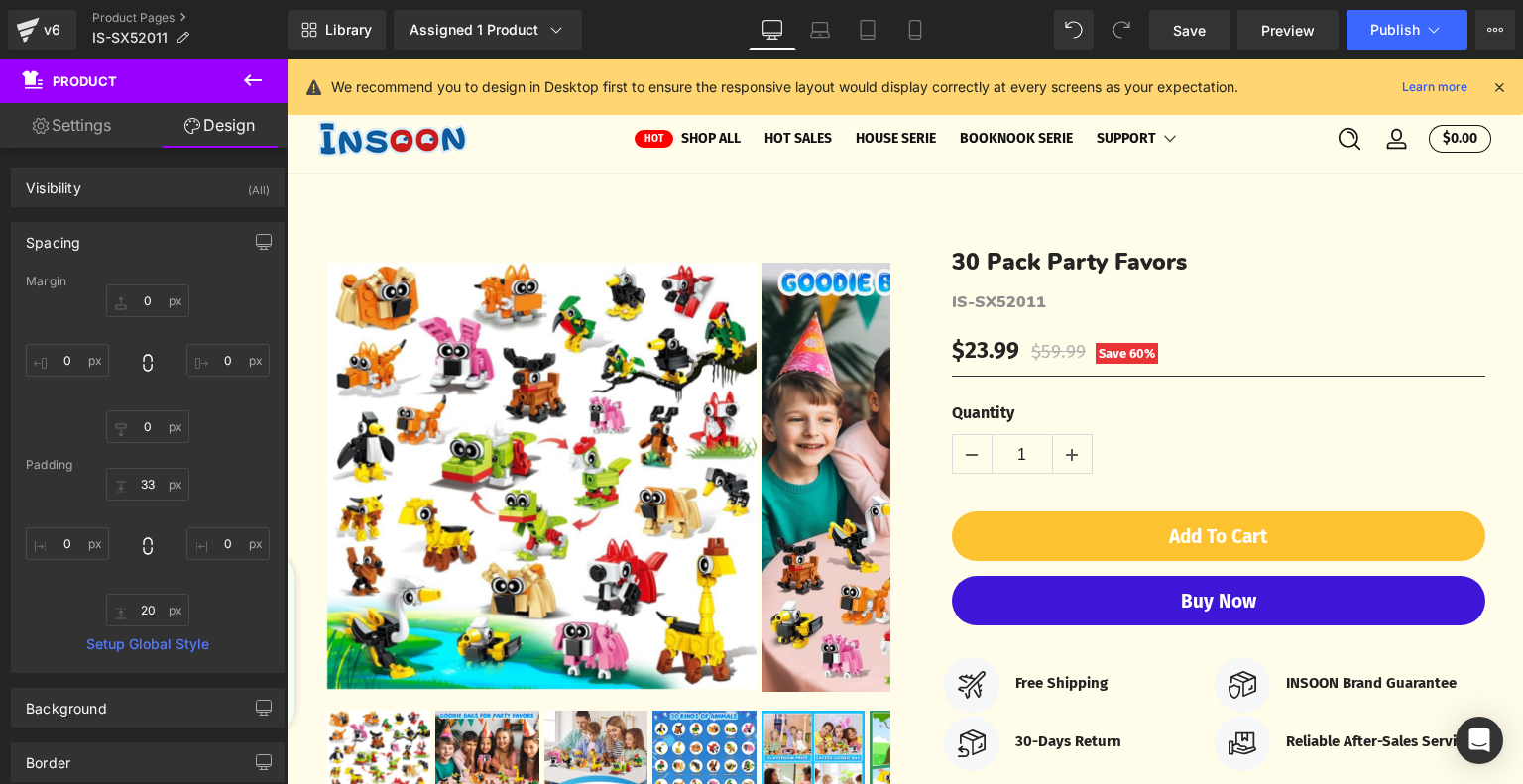 type on "0" 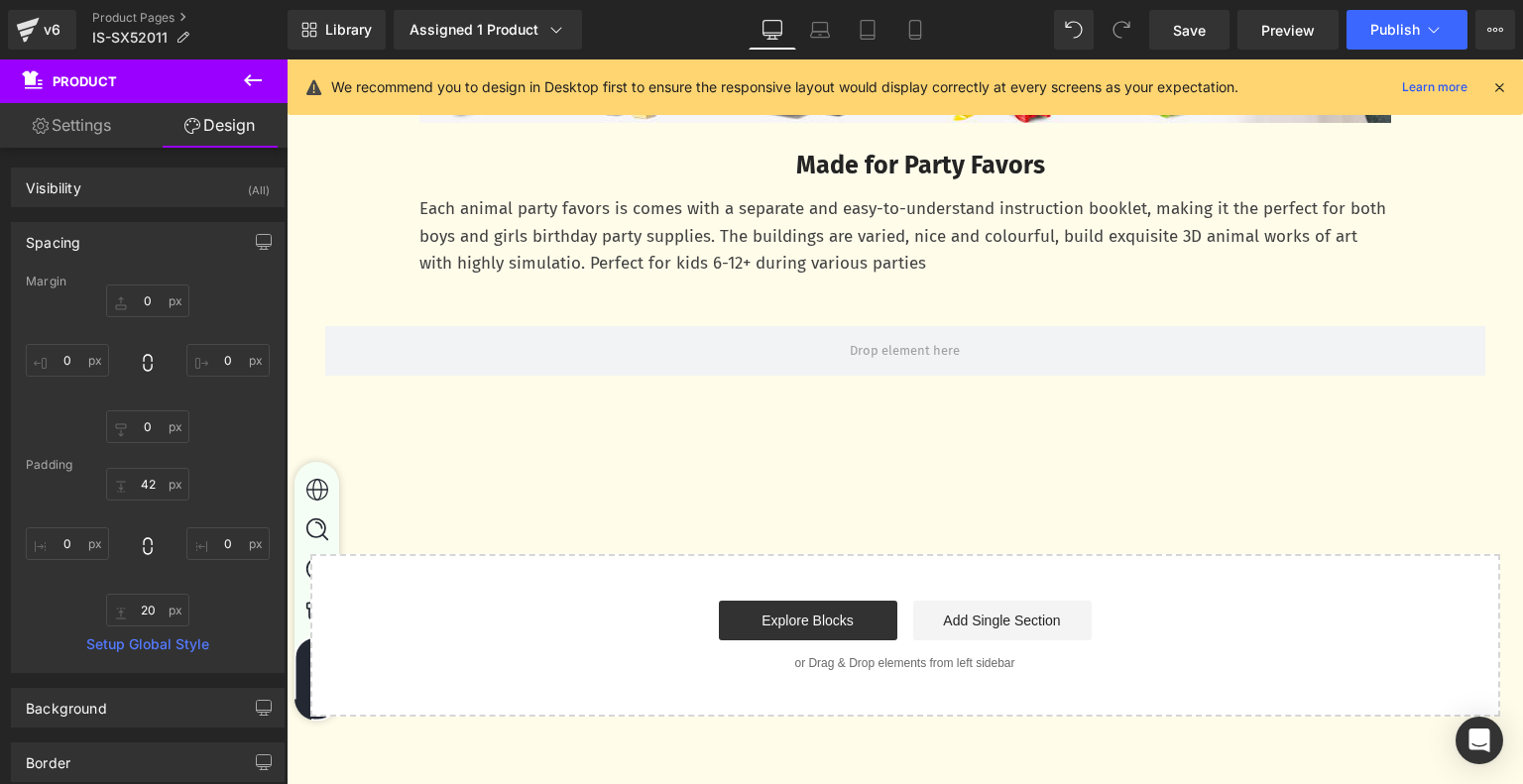 scroll, scrollTop: 4831, scrollLeft: 0, axis: vertical 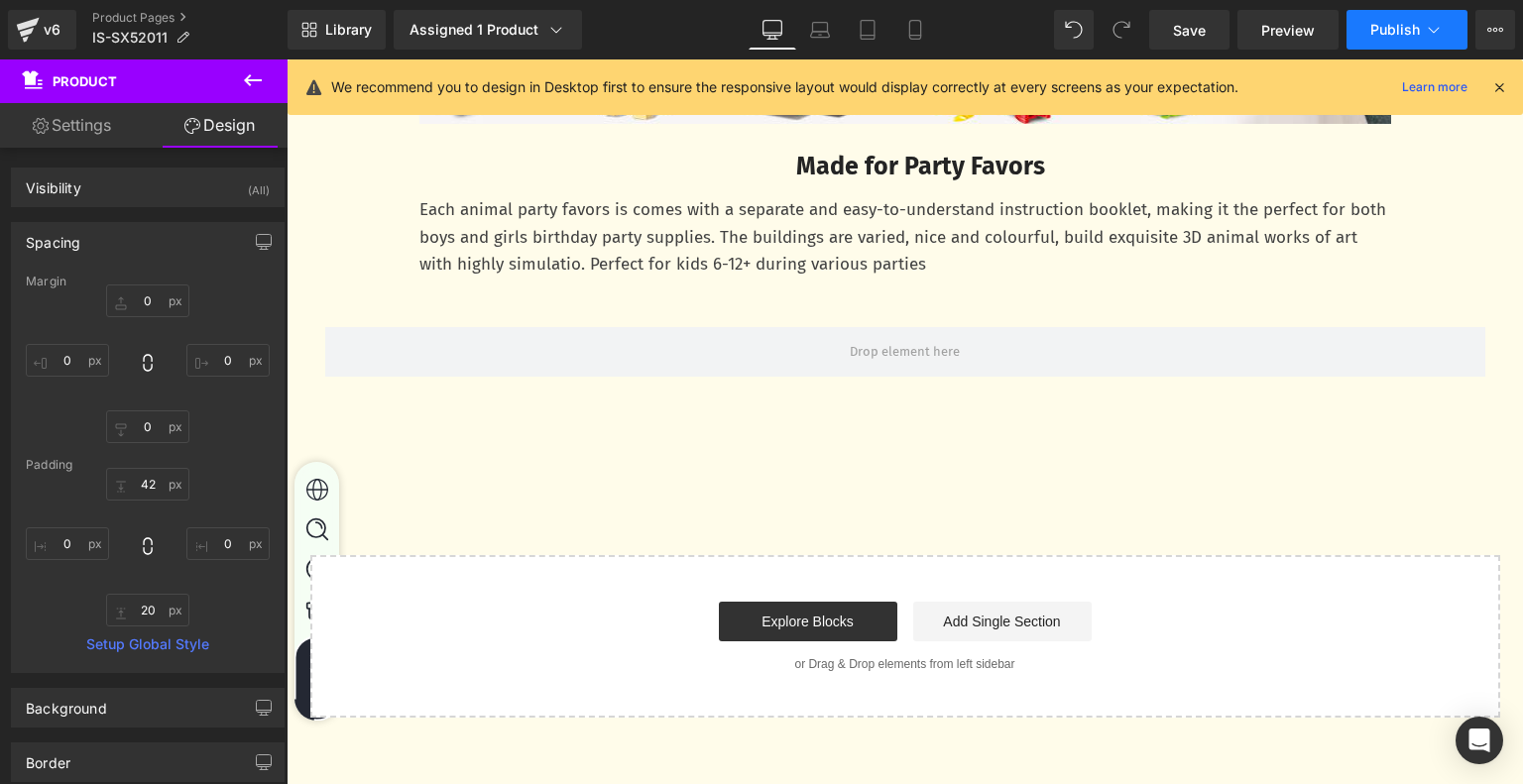 click 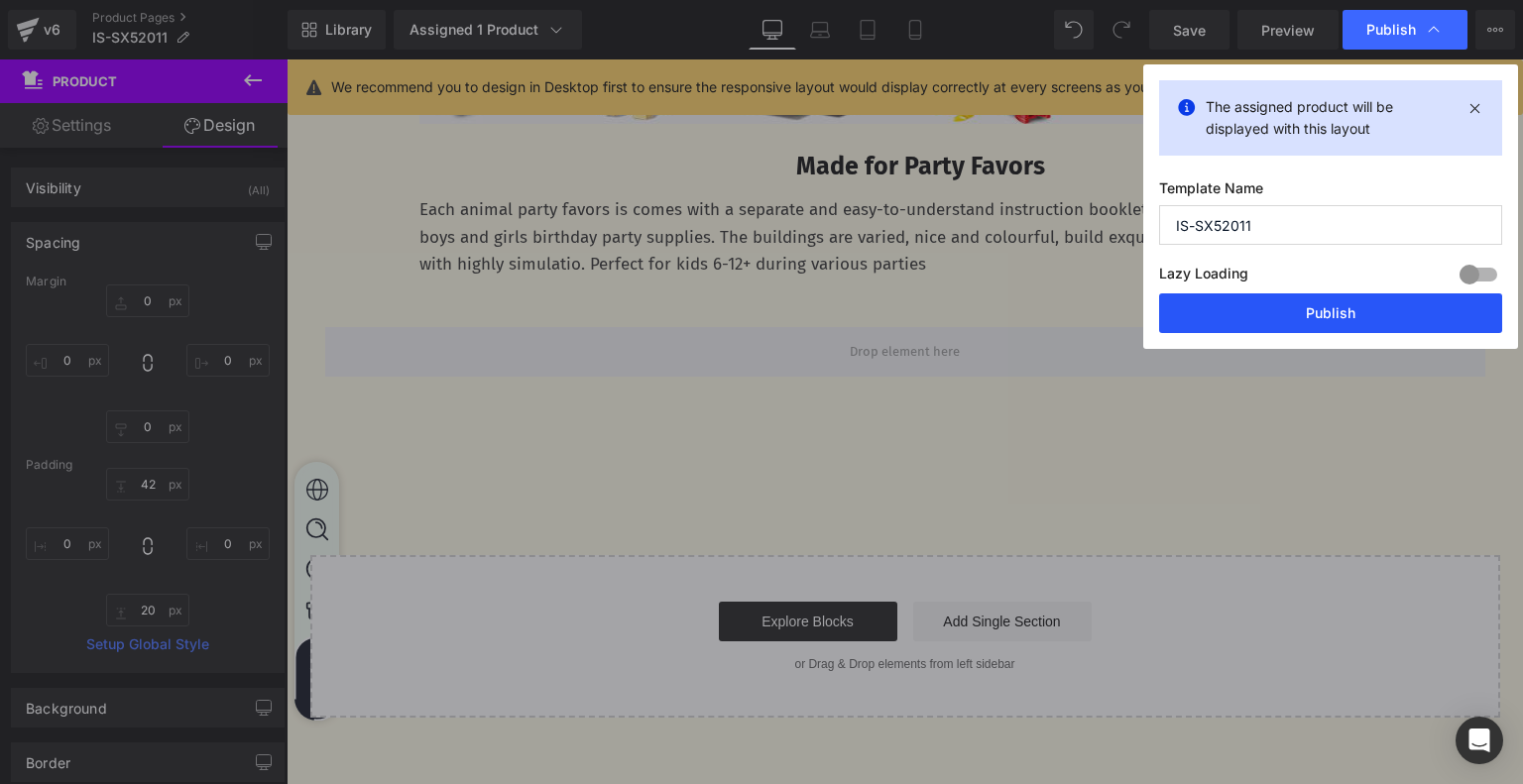drag, startPoint x: 1277, startPoint y: 304, endPoint x: 994, endPoint y: 245, distance: 289.08476 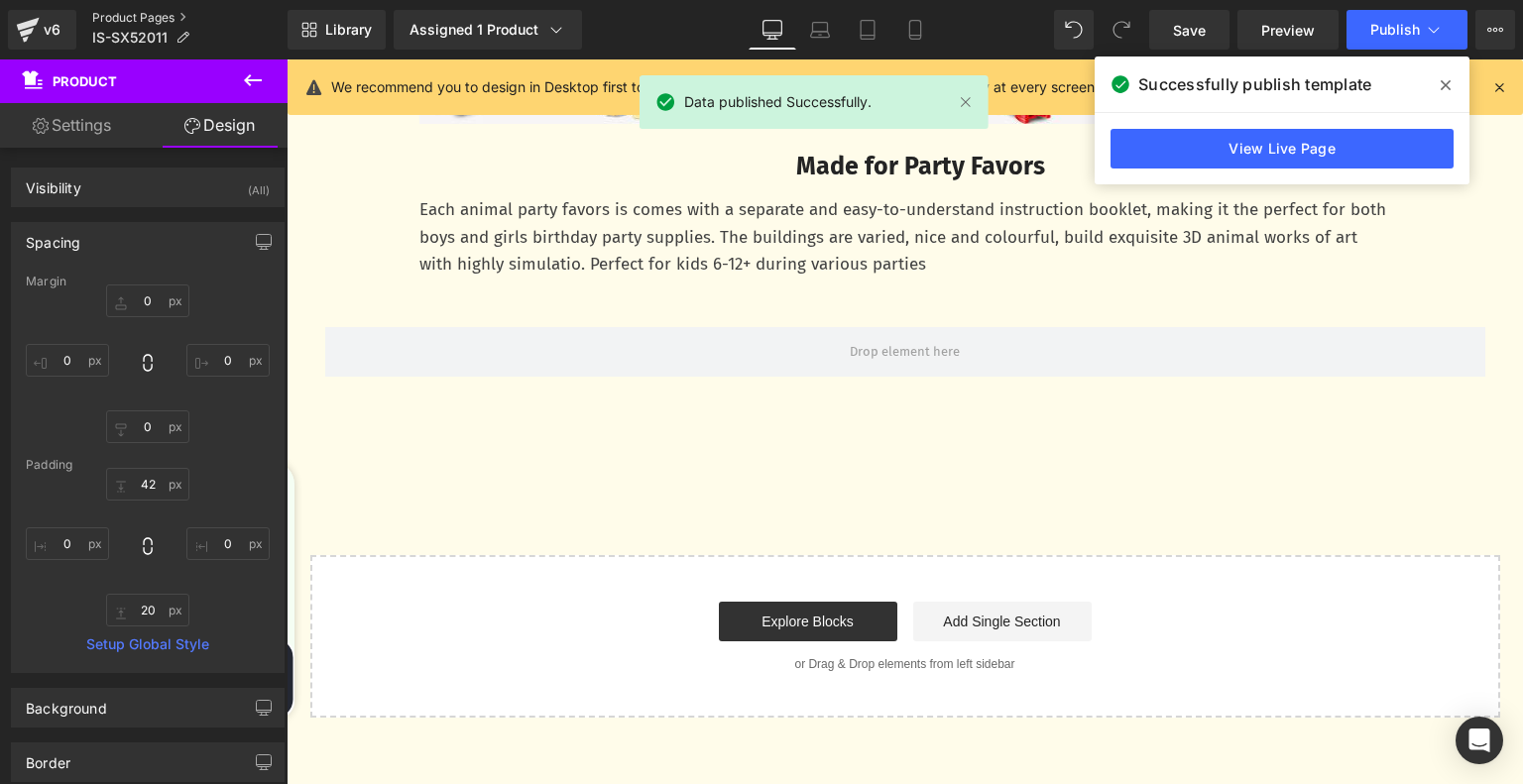 click on "Product Pages" at bounding box center (189, 18) 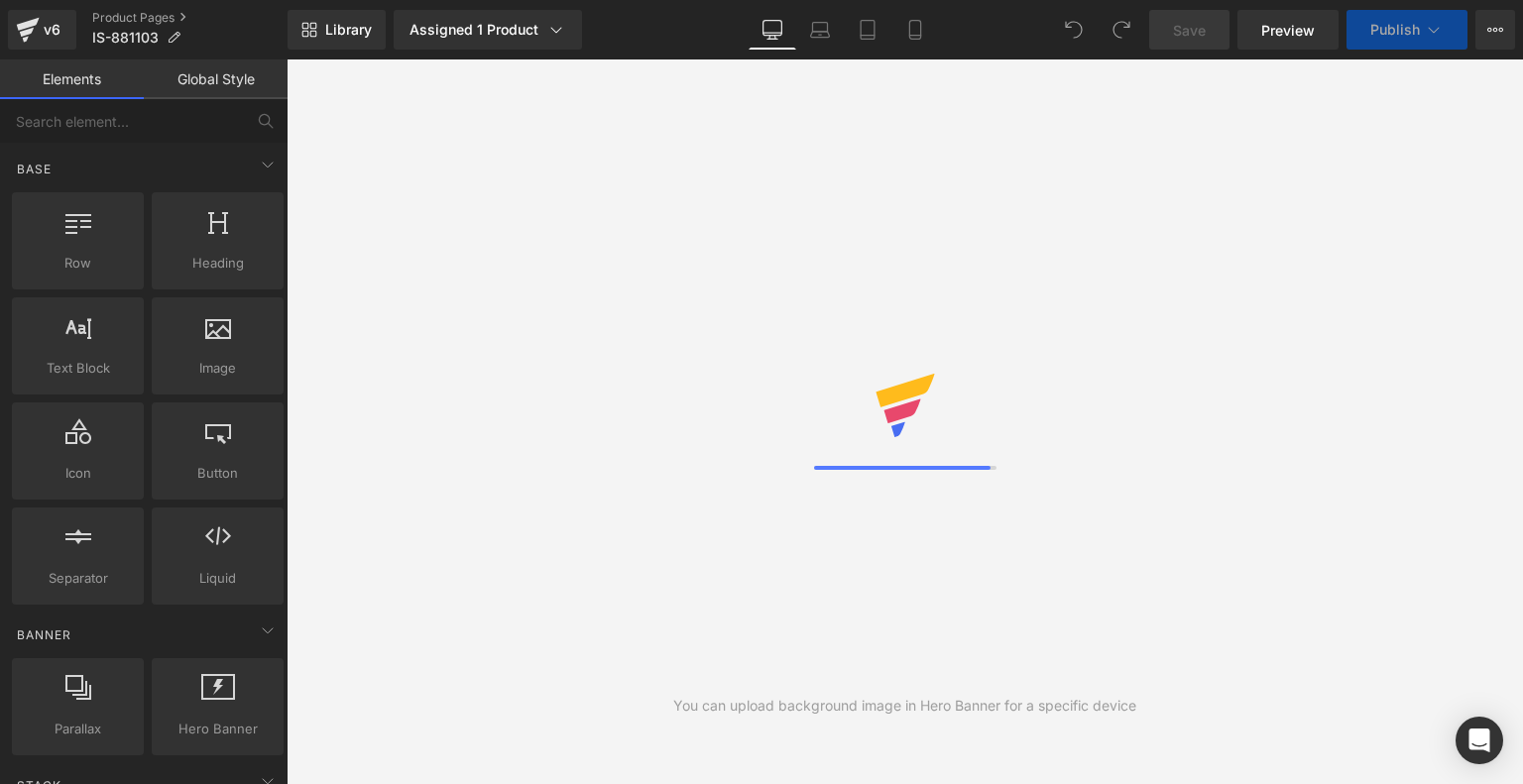 scroll, scrollTop: 0, scrollLeft: 0, axis: both 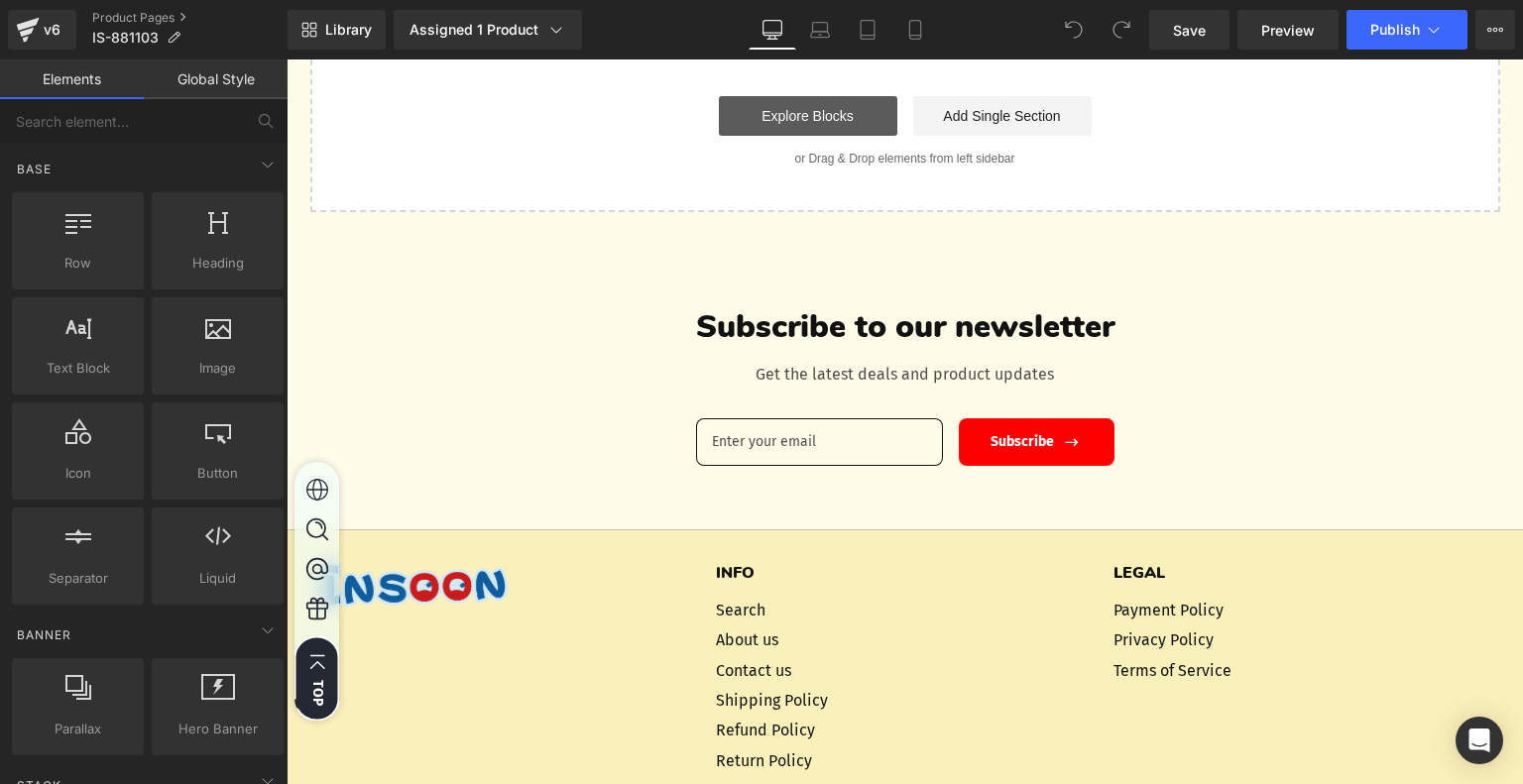 click on "Explore Blocks" at bounding box center (808, 116) 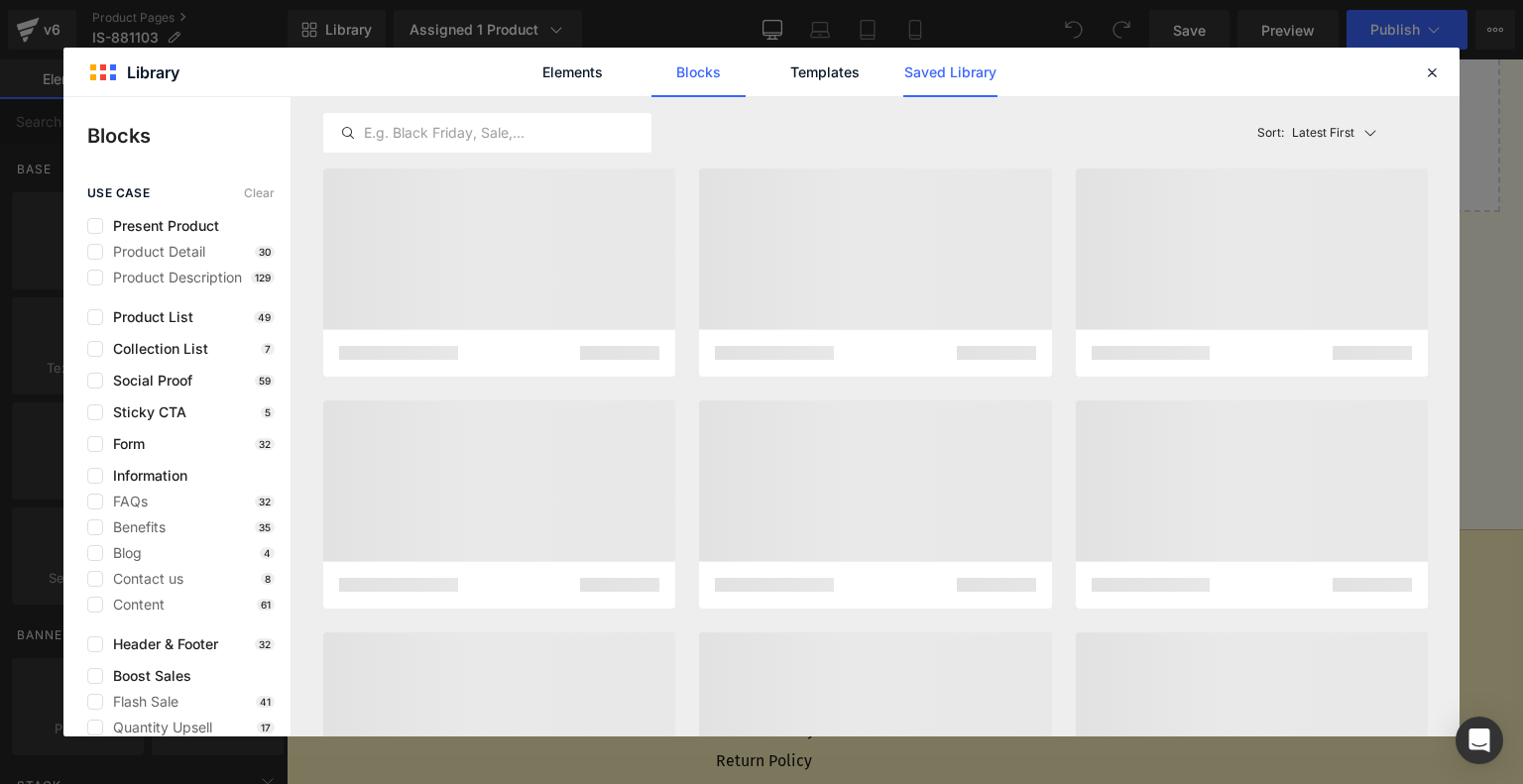 click on "Saved Library" 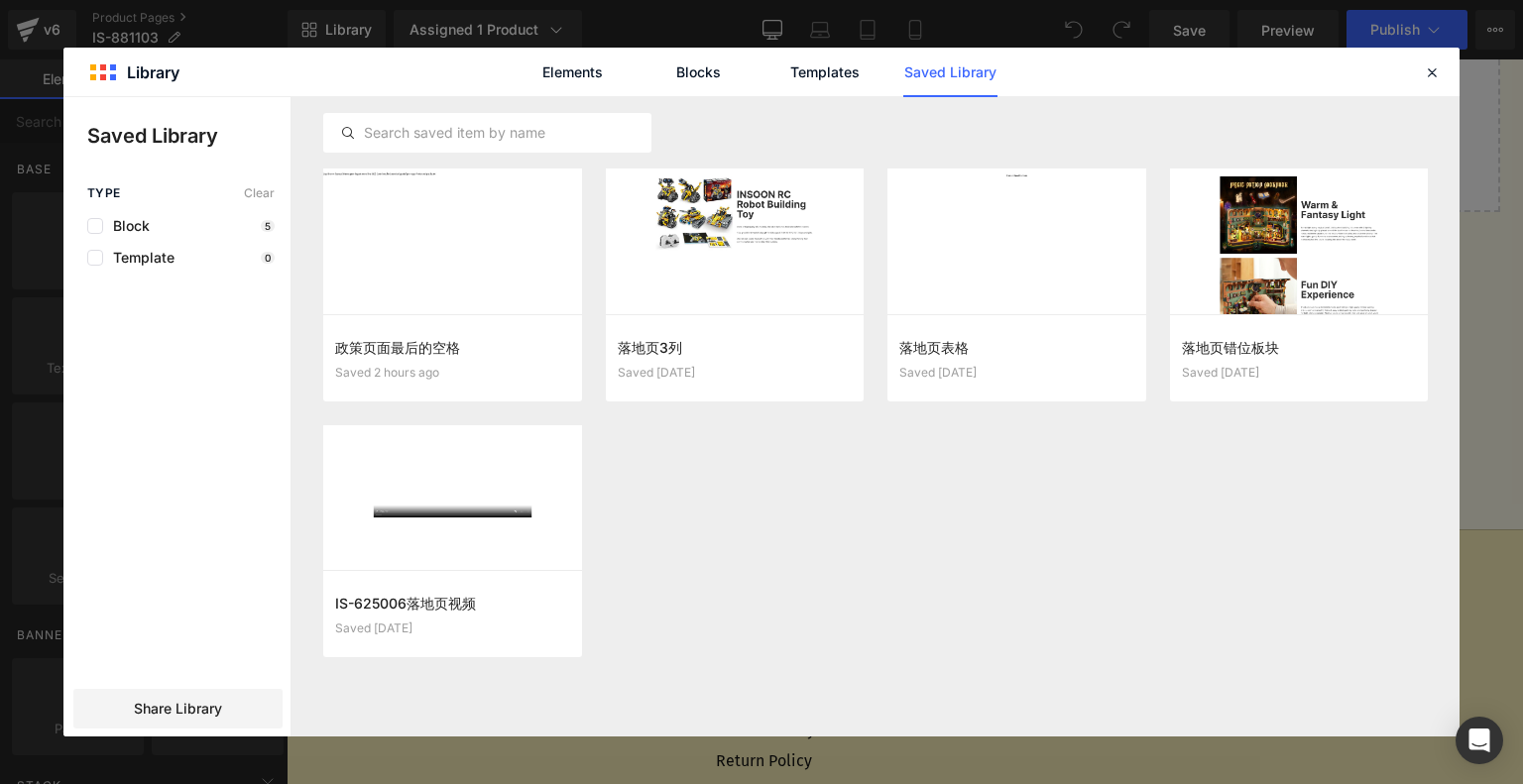 click on "Add to page" at bounding box center (0, 0) 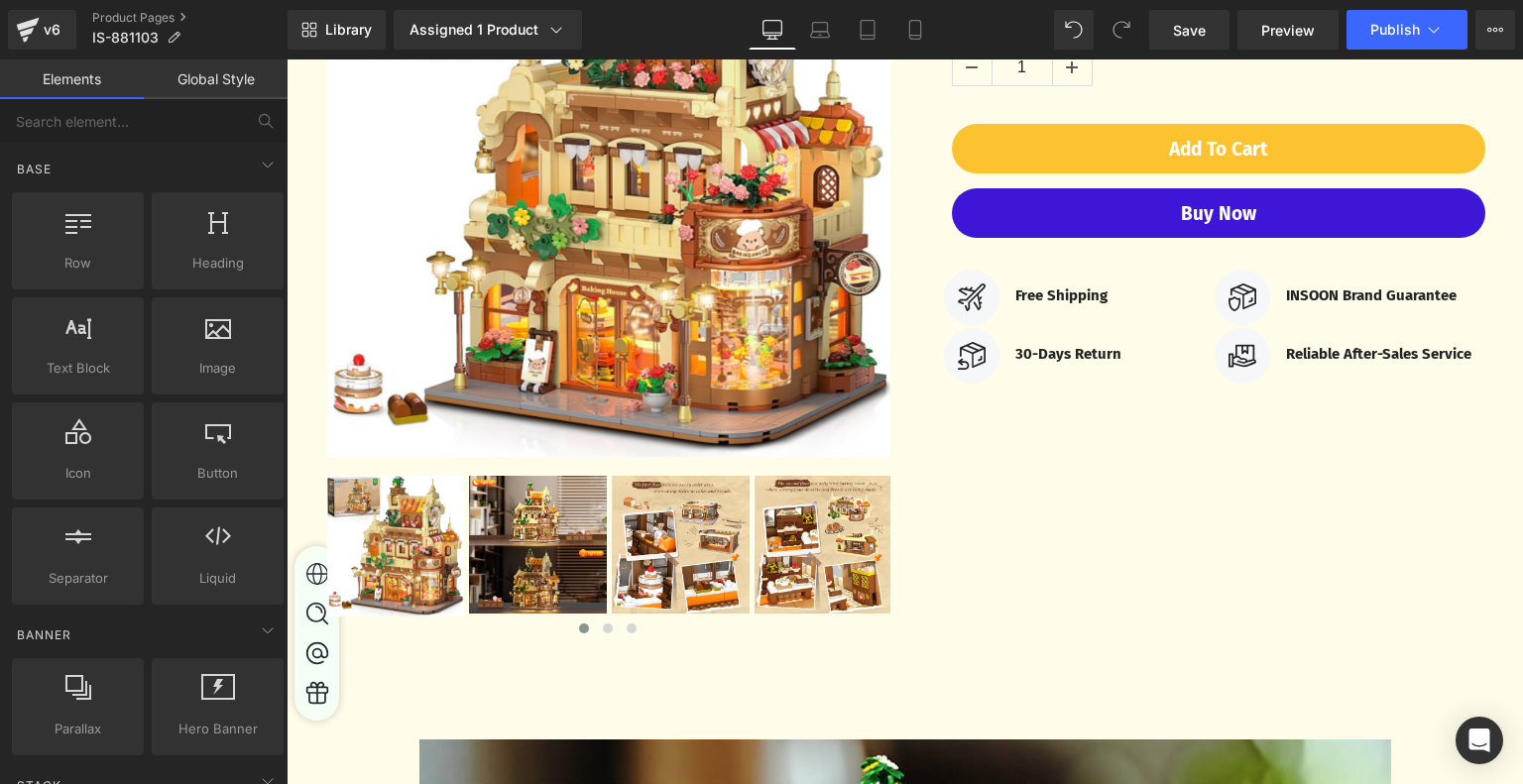 scroll, scrollTop: 0, scrollLeft: 0, axis: both 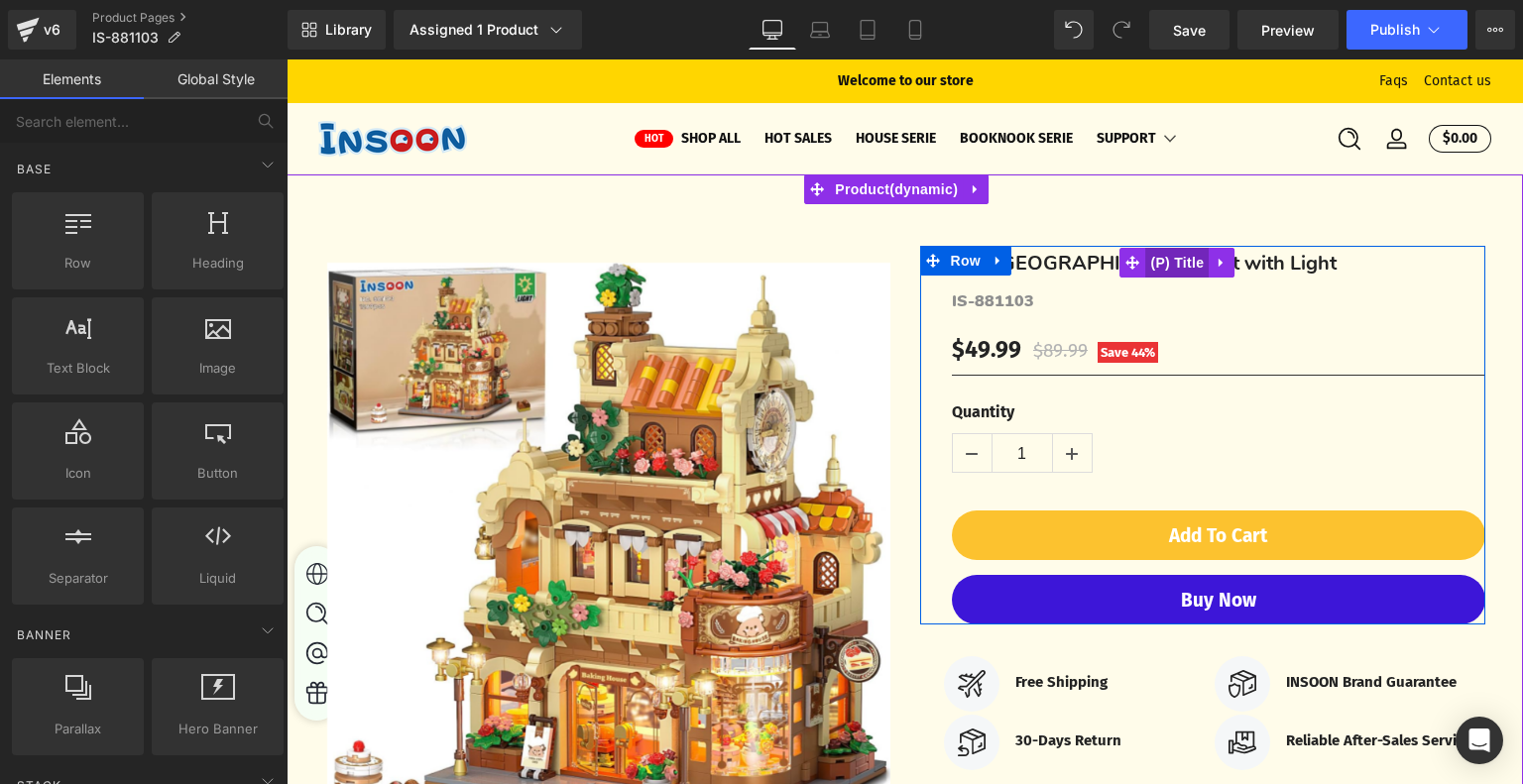 click on "(P) Title" at bounding box center [1177, 263] 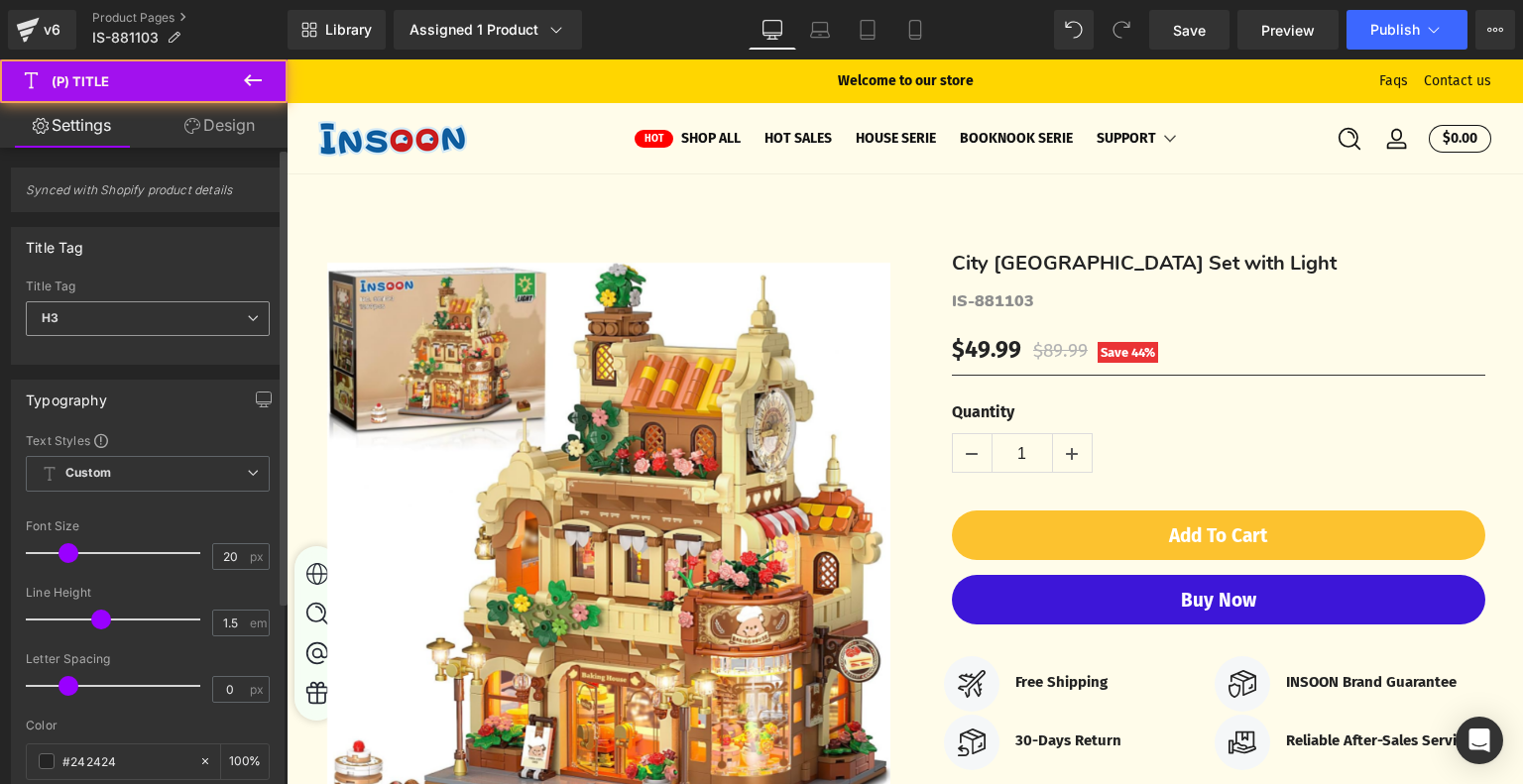 click on "H3" at bounding box center (148, 318) 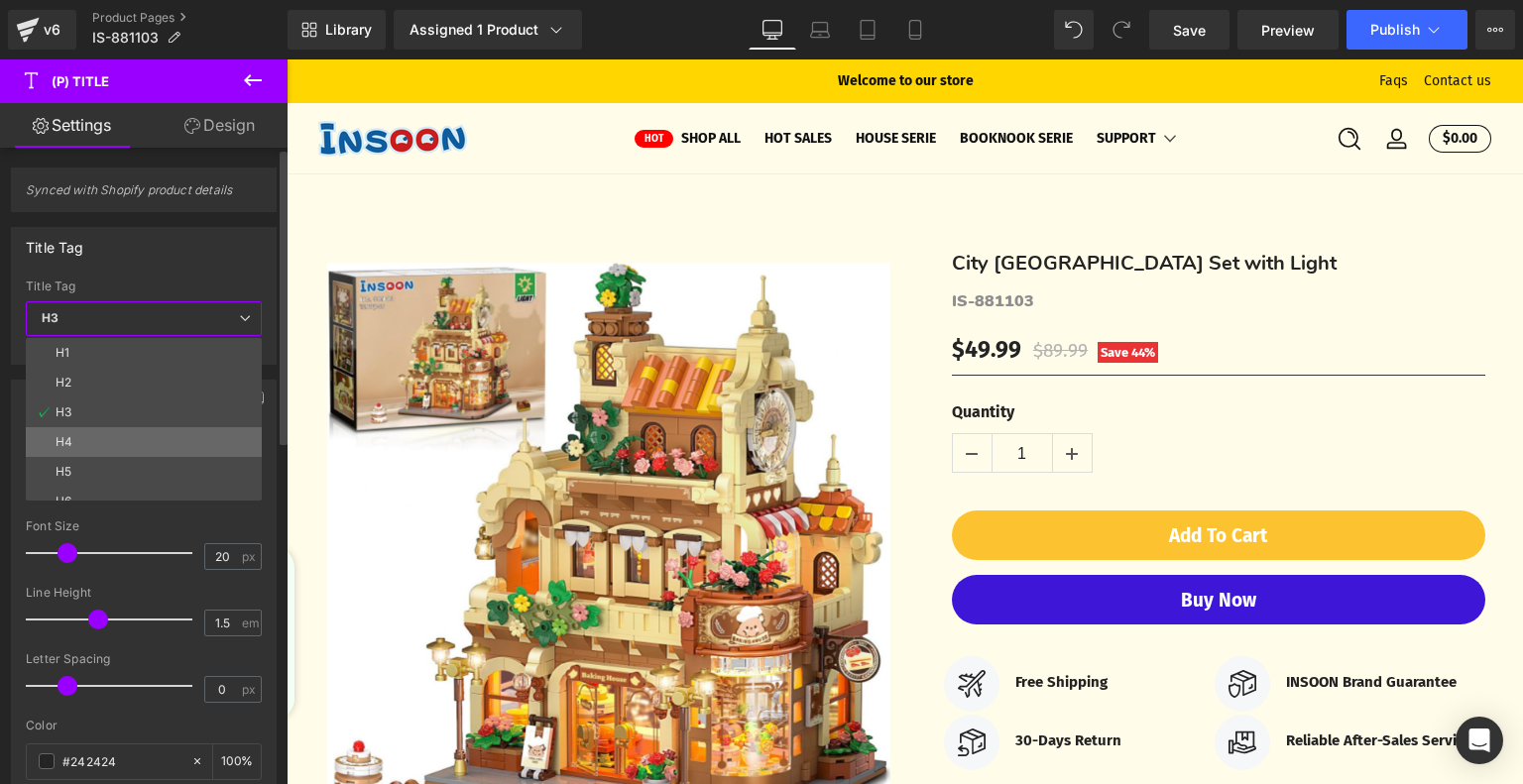click on "H4" at bounding box center (148, 442) 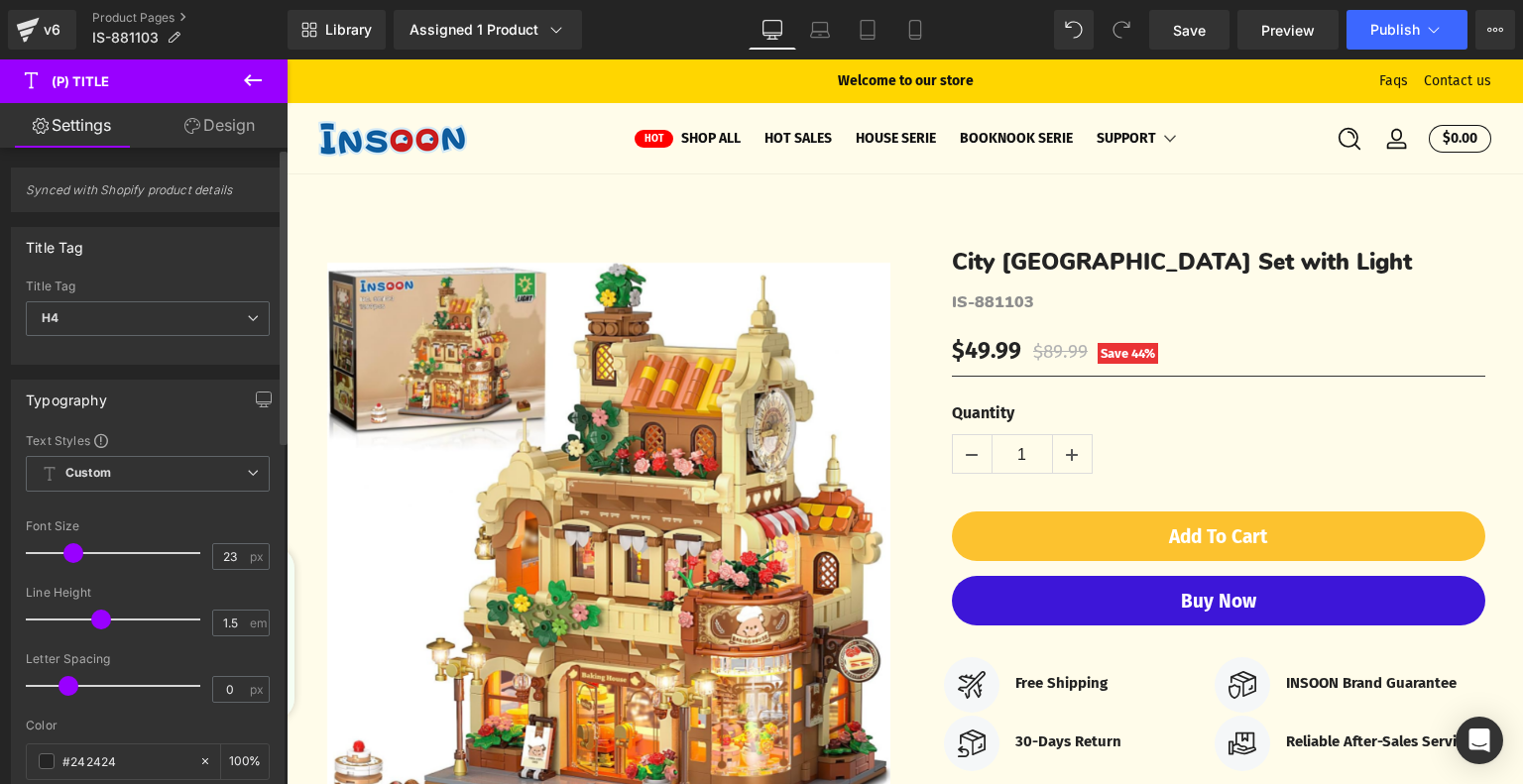 click at bounding box center [73, 553] 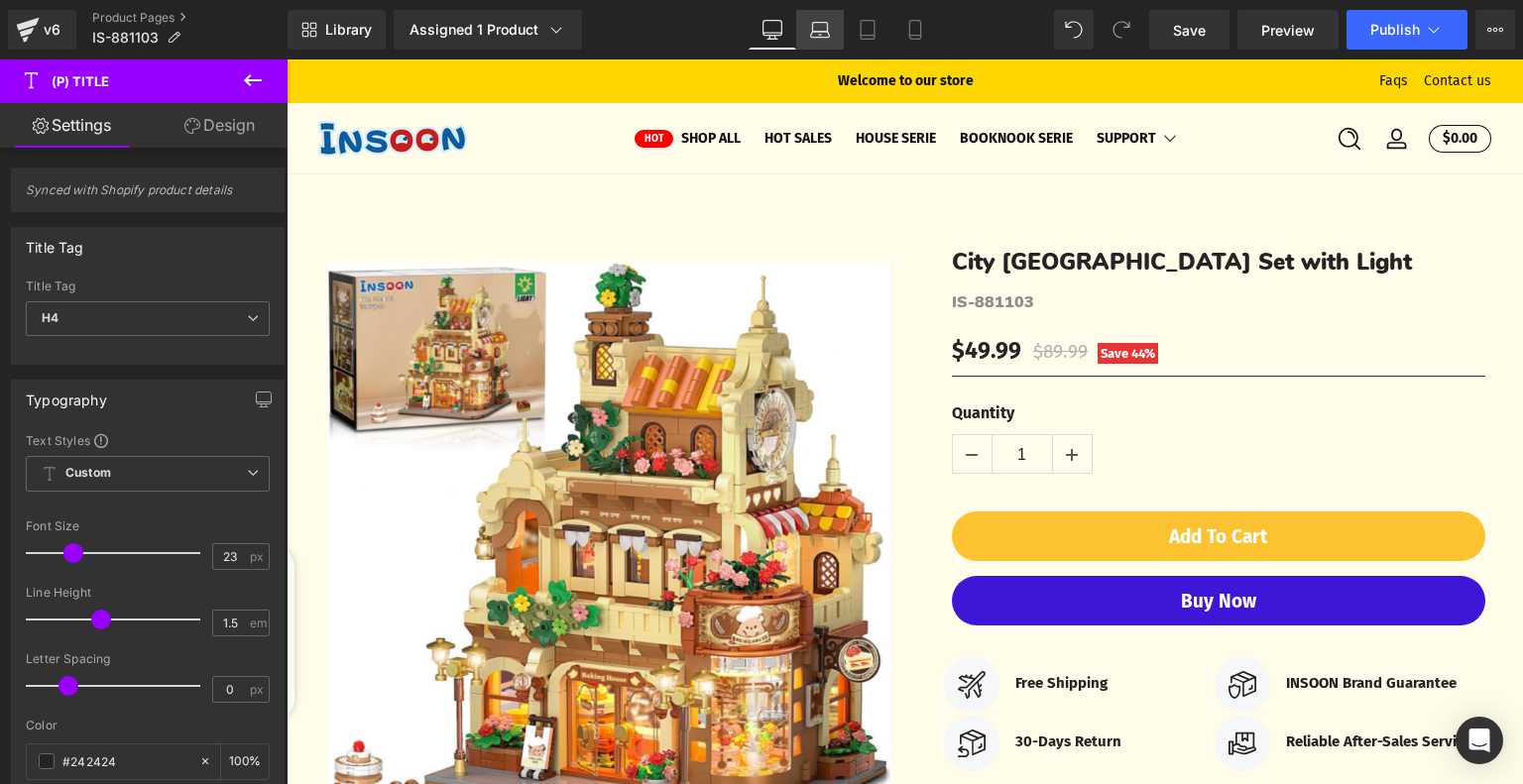 click 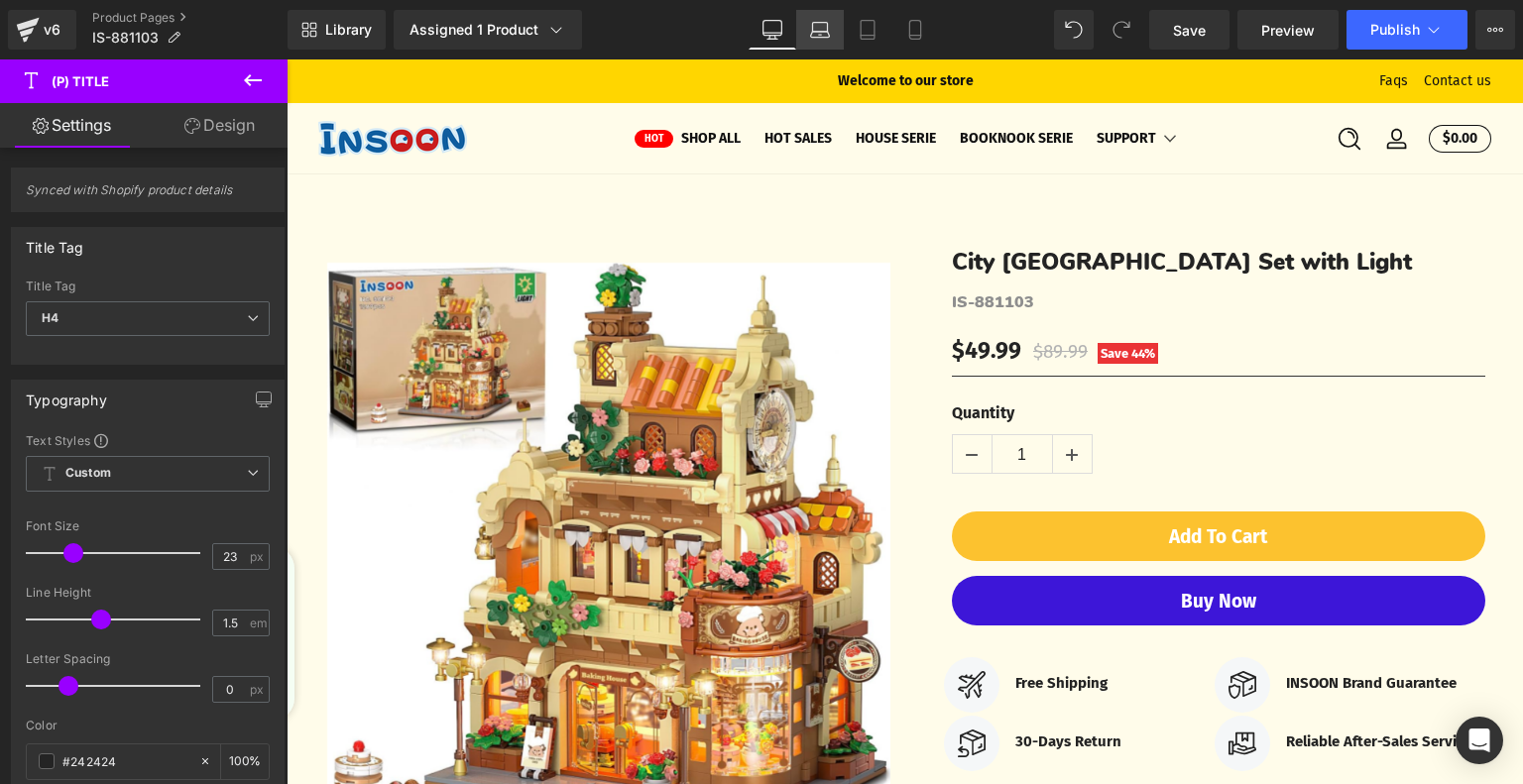 type on "20" 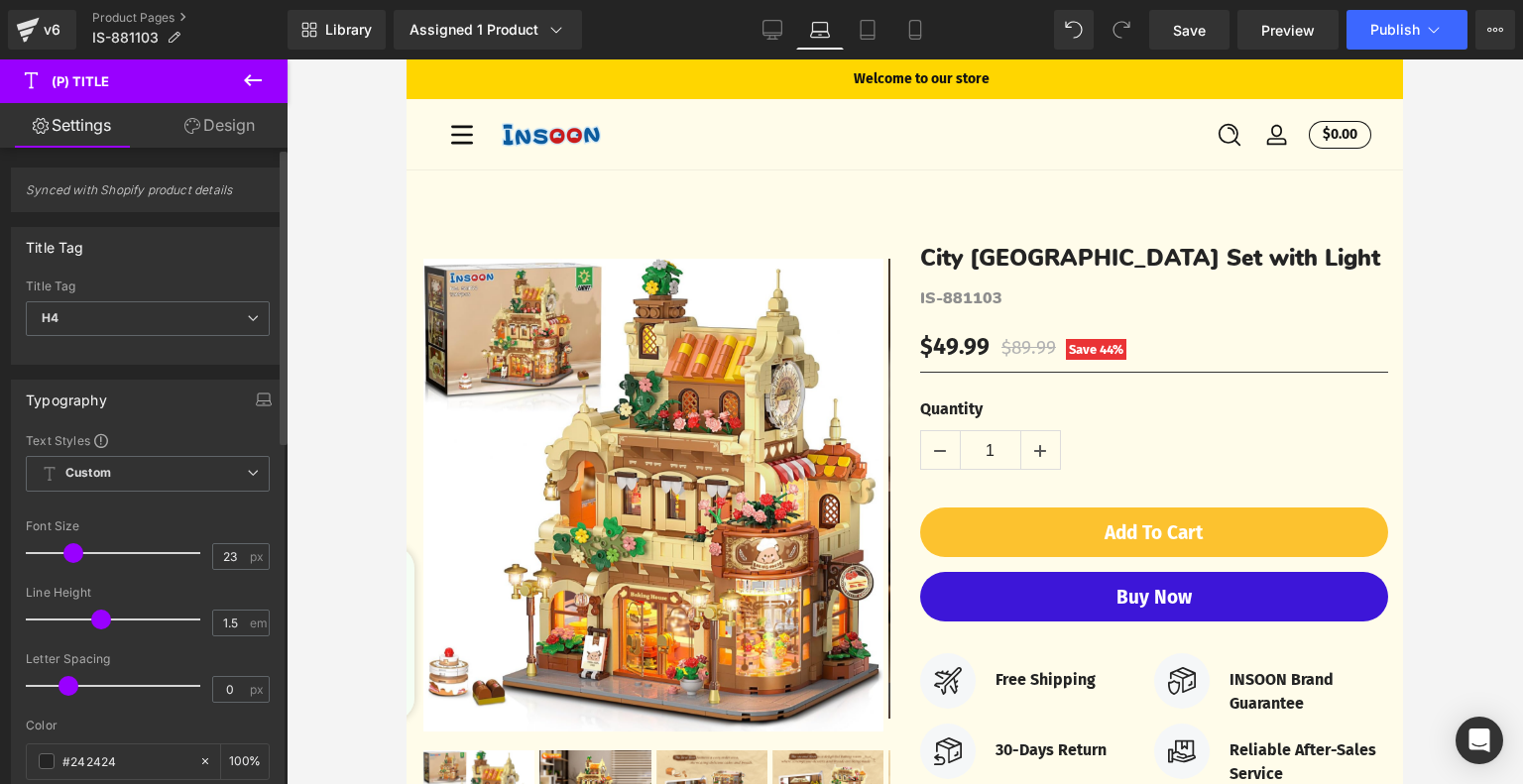 click at bounding box center [73, 553] 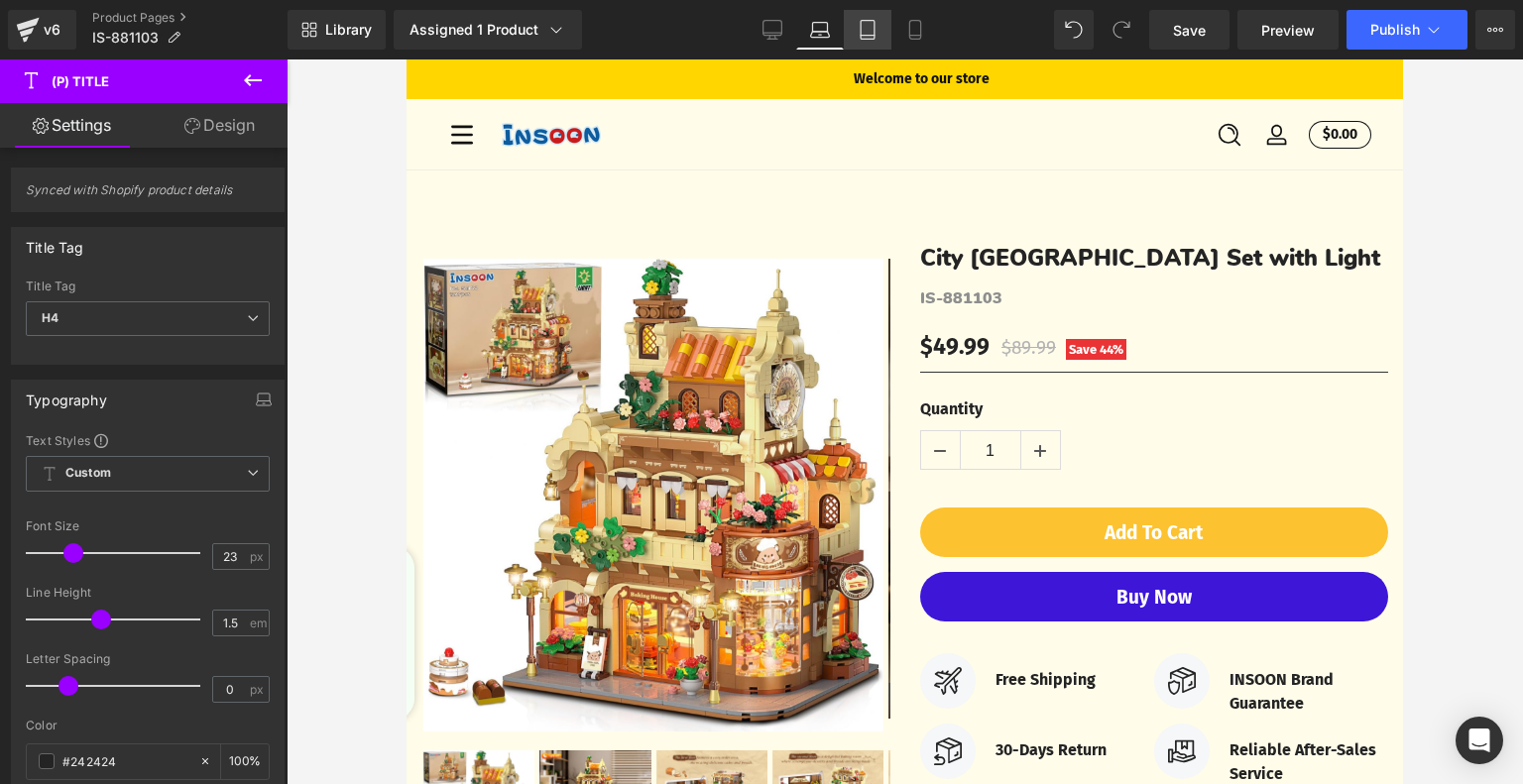 click on "Tablet" at bounding box center (868, 30) 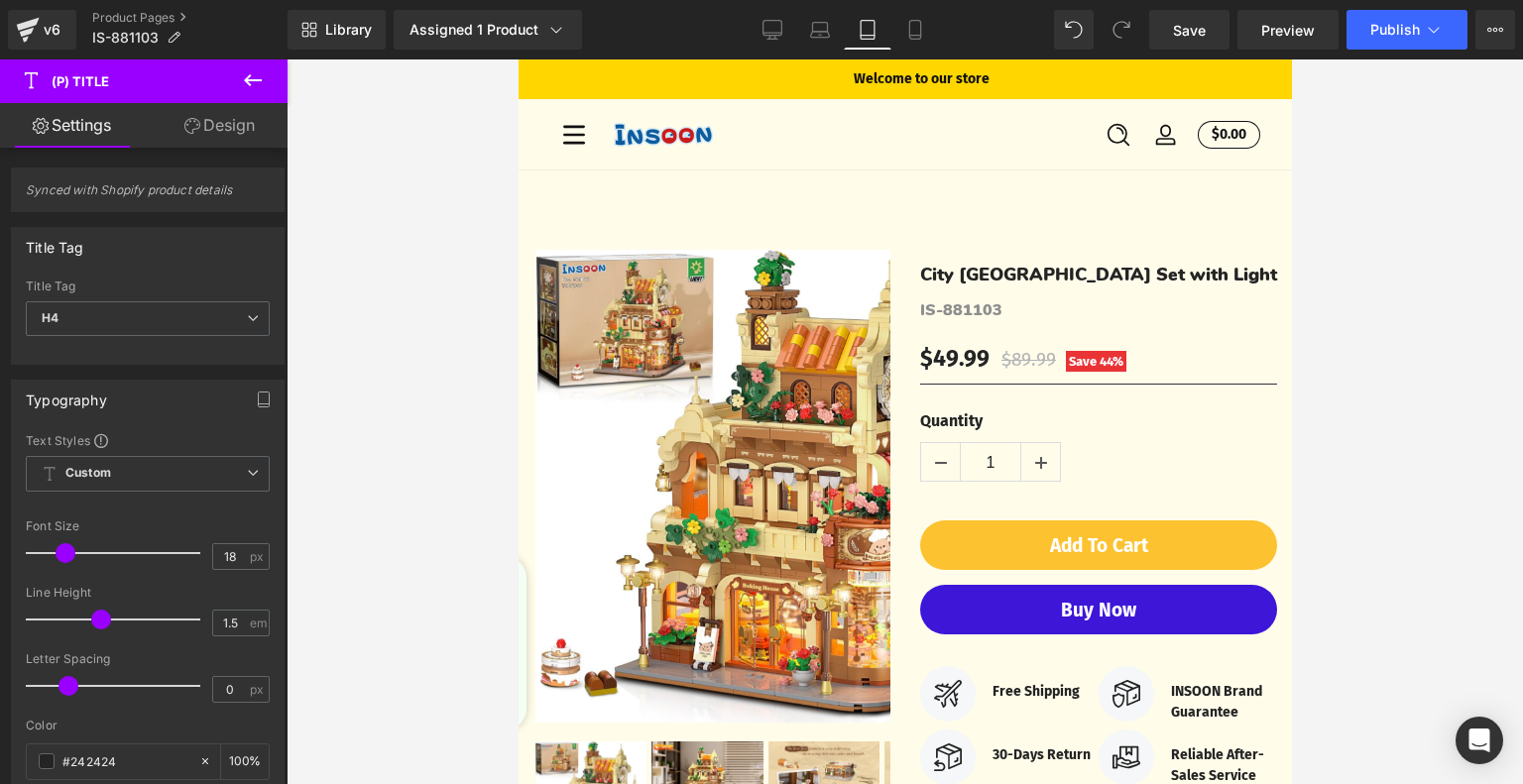 scroll, scrollTop: 18, scrollLeft: 0, axis: vertical 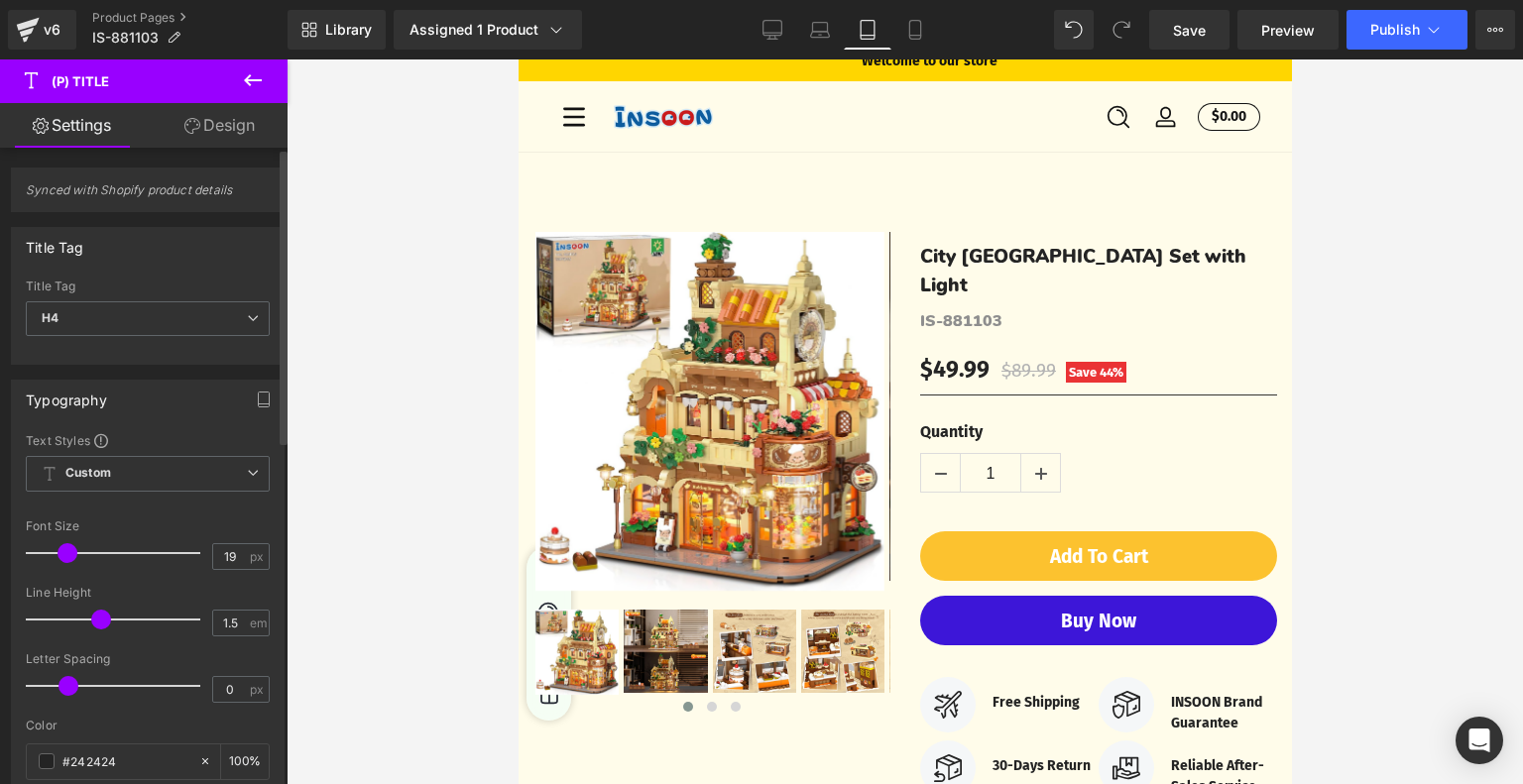 click at bounding box center [67, 553] 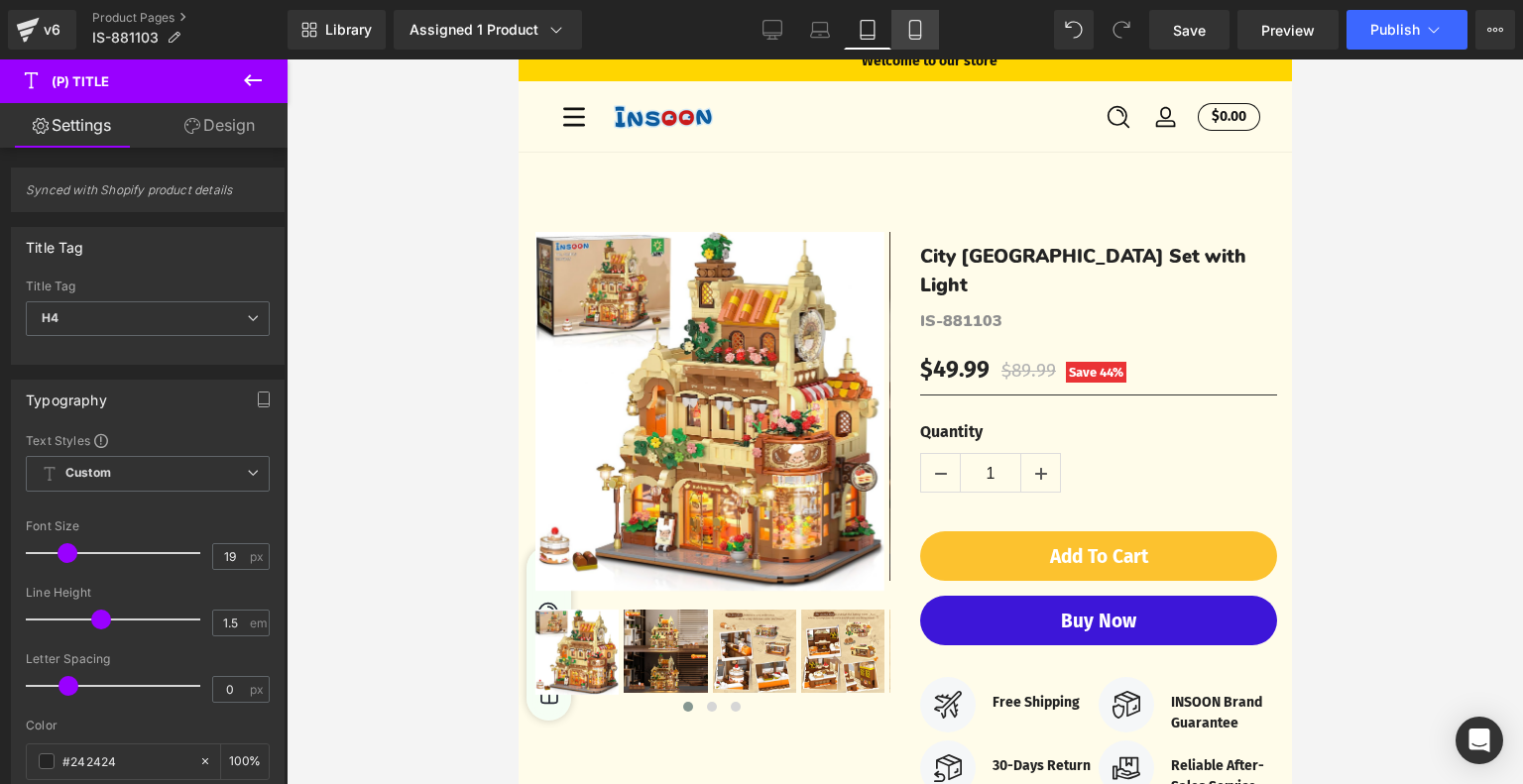 click 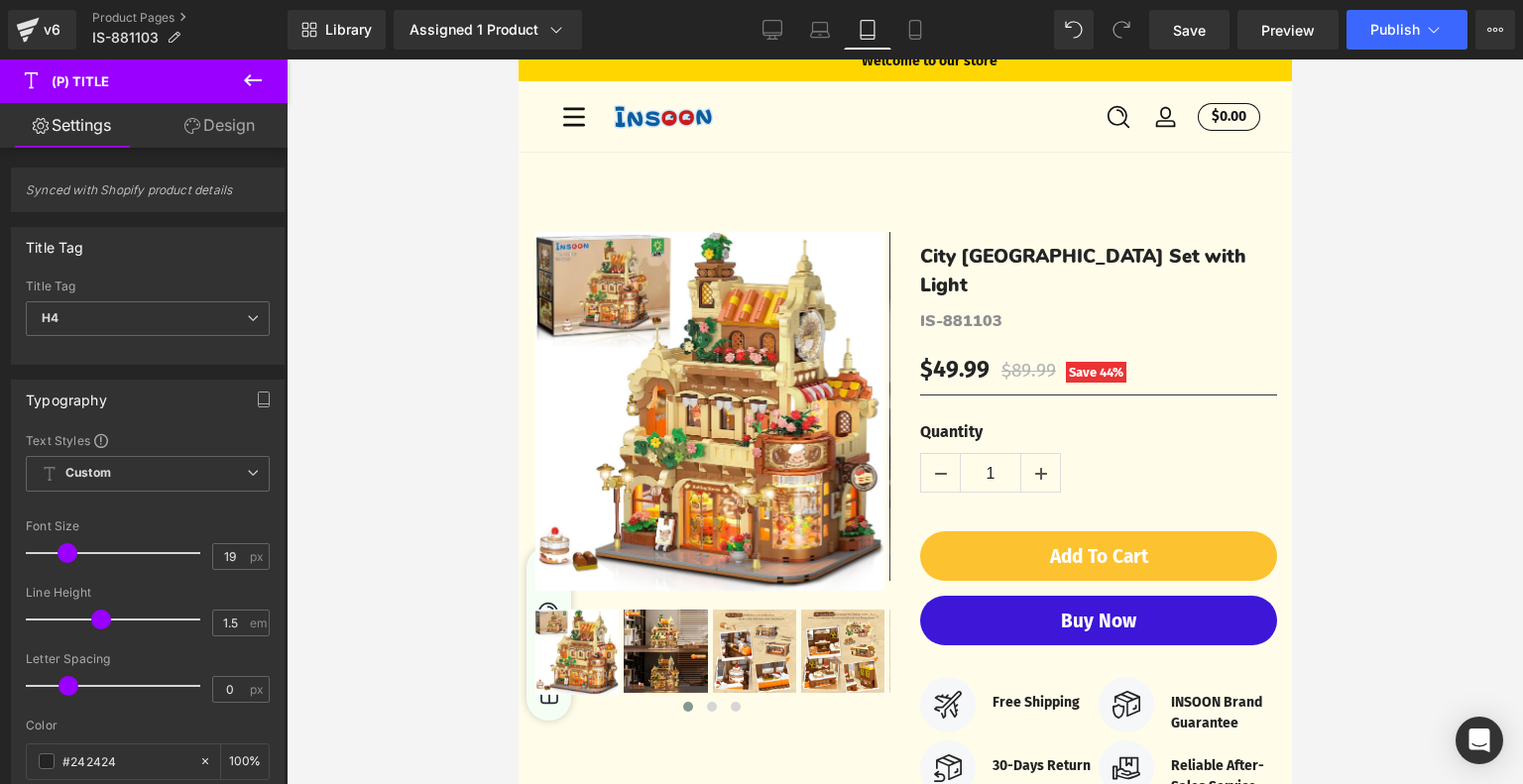 type on "20" 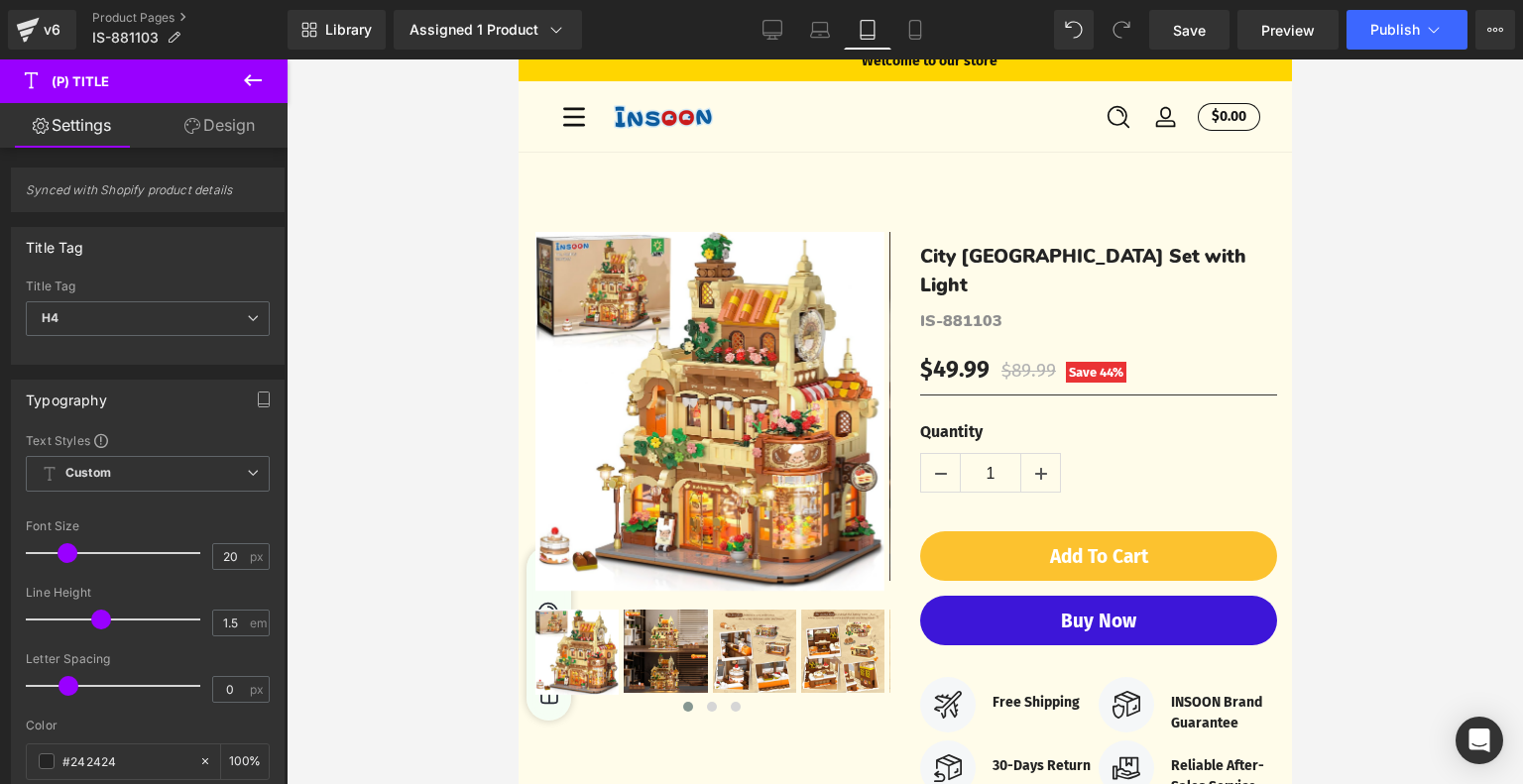 scroll, scrollTop: 505, scrollLeft: 0, axis: vertical 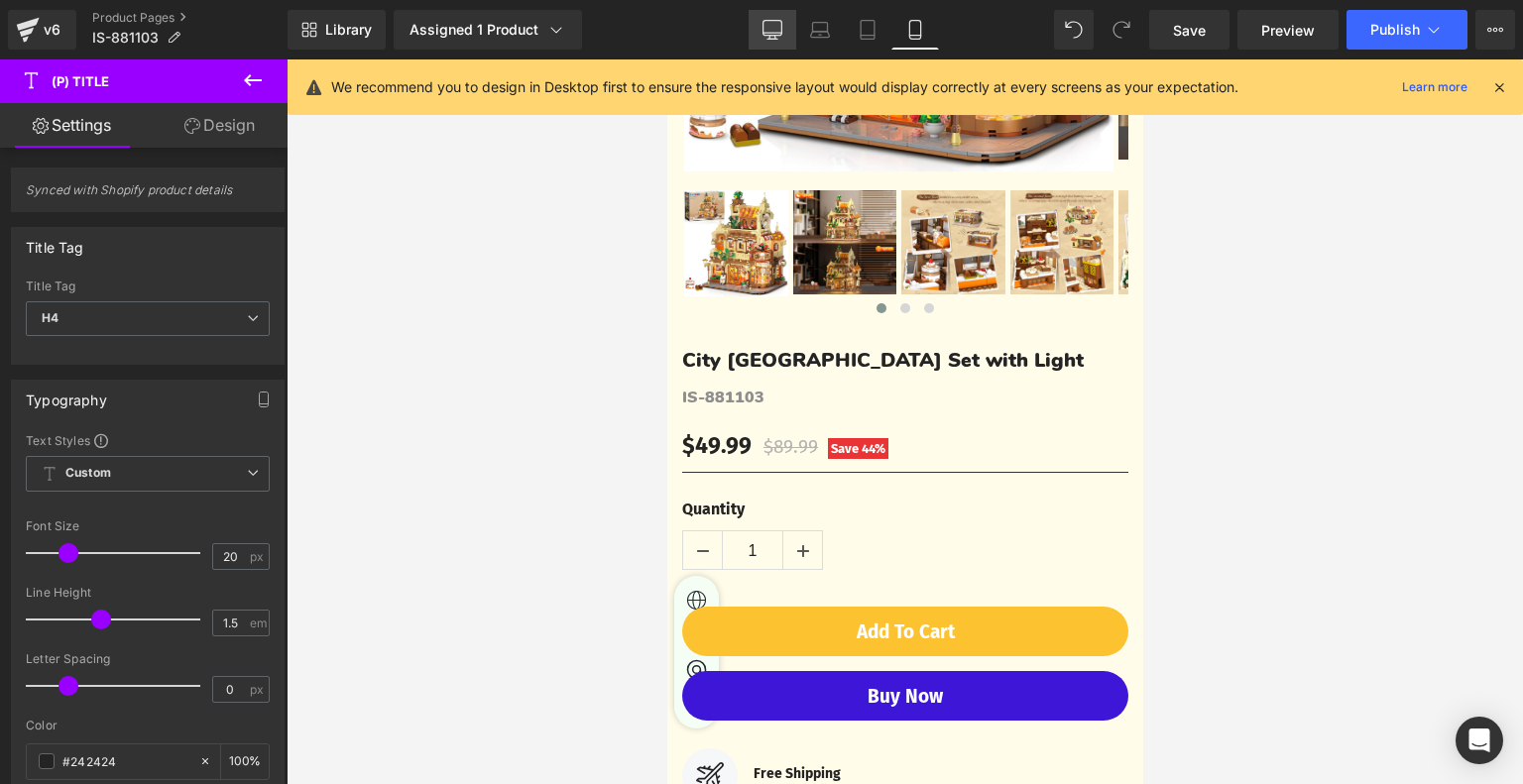 click 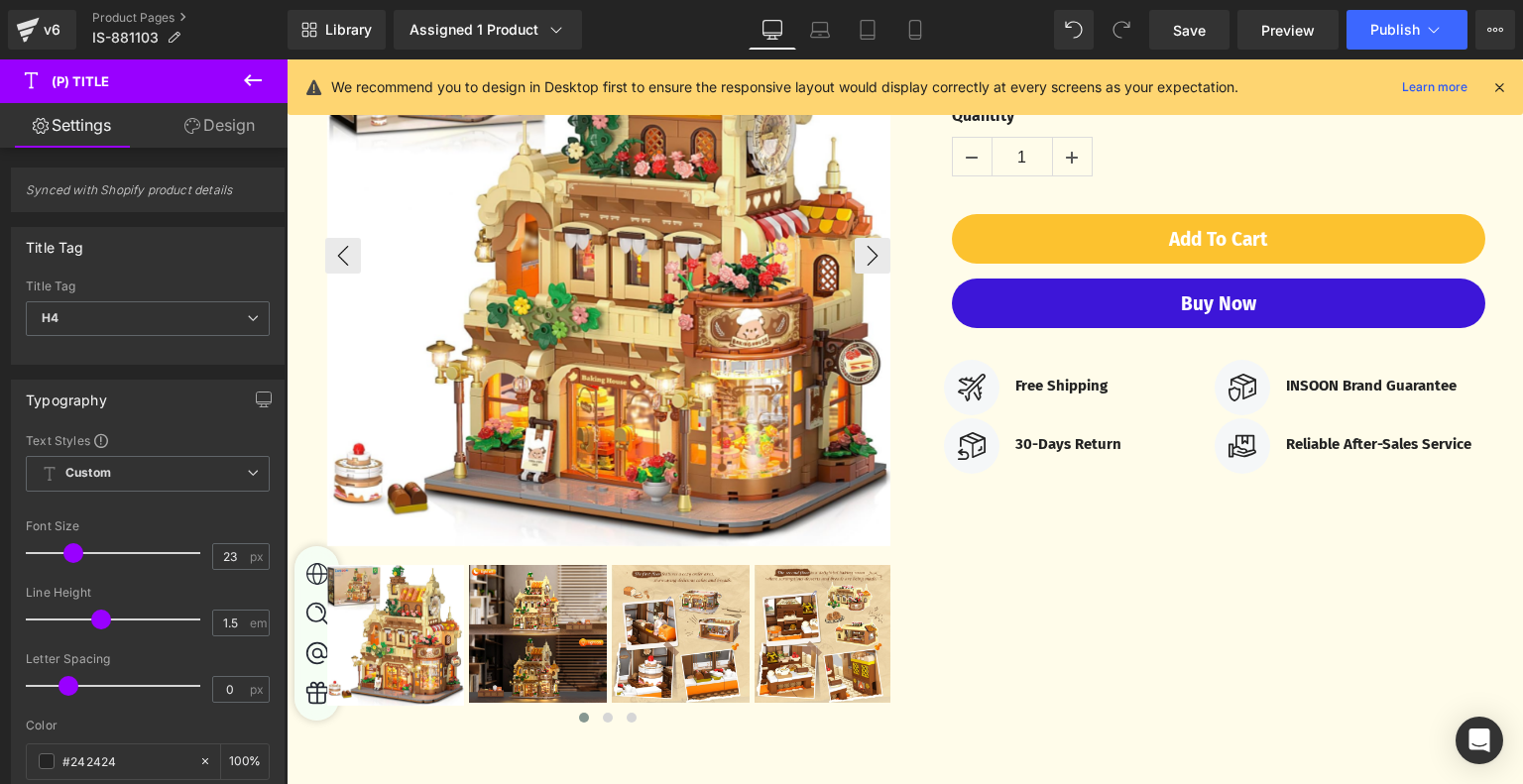 scroll, scrollTop: 694, scrollLeft: 0, axis: vertical 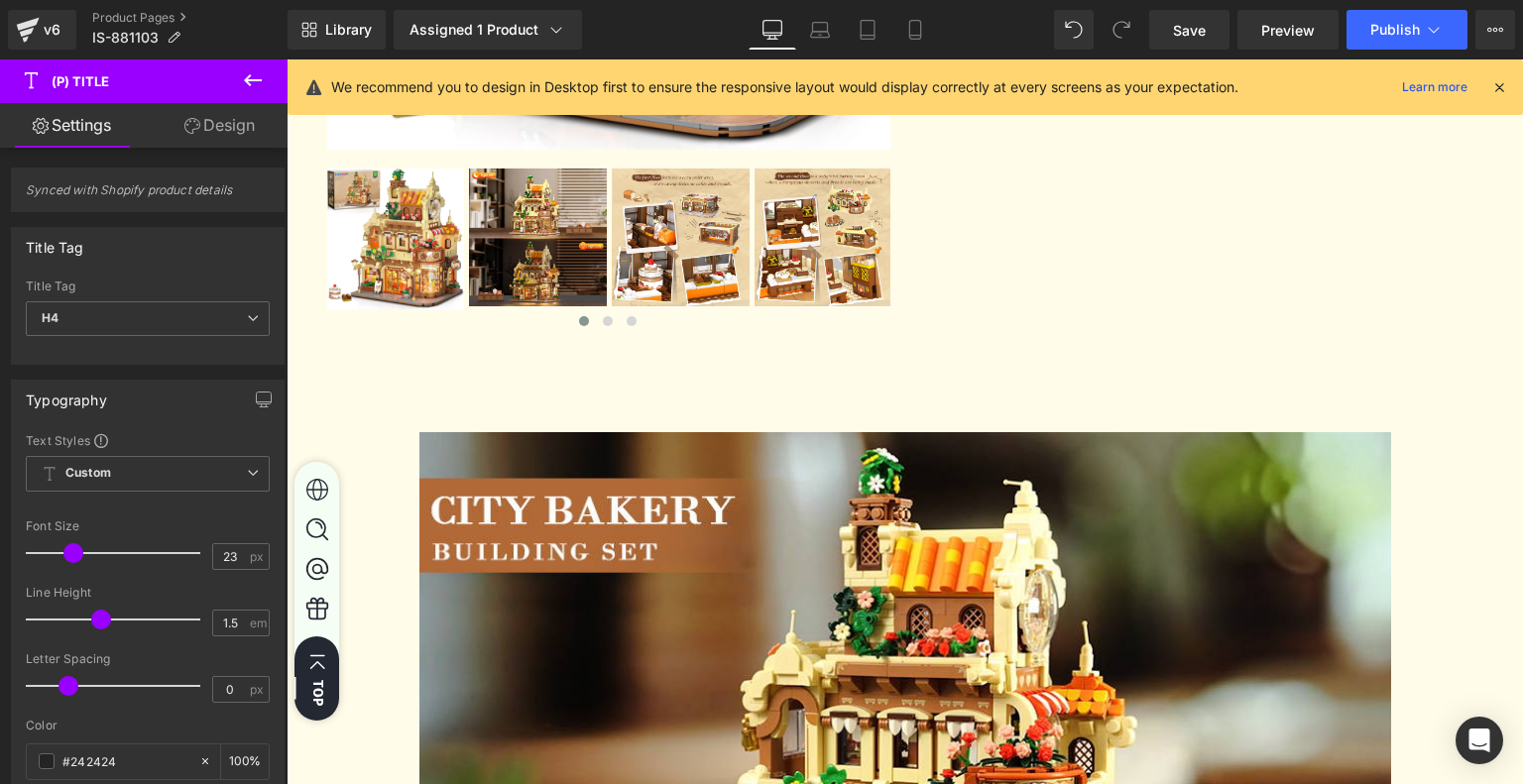 click on "‹ ›" at bounding box center [904, -58] 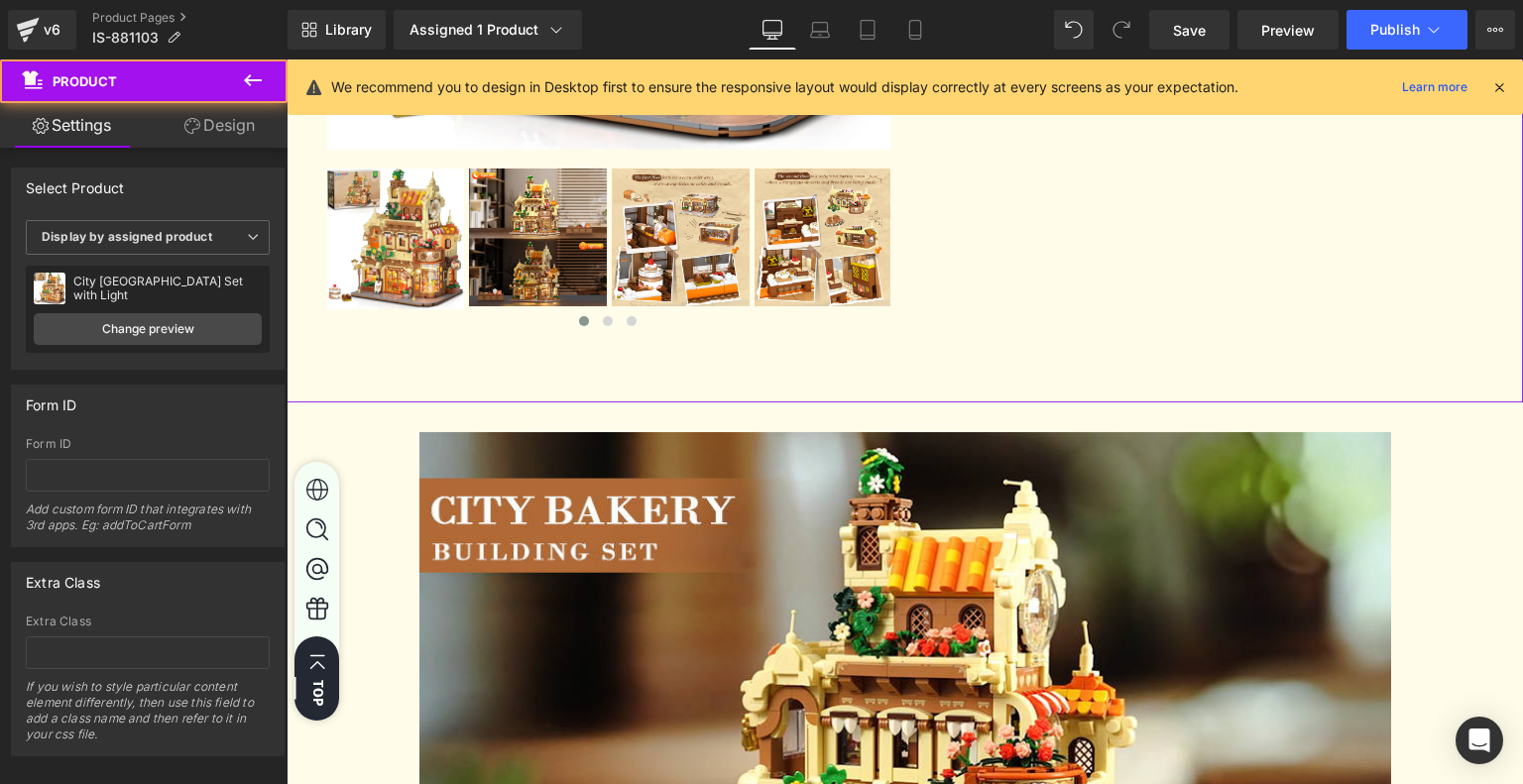 click on "Design" at bounding box center (219, 125) 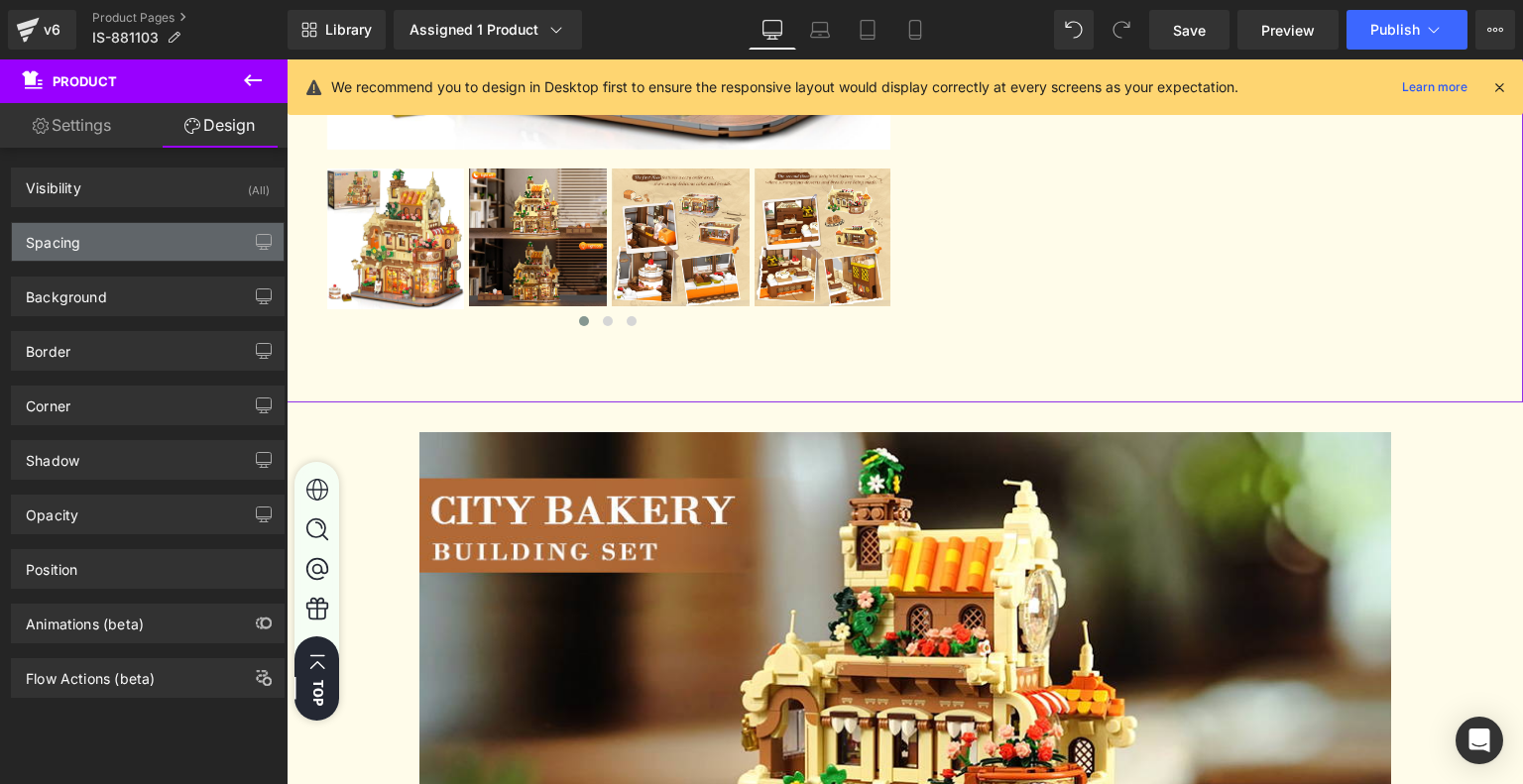 click on "Spacing" at bounding box center [148, 242] 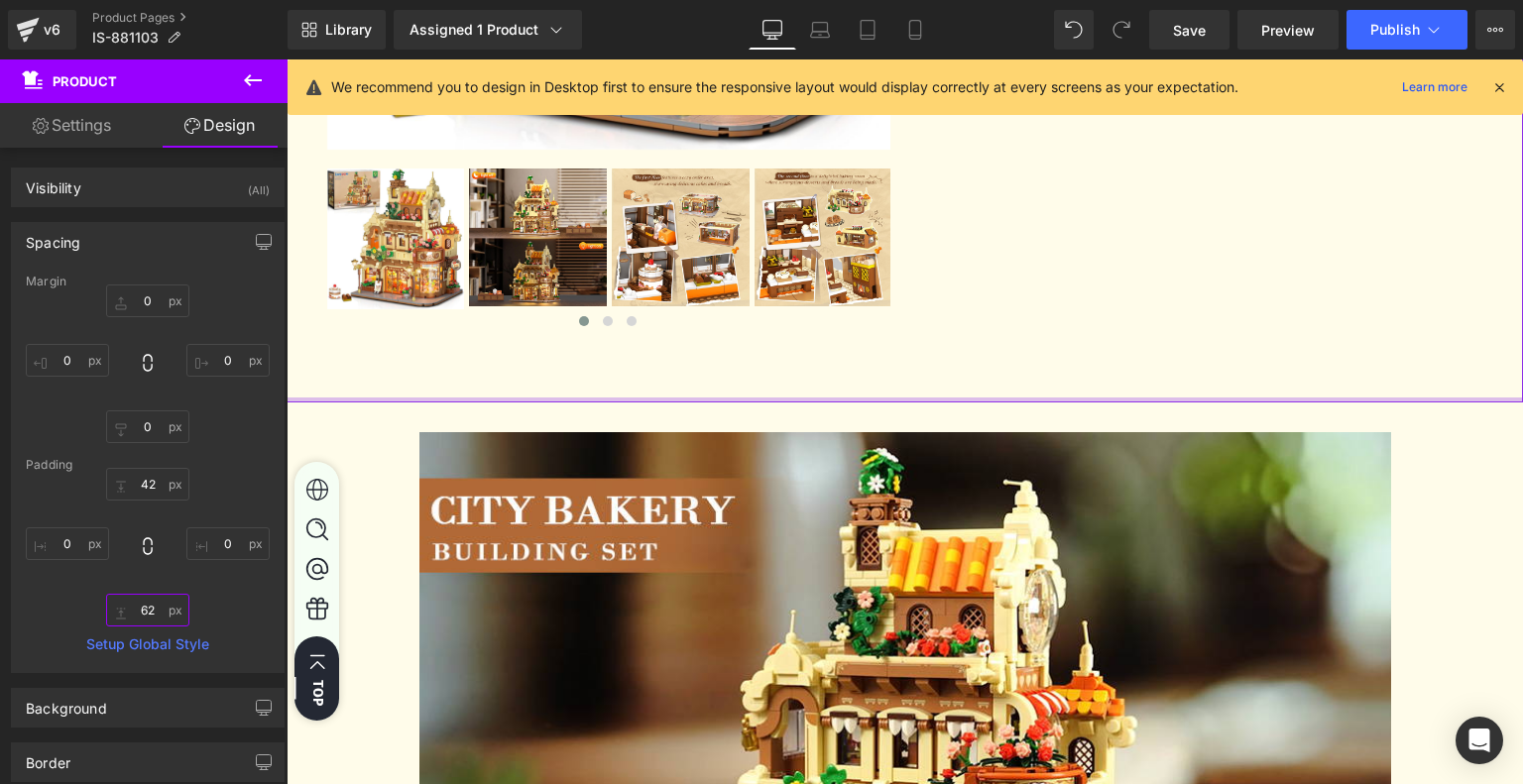 click on "62" at bounding box center [148, 610] 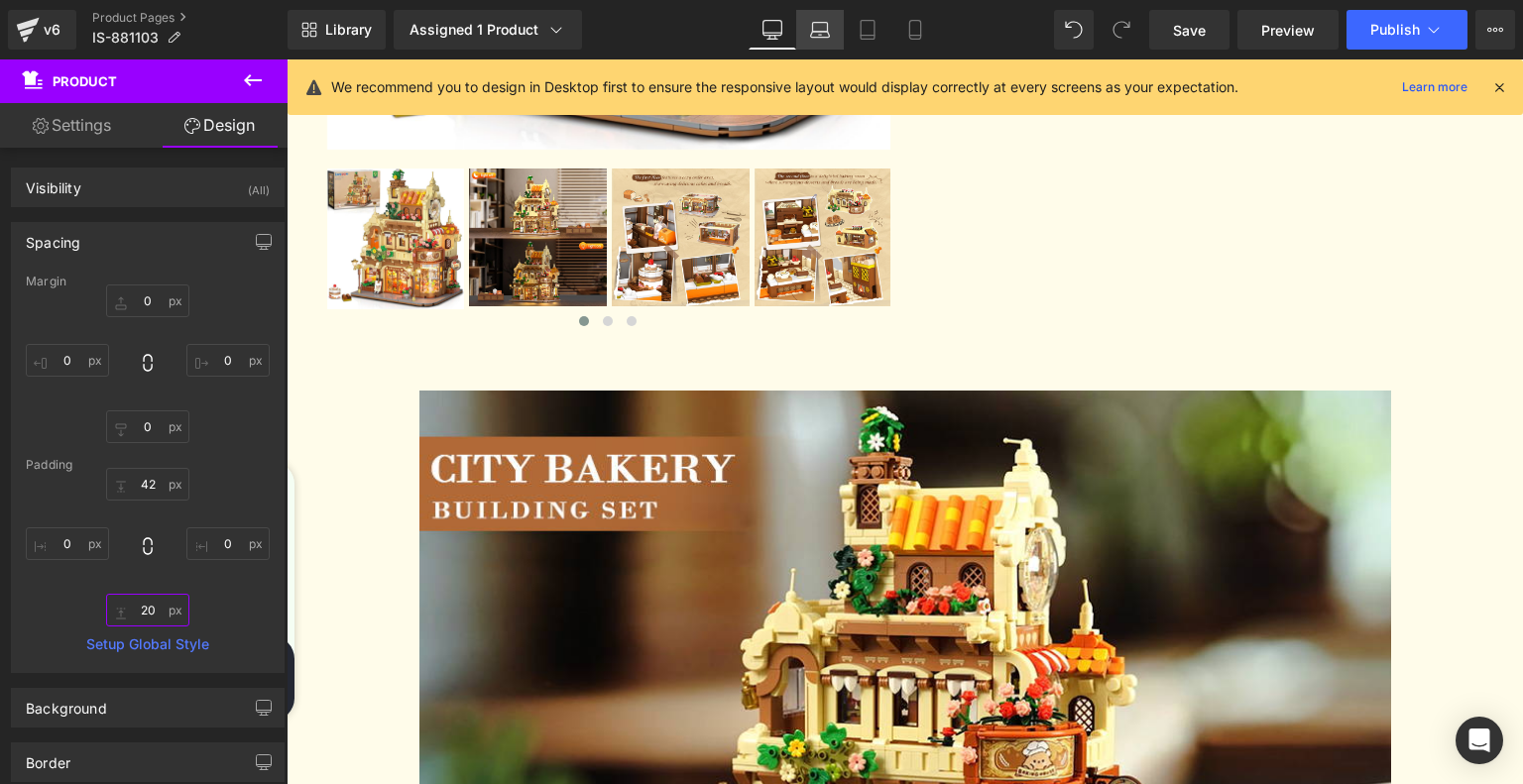type on "20" 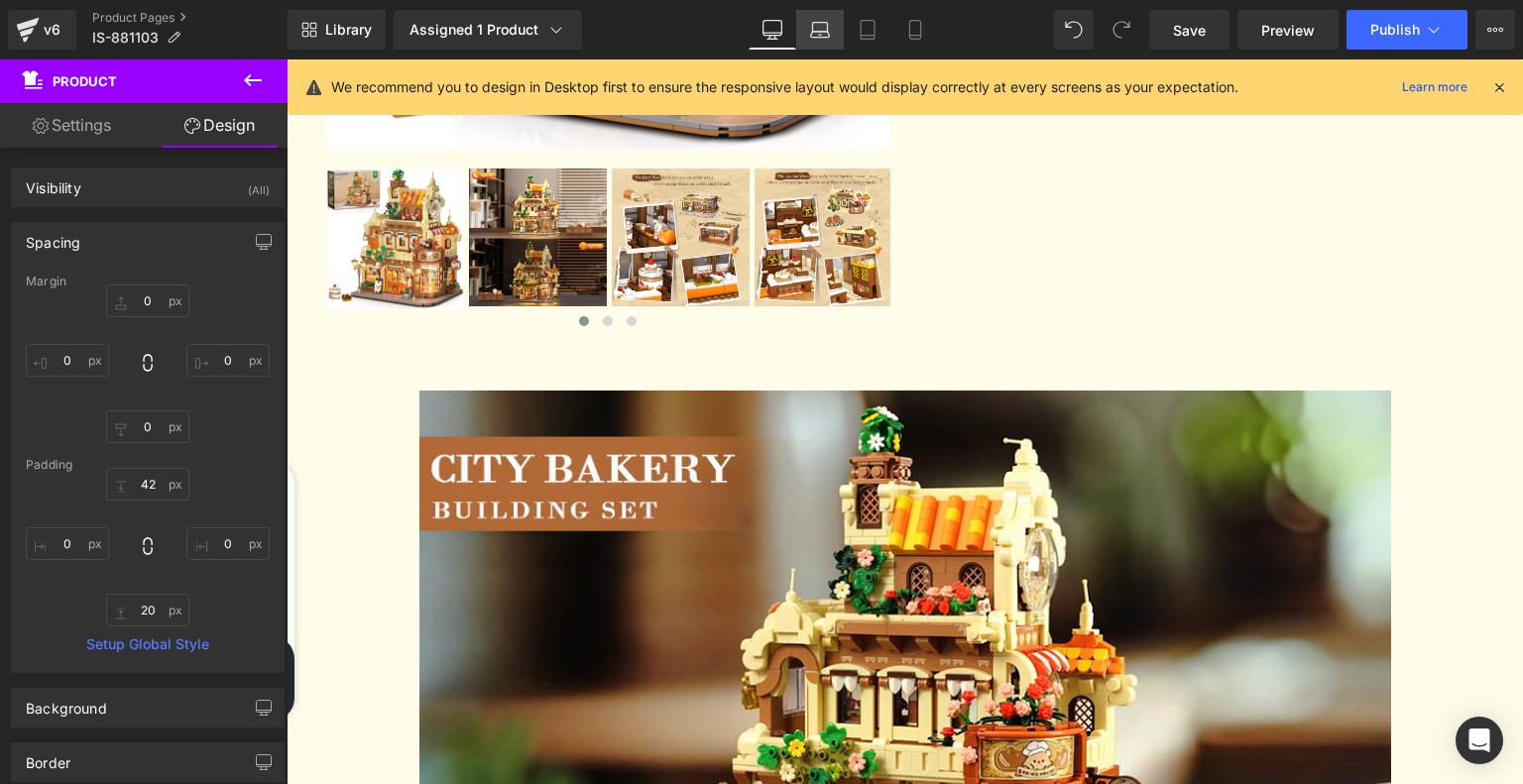 click on "Laptop" at bounding box center [820, 30] 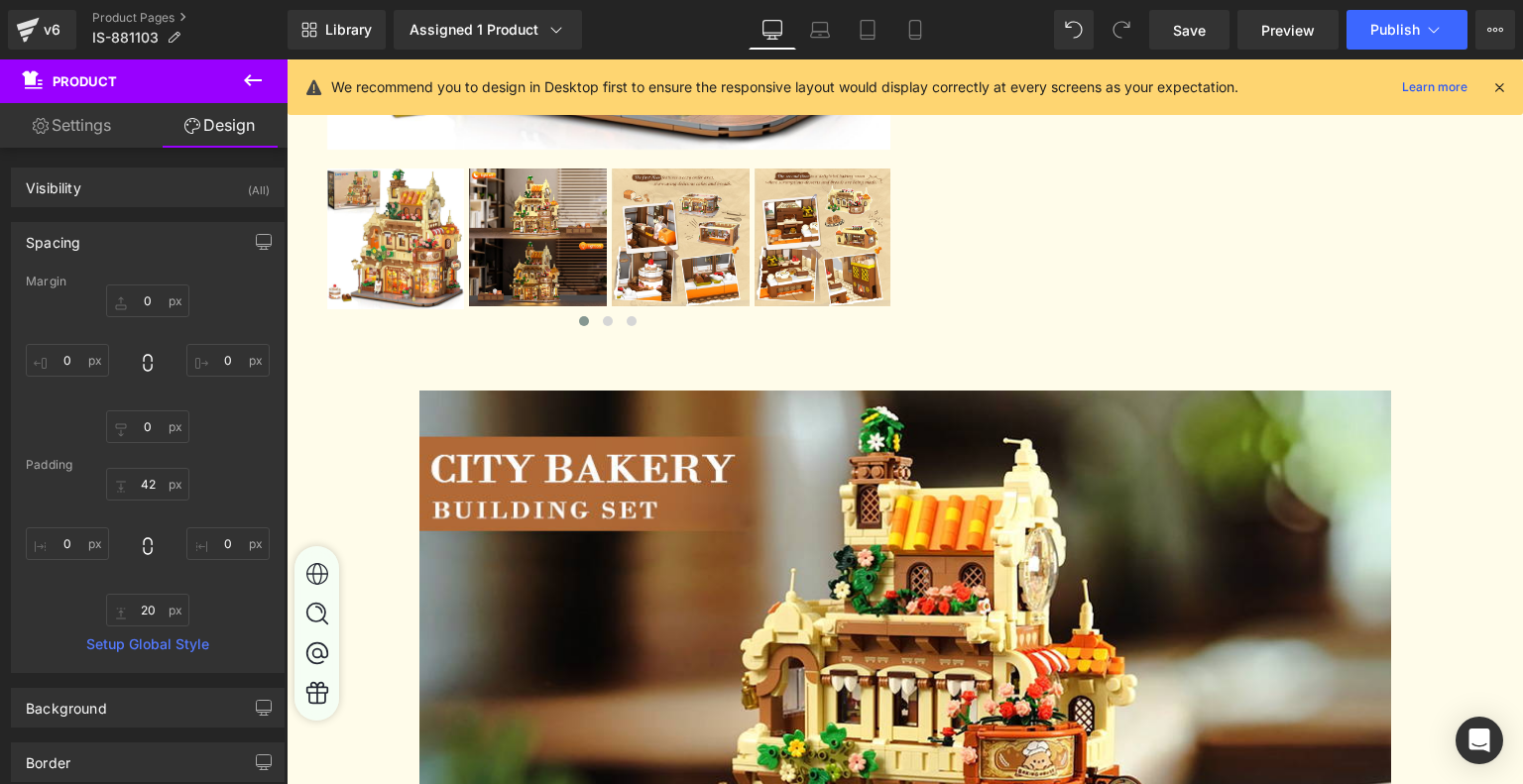 type on "0" 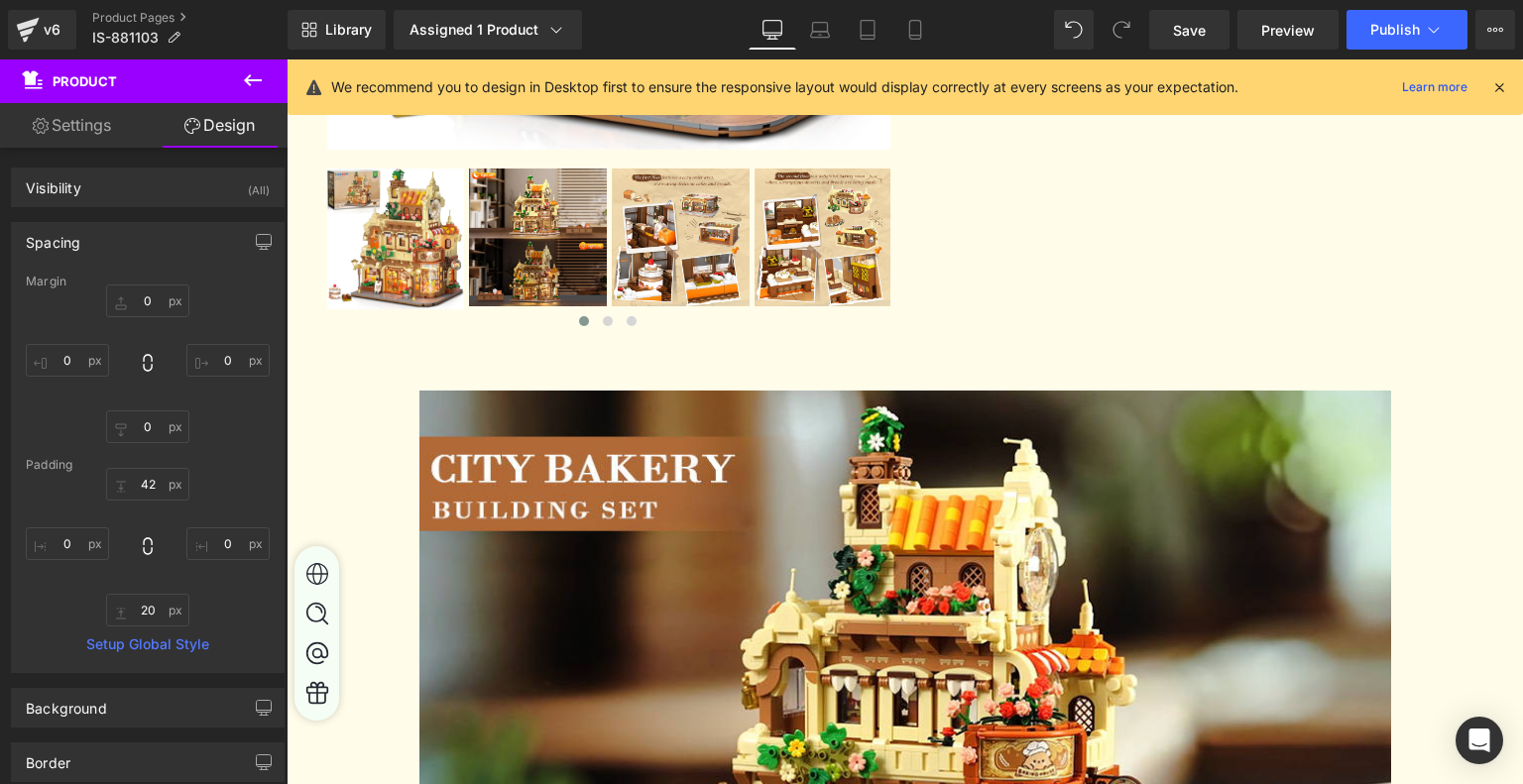 type on "0" 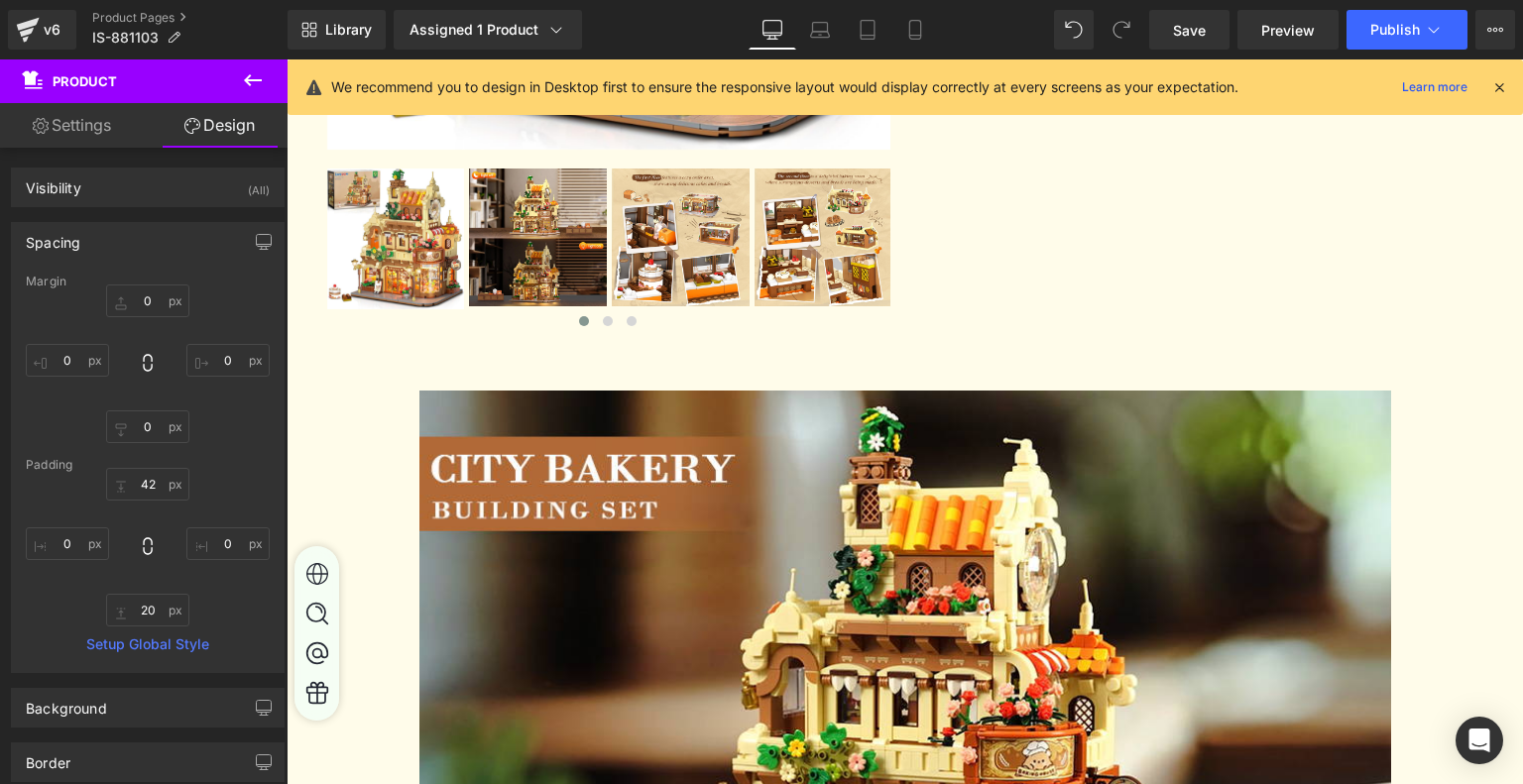 type on "62" 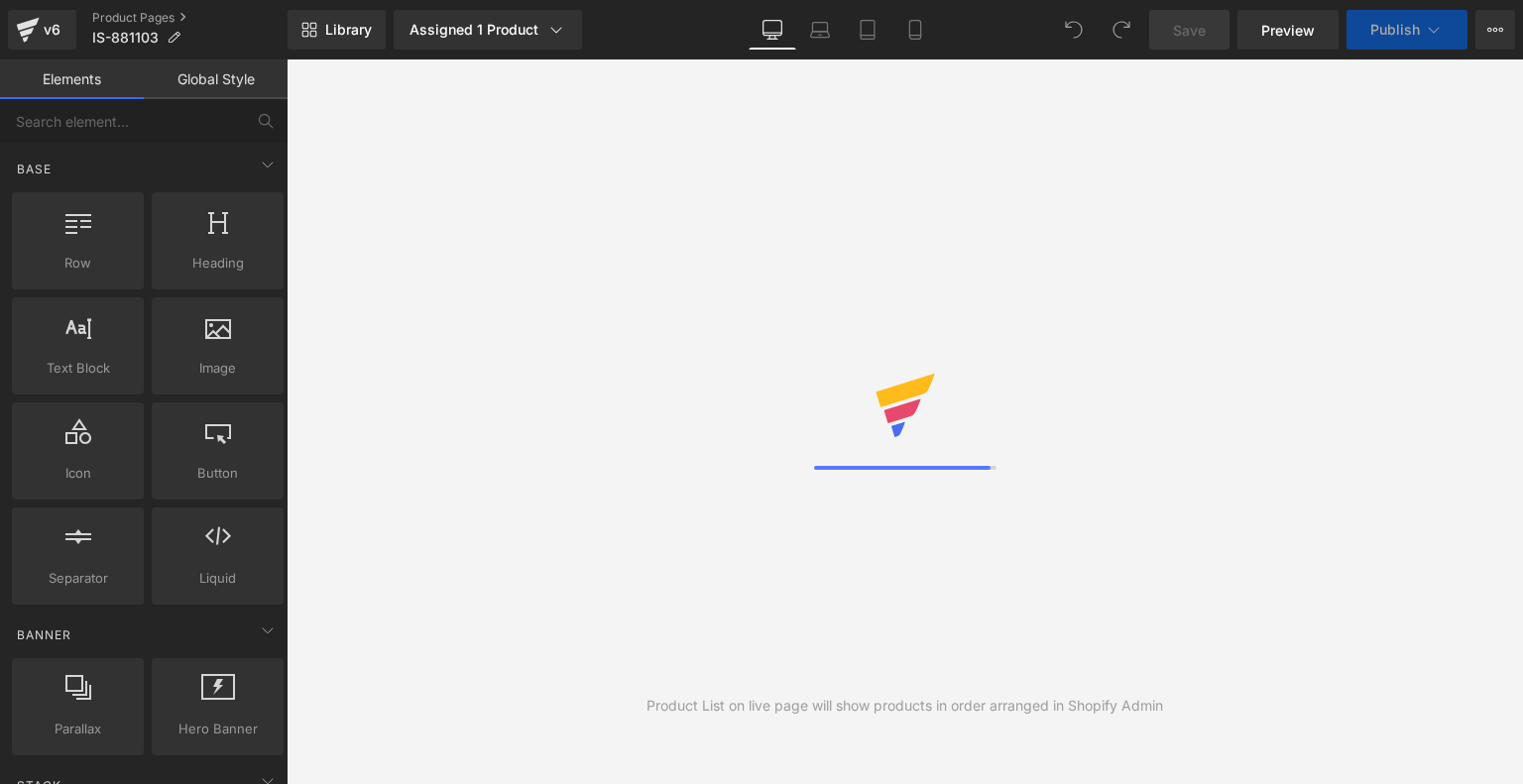 scroll, scrollTop: 0, scrollLeft: 0, axis: both 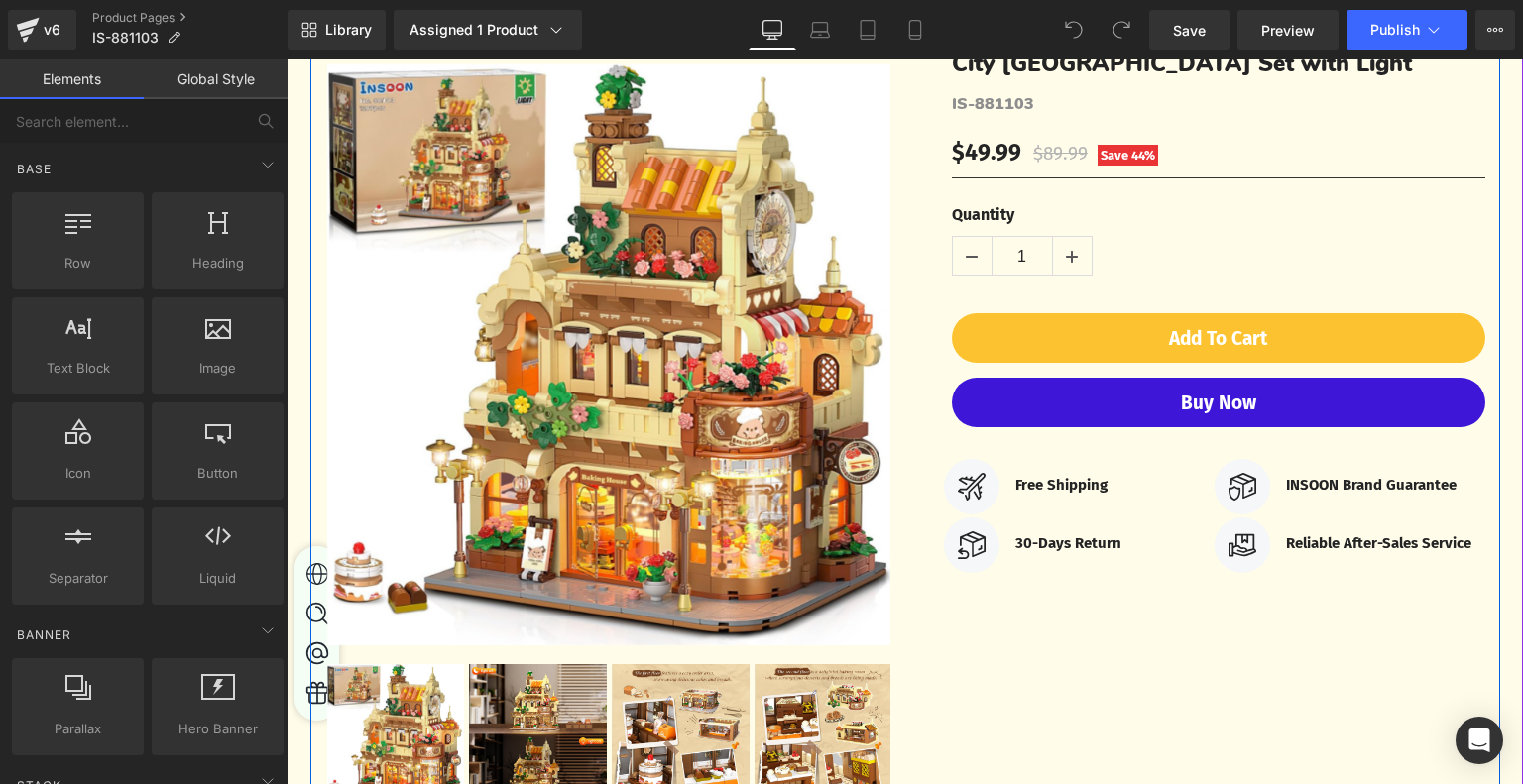 click on "Add To Cart
(P) Cart Button" at bounding box center (1219, 338) 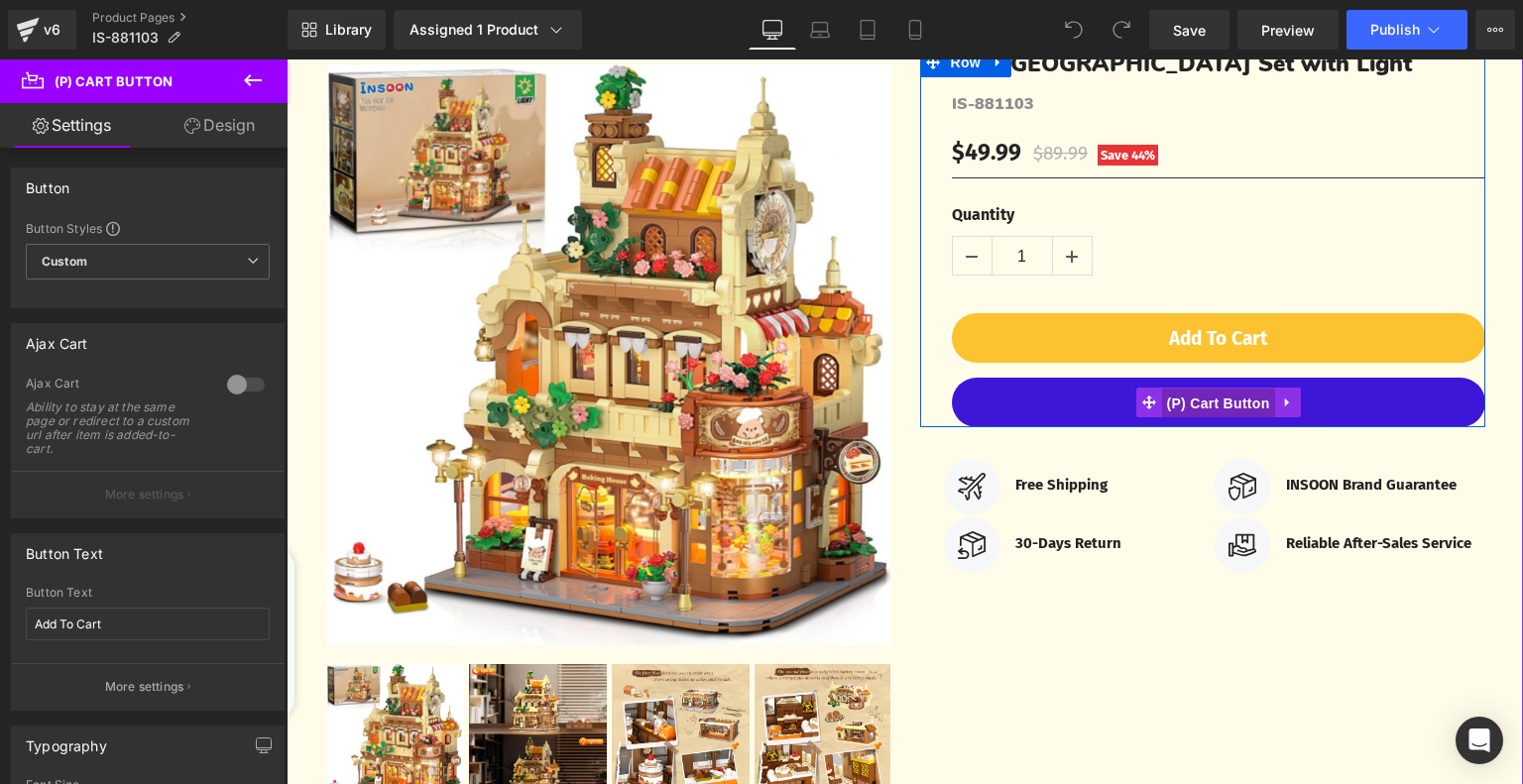 click on "(P) Cart Button" at bounding box center [1218, 403] 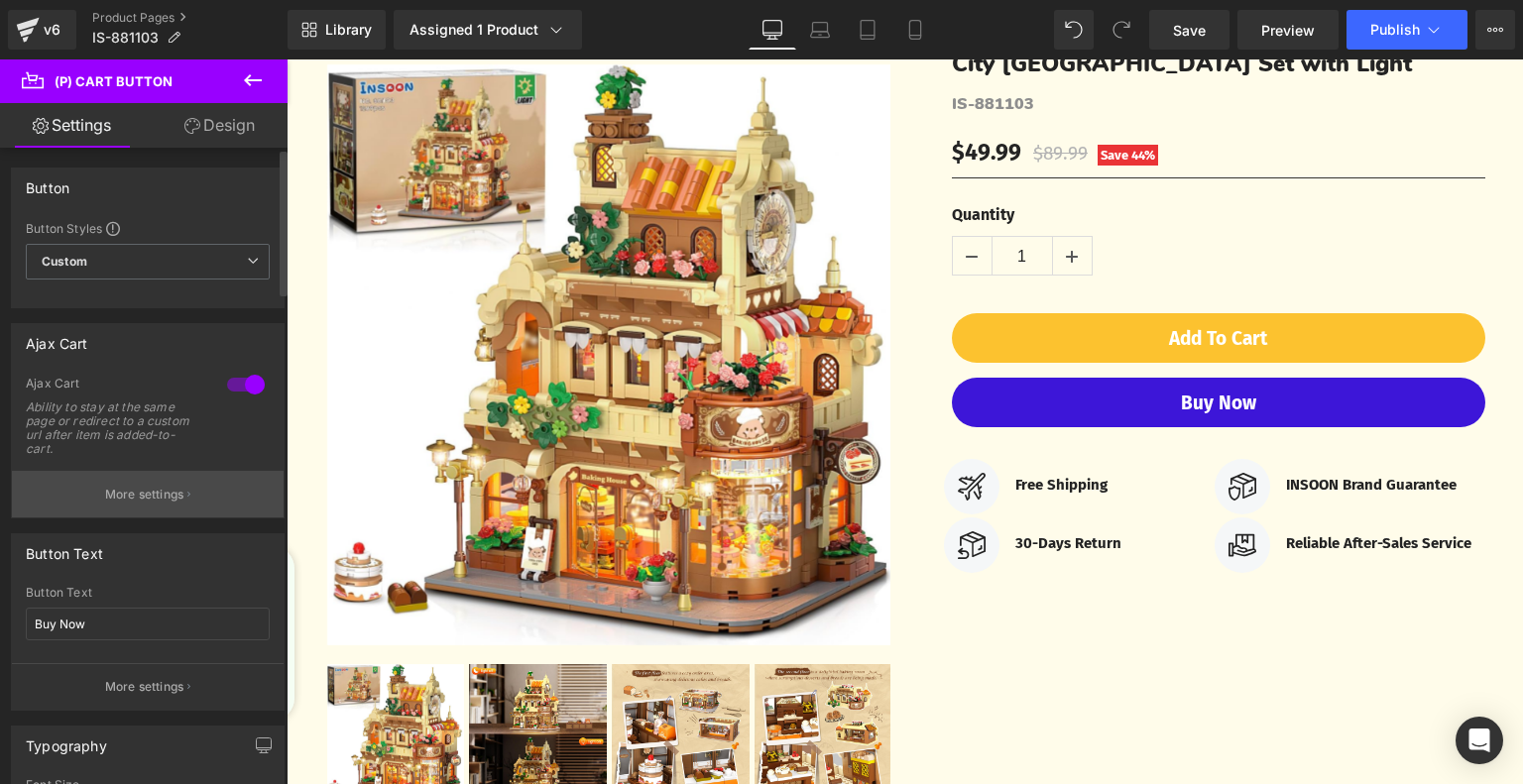 click on "More settings" at bounding box center [145, 495] 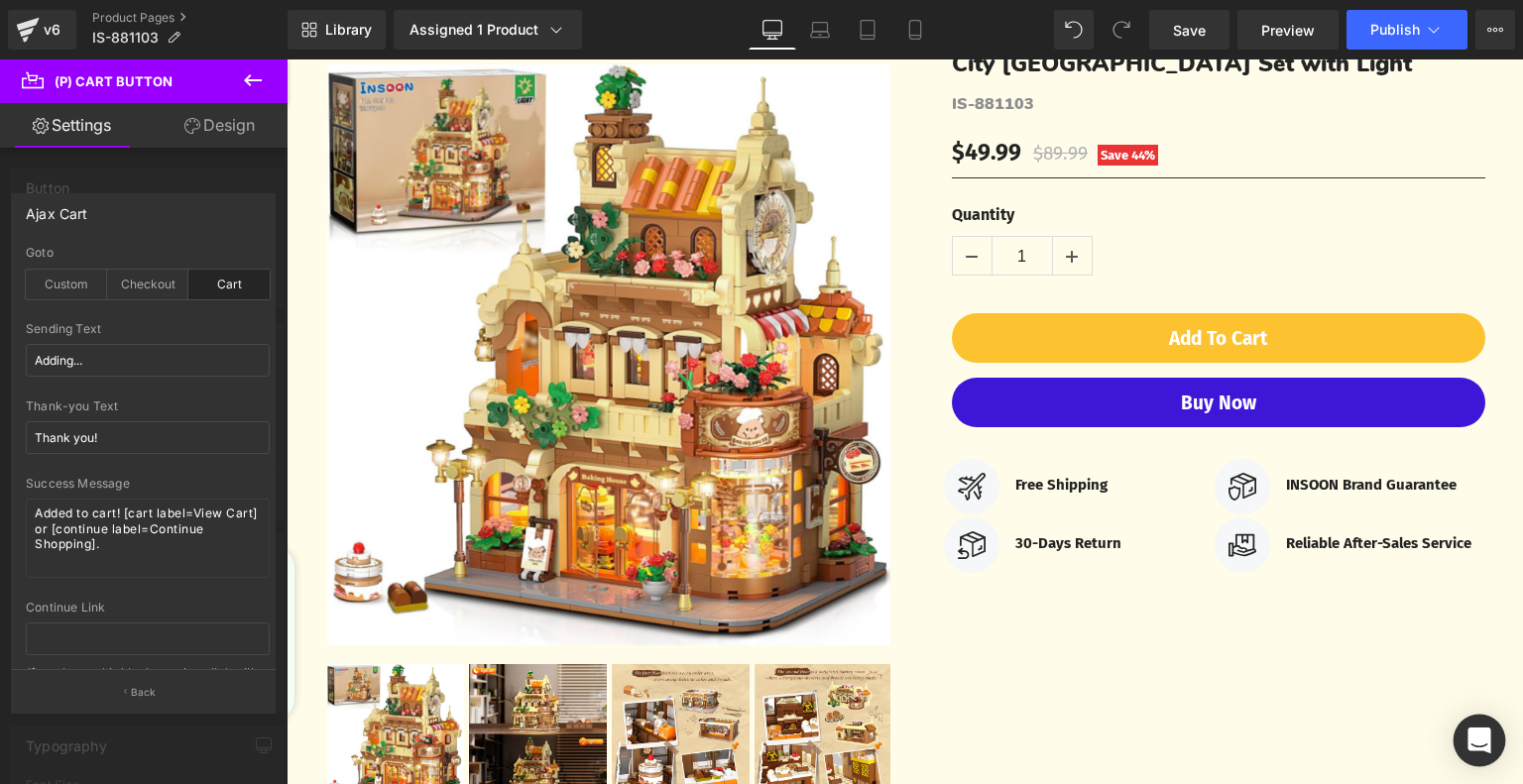 click at bounding box center [1479, 740] 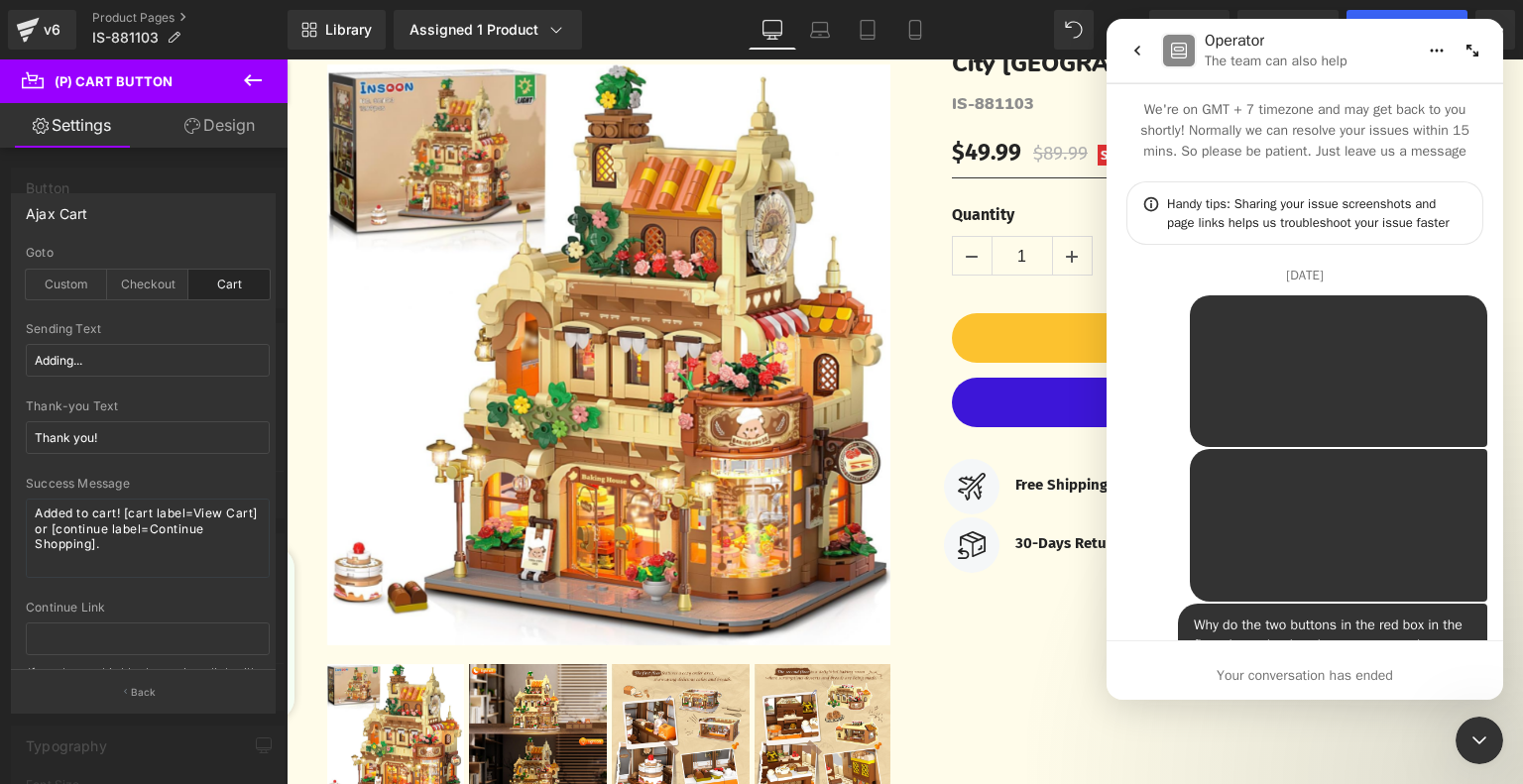 scroll, scrollTop: 0, scrollLeft: 0, axis: both 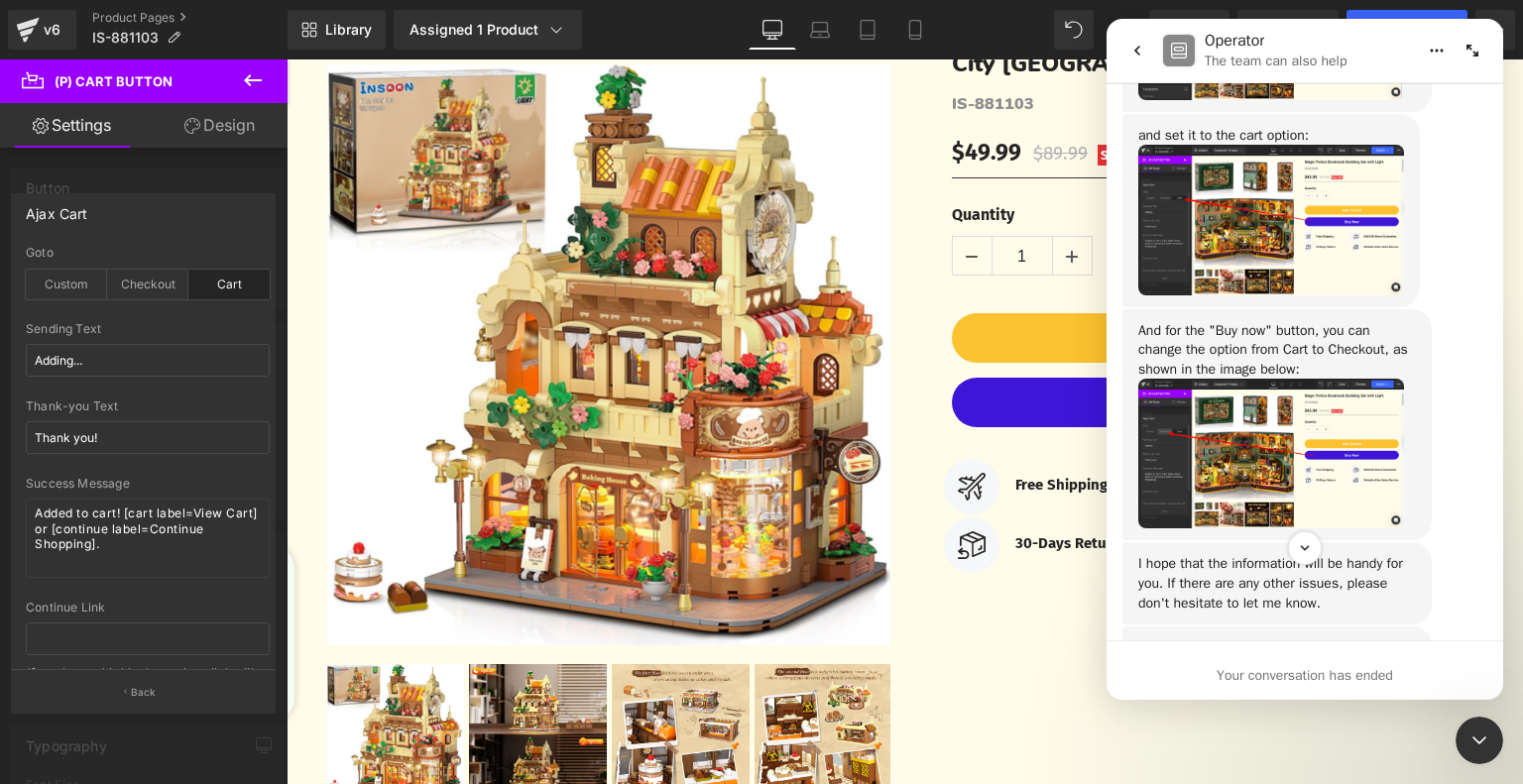 click 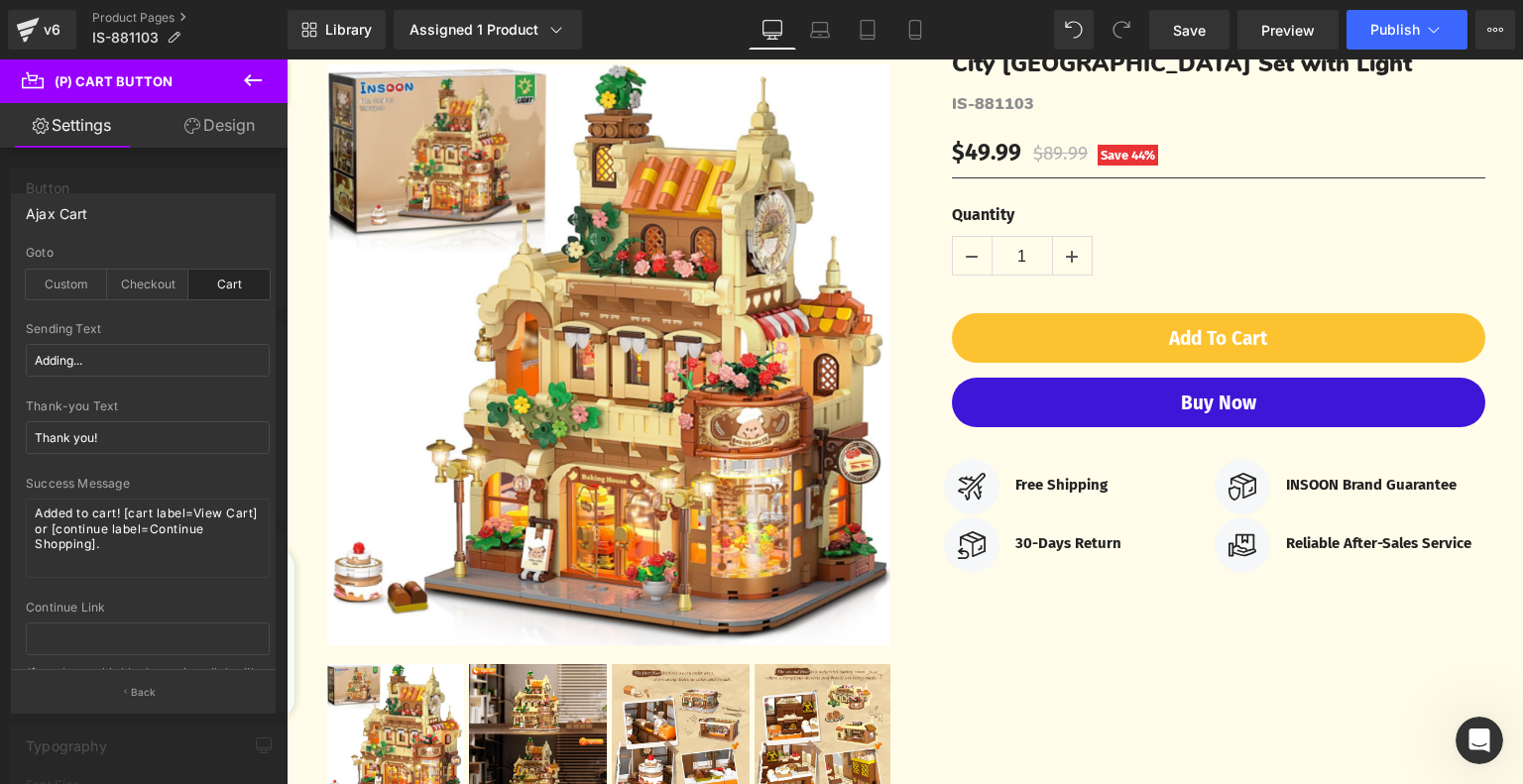 scroll, scrollTop: 0, scrollLeft: 0, axis: both 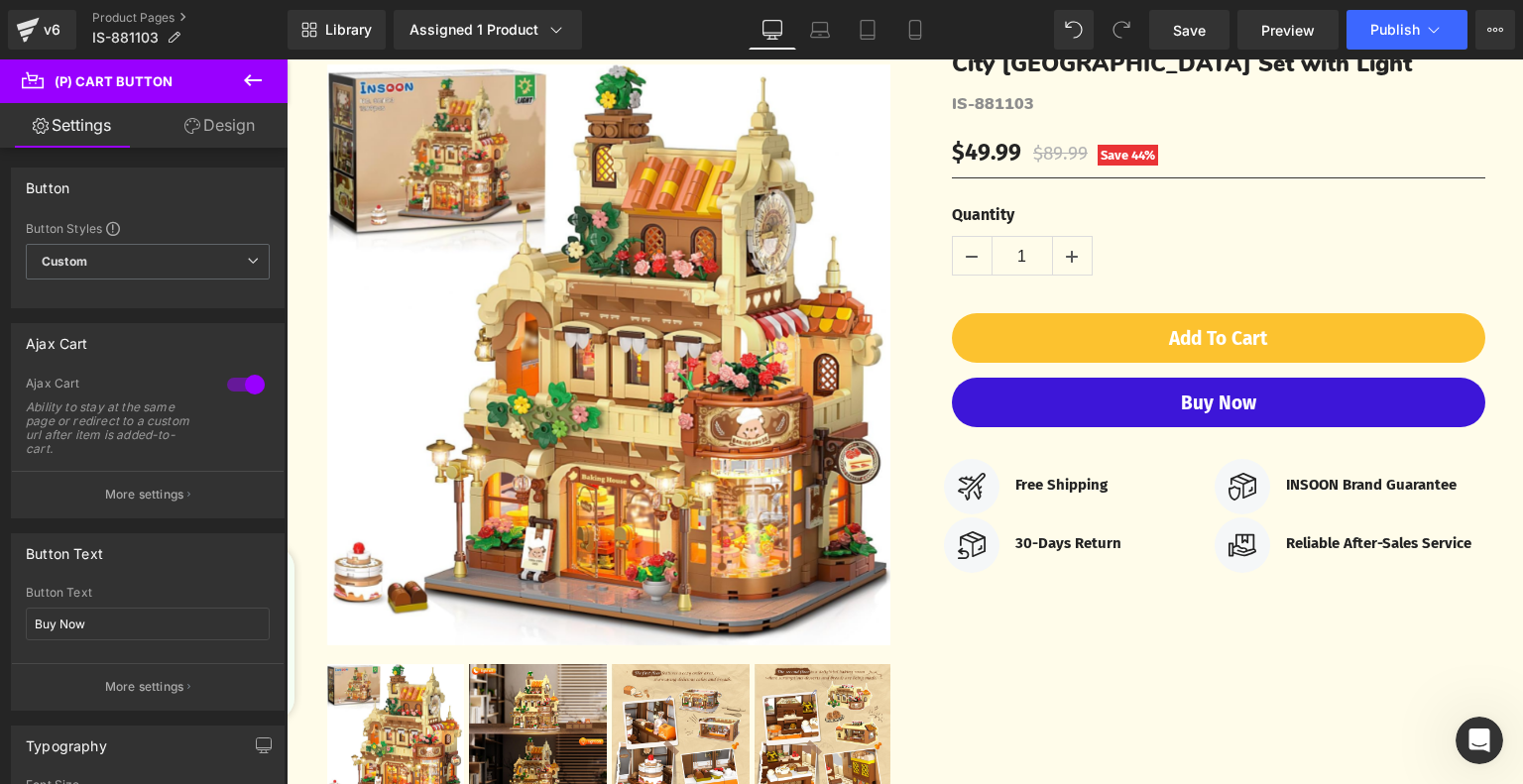 click on "Skip to content
Welcome to our store
Welcome to our store
Welcome to our store
Welcome to our store
Welcome to our store
Faqs
Contact us
Log in
SHOP ALL" at bounding box center [904, 3546] 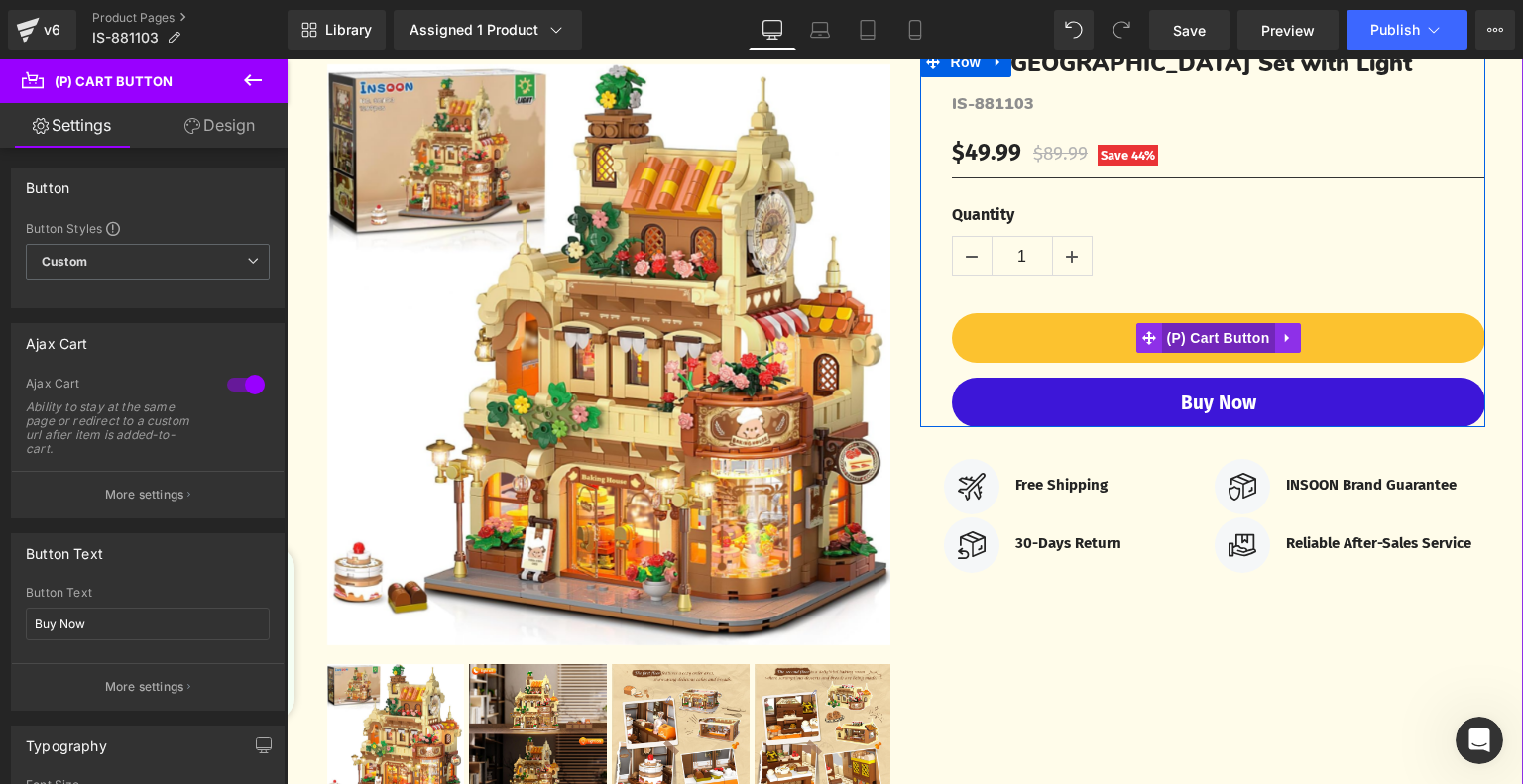 click on "(P) Cart Button" at bounding box center (1218, 338) 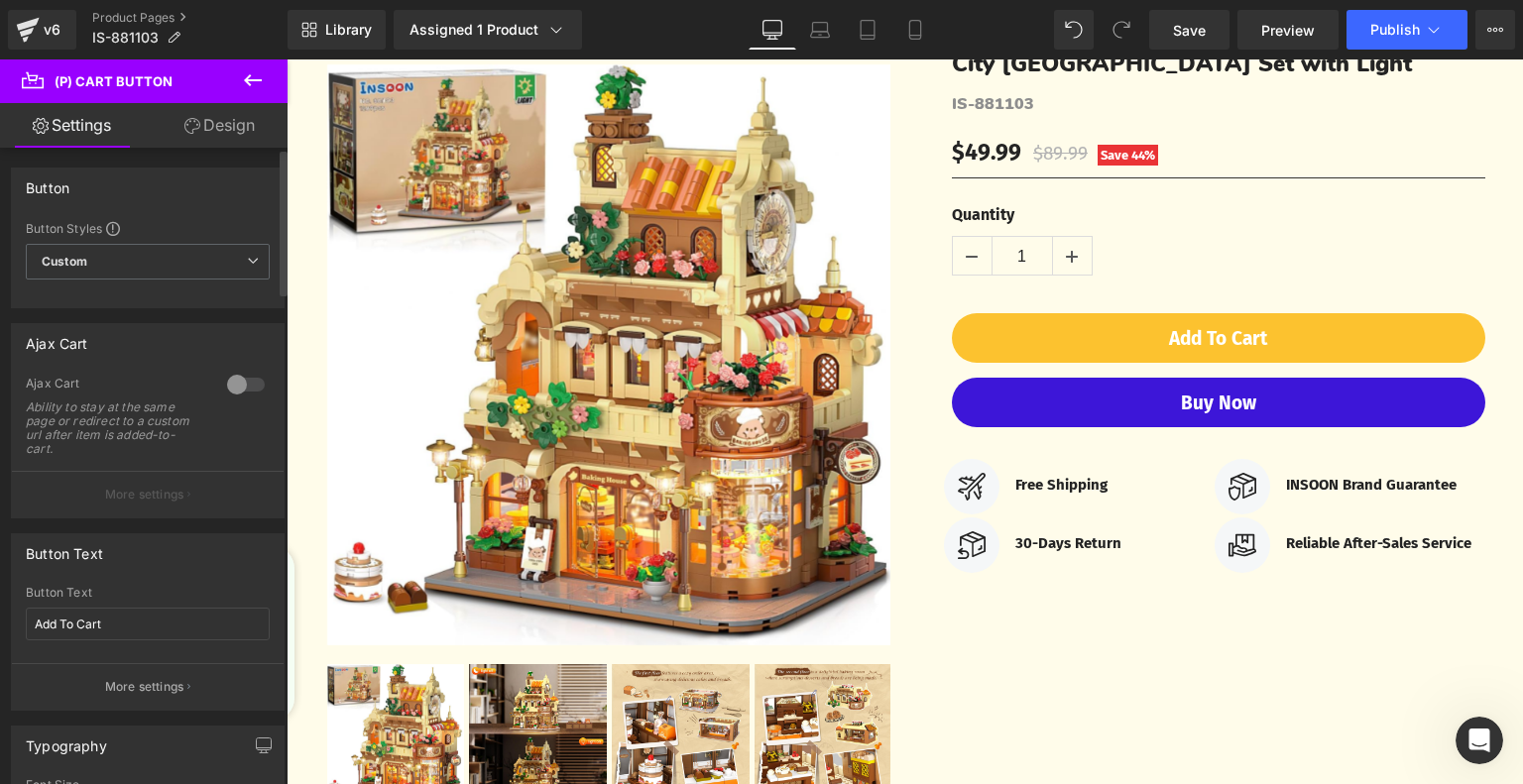 click at bounding box center (246, 385) 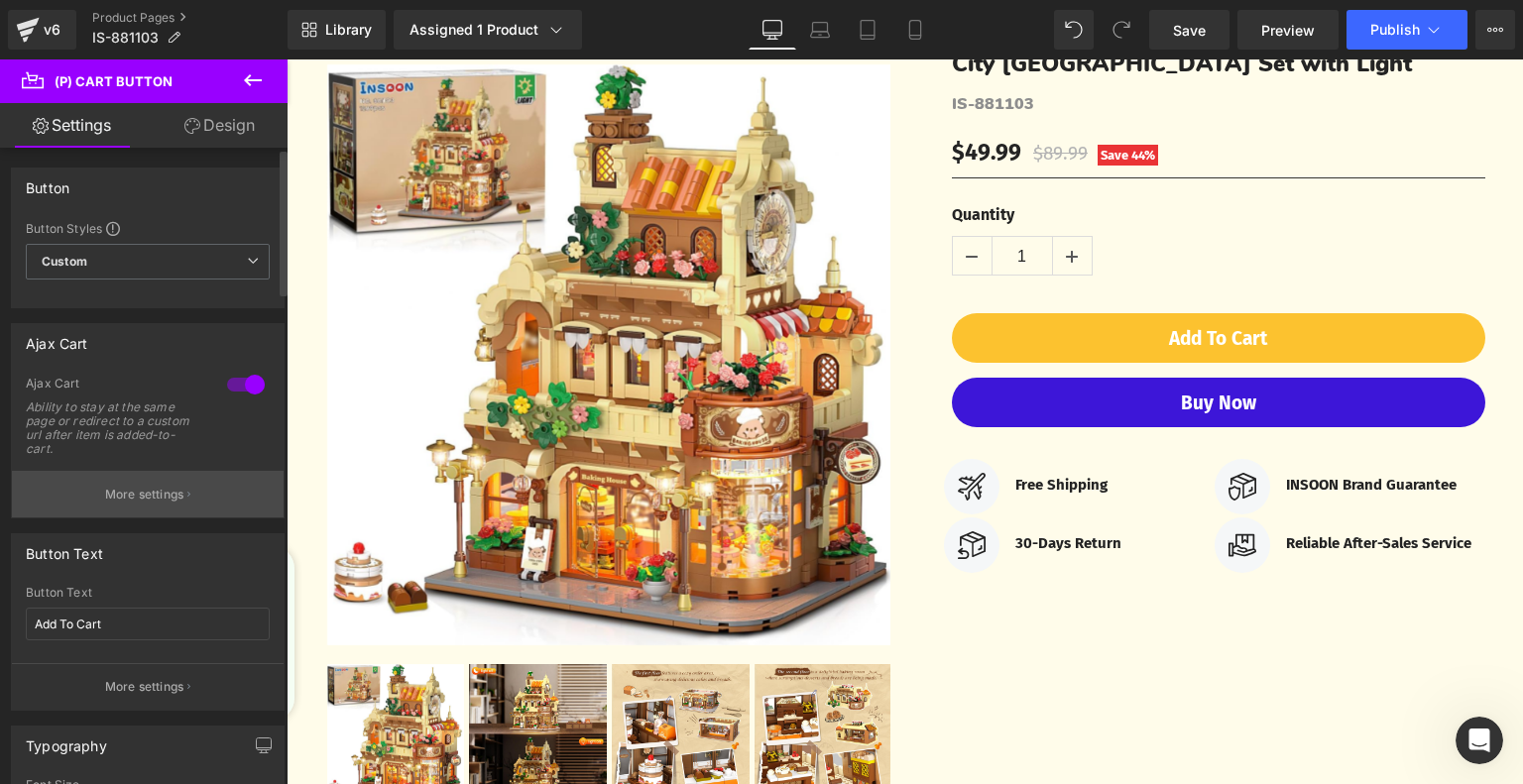 click on "More settings" at bounding box center [145, 495] 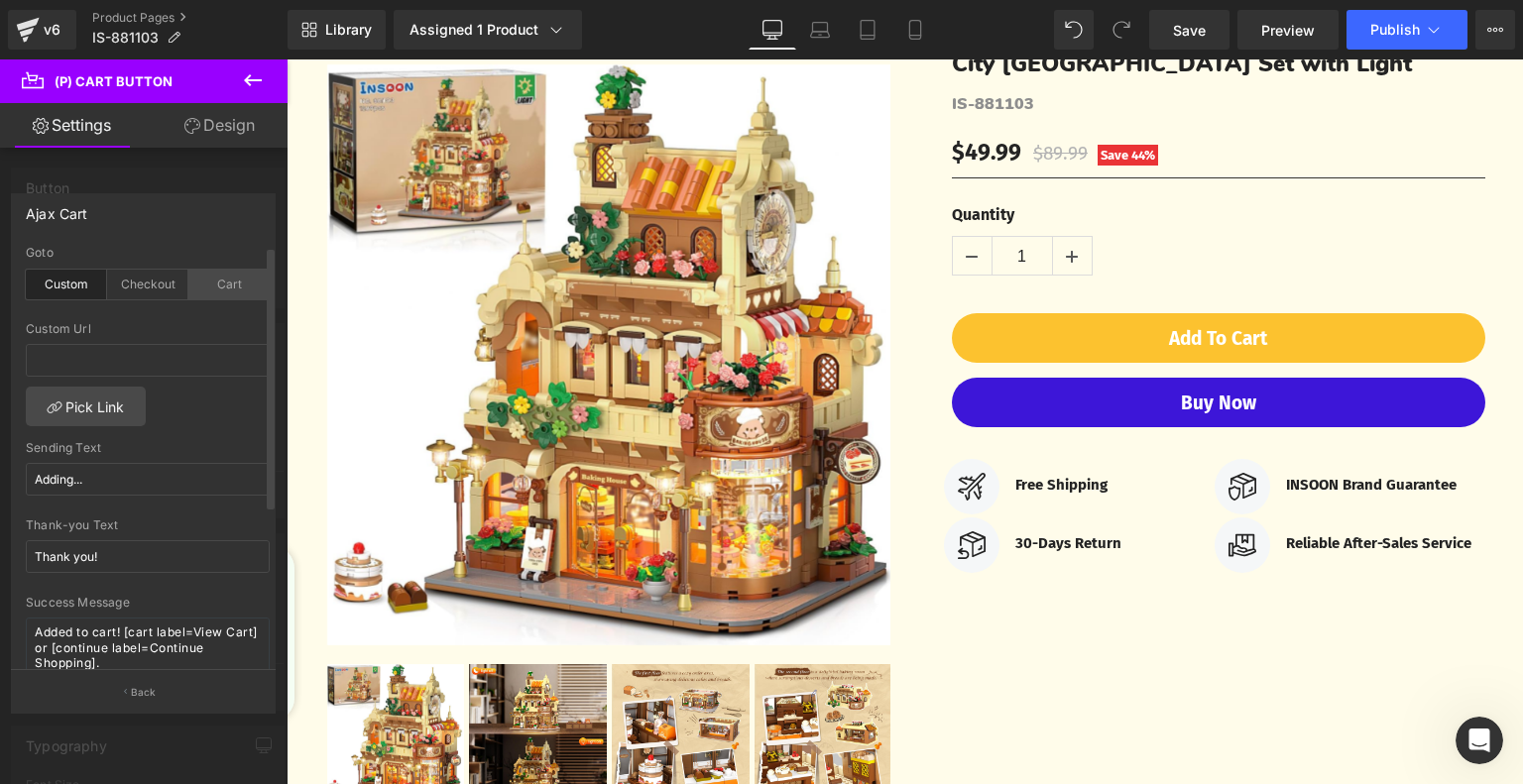 click on "Cart" at bounding box center [229, 284] 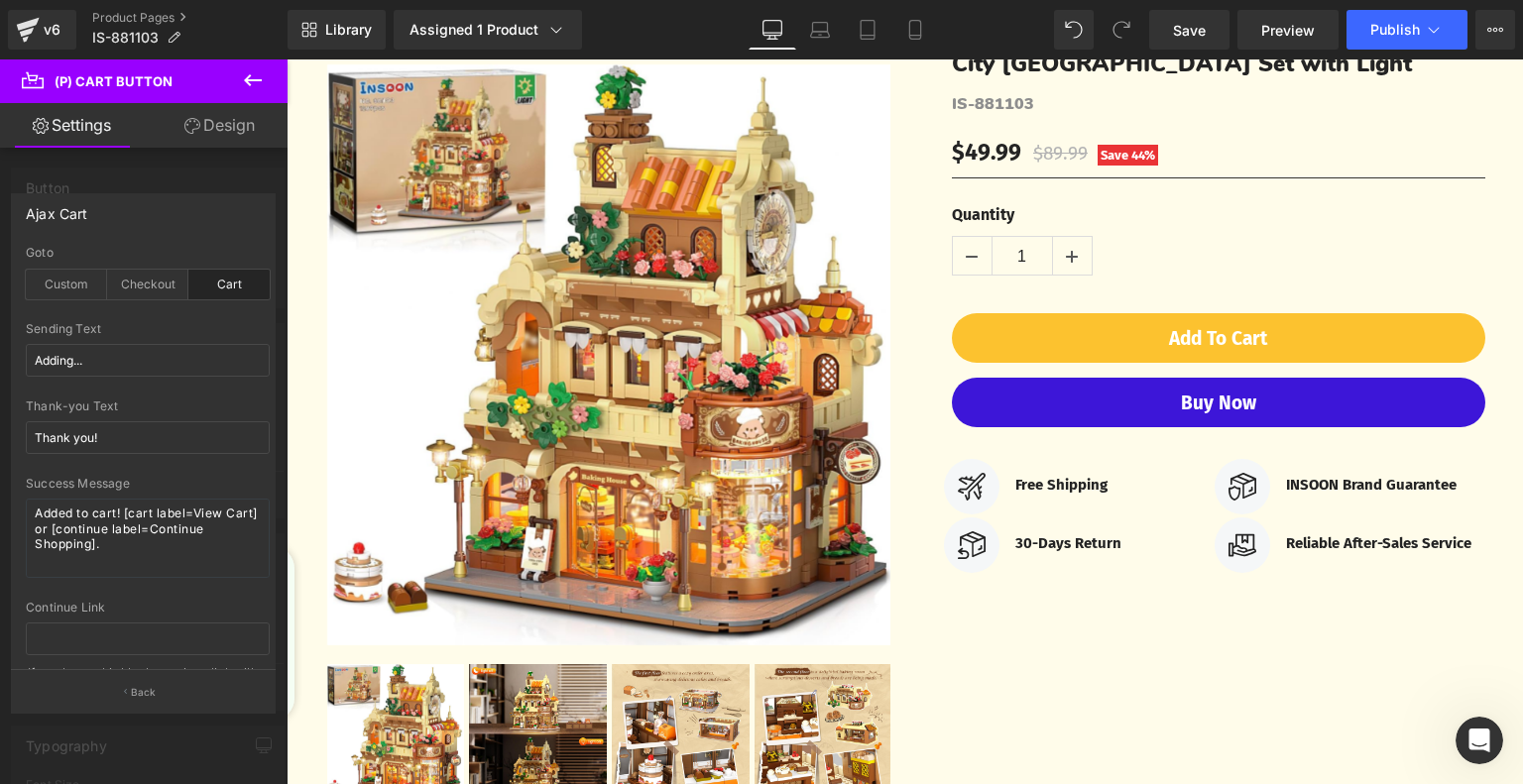 click on "Skip to content
Welcome to our store
Welcome to our store
Welcome to our store
Welcome to our store
Welcome to our store
Faqs
Contact us
Log in
SHOP ALL" at bounding box center (904, 3546) 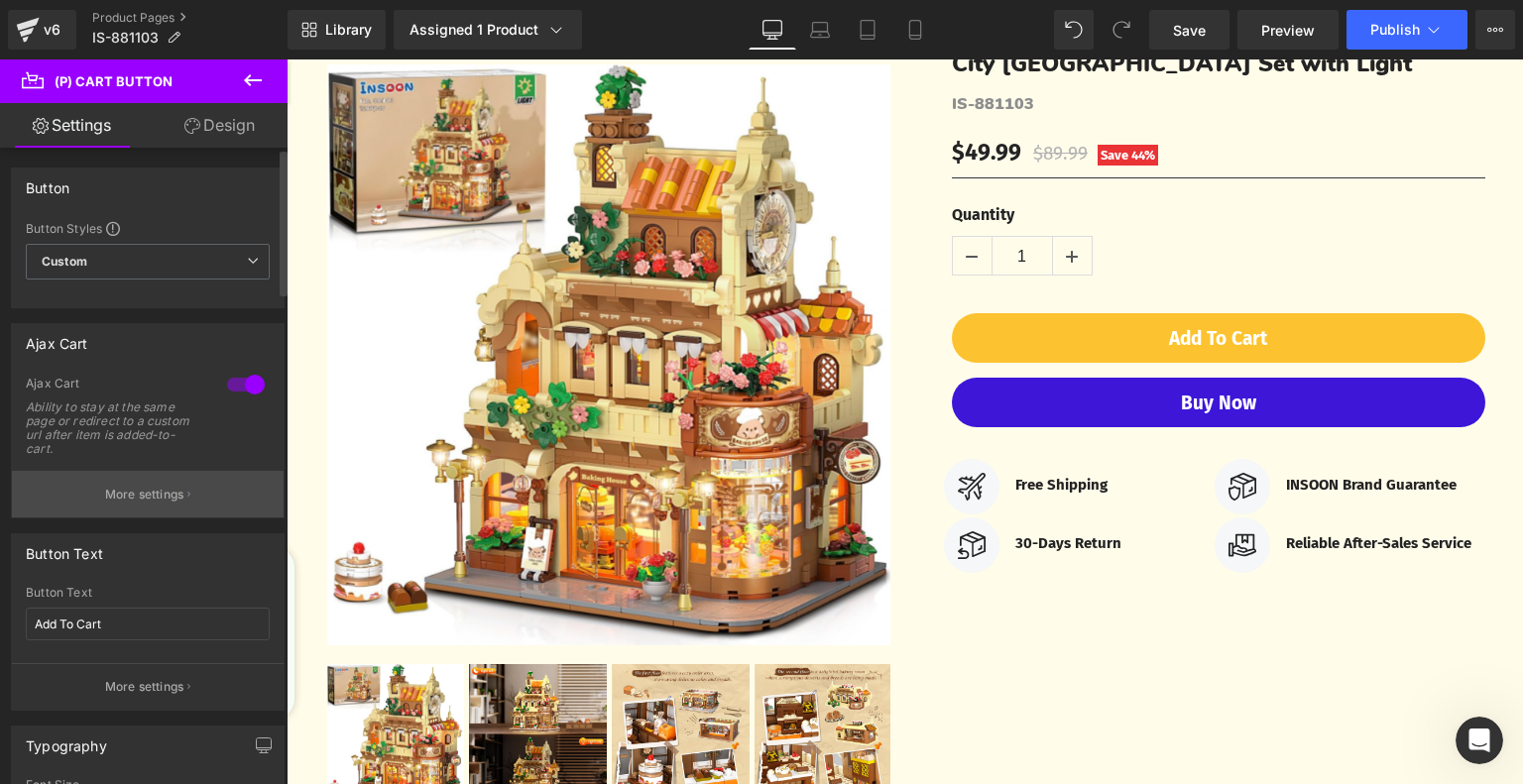click on "More settings" at bounding box center (145, 495) 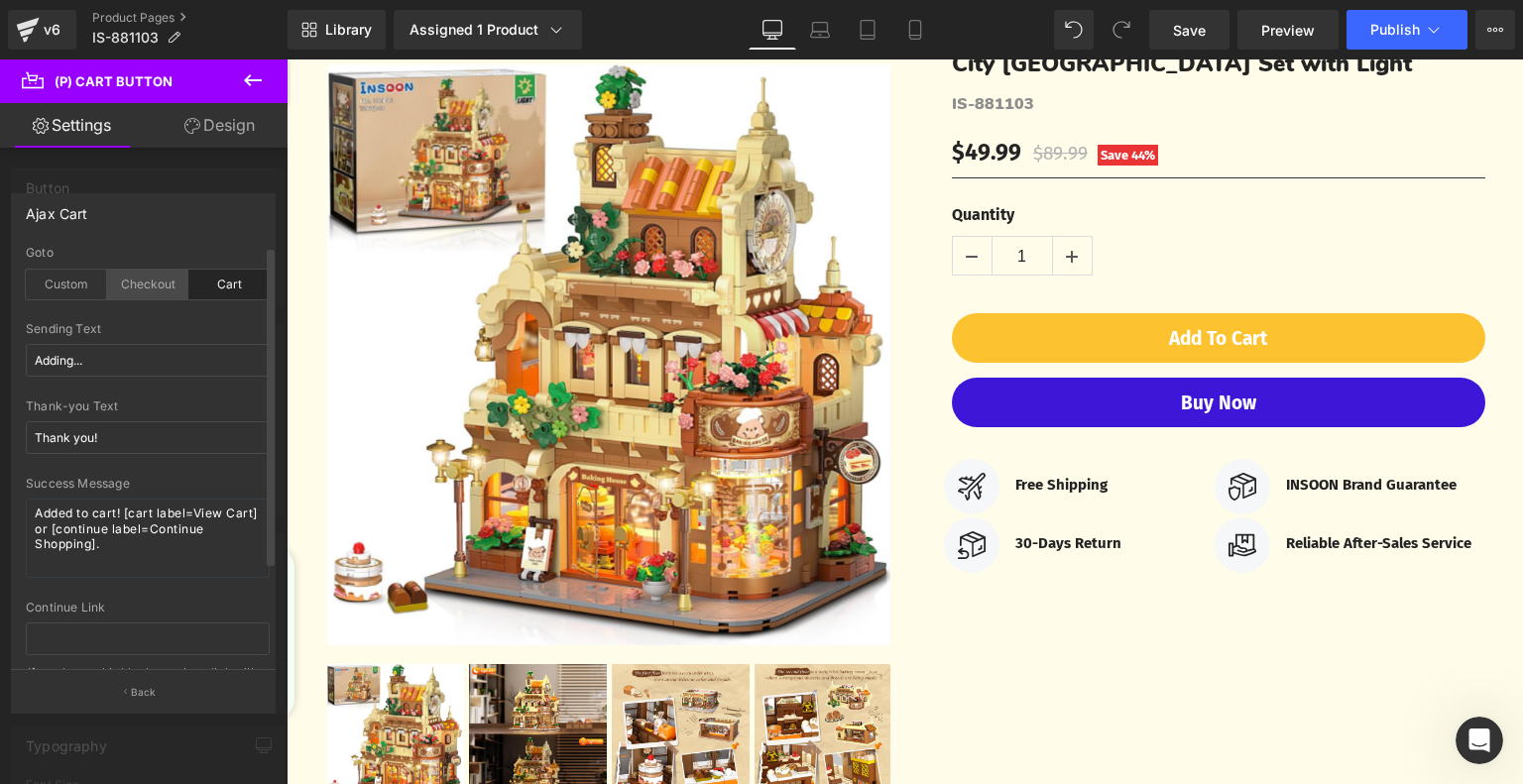 click on "Checkout" at bounding box center [148, 284] 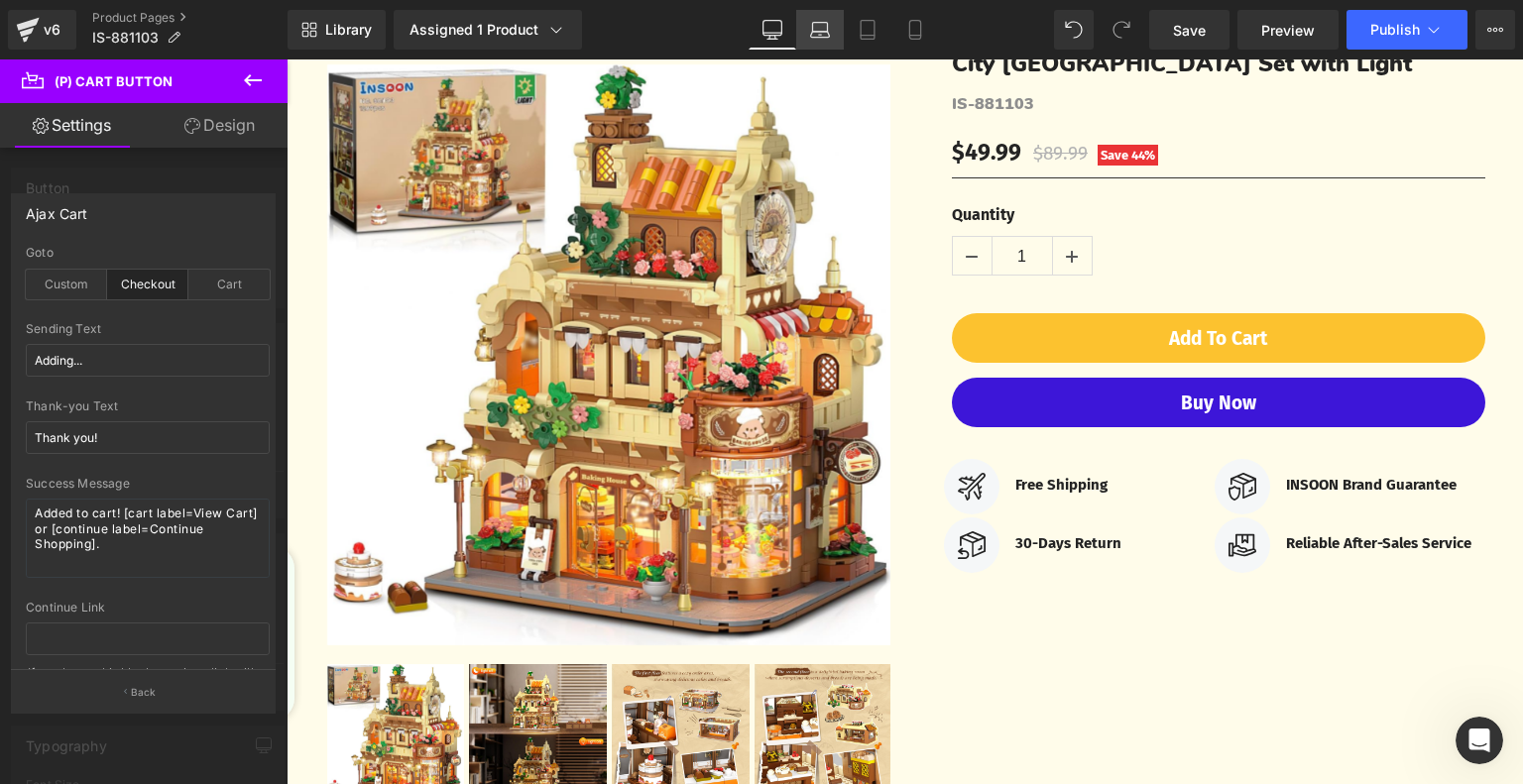 click on "Laptop" at bounding box center [820, 30] 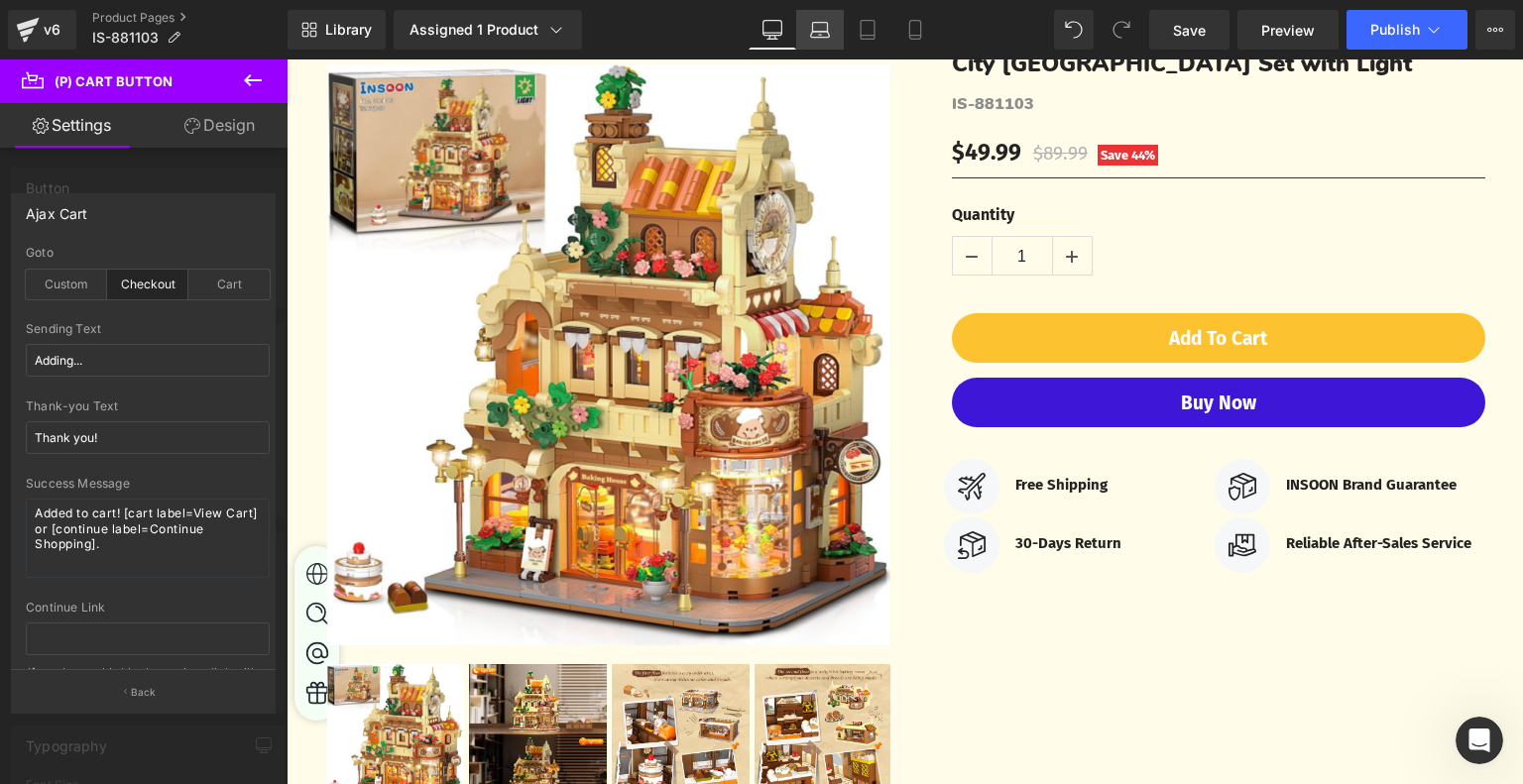 scroll, scrollTop: 235, scrollLeft: 0, axis: vertical 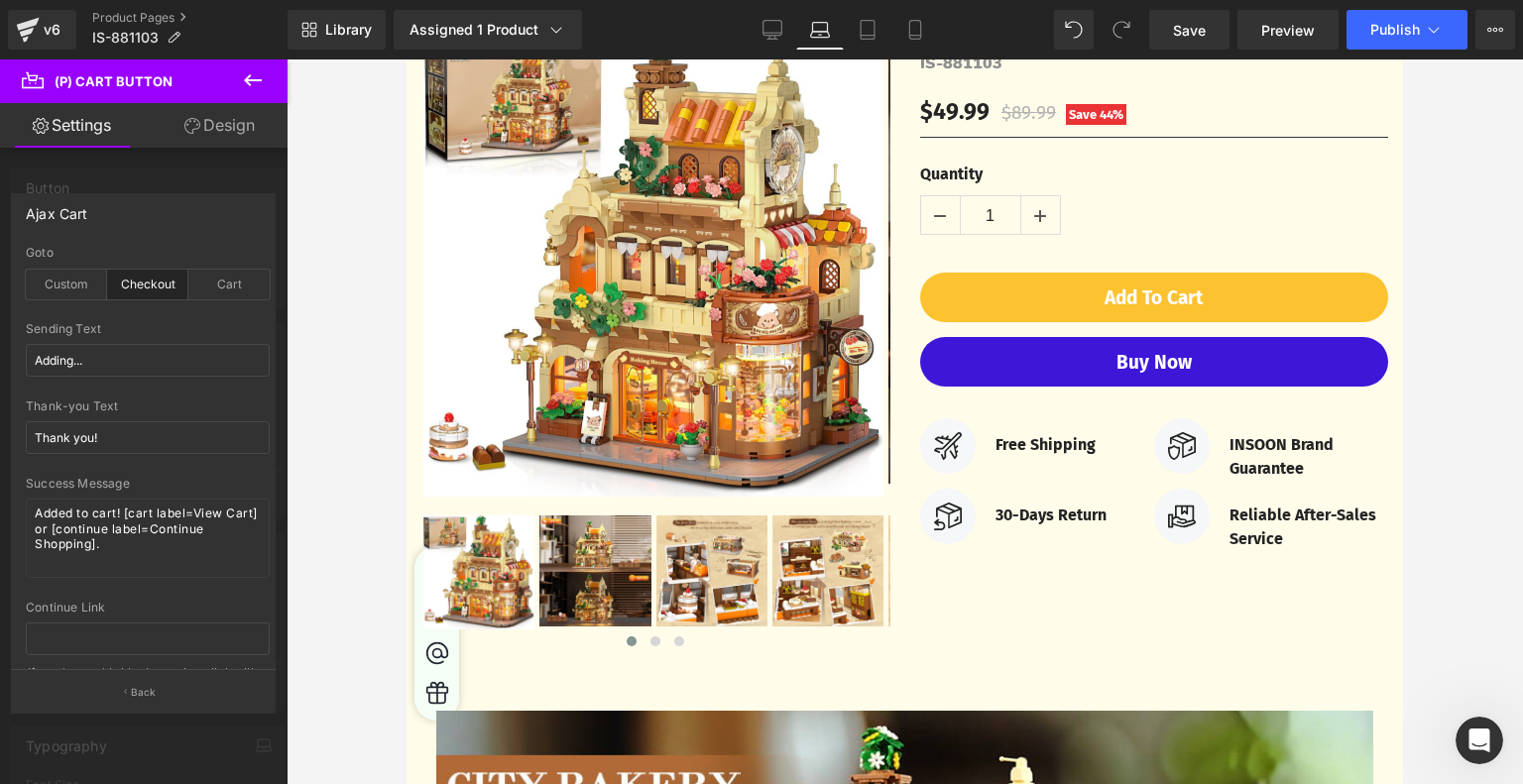 click on "Skip to content
Welcome to our store
Welcome to our store
Welcome to our store
Welcome to our store
Welcome to our store
Faqs
Contact us
Log in
SHOP ALL" at bounding box center (904, 3398) 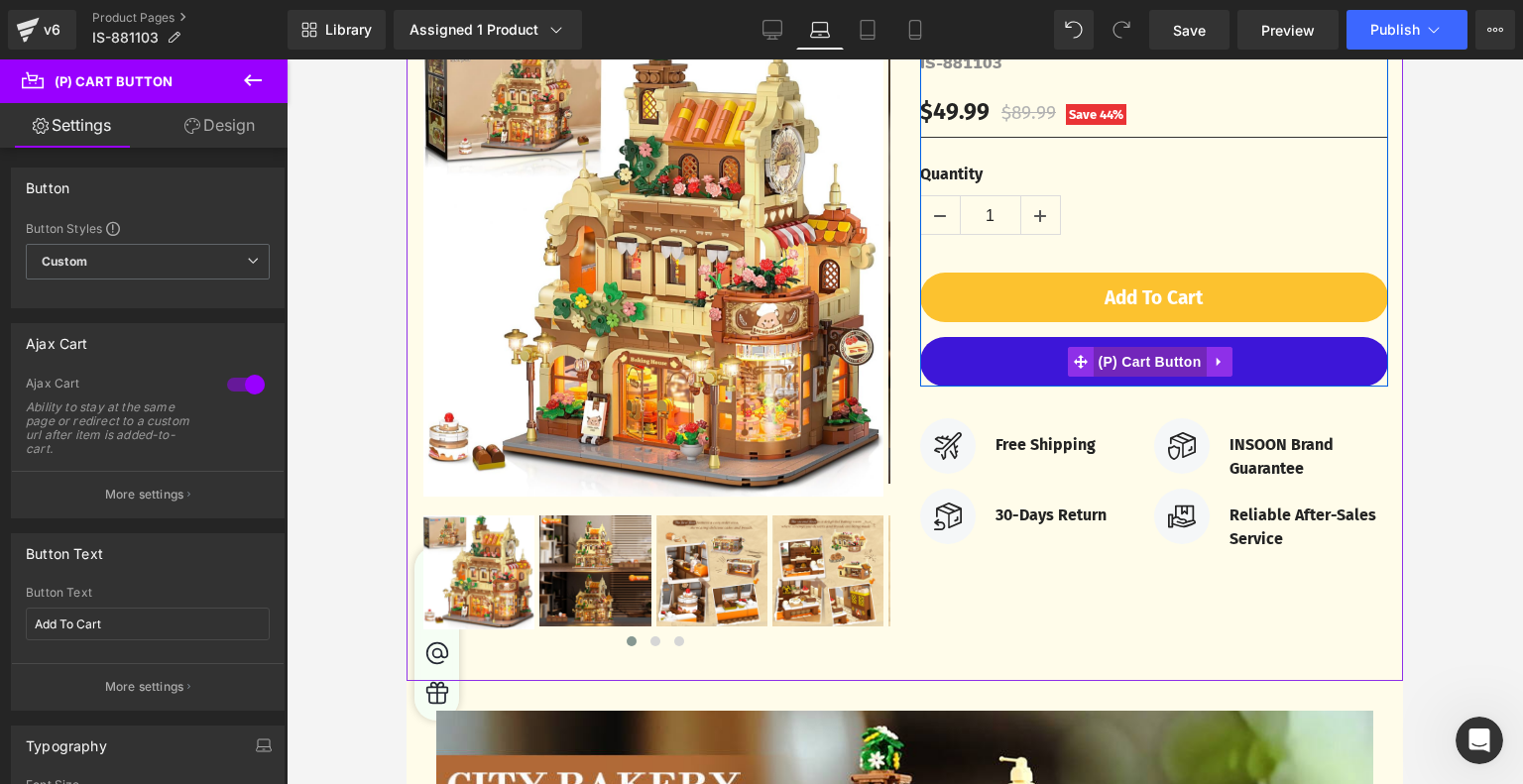 click on "(P) Cart Button" at bounding box center [1149, 362] 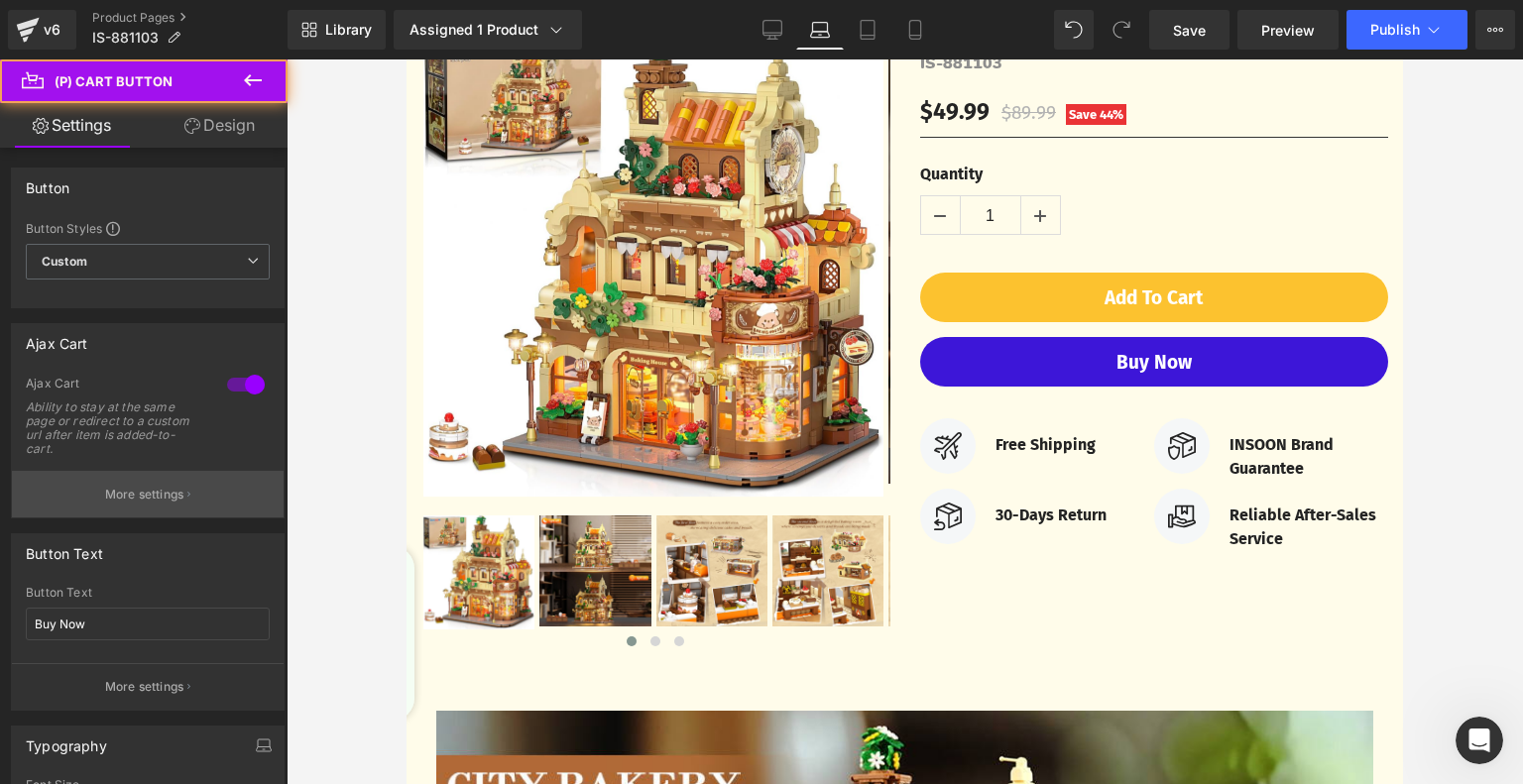 click on "More settings" at bounding box center [145, 495] 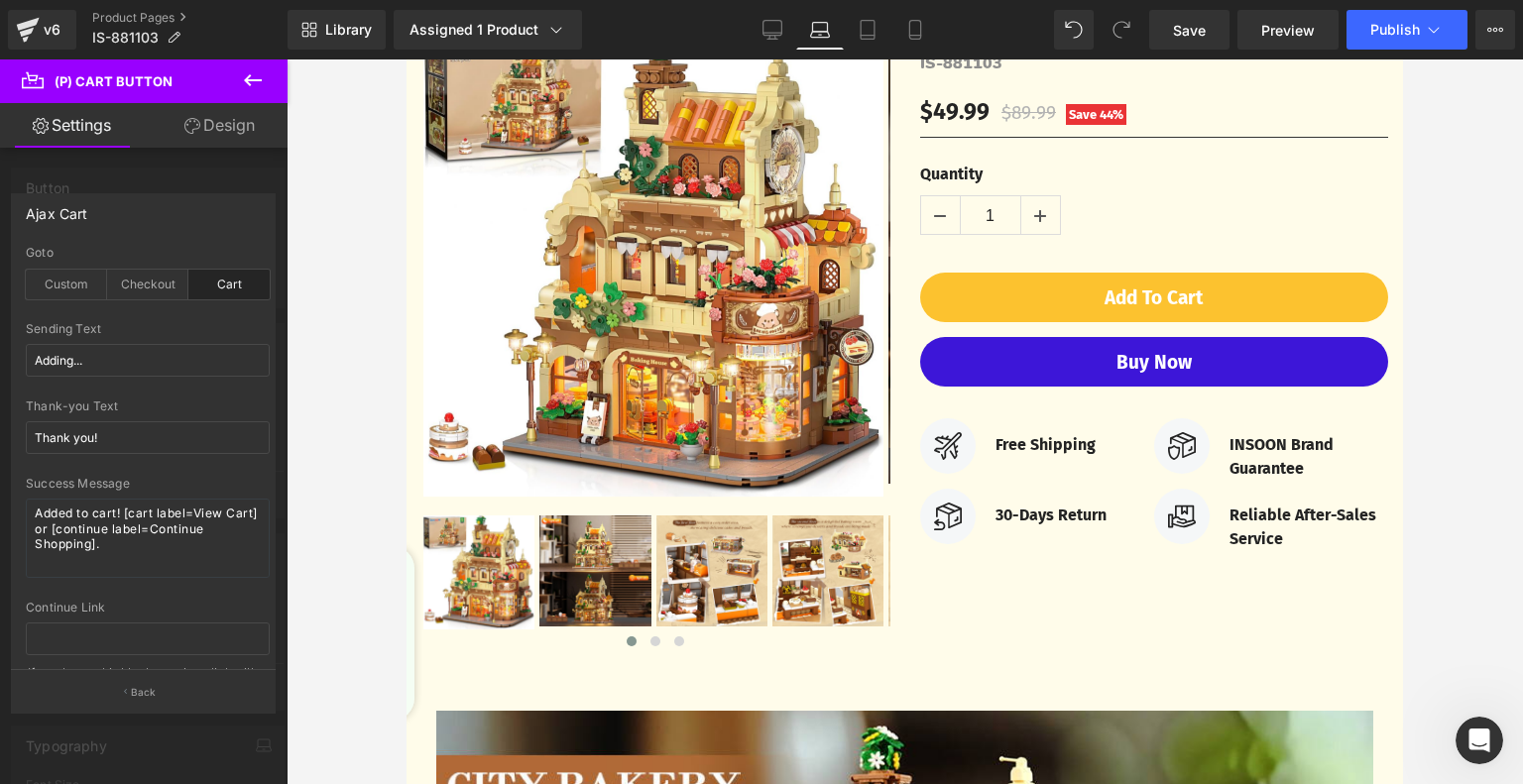 click on "Skip to content
Welcome to our store
Welcome to our store
Welcome to our store
Welcome to our store
Welcome to our store
Faqs
Contact us
Log in
SHOP ALL" at bounding box center (904, 3398) 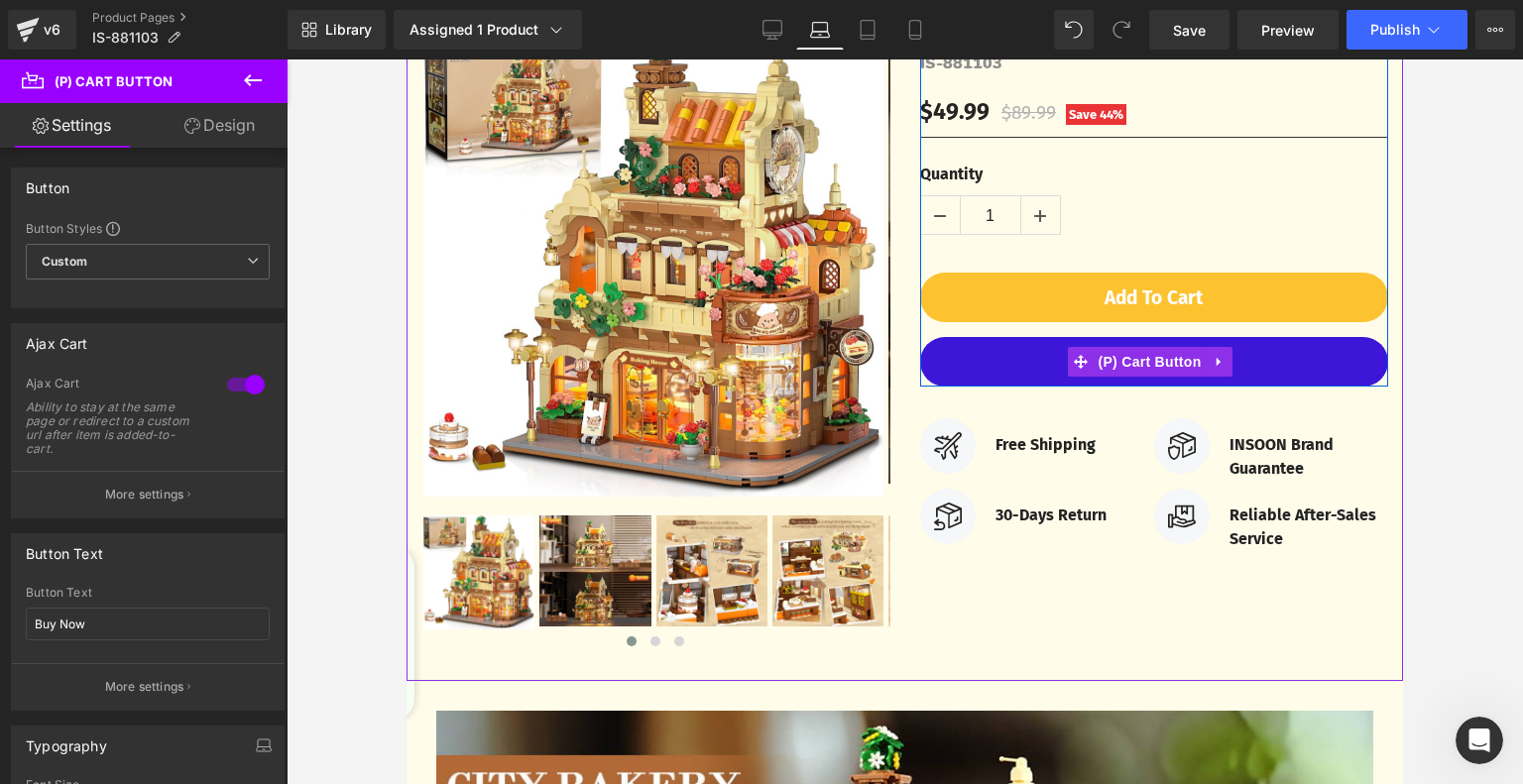 click on "(P) Cart Button" at bounding box center (1149, 362) 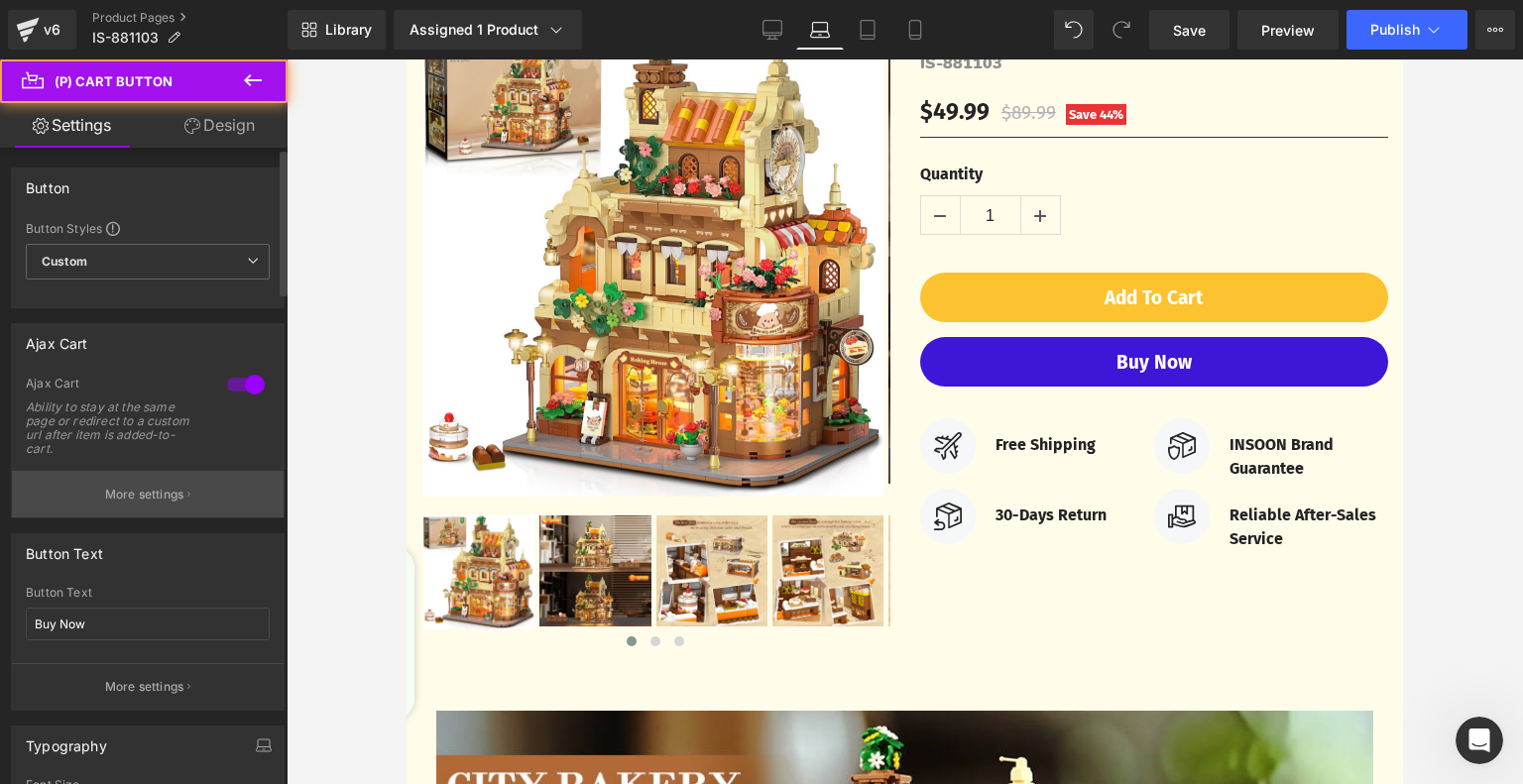 click on "More settings" at bounding box center [145, 495] 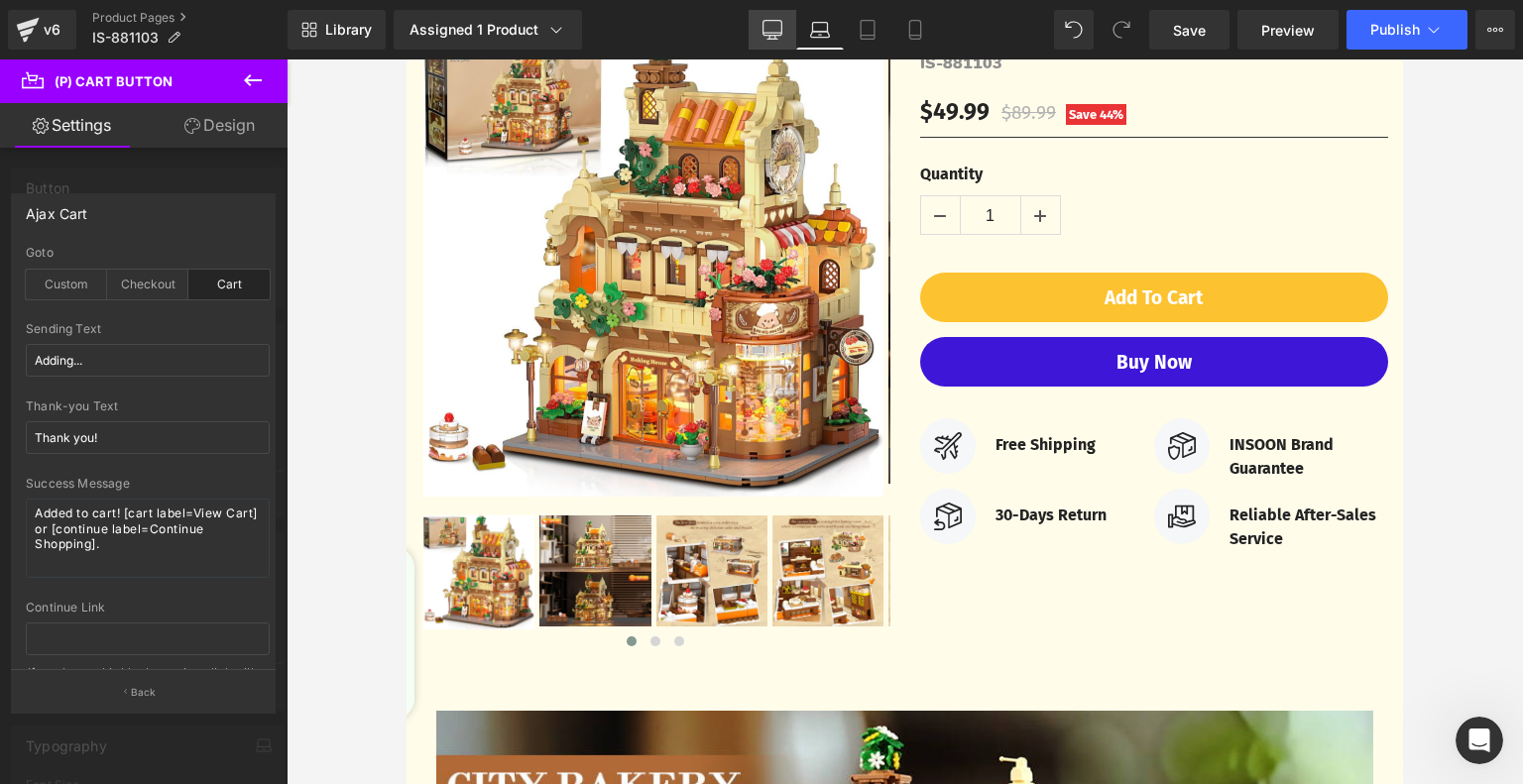 click on "Desktop" at bounding box center [772, 30] 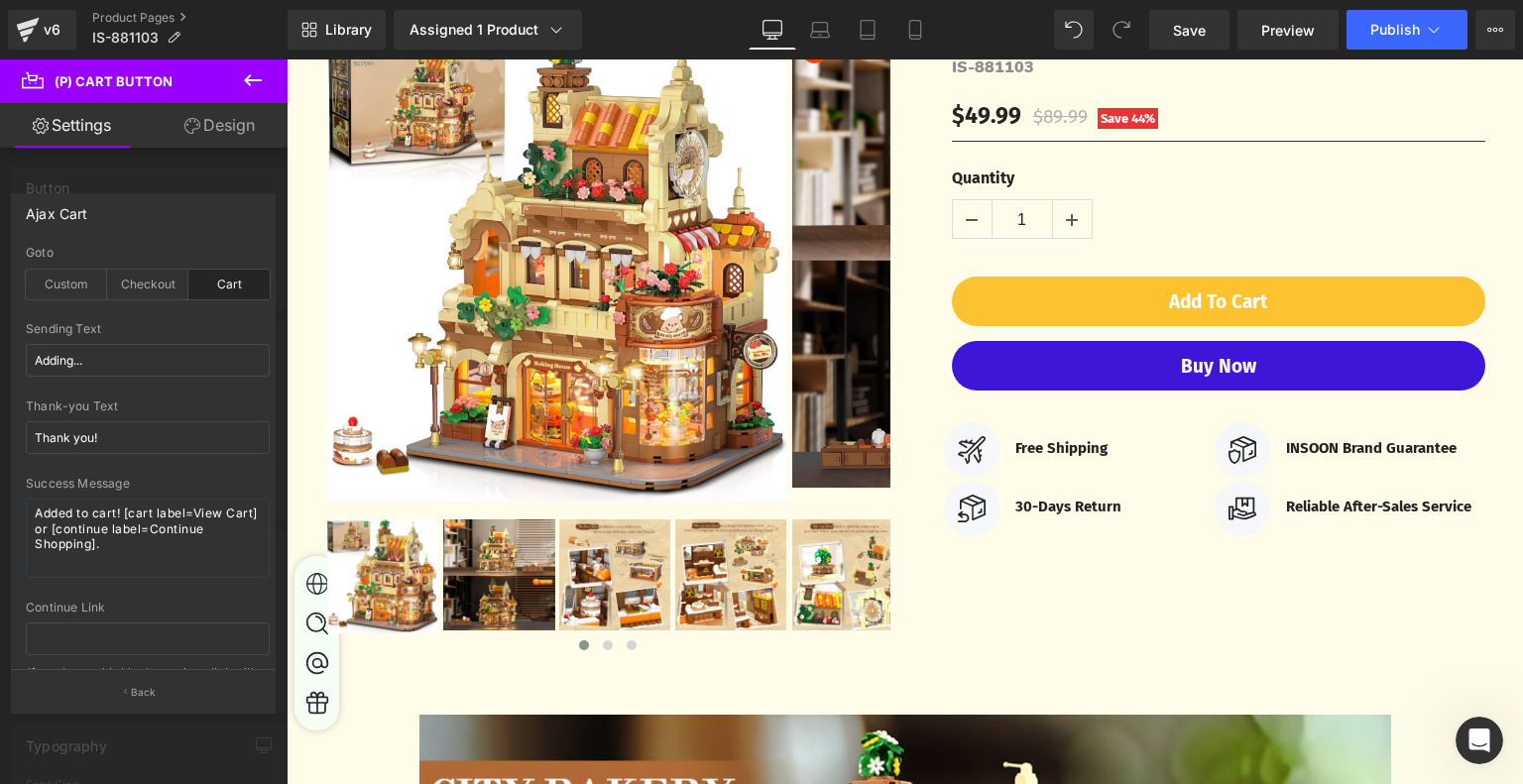scroll, scrollTop: 239, scrollLeft: 0, axis: vertical 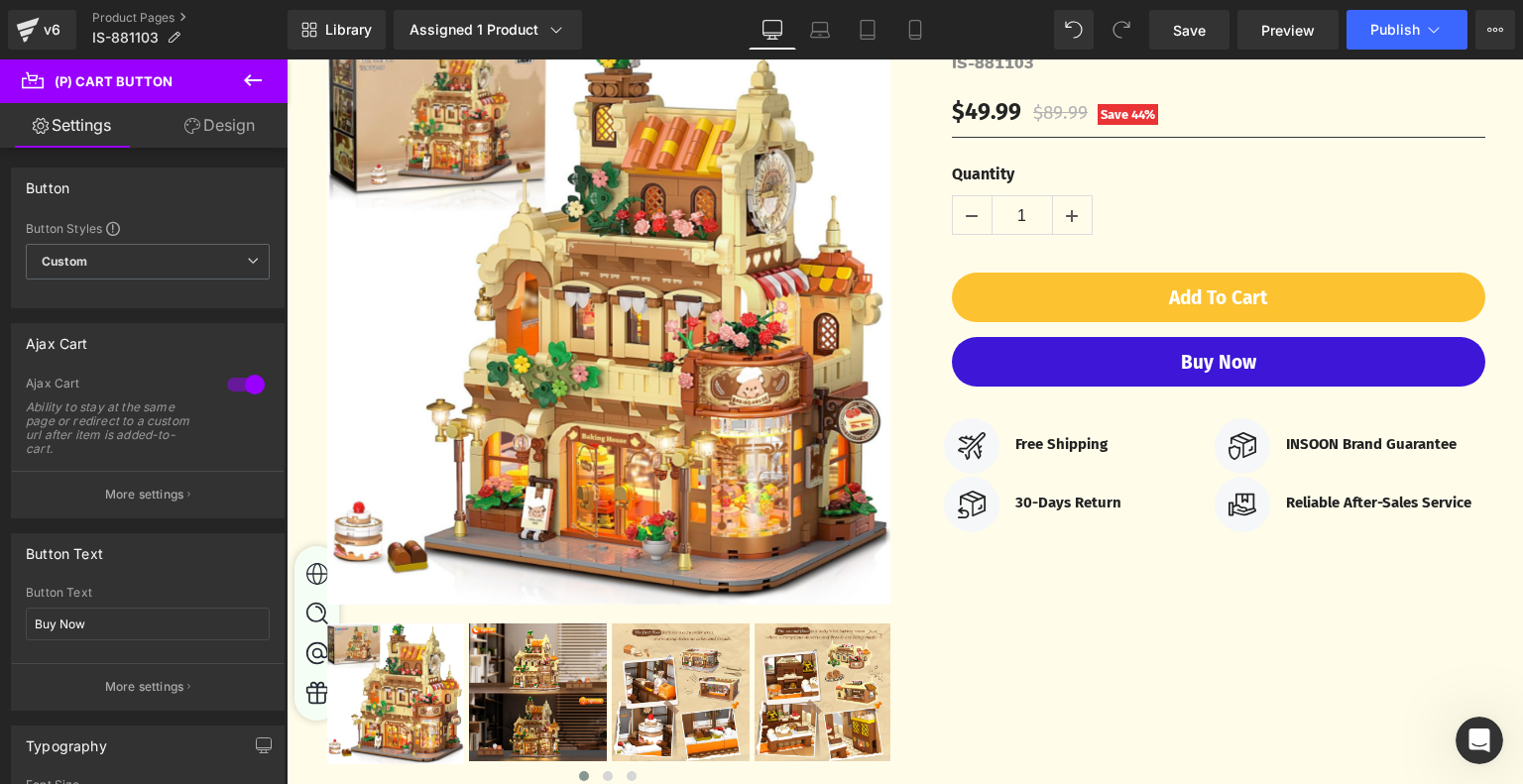 click on "Skip to content
Welcome to our store
Welcome to our store
Welcome to our store
Welcome to our store
Welcome to our store
Faqs
Contact us
Log in
SHOP ALL" at bounding box center [904, 3506] 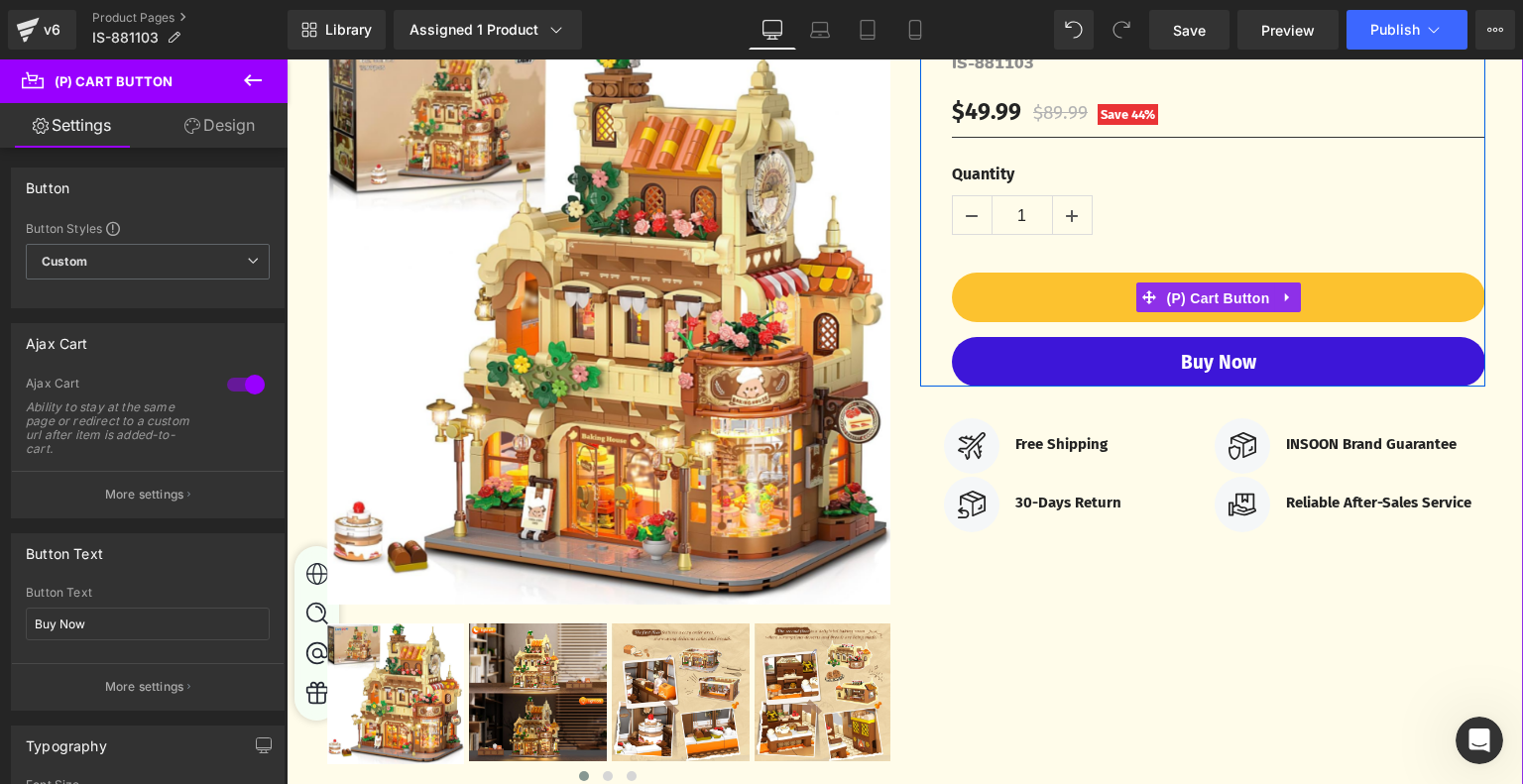 click on "(P) Cart Button" at bounding box center [1218, 298] 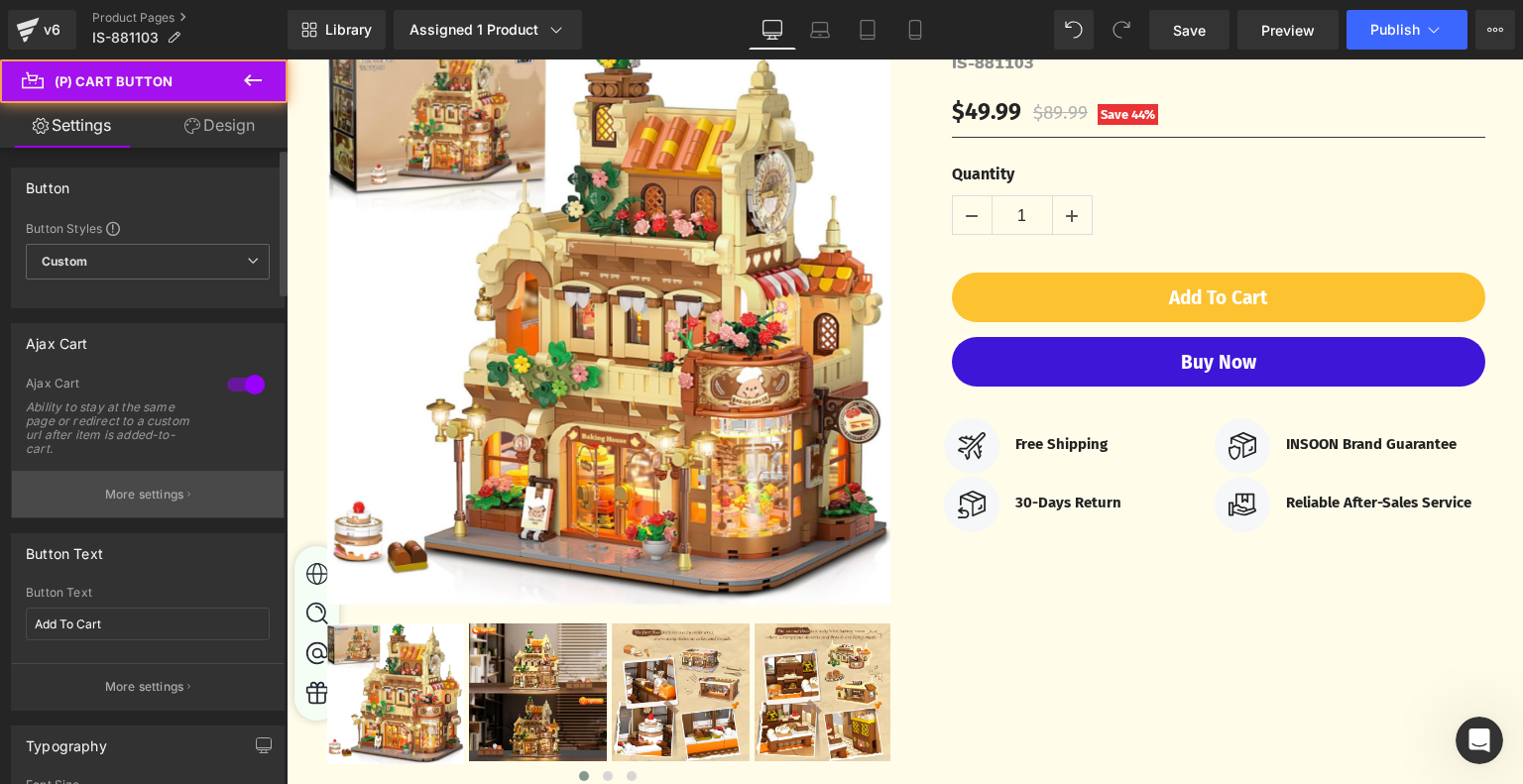 click on "More settings" at bounding box center (145, 495) 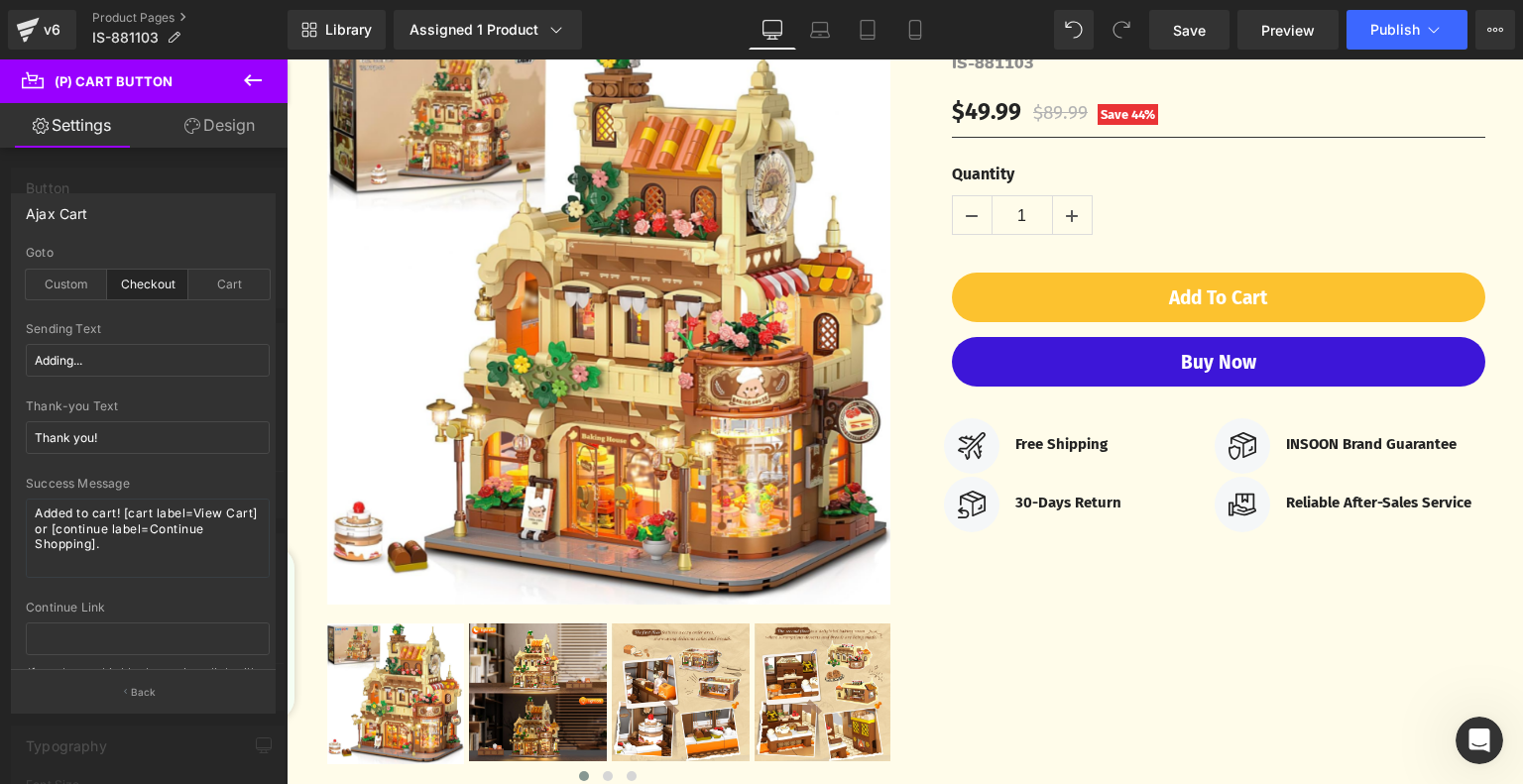click on "Skip to content
Welcome to our store
Welcome to our store
Welcome to our store
Welcome to our store
Welcome to our store
Faqs
Contact us
Log in
SHOP ALL" at bounding box center [904, 3506] 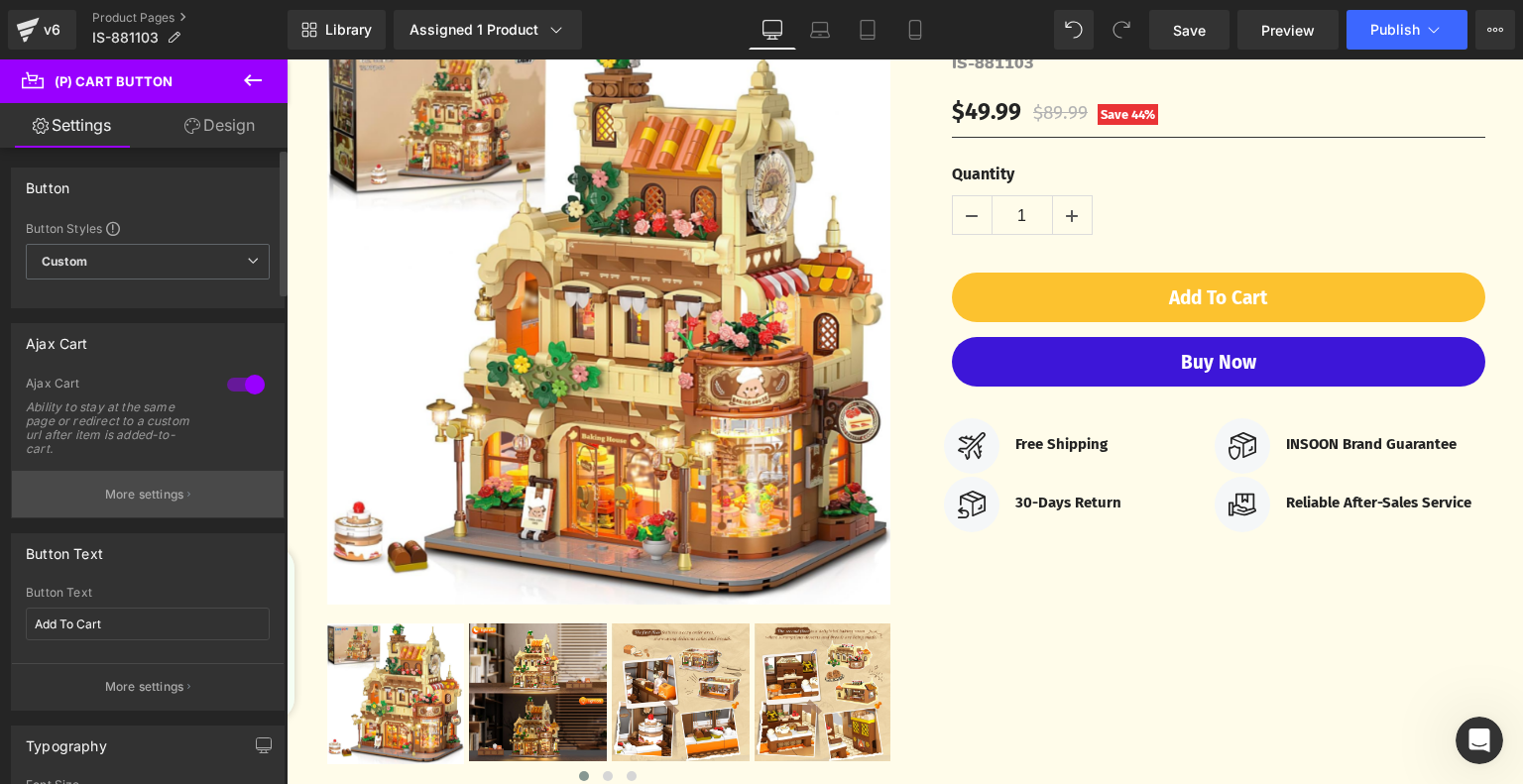 click on "More settings" at bounding box center [145, 495] 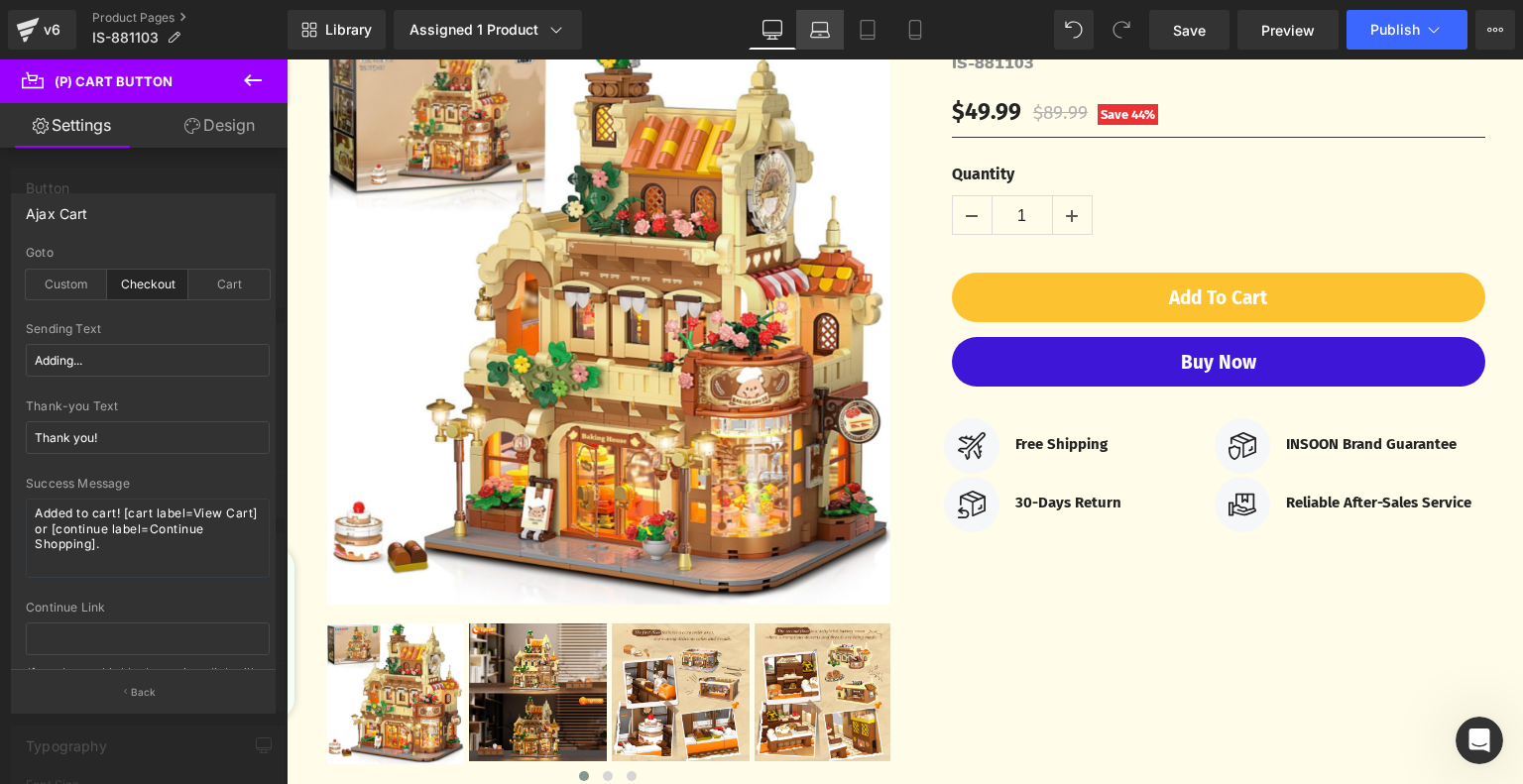 click 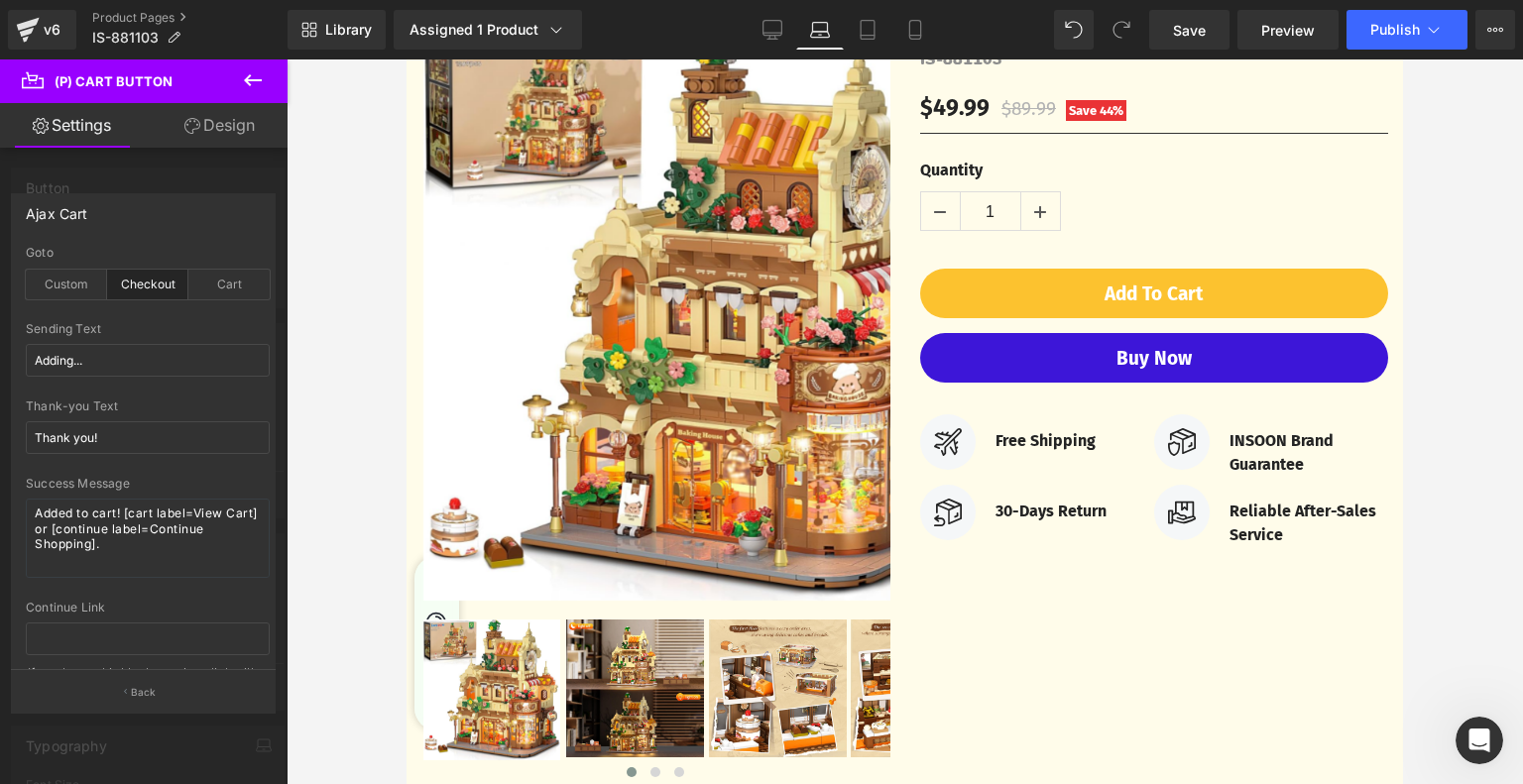 scroll, scrollTop: 235, scrollLeft: 0, axis: vertical 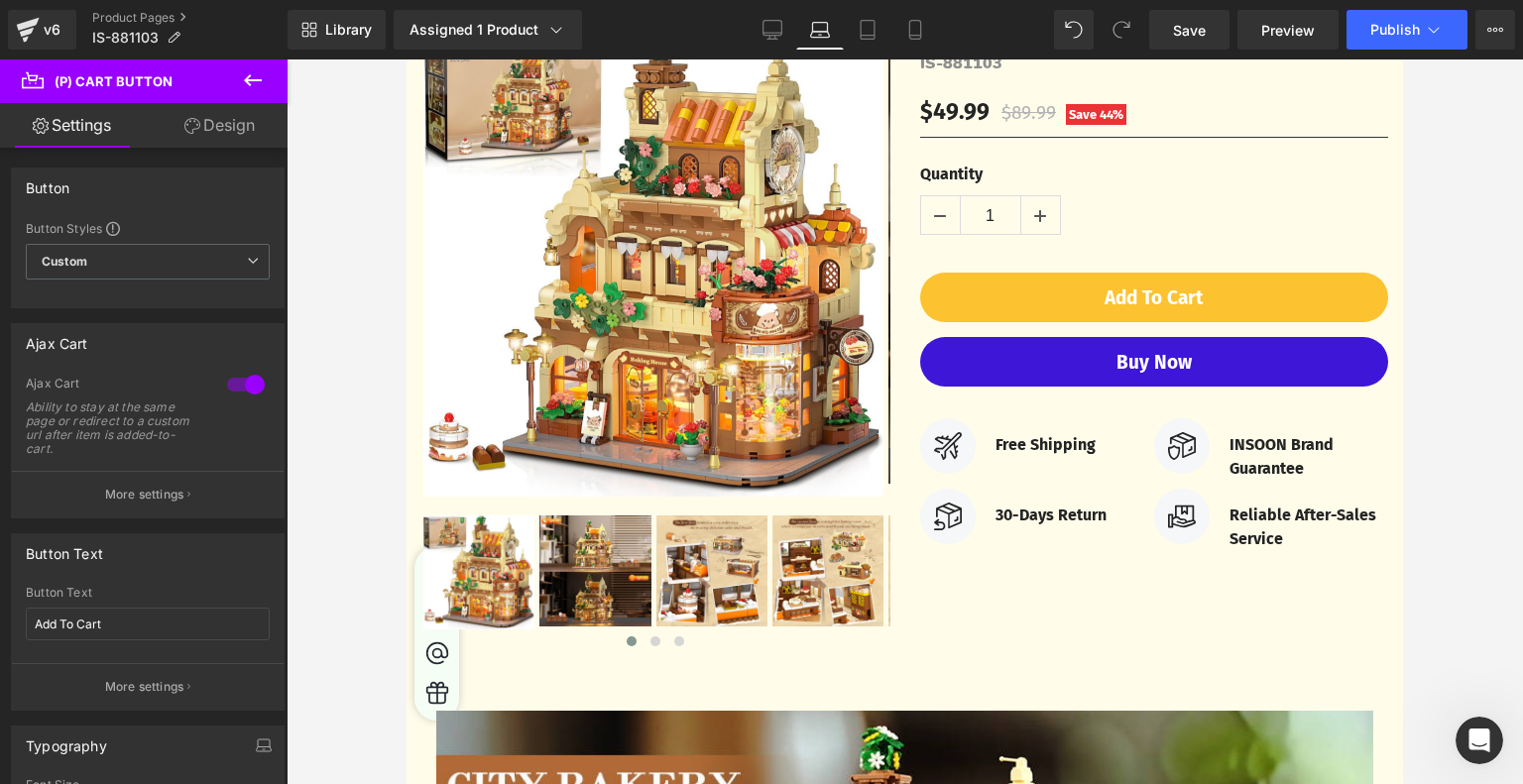 click on "Skip to content
Welcome to our store
Welcome to our store
Welcome to our store
Welcome to our store
Welcome to our store
Faqs
Contact us
Log in
SHOP ALL" at bounding box center (904, 3398) 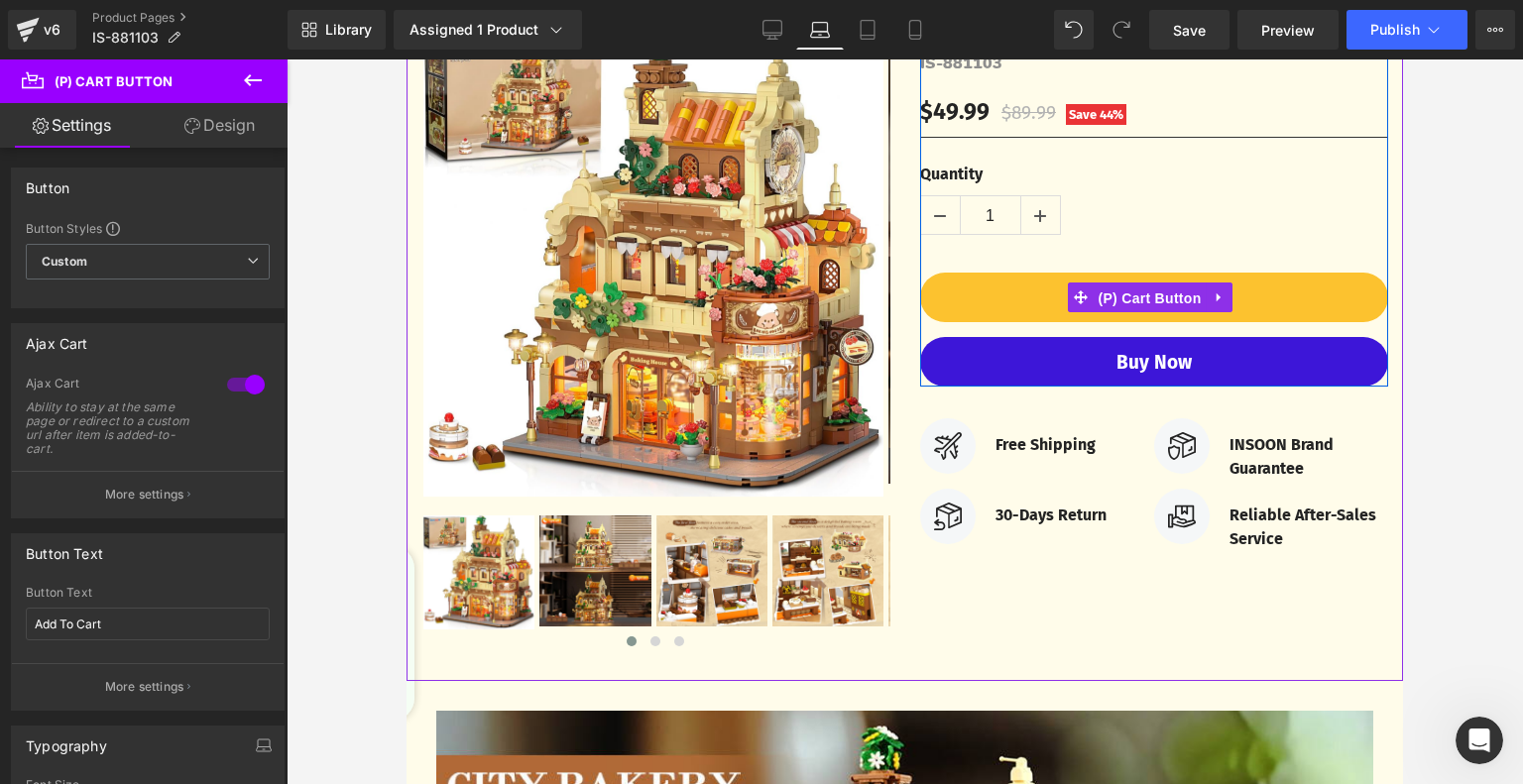 click on "(P) Cart Button" at bounding box center (1149, 298) 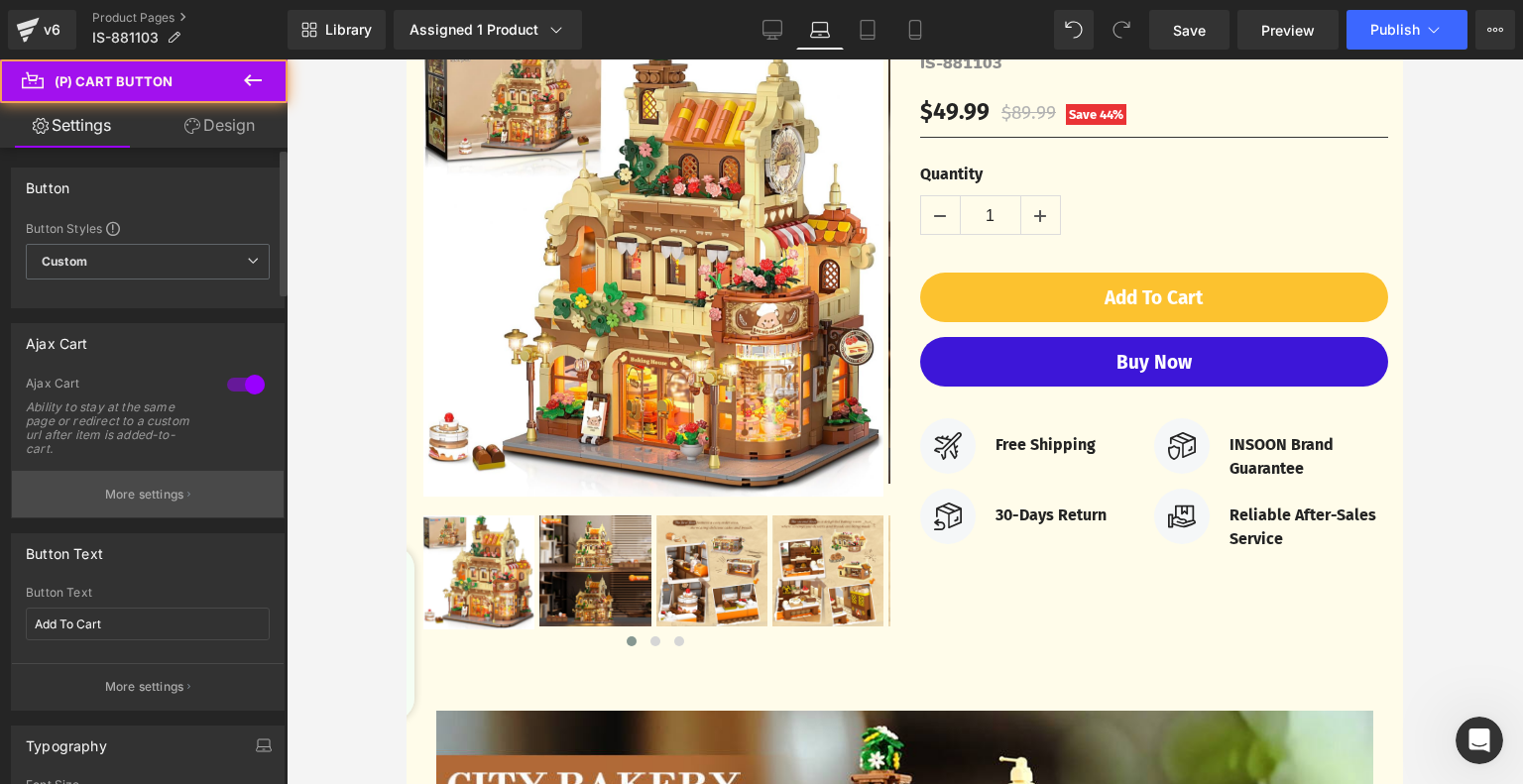 click on "More settings" at bounding box center [145, 495] 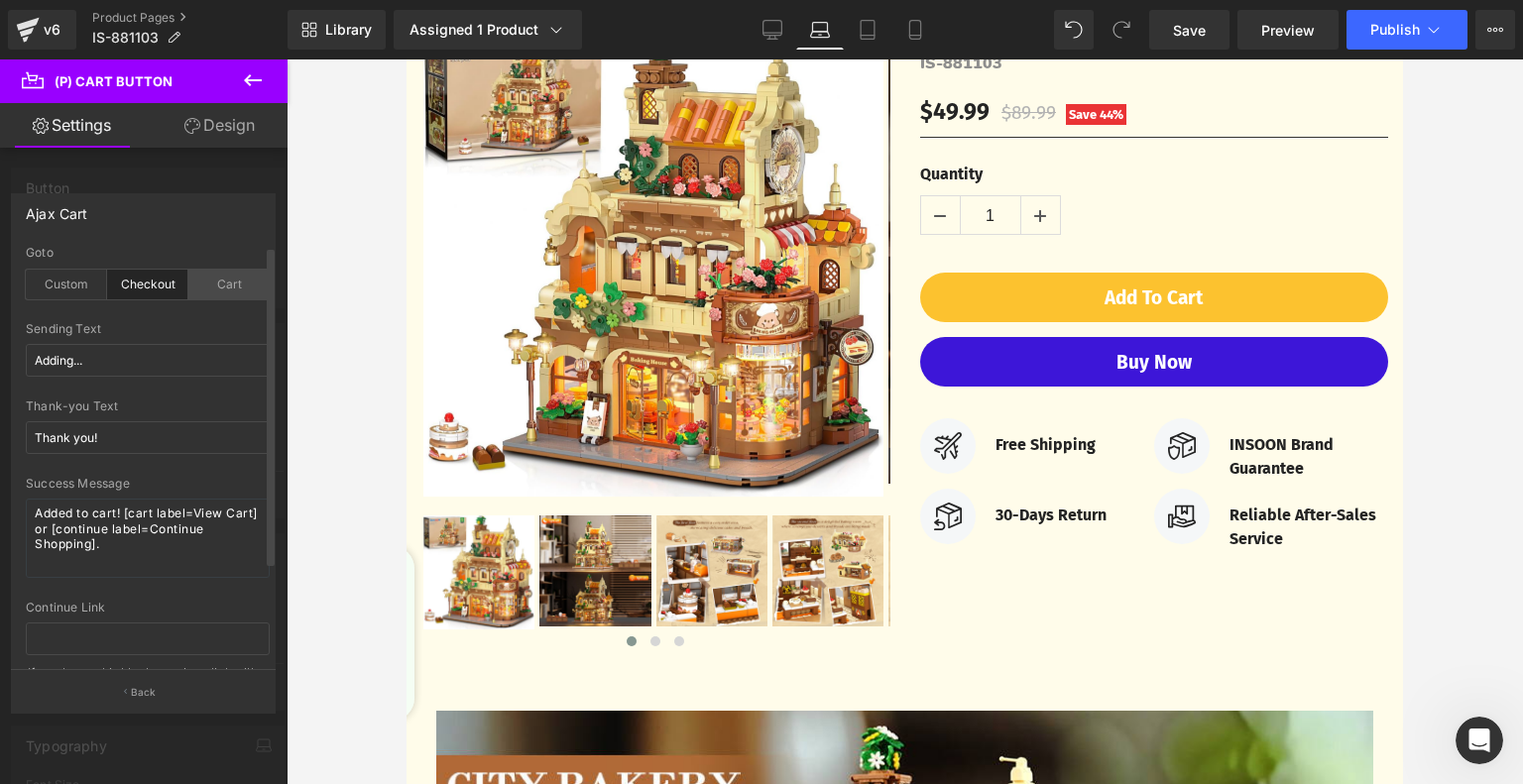 click on "Cart" at bounding box center (229, 284) 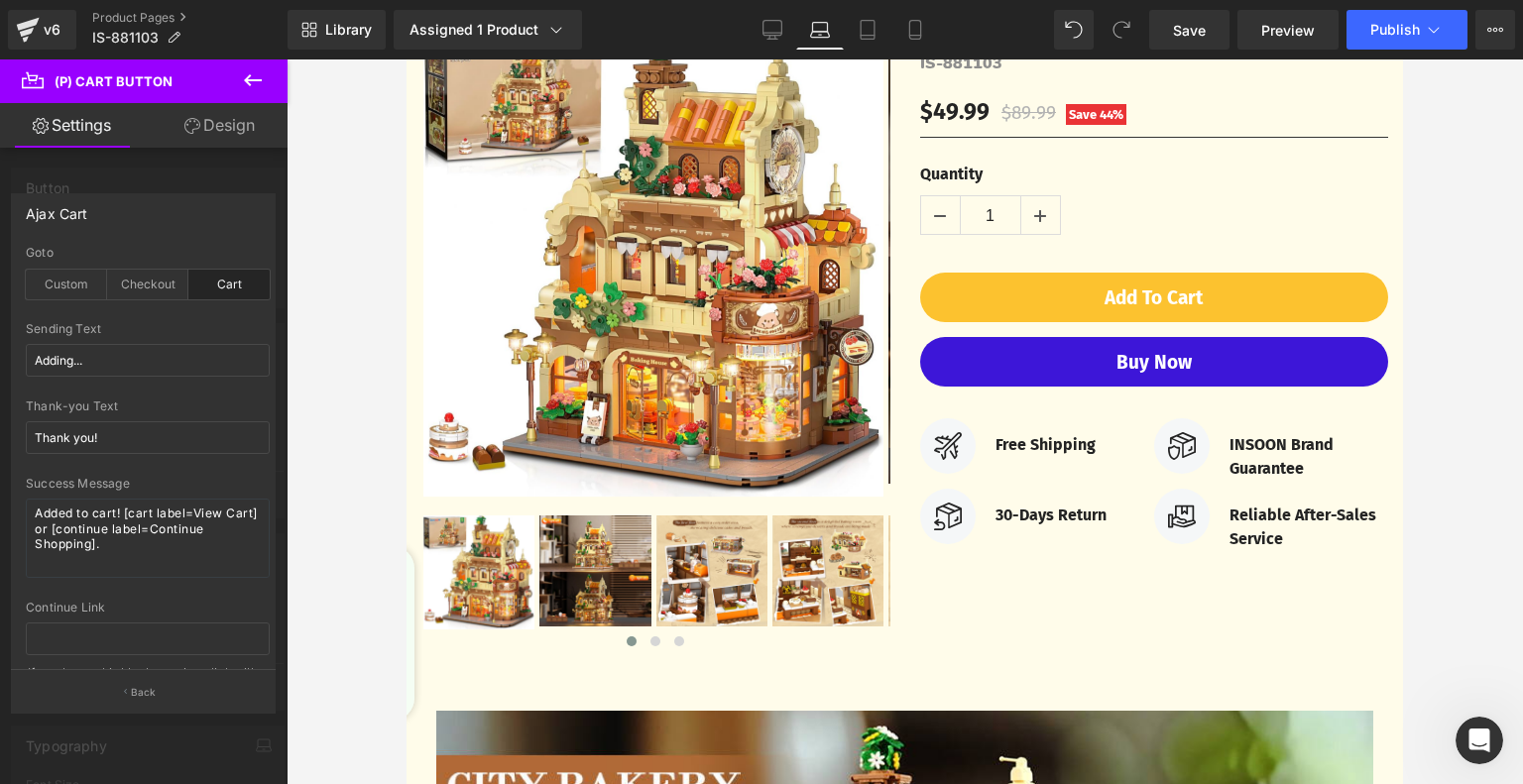 click on "Skip to content
Welcome to our store
Welcome to our store
Welcome to our store
Welcome to our store
Welcome to our store
Faqs
Contact us
Log in
SHOP ALL" at bounding box center (904, 3398) 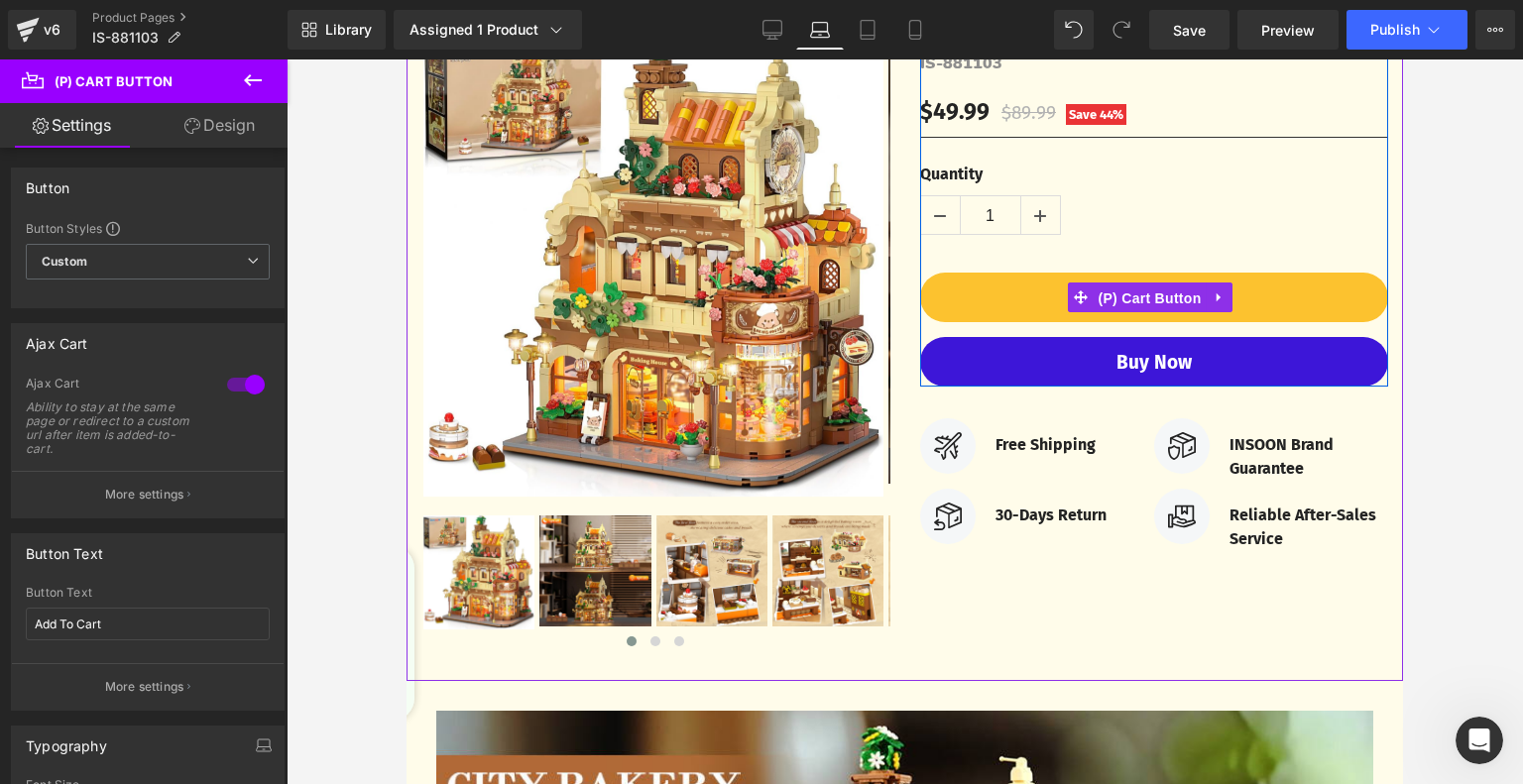 click on "(P) Cart Button" at bounding box center [1149, 298] 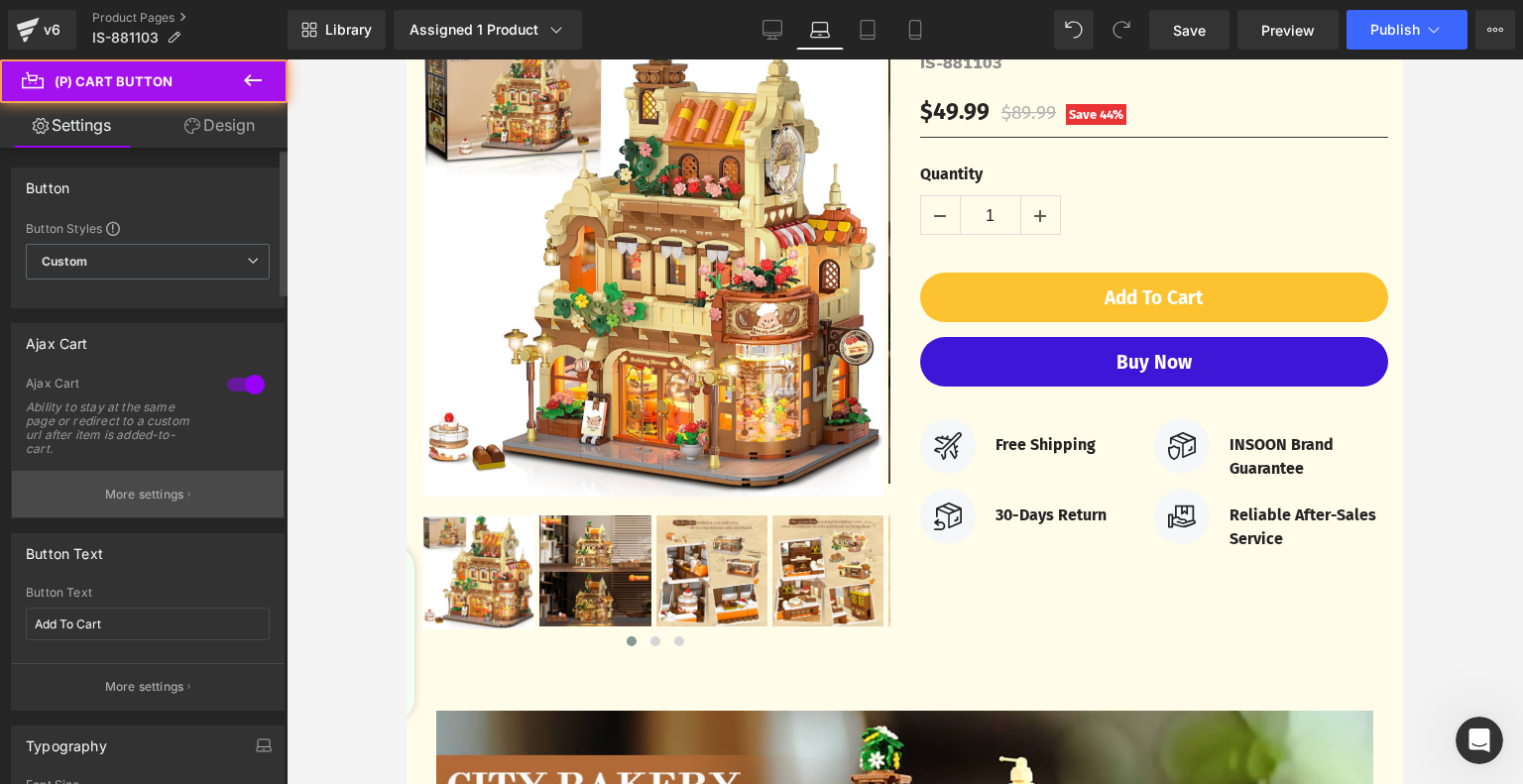 click on "More settings" at bounding box center [148, 494] 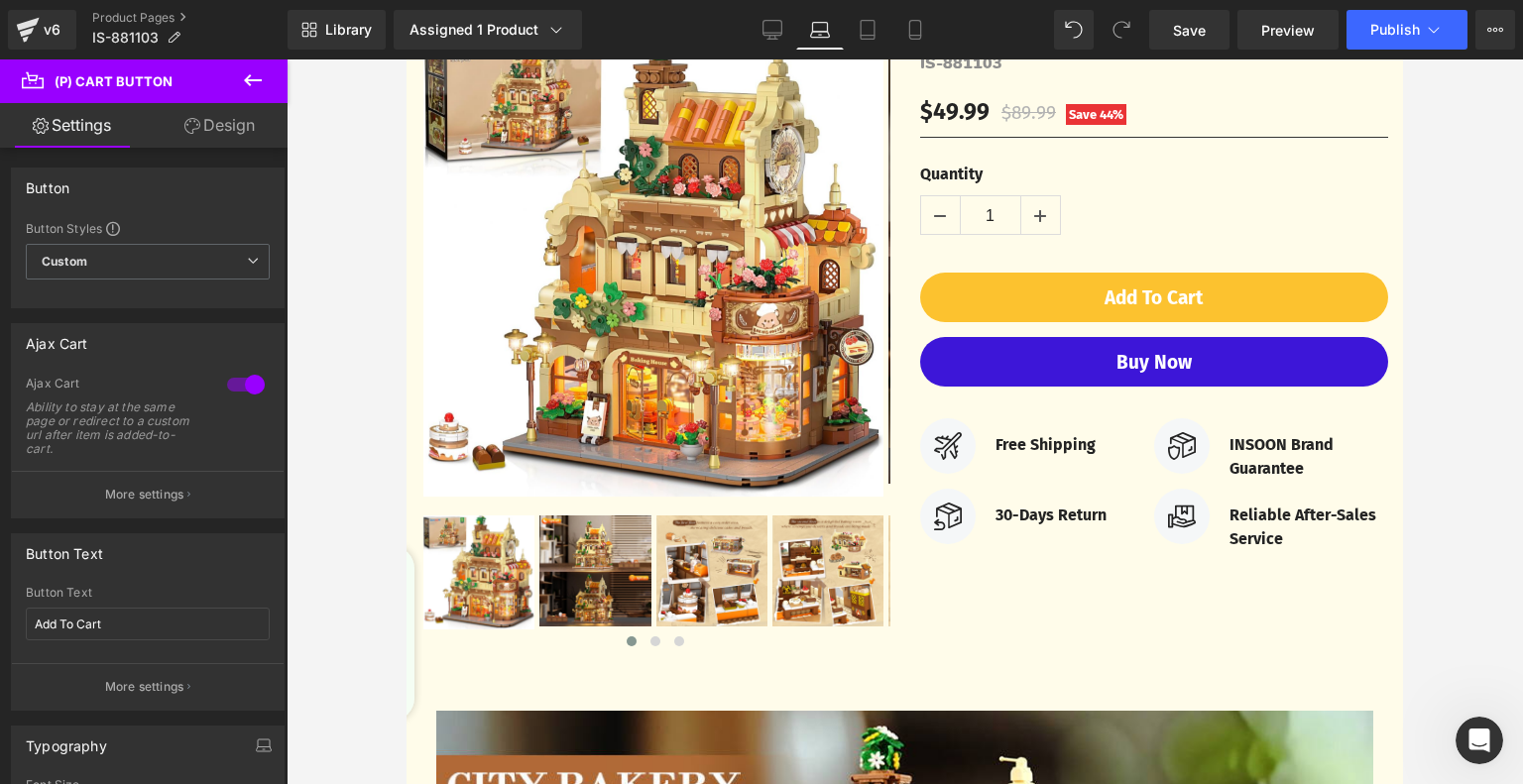 click on "Skip to content
Welcome to our store
Welcome to our store
Welcome to our store
Welcome to our store
Welcome to our store
Faqs
Contact us
Log in
SHOP ALL" at bounding box center (904, 3398) 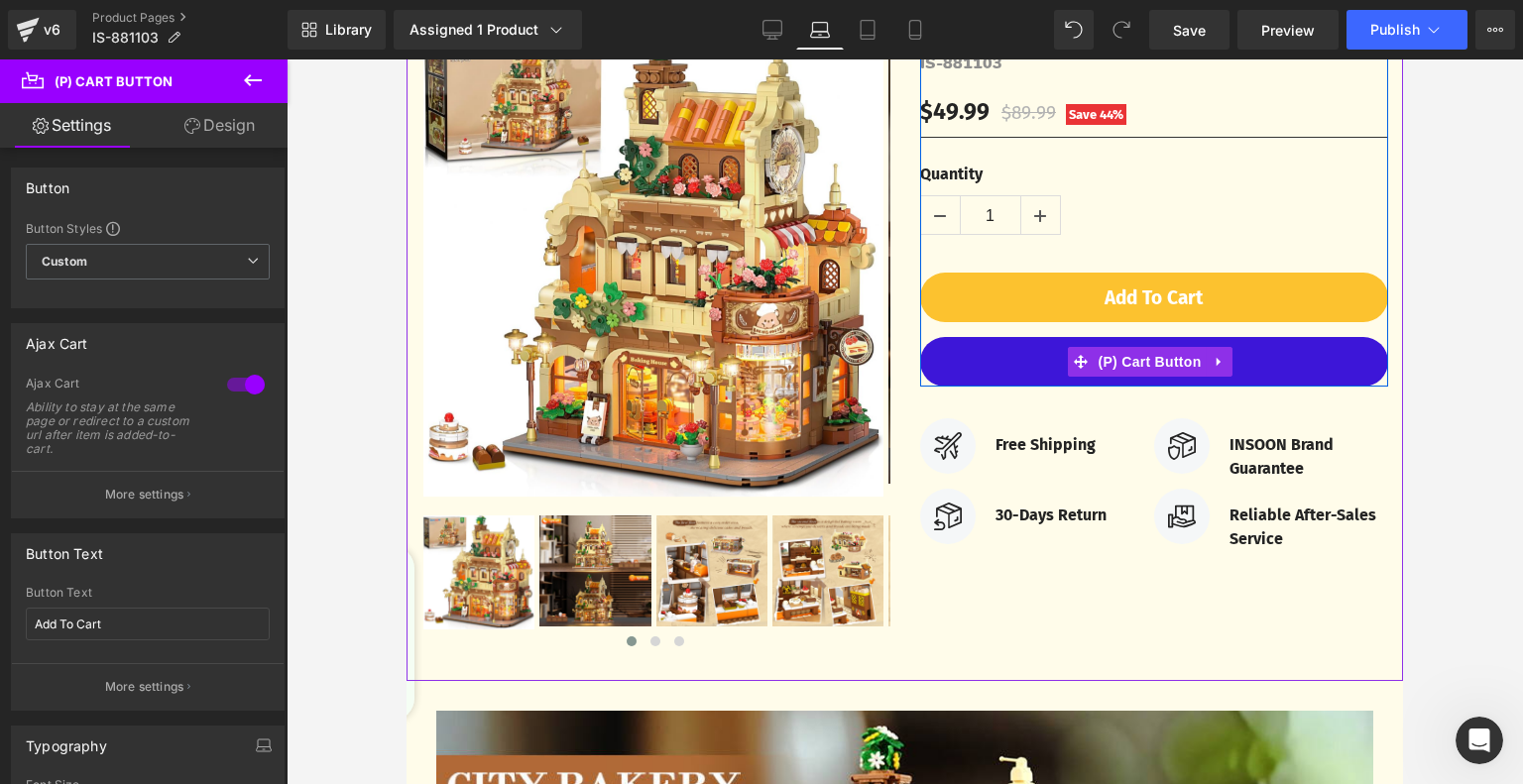 click on "(P) Cart Button" at bounding box center [1149, 362] 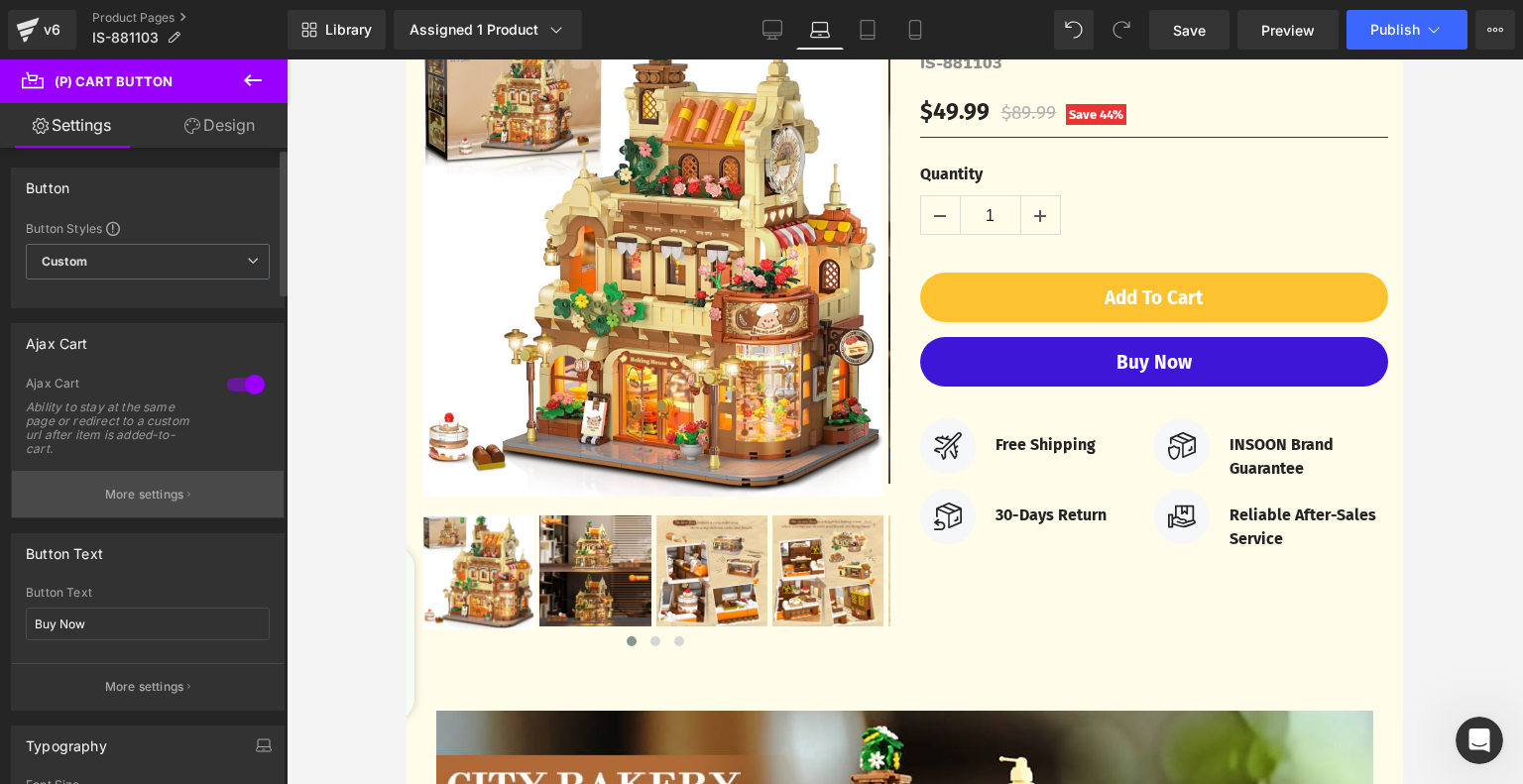 click on "More settings" at bounding box center (148, 494) 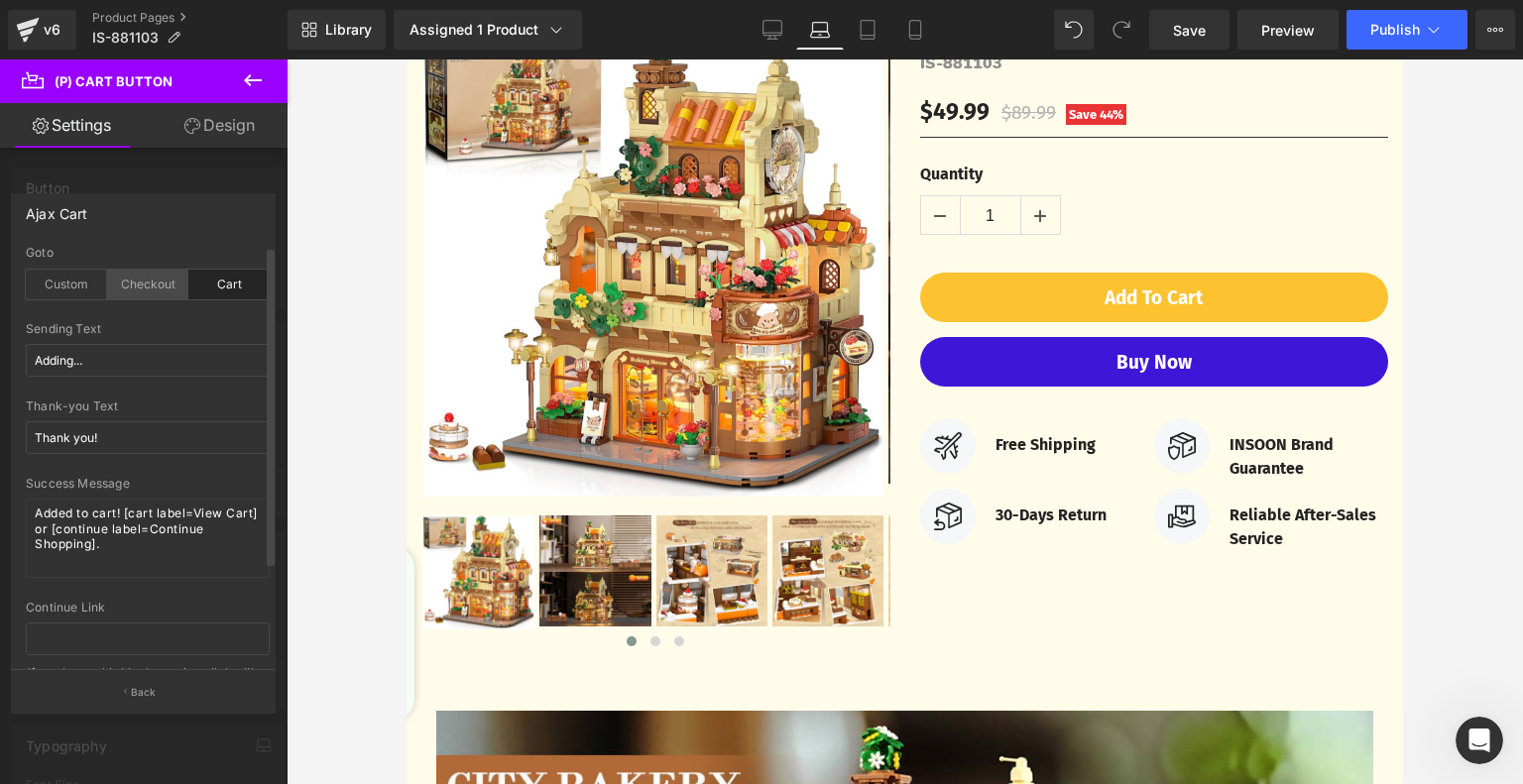 click on "Checkout" at bounding box center [148, 284] 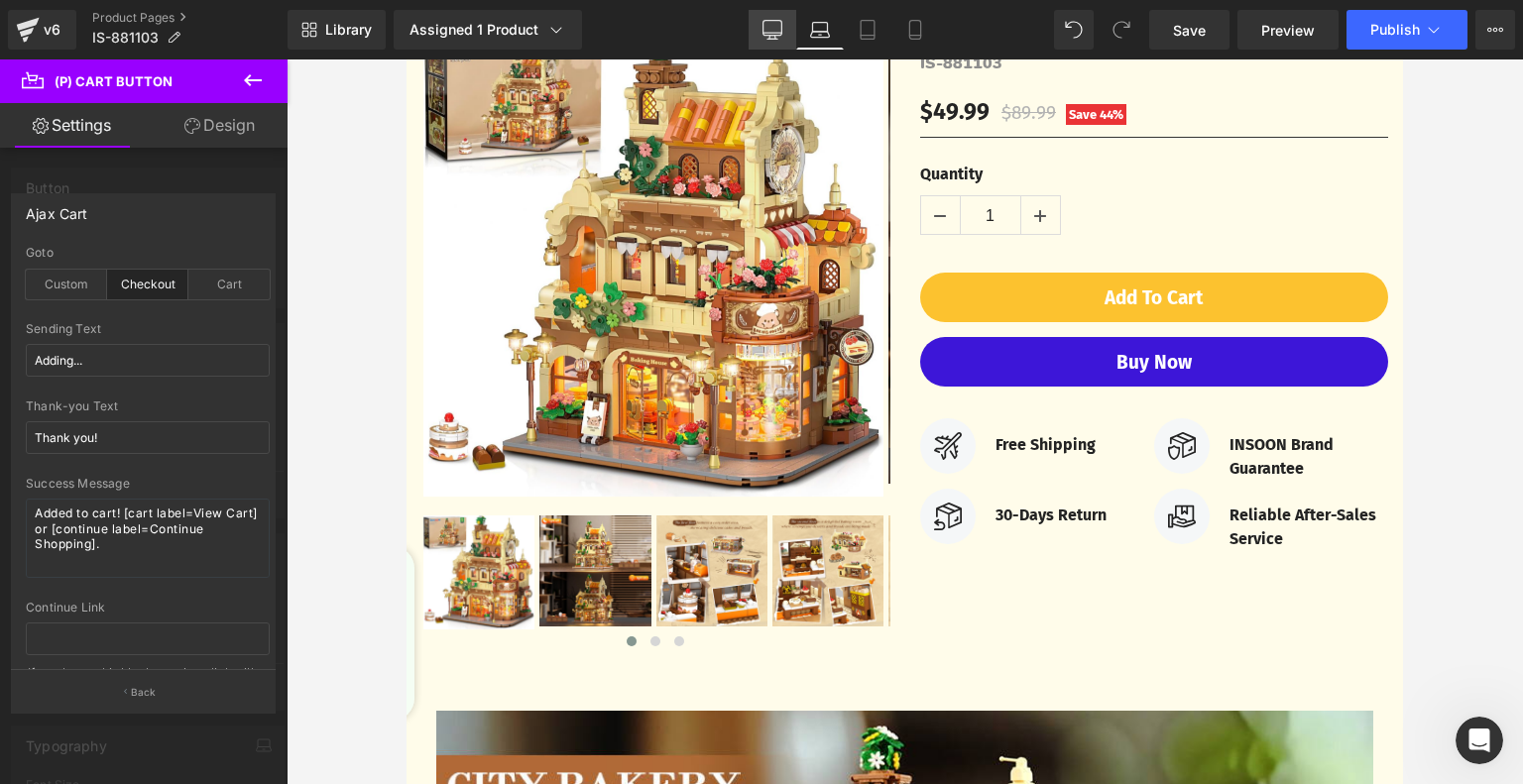 click 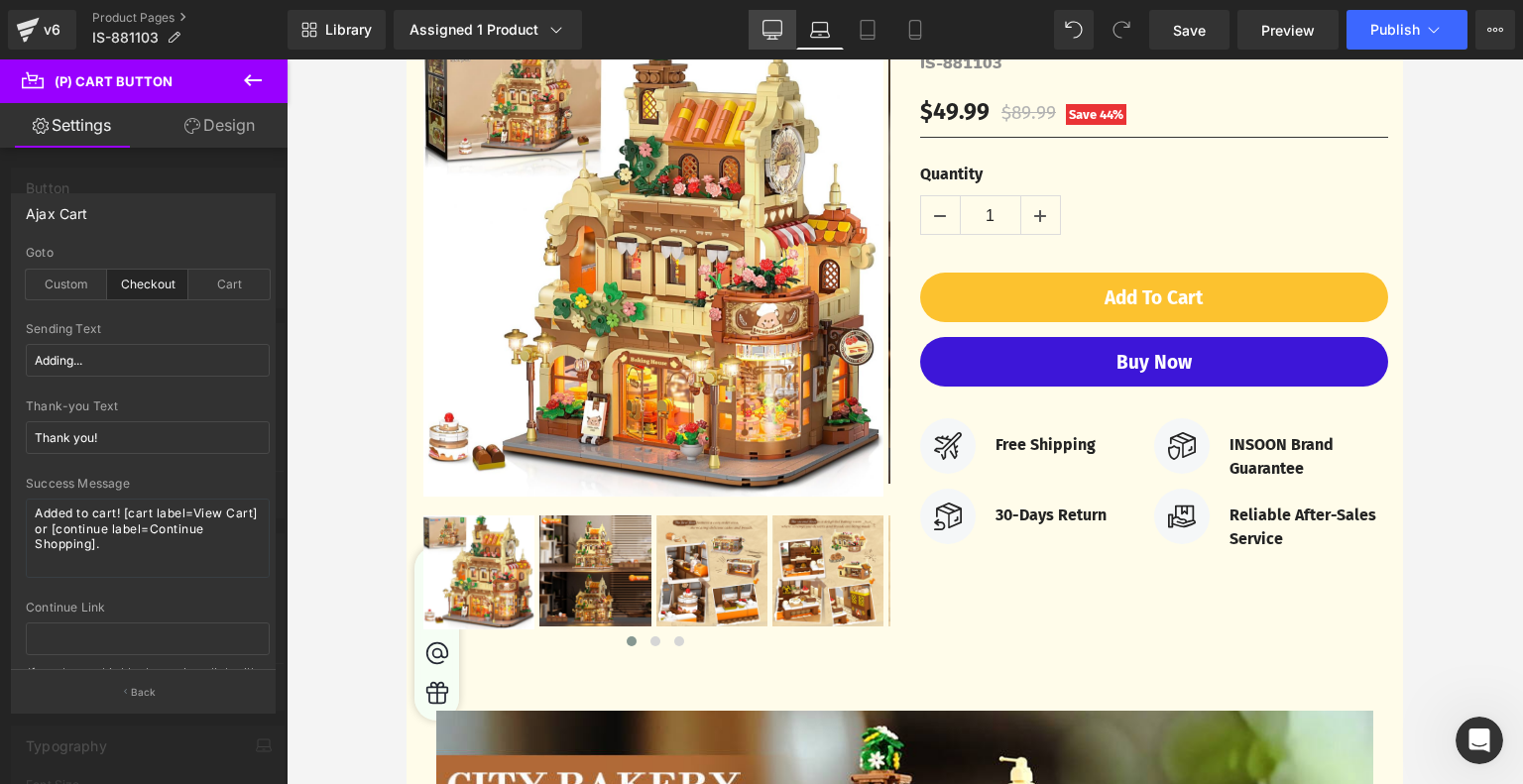 scroll, scrollTop: 239, scrollLeft: 0, axis: vertical 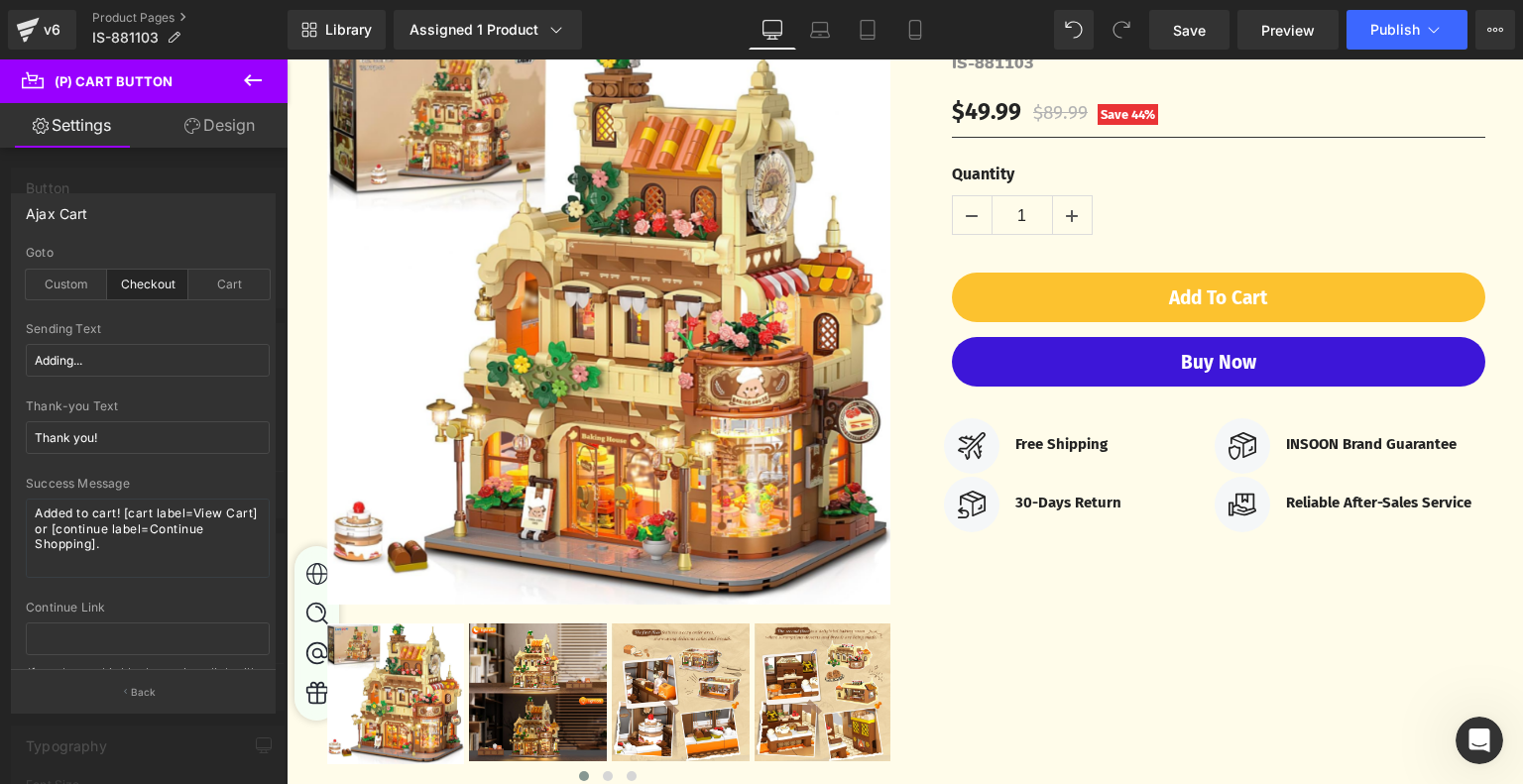 click on "Skip to content
Welcome to our store
Welcome to our store
Welcome to our store
Welcome to our store
Welcome to our store
Faqs
Contact us
Log in
SHOP ALL" at bounding box center (904, 3506) 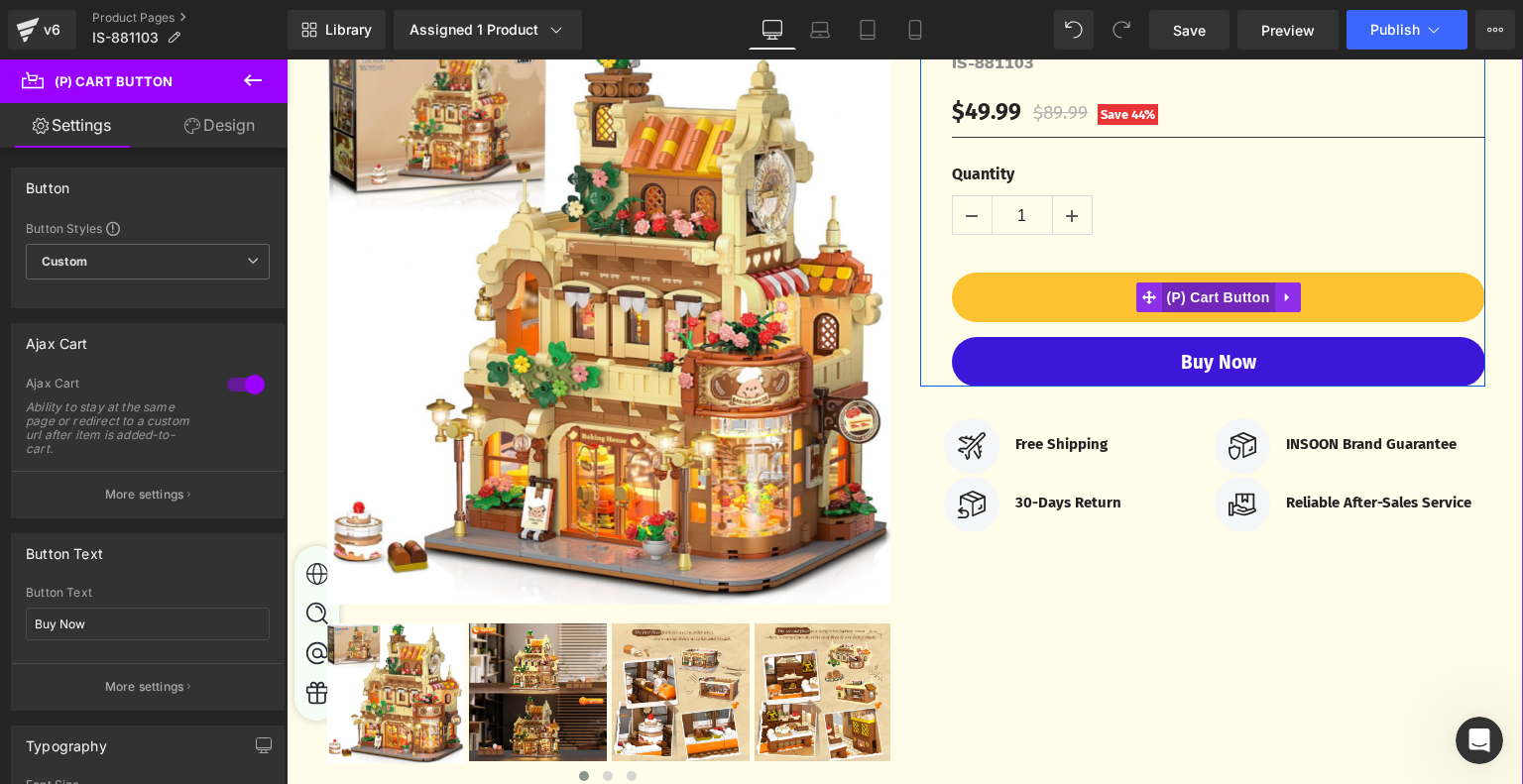 click on "(P) Cart Button" at bounding box center [1218, 297] 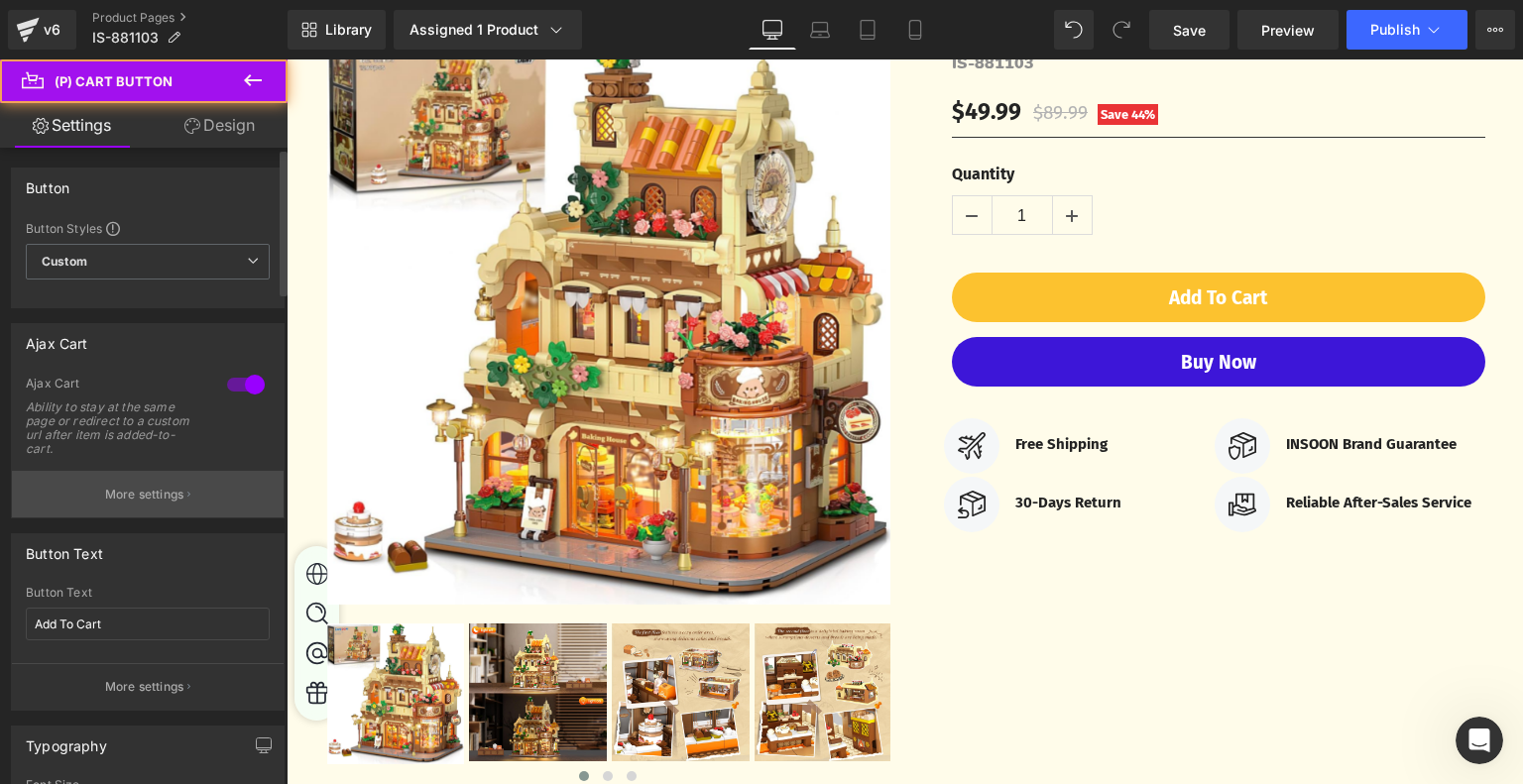 click on "More settings" at bounding box center [145, 495] 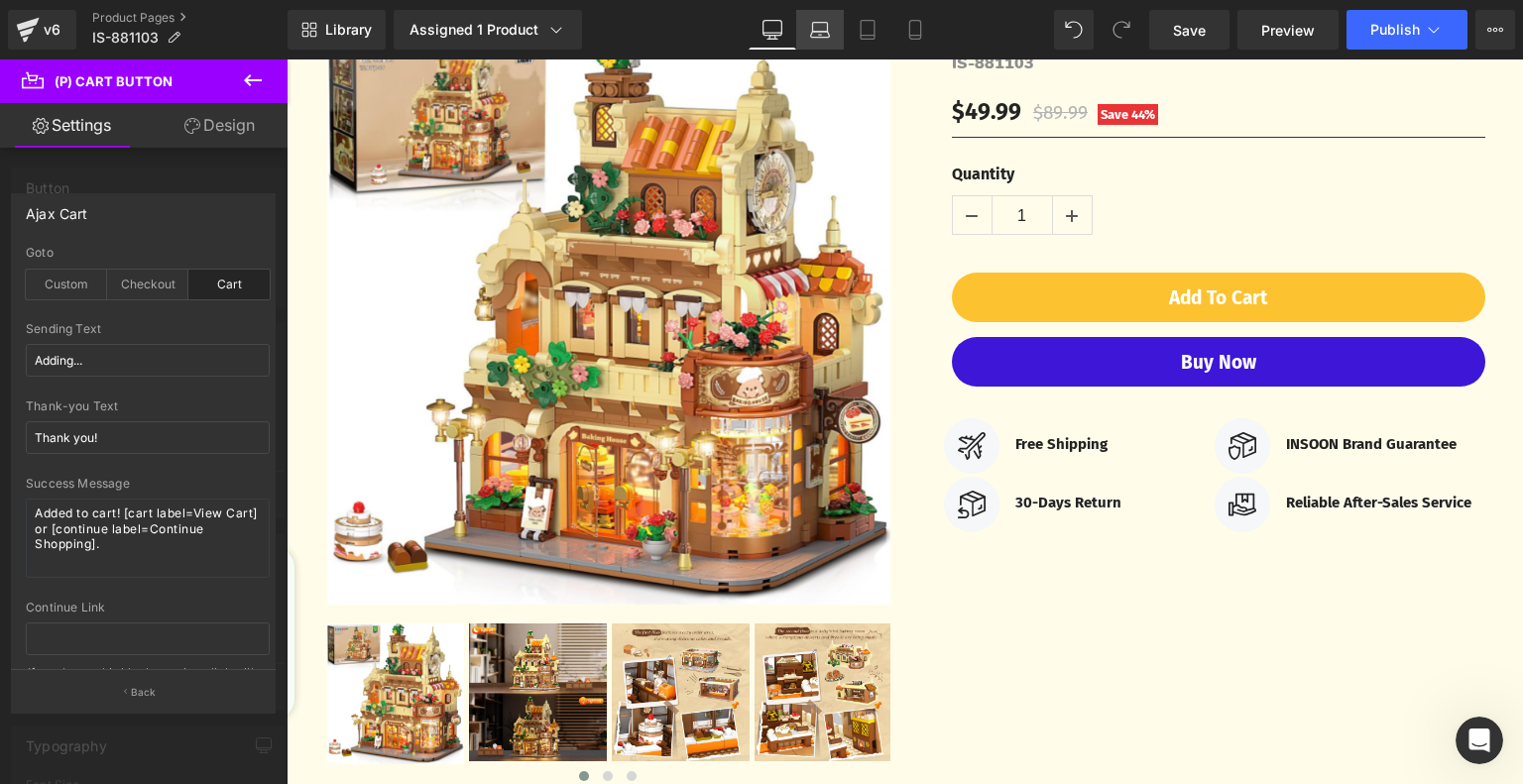 click 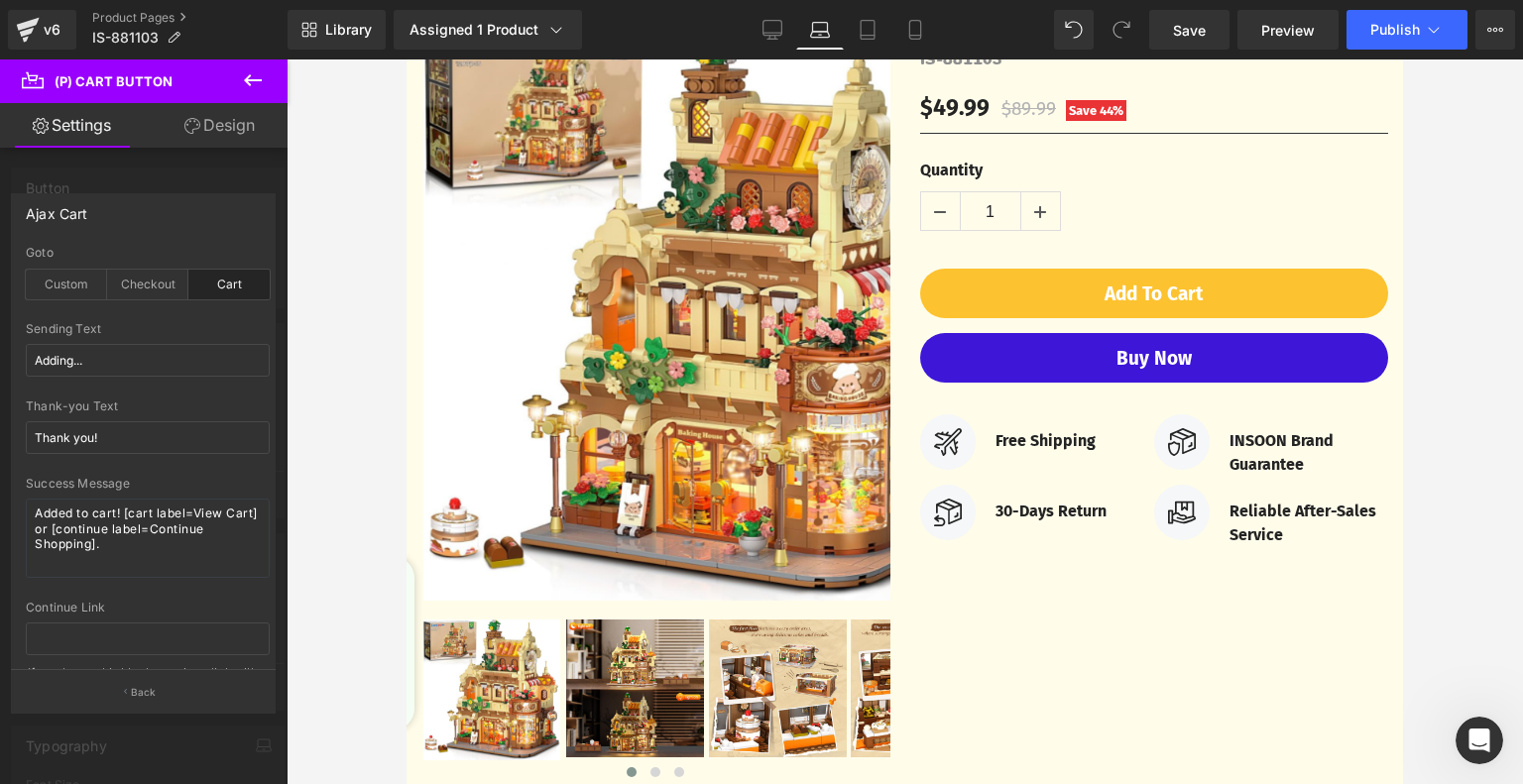 type on "100" 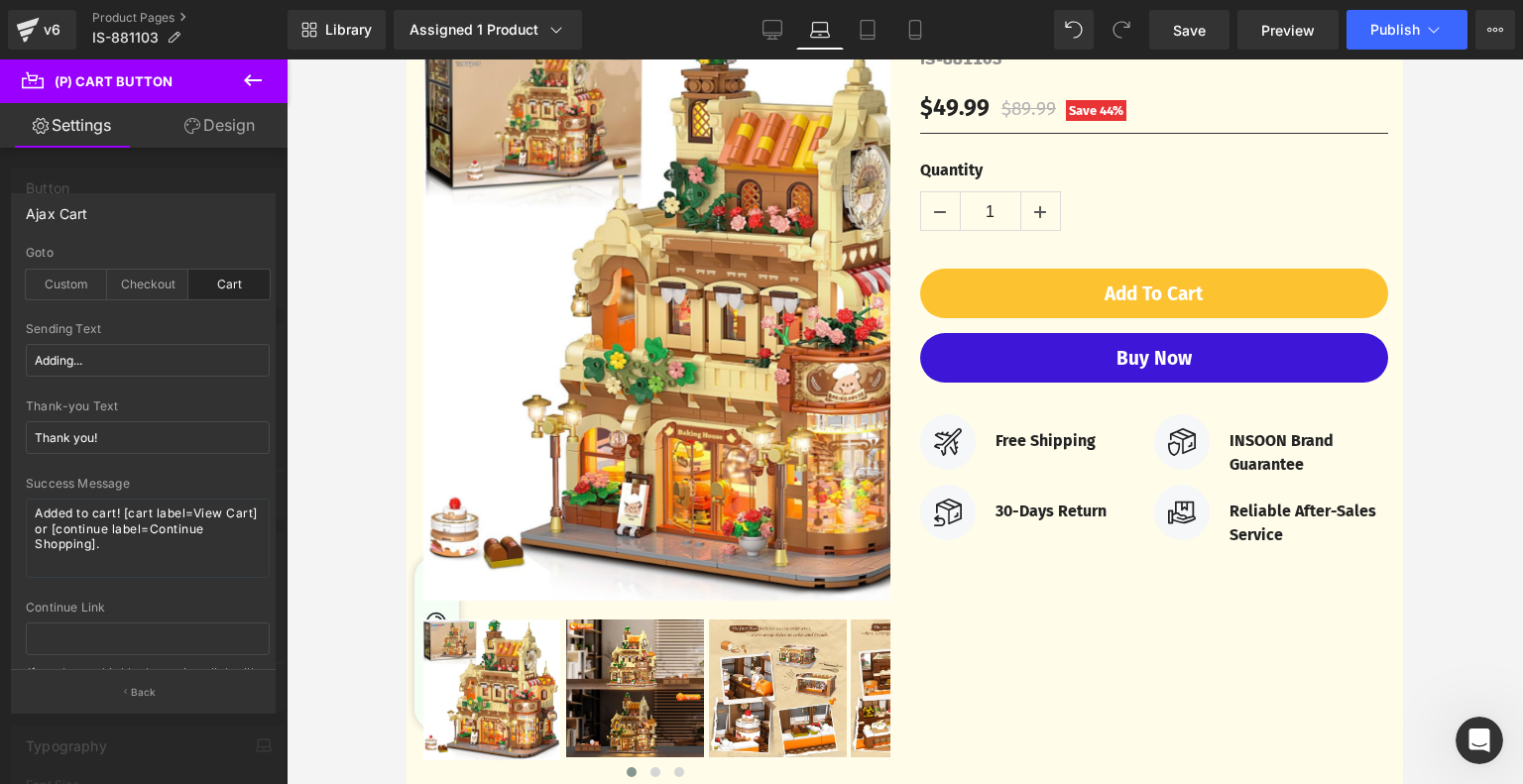 scroll, scrollTop: 235, scrollLeft: 0, axis: vertical 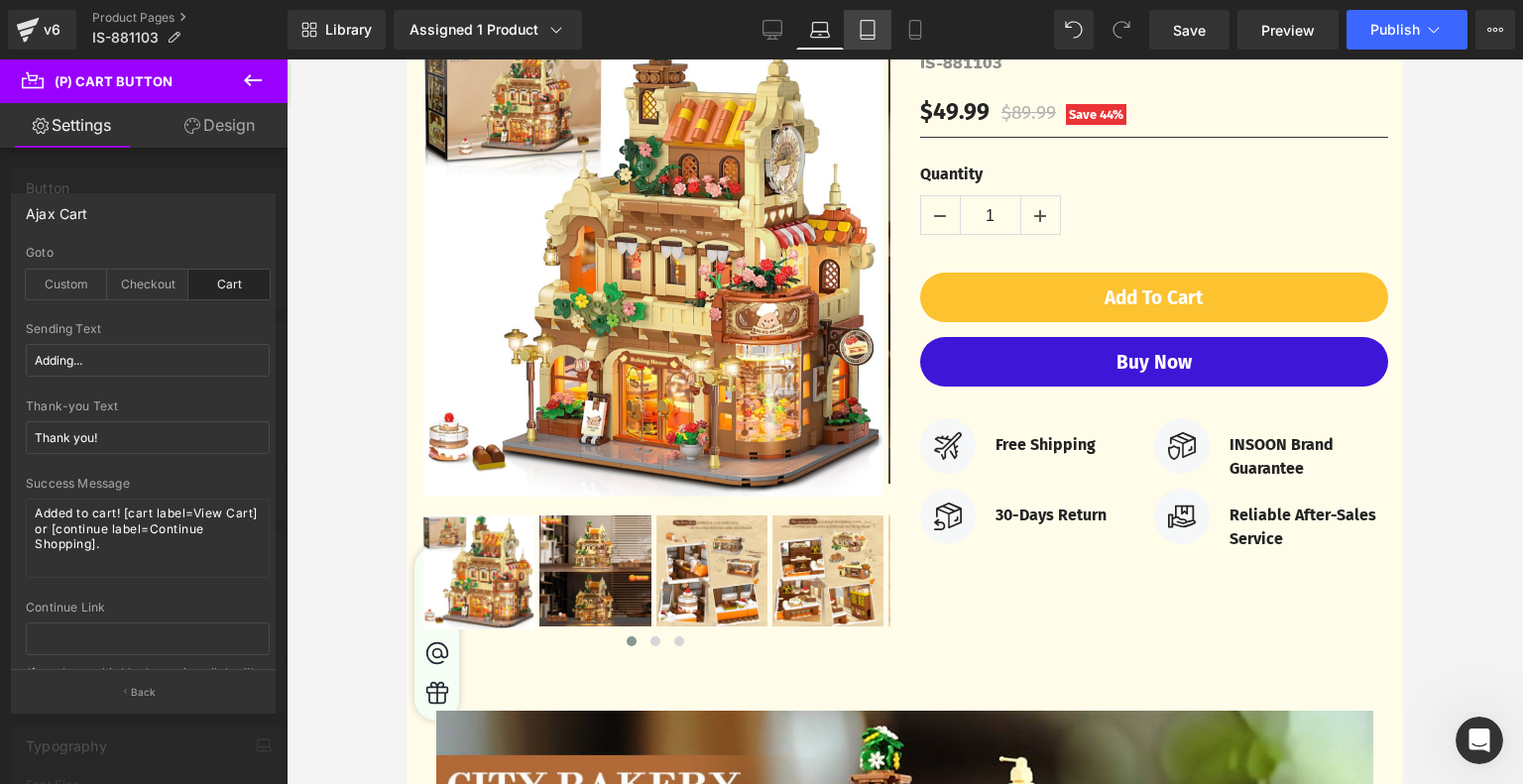 click 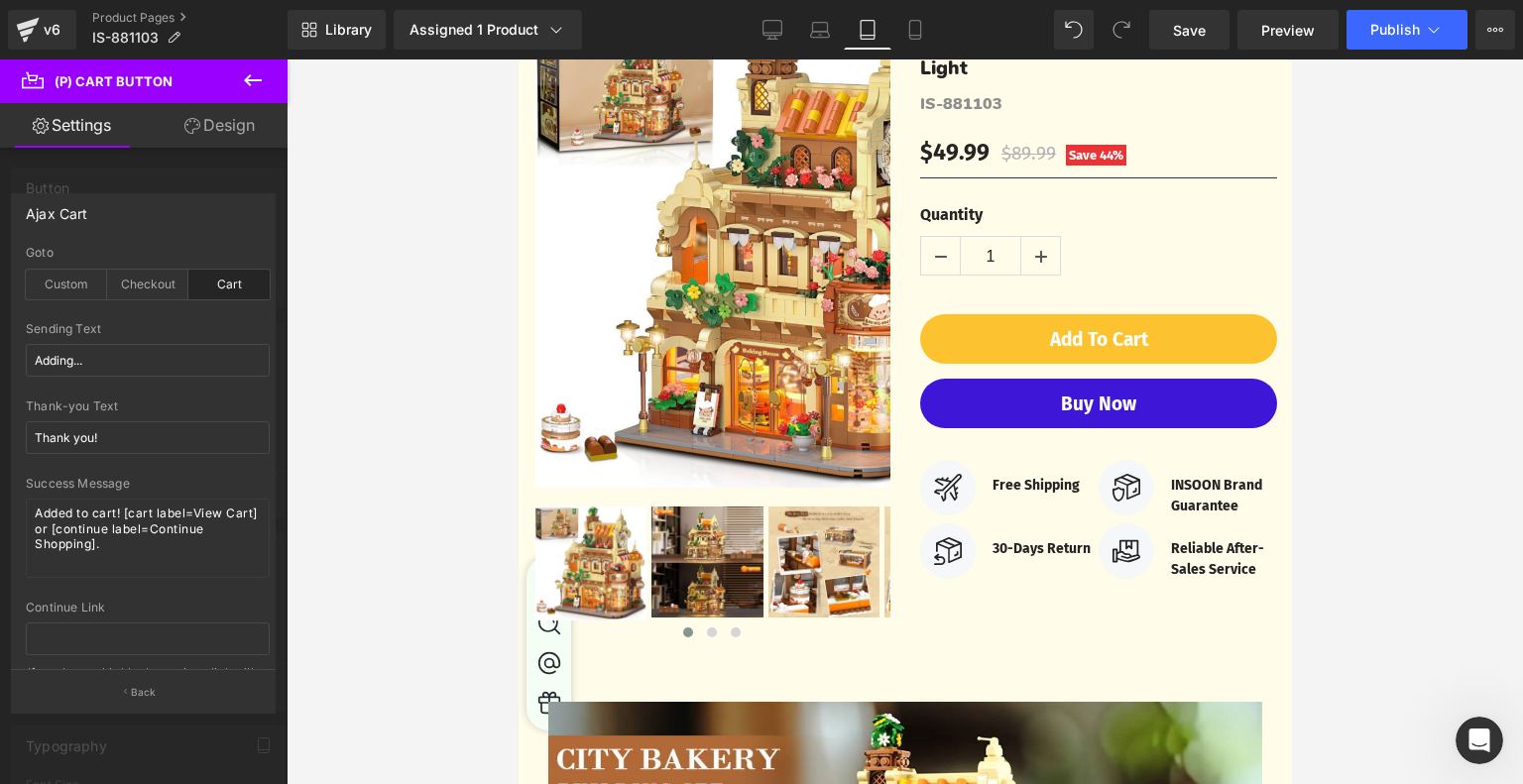 scroll, scrollTop: 242, scrollLeft: 0, axis: vertical 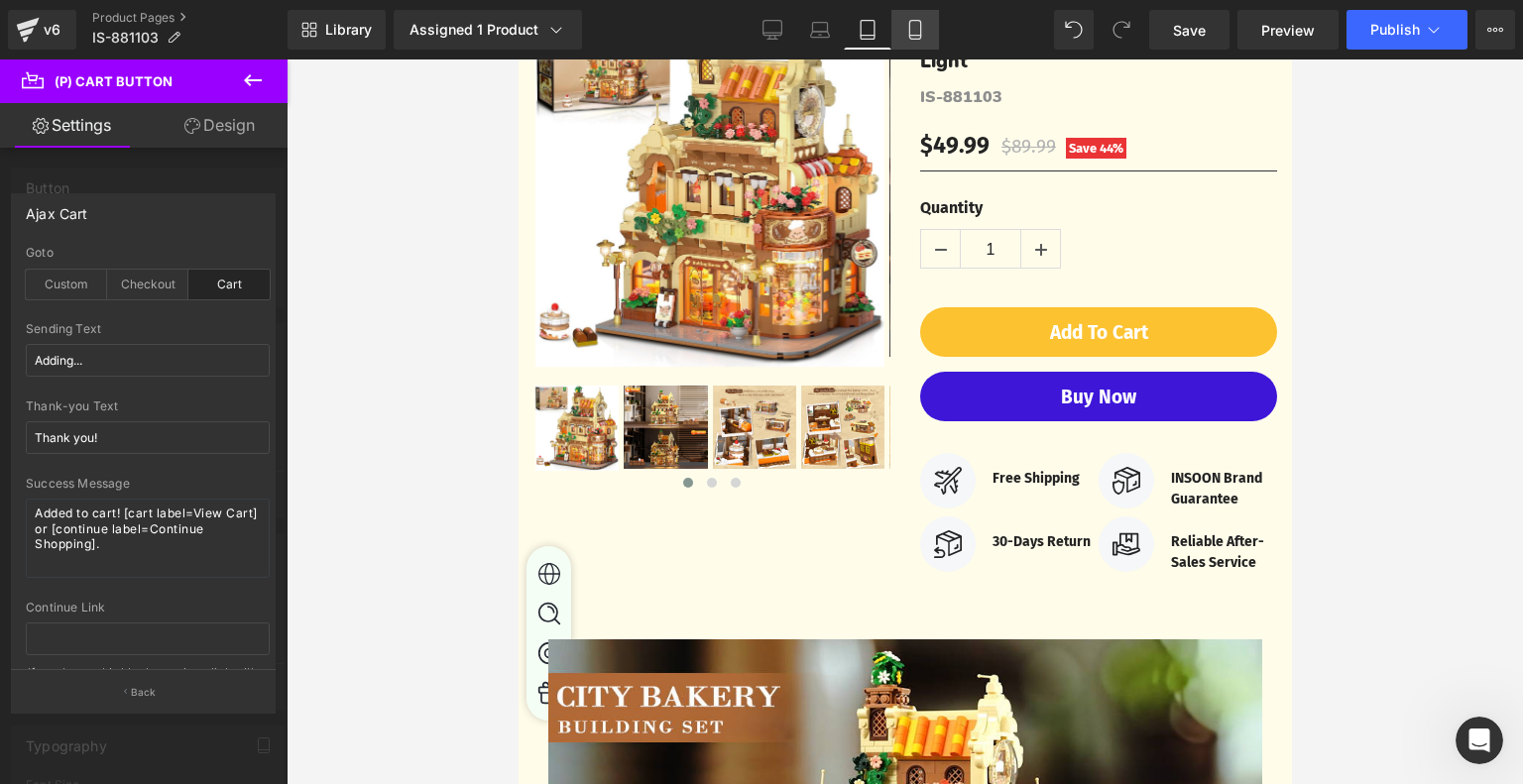 click 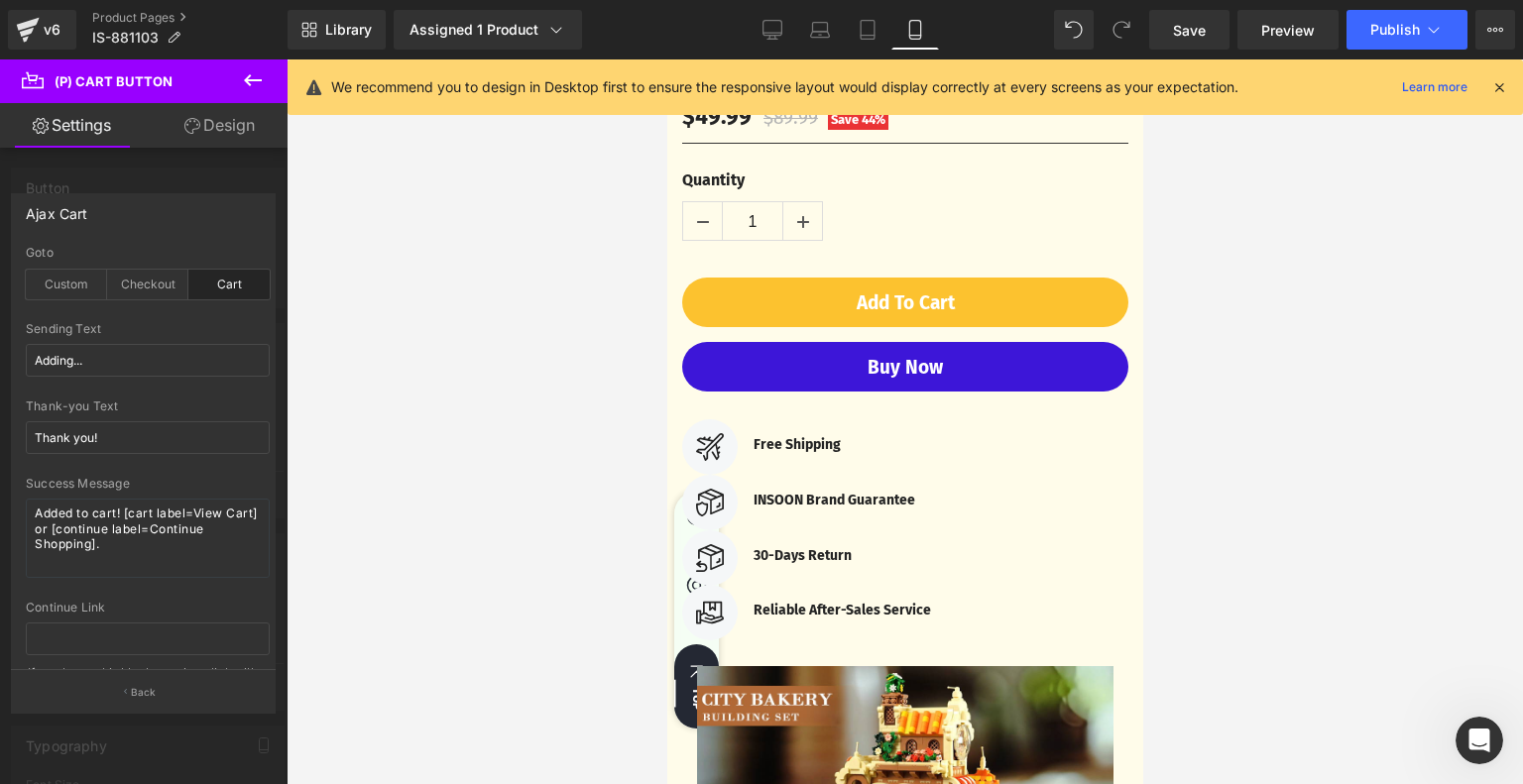 scroll, scrollTop: 835, scrollLeft: 0, axis: vertical 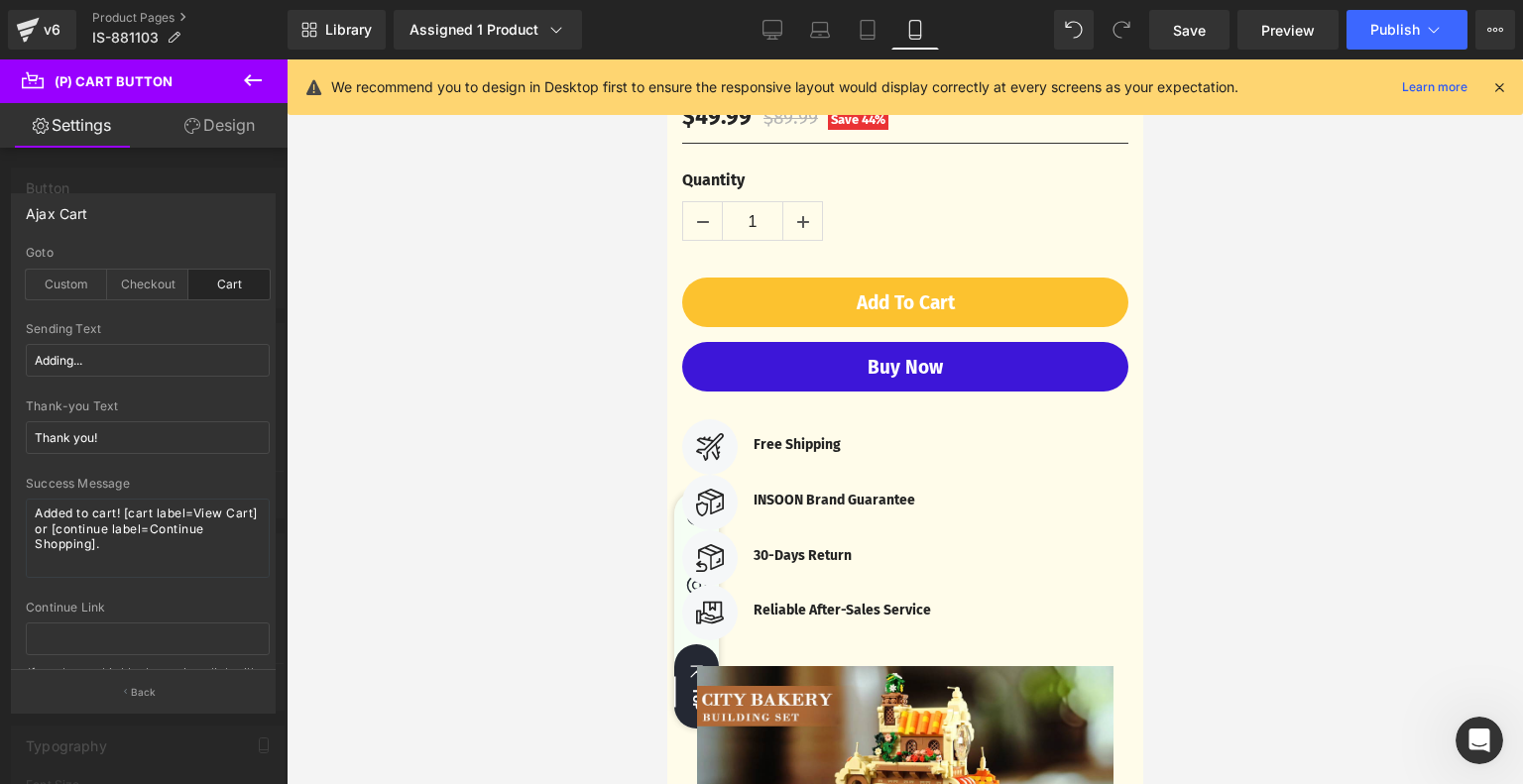 click on "Skip to content
Welcome to our store
Welcome to our store
Welcome to our store
Welcome to our store
Welcome to our store
Faqs
Contact us
Log in
SHOP ALL" at bounding box center (904, 2459) 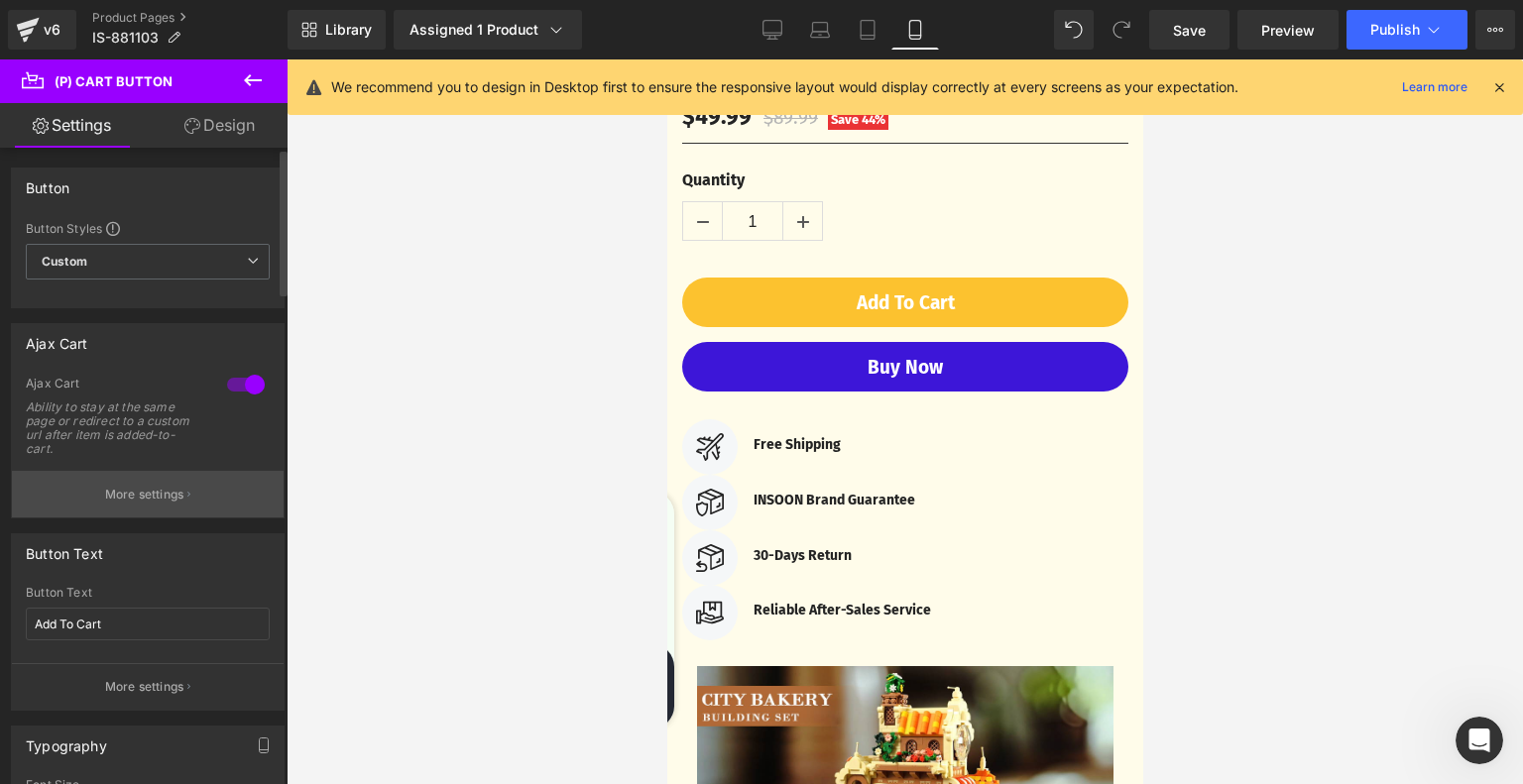 click on "More settings" at bounding box center [145, 495] 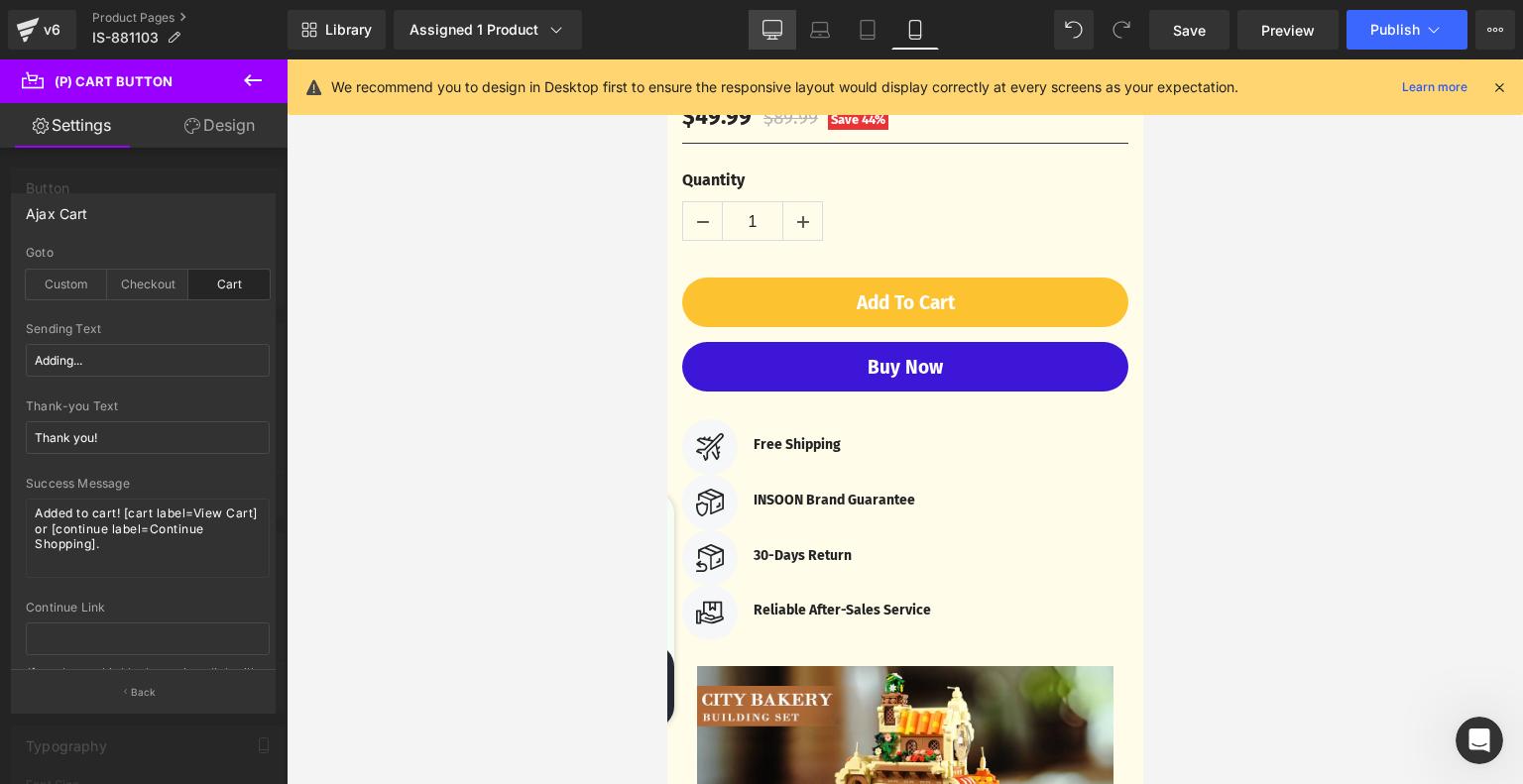 click 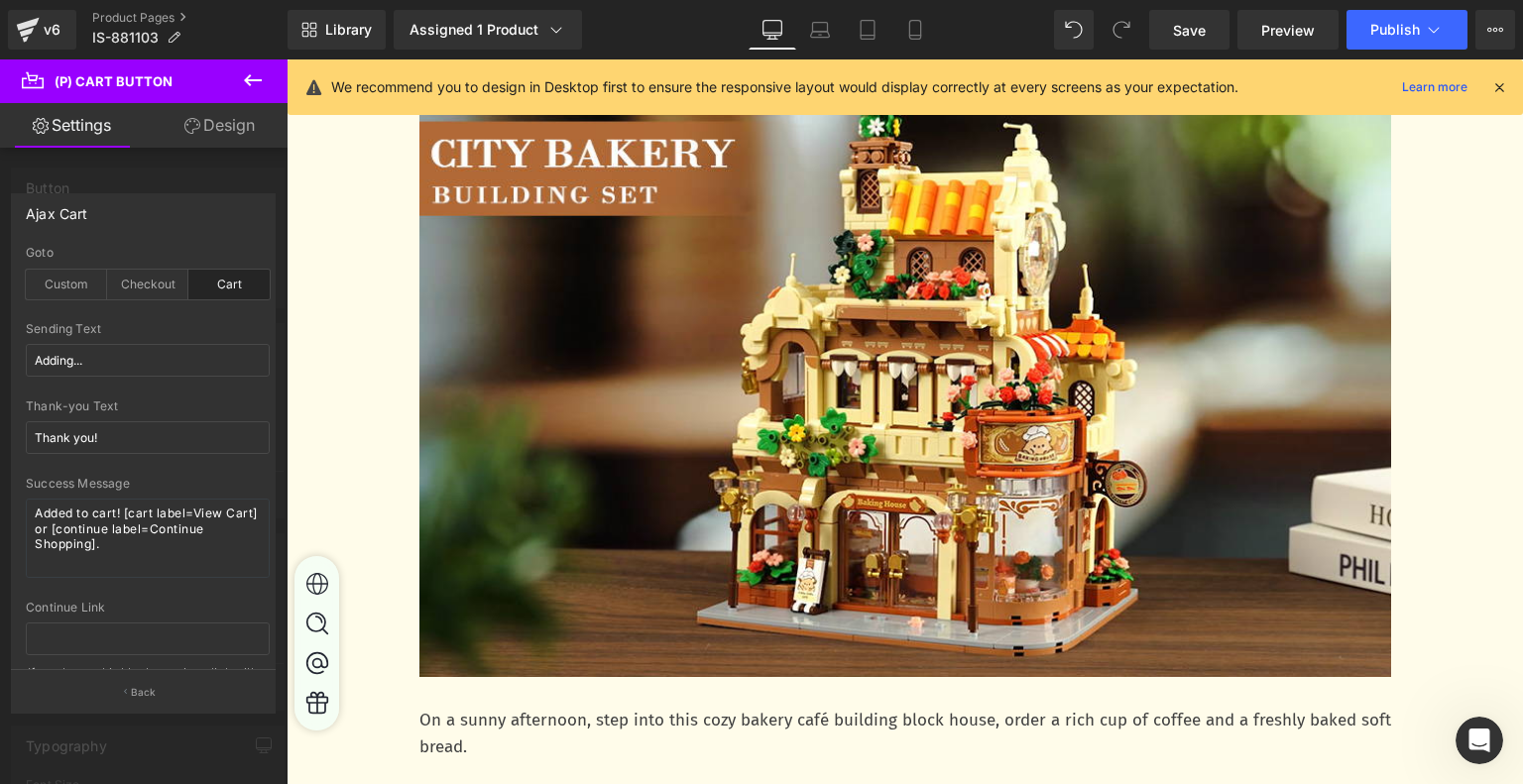 scroll, scrollTop: 238, scrollLeft: 0, axis: vertical 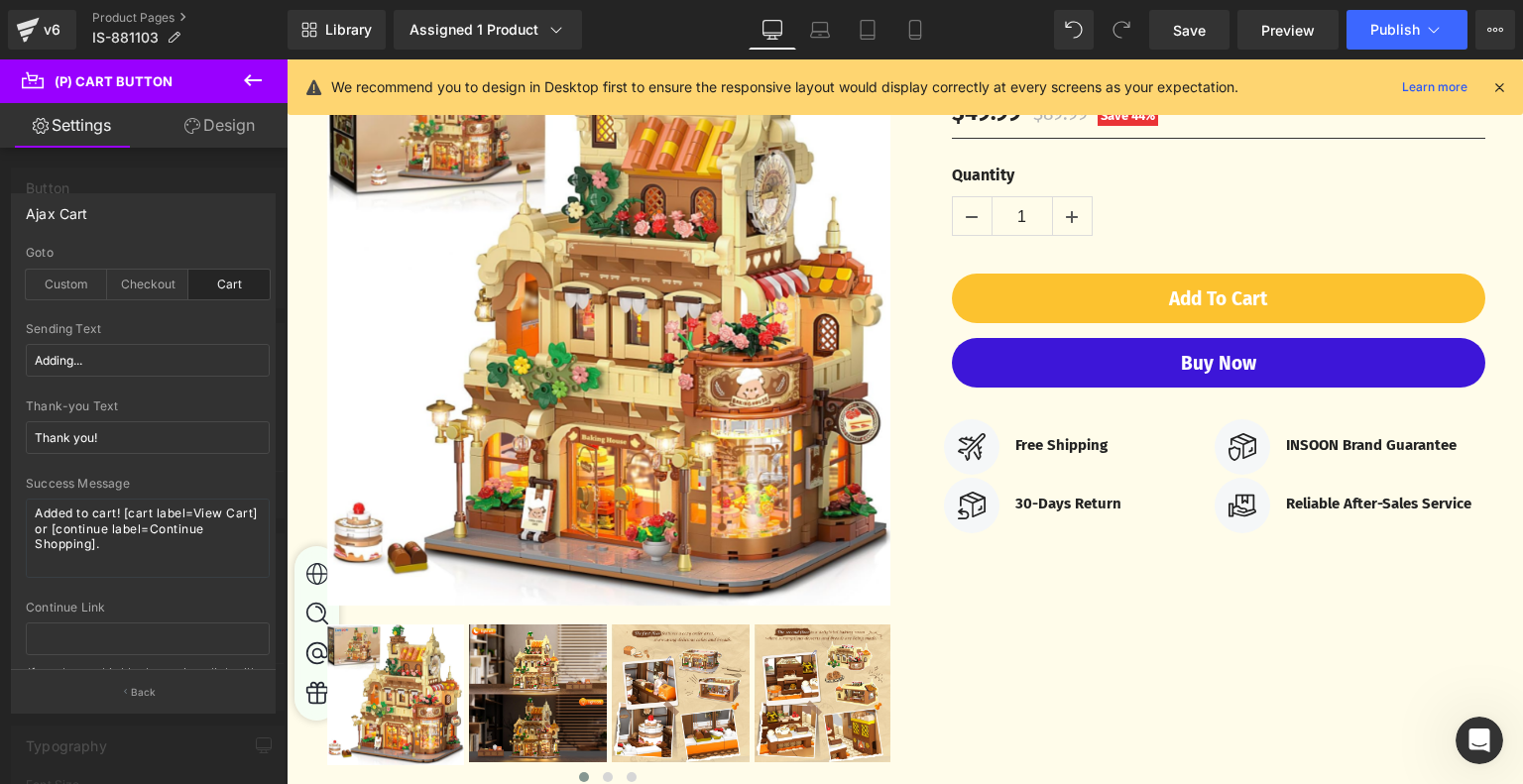 click on "Skip to content
Welcome to our store
Welcome to our store
Welcome to our store
Welcome to our store
Welcome to our store
Faqs
Contact us
Log in
SHOP ALL" at bounding box center (904, 3507) 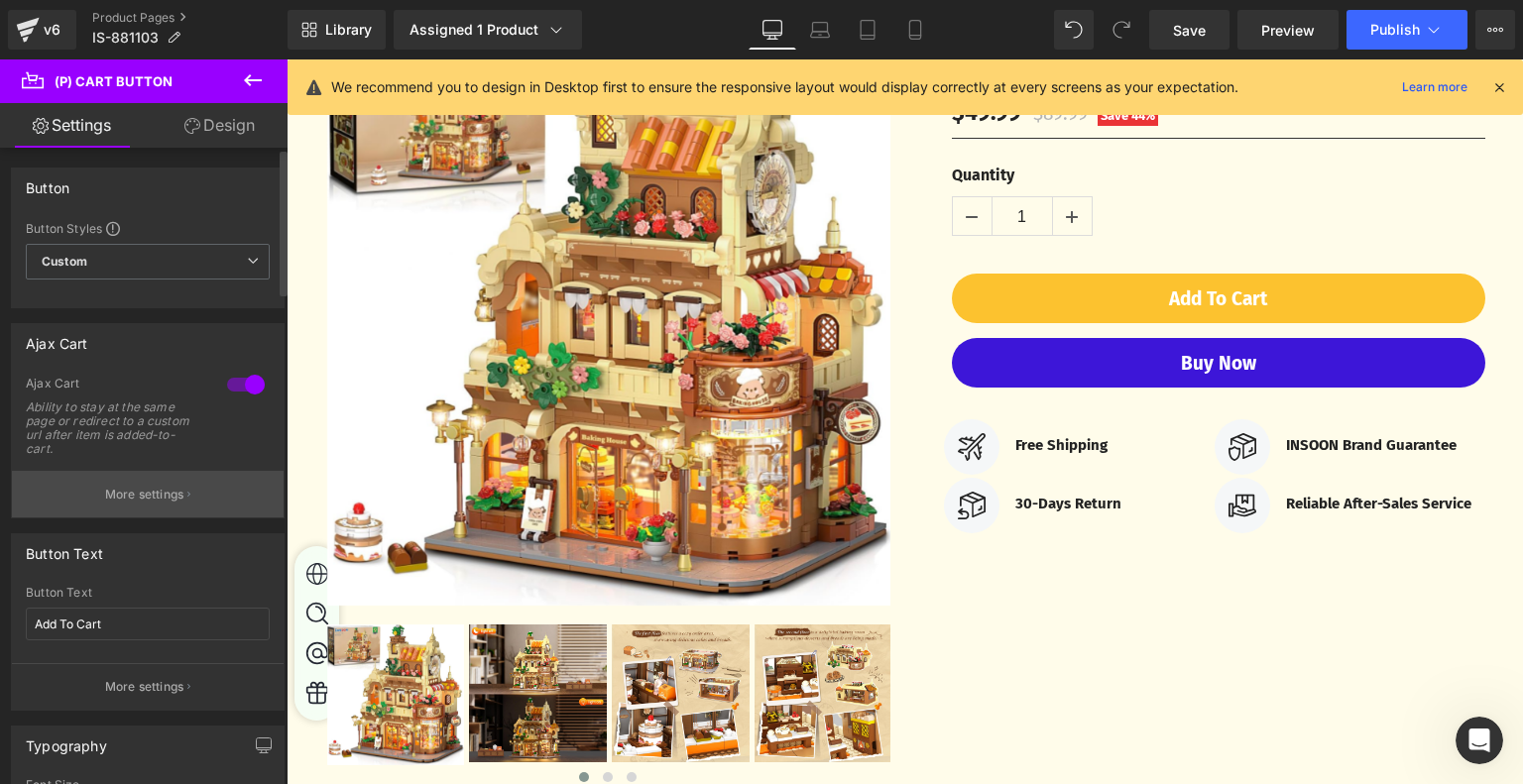 click on "More settings" at bounding box center (148, 494) 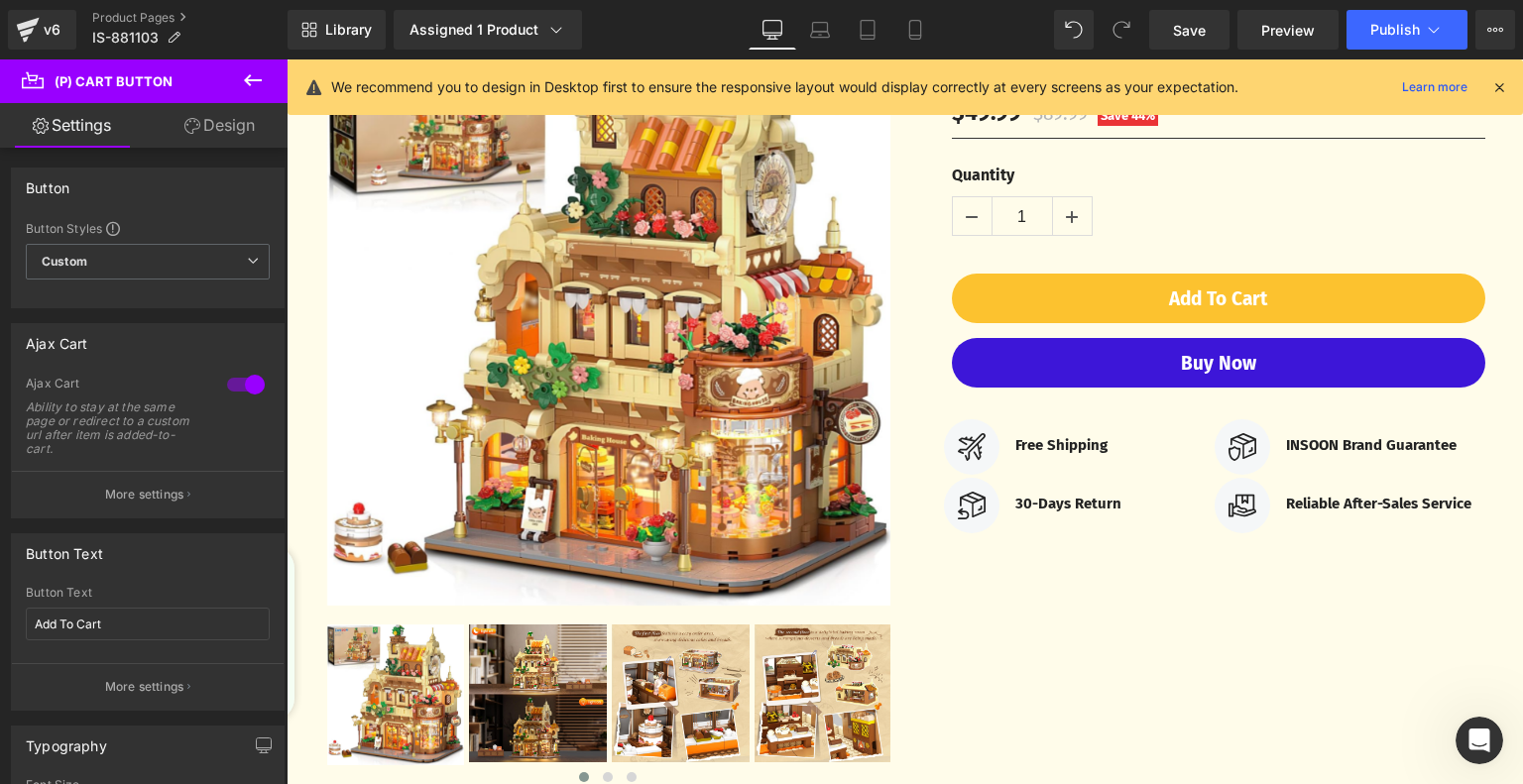 click on "Skip to content
Welcome to our store
Welcome to our store
Welcome to our store
Welcome to our store
Welcome to our store
Faqs
Contact us
Log in
SHOP ALL" at bounding box center [904, 3507] 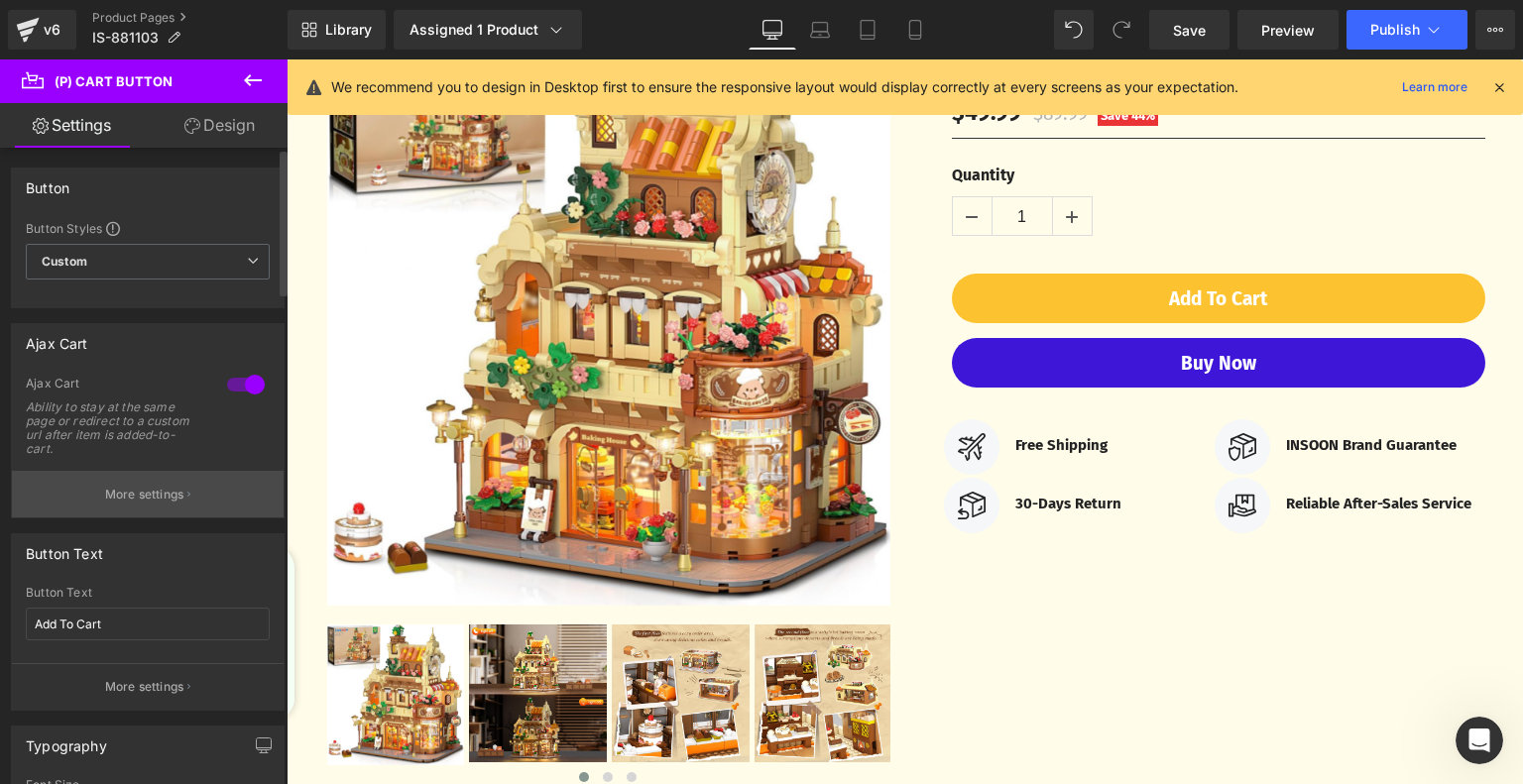click on "More settings" at bounding box center (145, 495) 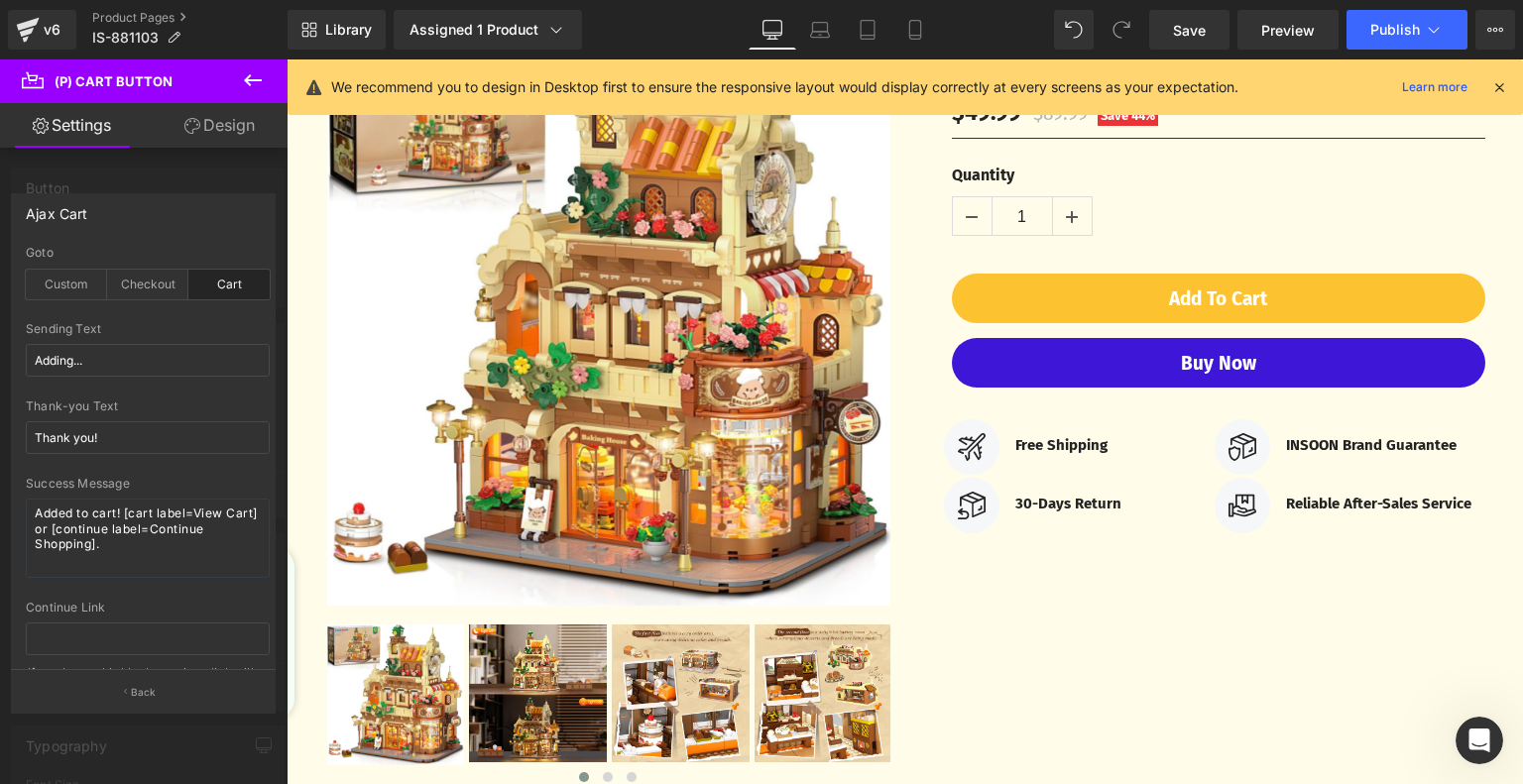 click on "Skip to content
Welcome to our store
Welcome to our store
Welcome to our store
Welcome to our store
Welcome to our store
Faqs
Contact us
Log in
SHOP ALL" at bounding box center [904, 3507] 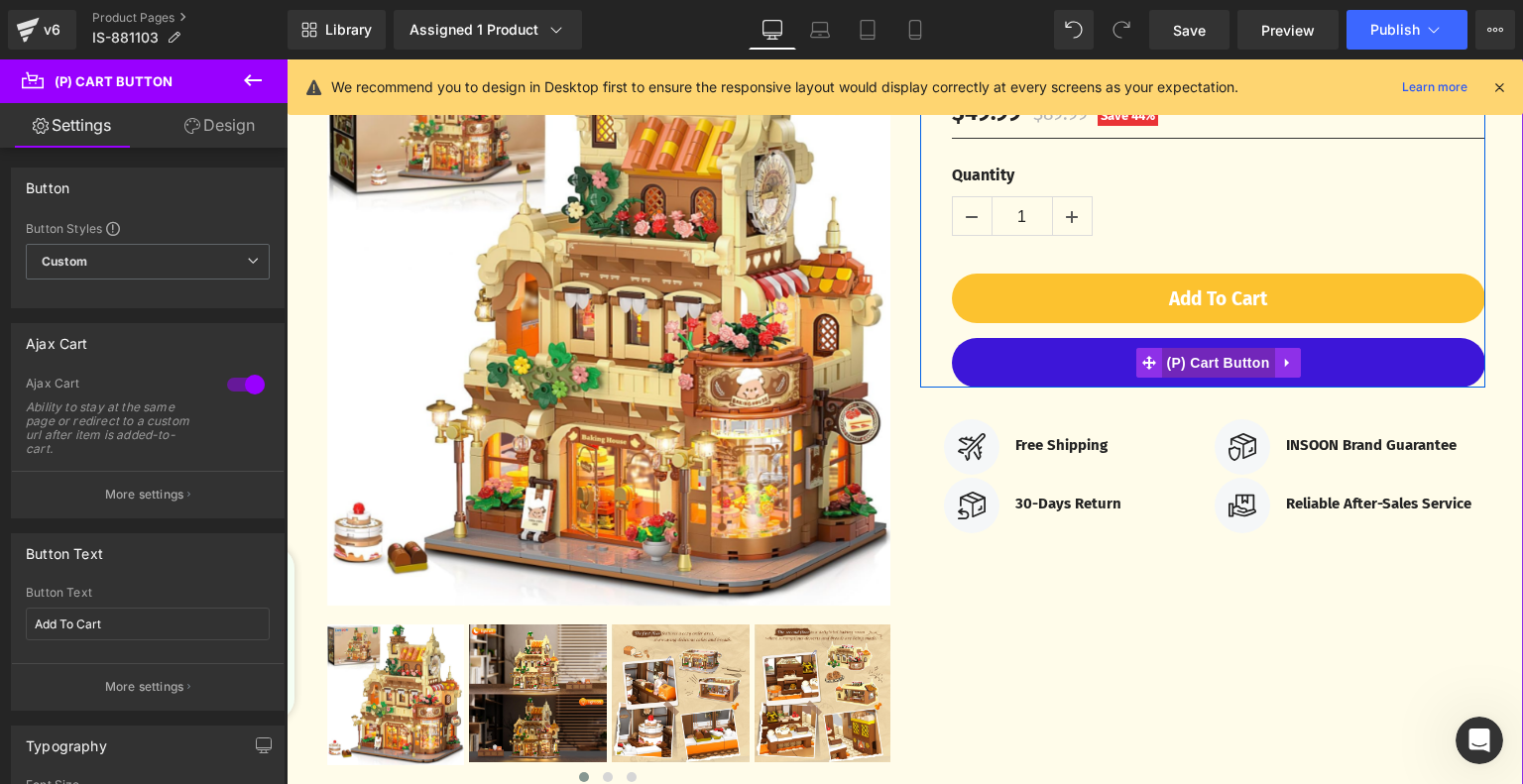 click on "(P) Cart Button" at bounding box center (1218, 363) 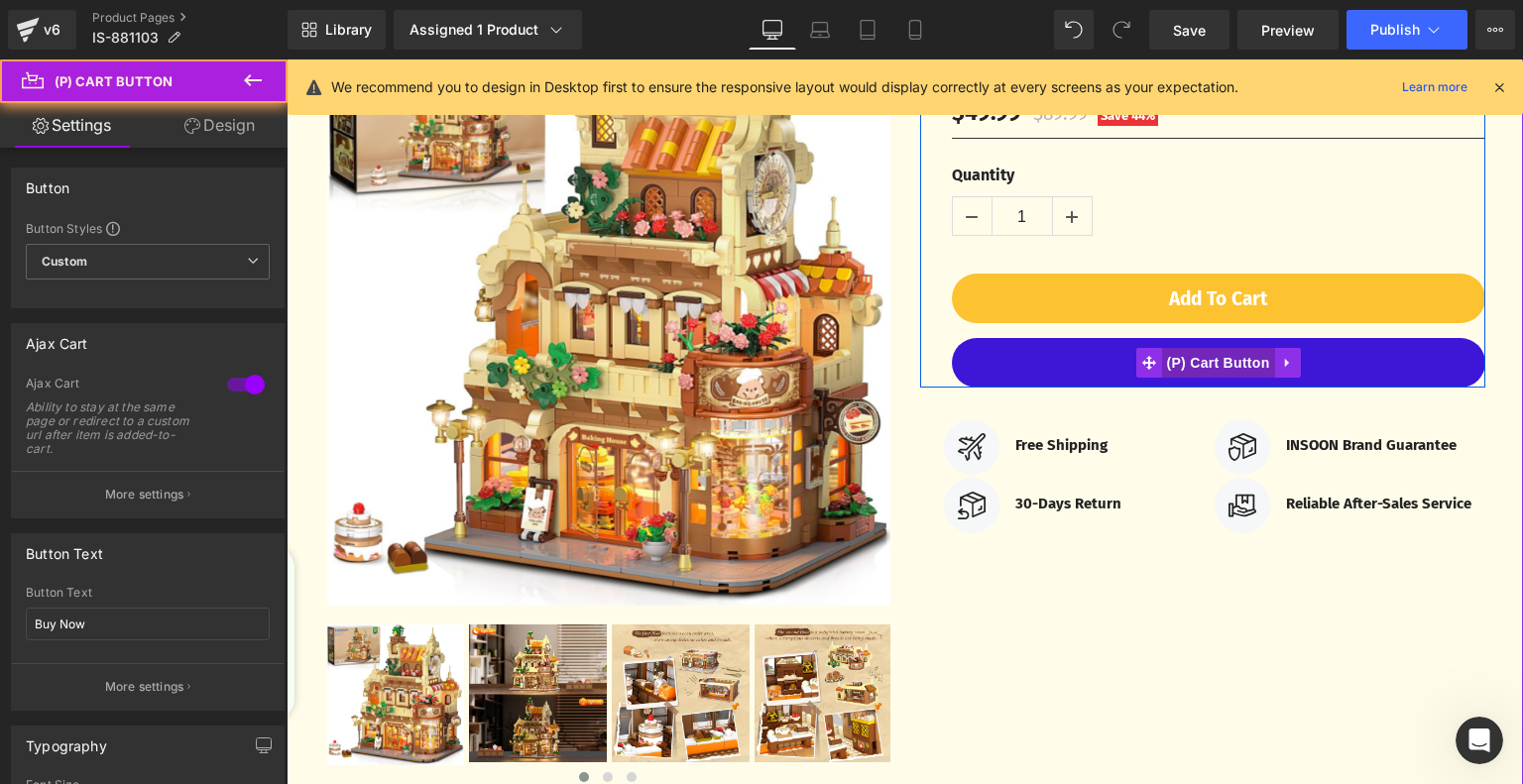 click on "(P) Cart Button" at bounding box center [1218, 363] 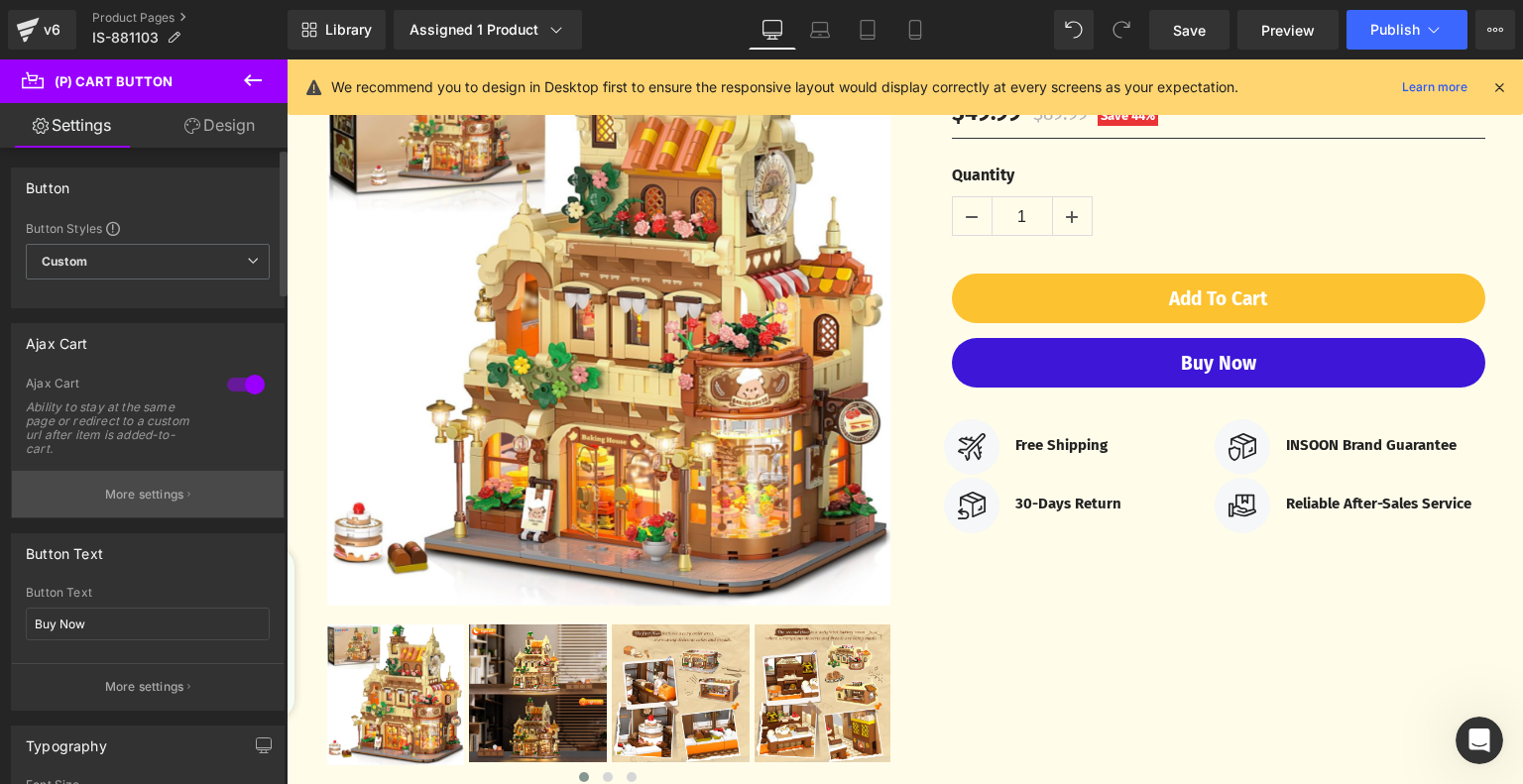 click on "More settings" at bounding box center [148, 494] 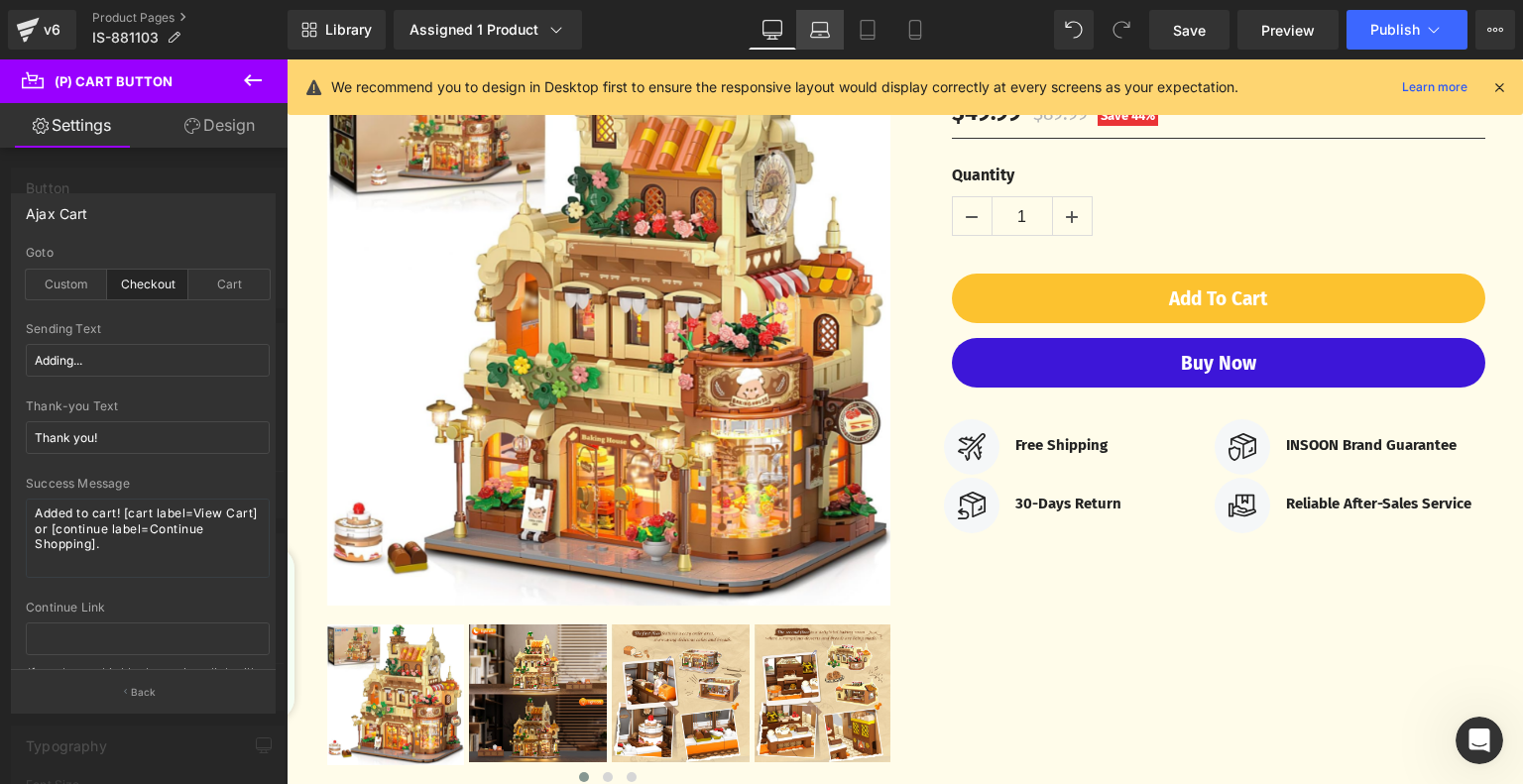 click 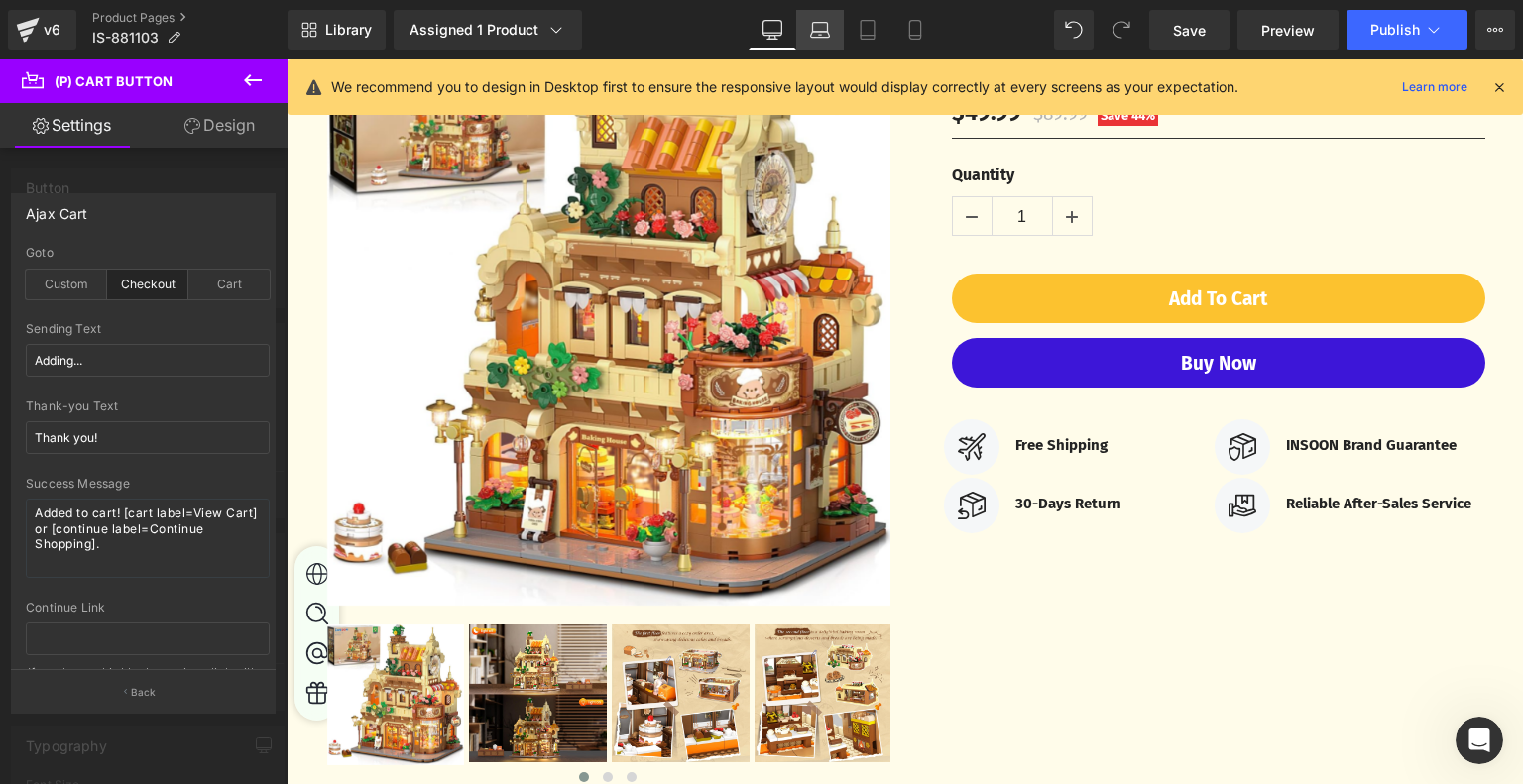 scroll, scrollTop: 234, scrollLeft: 0, axis: vertical 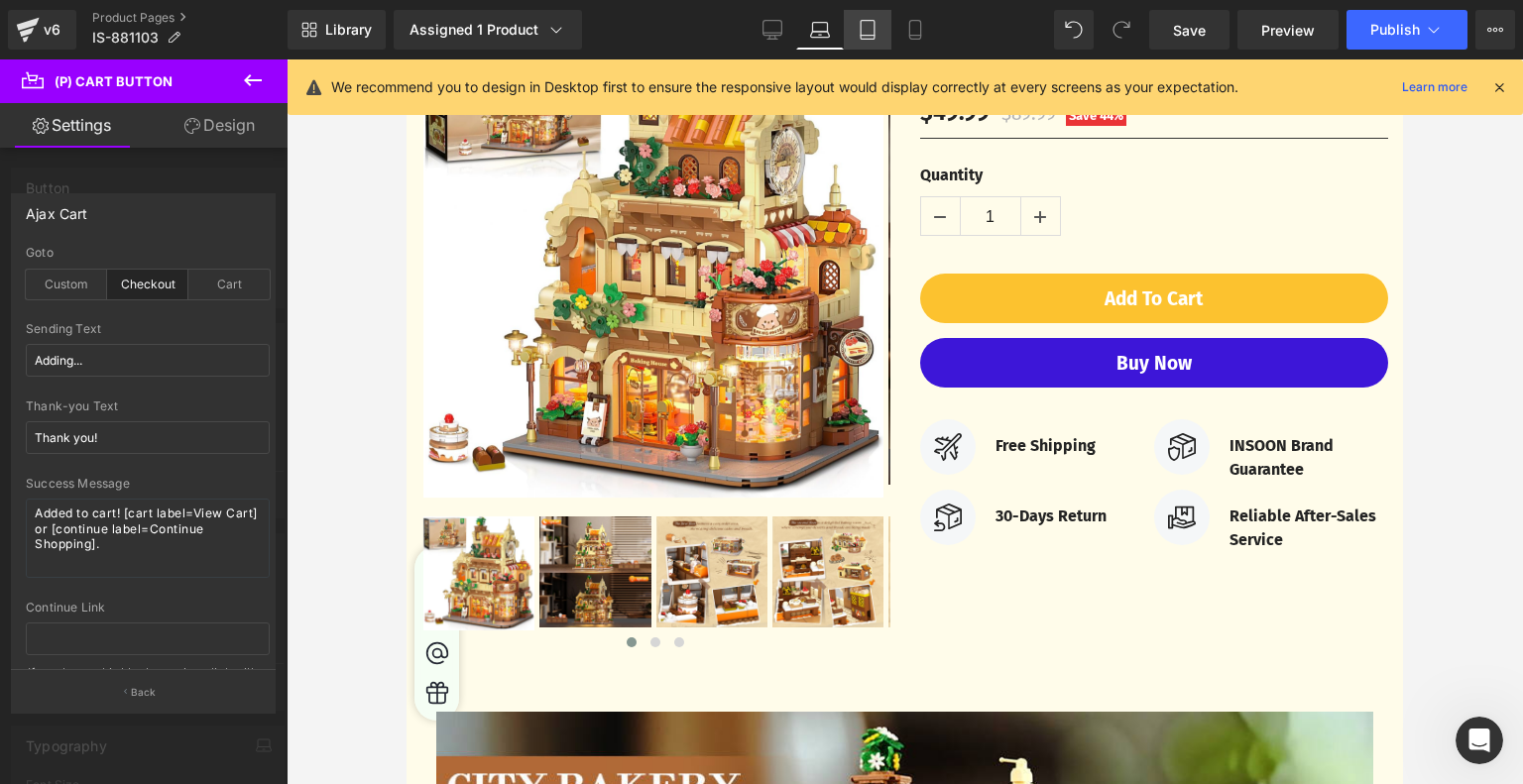 click on "Tablet" at bounding box center [868, 30] 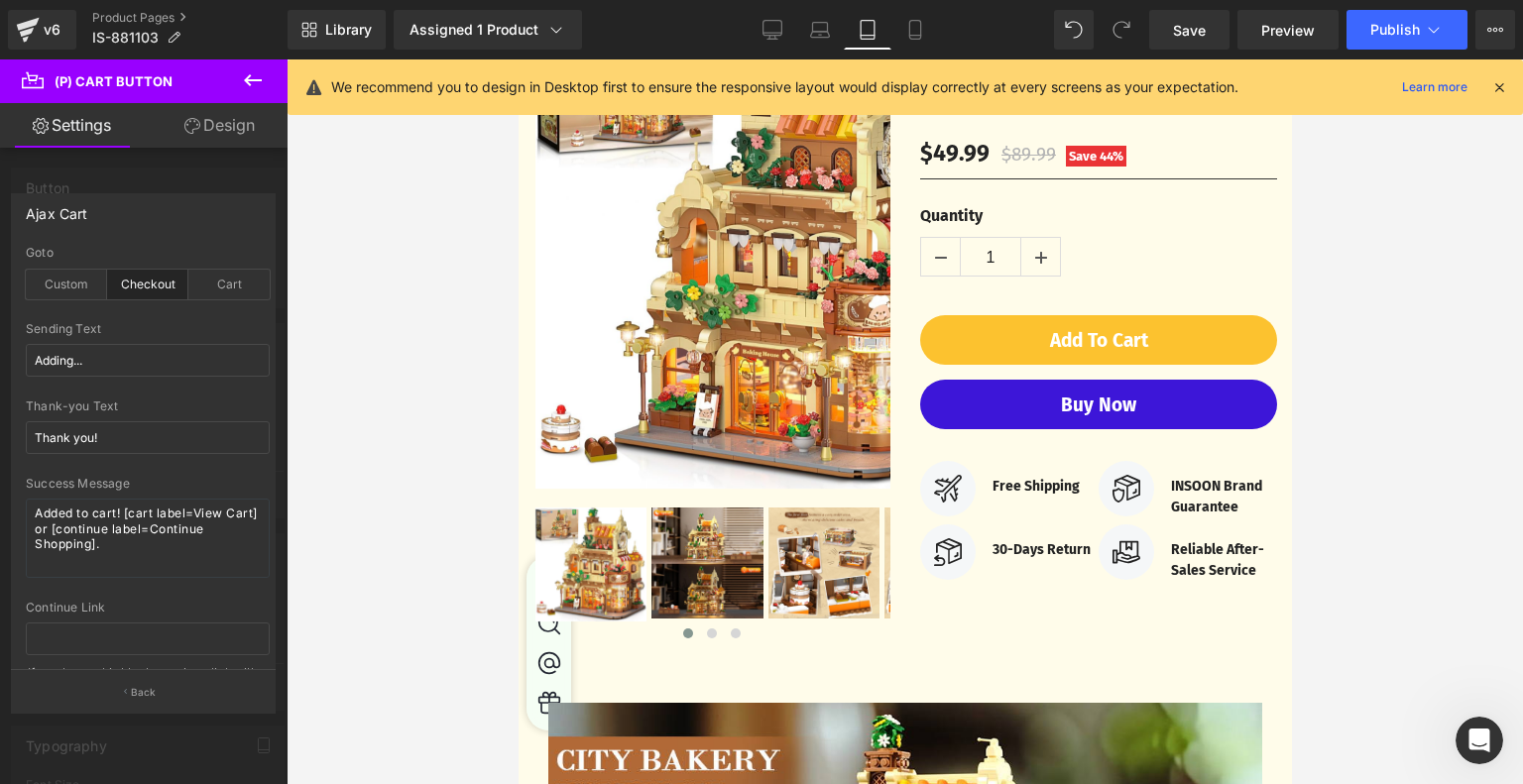 scroll, scrollTop: 240, scrollLeft: 0, axis: vertical 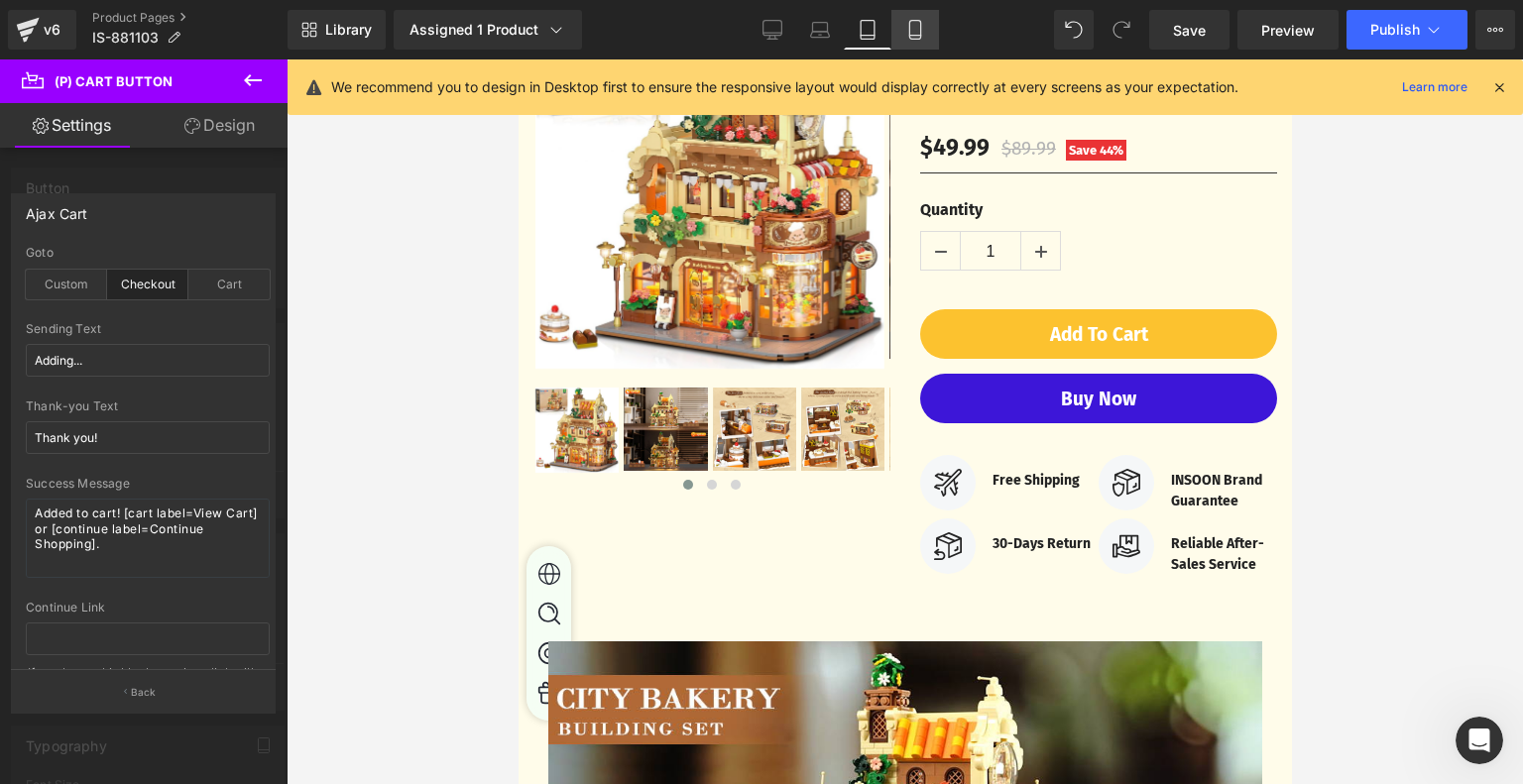 click 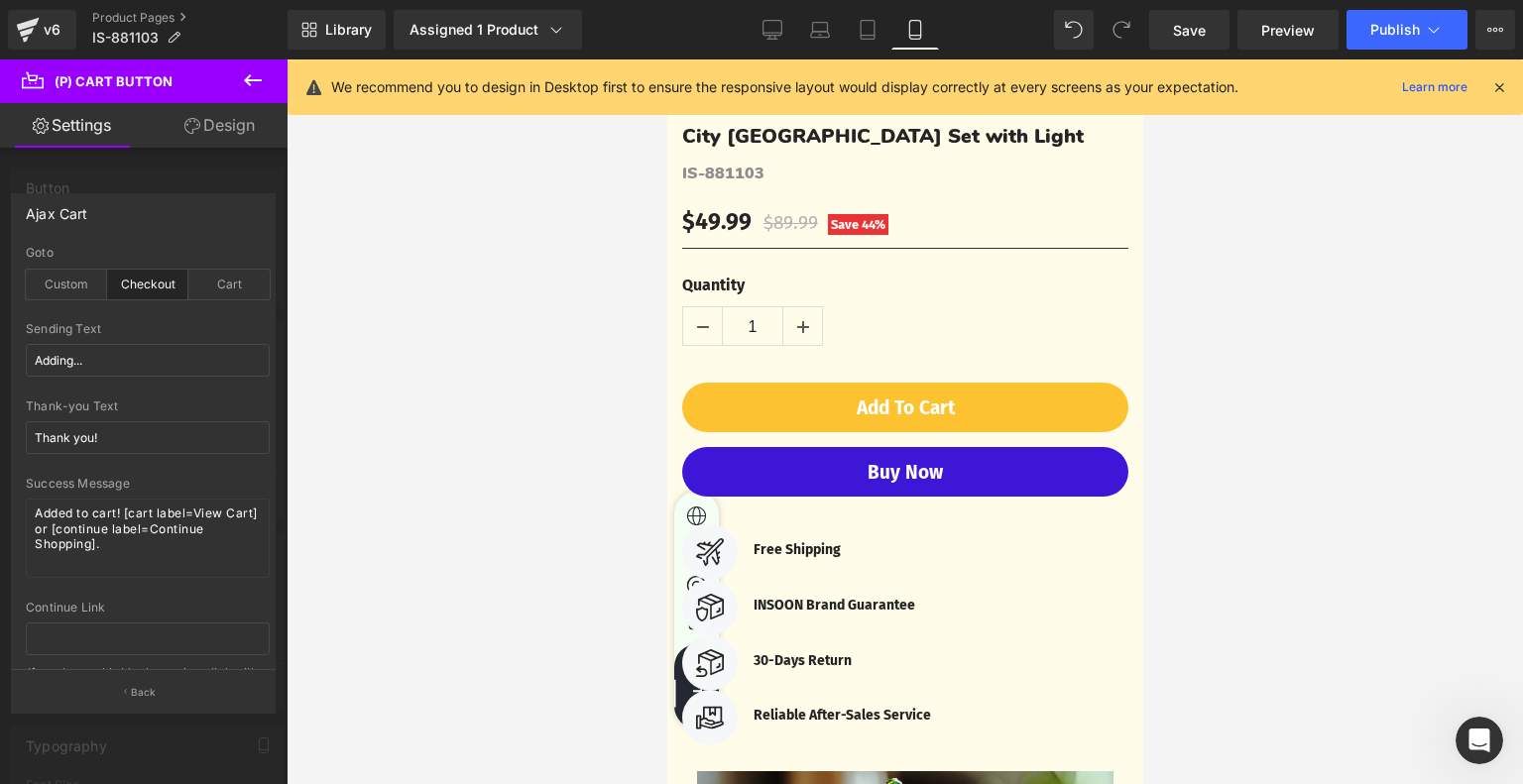 scroll, scrollTop: 833, scrollLeft: 0, axis: vertical 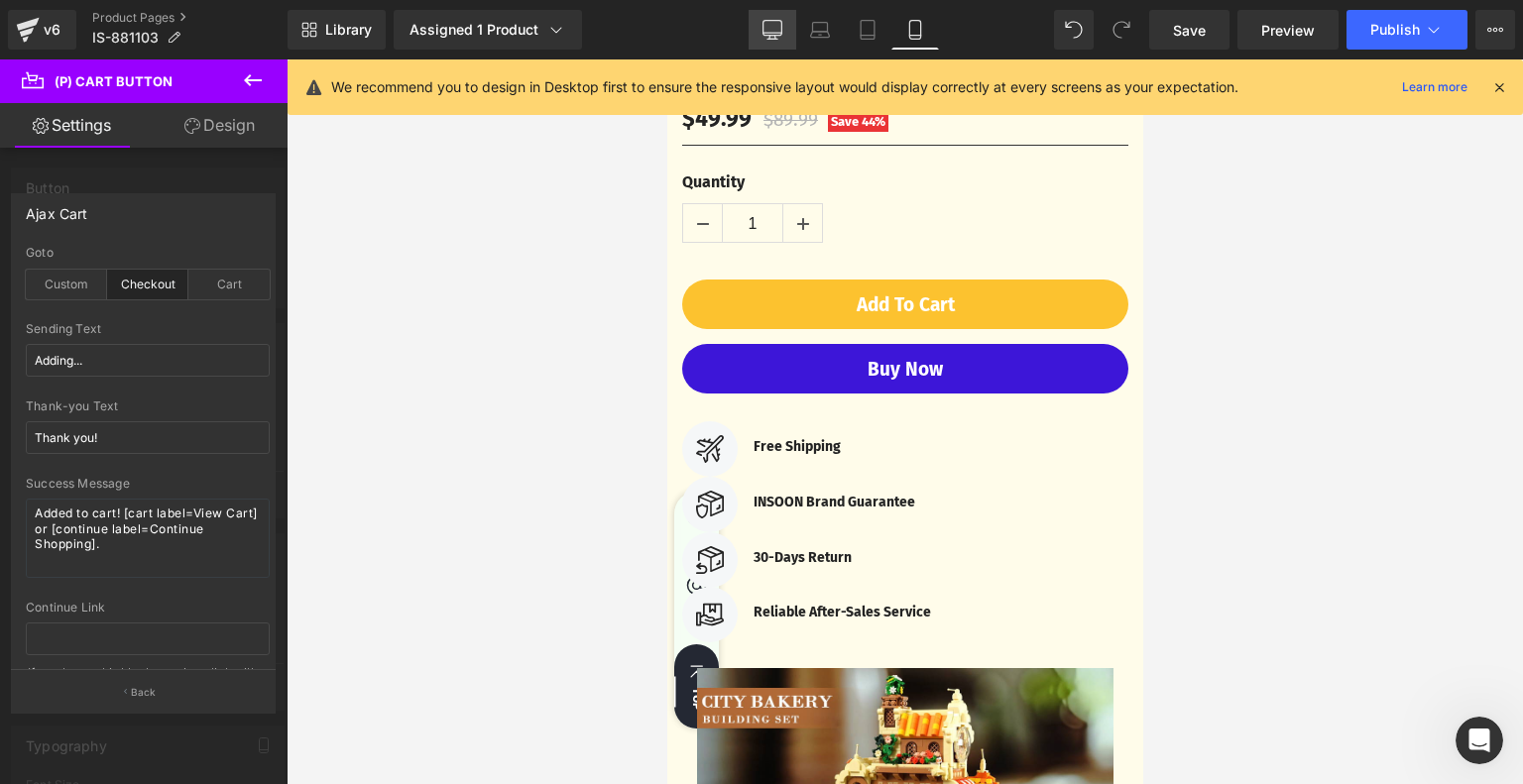 click 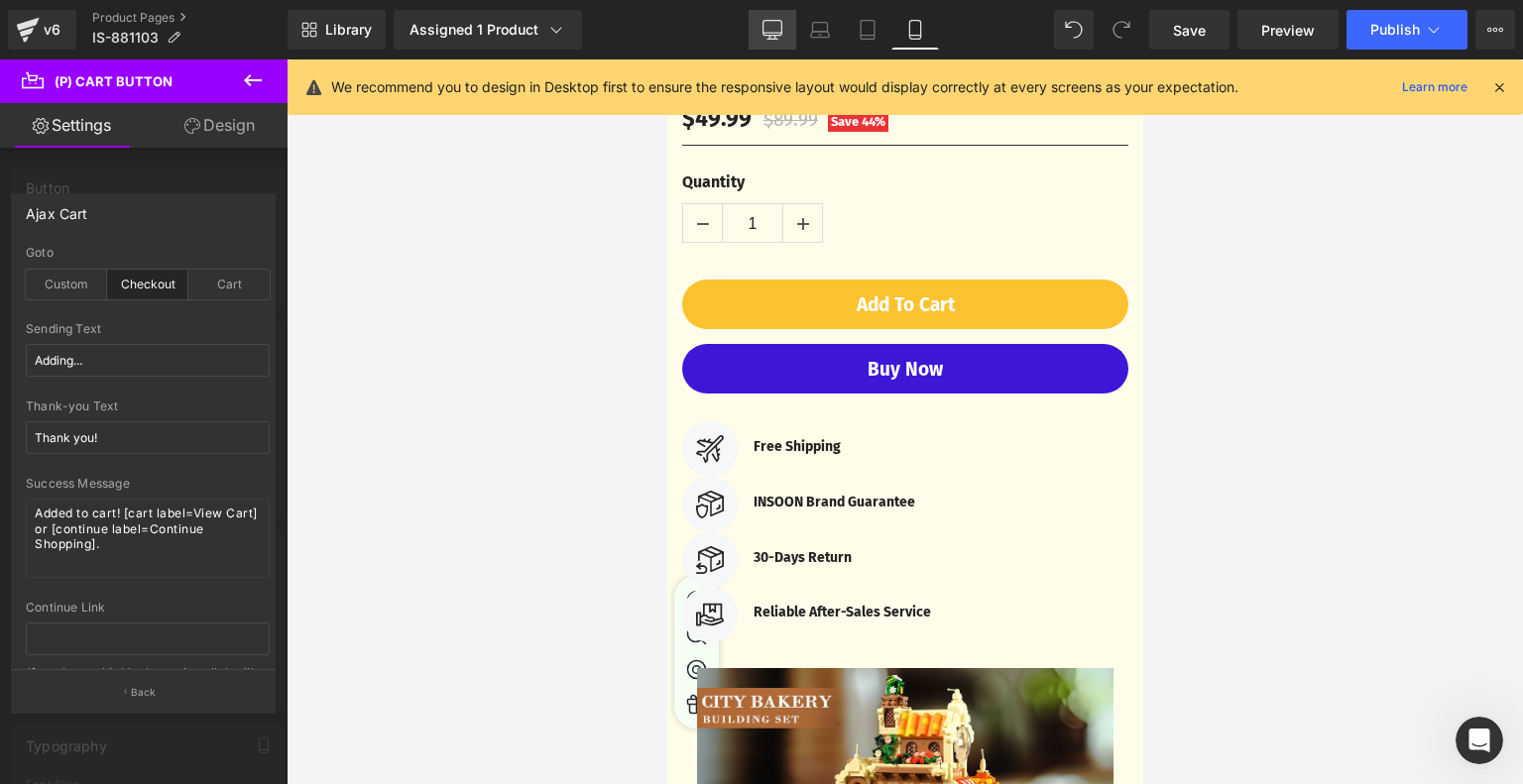 scroll, scrollTop: 236, scrollLeft: 0, axis: vertical 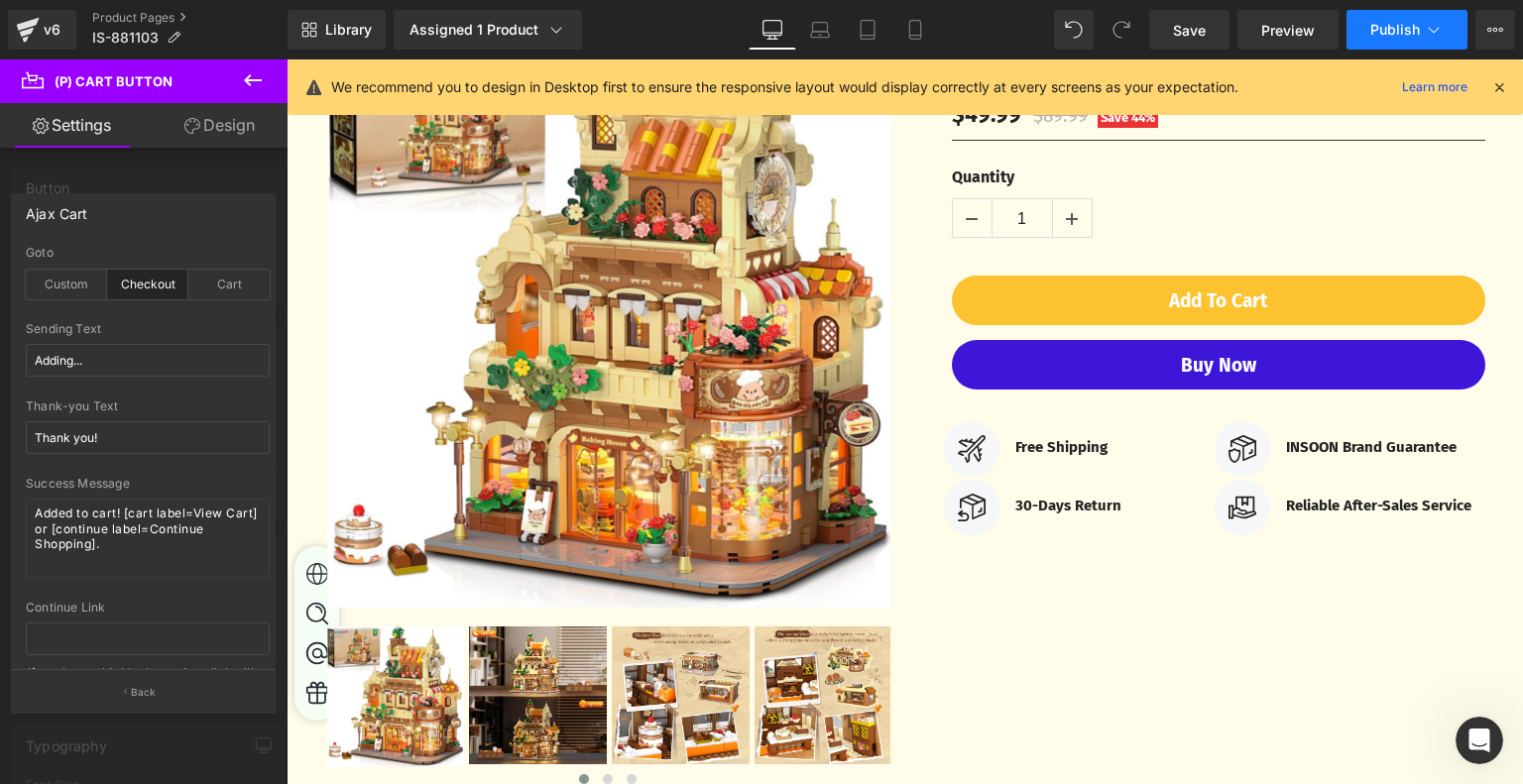 click on "Publish" at bounding box center (1395, 30) 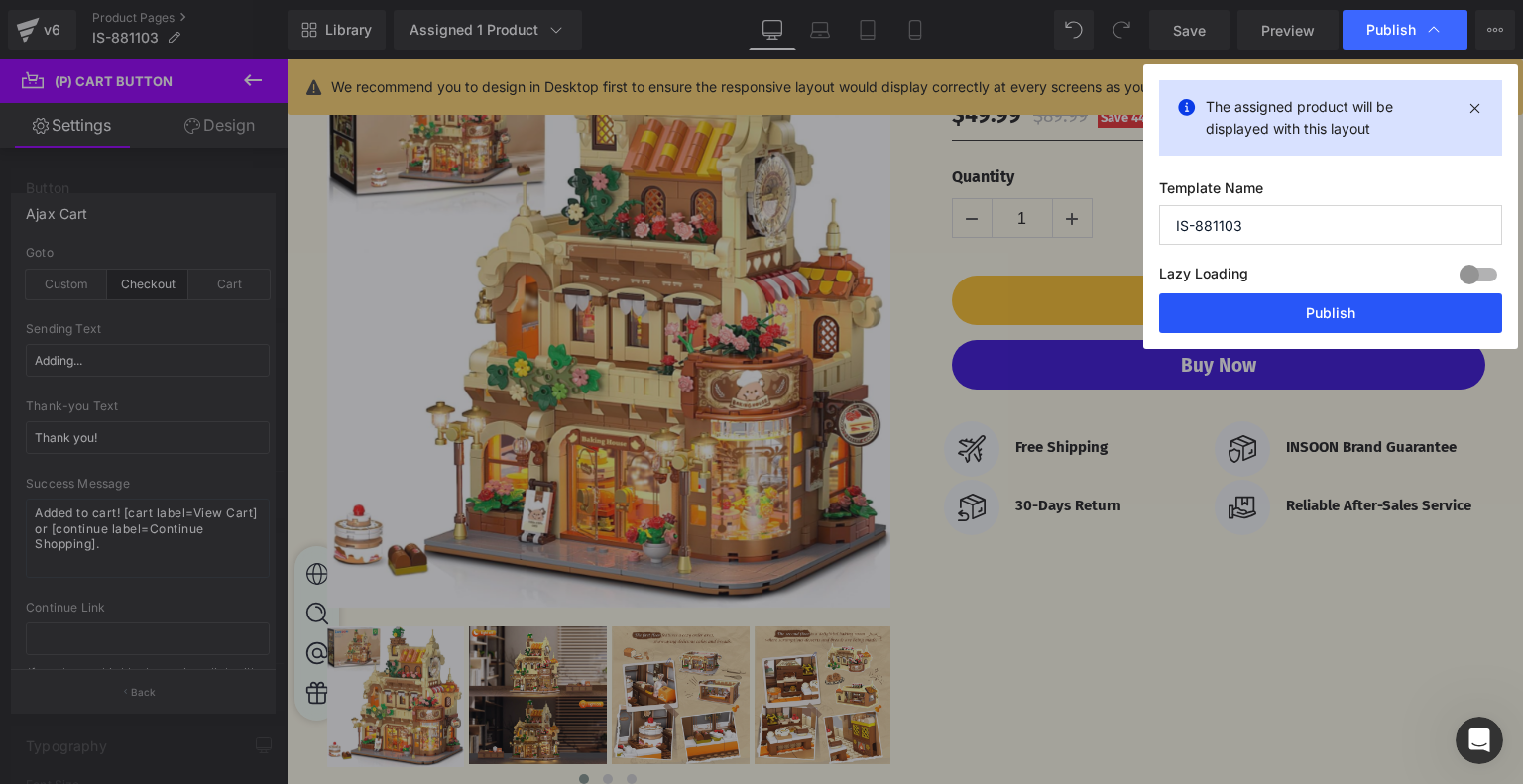 click on "Publish" at bounding box center [1331, 313] 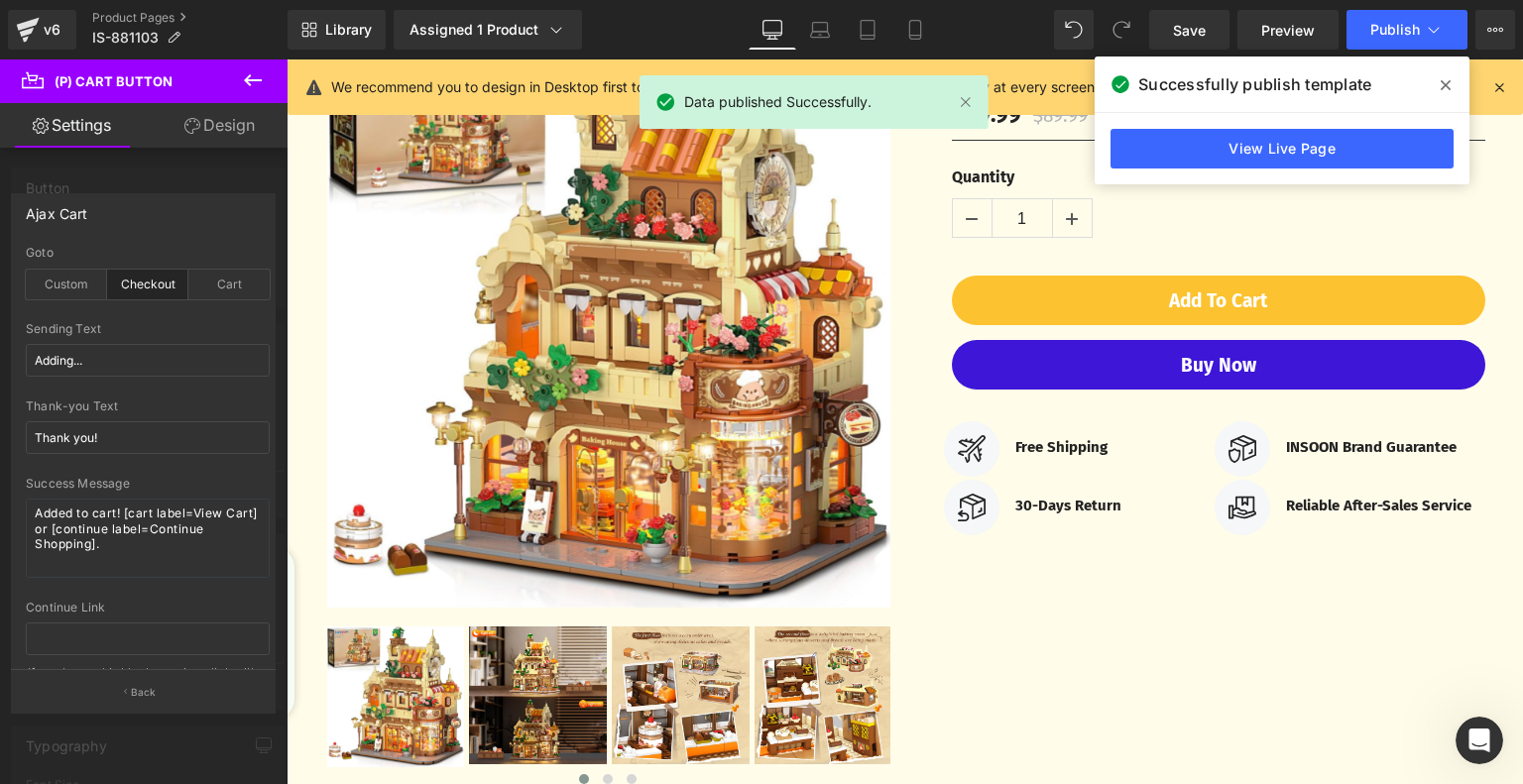 click 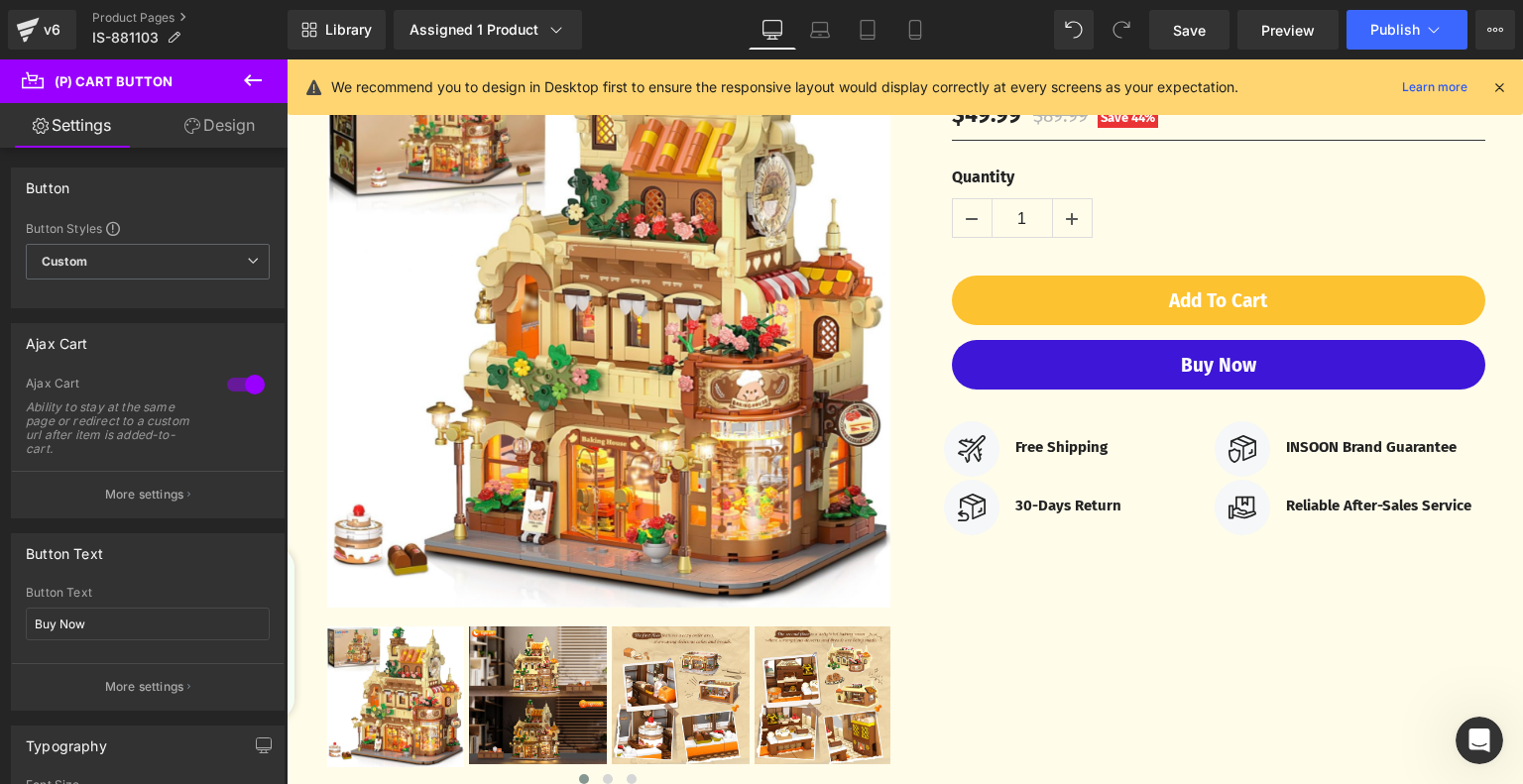 click on "Skip to content
Welcome to our store
Welcome to our store
Welcome to our store
Welcome to our store
Welcome to our store
Faqs
Contact us
Log in
SHOP ALL" at bounding box center (904, 3509) 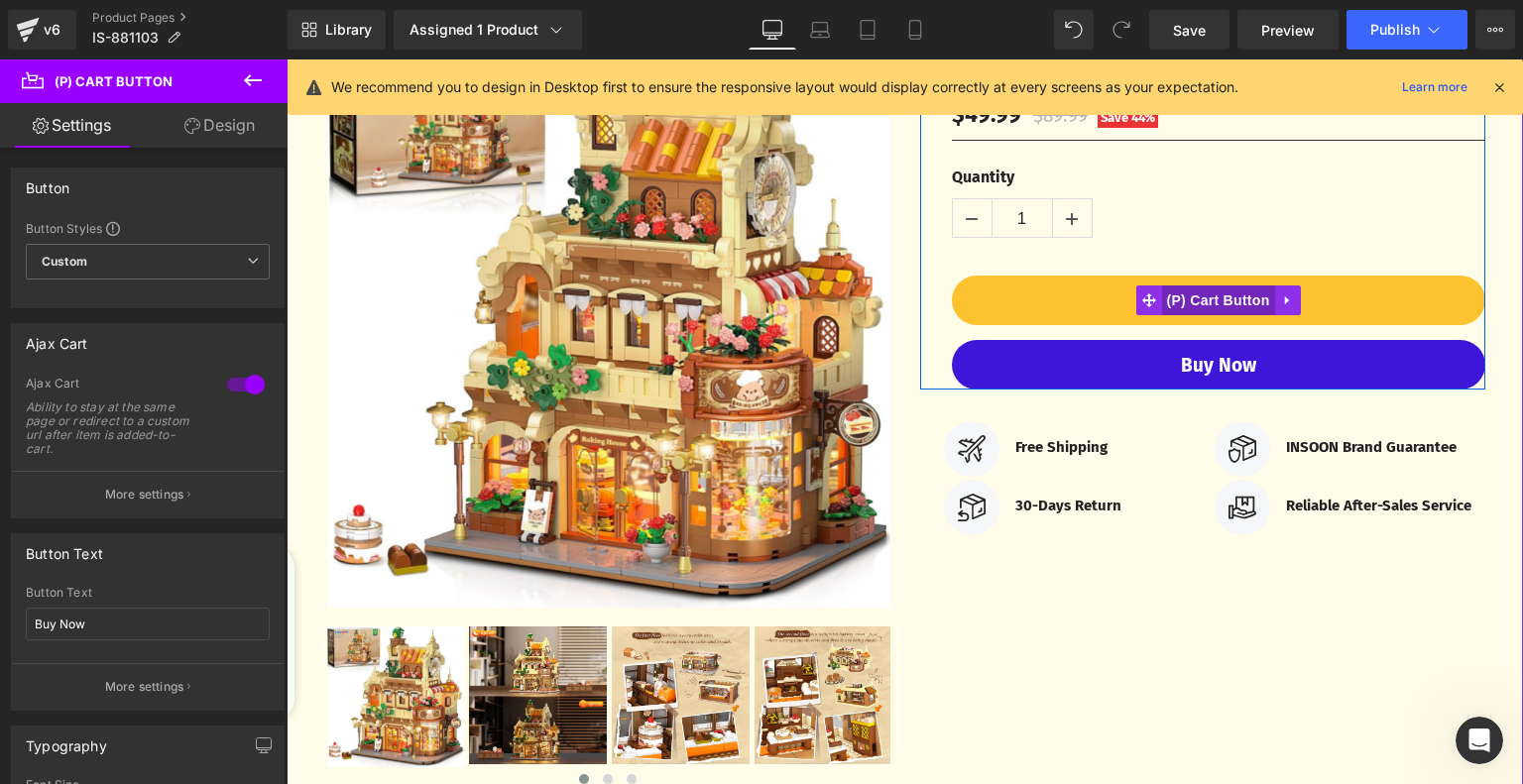 click on "(P) Cart Button" at bounding box center (1218, 300) 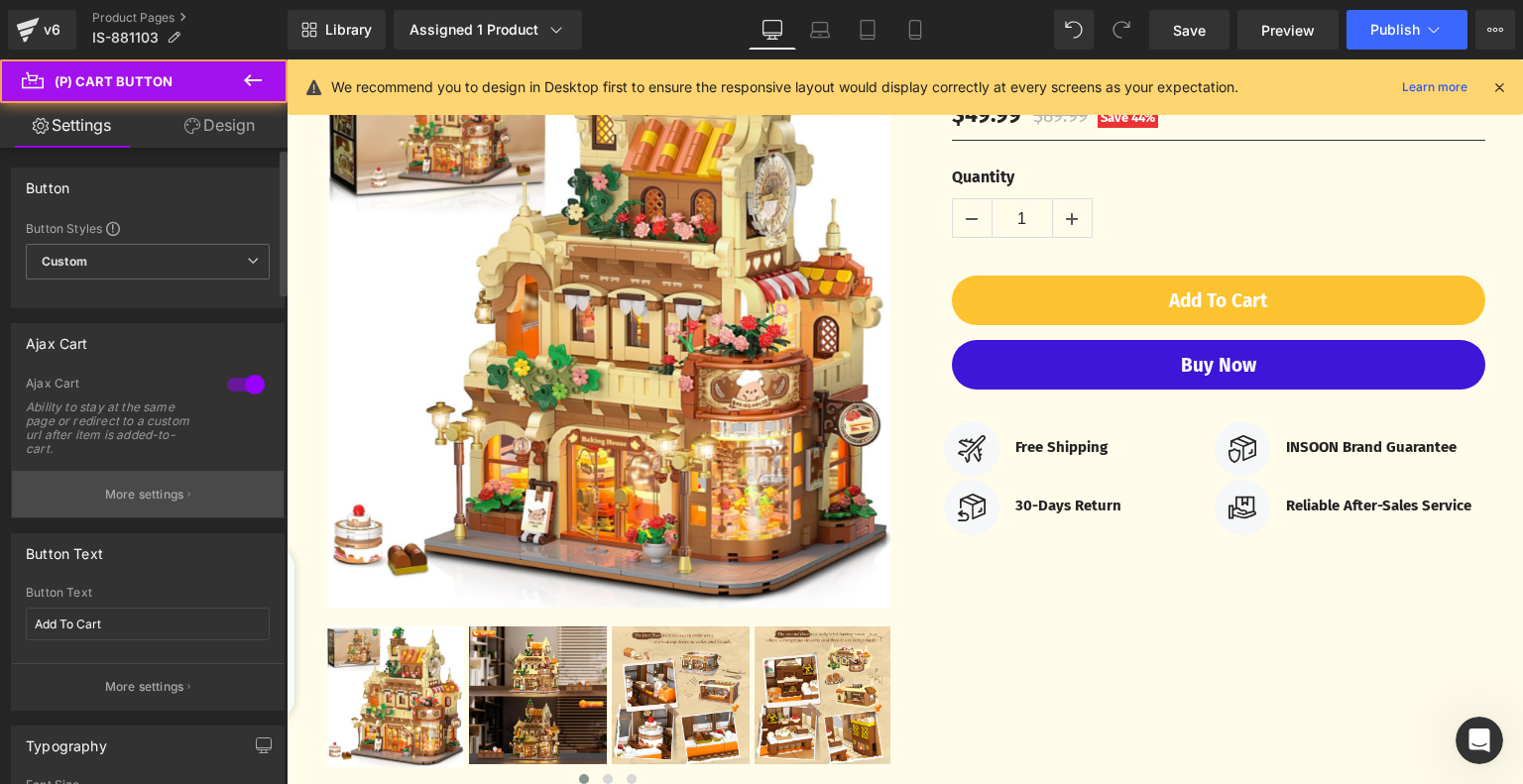 click on "More settings" at bounding box center [145, 495] 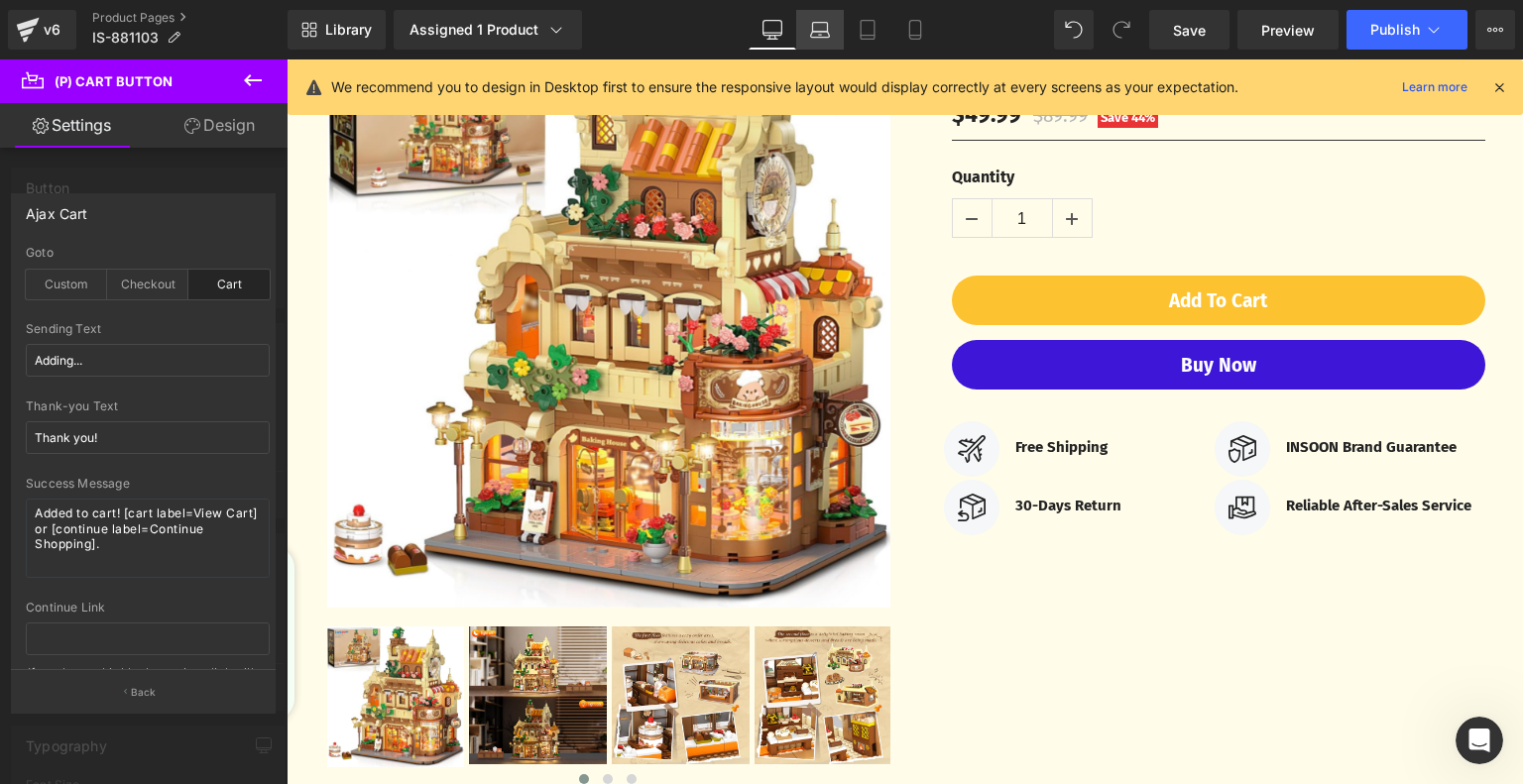 click on "Laptop" at bounding box center (820, 30) 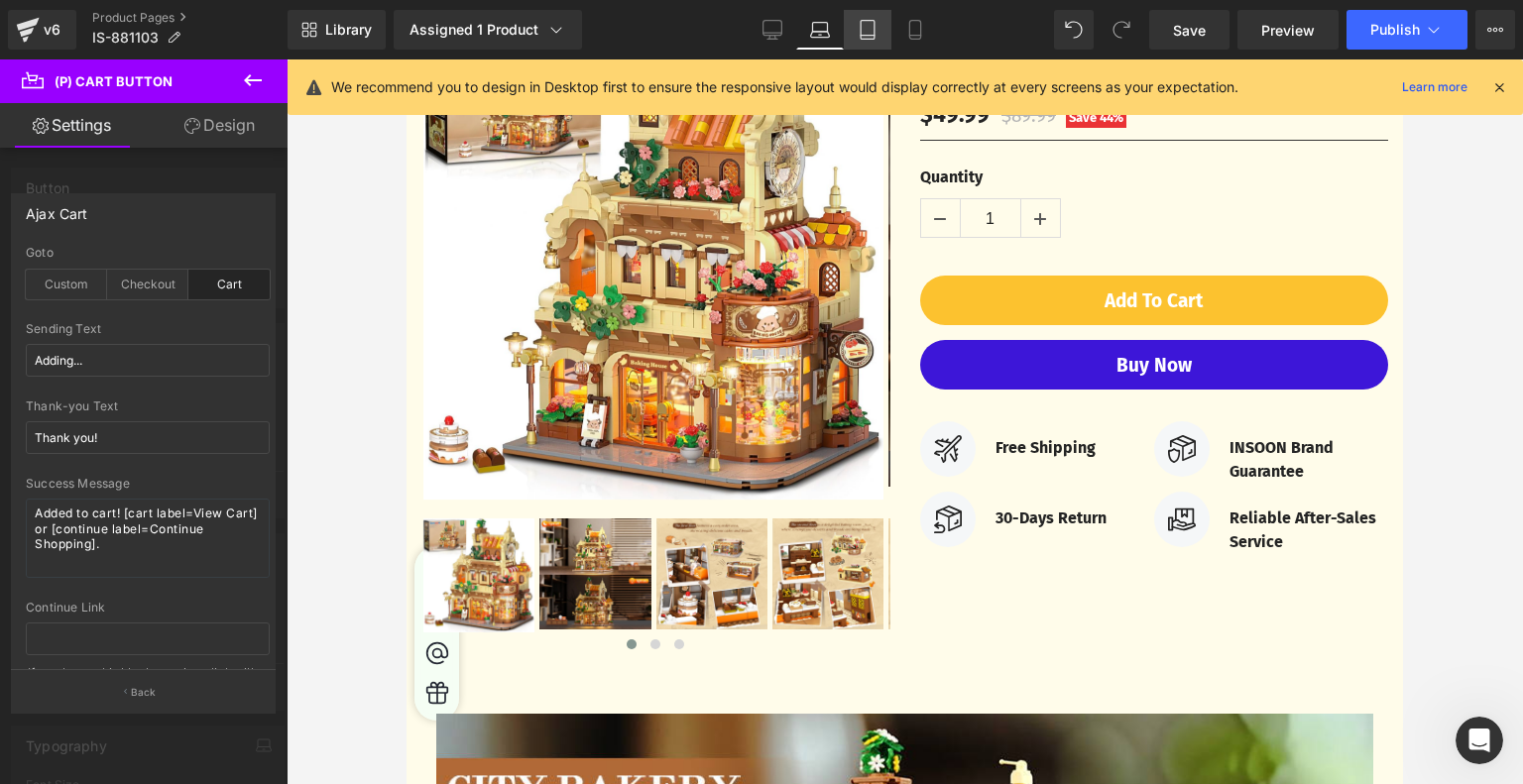 click 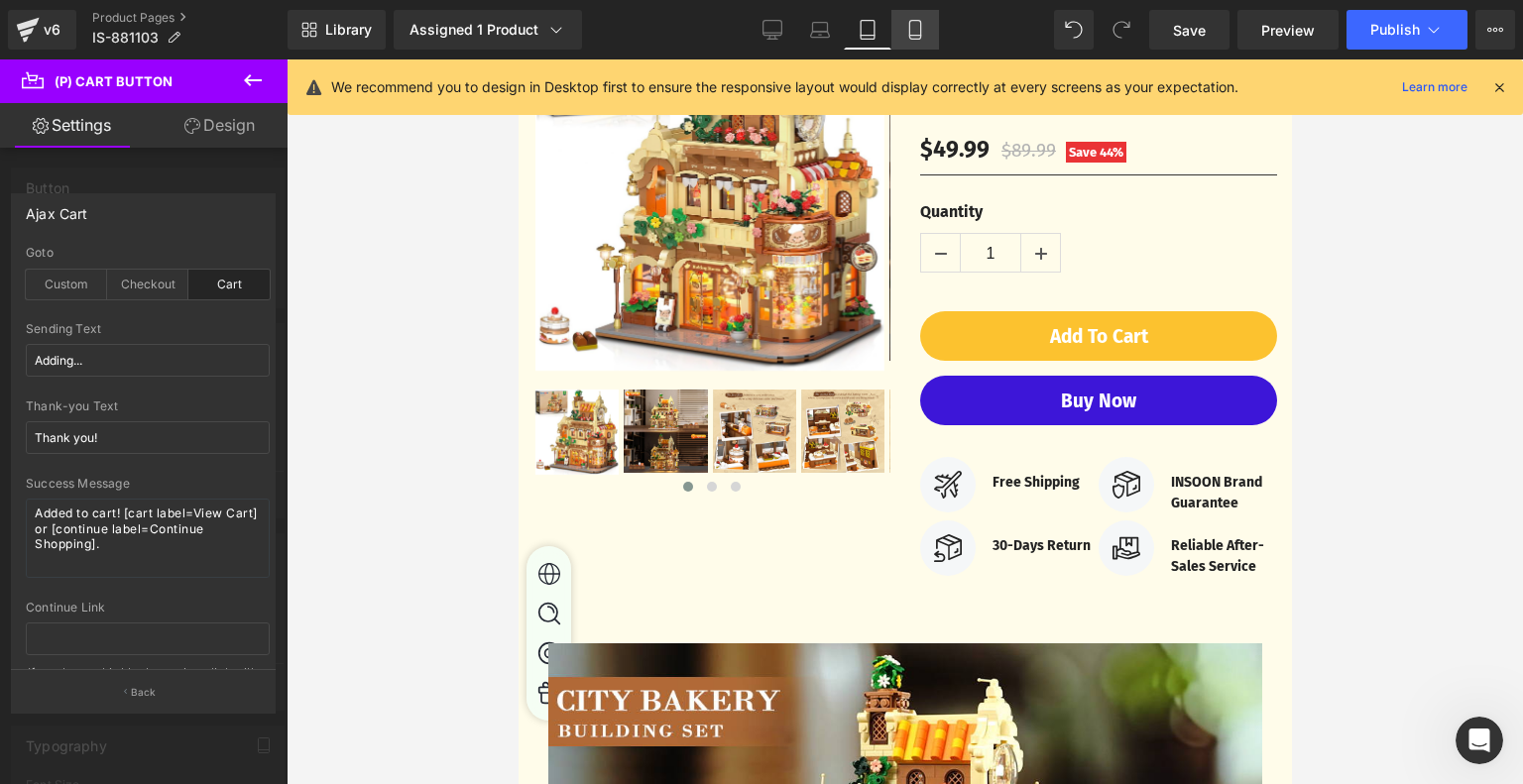 click 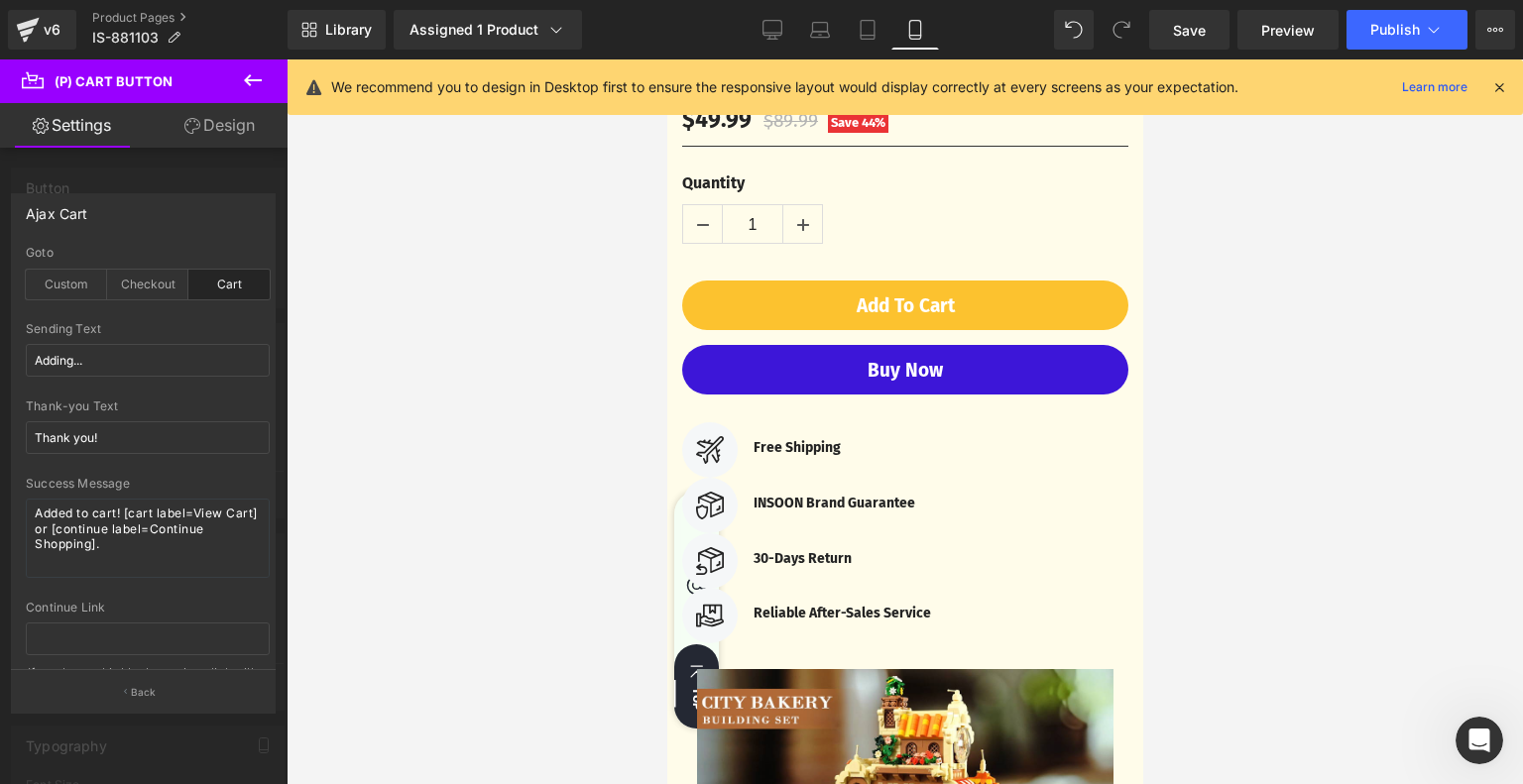 scroll, scrollTop: 832, scrollLeft: 0, axis: vertical 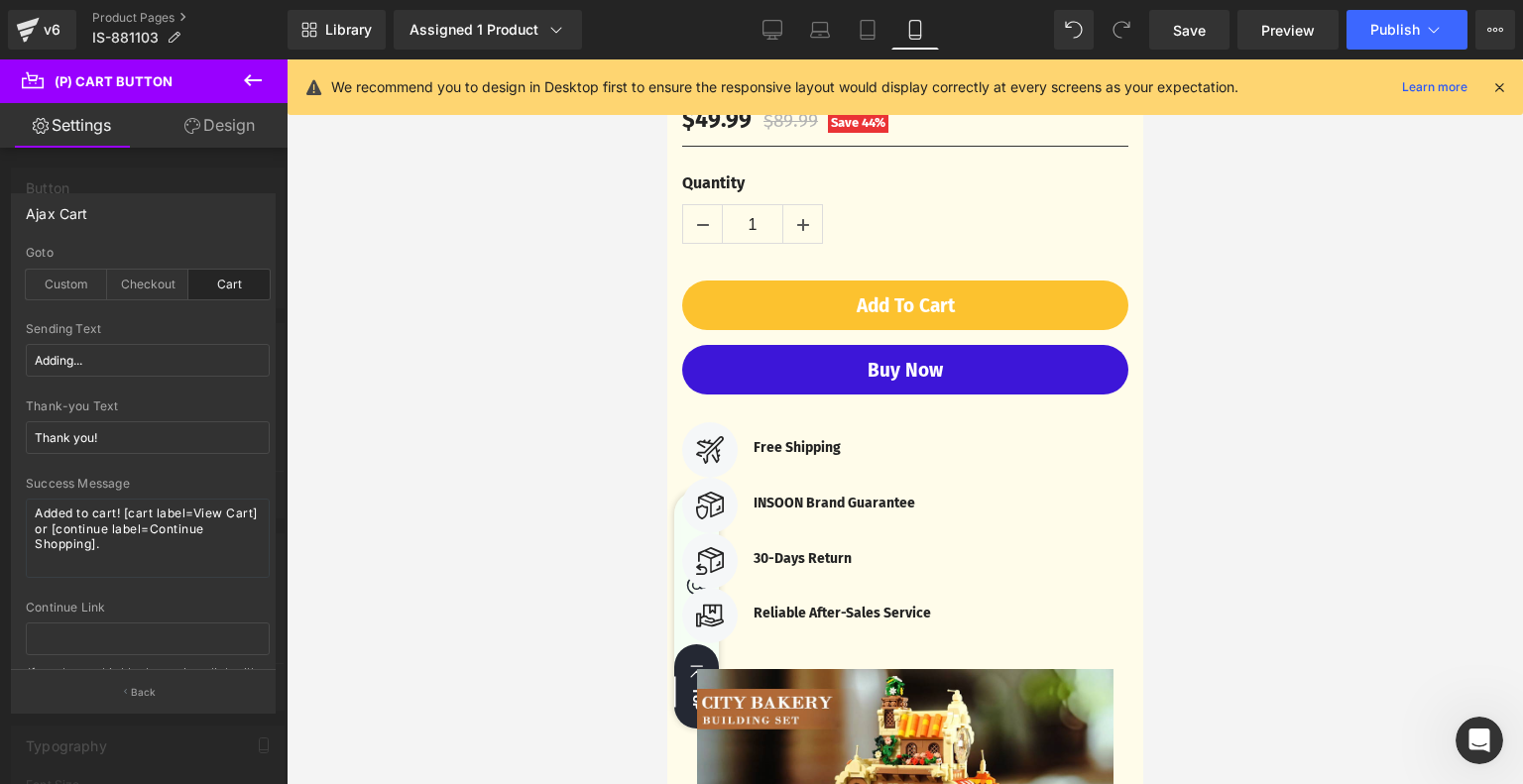 click on "Skip to content
Welcome to our store
Welcome to our store
Welcome to our store
Welcome to our store
Welcome to our store
Faqs
Contact us
Log in
SHOP ALL" at bounding box center [904, 2462] 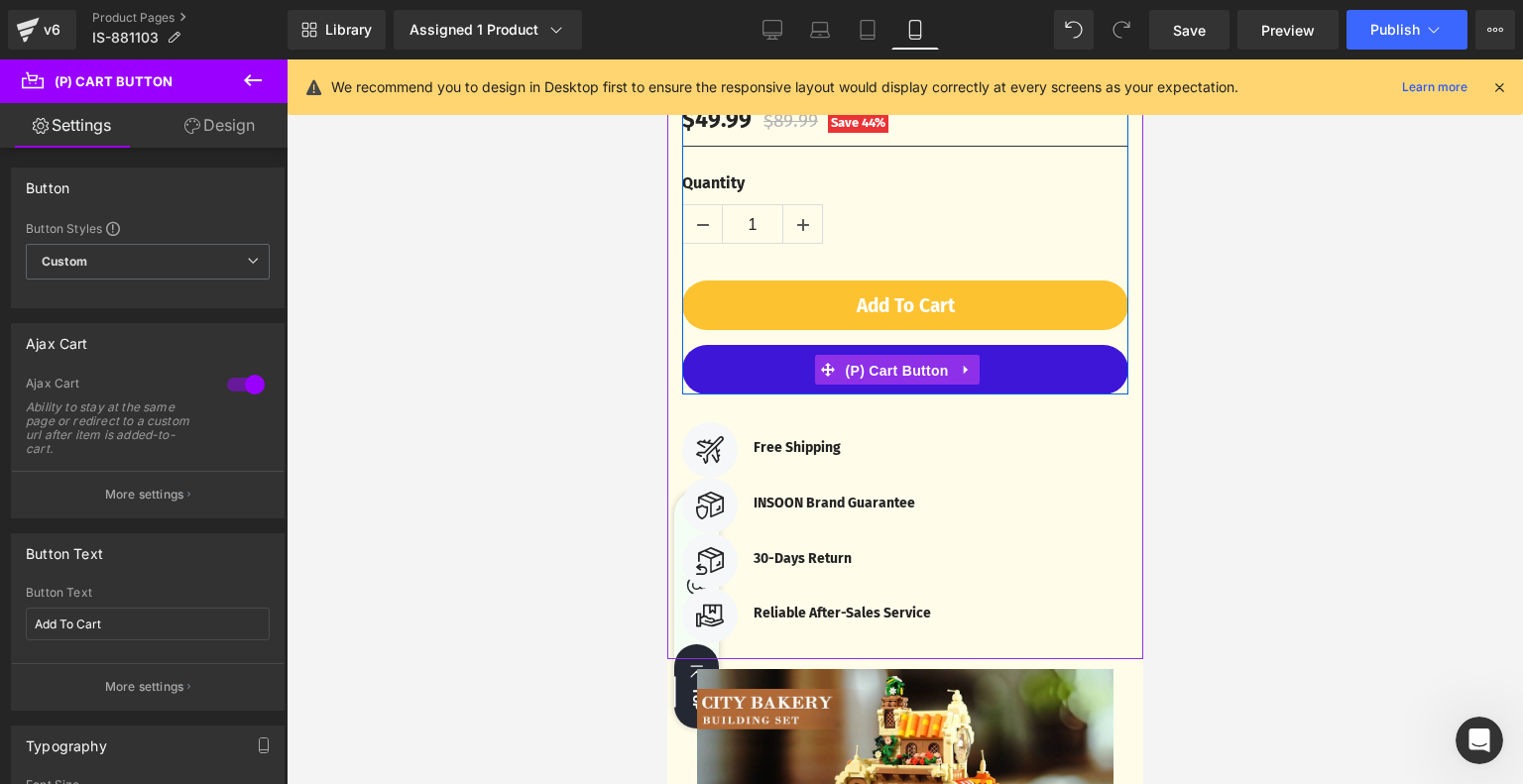 drag, startPoint x: 925, startPoint y: 393, endPoint x: 1139, endPoint y: 452, distance: 221.98423 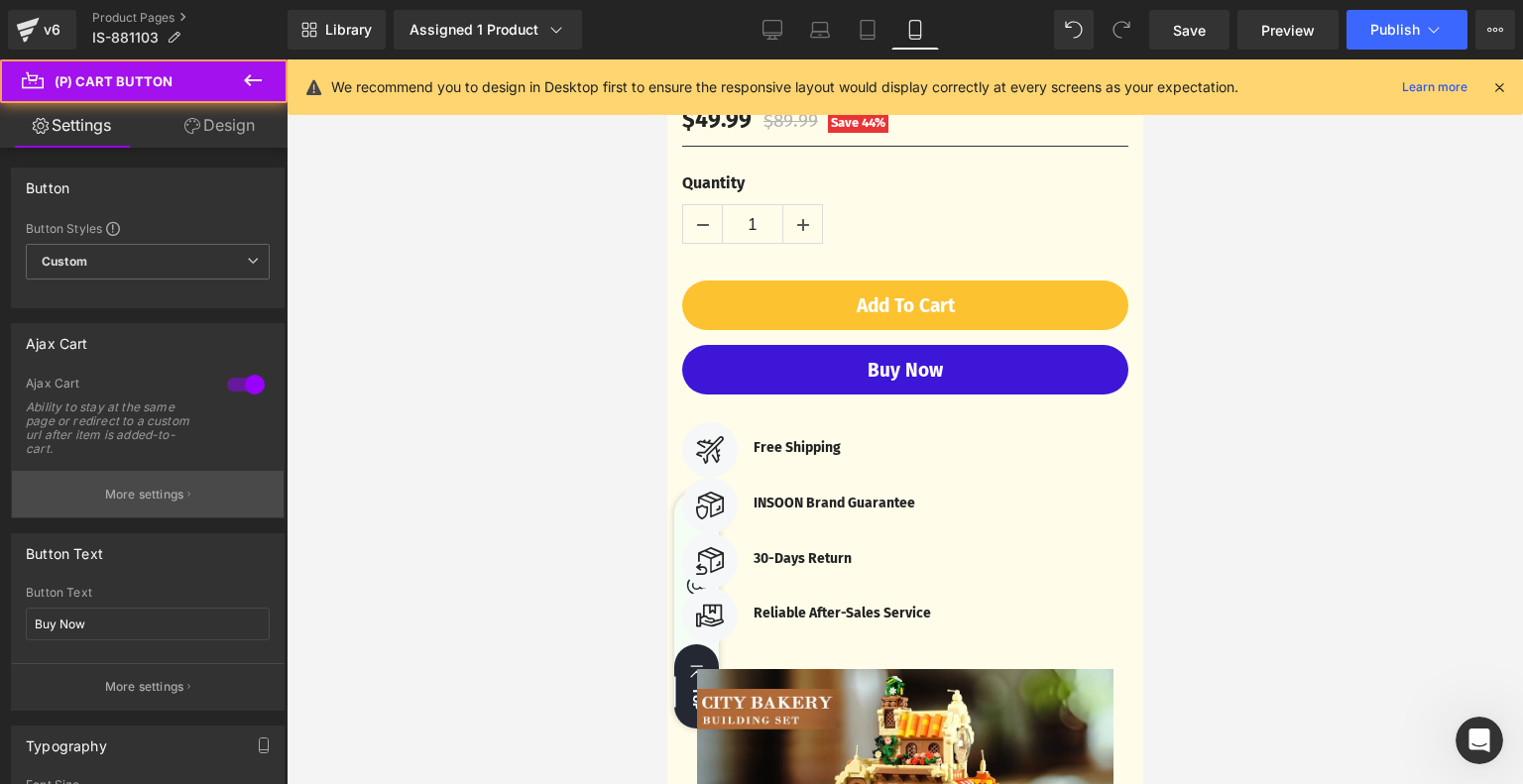 click on "More settings" at bounding box center [145, 495] 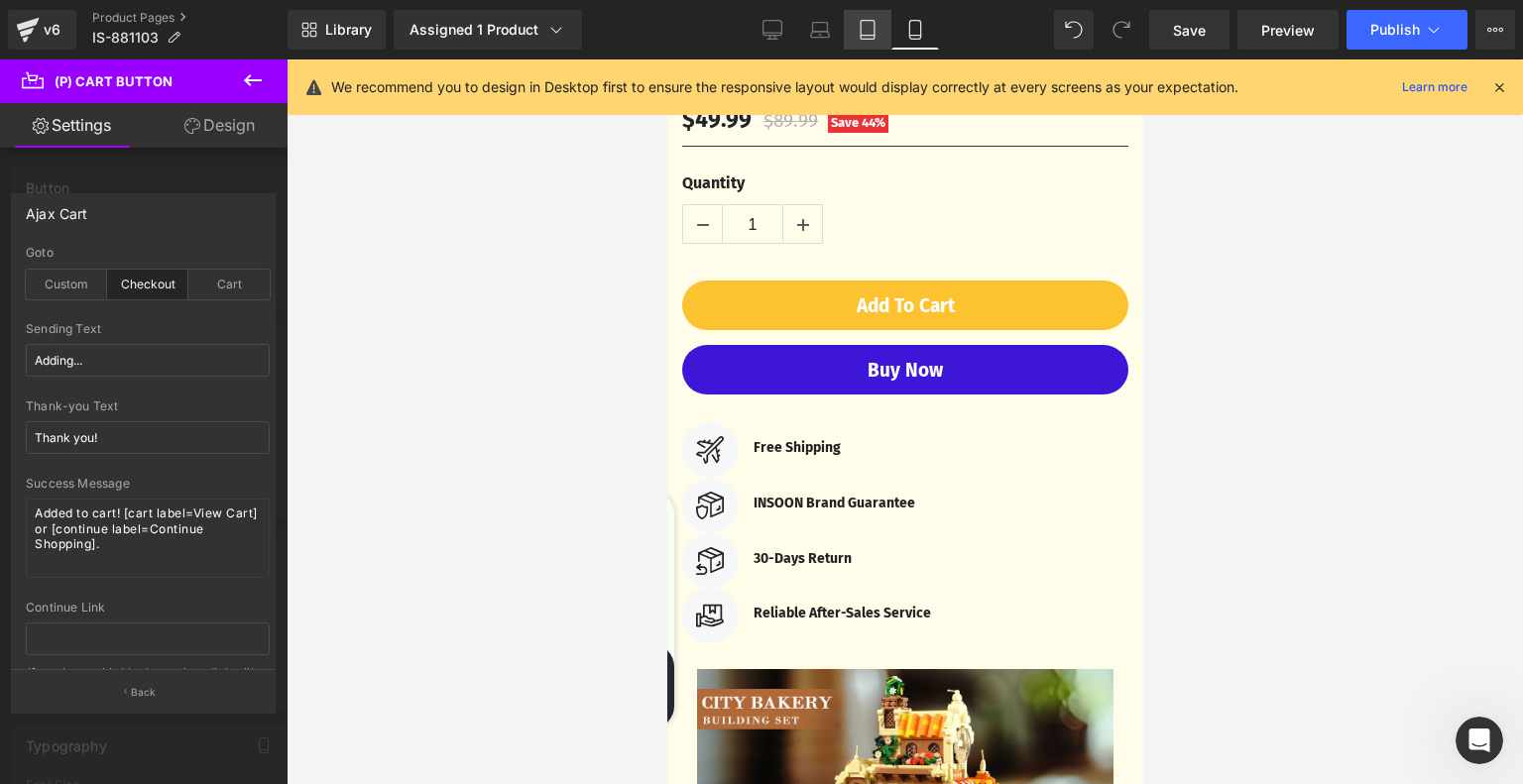 click 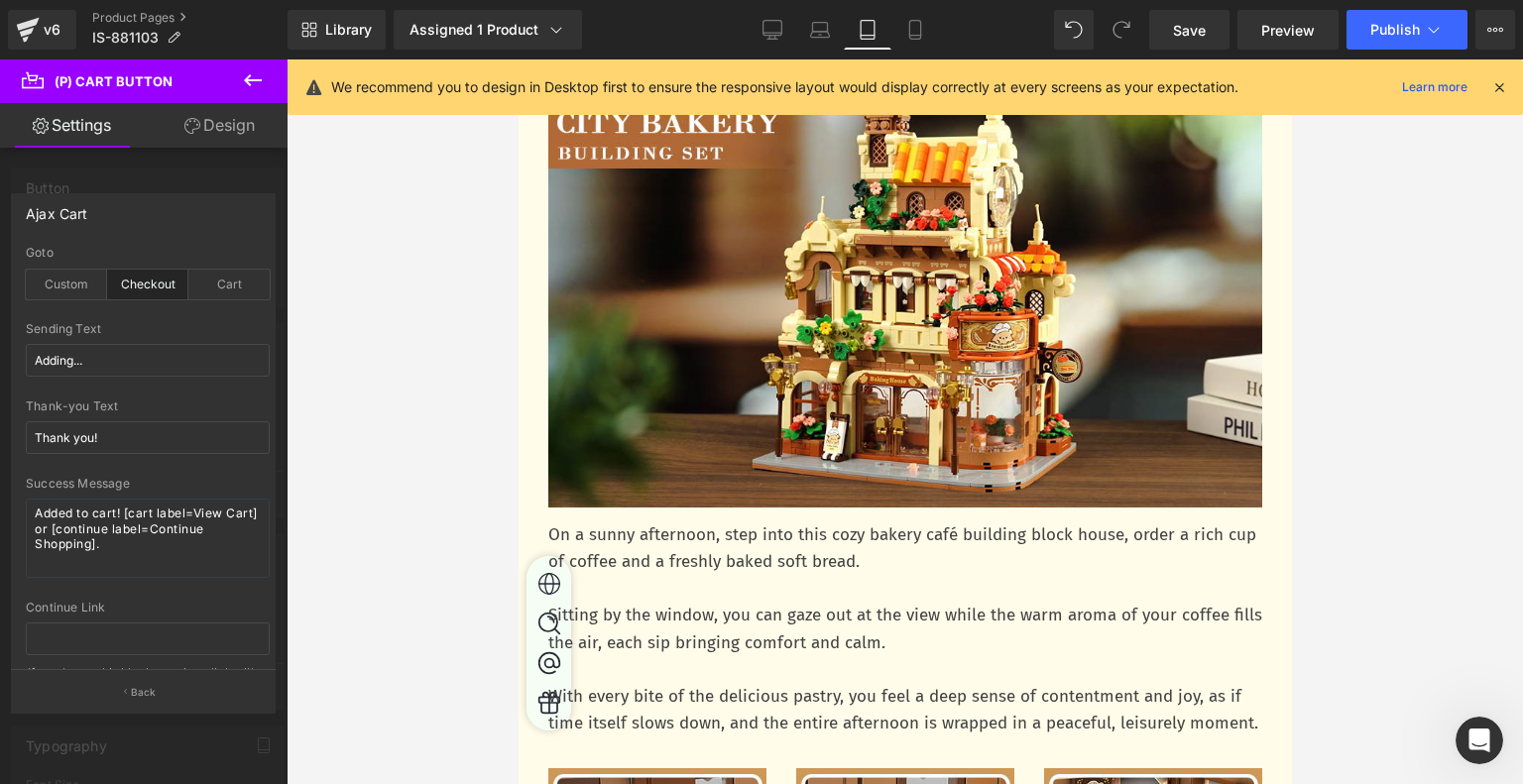 scroll, scrollTop: 238, scrollLeft: 0, axis: vertical 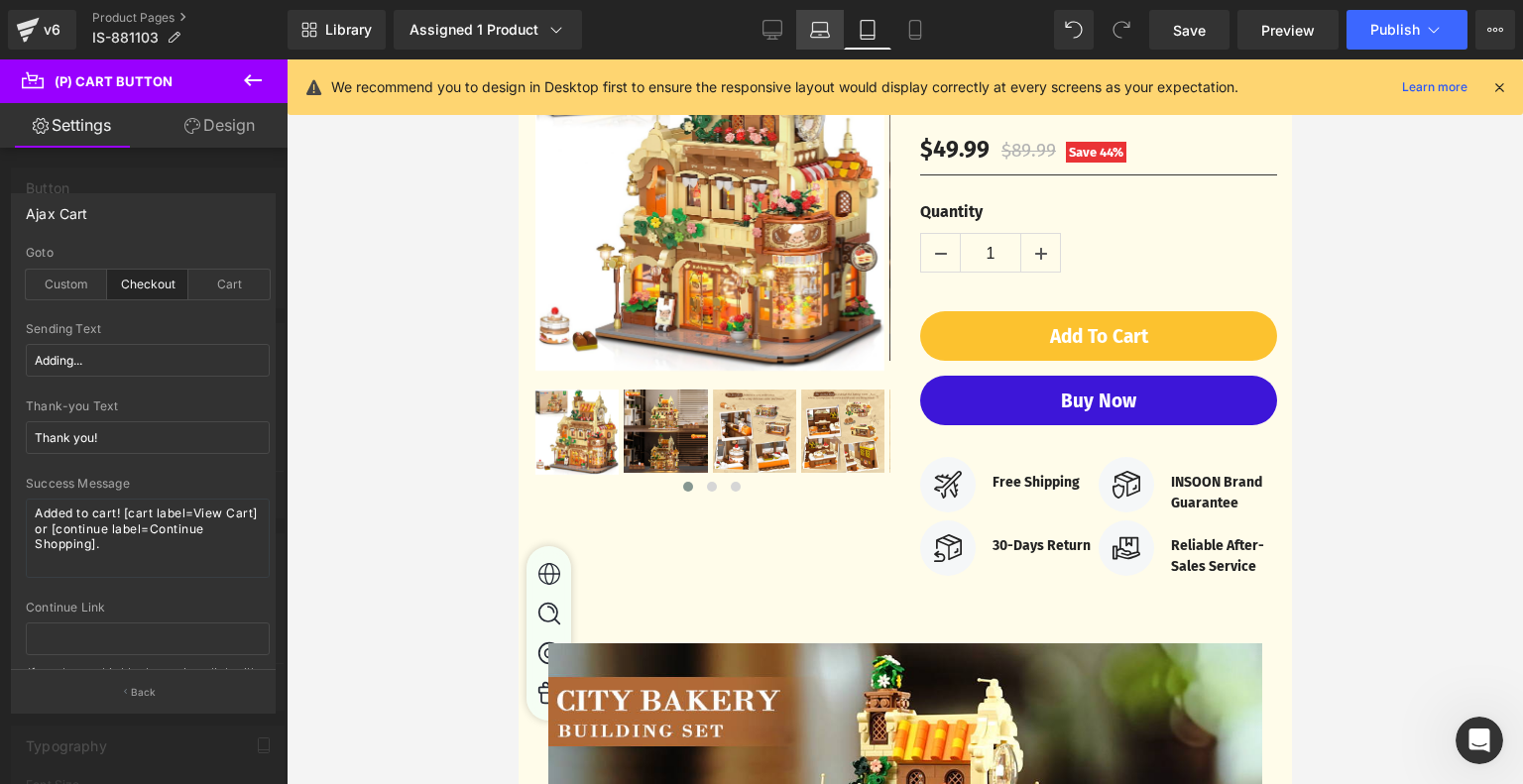 click 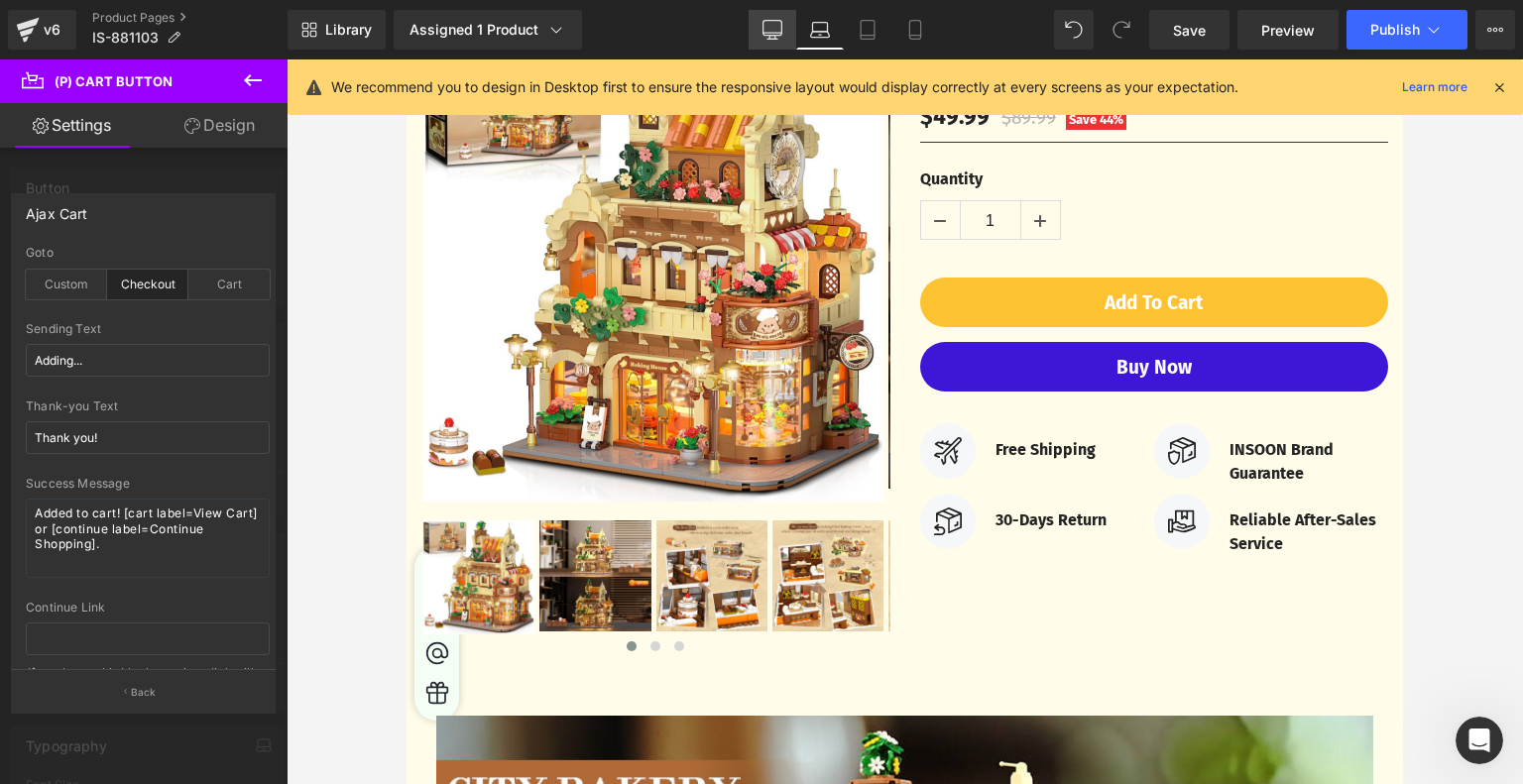 click 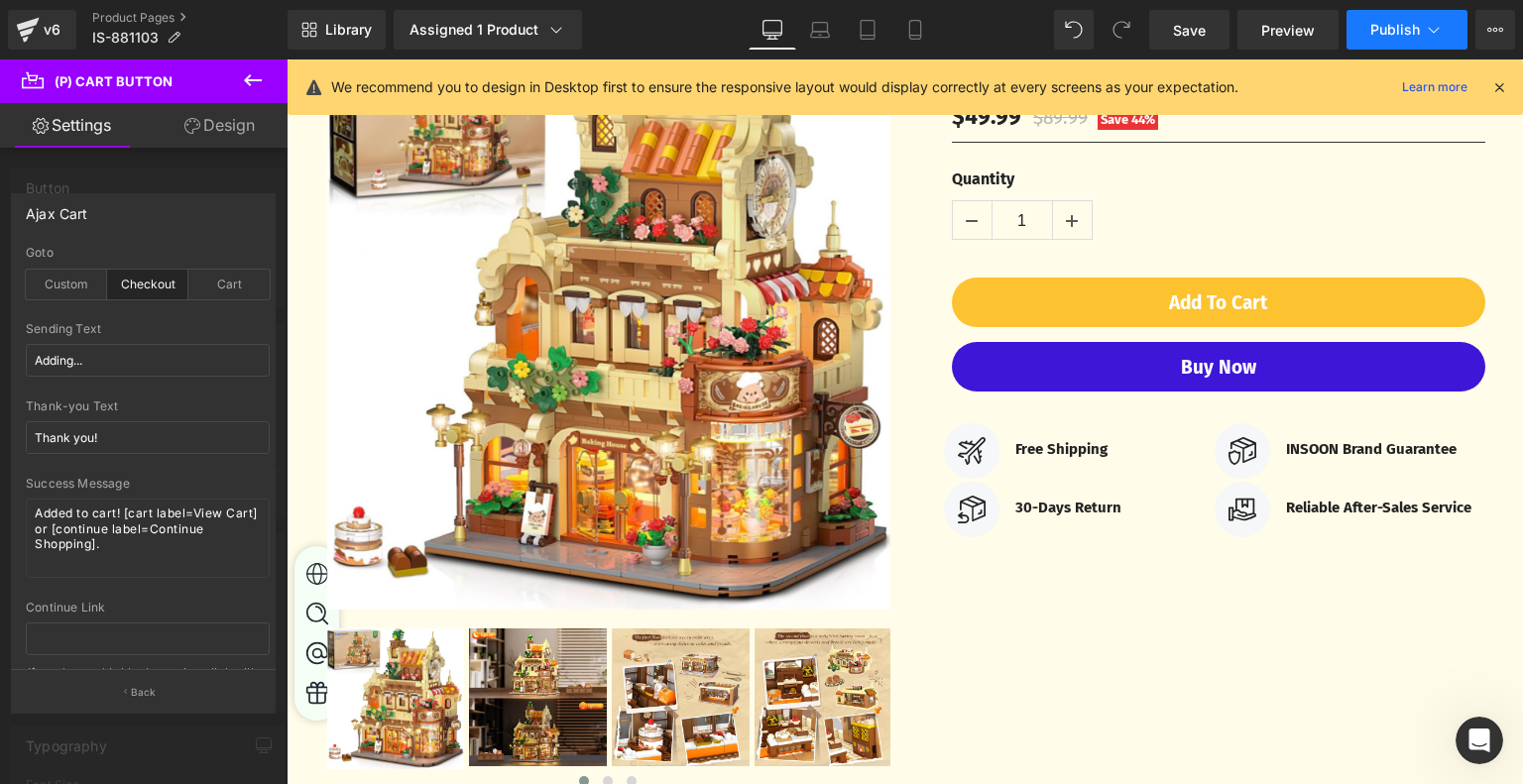 click 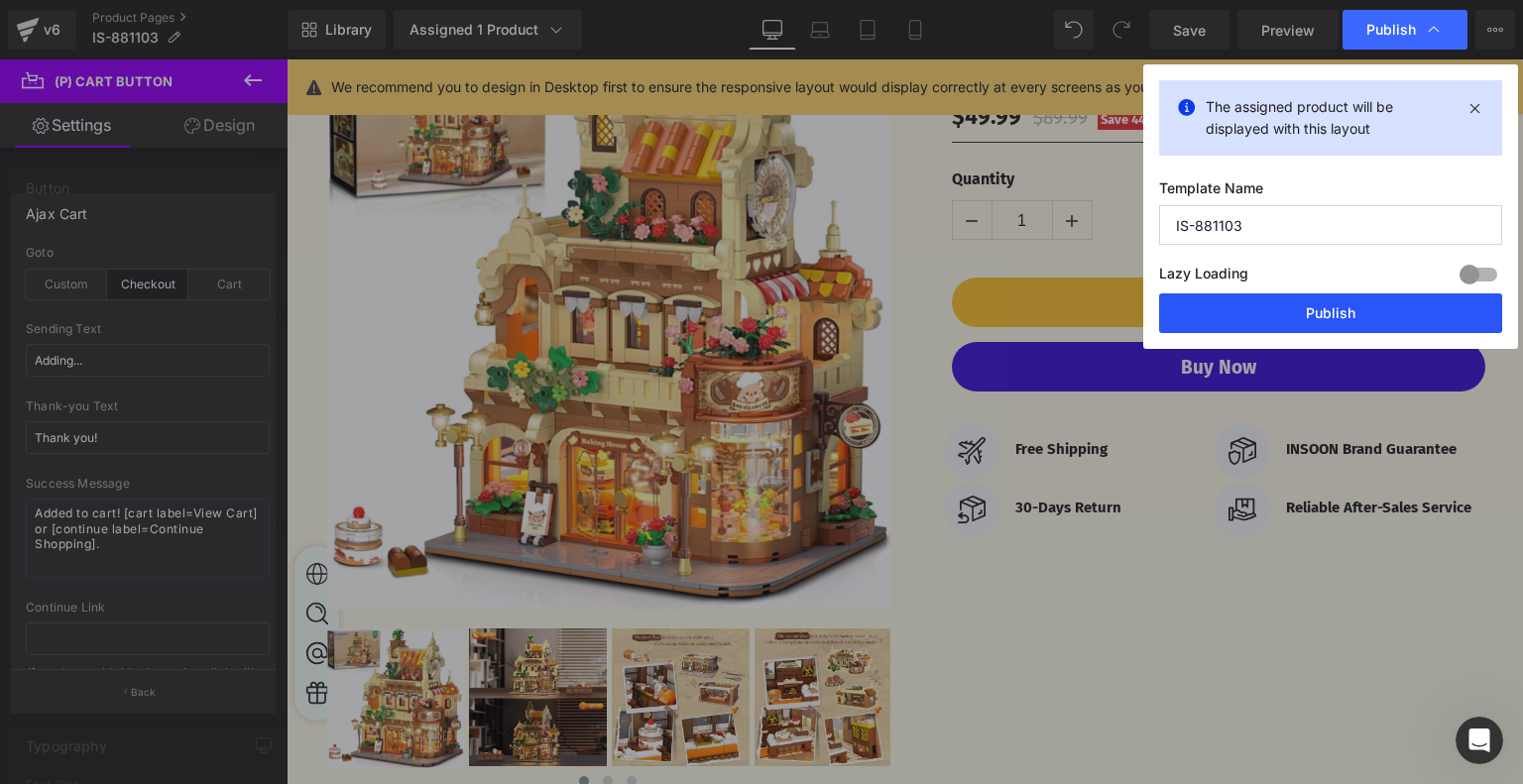click on "Publish" at bounding box center [1331, 313] 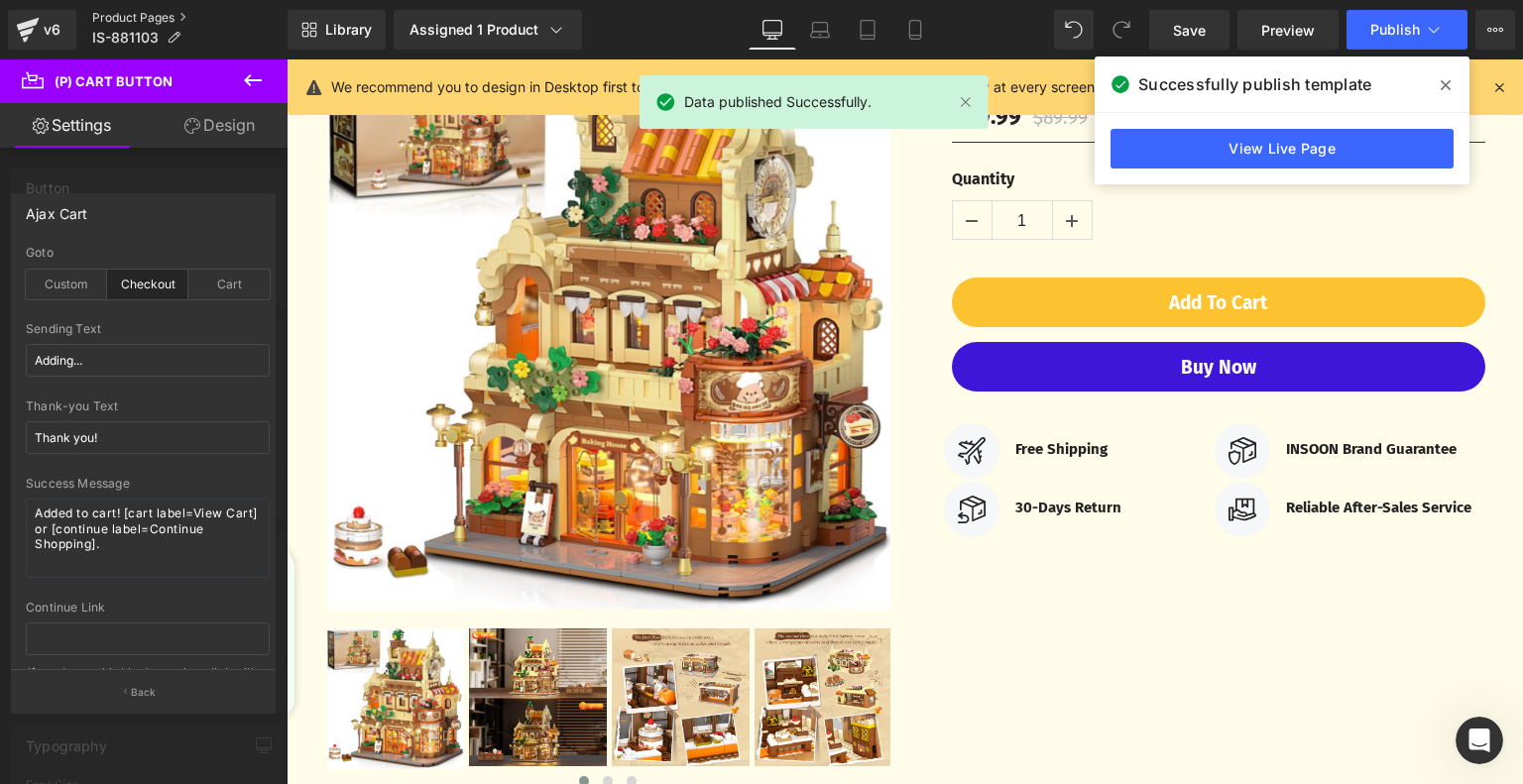 click on "Product Pages" at bounding box center (189, 18) 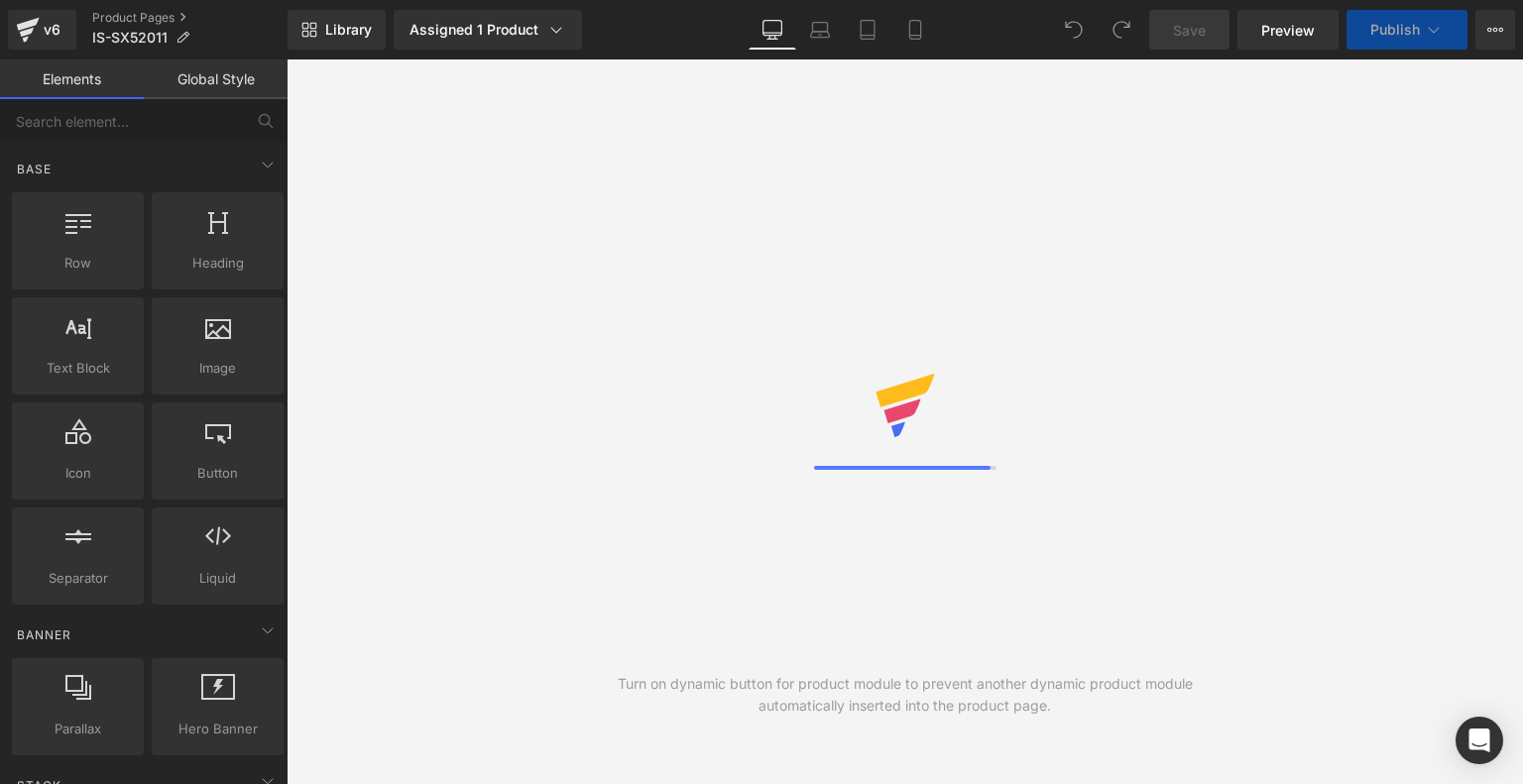 scroll, scrollTop: 0, scrollLeft: 0, axis: both 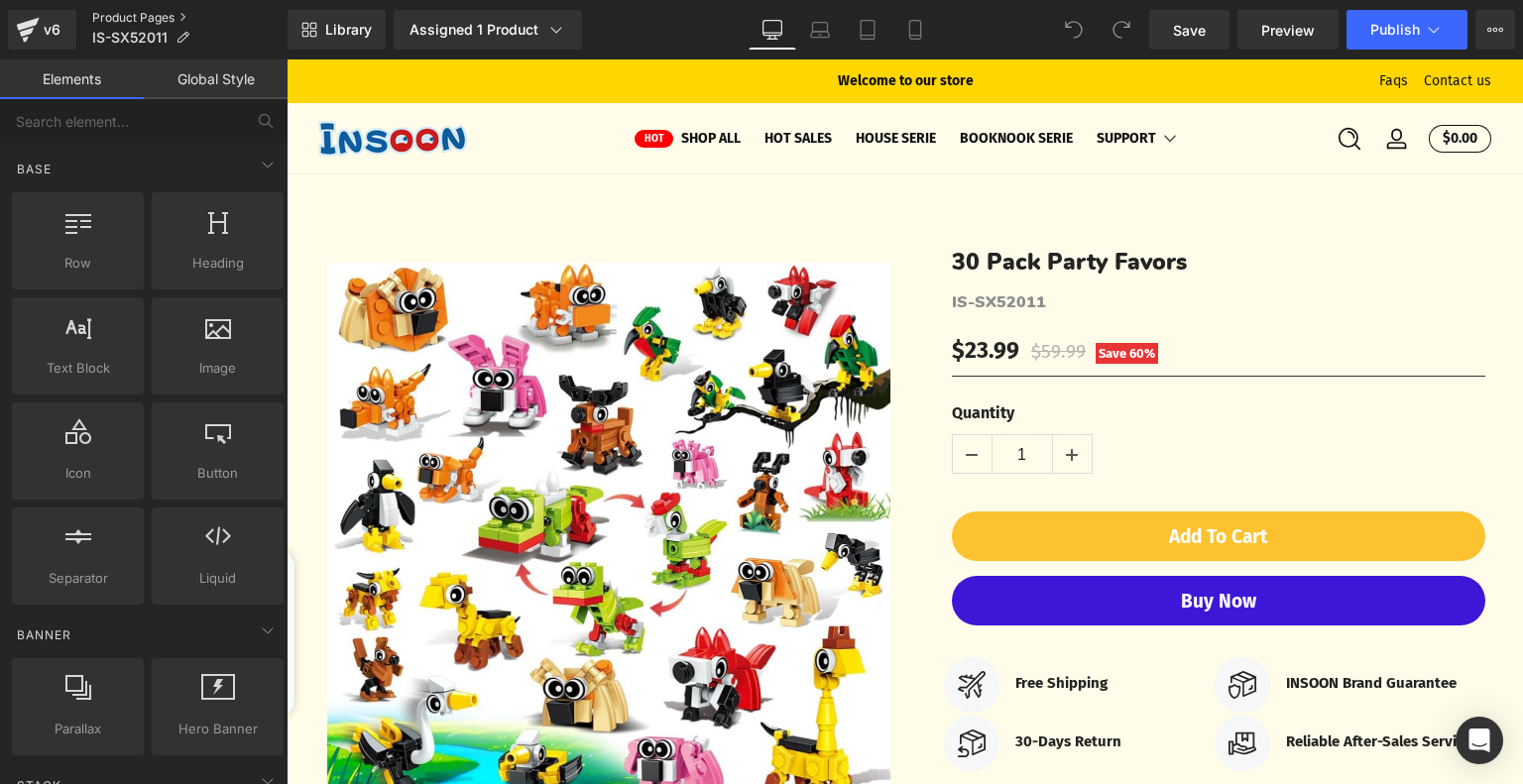 click on "Product Pages" at bounding box center [189, 18] 